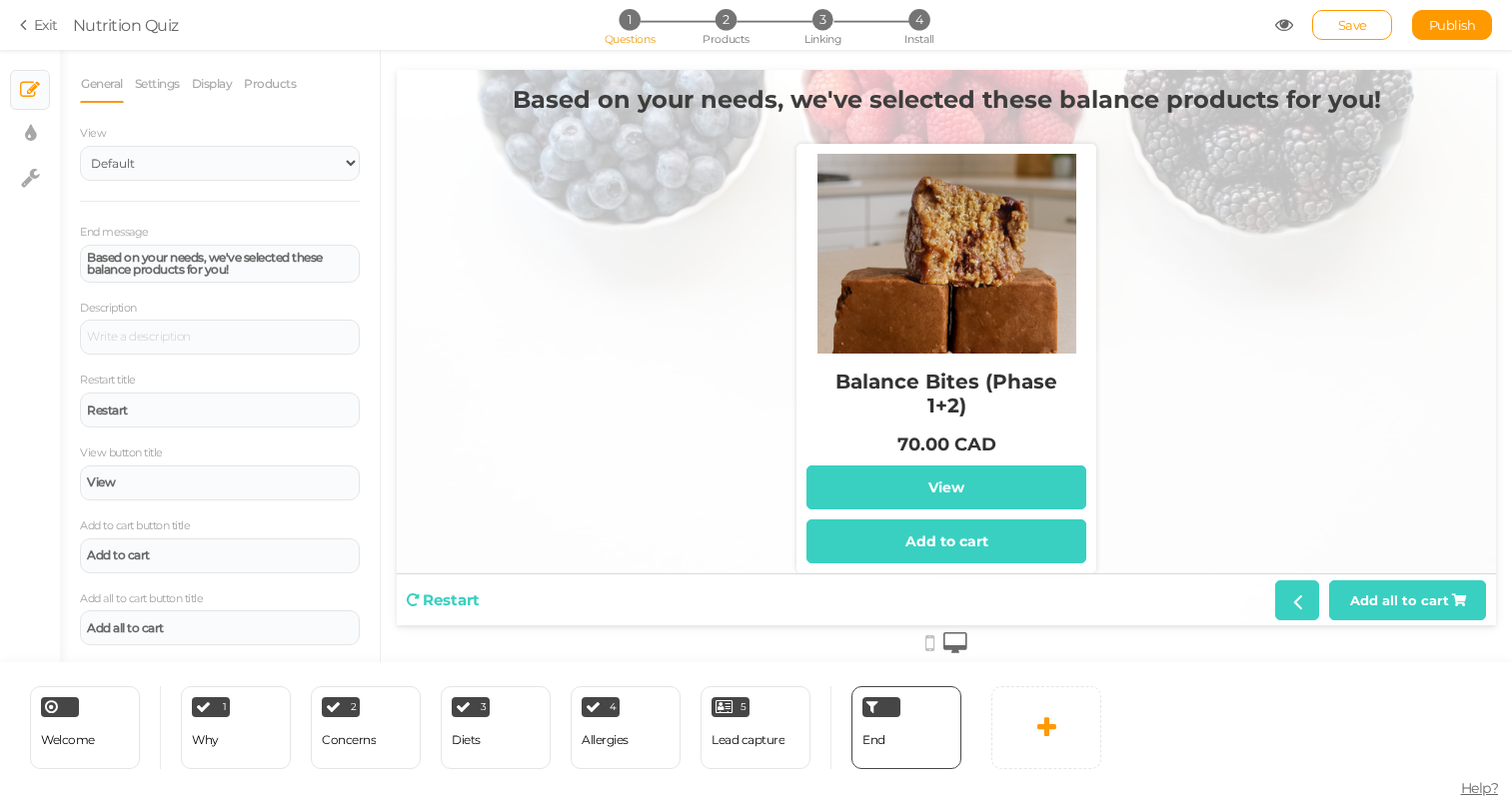 scroll, scrollTop: 0, scrollLeft: 0, axis: both 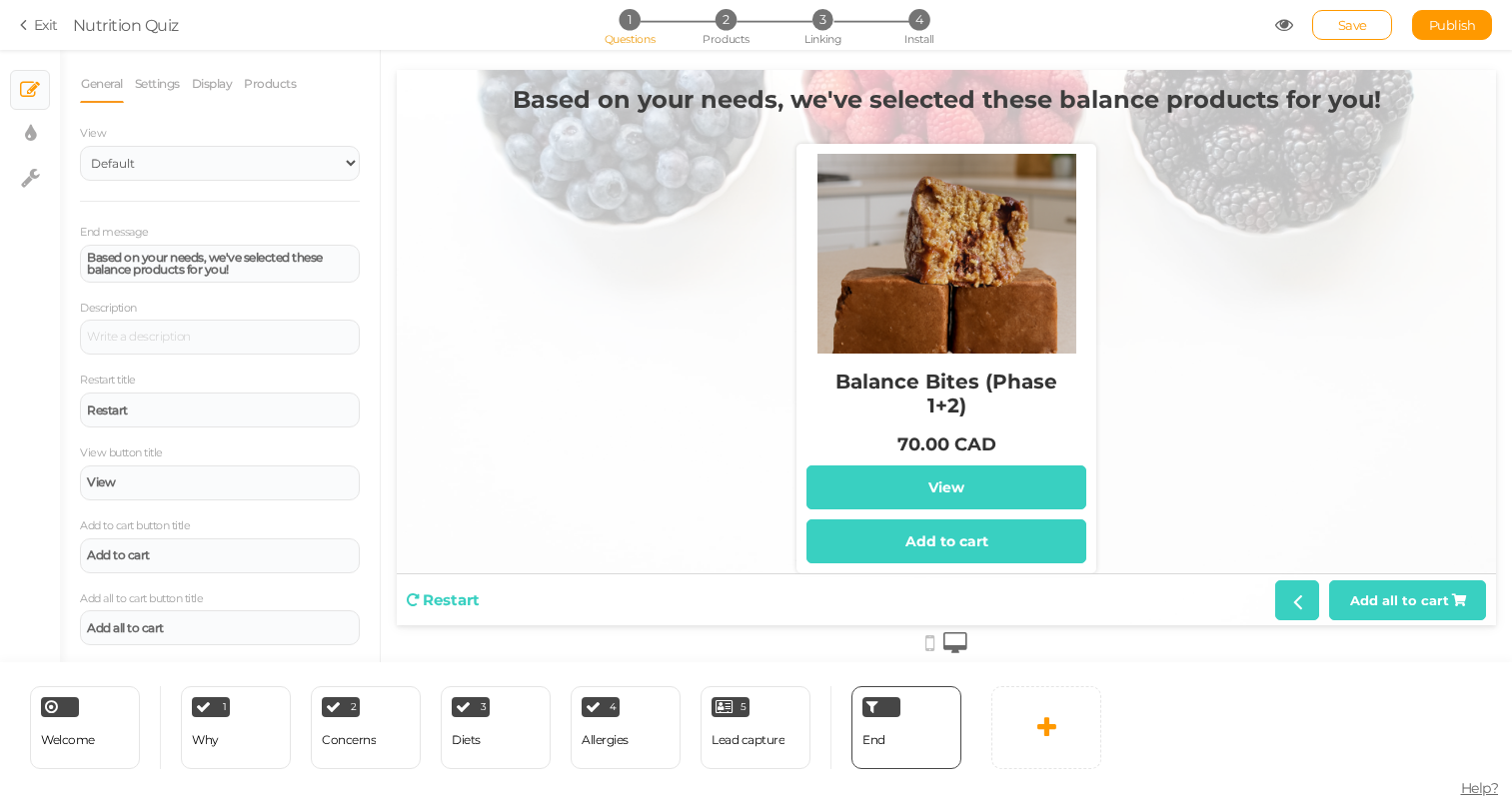 drag, startPoint x: 996, startPoint y: 442, endPoint x: 836, endPoint y: 377, distance: 172.69916 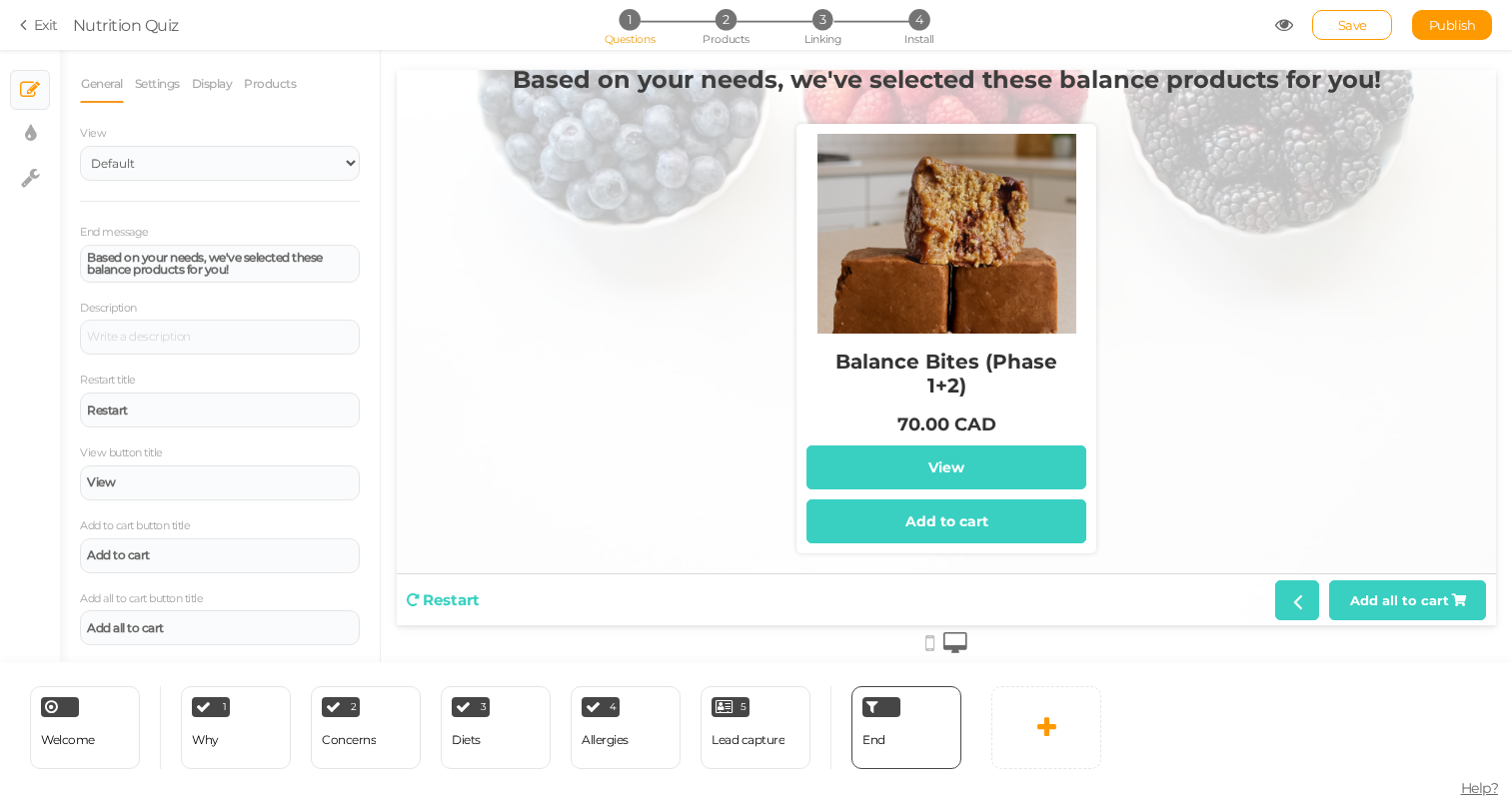 scroll, scrollTop: 20, scrollLeft: 0, axis: vertical 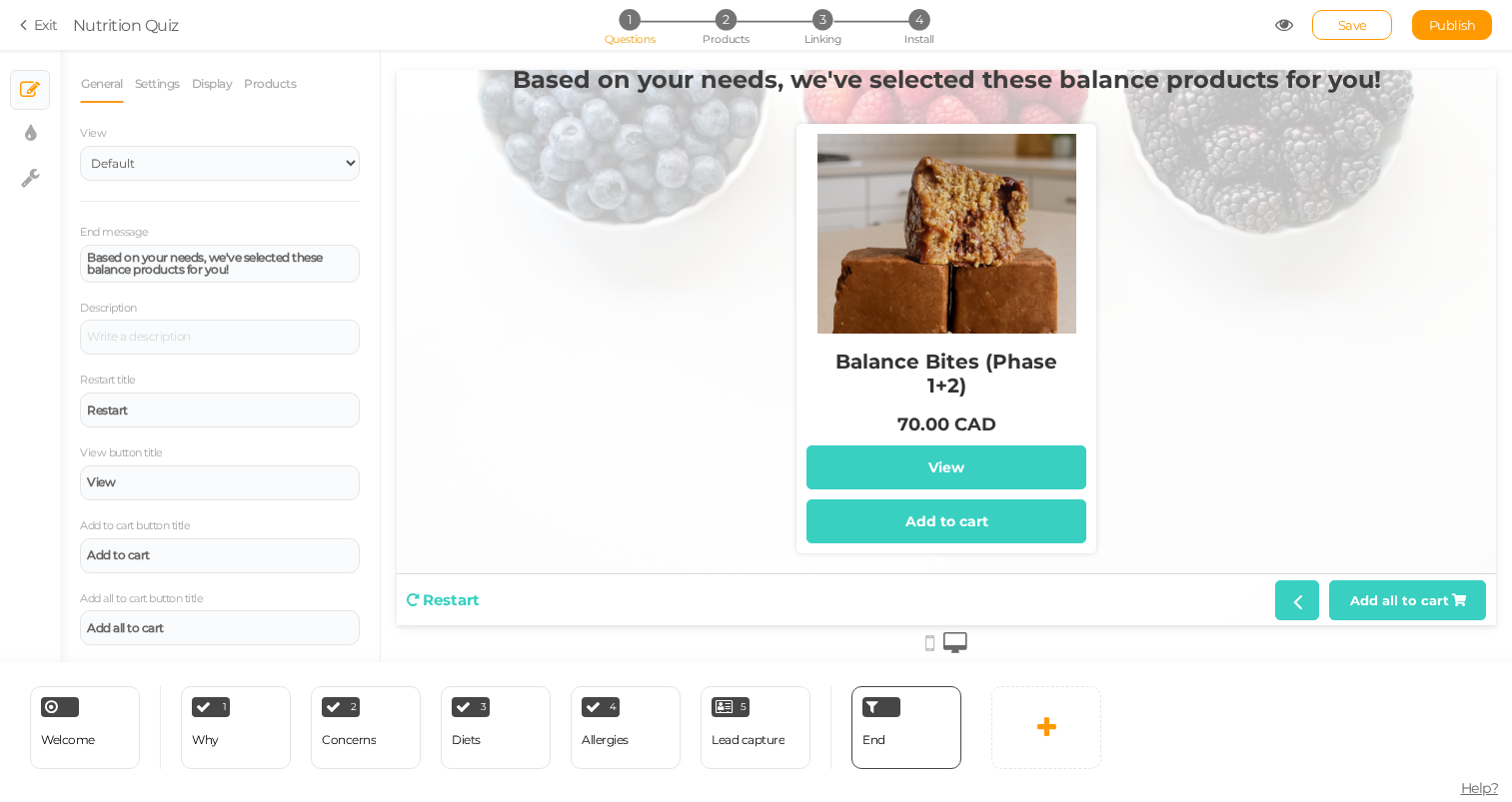 click at bounding box center (929, 643) 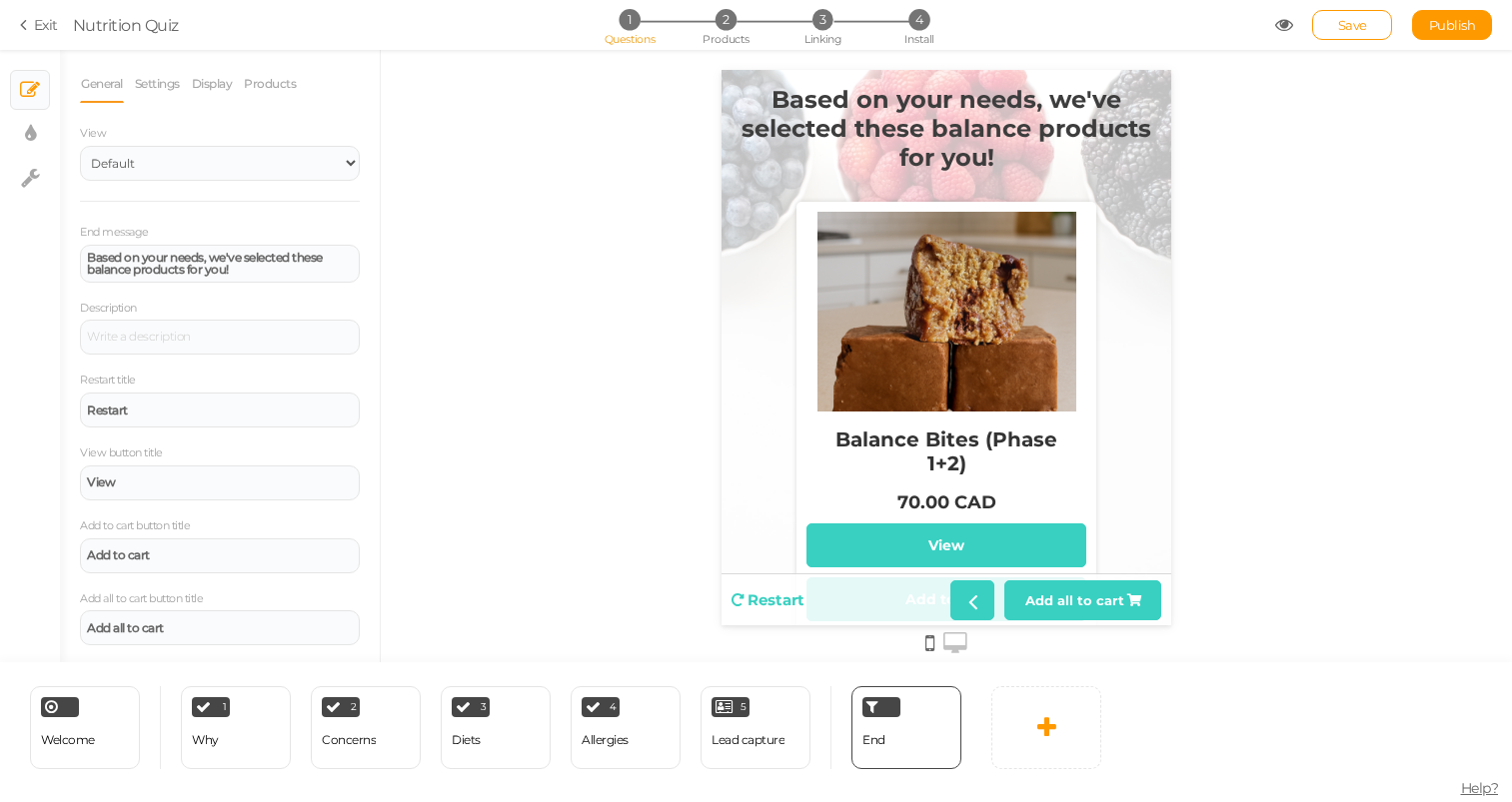 scroll, scrollTop: 0, scrollLeft: 0, axis: both 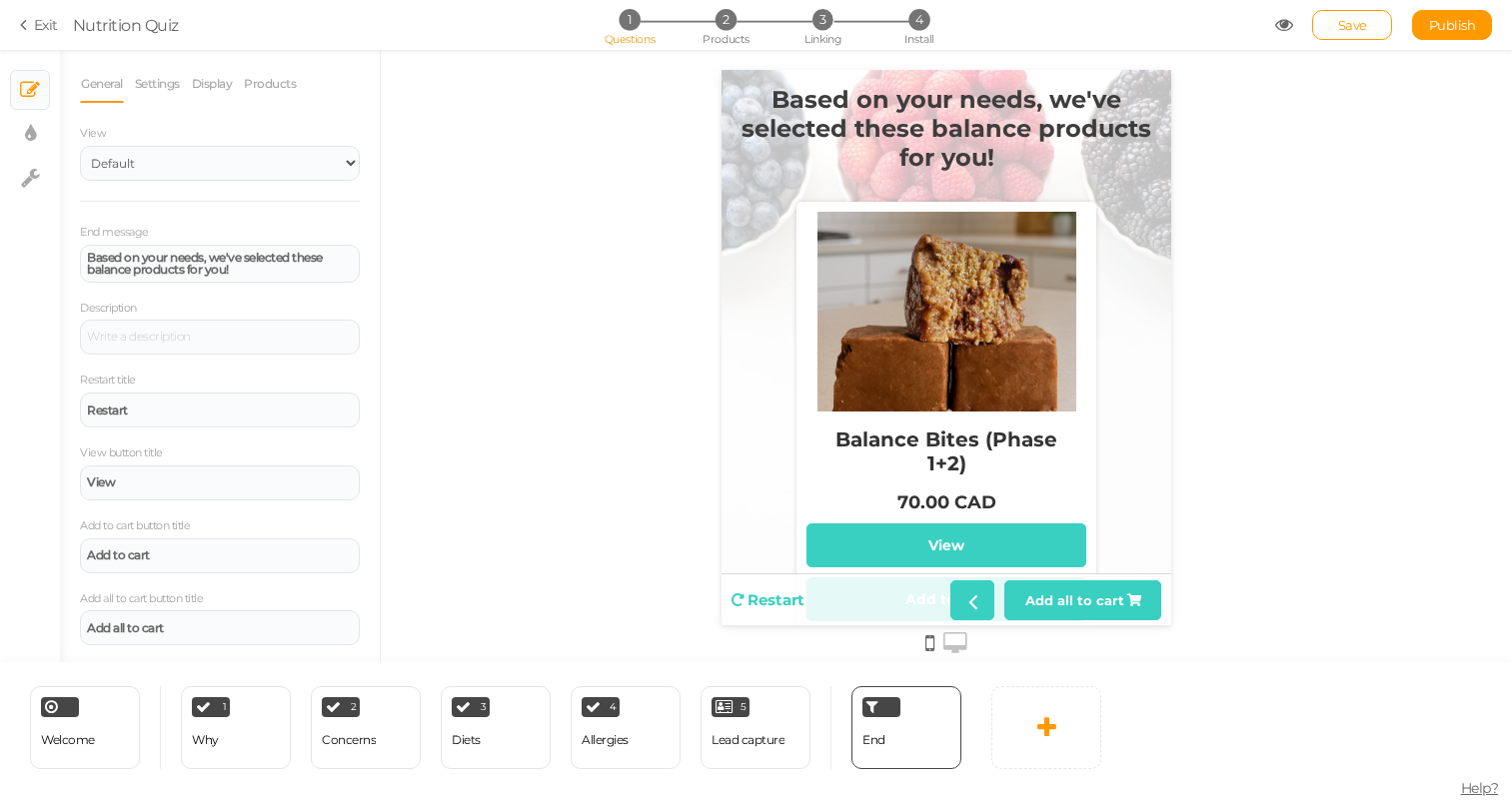 click at bounding box center (955, 643) 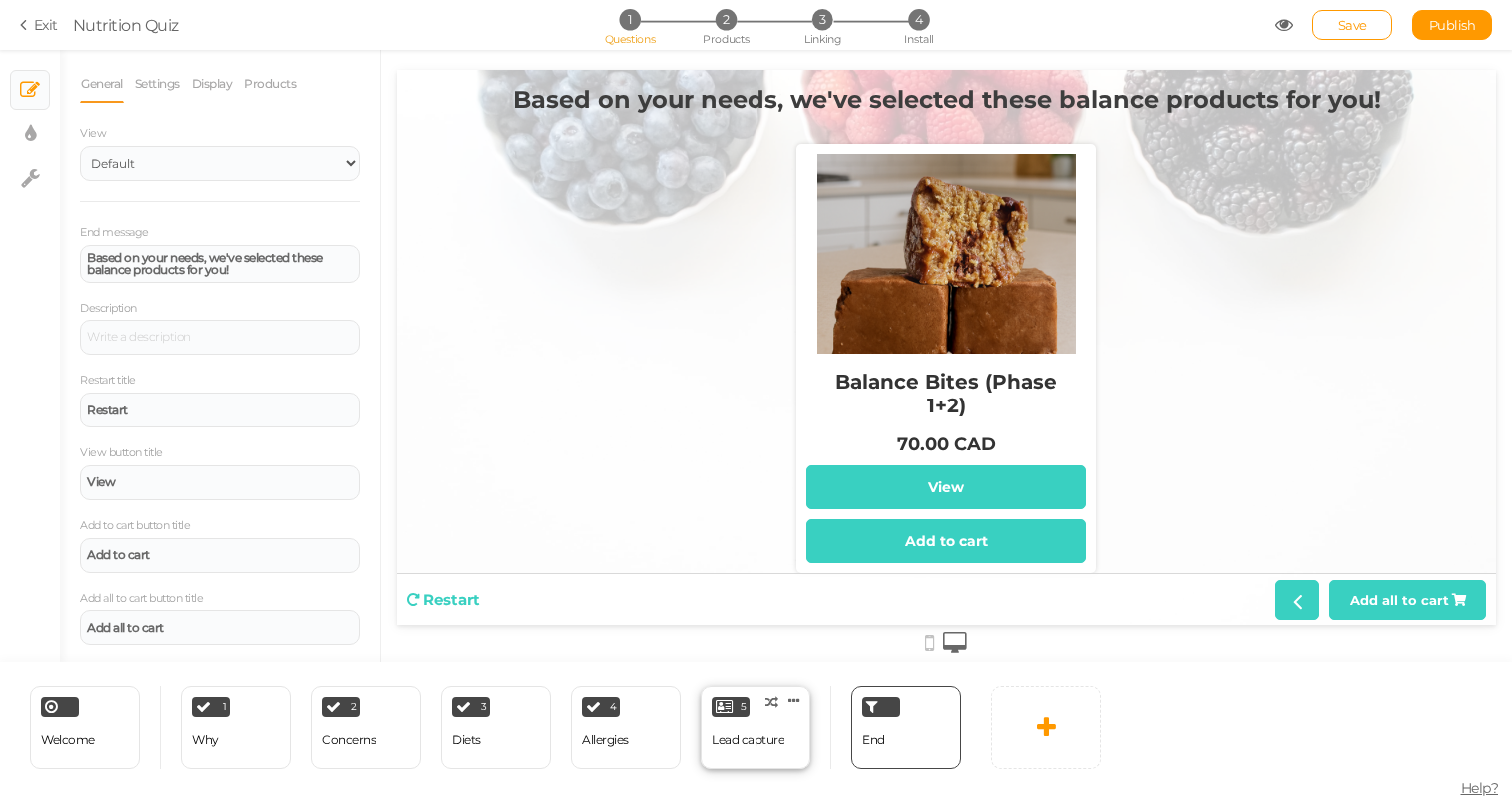 click on "Lead capture" at bounding box center [748, 740] 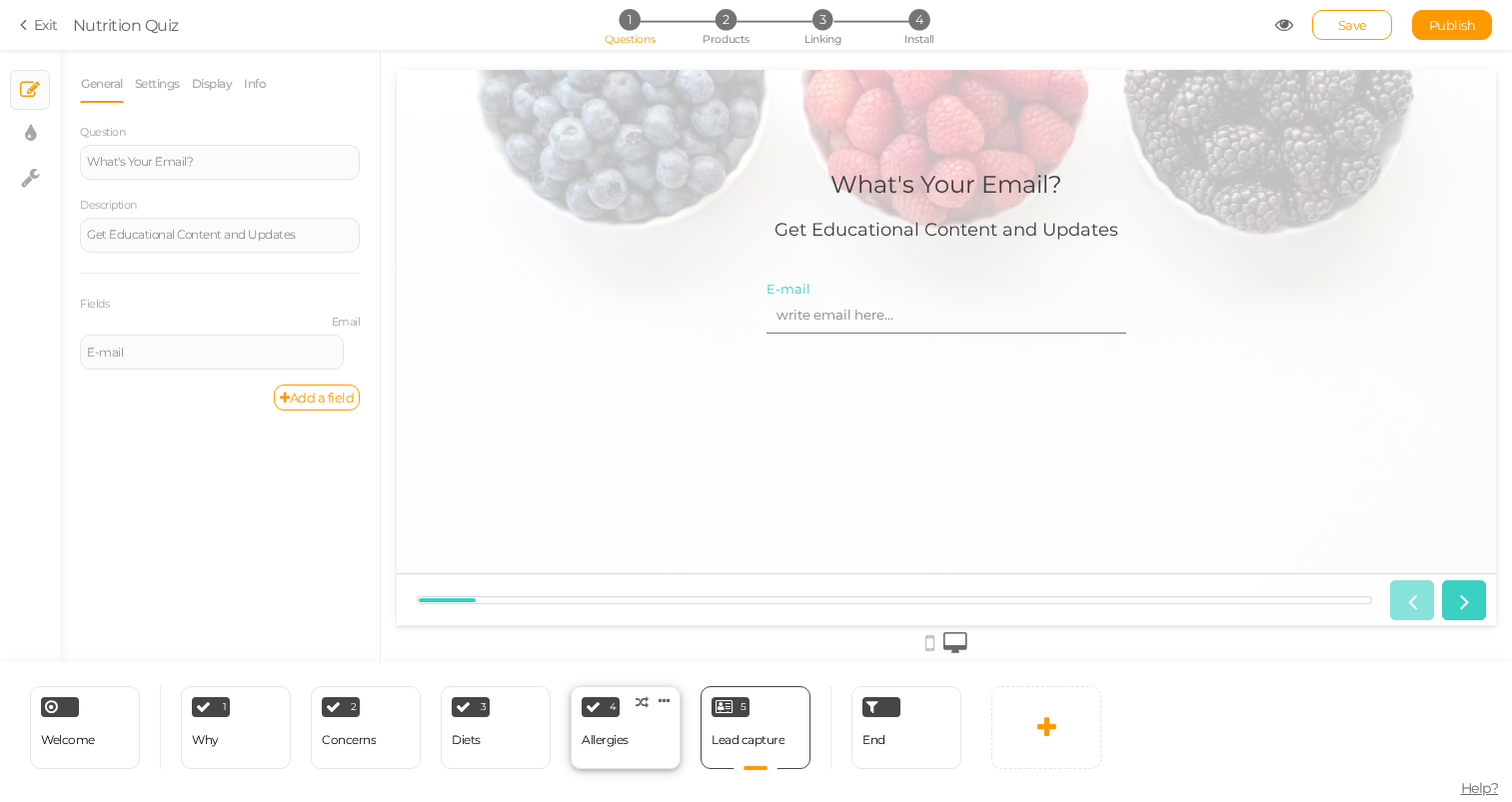 click on "4         [MEDICAL_DATA]         × Define the conditions to show this slide.                     Clone             Change type             Delete" at bounding box center [626, 727] 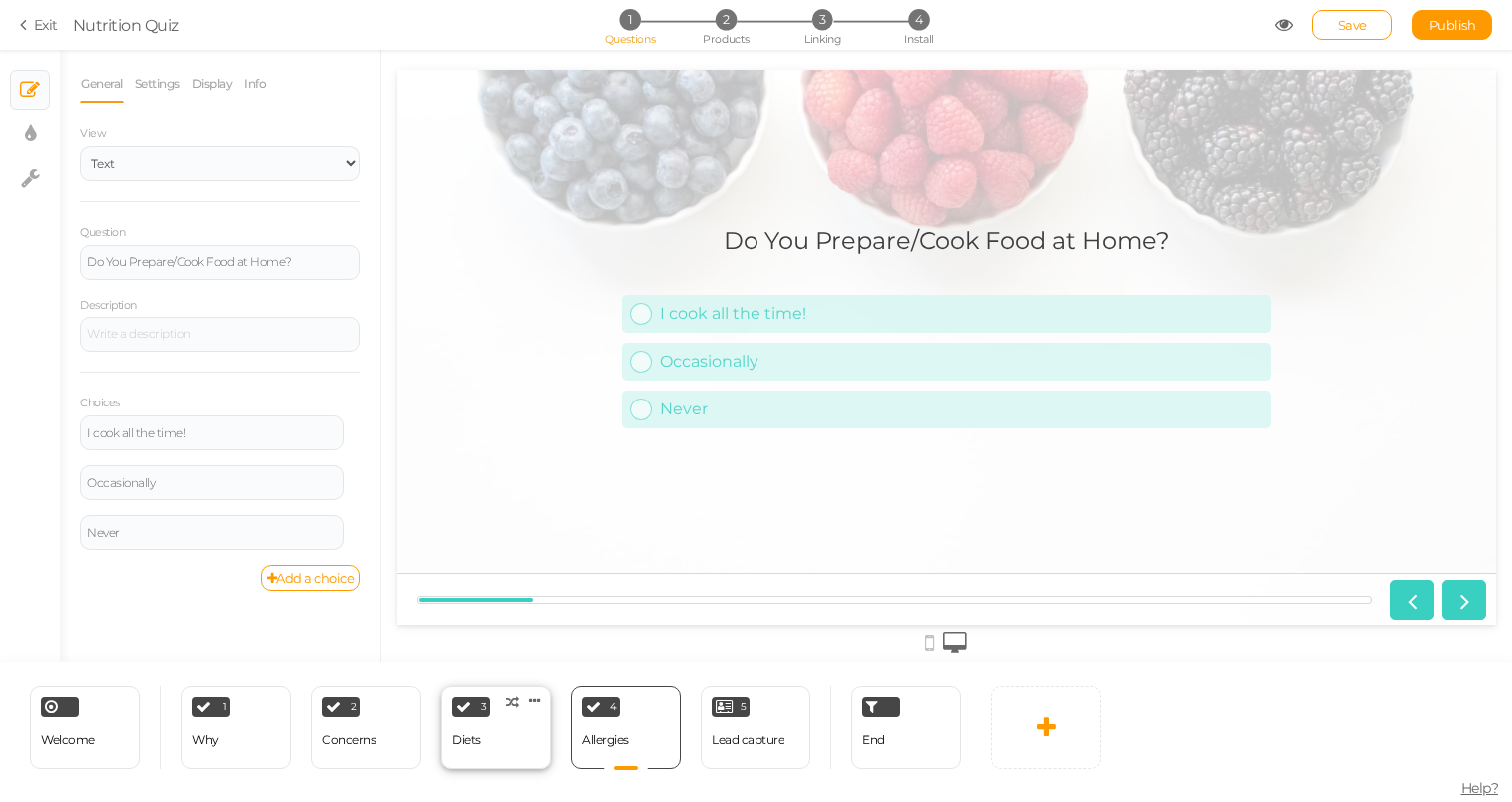 click on "3         Diets         × Define the conditions to show this slide.                     Clone             Change type             Delete" at bounding box center [496, 727] 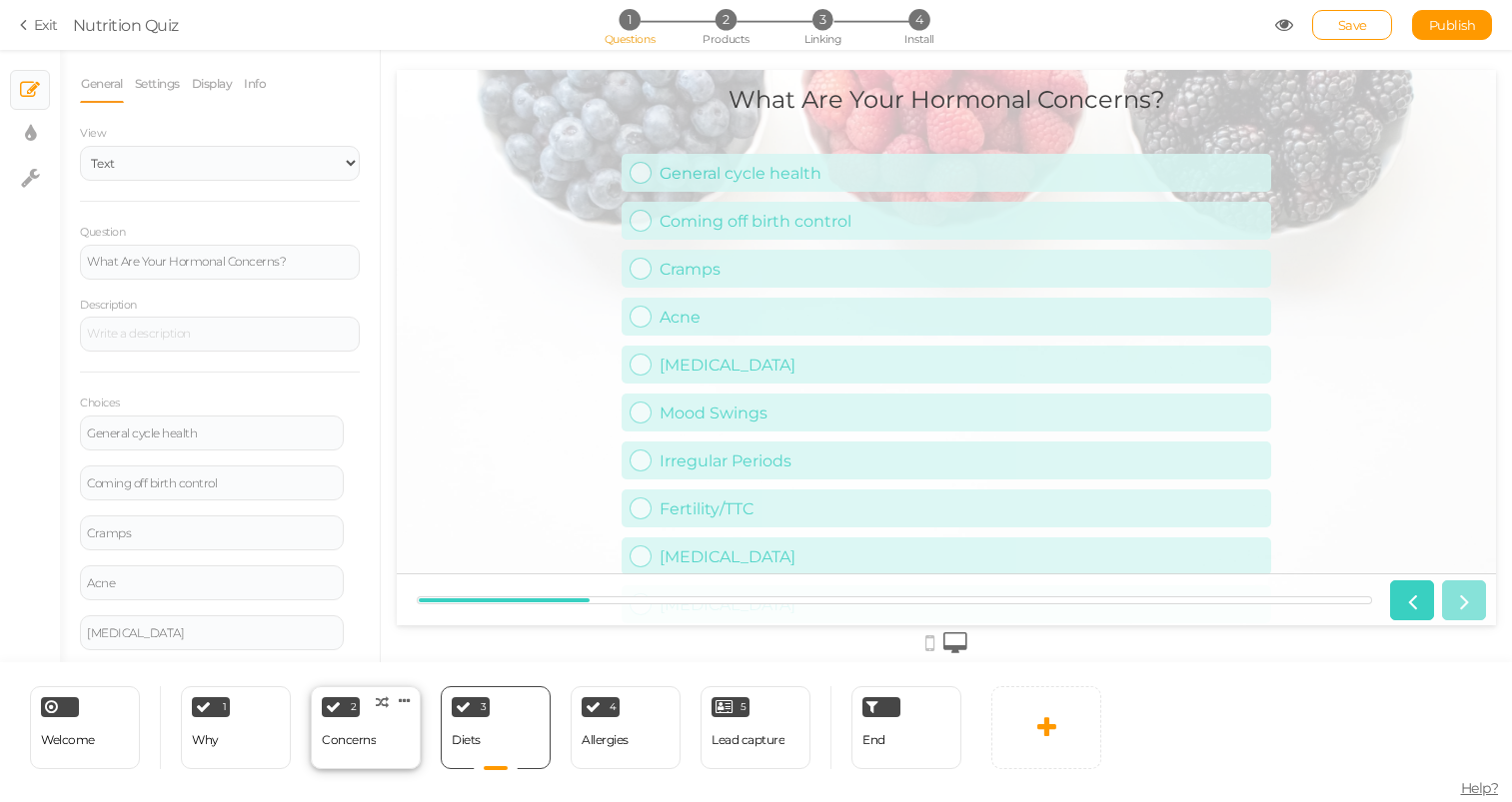 click on "Concerns" at bounding box center [349, 740] 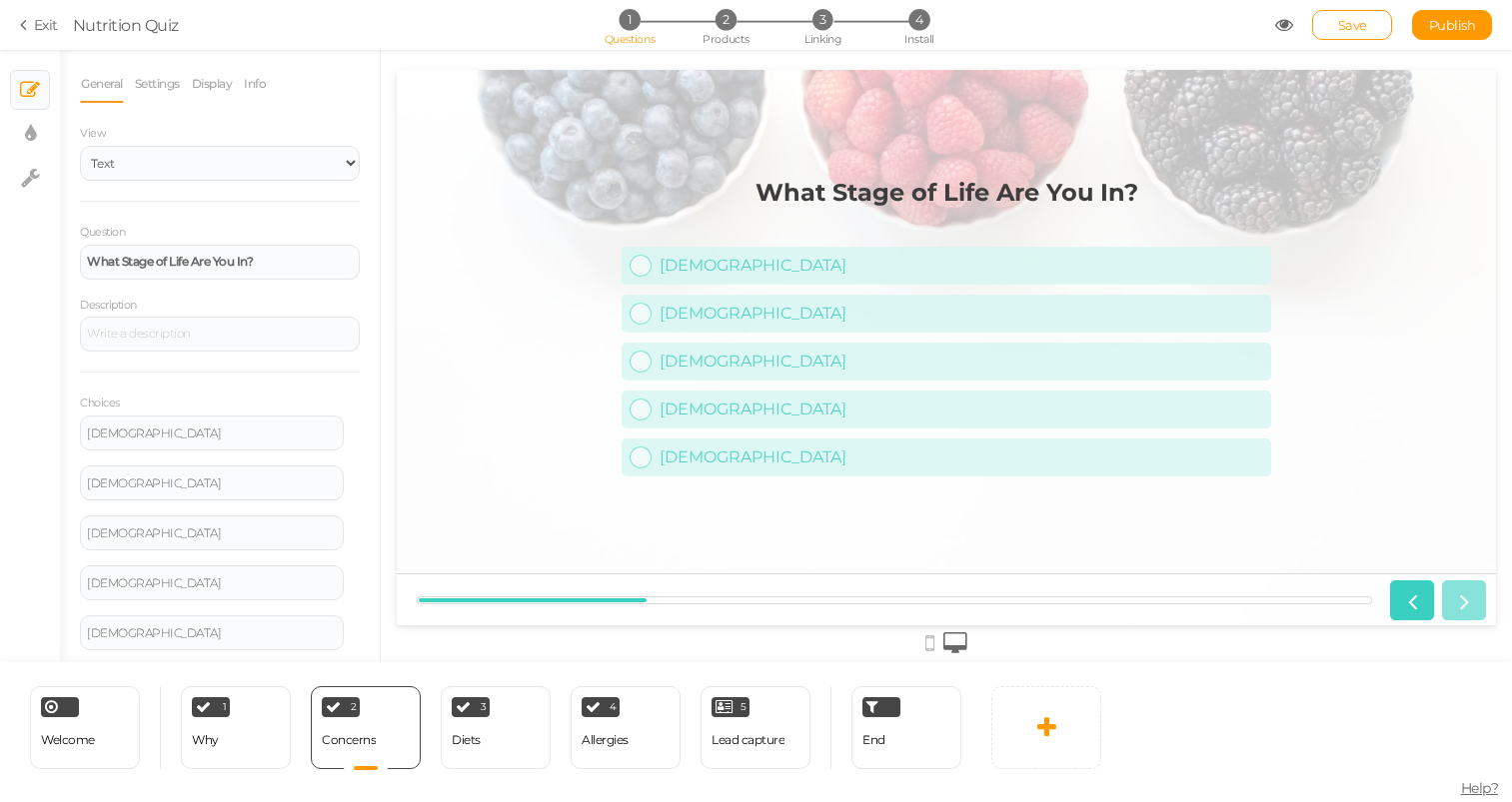 click on "Welcome                       Delete                               1         Why         × Define the conditions to show this slide.                     Clone             Change type             Delete                           2         Concerns         × Define the conditions to show this slide.                     Clone             Change type             Delete                           3         Diets         × Define the conditions to show this slide.                     Clone             Change type             Delete                           4         [MEDICAL_DATA]         × Define the conditions to show this slide.                     Clone             Change type             Delete                           5         Lead capture         × Define the conditions to show this slide.                     Clone             Change type             Delete                                       End" at bounding box center [486, 727] 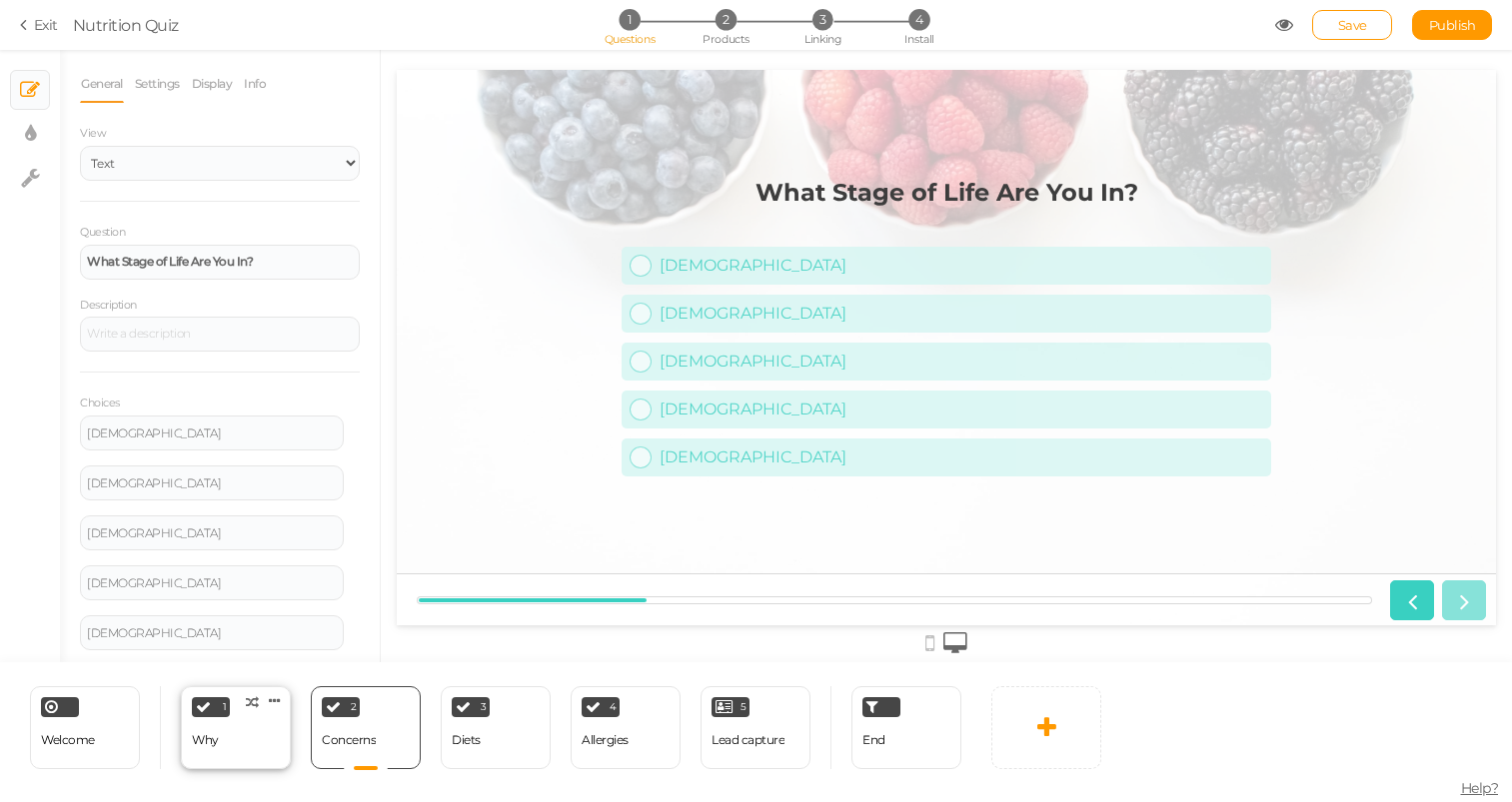 scroll, scrollTop: 0, scrollLeft: 0, axis: both 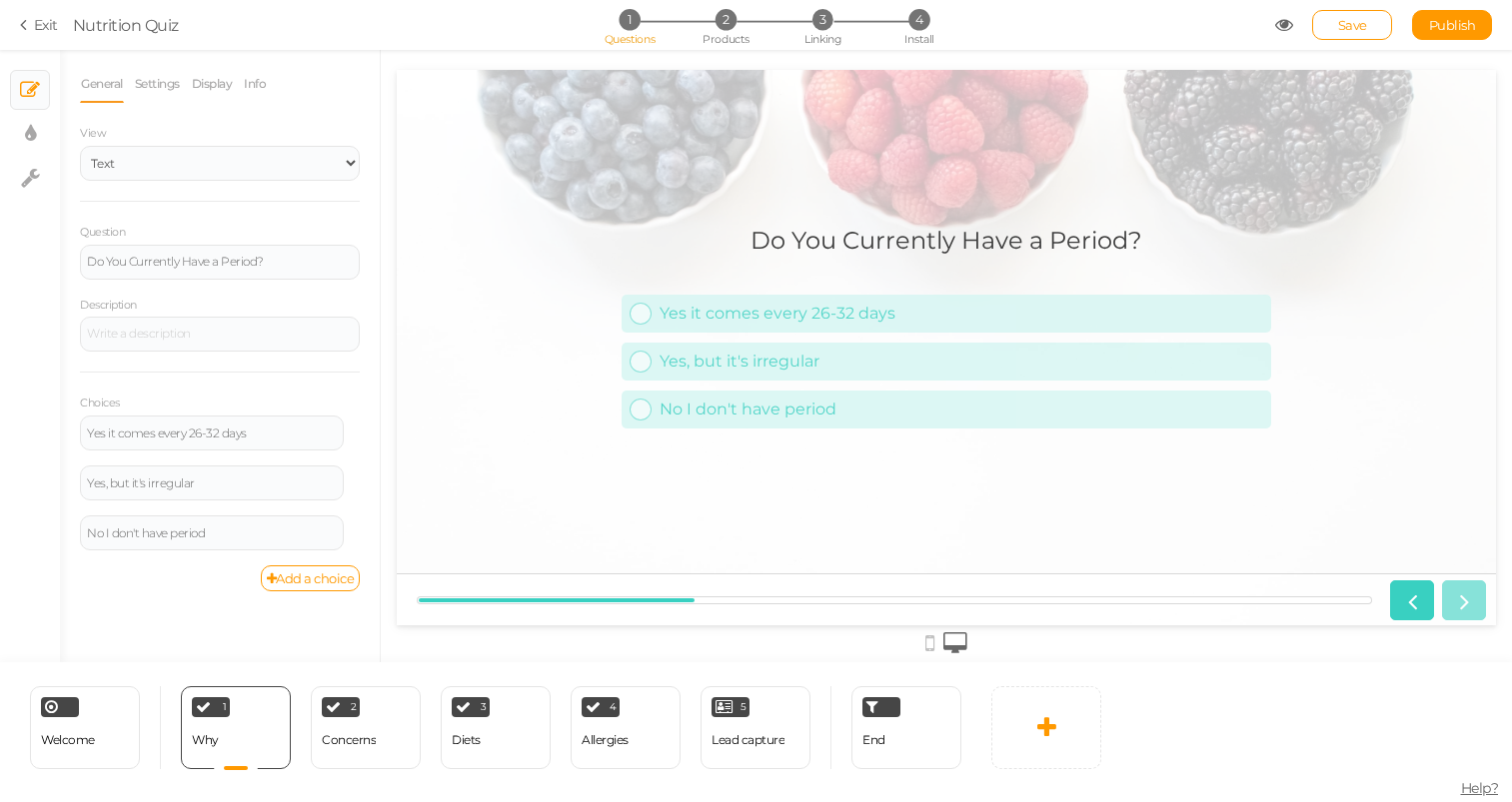 click on "Welcome                       Delete                               1         Why         × Define the conditions to show this slide.                     Clone             Change type             Delete                           2         Concerns         × Define the conditions to show this slide.                     Clone             Change type             Delete                           3         Diets         × Define the conditions to show this slide.                     Clone             Change type             Delete                           4         [MEDICAL_DATA]         × Define the conditions to show this slide.                     Clone             Change type             Delete                           5         Lead capture         × Define the conditions to show this slide.                     Clone             Change type             Delete                                       End" at bounding box center [486, 727] 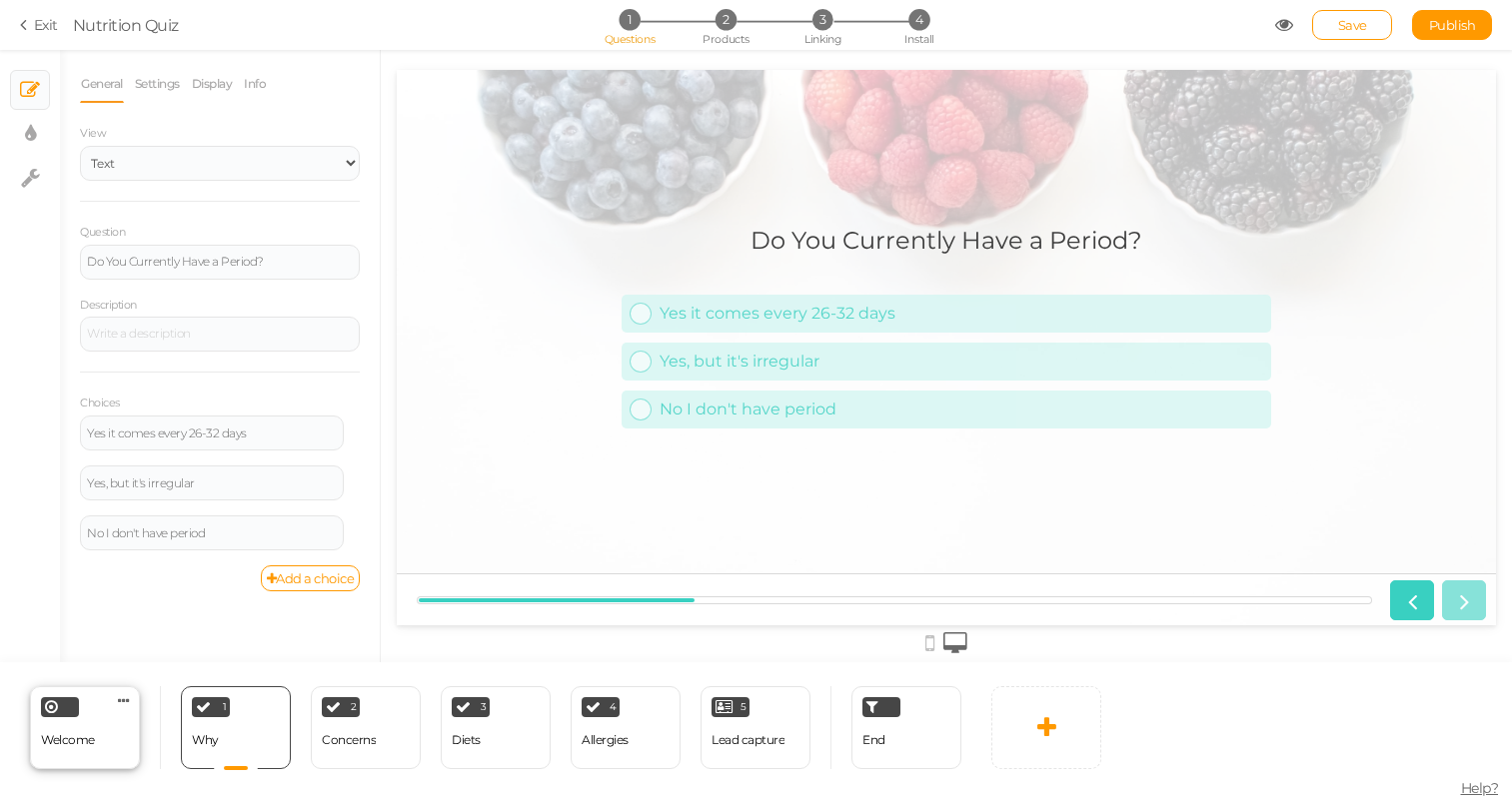 click on "Welcome                       Delete" at bounding box center (85, 727) 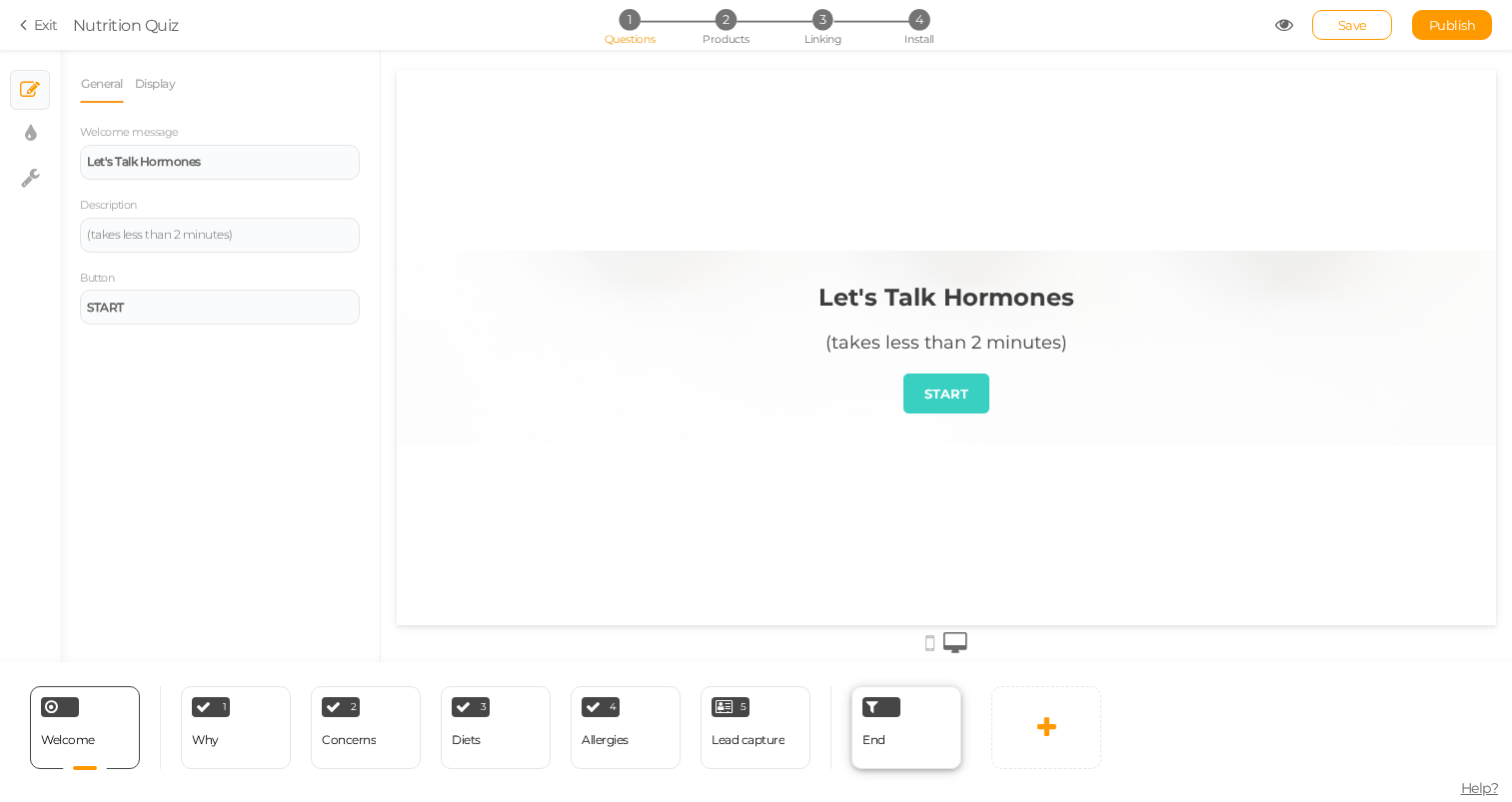 click on "End" at bounding box center (906, 727) 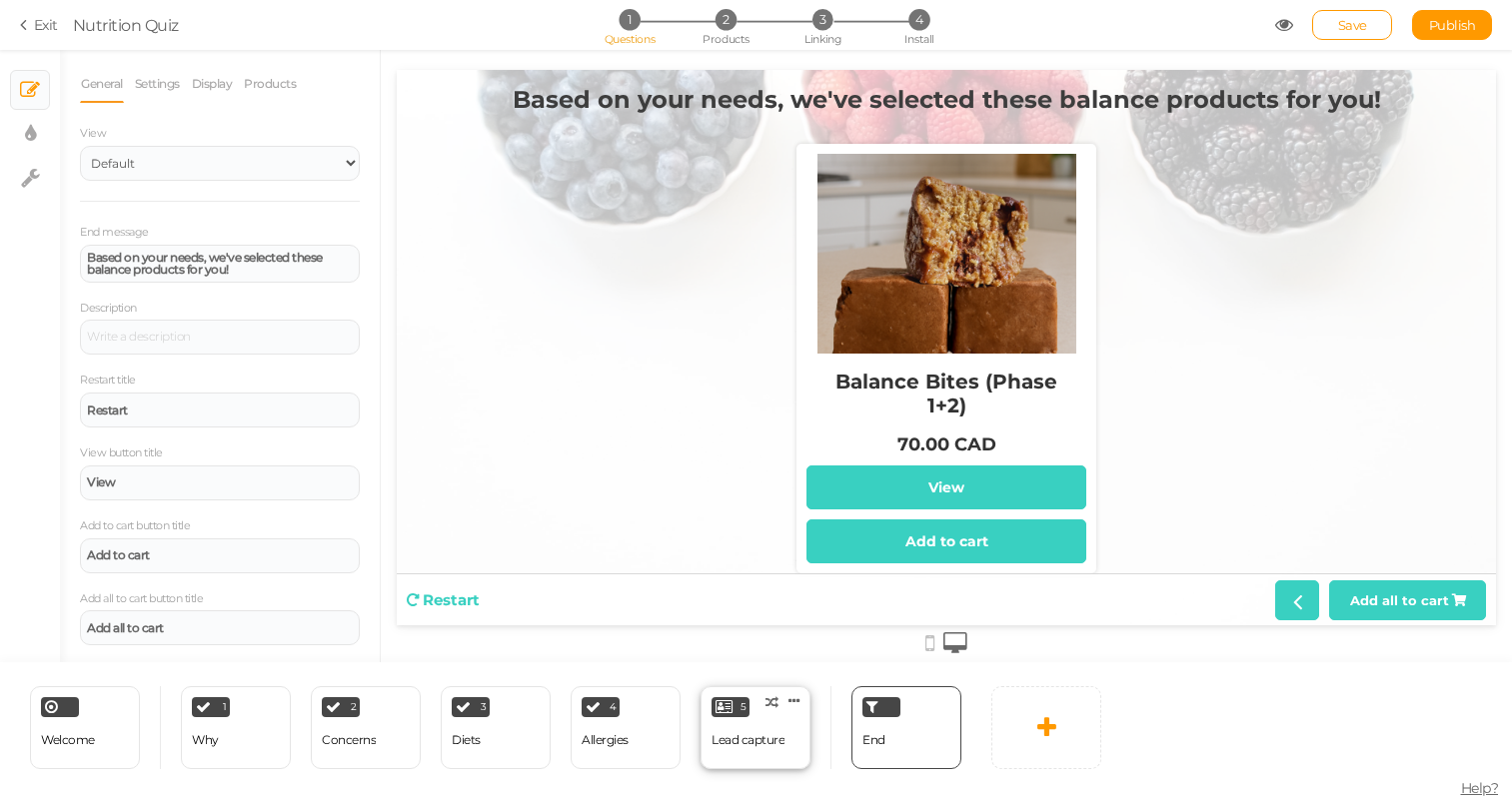 click on "Lead capture" at bounding box center (748, 740) 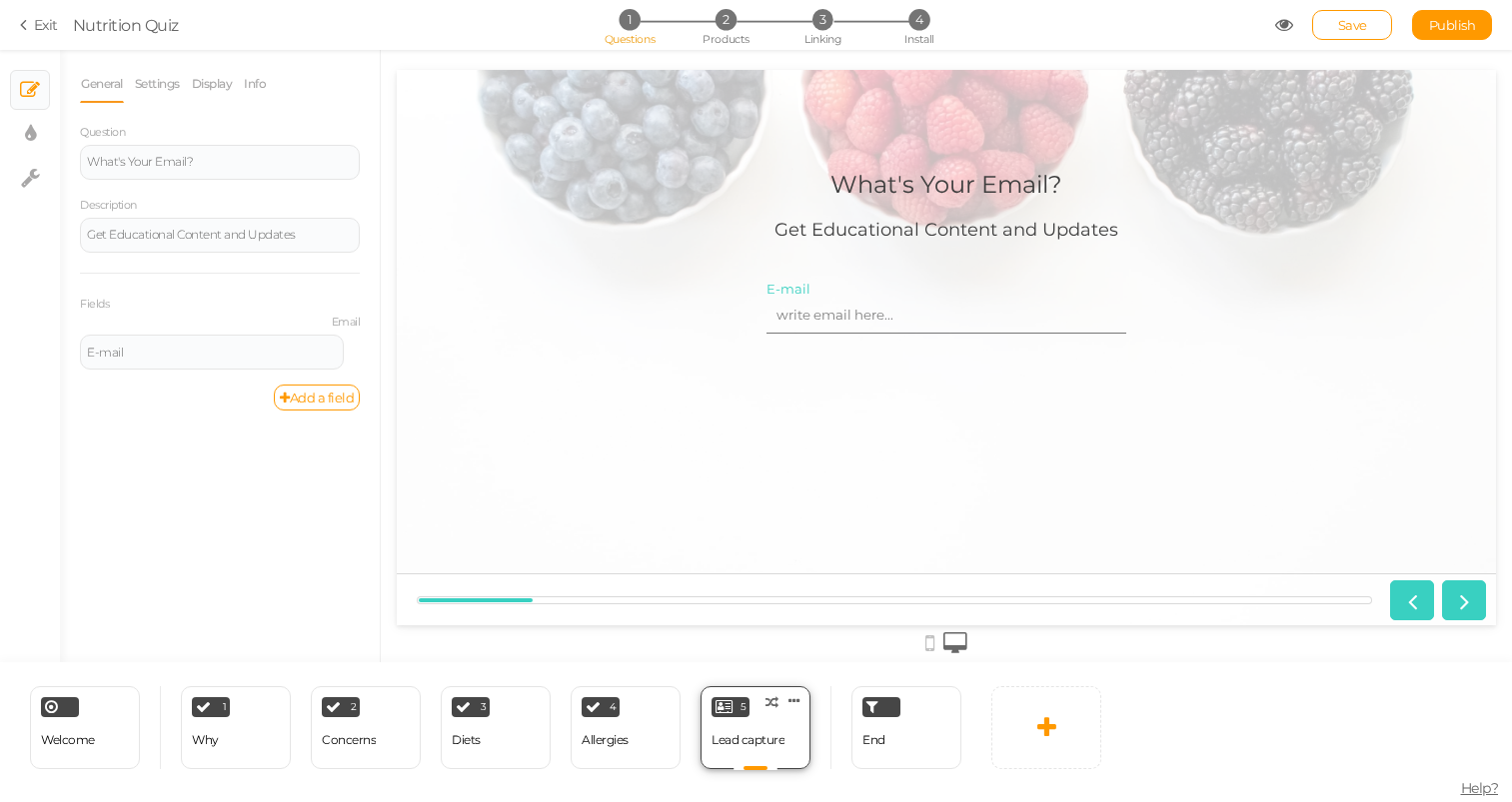 scroll, scrollTop: 0, scrollLeft: 0, axis: both 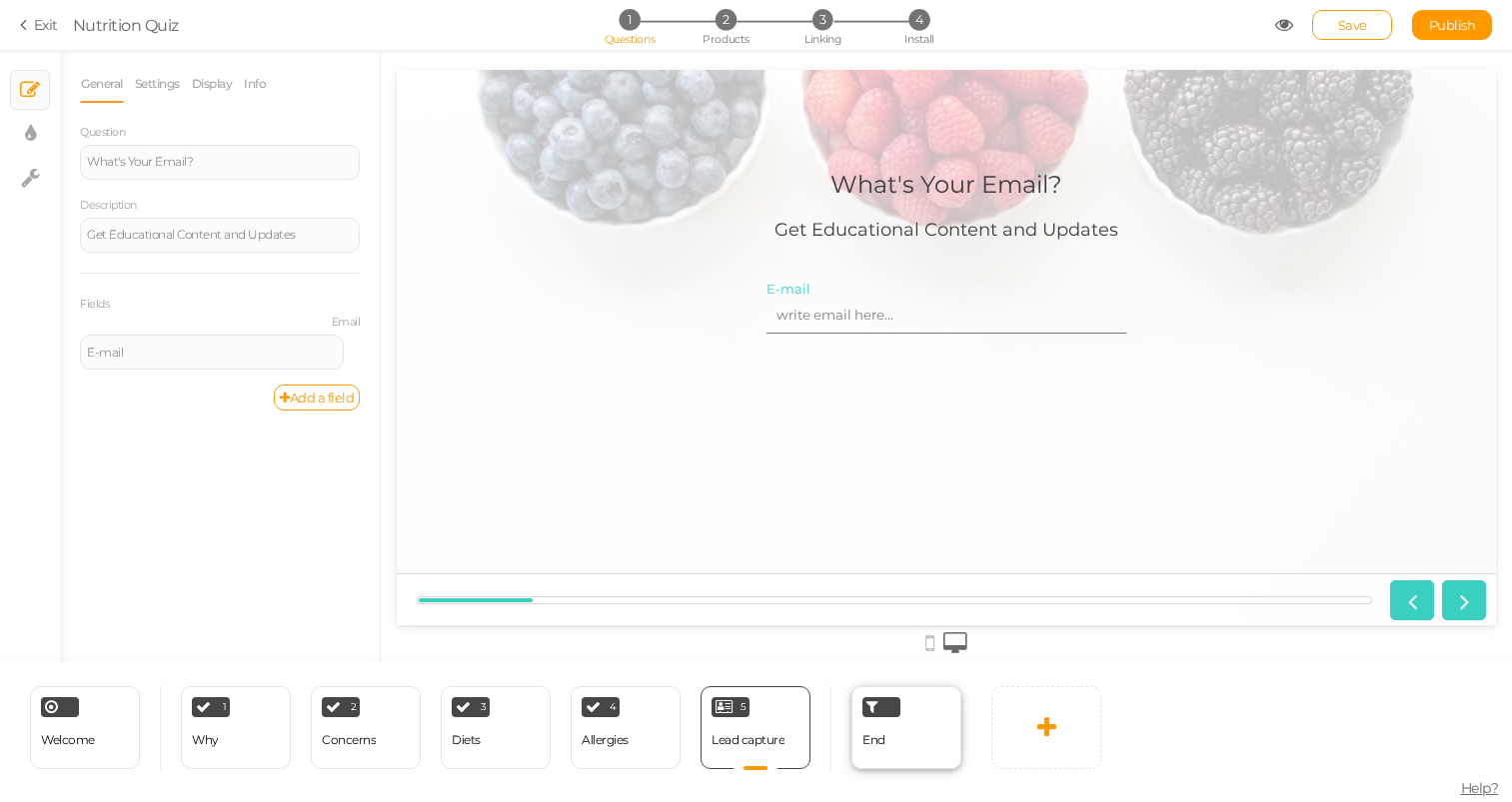 click on "End" at bounding box center [906, 727] 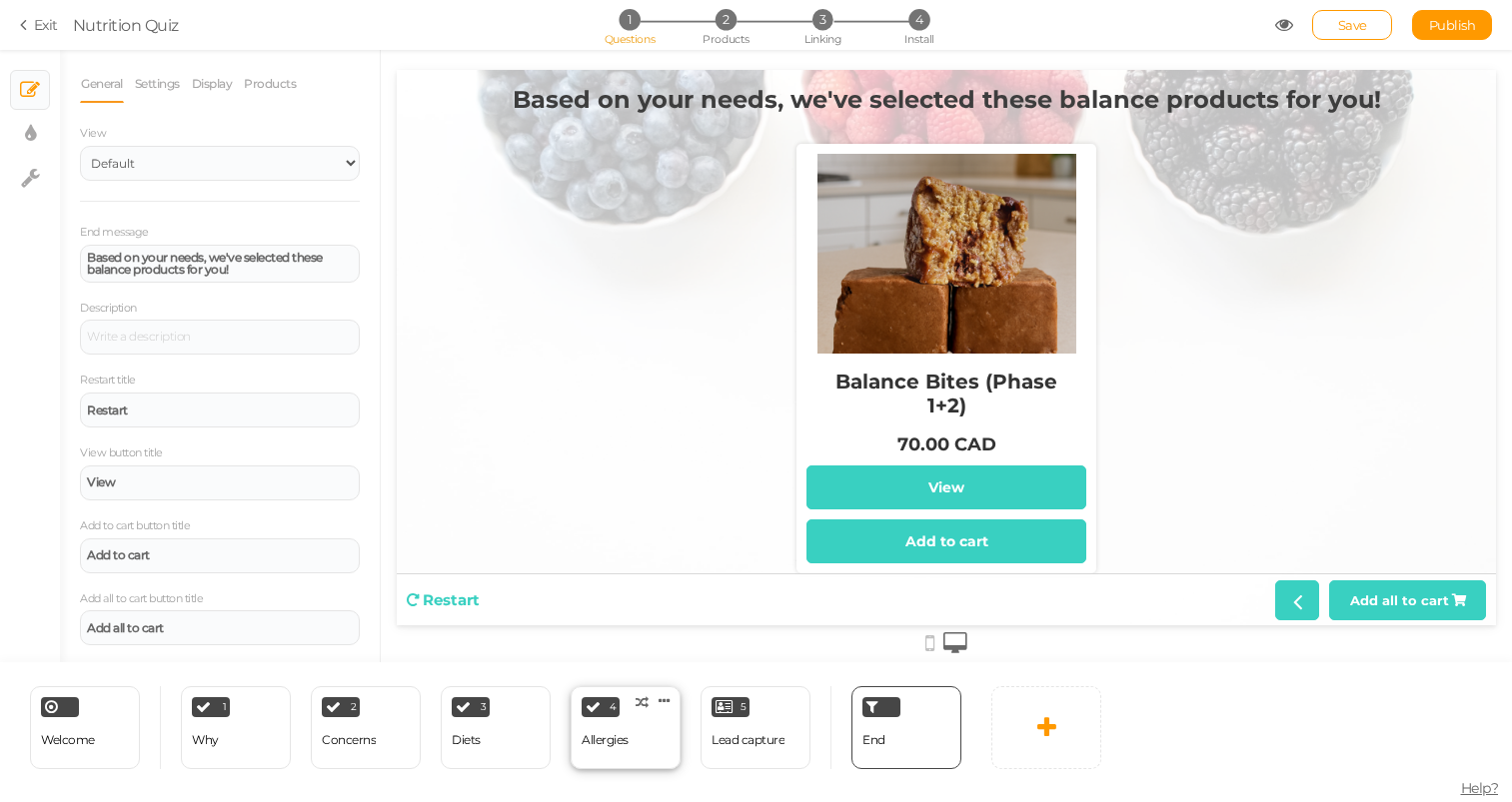 click on "Allergies" at bounding box center [605, 740] 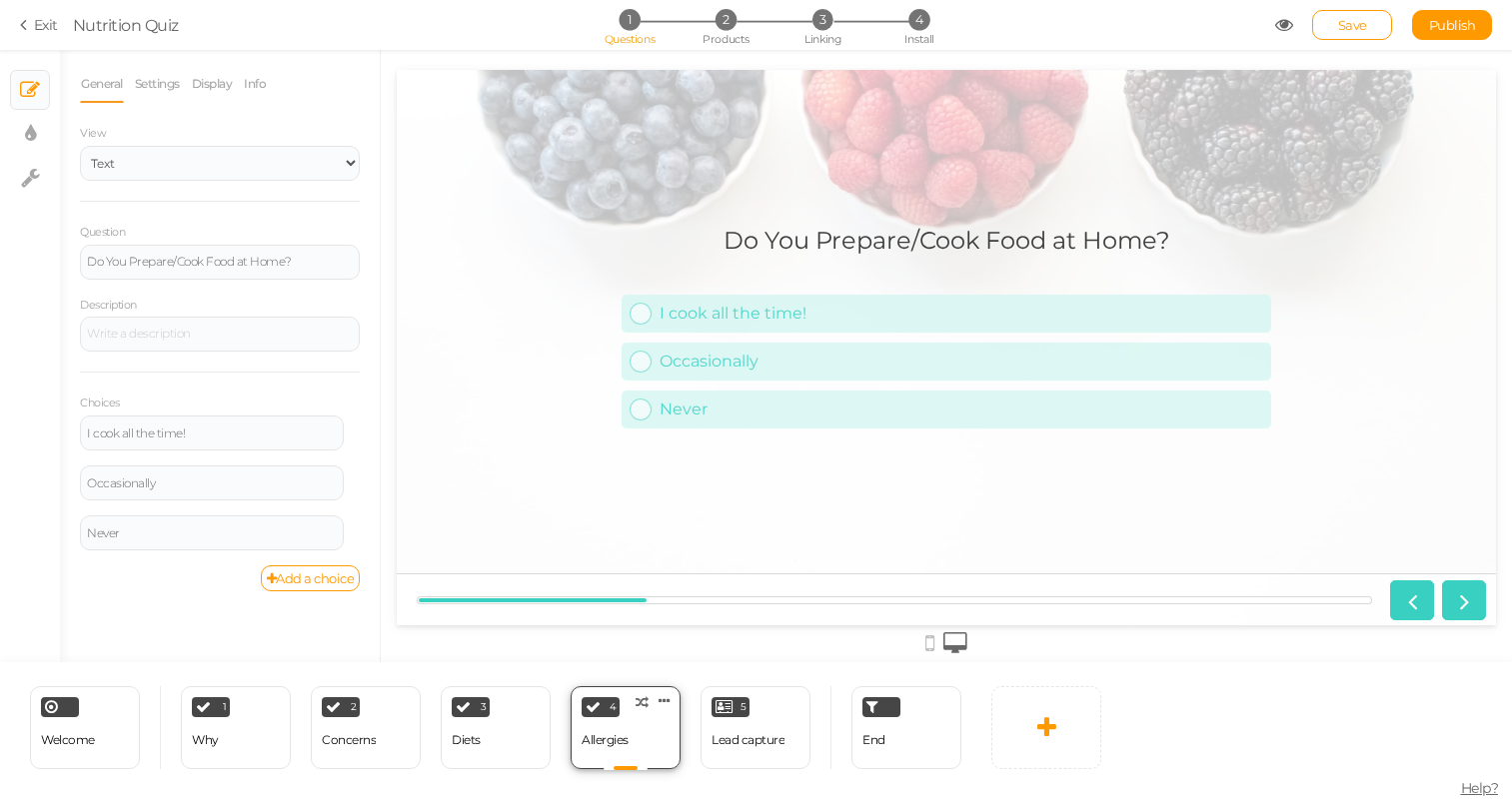 scroll, scrollTop: 0, scrollLeft: 0, axis: both 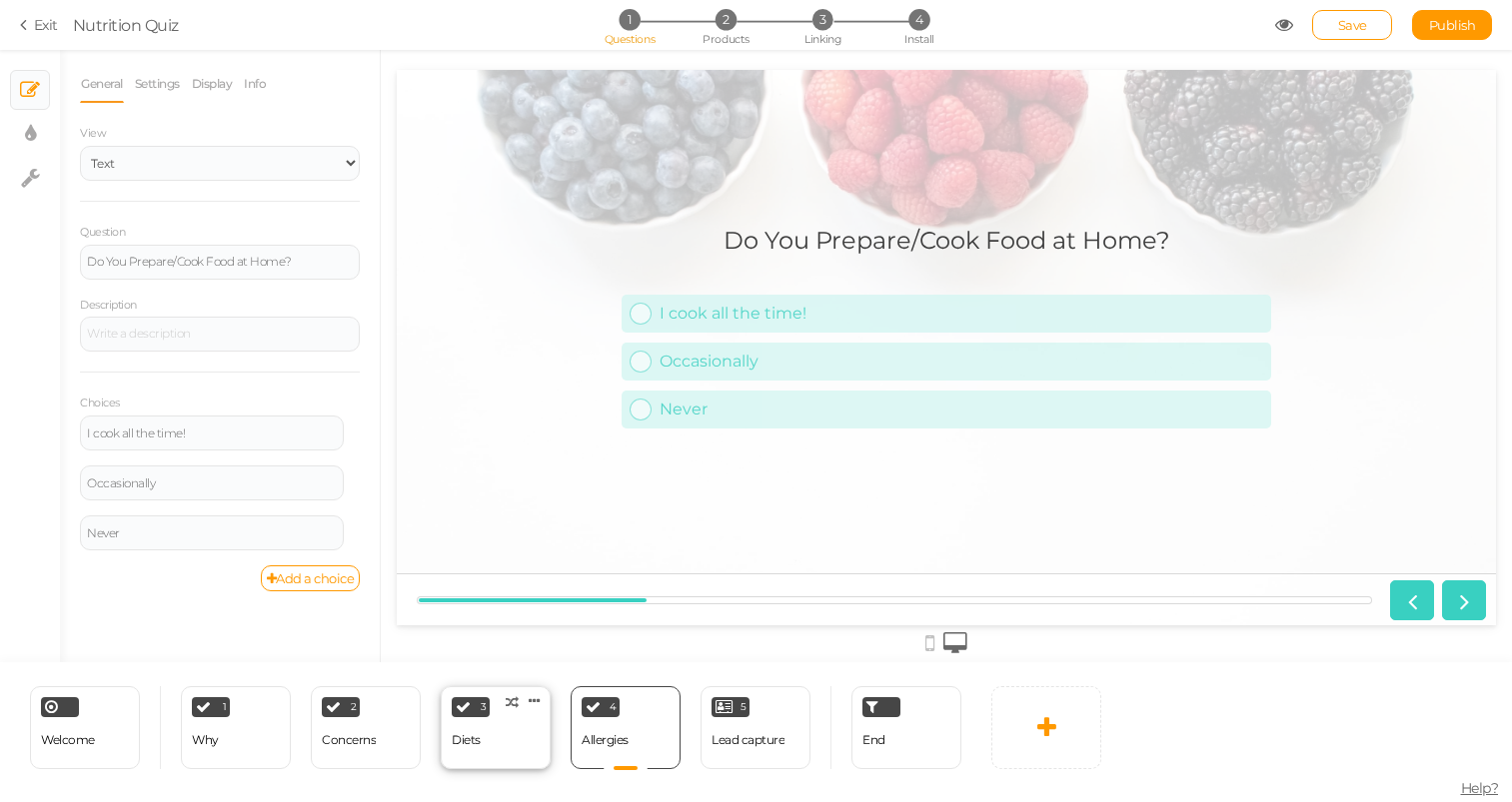 click on "3         Diets         × Define the conditions to show this slide.                     Clone             Change type             Delete" at bounding box center [496, 727] 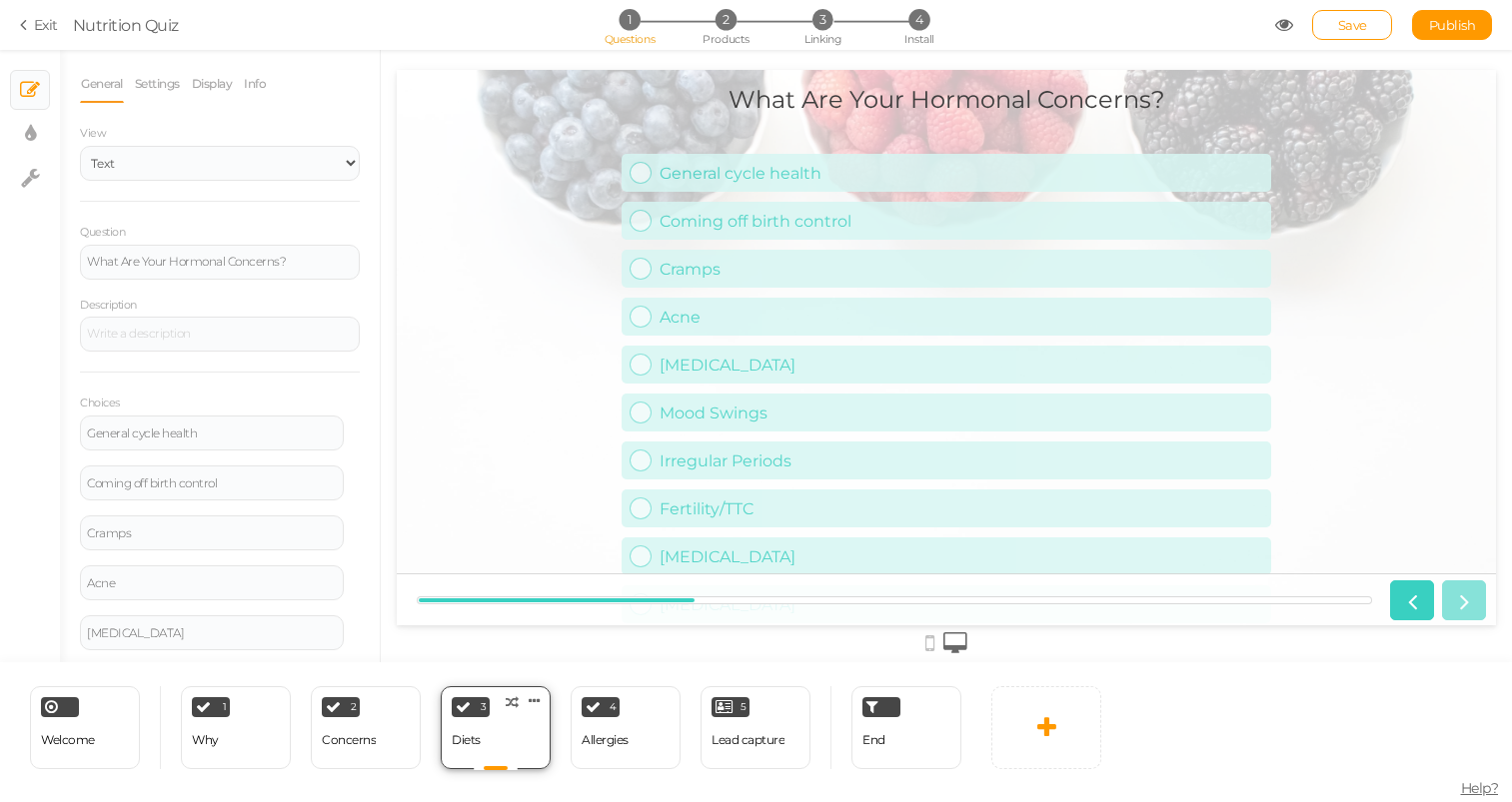 scroll, scrollTop: 0, scrollLeft: 0, axis: both 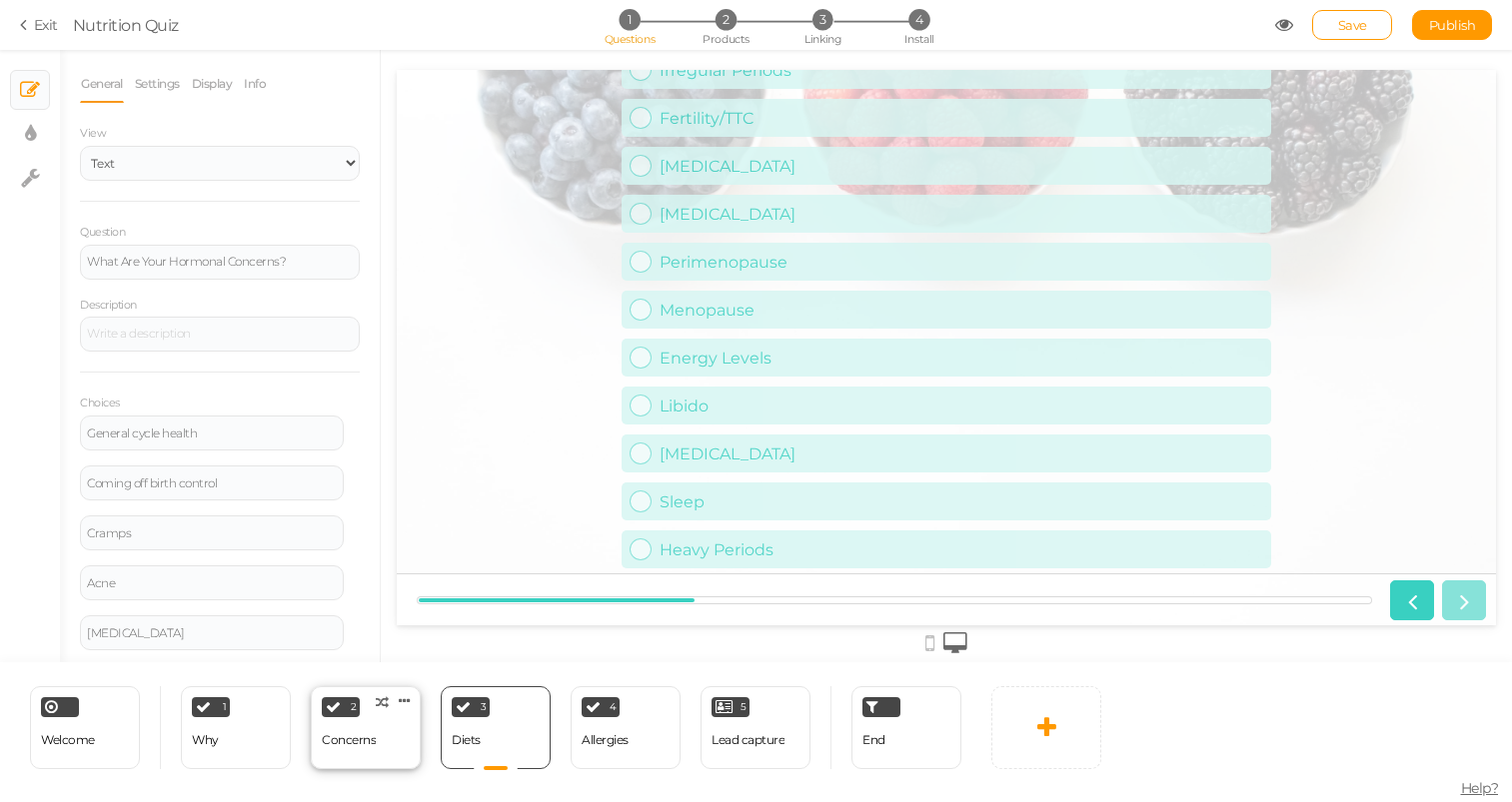 click on "2         Concerns         × Define the conditions to show this slide.                     Clone             Change type             Delete" at bounding box center [366, 727] 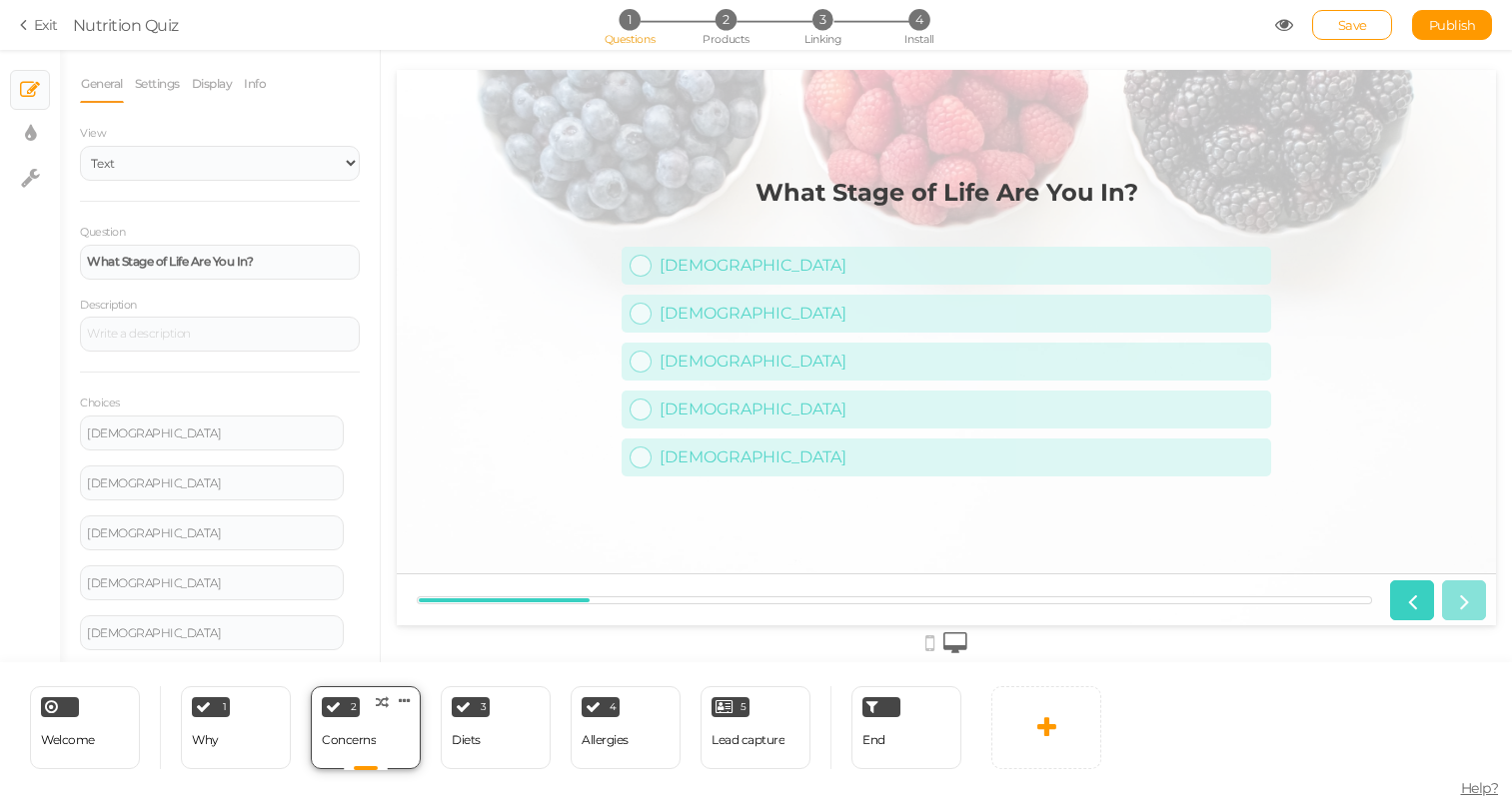 scroll, scrollTop: 0, scrollLeft: 0, axis: both 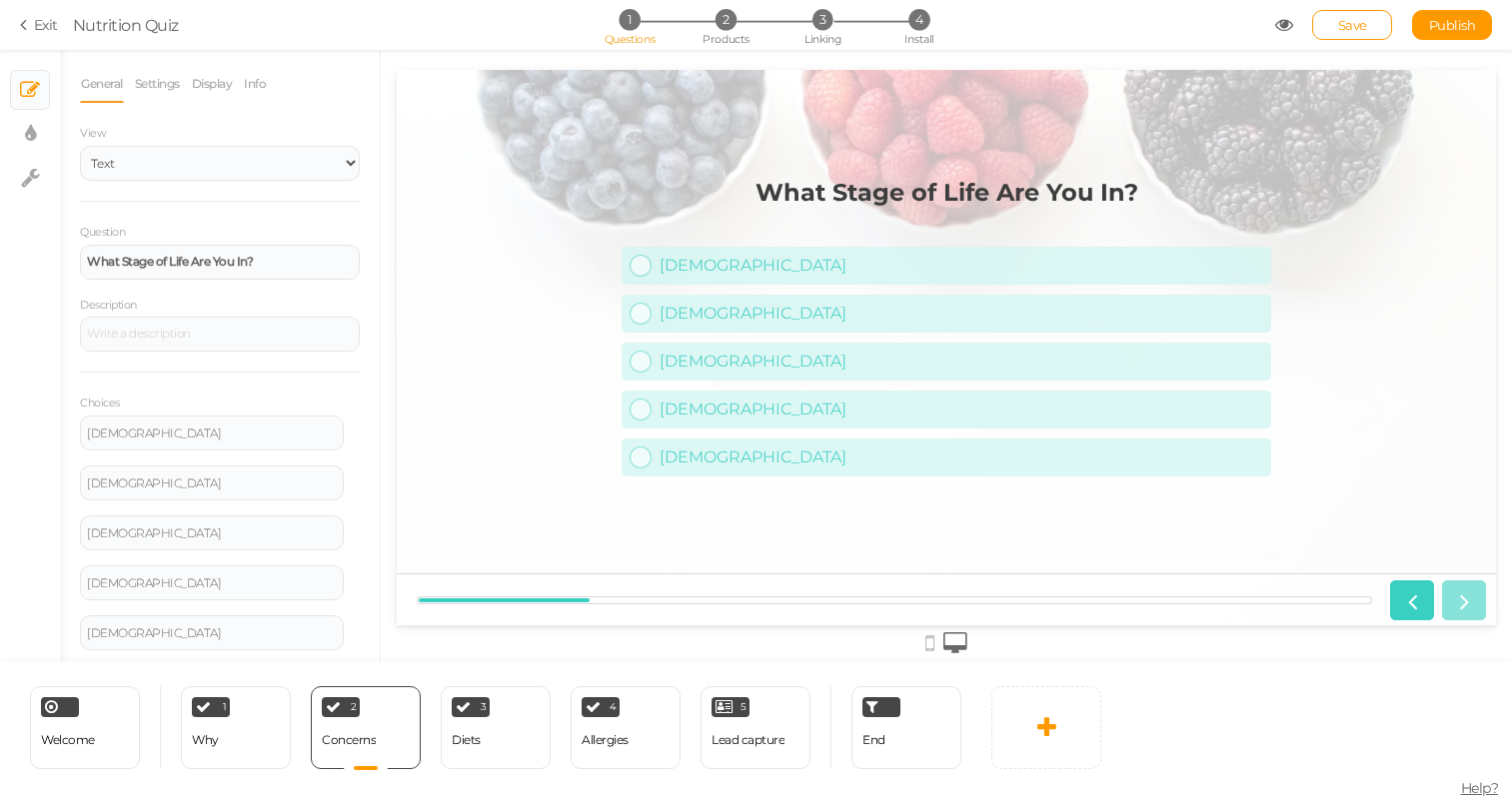 click on "Welcome                       Delete                               1         Why         × Define the conditions to show this slide.                     Clone             Change type             Delete                           2         Concerns         × Define the conditions to show this slide.                     Clone             Change type             Delete                           3         Diets         × Define the conditions to show this slide.                     Clone             Change type             Delete                           4         [MEDICAL_DATA]         × Define the conditions to show this slide.                     Clone             Change type             Delete                           5         Lead capture         × Define the conditions to show this slide.                     Clone             Change type             Delete                                       End" at bounding box center (486, 727) 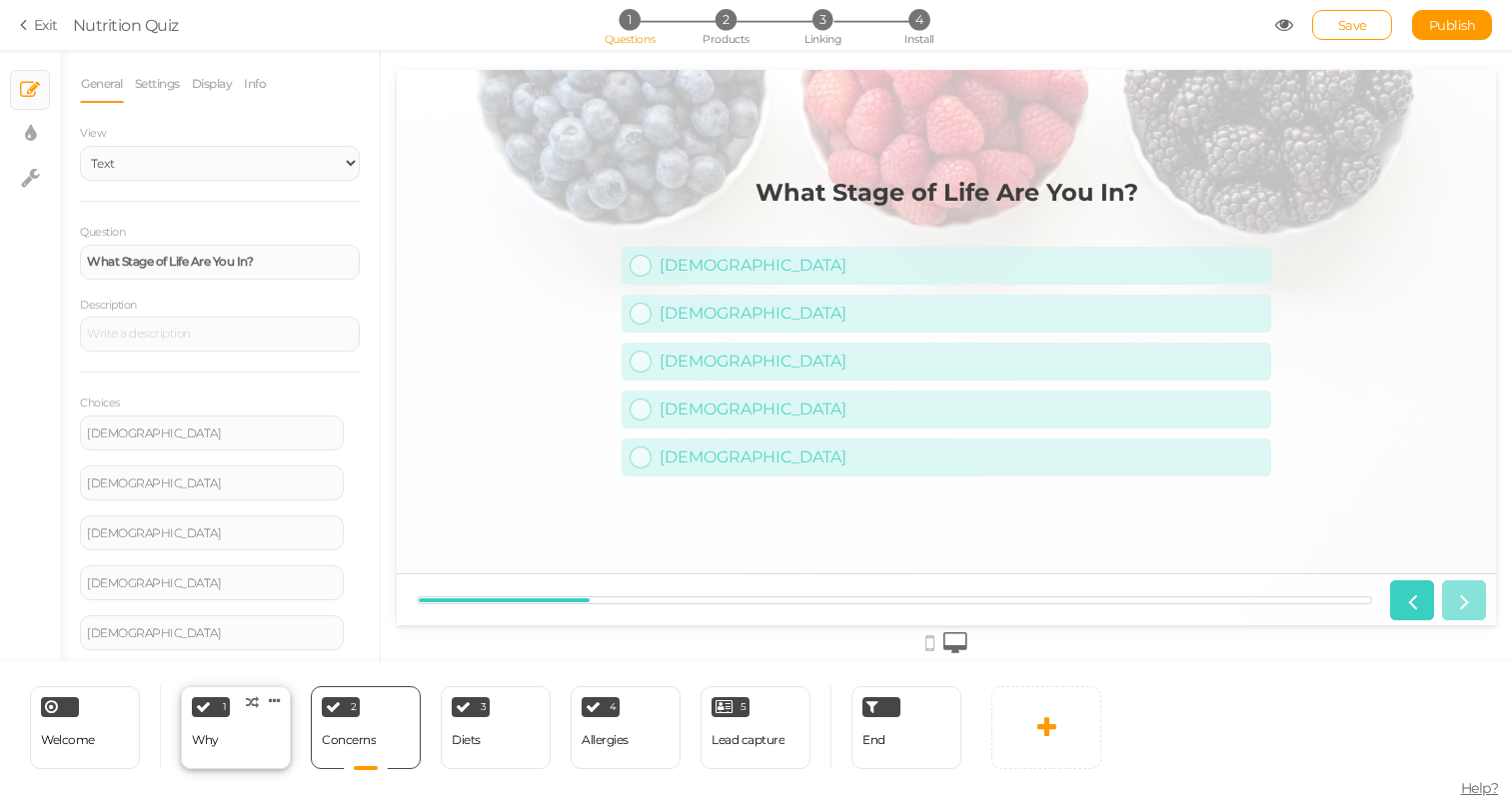click on "1         Why         × Define the conditions to show this slide.                     Clone             Change type             Delete" at bounding box center [236, 727] 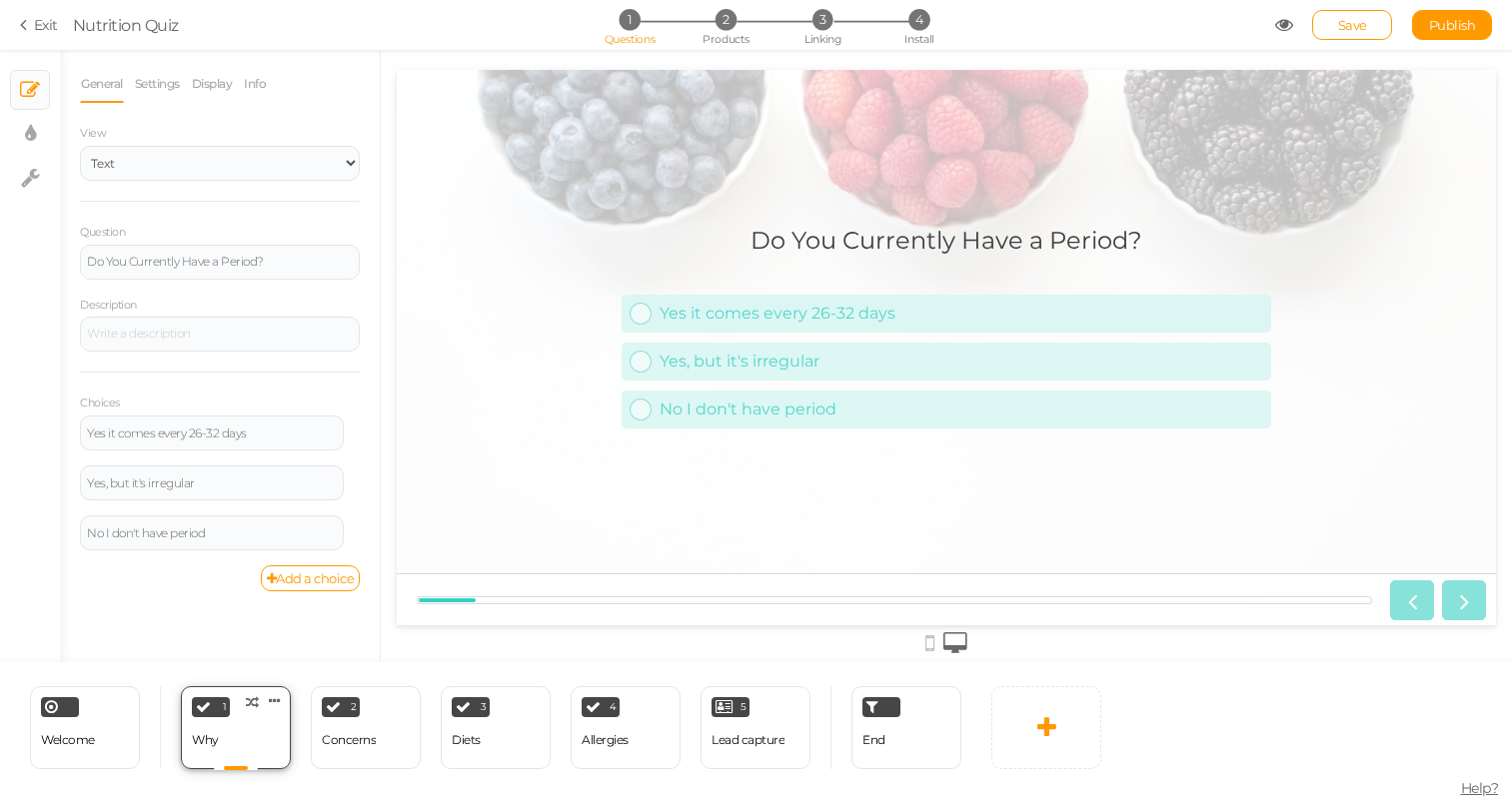 scroll, scrollTop: 0, scrollLeft: 0, axis: both 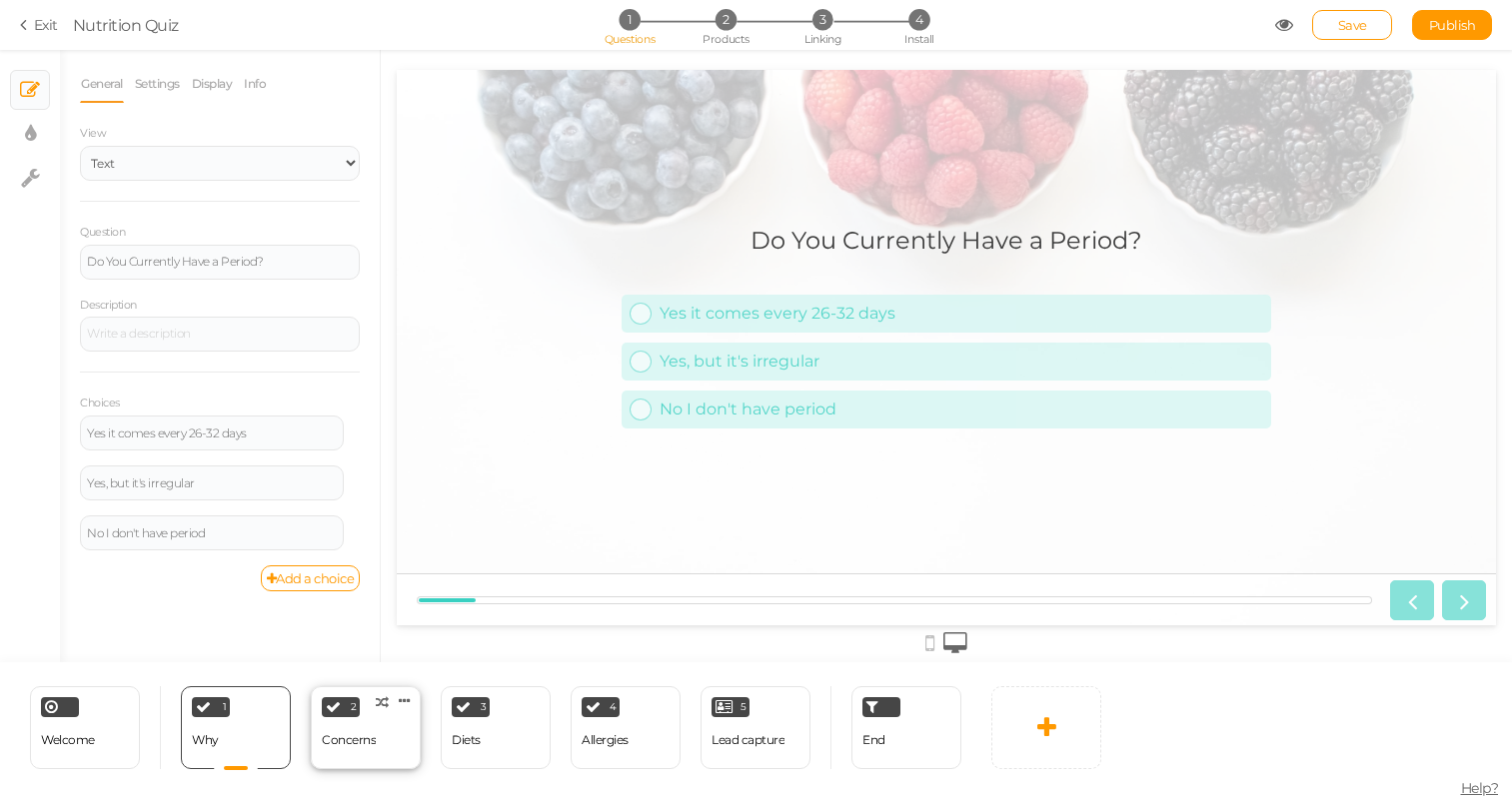 click on "Concerns" at bounding box center [349, 740] 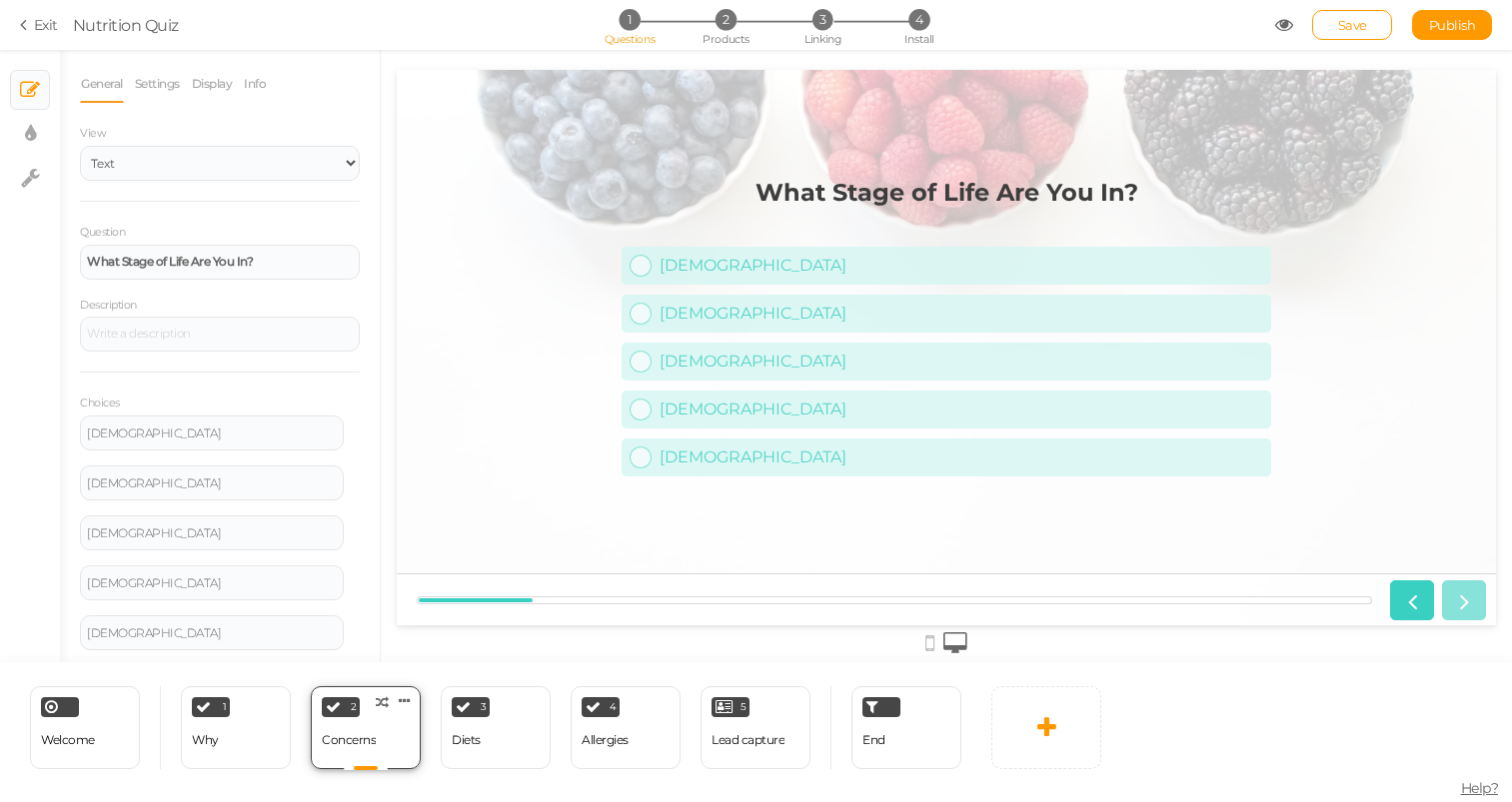 scroll, scrollTop: 0, scrollLeft: 0, axis: both 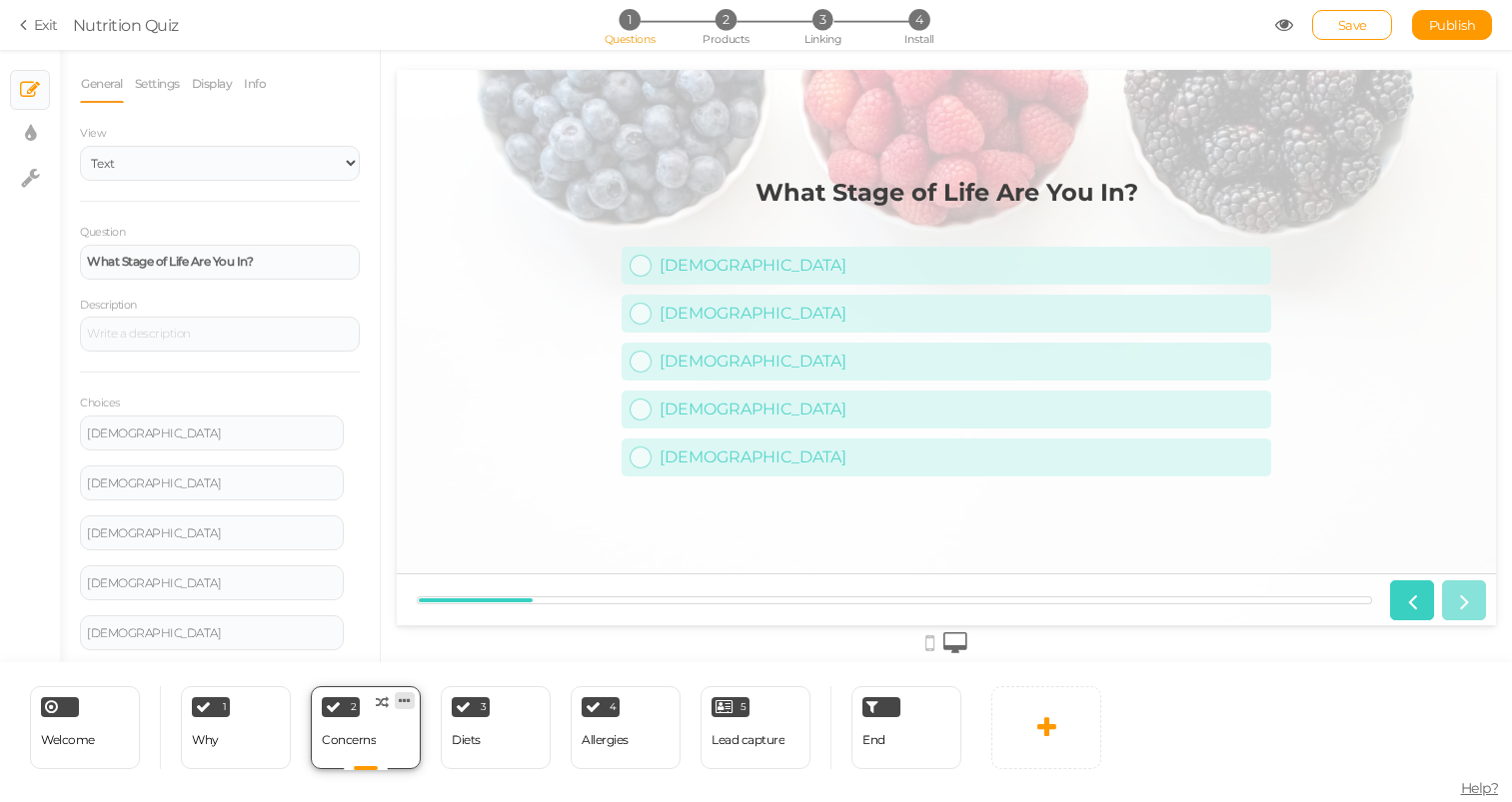 click at bounding box center [405, 700] 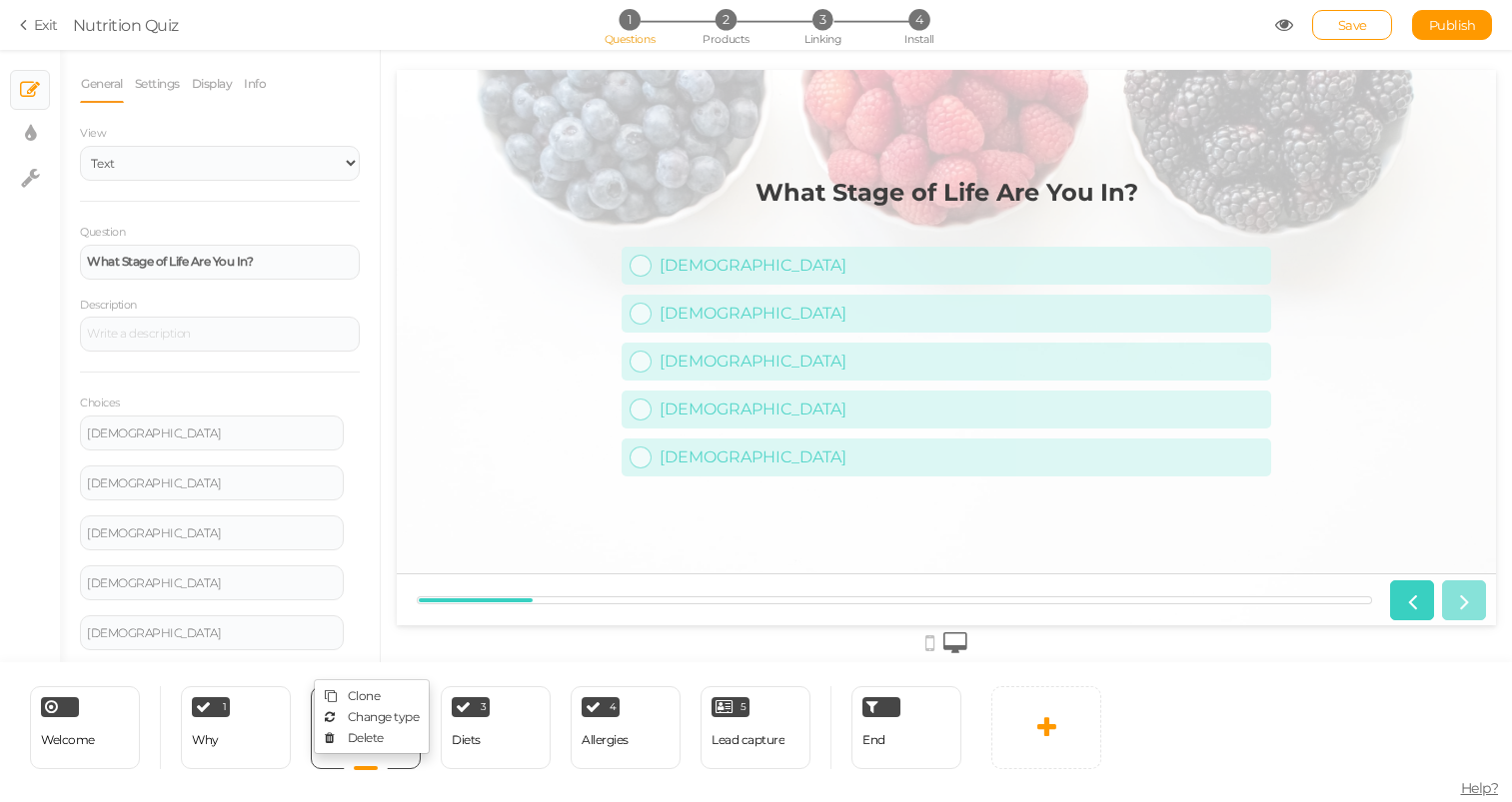 drag, startPoint x: 439, startPoint y: 623, endPoint x: 833, endPoint y: 696, distance: 400.70563 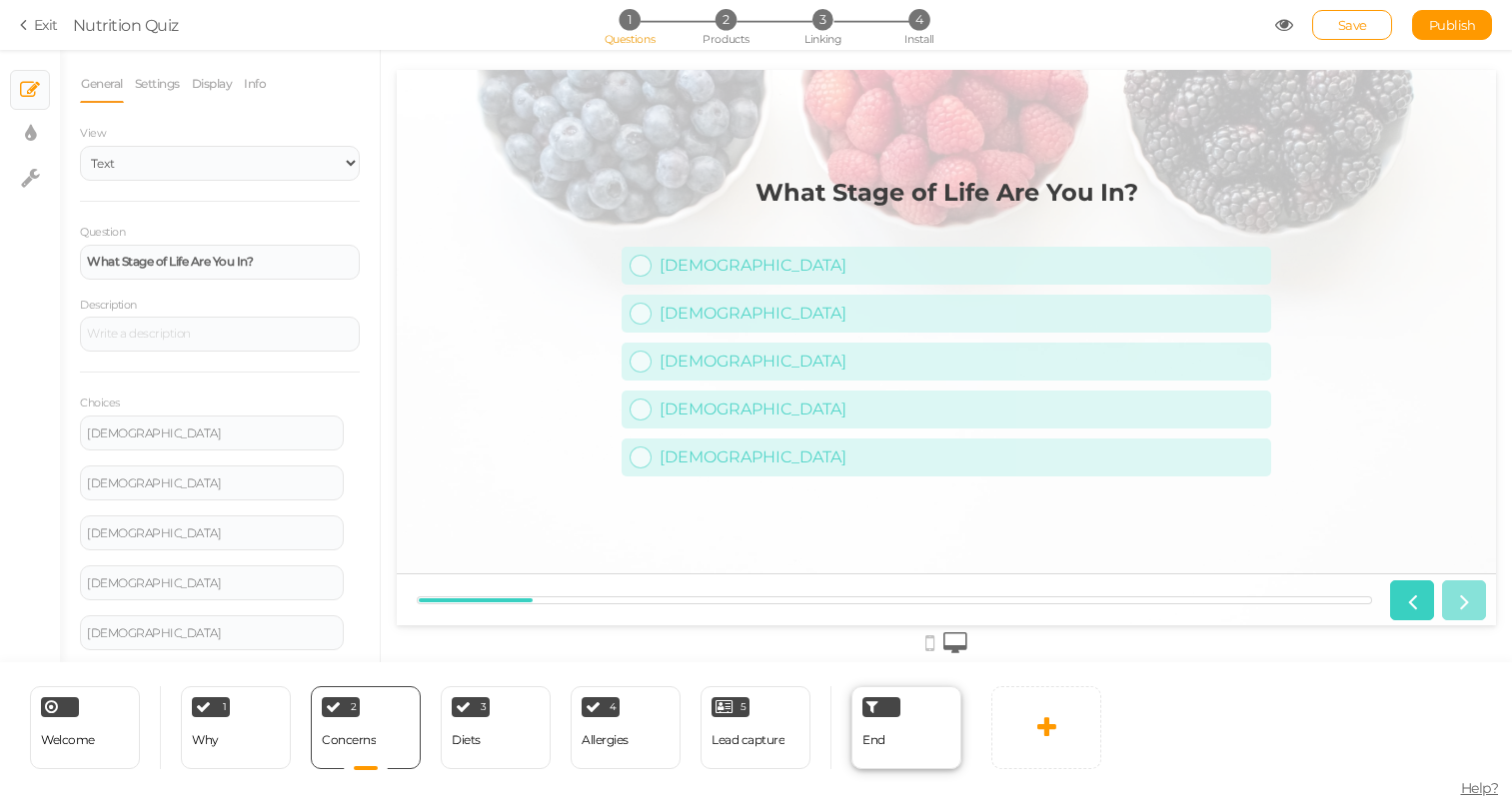 click on "End" at bounding box center [906, 727] 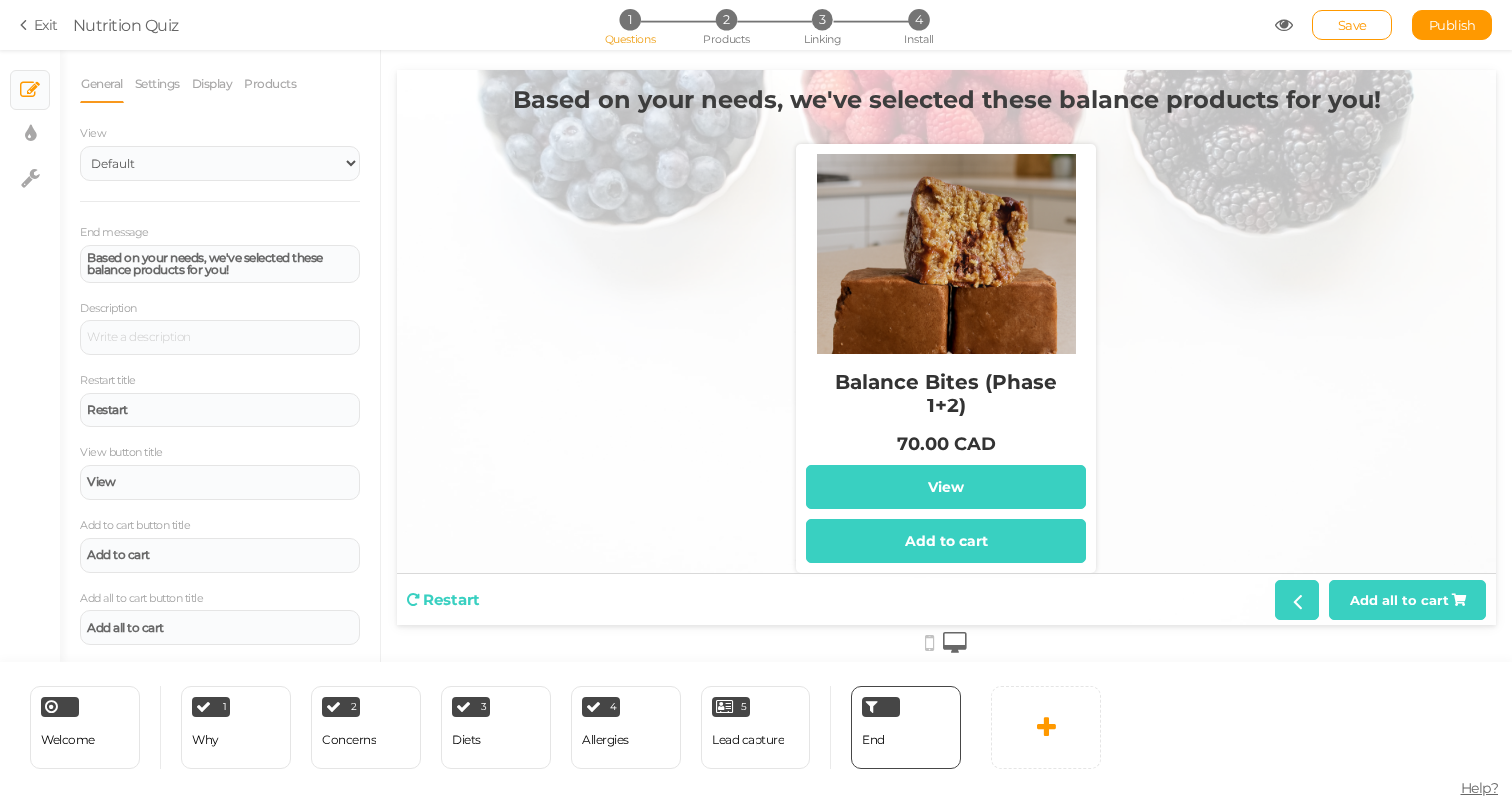 scroll, scrollTop: 0, scrollLeft: 0, axis: both 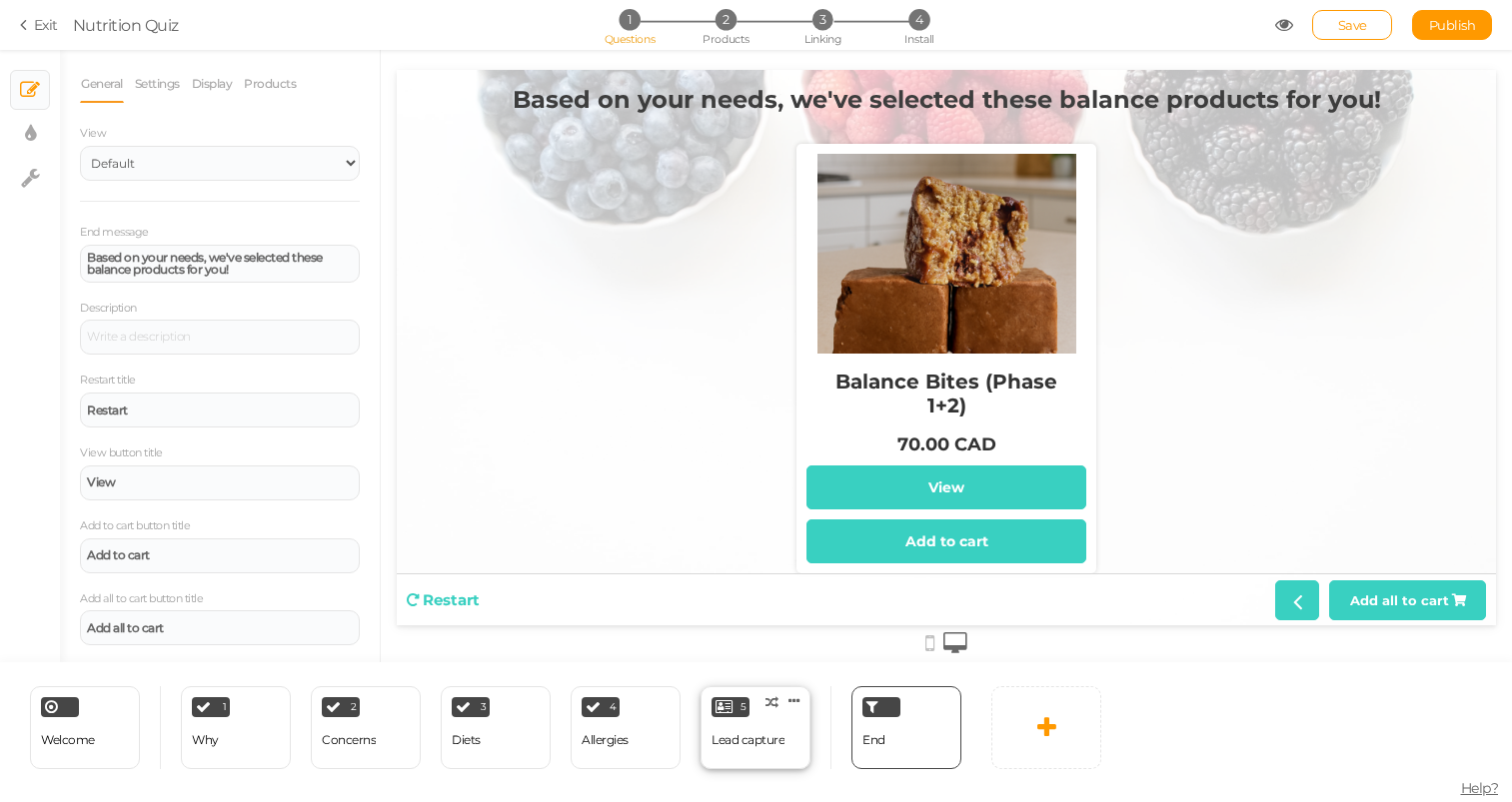click on "Lead capture" at bounding box center [748, 740] 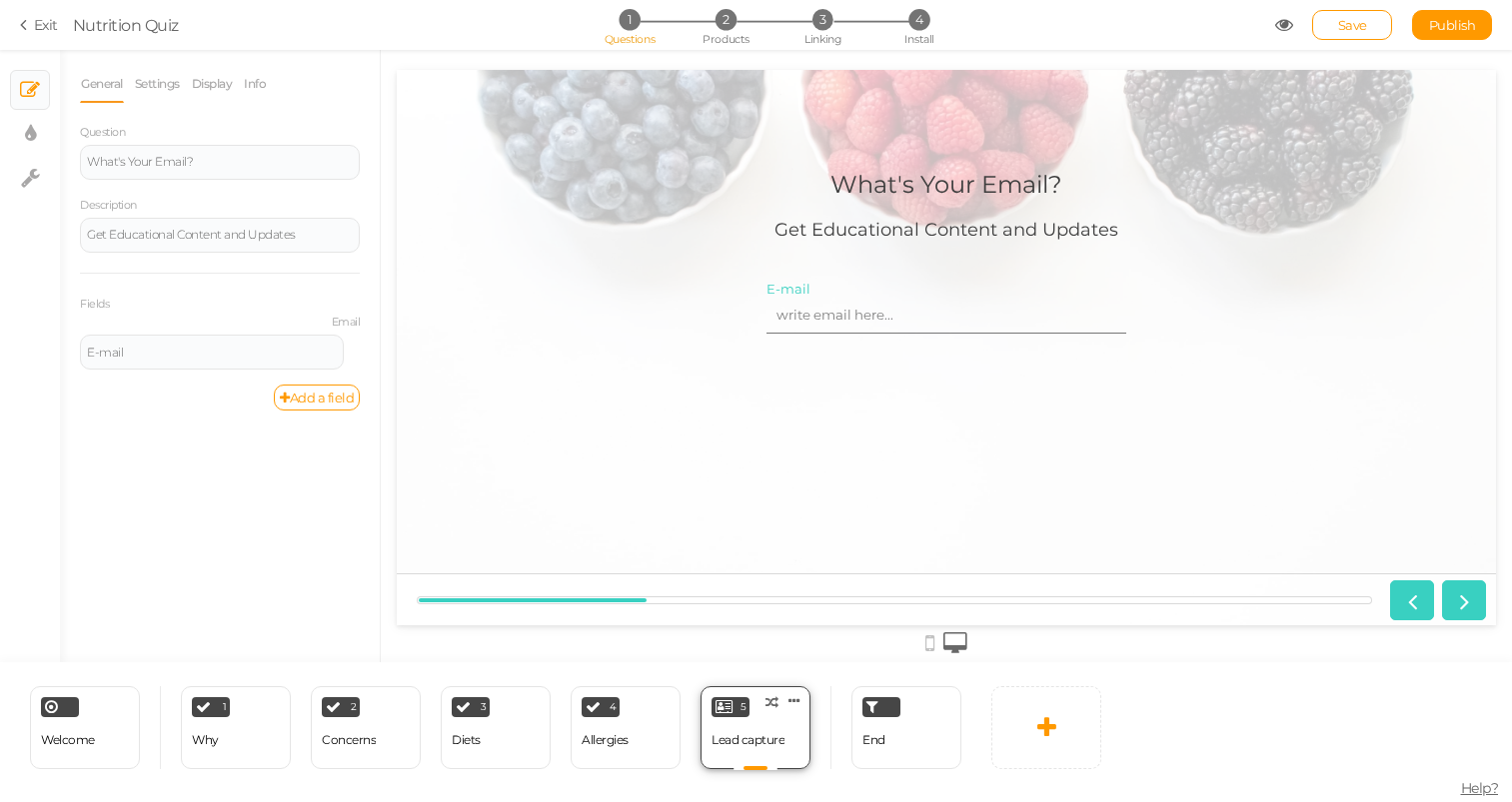 scroll, scrollTop: 0, scrollLeft: 0, axis: both 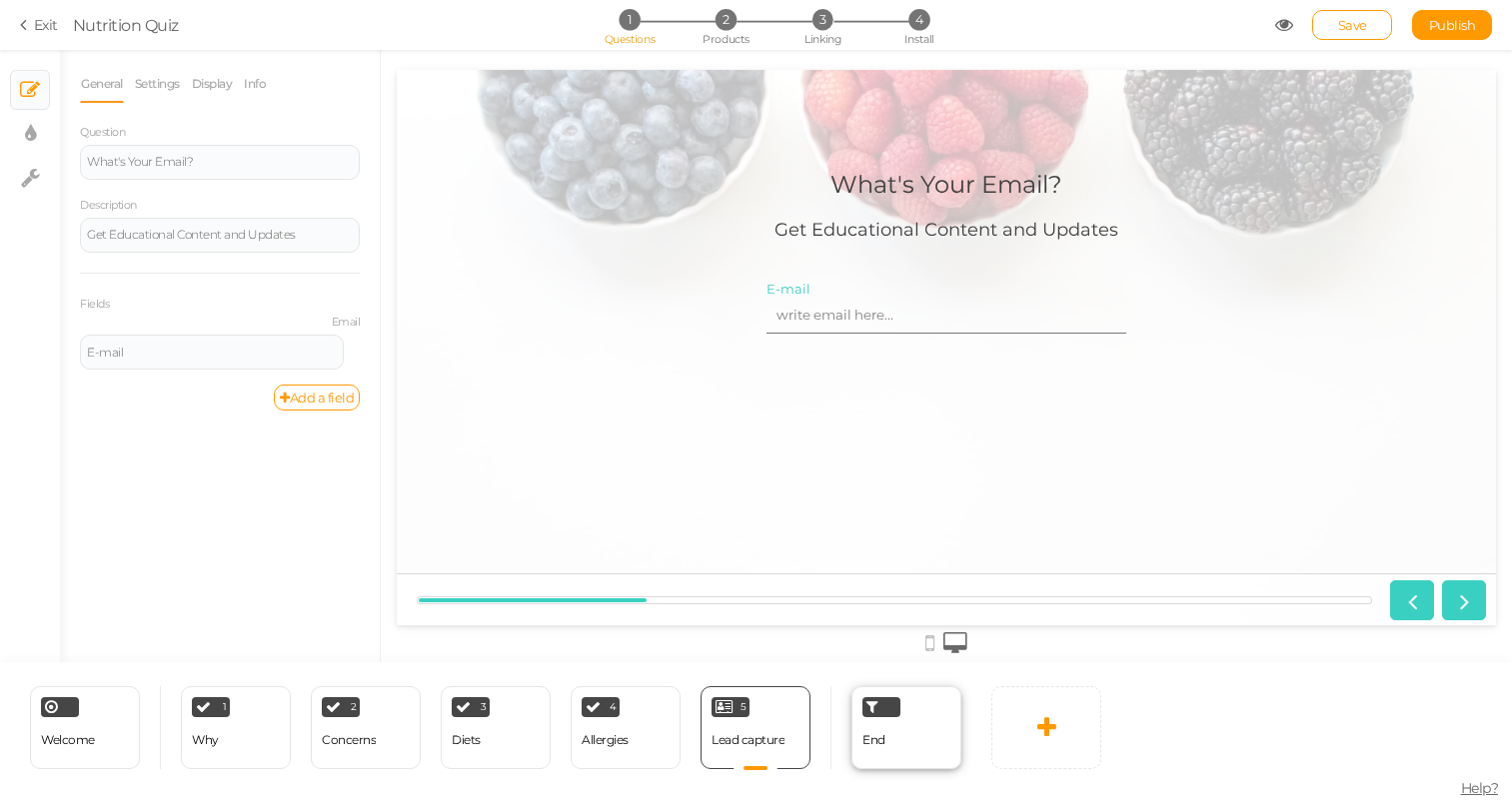 click on "End" at bounding box center [906, 727] 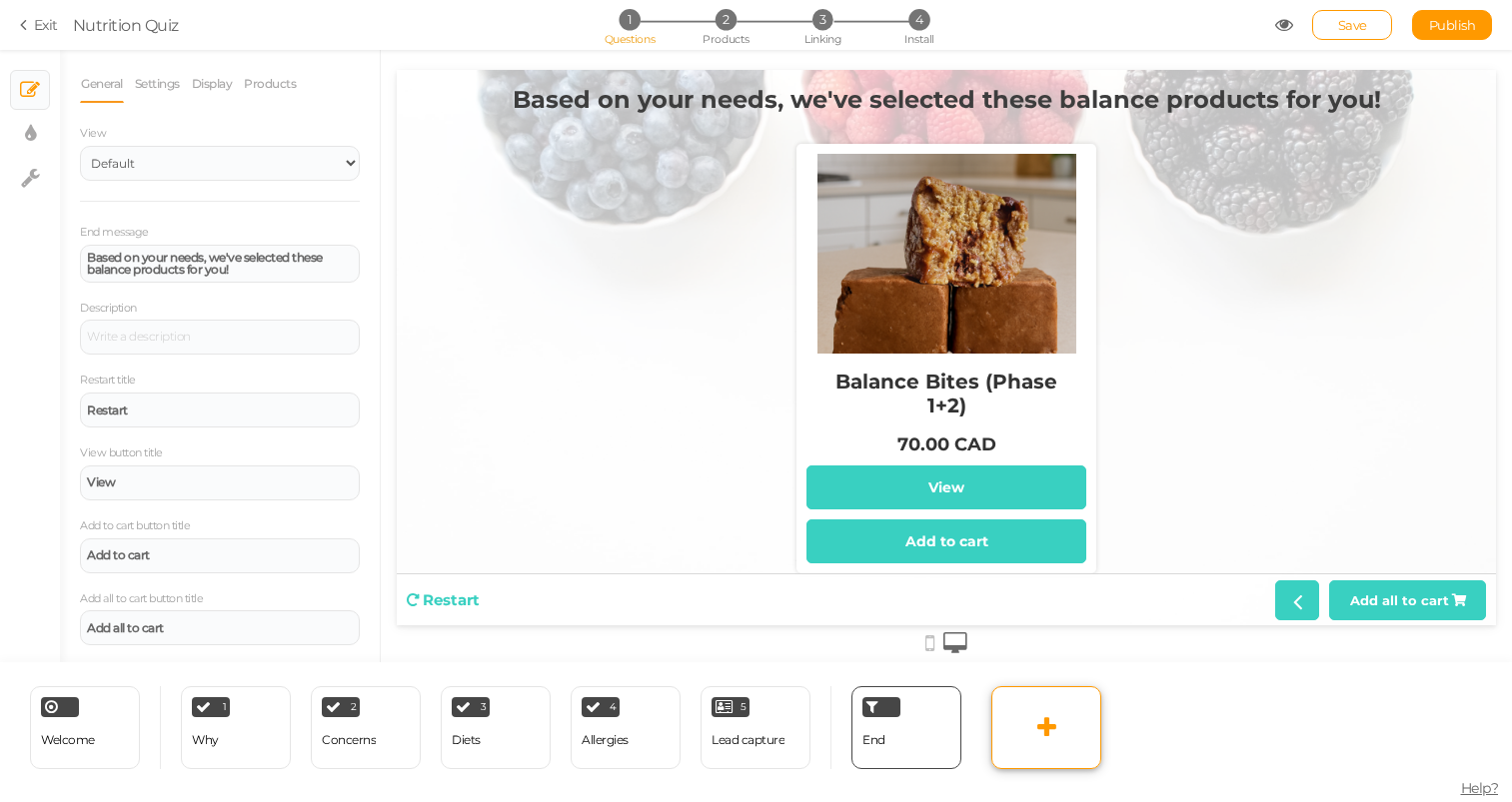 click at bounding box center (1046, 727) 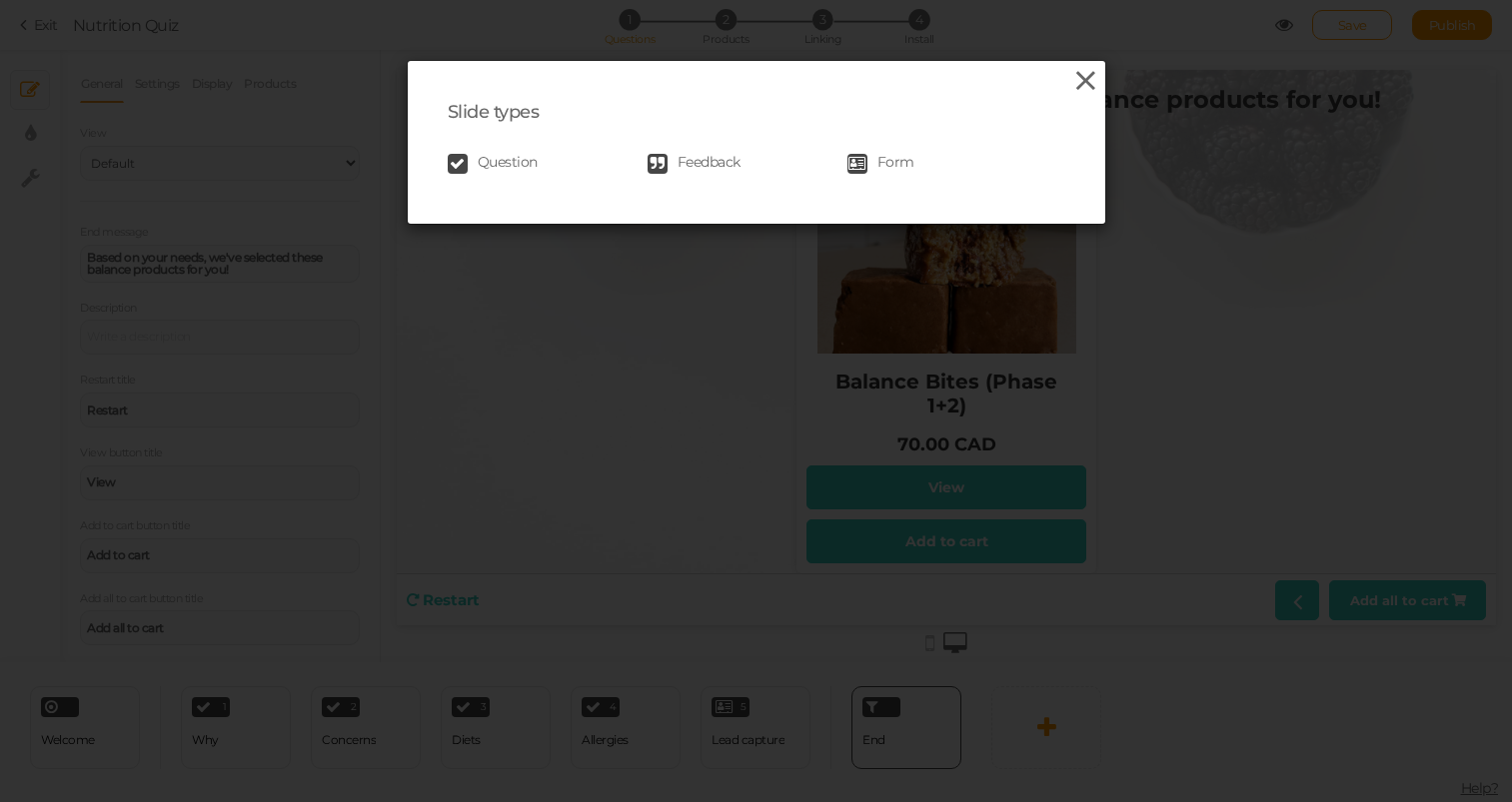 click at bounding box center (1085, 81) 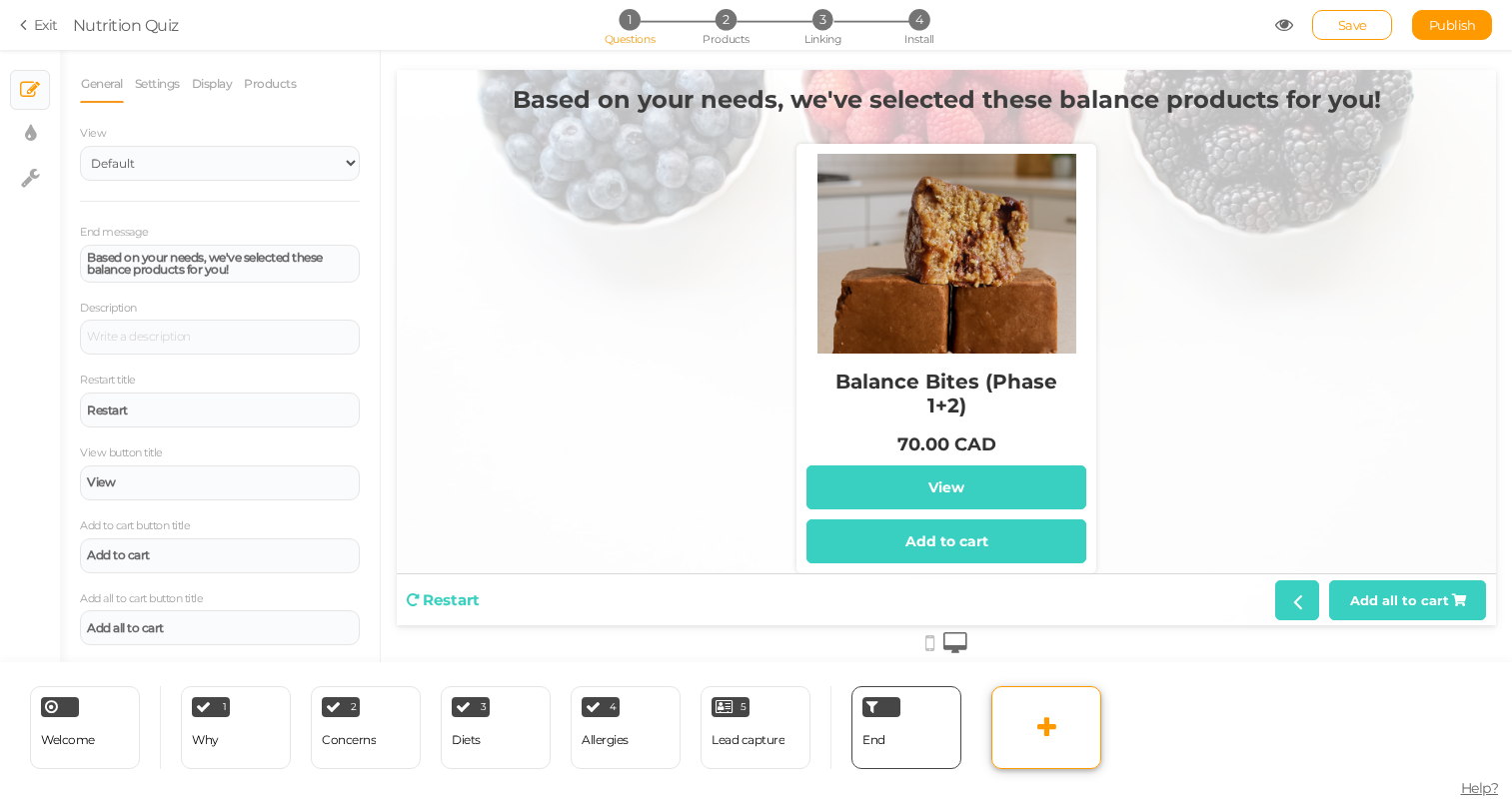 click at bounding box center [1046, 727] 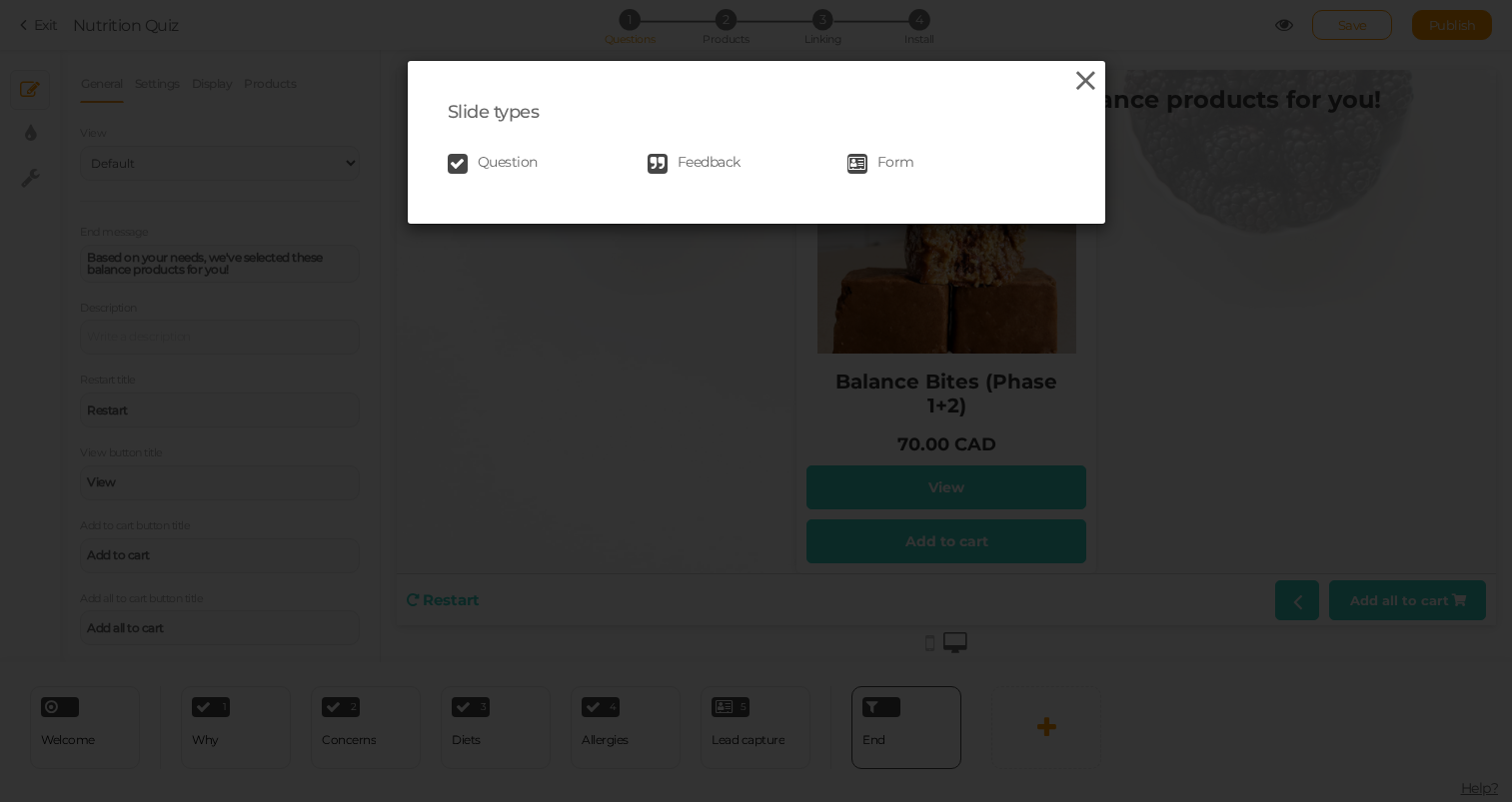 click at bounding box center (1085, 81) 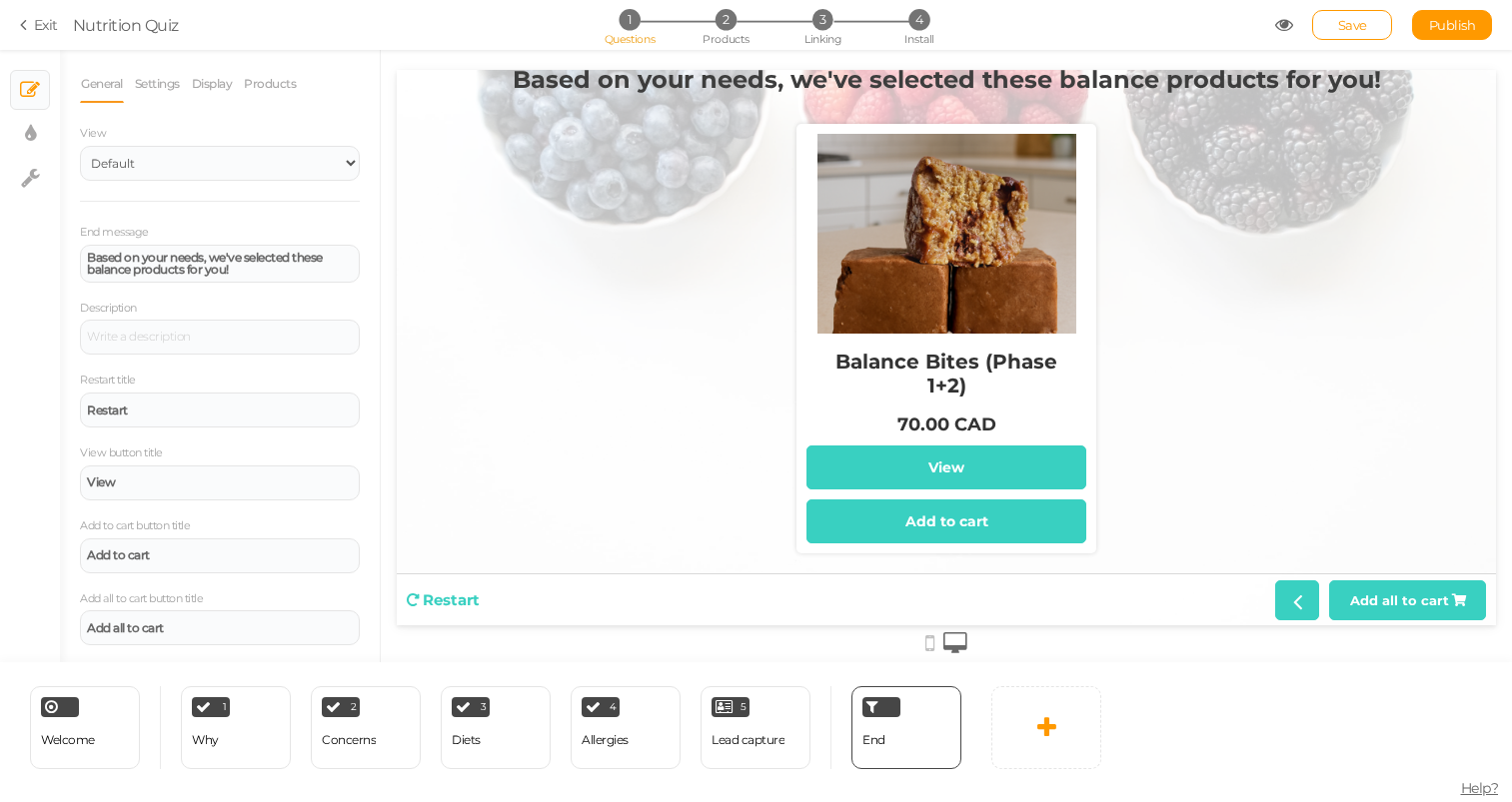 scroll, scrollTop: 20, scrollLeft: 0, axis: vertical 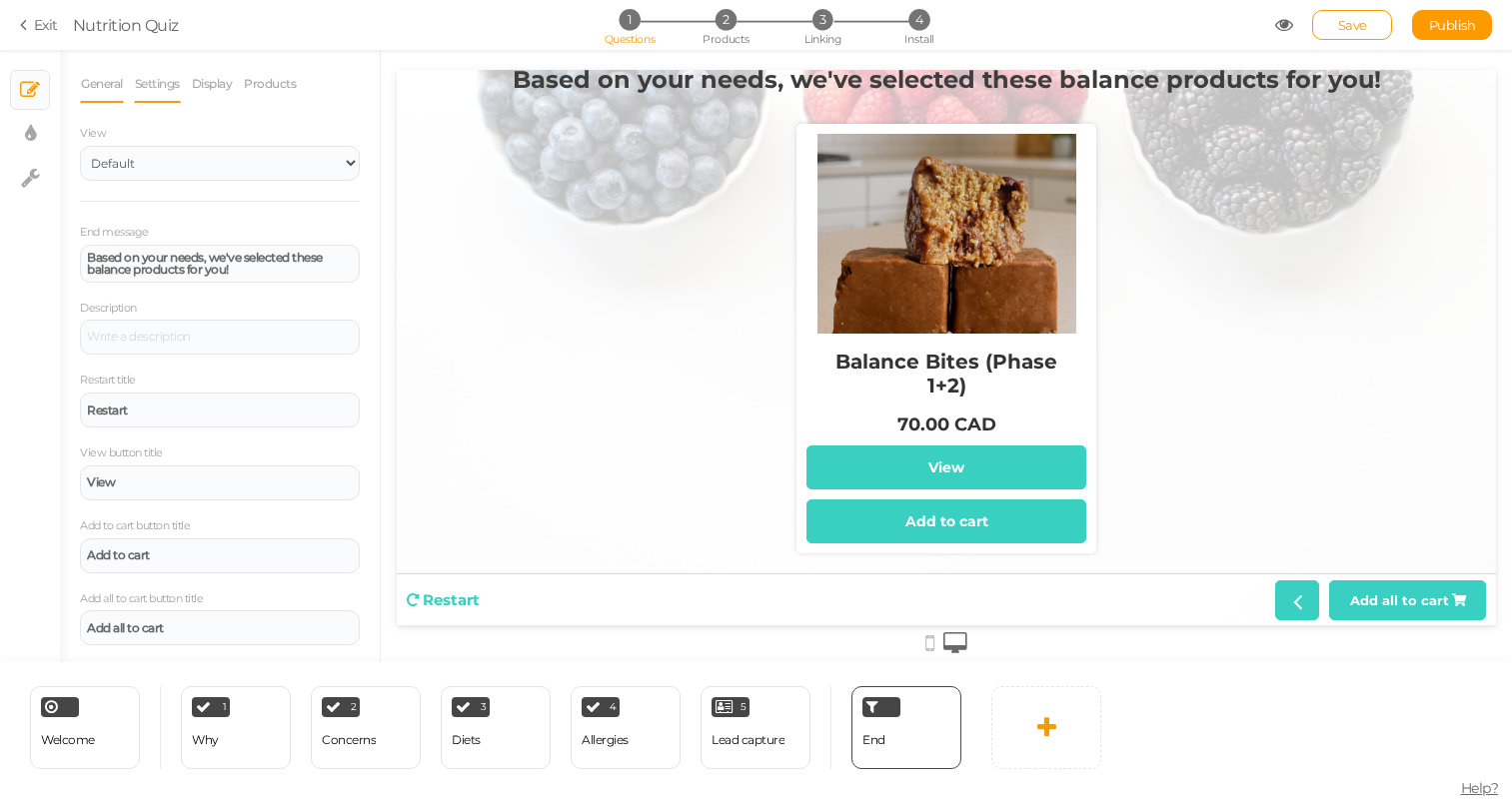 click on "Settings" at bounding box center (157, 84) 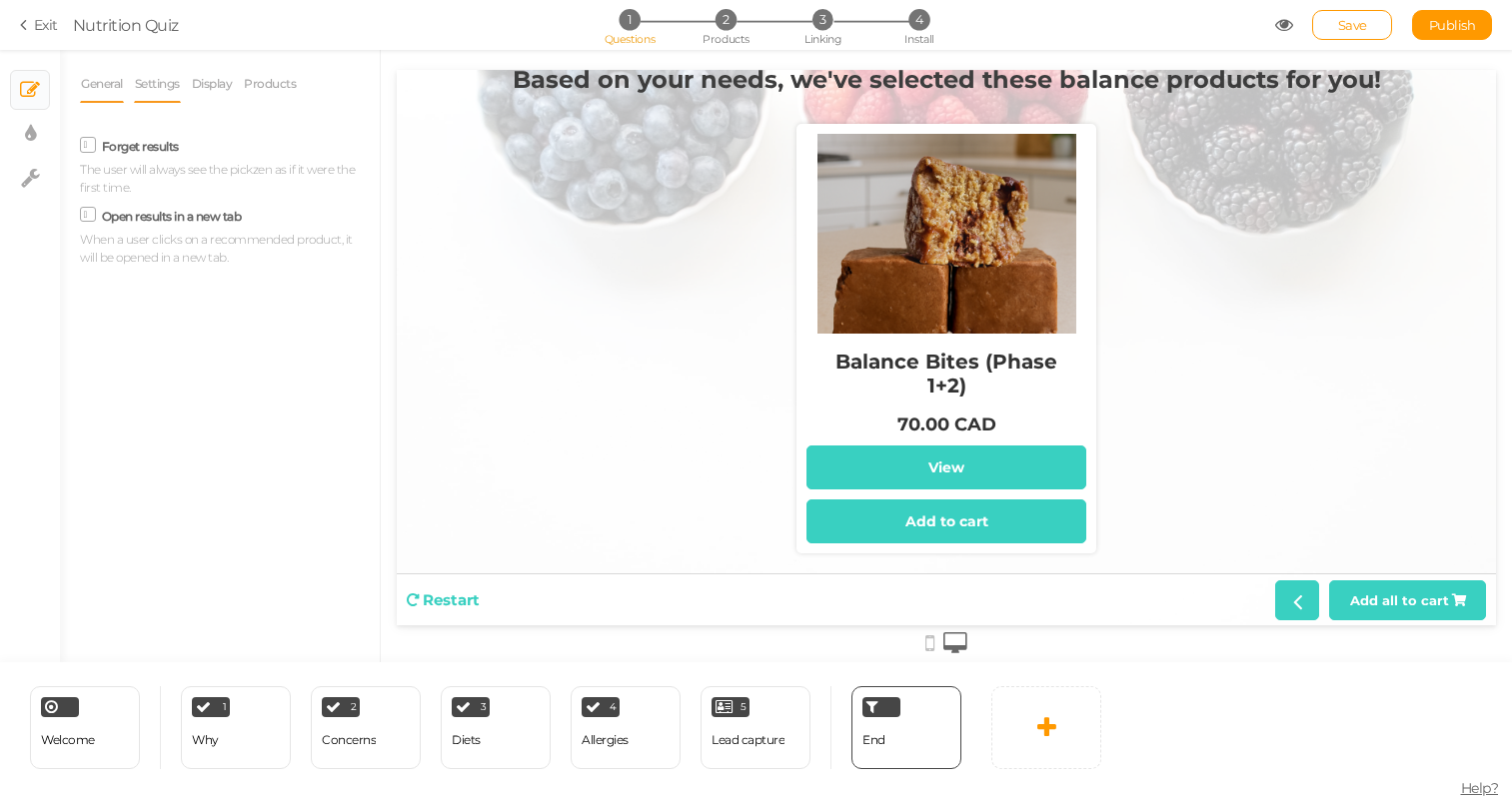 click on "General" at bounding box center [102, 84] 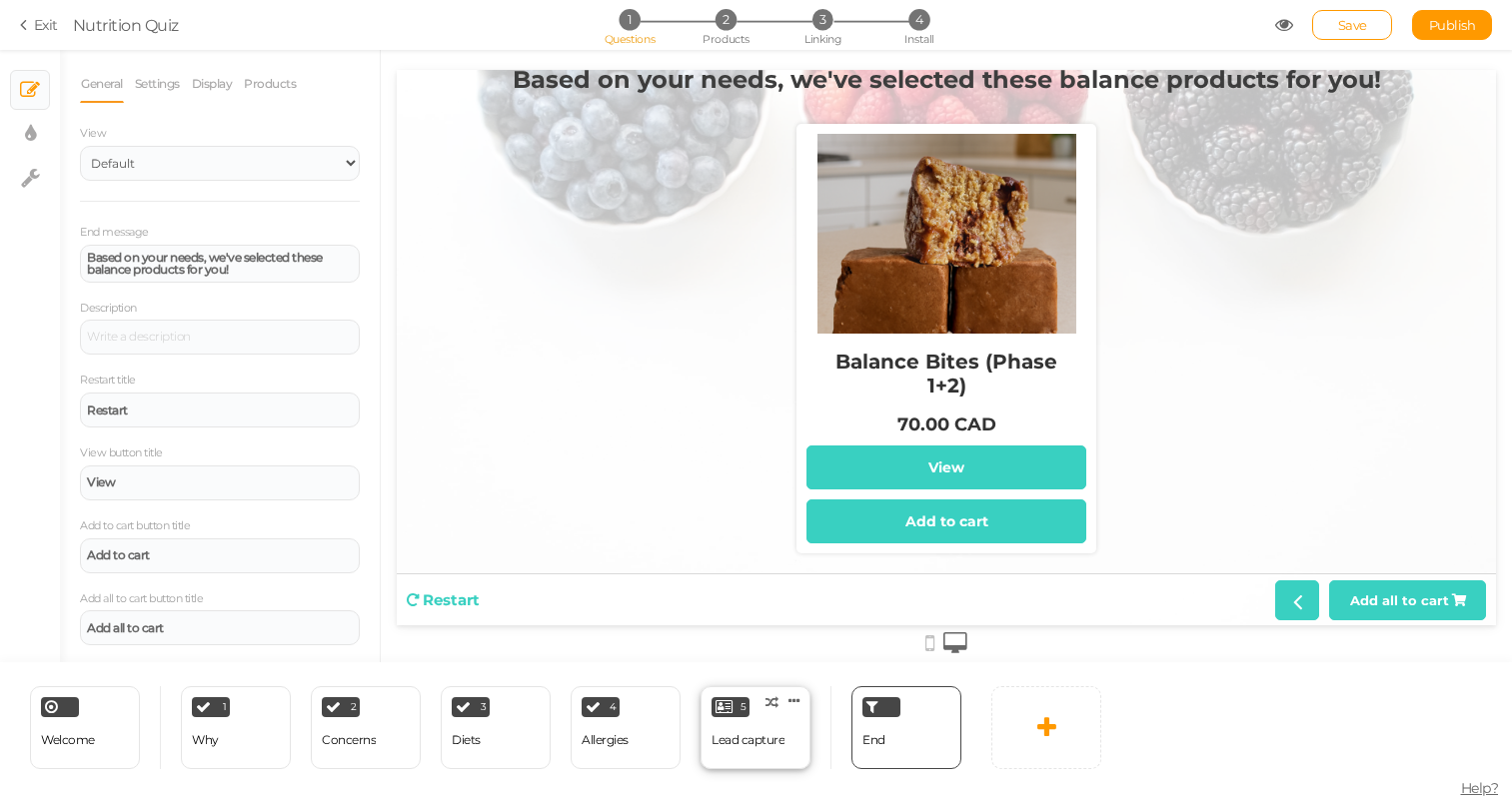 click on "5         Lead capture         × Define the conditions to show this slide.                     Clone             Change type             Delete" at bounding box center (756, 727) 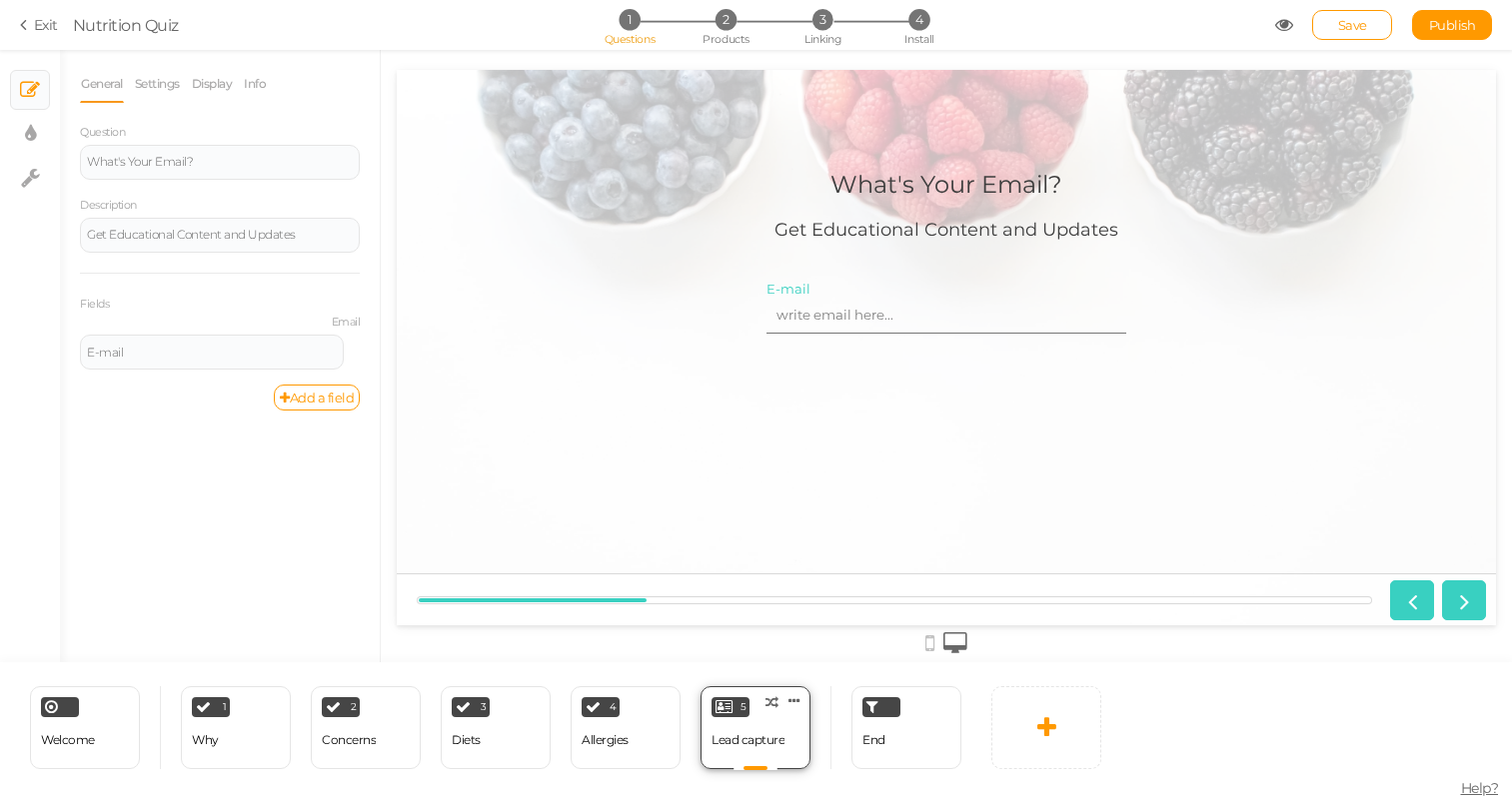 scroll, scrollTop: 0, scrollLeft: 0, axis: both 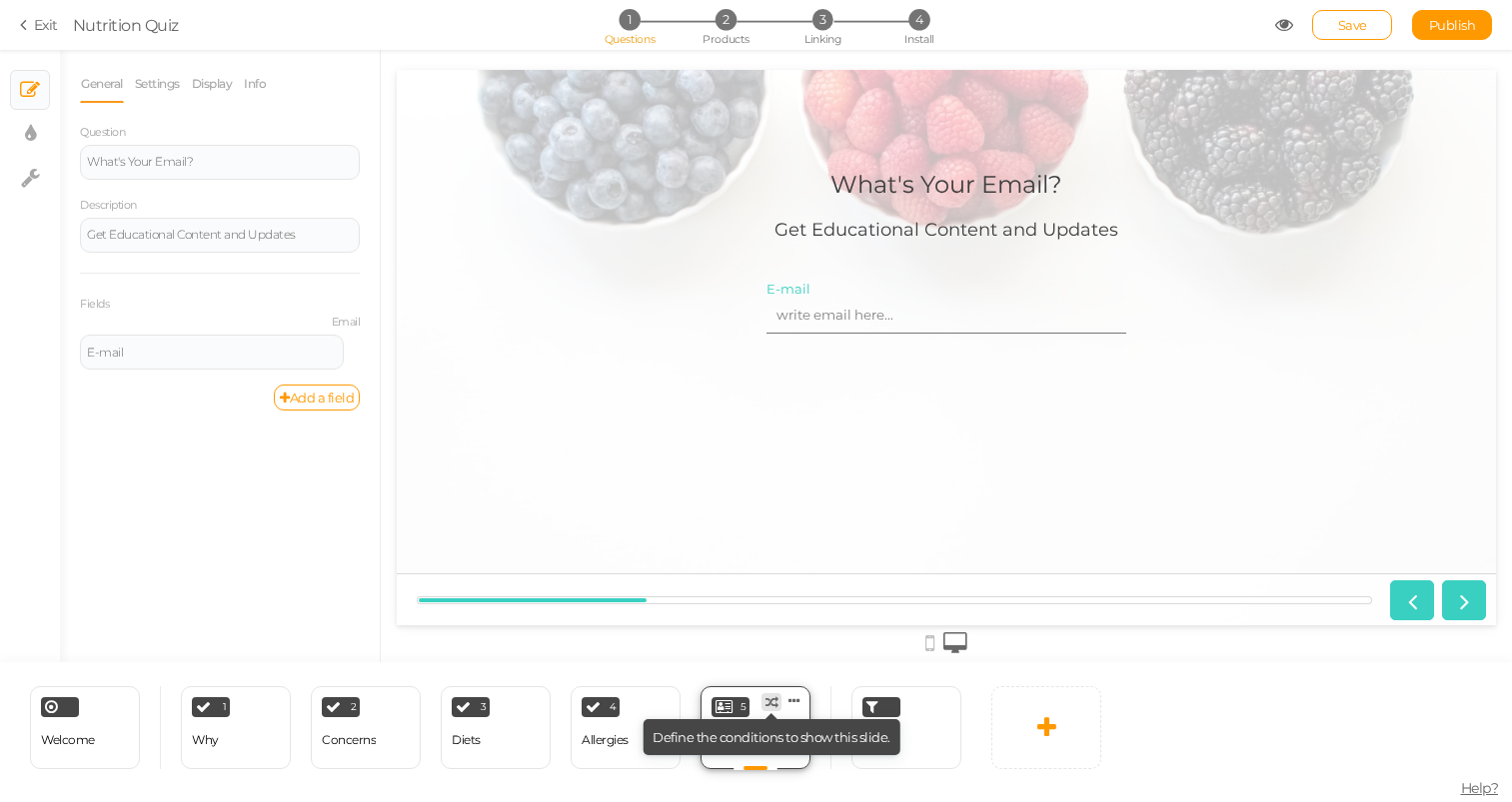 click at bounding box center [771, 702] 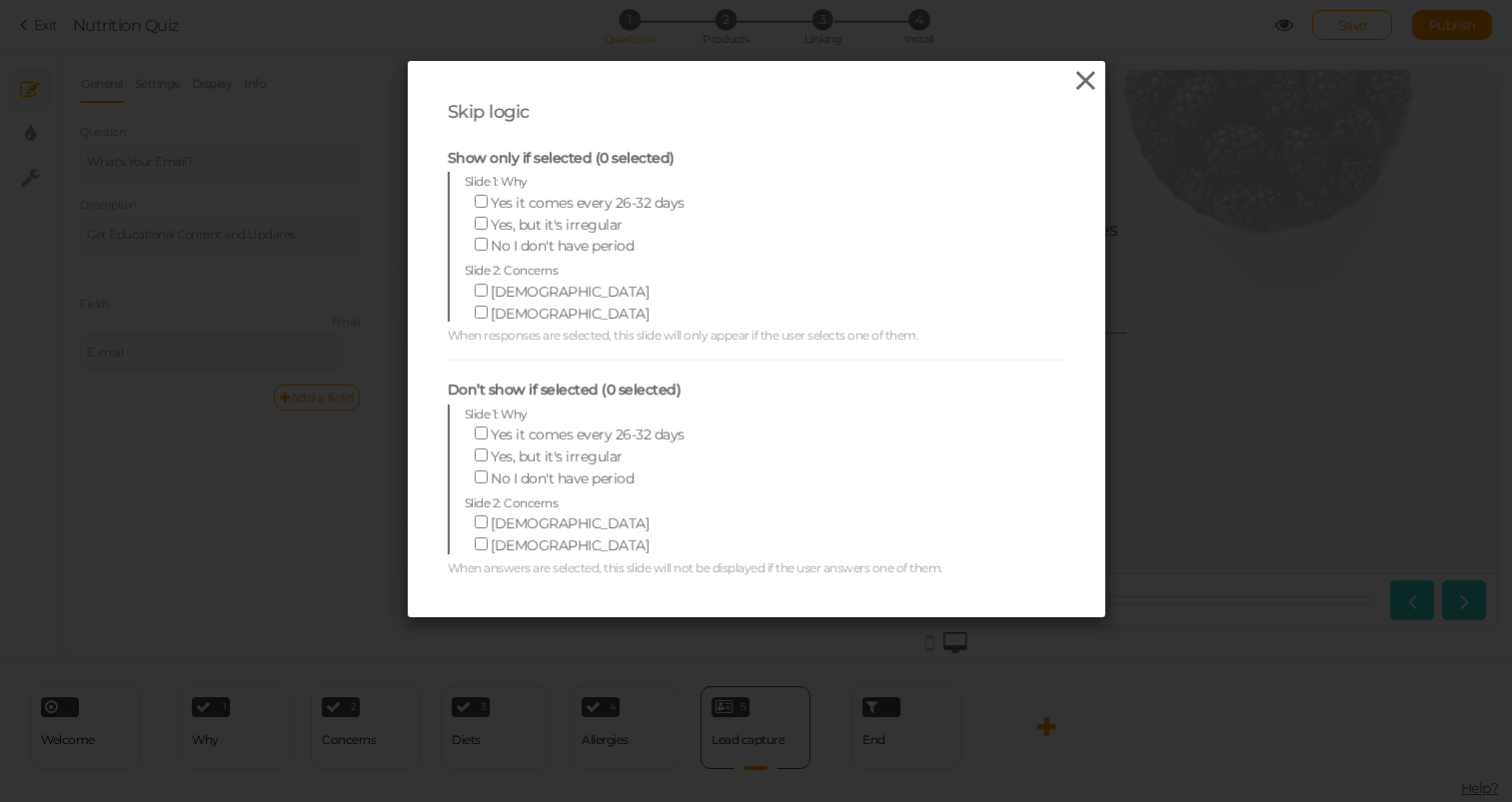 click at bounding box center (1085, 81) 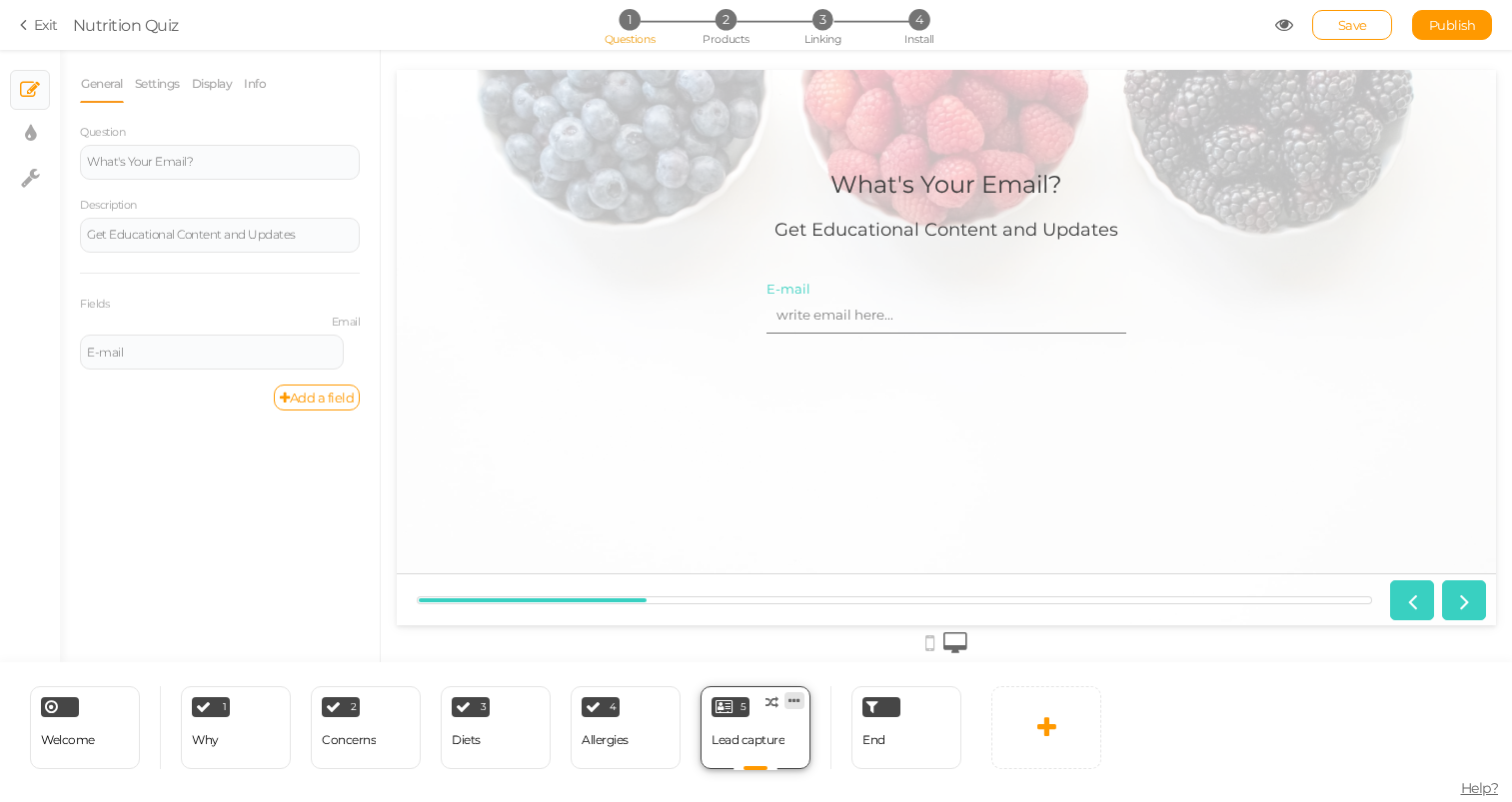 click at bounding box center [794, 700] 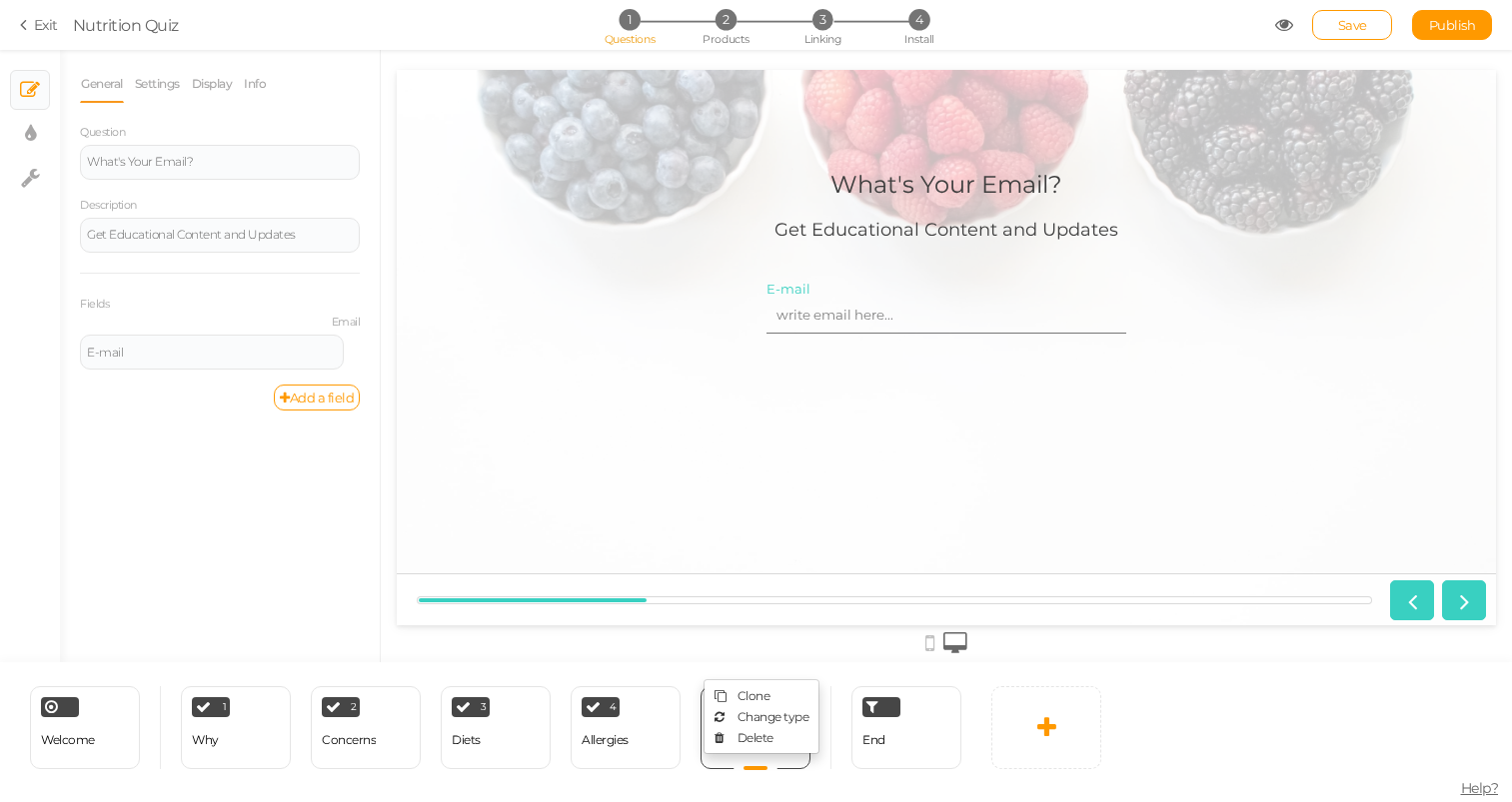 click at bounding box center (946, 356) 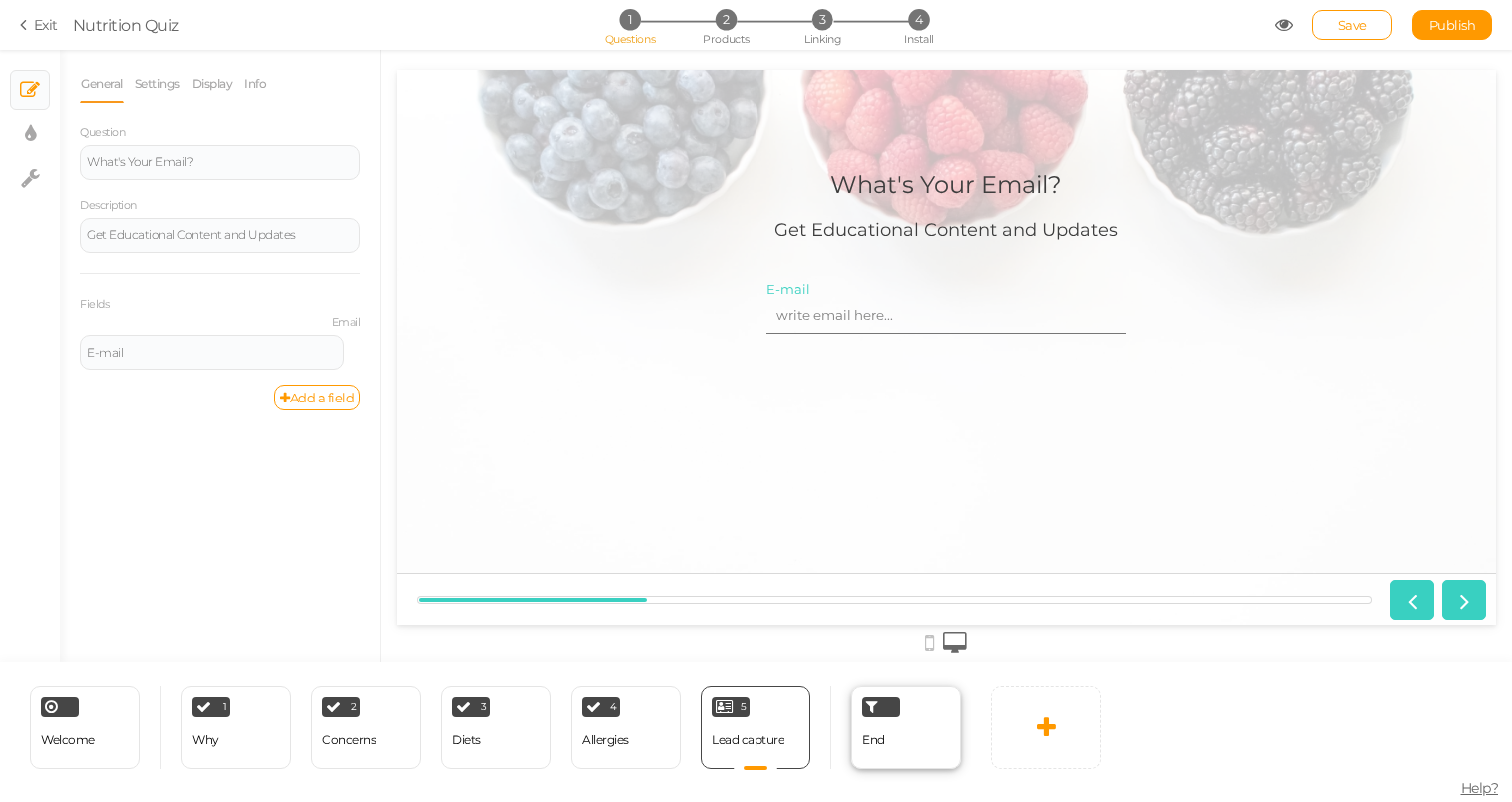 click on "End" at bounding box center (906, 727) 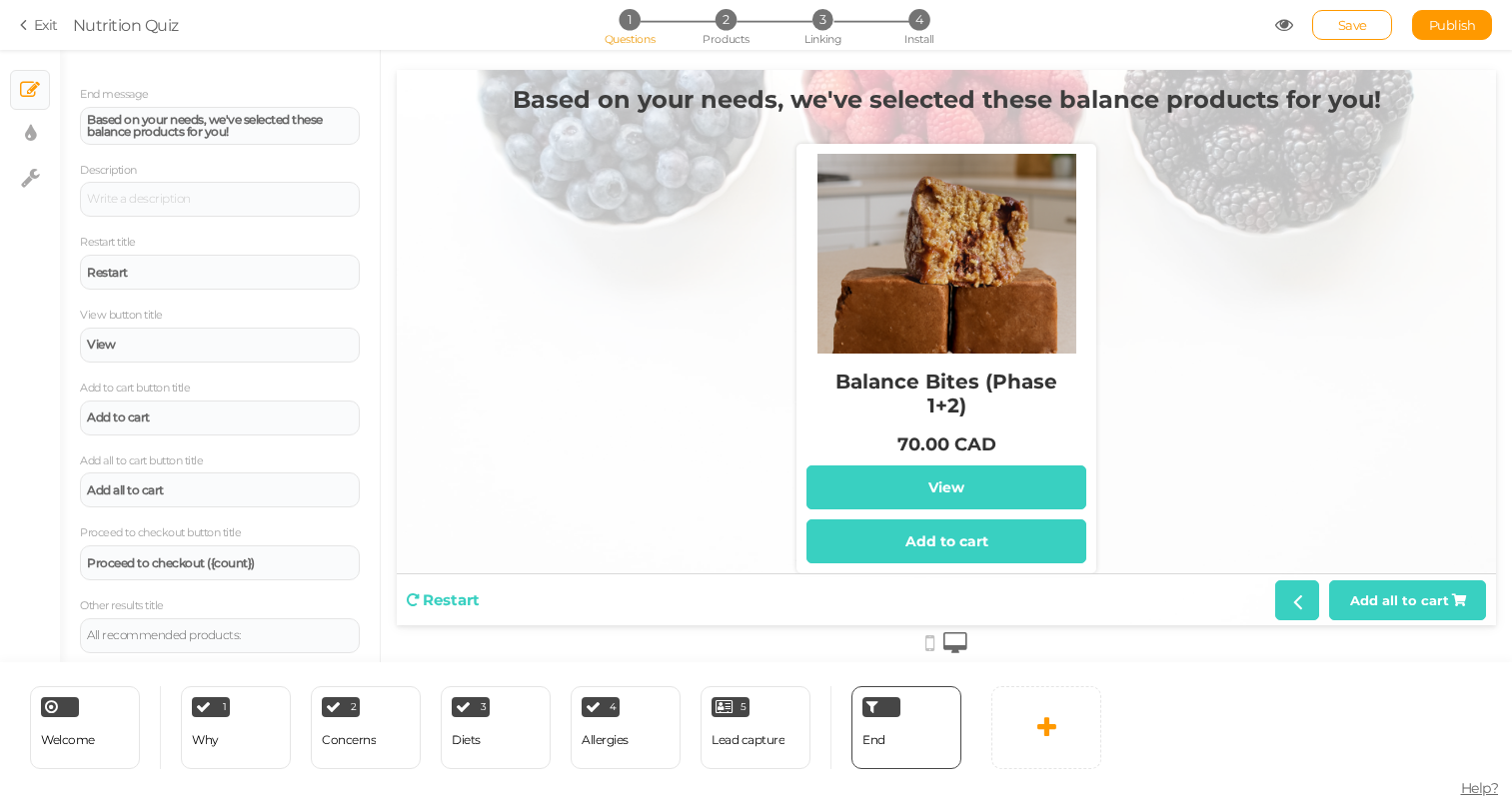 scroll, scrollTop: 137, scrollLeft: 0, axis: vertical 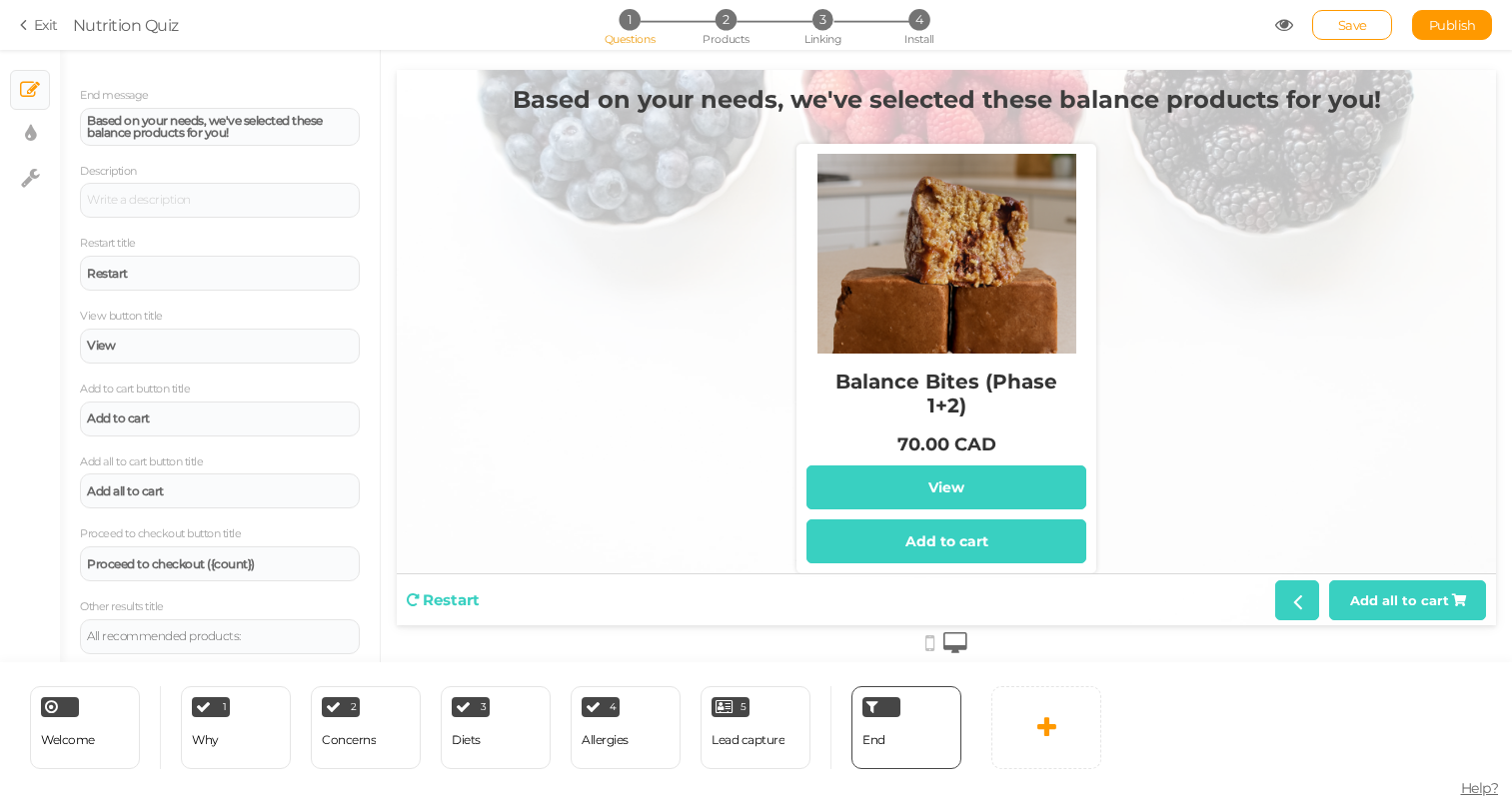 drag, startPoint x: 517, startPoint y: 96, endPoint x: 785, endPoint y: 102, distance: 268.0672 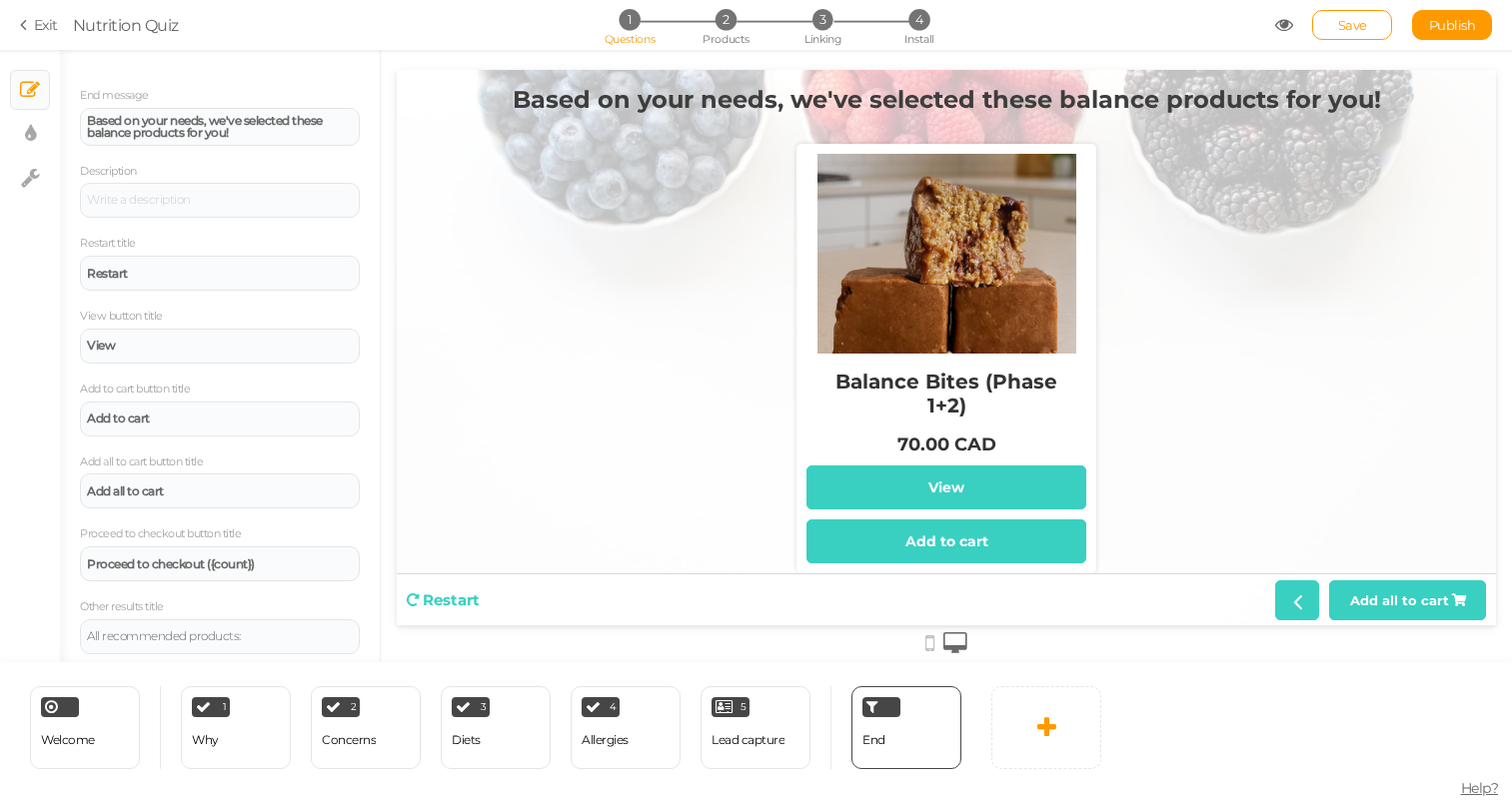 click on "Based on your needs, we've selected these balance products for you!" at bounding box center (946, 99) 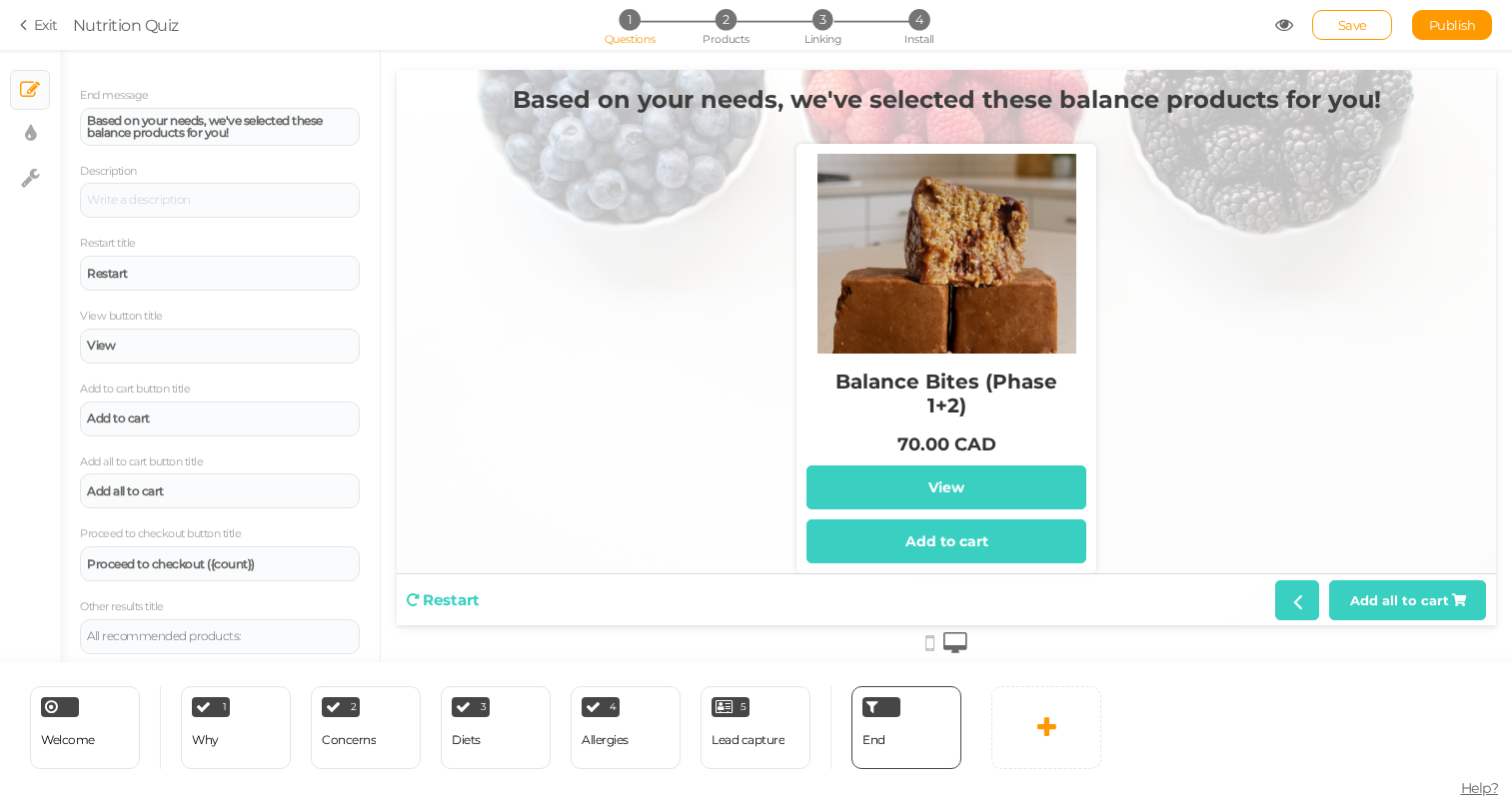 drag, startPoint x: 712, startPoint y: 102, endPoint x: 1093, endPoint y: 102, distance: 381 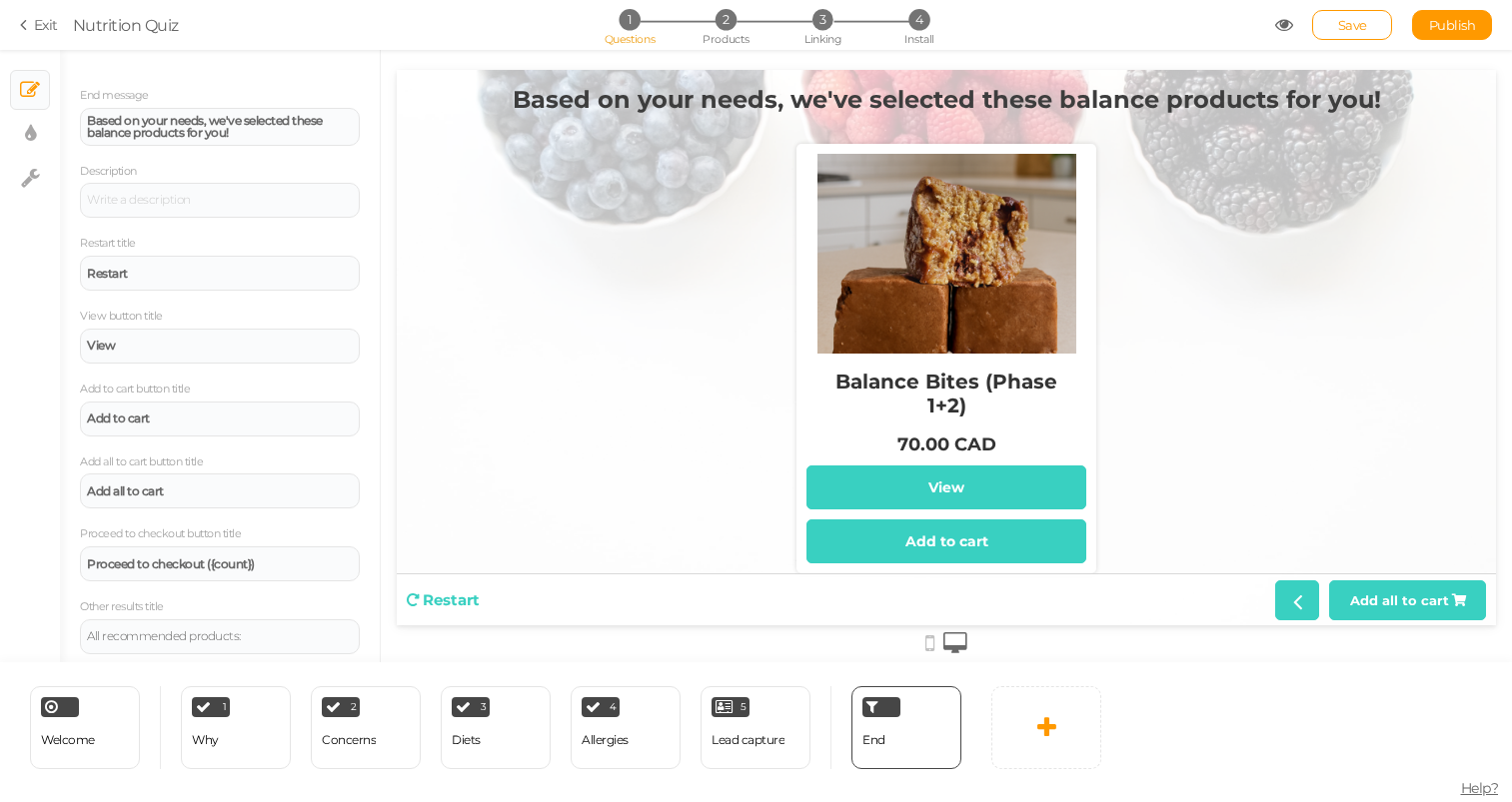 click on "Based on your needs, we've selected these balance products for you!" at bounding box center [946, 99] 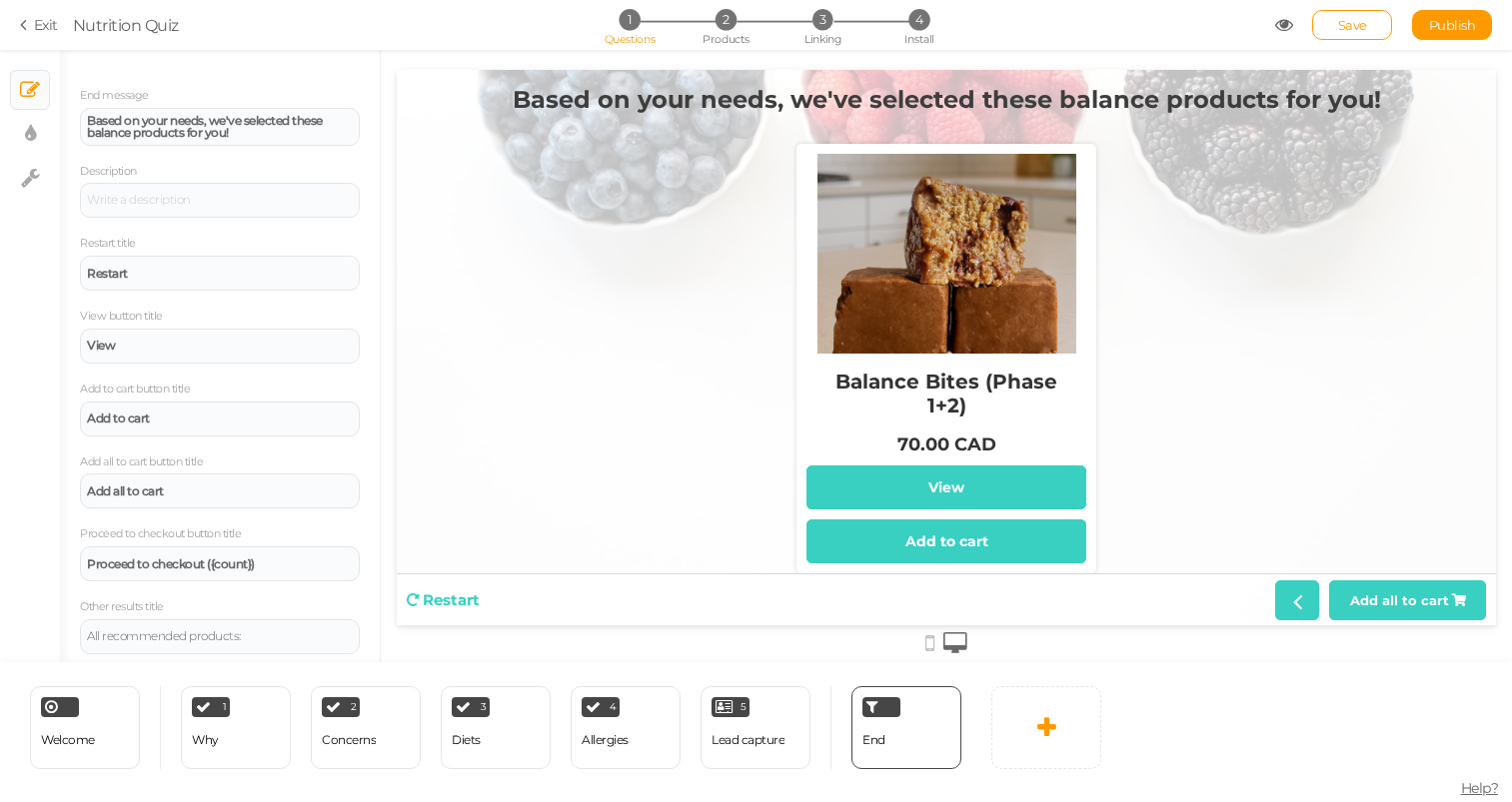 drag, startPoint x: 1066, startPoint y: 99, endPoint x: 632, endPoint y: 103, distance: 434.0184 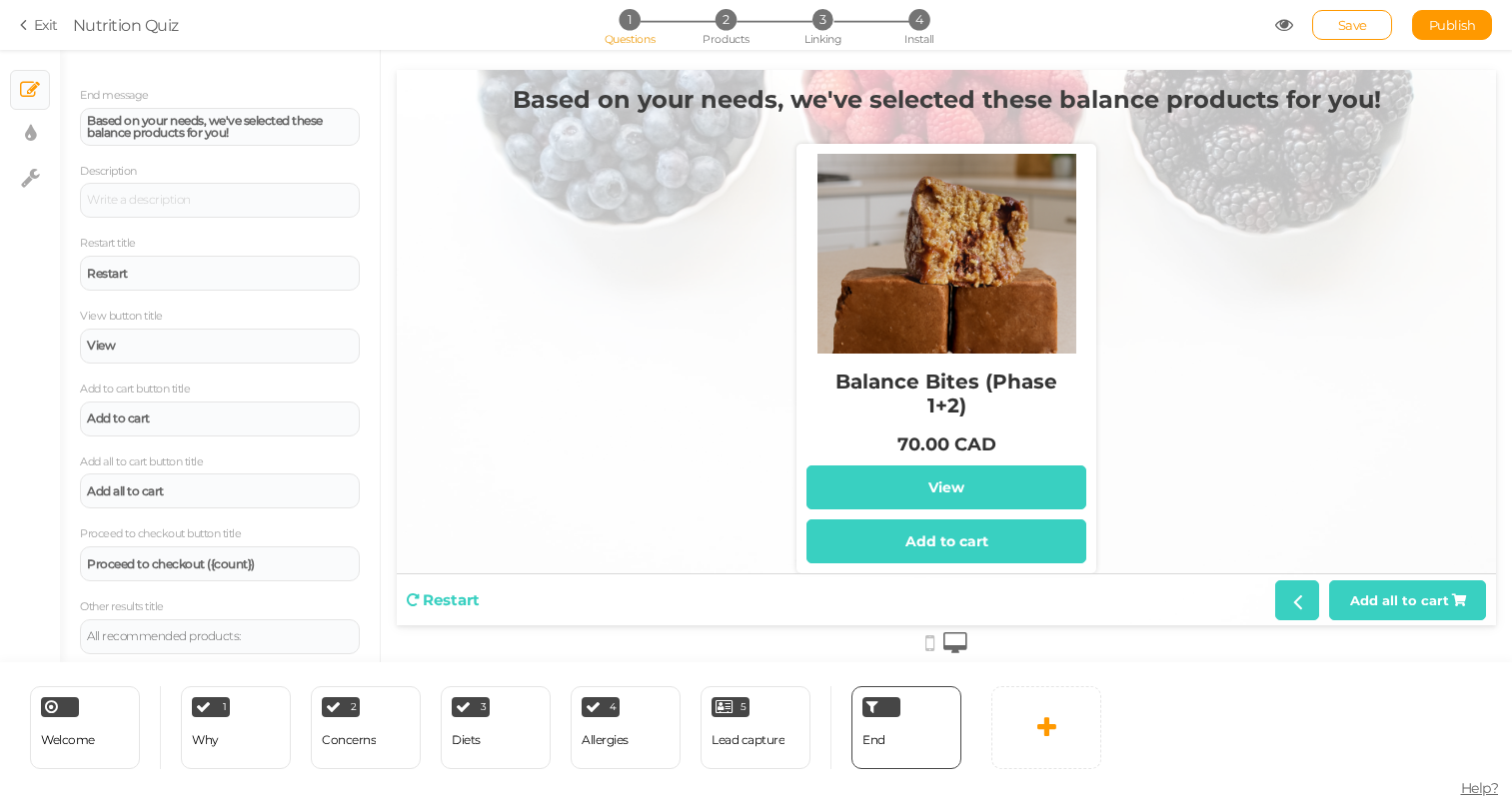 click on "Based on your needs, we've selected these balance products for you!" at bounding box center [946, 99] 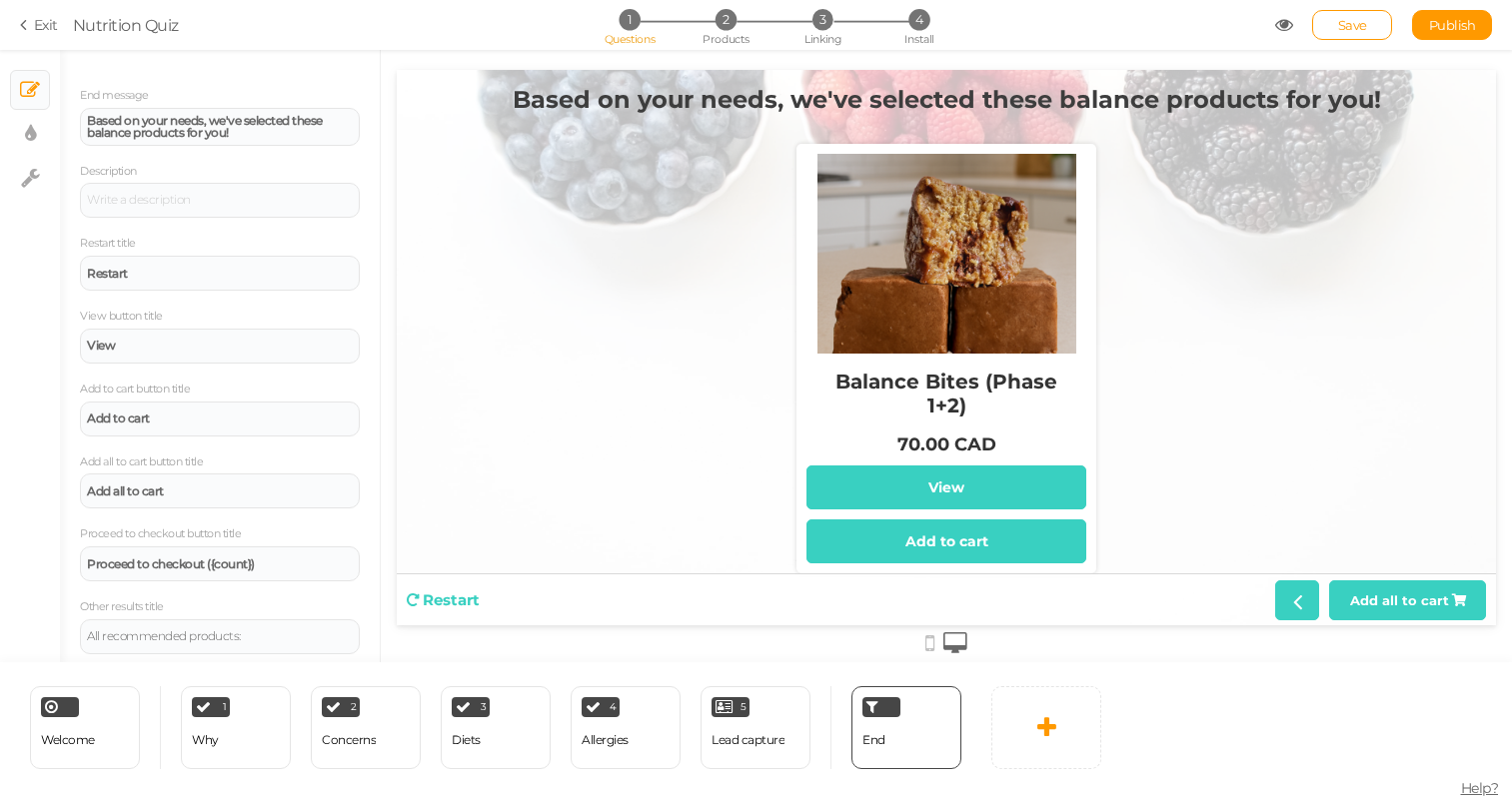 drag, startPoint x: 697, startPoint y: 102, endPoint x: 1112, endPoint y: 104, distance: 415.00482 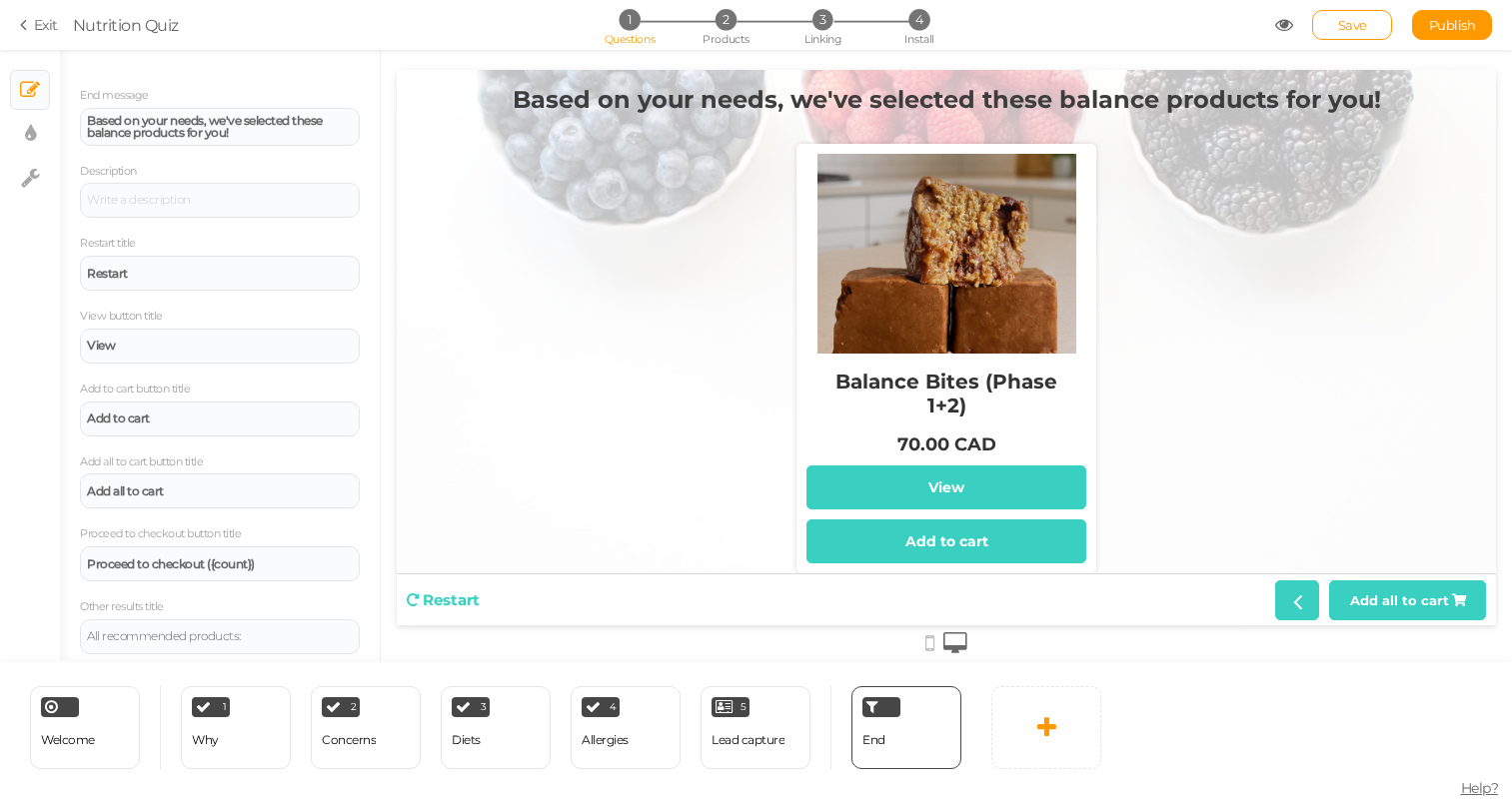 click on "Based on your needs, we've selected these balance products for you!" at bounding box center (946, 99) 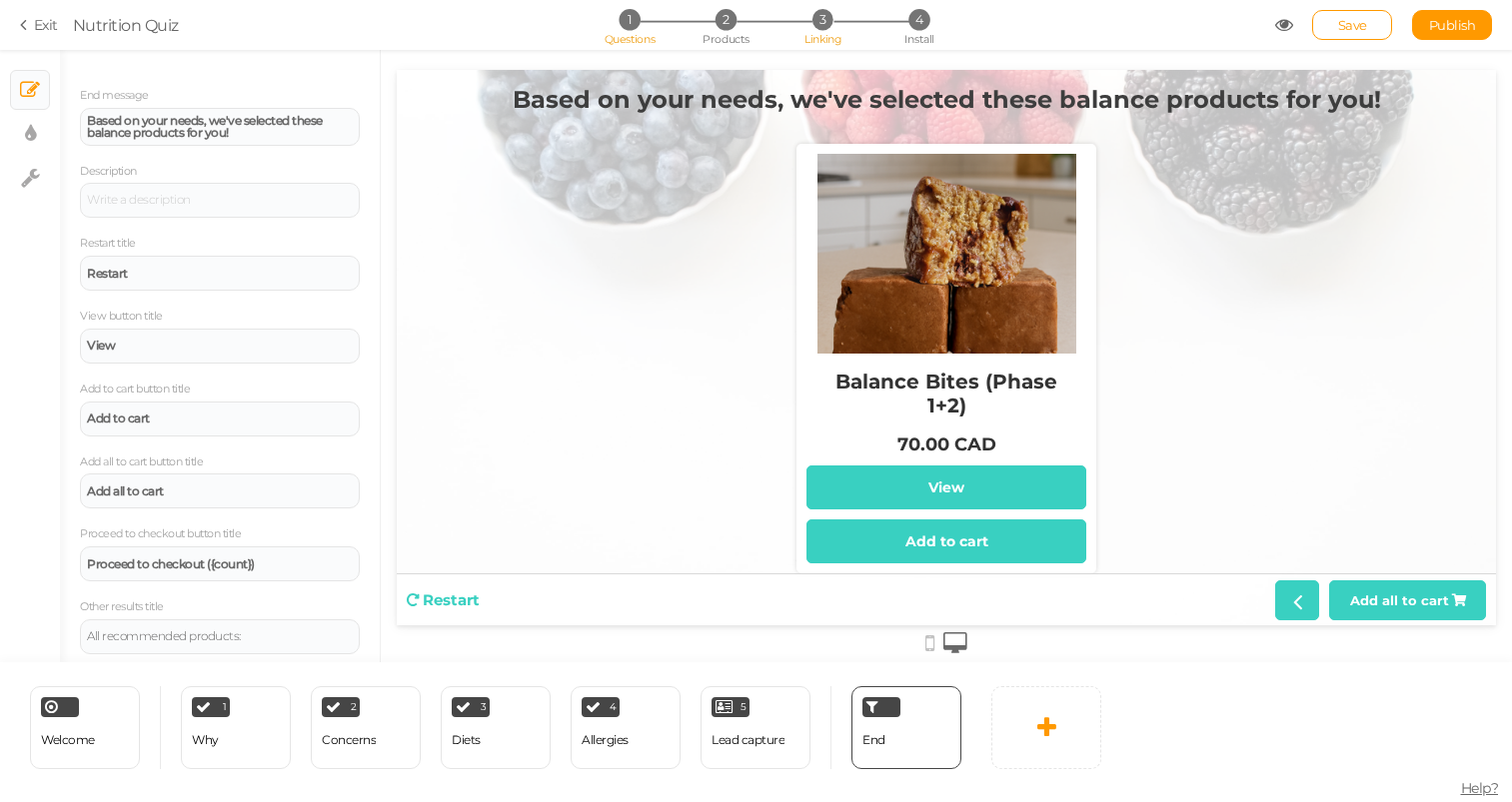 click on "Linking" at bounding box center (822, 39) 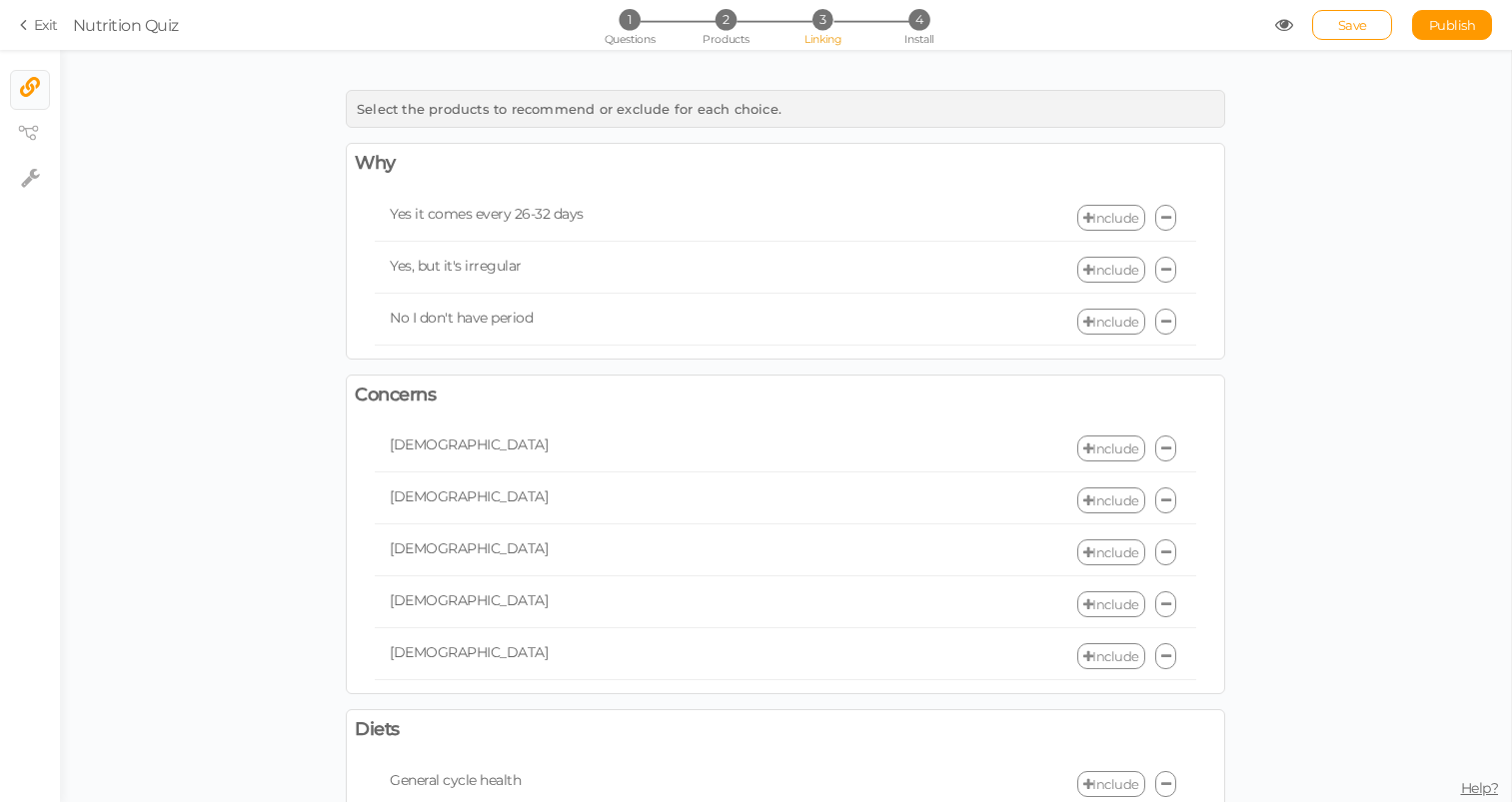scroll, scrollTop: 0, scrollLeft: 0, axis: both 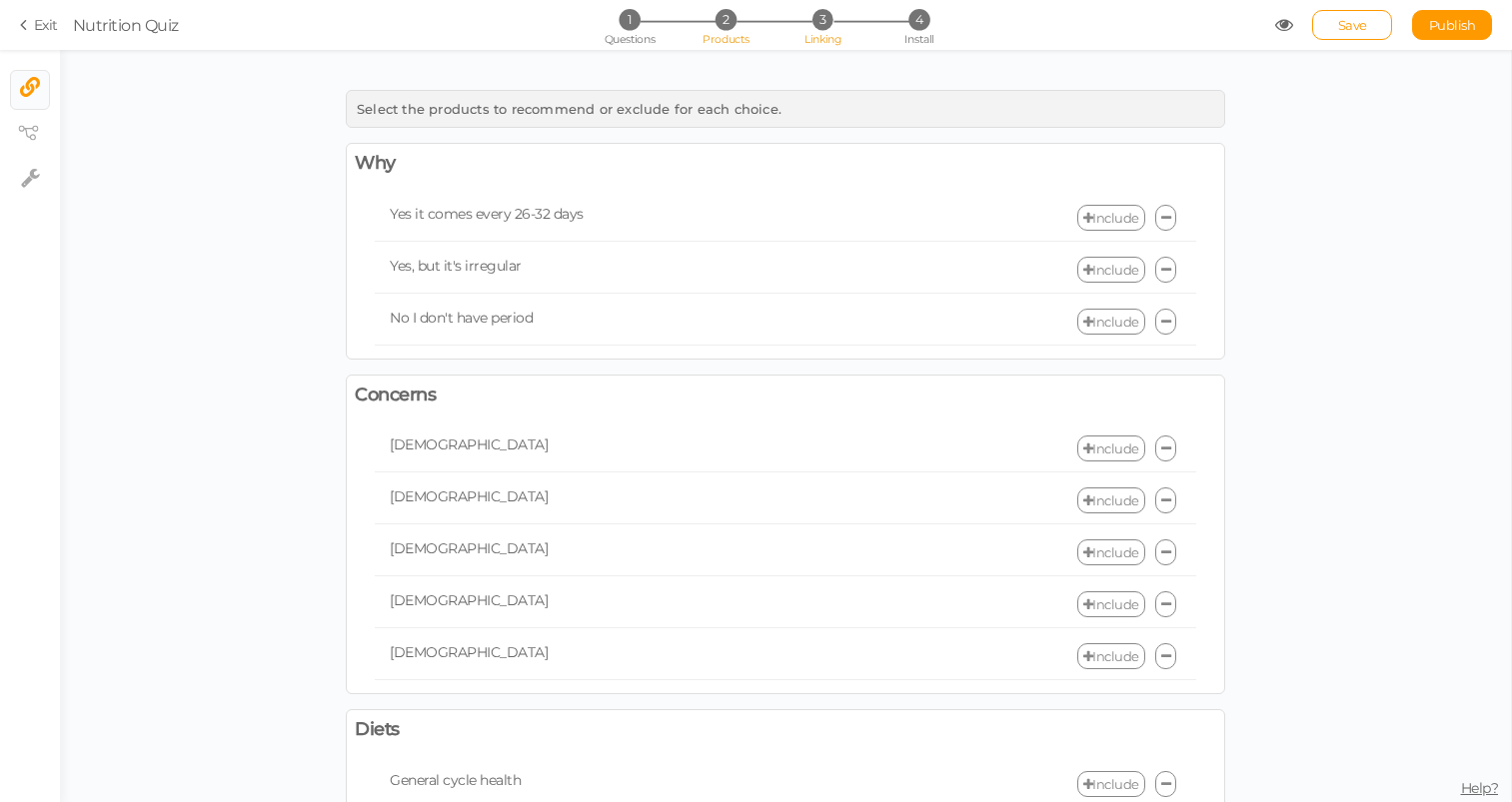 click on "2" at bounding box center (726, 19) 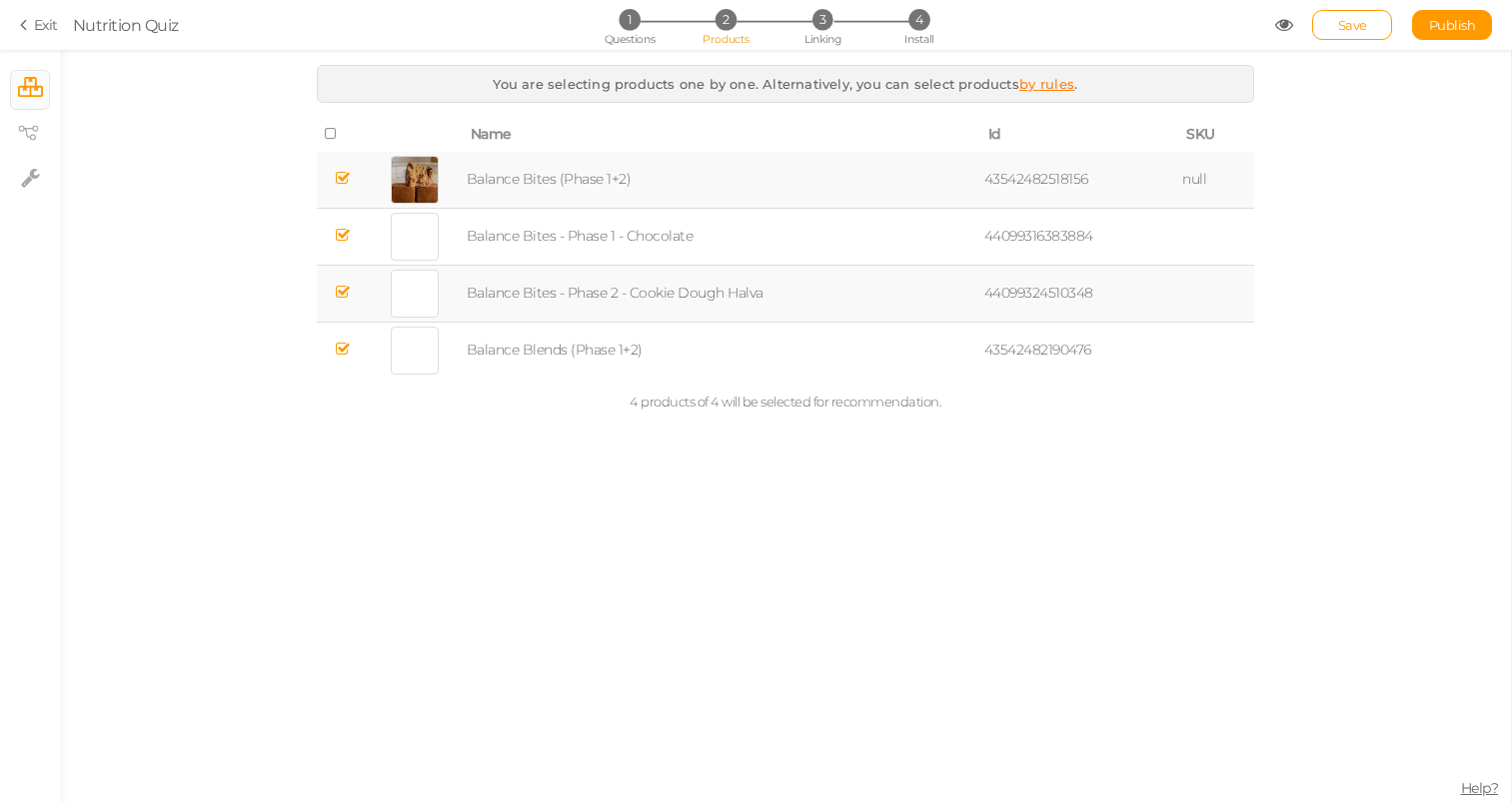 click on "by rules" at bounding box center [1046, 84] 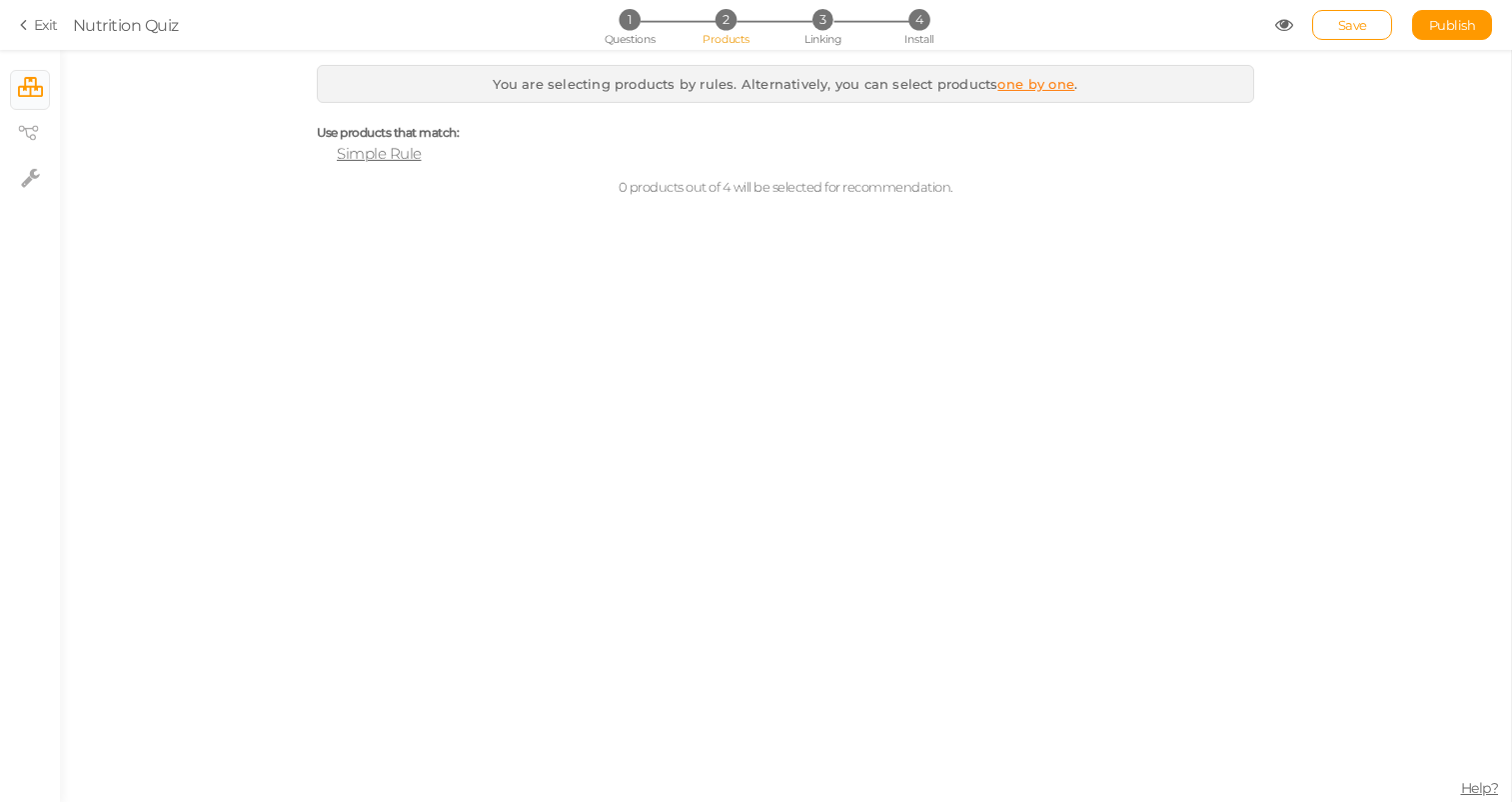 click on "Simple Rule" at bounding box center [379, 153] 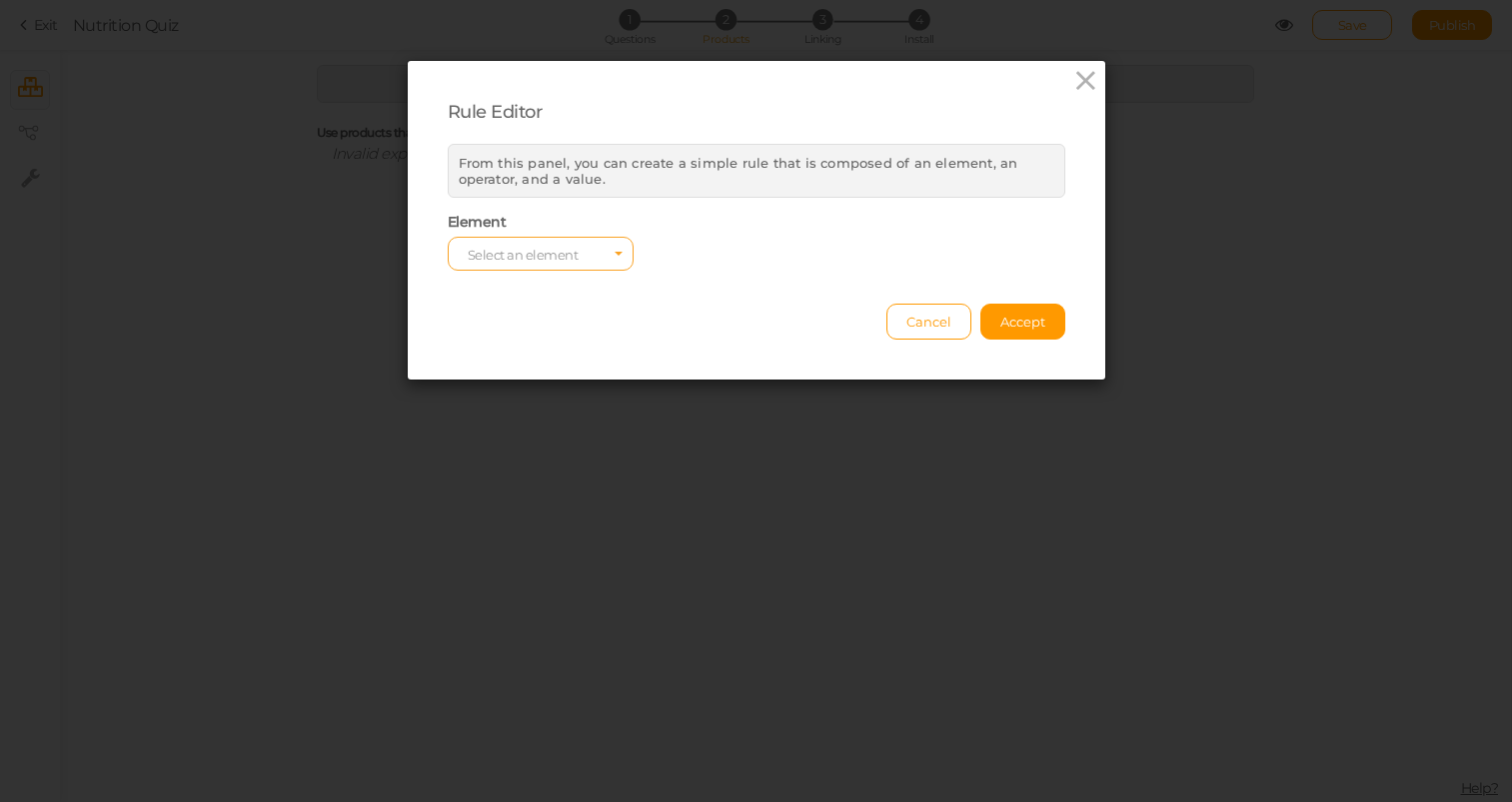 click on "Select an element" at bounding box center [523, 255] 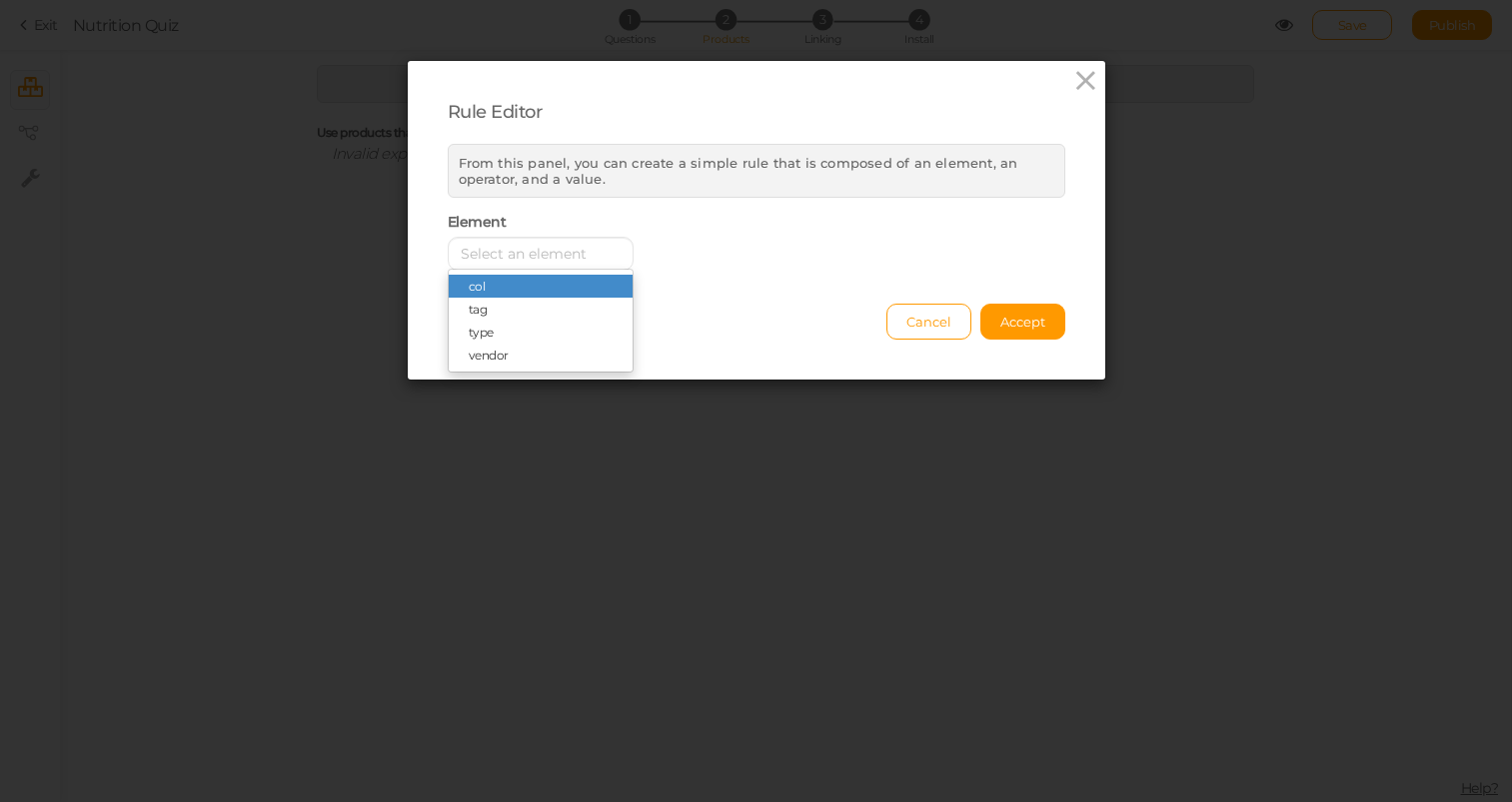 click on "Element     Select an element           col     tag     type     vendor" at bounding box center (756, 241) 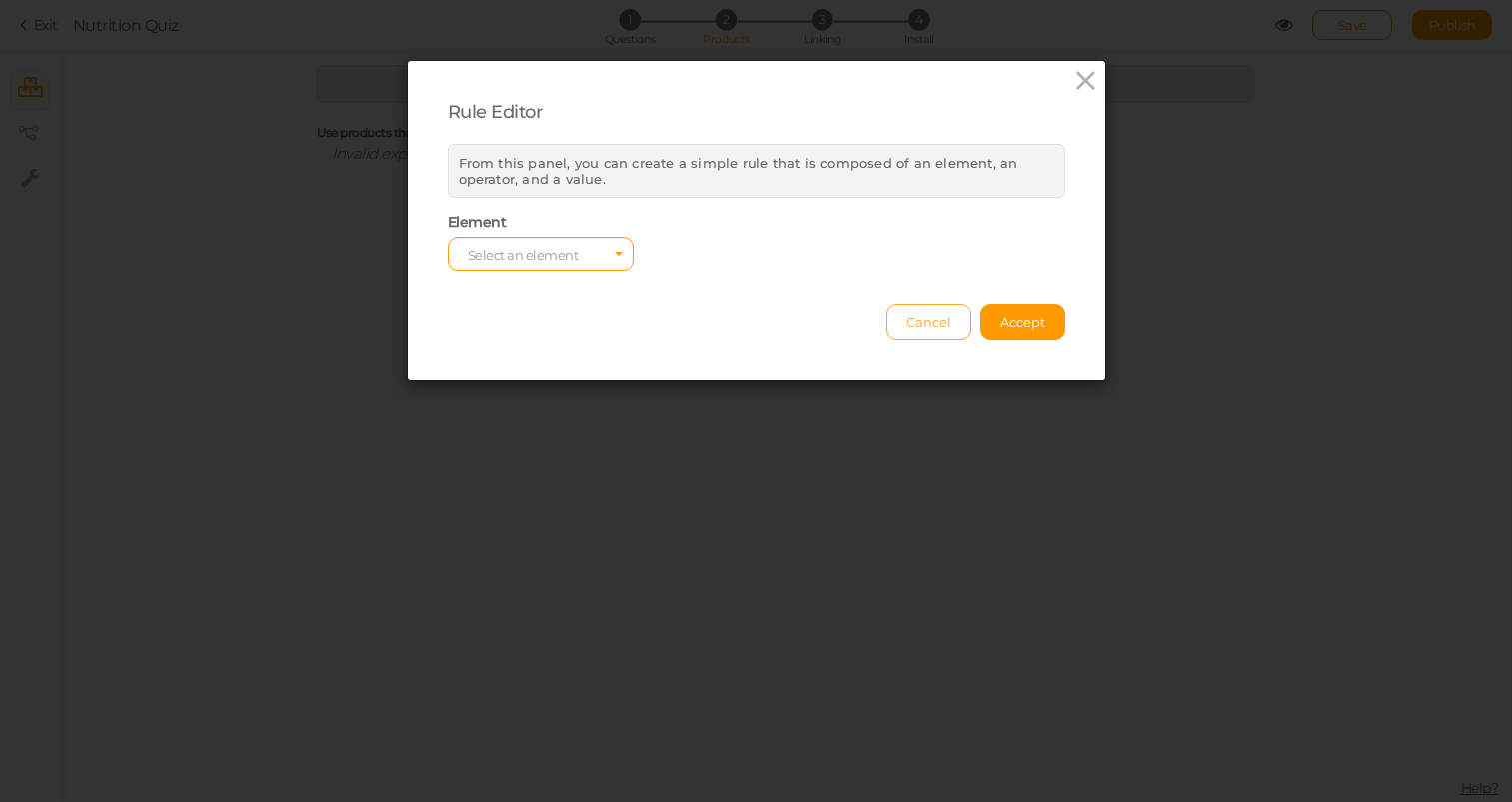 click on "Cancel" at bounding box center (928, 322) 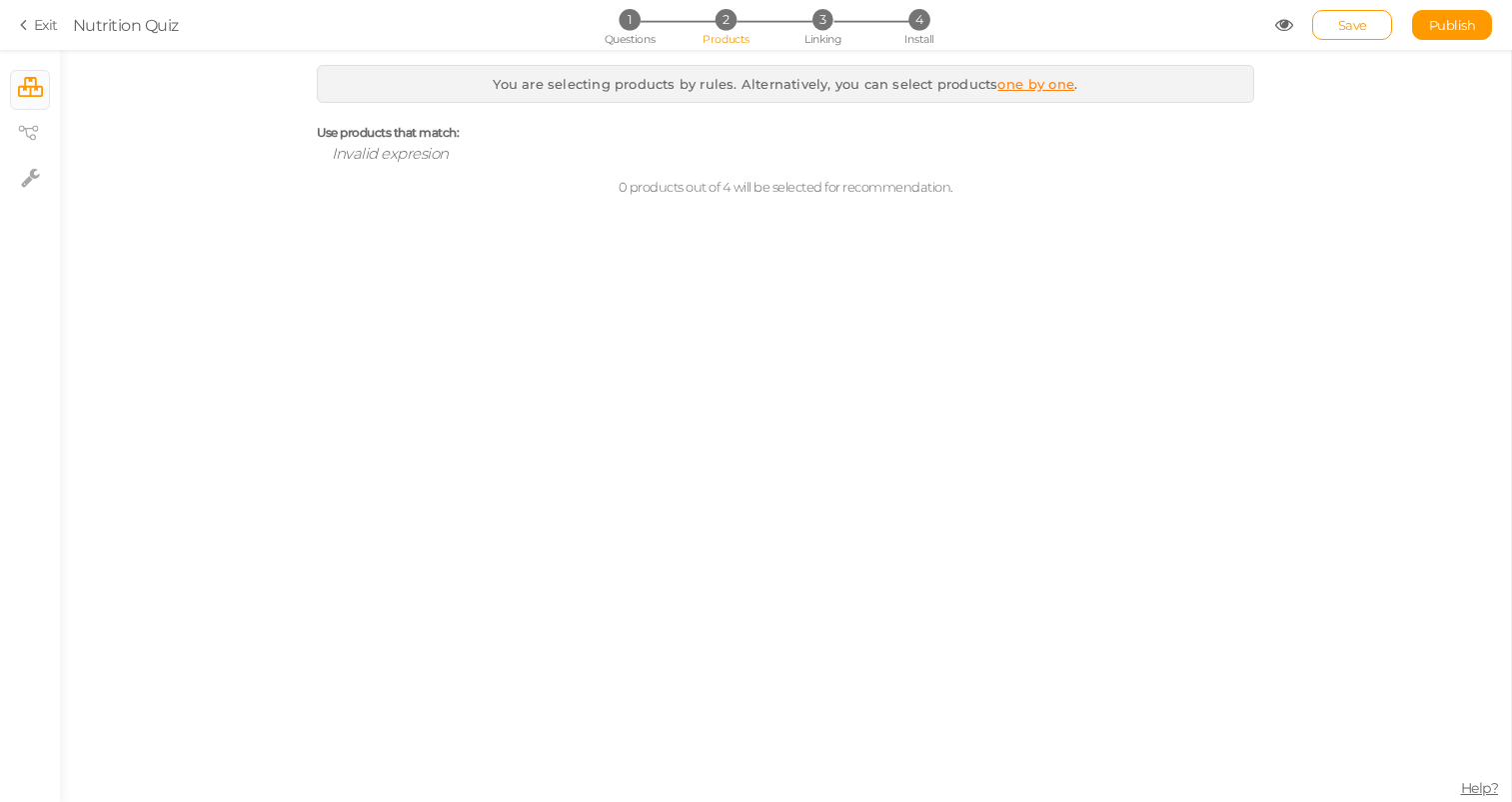 click on "1   Questions       2   Products       3   Linking             4   Install" at bounding box center (756, 27) 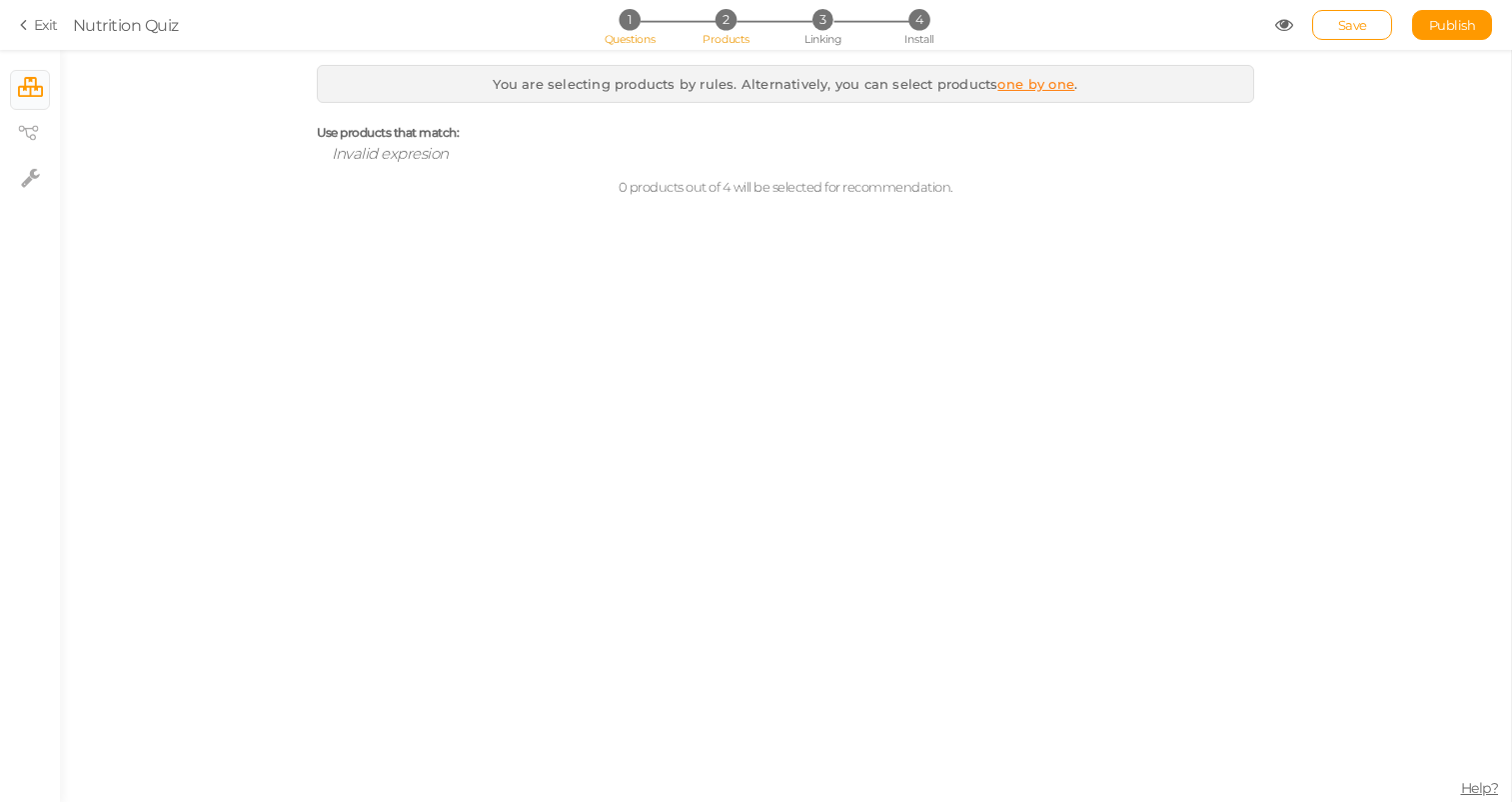 click on "1   Questions" at bounding box center [629, 19] 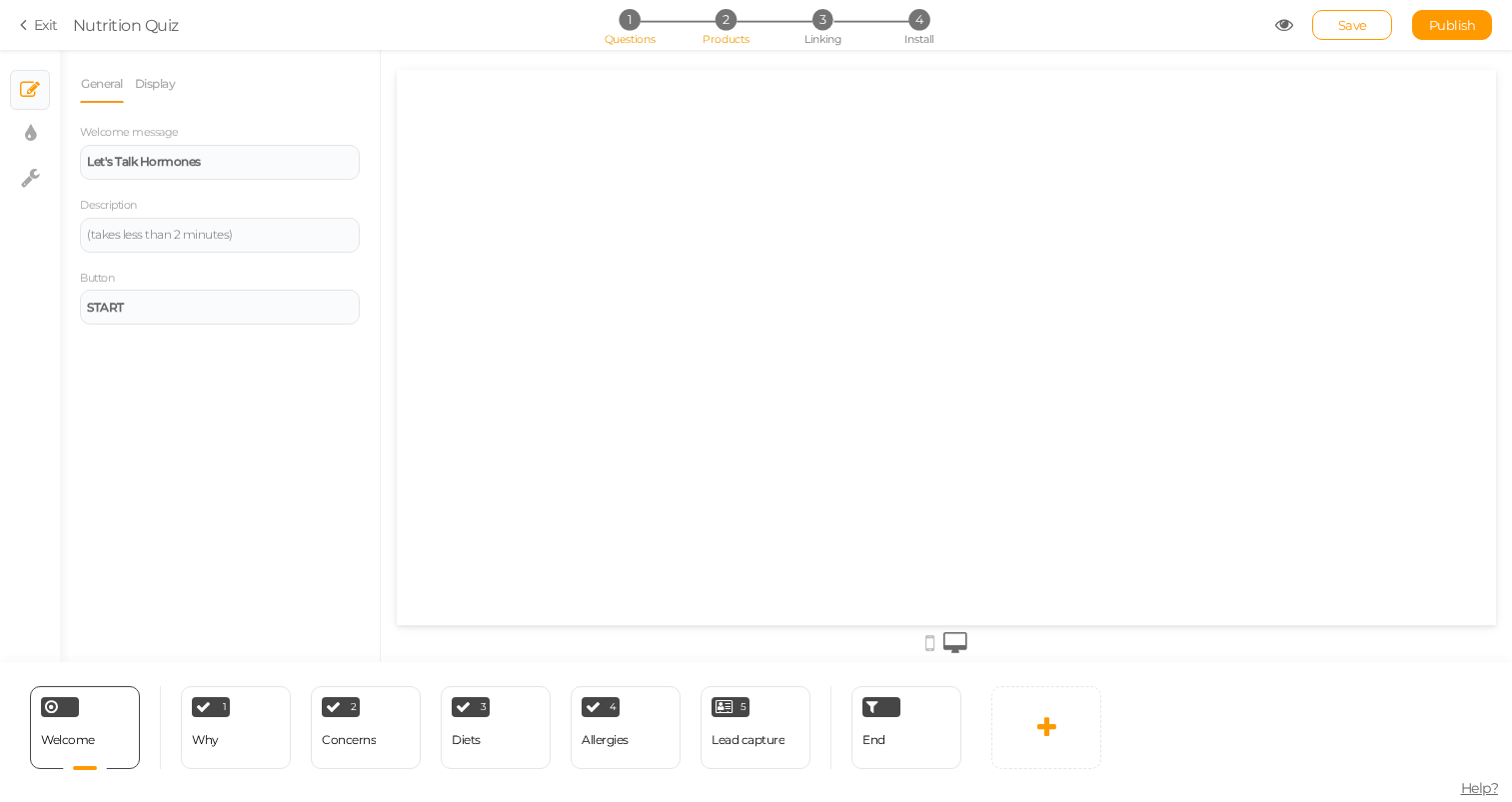 click on "2   Products" at bounding box center (726, 19) 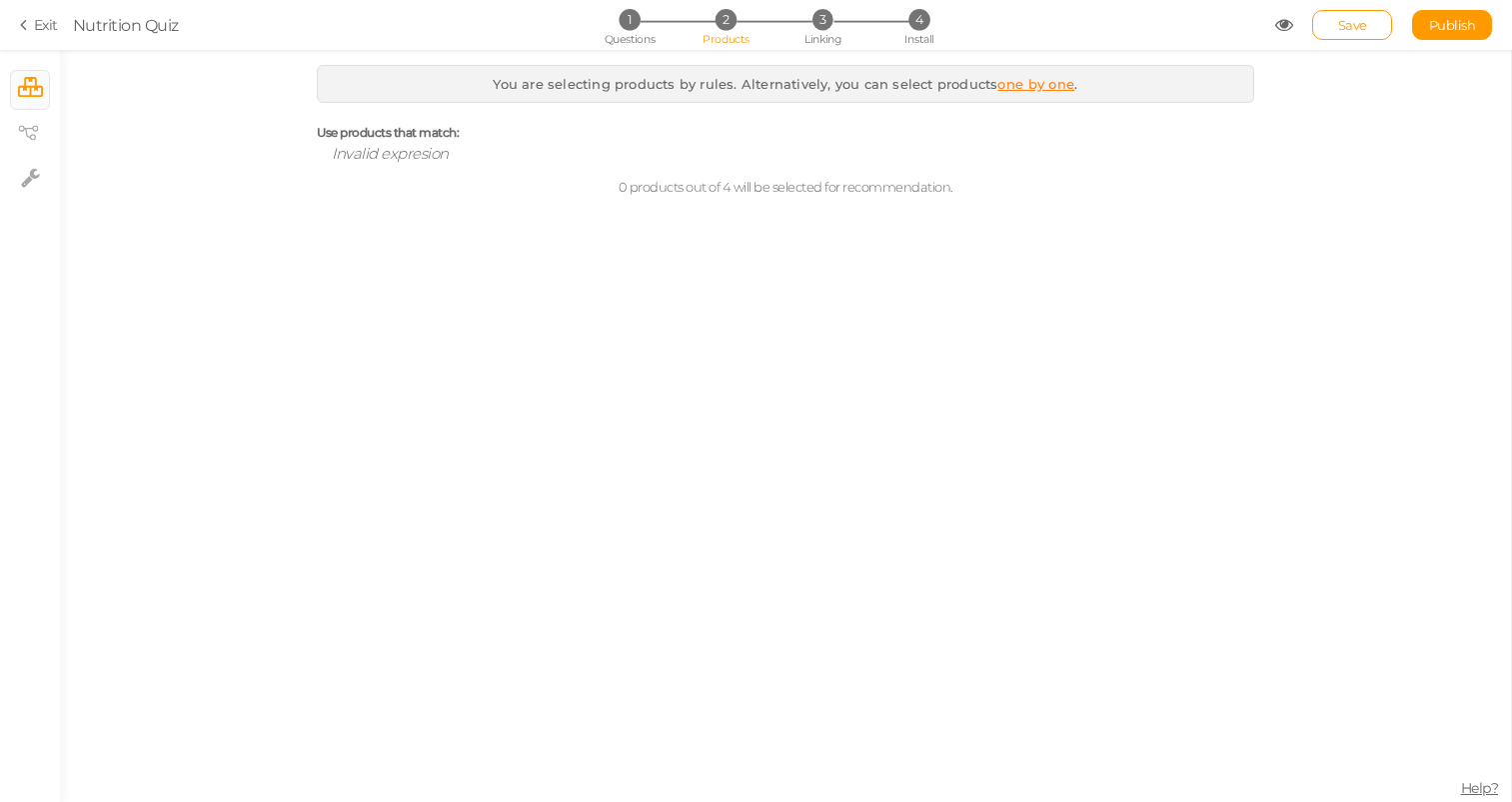 click on "one by one" at bounding box center (1035, 84) 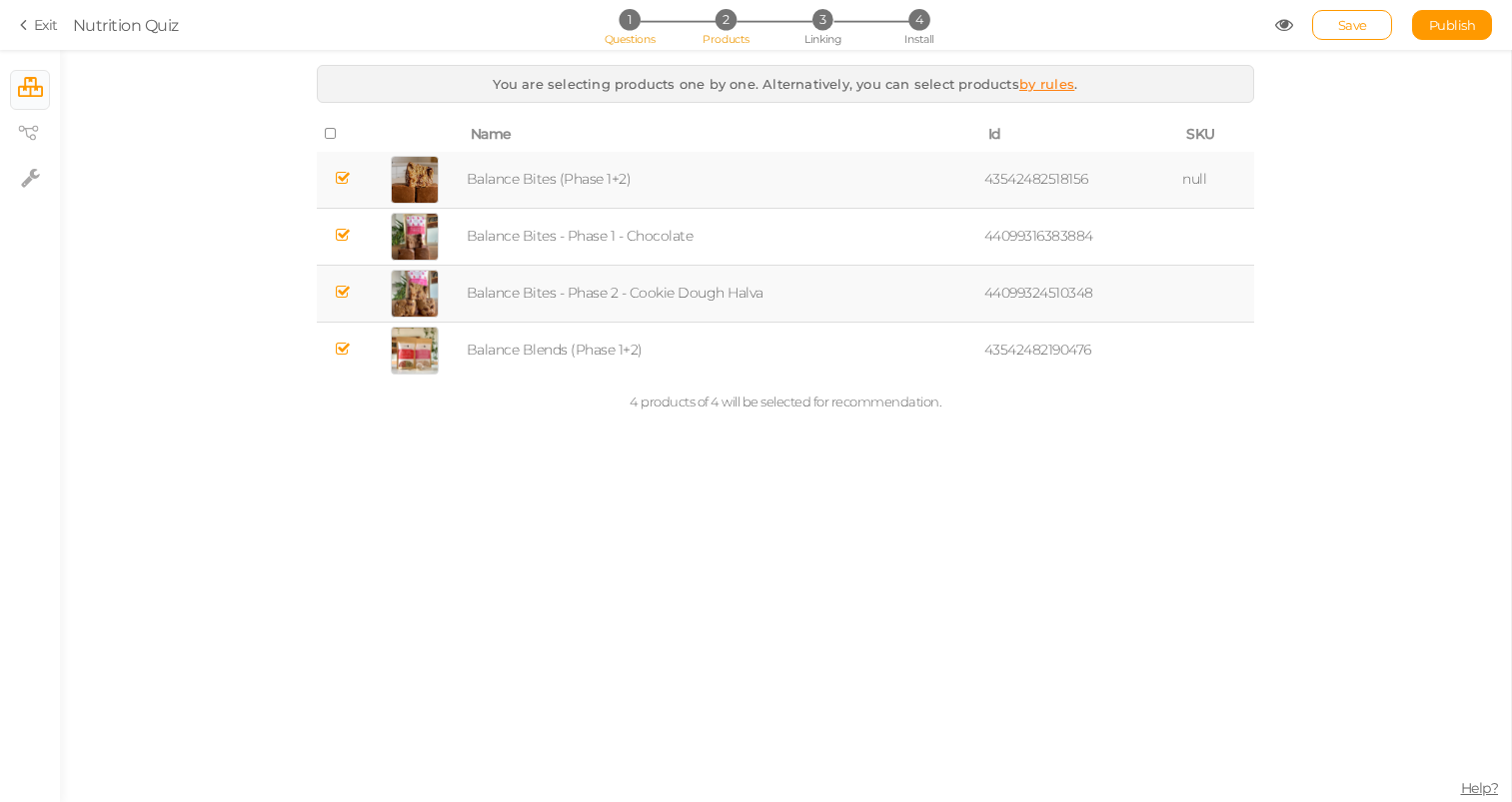click on "Questions" at bounding box center (629, 39) 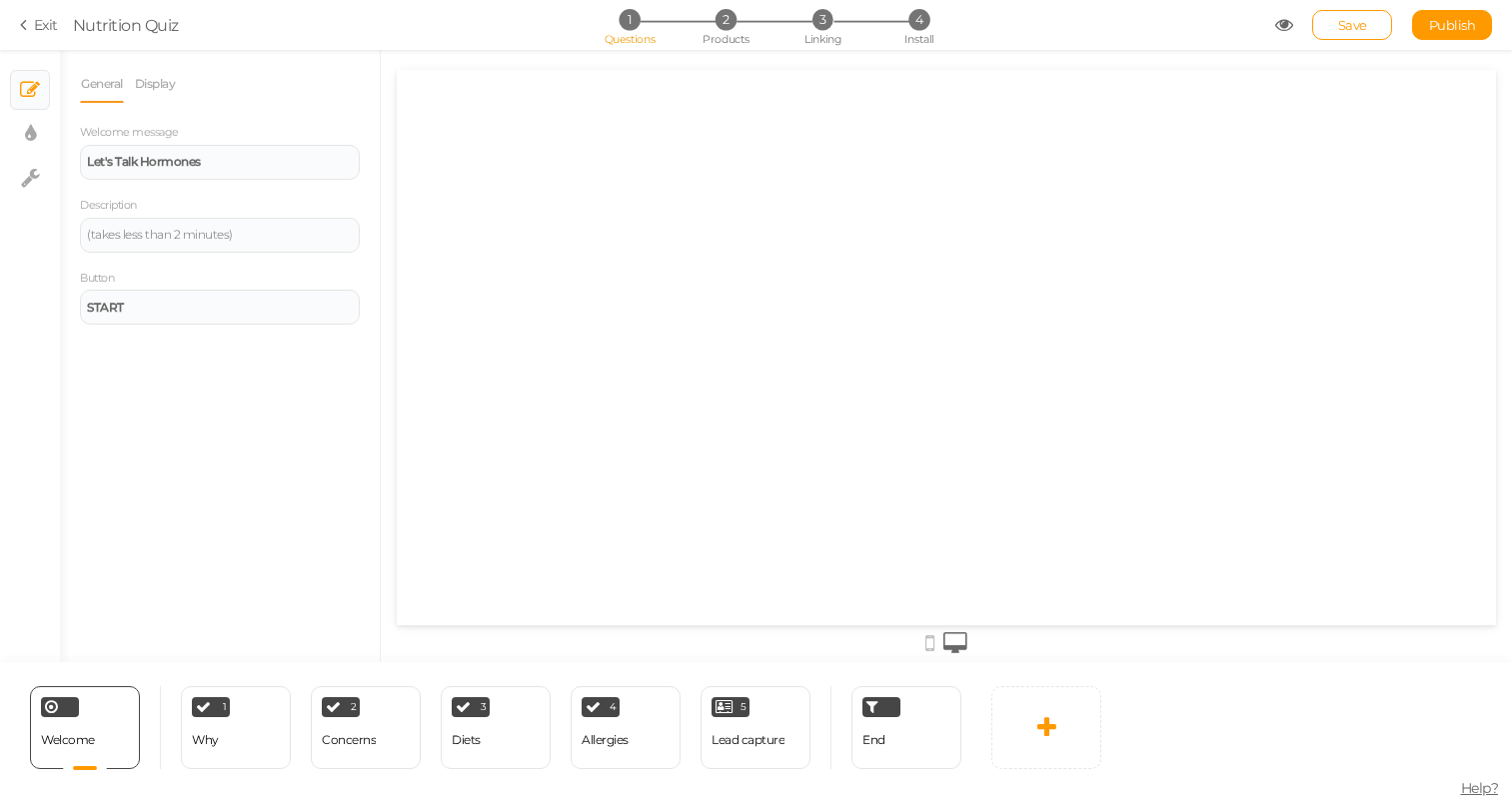 scroll, scrollTop: 0, scrollLeft: 0, axis: both 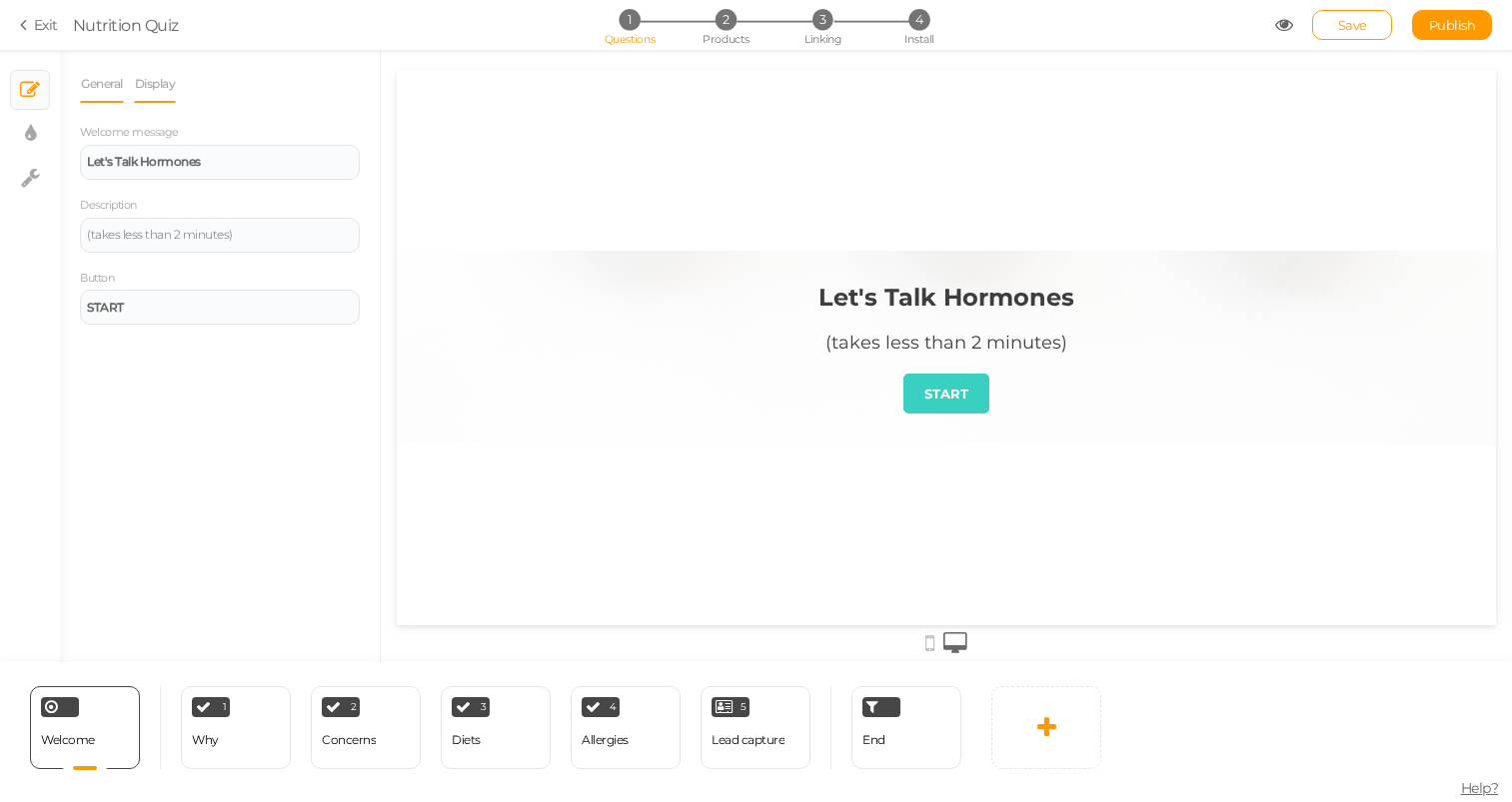 click on "Display" at bounding box center (155, 84) 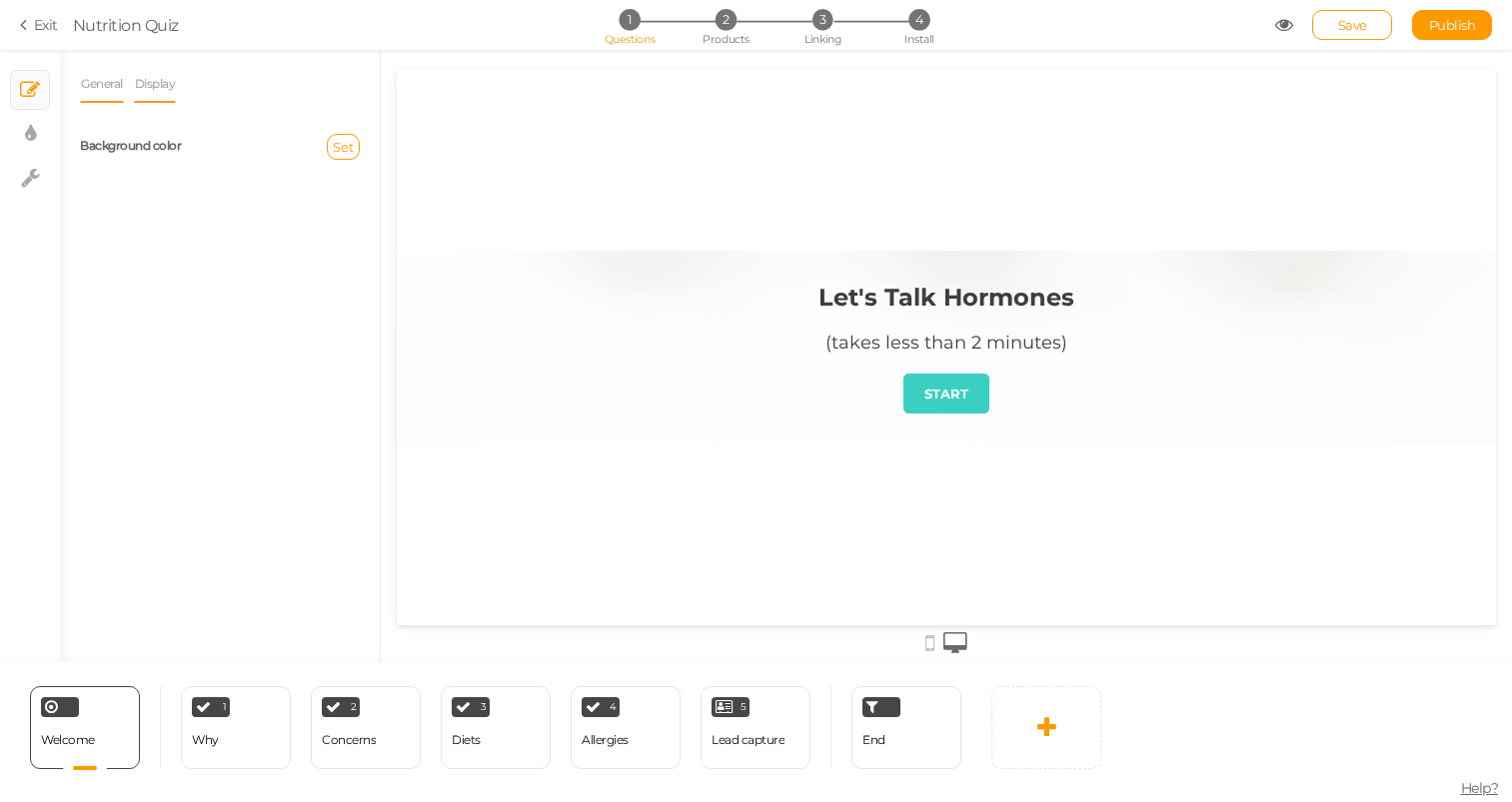 click on "General" at bounding box center [102, 84] 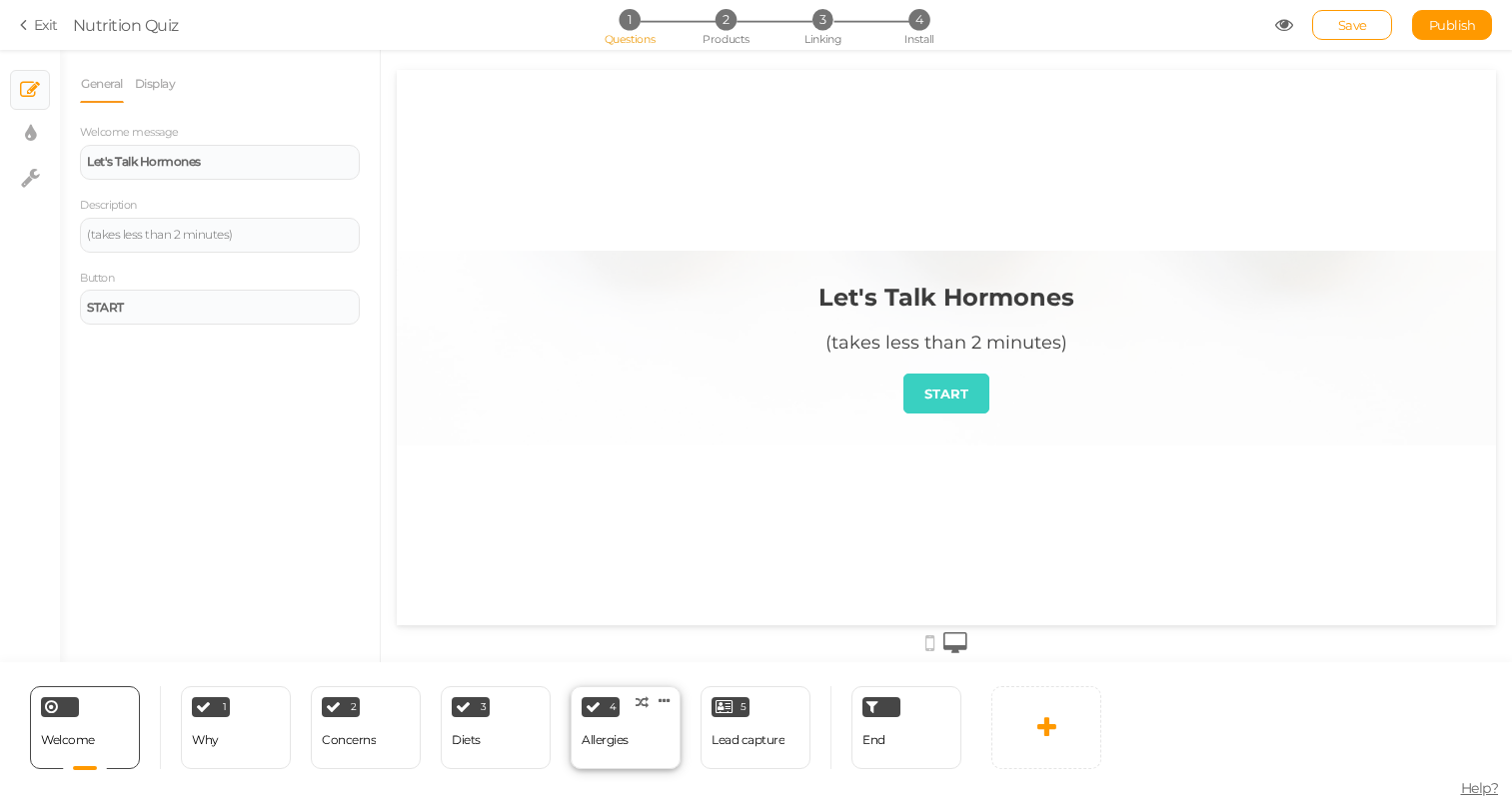 click on "Allergies" at bounding box center [605, 740] 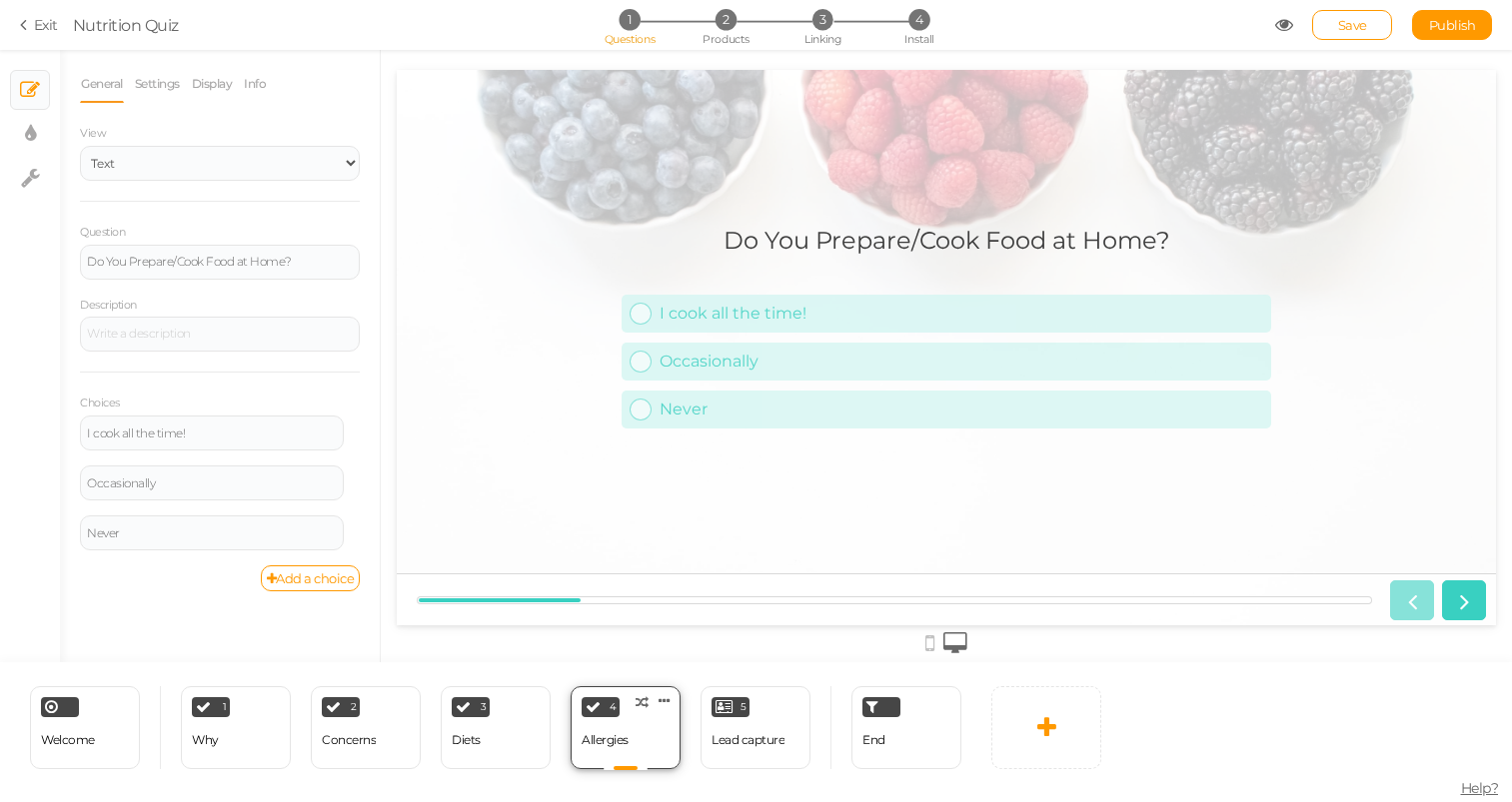 scroll, scrollTop: 0, scrollLeft: 0, axis: both 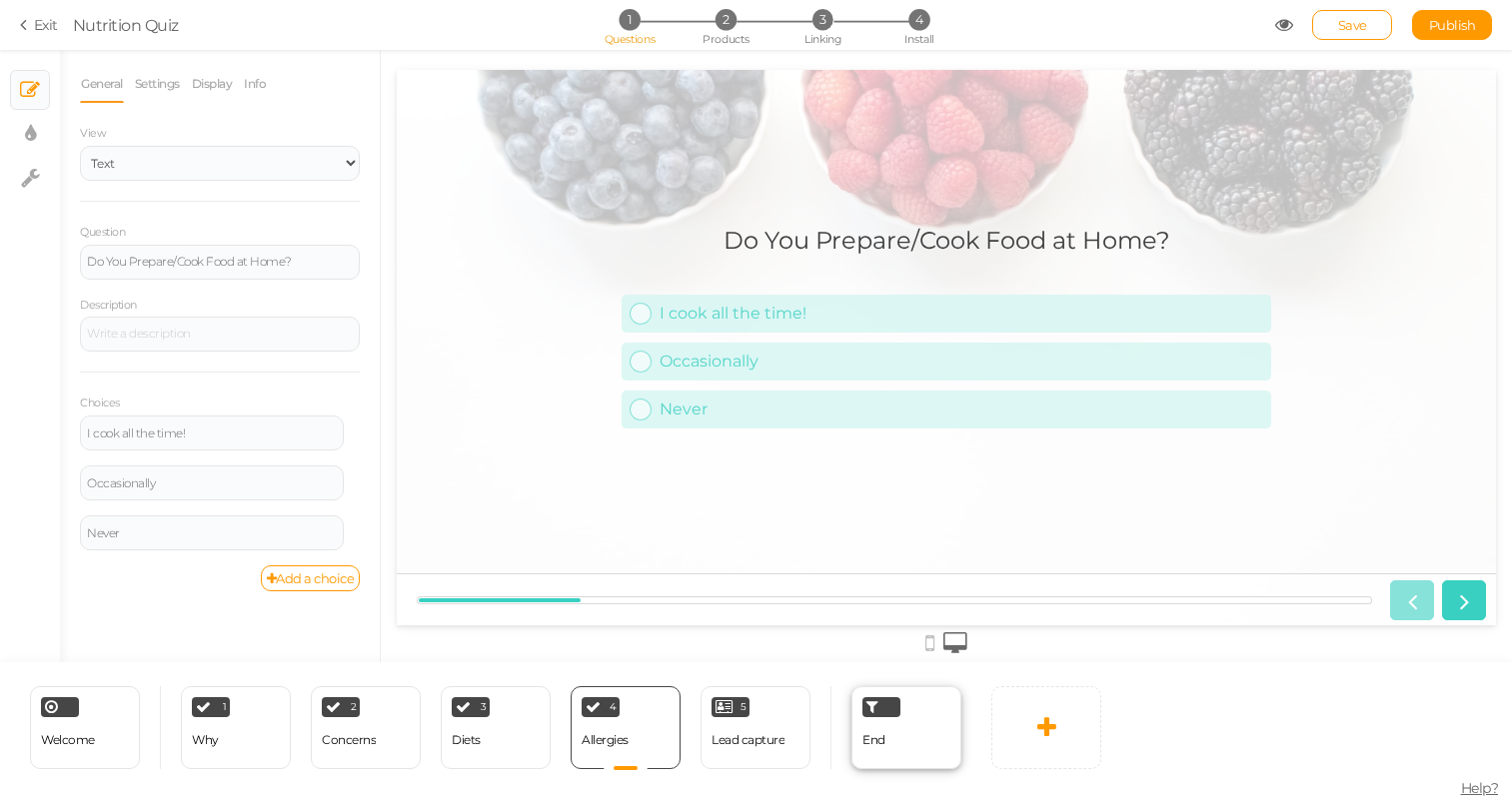 click at bounding box center (881, 707) 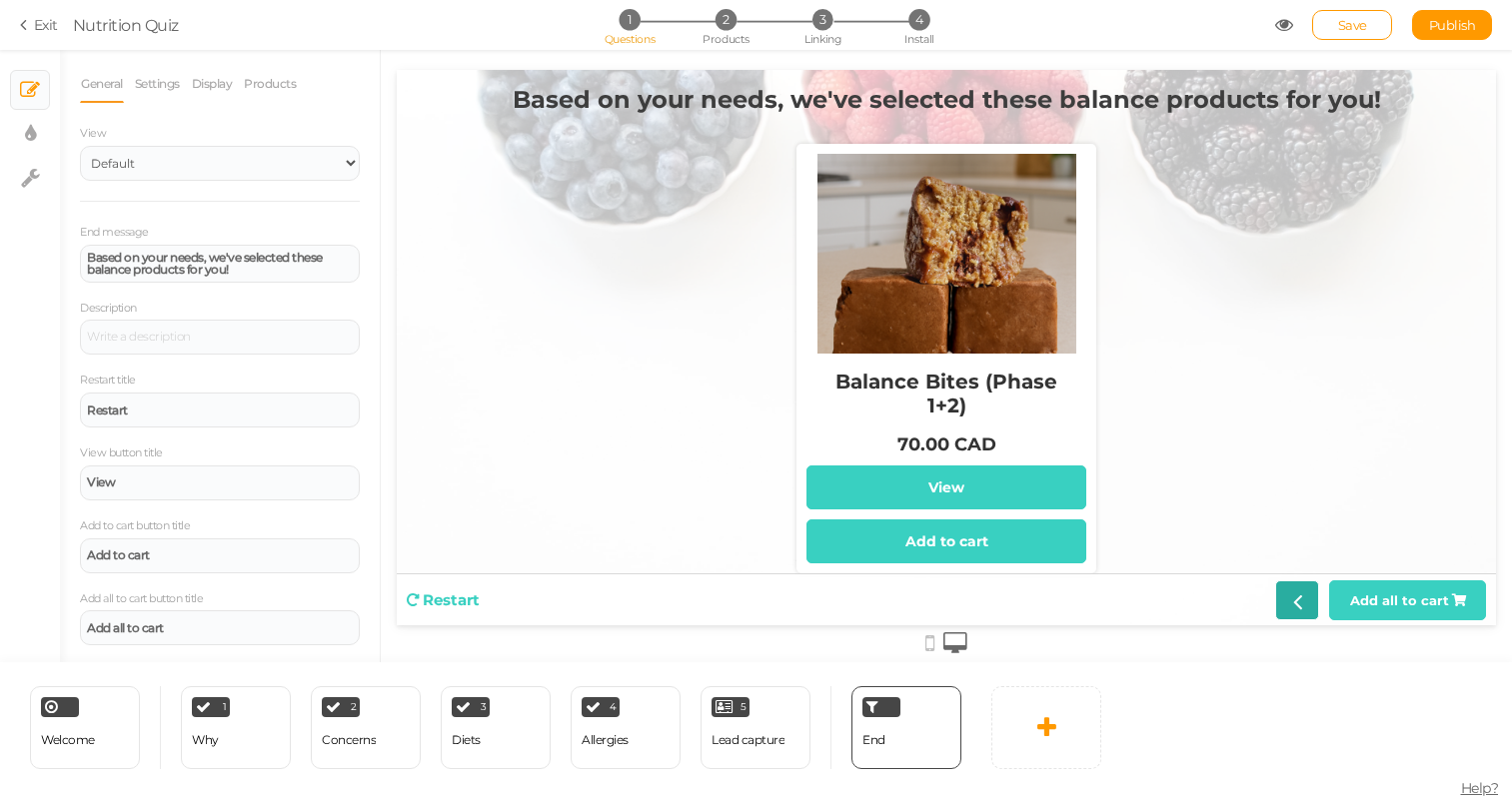 click at bounding box center (1297, 600) 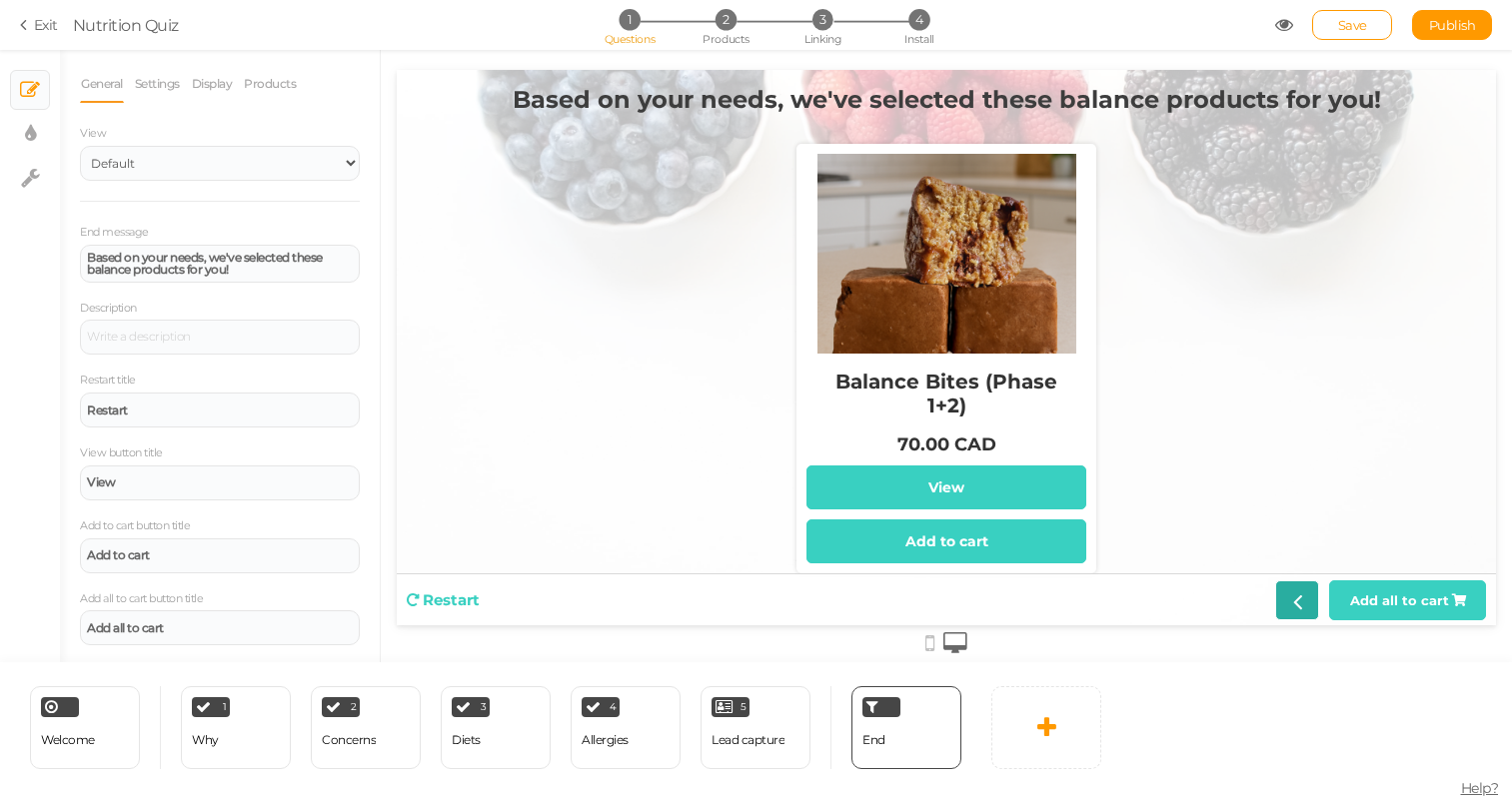click at bounding box center [1297, 600] 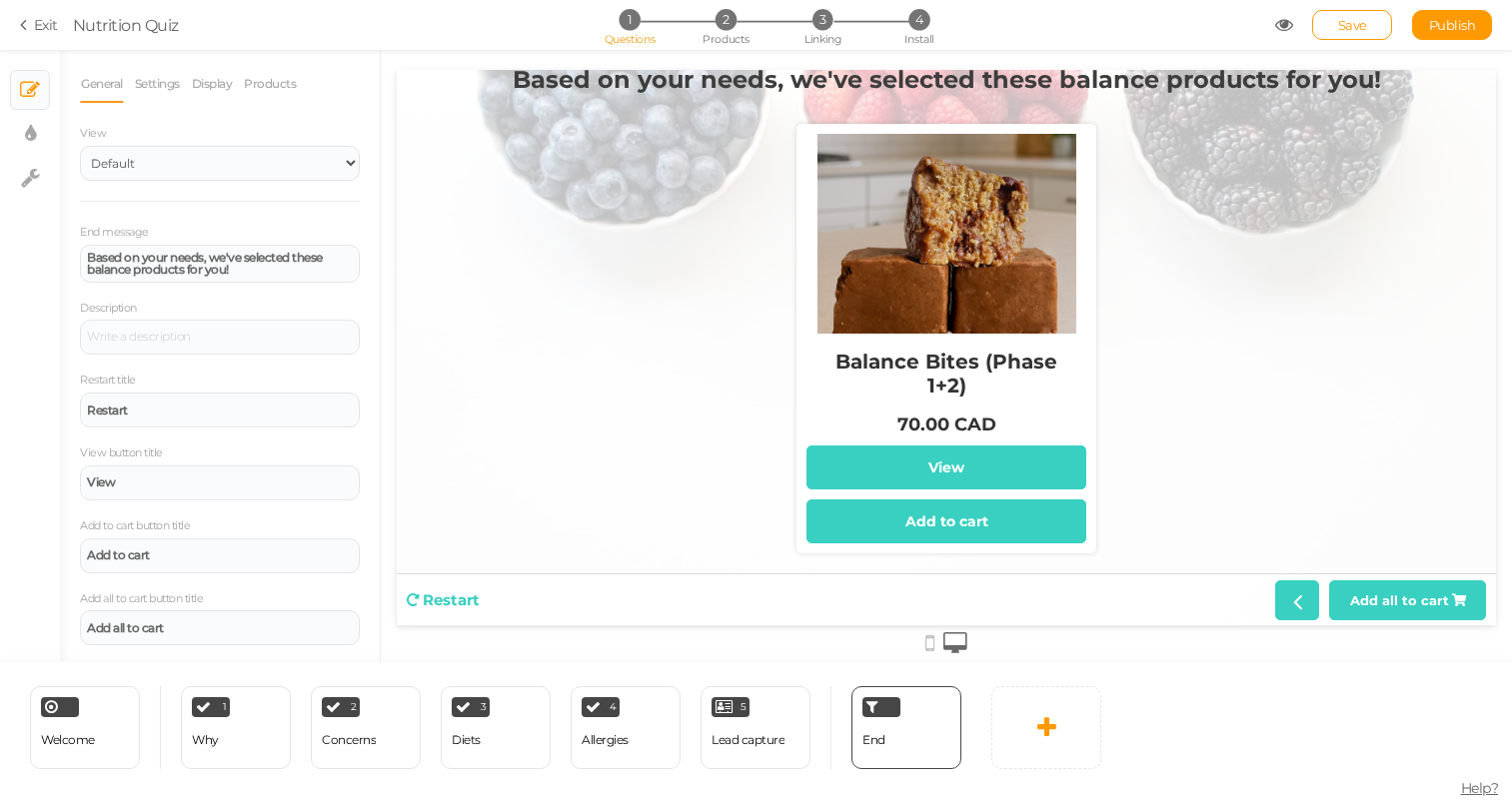 scroll, scrollTop: 20, scrollLeft: 0, axis: vertical 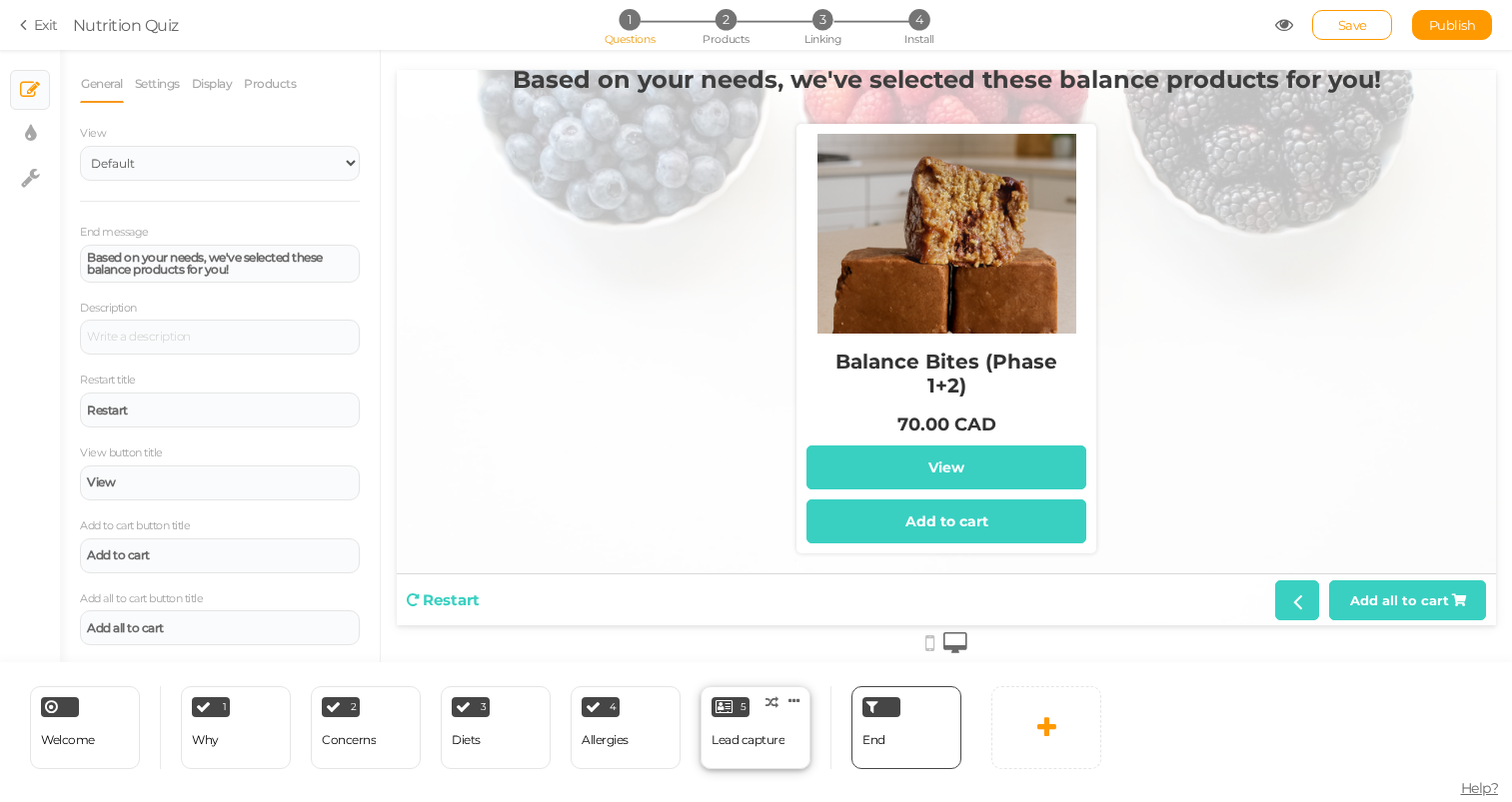 click on "5         Lead capture         × Define the conditions to show this slide.                     Clone             Change type             Delete" at bounding box center (756, 727) 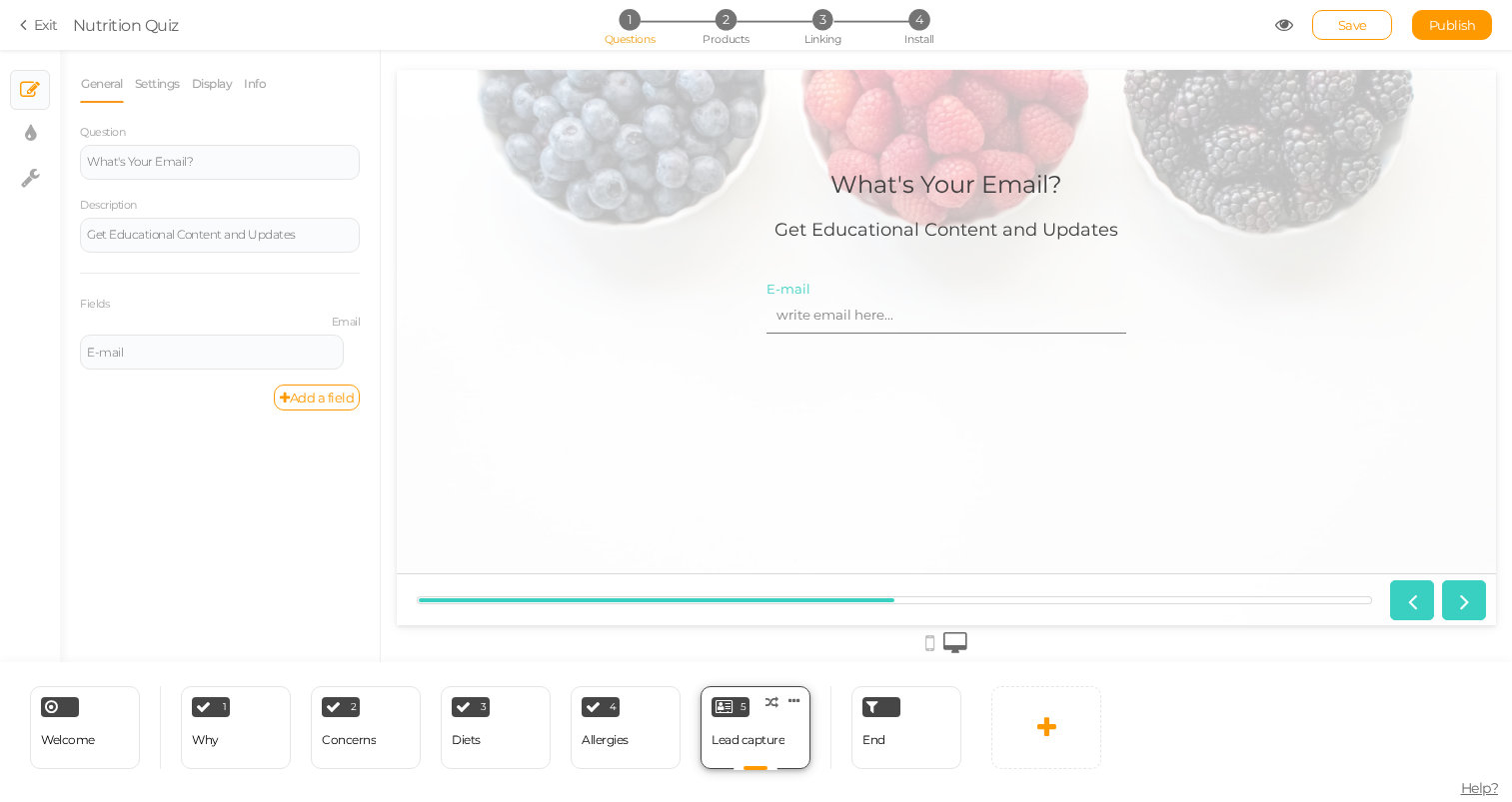 scroll, scrollTop: 0, scrollLeft: 0, axis: both 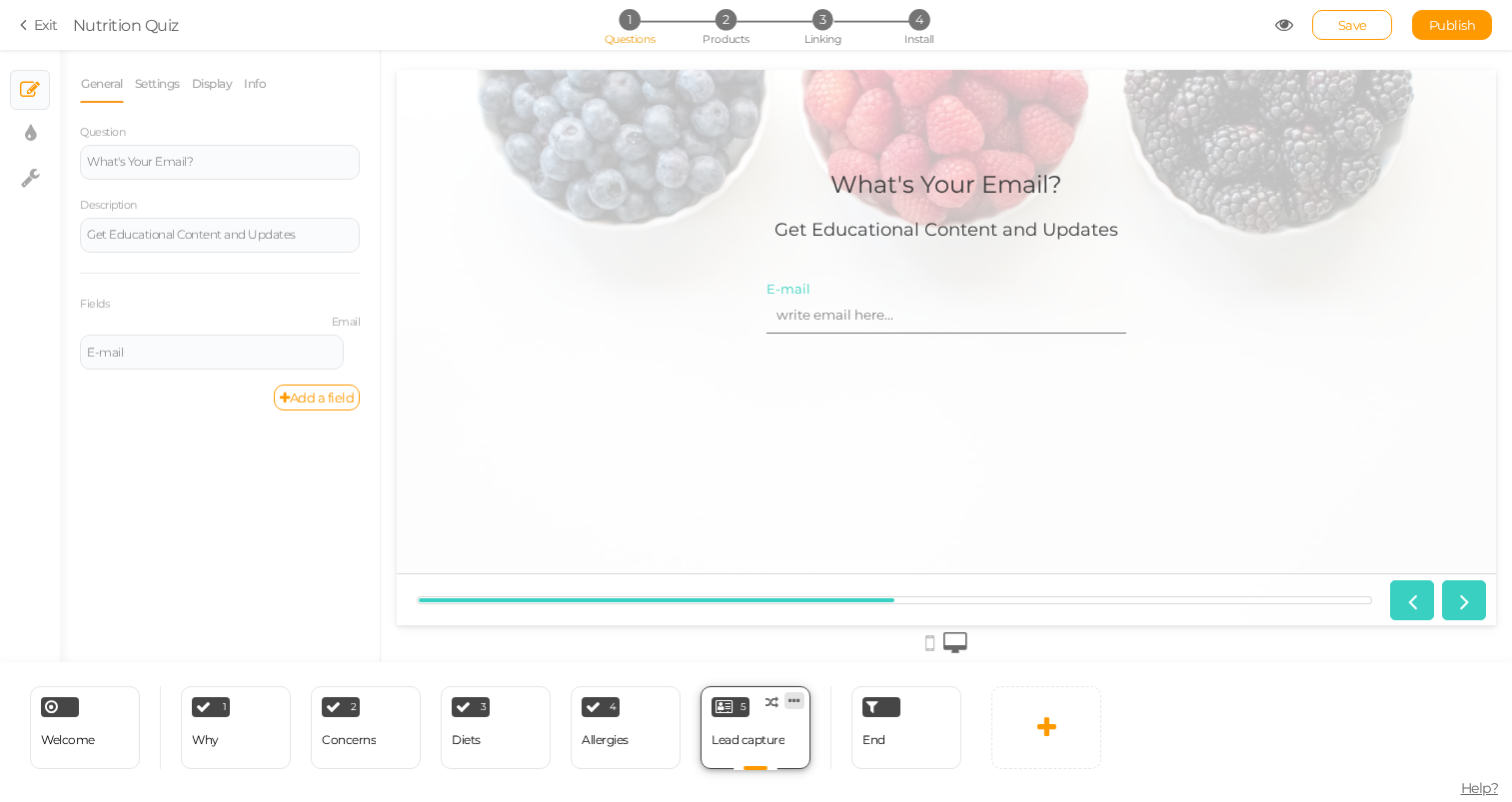 click at bounding box center [794, 700] 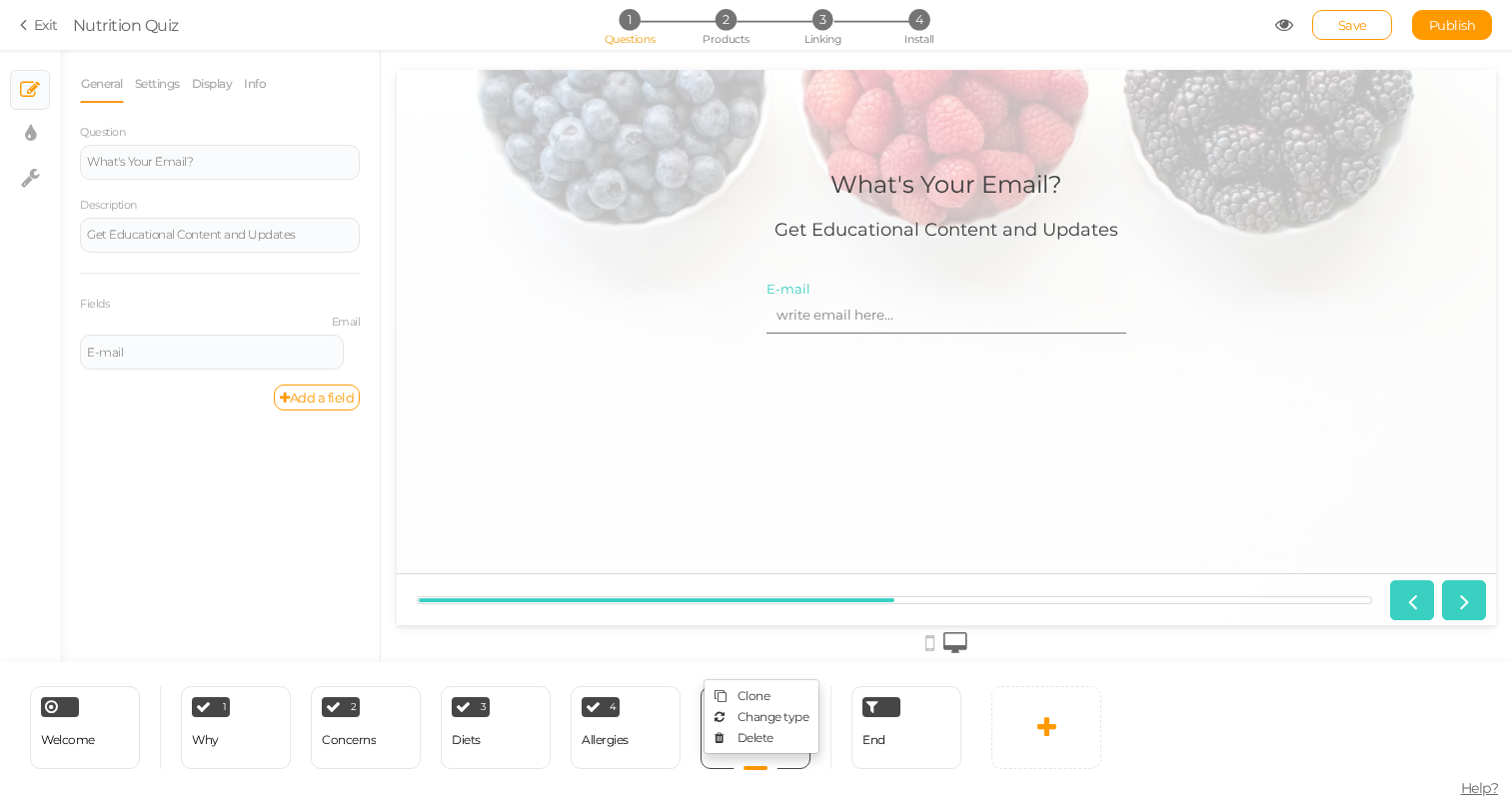 click at bounding box center (946, 356) 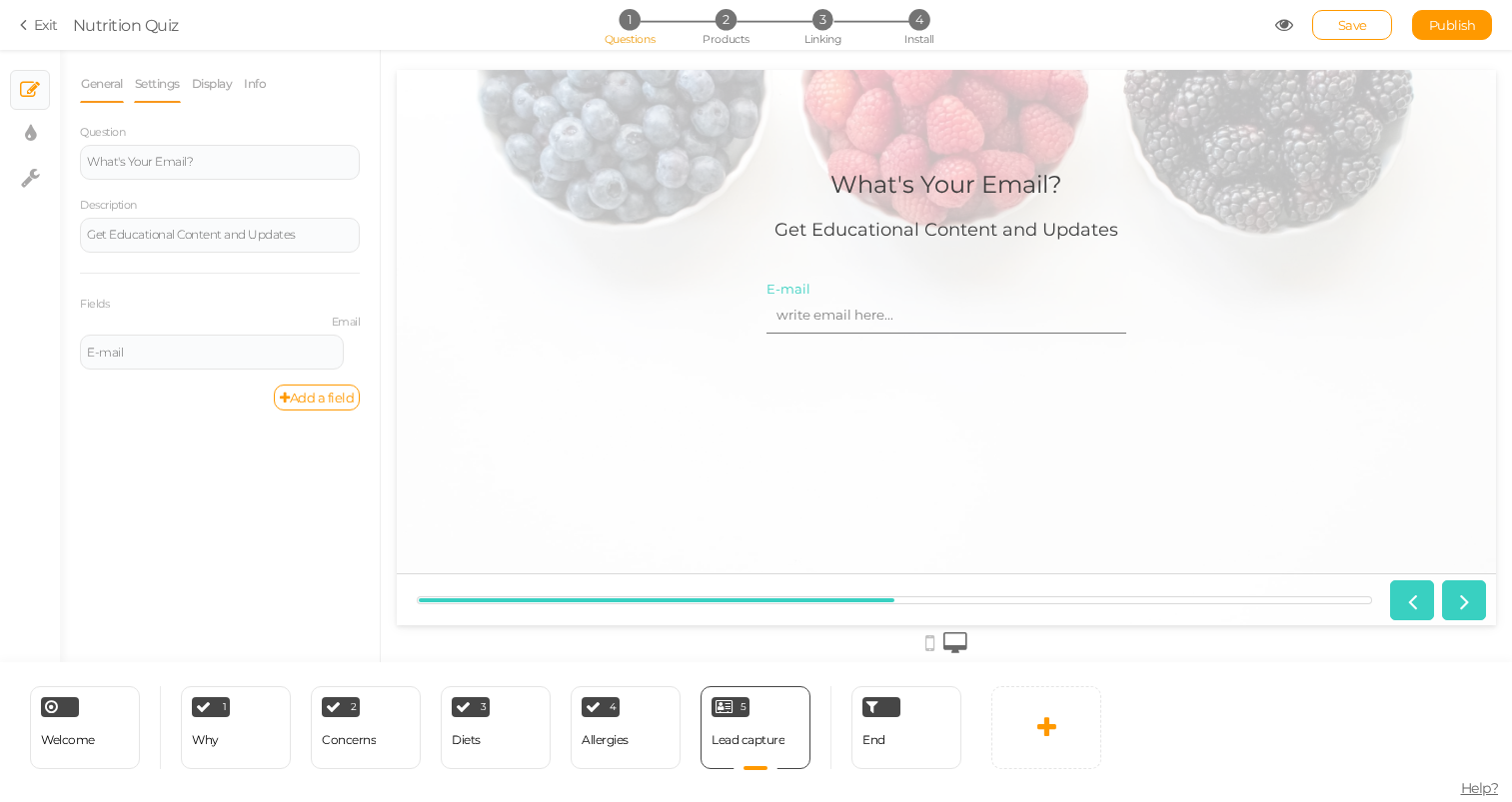 click on "Settings" at bounding box center (157, 84) 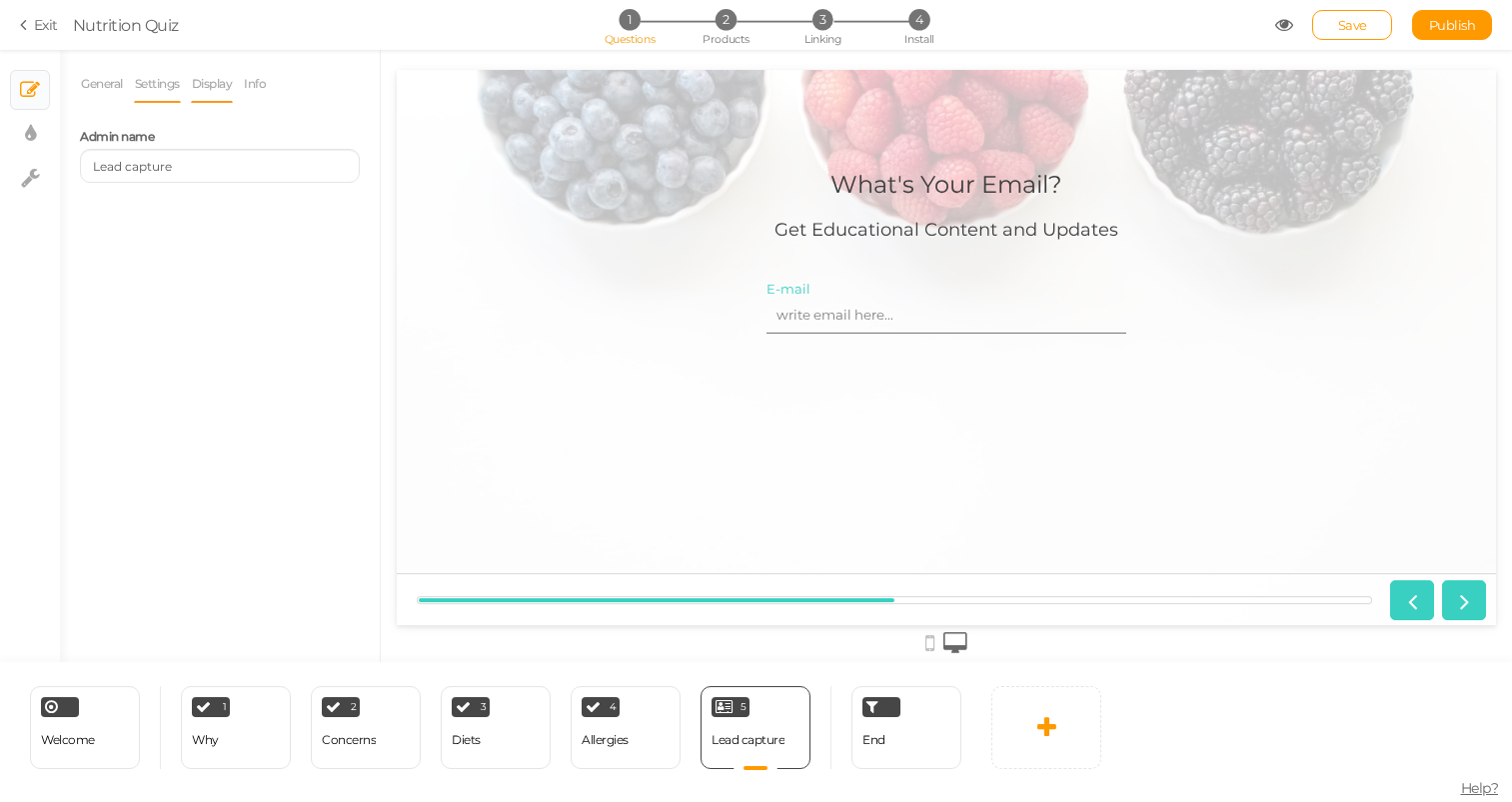 click on "Display" at bounding box center [212, 84] 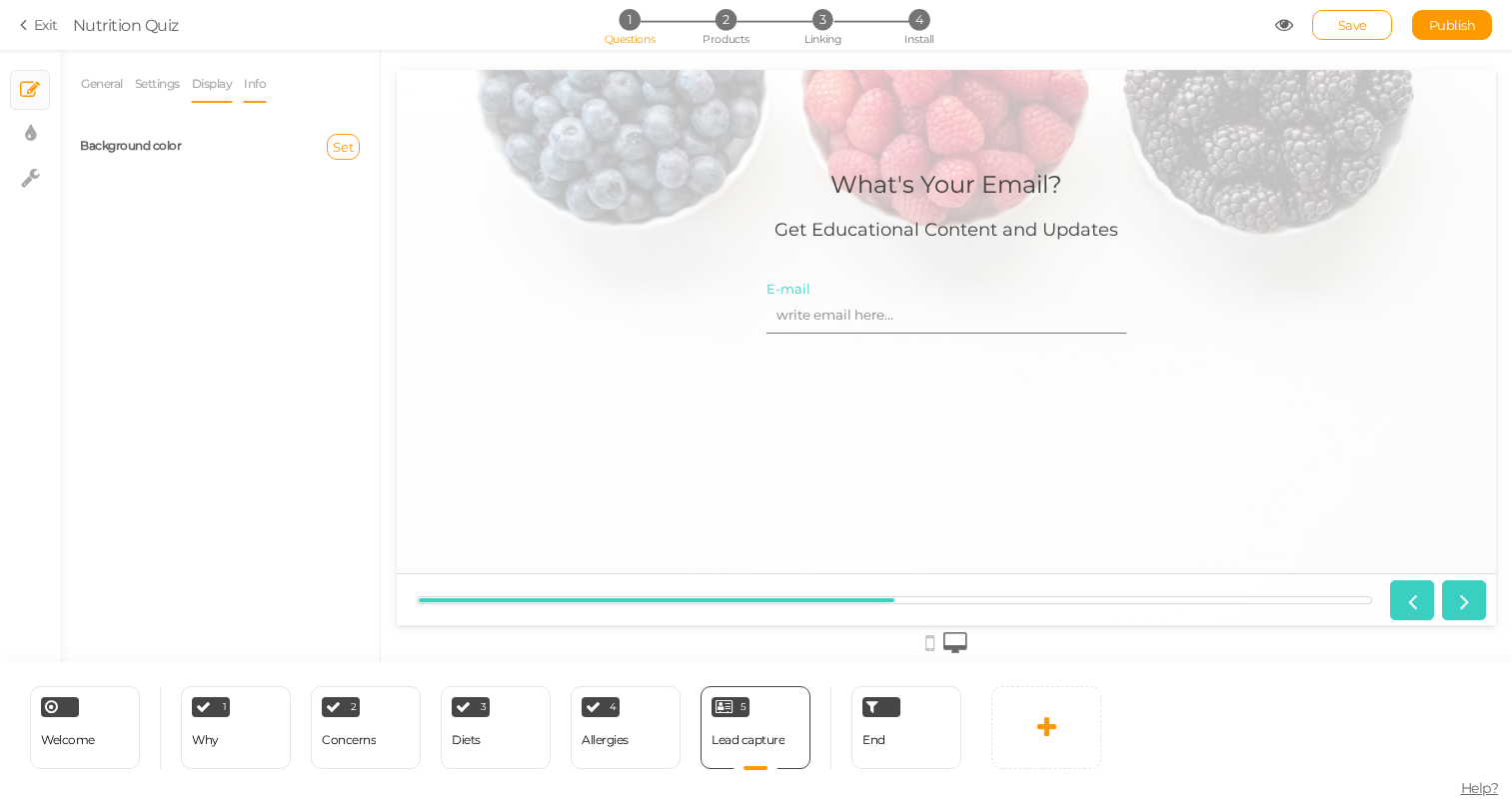 click on "Info" at bounding box center [255, 84] 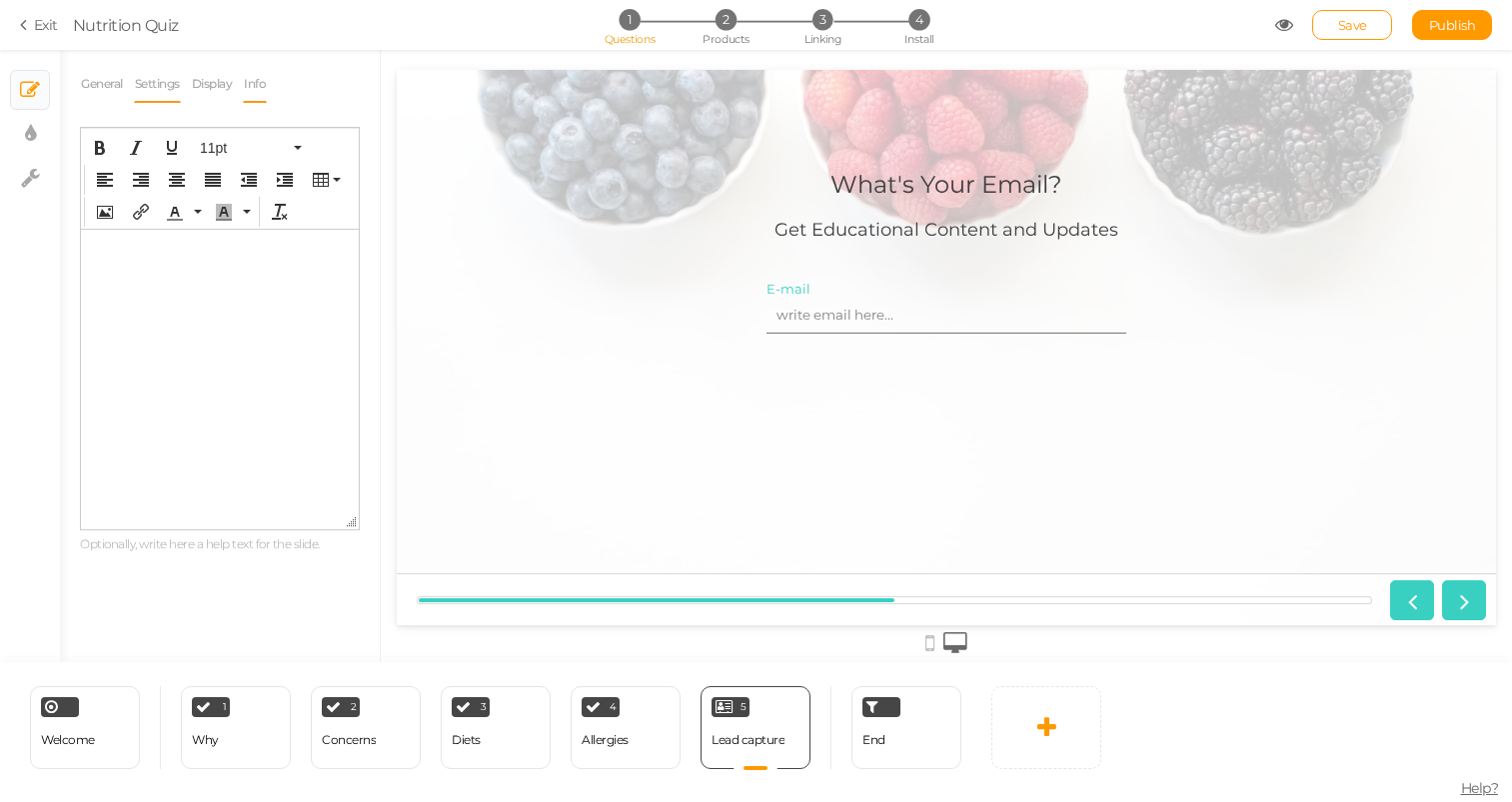 click on "Settings" at bounding box center (157, 84) 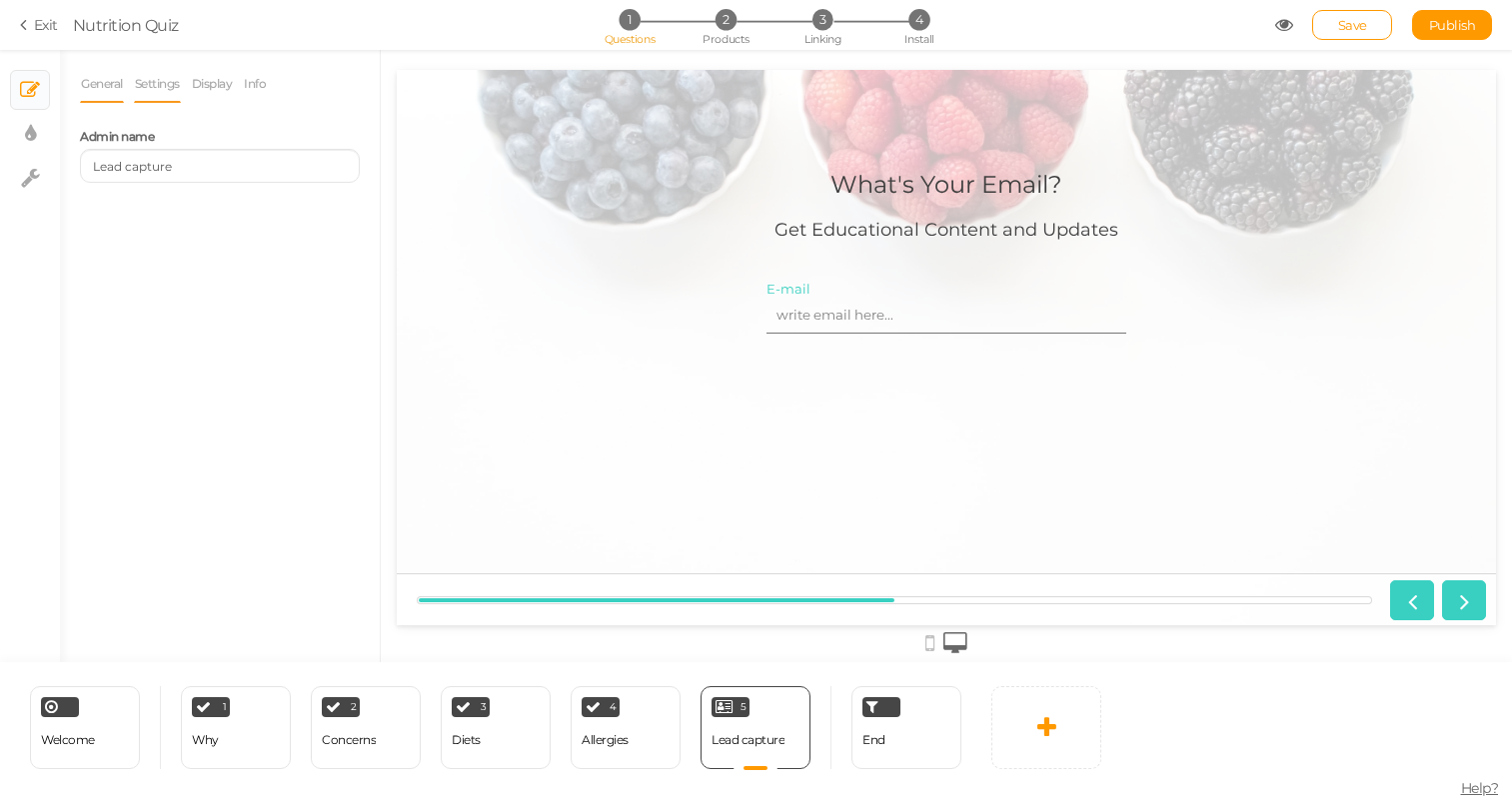 click on "General" at bounding box center (102, 84) 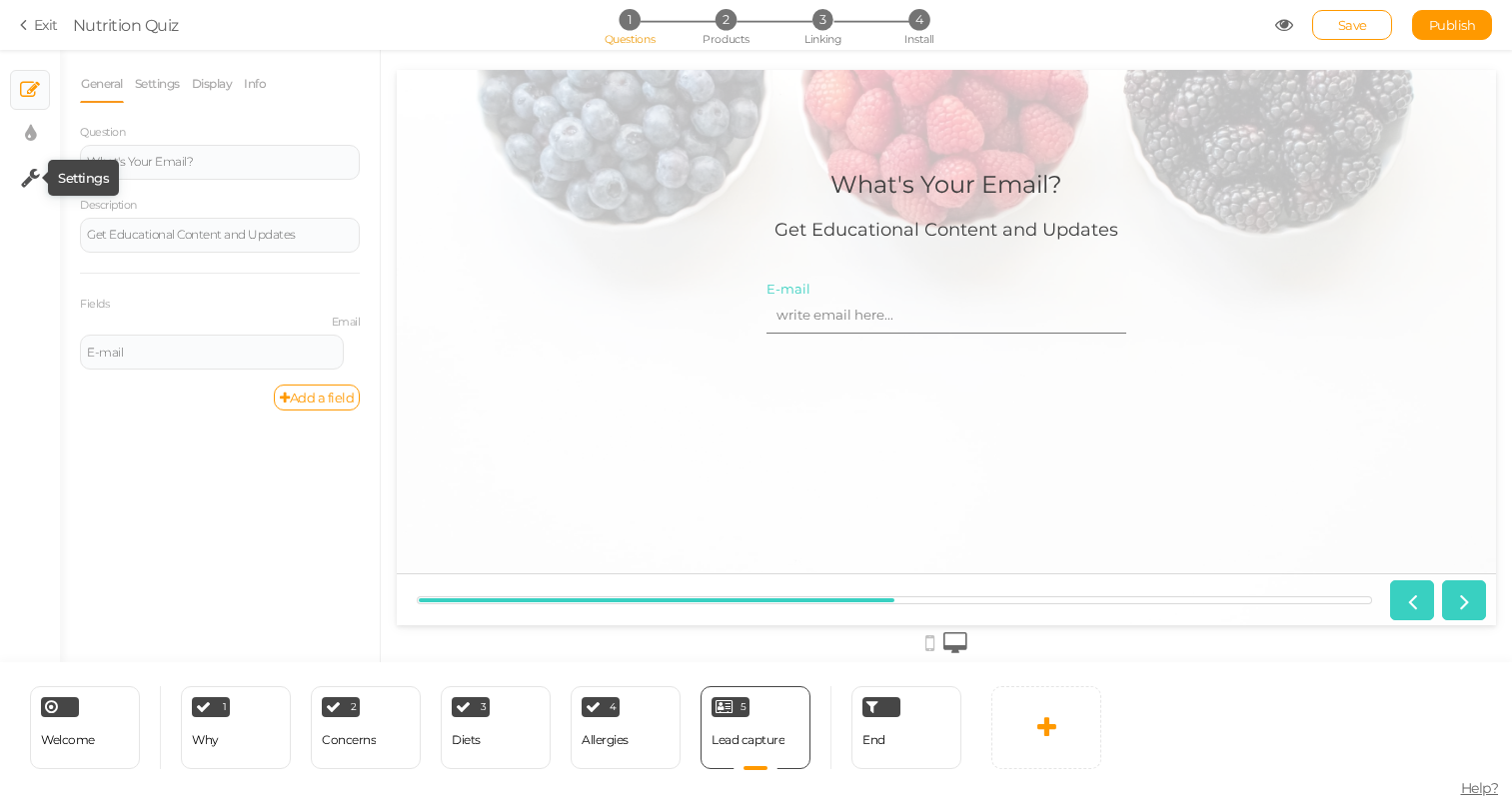 click at bounding box center (30, 178) 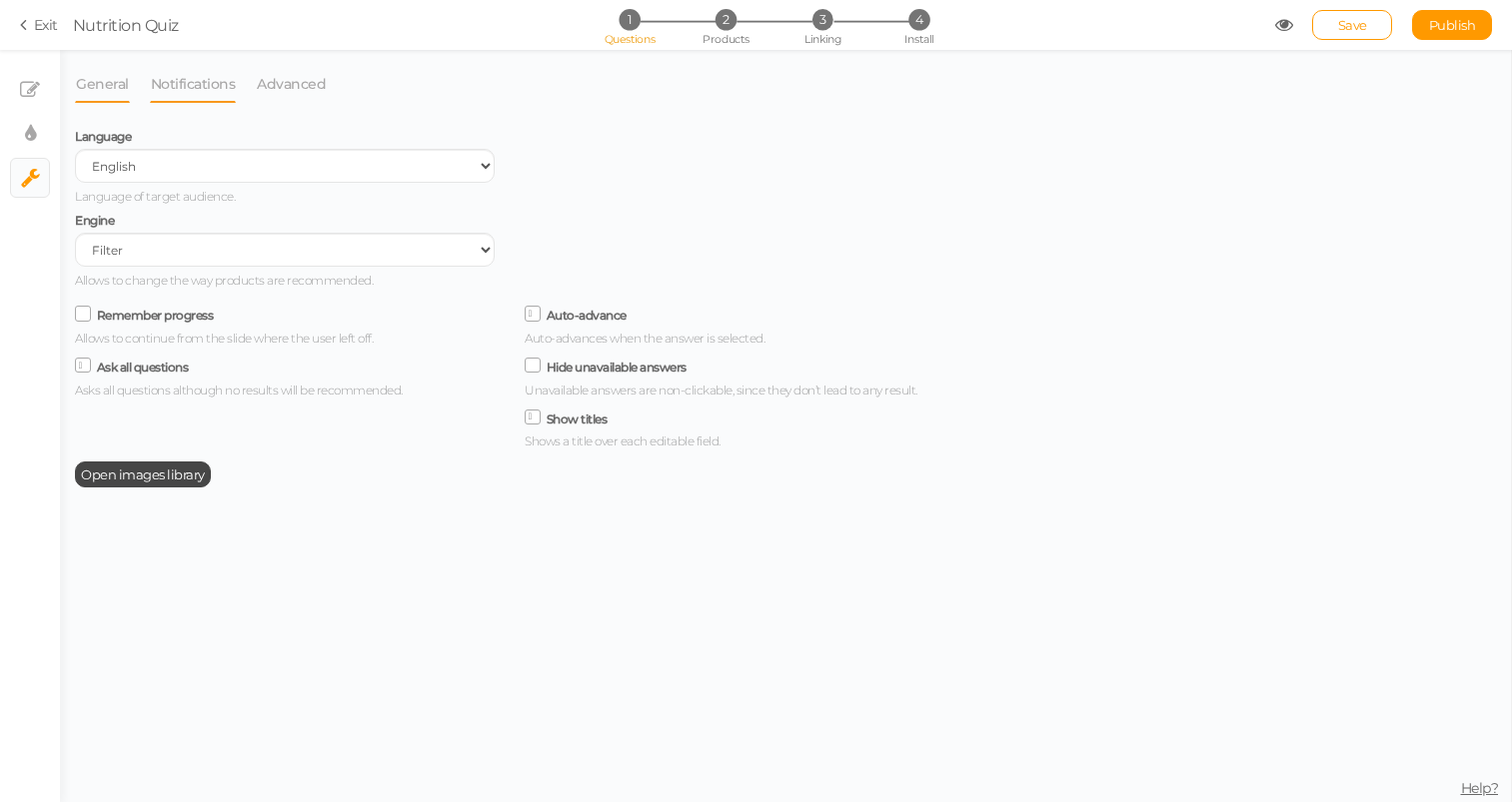 click on "Notifications" at bounding box center (193, 84) 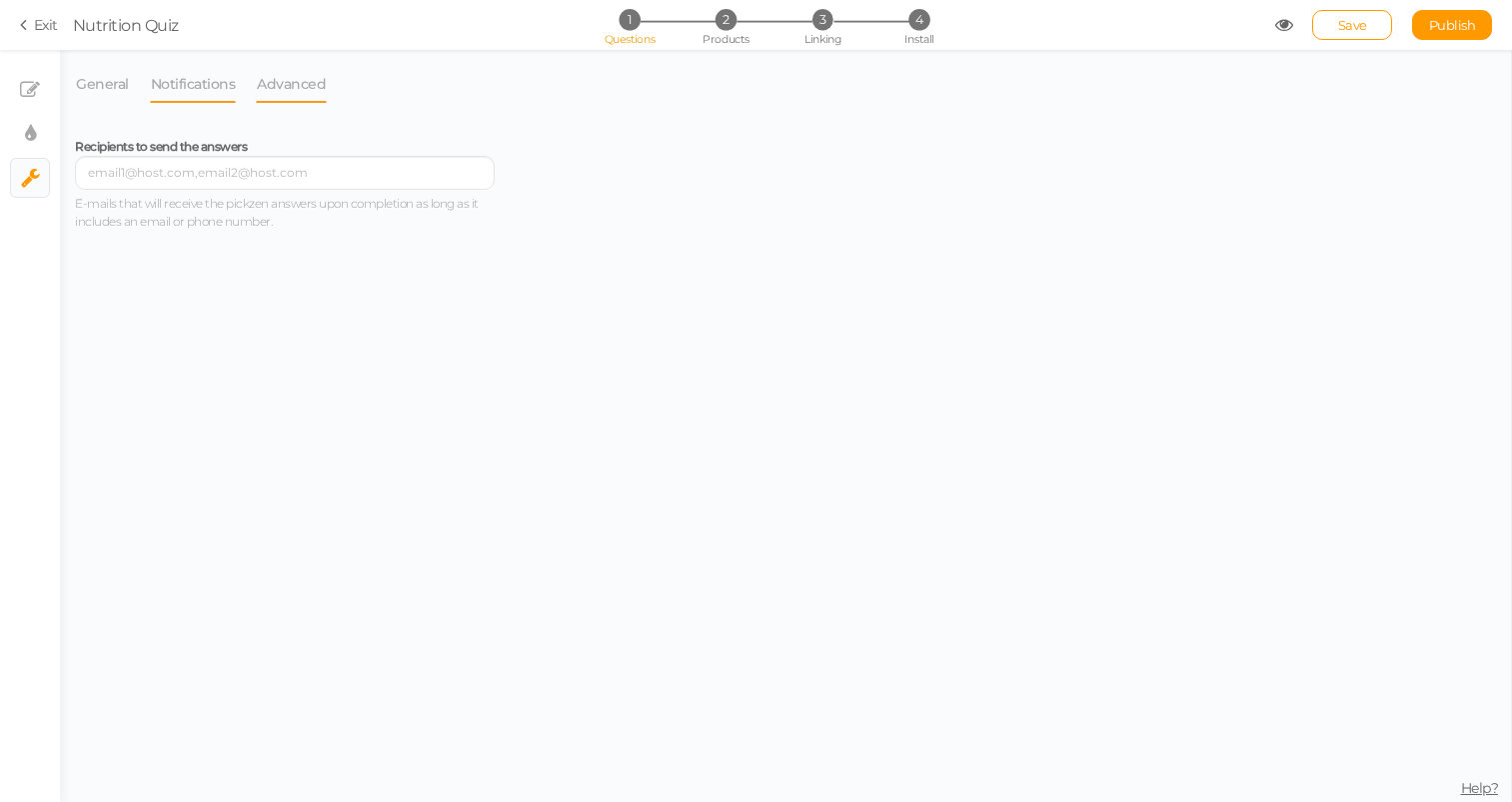 click on "Advanced" at bounding box center (291, 84) 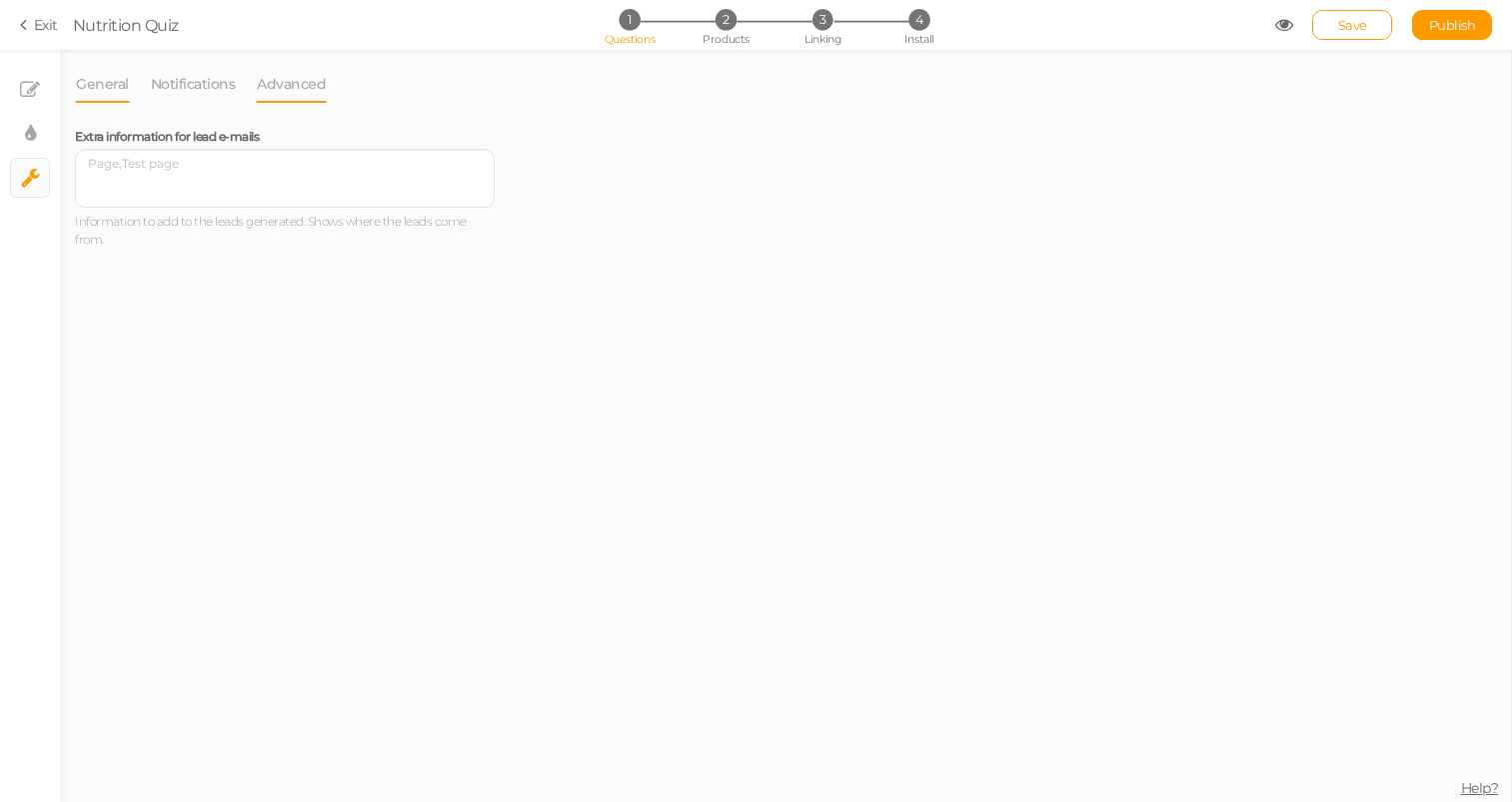click on "General" at bounding box center [102, 84] 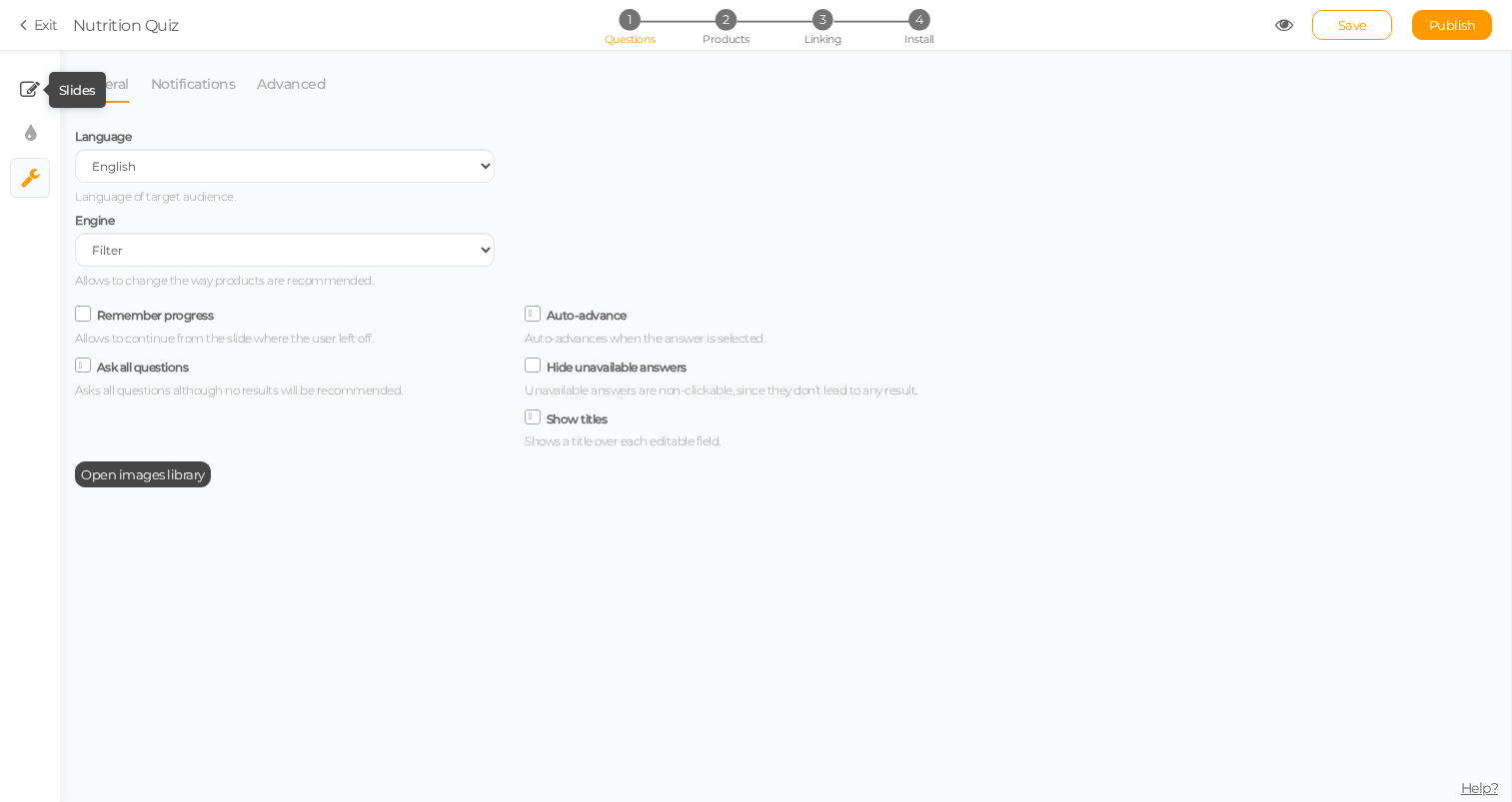 click at bounding box center (30, 90) 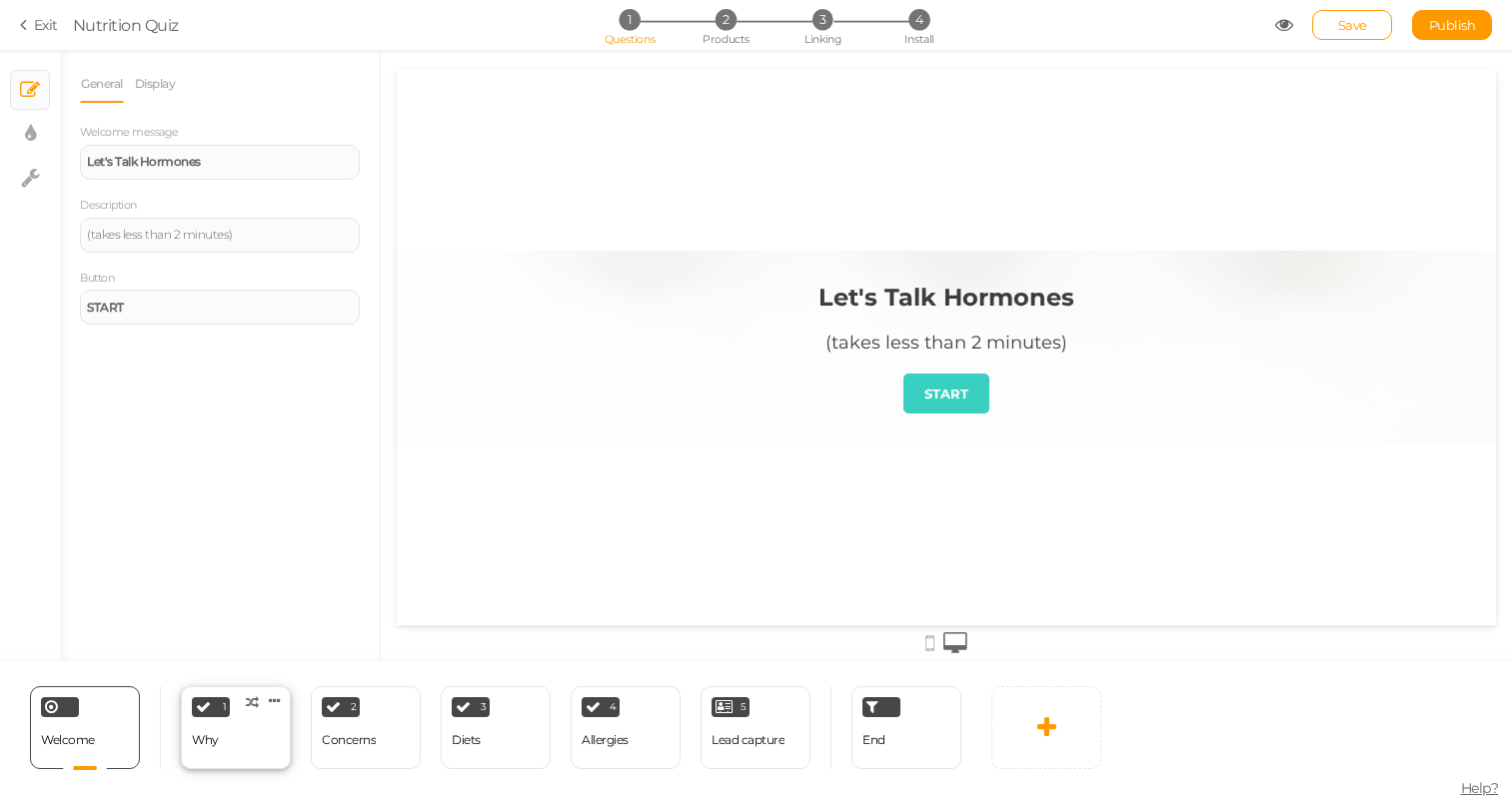 scroll, scrollTop: 0, scrollLeft: 0, axis: both 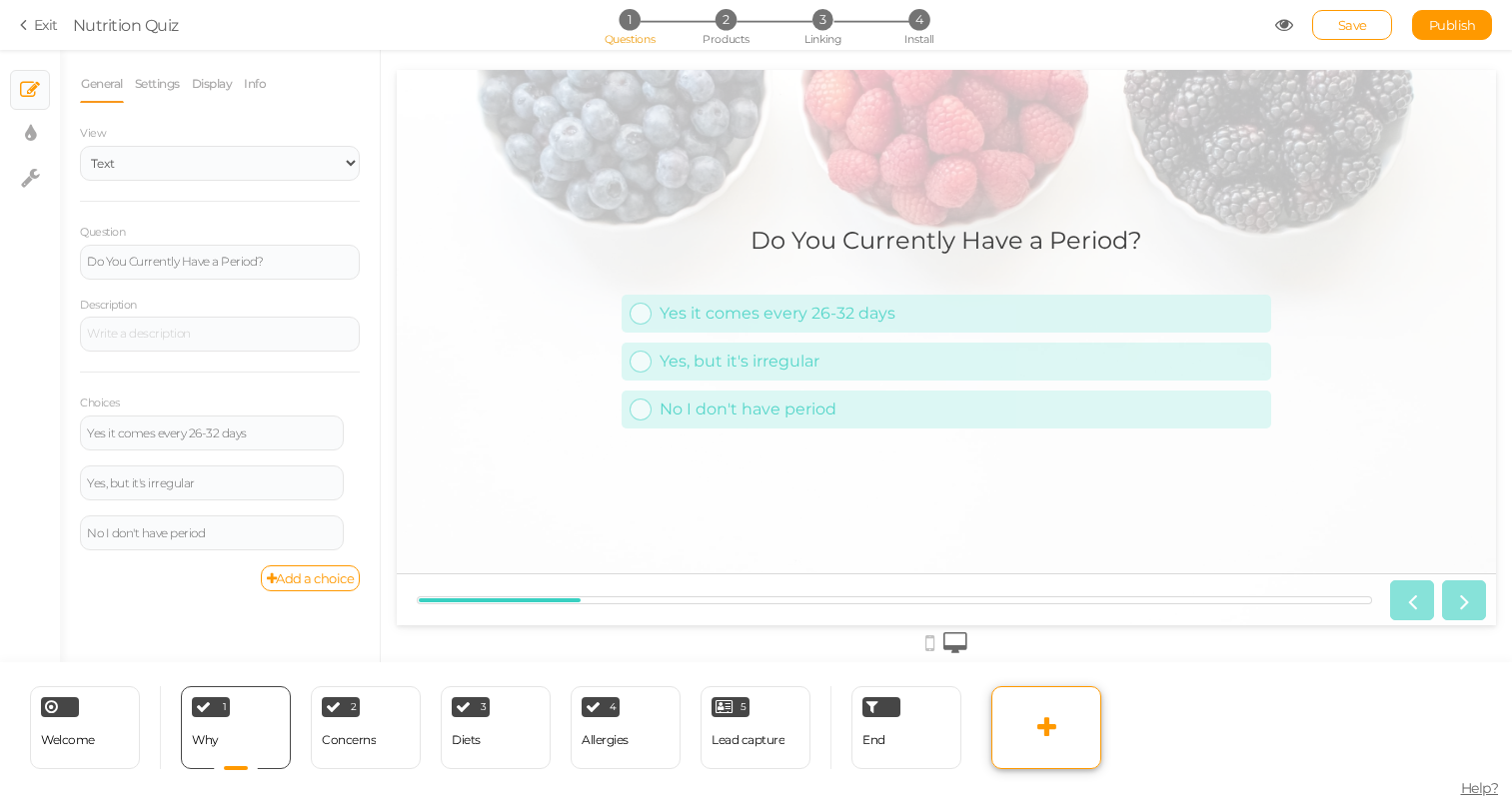 click at bounding box center (1046, 727) 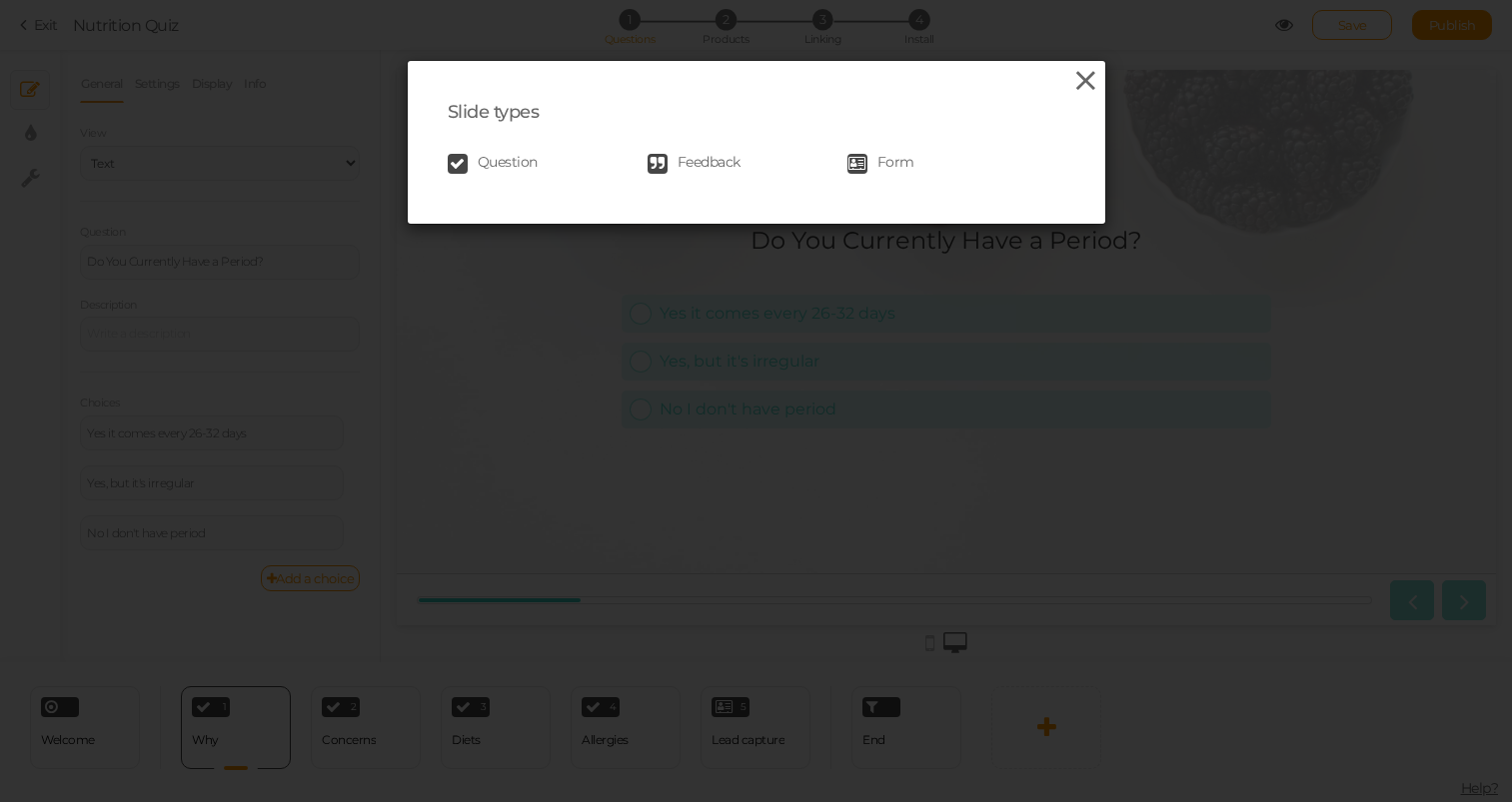 click at bounding box center [1085, 81] 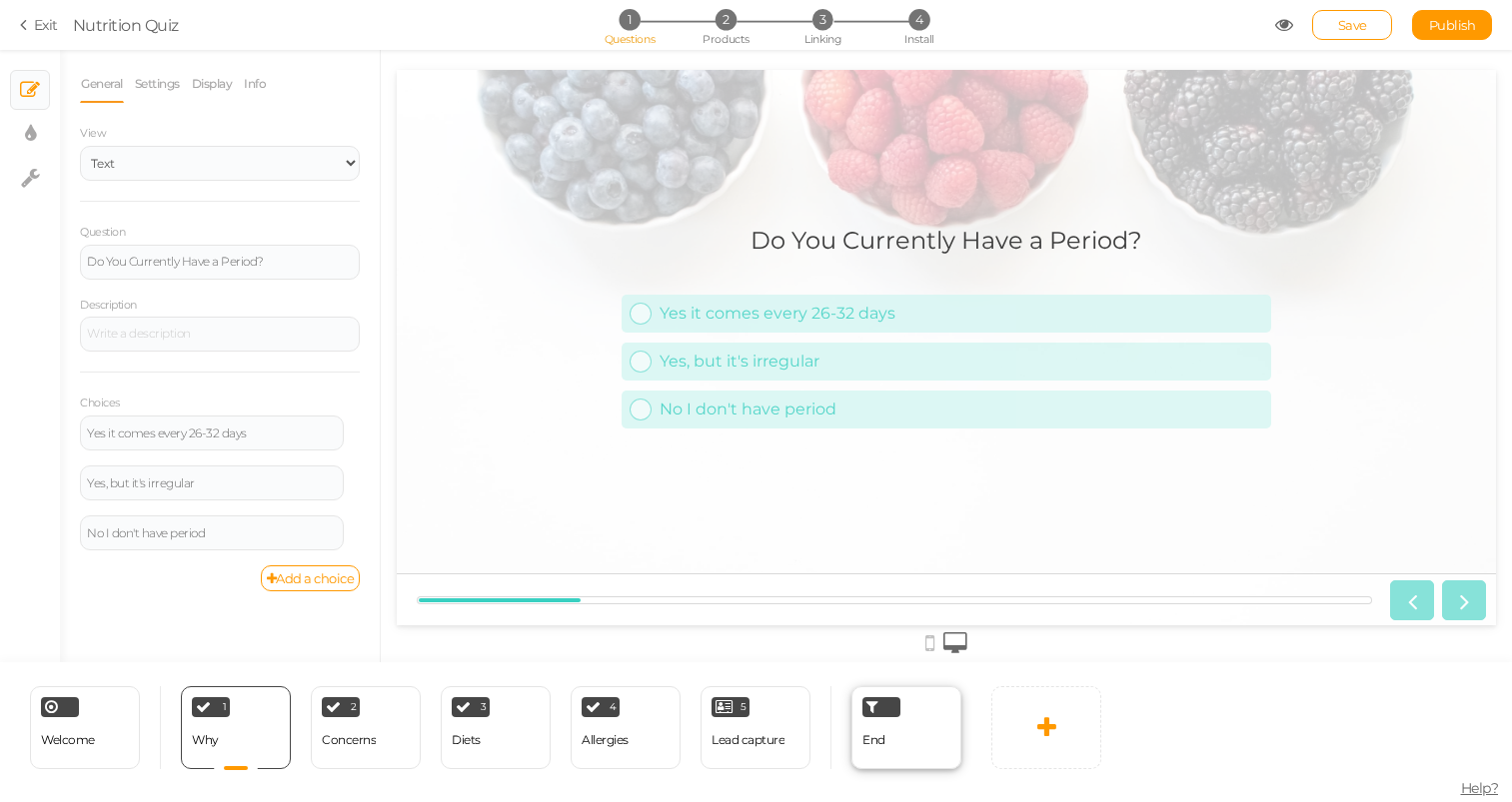 click on "End" at bounding box center (906, 727) 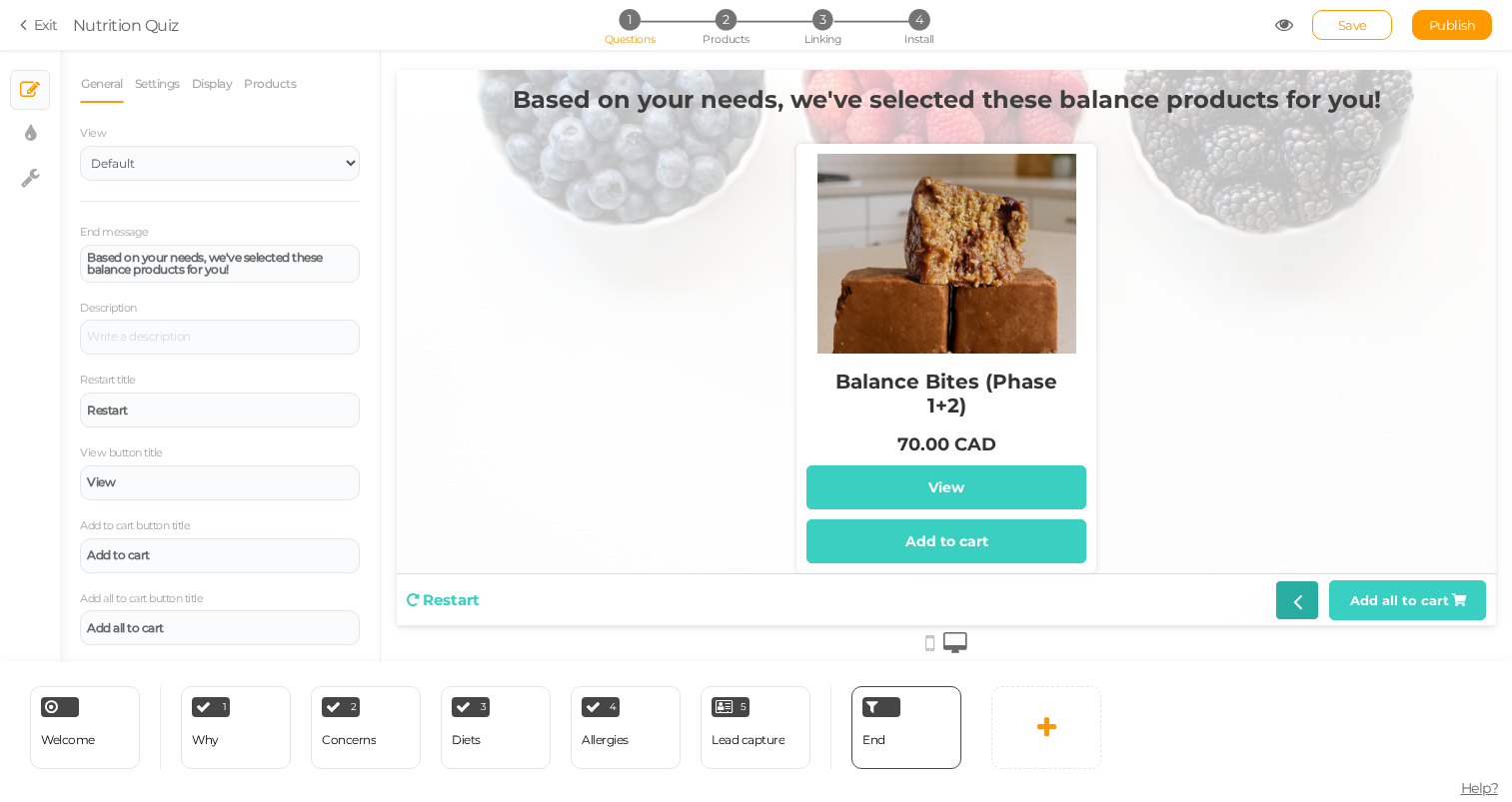 click at bounding box center (1297, 600) 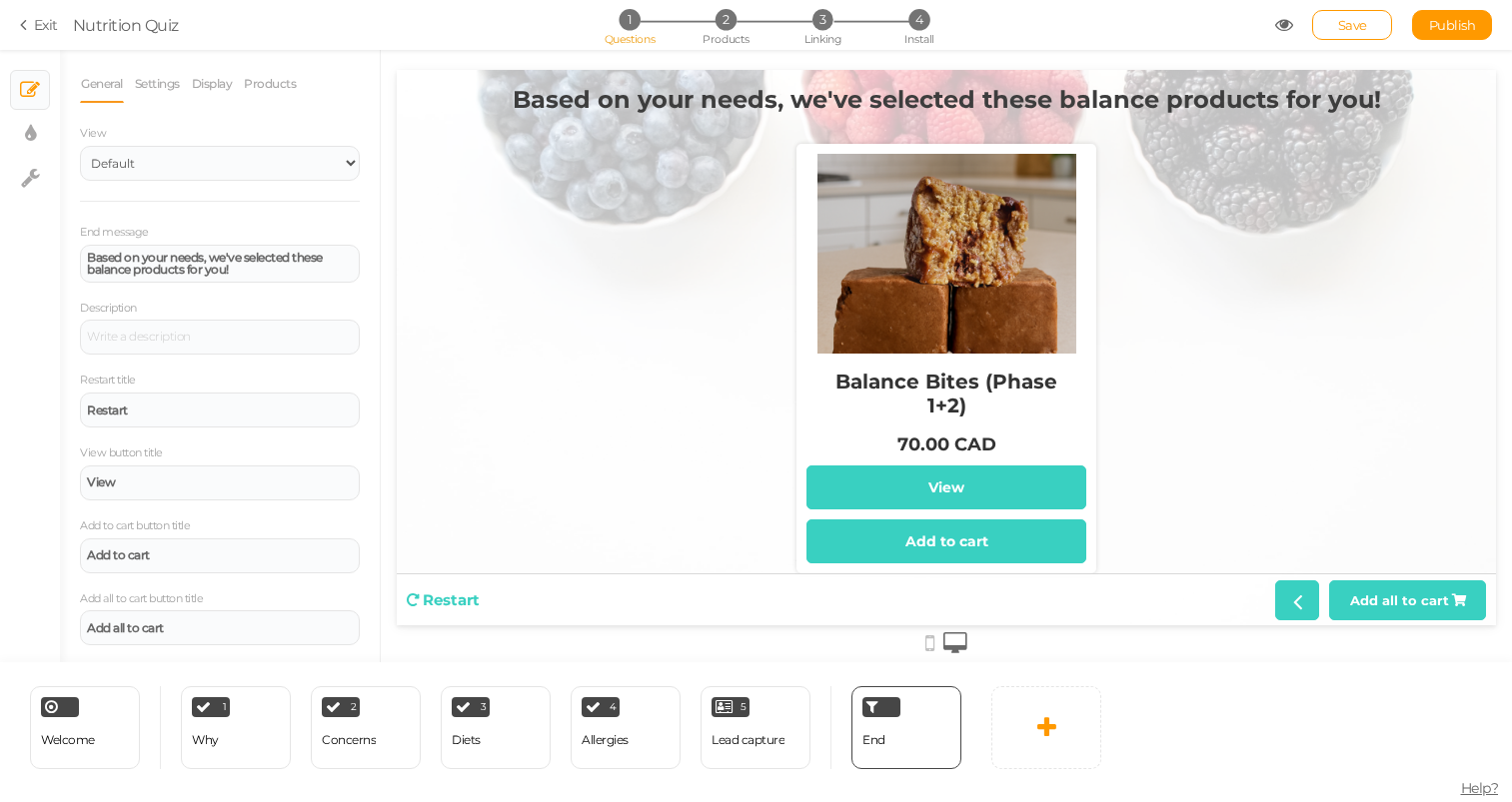 click on "Balance Bites (Phase 1+2) 70.00 CAD View Add to cart" at bounding box center (946, 364) 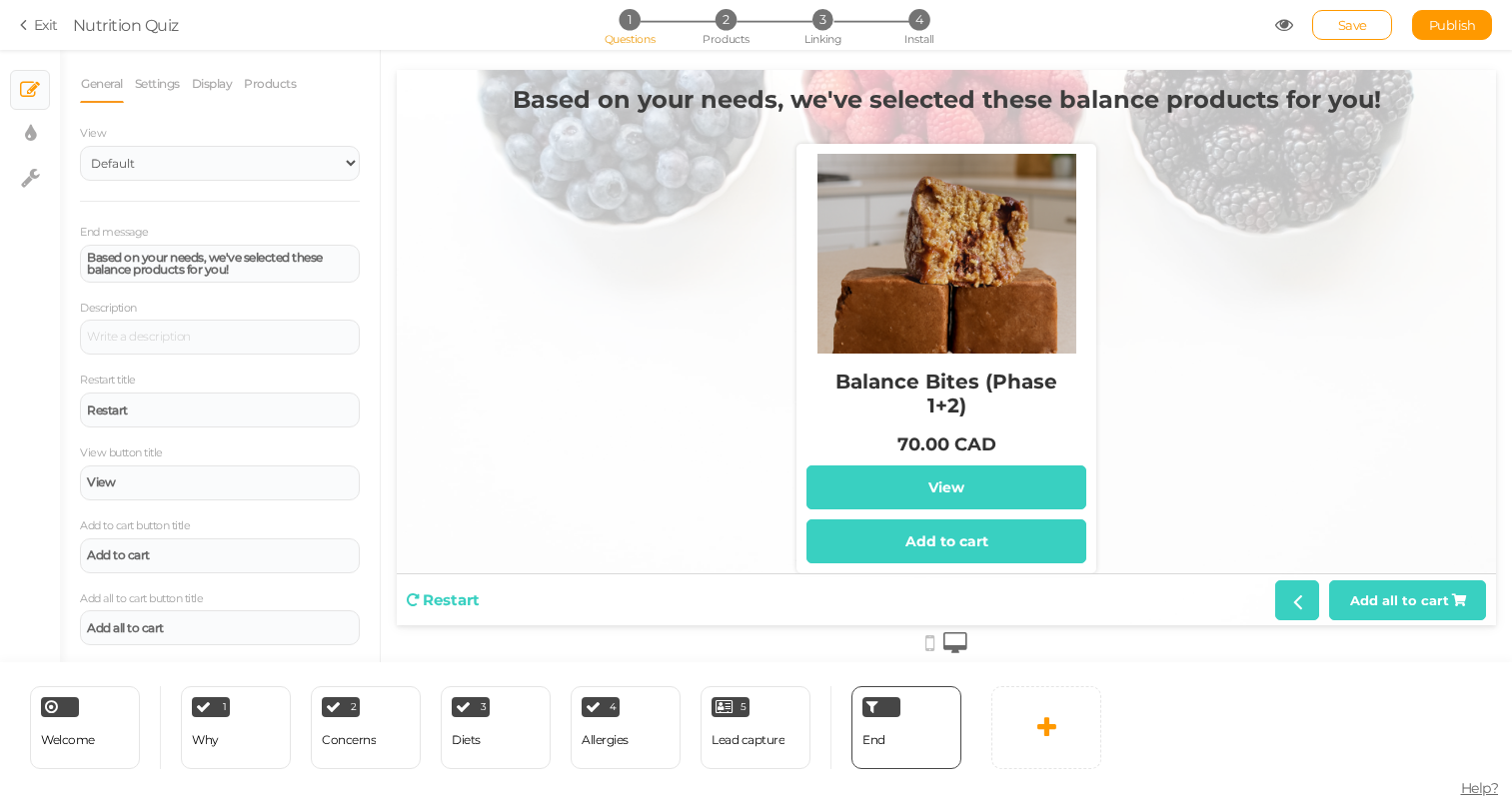 click on "Restart Add all to cart" at bounding box center (946, 599) 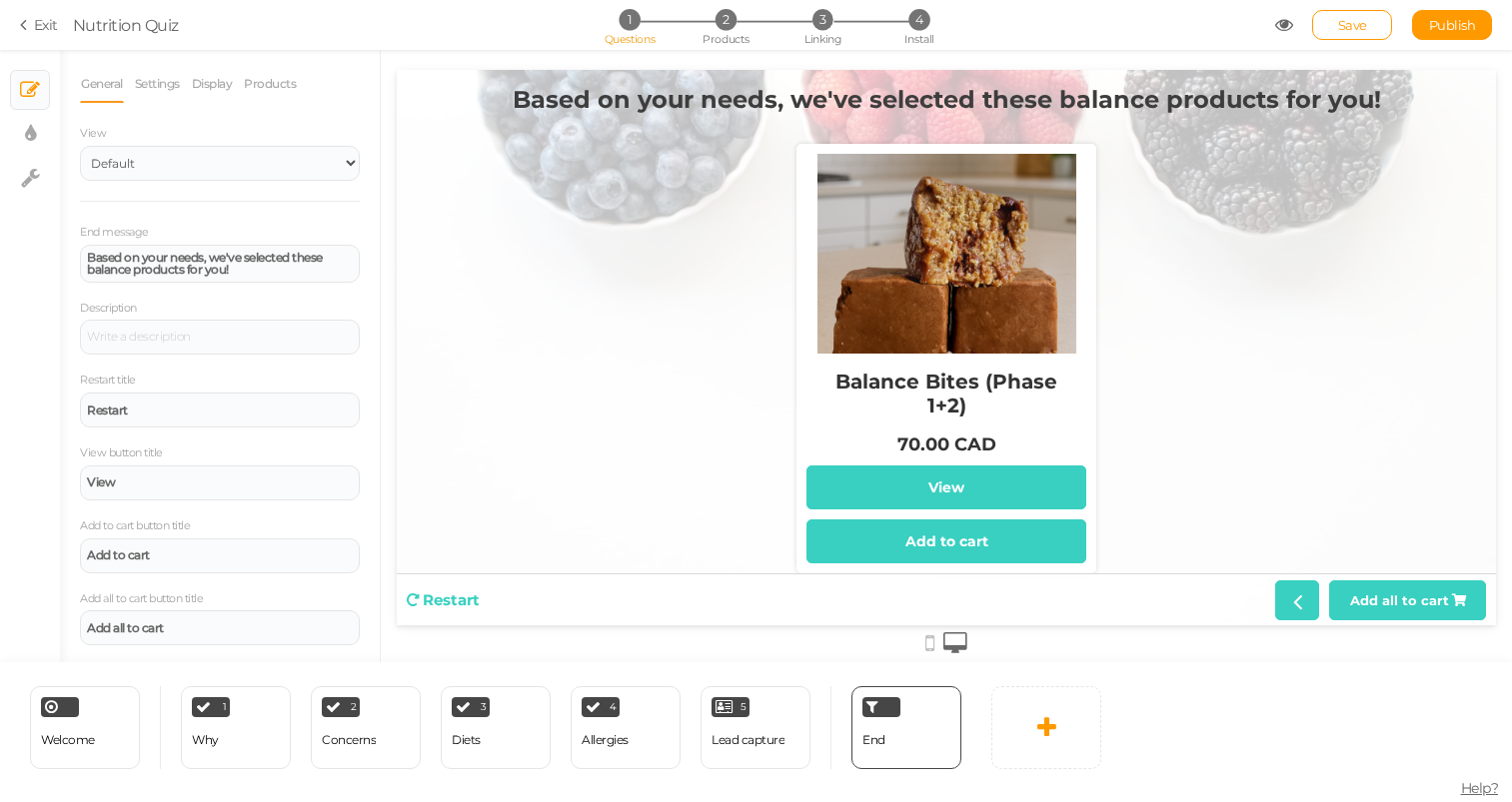 click at bounding box center [1284, 25] 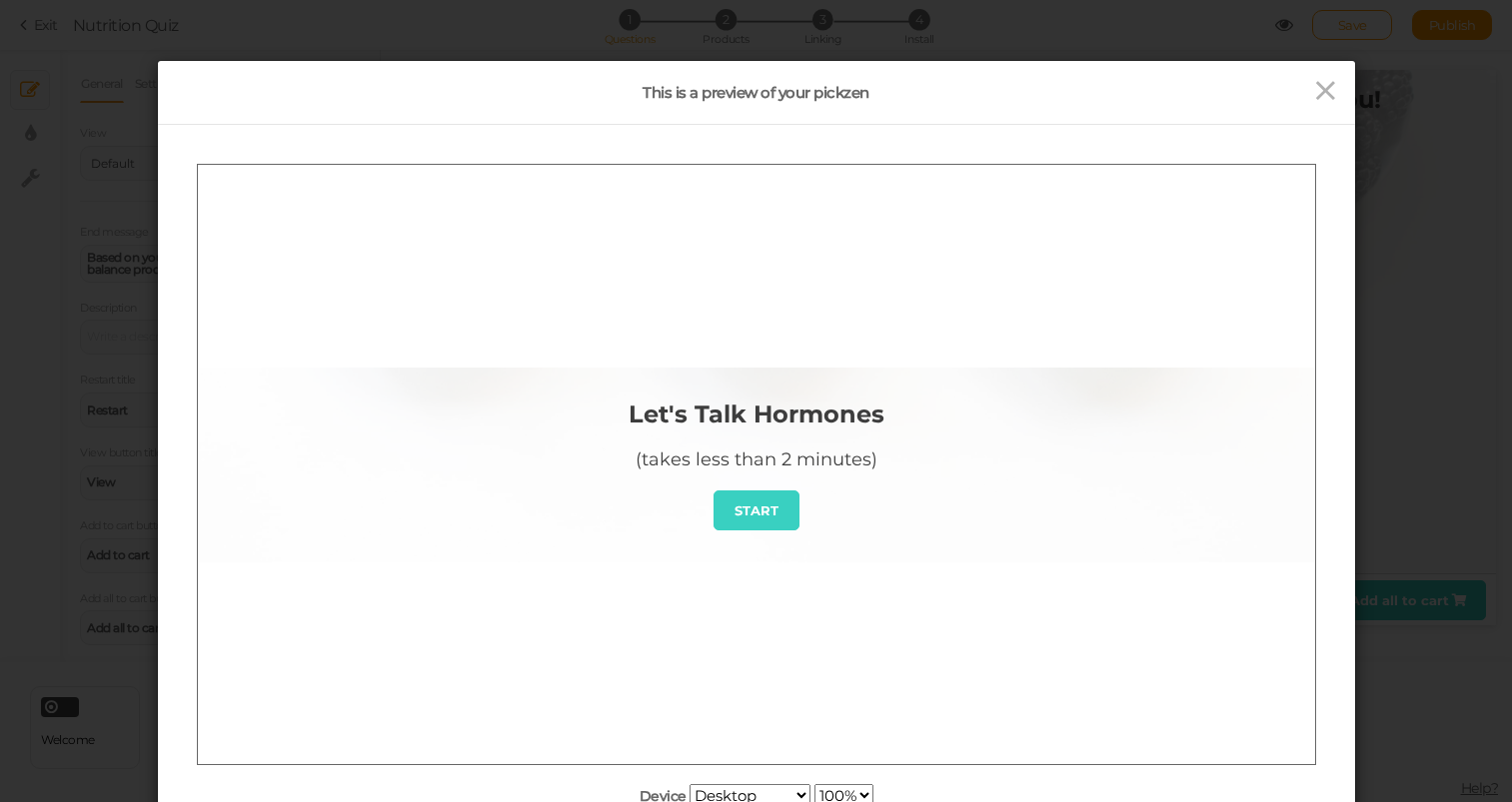scroll, scrollTop: 0, scrollLeft: 0, axis: both 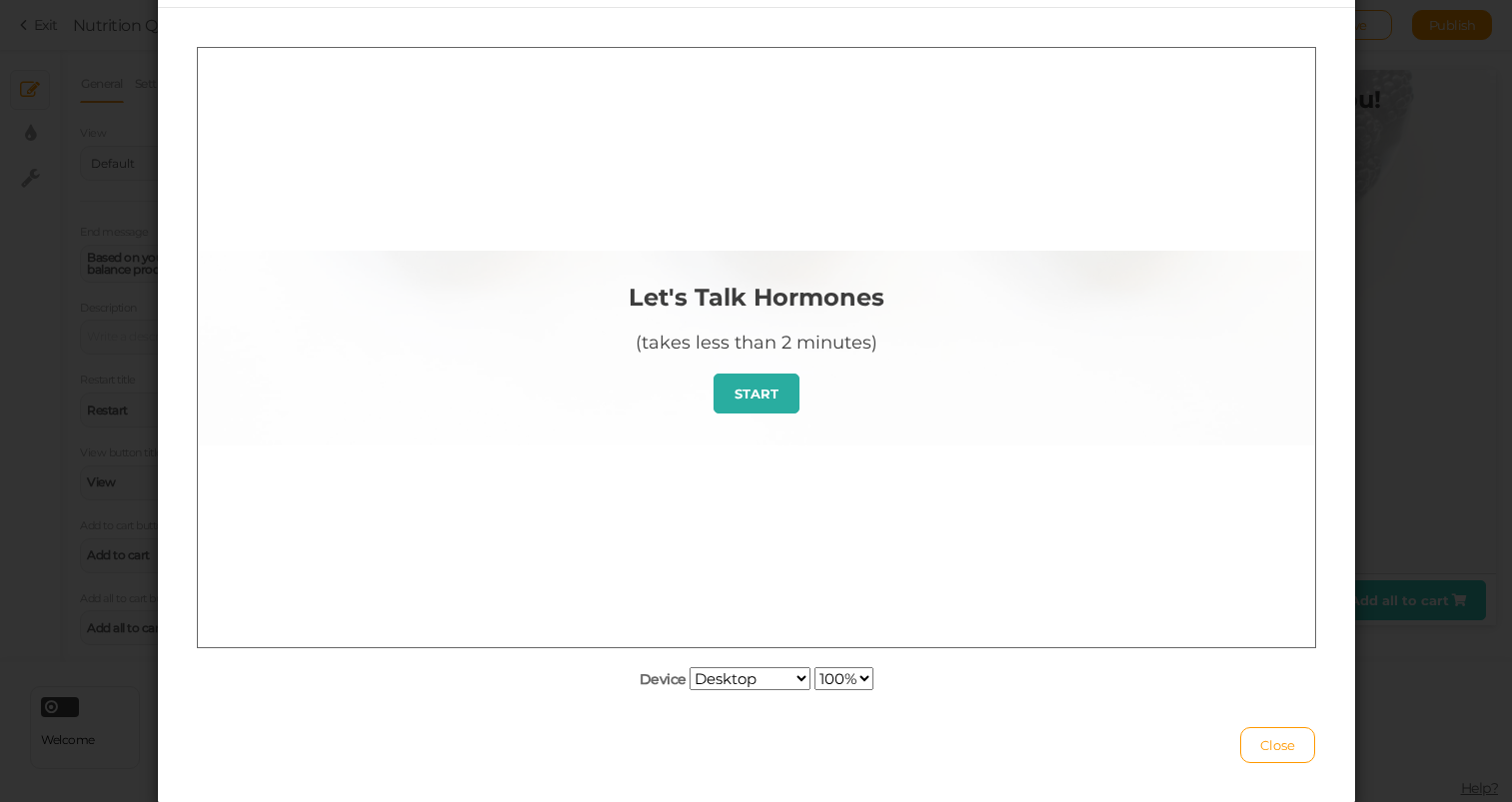 click on "START" at bounding box center [756, 393] 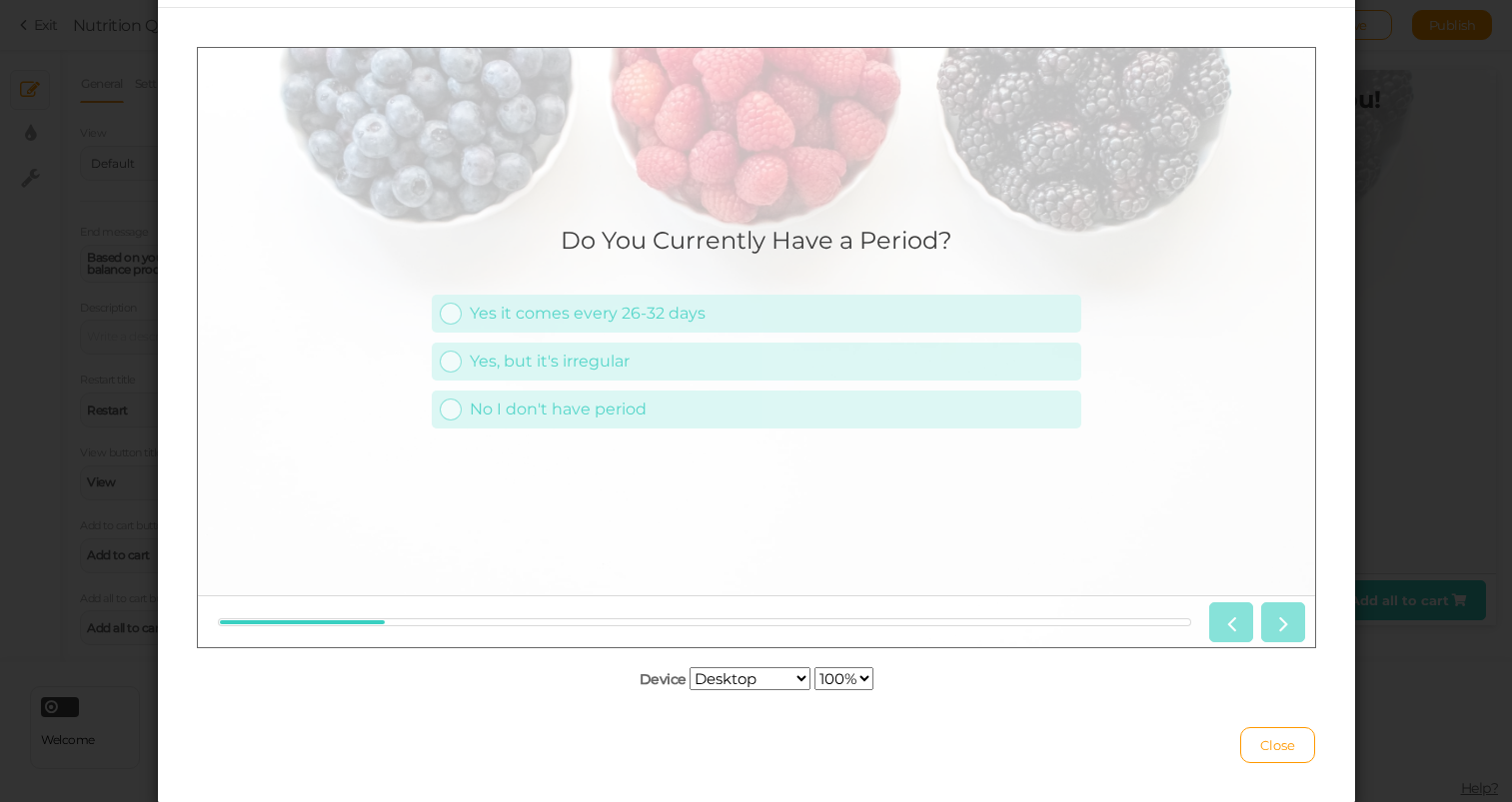 click at bounding box center [1252, 621] 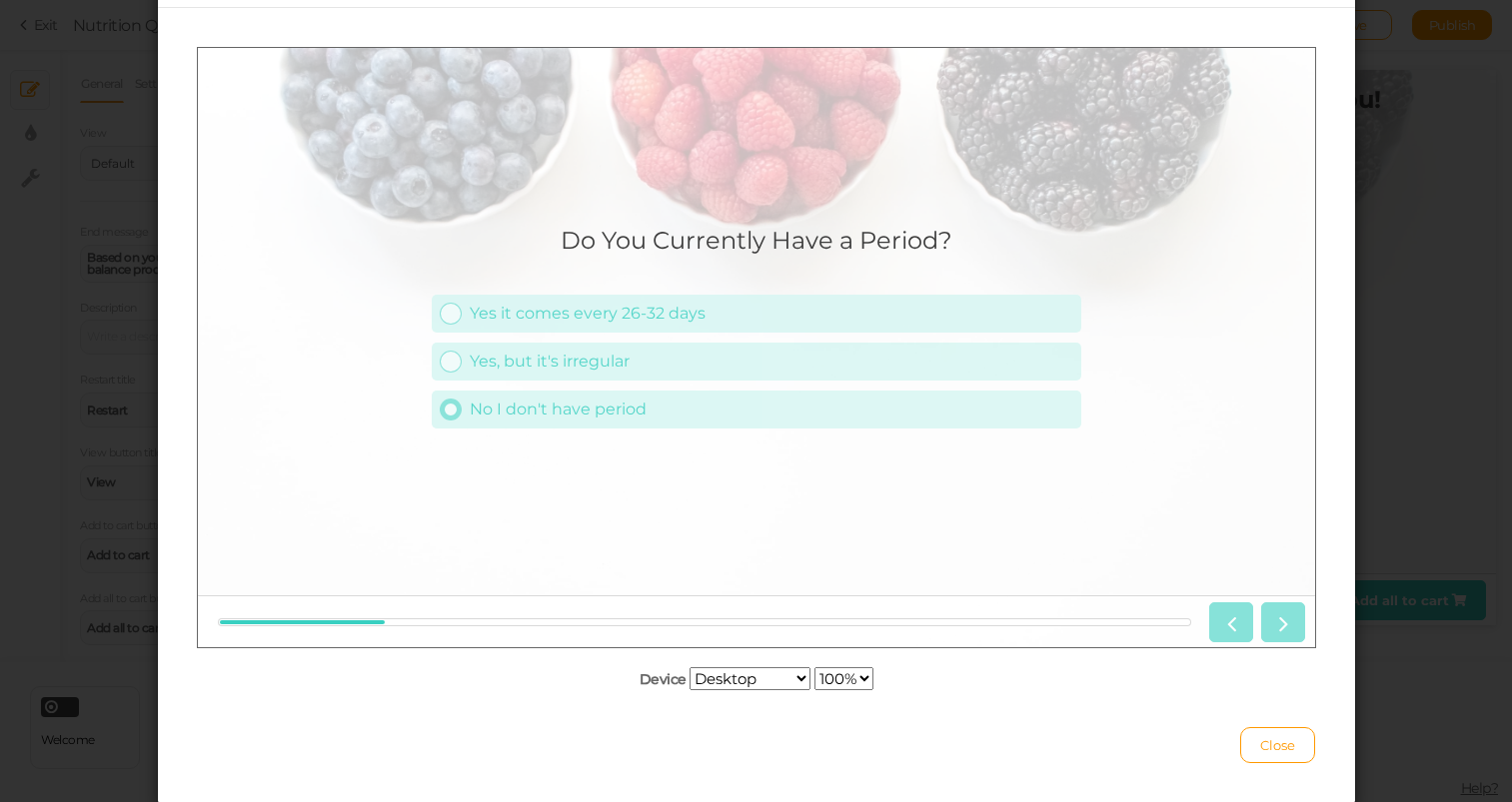 click on "No I don't have period" at bounding box center [756, 408] 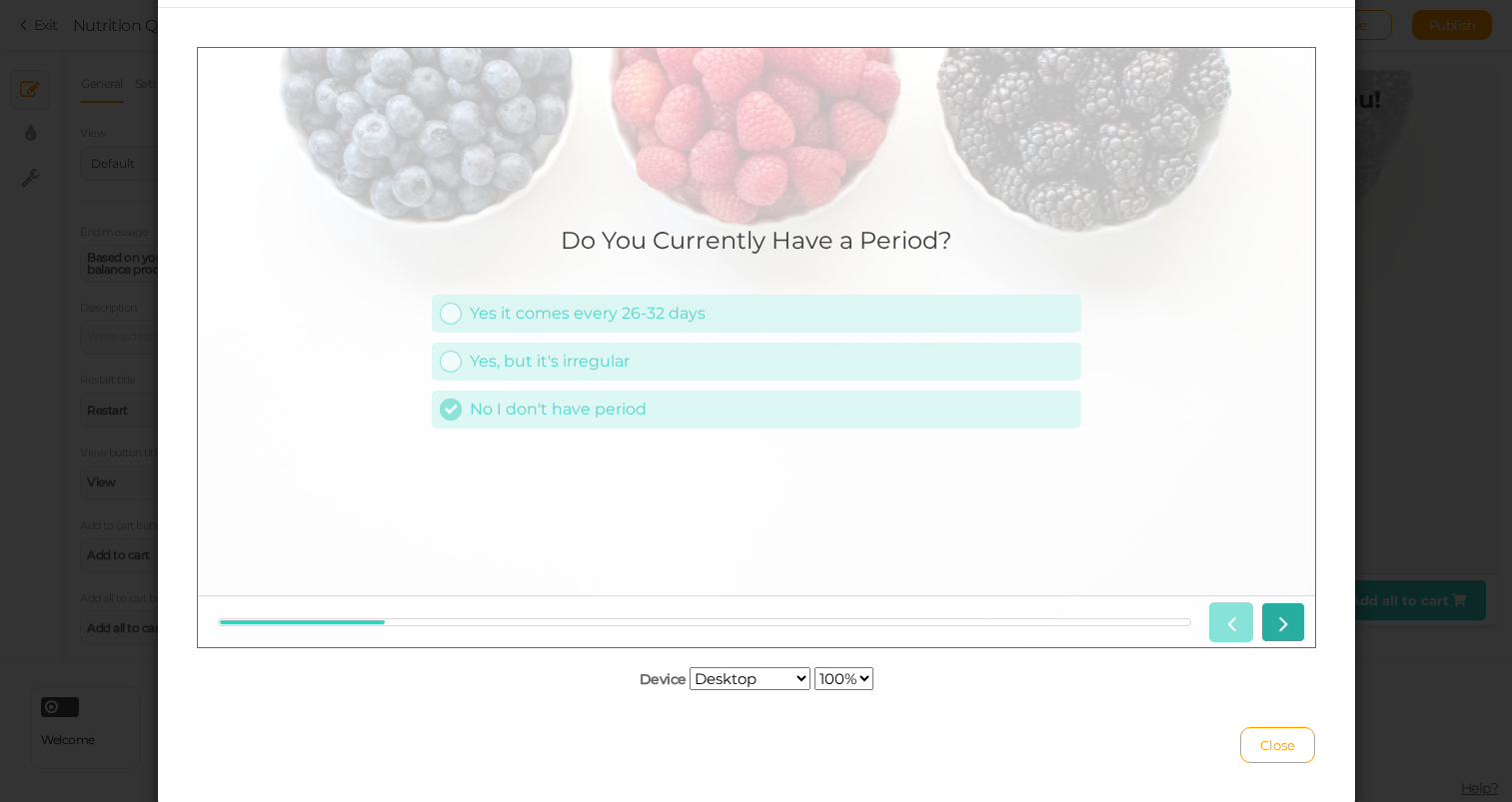 click at bounding box center (1282, 621) 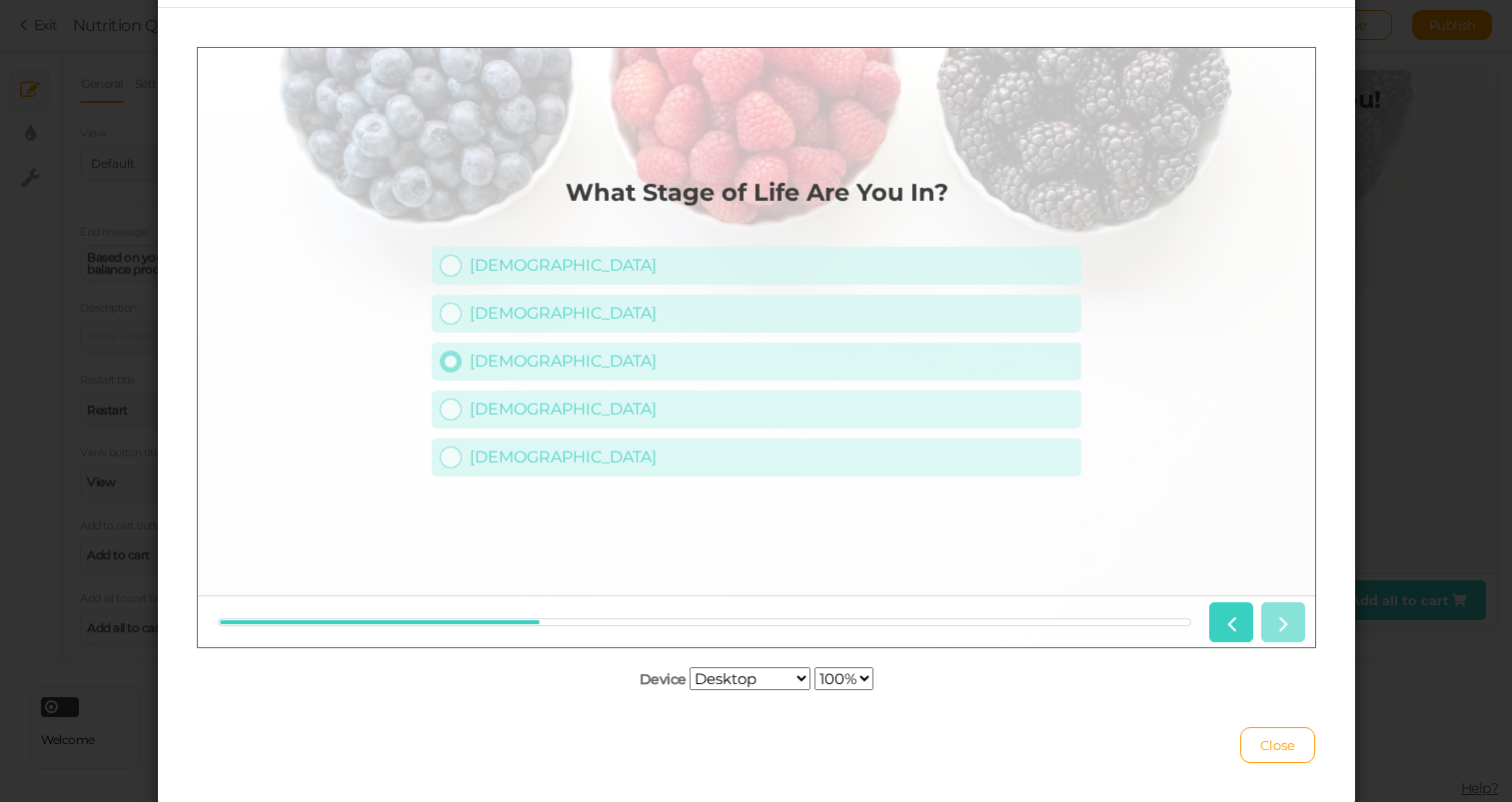 click on "[DEMOGRAPHIC_DATA]" at bounding box center [770, 360] 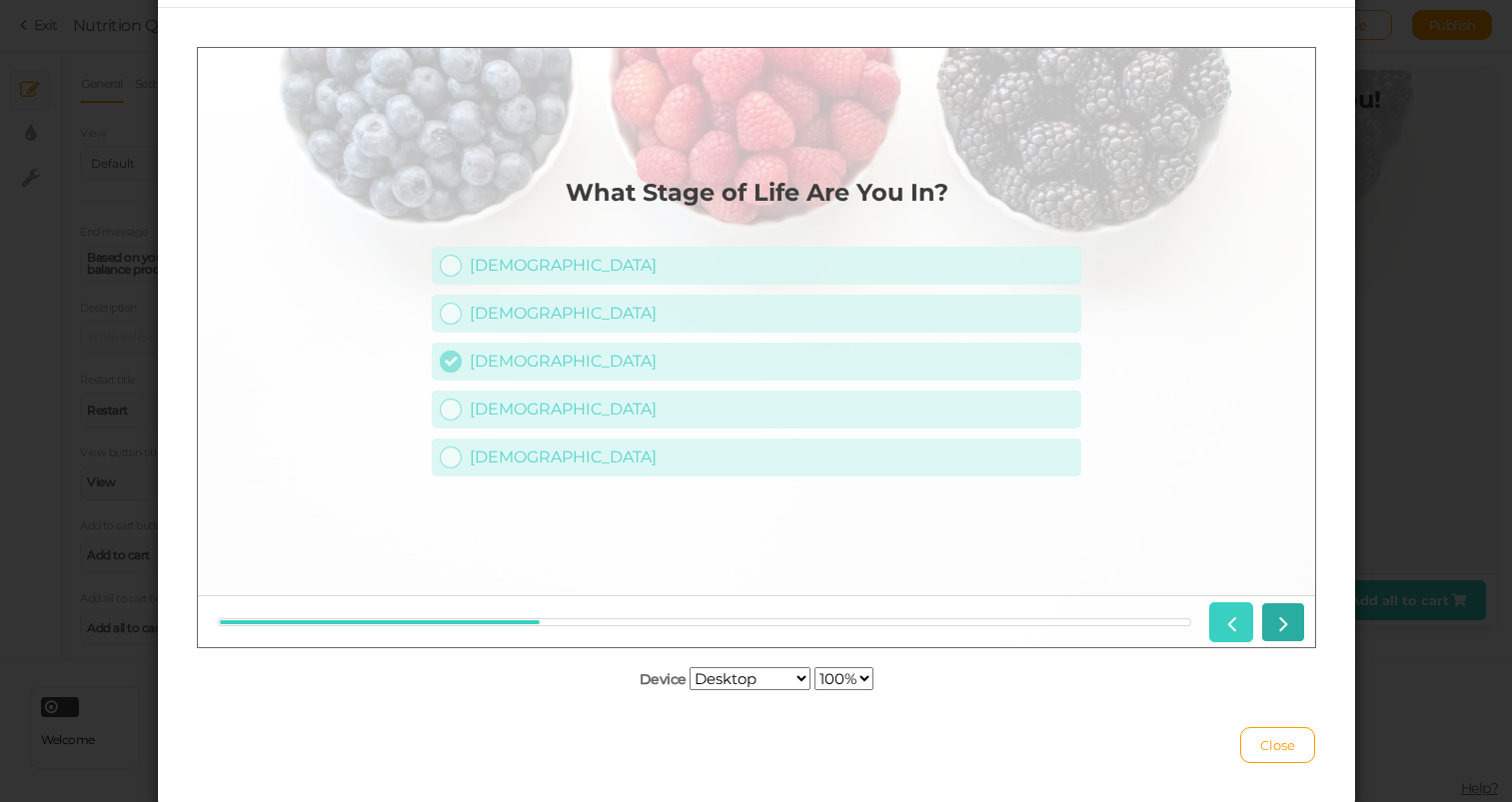 click at bounding box center (1282, 621) 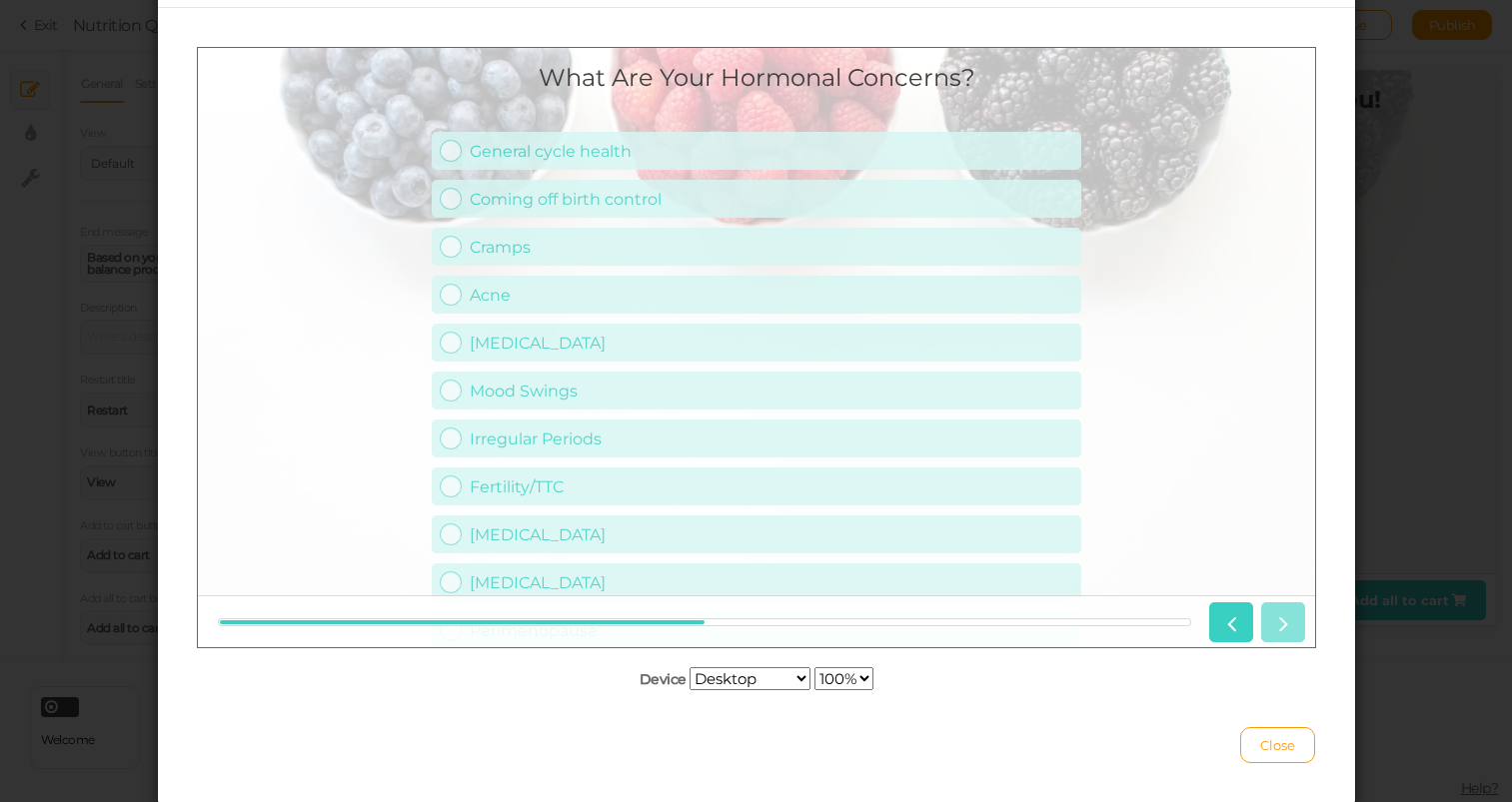 click on "[MEDICAL_DATA]" at bounding box center [770, 342] 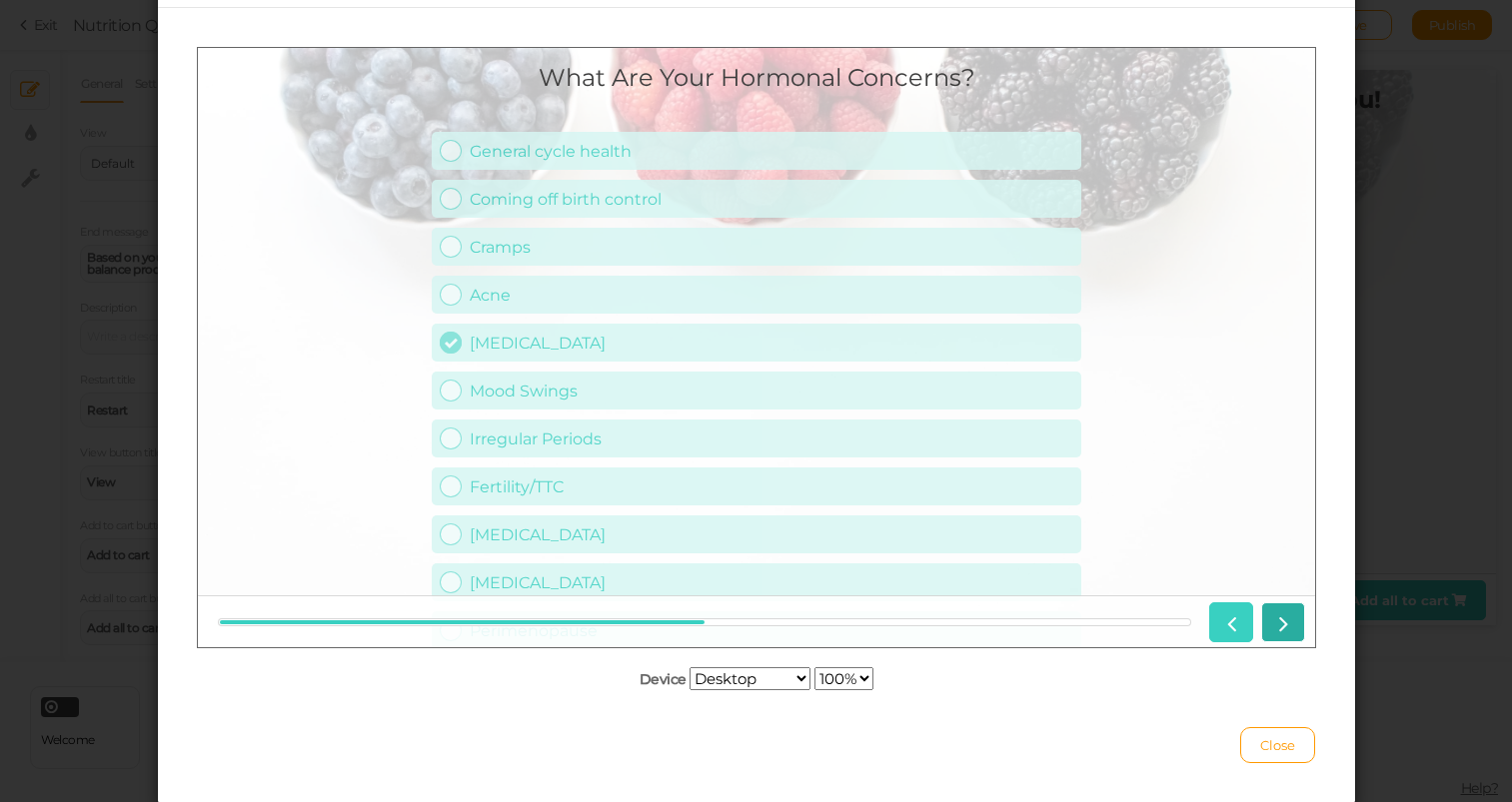 click at bounding box center (1282, 621) 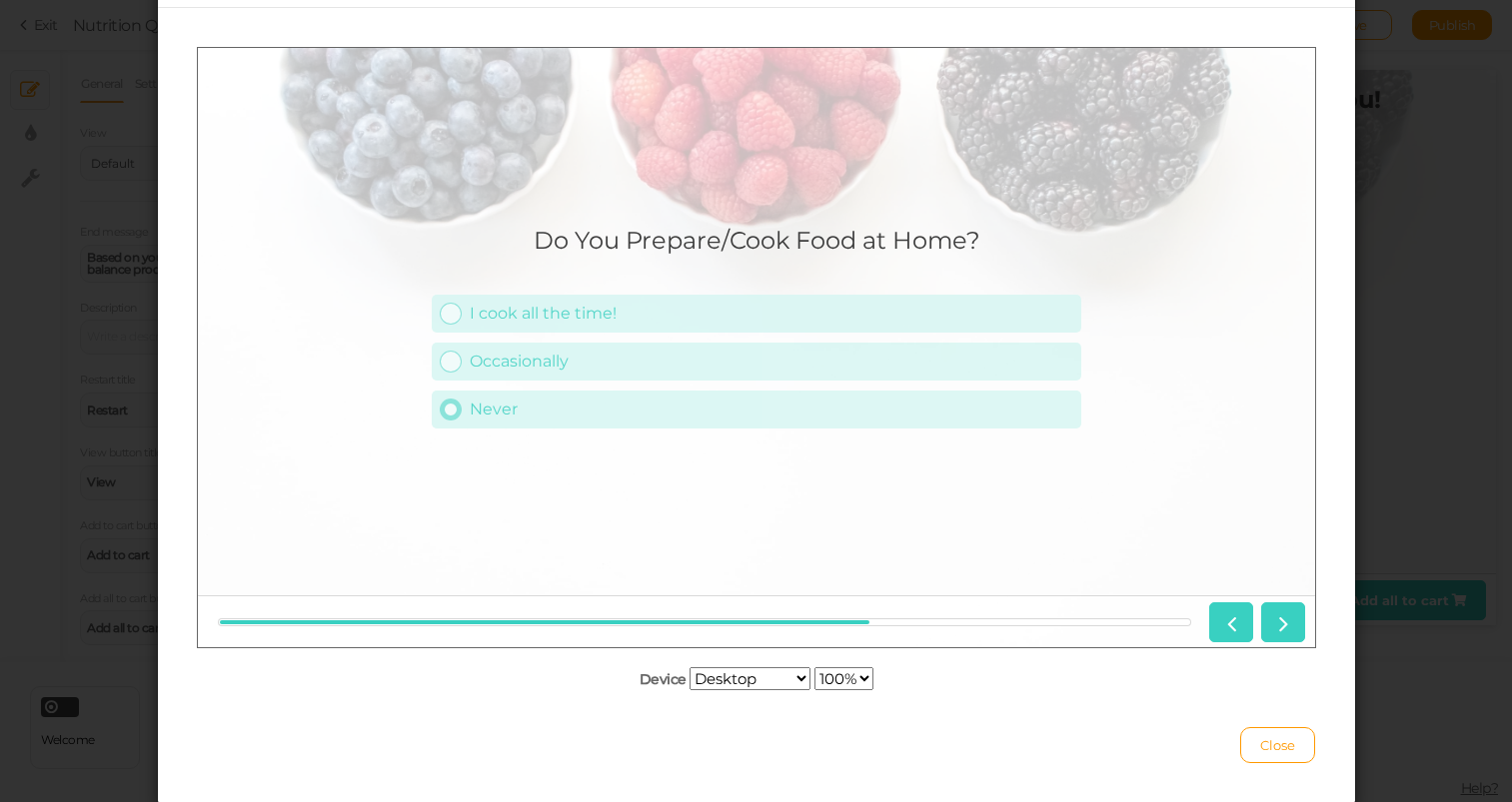click on "Never" at bounding box center [756, 408] 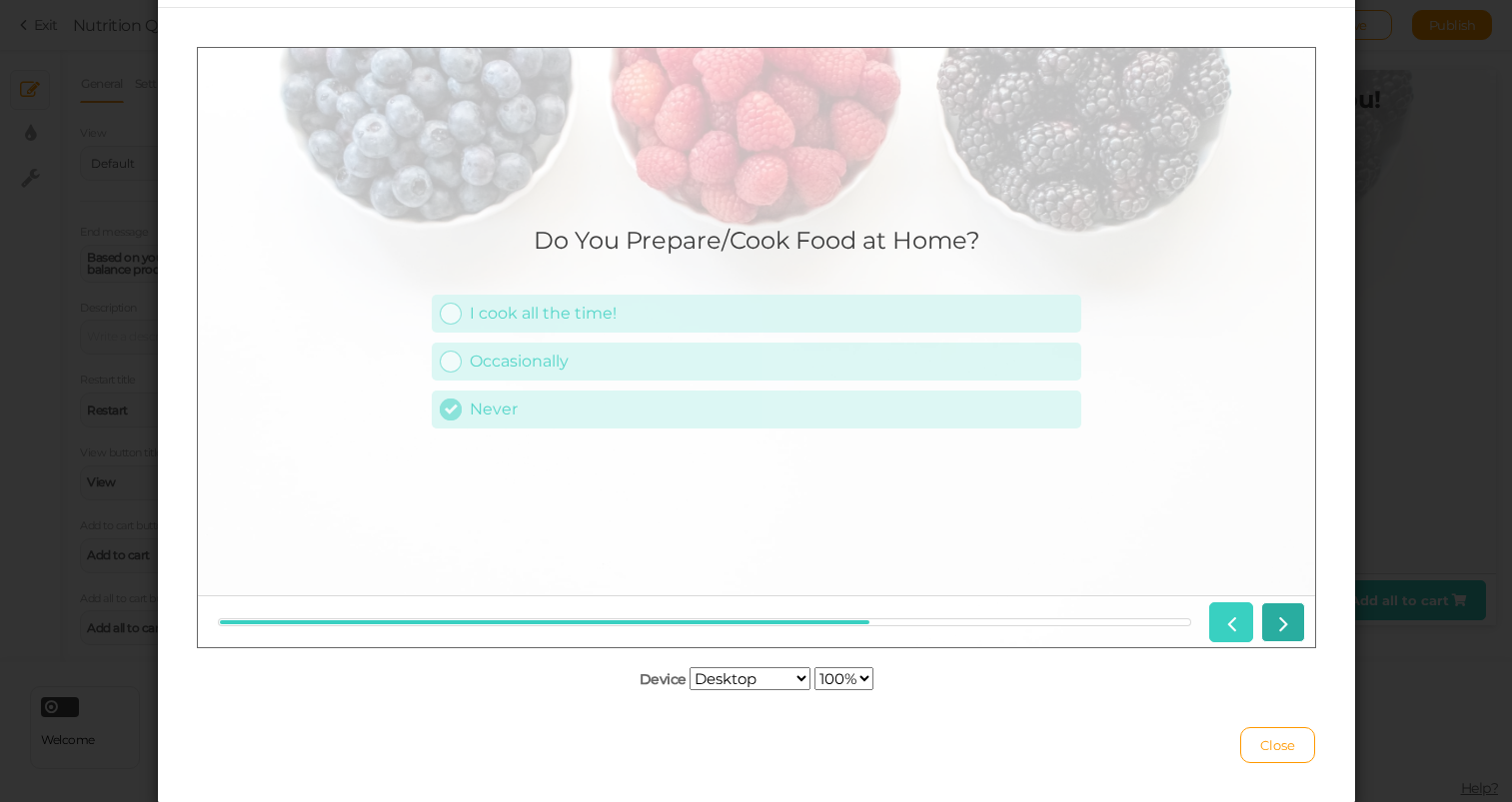 click at bounding box center [1282, 621] 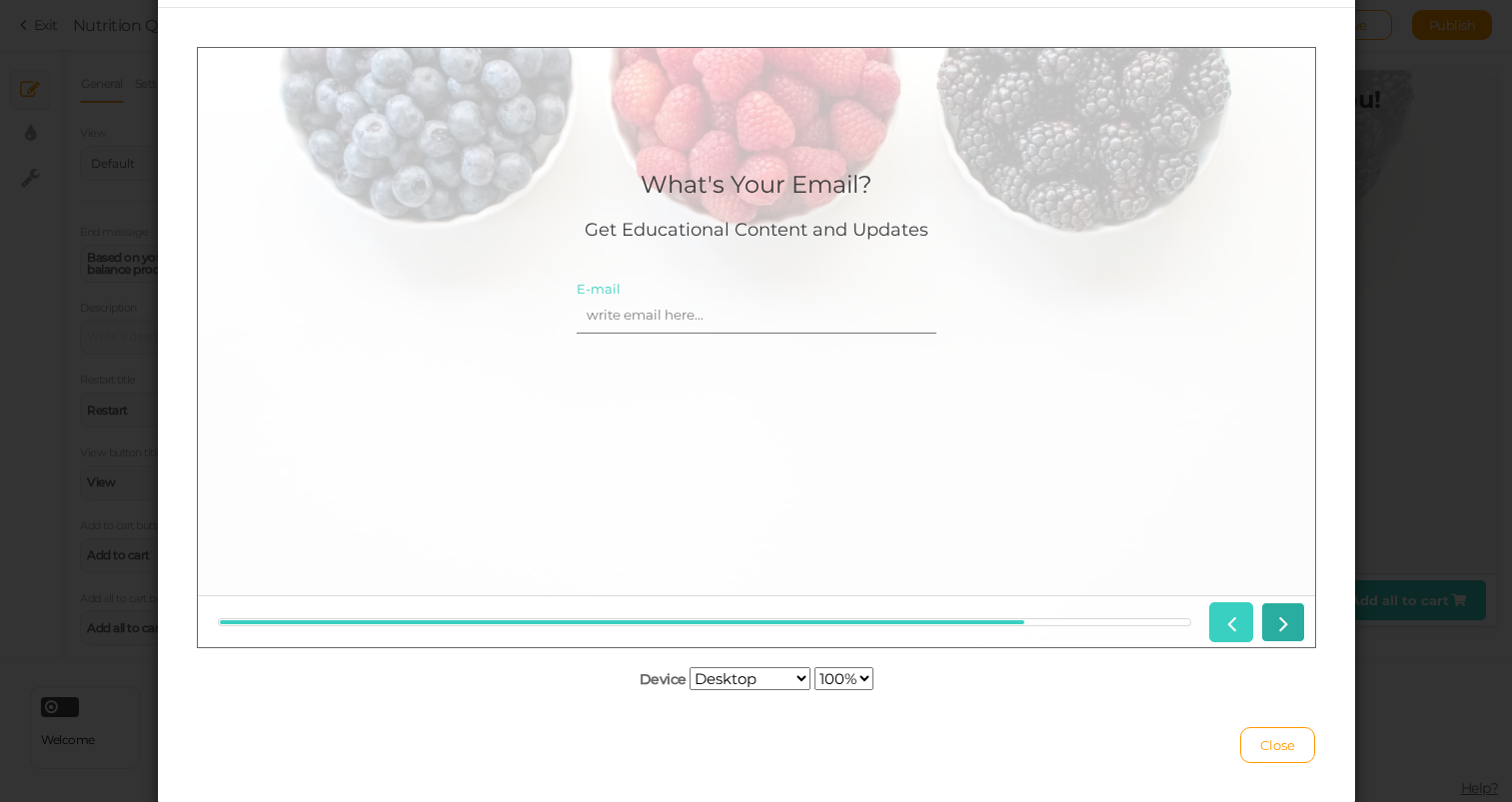 click at bounding box center (1282, 621) 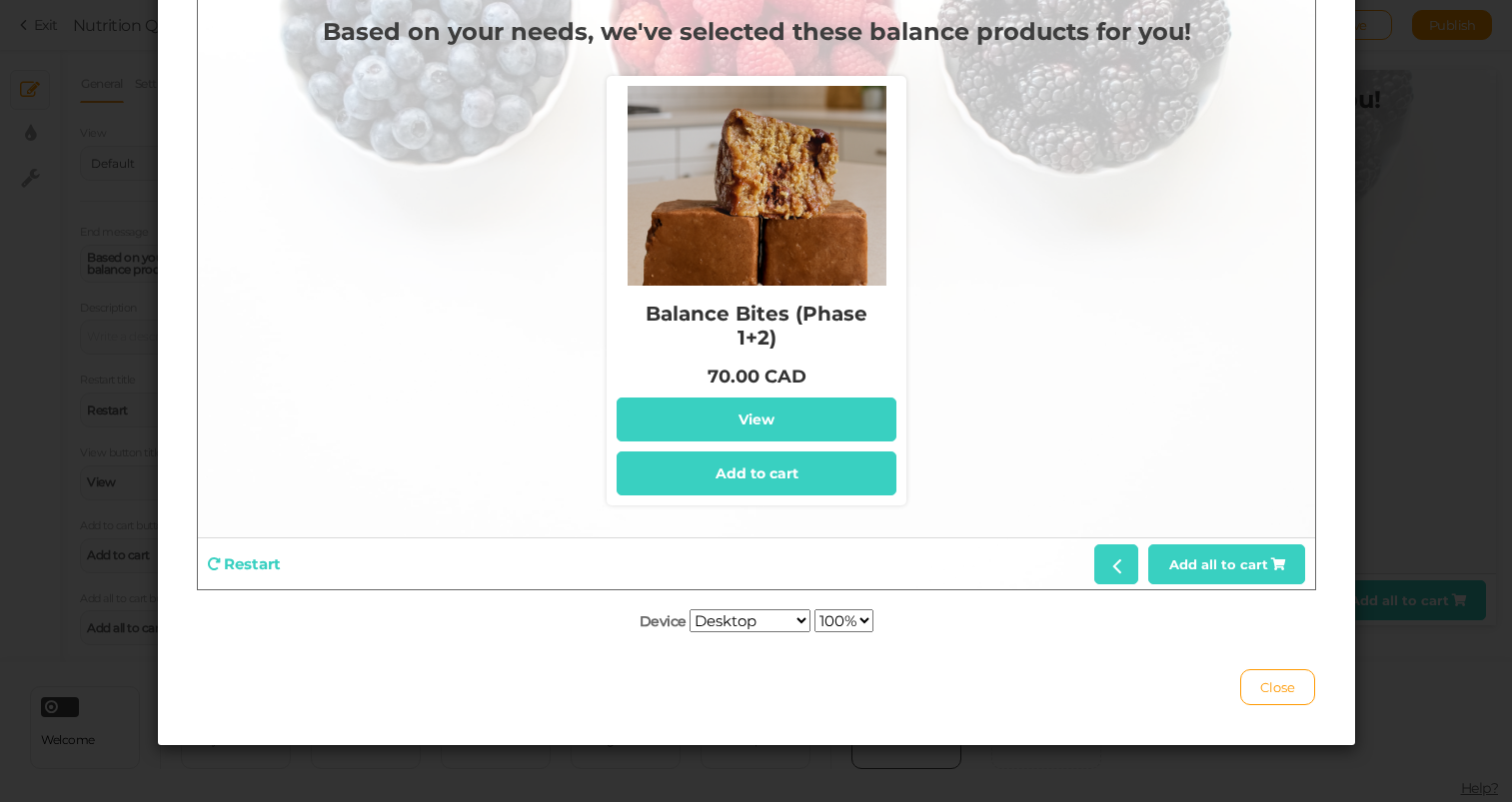 scroll, scrollTop: 174, scrollLeft: 0, axis: vertical 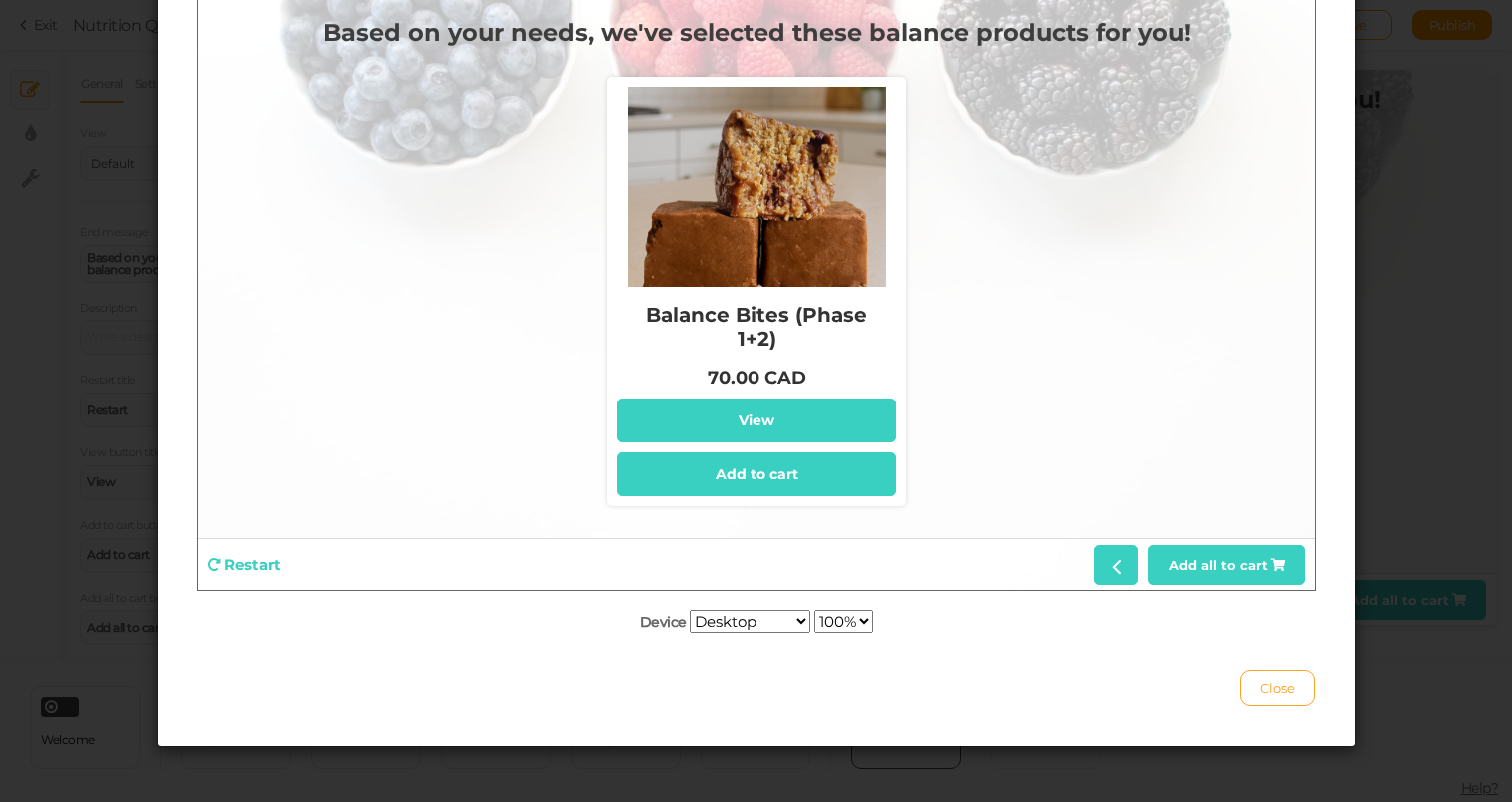 click on "Close" at bounding box center [1277, 688] 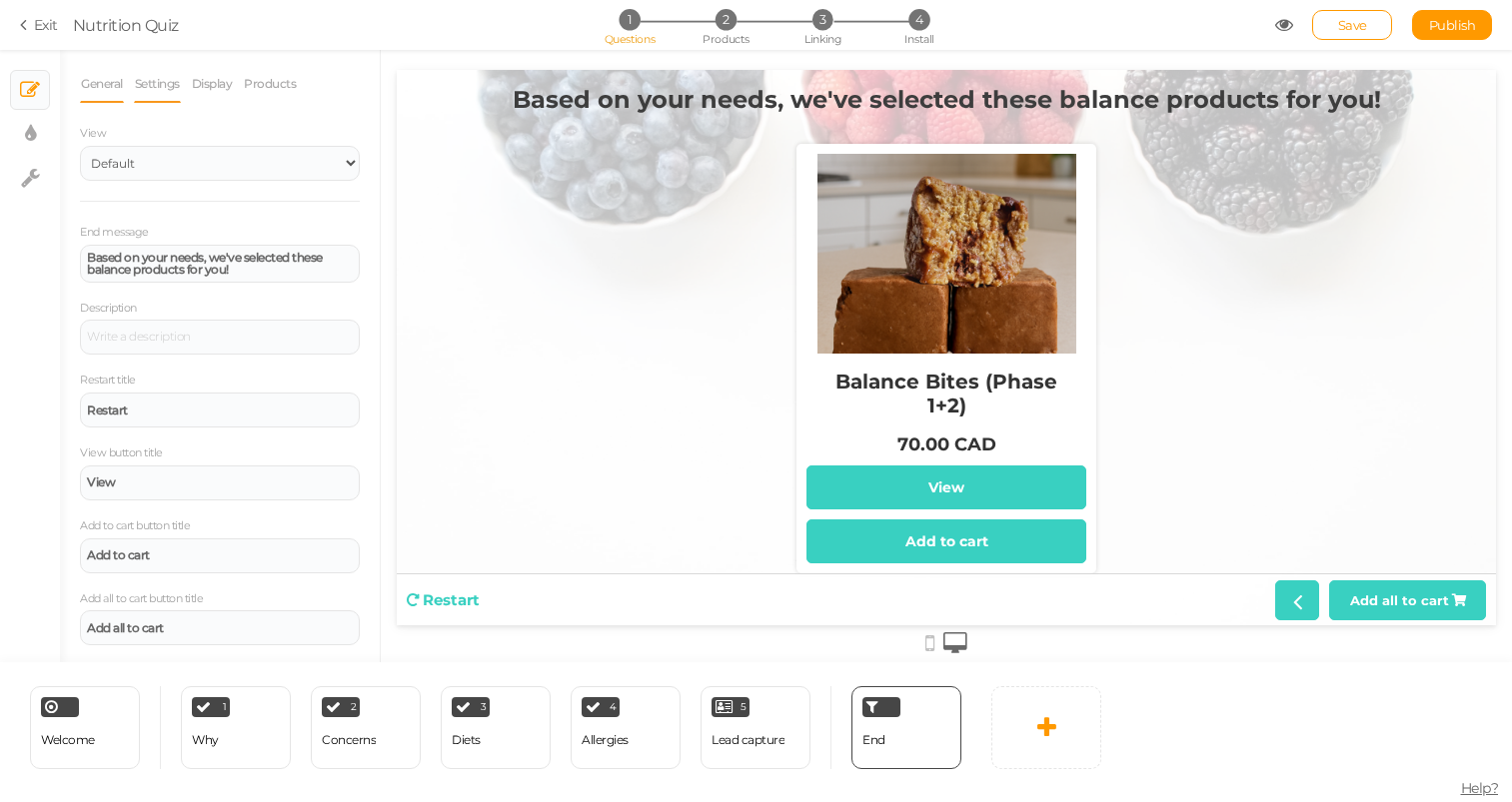 scroll, scrollTop: 0, scrollLeft: 0, axis: both 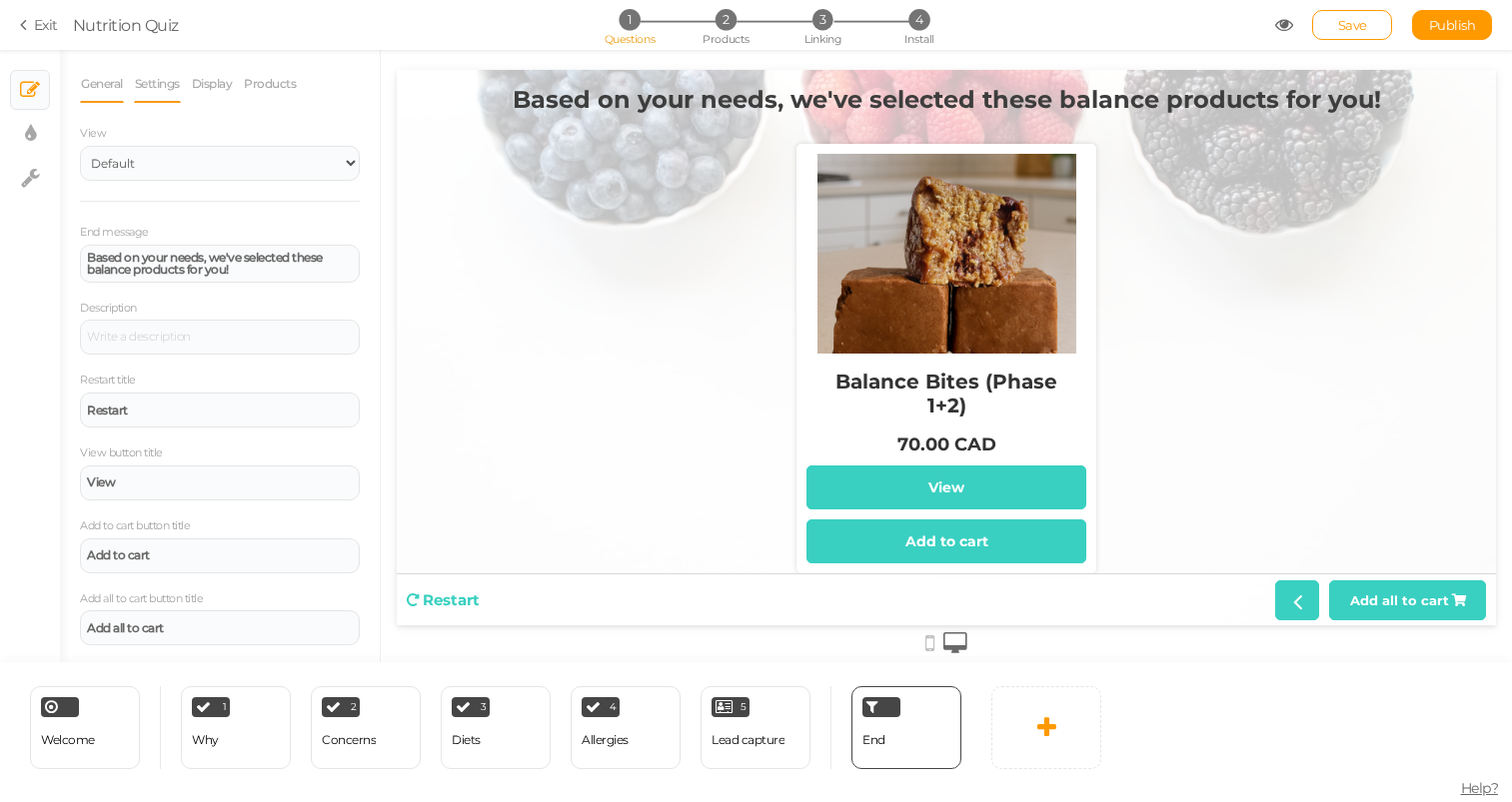 click on "Settings" at bounding box center [157, 84] 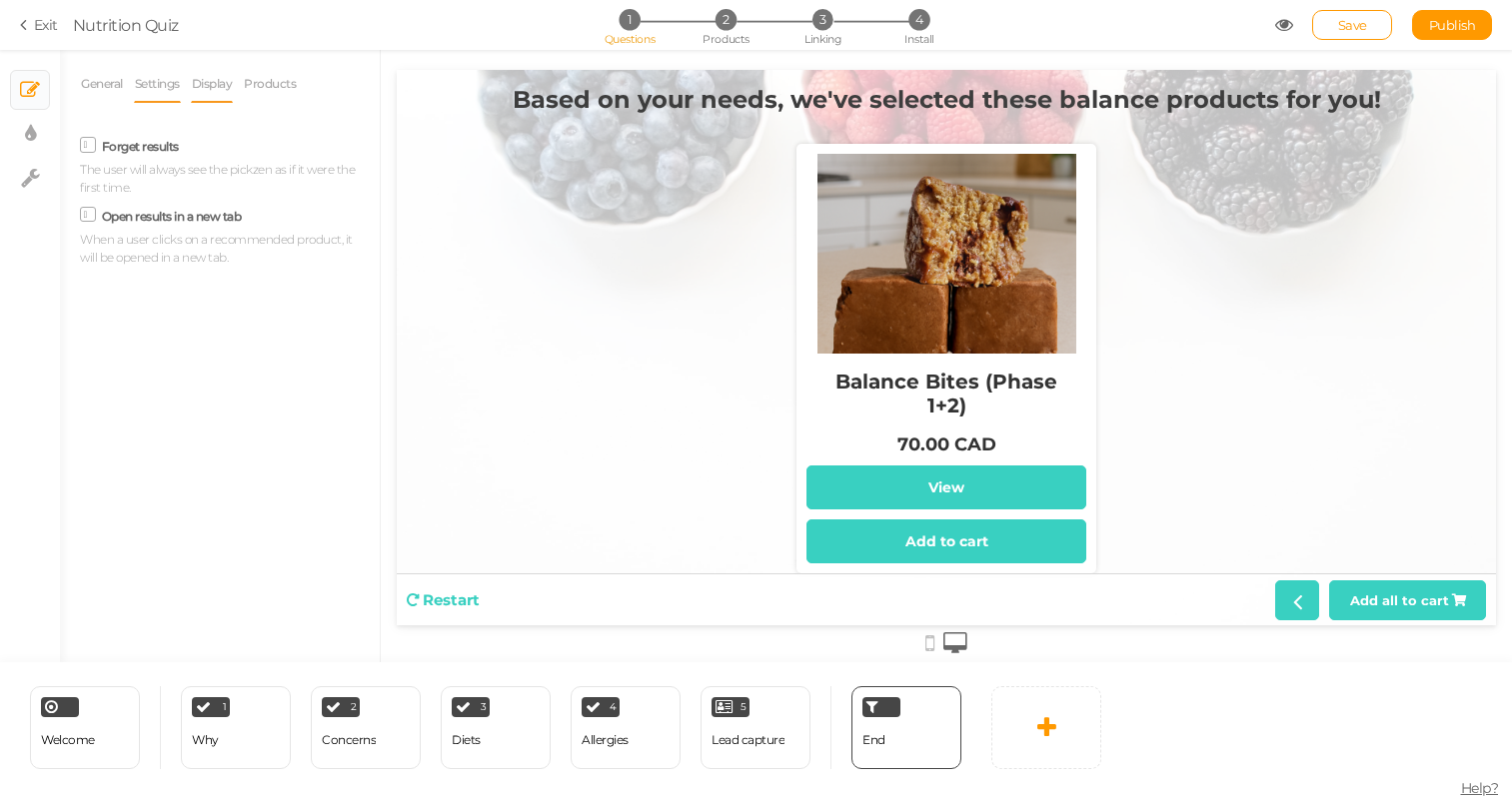 click on "Display" at bounding box center (212, 84) 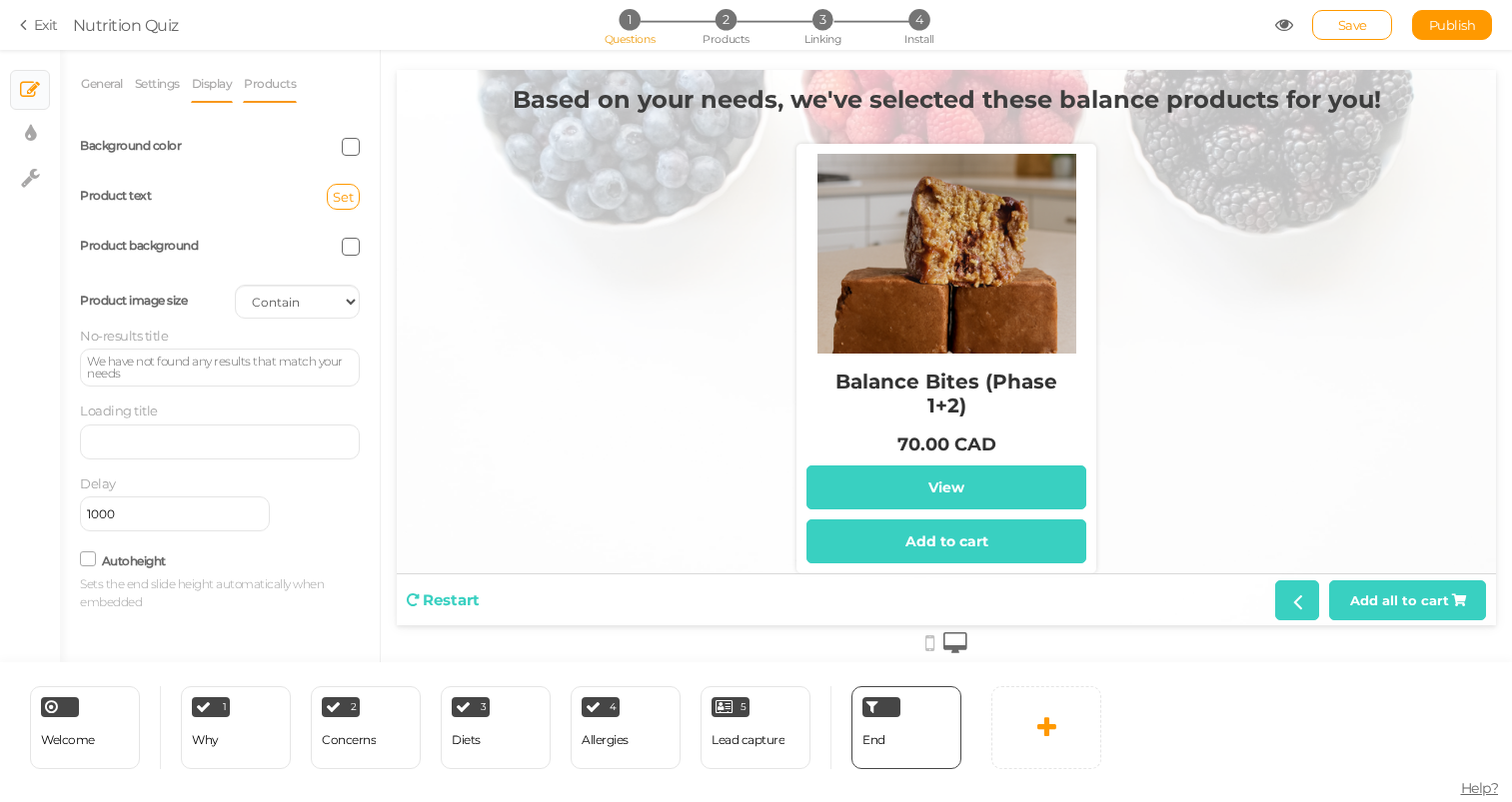 click on "Products" at bounding box center [270, 84] 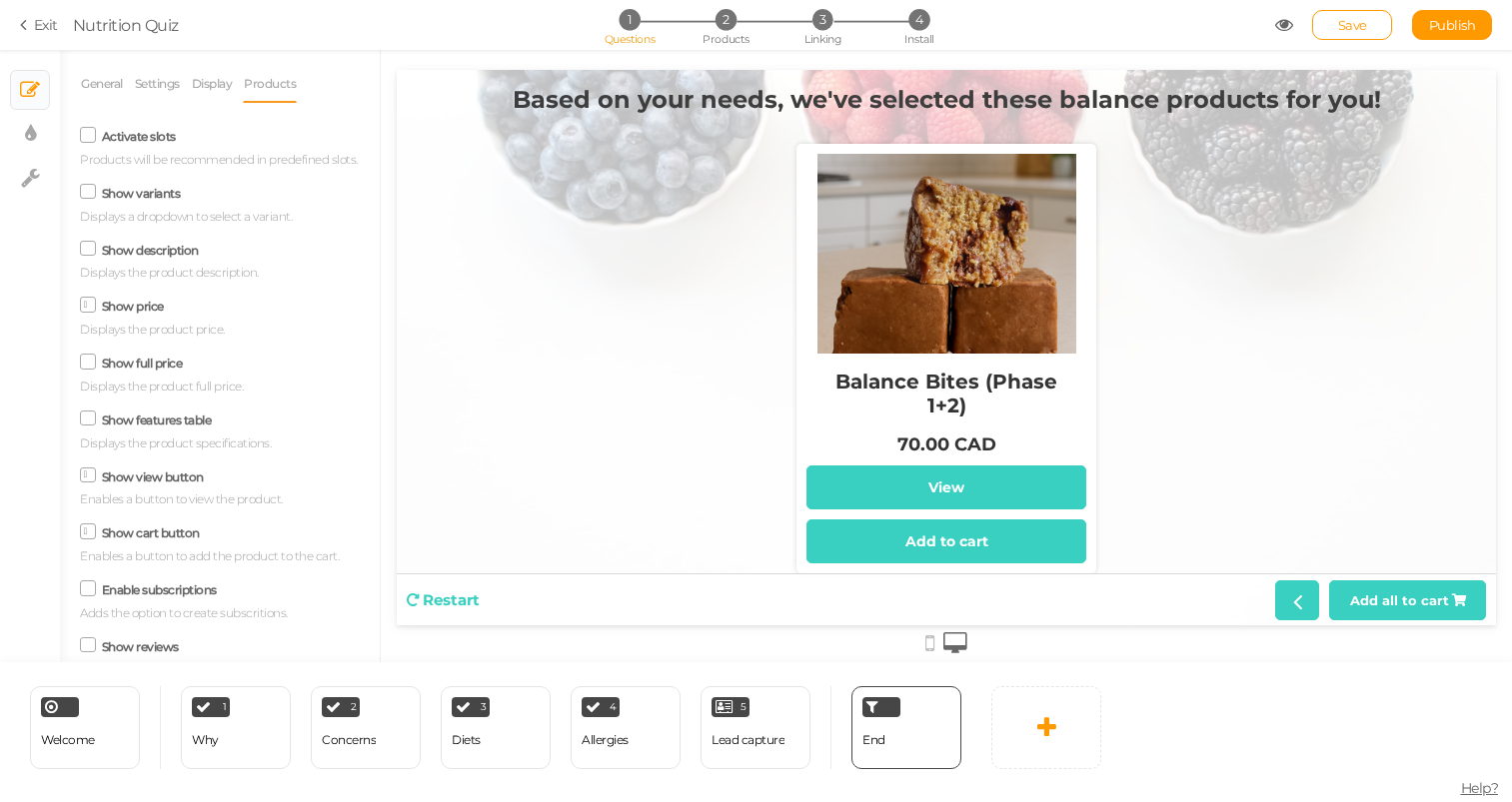 click on "Display" at bounding box center [217, 84] 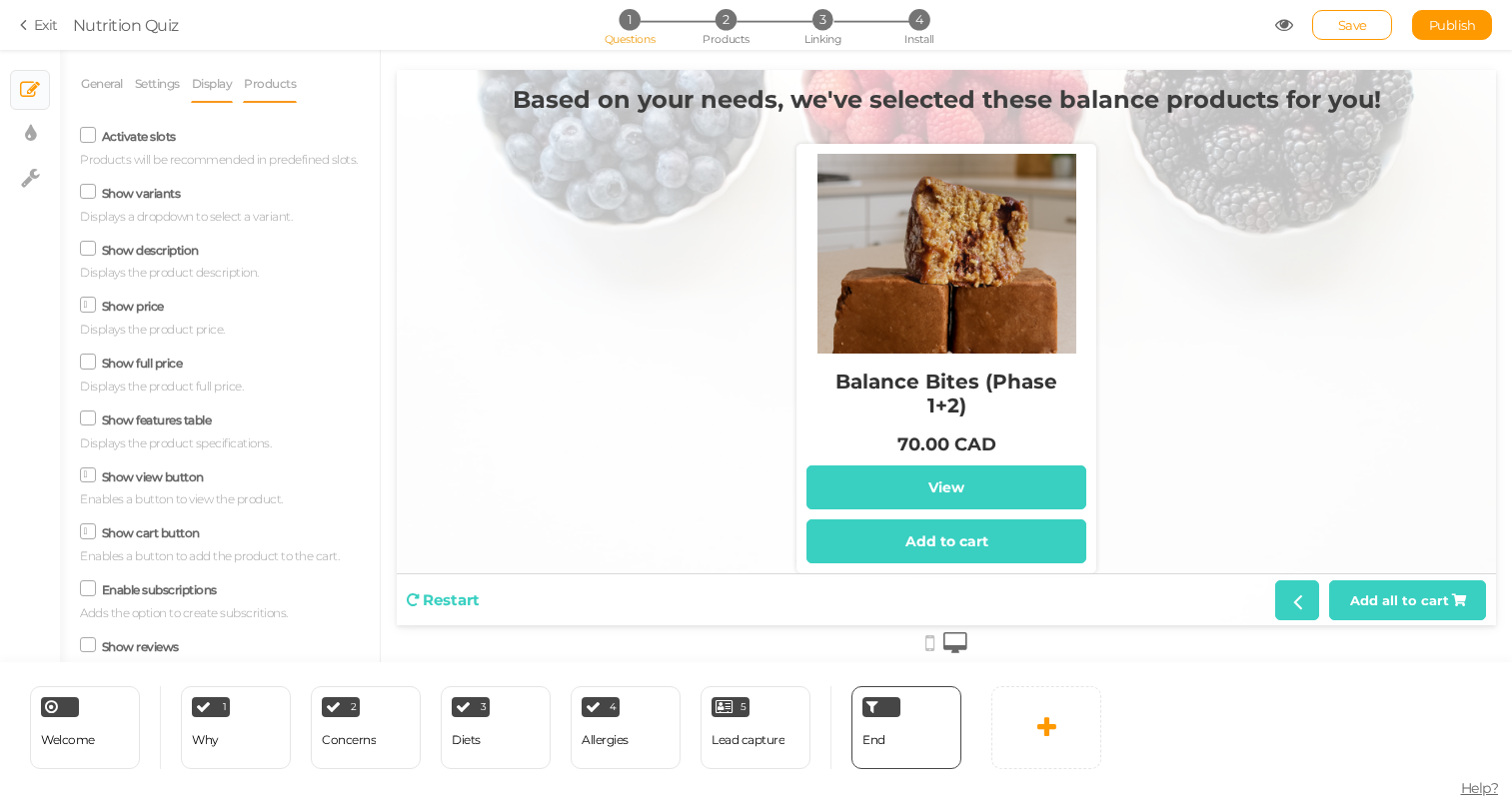 click on "Display" at bounding box center (212, 84) 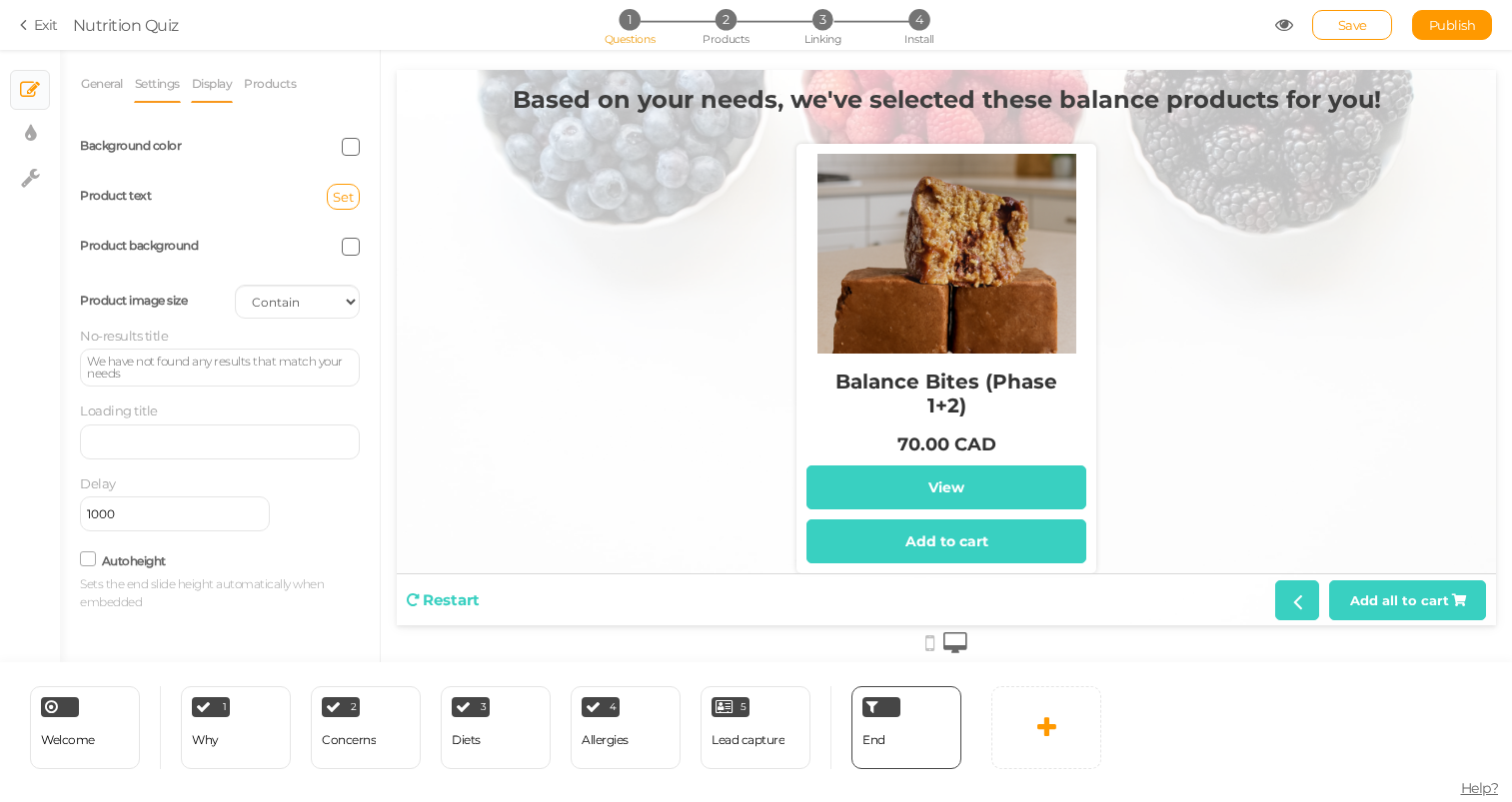 click on "Settings" at bounding box center [157, 84] 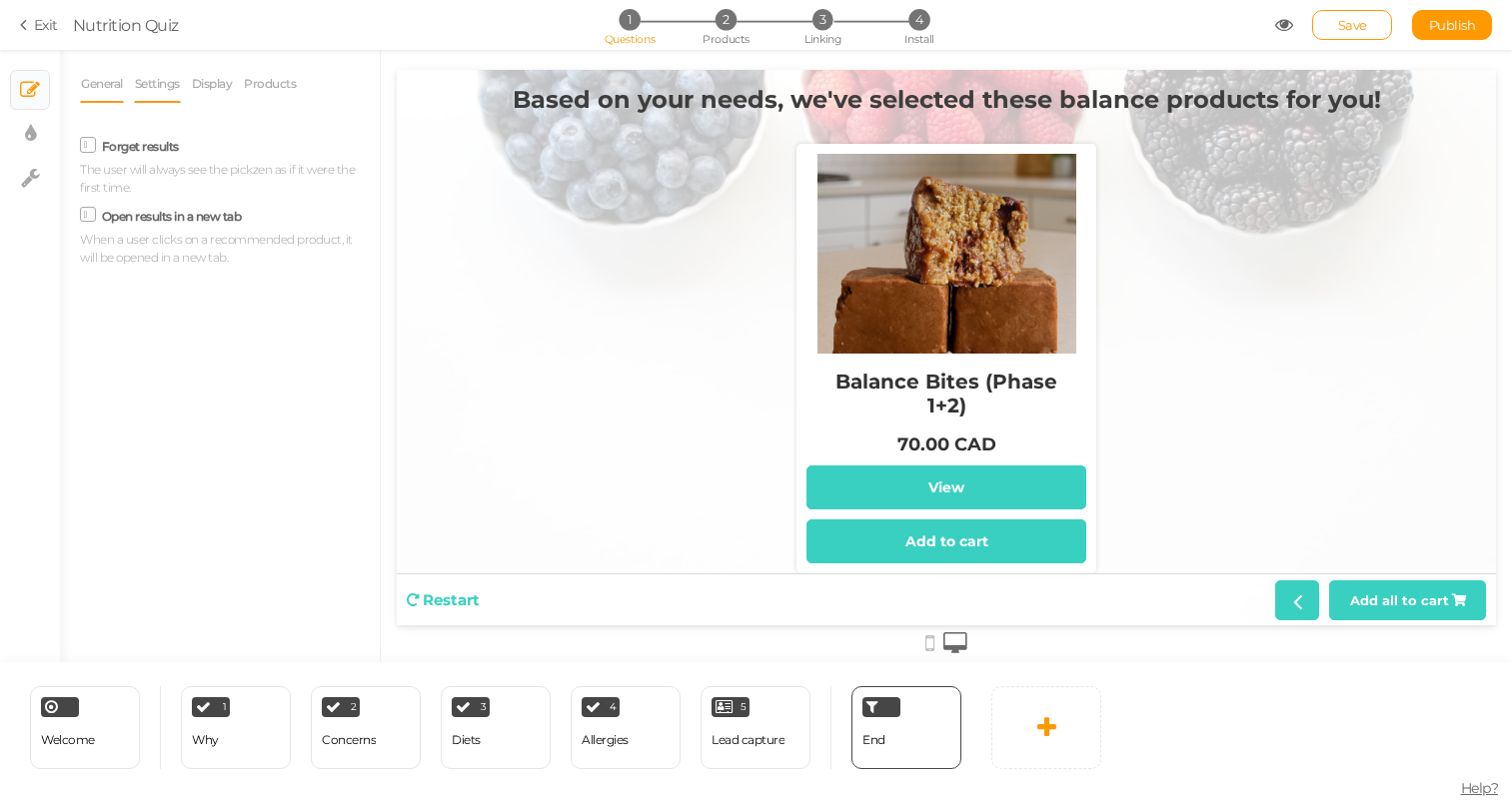 click on "General" at bounding box center [102, 84] 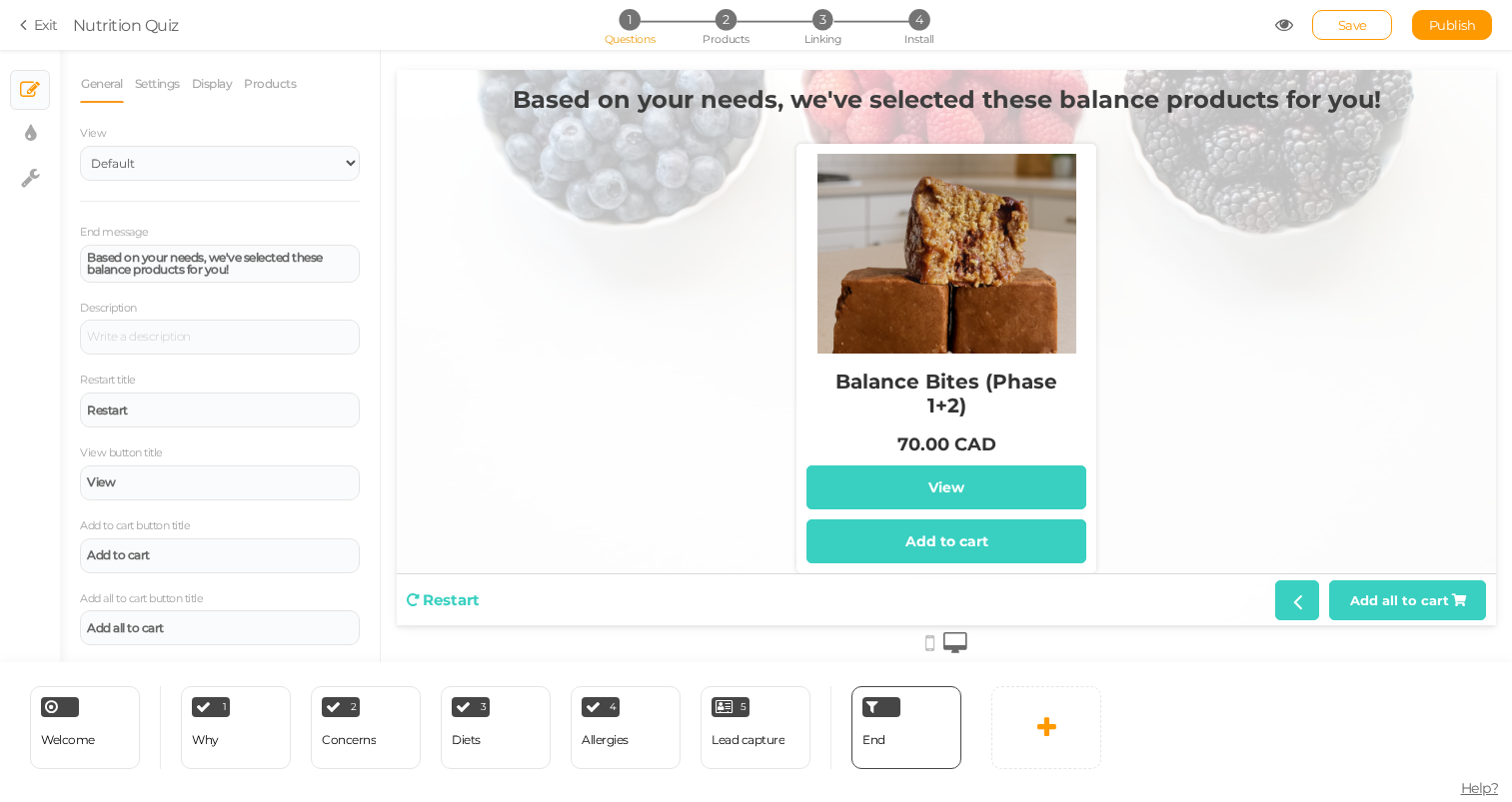click on "Balance Bites (Phase 1+2)" at bounding box center [946, 394] 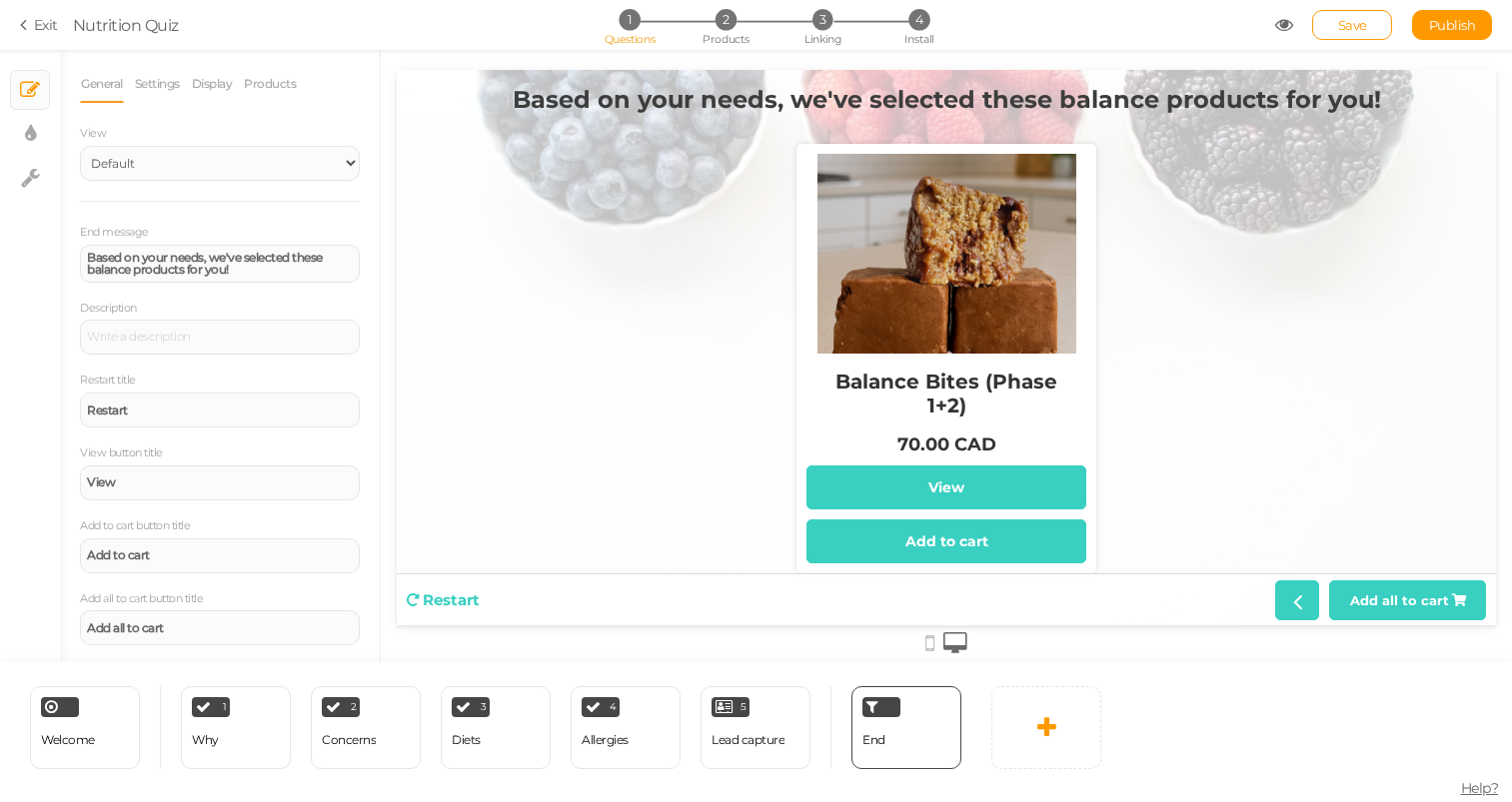 scroll, scrollTop: 0, scrollLeft: 0, axis: both 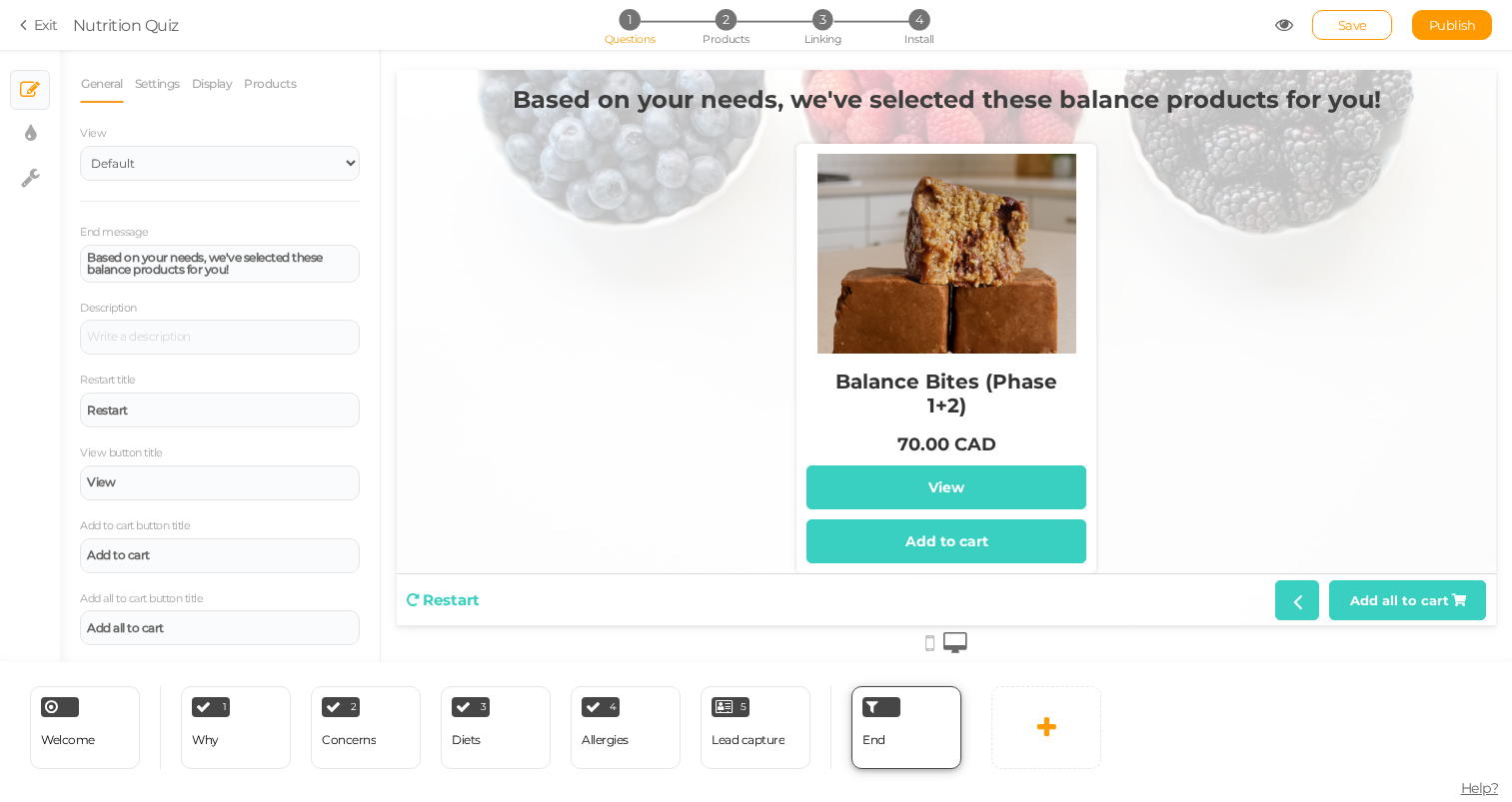 click on "End" at bounding box center [906, 727] 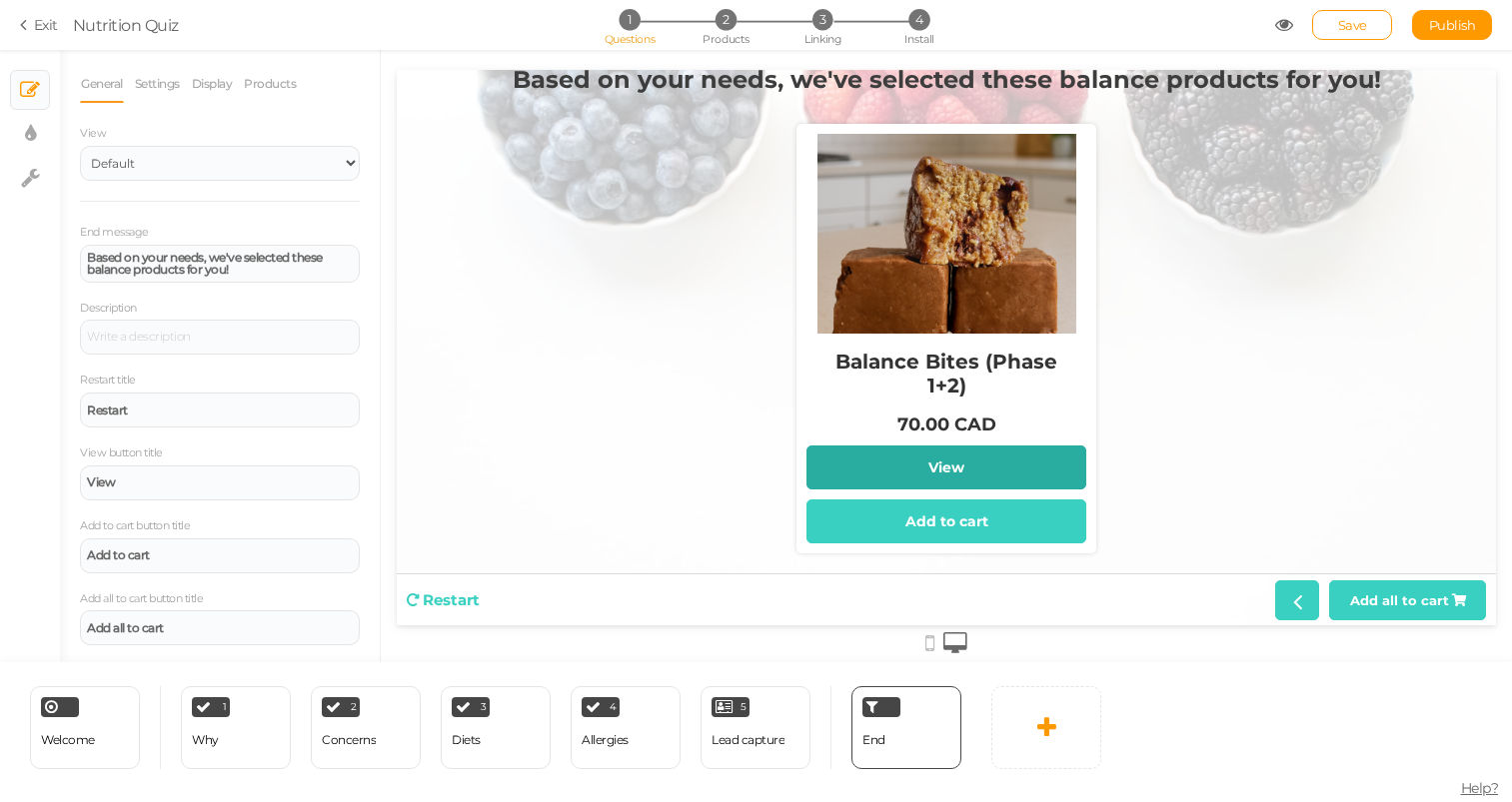 scroll, scrollTop: 20, scrollLeft: 0, axis: vertical 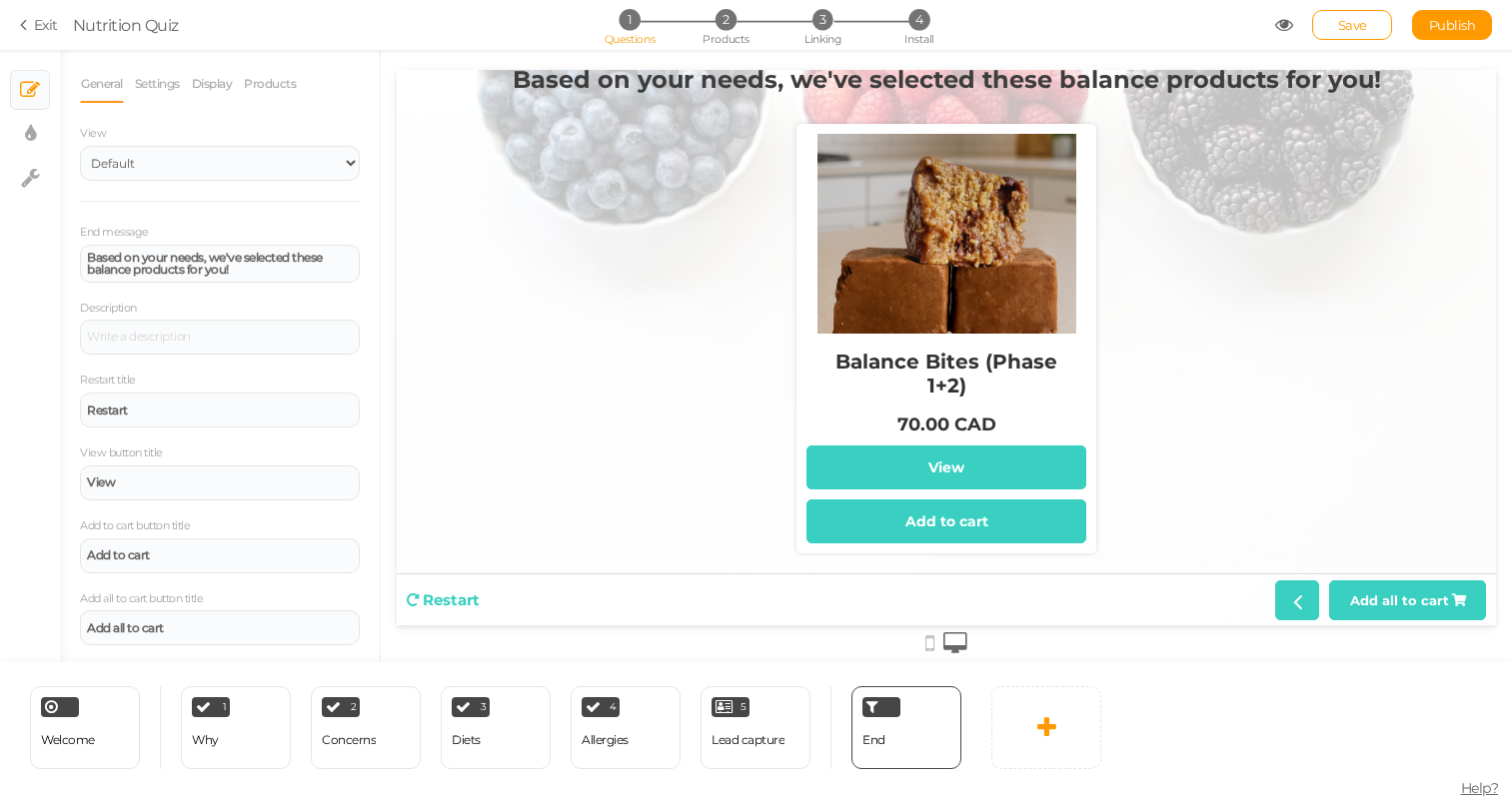 click at bounding box center (946, 234) 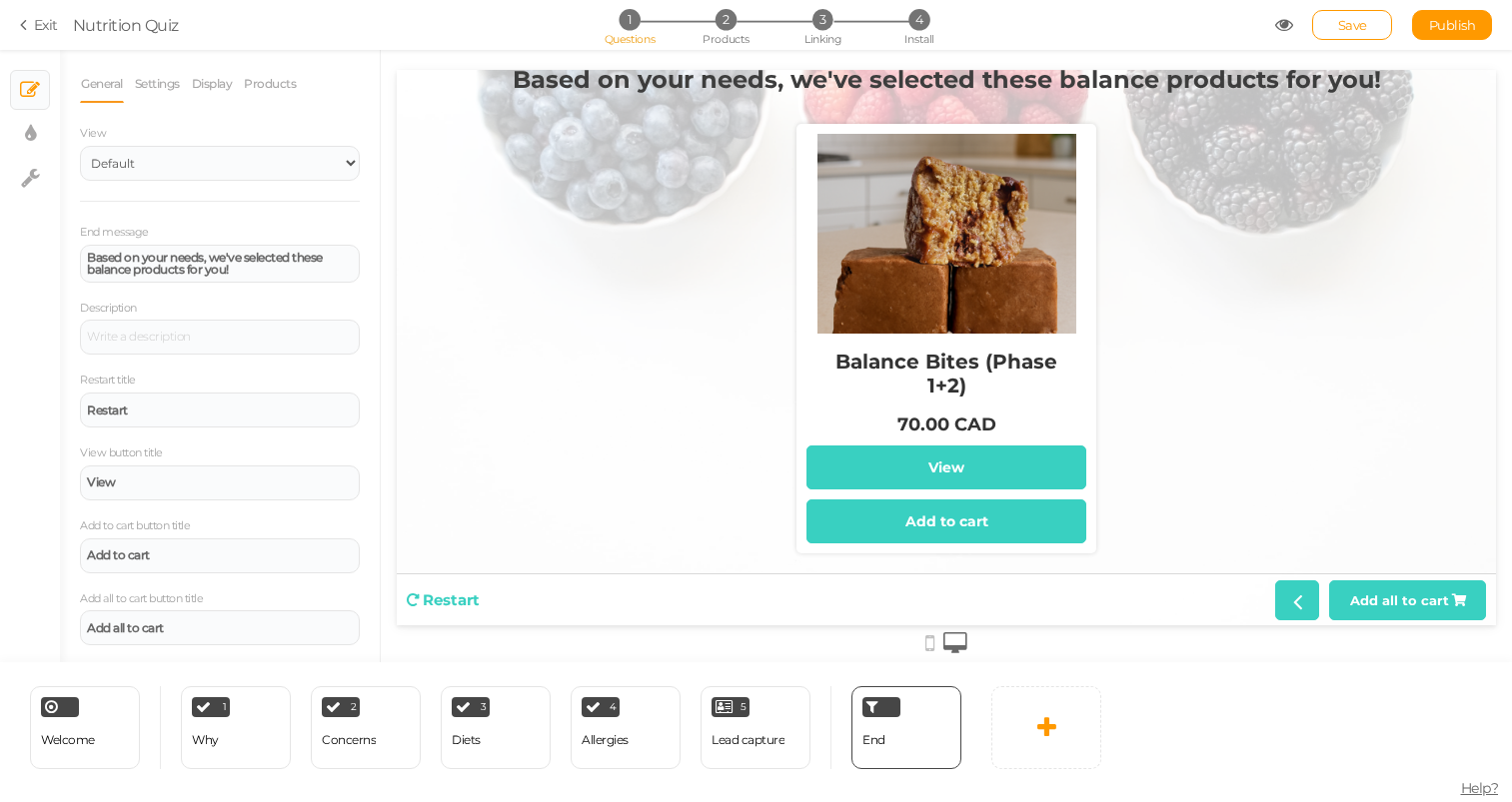 click at bounding box center (946, 234) 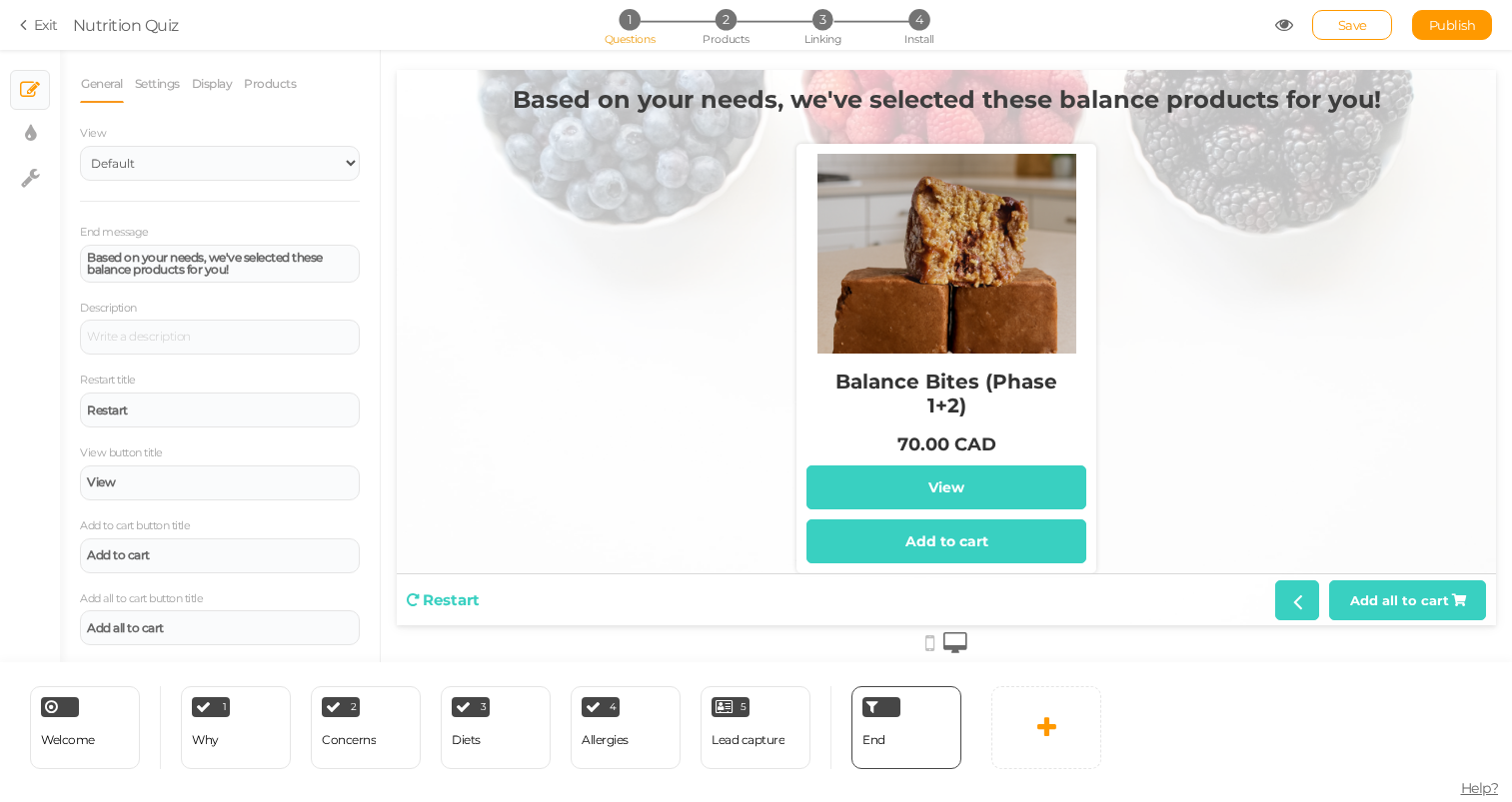 scroll, scrollTop: 0, scrollLeft: 0, axis: both 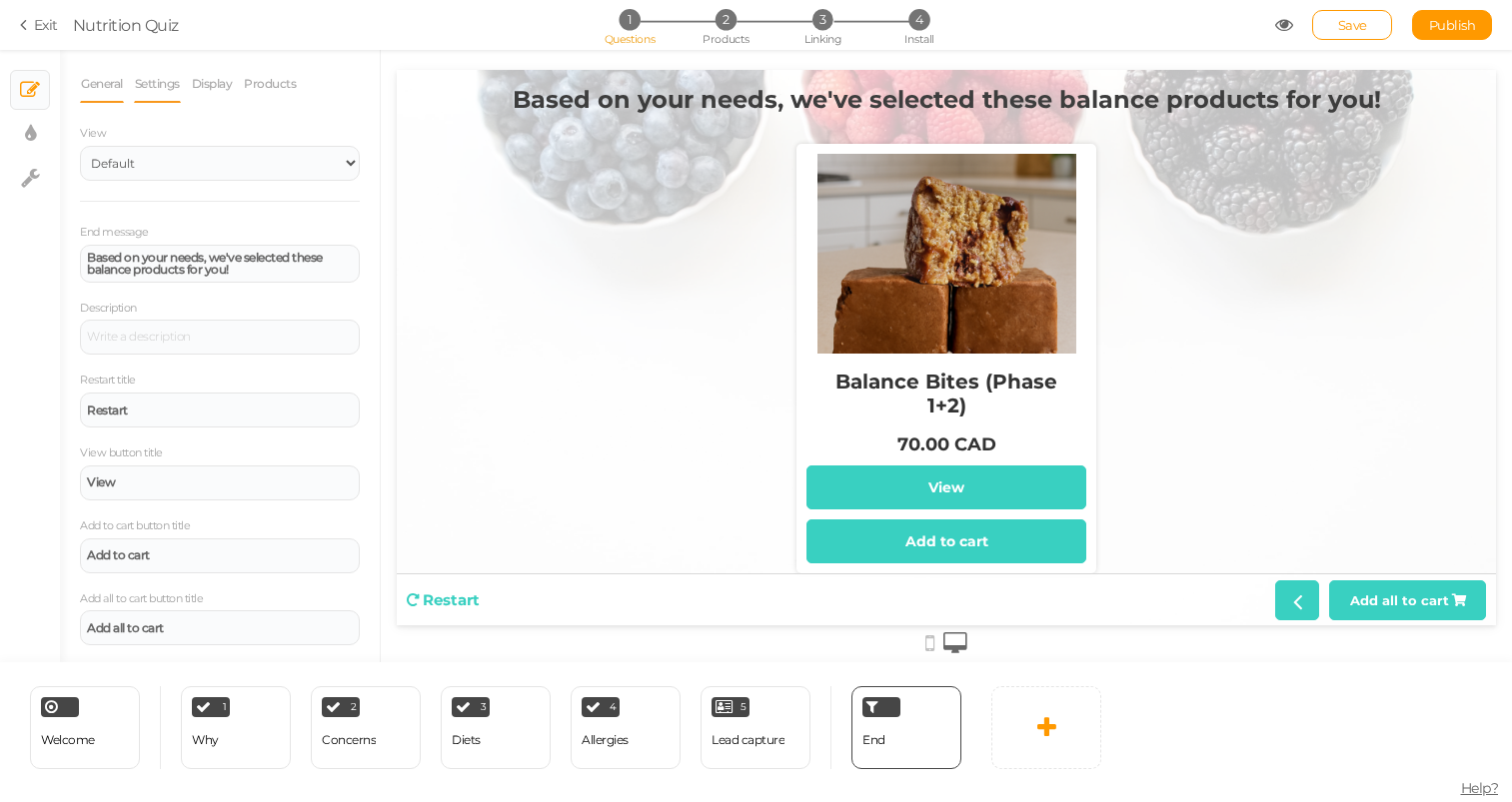 click on "Settings" at bounding box center [157, 84] 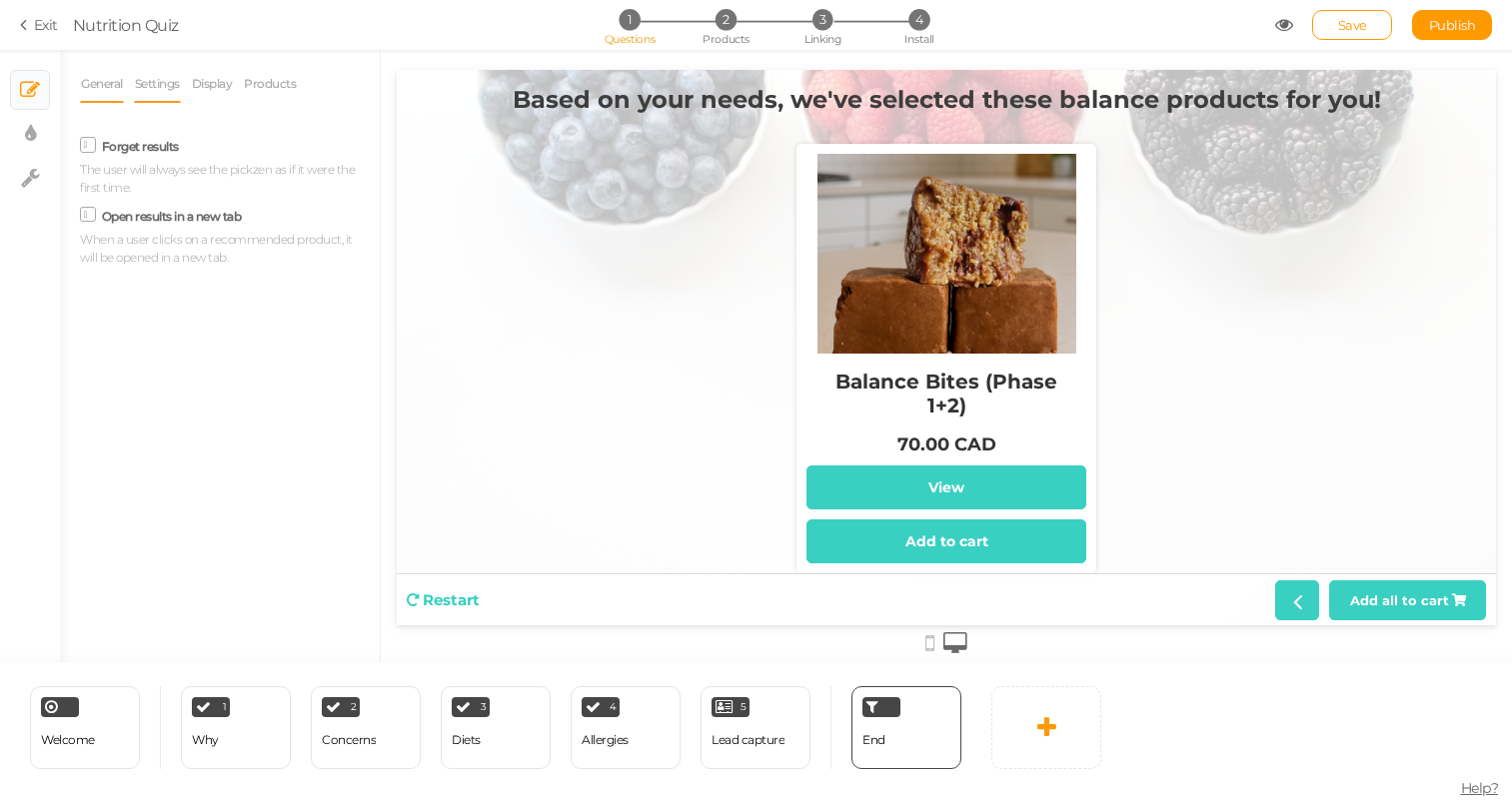 click on "General" at bounding box center (102, 84) 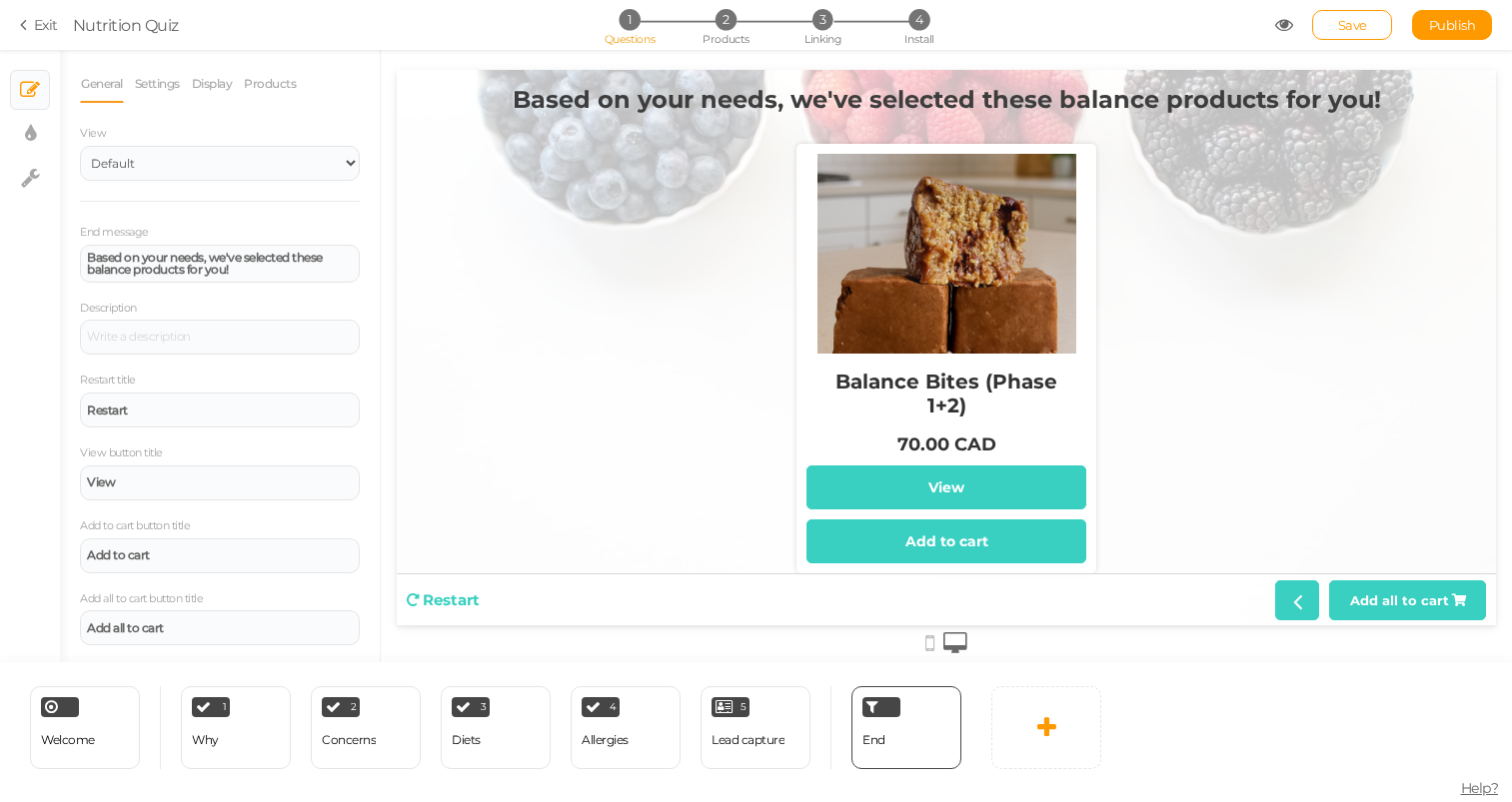 click on "Display" at bounding box center (217, 84) 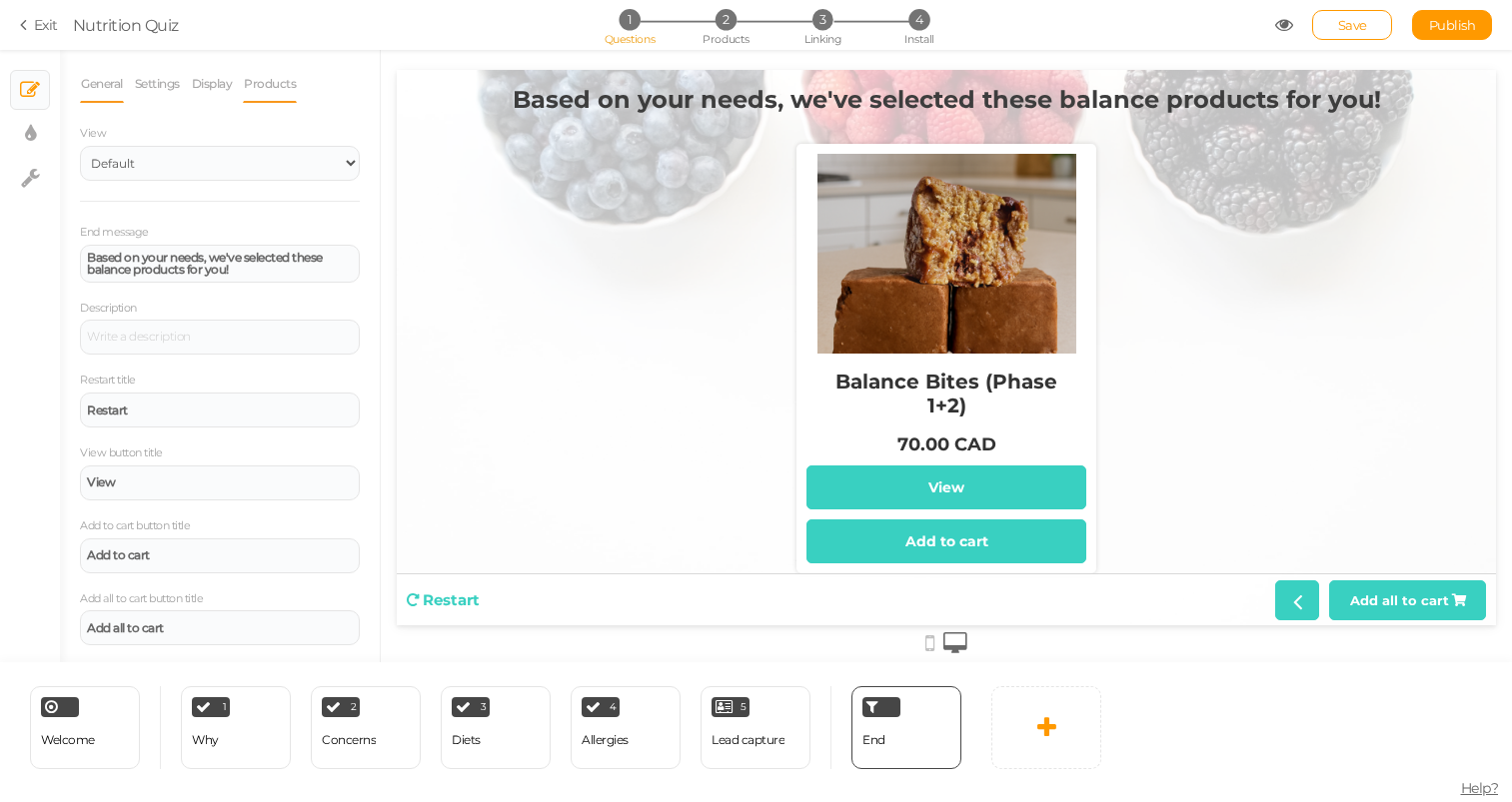click on "Products" at bounding box center [270, 84] 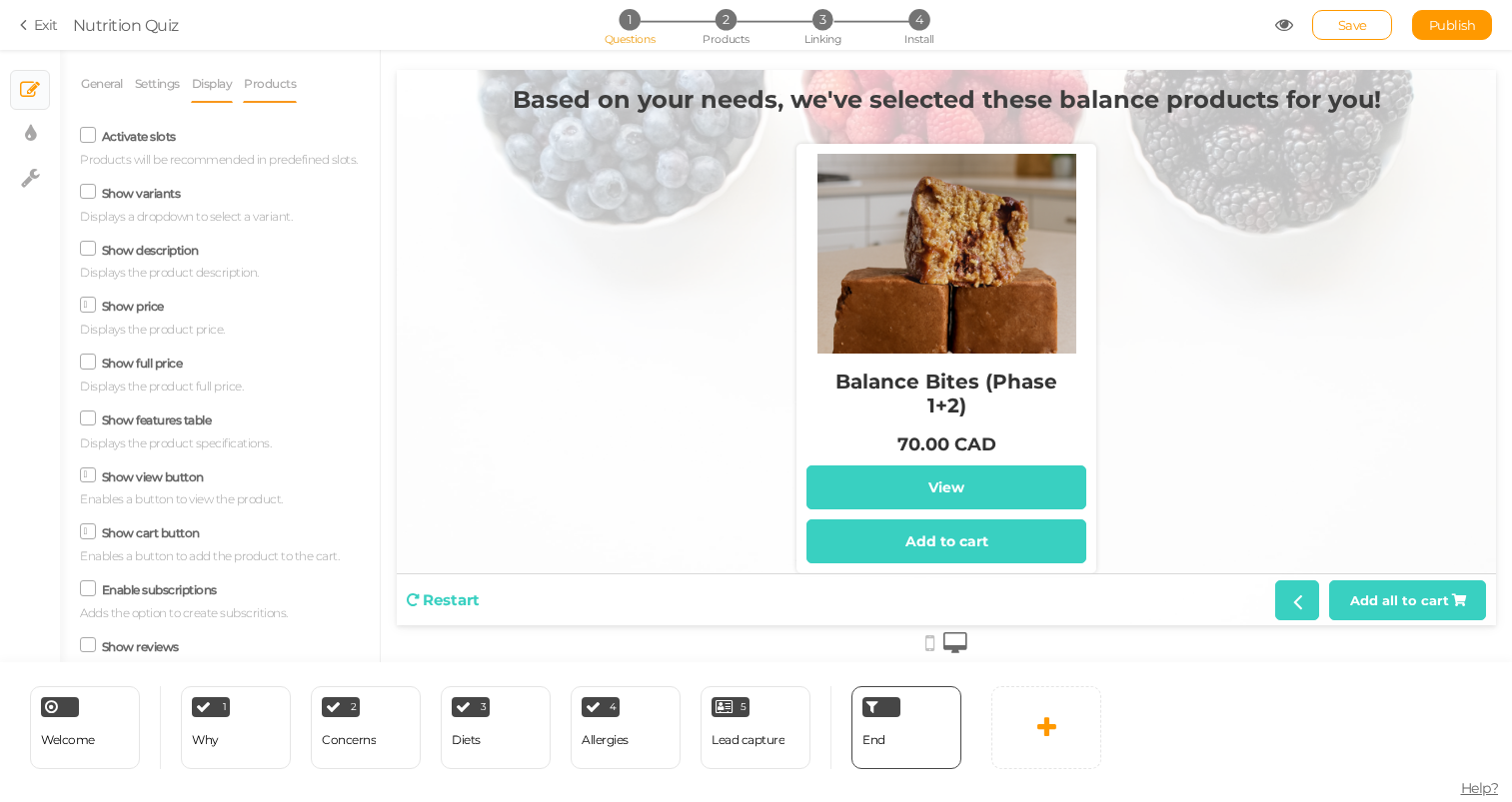 click on "Display" at bounding box center (212, 84) 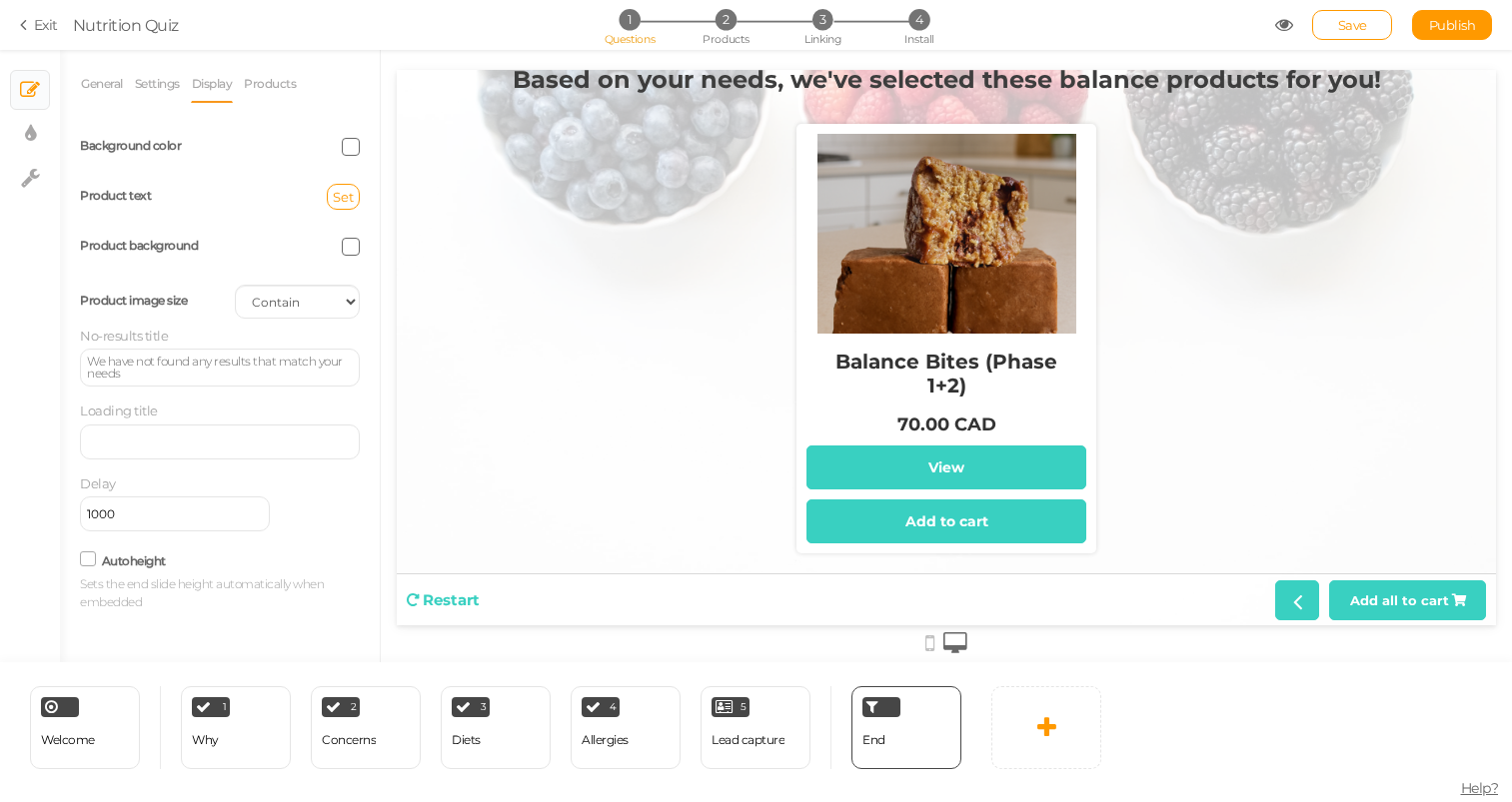 scroll, scrollTop: 20, scrollLeft: 0, axis: vertical 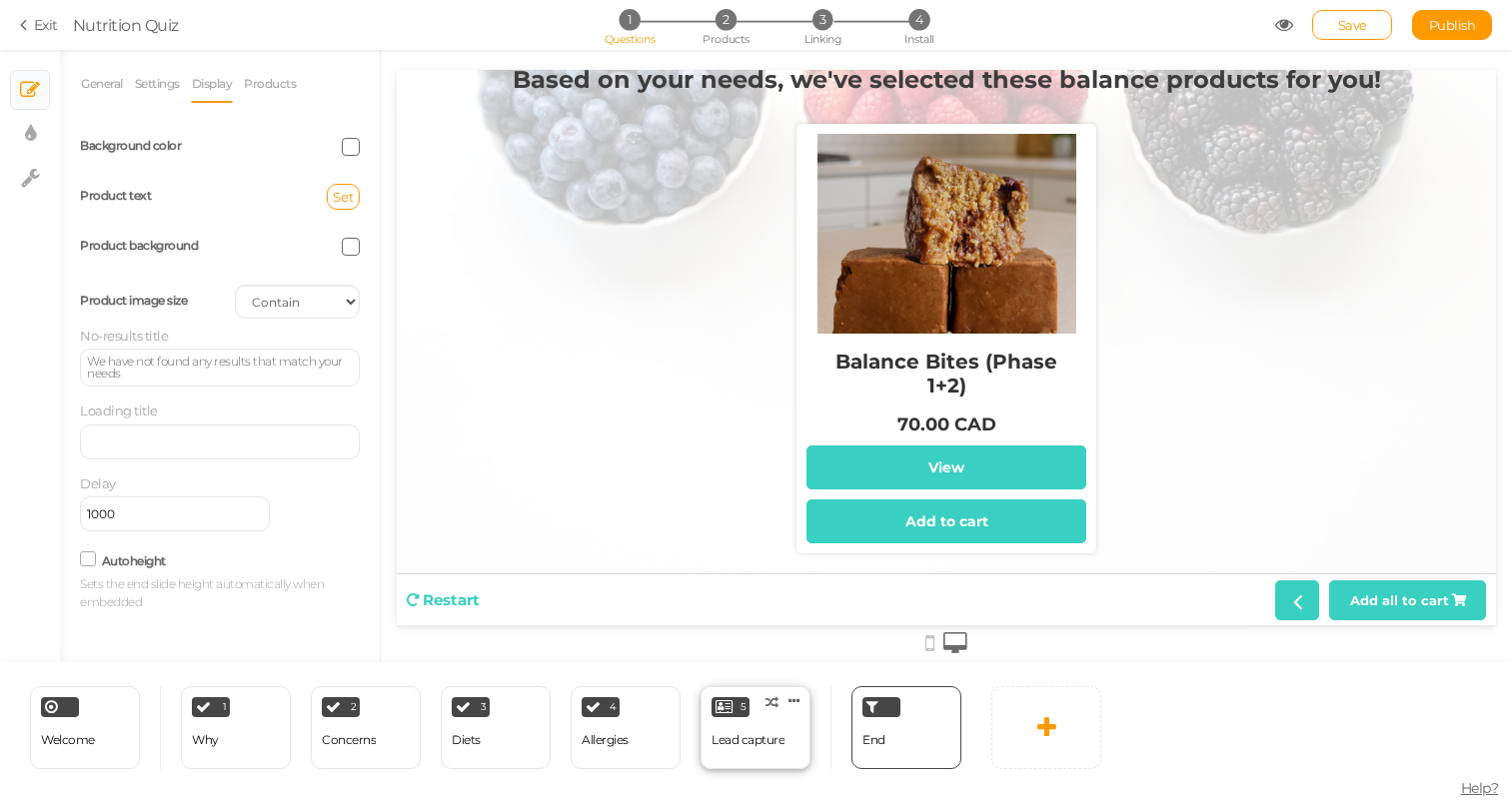 click on "5         Lead capture         × Define the conditions to show this slide.                     Clone             Change type             Delete" at bounding box center (756, 727) 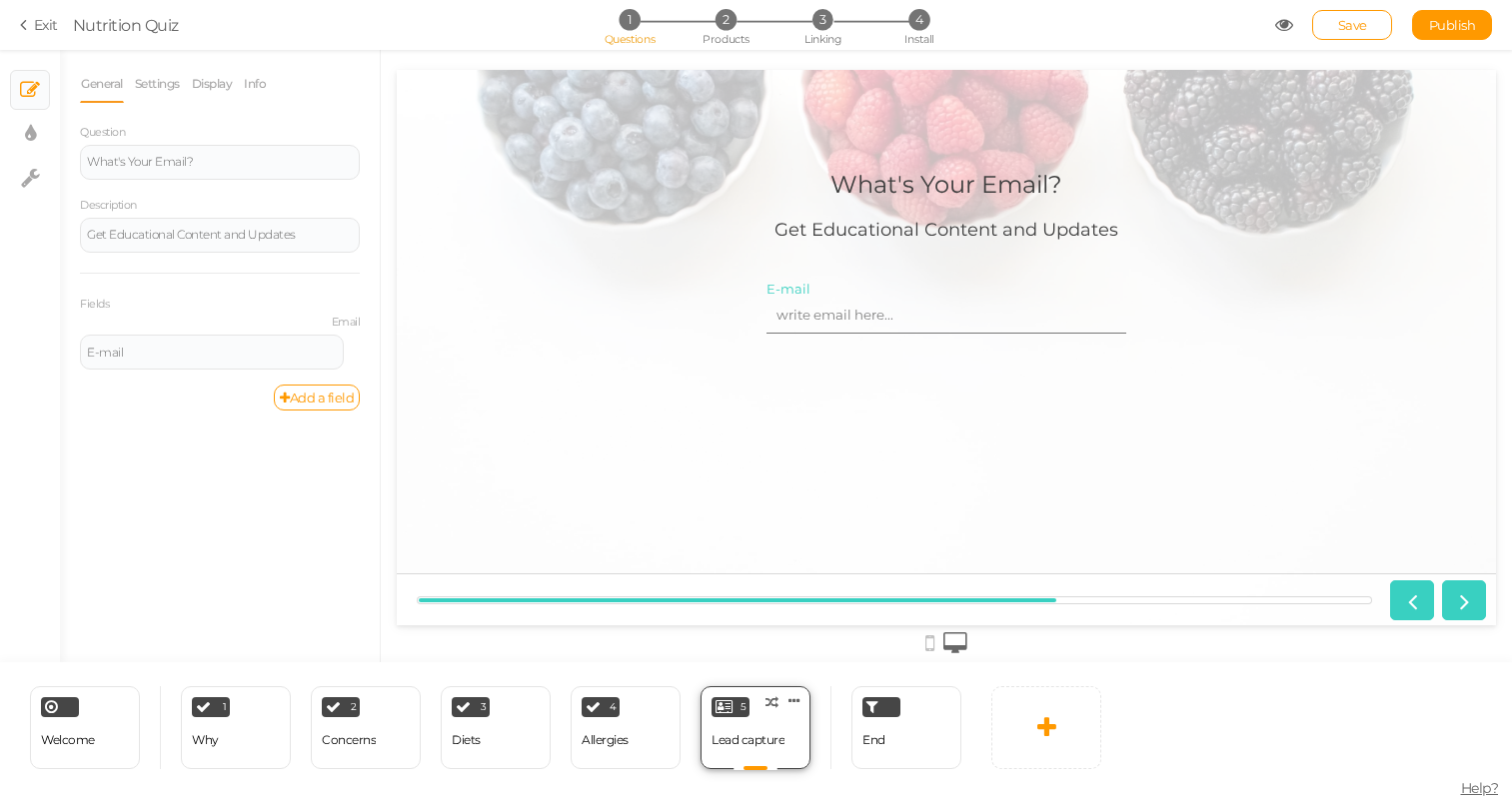 scroll, scrollTop: 0, scrollLeft: 0, axis: both 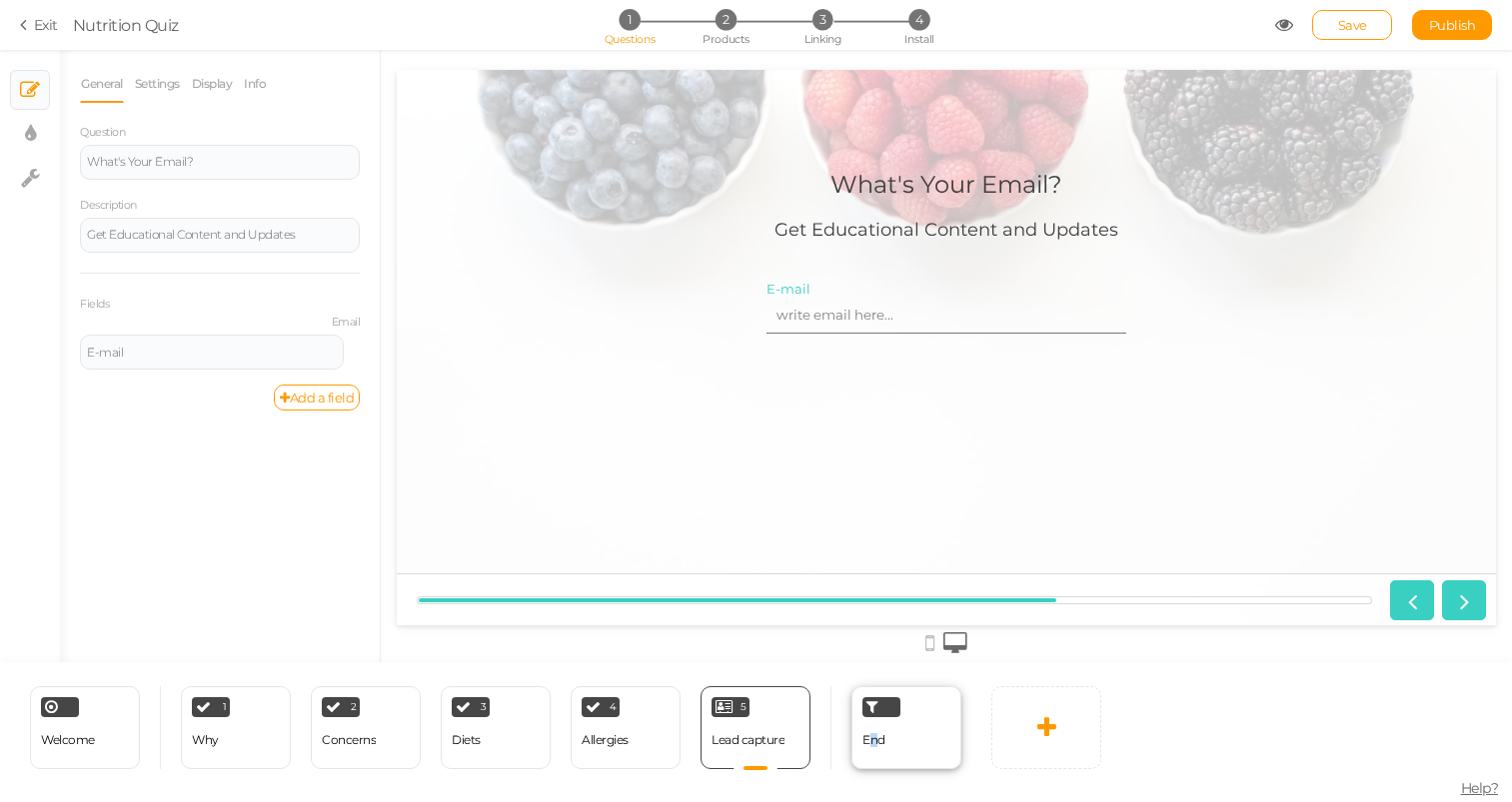 click on "End" at bounding box center [873, 739] 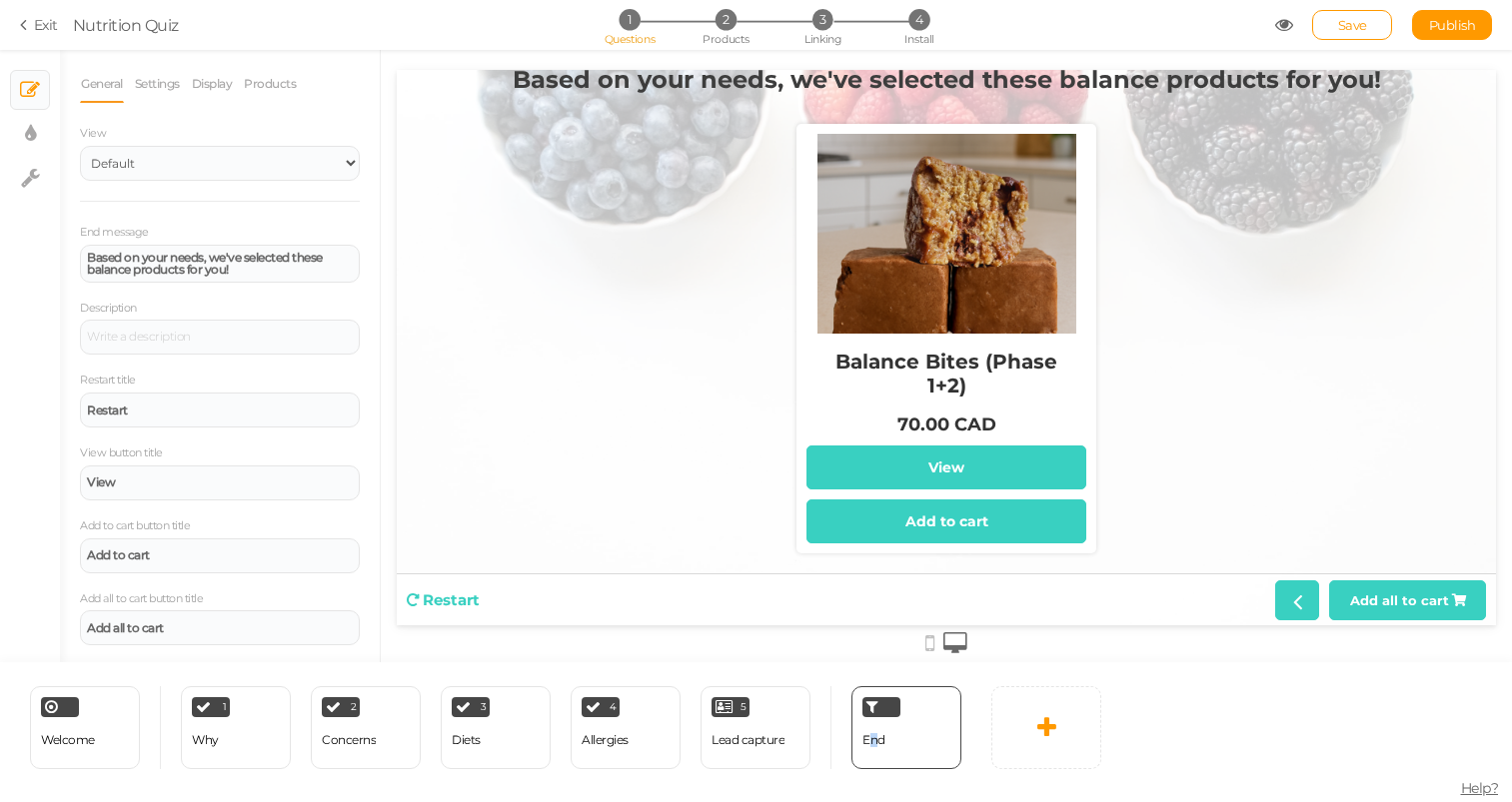 scroll, scrollTop: 20, scrollLeft: 0, axis: vertical 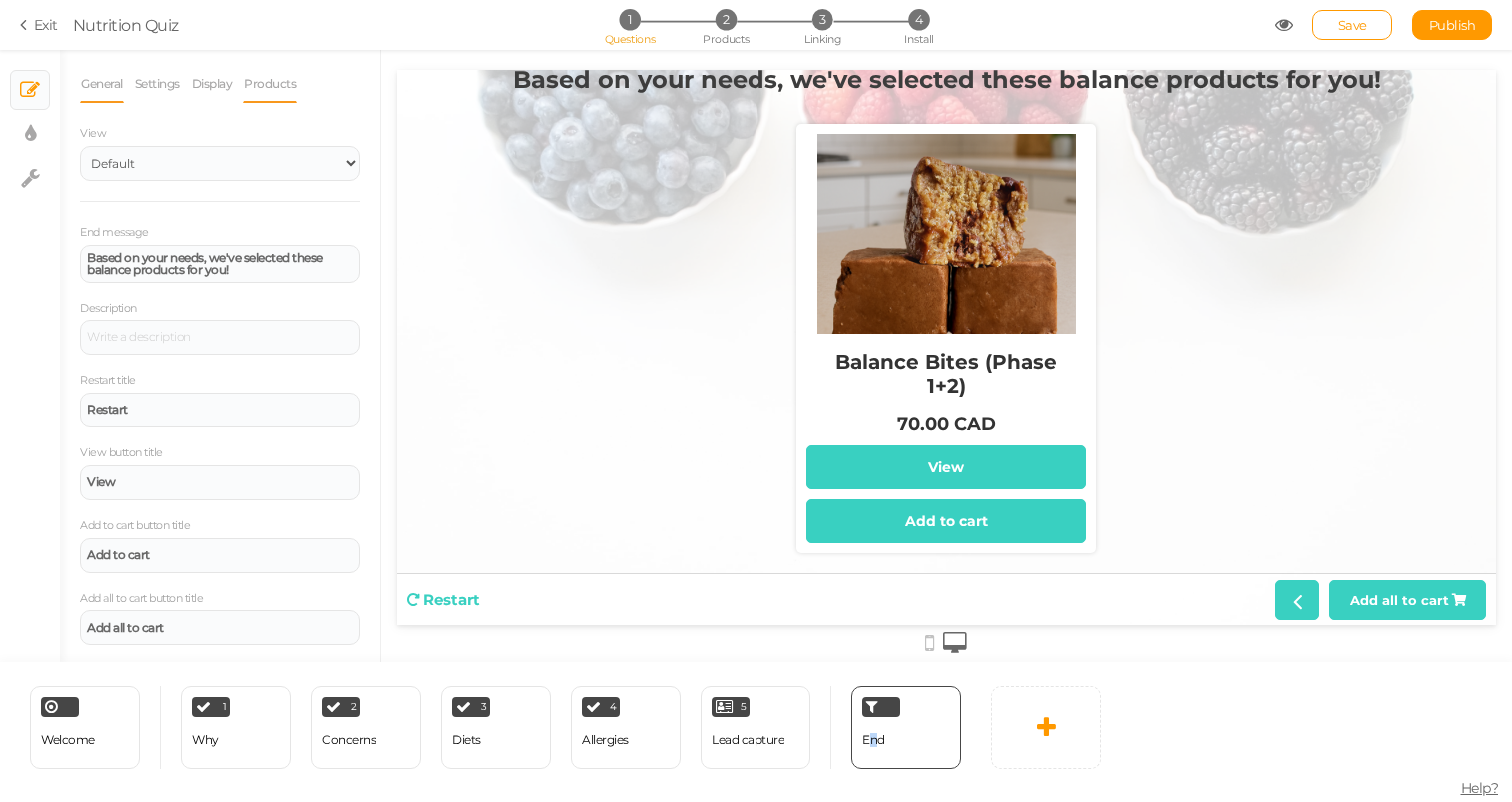 click on "Products" at bounding box center [270, 84] 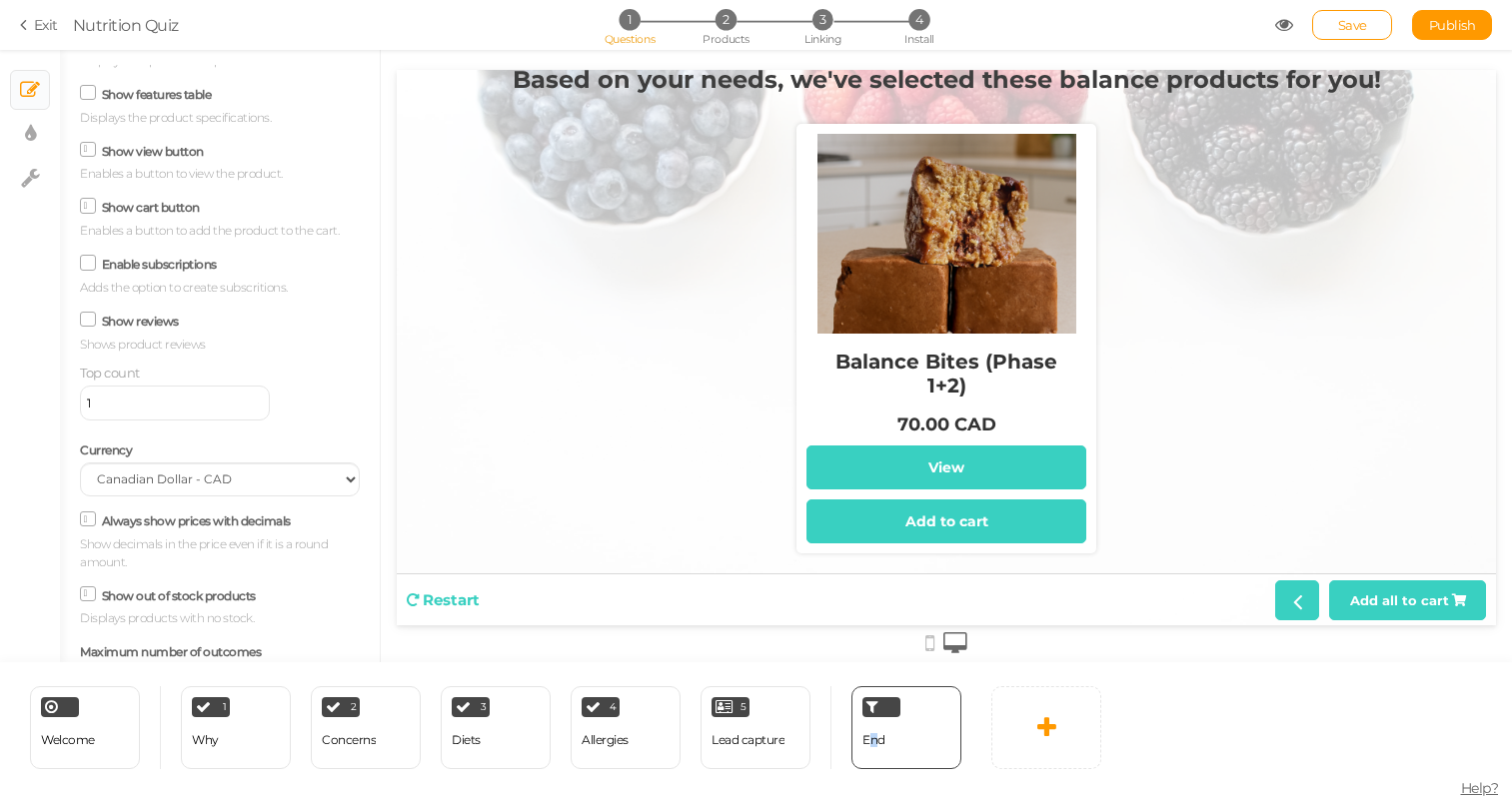 scroll, scrollTop: 328, scrollLeft: 0, axis: vertical 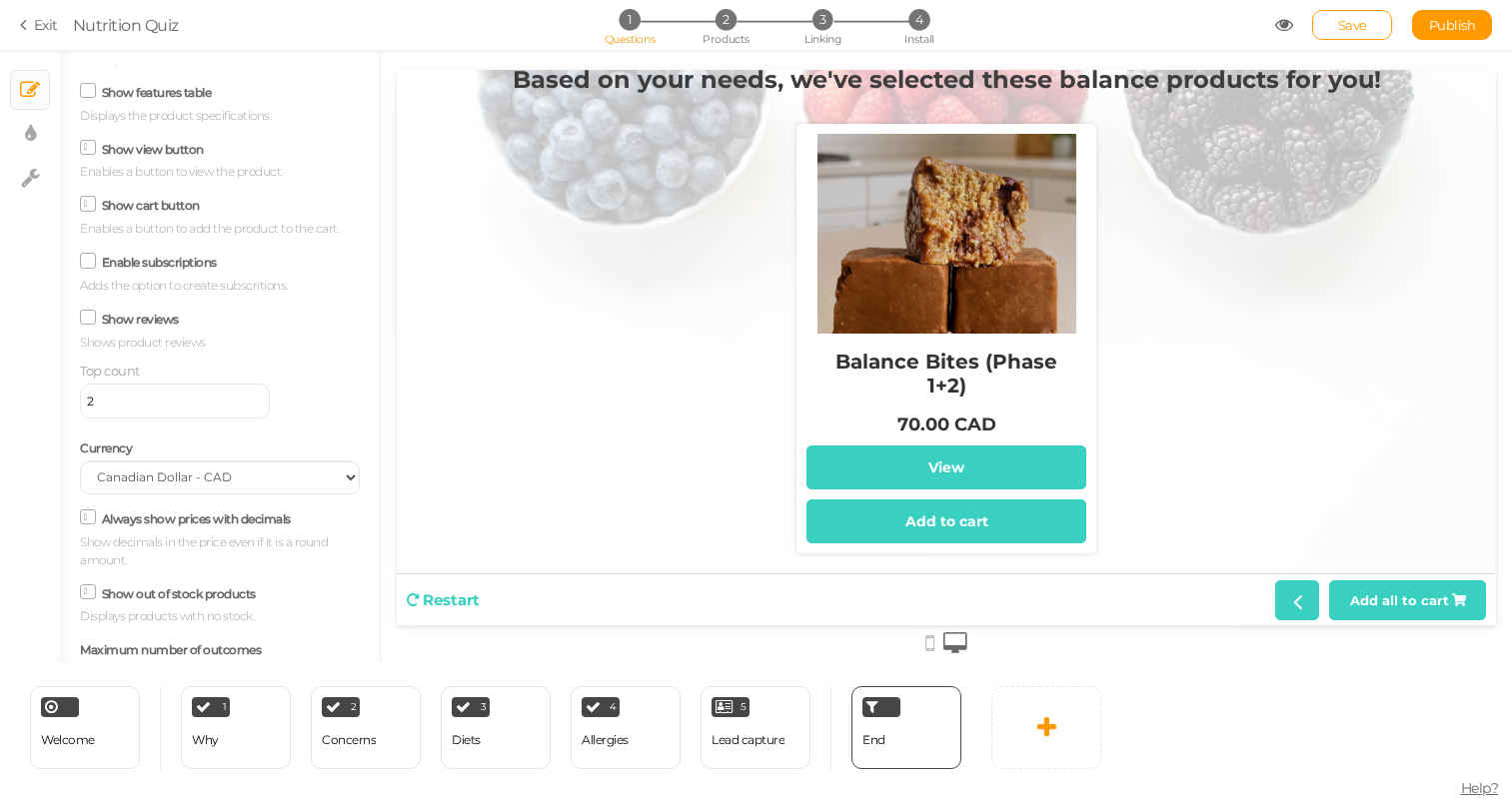 click on "2" at bounding box center (175, 401) 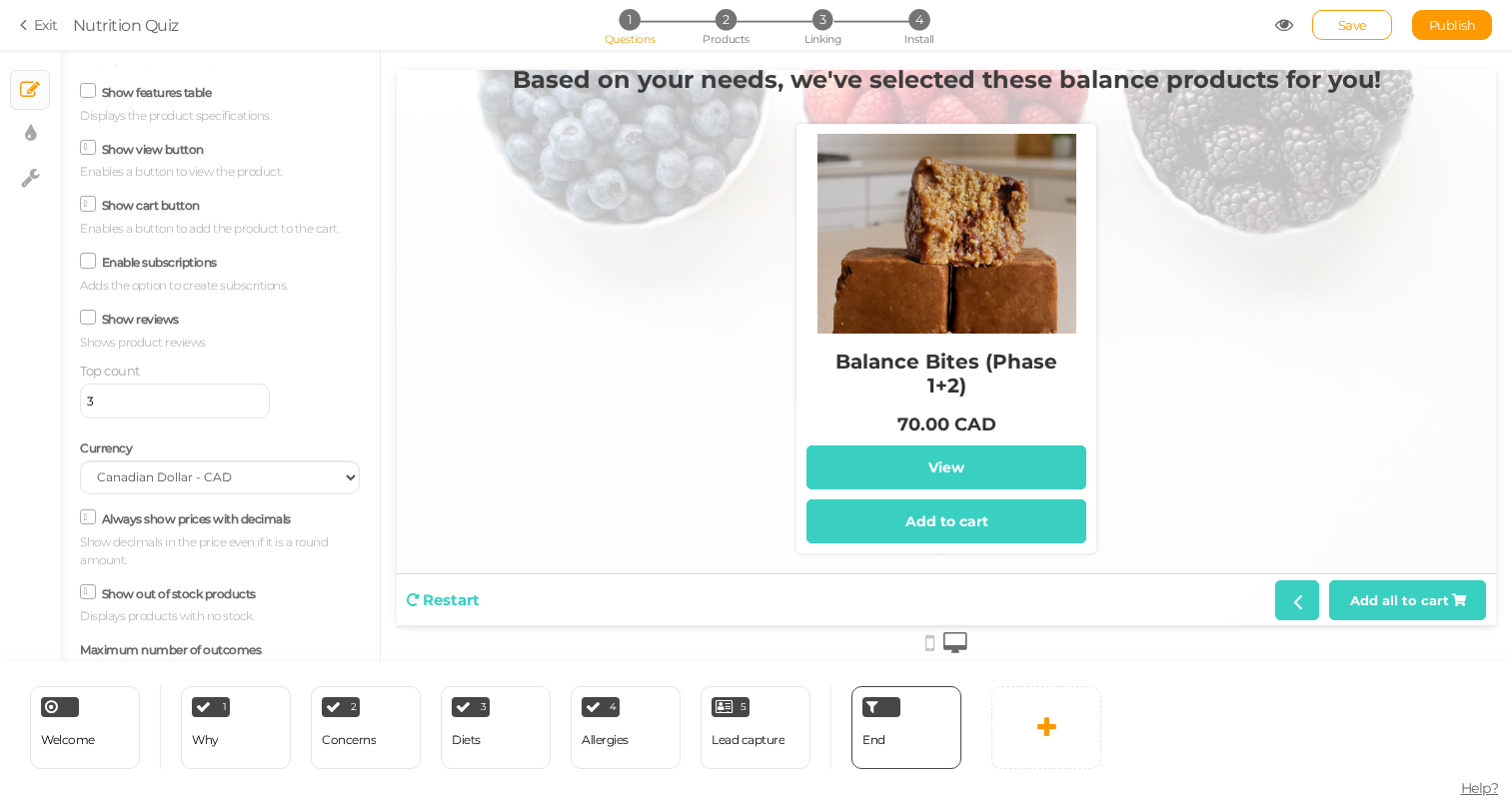 click on "3" at bounding box center [175, 401] 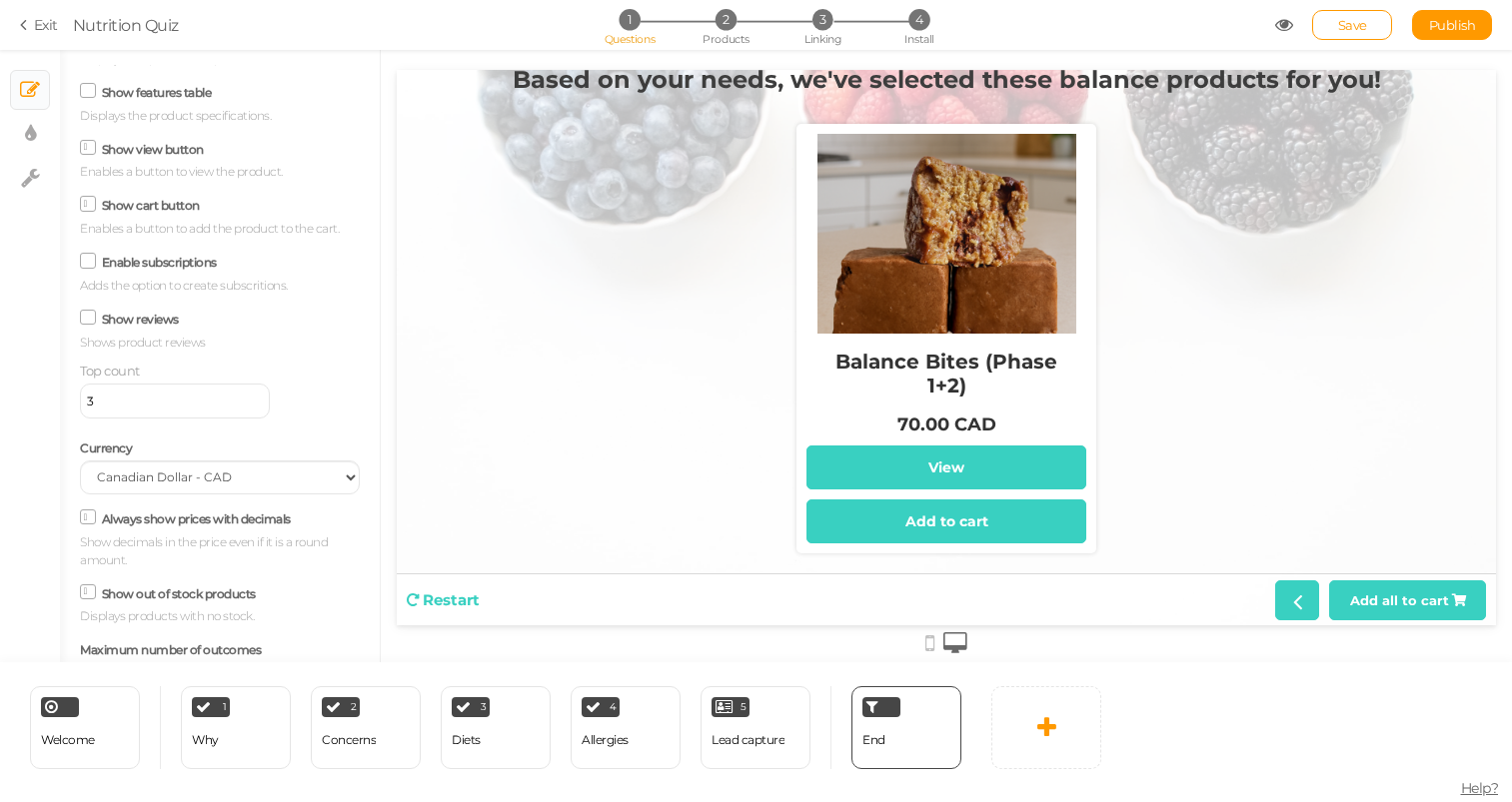 click on "Top count   3" at bounding box center (220, 390) 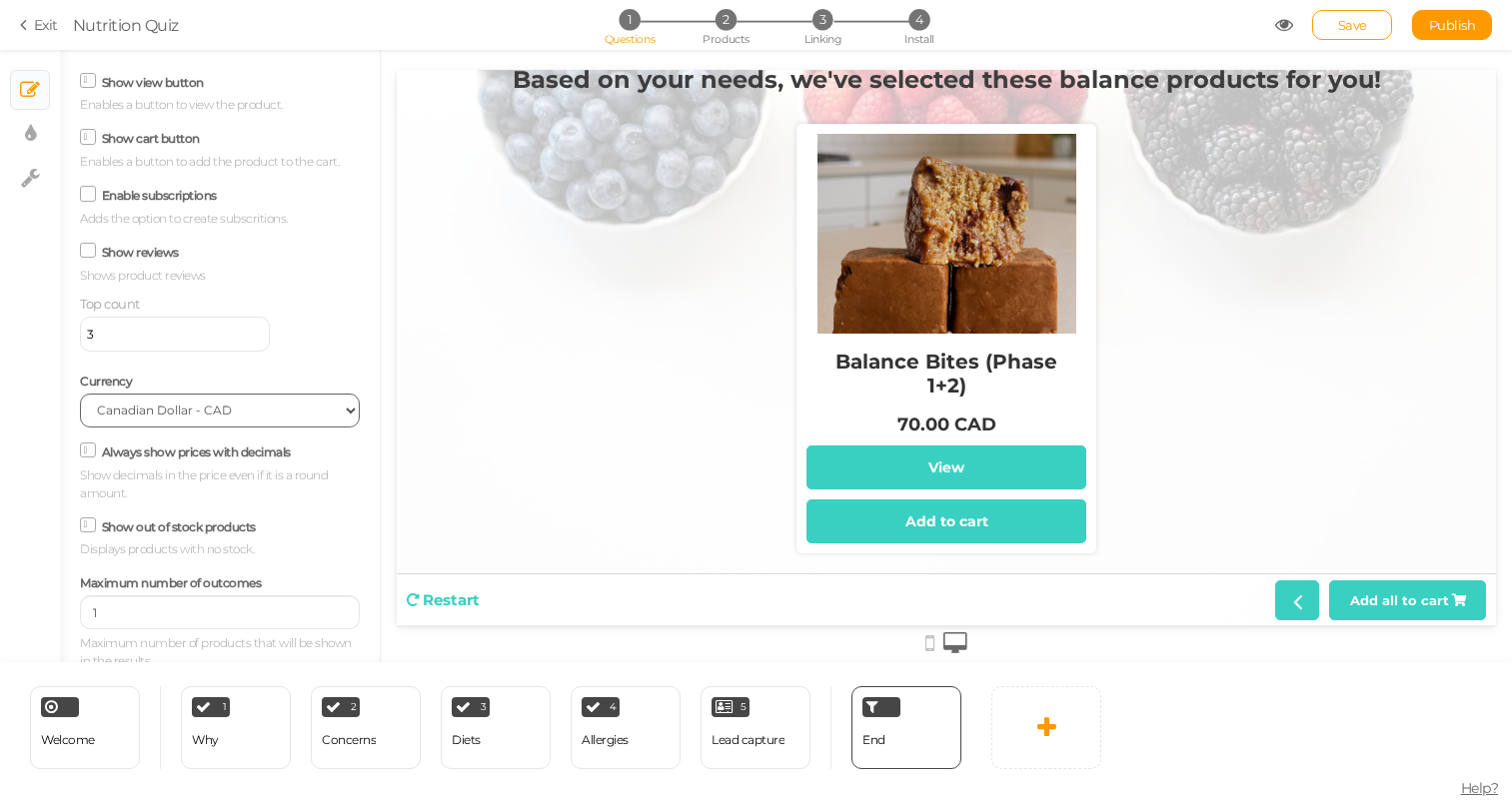 scroll, scrollTop: 394, scrollLeft: 0, axis: vertical 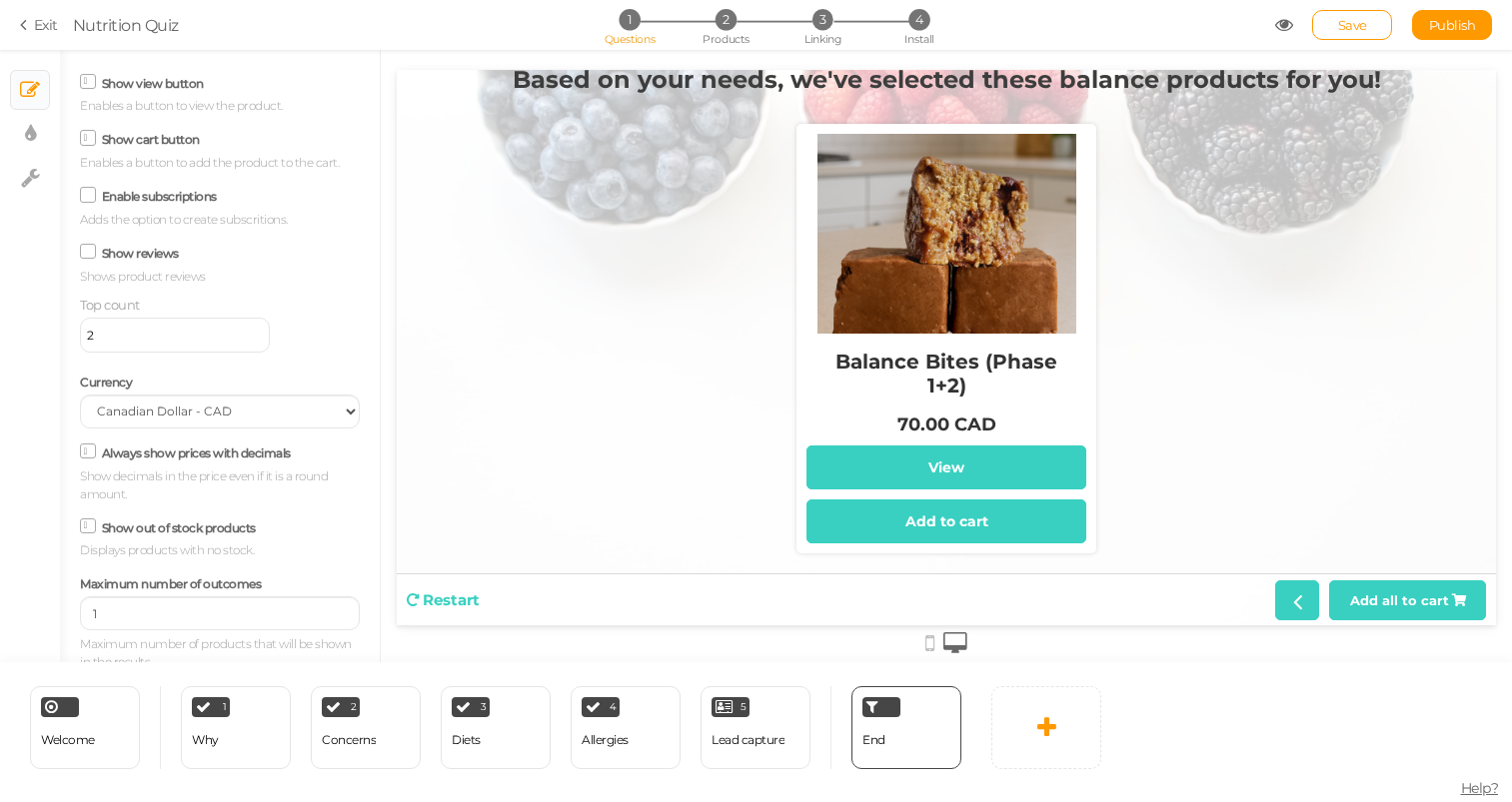 click on "2" at bounding box center (175, 335) 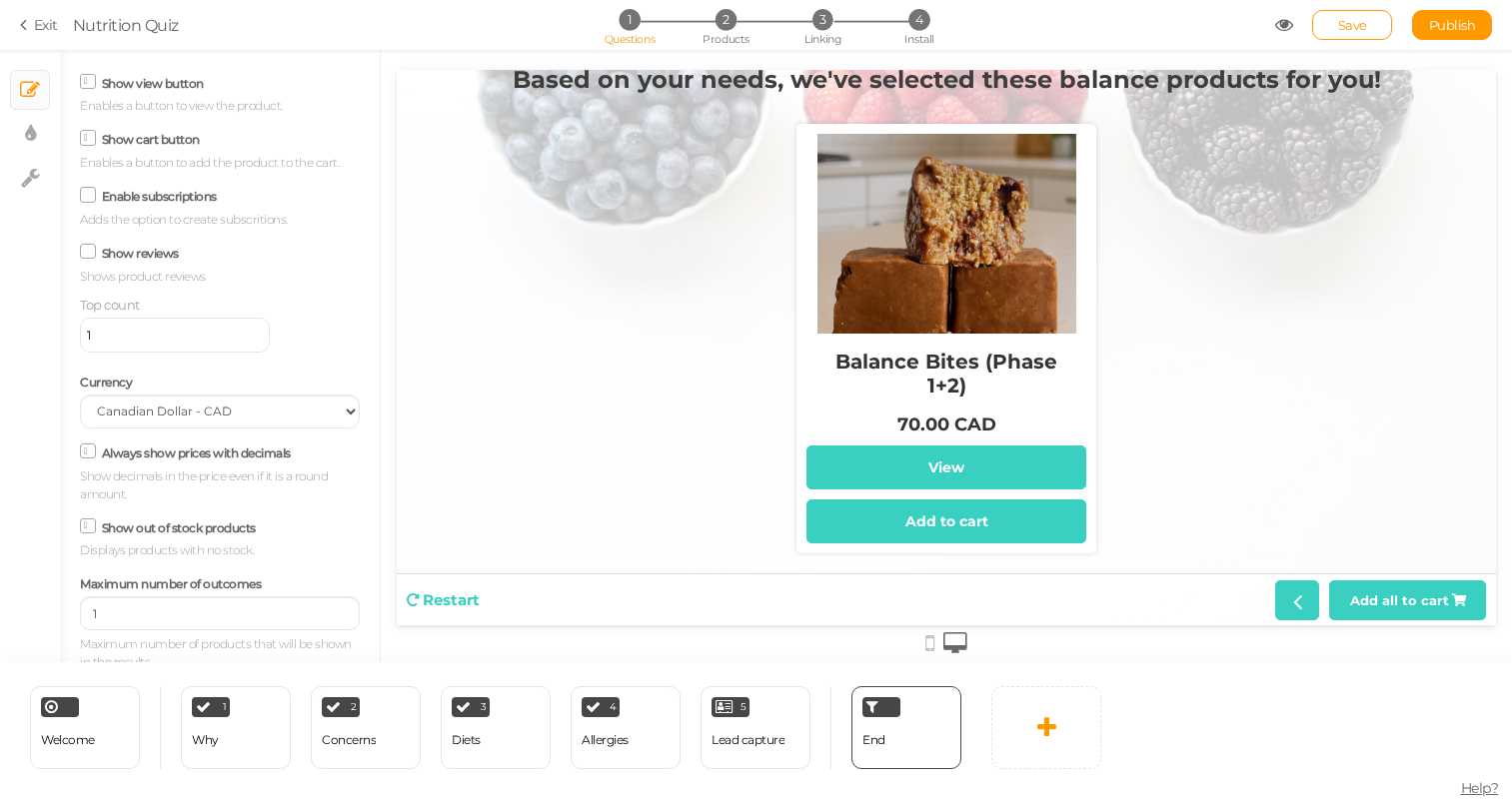 click on "1" at bounding box center (175, 335) 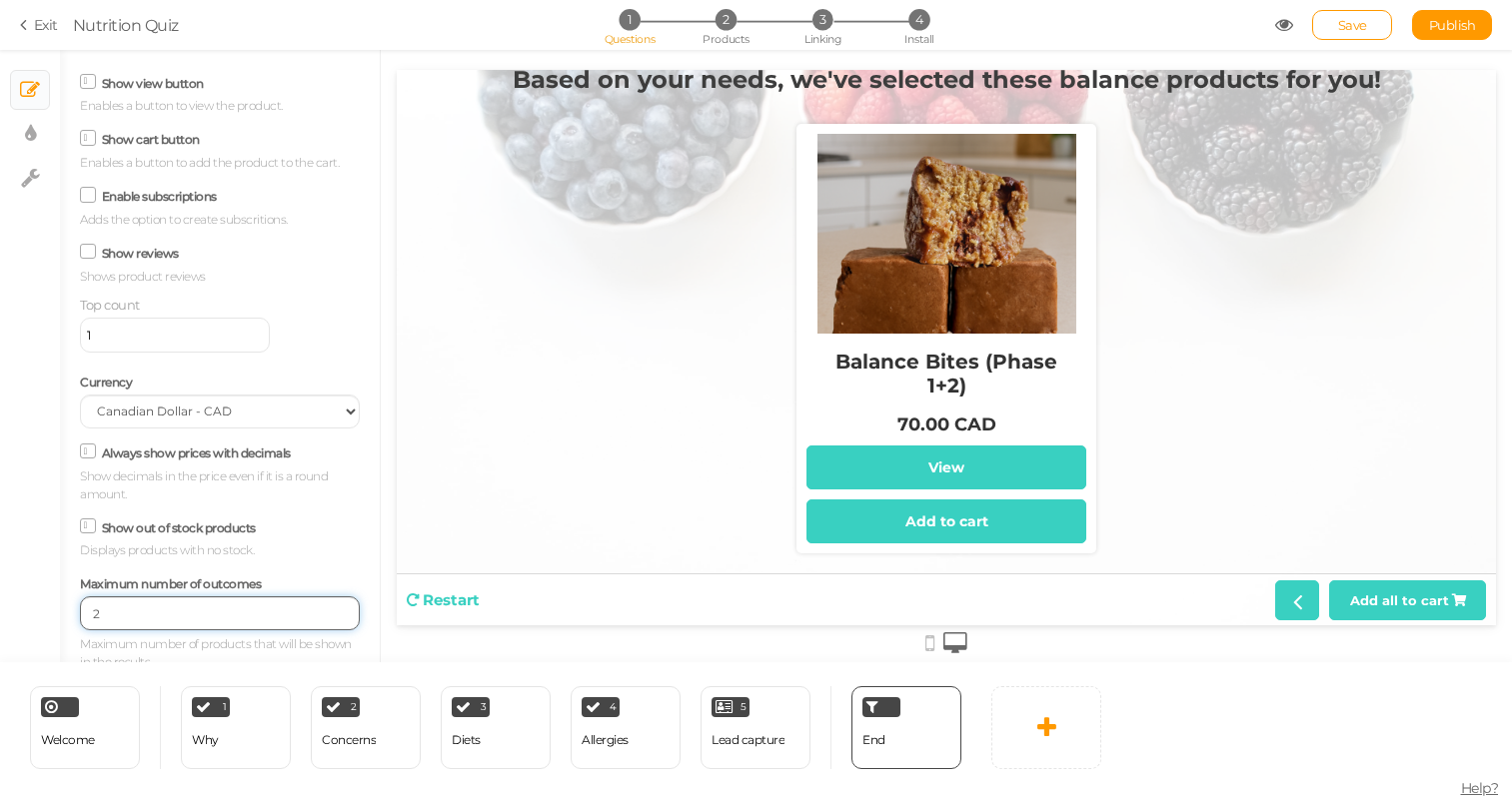 click on "2" at bounding box center (220, 613) 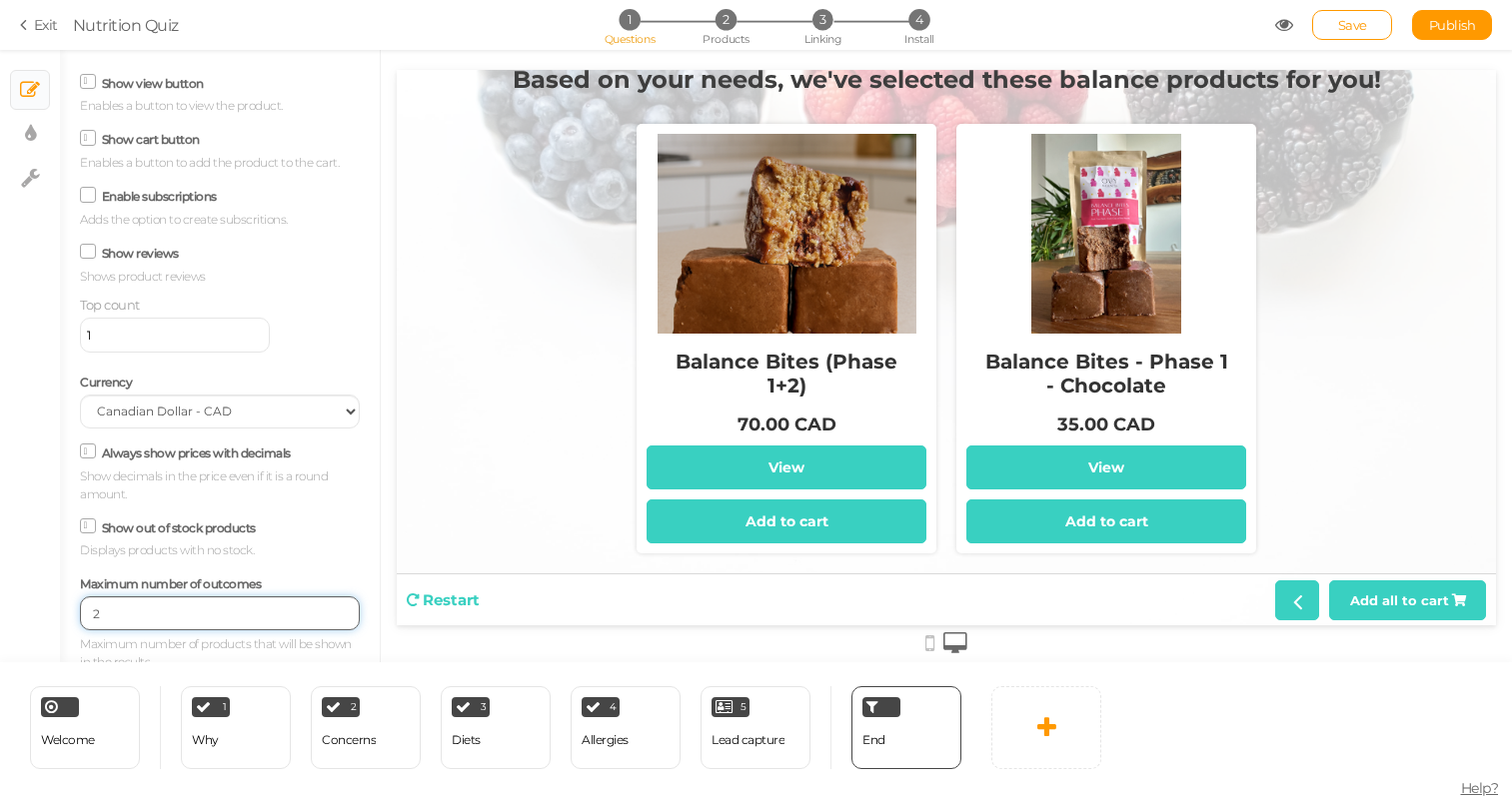 type on "3" 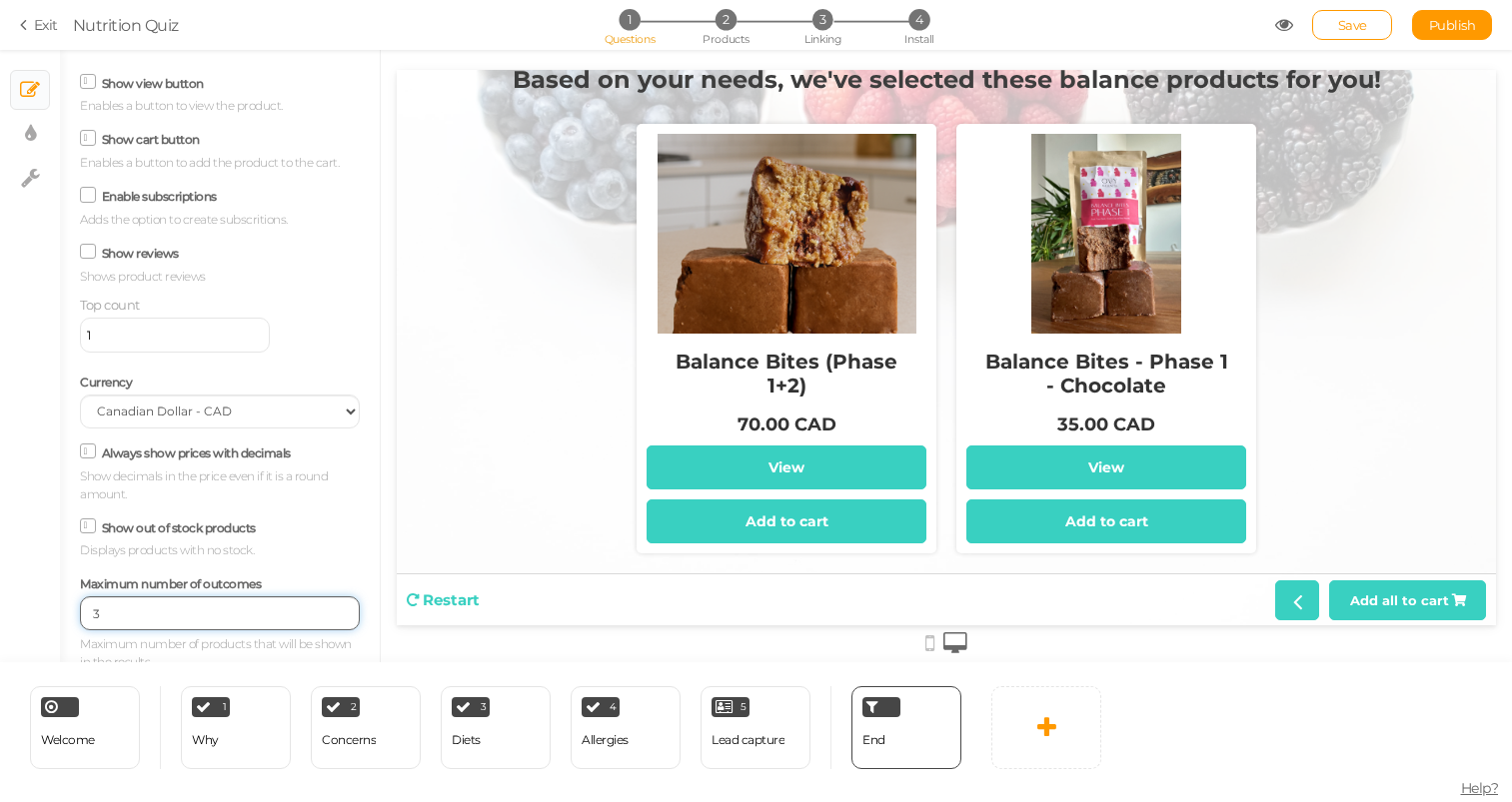 click on "3" at bounding box center (220, 613) 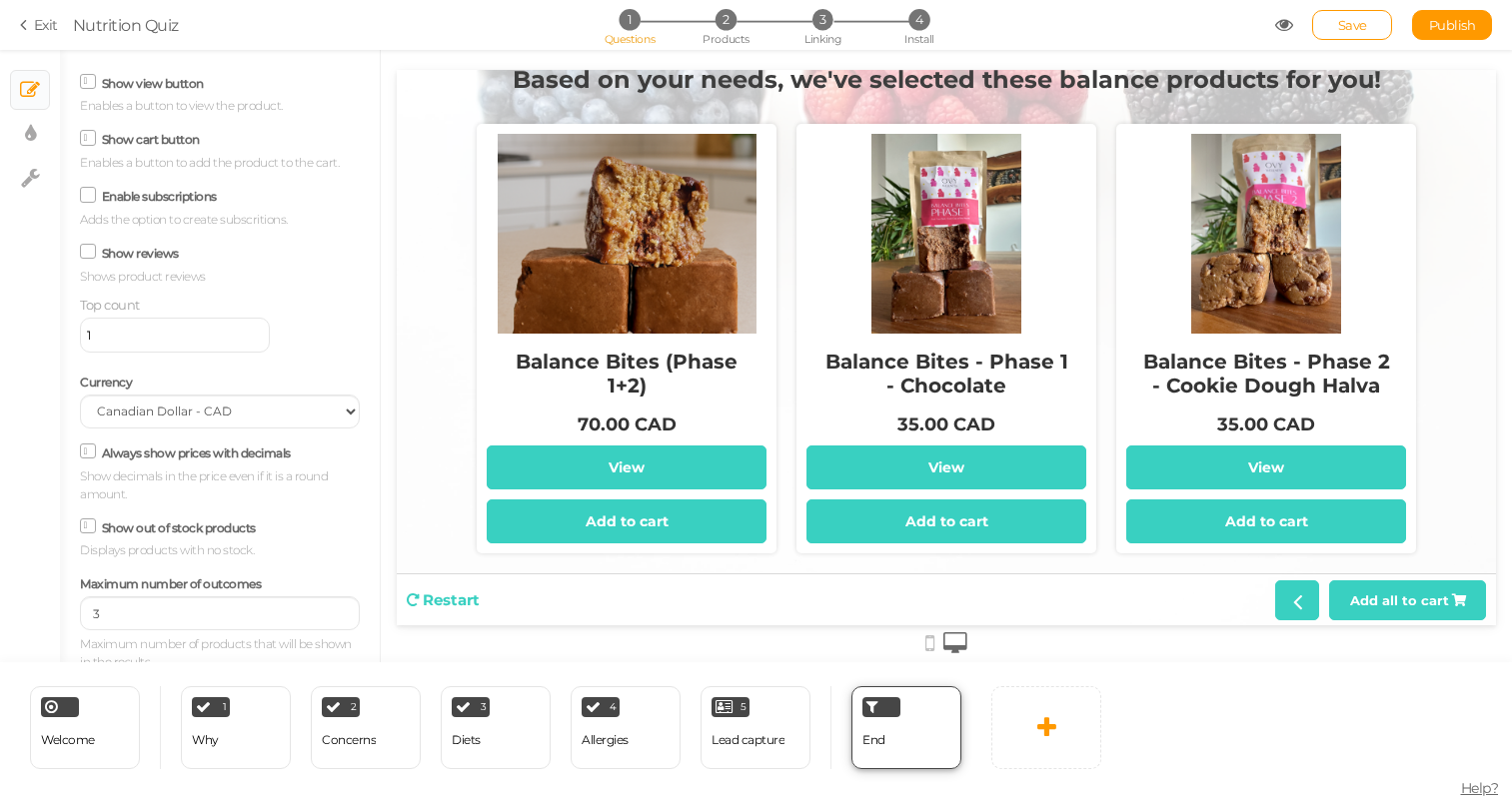click on "End" at bounding box center (906, 727) 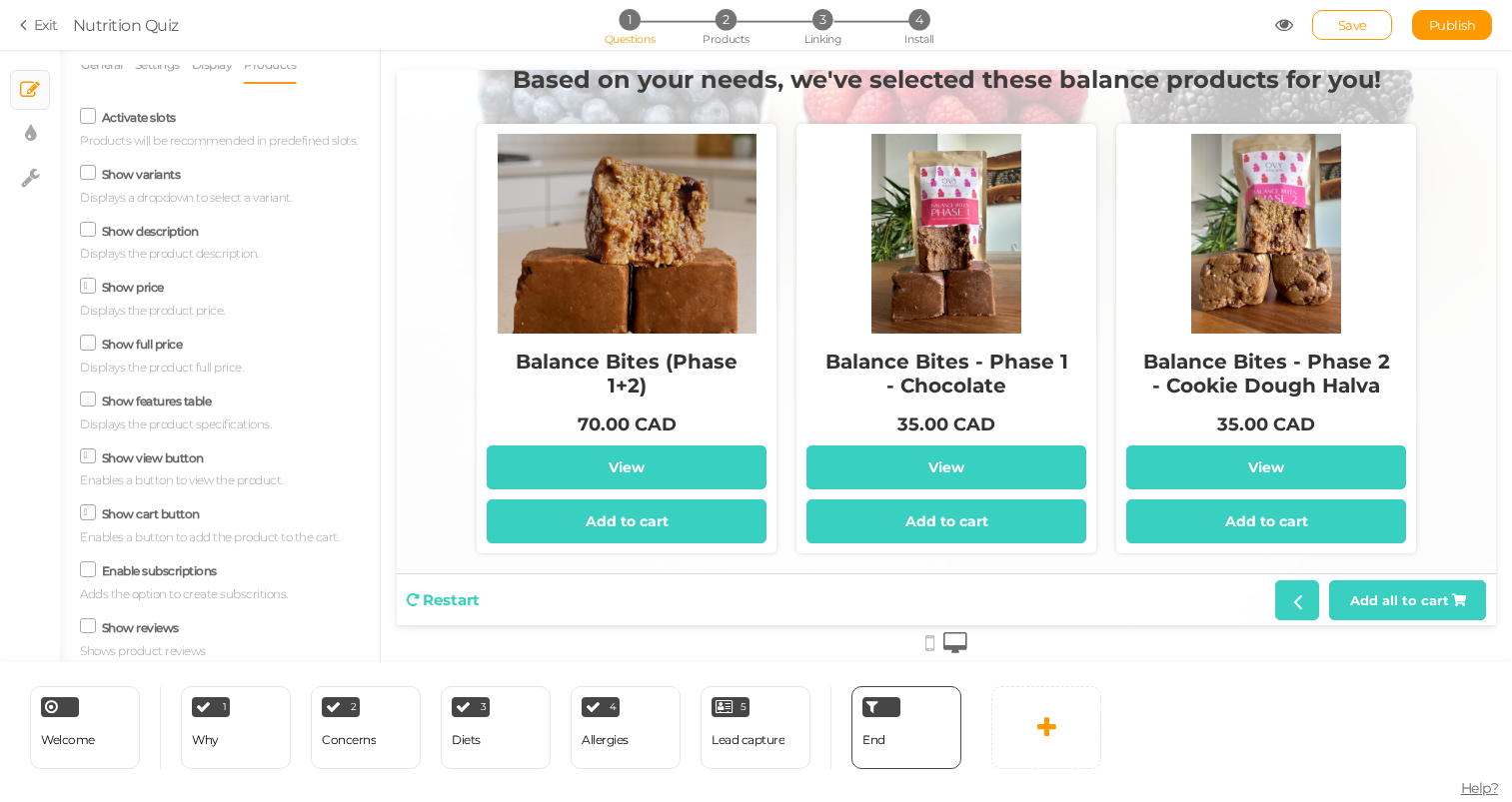 scroll, scrollTop: 0, scrollLeft: 0, axis: both 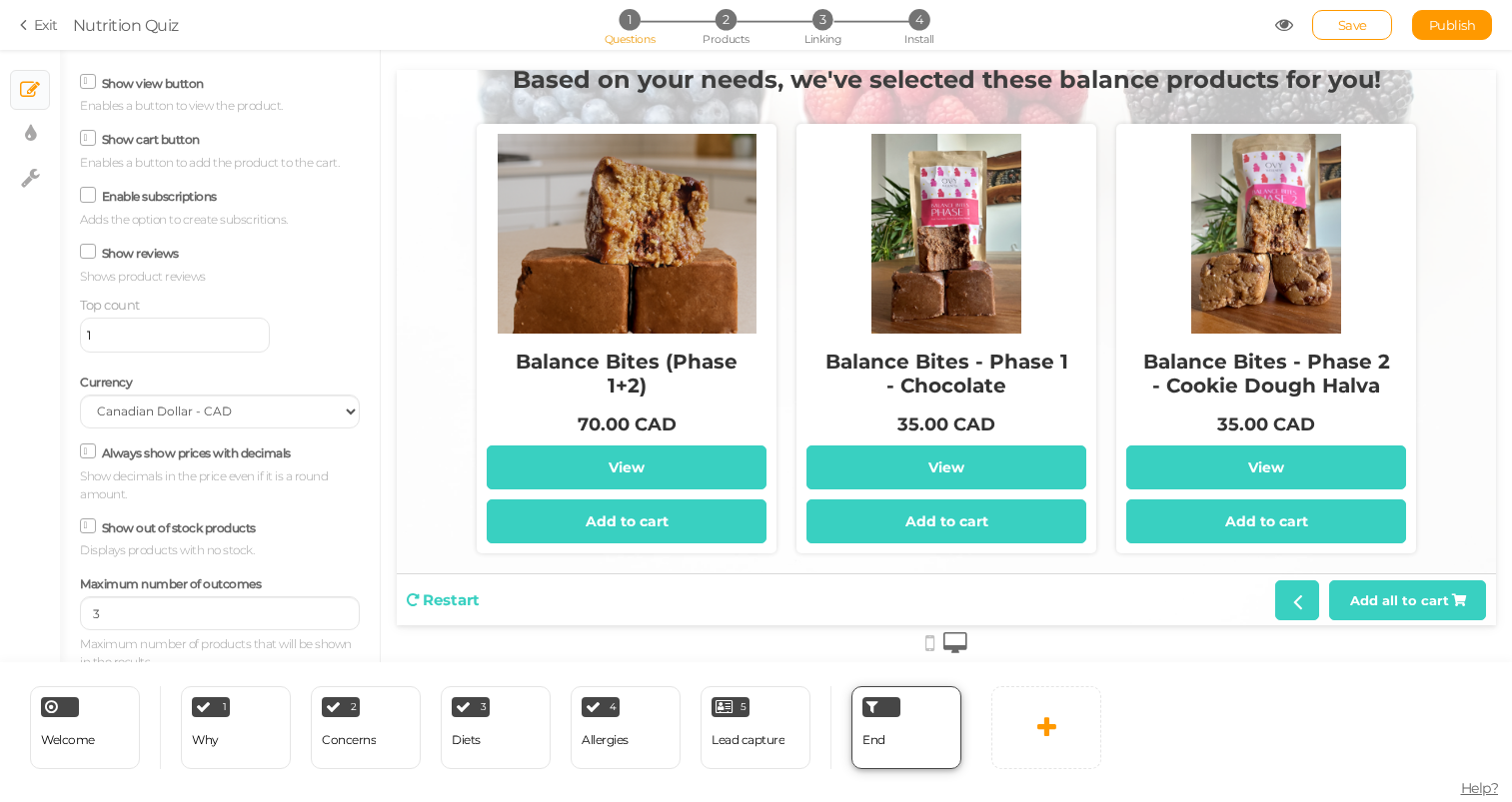 click on "End" at bounding box center [906, 727] 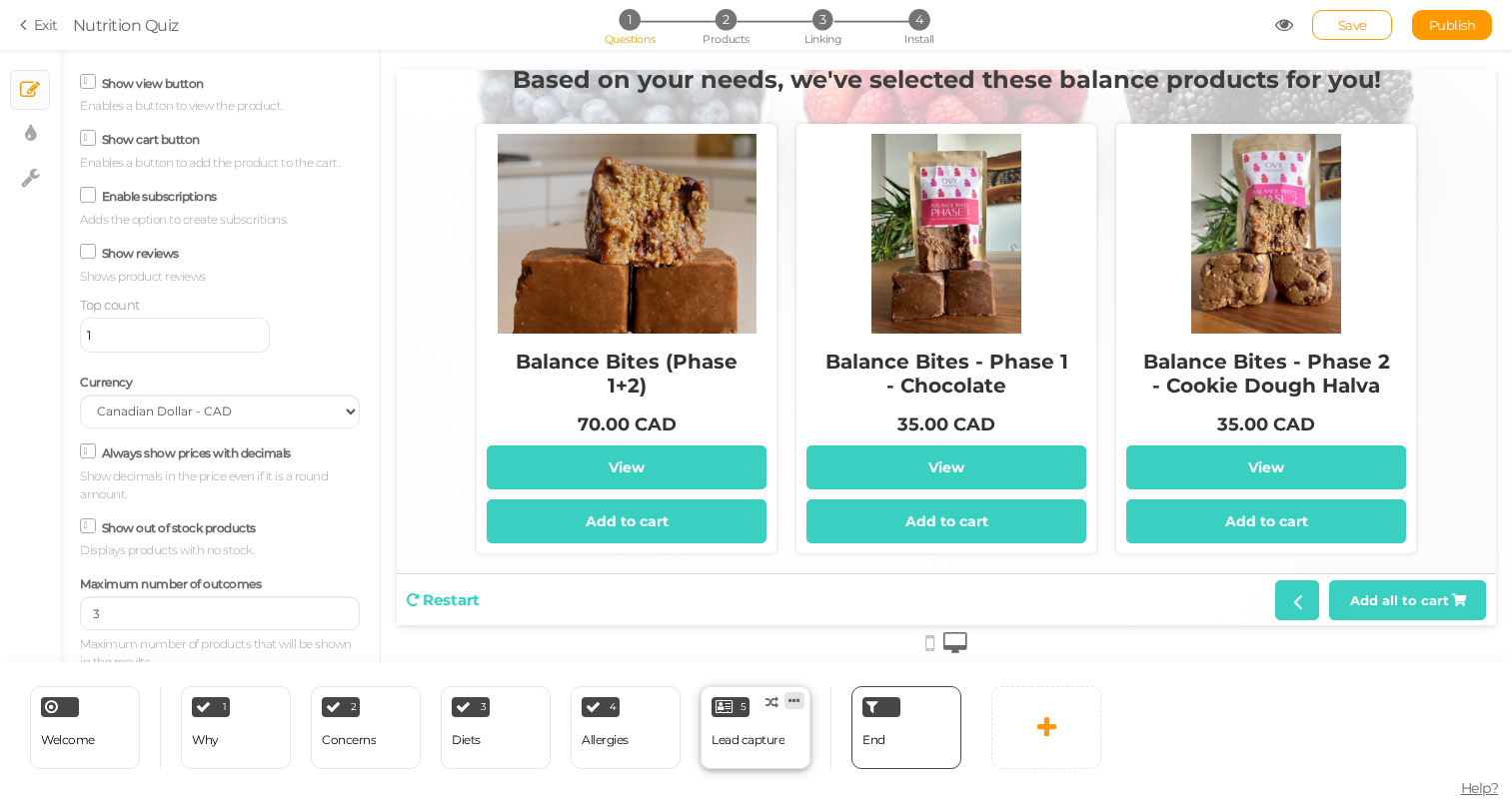 click at bounding box center (794, 700) 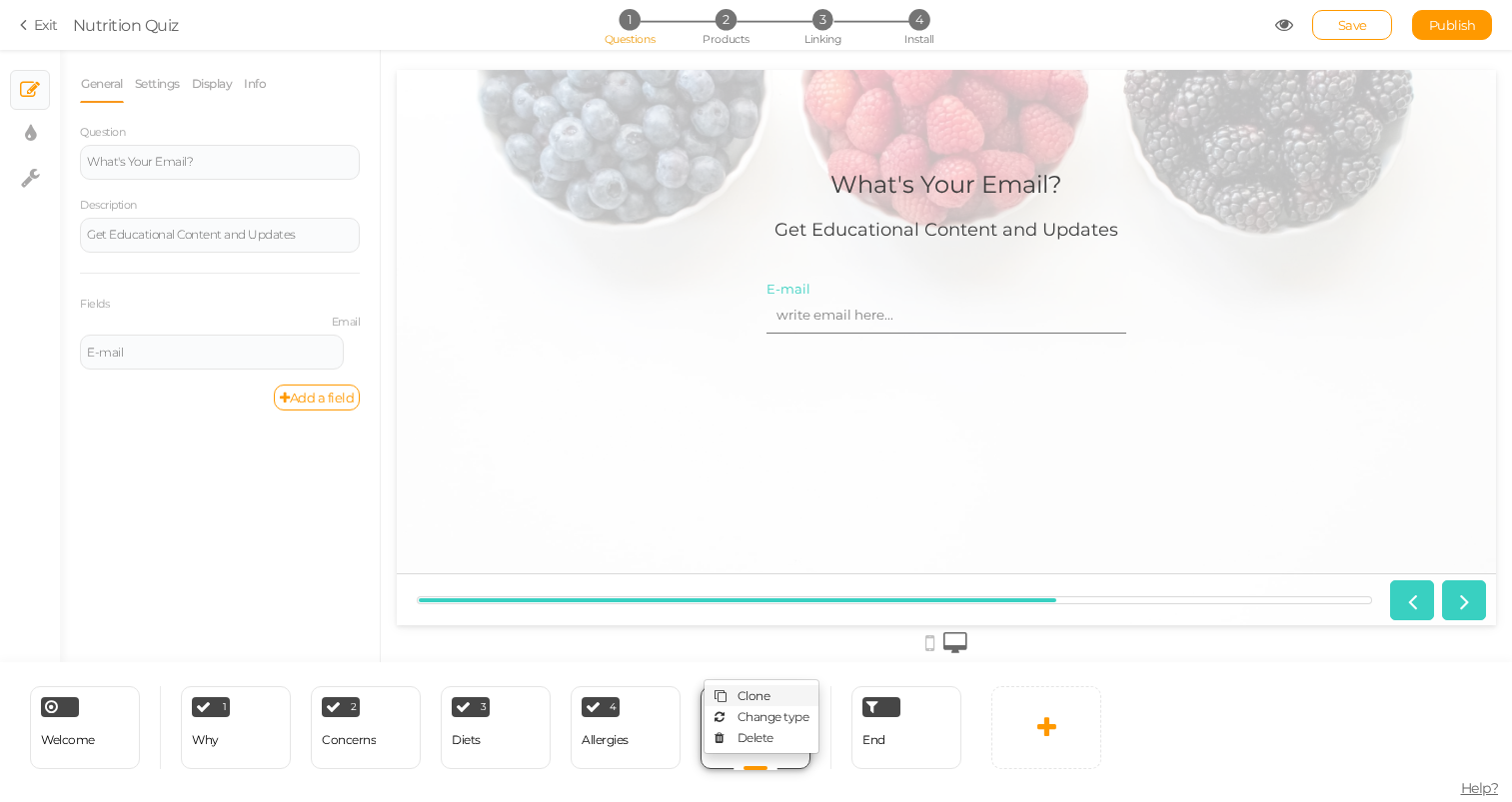 scroll, scrollTop: 0, scrollLeft: 0, axis: both 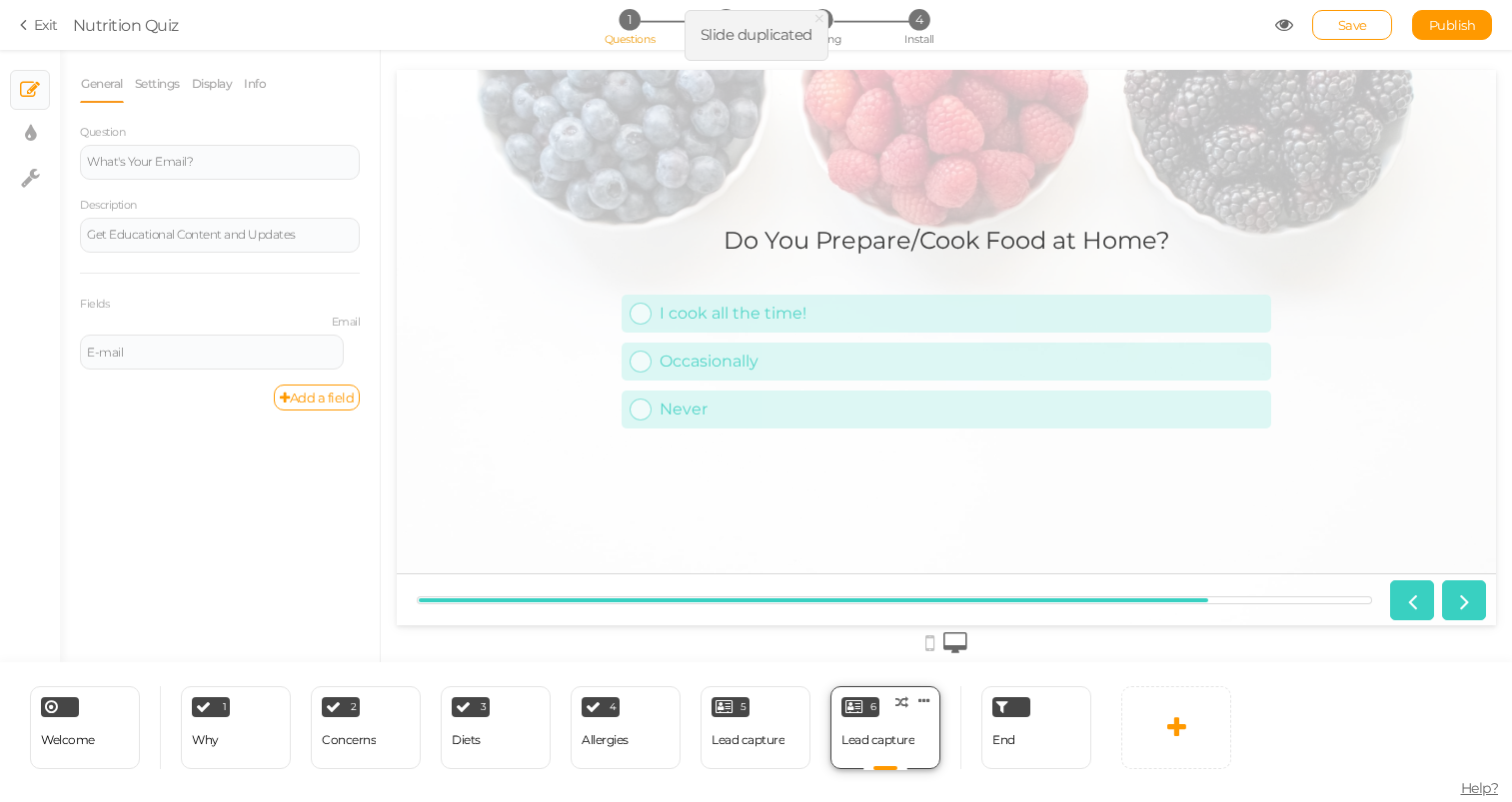 click on "Lead capture" at bounding box center (877, 740) 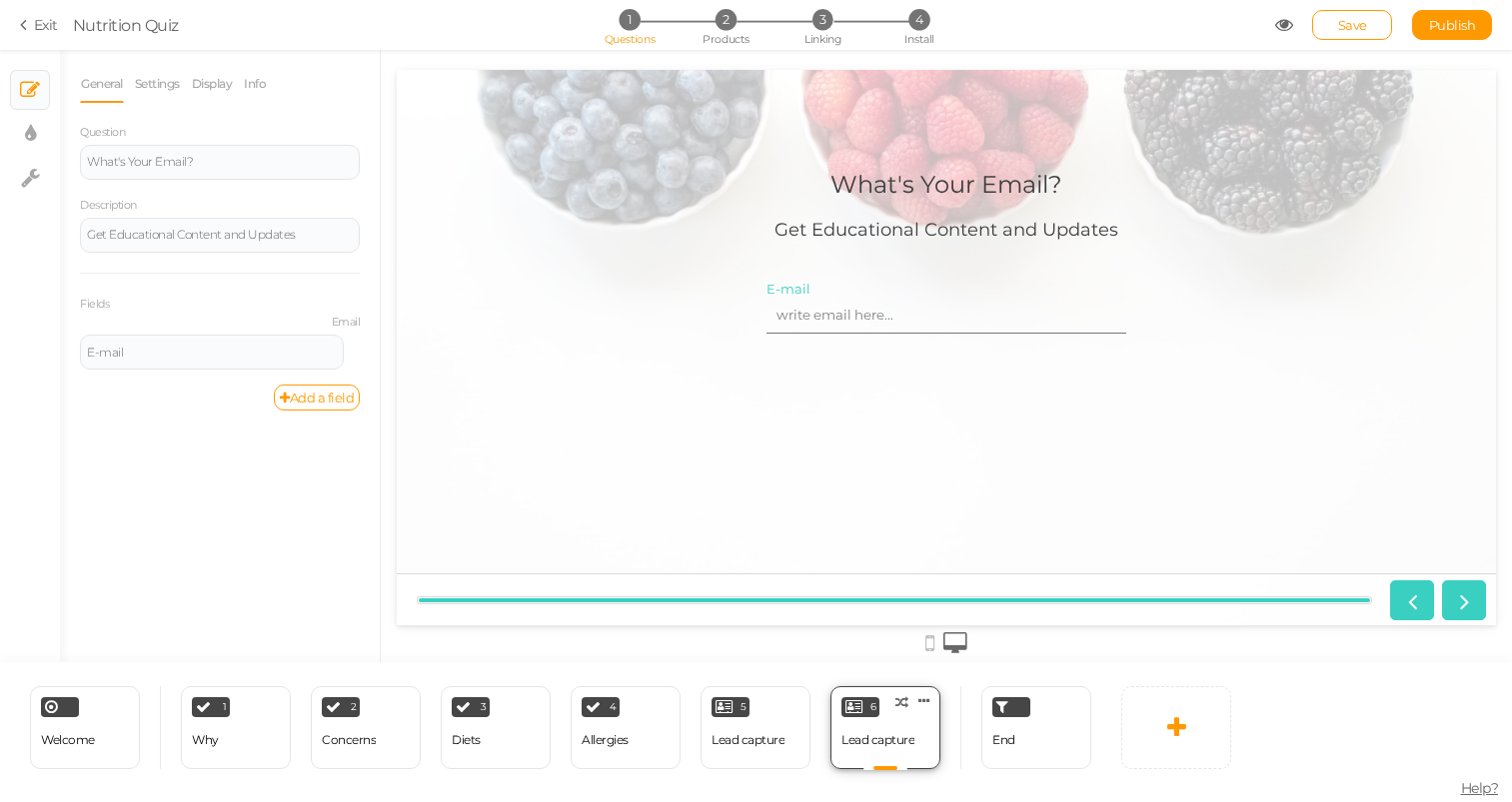 click on "Clone             Change type             Delete" at bounding box center [929, 695] 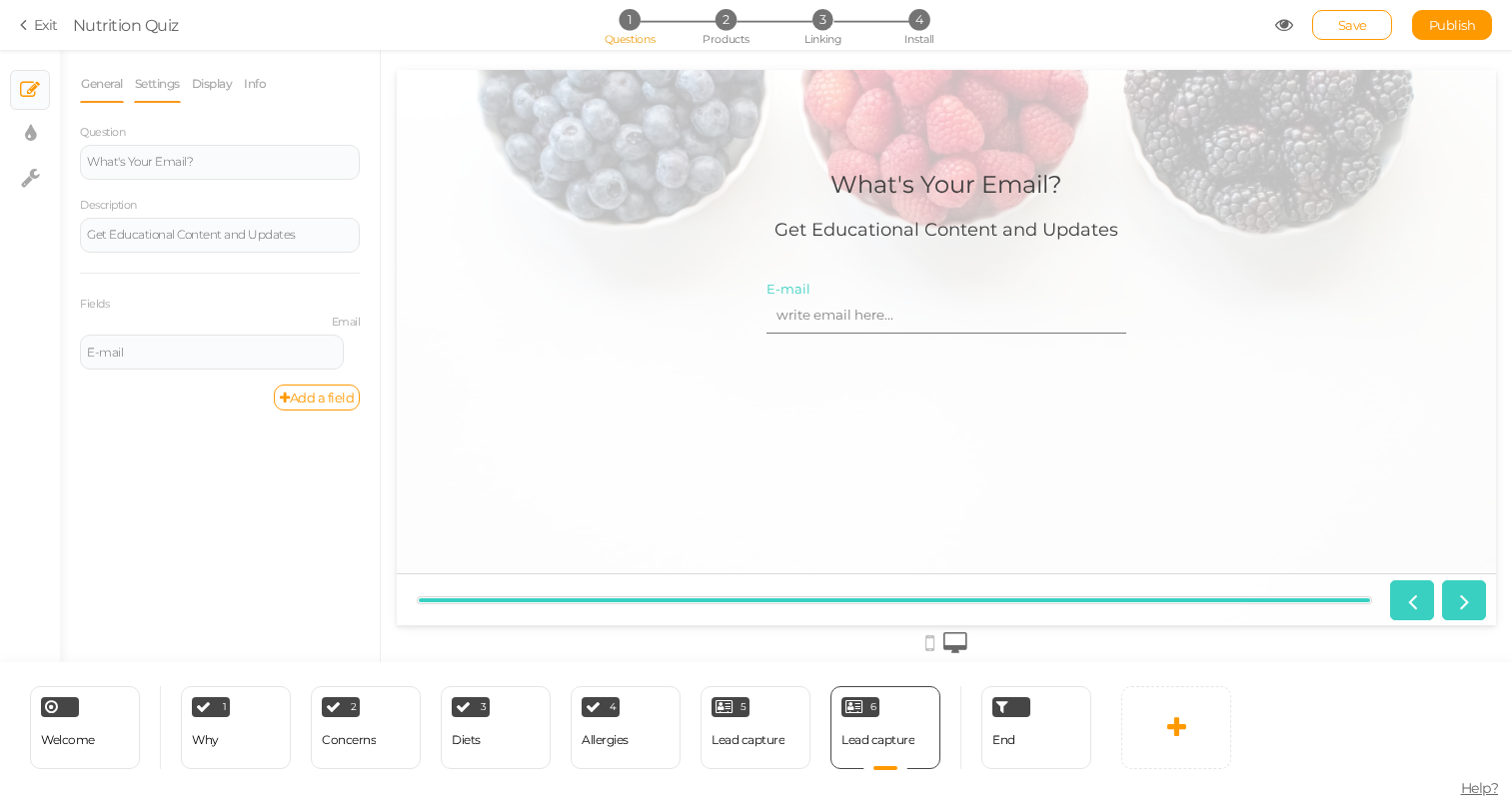click on "Settings" at bounding box center (157, 84) 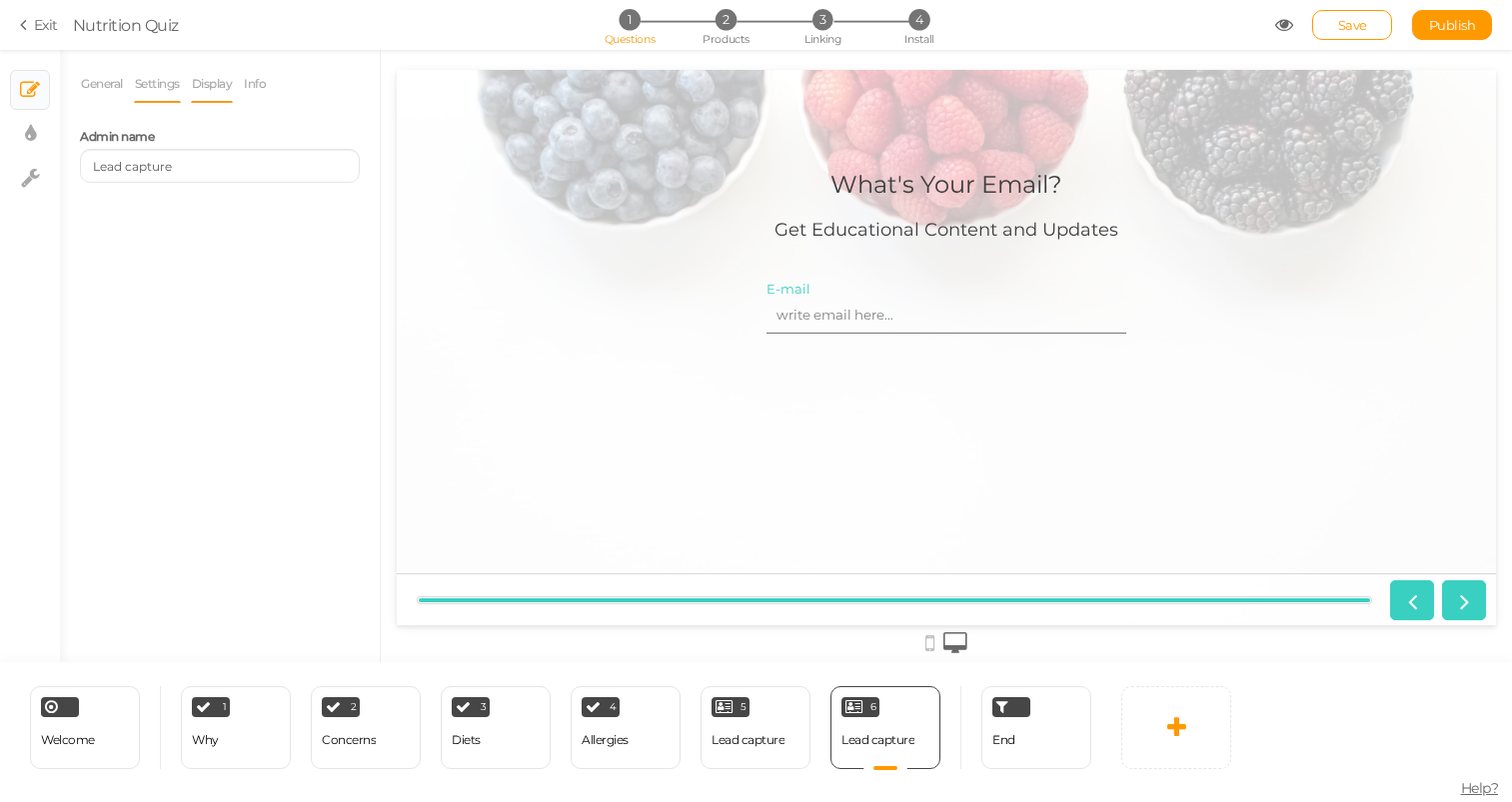 click on "Display" at bounding box center (212, 84) 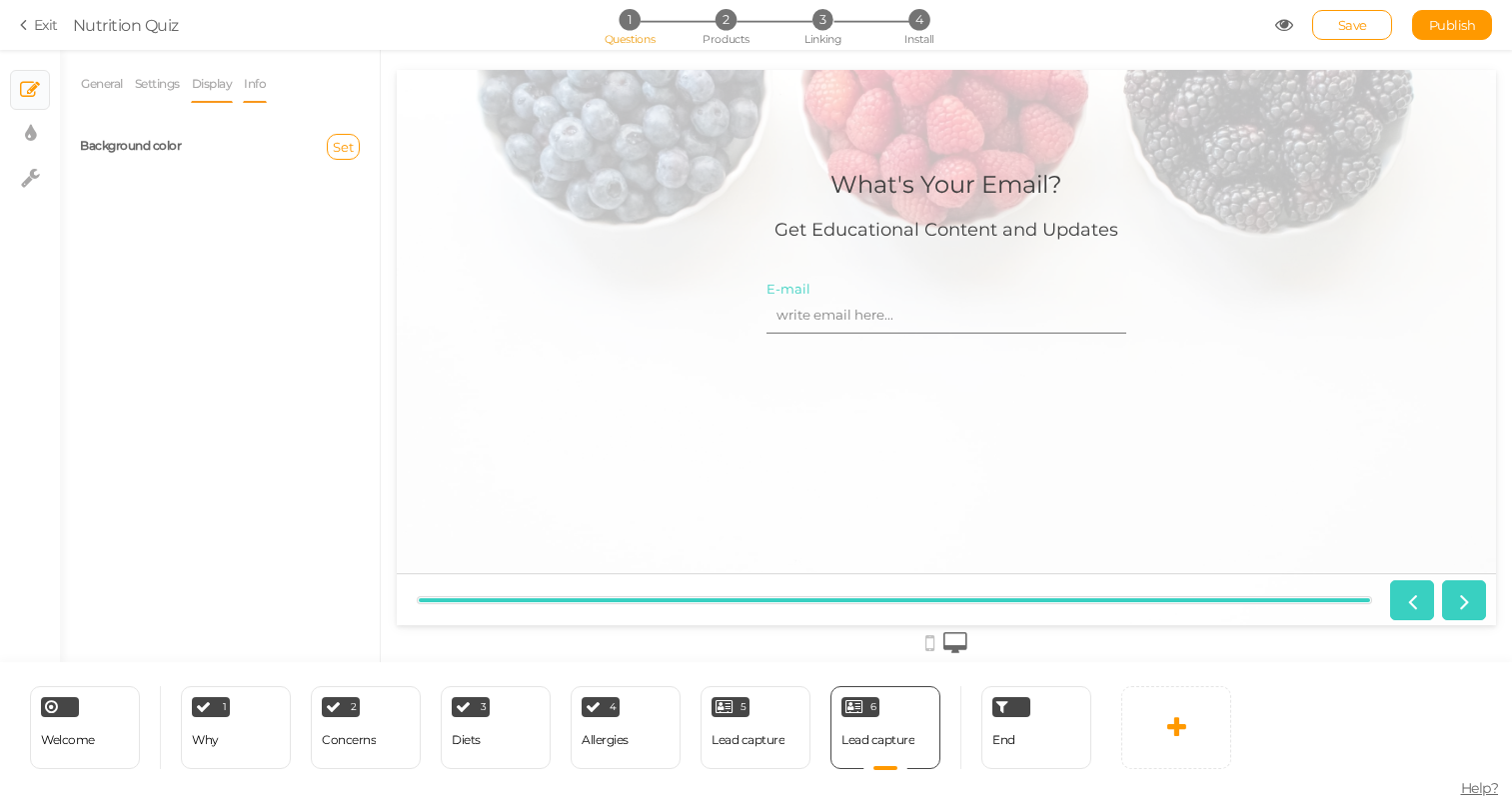 click on "Info" at bounding box center (255, 84) 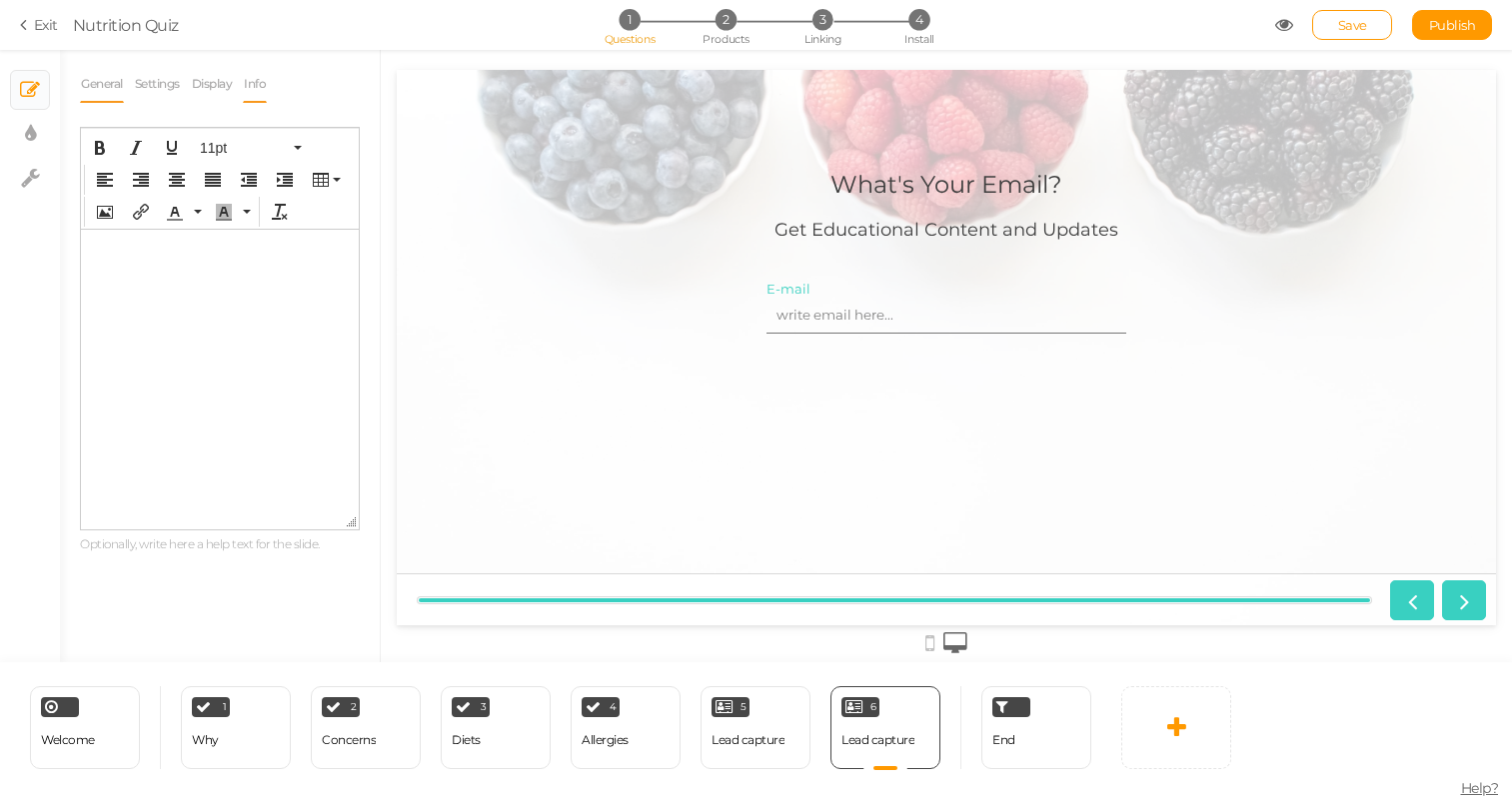 click on "General" at bounding box center [102, 84] 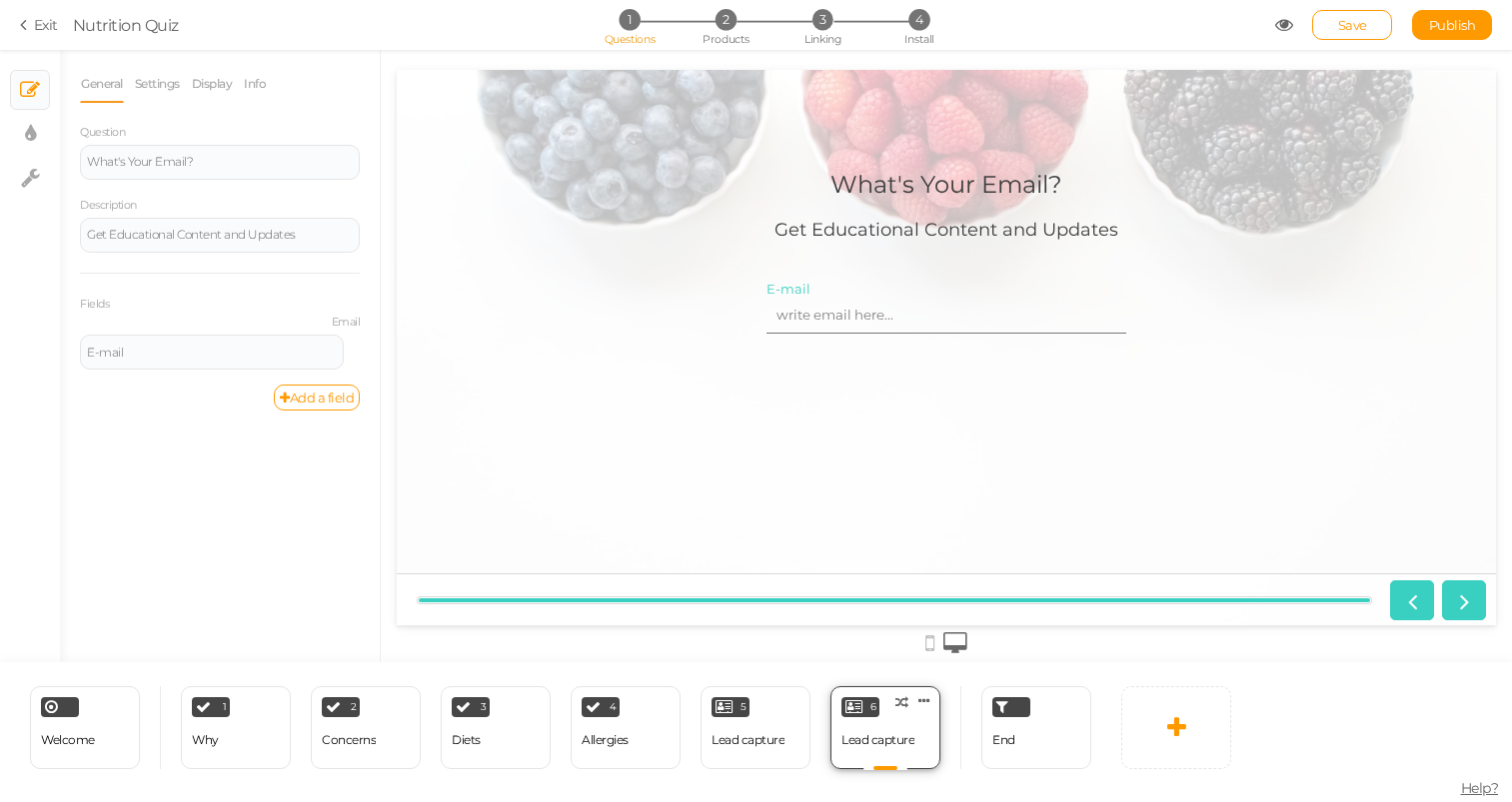 click on "Clone             Change type             Delete" at bounding box center [929, 695] 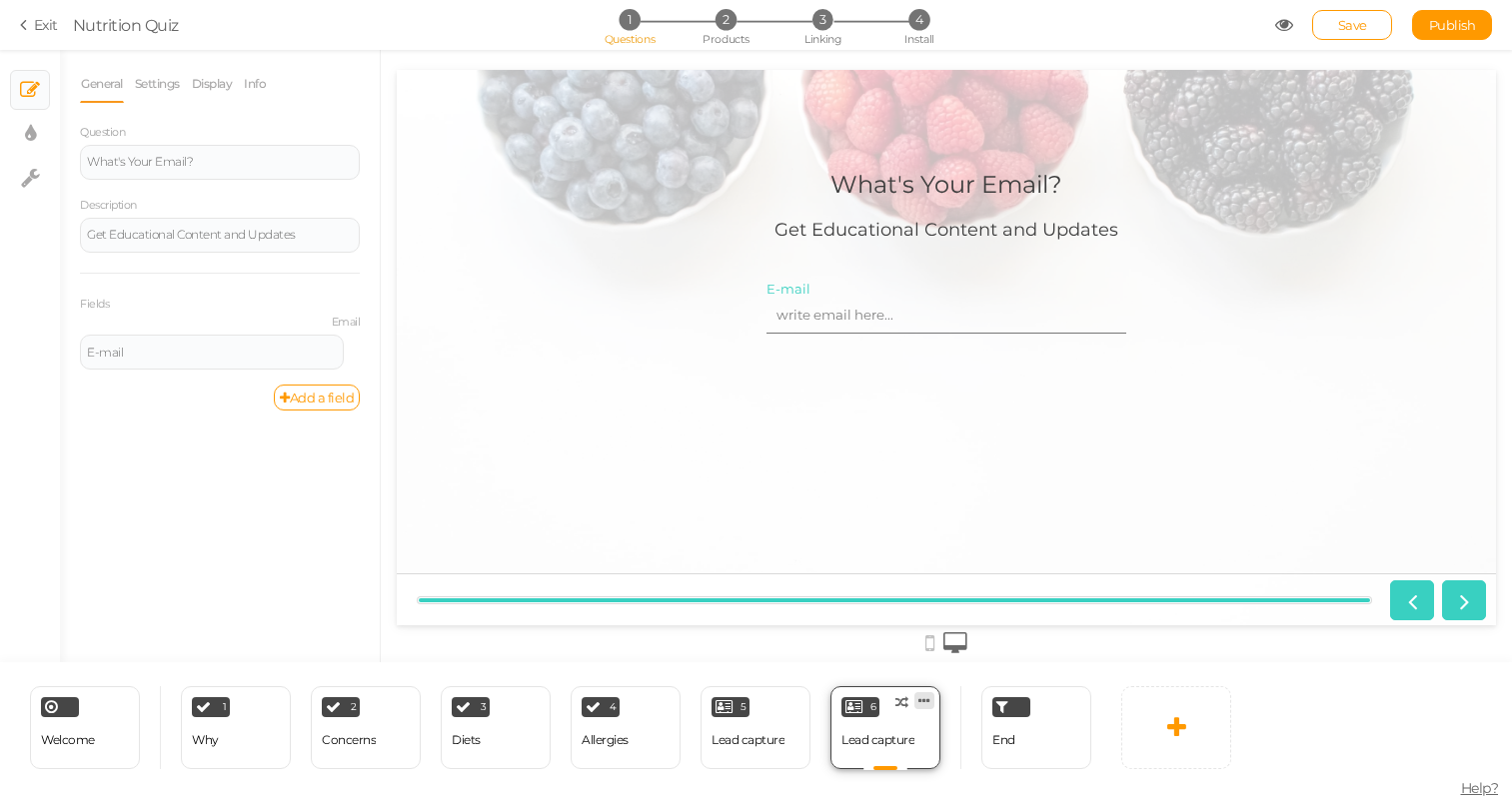 click at bounding box center [924, 700] 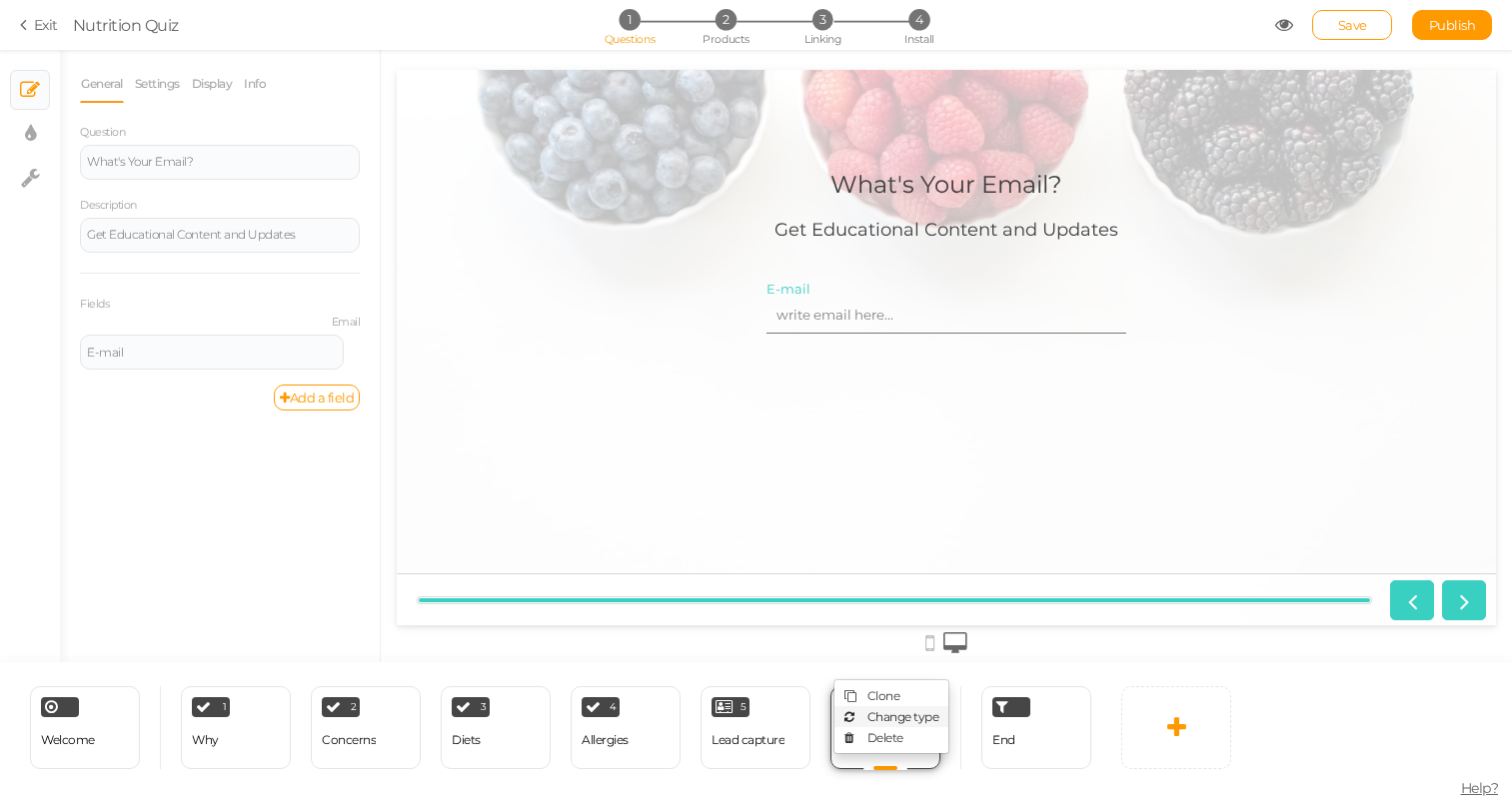 click on "Change type" at bounding box center [903, 716] 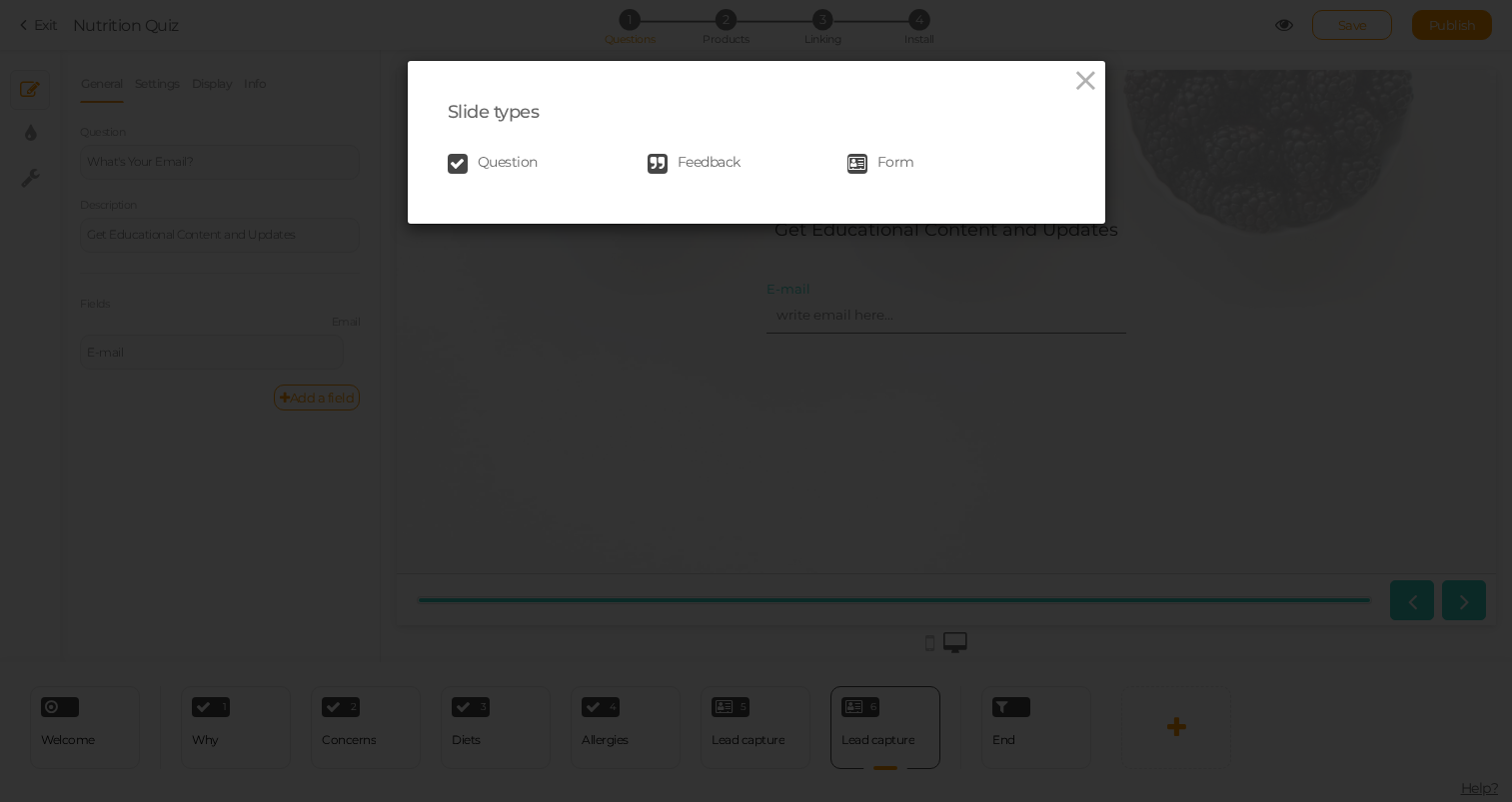 click on "Feedback" at bounding box center [709, 164] 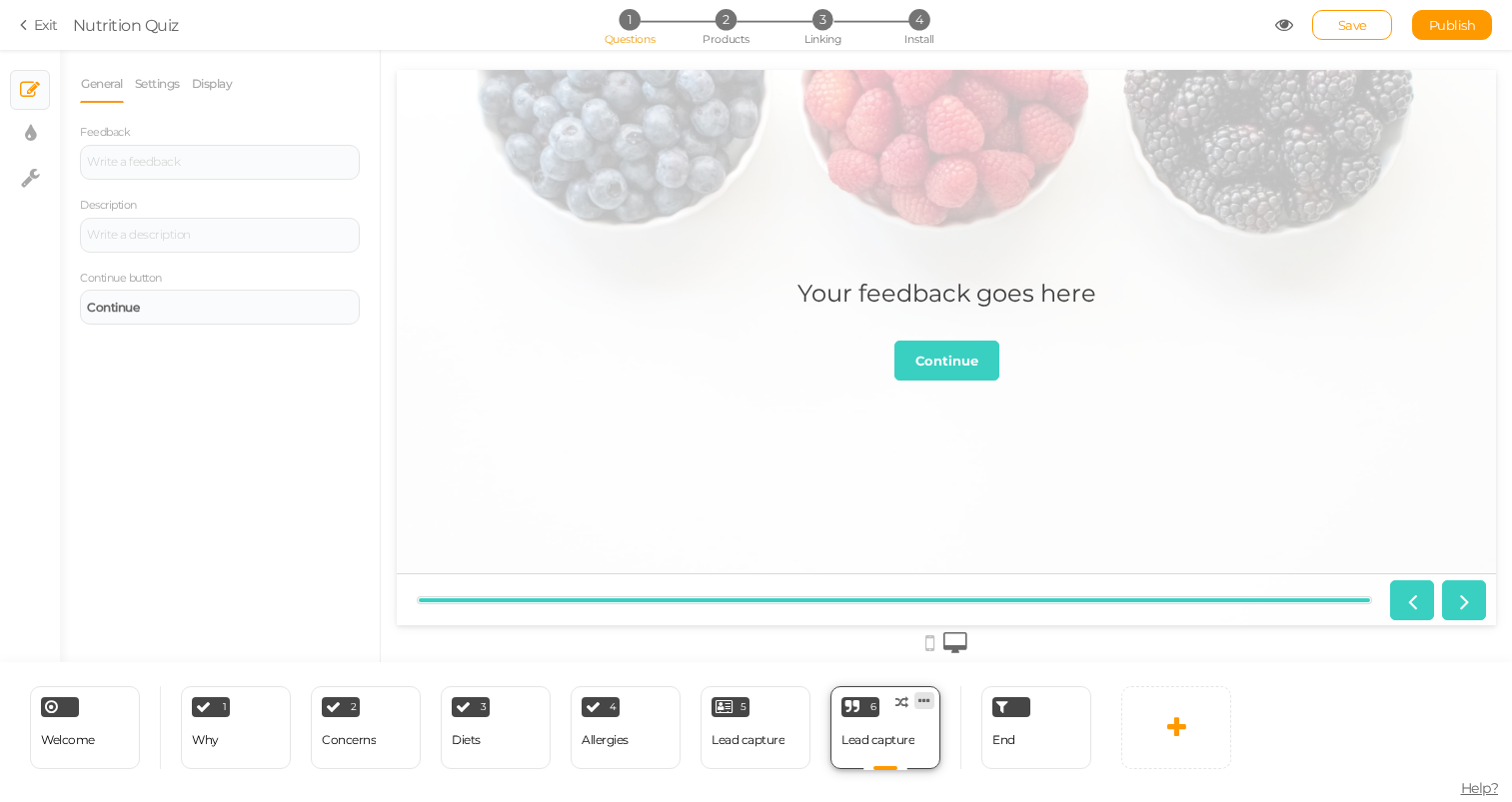 click at bounding box center [924, 700] 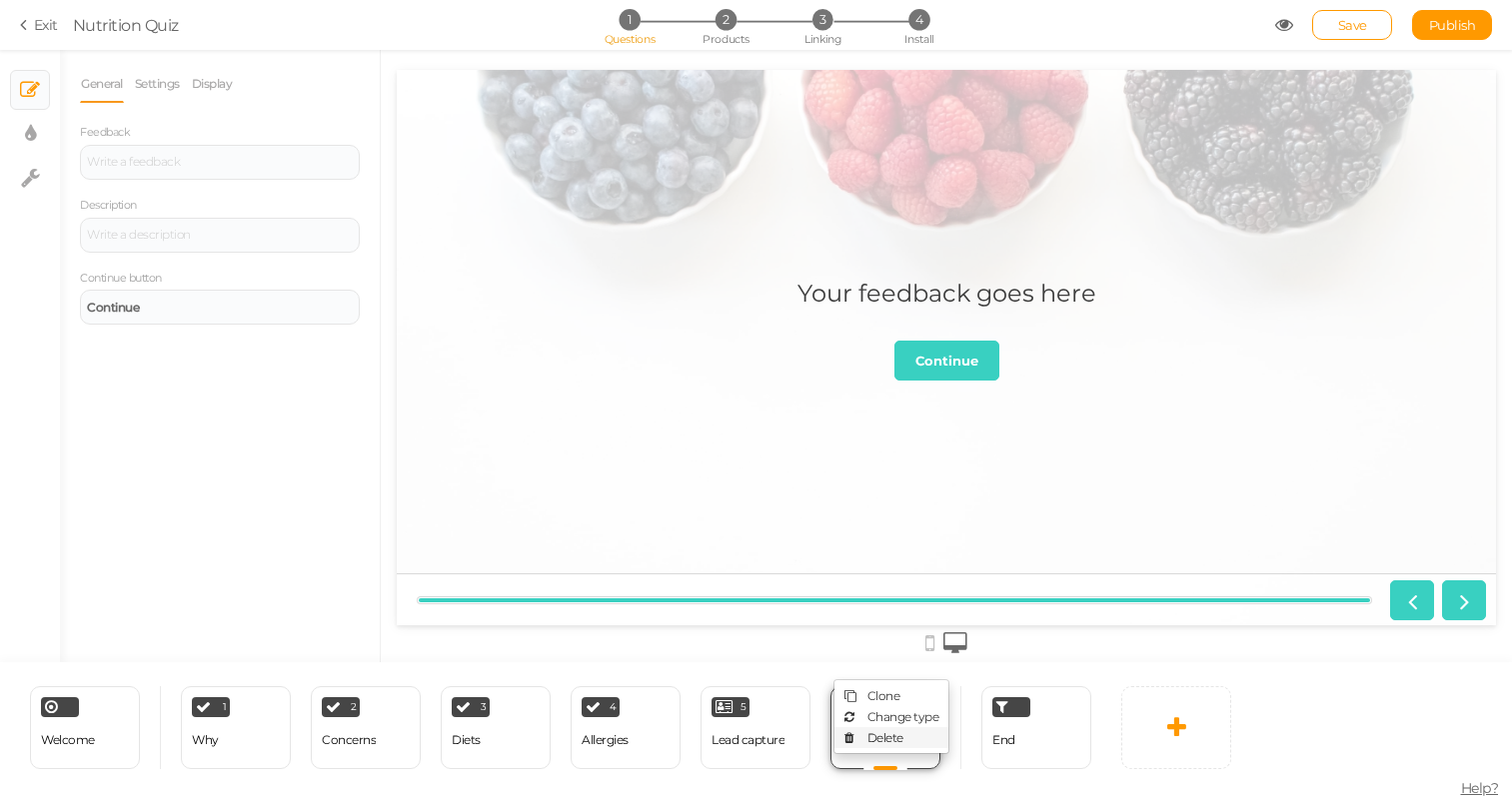 click on "Delete" at bounding box center [885, 737] 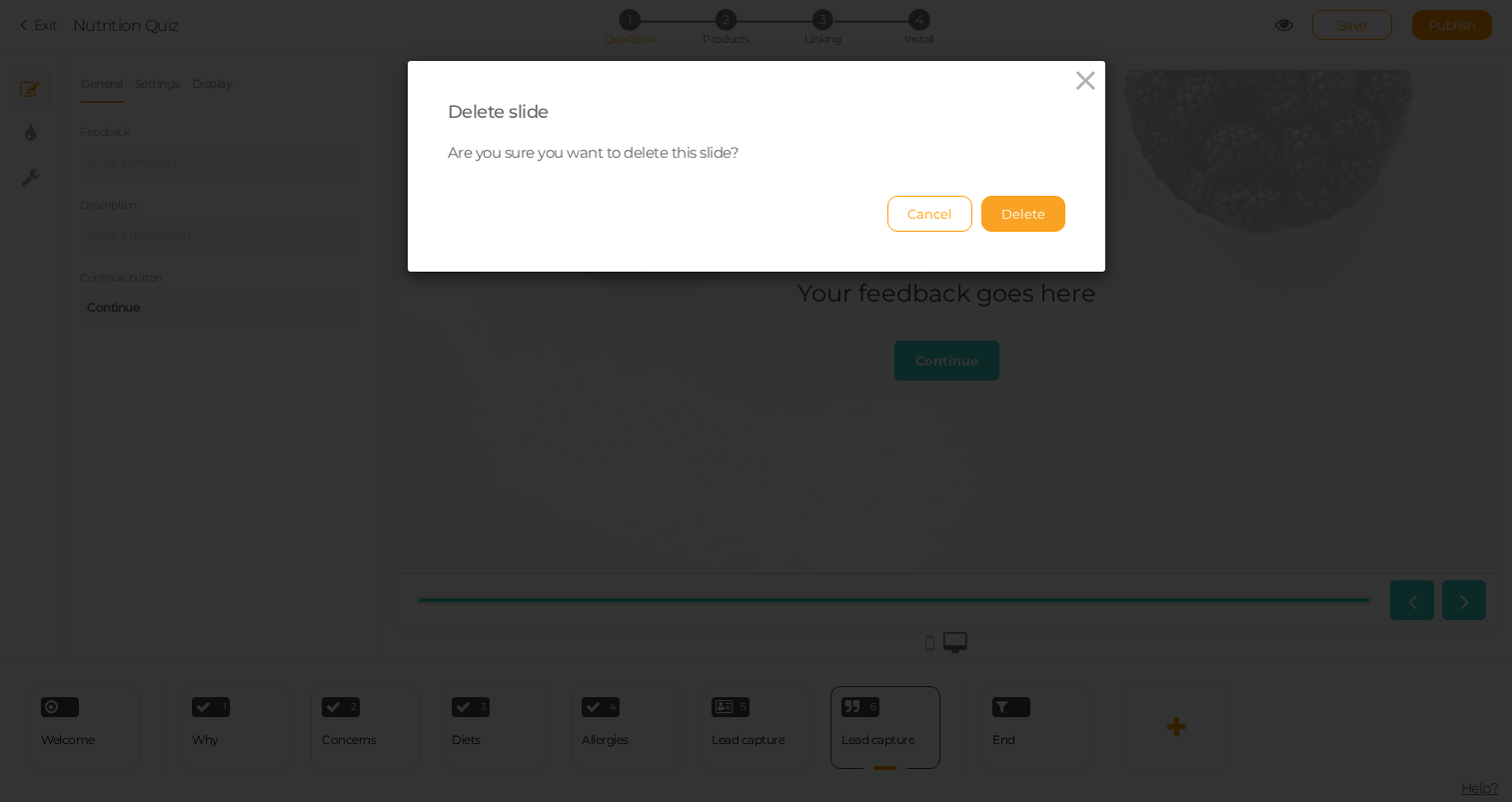 click on "Delete" at bounding box center (1023, 214) 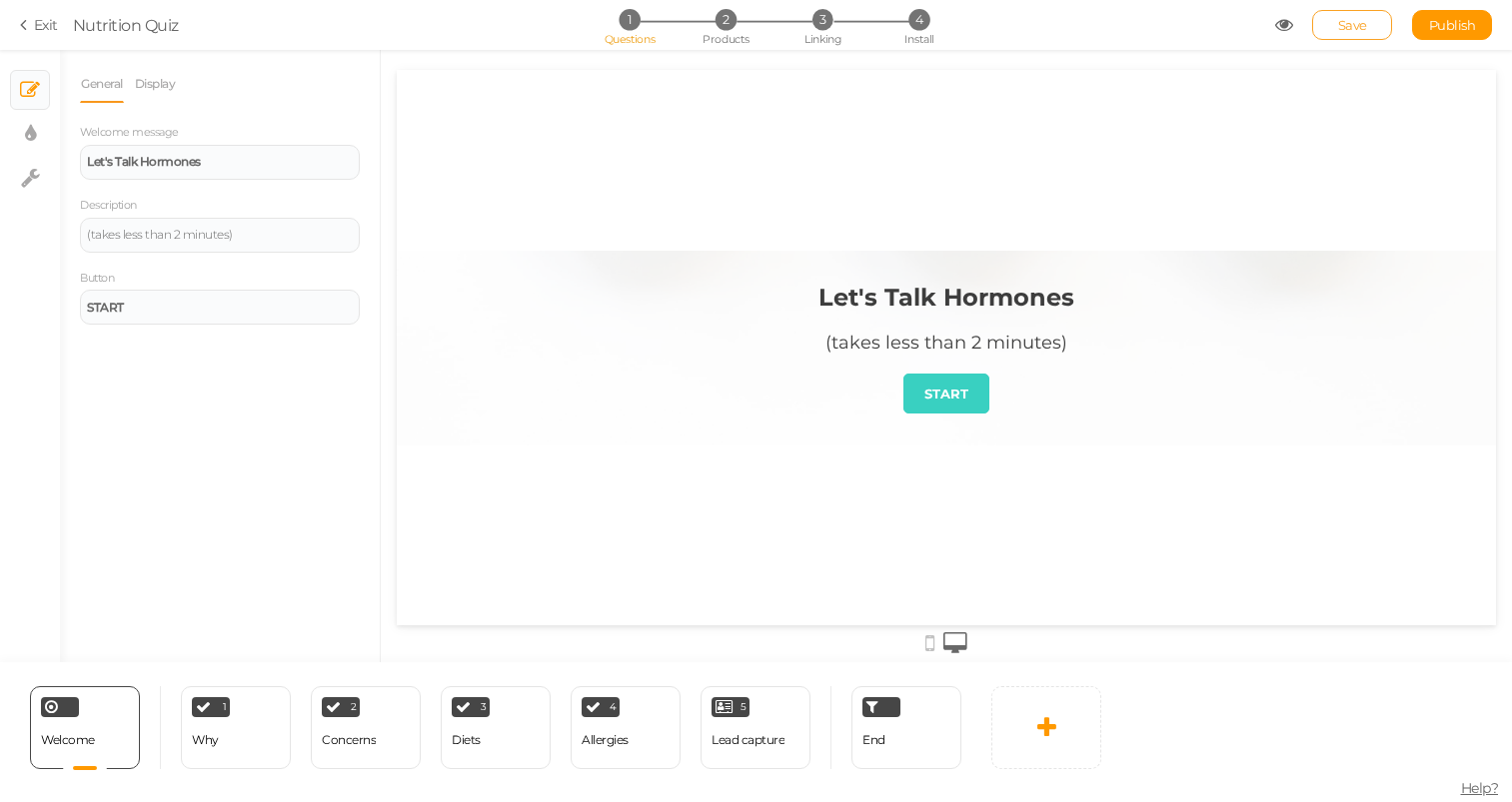 click on "Save" at bounding box center (1352, 25) 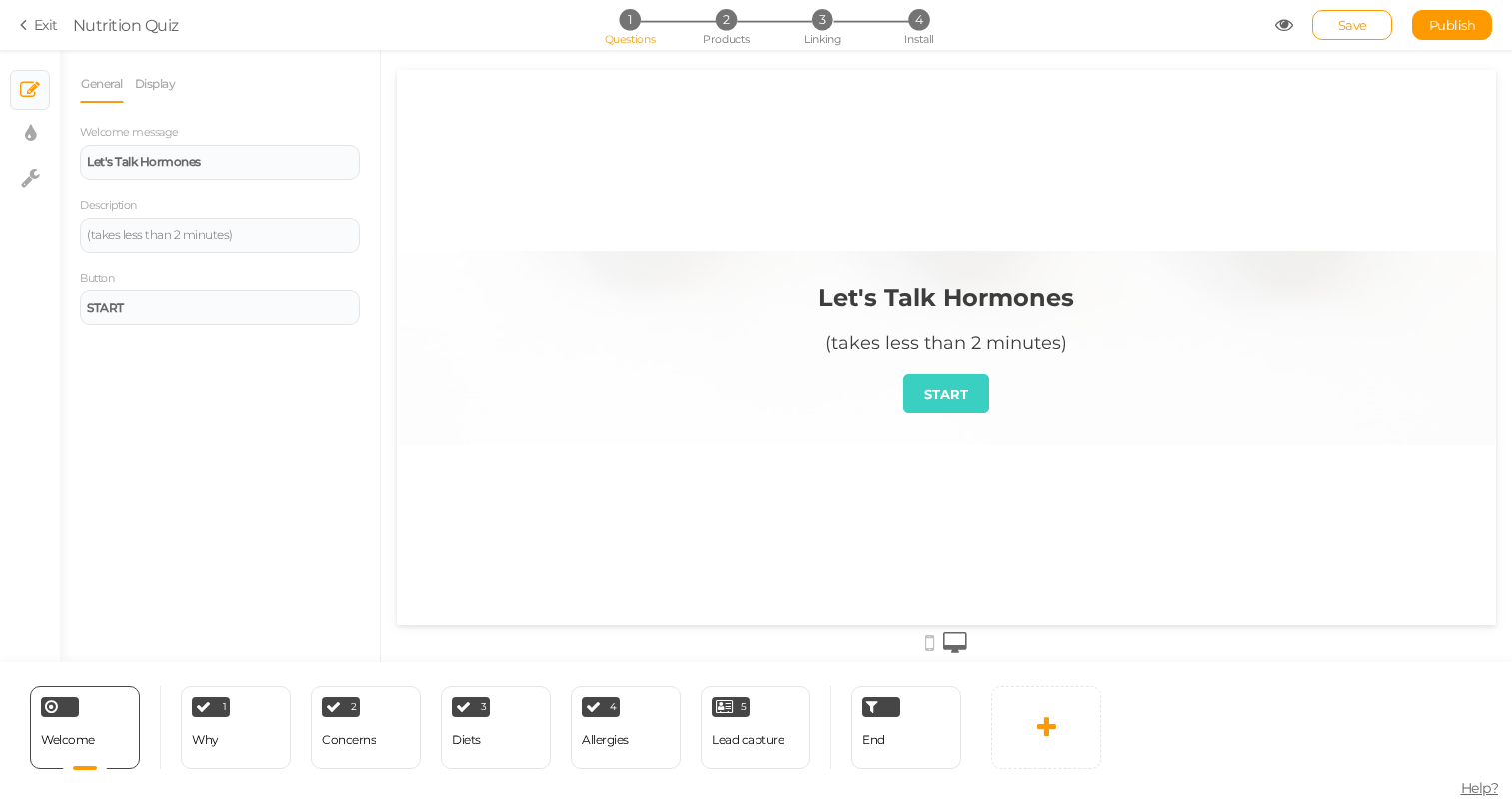click on "Exit" at bounding box center (39, 25) 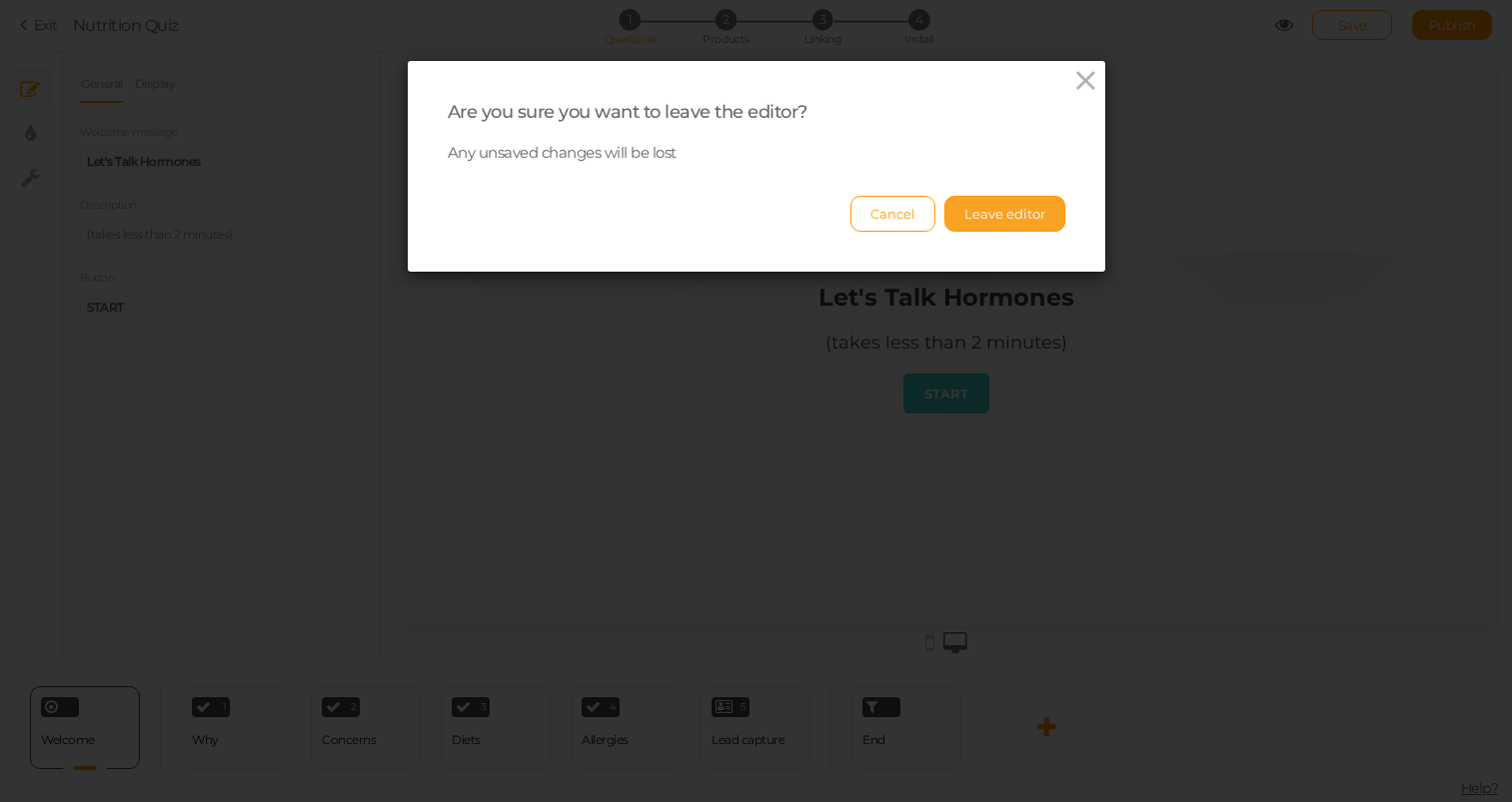 click on "Leave editor" at bounding box center (1004, 214) 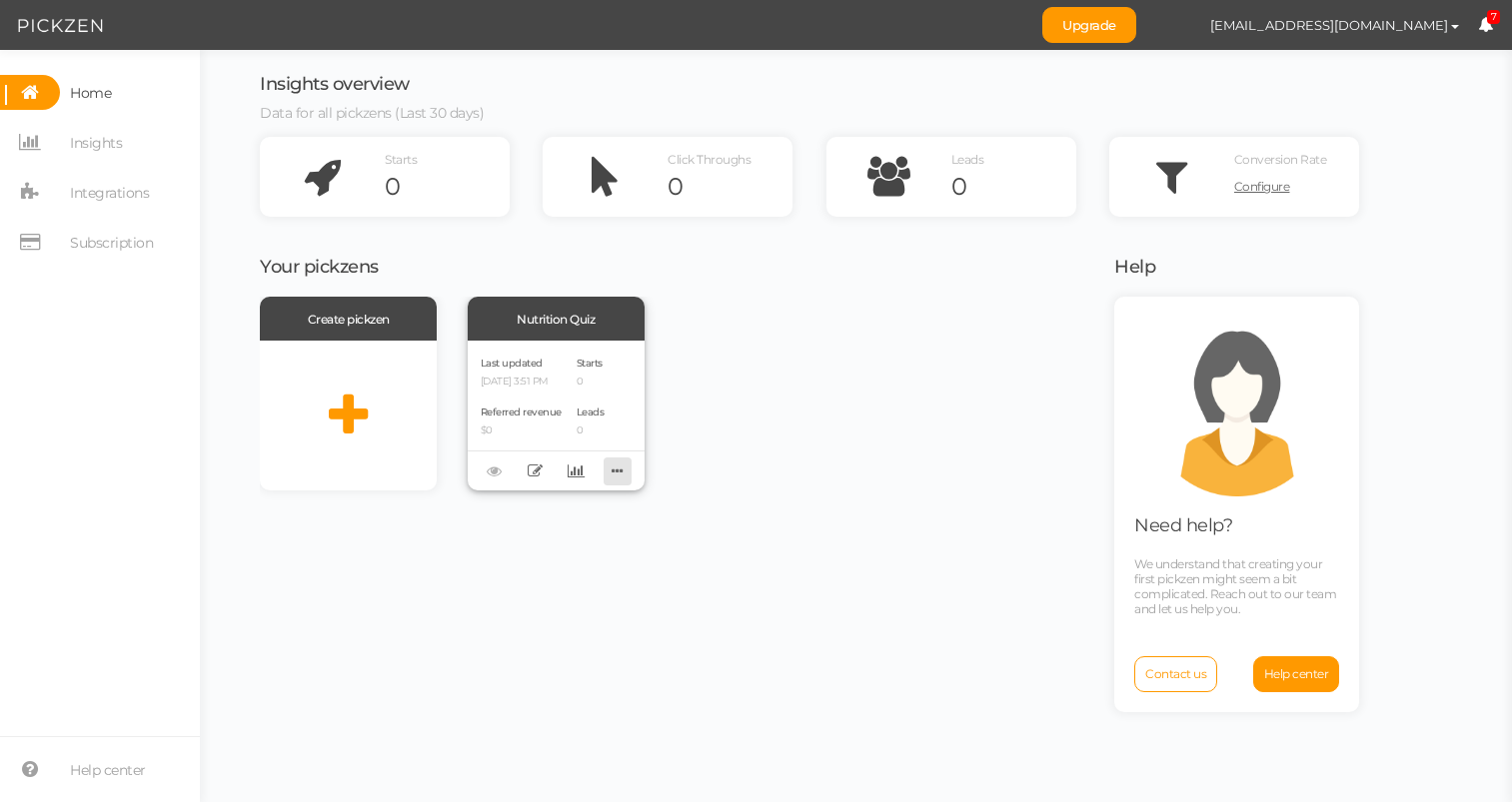 click at bounding box center (618, 470) 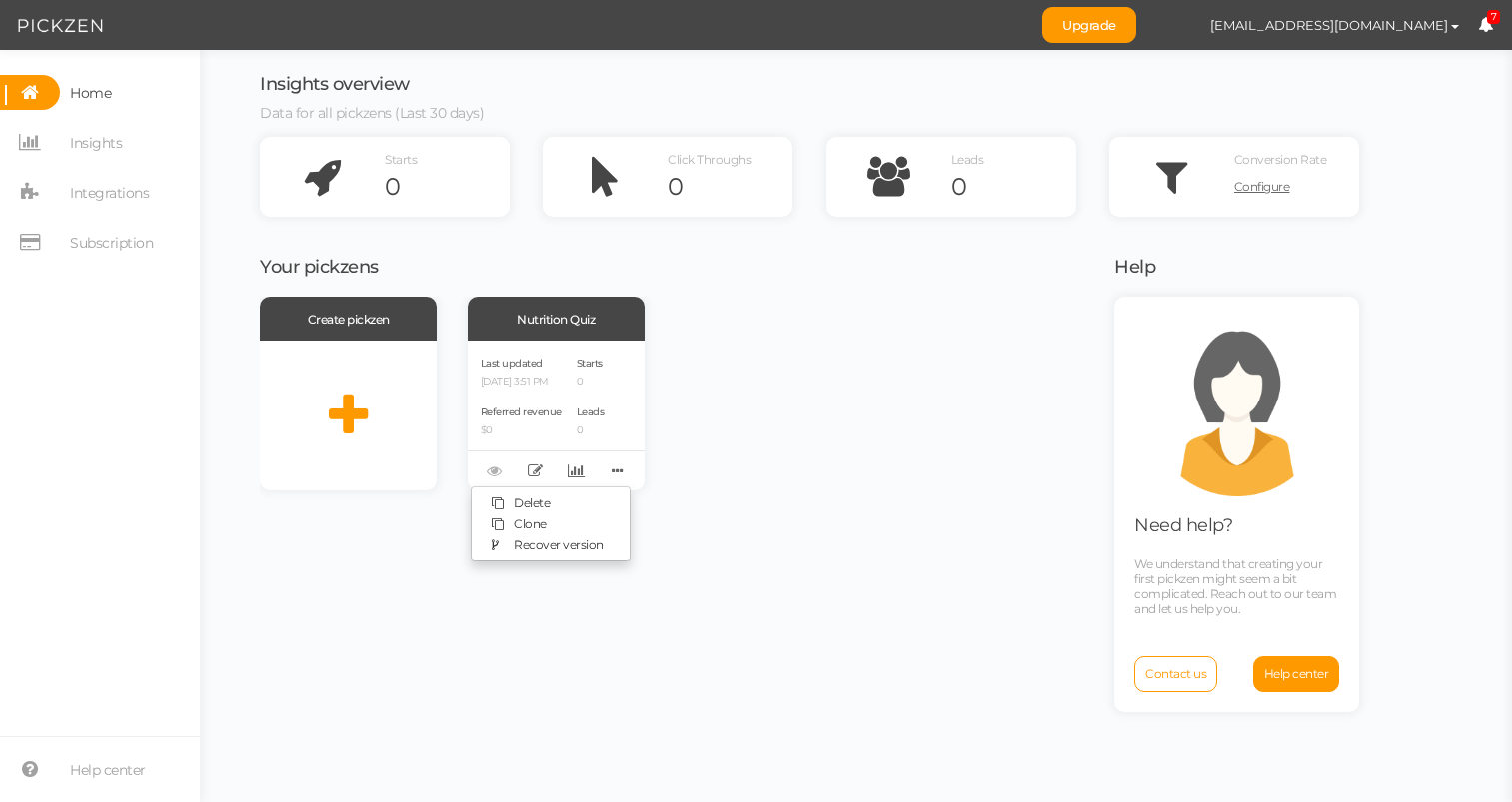 click on "Create pickzen              Nutrition Quiz          Last updated   [DATE] 3:51 PM       Referred revenue   $0             Starts   0       Leads   0                                 Delete             Clone                 Recover version" at bounding box center (675, 394) 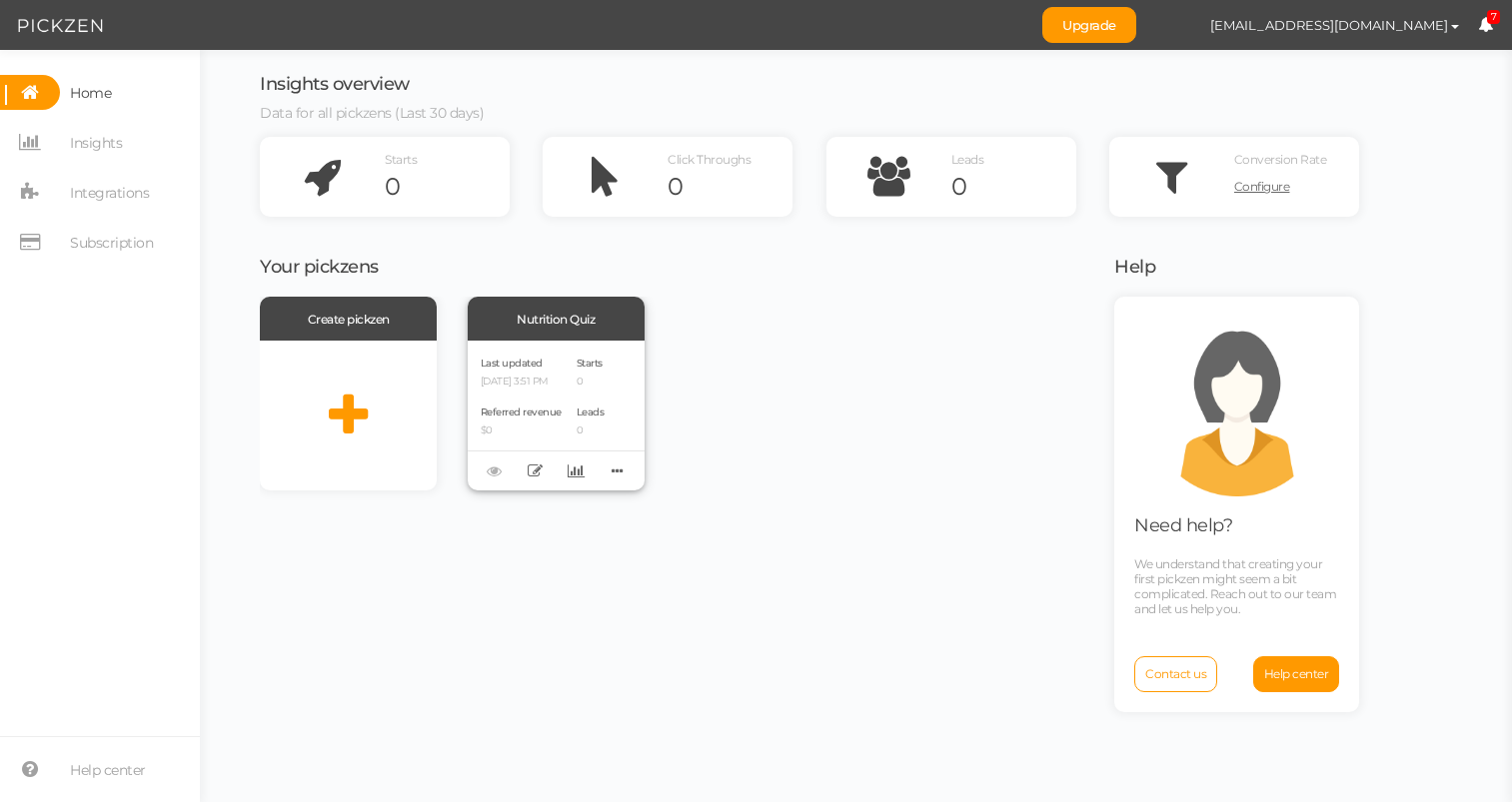 click on "Last updated" at bounding box center (512, 363) 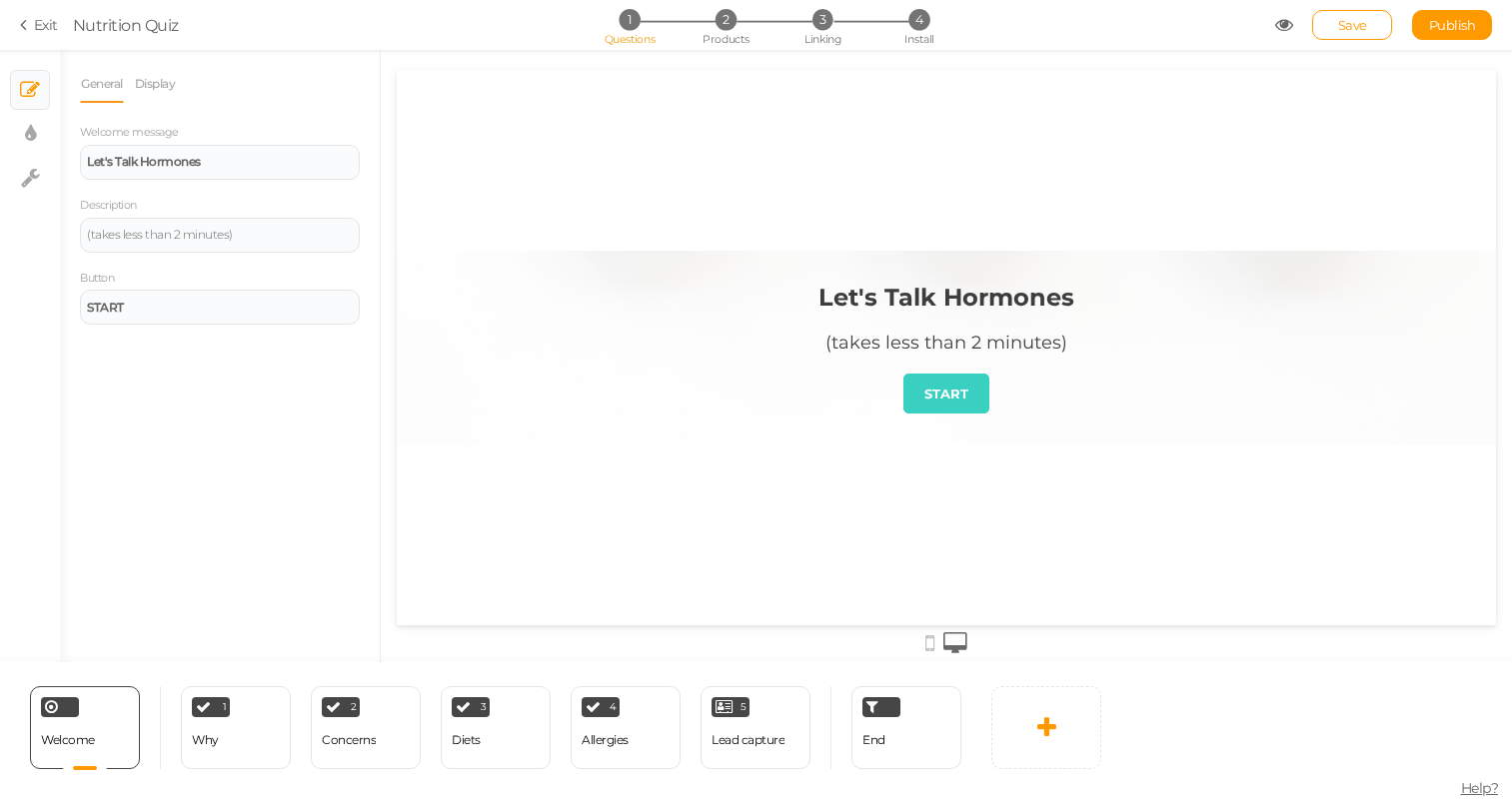 scroll, scrollTop: 0, scrollLeft: 0, axis: both 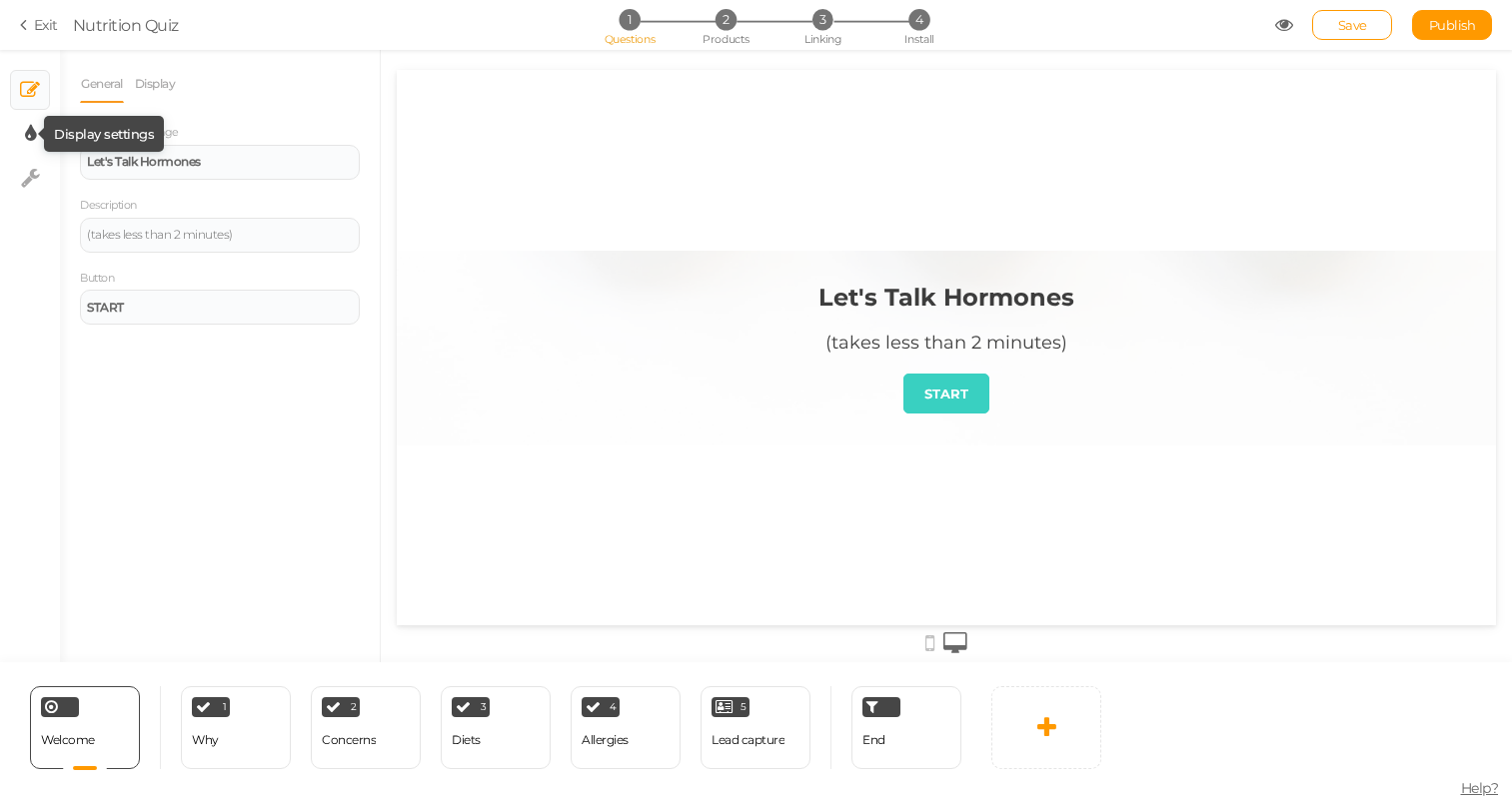 click at bounding box center (30, 134) 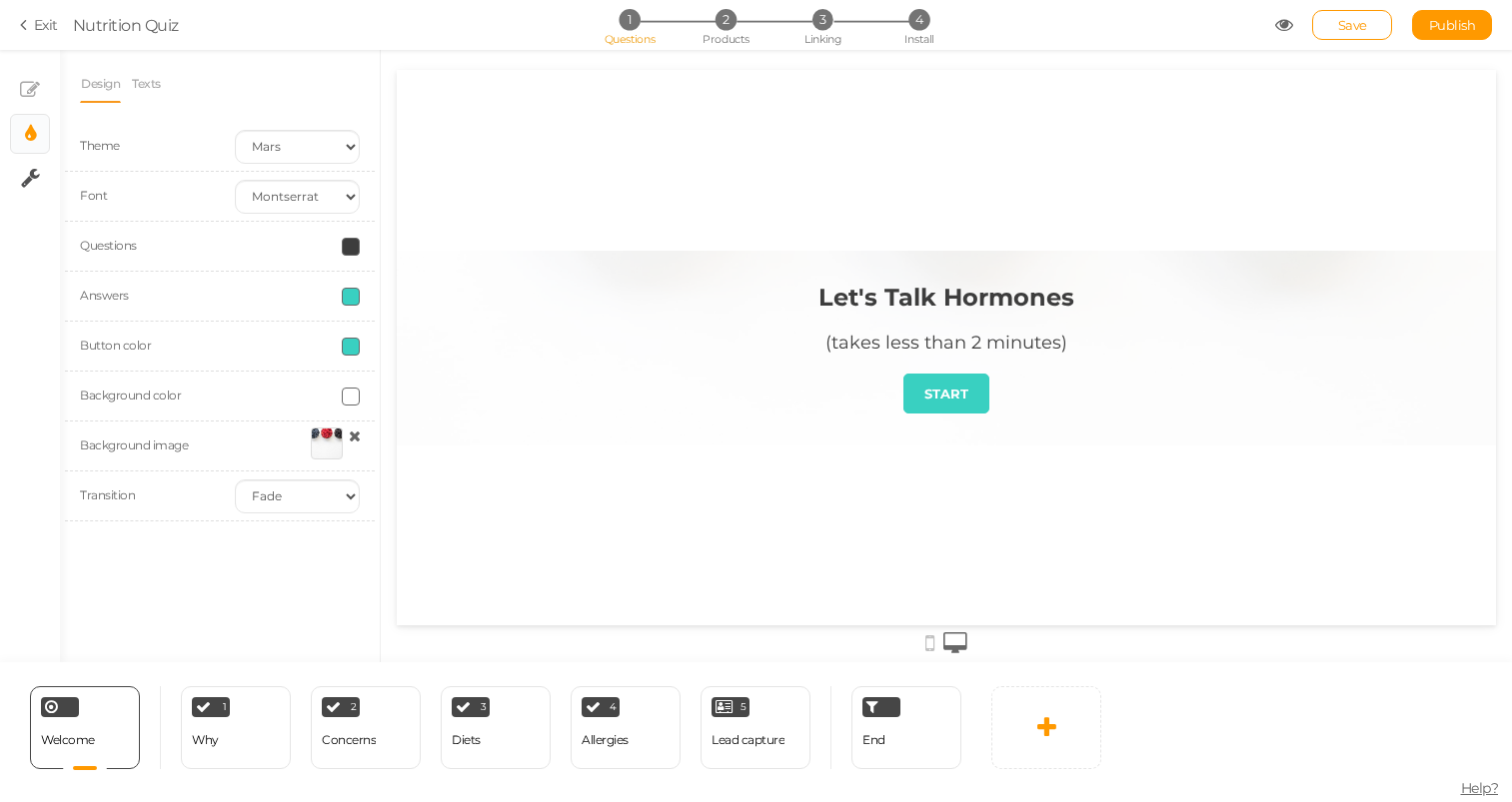 click on "× Settings" at bounding box center (30, 178) 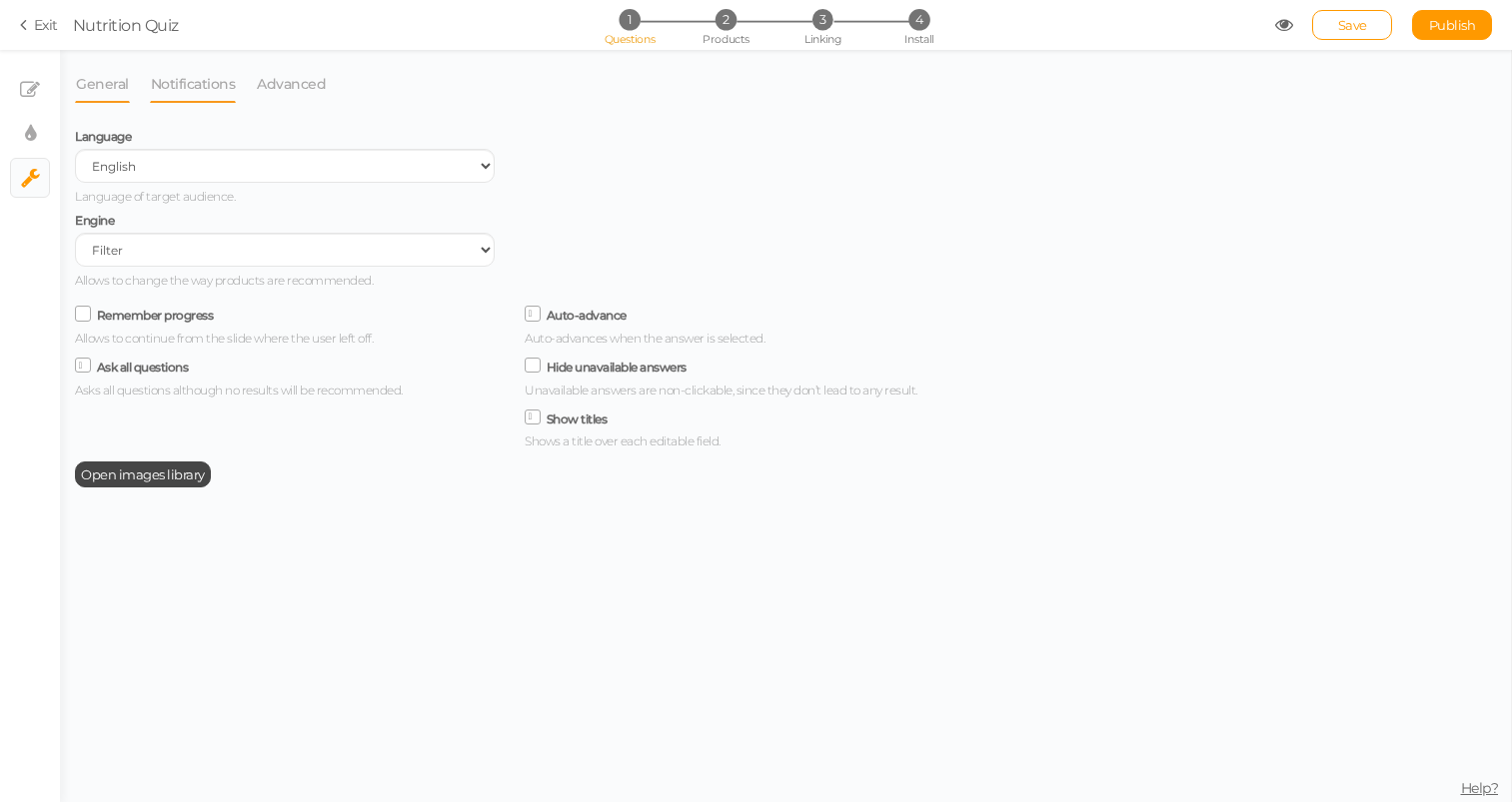 click on "Notifications" at bounding box center (193, 84) 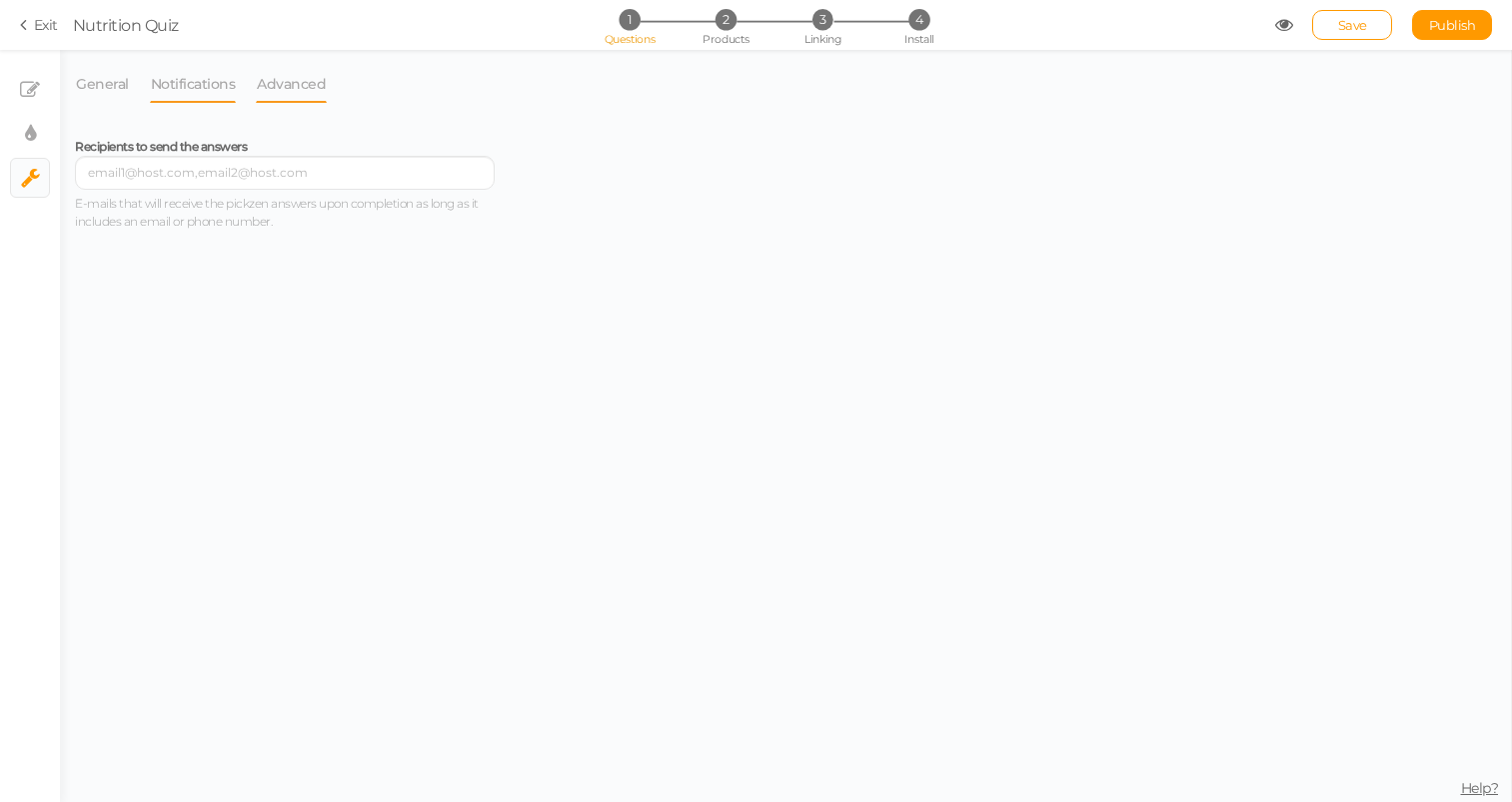 click on "Advanced" at bounding box center (291, 84) 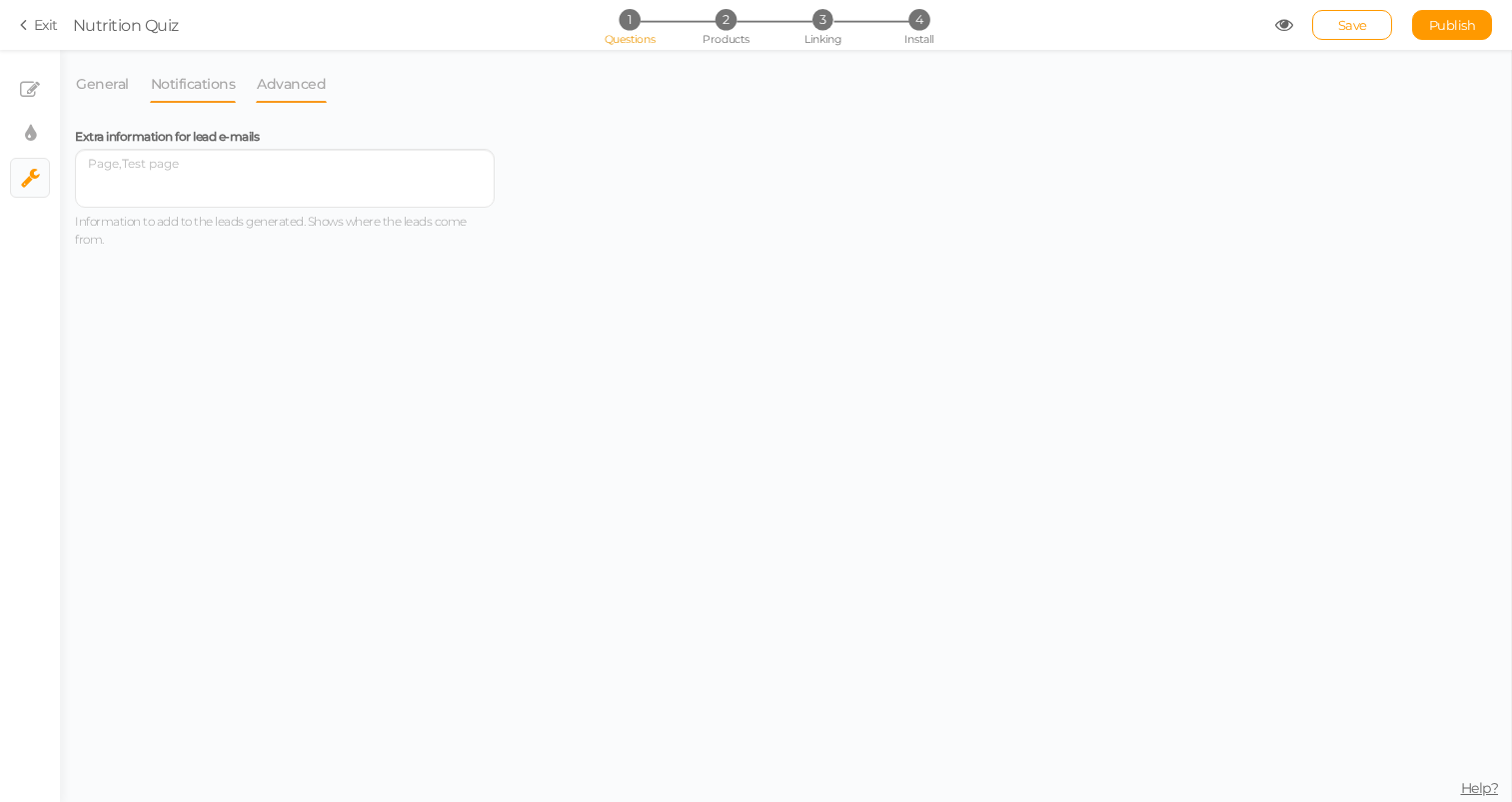 click on "Notifications" at bounding box center [193, 84] 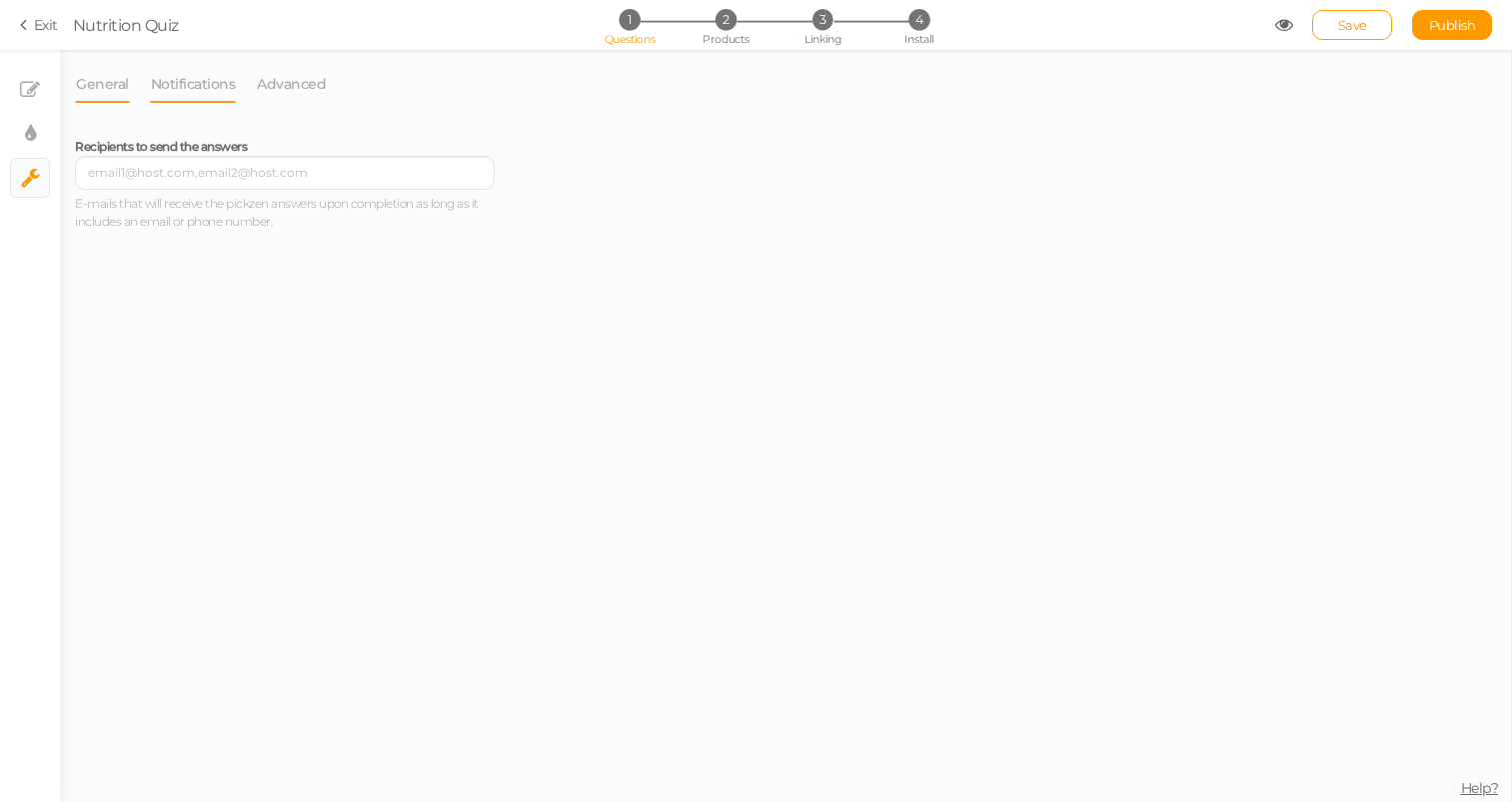 click on "General" at bounding box center [102, 84] 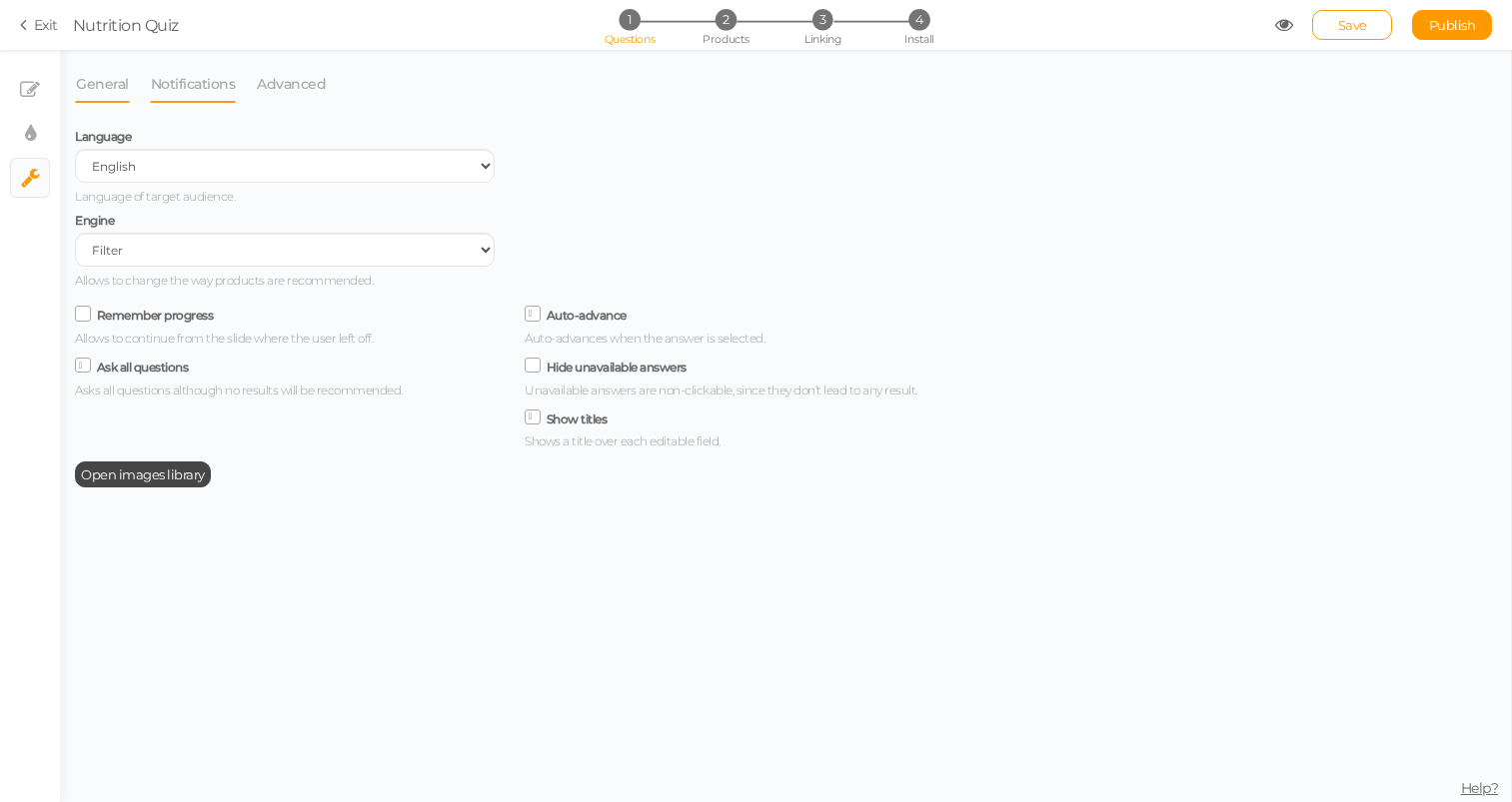click on "Notifications" at bounding box center (193, 84) 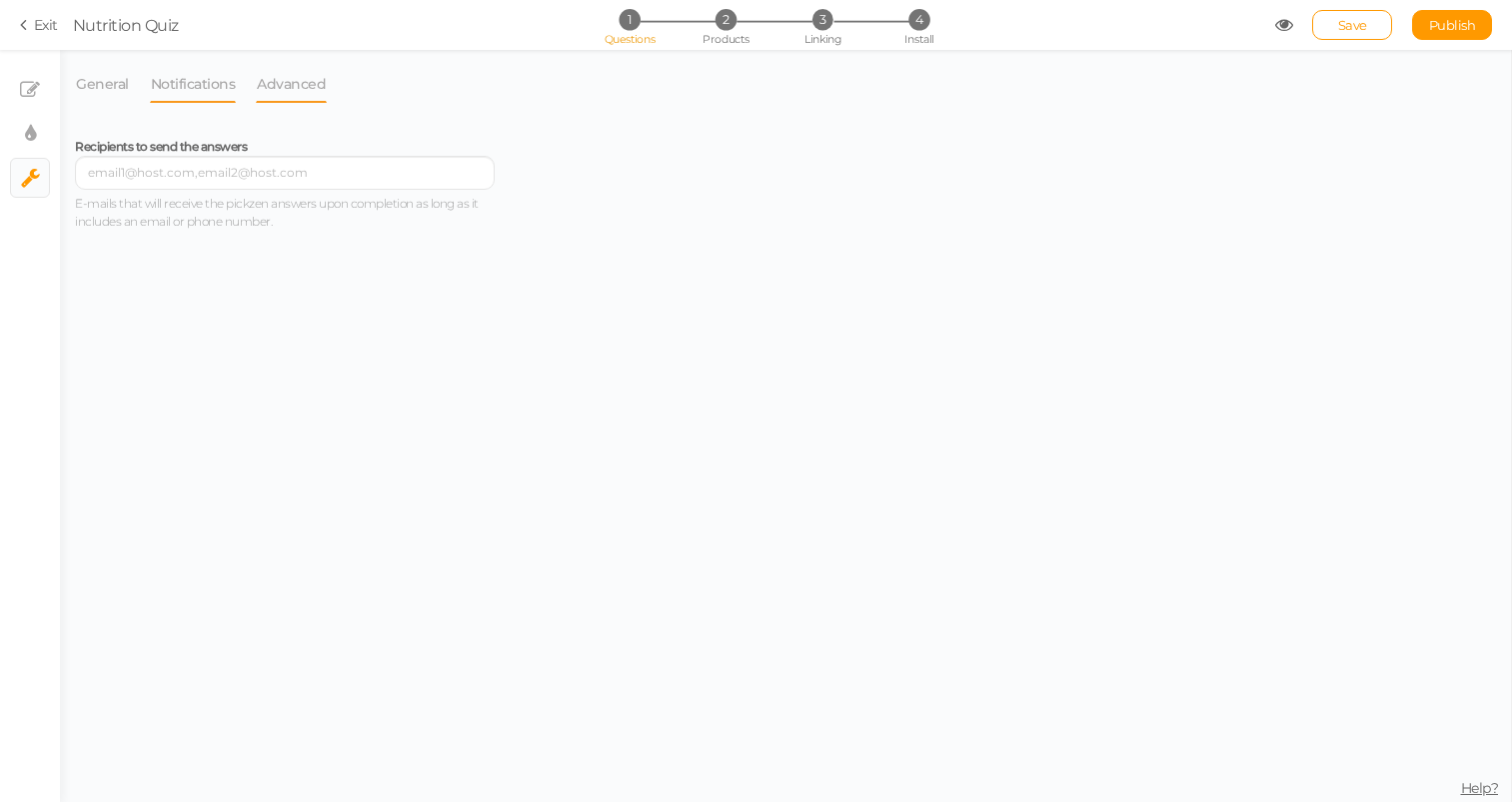 click on "Advanced" at bounding box center (291, 84) 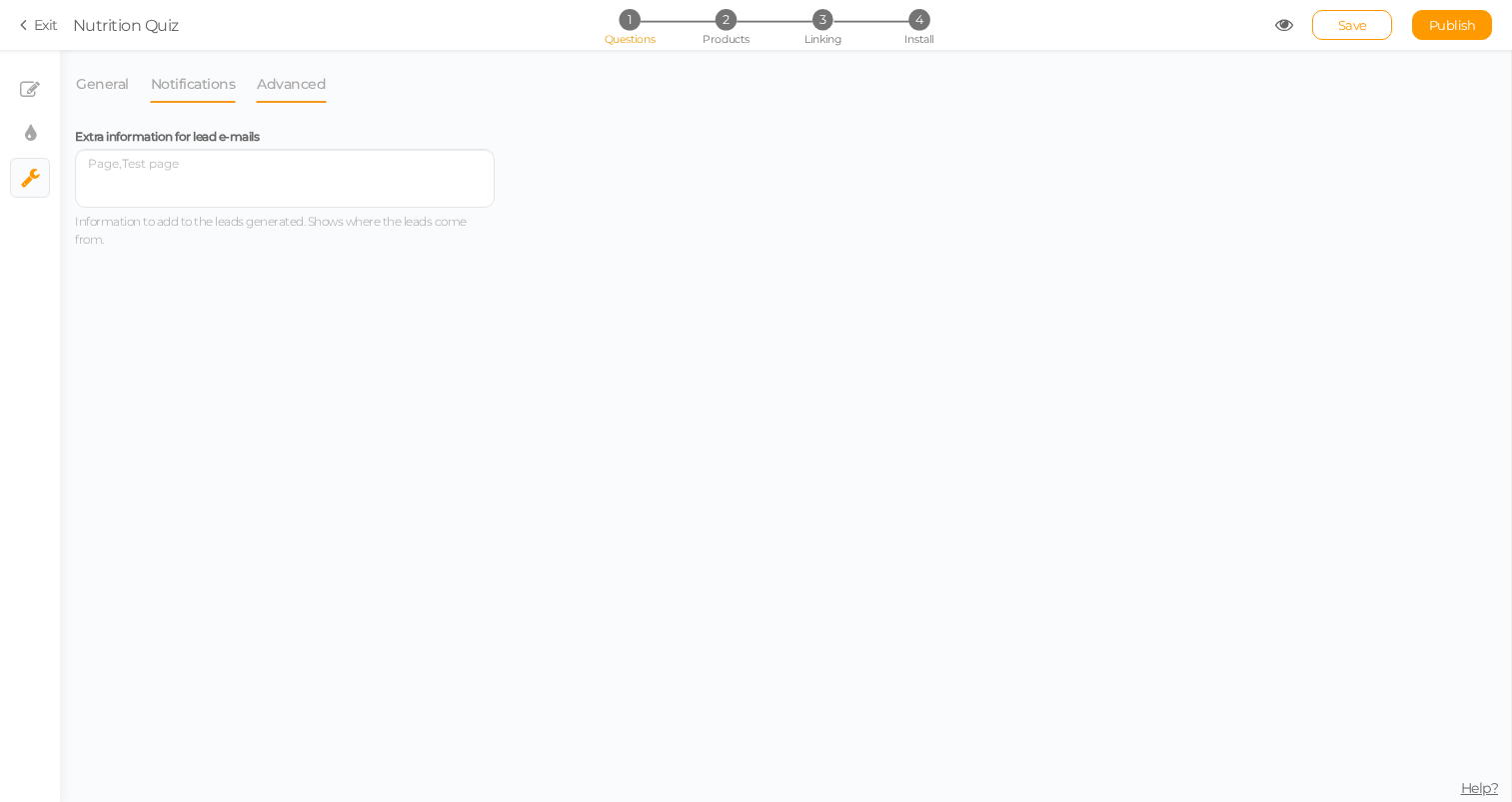 click on "Notifications" at bounding box center [193, 84] 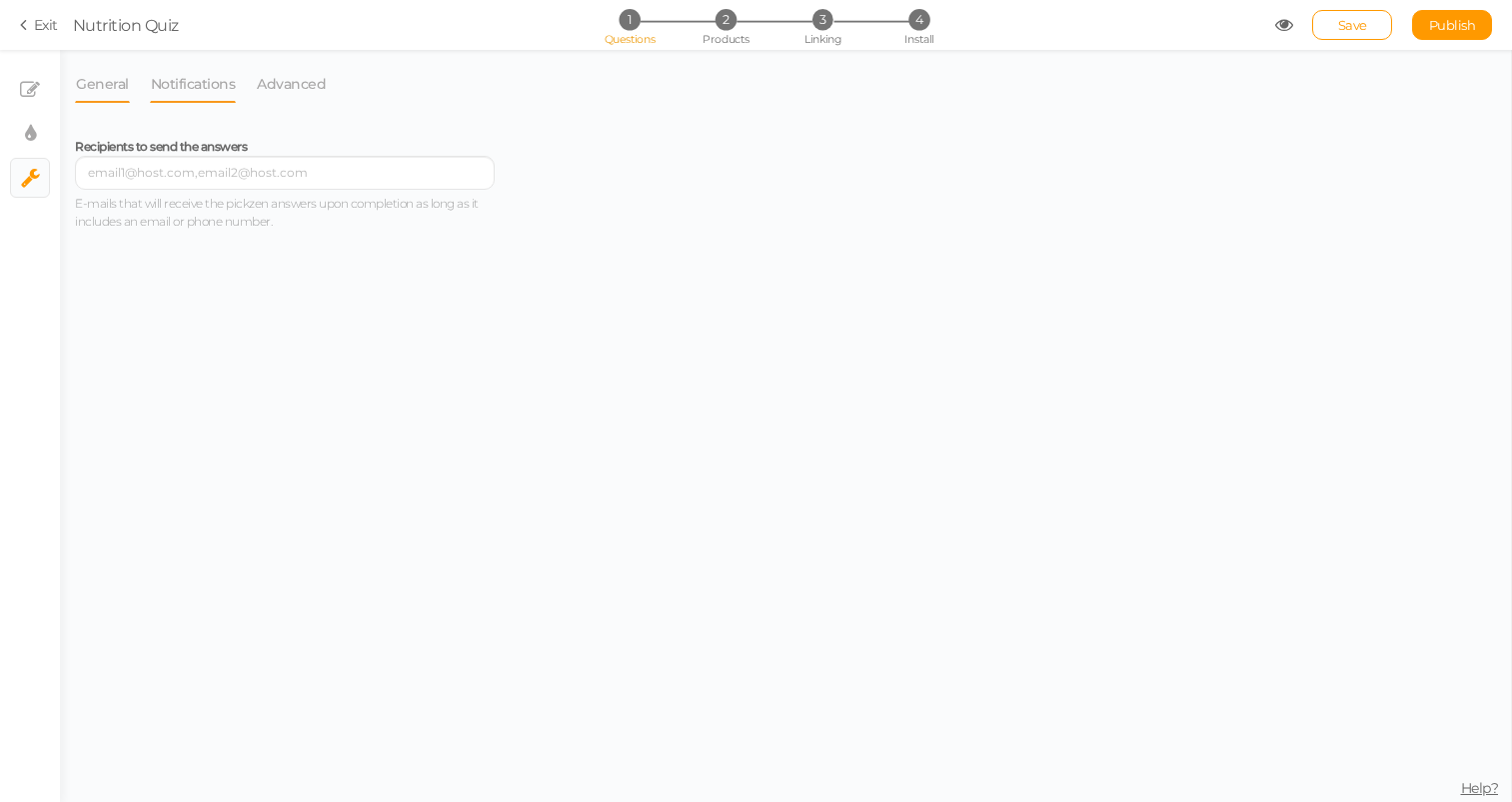 click on "General" at bounding box center [102, 84] 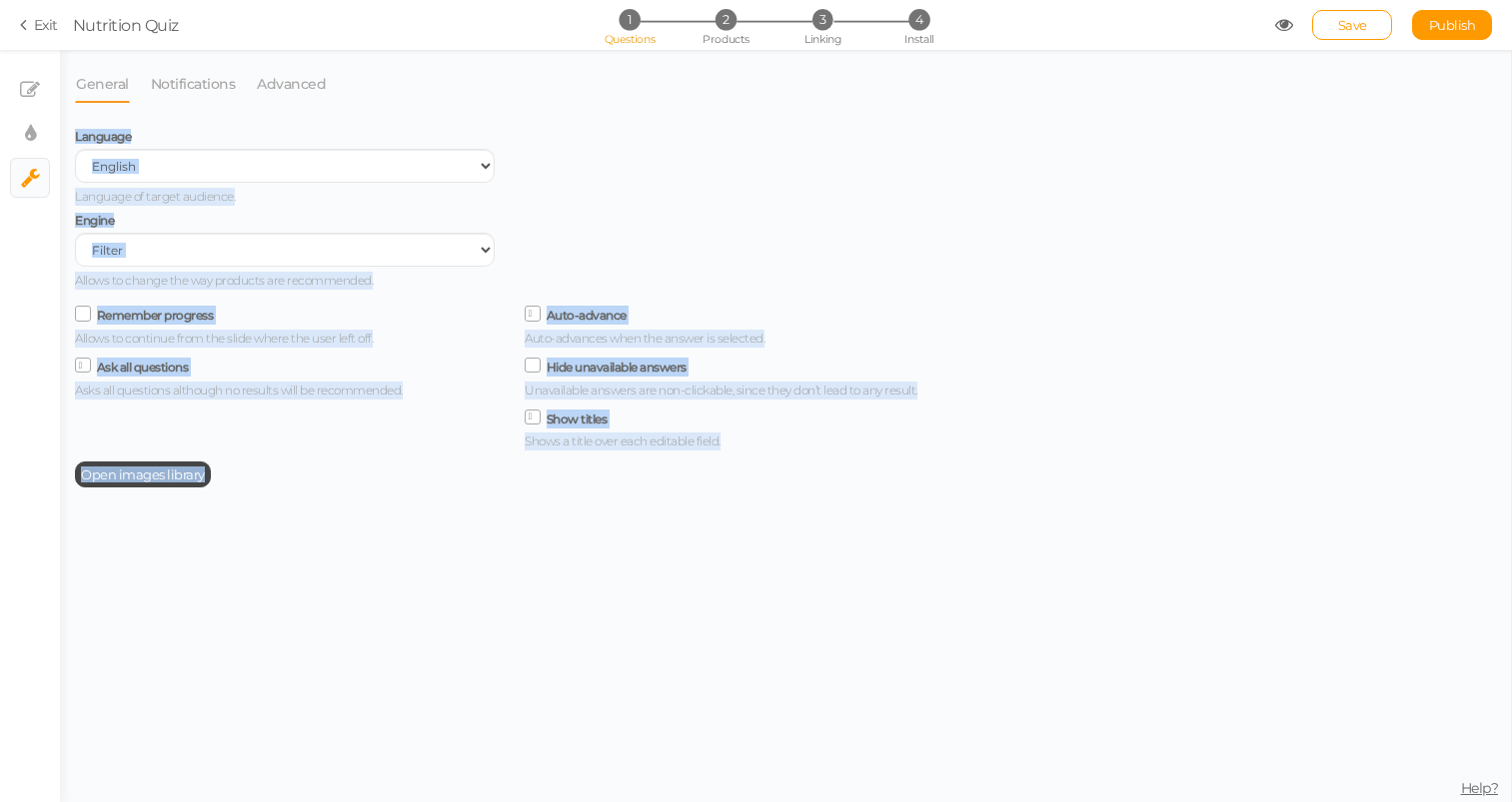 drag, startPoint x: 591, startPoint y: 496, endPoint x: 421, endPoint y: 107, distance: 424.52444 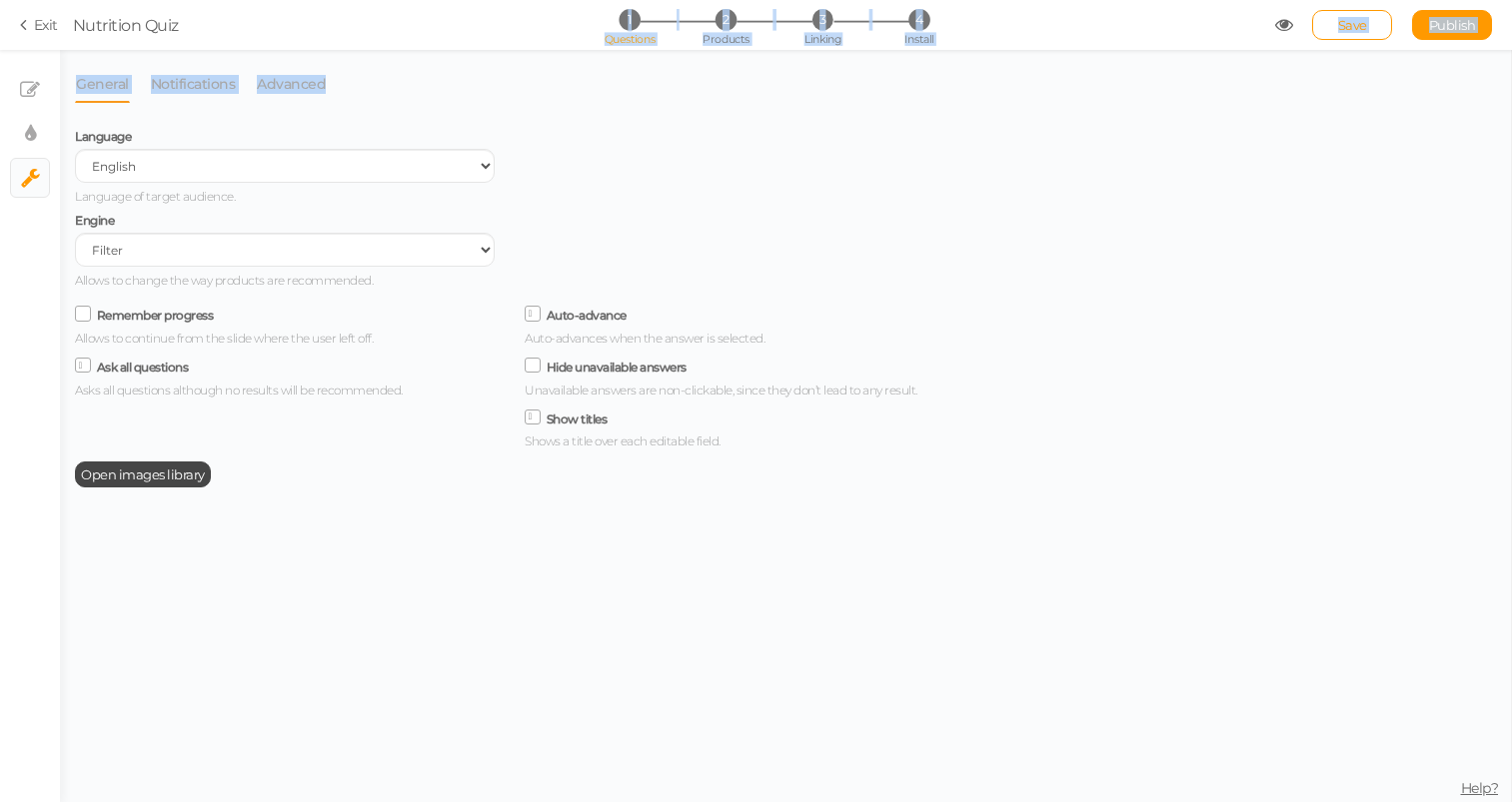 drag, startPoint x: 421, startPoint y: 107, endPoint x: 342, endPoint y: 36, distance: 106.21676 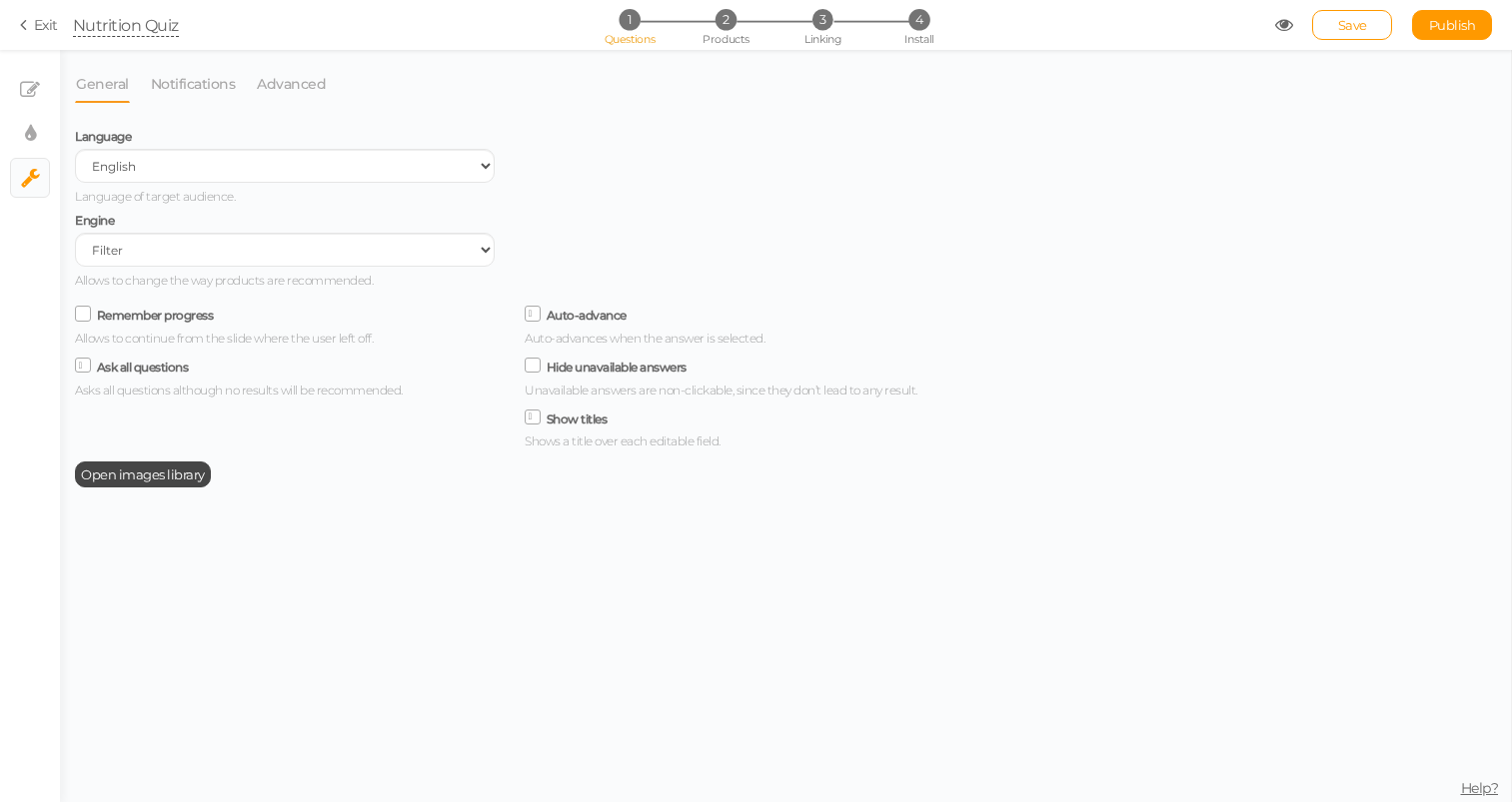 click on "Nutrition Quiz" at bounding box center (674, 25) 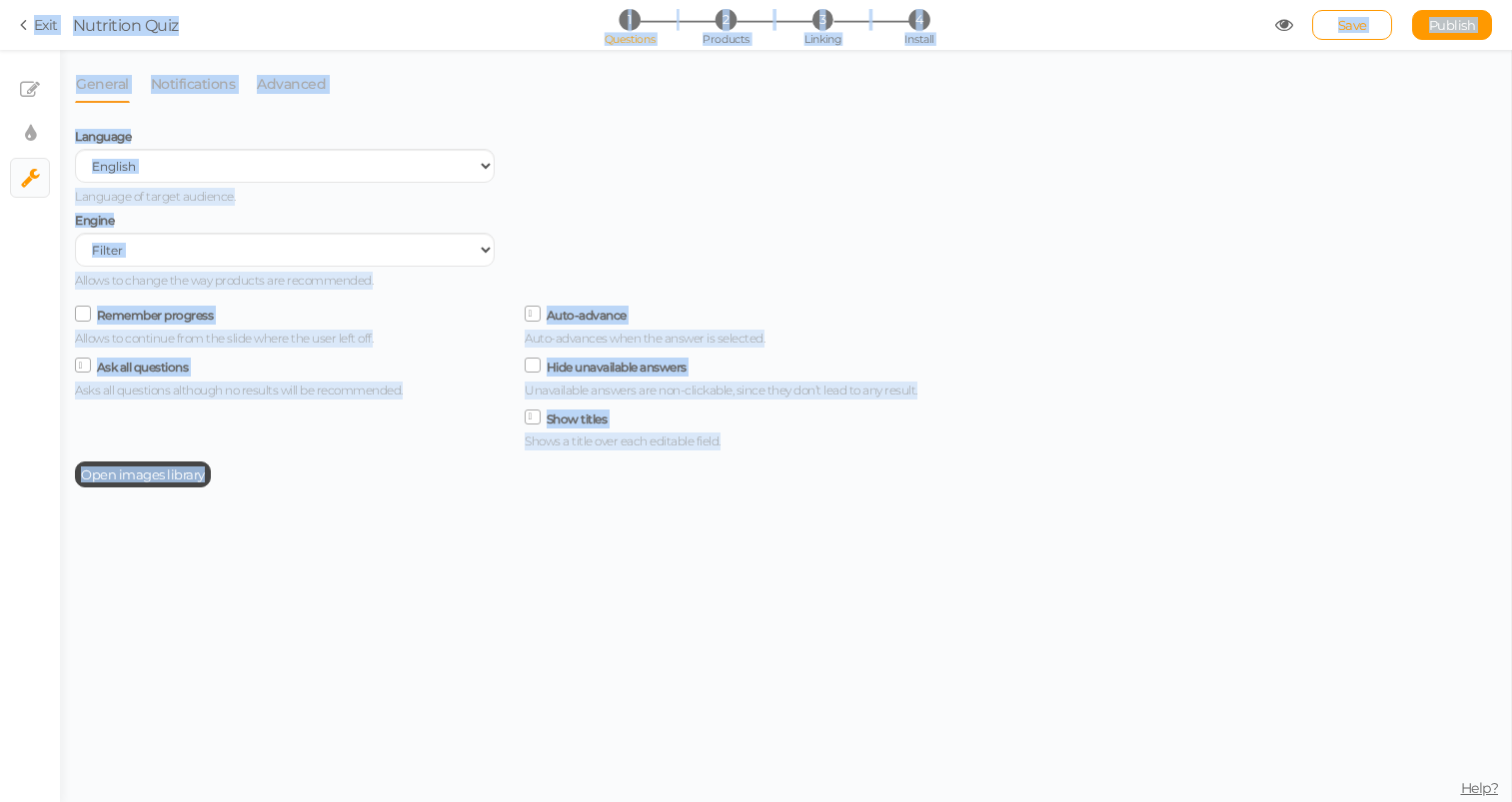 drag, startPoint x: 481, startPoint y: 577, endPoint x: 372, endPoint y: -10, distance: 597.0343 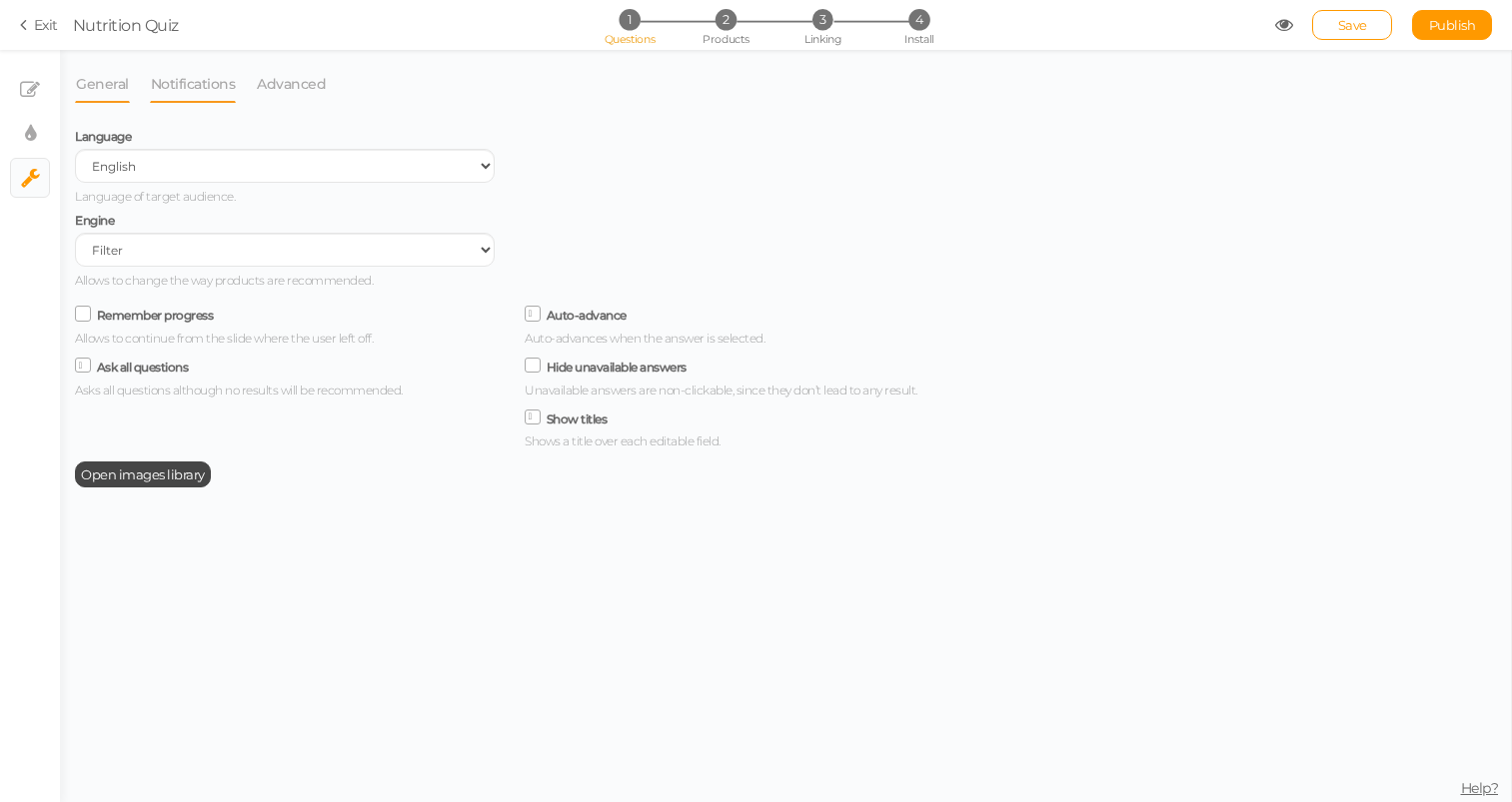 click on "Notifications" at bounding box center (193, 84) 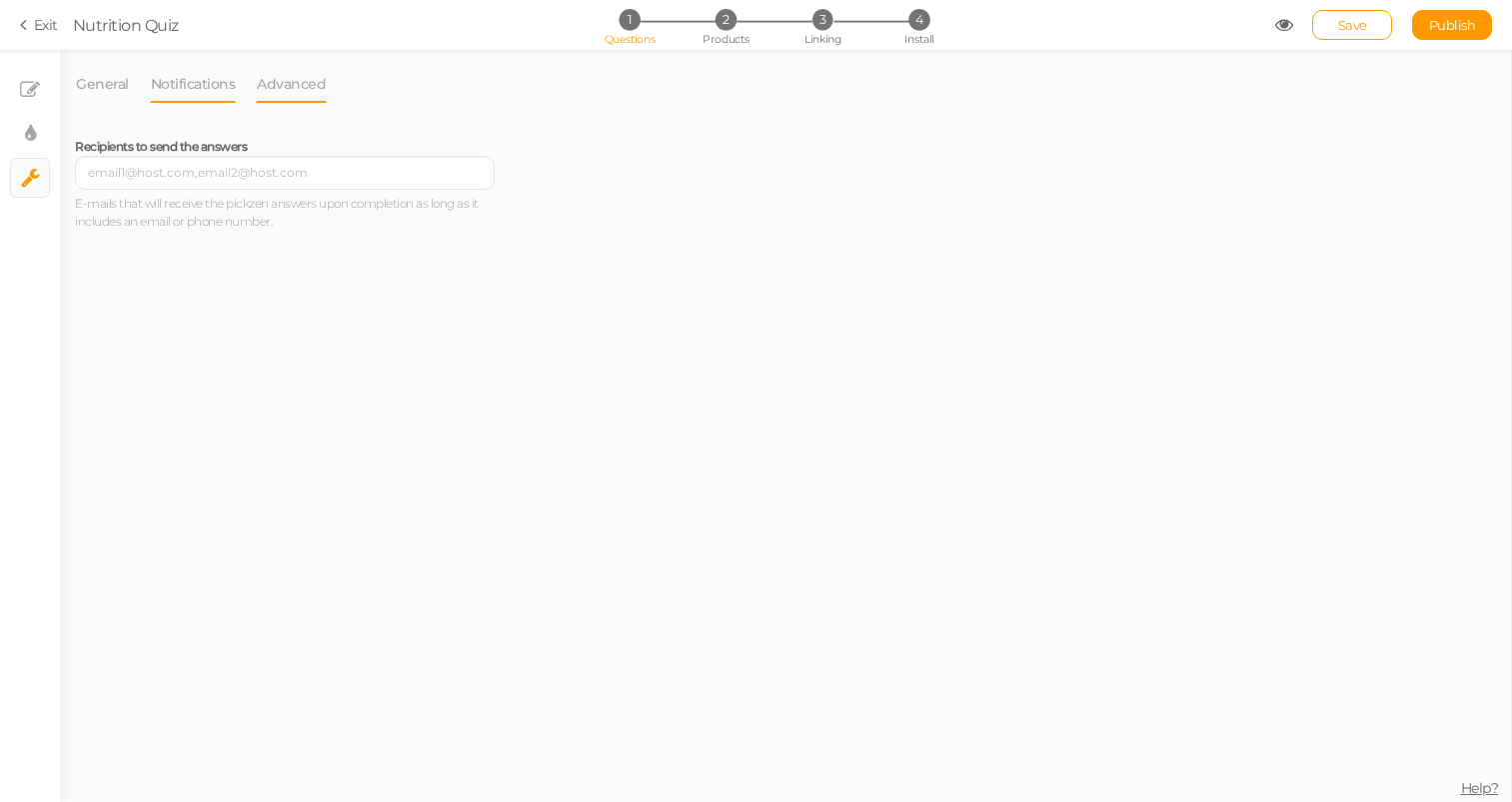 click on "Advanced" at bounding box center [291, 84] 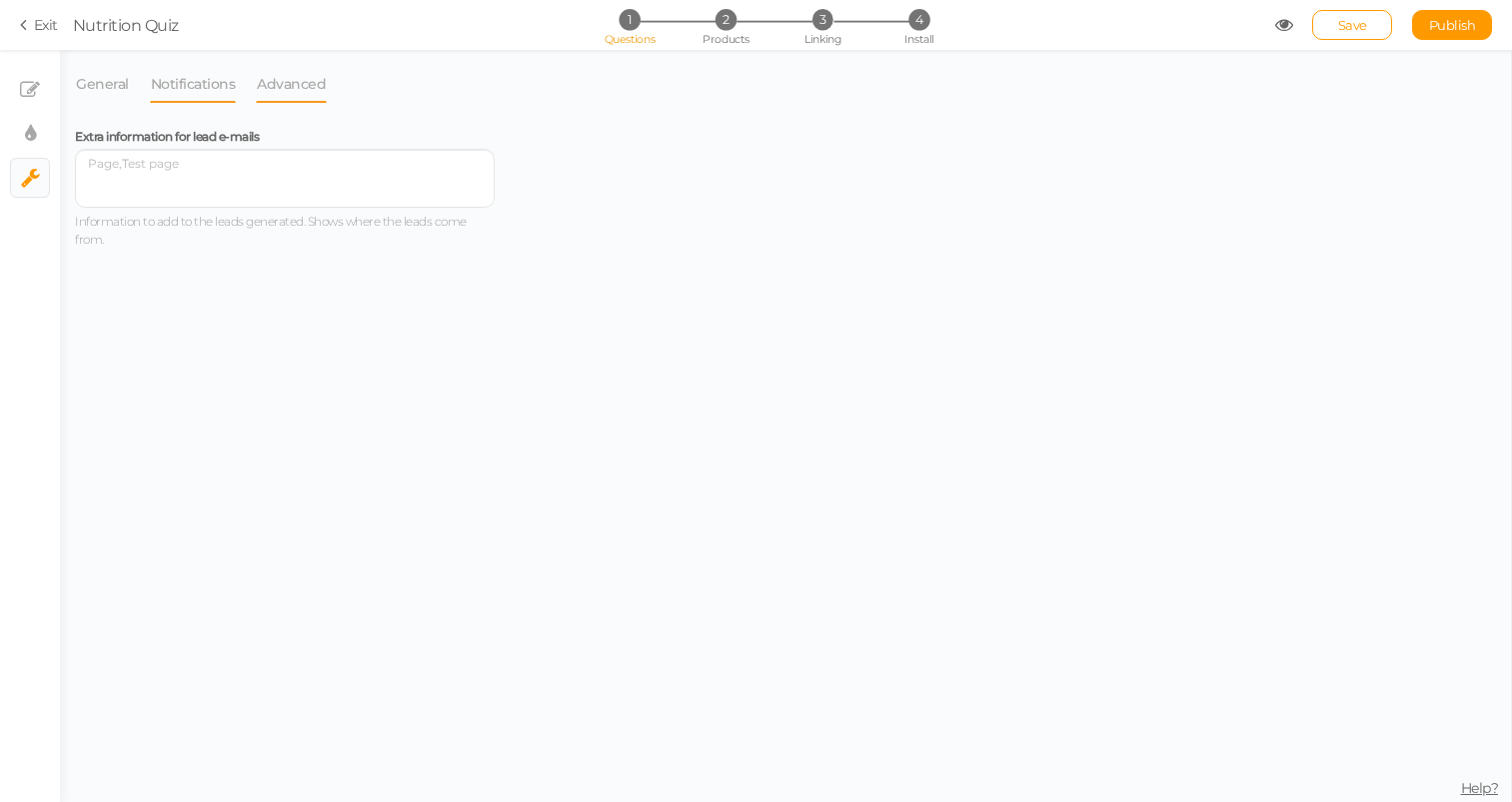 click on "Notifications" at bounding box center [193, 84] 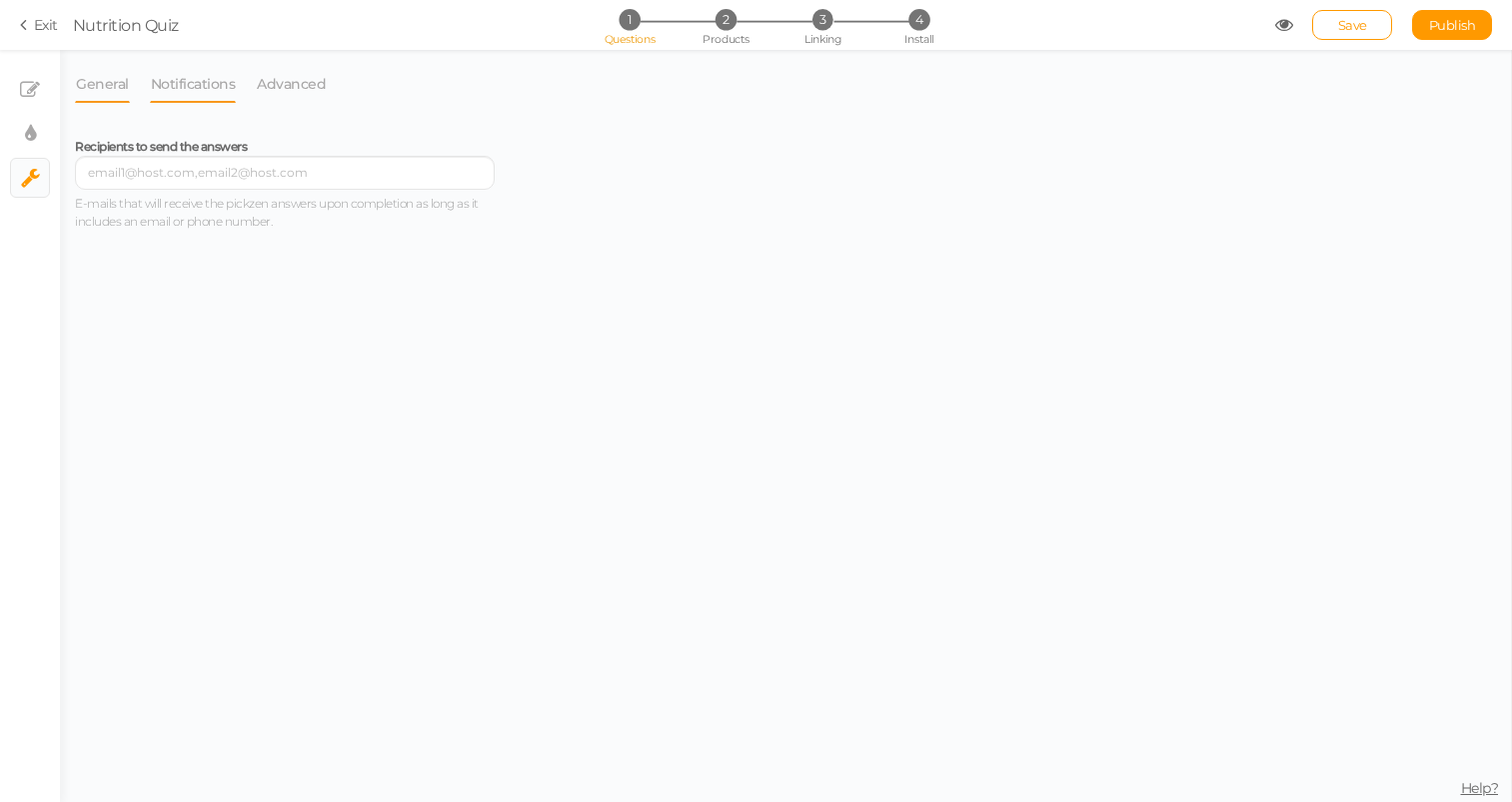 click on "General" at bounding box center [102, 84] 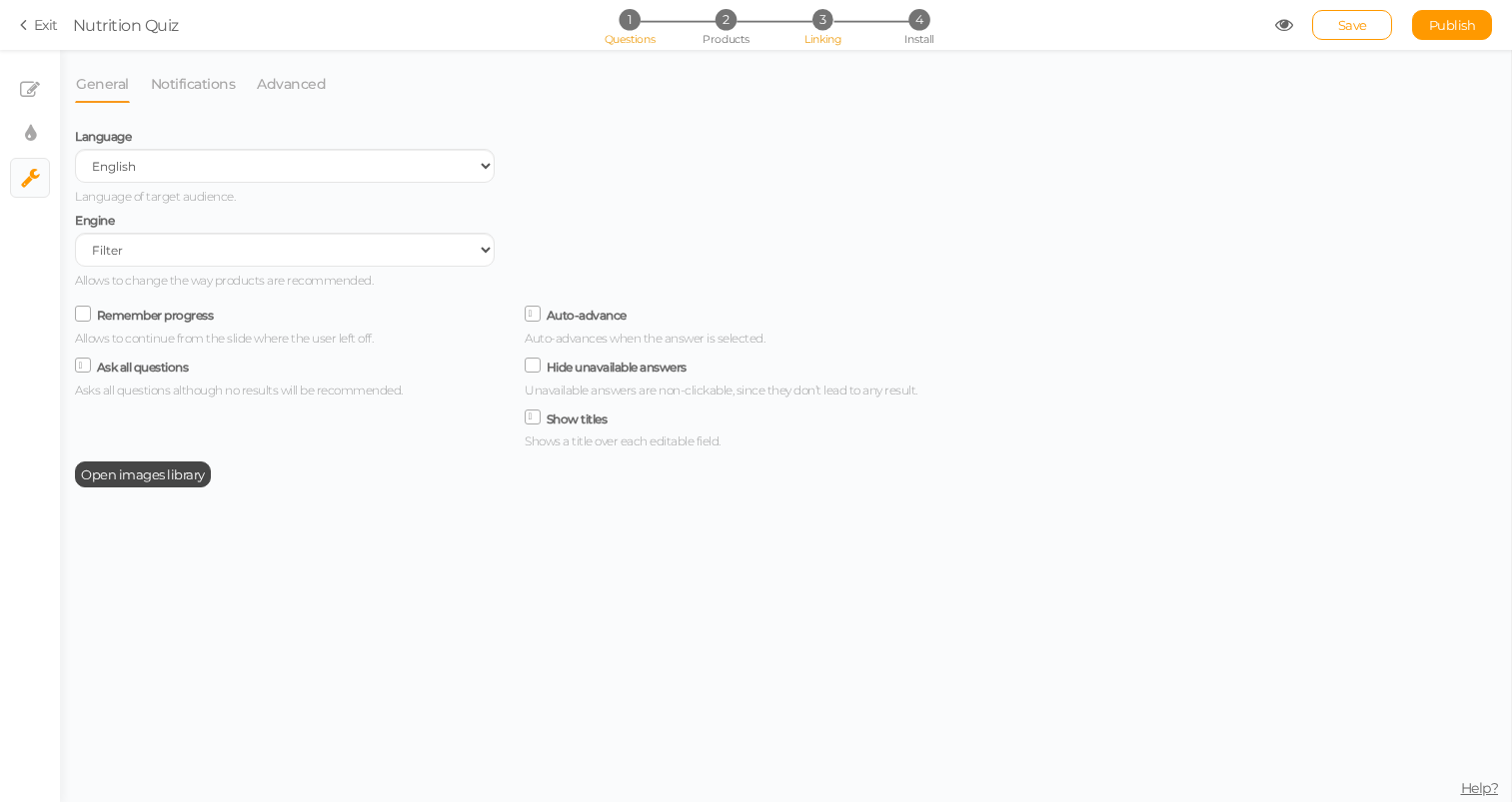 click on "3" at bounding box center (821, 19) 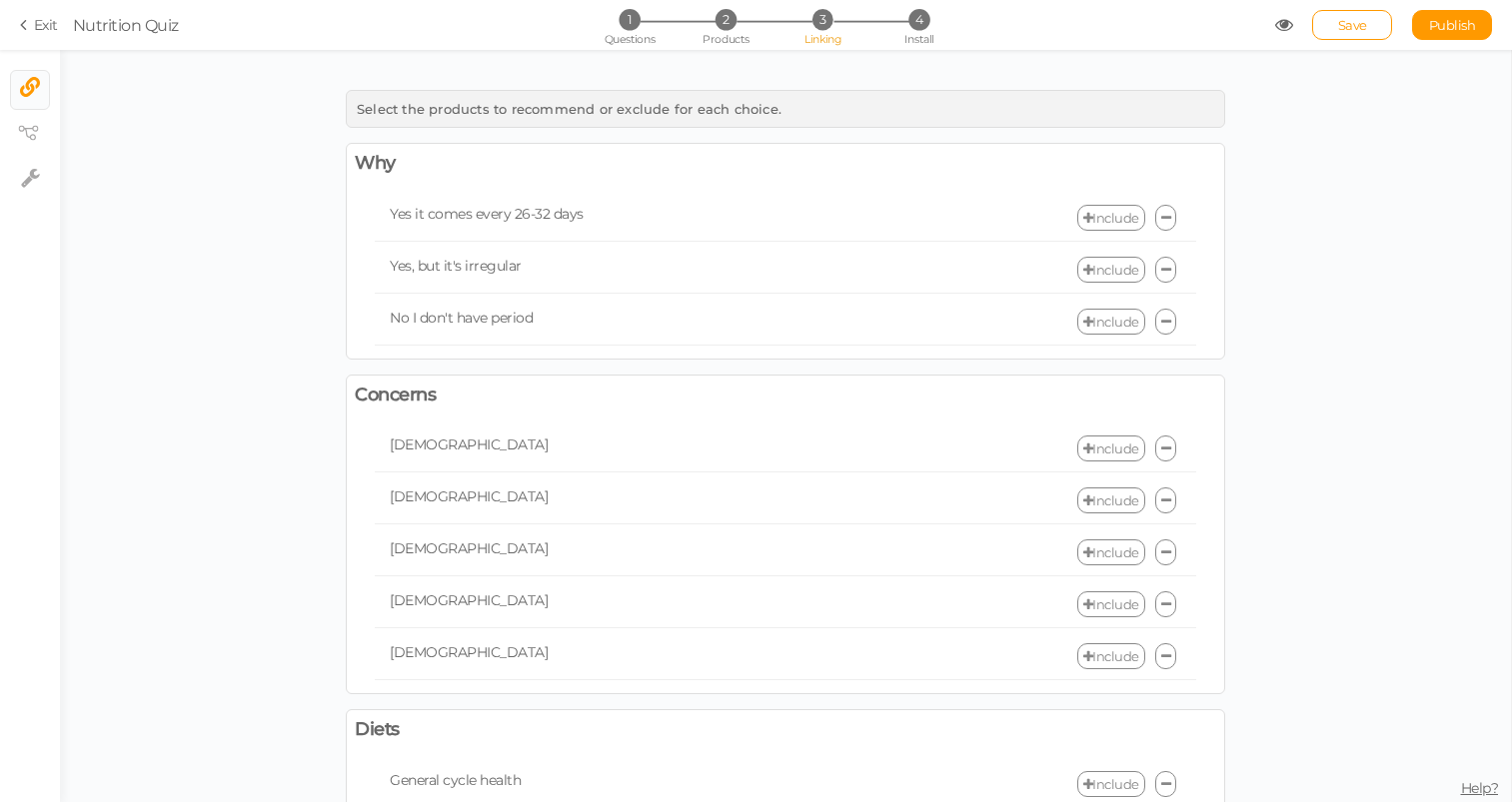 click on "Include" at bounding box center [1111, 218] 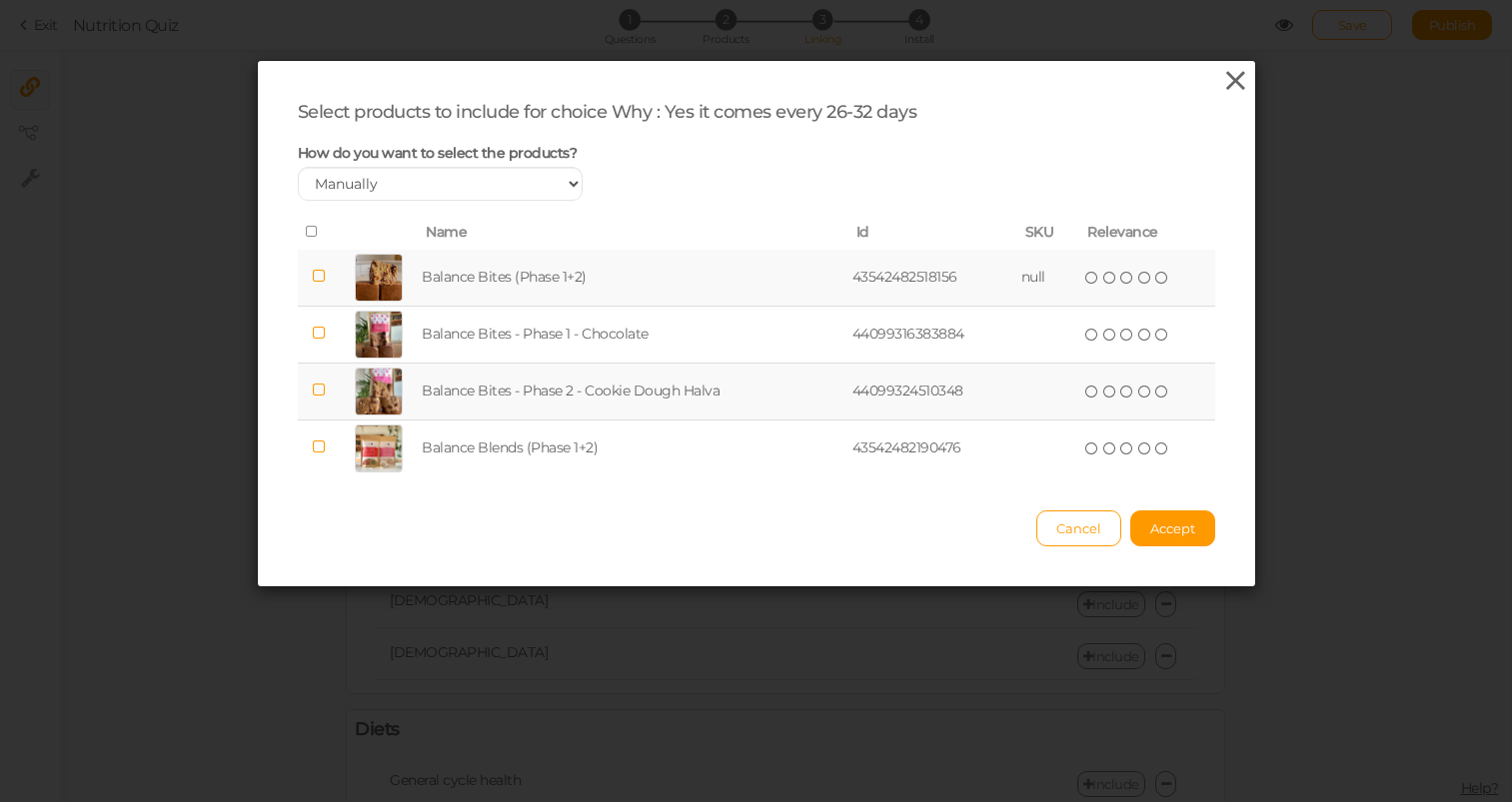 click at bounding box center [1235, 81] 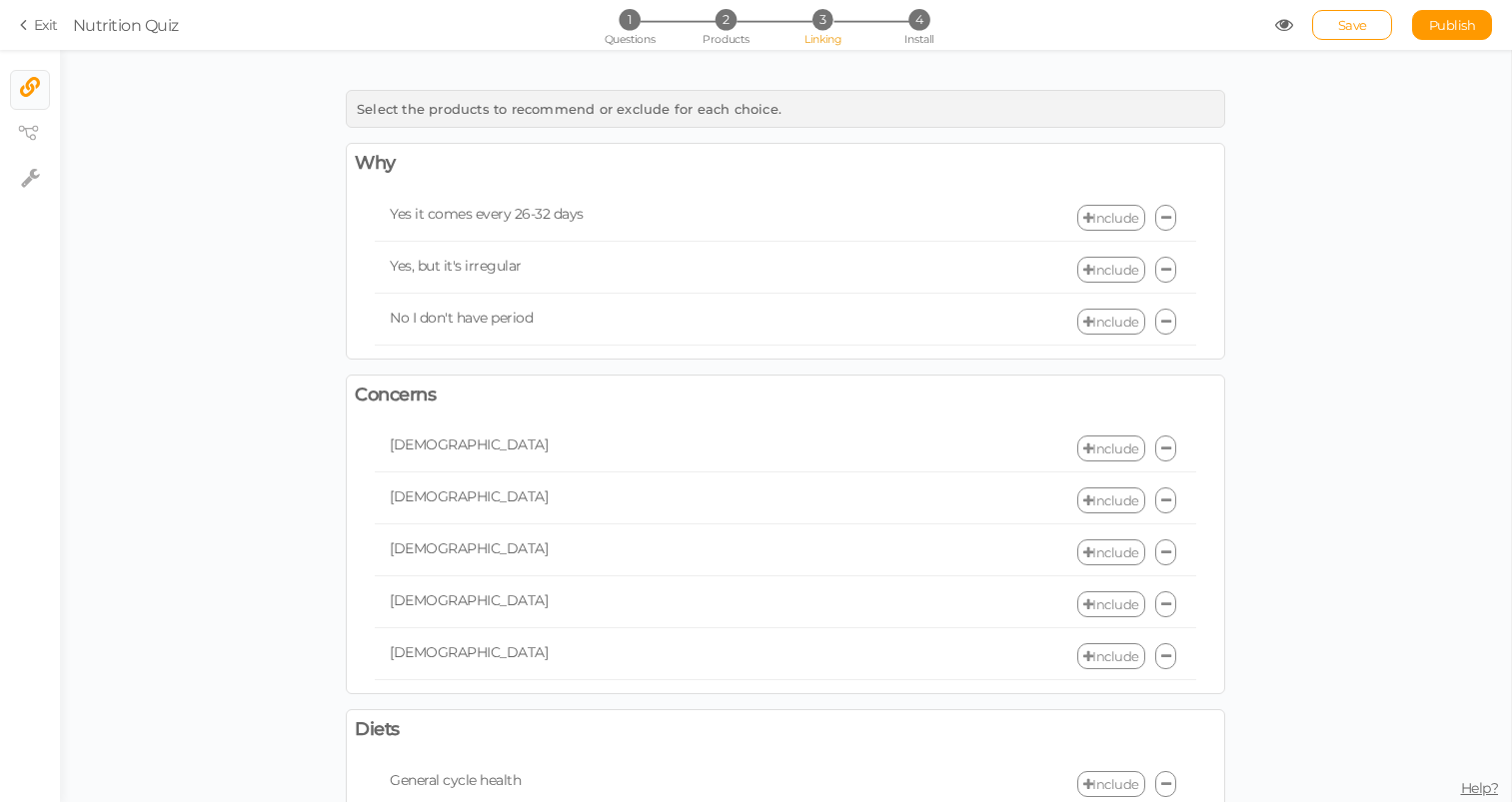 scroll, scrollTop: 0, scrollLeft: 0, axis: both 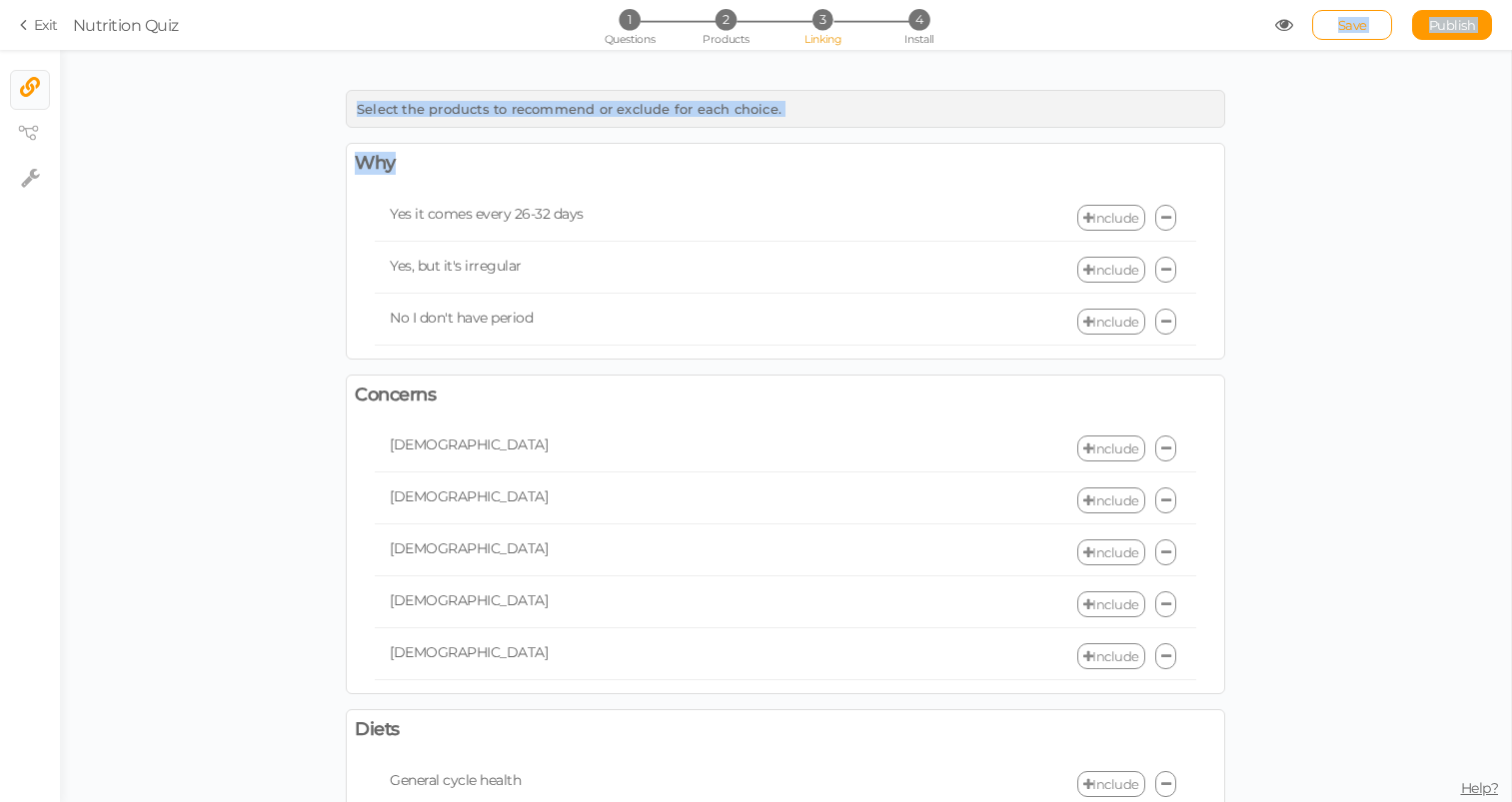 drag, startPoint x: 972, startPoint y: 160, endPoint x: 1023, endPoint y: 48, distance: 123.065023 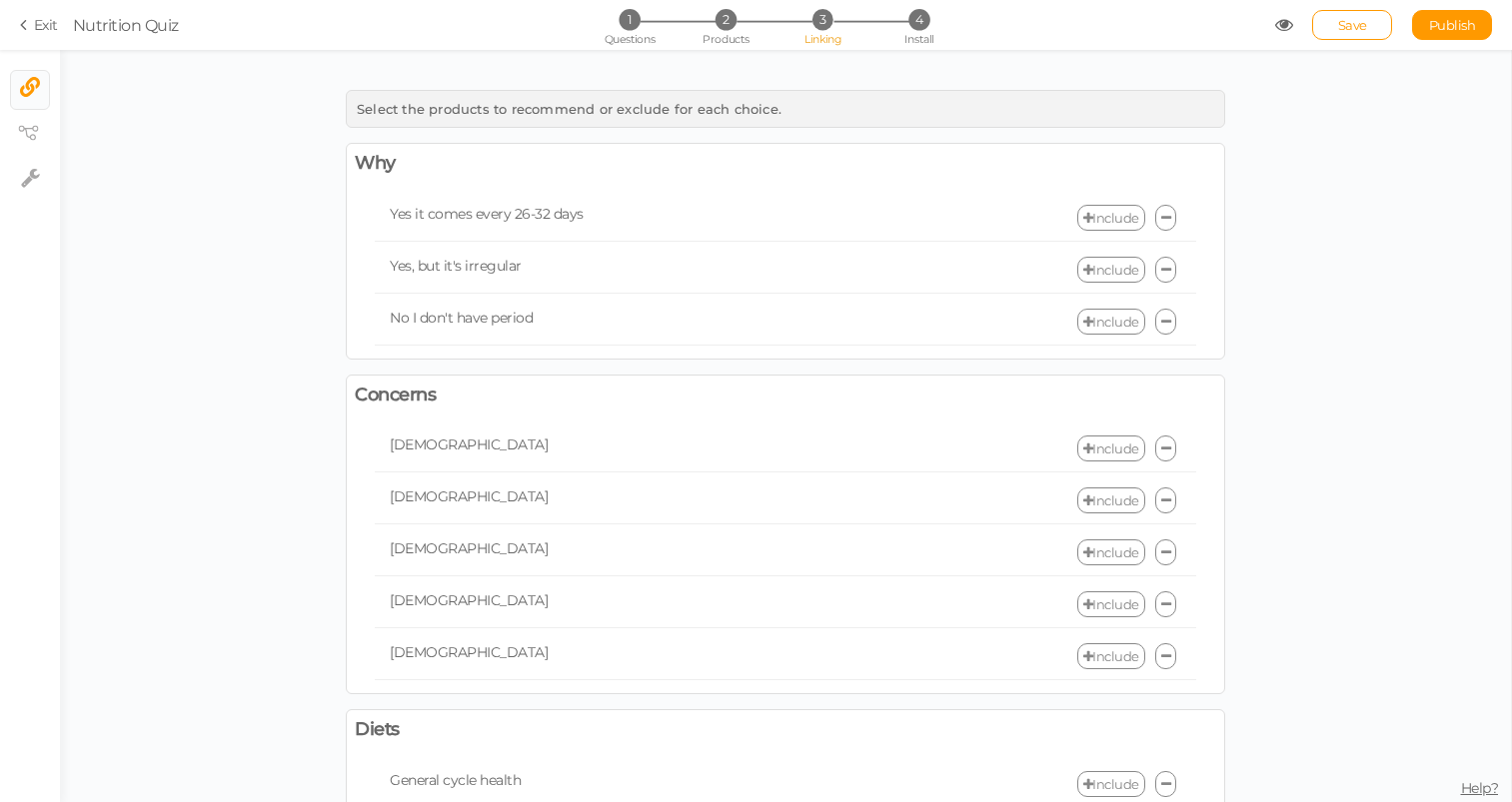 click on "Select the products to recommend or exclude for each choice.             Why                   Yes it comes every 26-32 days          Include                  Yes, but it's irregular          Include                  No I don't have period          Include                            Concerns                   [DEMOGRAPHIC_DATA]          Include                  [DEMOGRAPHIC_DATA]          Include                  [DEMOGRAPHIC_DATA]          Include                  [DEMOGRAPHIC_DATA]          Include                  [DEMOGRAPHIC_DATA]          Include                            Diets                   General cycle health          Include                  Coming off birth control          Include                  Cramps          Include                  Acne          Include                  [MEDICAL_DATA]          Include                  Mood Swings          Include                  Irregular Periods          Include                  Fertility/TTC          Include                  [MEDICAL_DATA]          Include" at bounding box center [785, 425] 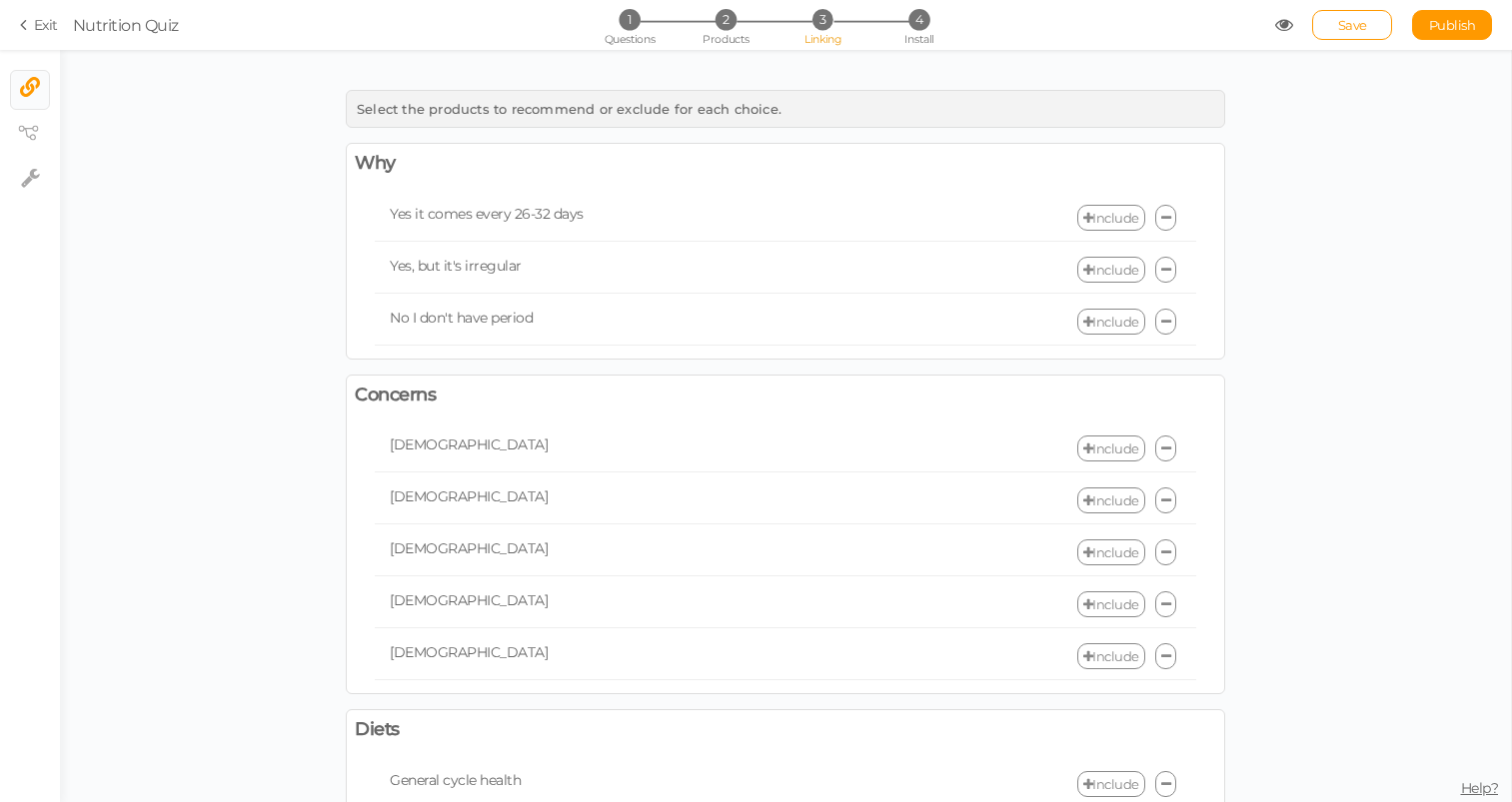 click at bounding box center [1088, 218] 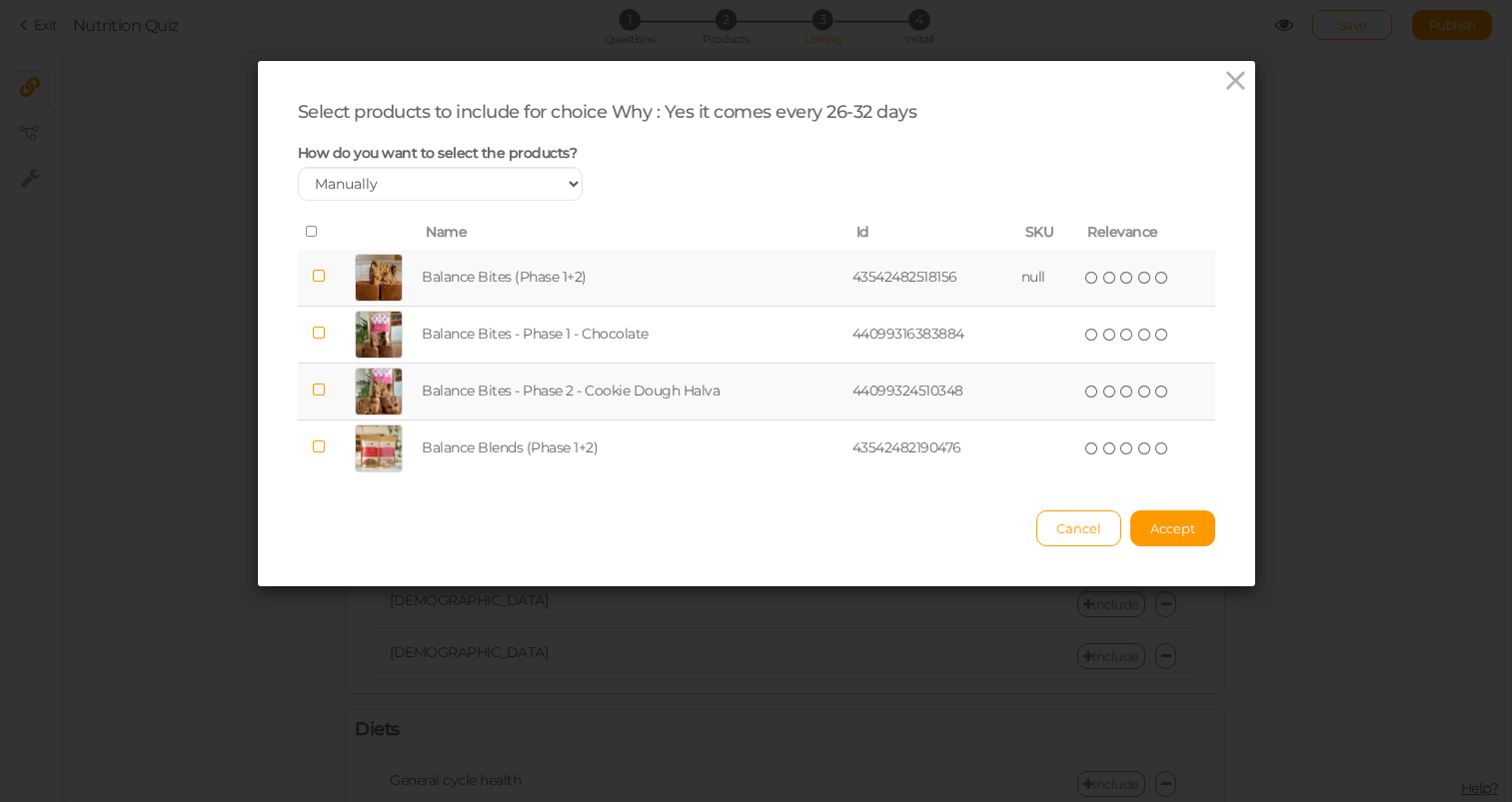 click at bounding box center [319, 276] 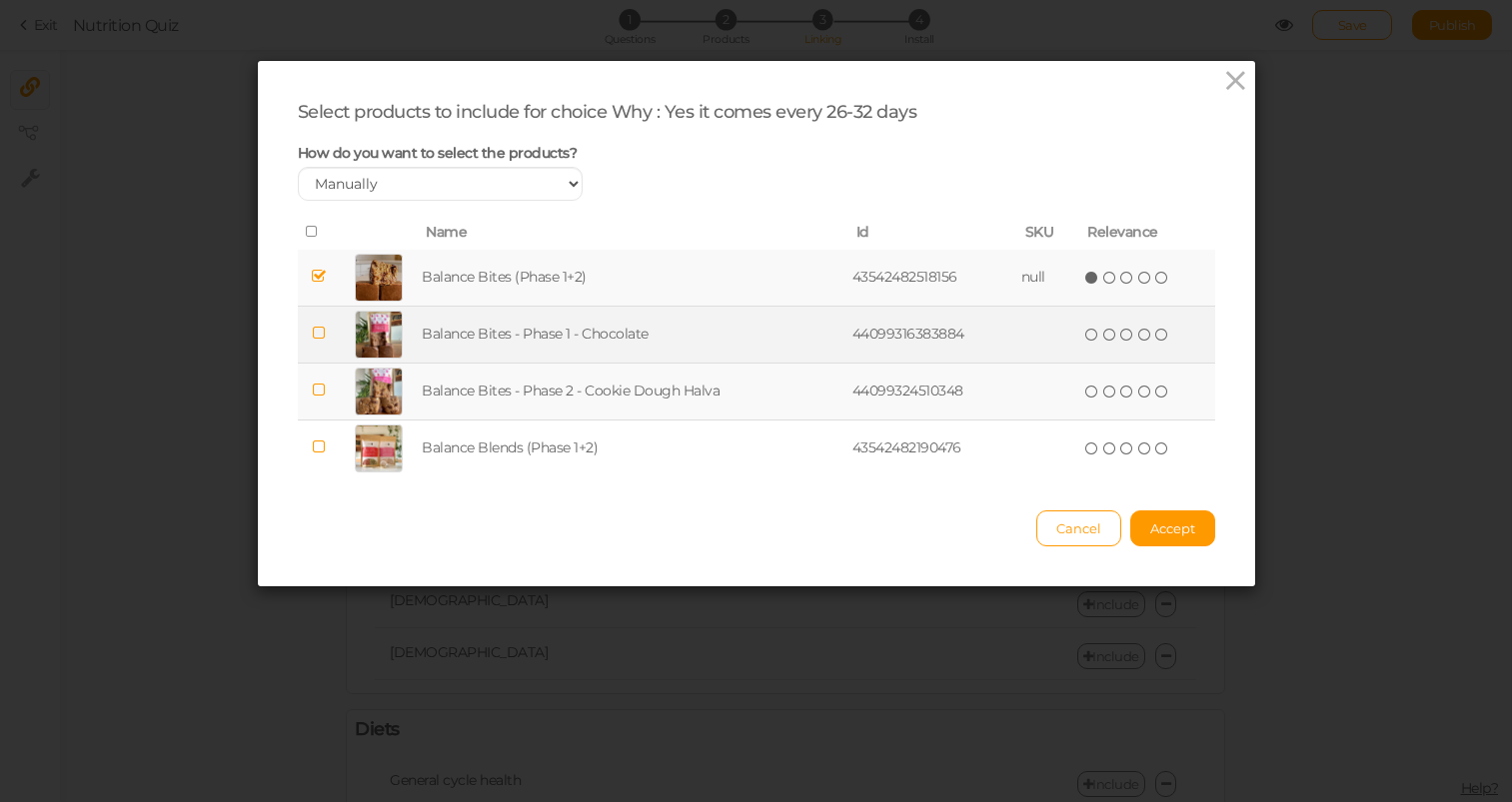 click at bounding box center [319, 333] 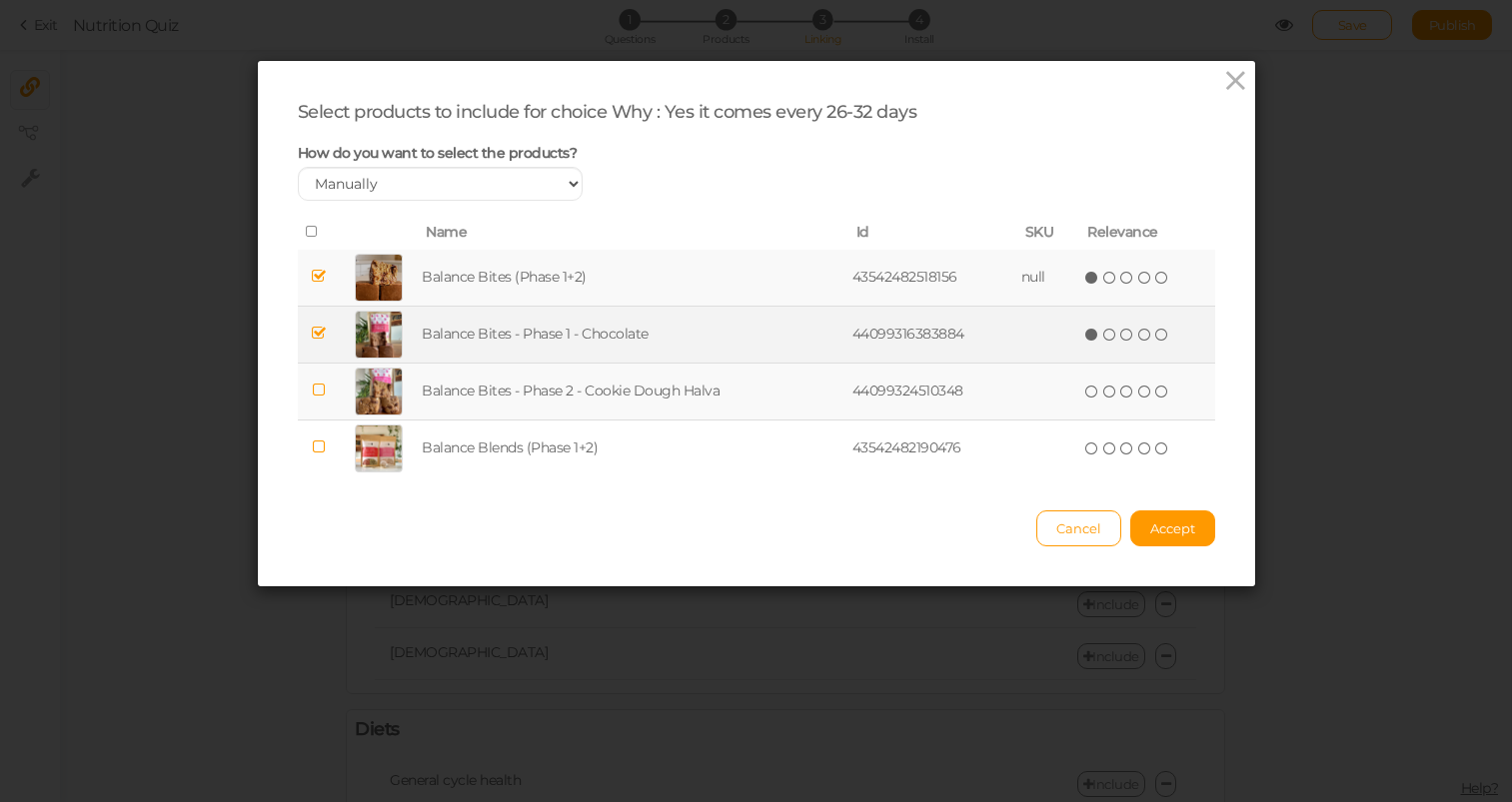 click at bounding box center [319, 391] 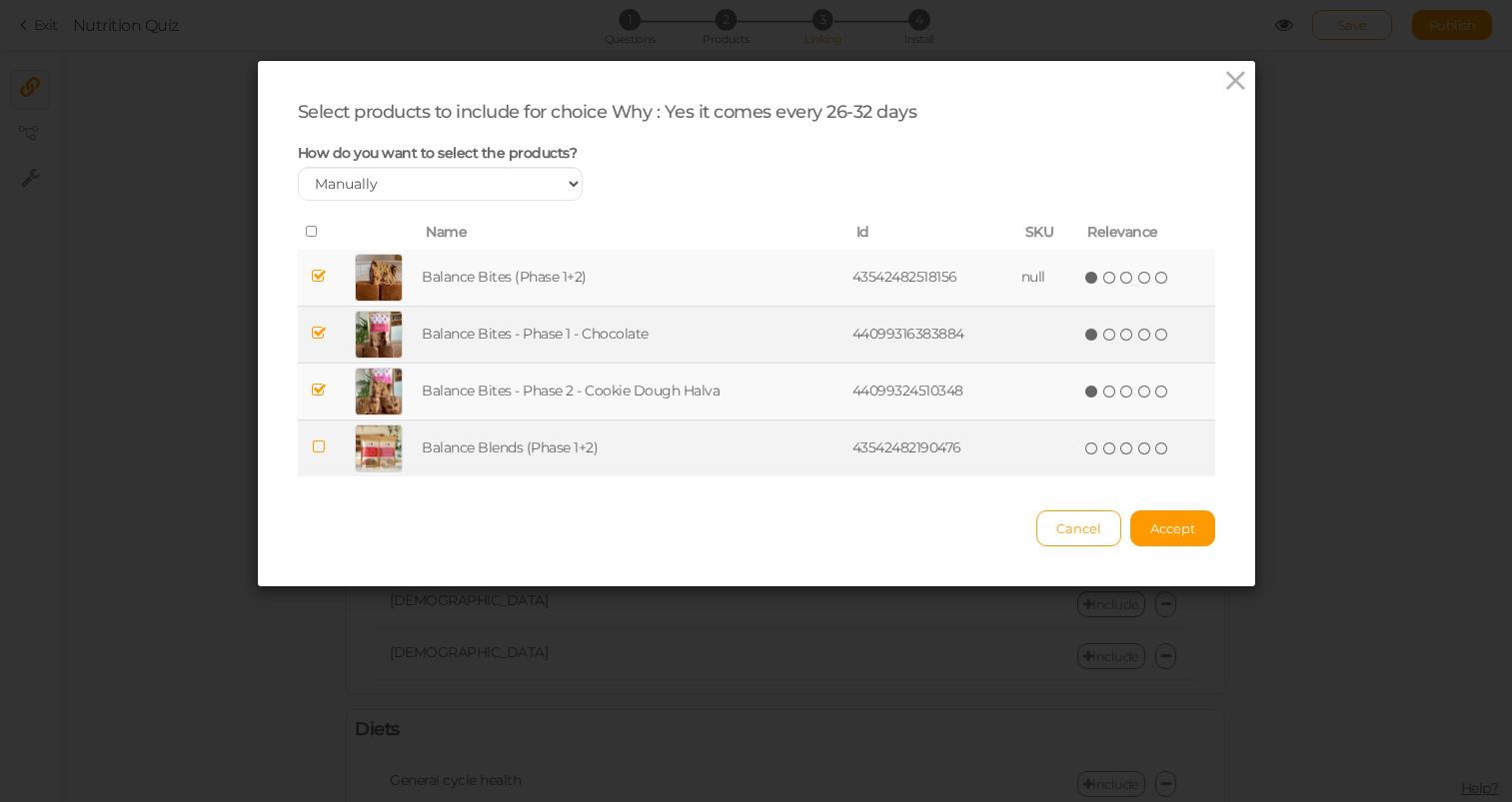 click at bounding box center (319, 446) 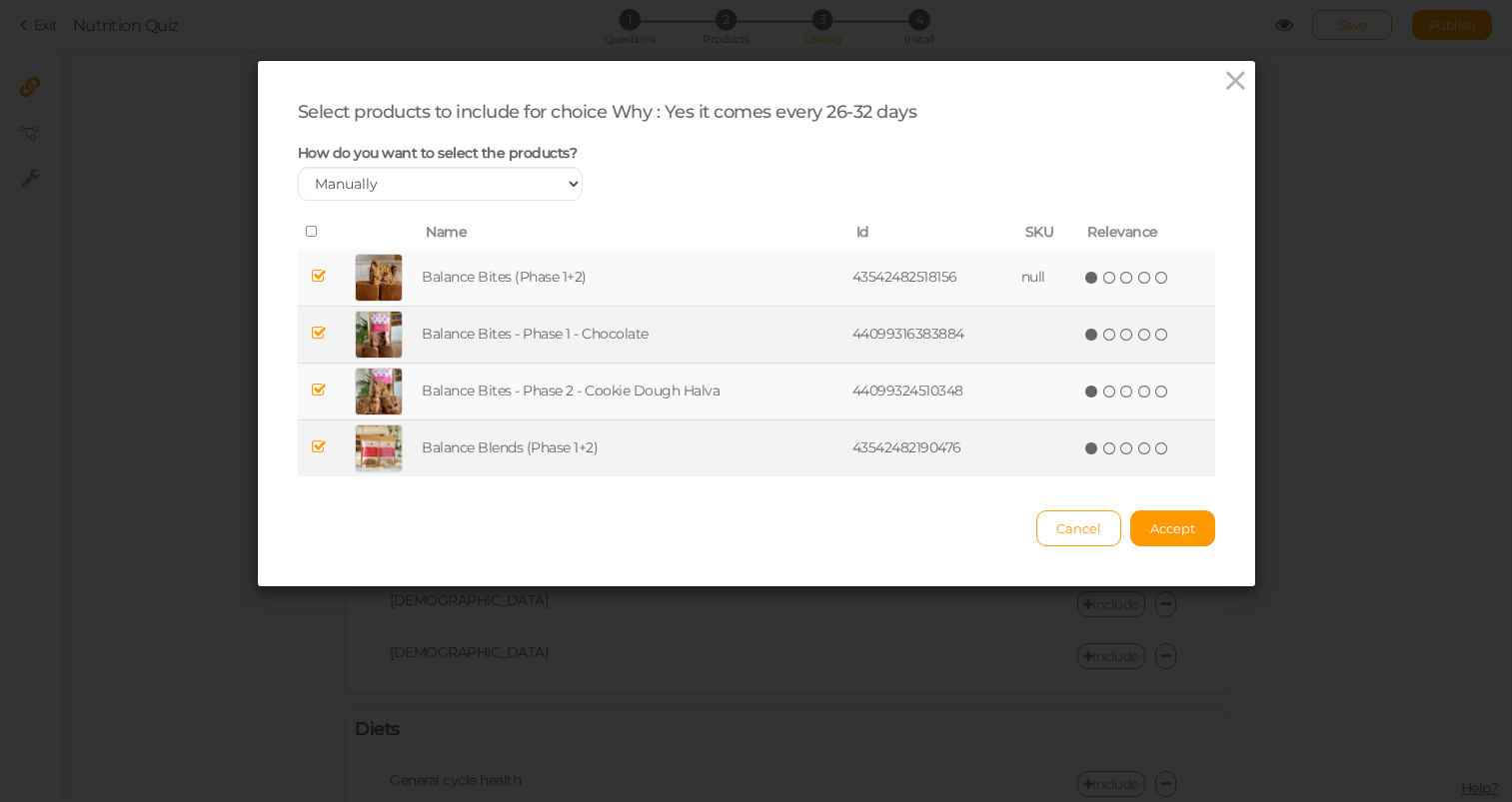 click at bounding box center [319, 390] 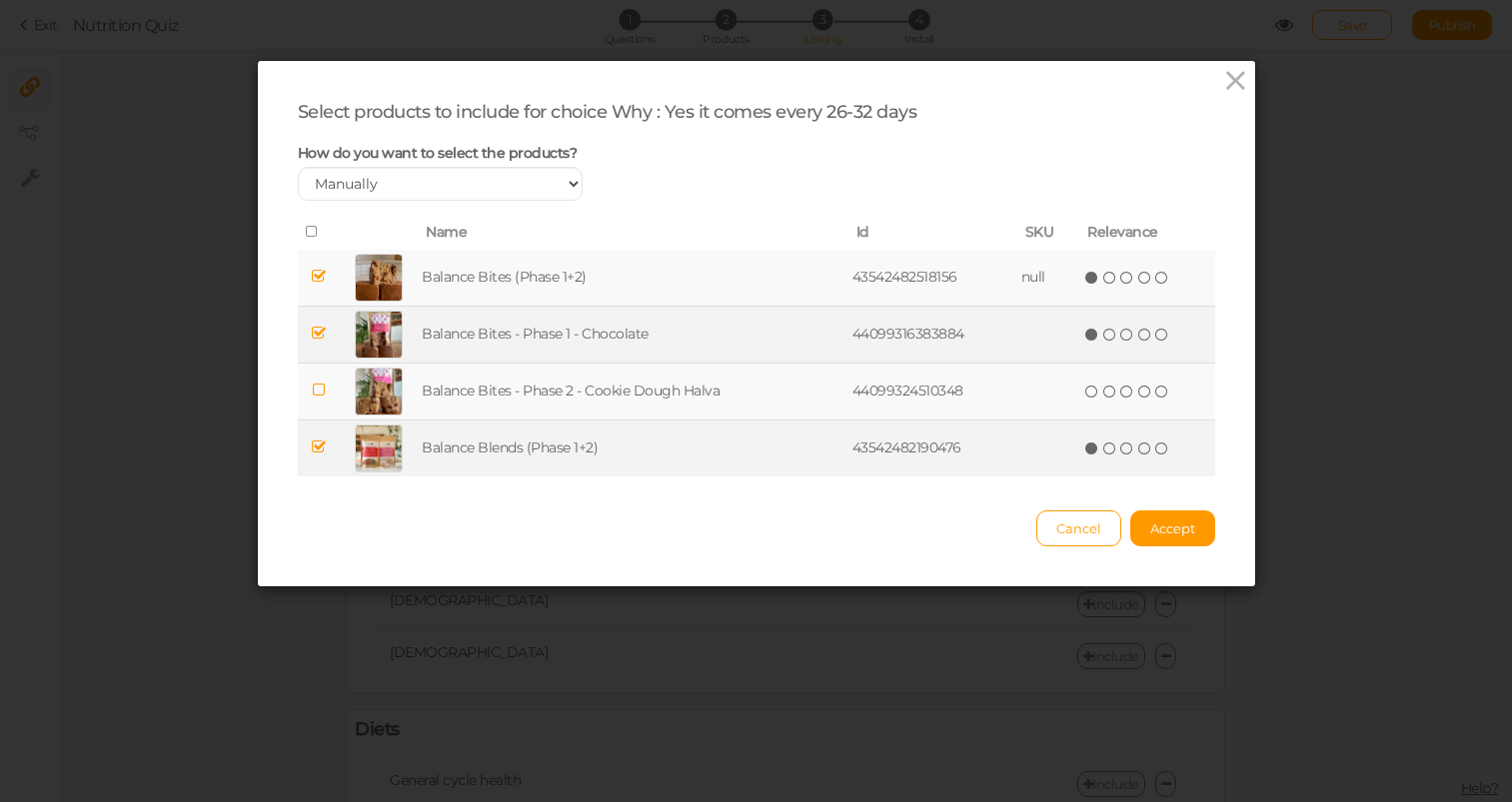click at bounding box center [319, 333] 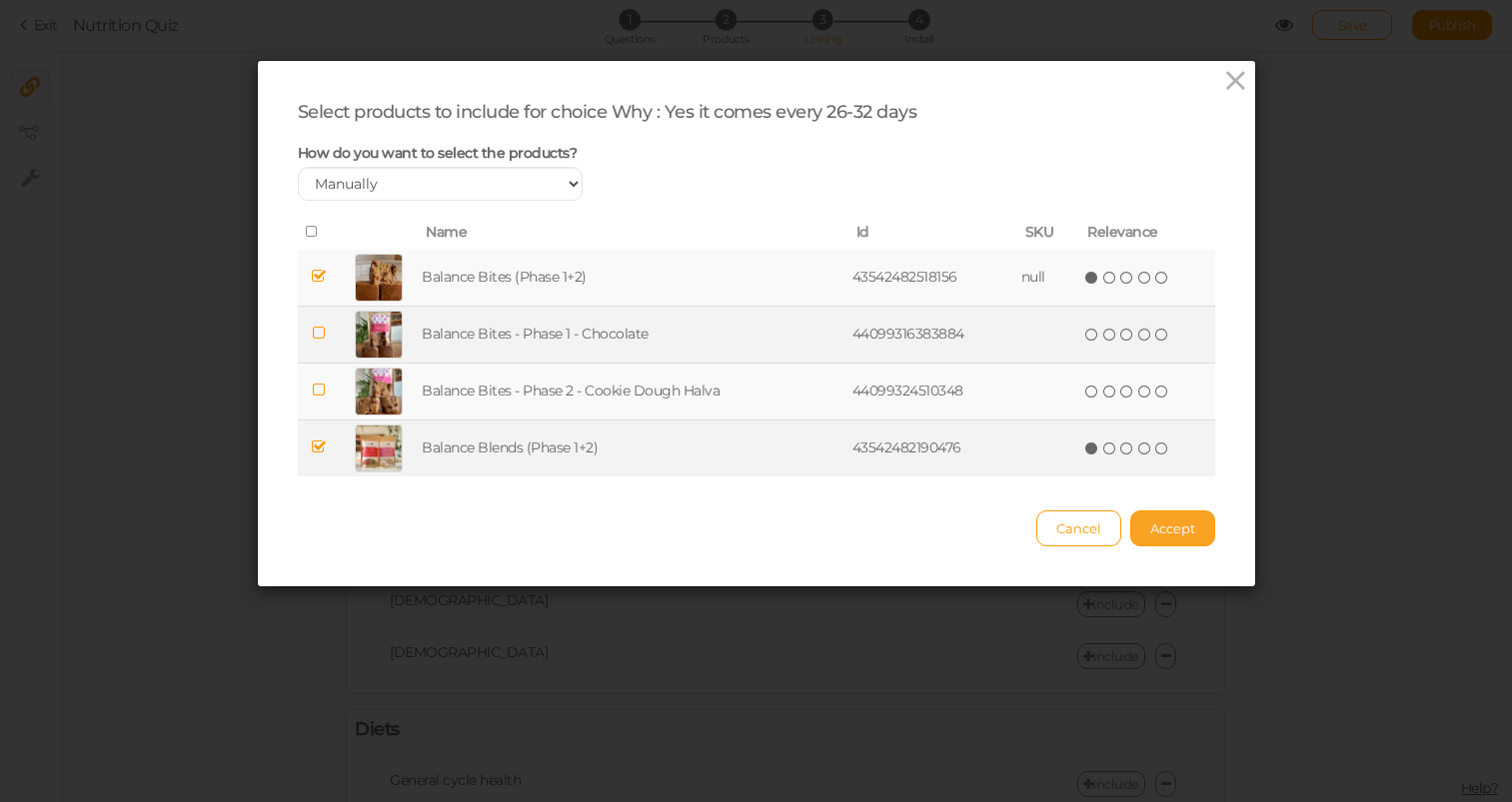 click on "Accept" at bounding box center (1172, 528) 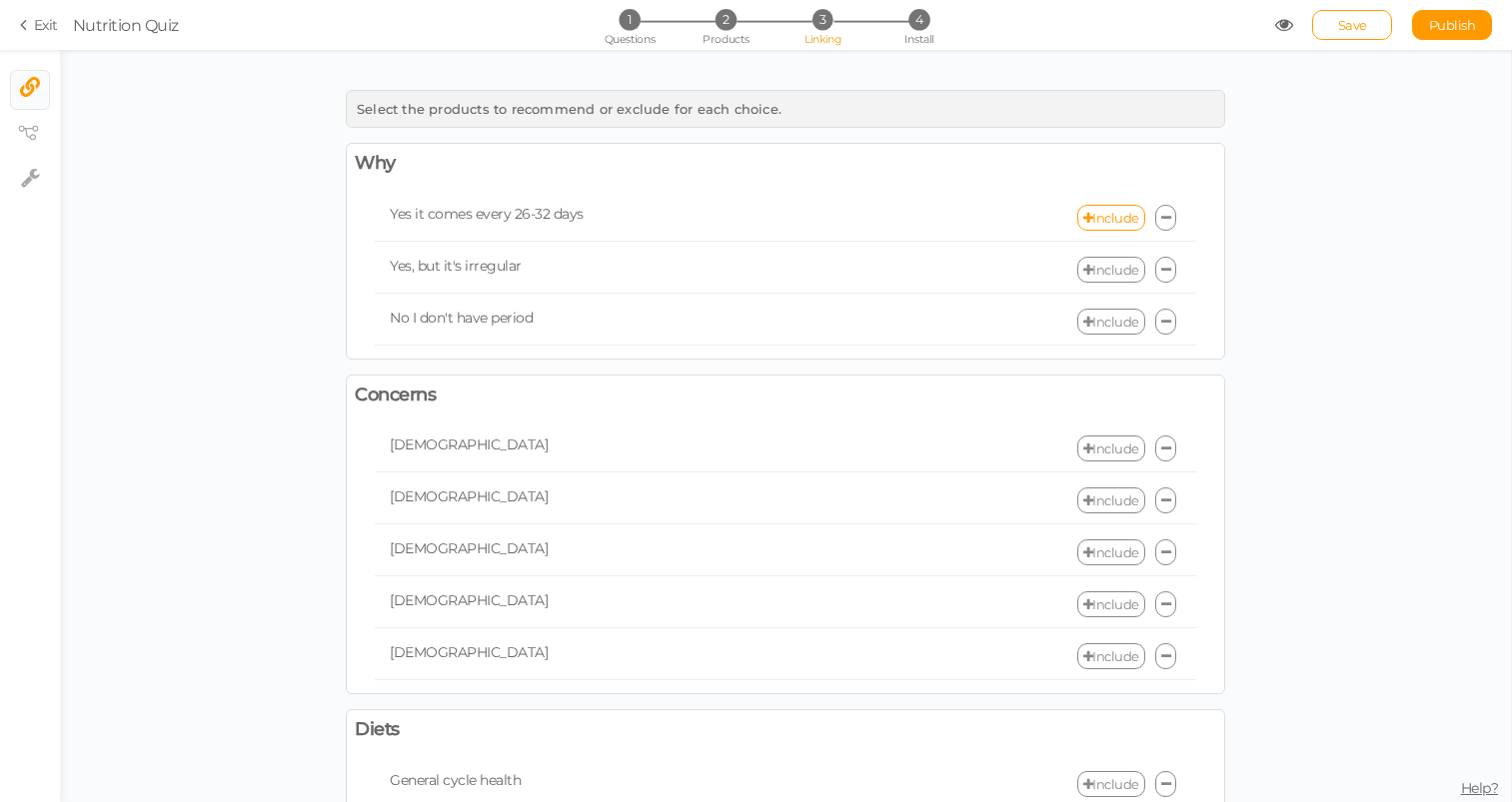 click at bounding box center [1088, 270] 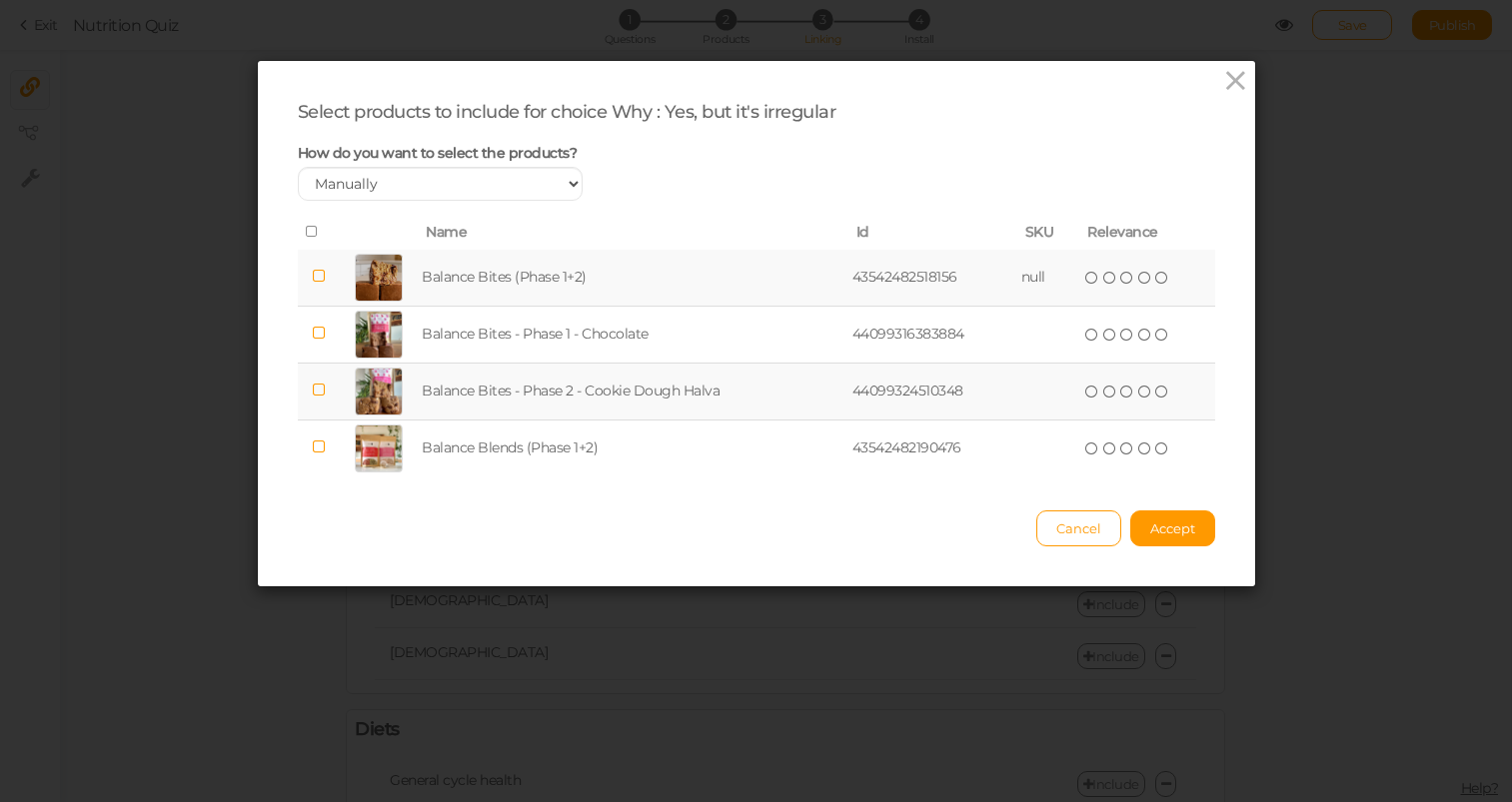 click on "Balance Bites (Phase 1+2)" at bounding box center (633, 278) 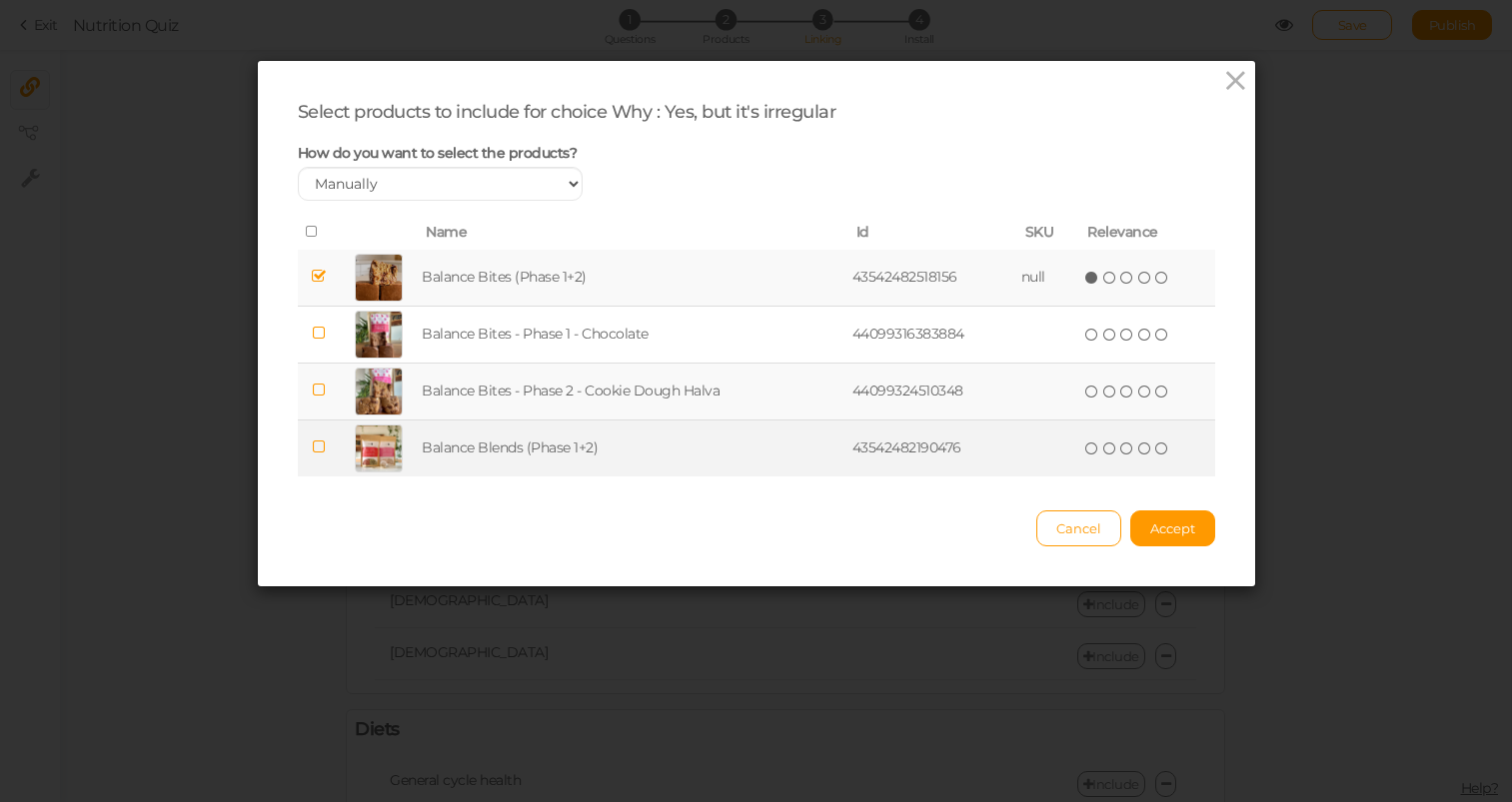 click on "Balance Blends (Phase 1+2)" at bounding box center [633, 447] 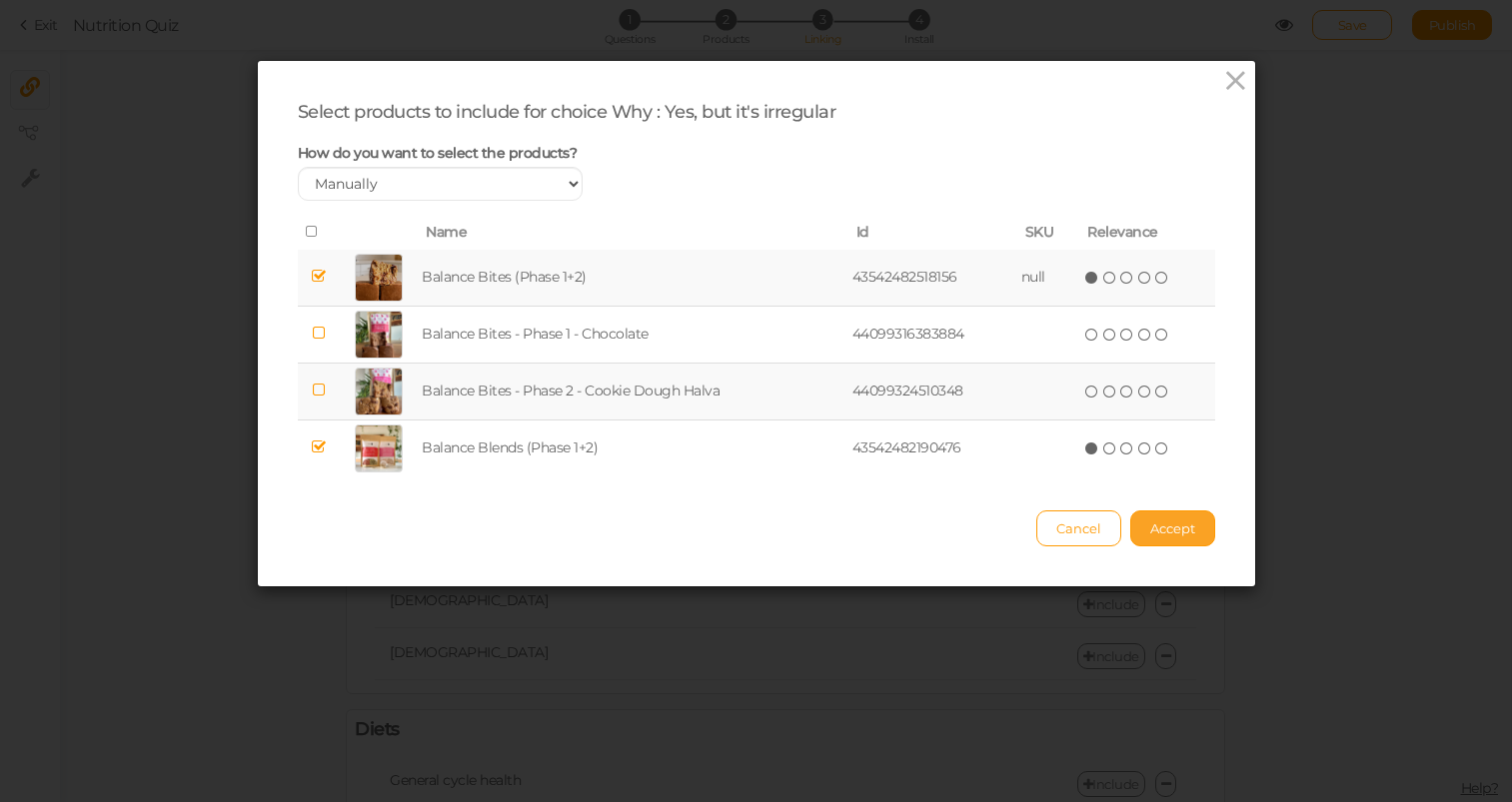 click on "Accept" at bounding box center [1172, 528] 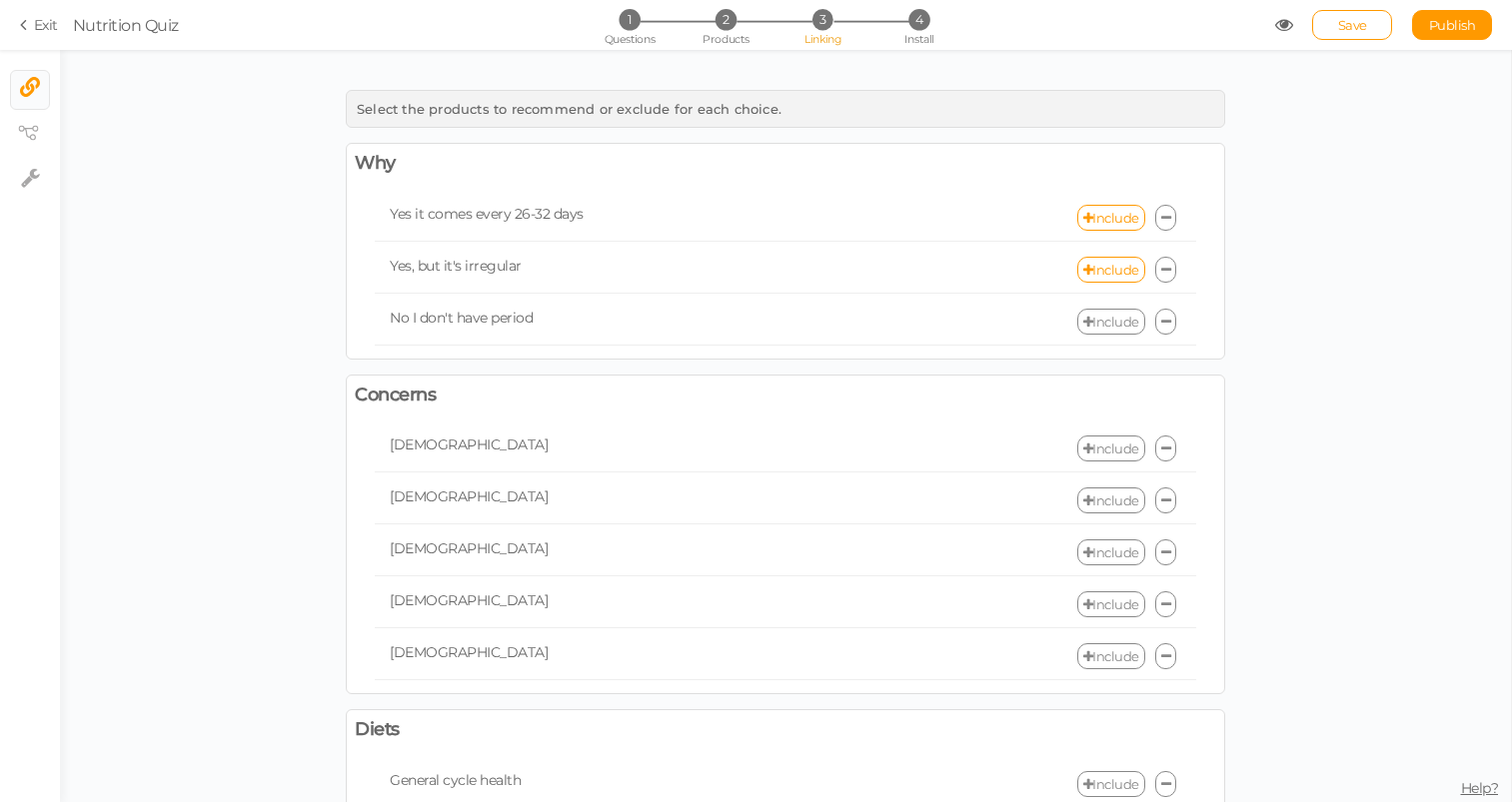 click on "Include" at bounding box center [1111, 322] 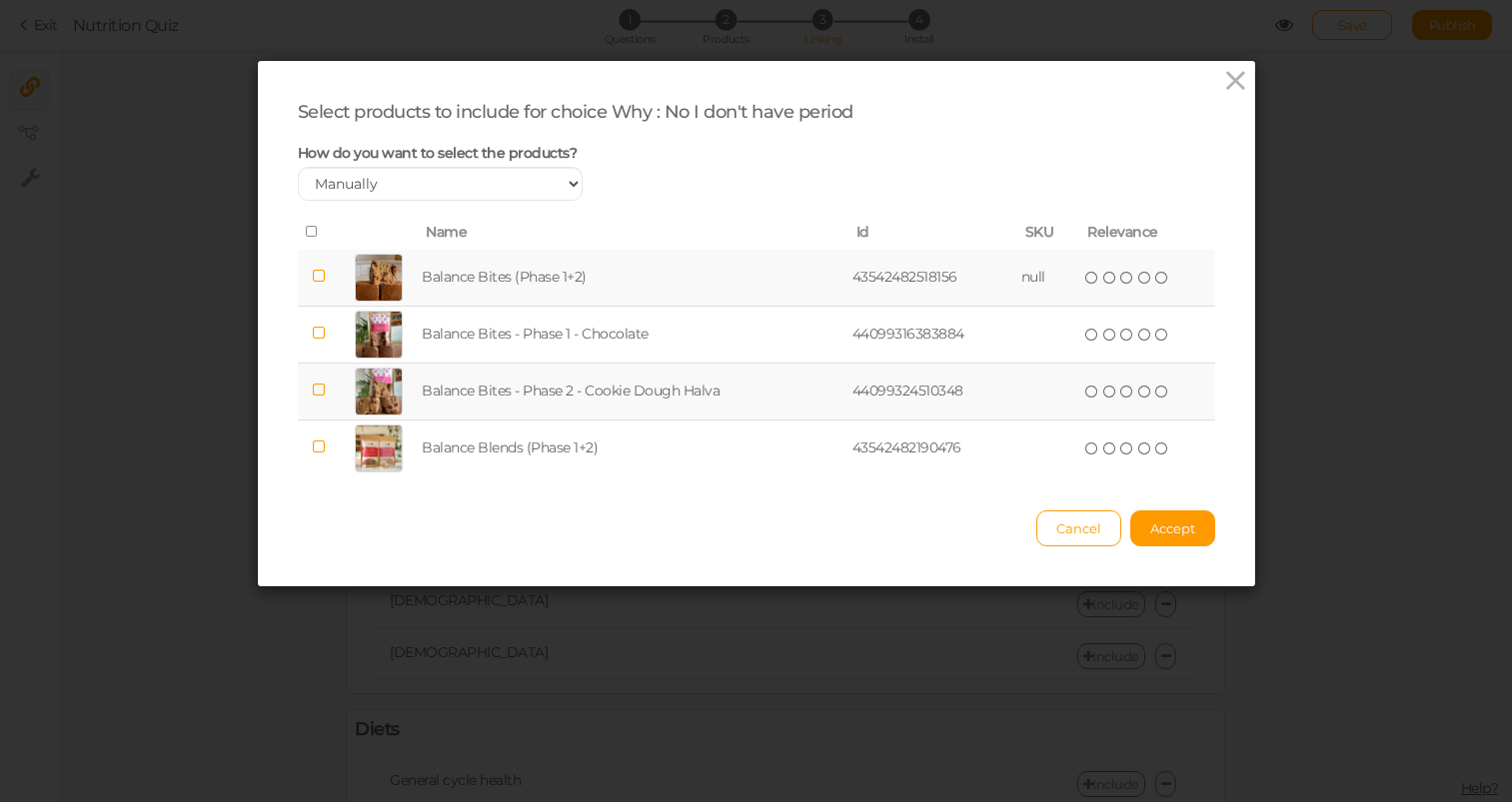 click on "Balance Bites (Phase 1+2)" at bounding box center (633, 278) 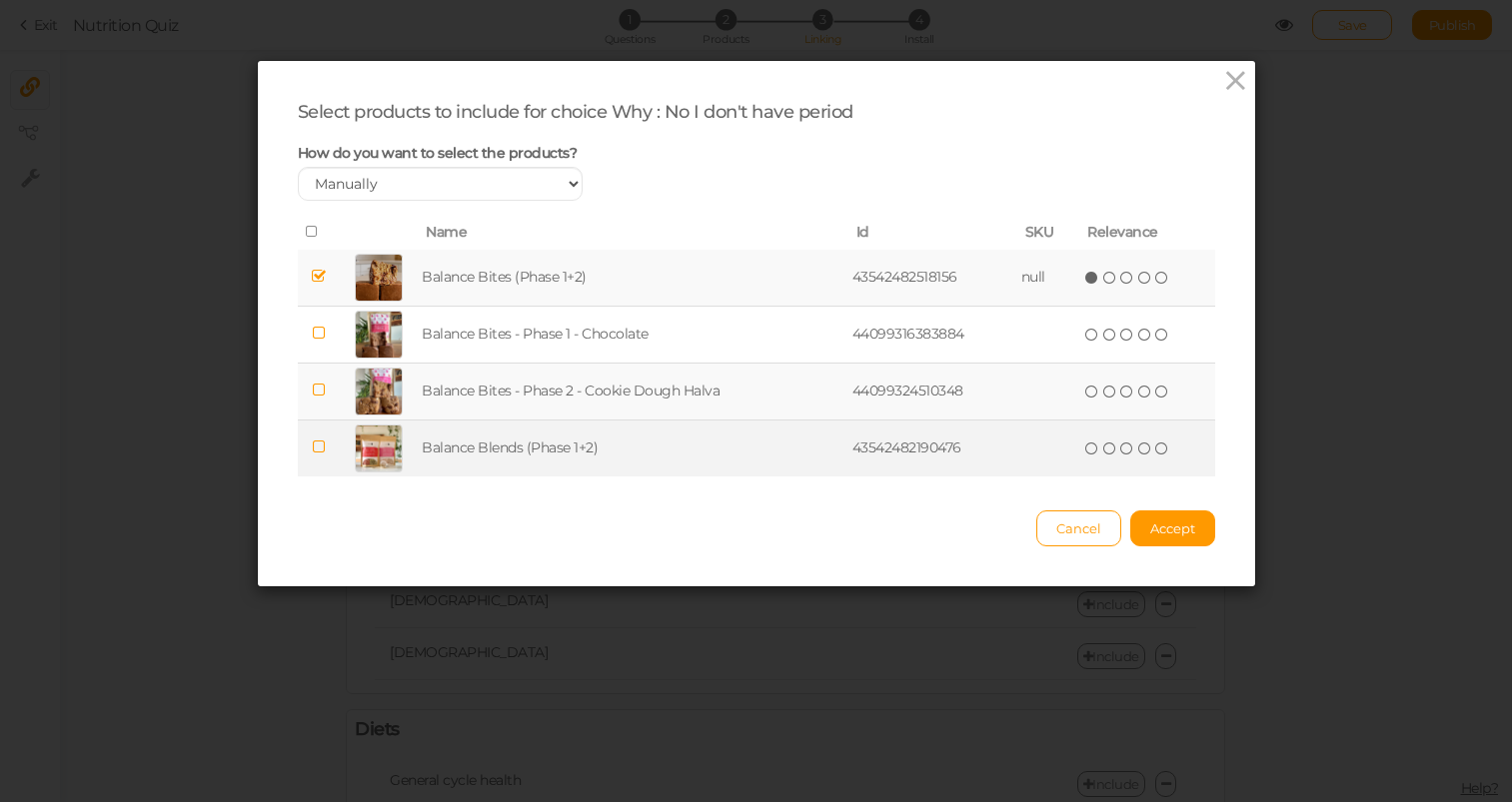 click on "Balance Blends (Phase 1+2)" at bounding box center [633, 447] 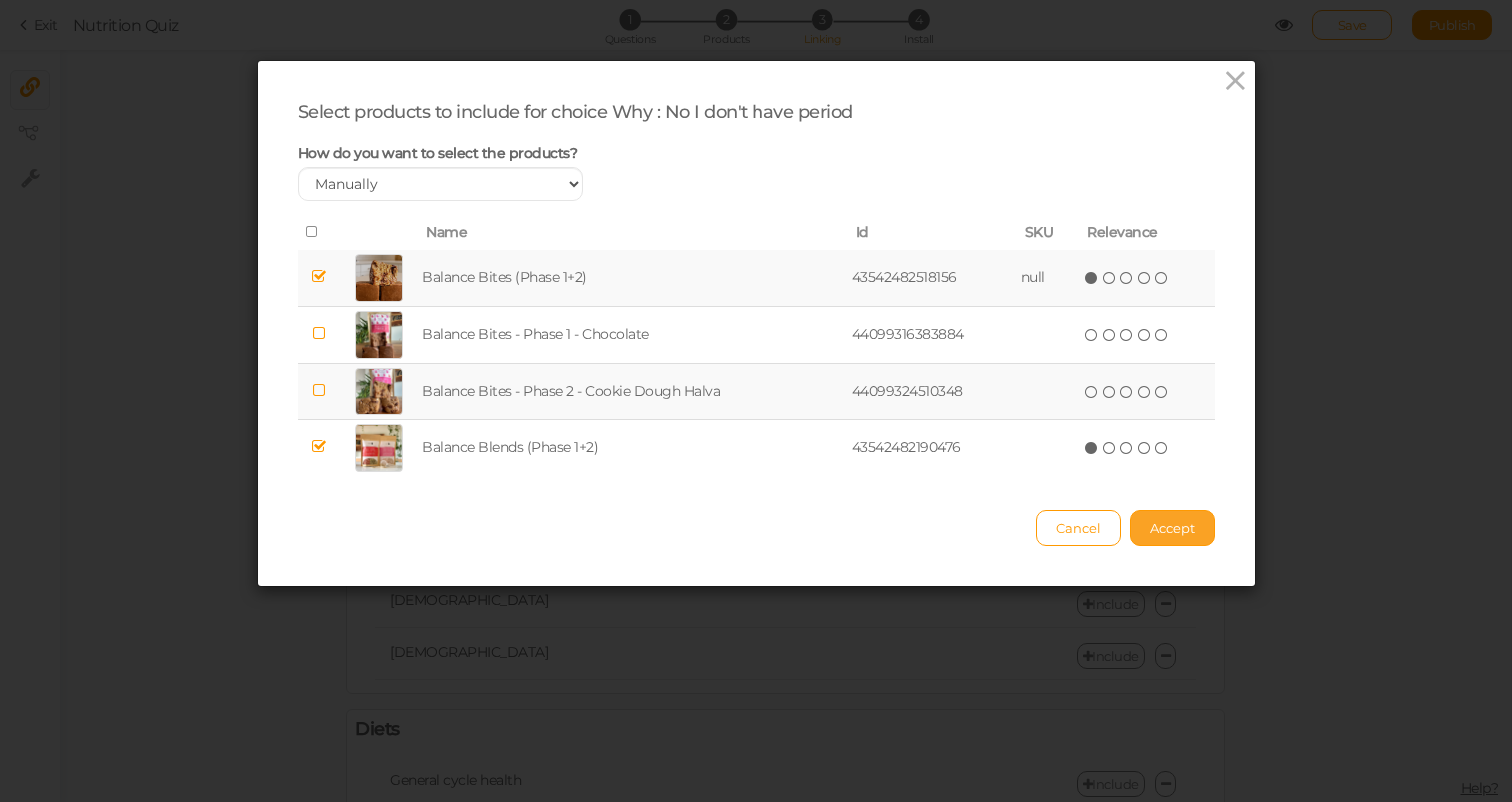 click on "Accept" at bounding box center (1172, 528) 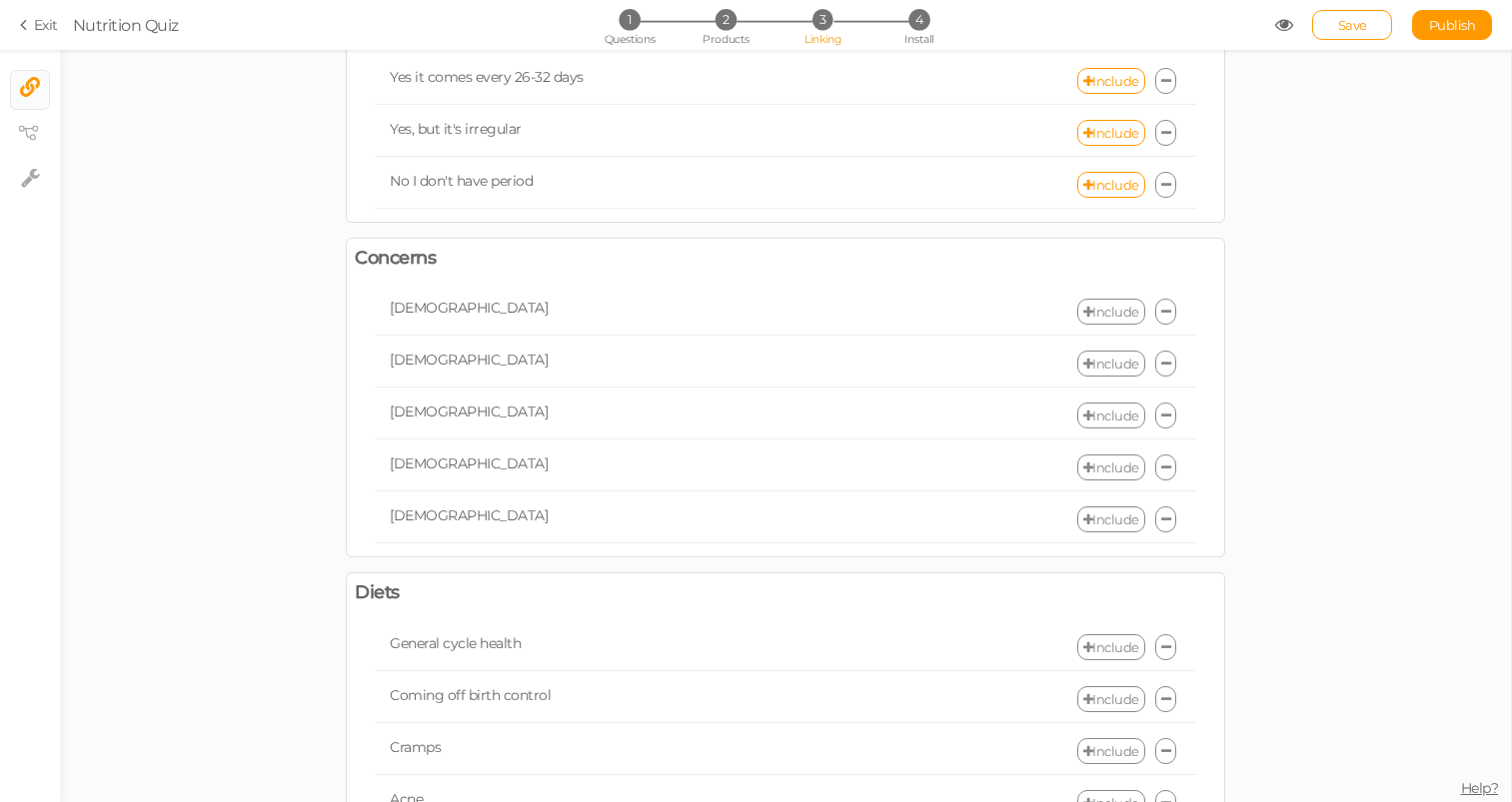 scroll, scrollTop: 156, scrollLeft: 0, axis: vertical 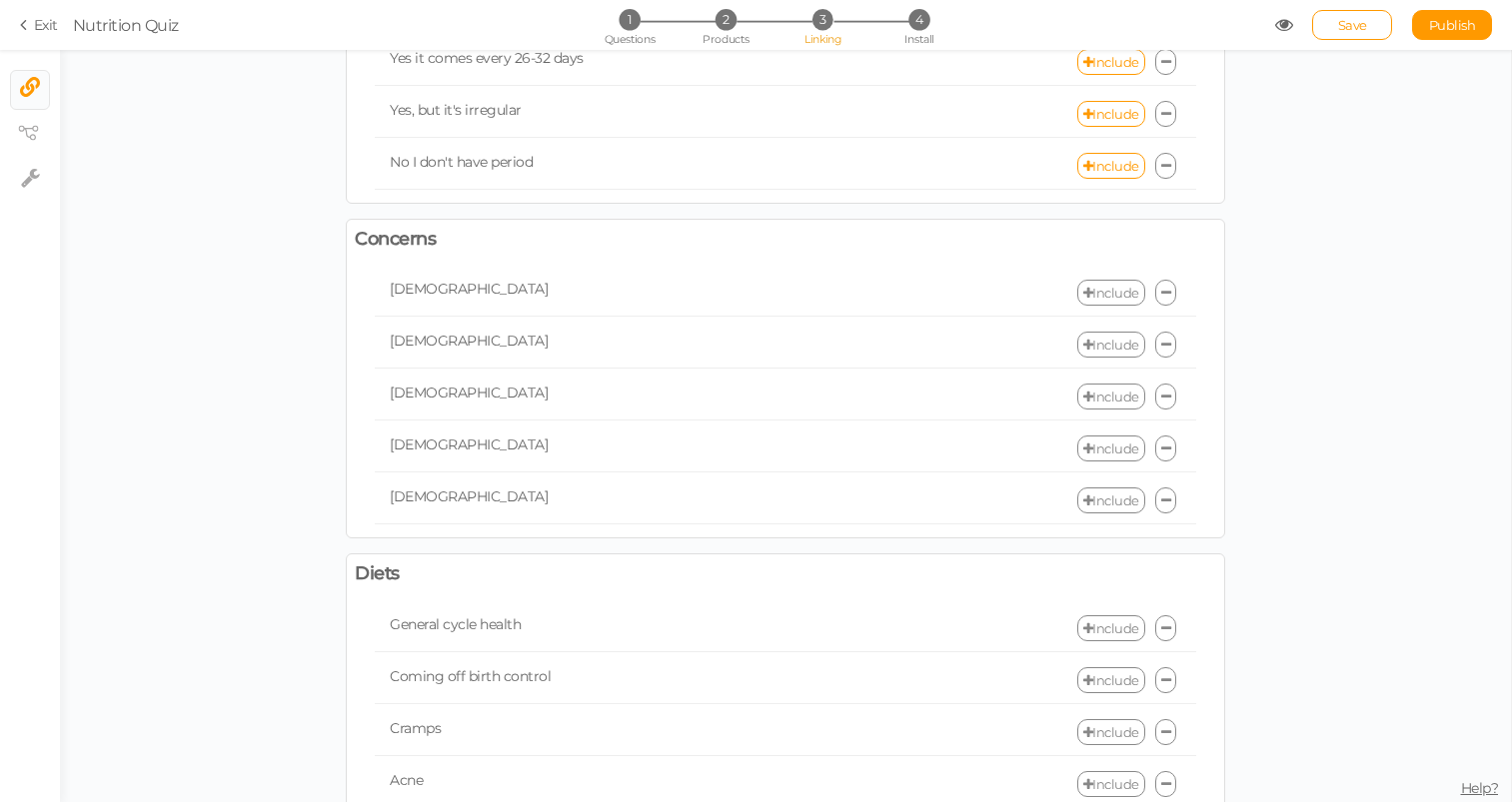 click on "Include" at bounding box center (1111, 293) 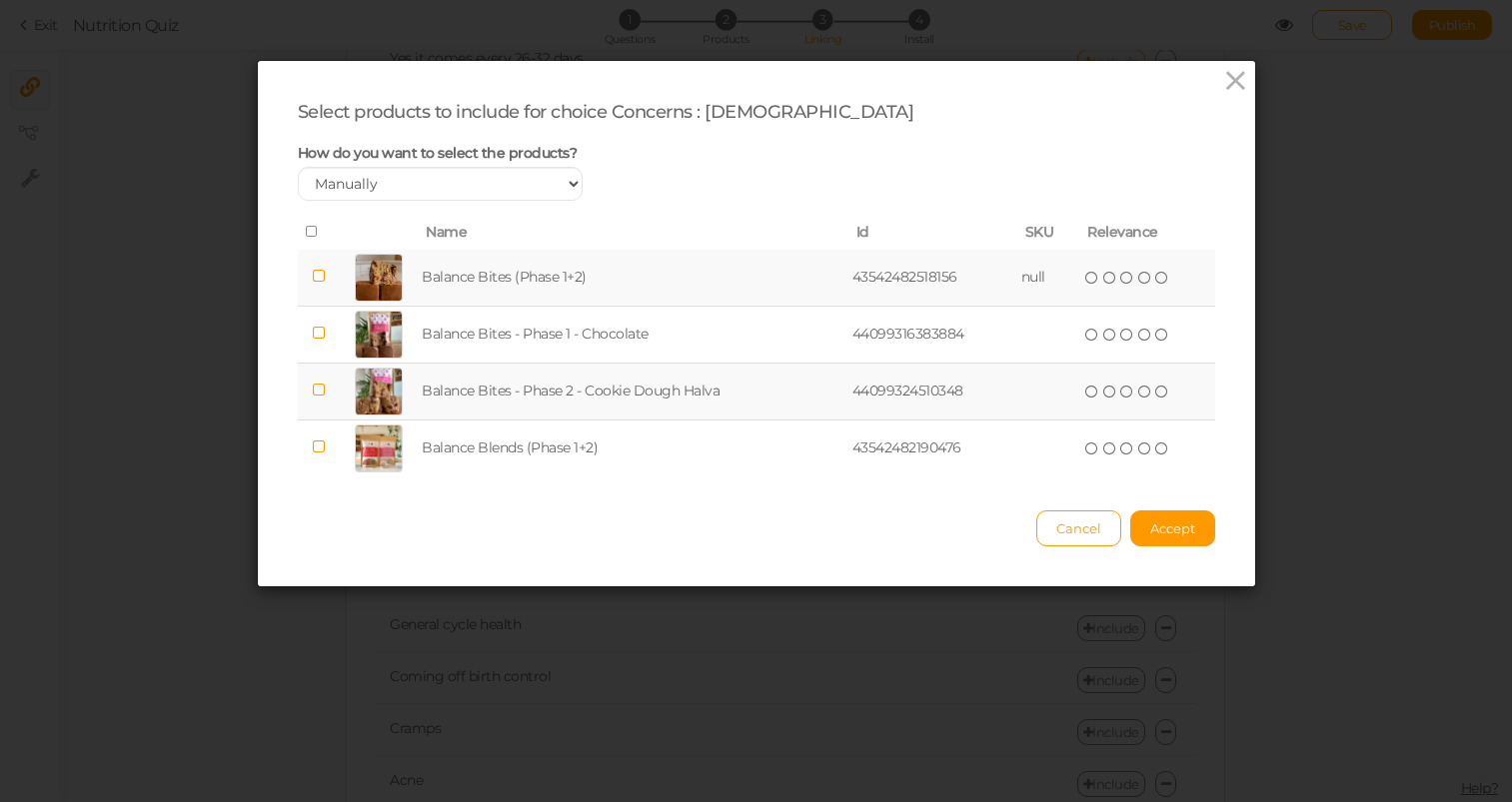 click on "Balance Bites (Phase 1+2)" at bounding box center [633, 278] 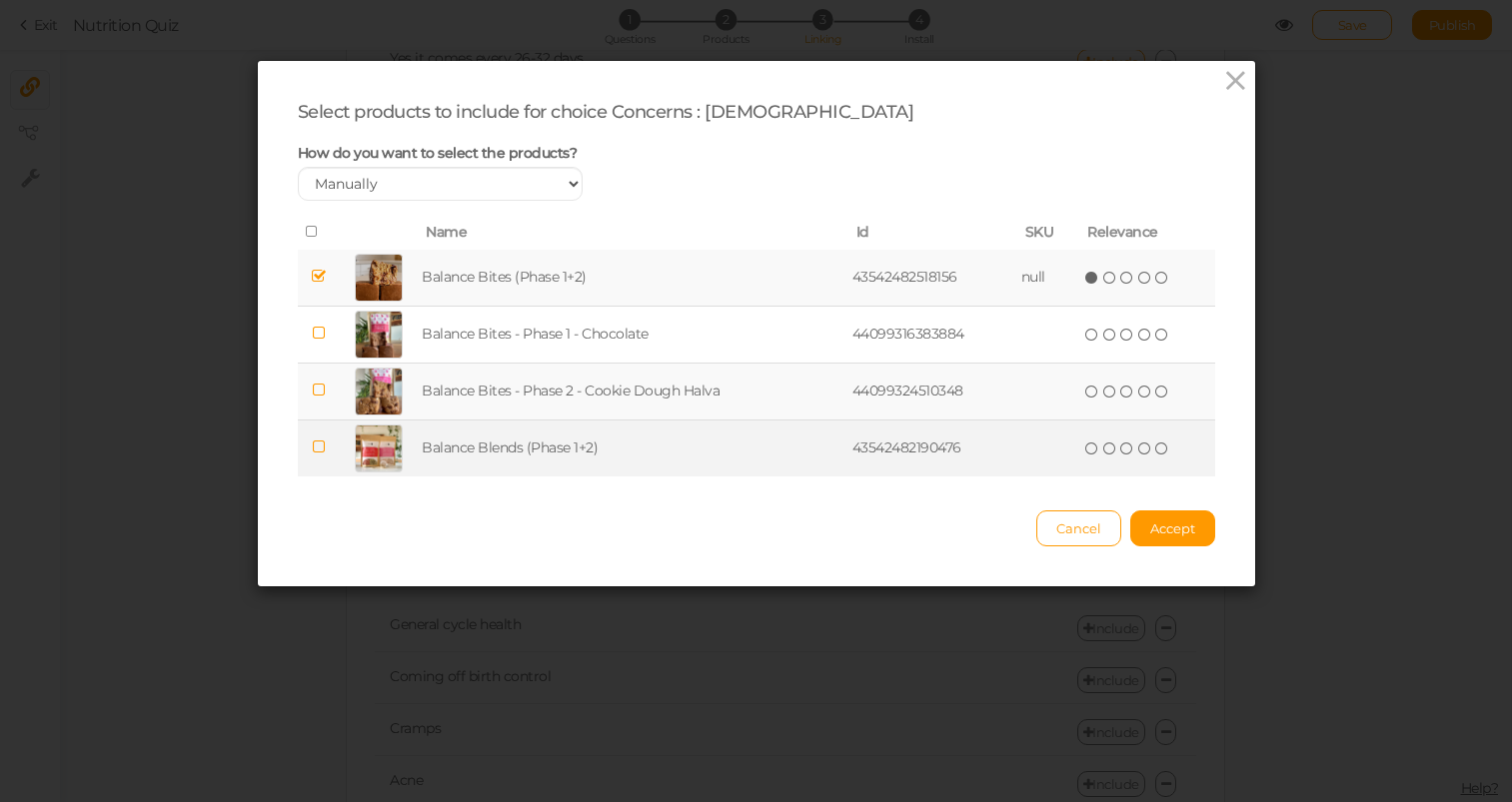click on "Balance Blends (Phase 1+2)" at bounding box center (633, 447) 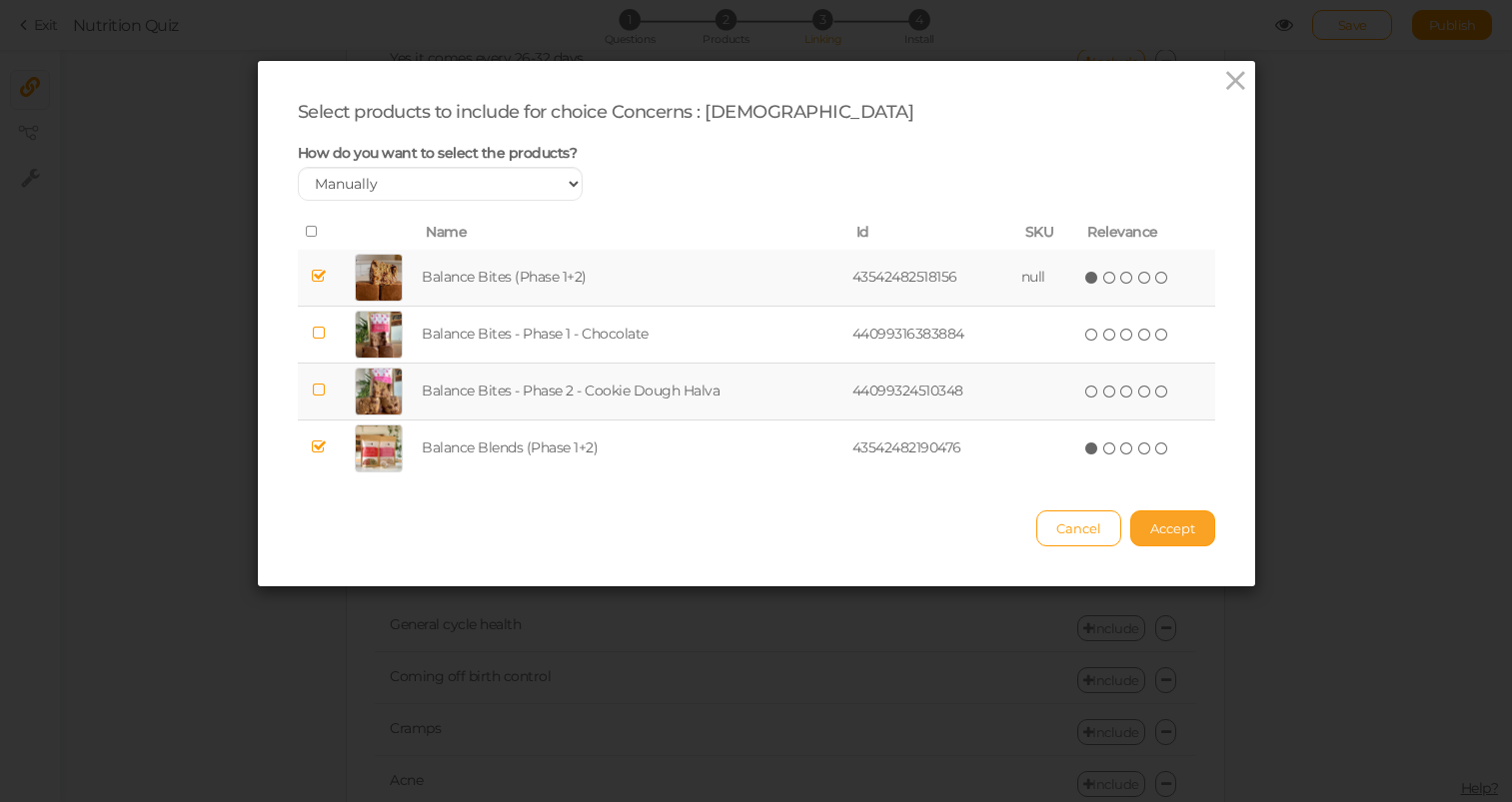 click on "Accept" at bounding box center (1172, 528) 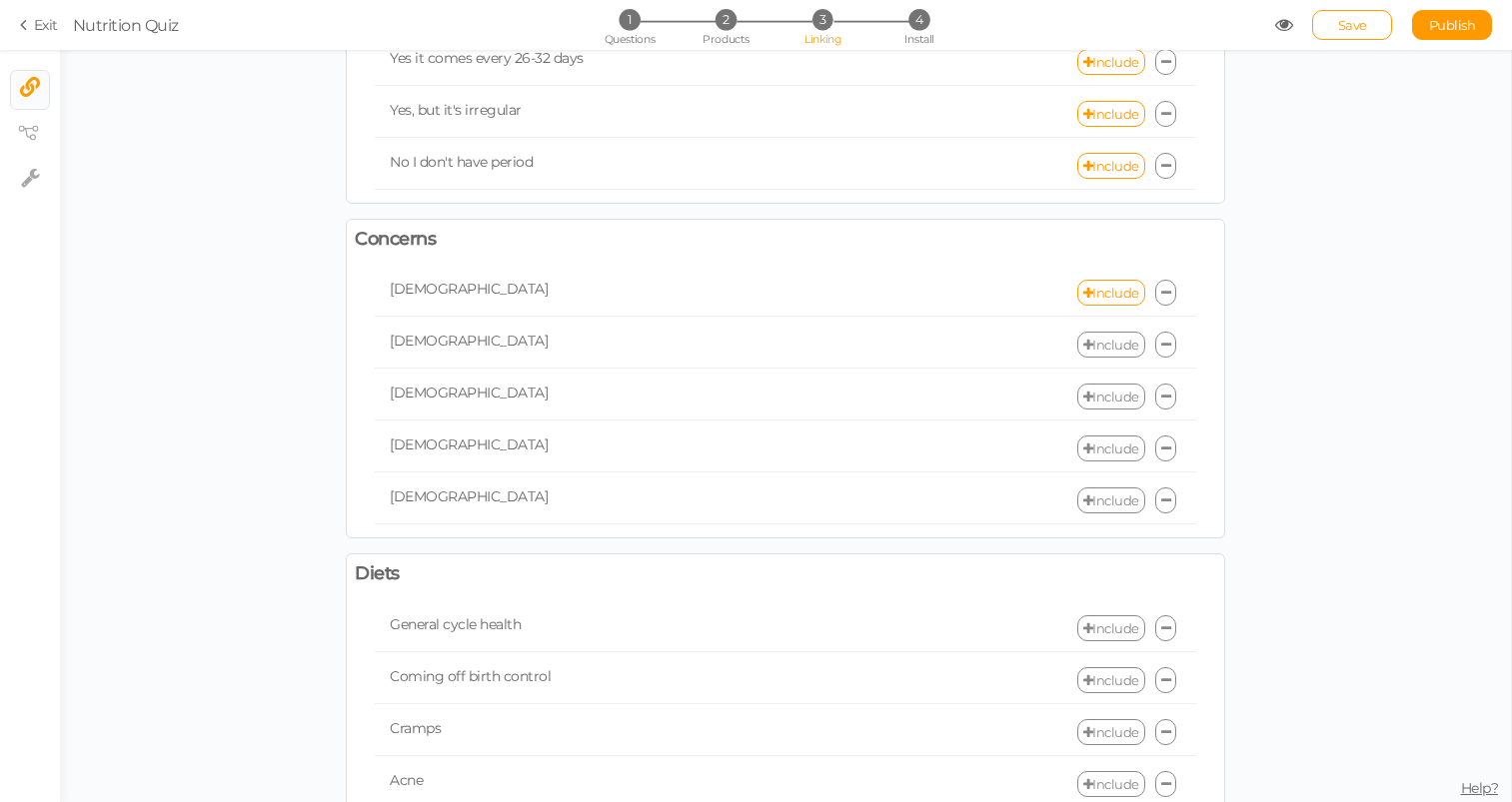 click on "Include" at bounding box center (1111, 345) 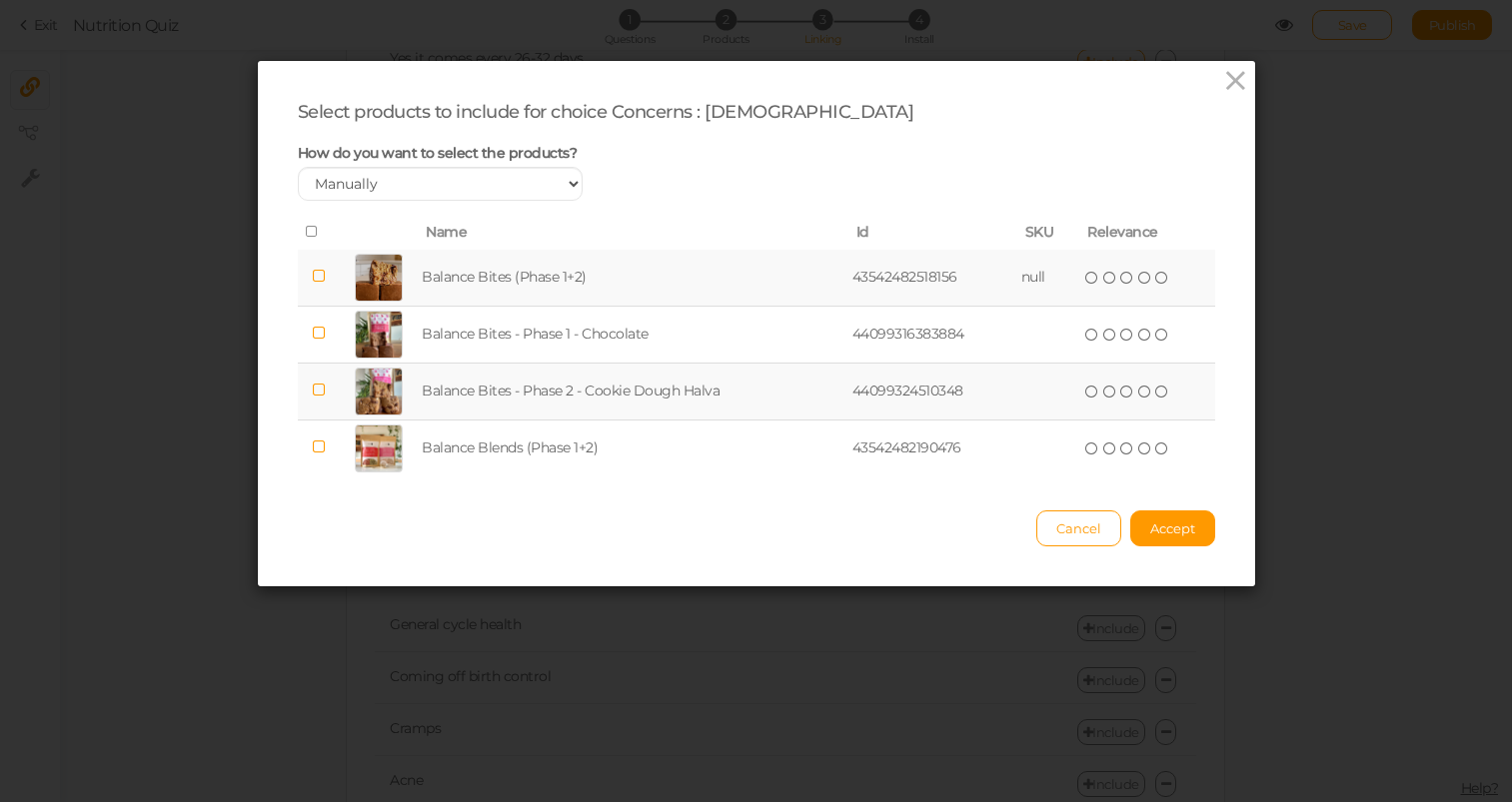 click on "Balance Bites (Phase 1+2)" at bounding box center (633, 278) 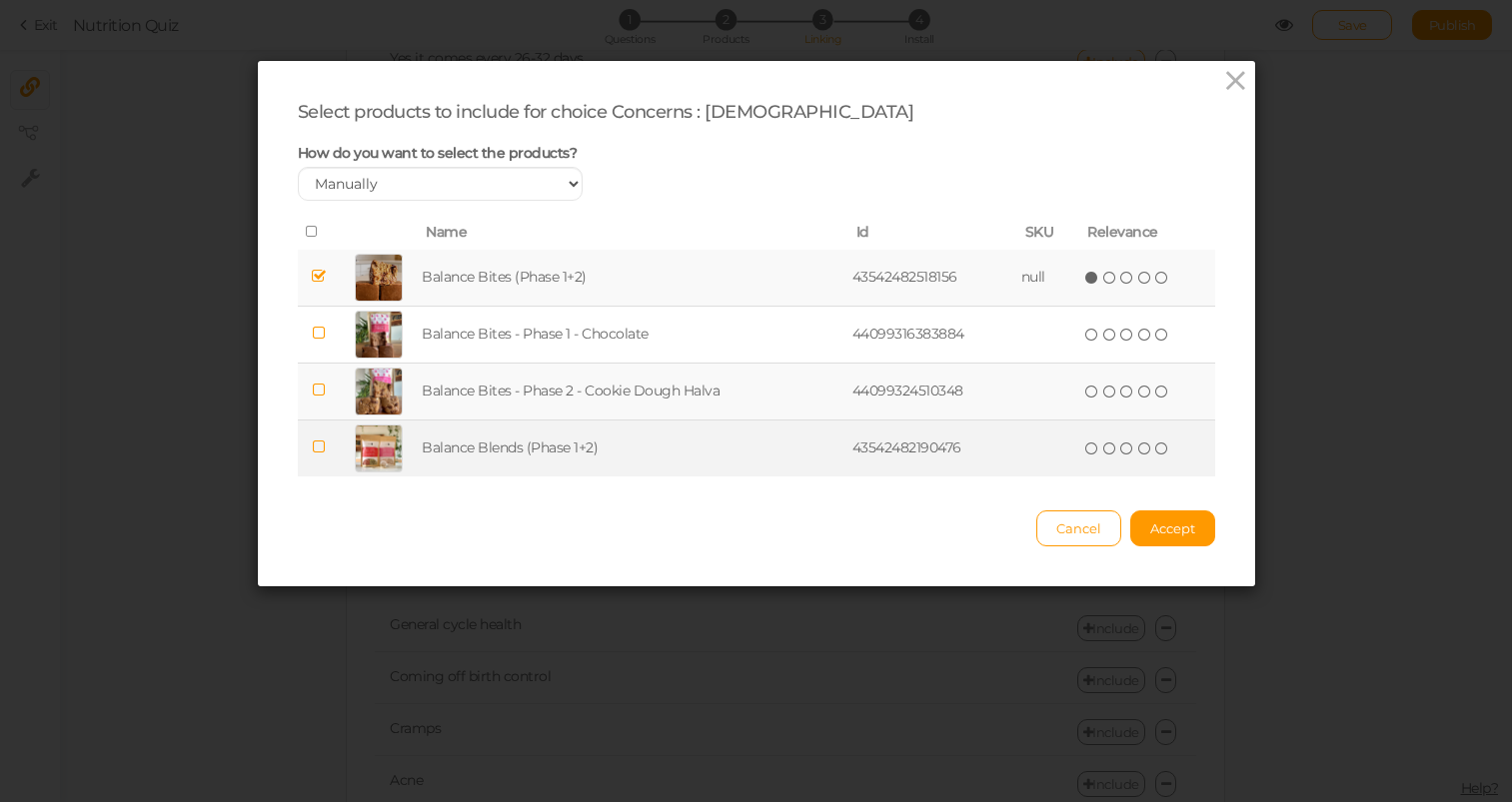 click on "Balance Blends (Phase 1+2)" at bounding box center [633, 447] 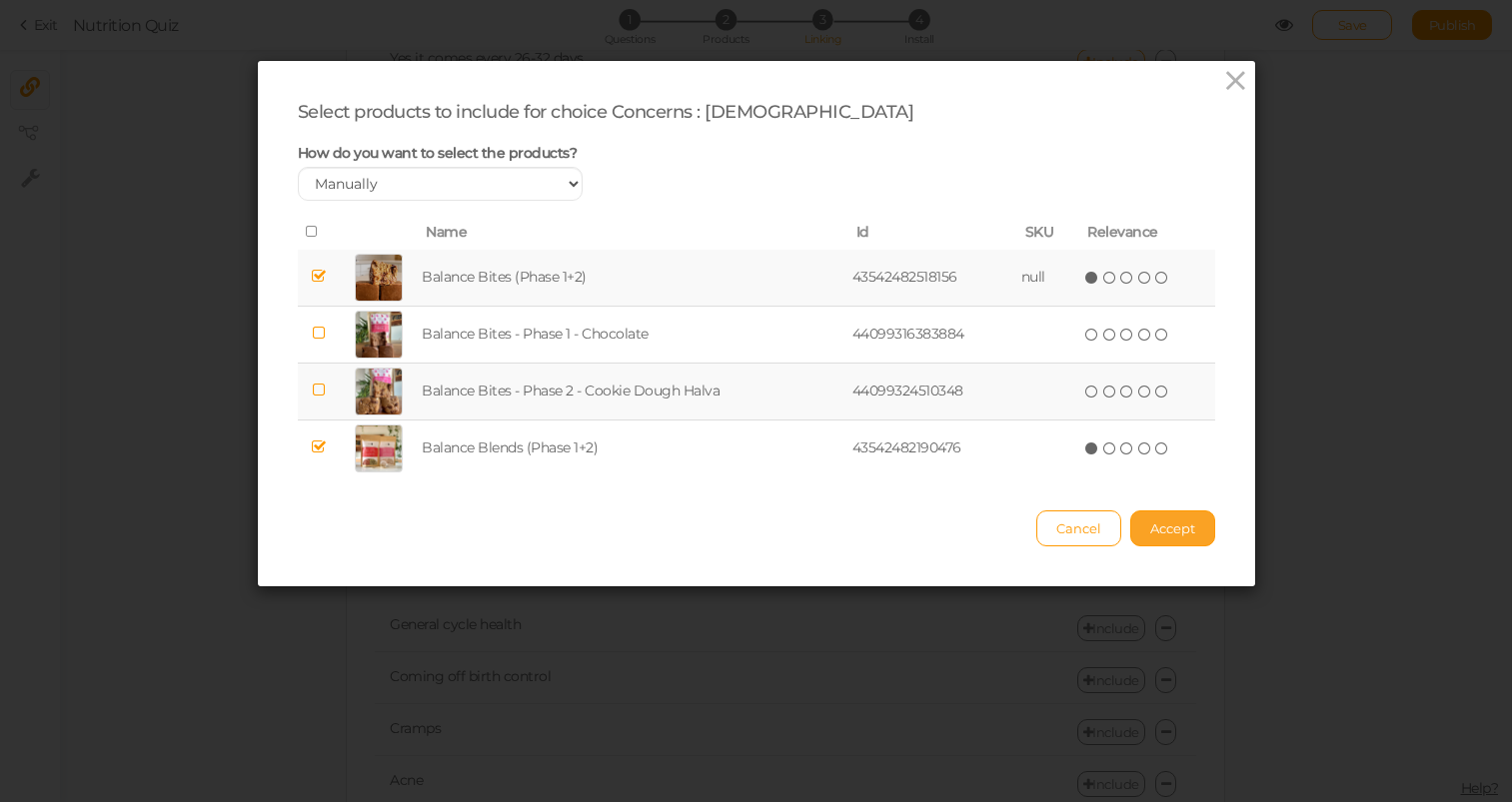 click on "Accept" at bounding box center [1172, 528] 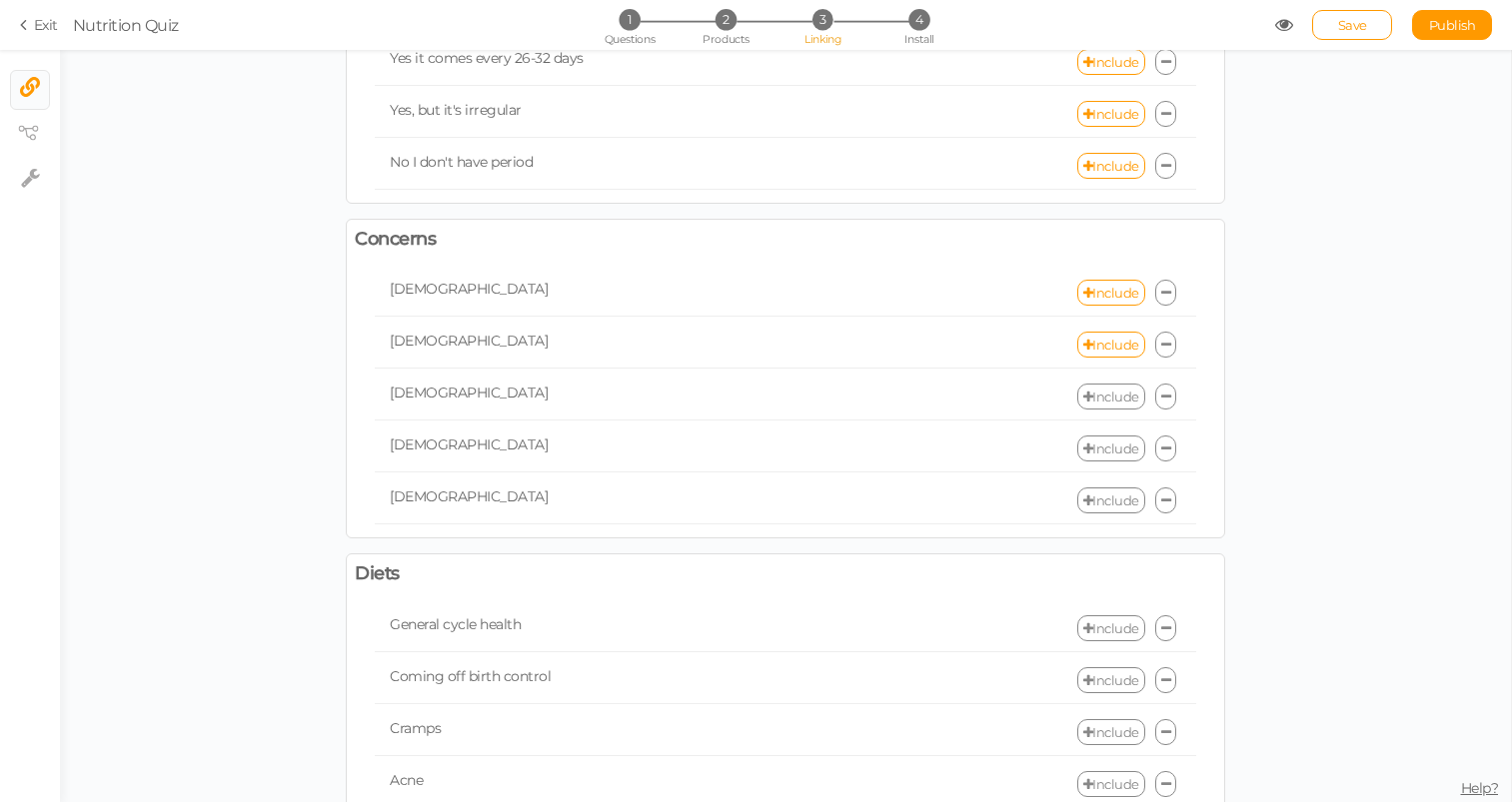 click on "Include" at bounding box center (1111, 397) 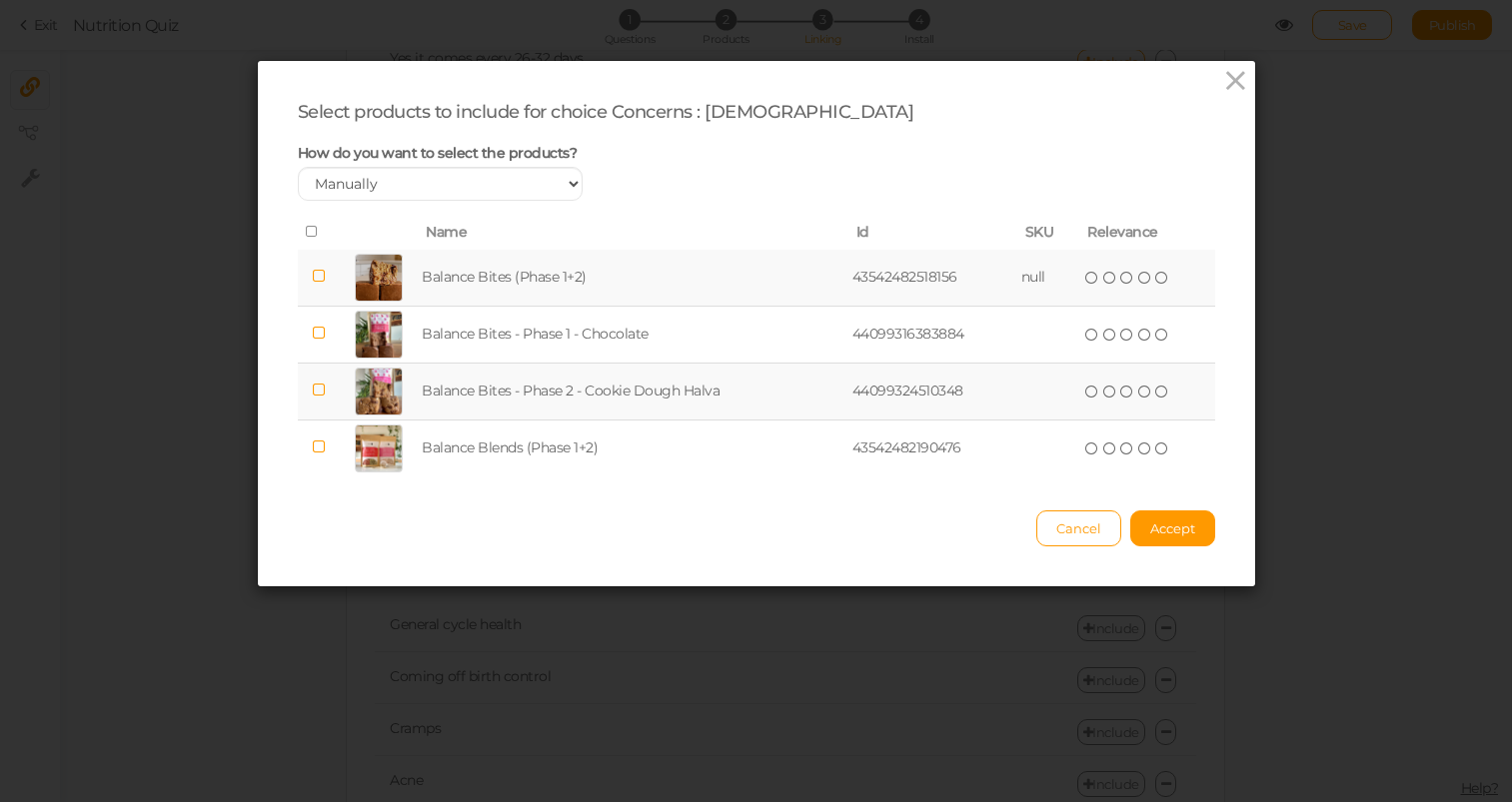 click on "Balance Bites (Phase 1+2)" at bounding box center [633, 278] 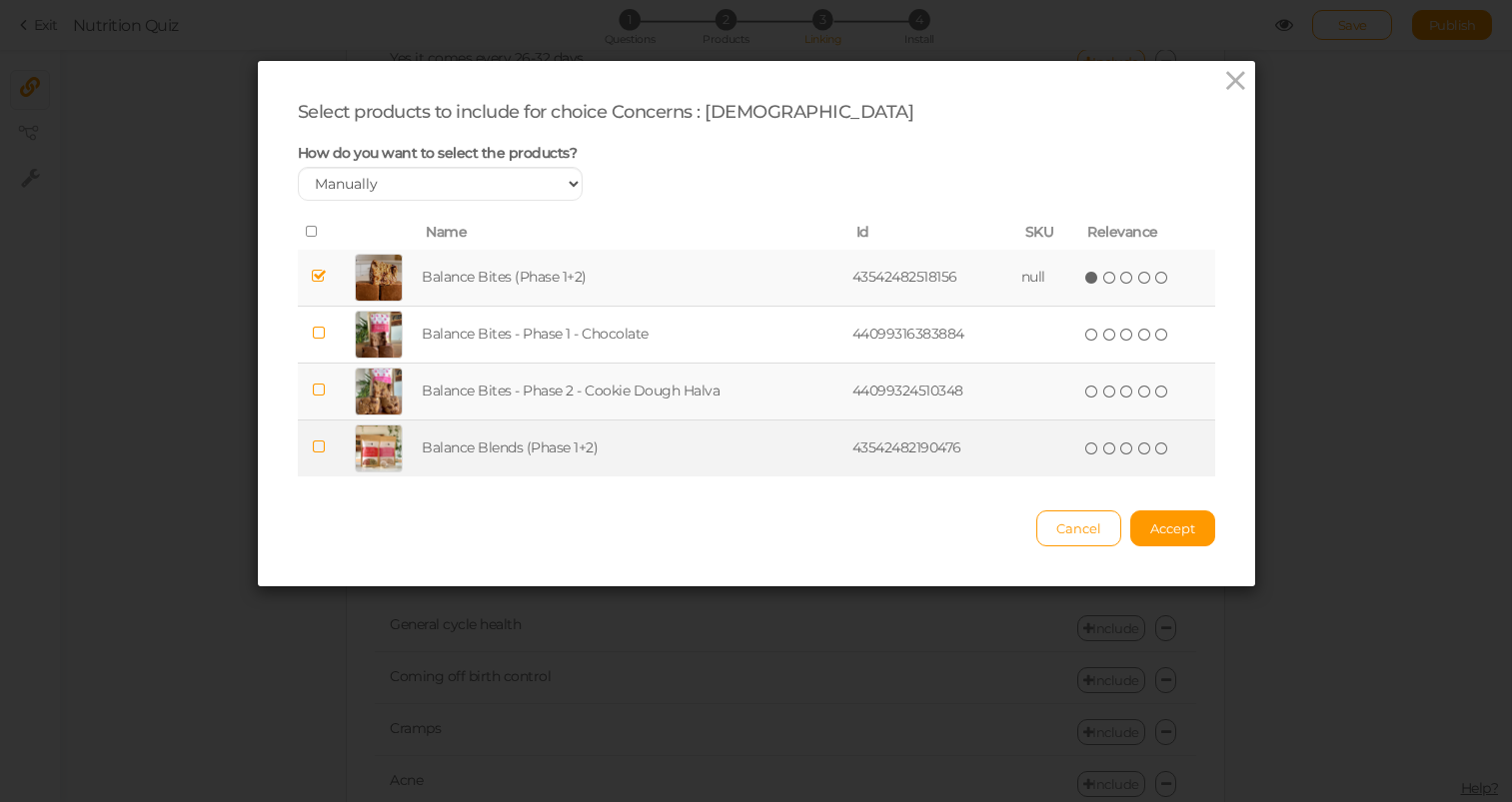 click on "Balance Blends (Phase 1+2)" at bounding box center [633, 447] 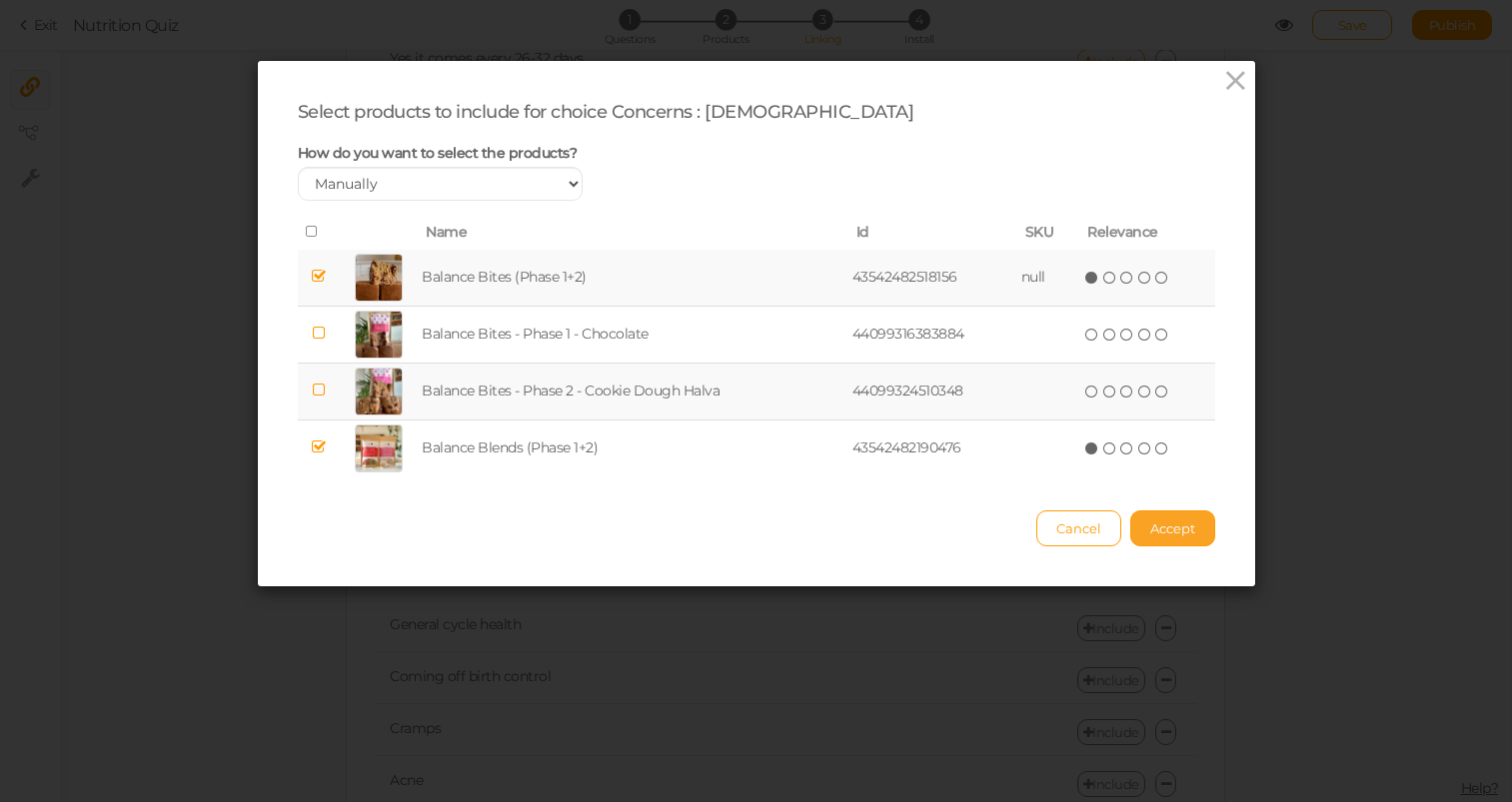 click on "Accept" at bounding box center [1172, 528] 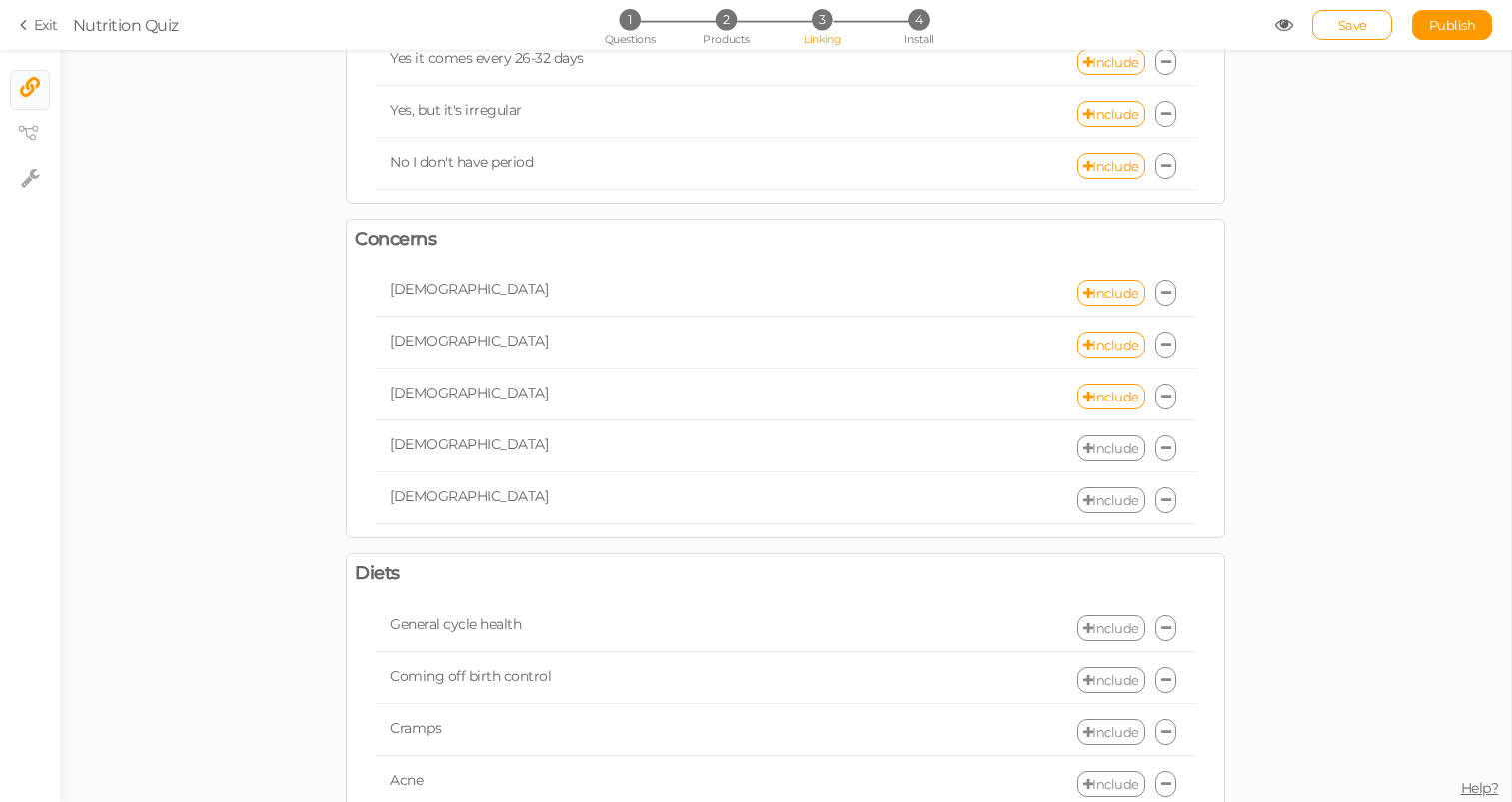 click on "Include" at bounding box center [1111, 448] 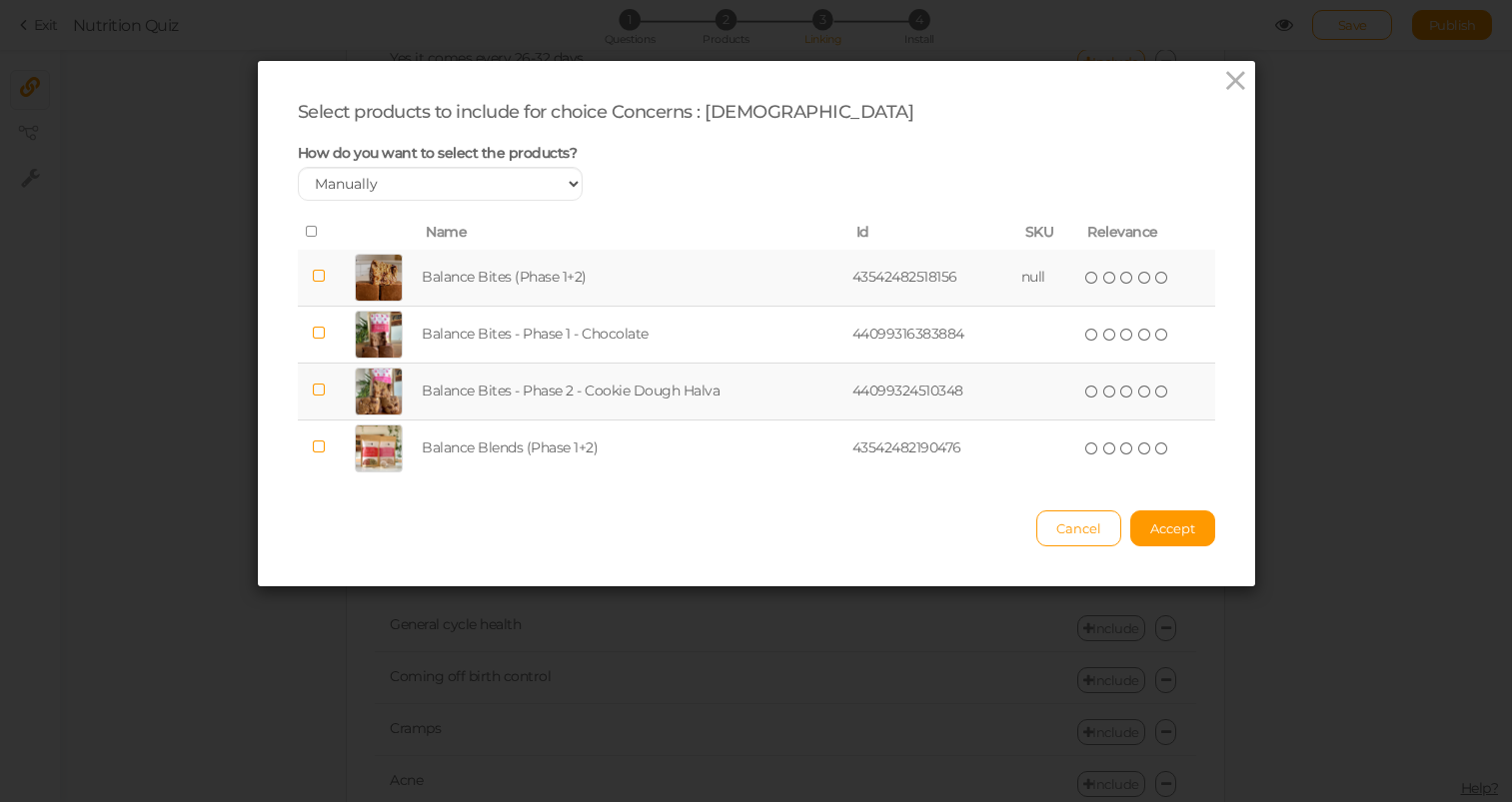click on "Balance Bites (Phase 1+2)" at bounding box center (633, 278) 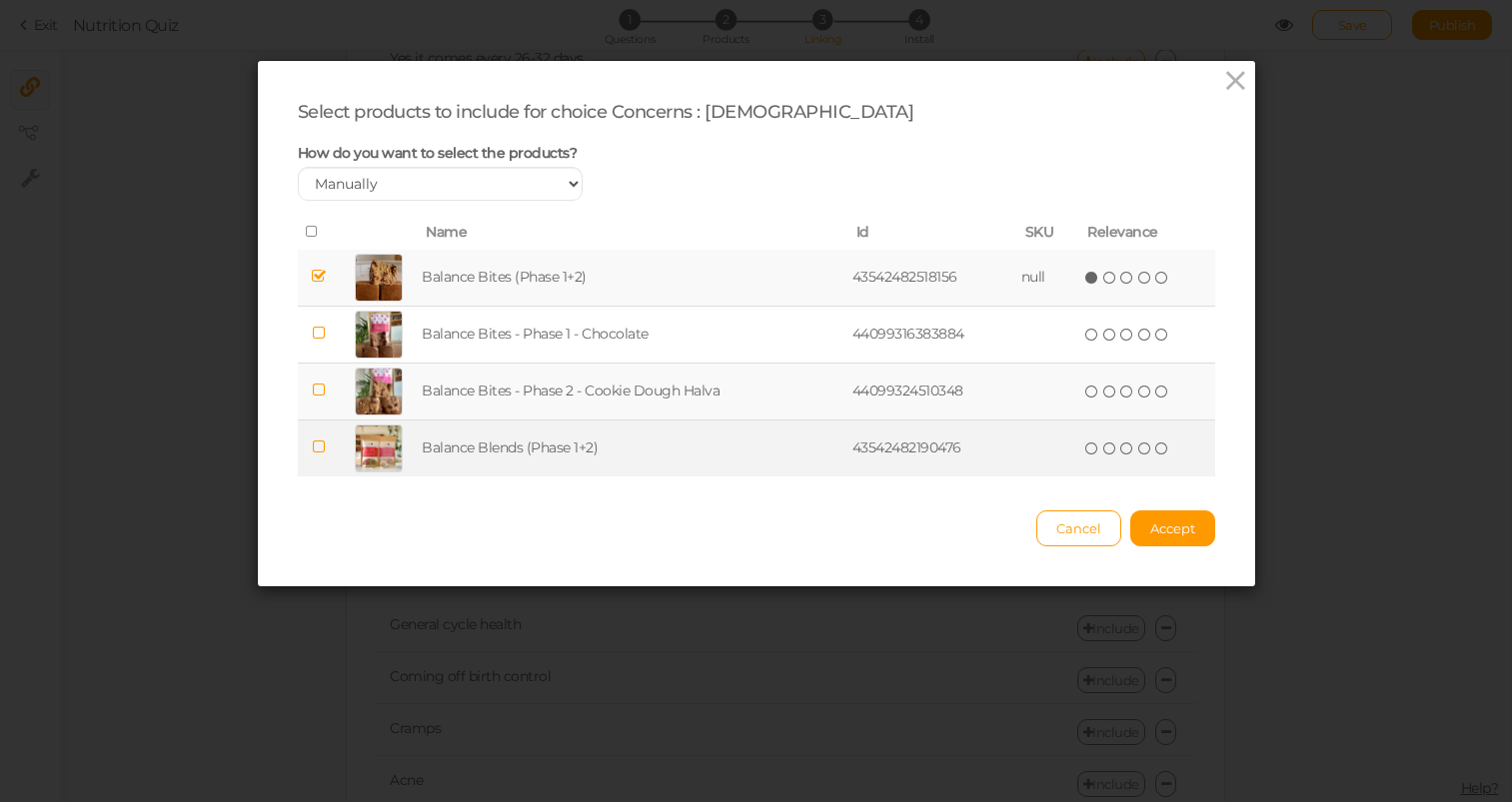 click on "Balance Blends (Phase 1+2)" at bounding box center [633, 447] 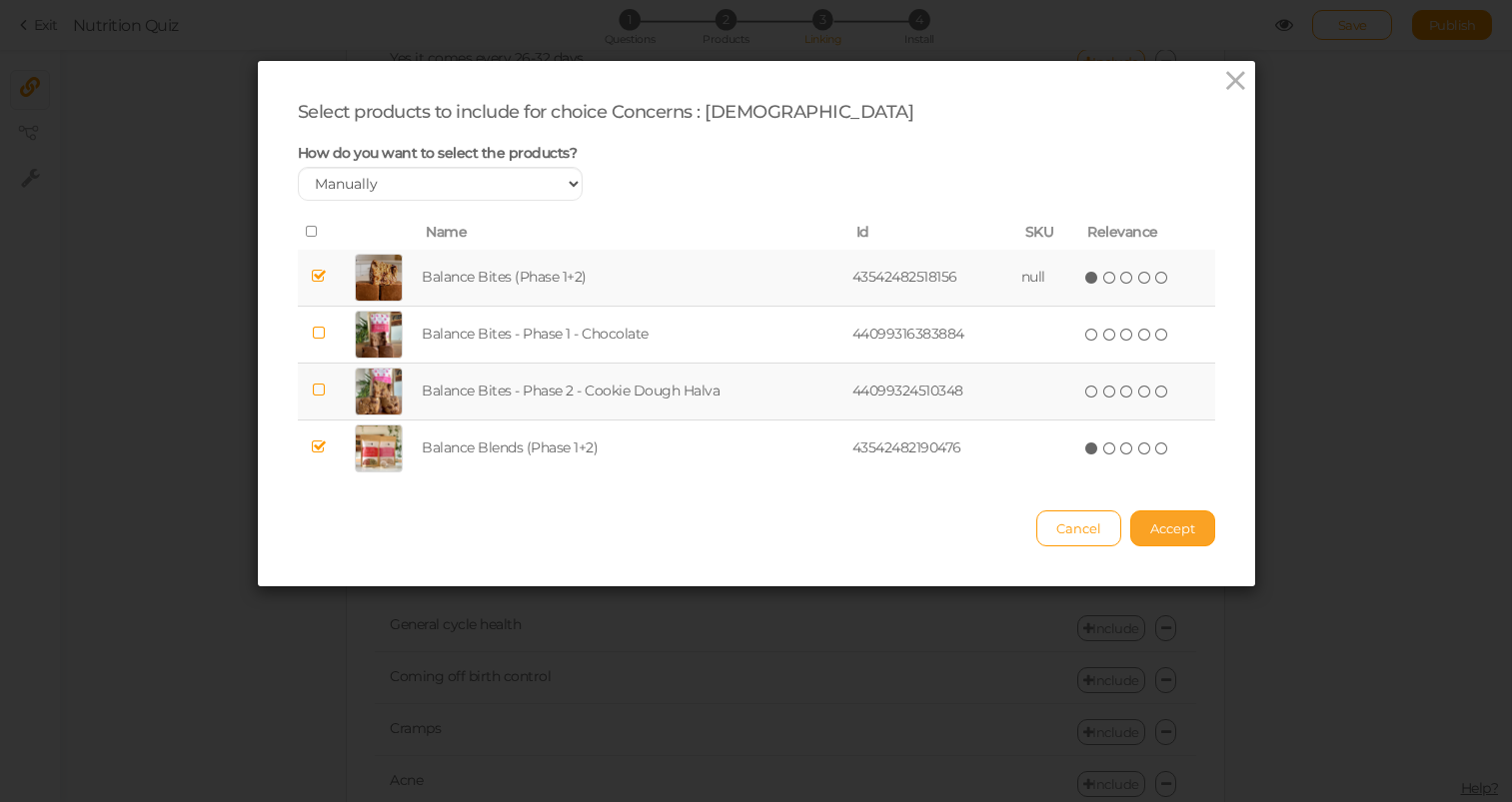 click on "Accept" at bounding box center [1172, 528] 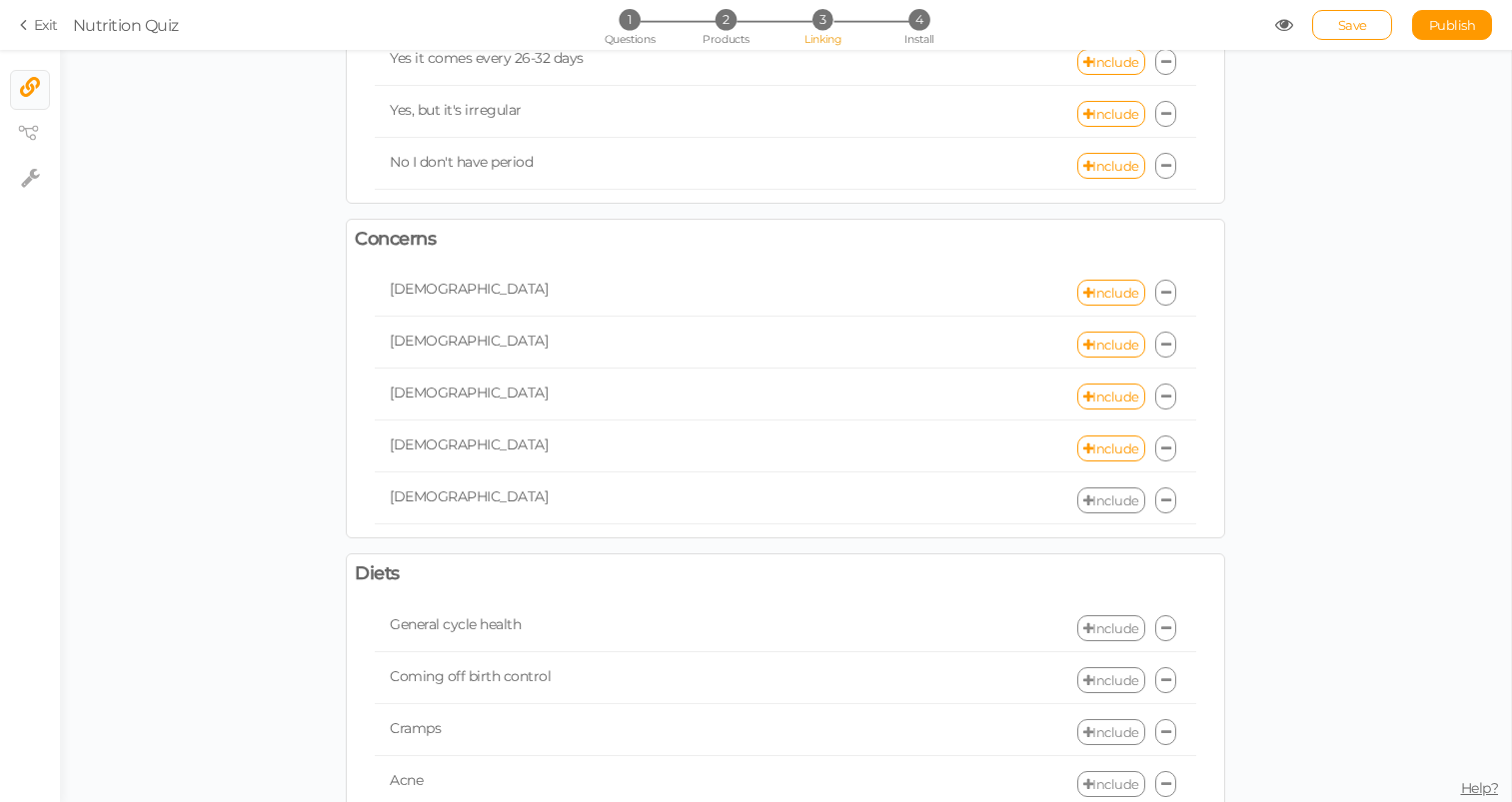 click on "Include" at bounding box center (1111, 500) 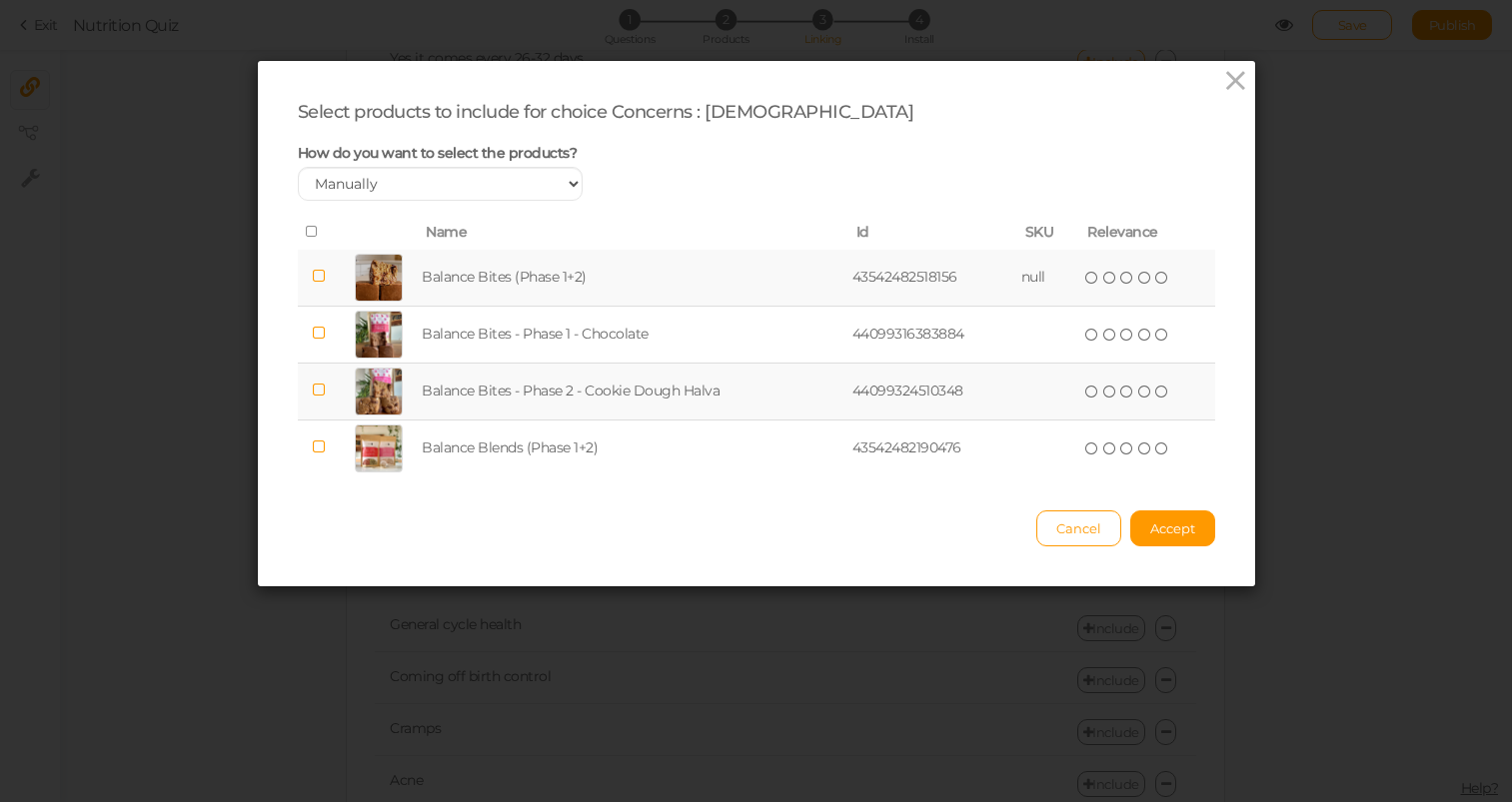 click on "Balance Bites (Phase 1+2)" at bounding box center (633, 278) 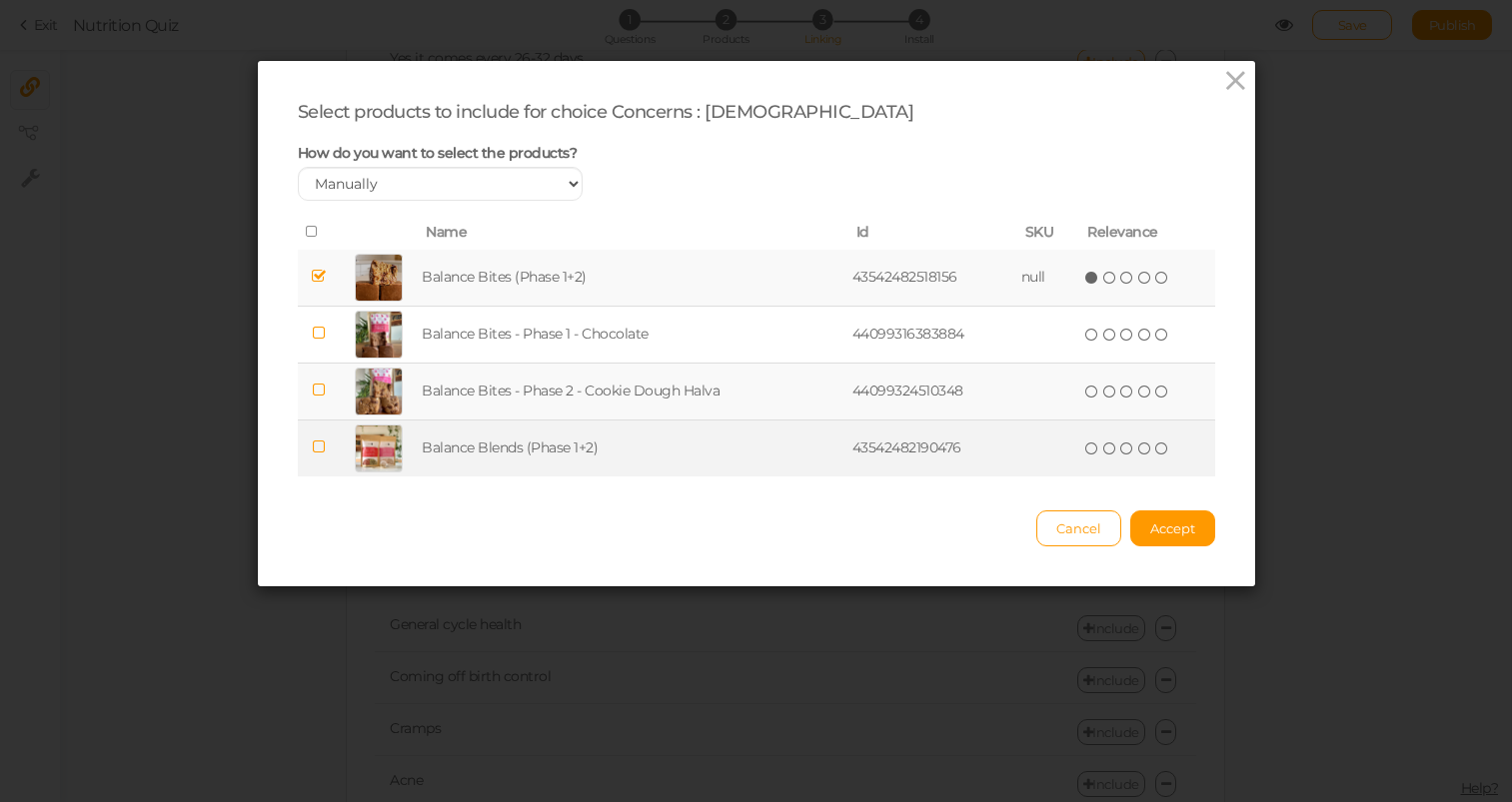 click on "Balance Blends (Phase 1+2)" at bounding box center [633, 447] 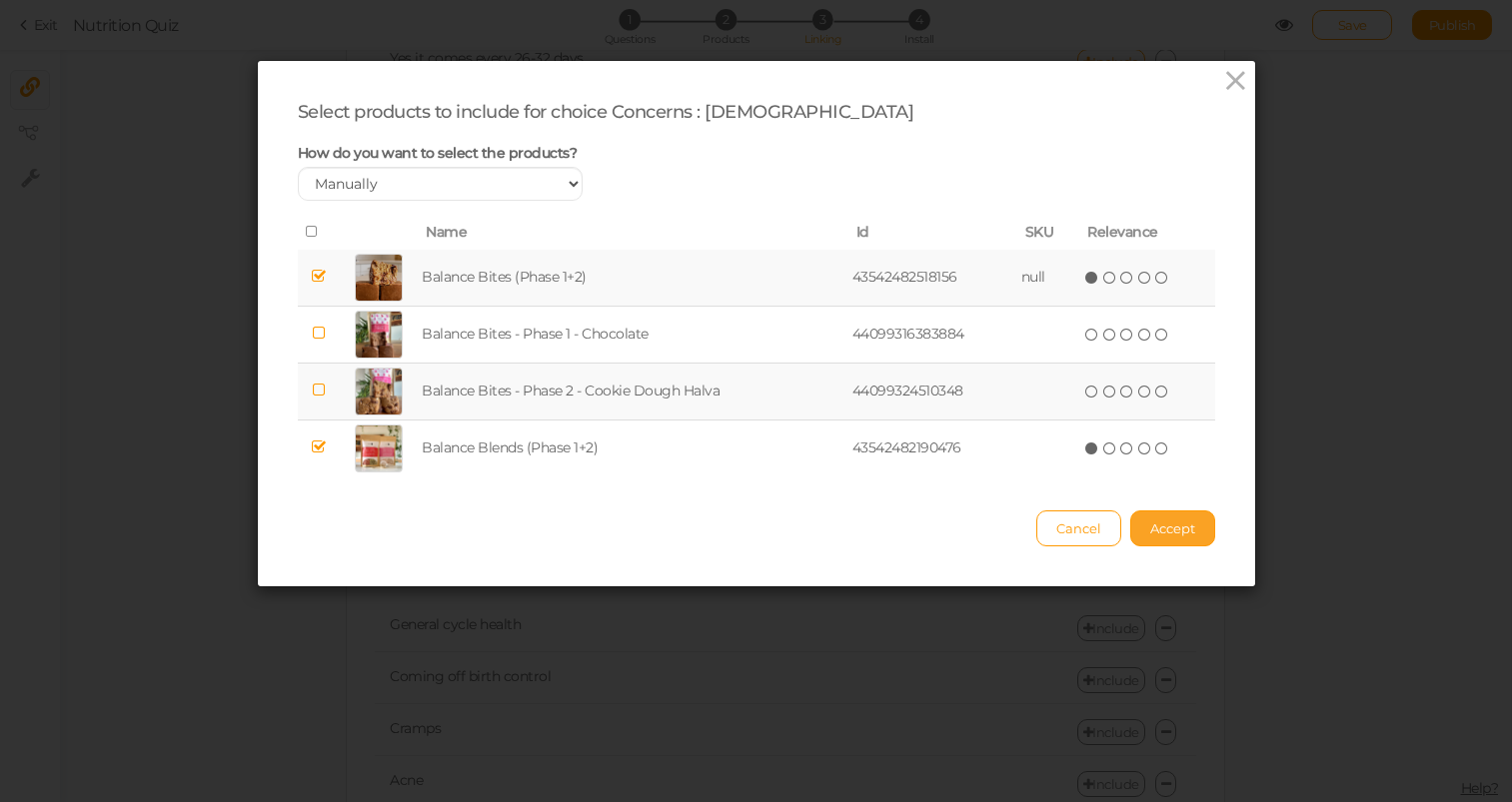 click on "Accept" at bounding box center [1172, 528] 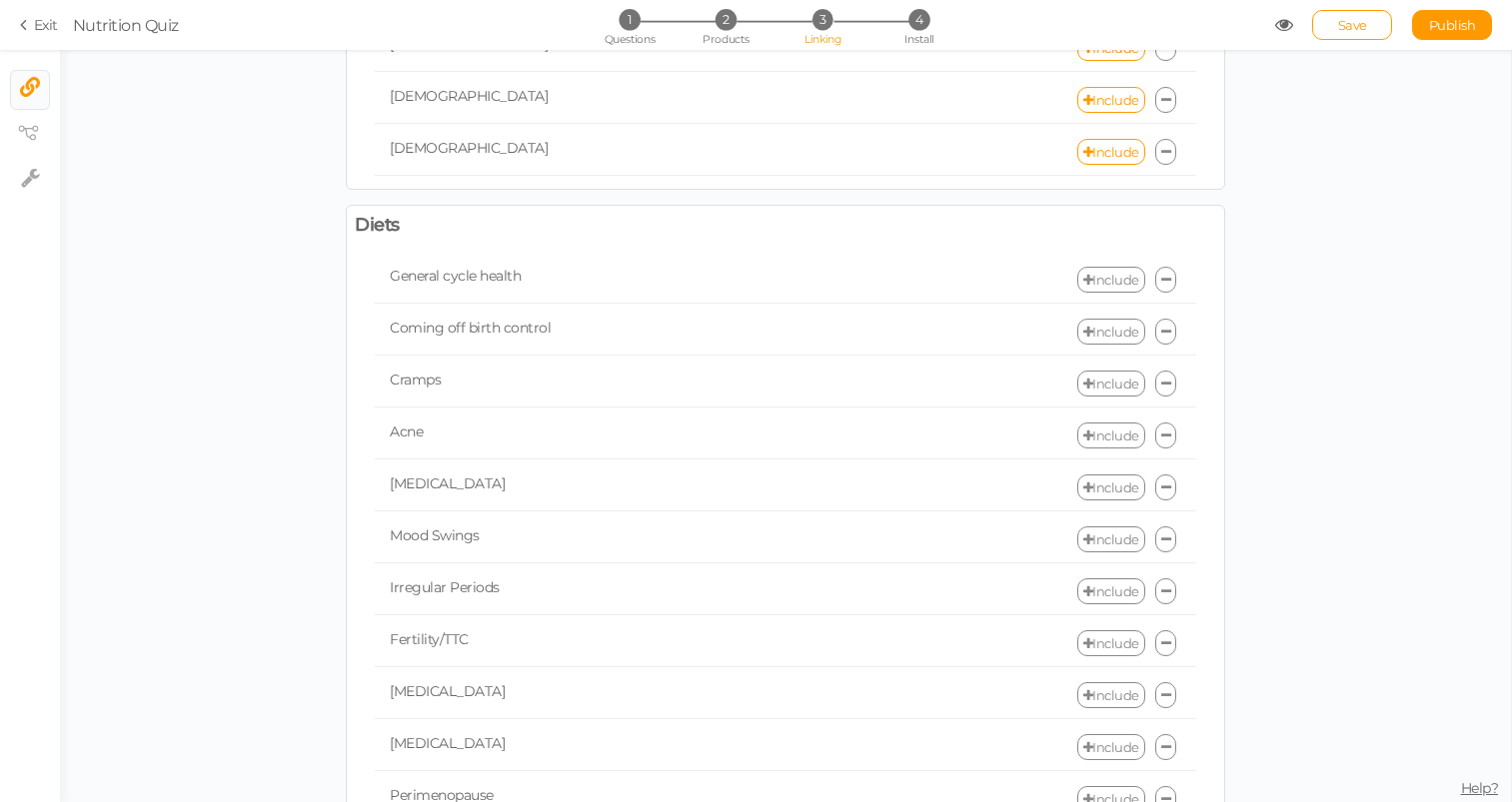 scroll, scrollTop: 530, scrollLeft: 0, axis: vertical 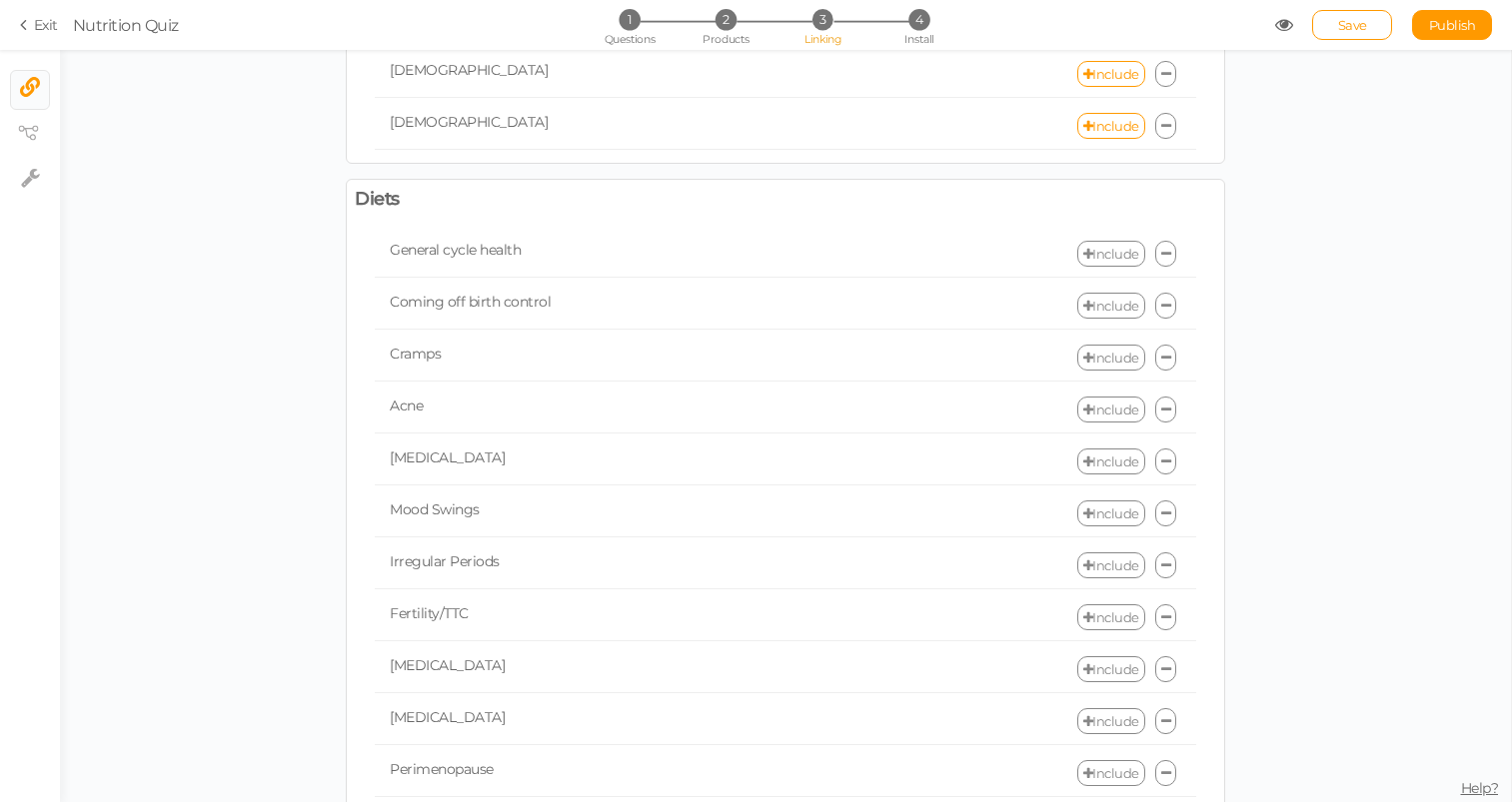 click on "Include" at bounding box center [1111, 254] 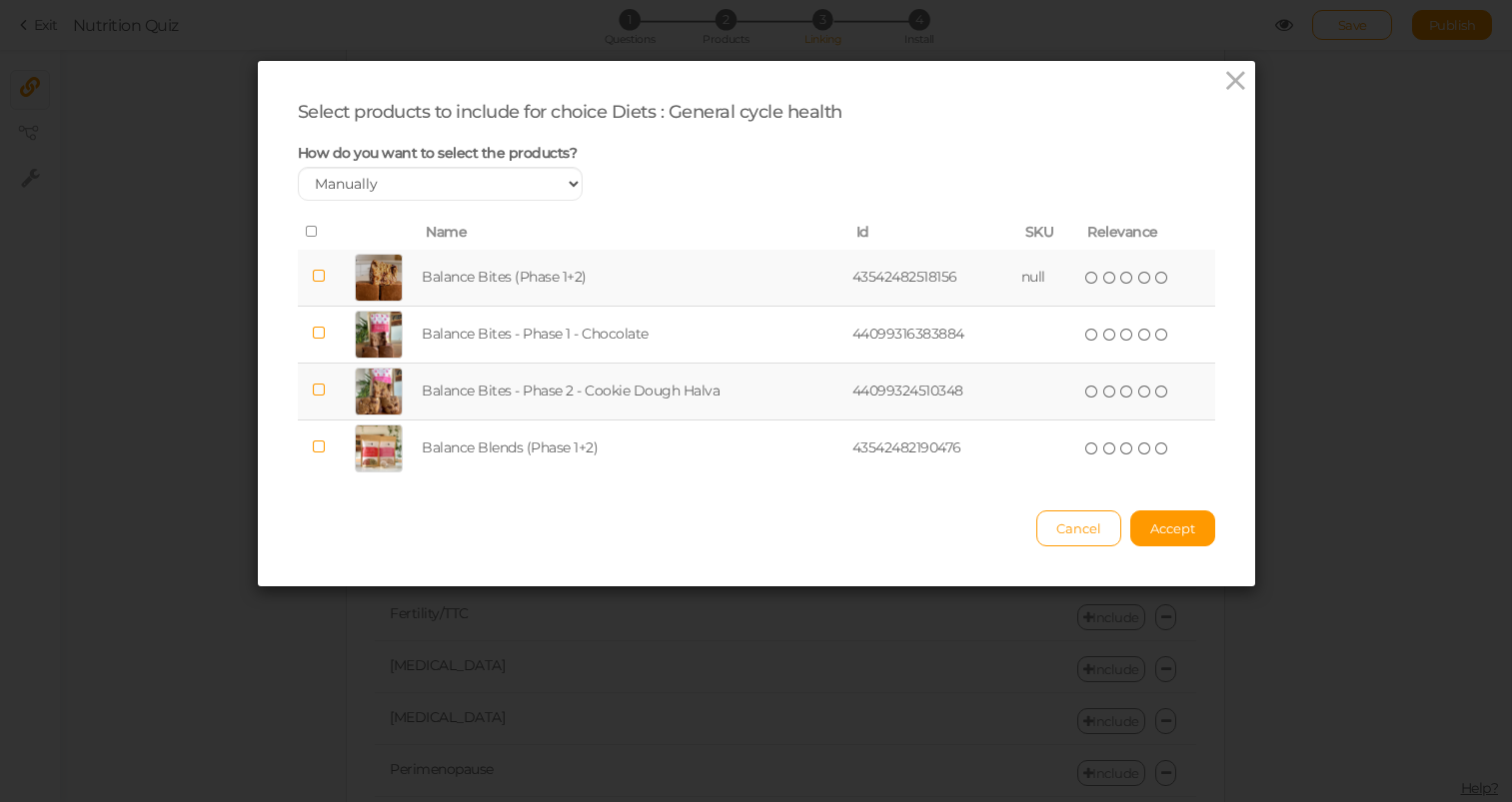 click at bounding box center (319, 278) 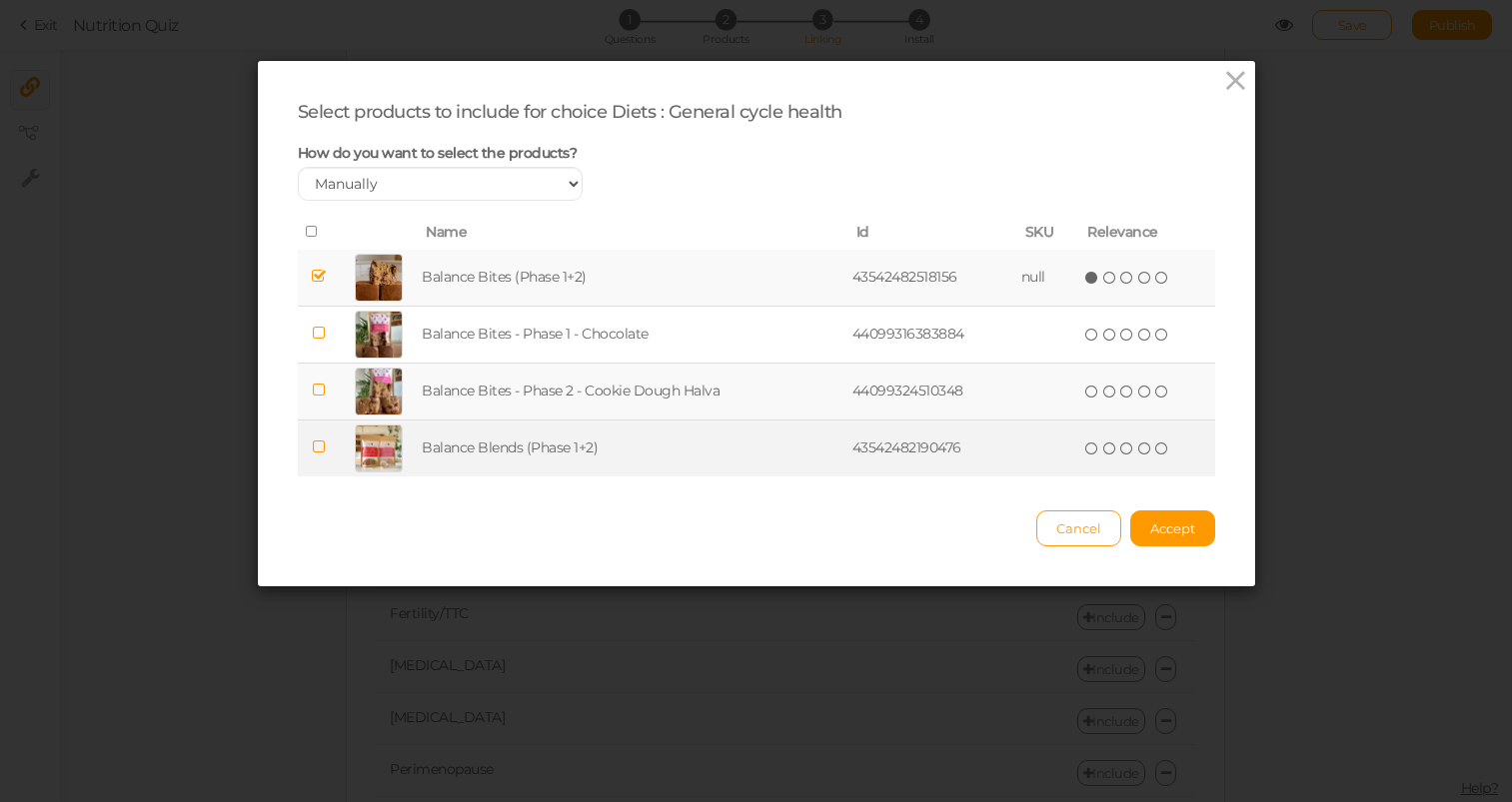 click at bounding box center [319, 446] 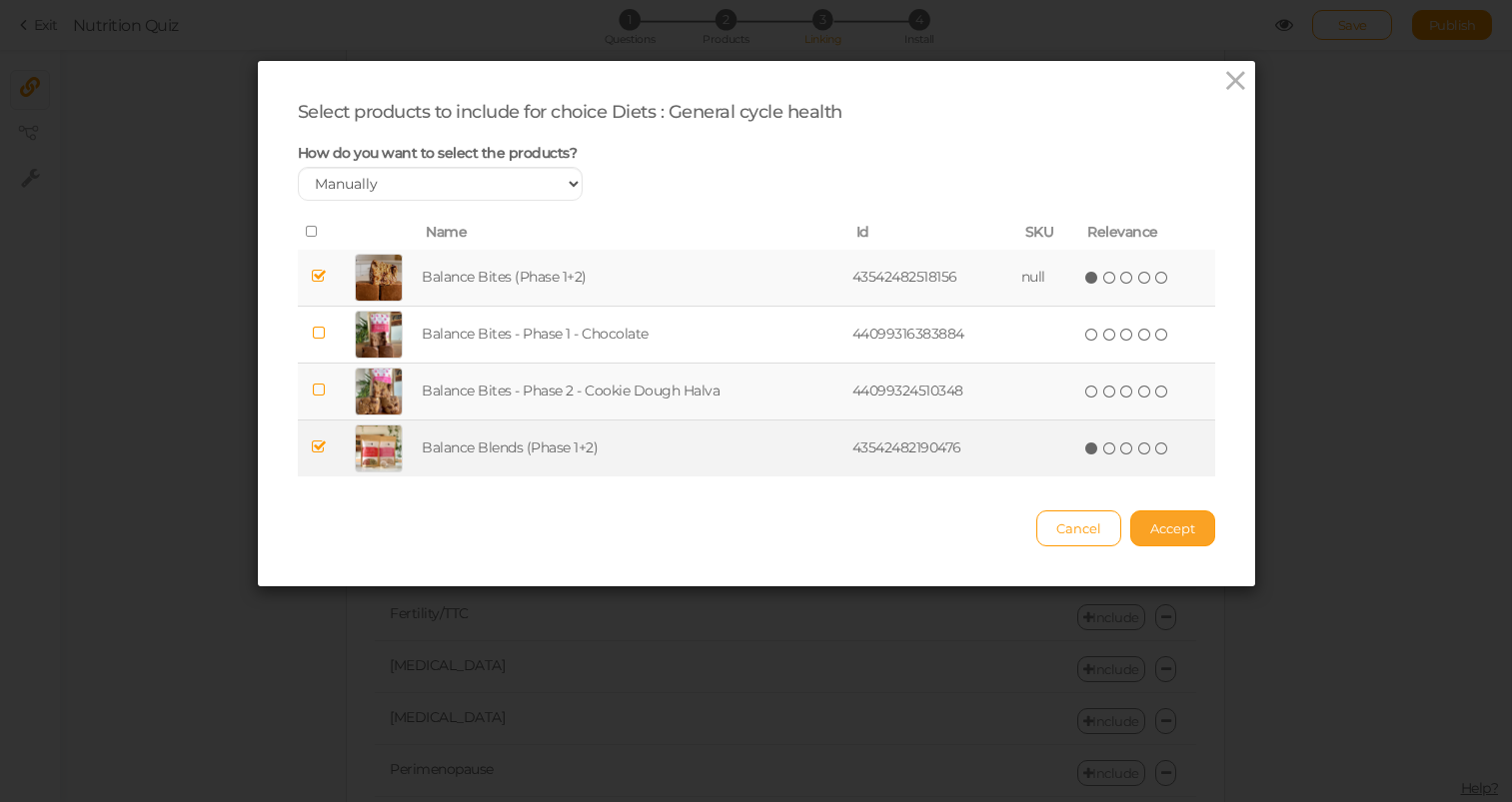 click on "Accept" at bounding box center (1172, 528) 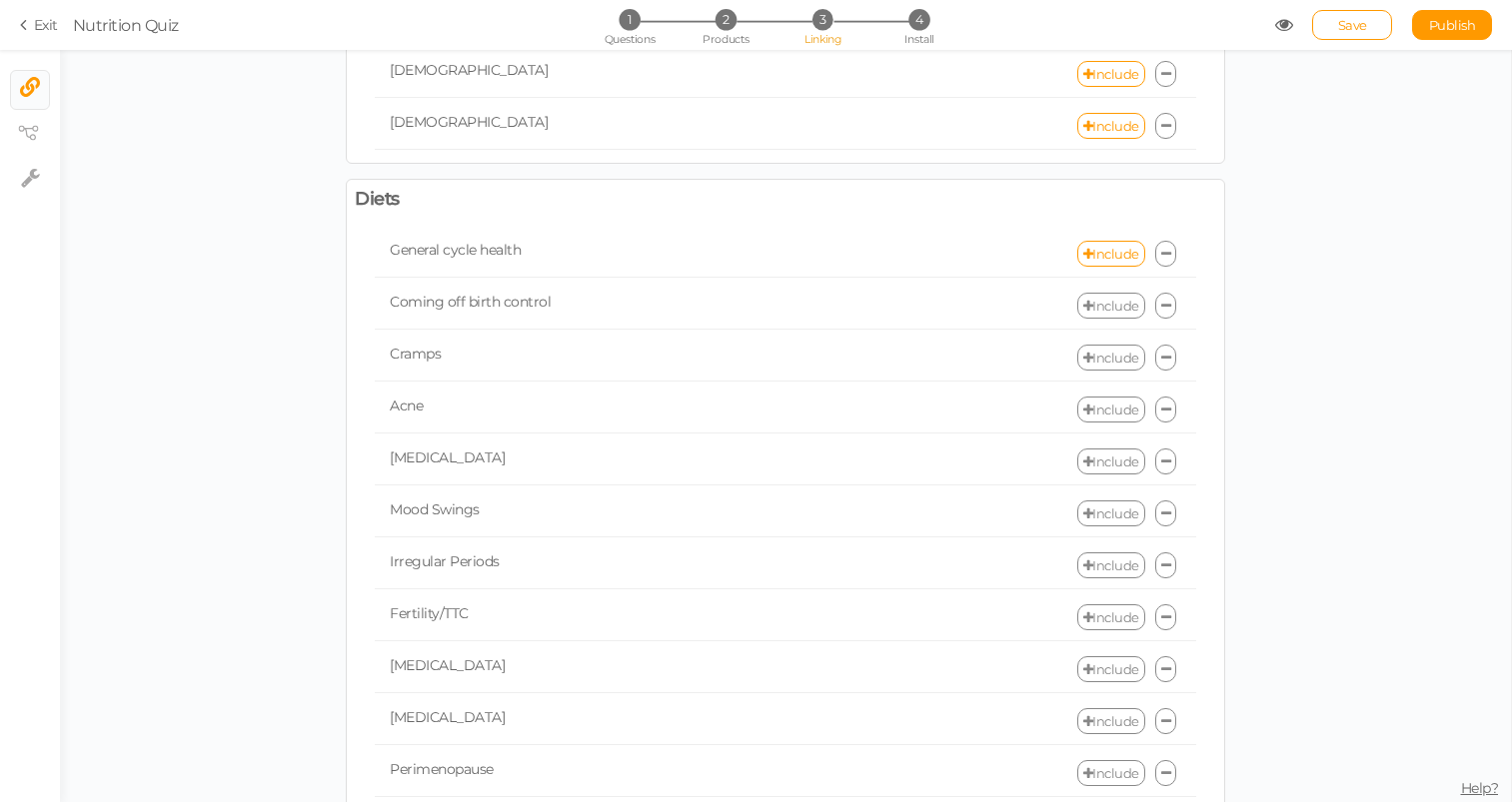 click on "Include" at bounding box center [1111, 306] 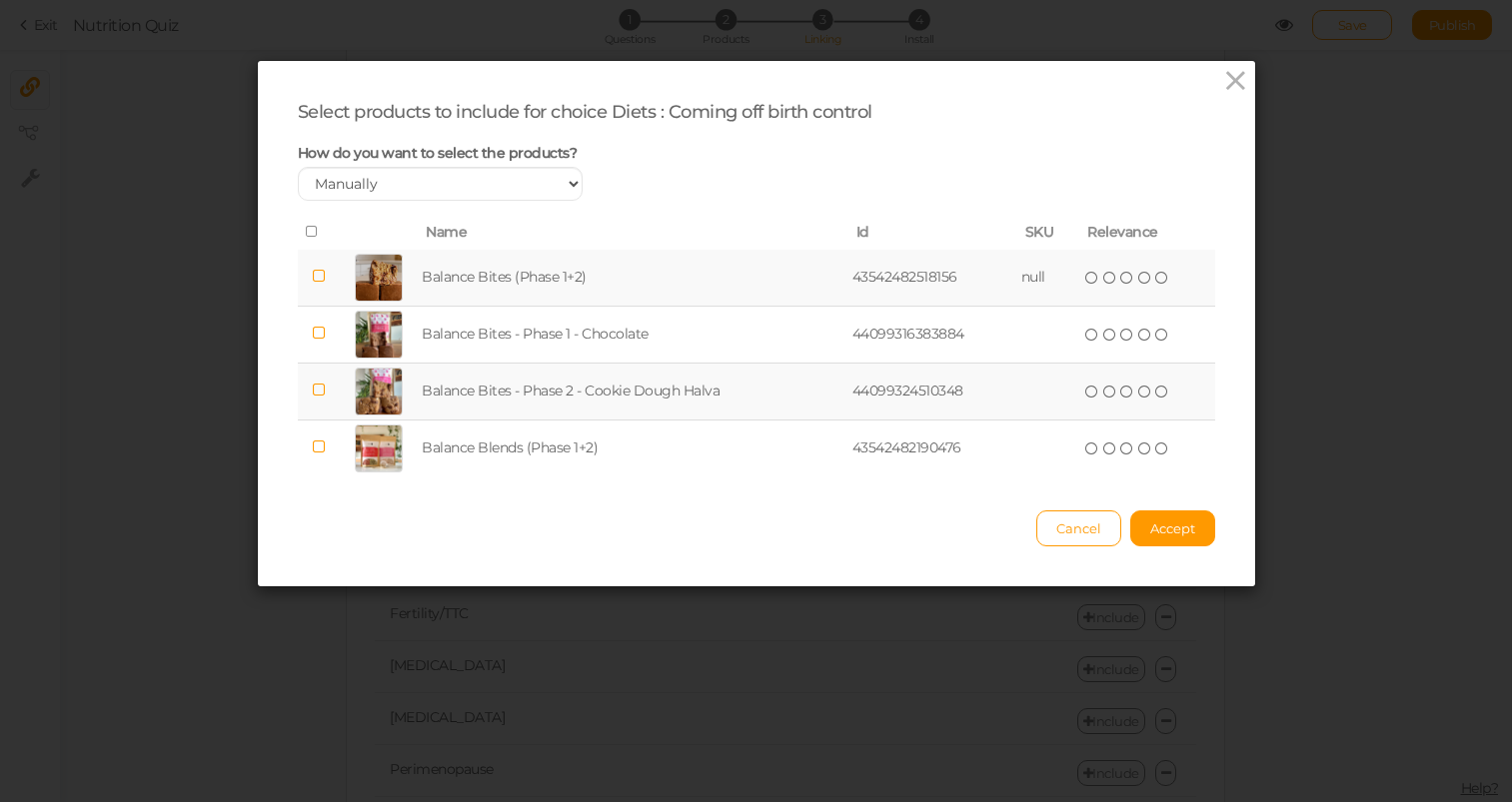click at bounding box center (319, 278) 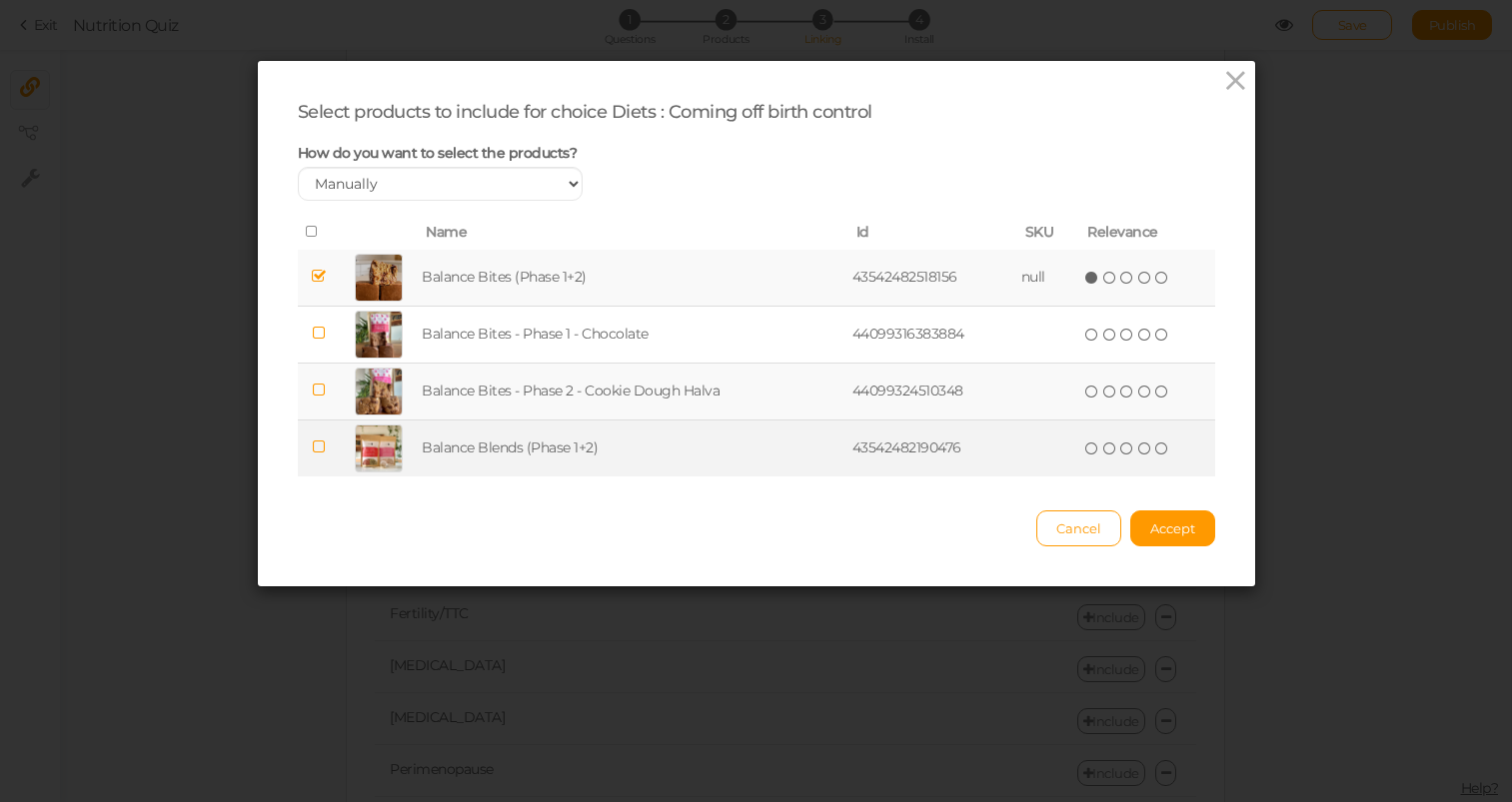 click at bounding box center [379, 447] 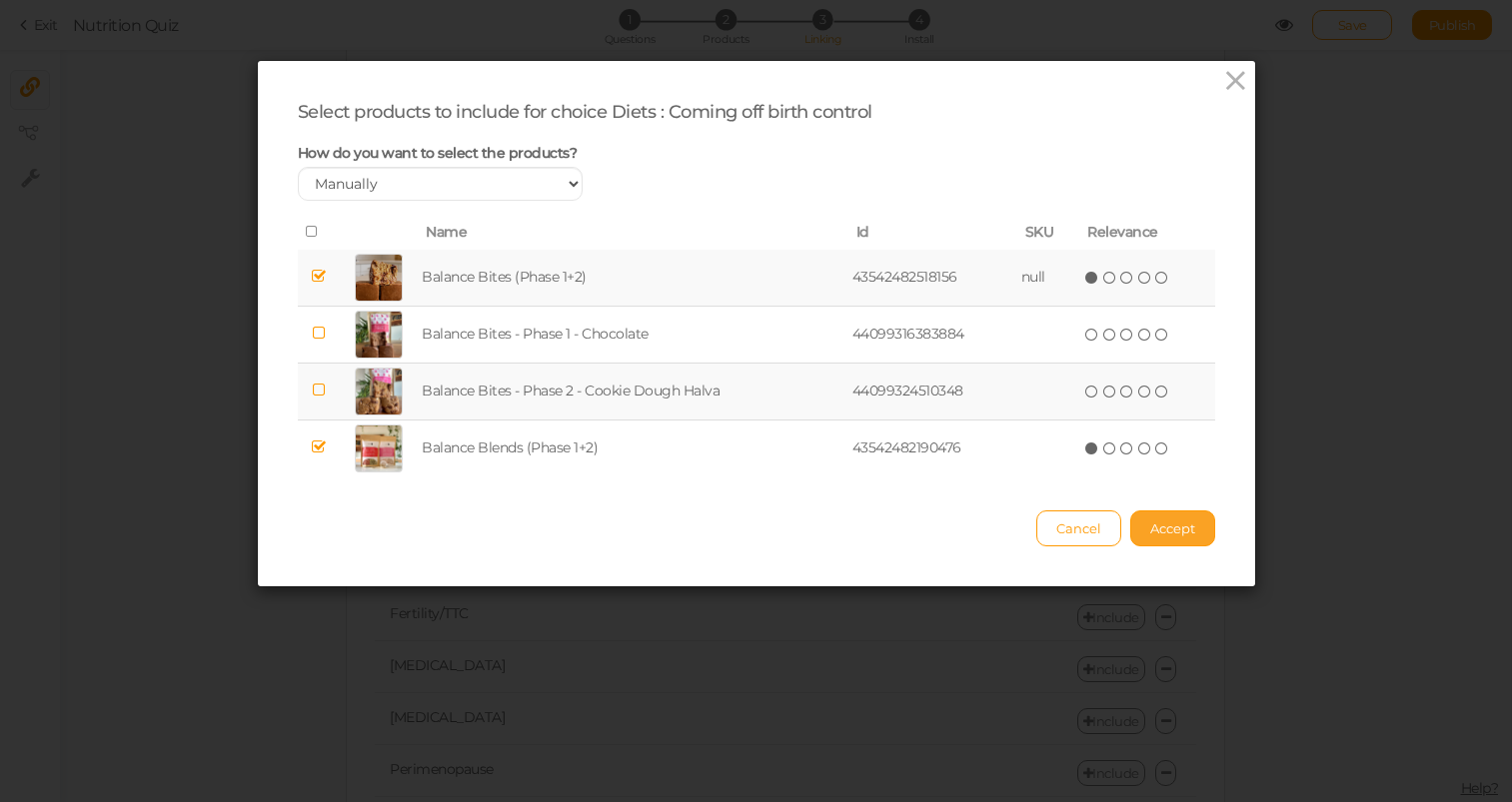 click on "Accept" at bounding box center [1172, 528] 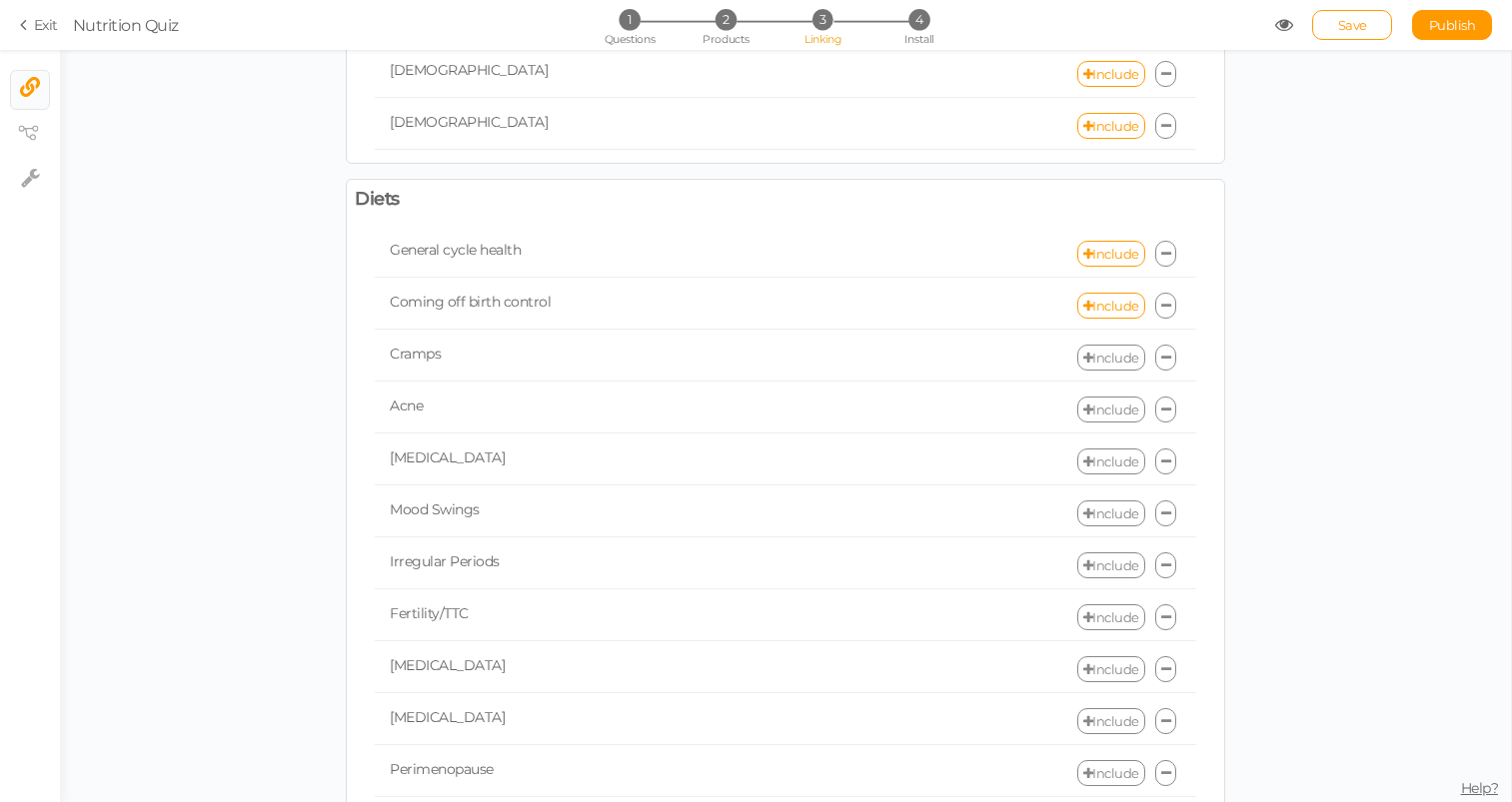 click on "Include" at bounding box center [1111, 358] 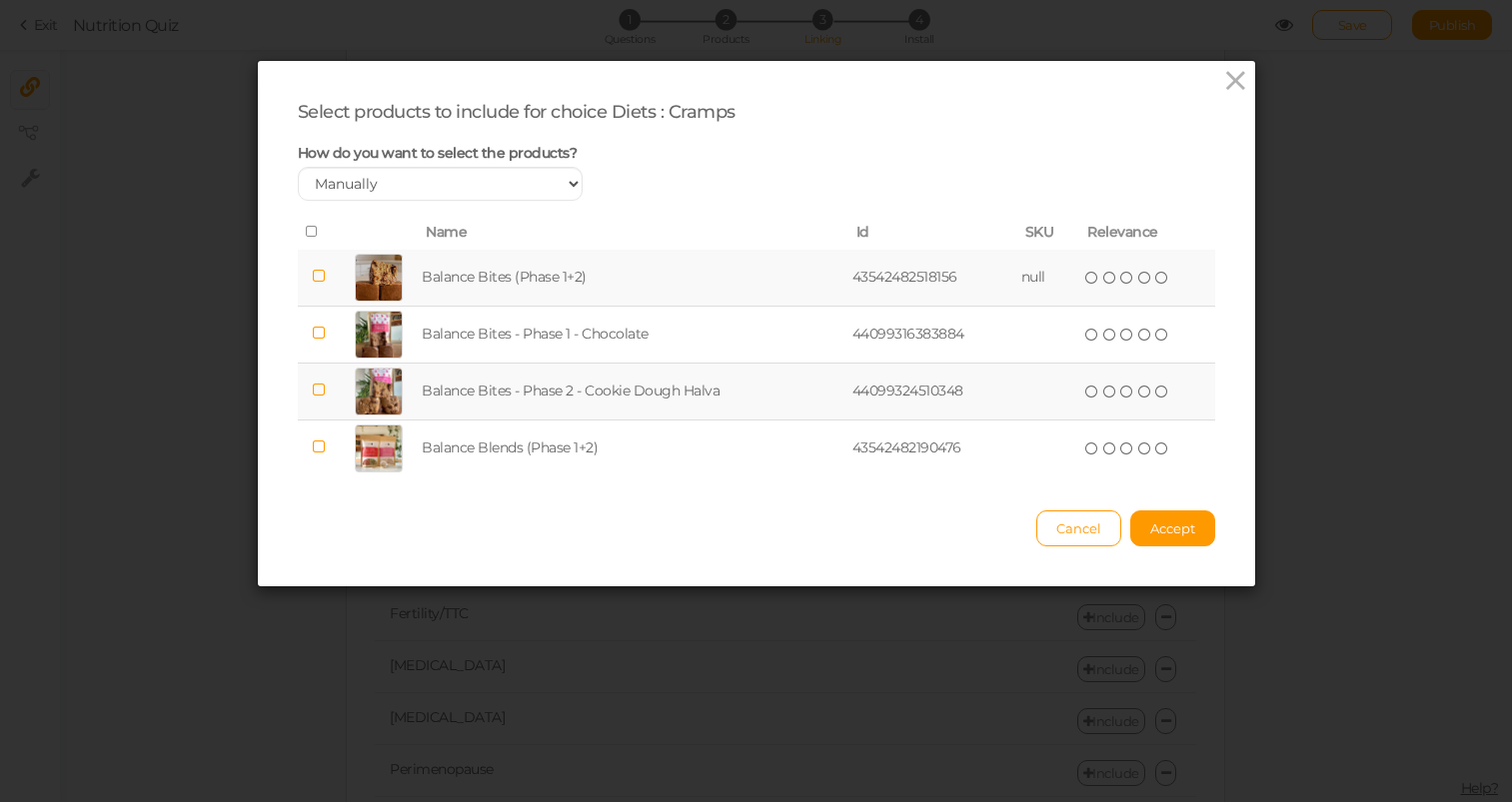 click at bounding box center (319, 278) 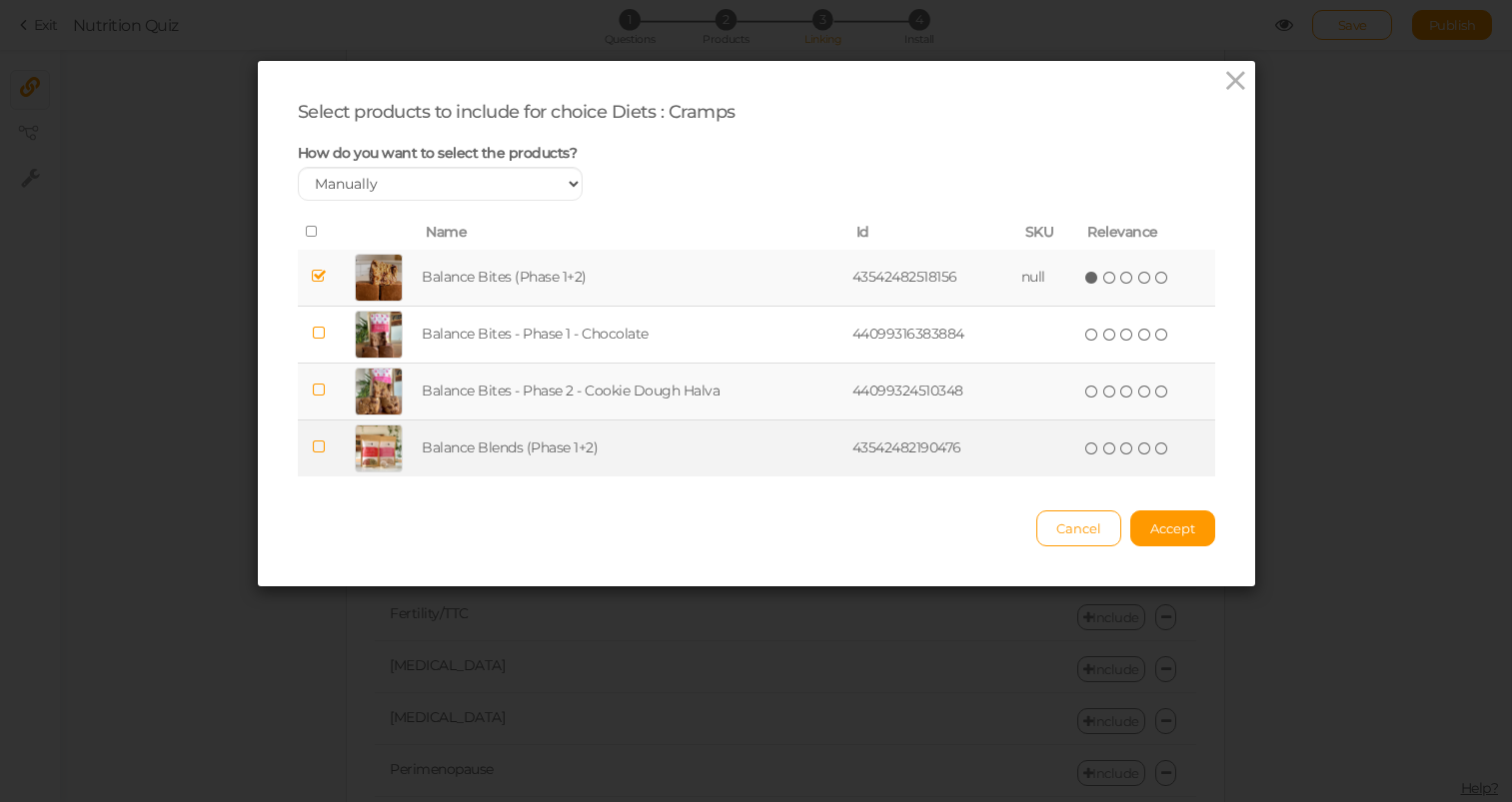 click at bounding box center (379, 447) 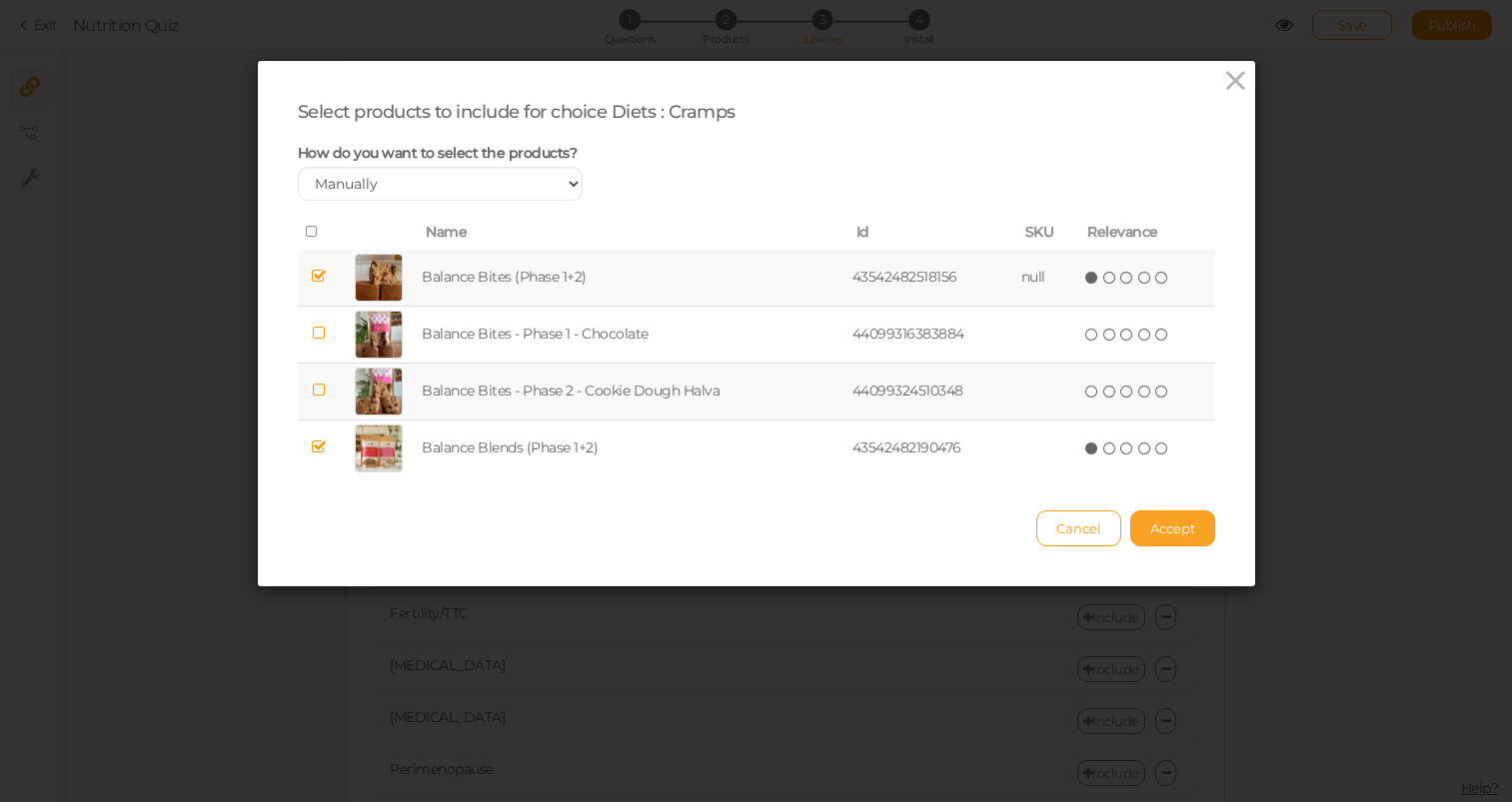 click on "Accept" at bounding box center [1172, 528] 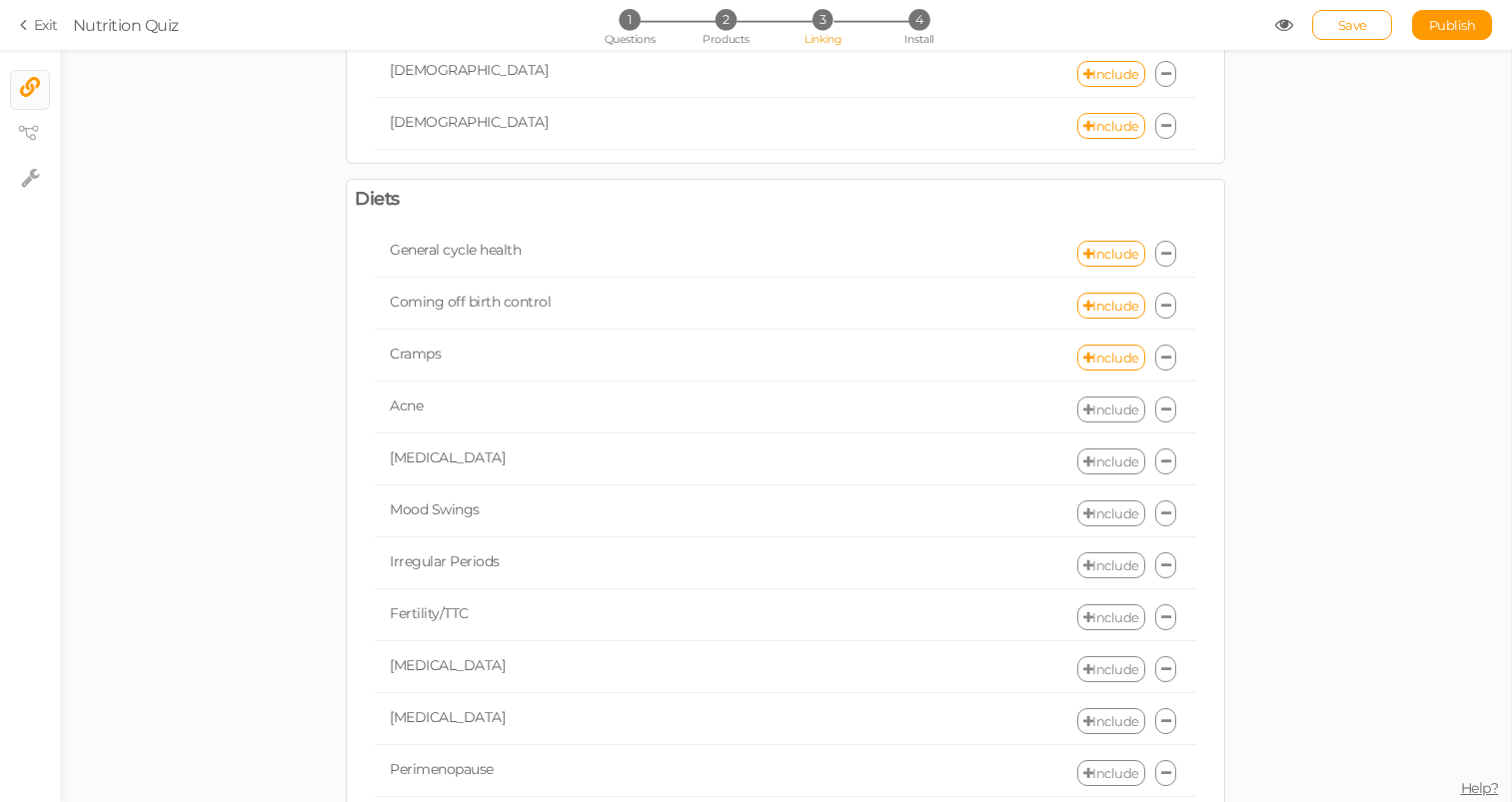 click on "Include" at bounding box center (1111, 409) 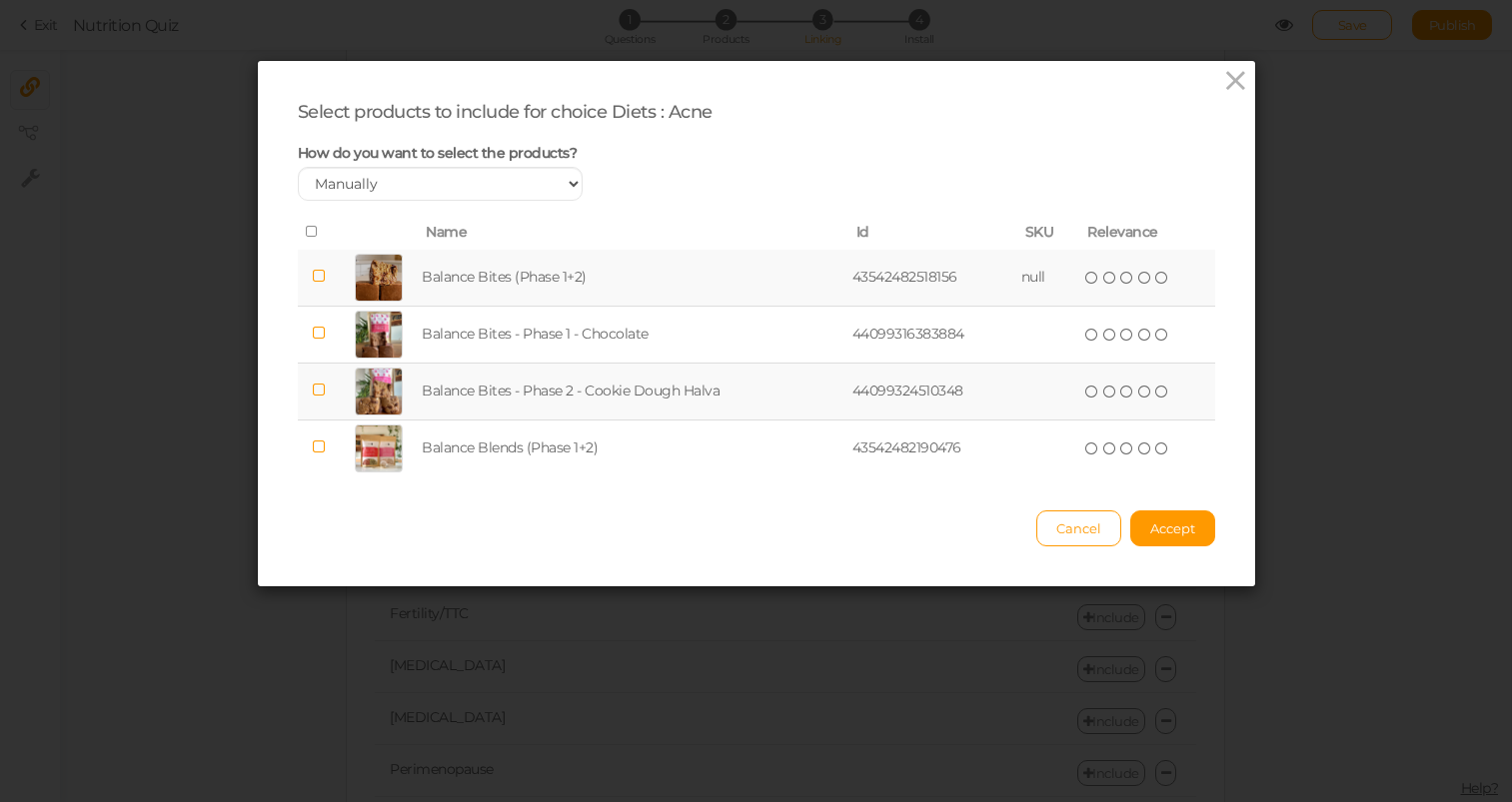 click at bounding box center [319, 276] 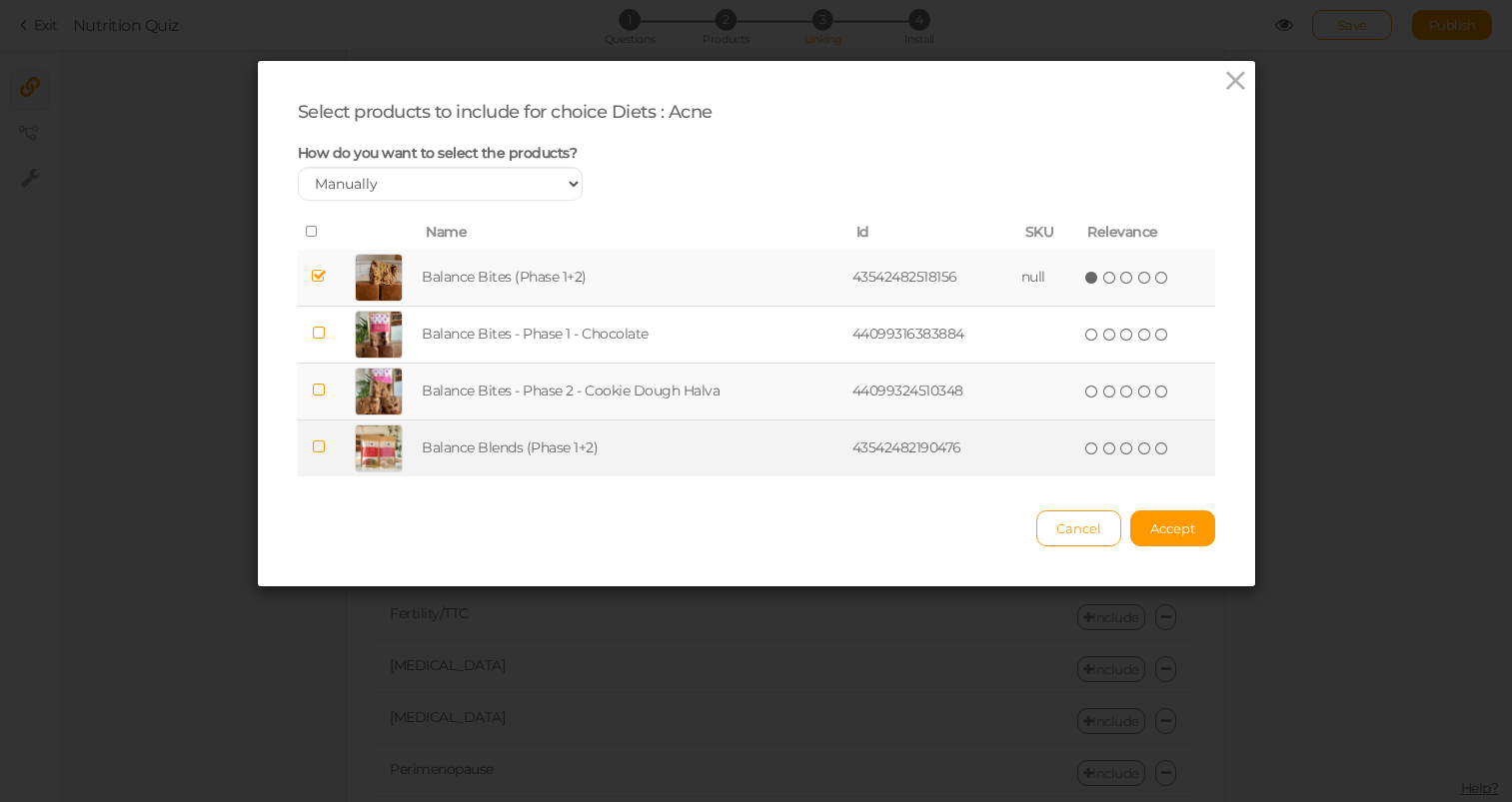 click at bounding box center (319, 447) 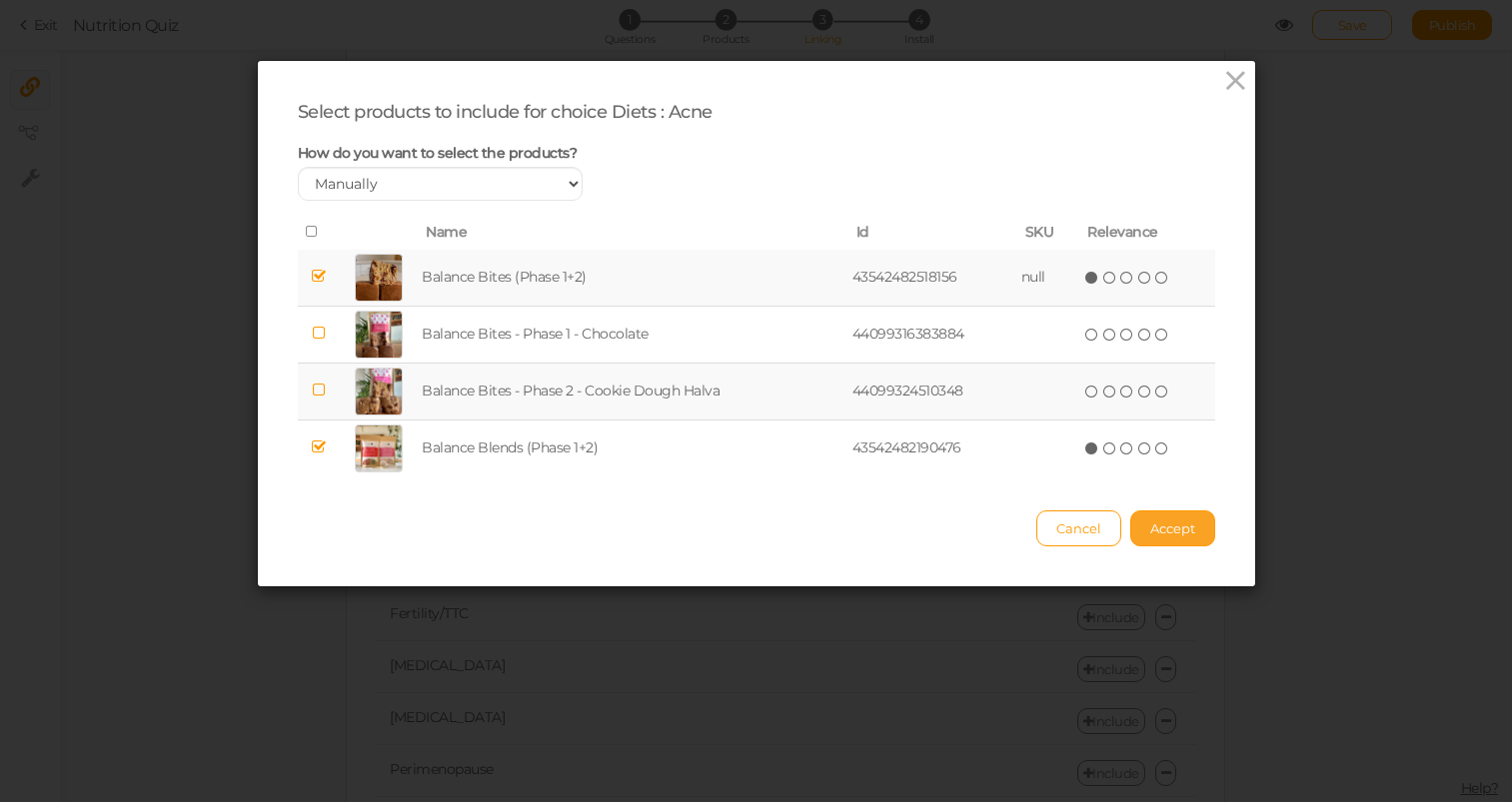 click on "Accept" at bounding box center (1172, 528) 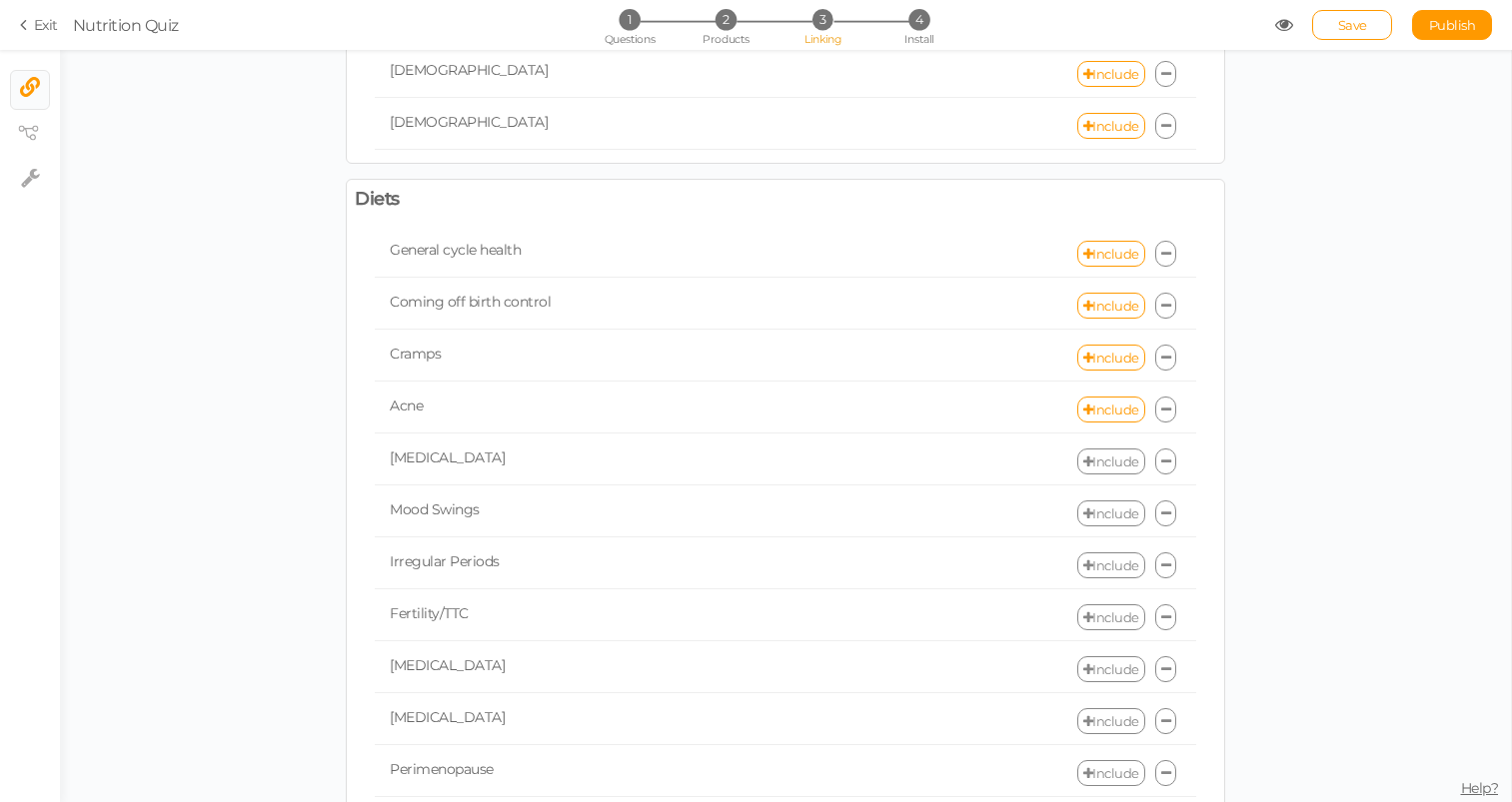 click on "Include" at bounding box center [1111, 461] 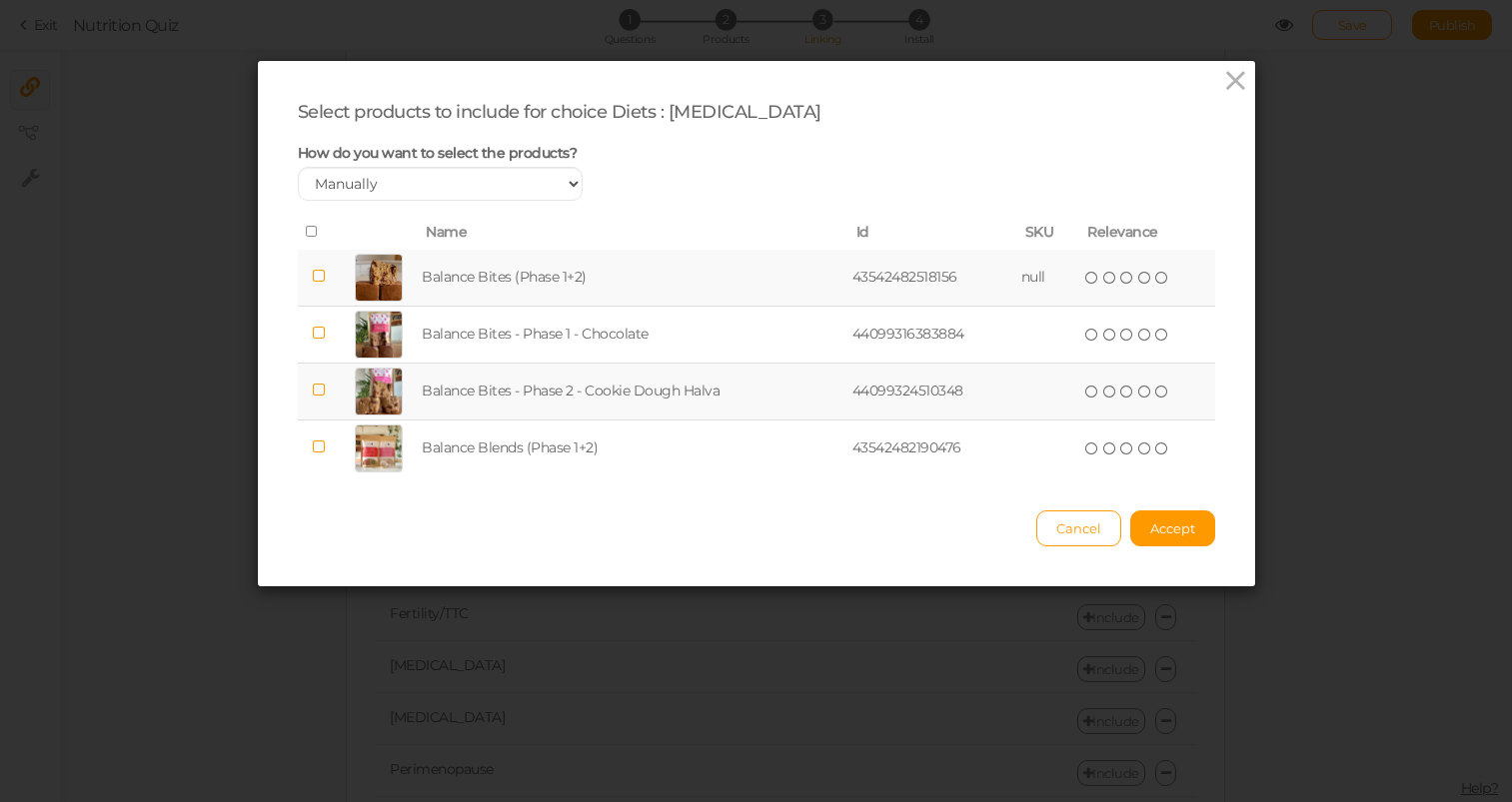 click at bounding box center [319, 276] 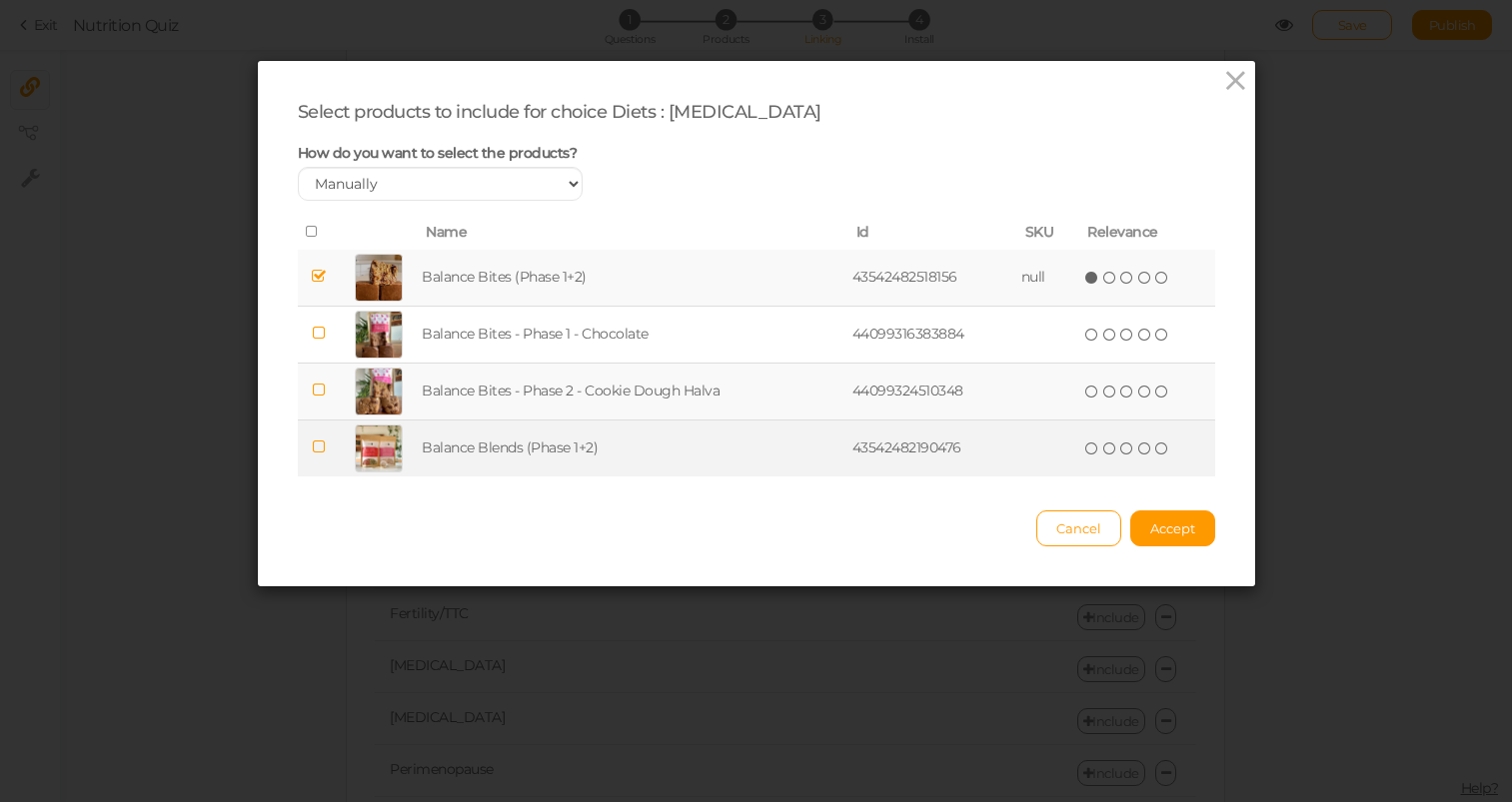 click at bounding box center [319, 446] 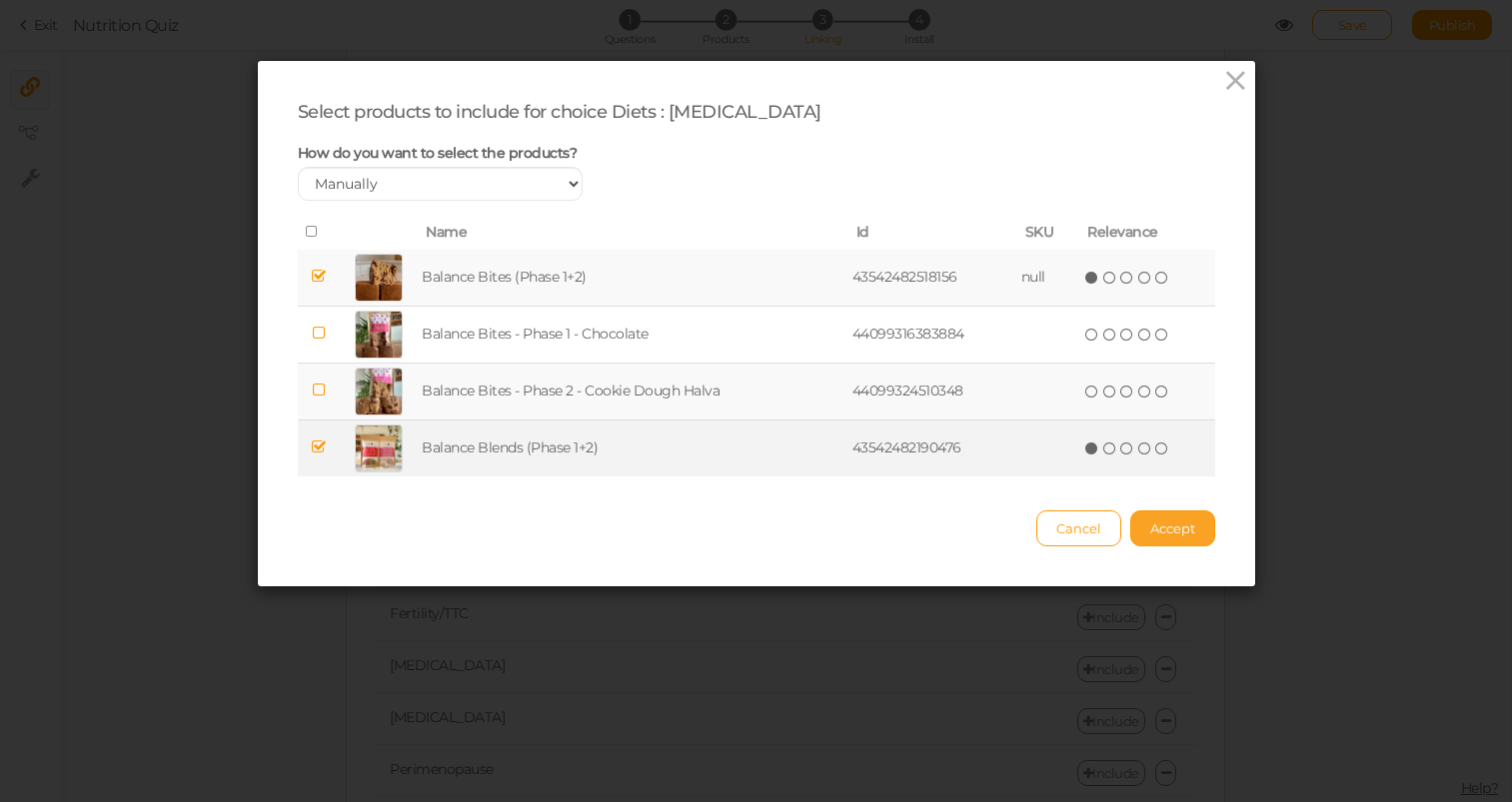 click on "Accept" at bounding box center [1172, 528] 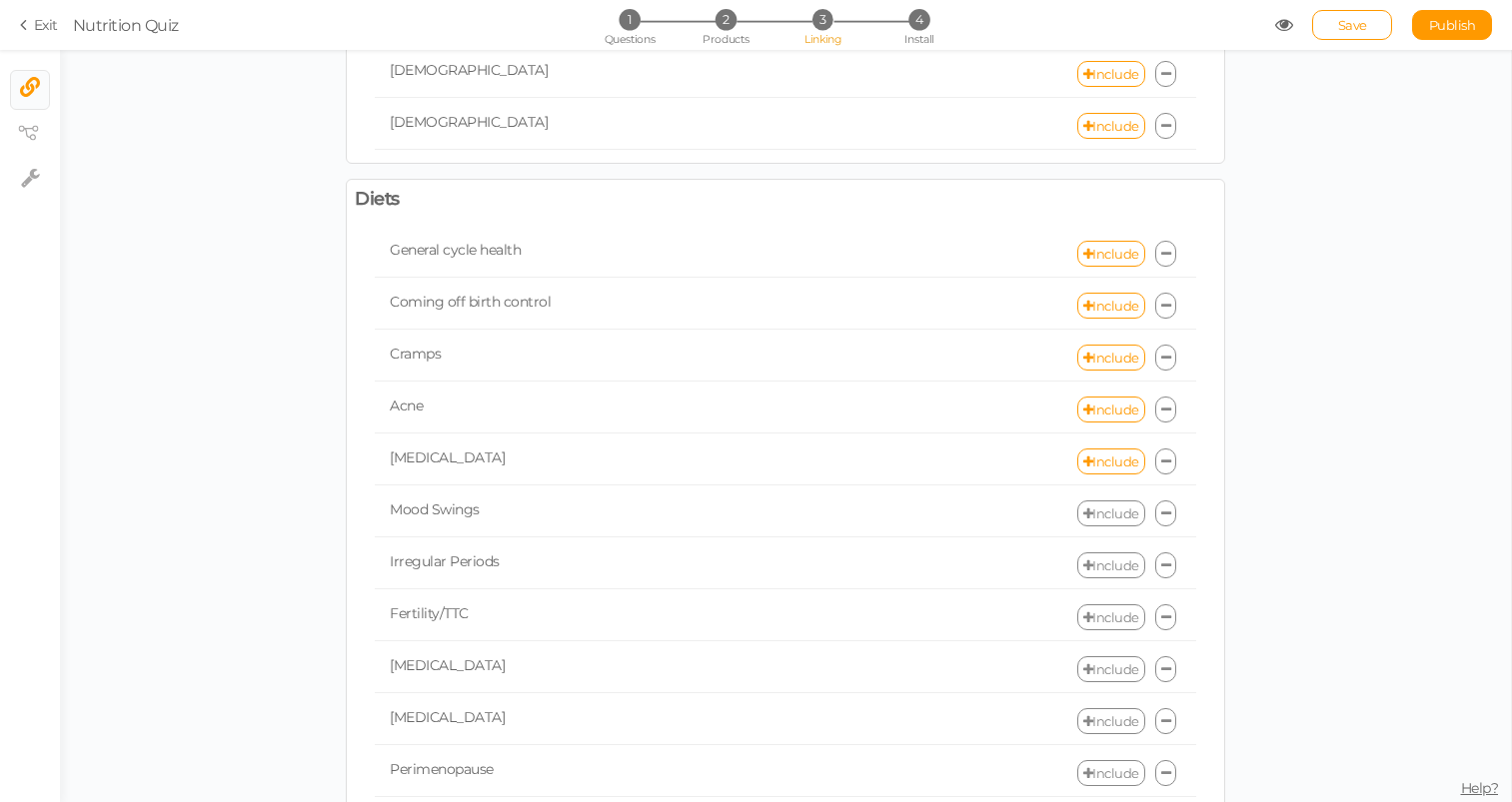 click on "Include" at bounding box center [1111, 513] 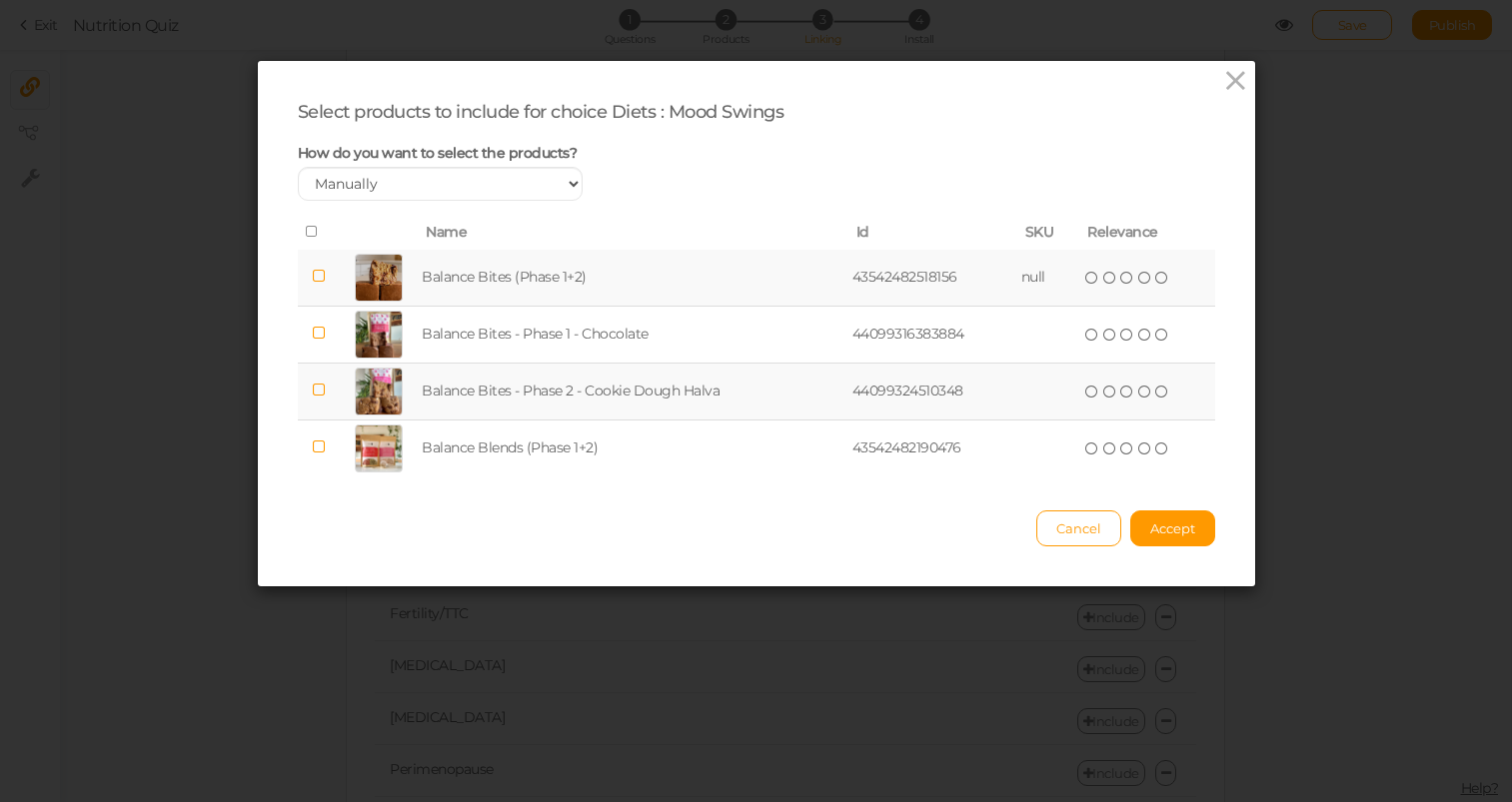 click at bounding box center (379, 278) 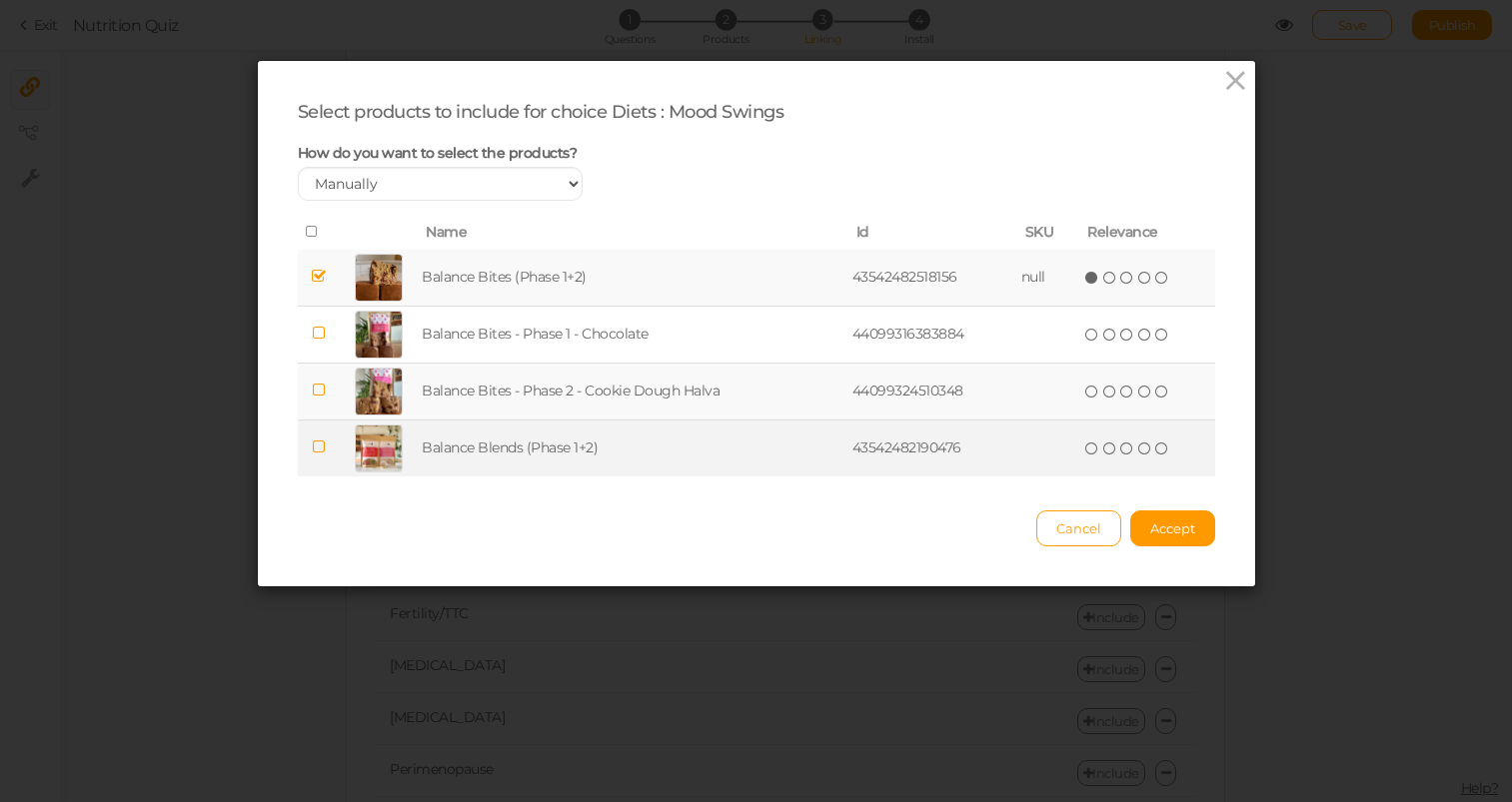 click at bounding box center (379, 447) 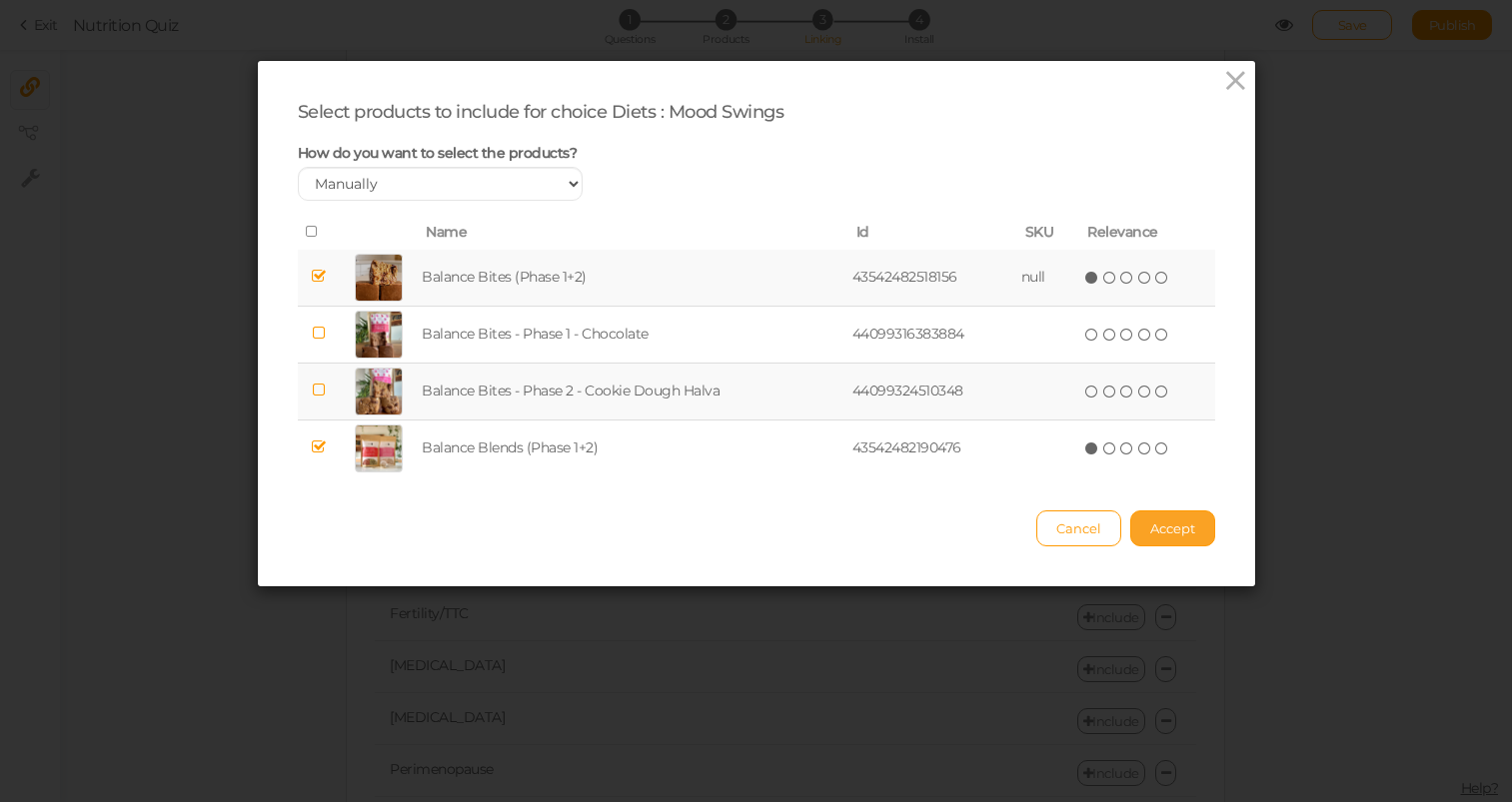 click on "Accept" at bounding box center (1172, 528) 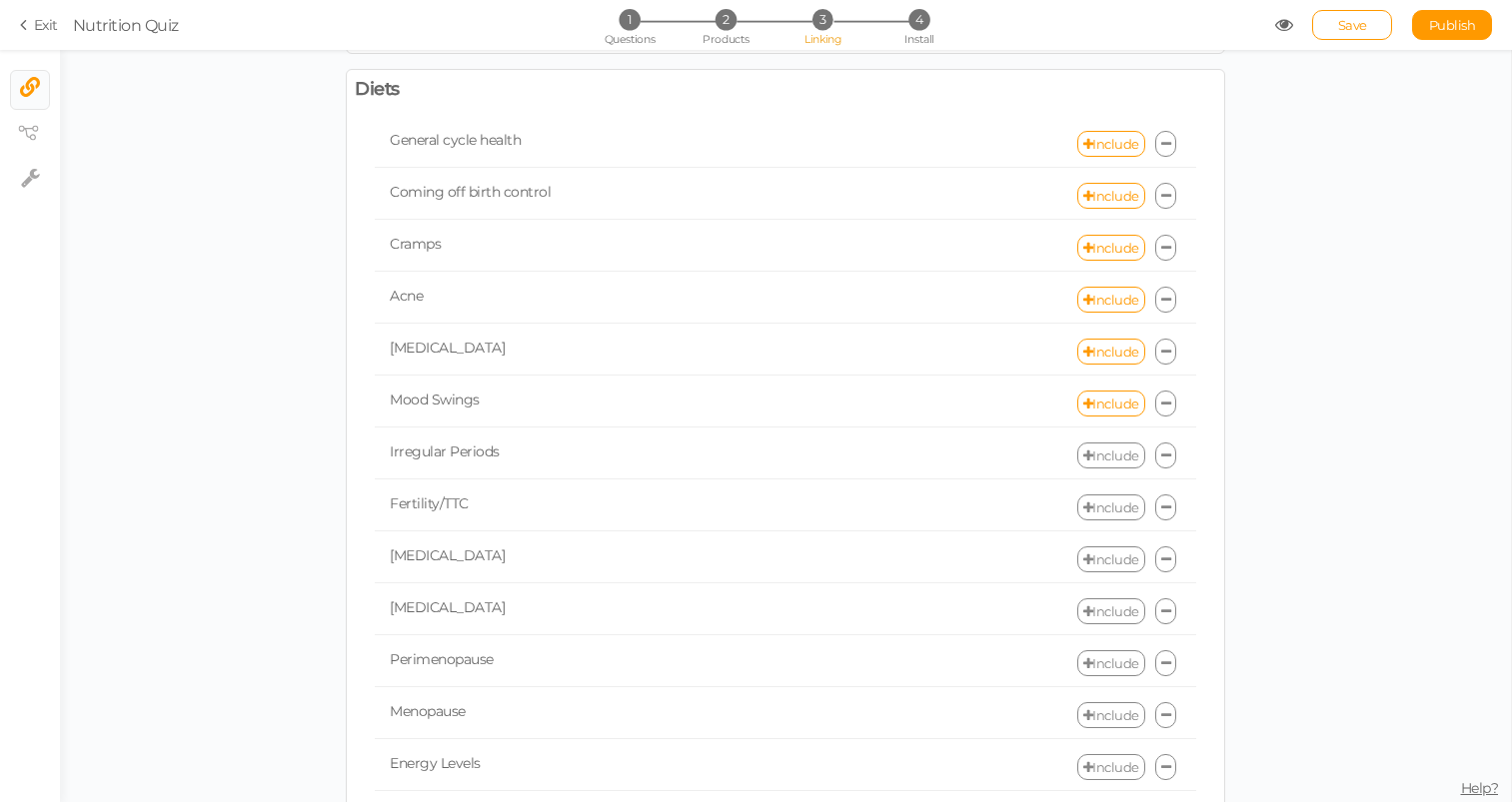 scroll, scrollTop: 668, scrollLeft: 0, axis: vertical 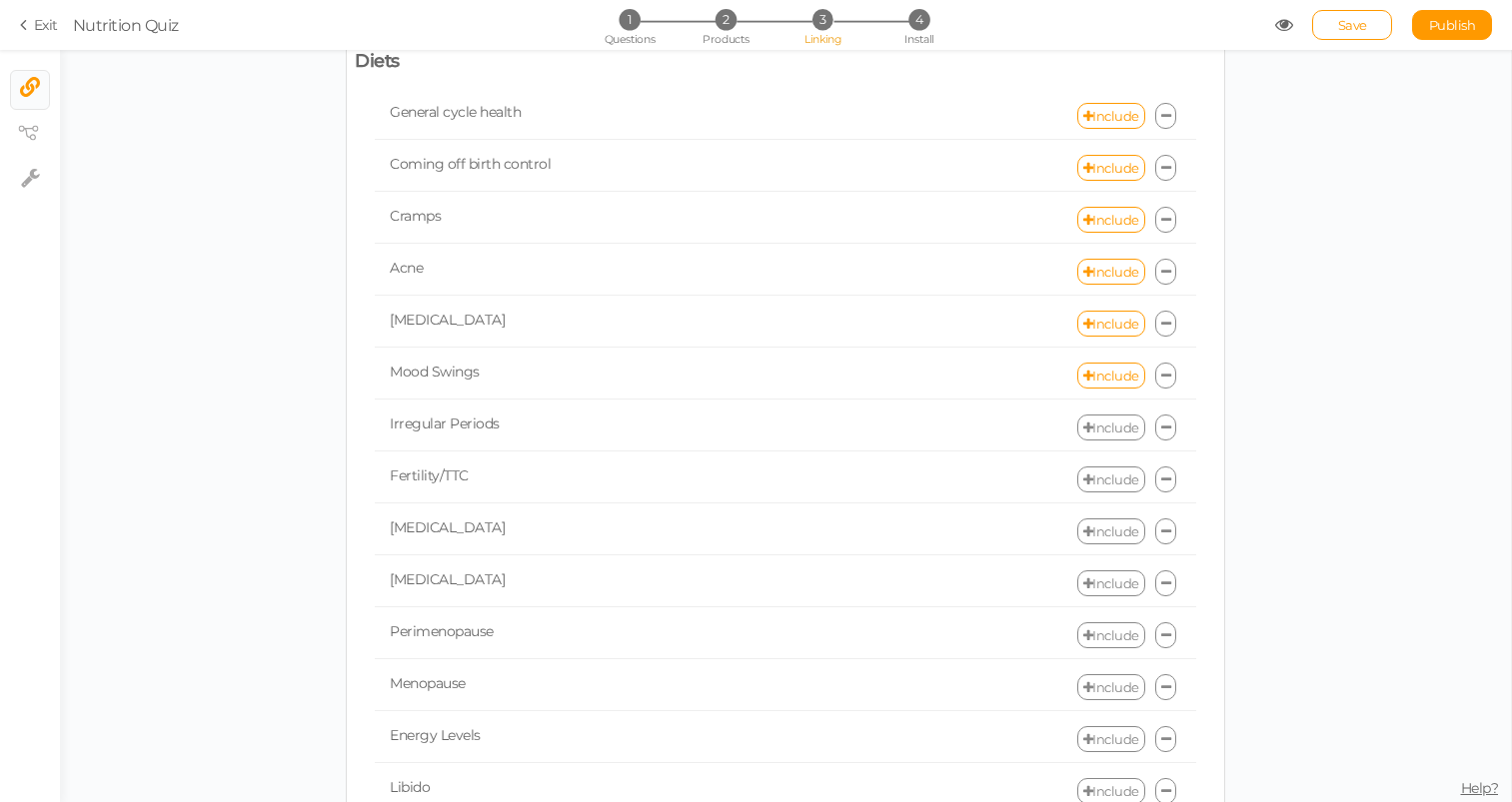 click on "Include" at bounding box center [1111, 427] 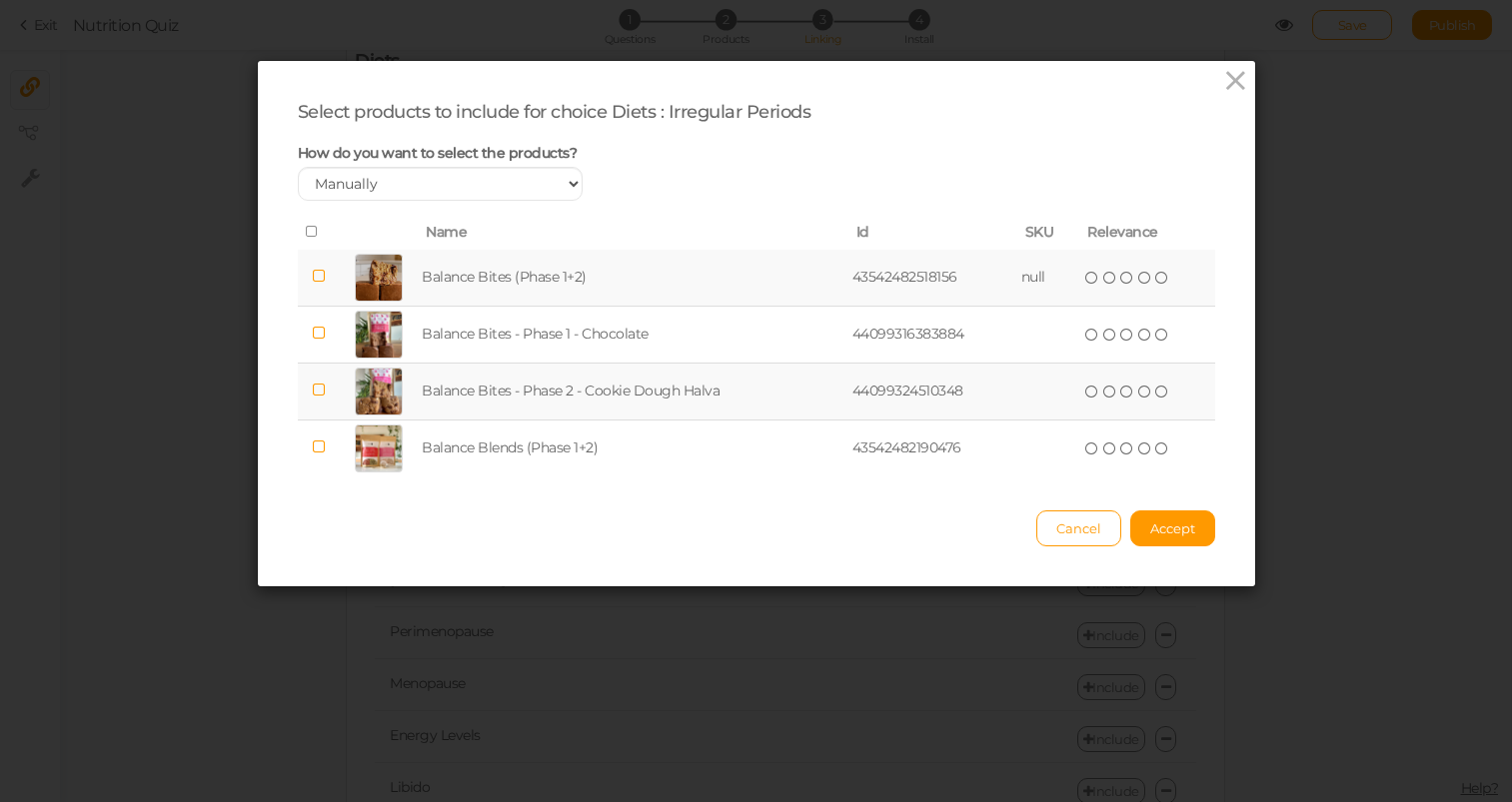 click at bounding box center [319, 276] 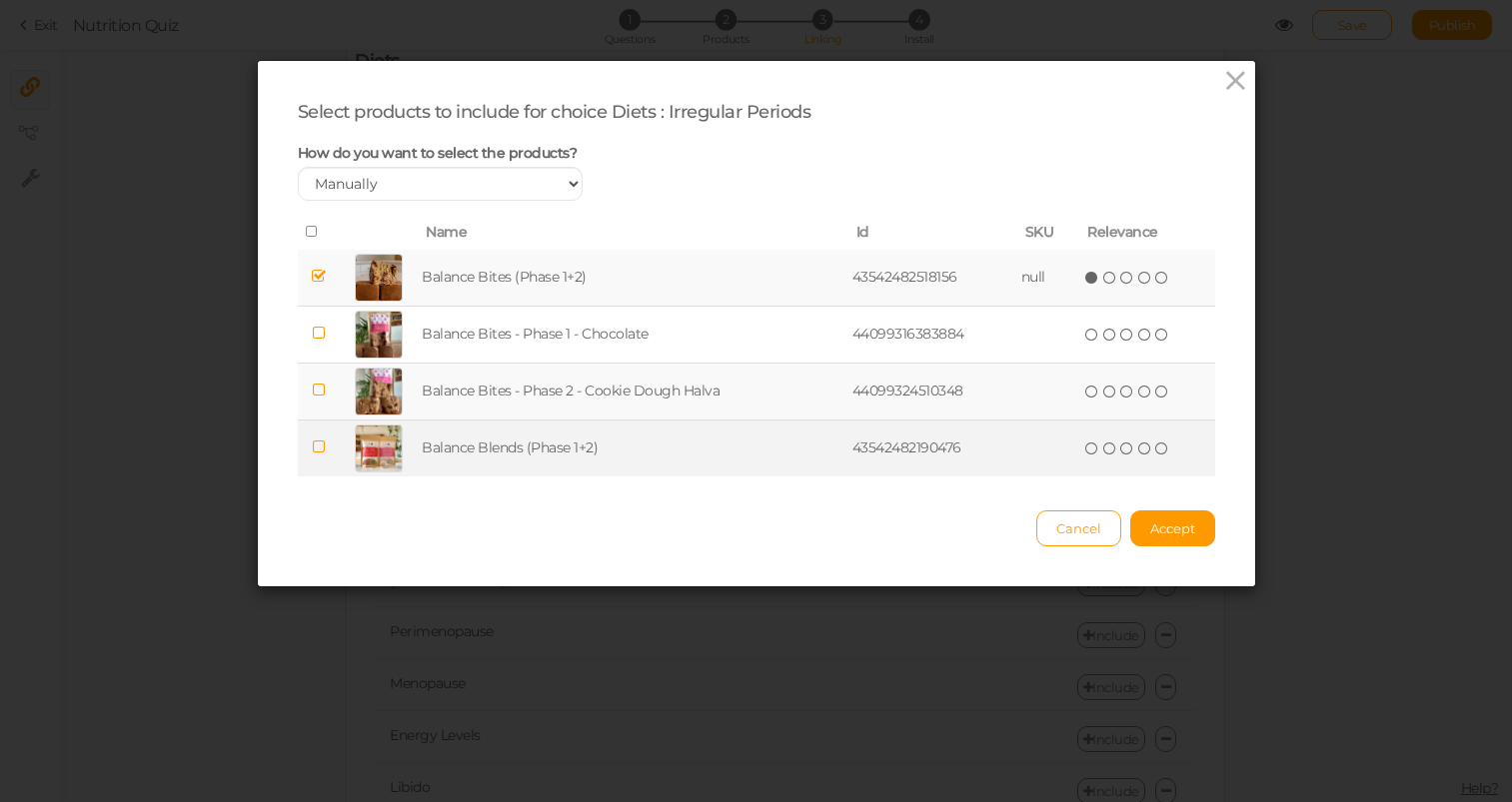 click at bounding box center [319, 447] 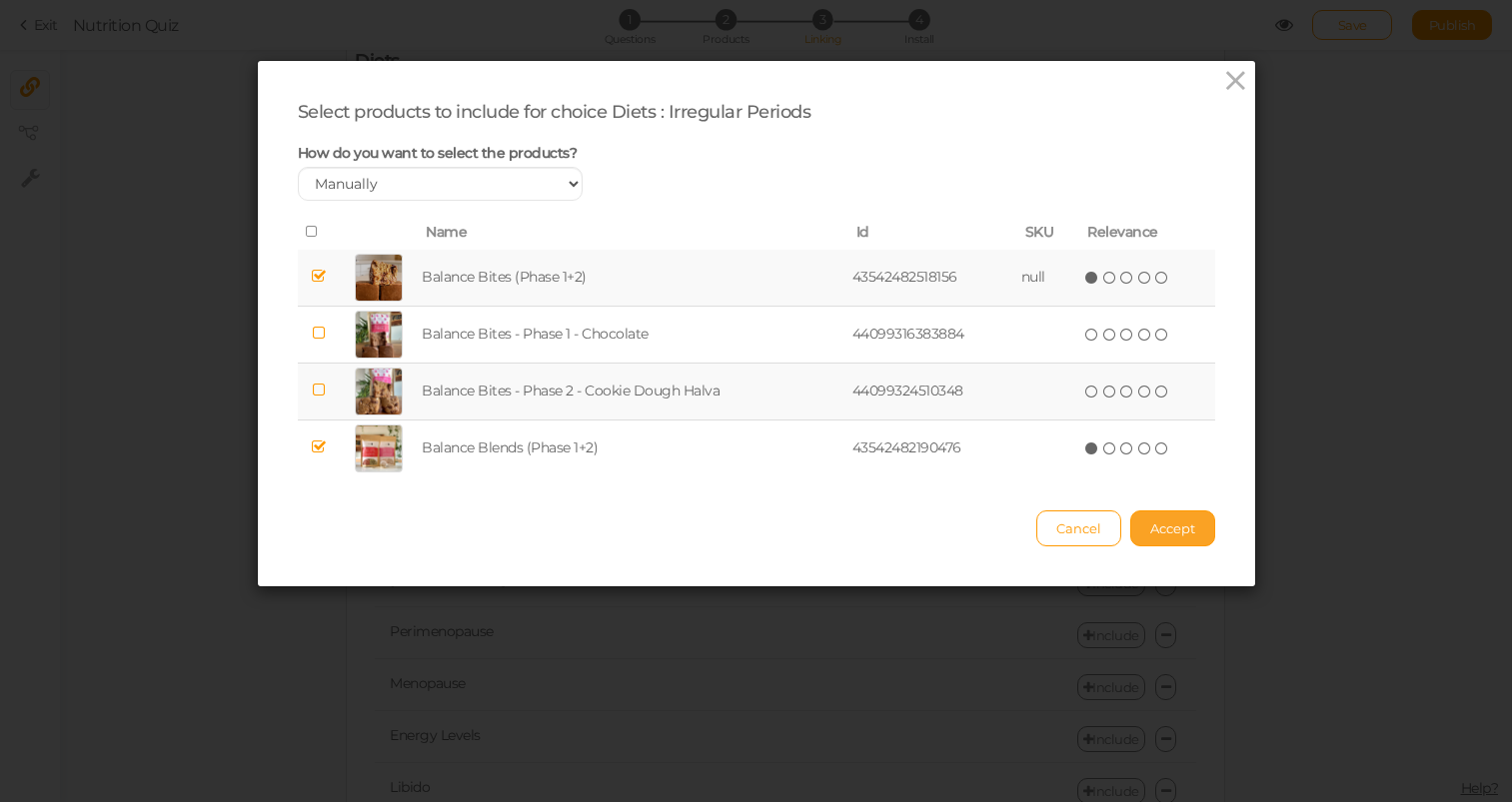 click on "Accept" at bounding box center [1172, 528] 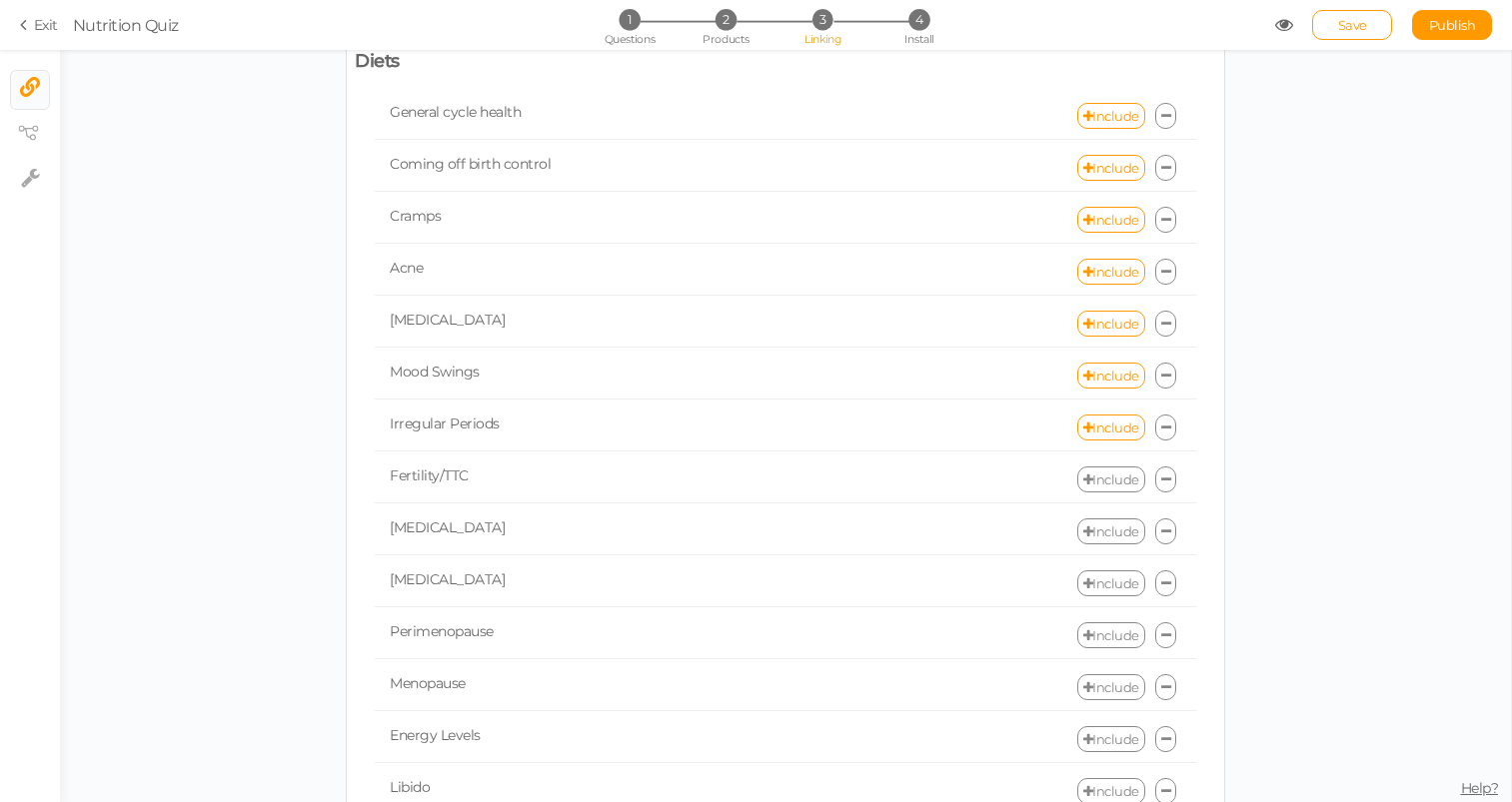 click on "Include" at bounding box center [1111, 479] 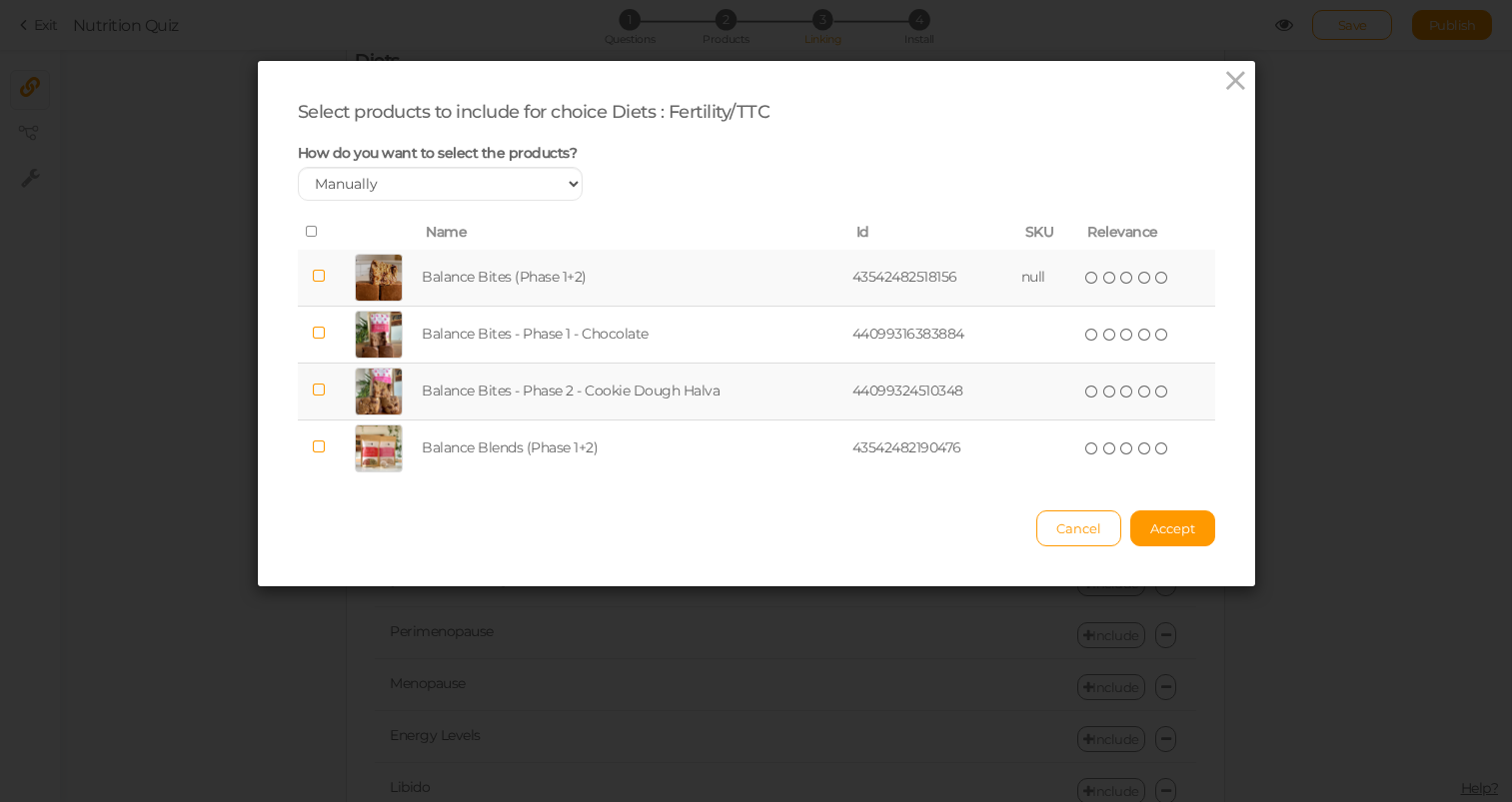 click at bounding box center (319, 278) 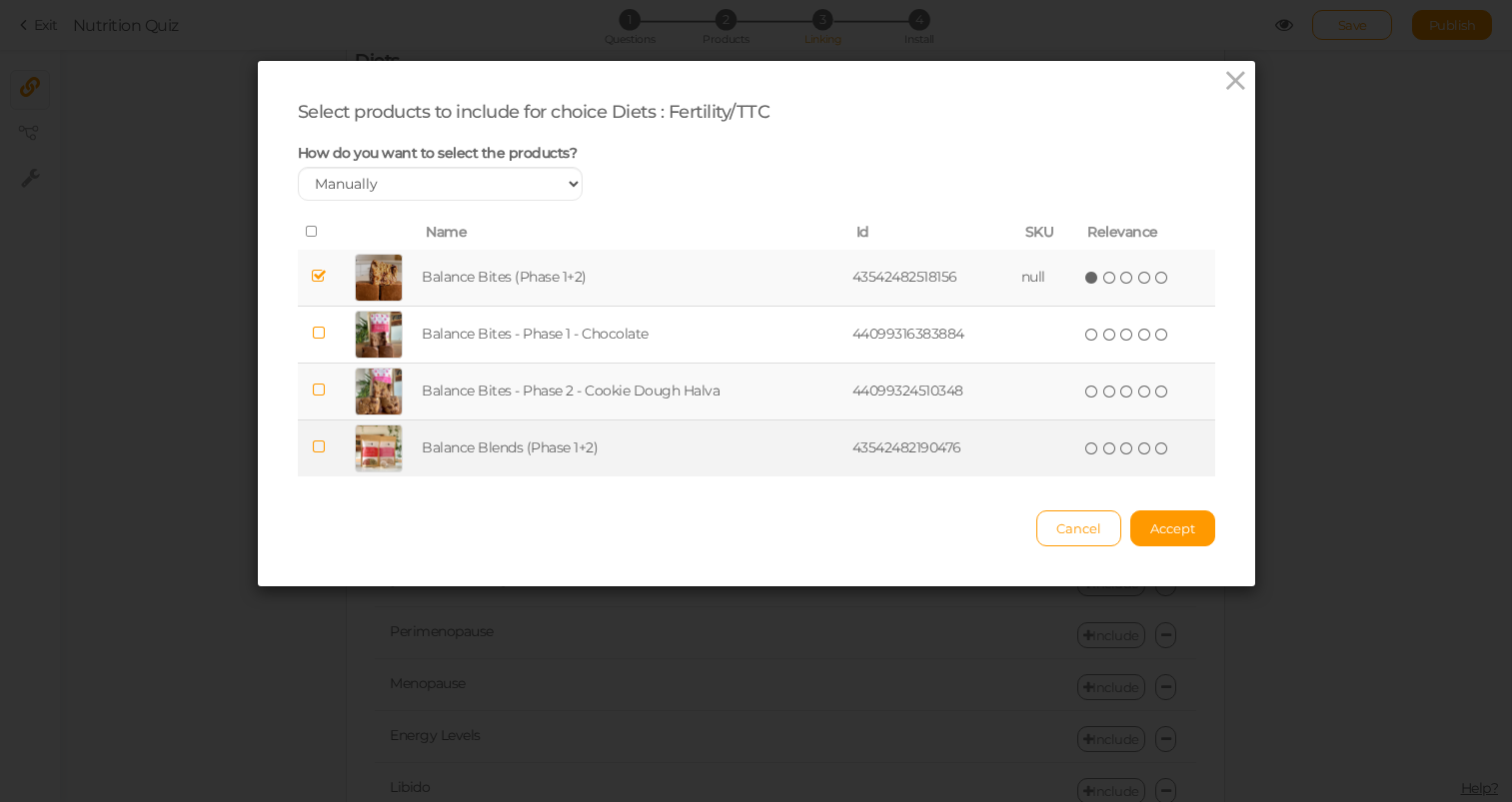click at bounding box center [319, 447] 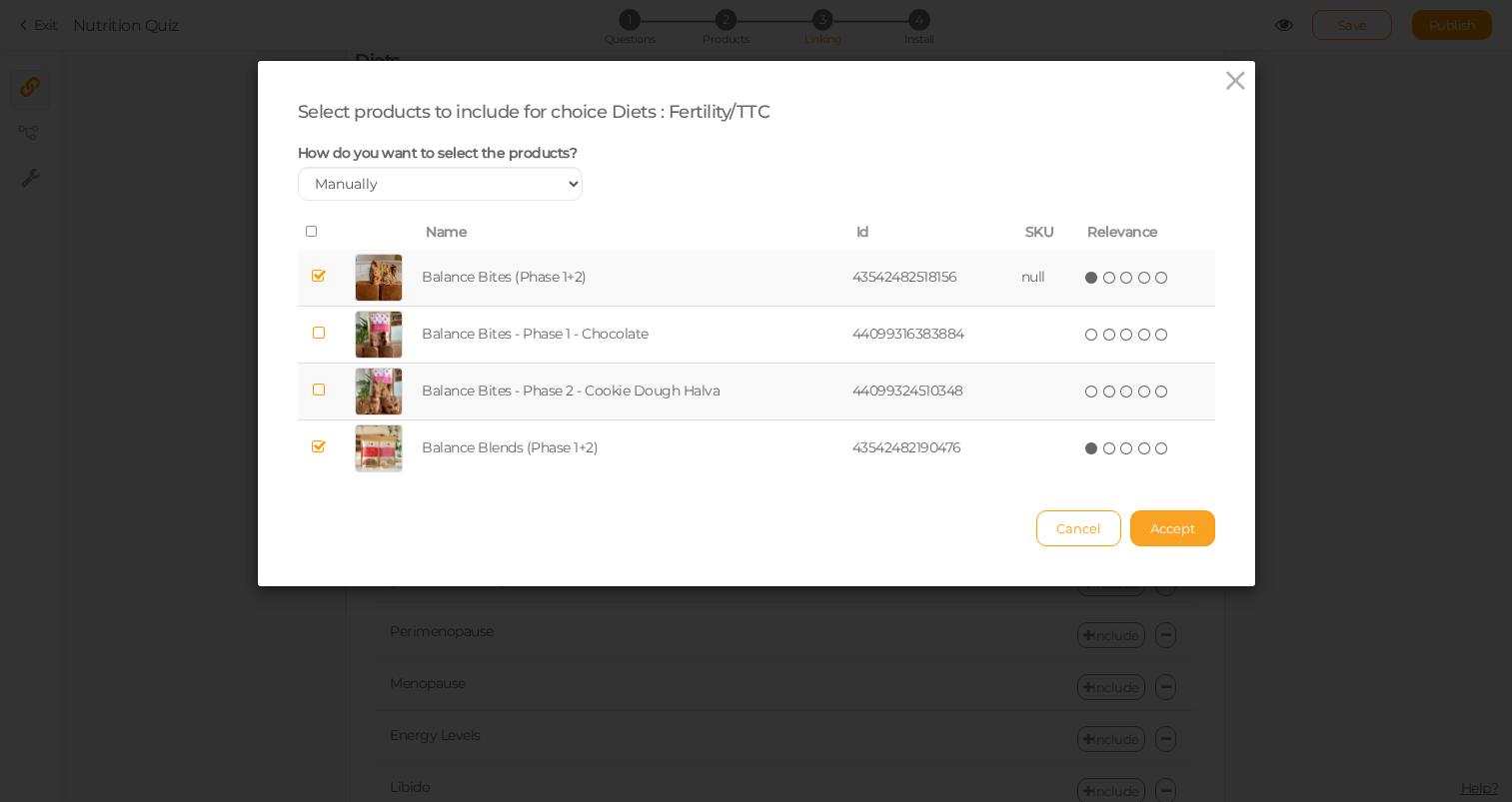 click on "Accept" at bounding box center (1172, 528) 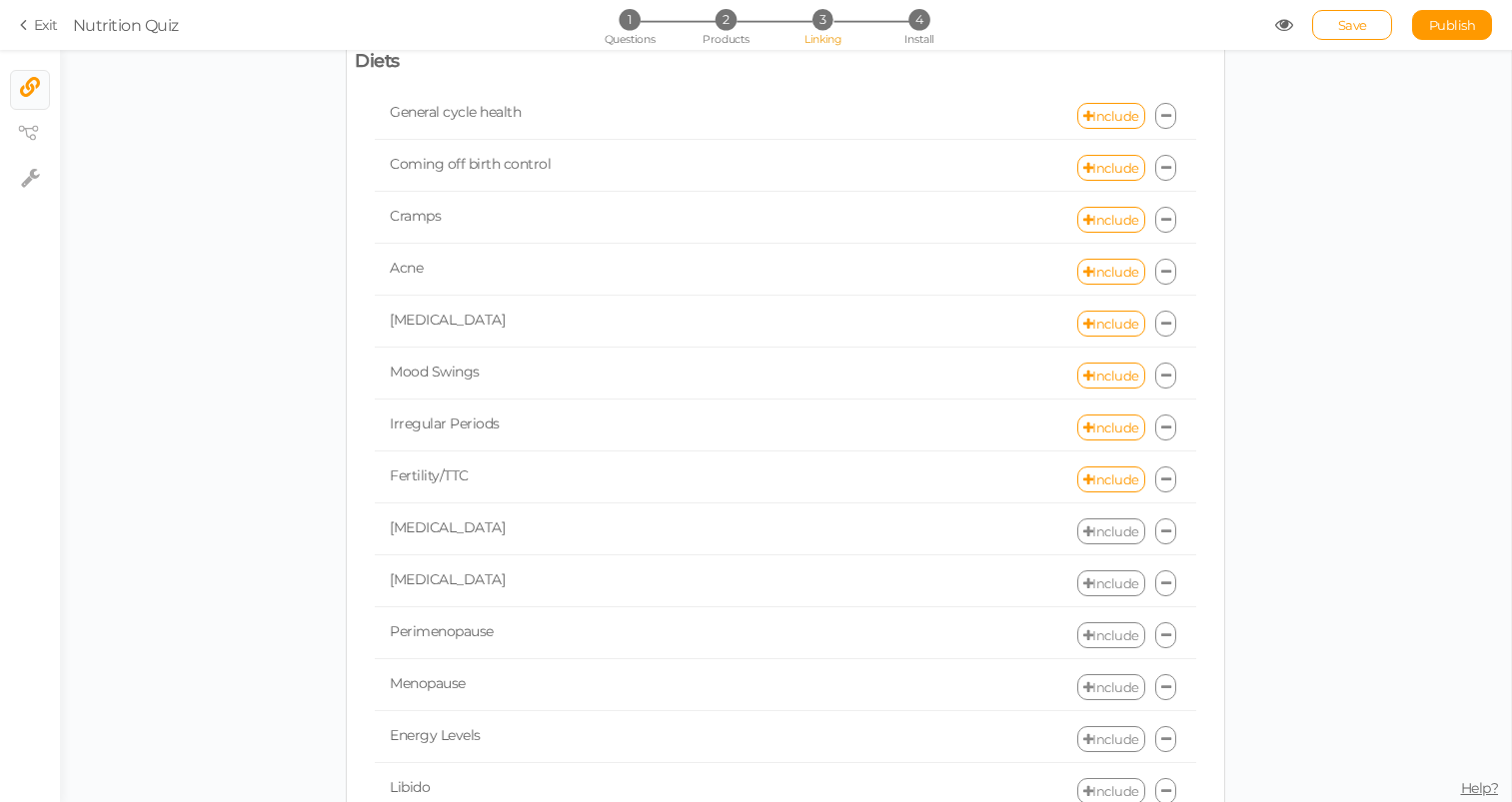 click on "Include" at bounding box center [1111, 531] 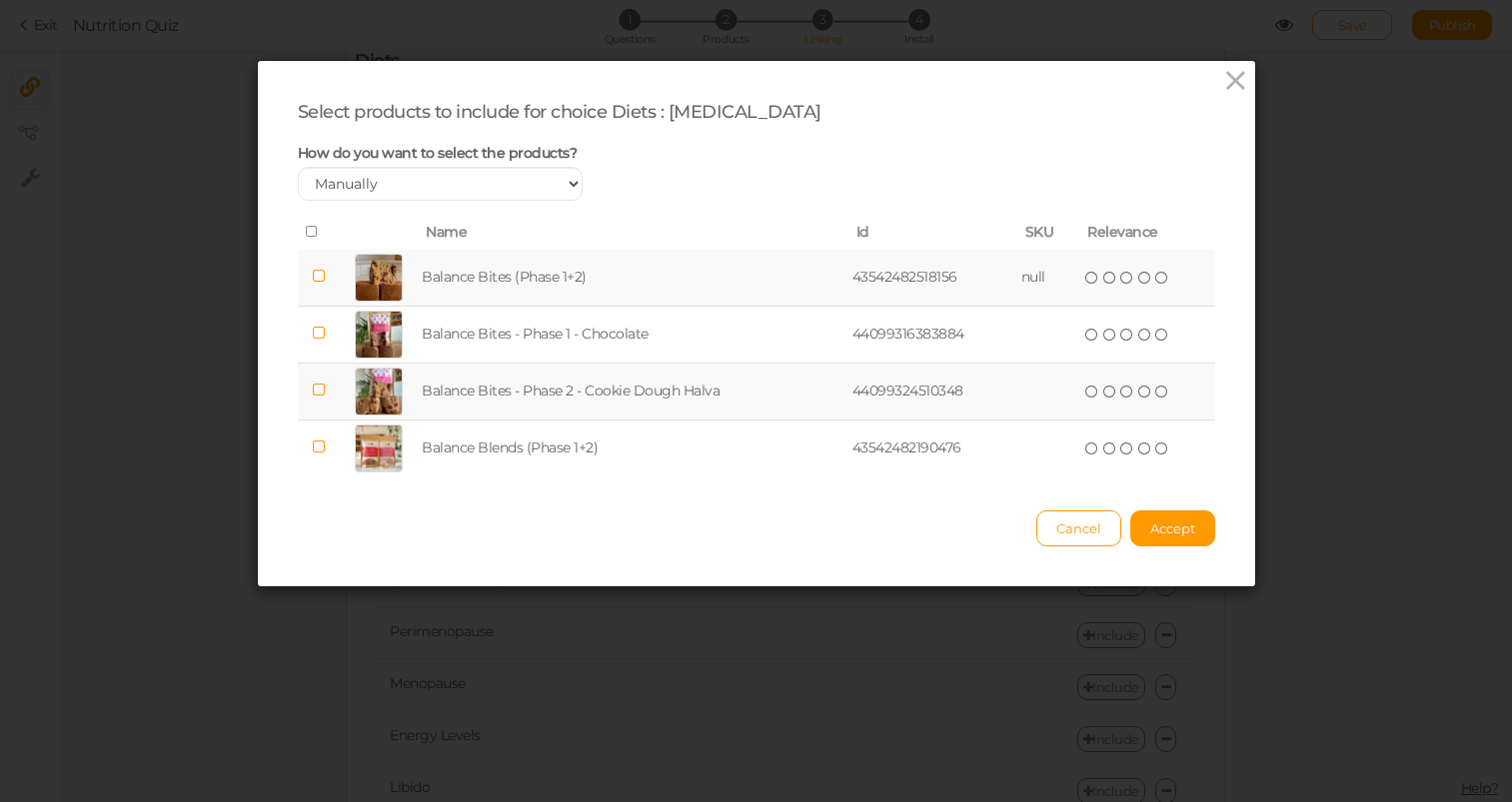 click at bounding box center (319, 278) 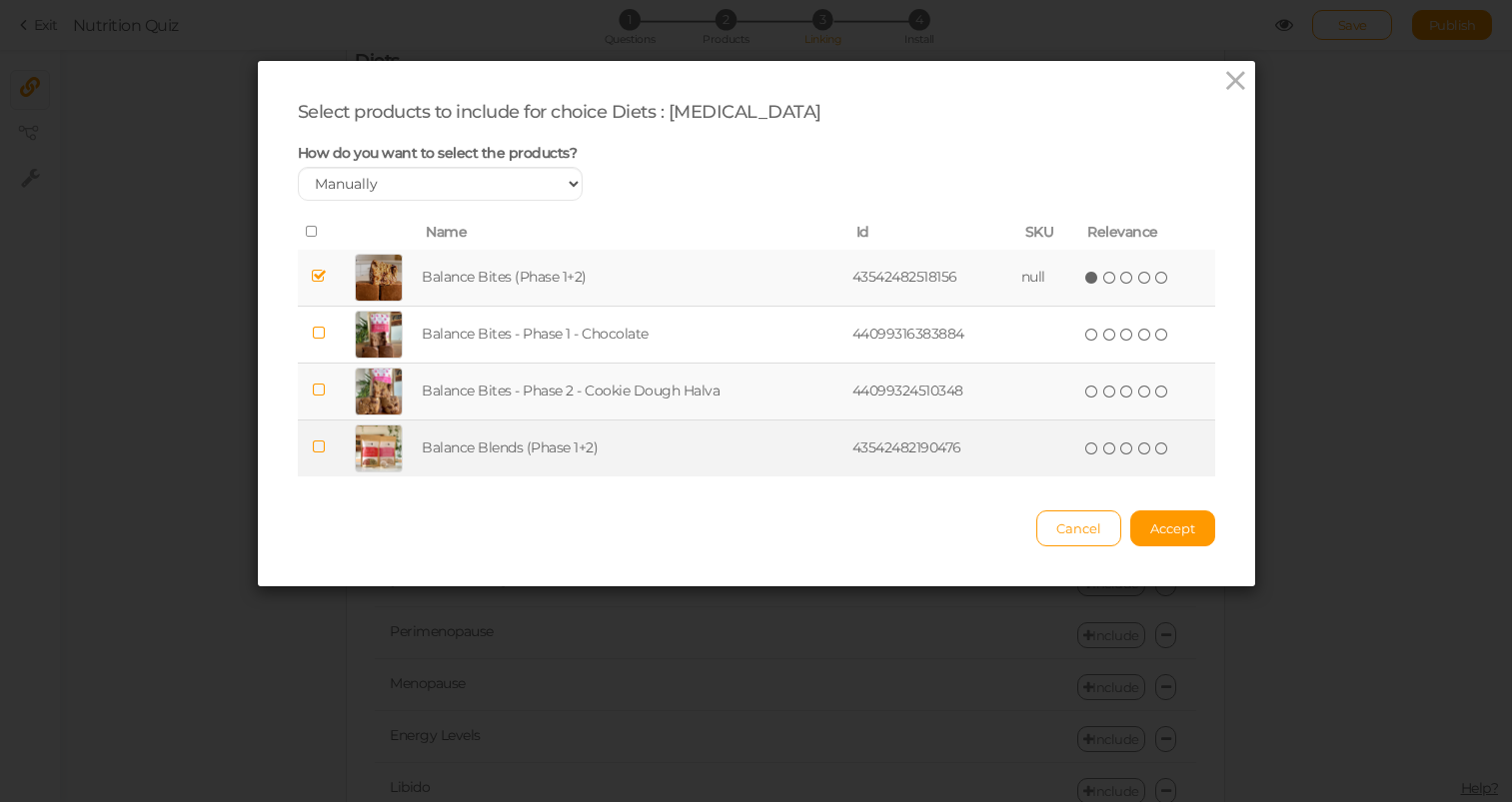 click at bounding box center (319, 447) 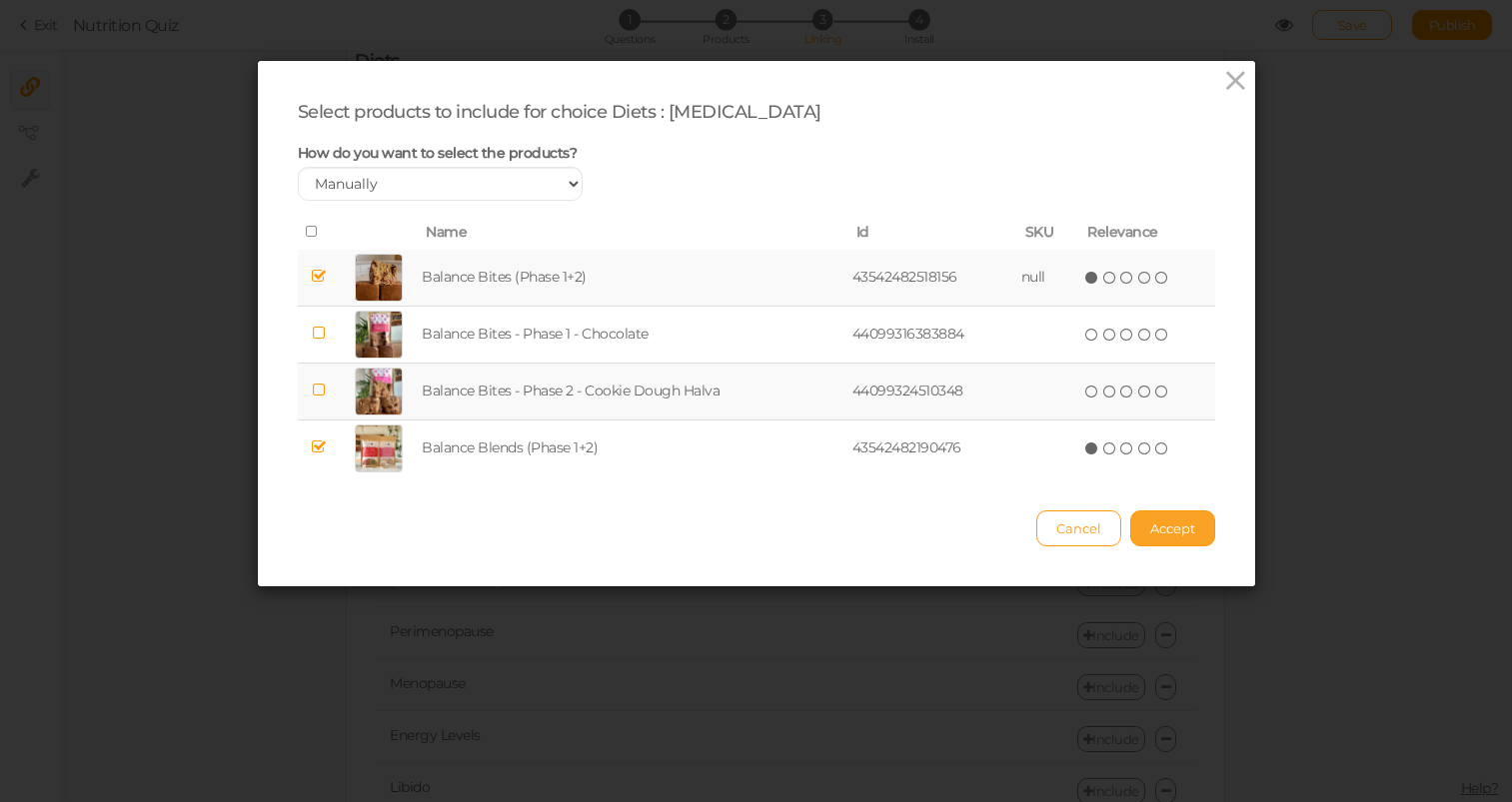 click on "Accept" at bounding box center [1172, 528] 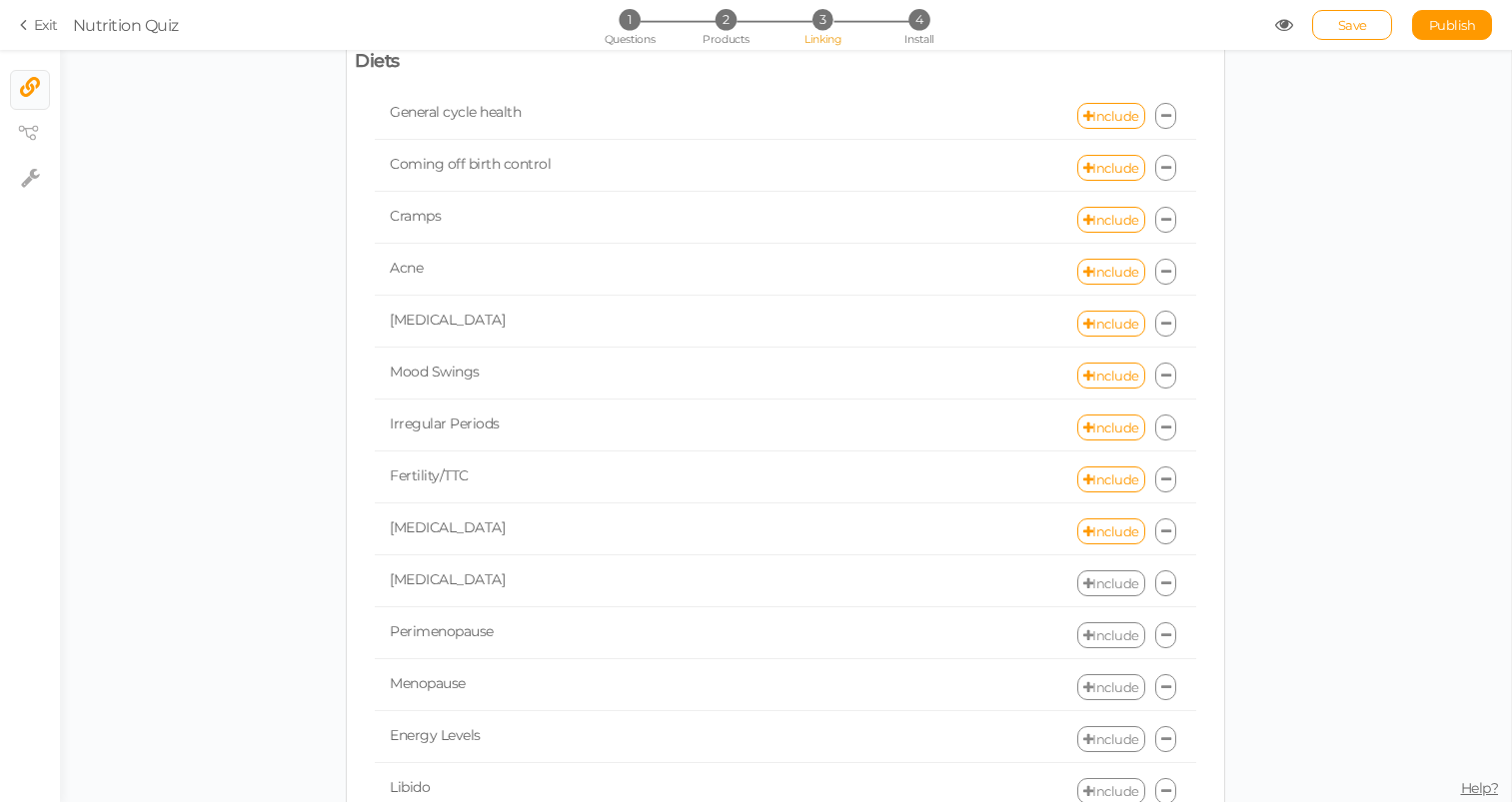 click on "Include" at bounding box center [1111, 531] 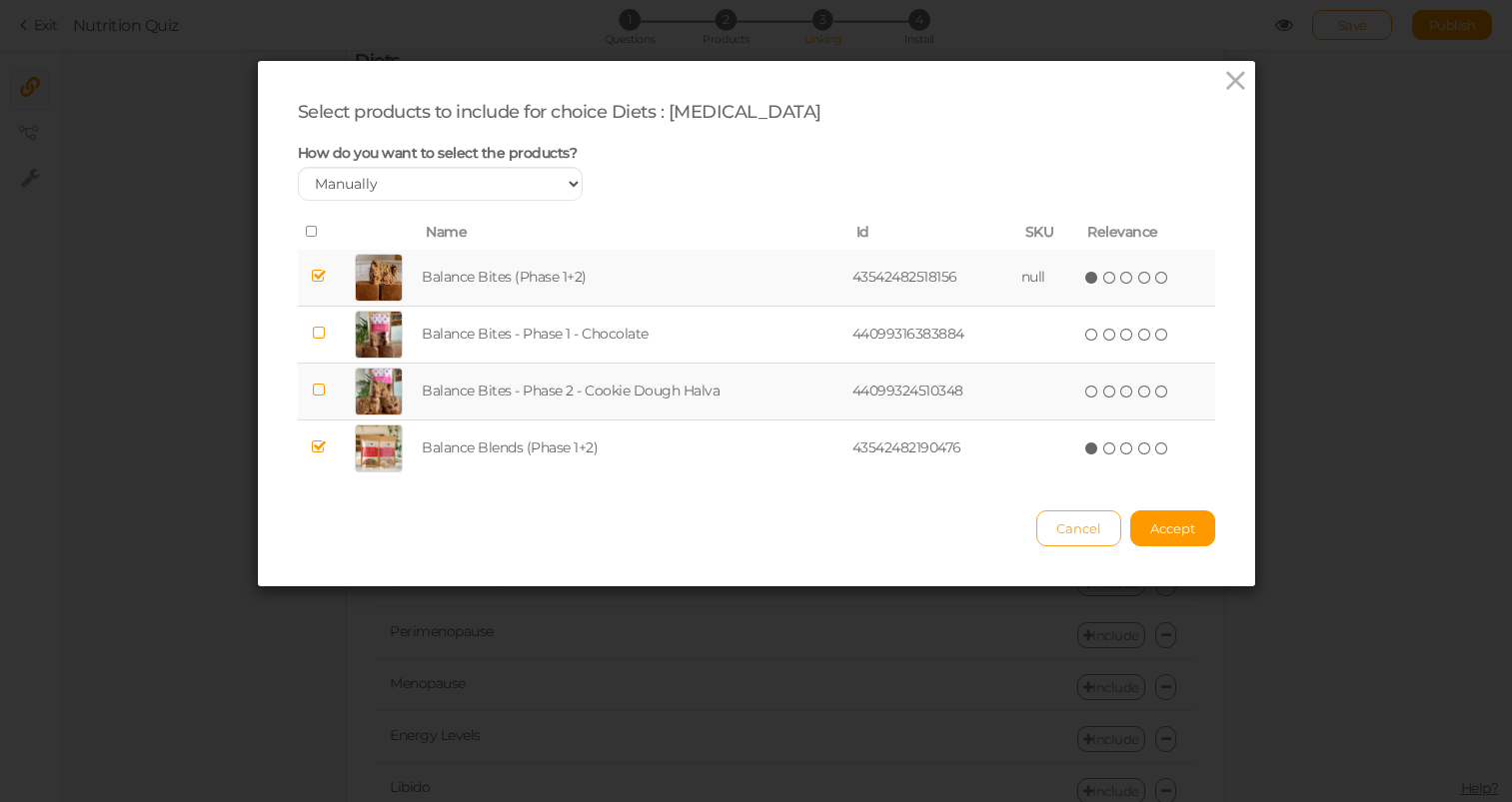 click on "Cancel" at bounding box center (1078, 528) 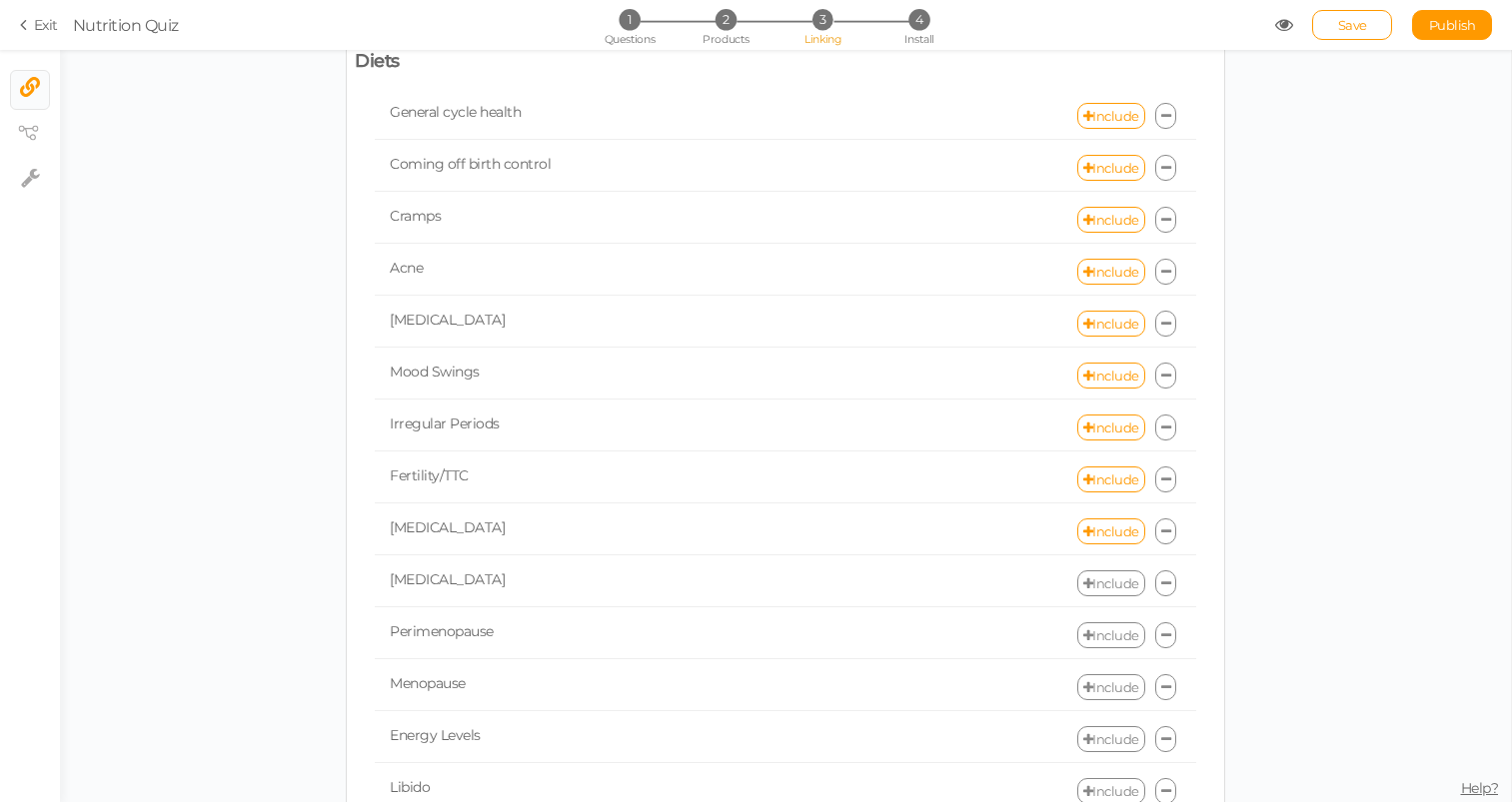 click on "[MEDICAL_DATA]          Include" at bounding box center (785, 583) 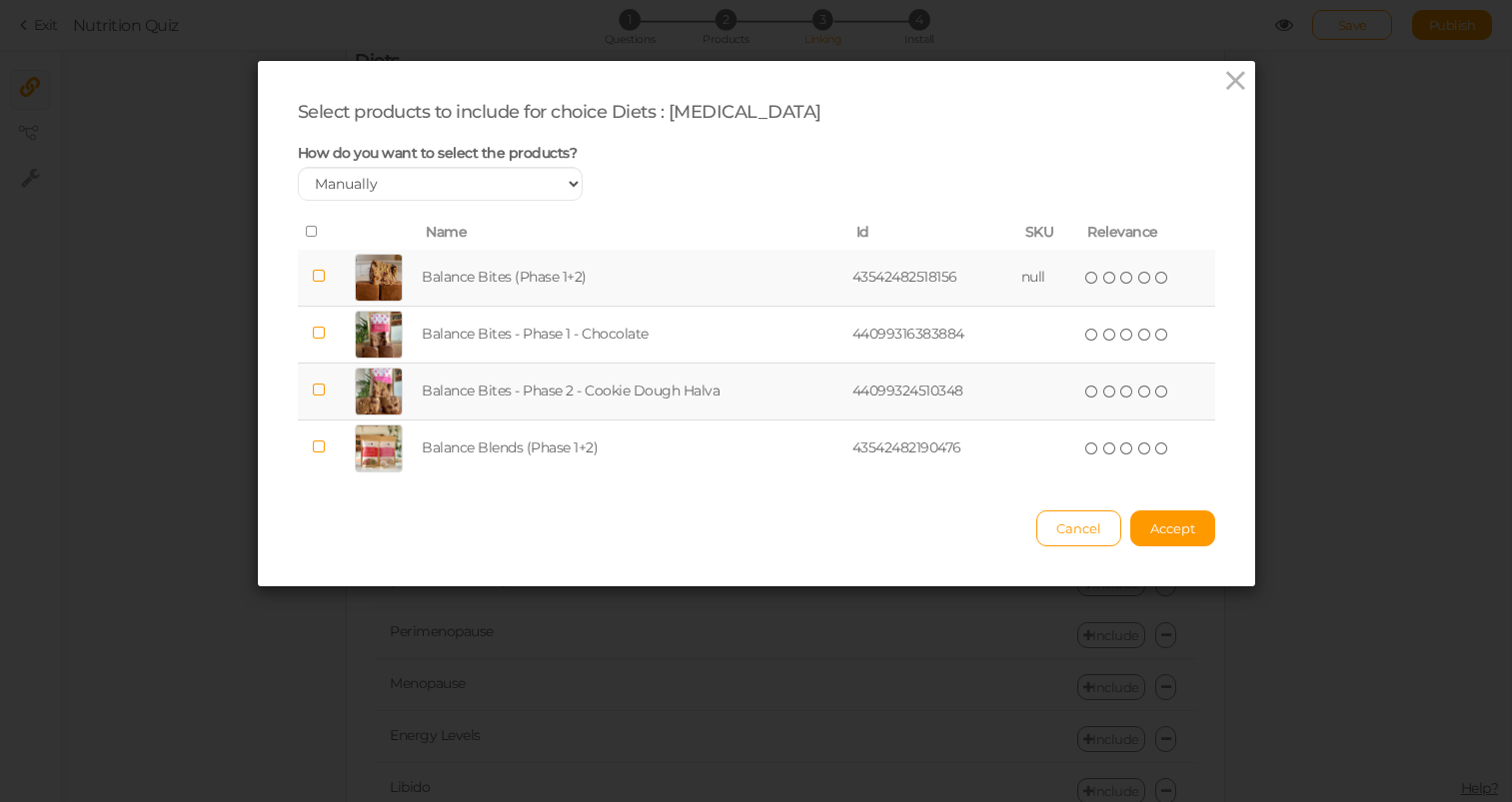click at bounding box center [319, 278] 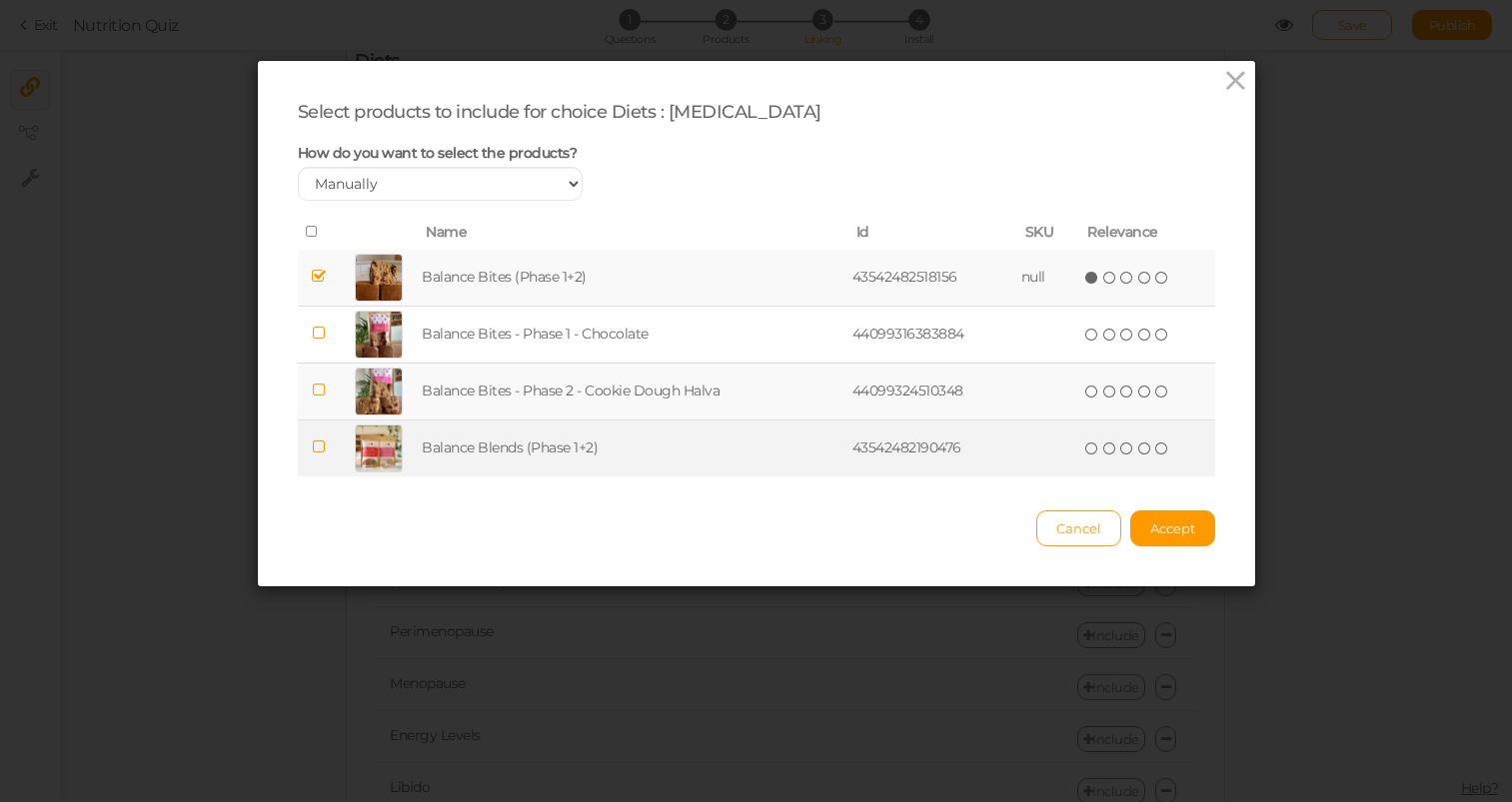 click at bounding box center [319, 447] 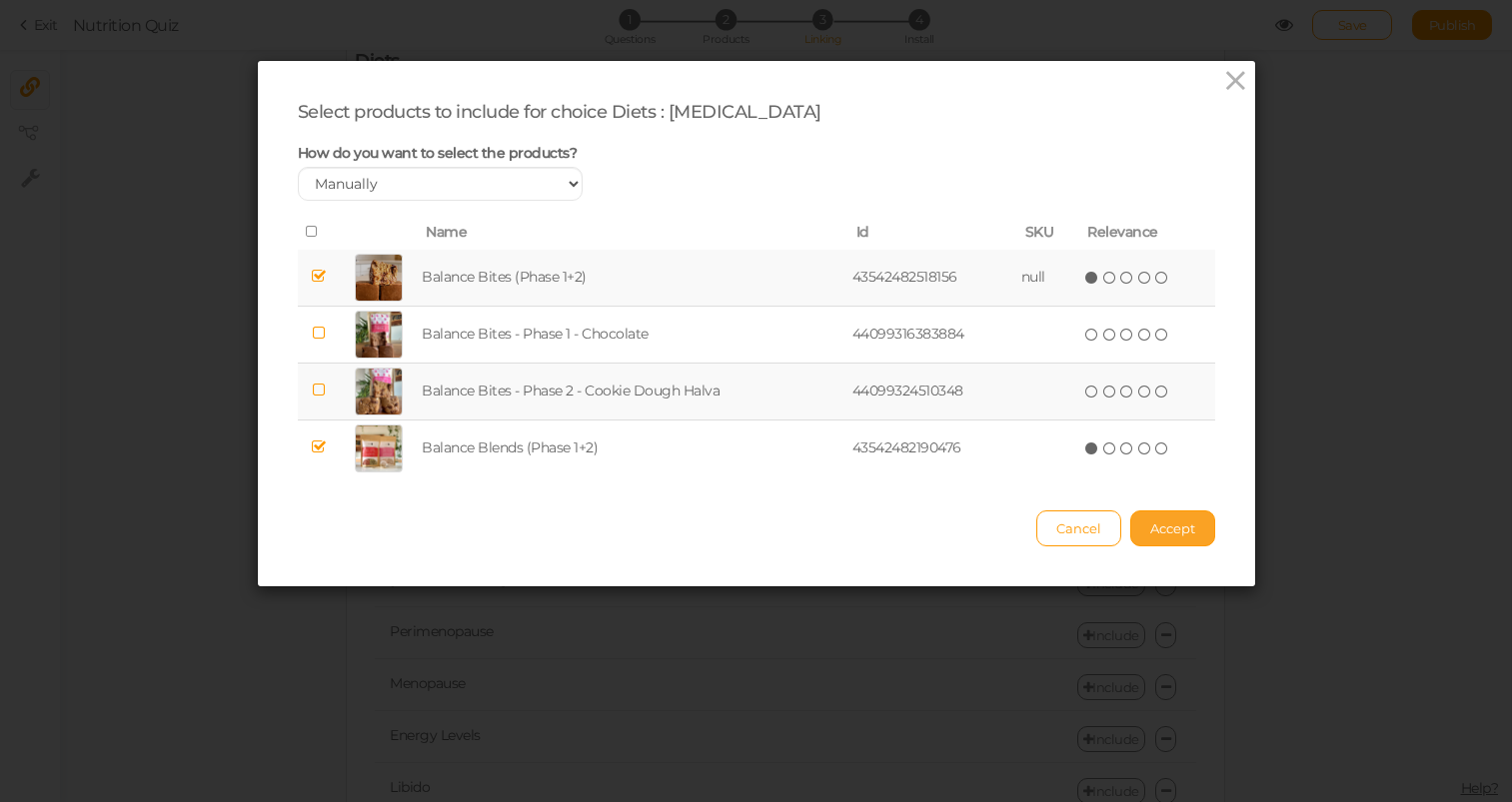 click on "Accept" at bounding box center (1172, 528) 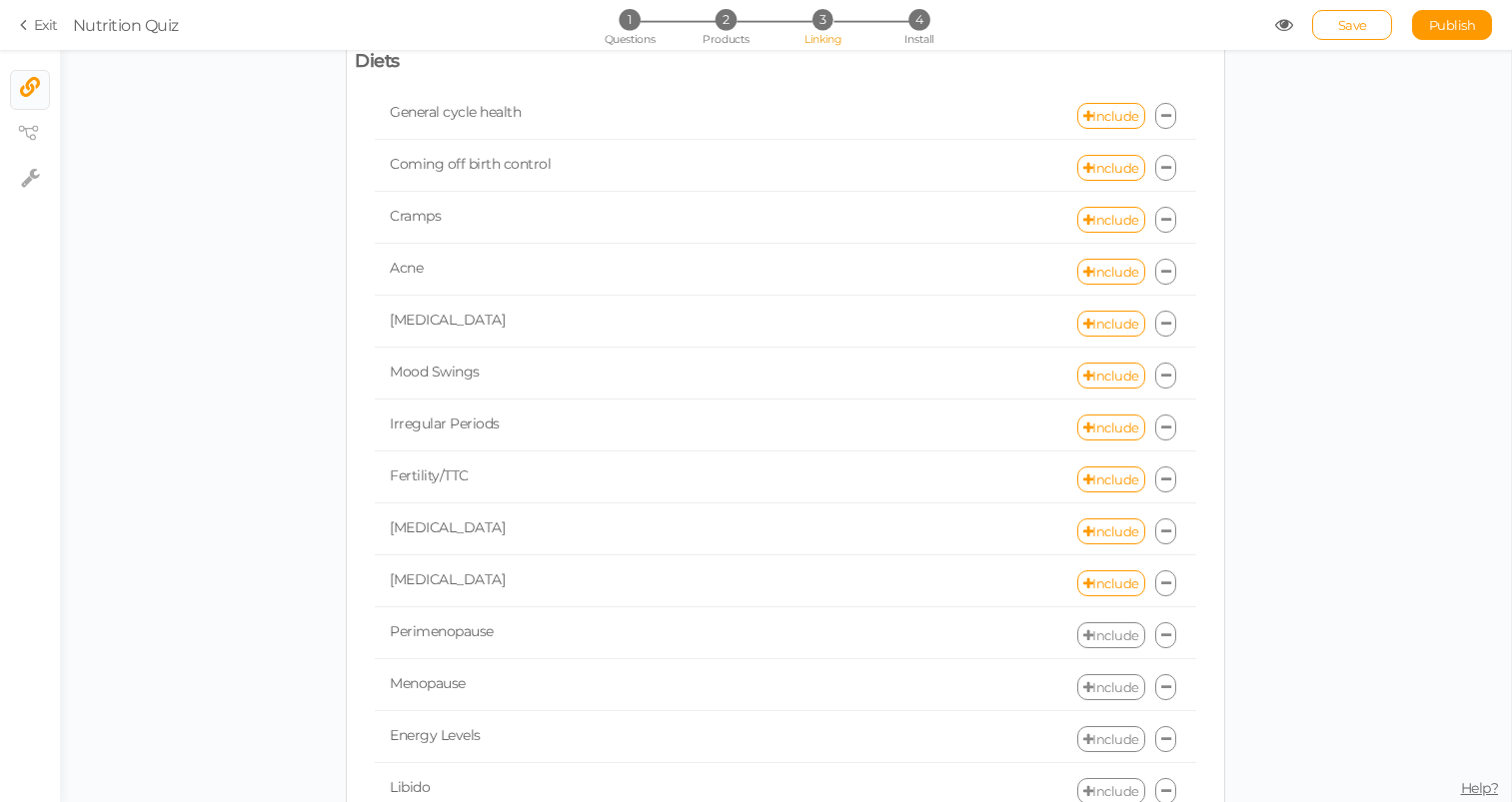 click on "Include" at bounding box center [1111, 635] 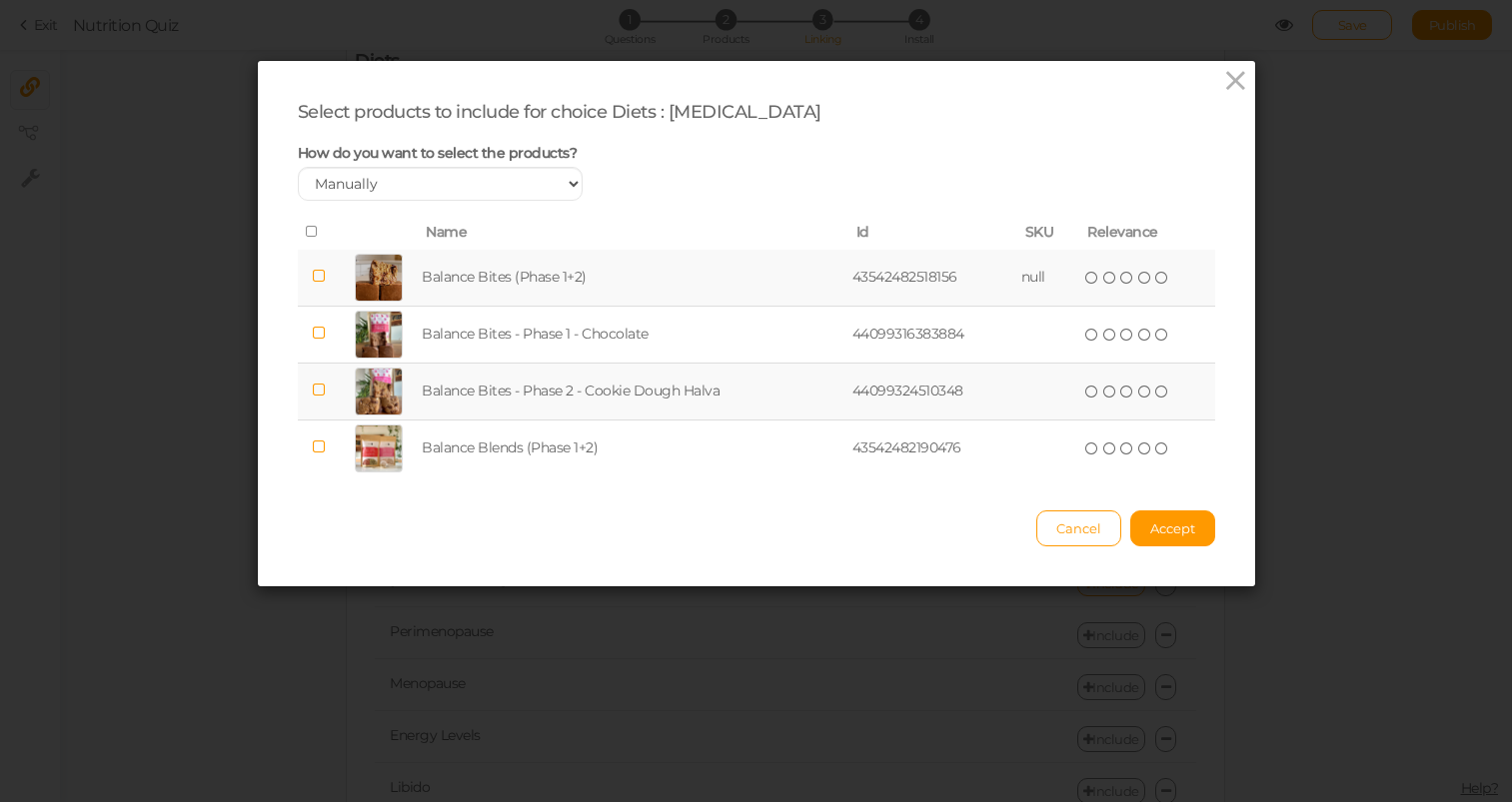 click at bounding box center [319, 278] 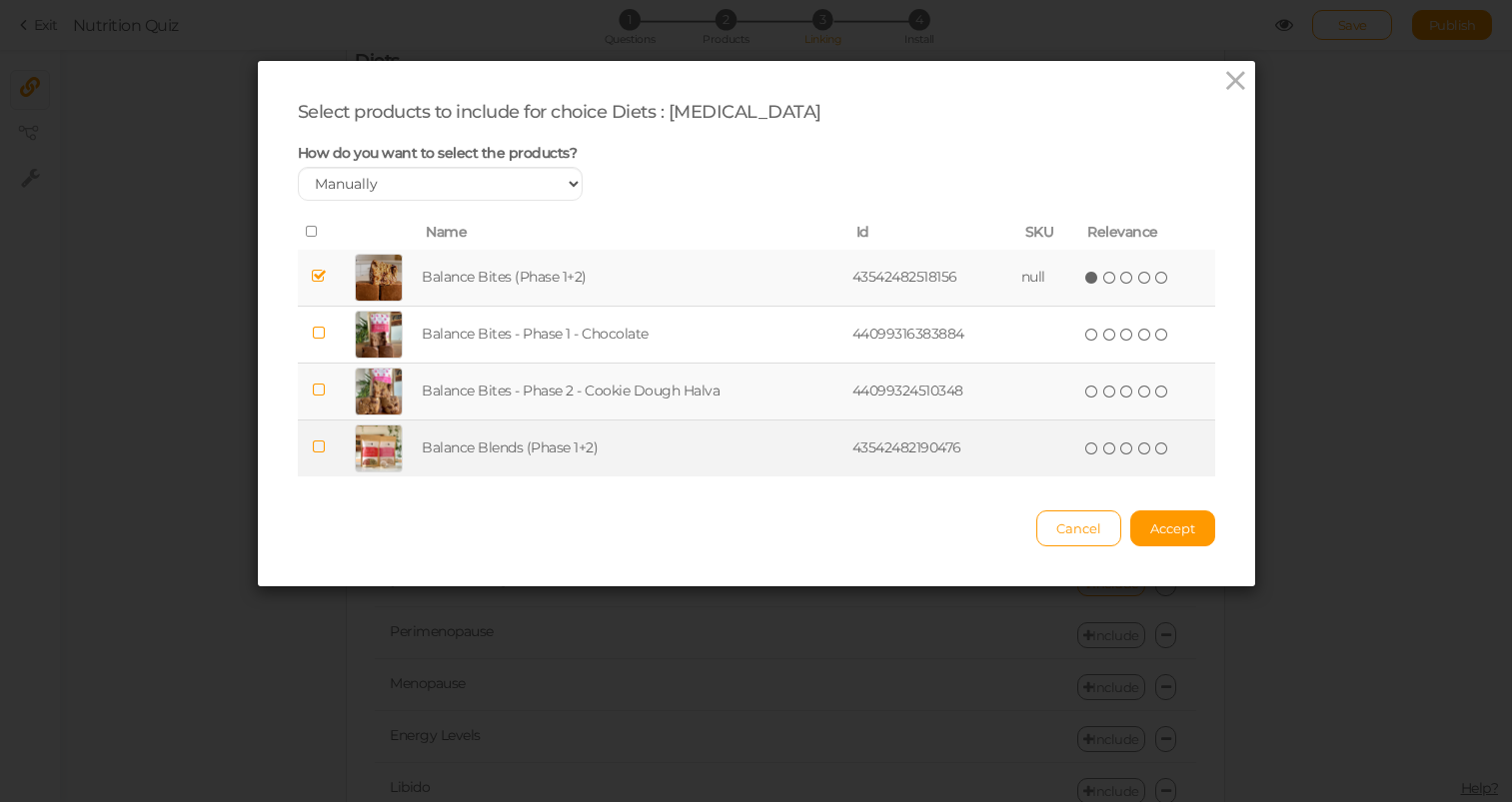click at bounding box center (319, 447) 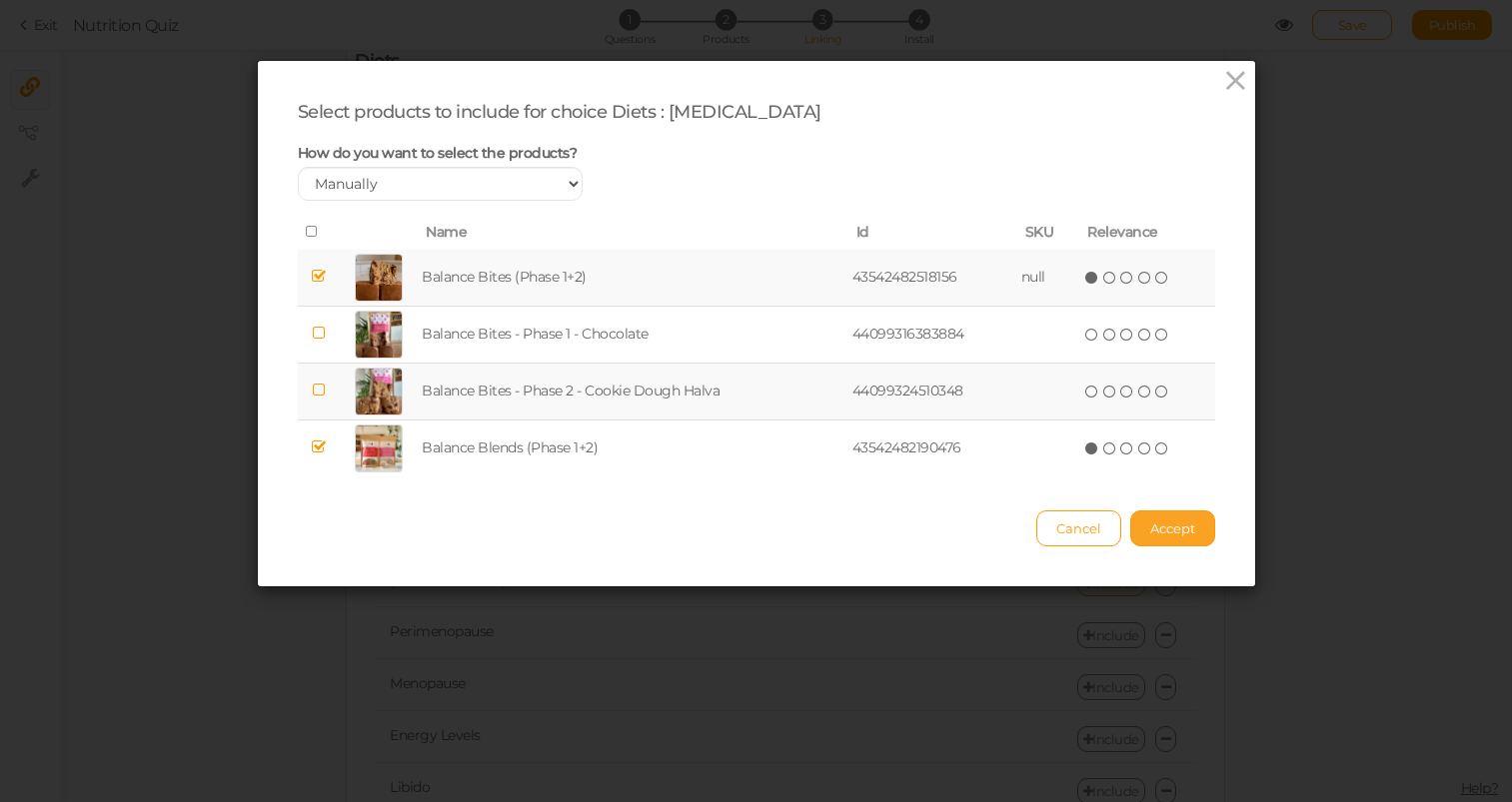 click on "Accept" at bounding box center (1172, 528) 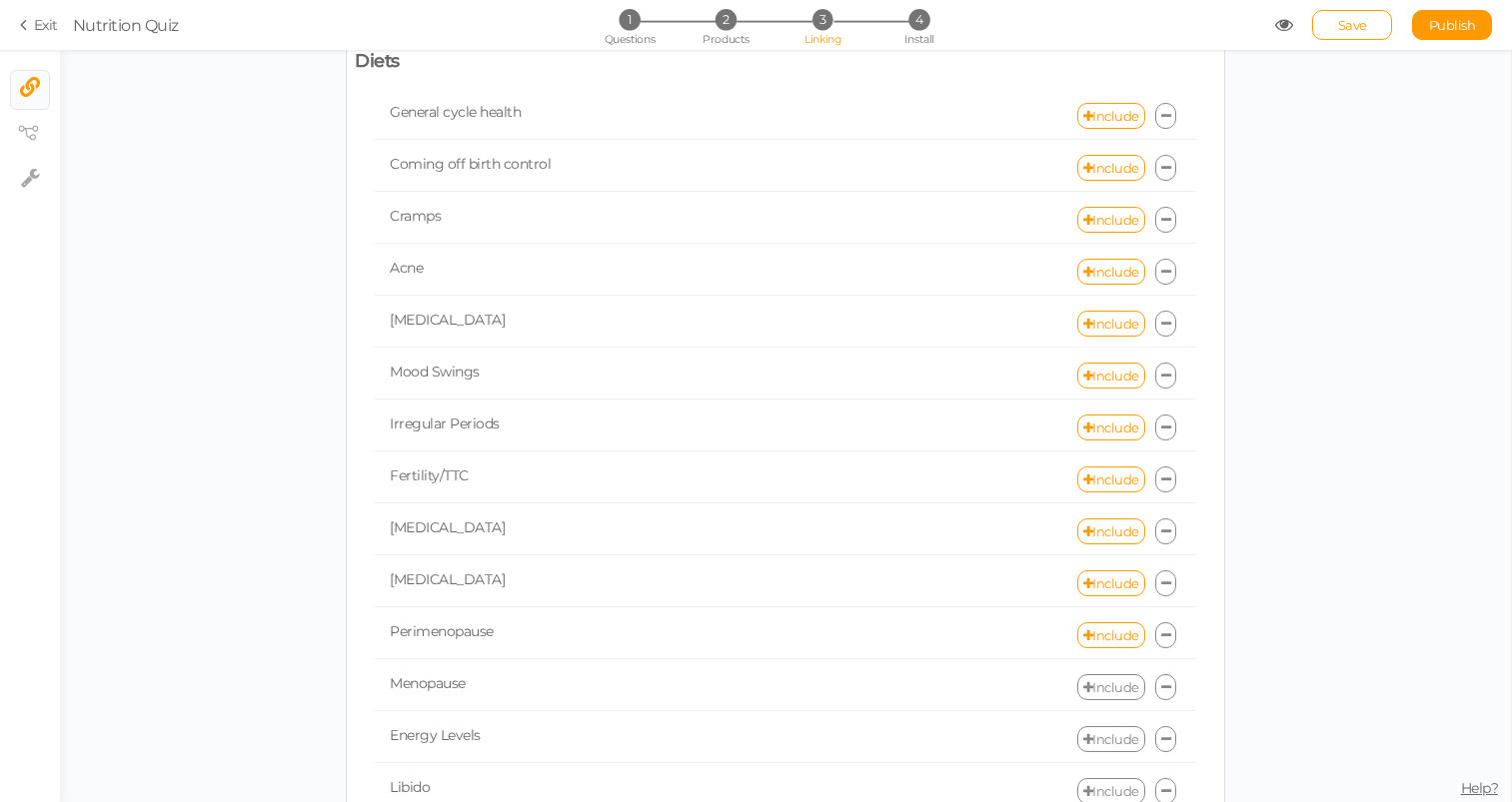 scroll, scrollTop: 843, scrollLeft: 0, axis: vertical 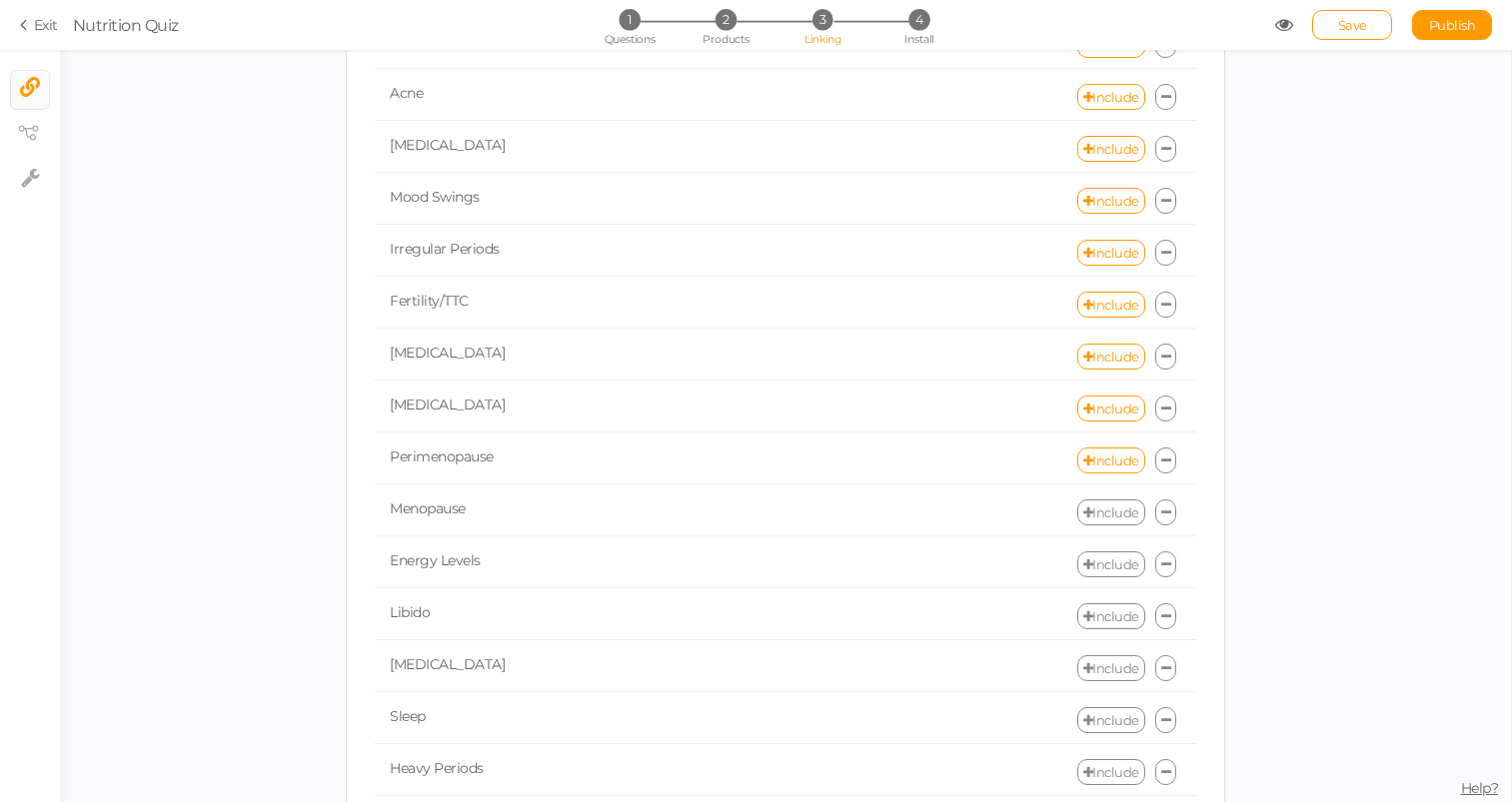 click on "Include" at bounding box center [1111, 512] 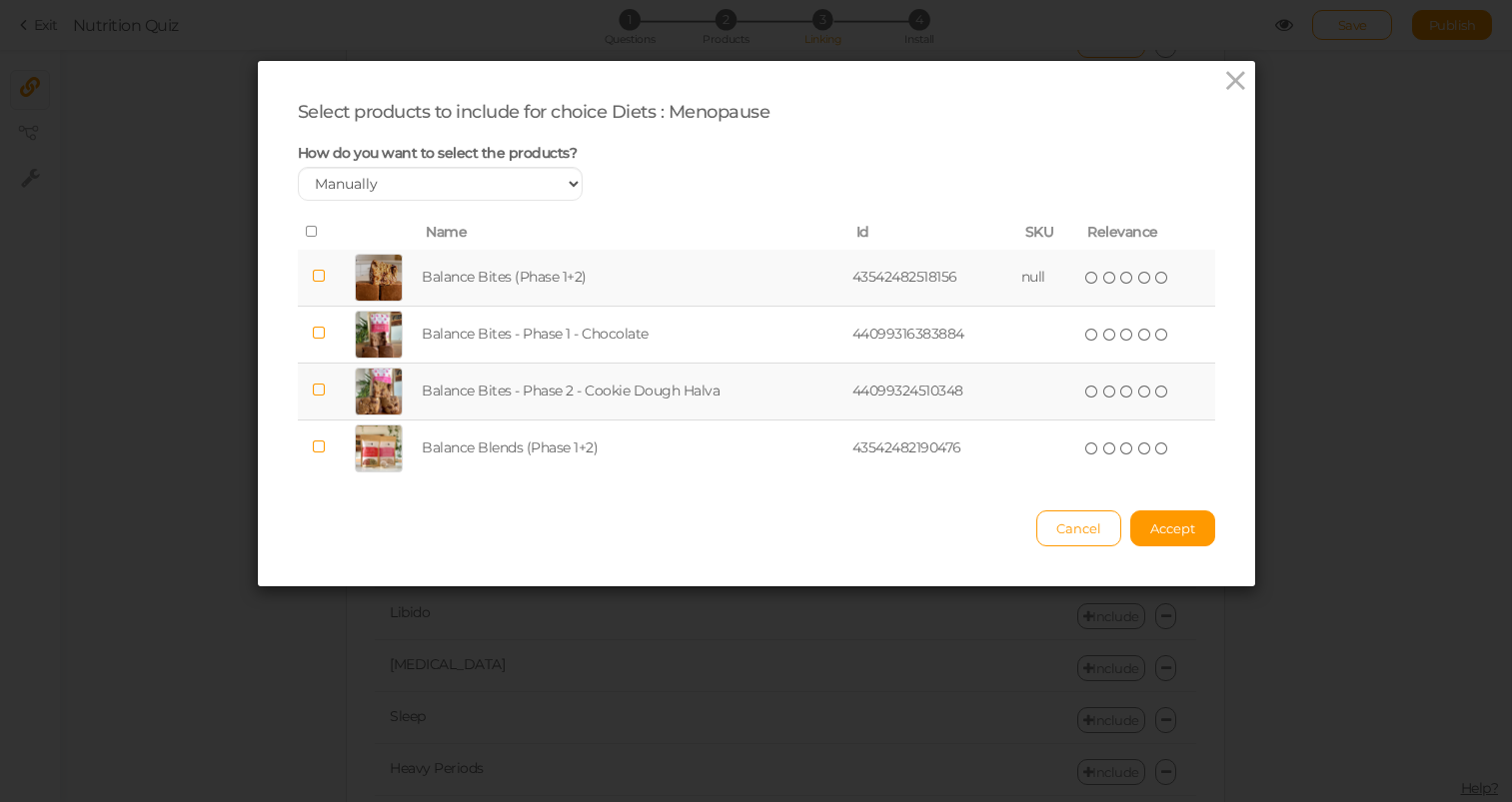 click at bounding box center (379, 278) 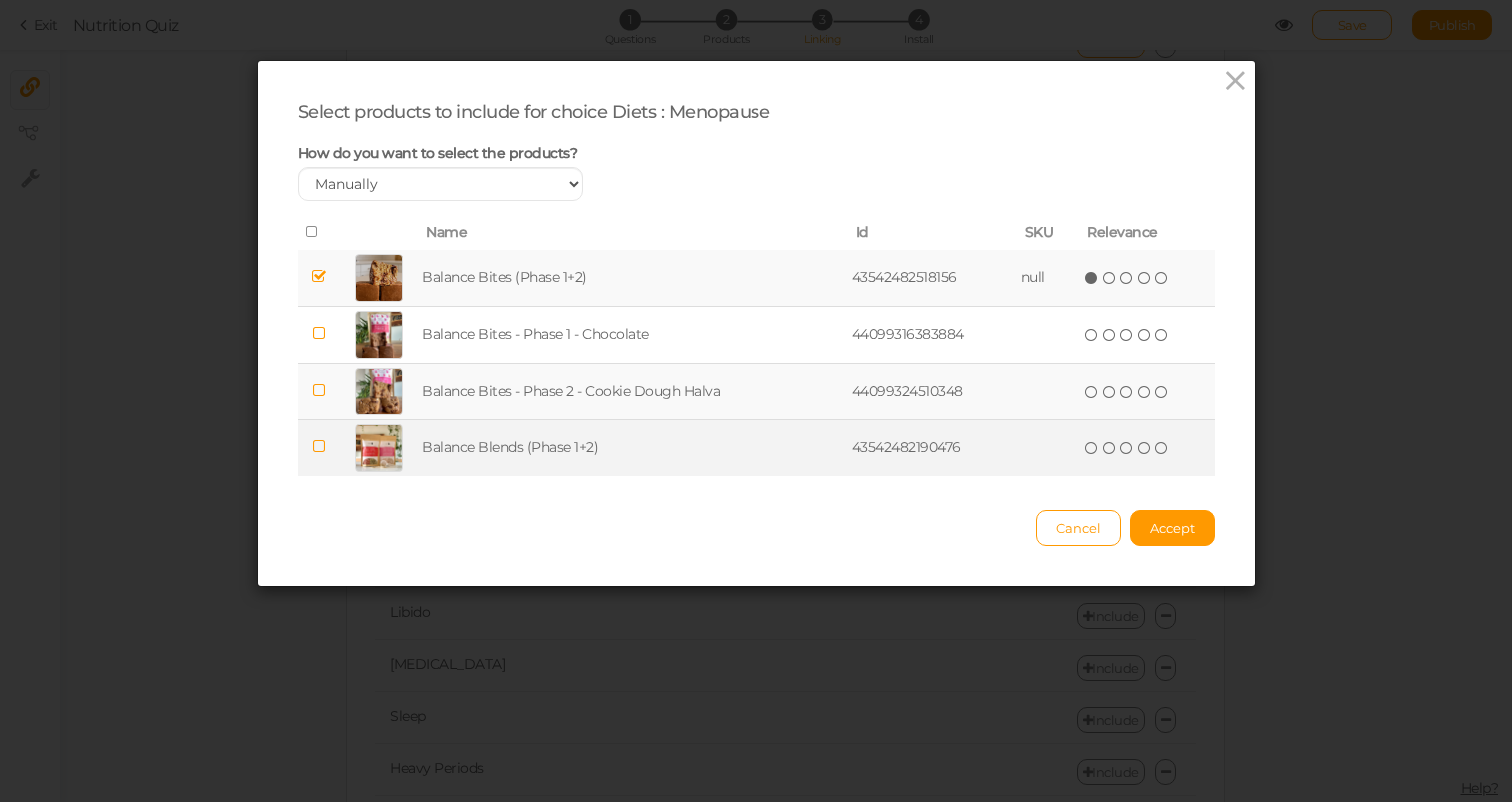 click at bounding box center (319, 447) 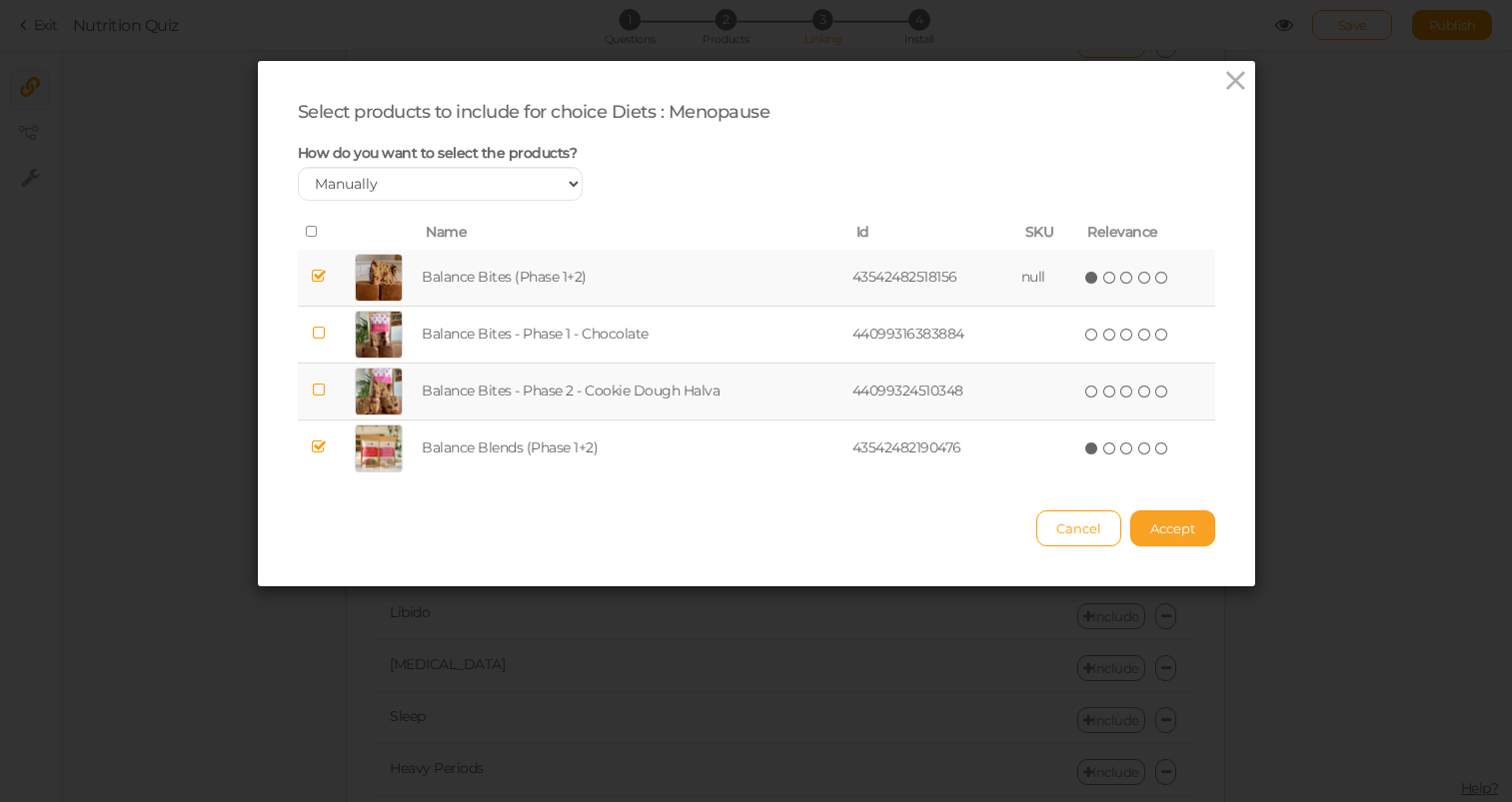 click on "Accept" at bounding box center (1172, 528) 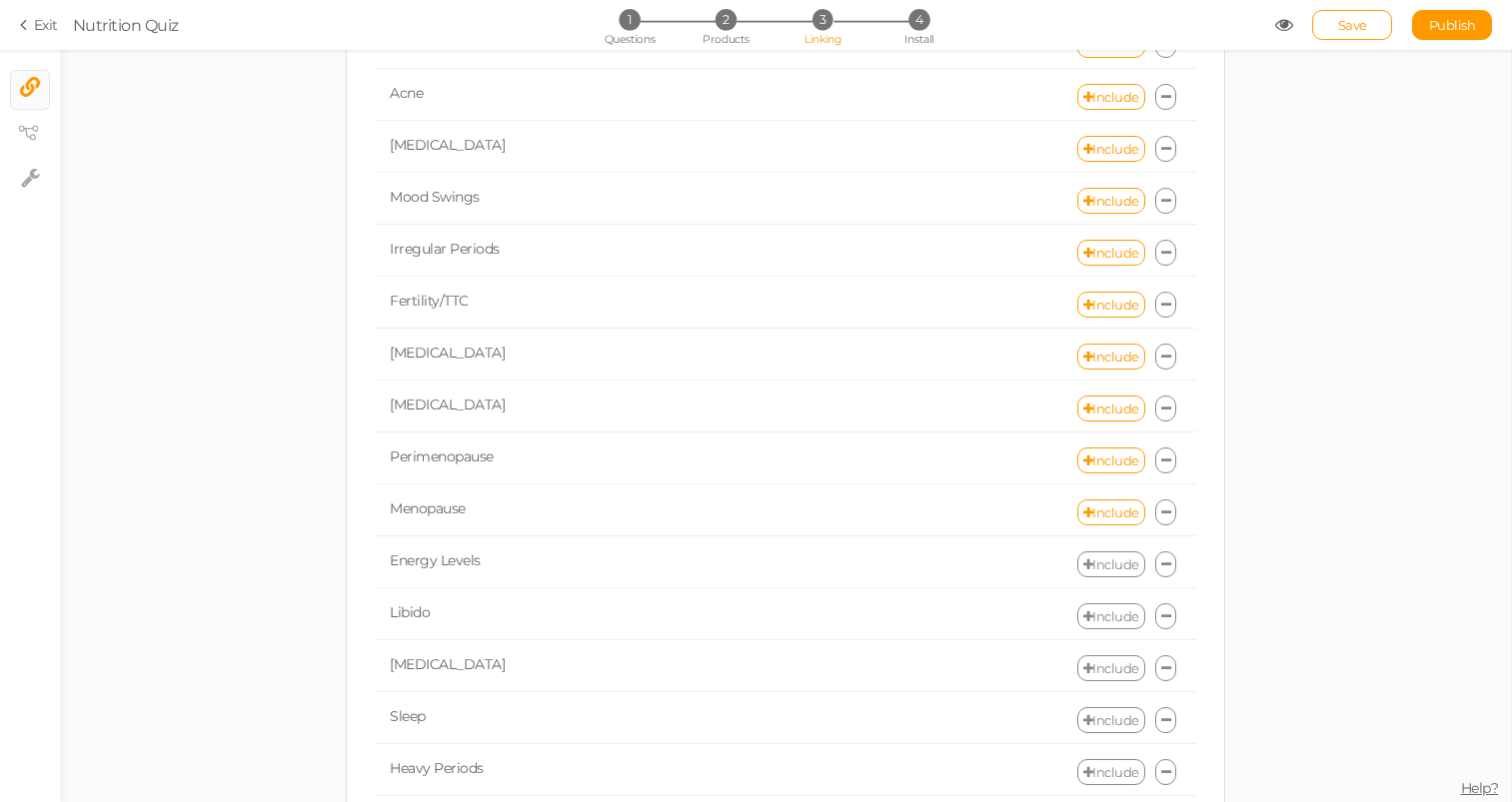 scroll, scrollTop: 959, scrollLeft: 0, axis: vertical 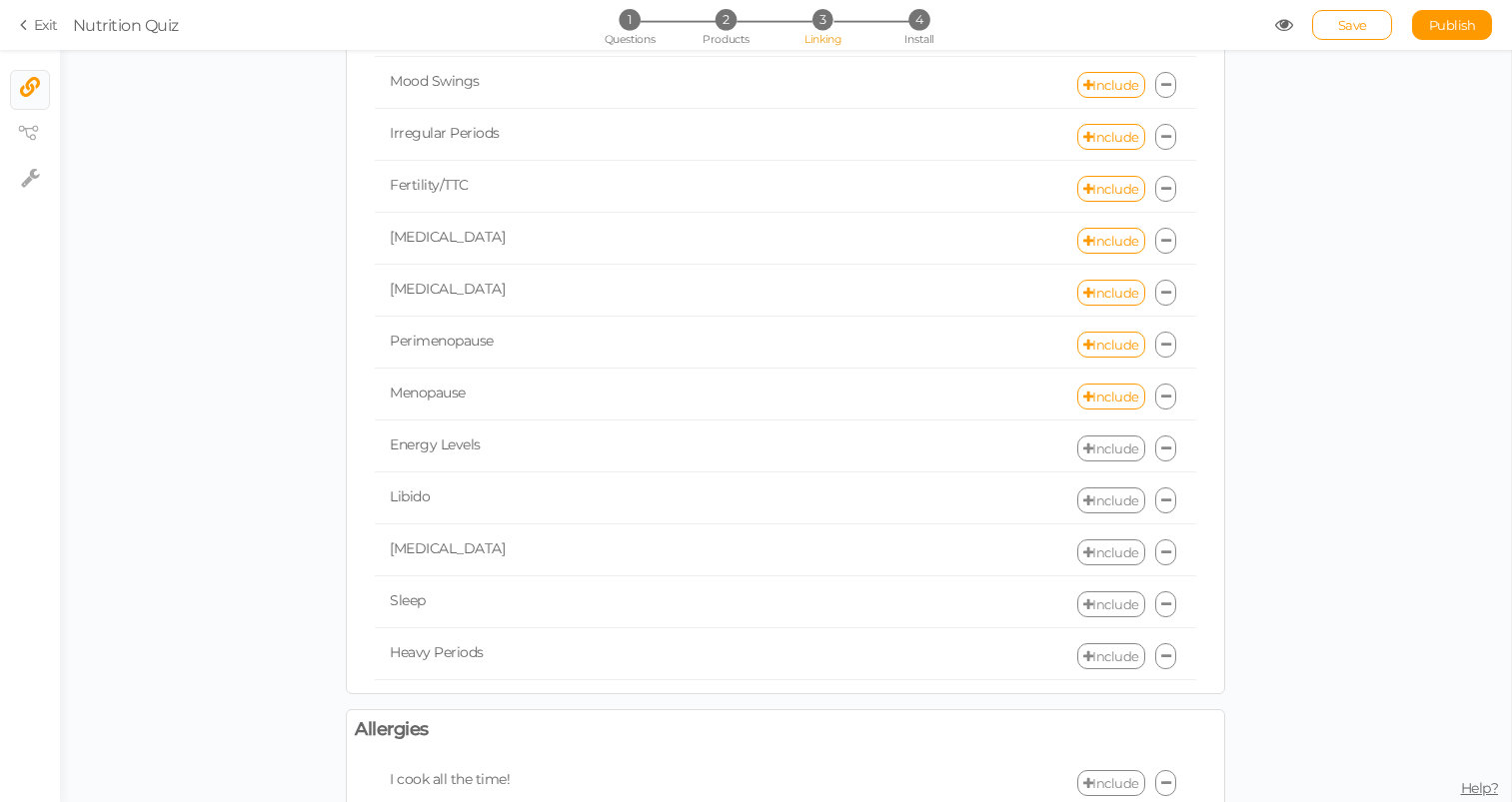 click on "Include" at bounding box center (1111, 448) 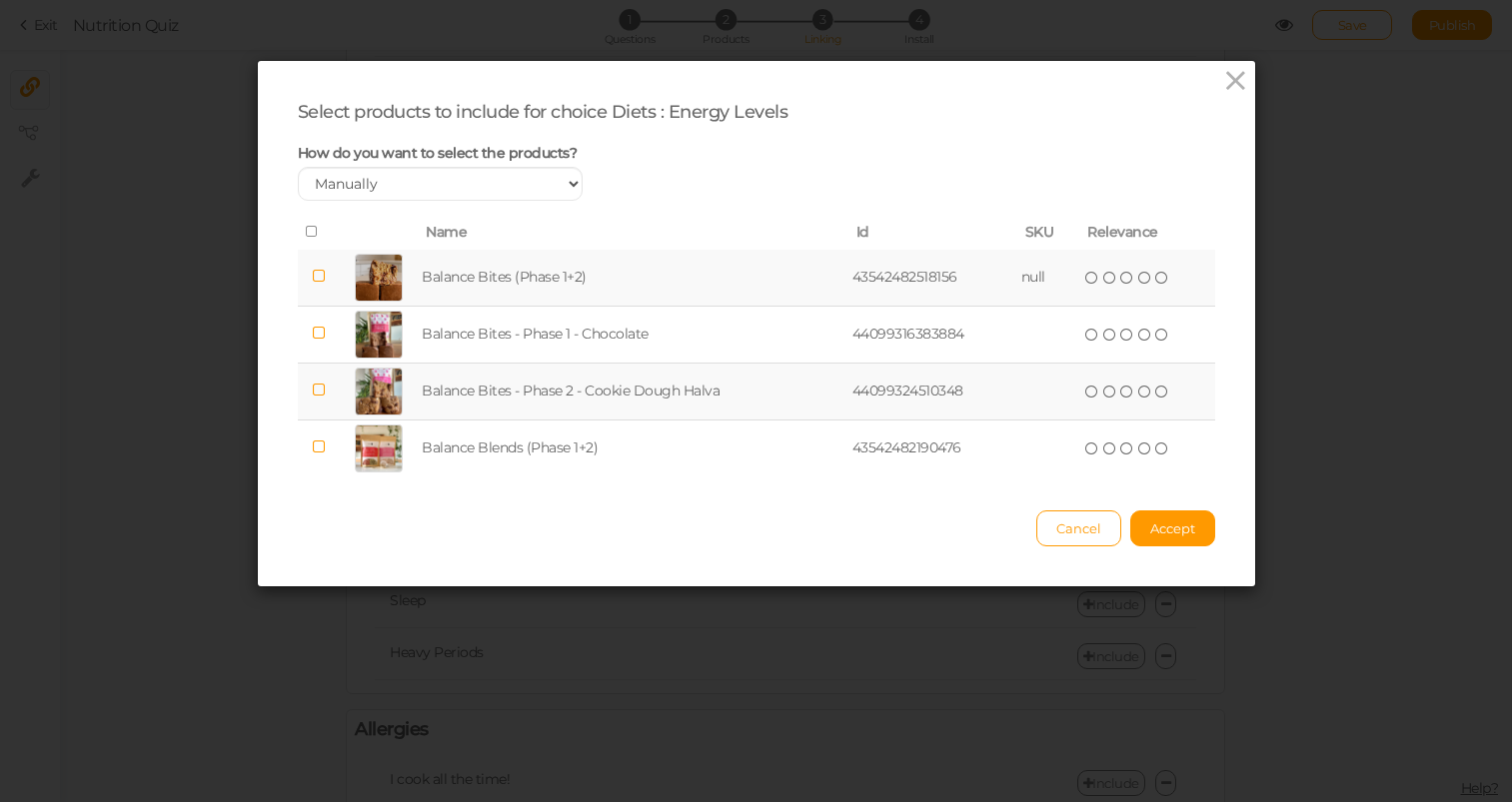 click at bounding box center [319, 276] 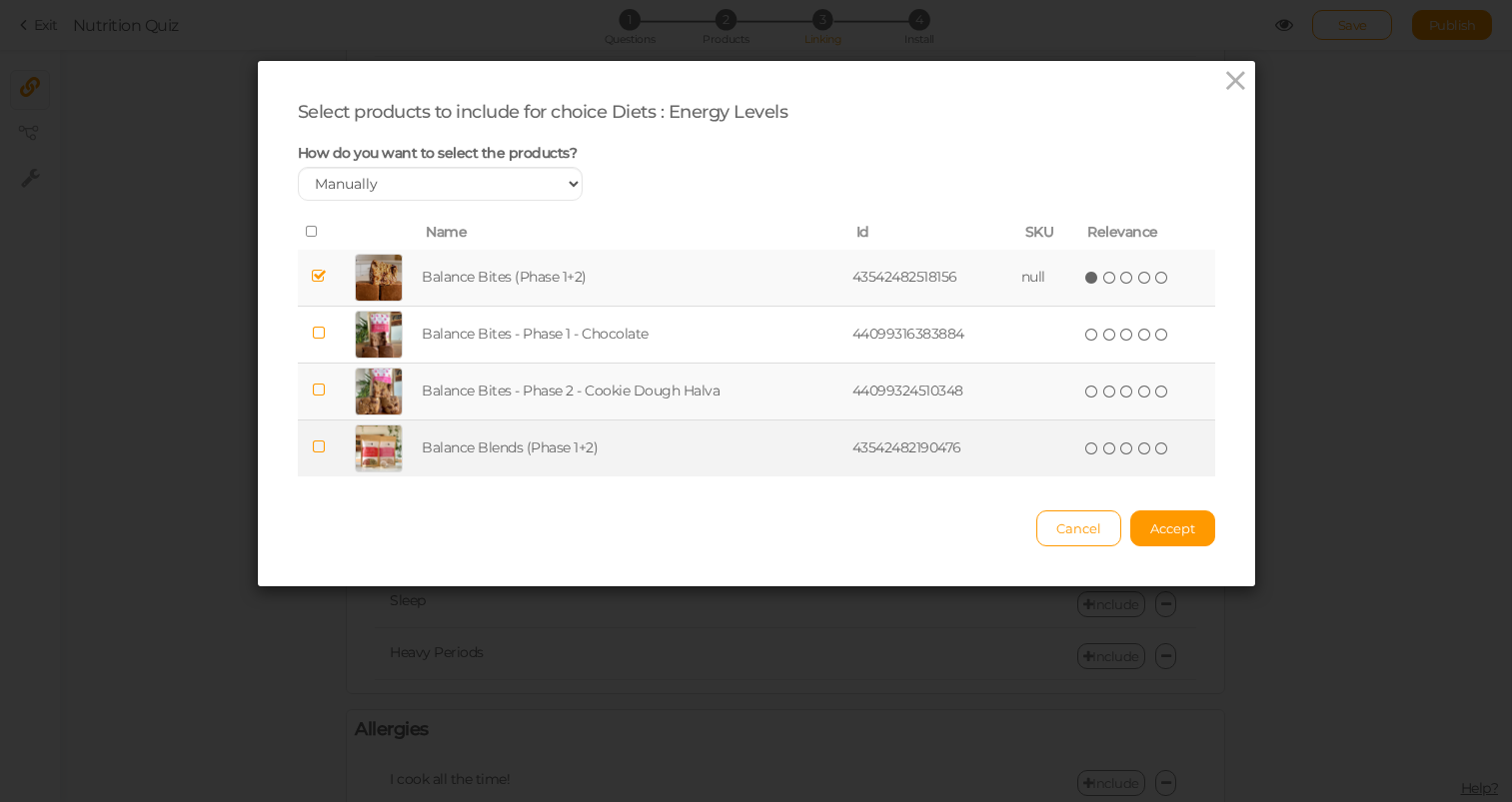 click at bounding box center (319, 447) 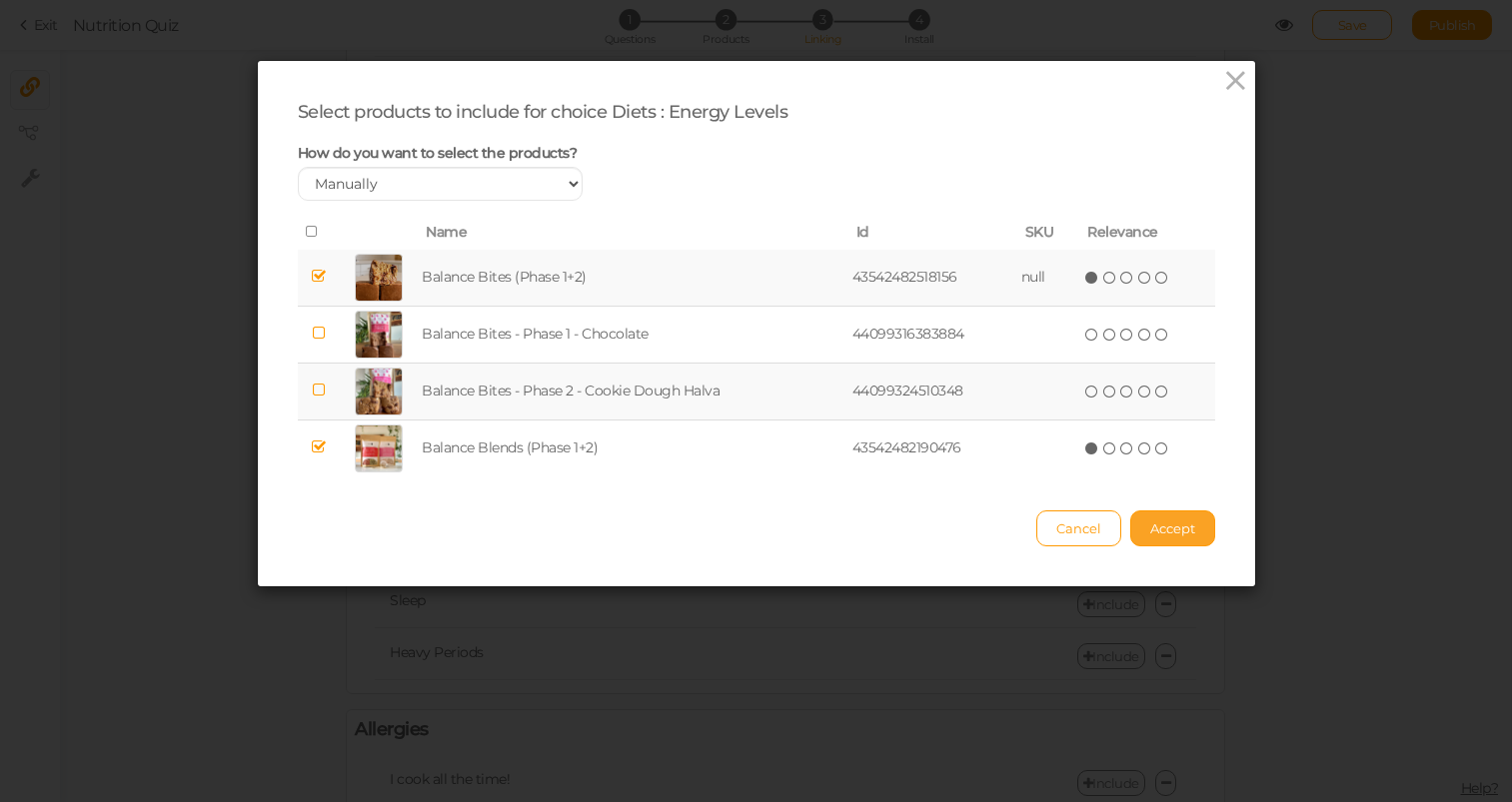 click on "Accept" at bounding box center (1172, 528) 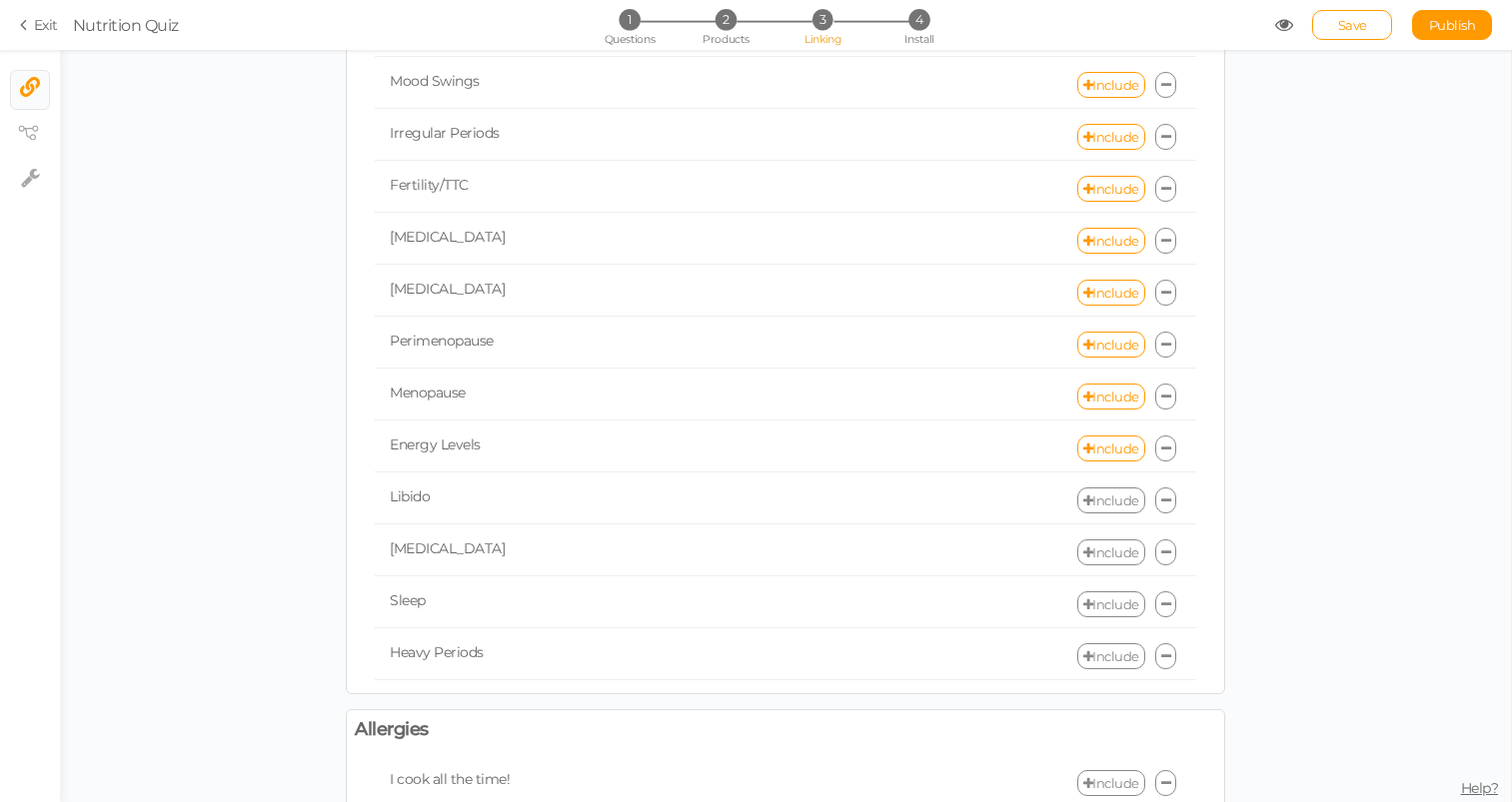 click on "Include" at bounding box center [1111, 500] 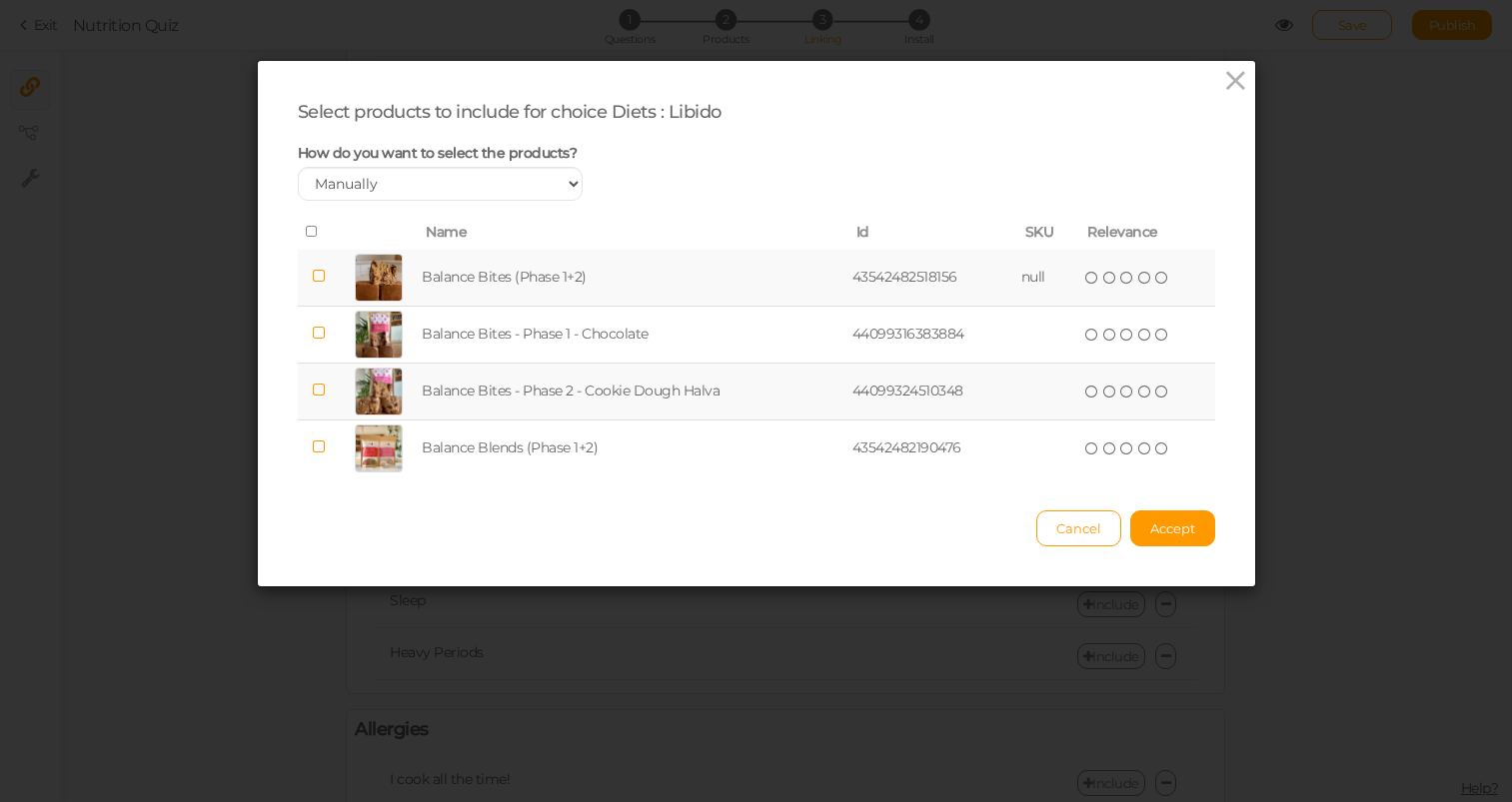 click at bounding box center [319, 278] 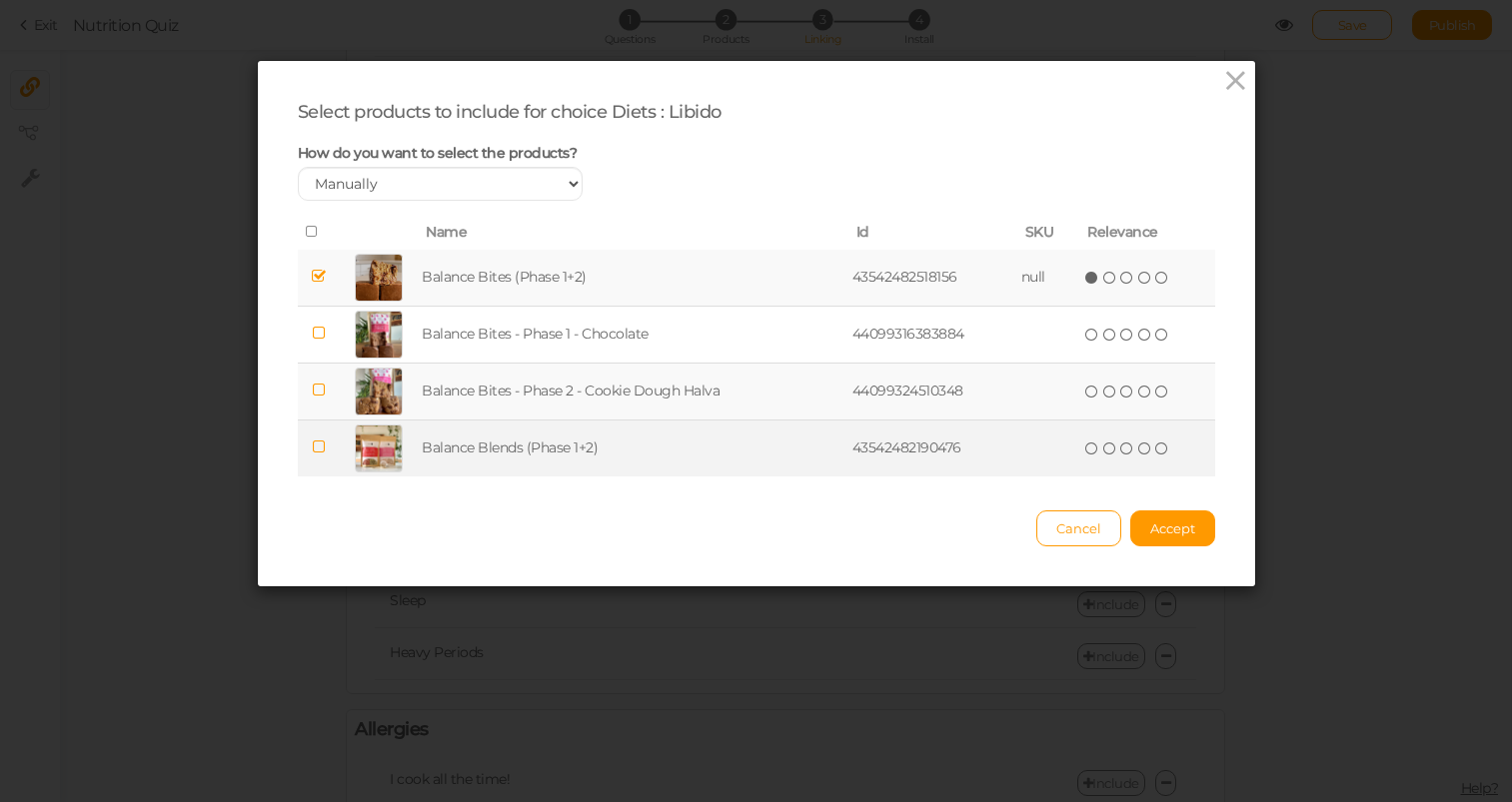 click at bounding box center [319, 447] 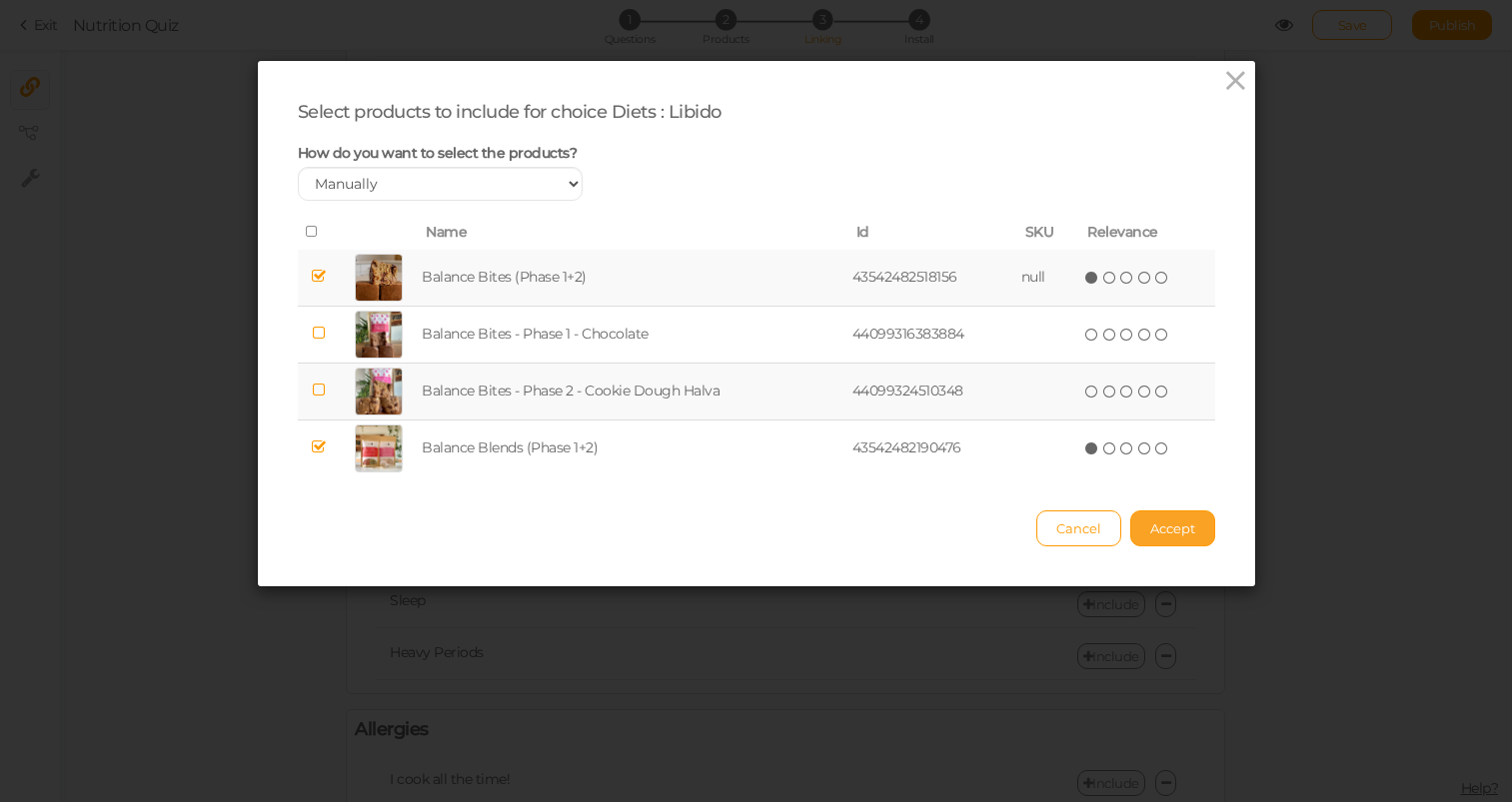click on "Accept" at bounding box center (1172, 528) 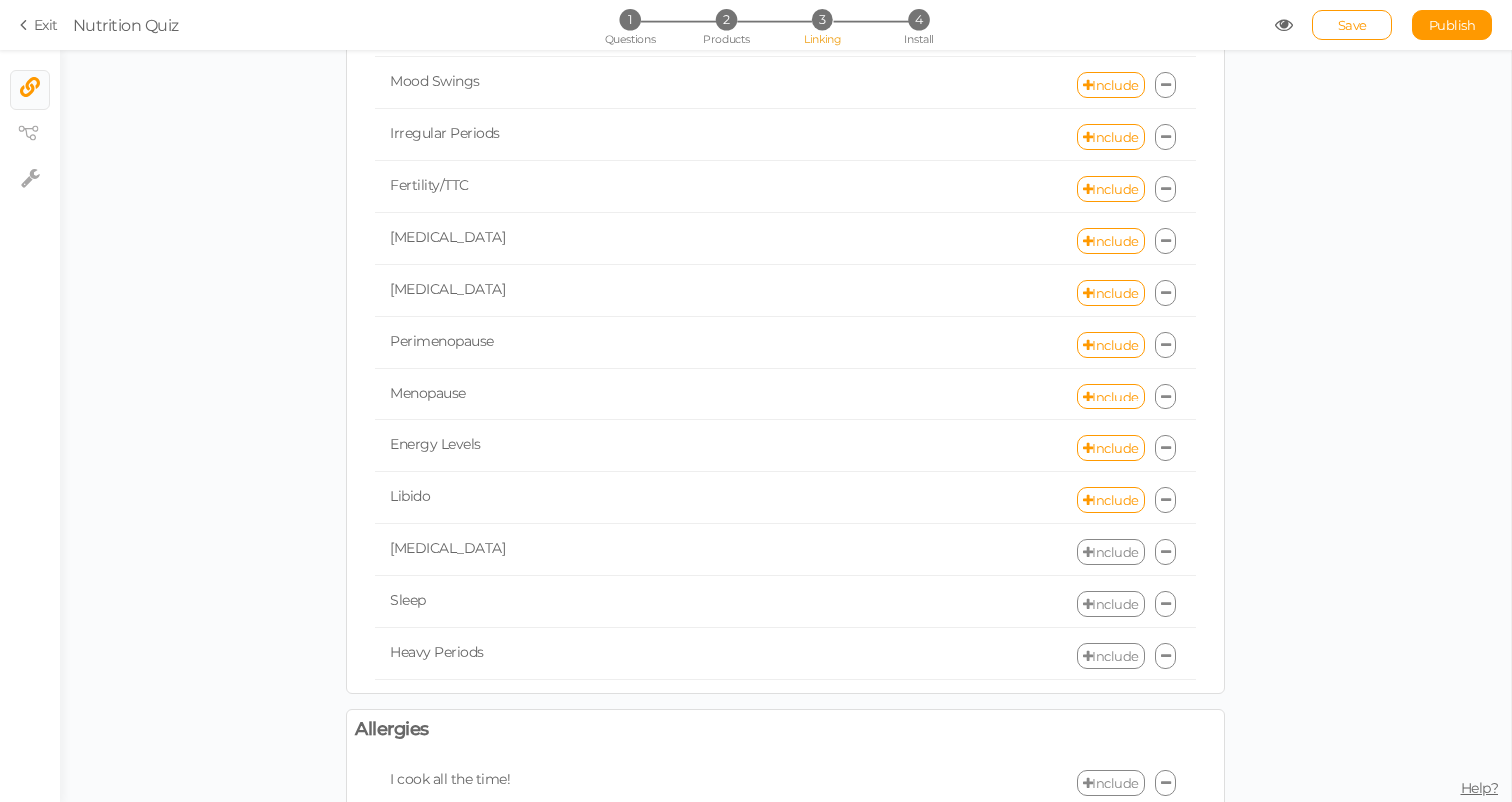 click on "Include" at bounding box center (1111, 552) 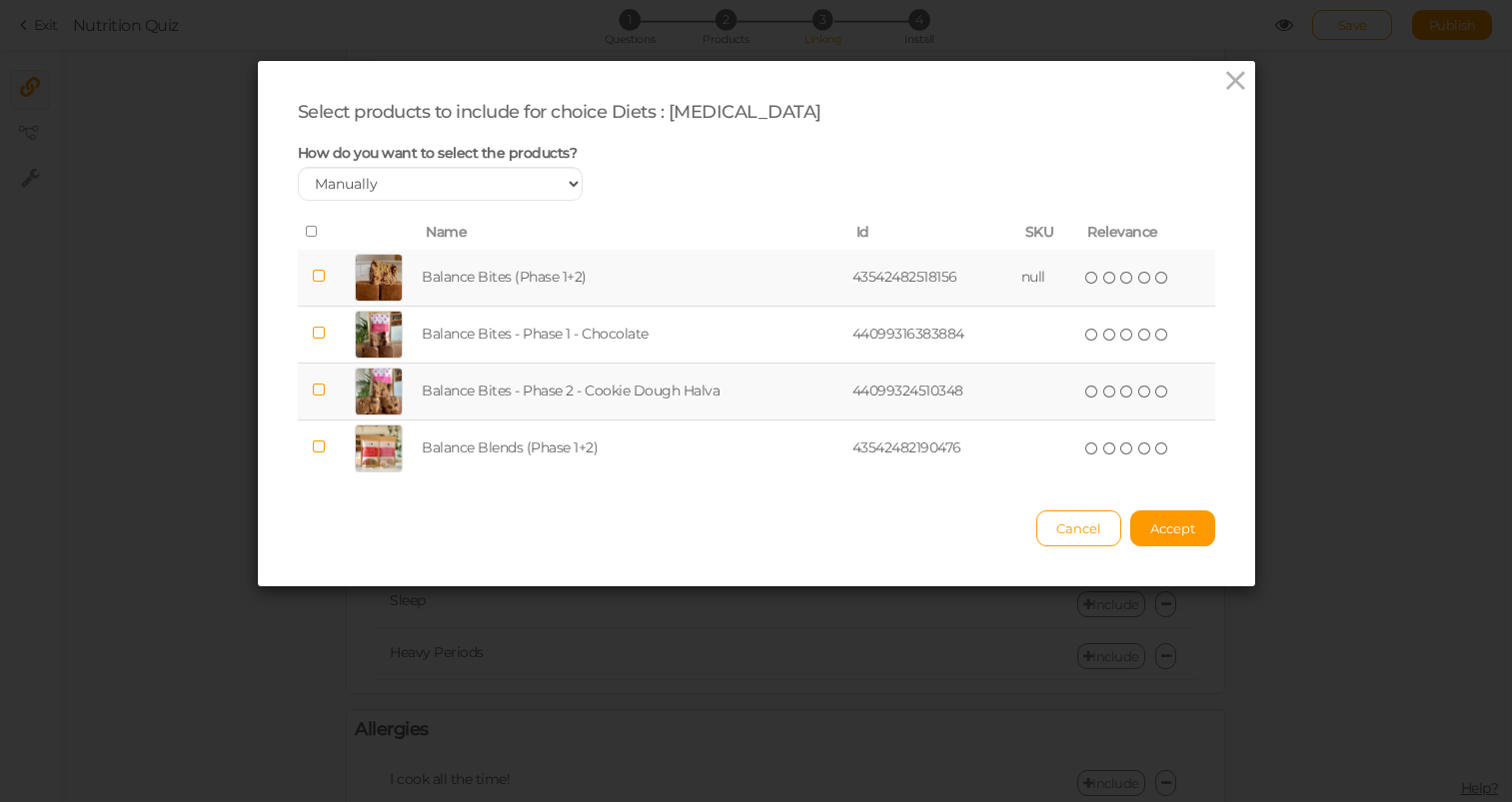 click at bounding box center [319, 278] 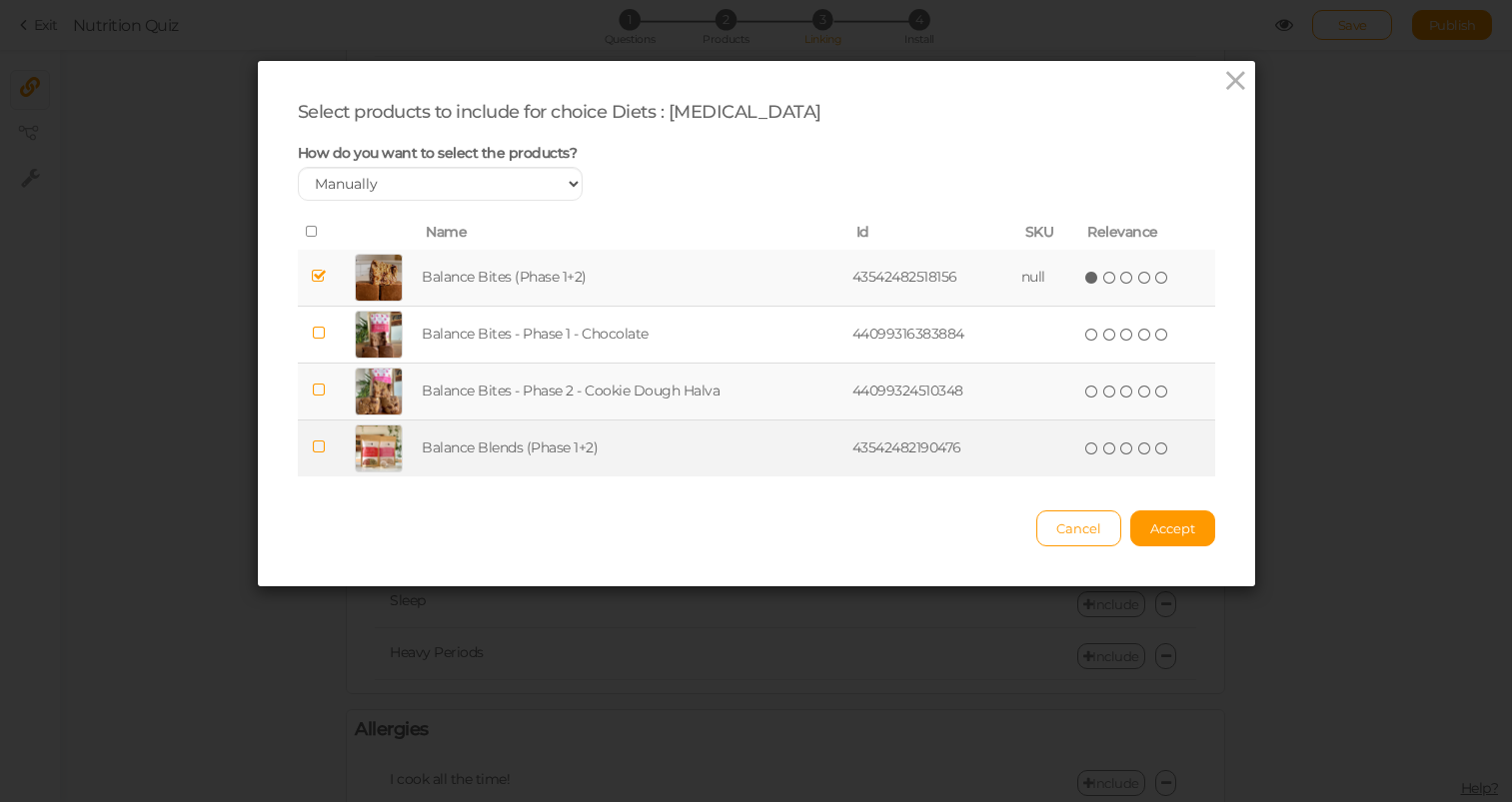 click at bounding box center (319, 446) 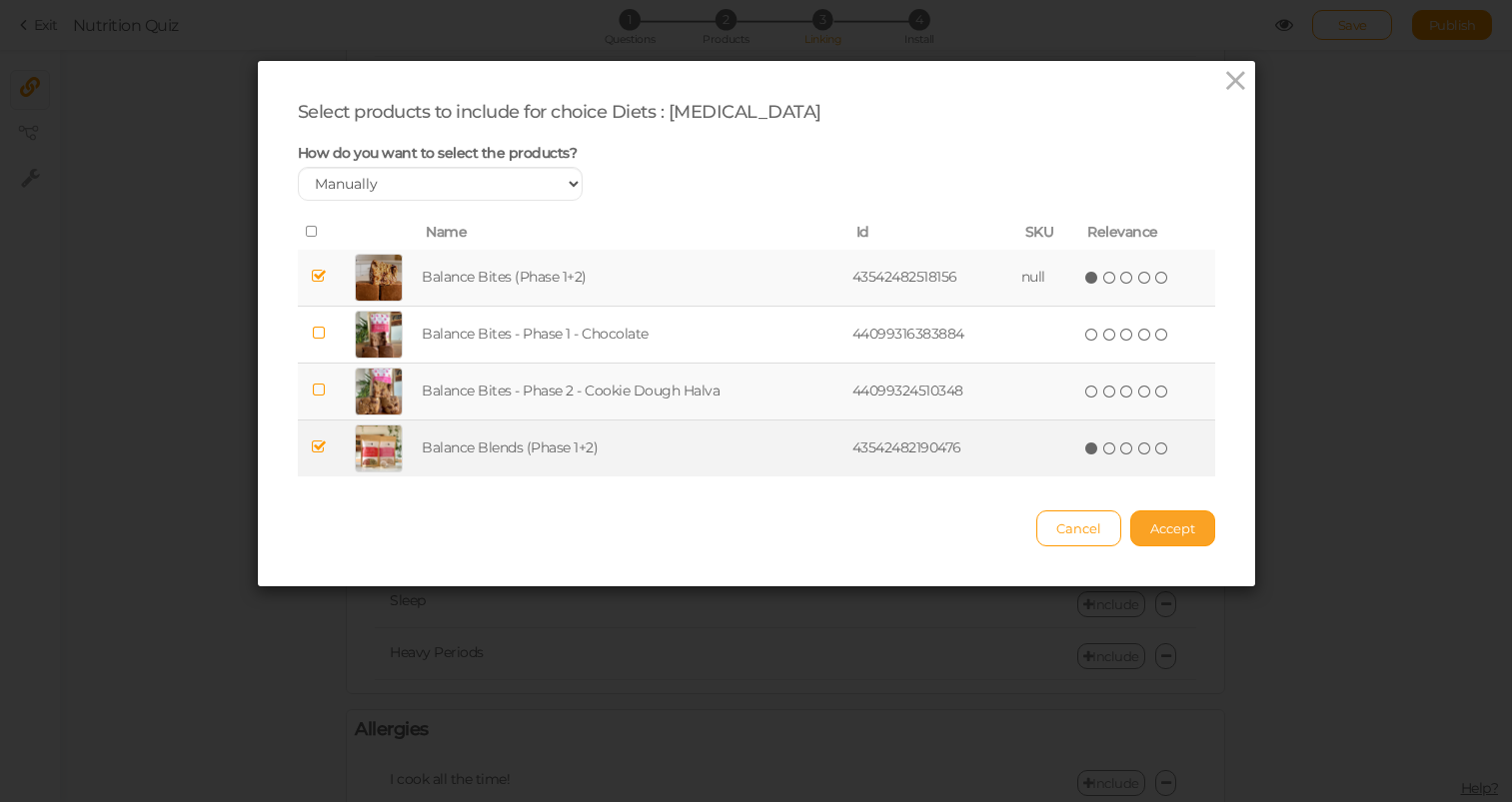 click on "Accept" at bounding box center (1172, 528) 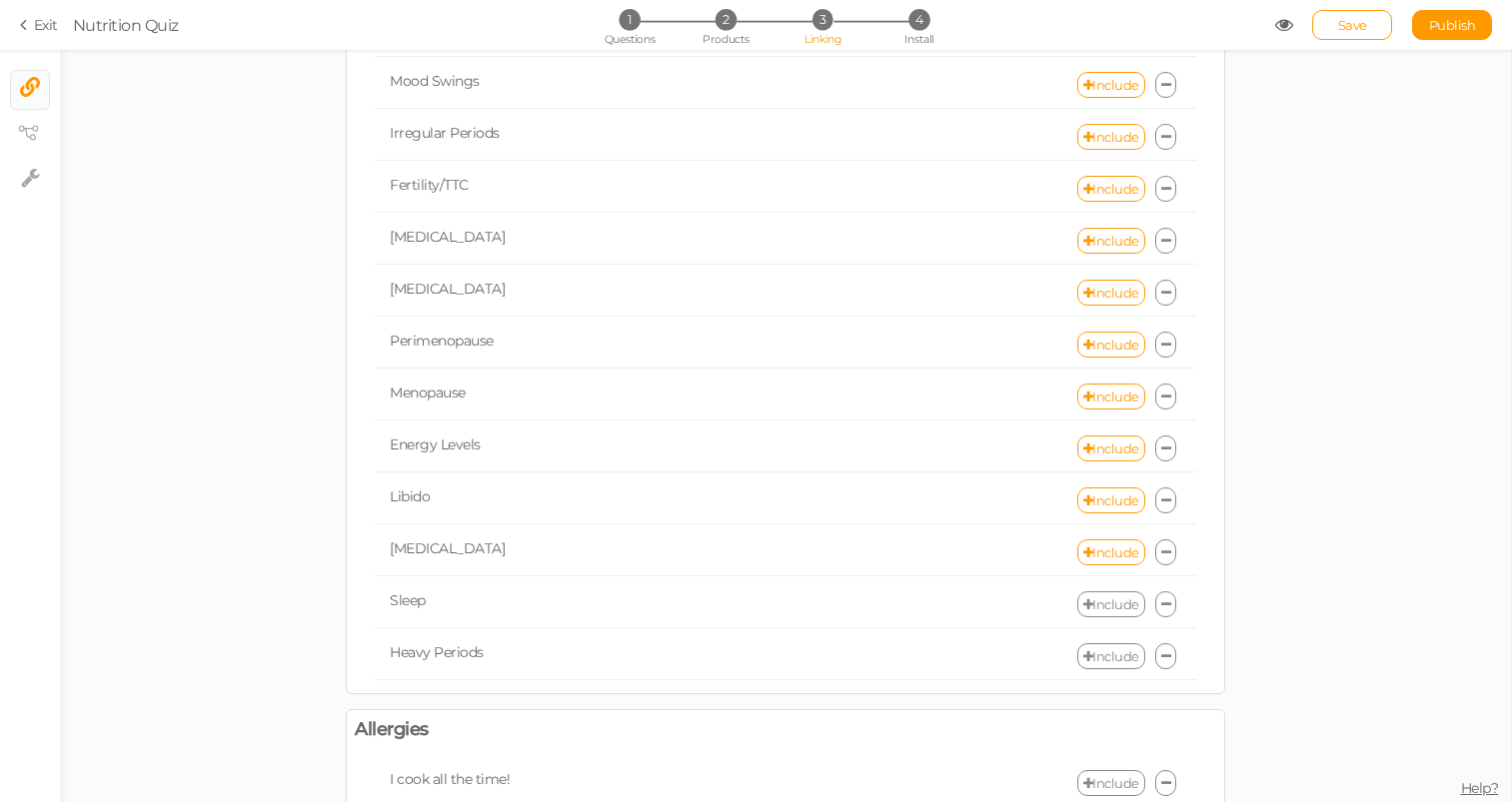click on "Include" at bounding box center [1111, 604] 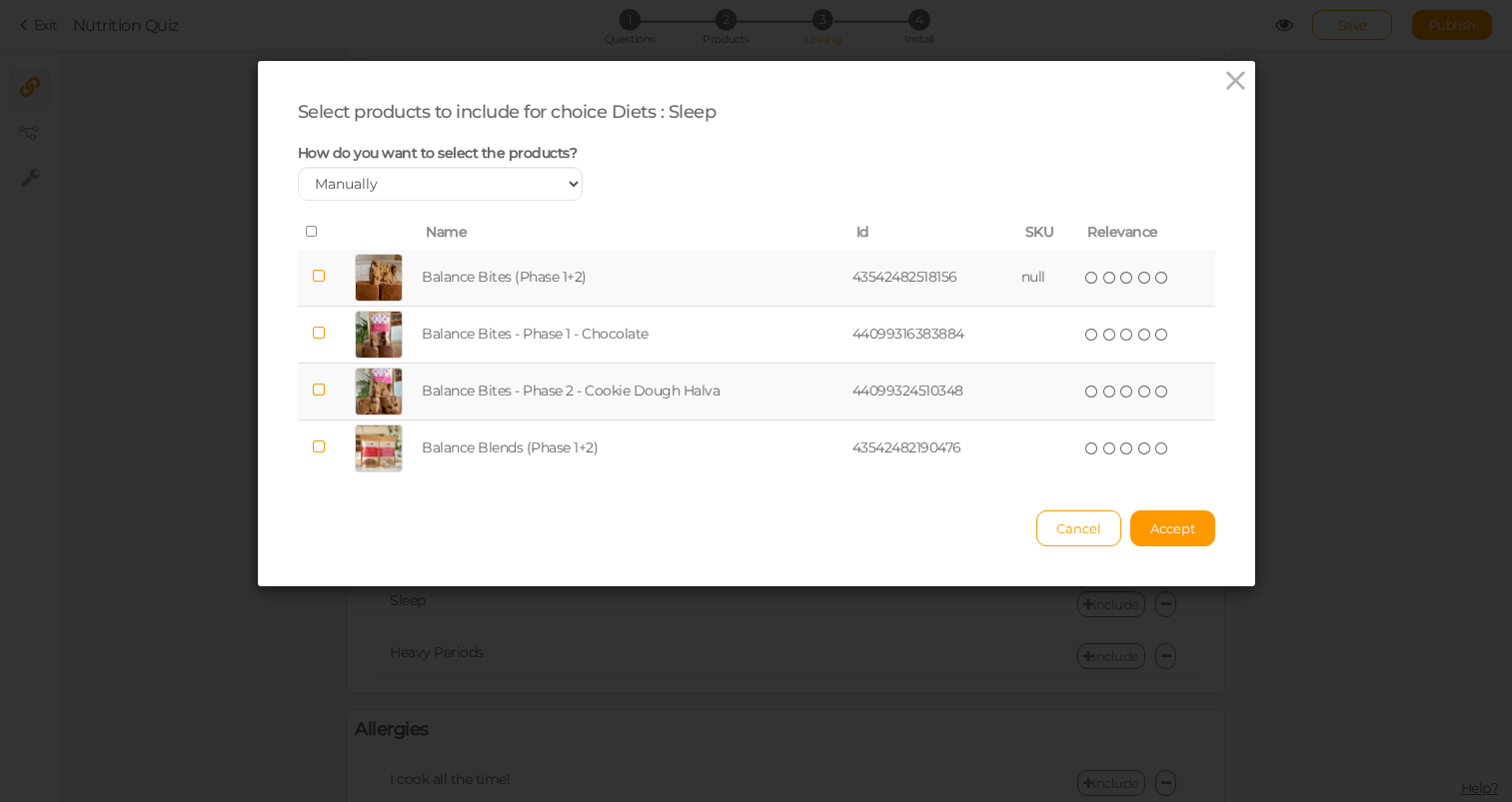 click at bounding box center (319, 278) 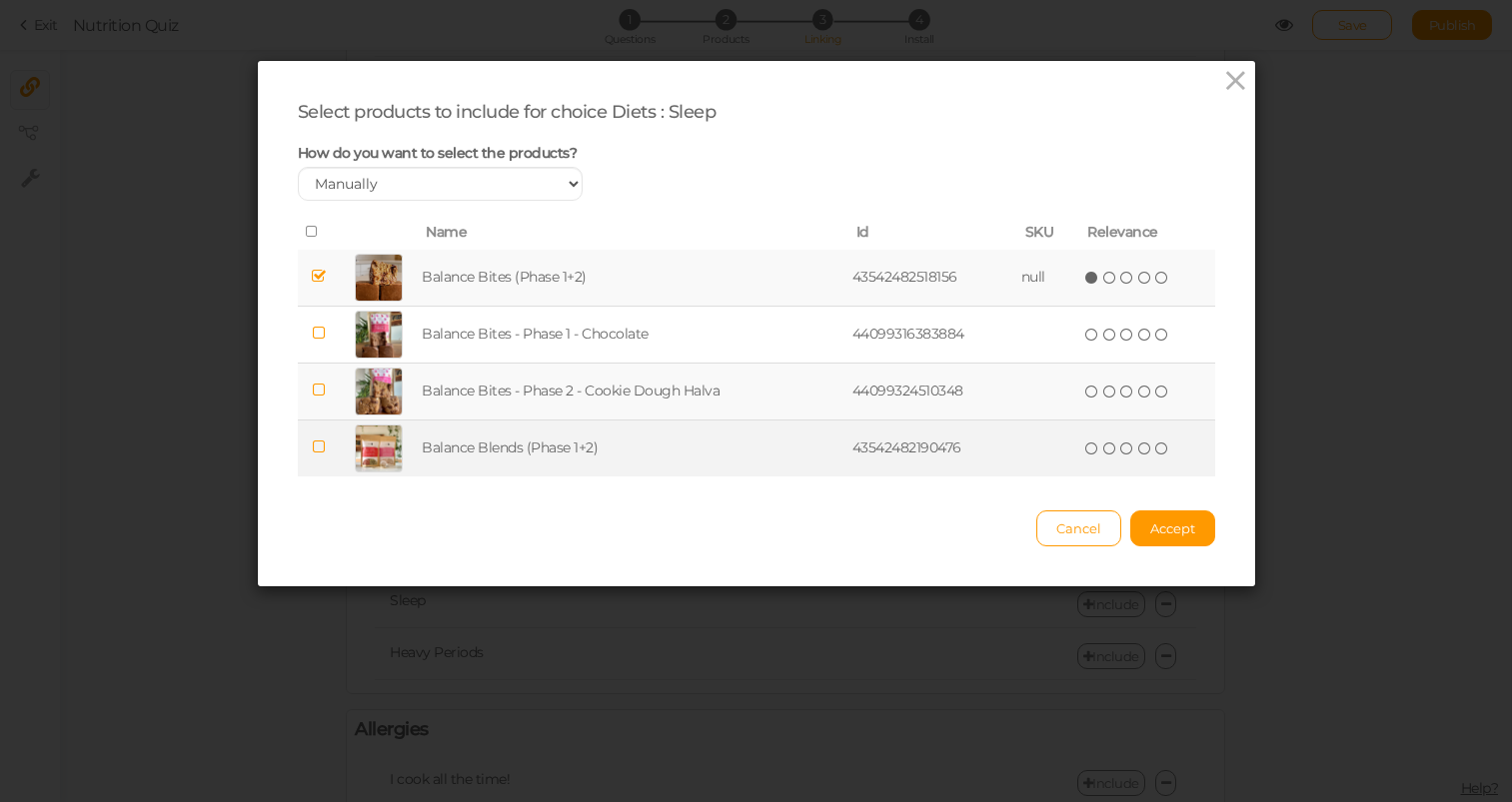 click at bounding box center [319, 446] 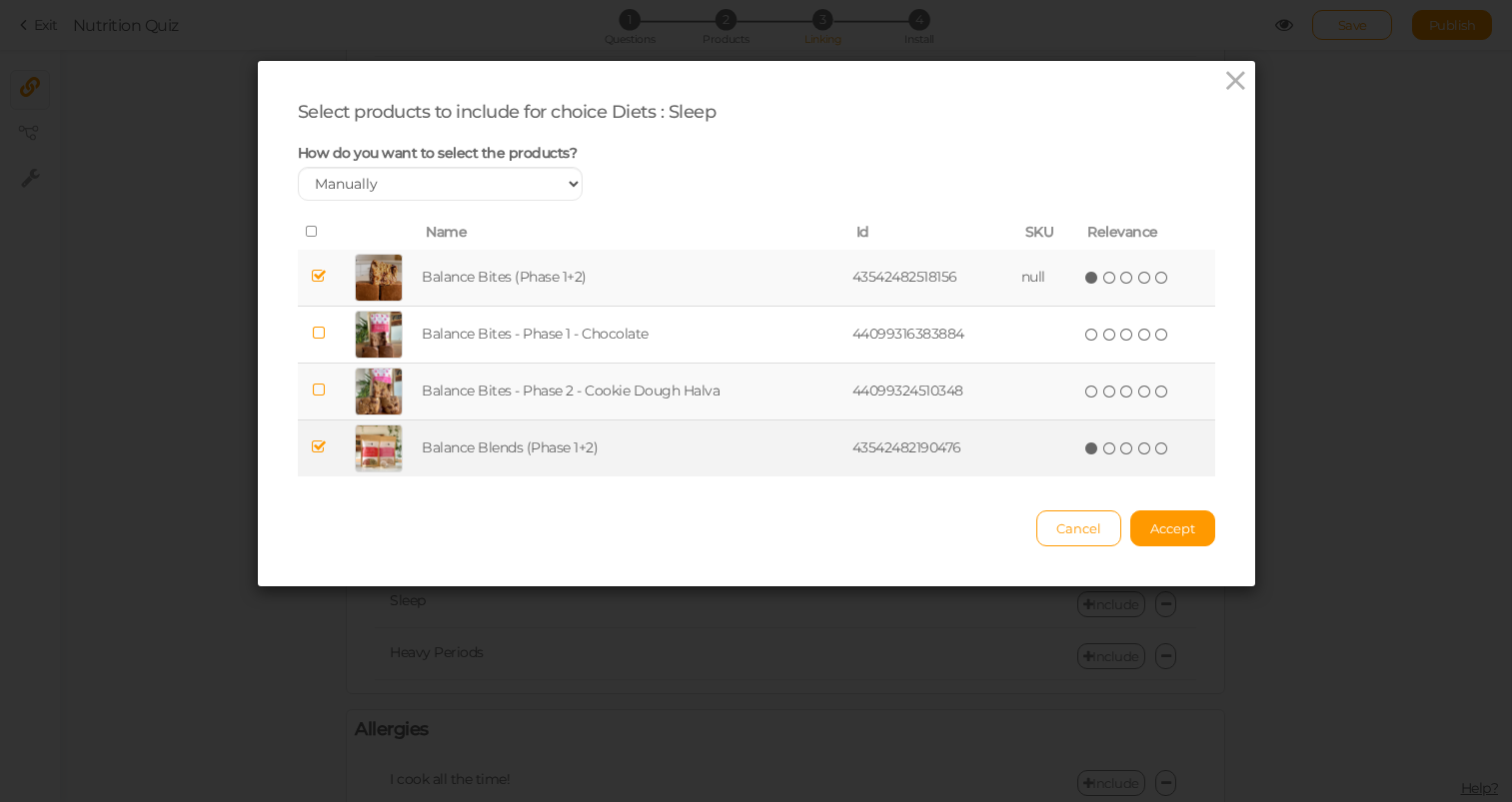 click on "Cancel   Accept" at bounding box center [756, 518] 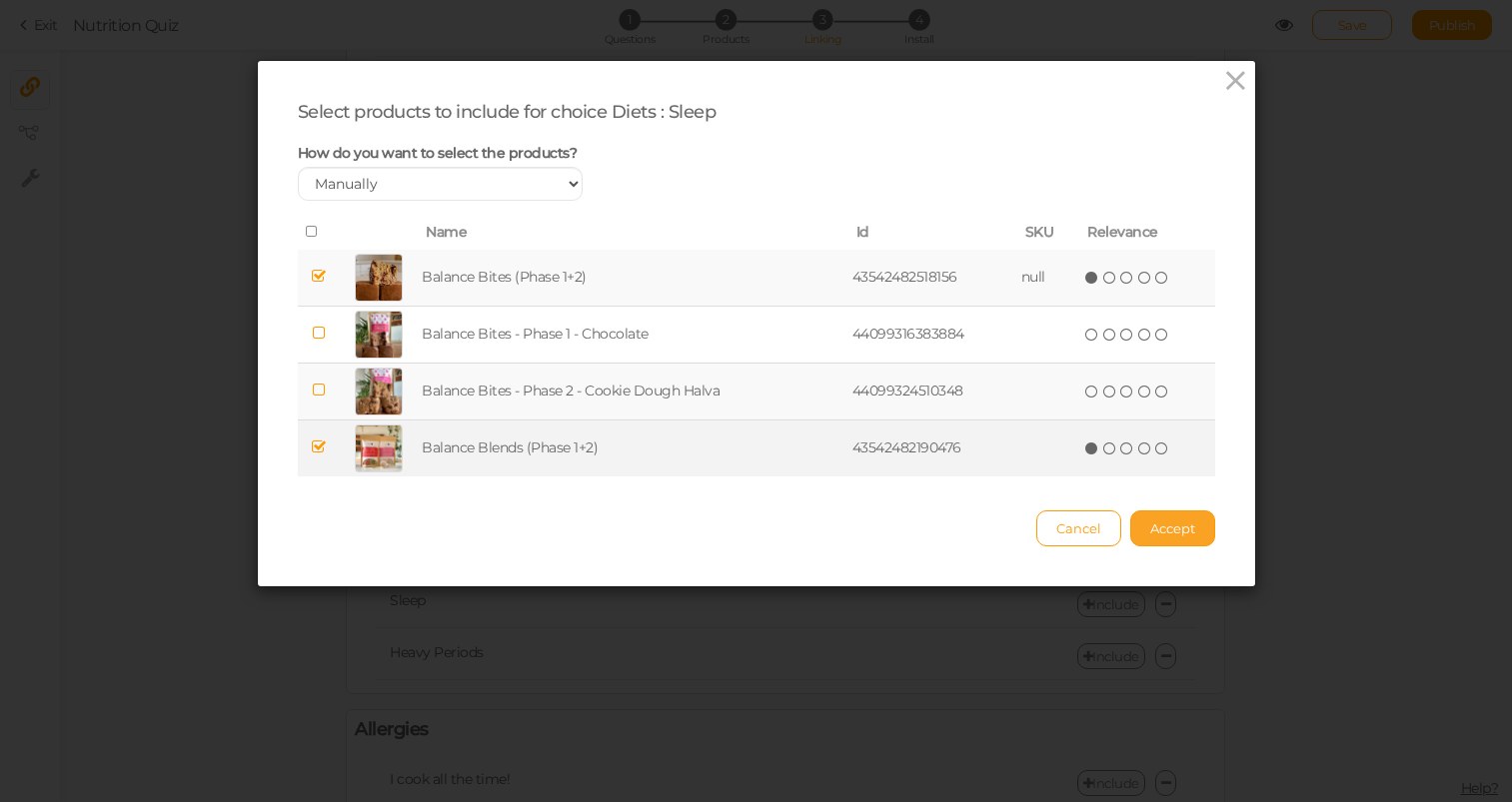click on "Accept" at bounding box center [1172, 528] 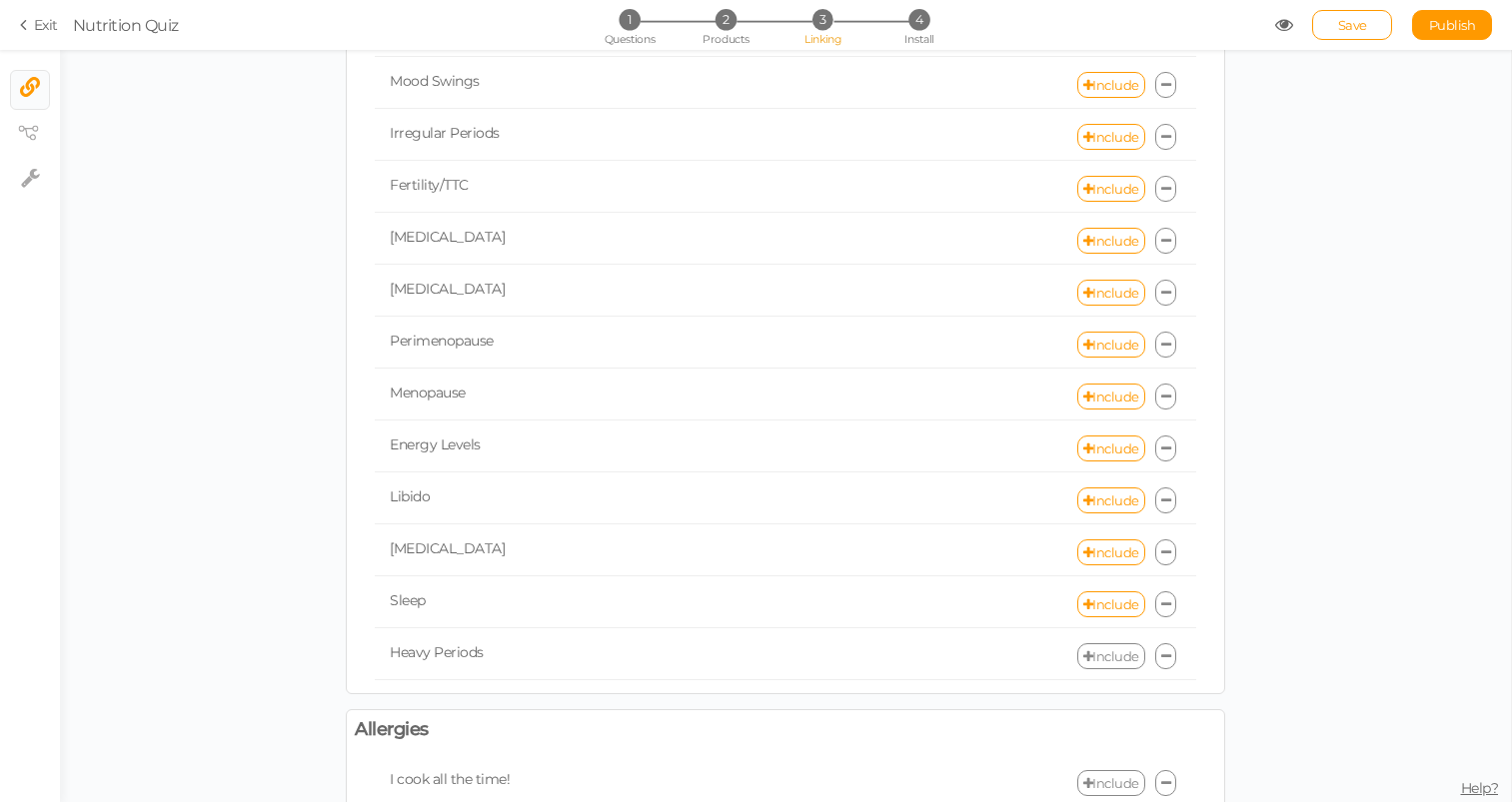 click on "Include" at bounding box center (1111, 656) 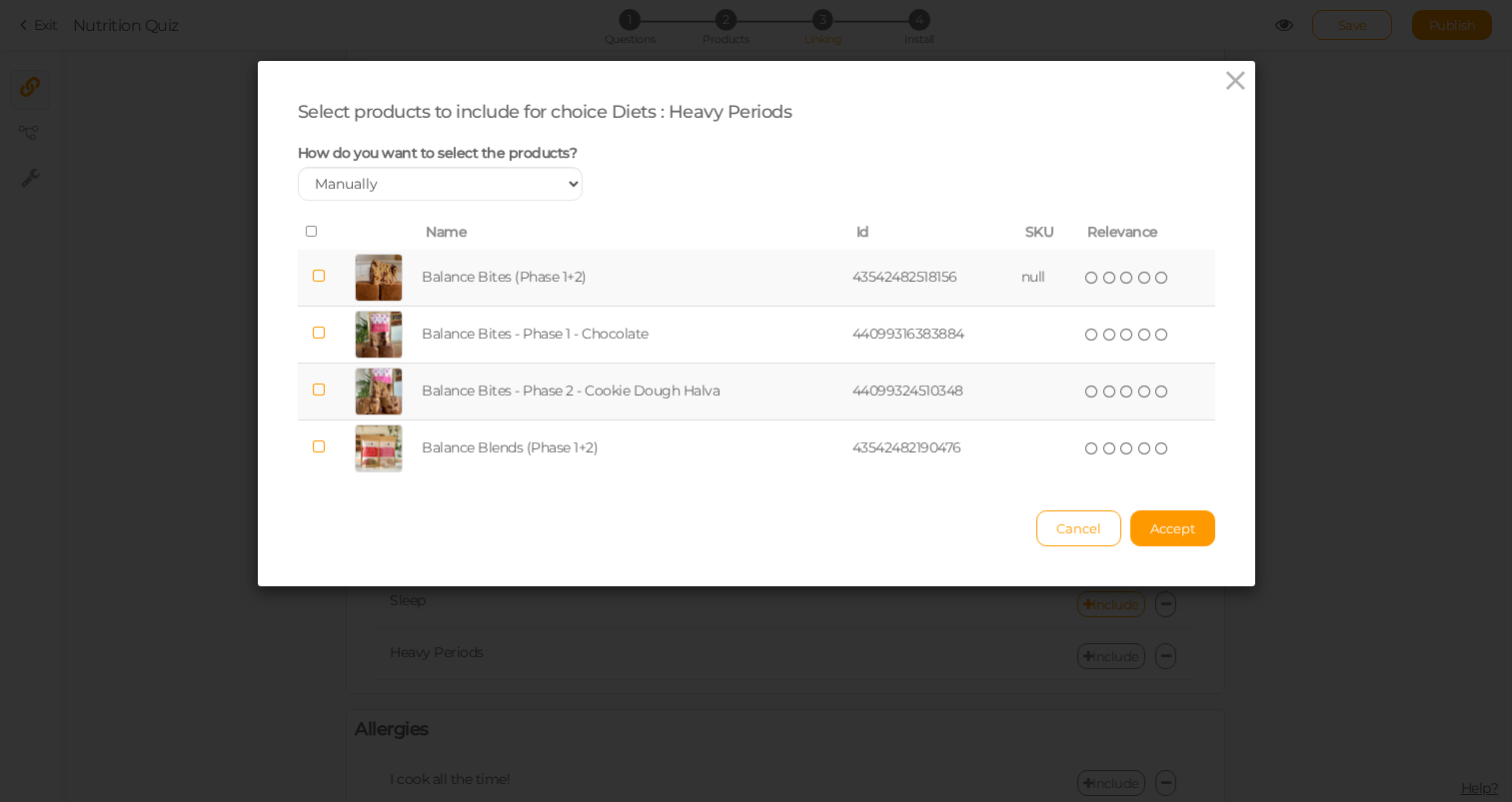 click at bounding box center [319, 278] 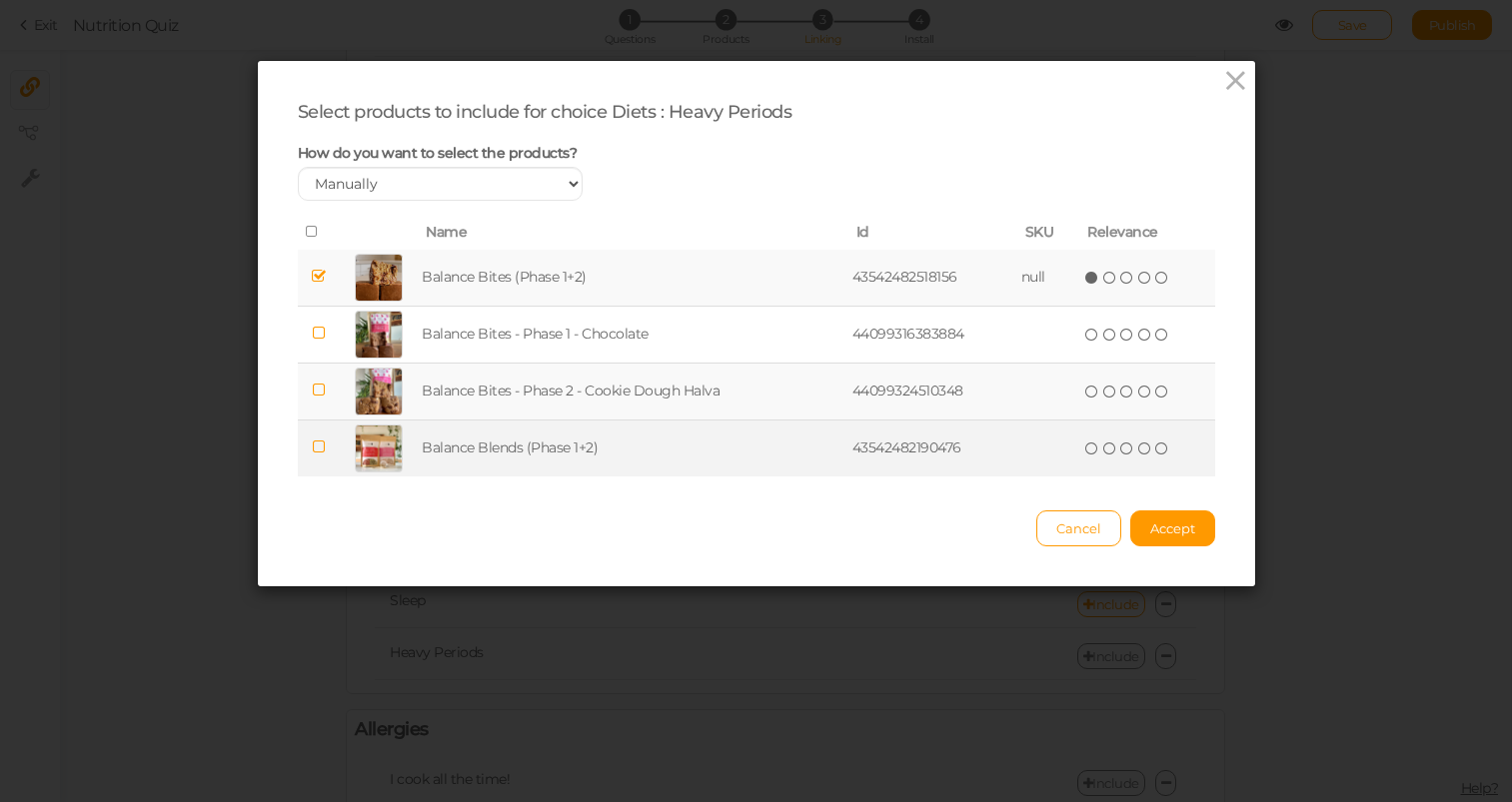 click at bounding box center [319, 447] 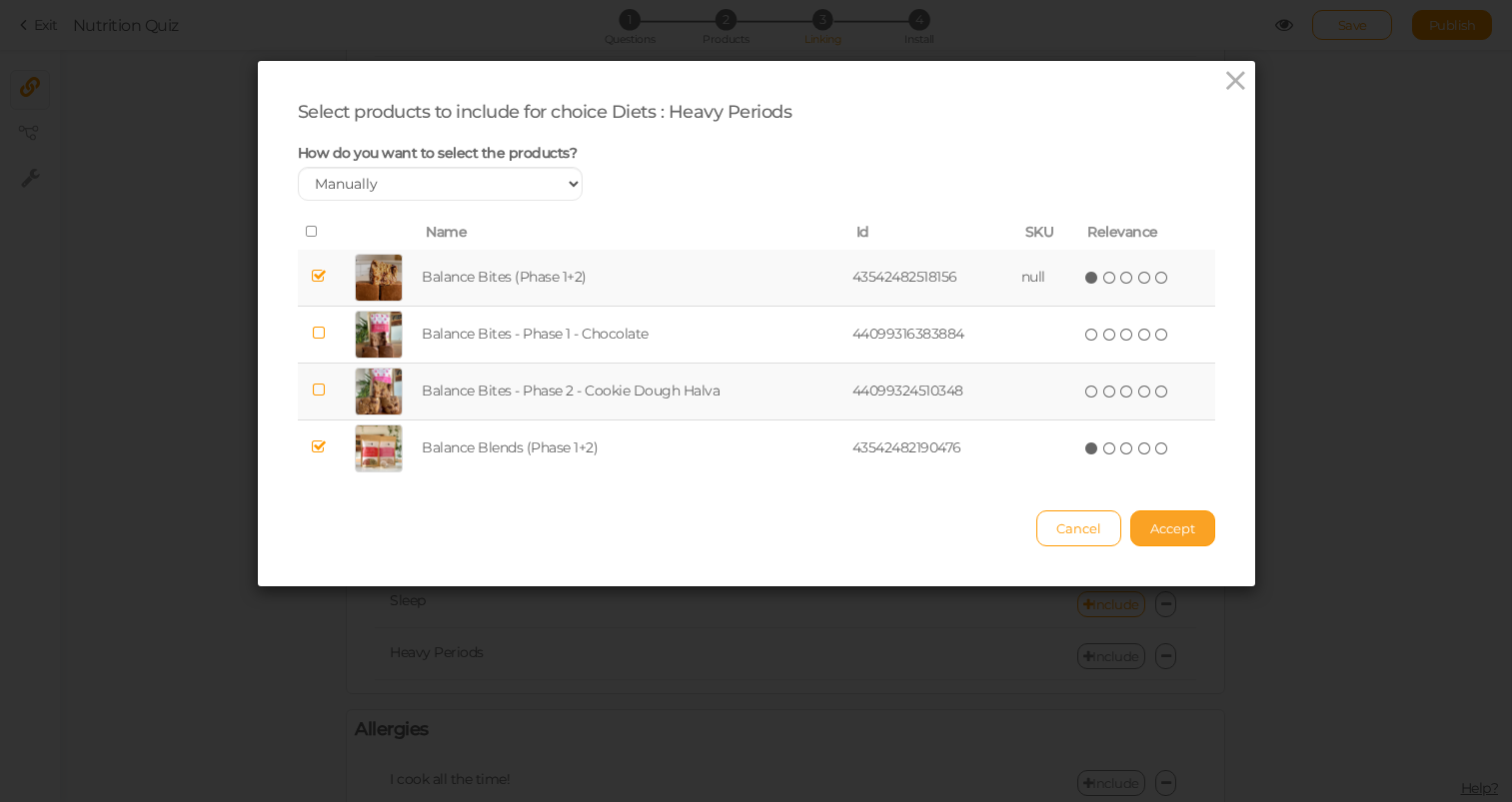click on "Accept" at bounding box center [1172, 528] 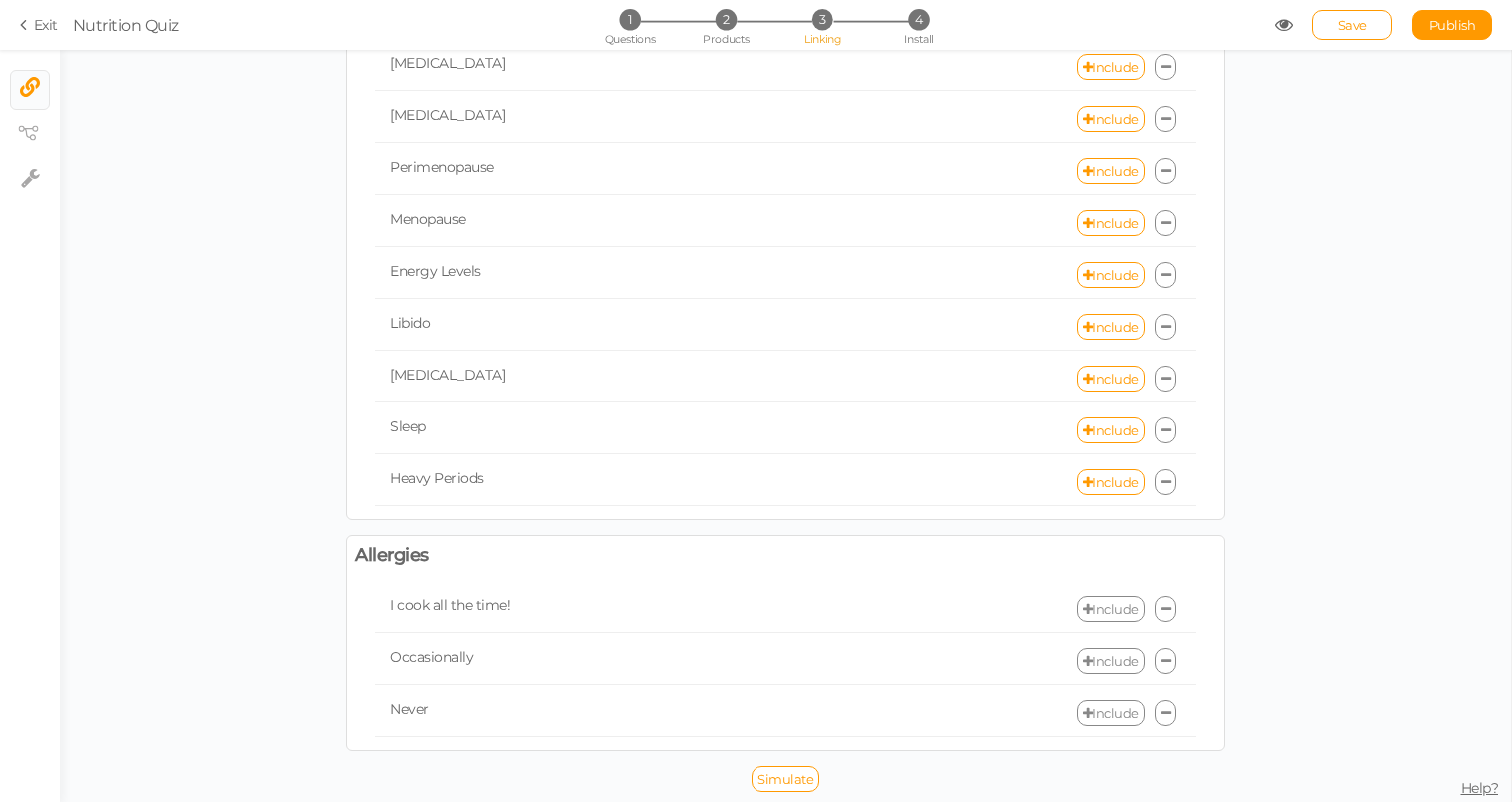 scroll, scrollTop: 1131, scrollLeft: 0, axis: vertical 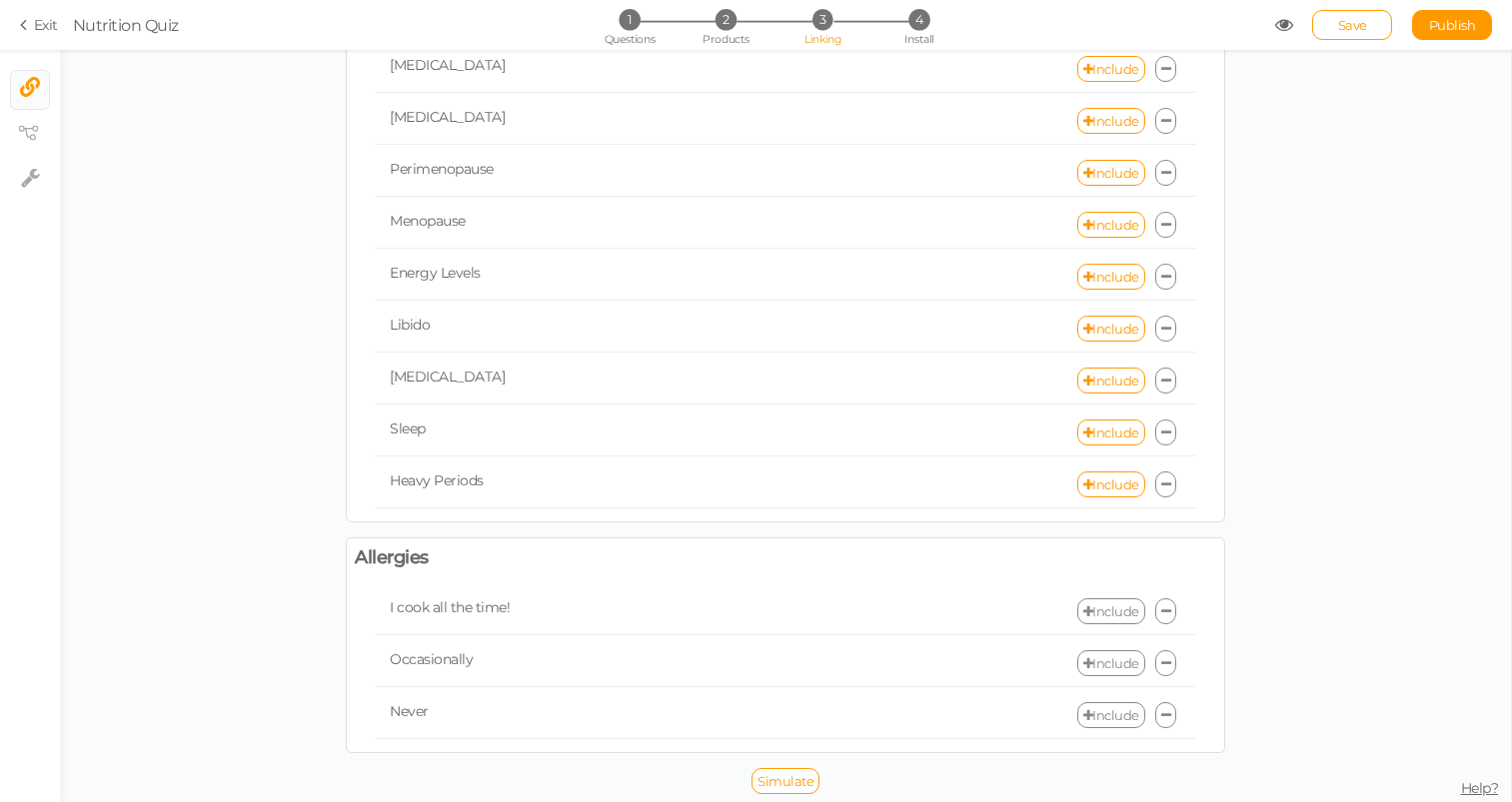 click on "Include" at bounding box center [1111, 611] 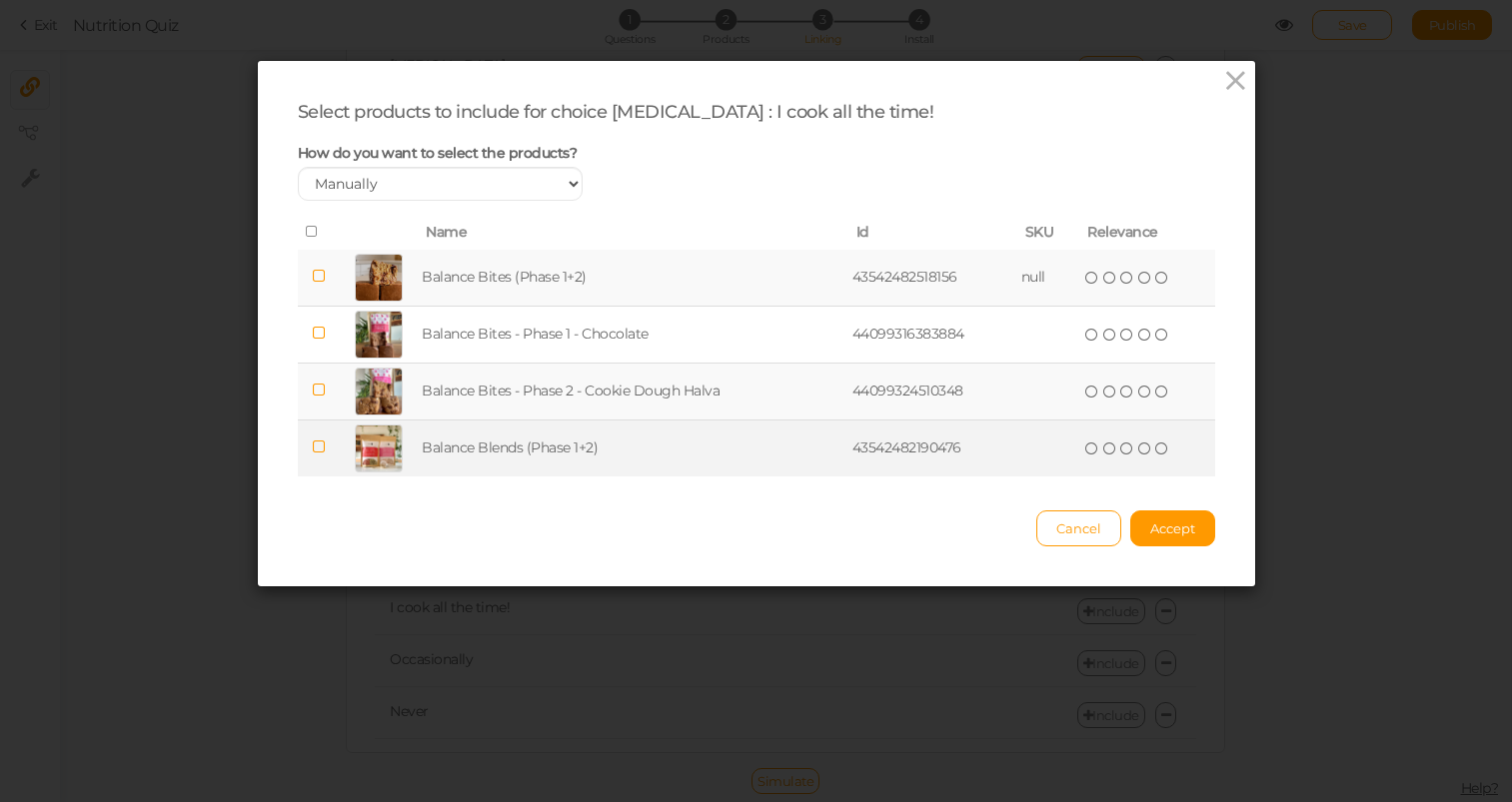 click at bounding box center [319, 447] 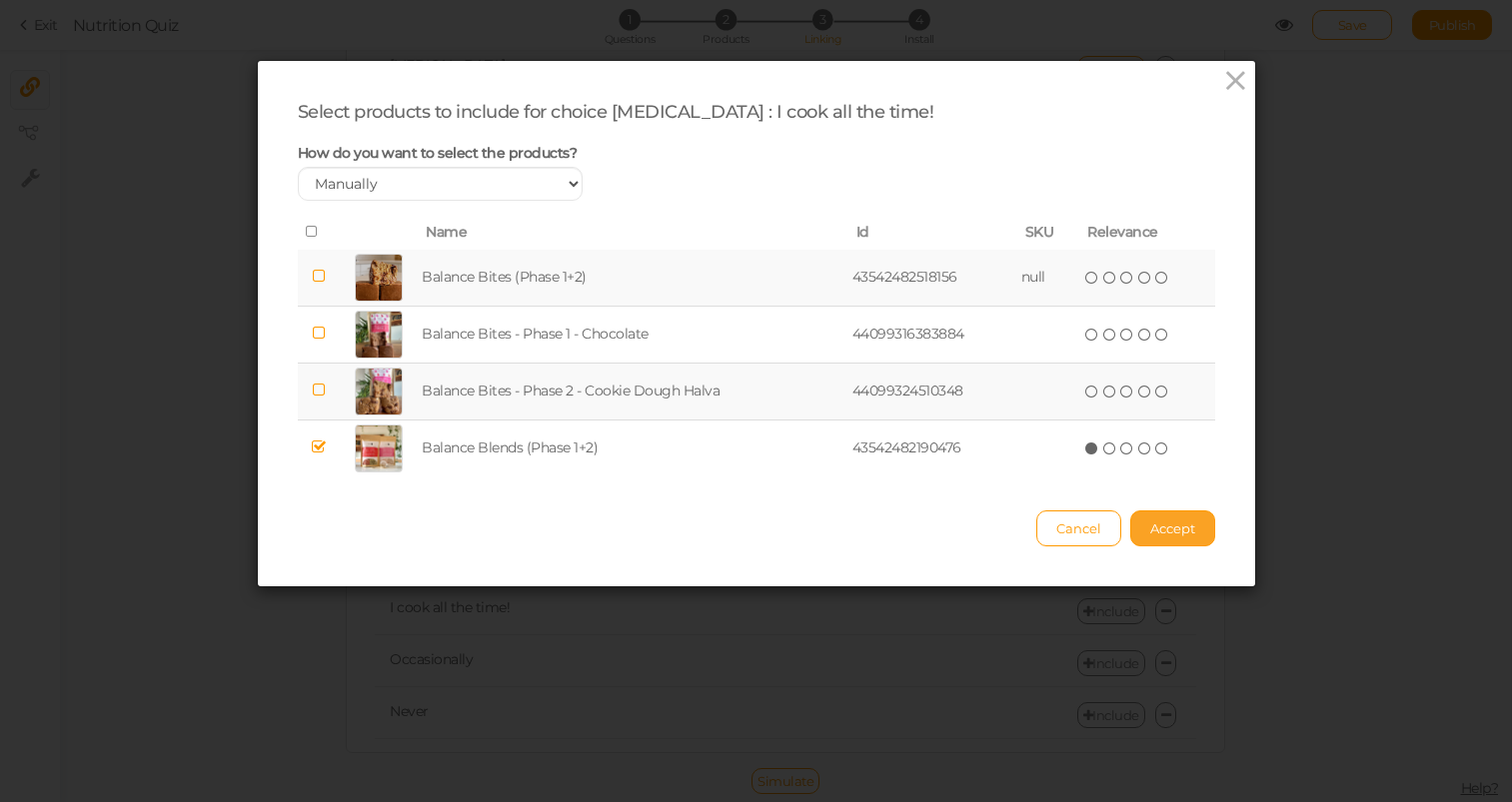 click on "Accept" at bounding box center (1172, 528) 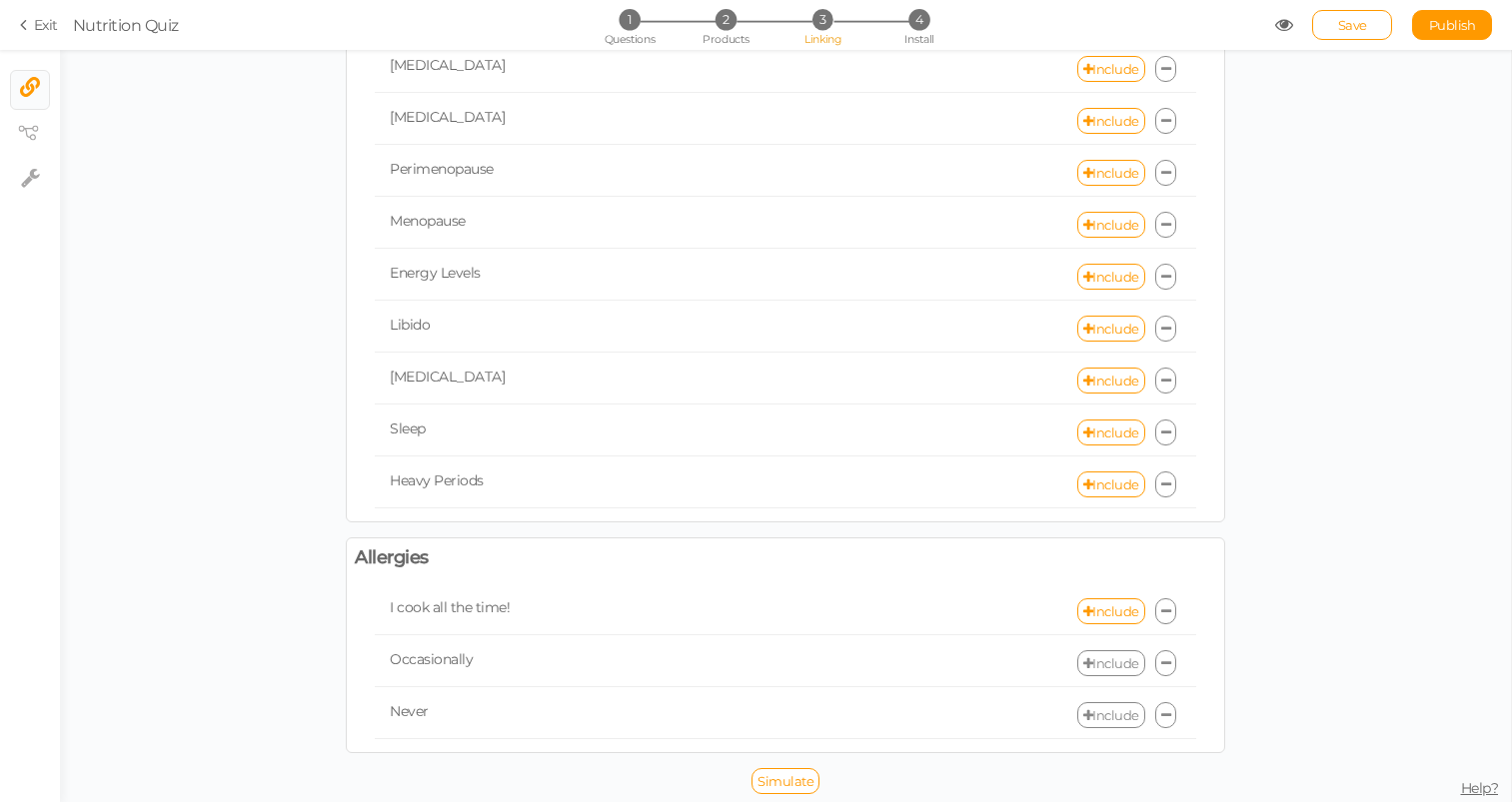 click on "Include" at bounding box center (1111, 663) 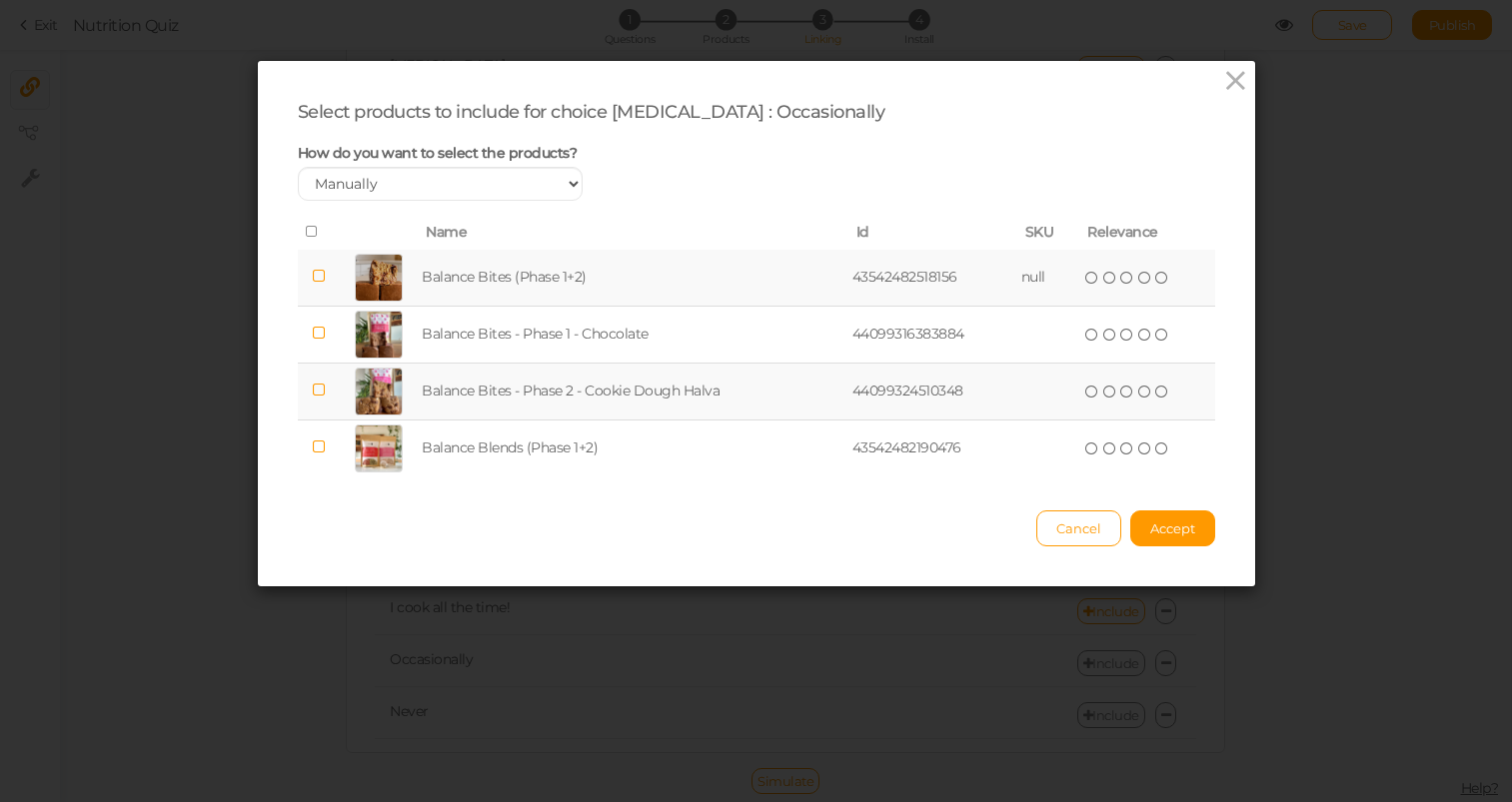 click at bounding box center (319, 276) 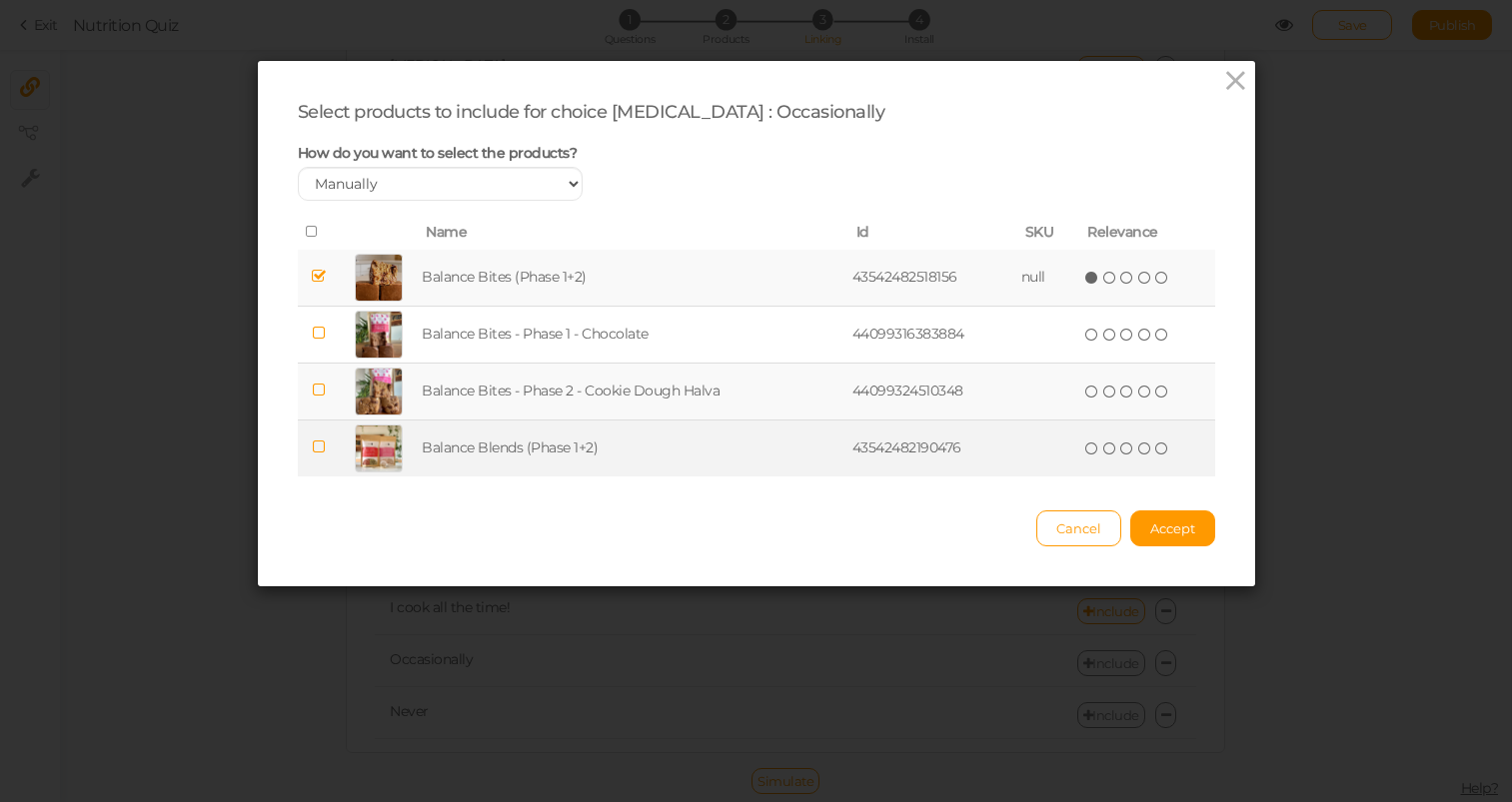 click at bounding box center (319, 446) 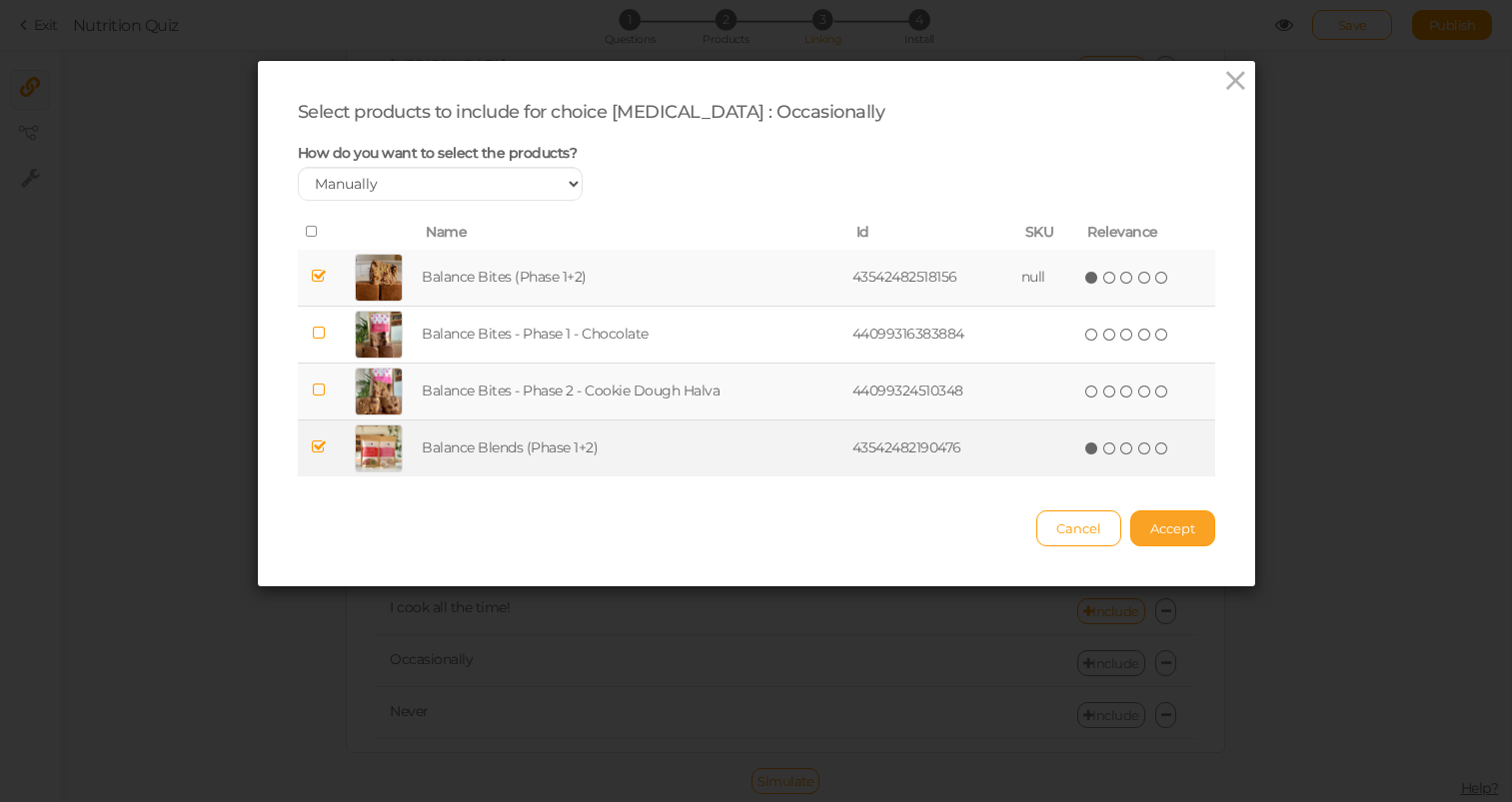 click on "Accept" at bounding box center (1172, 528) 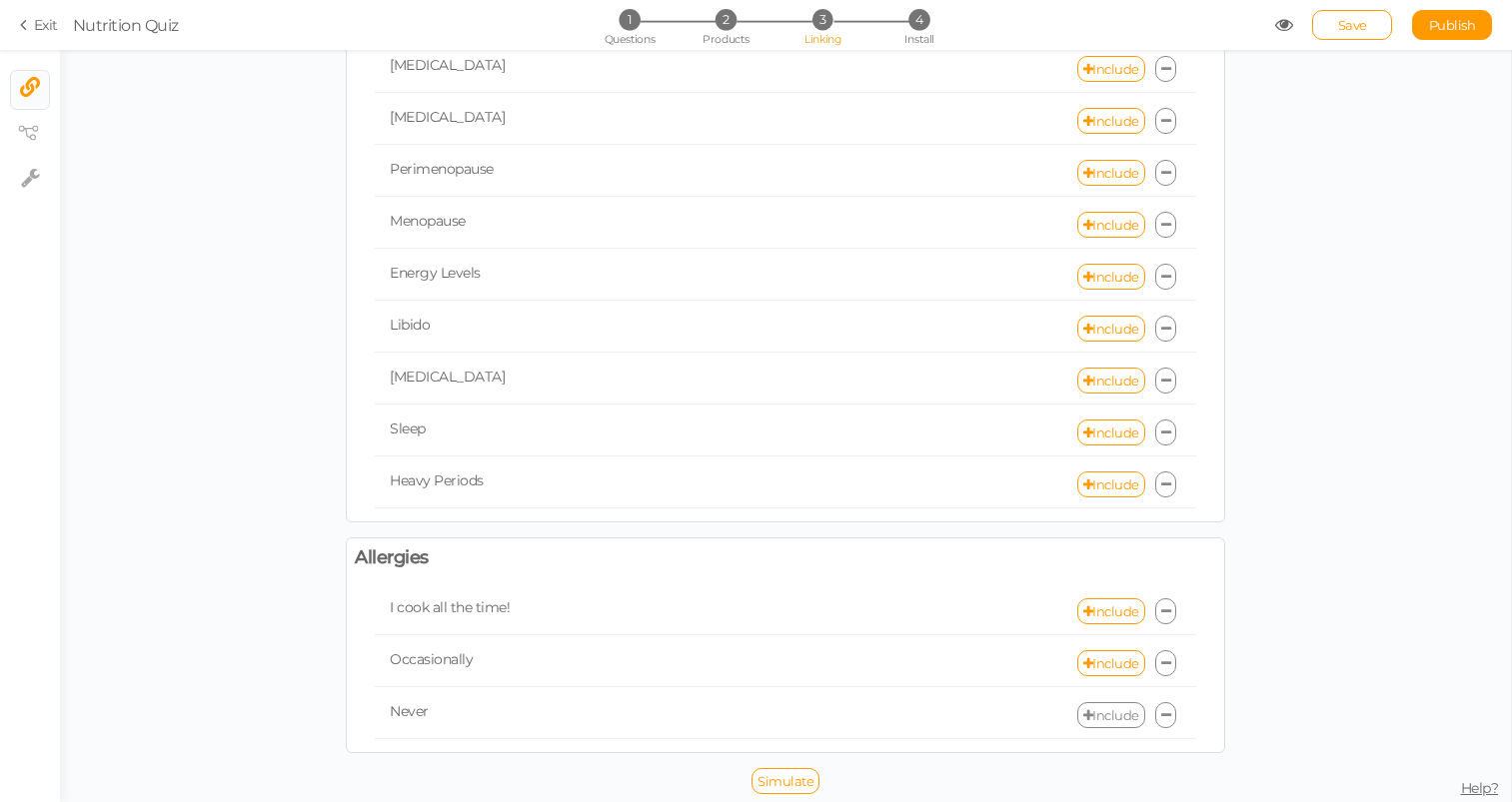 click on "Include" at bounding box center (1111, 715) 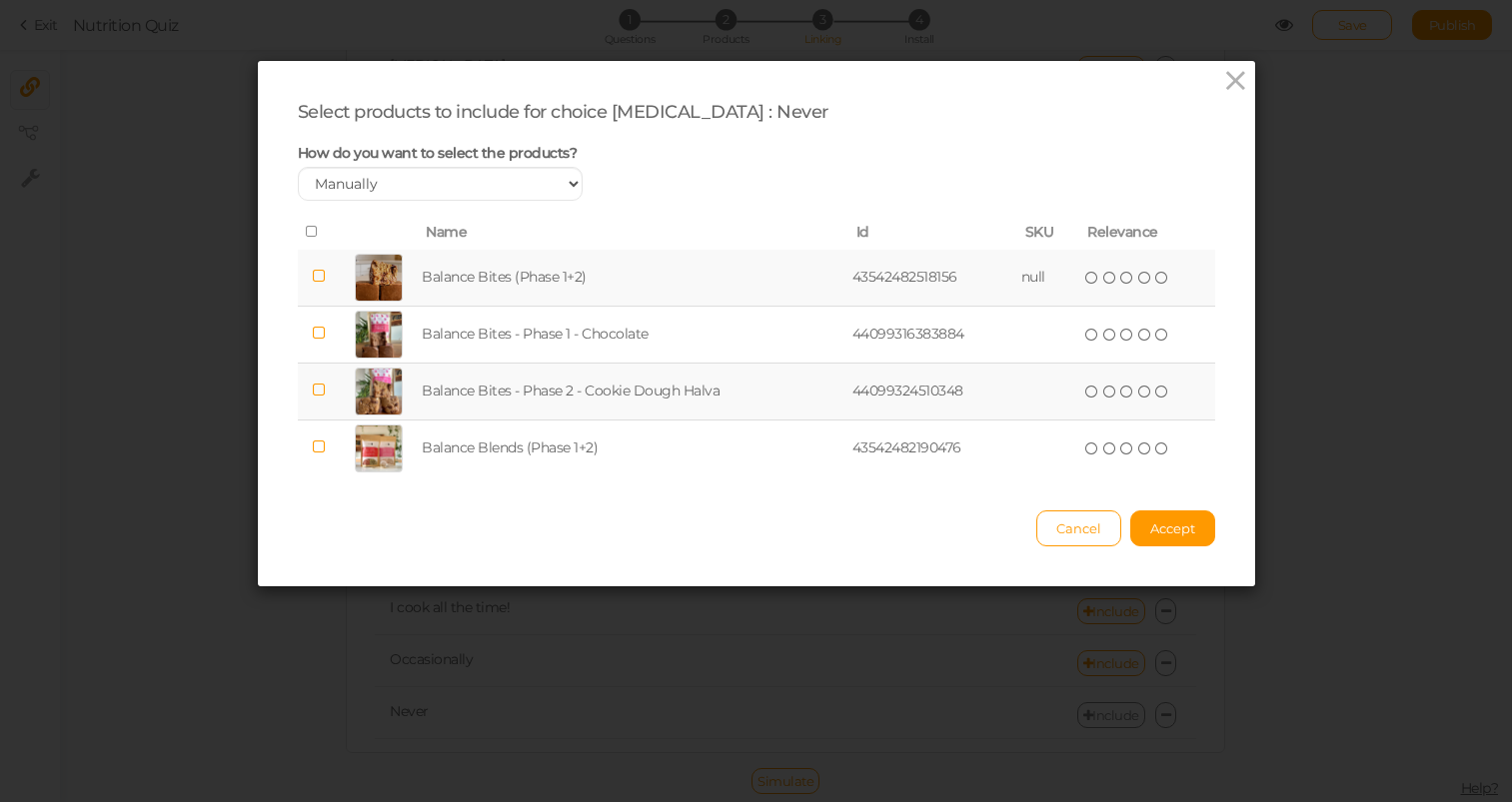 click at bounding box center (379, 278) 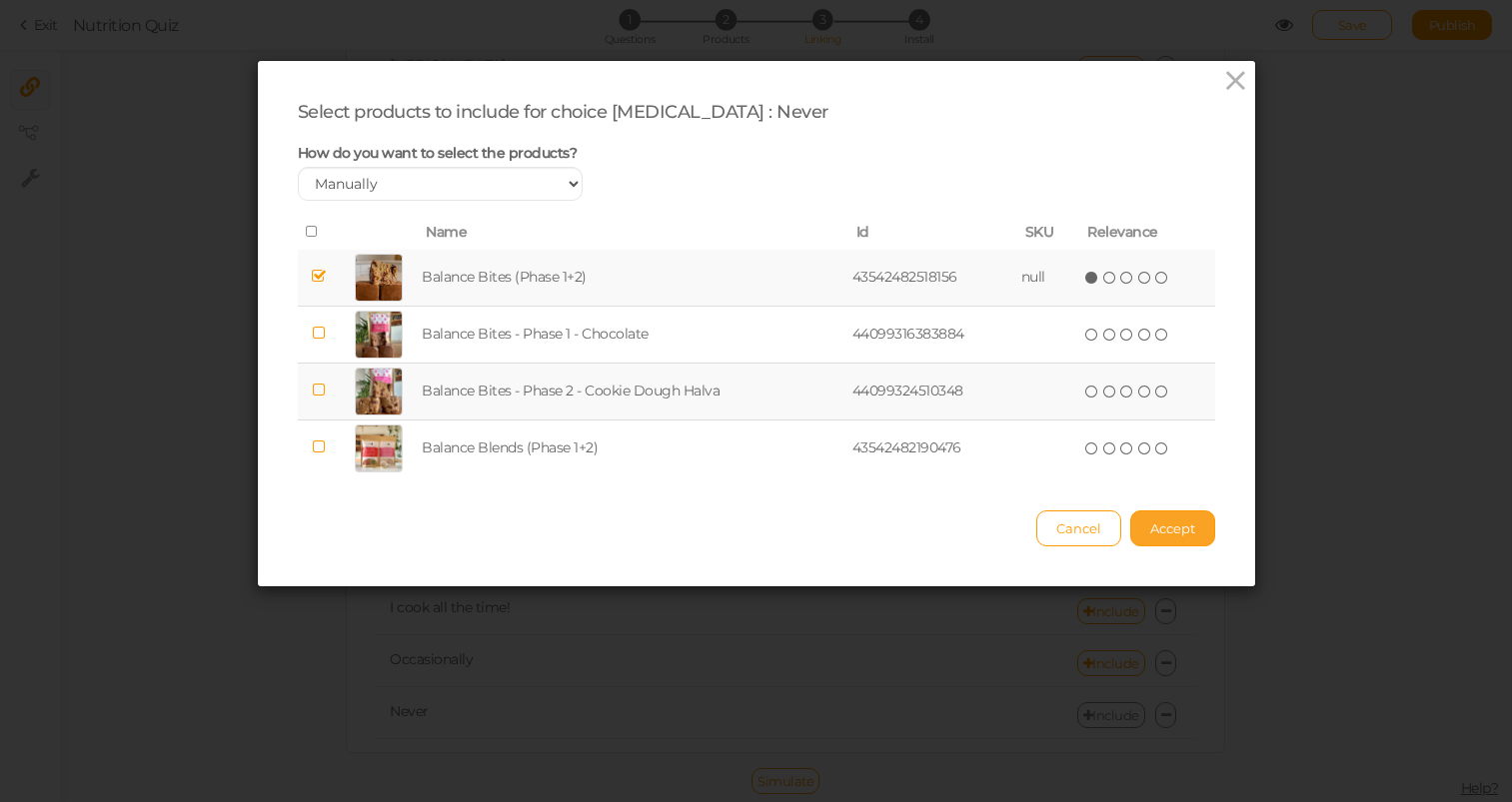 click on "Accept" at bounding box center (1172, 528) 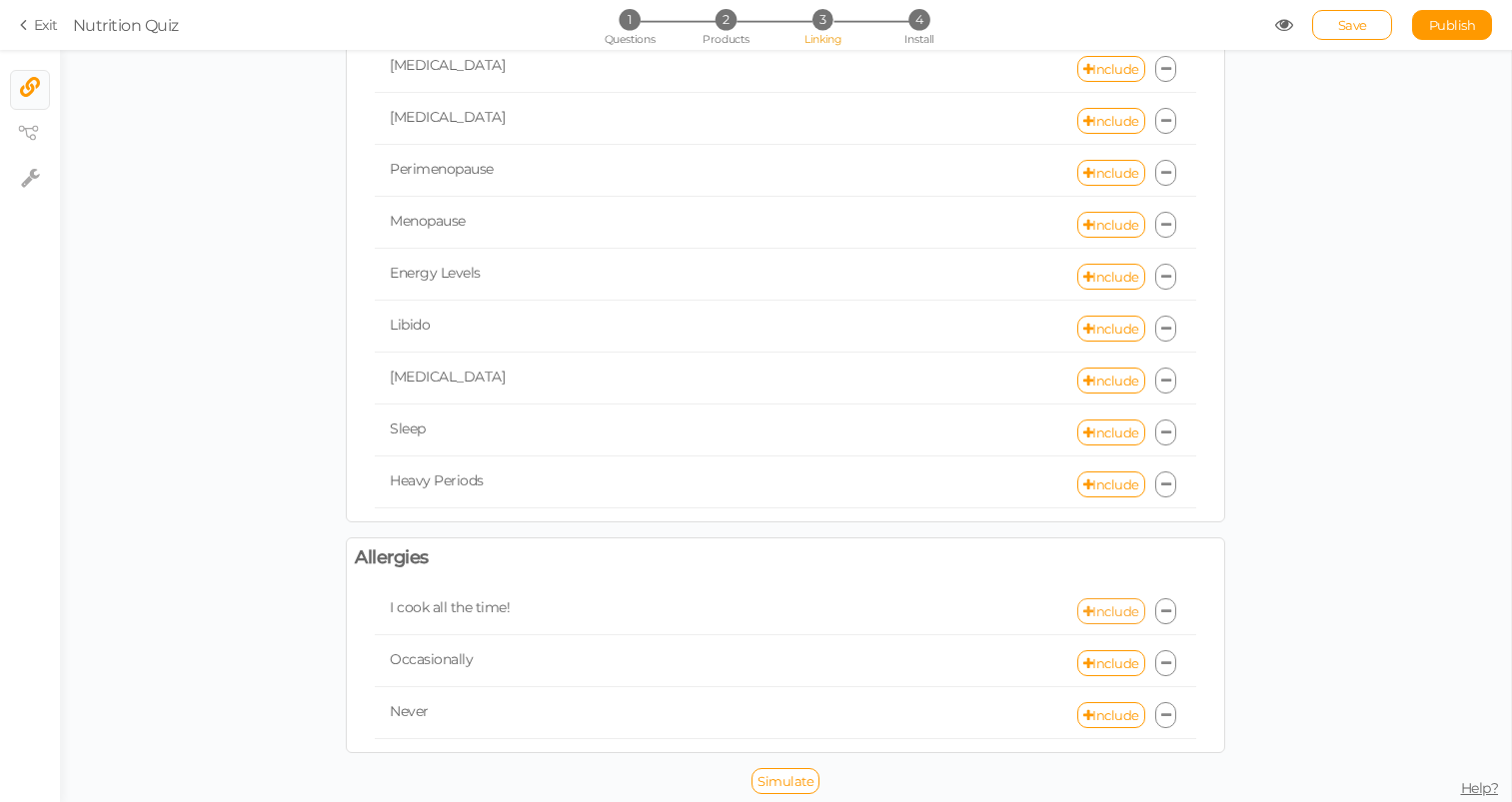click on "Include" at bounding box center (1111, 611) 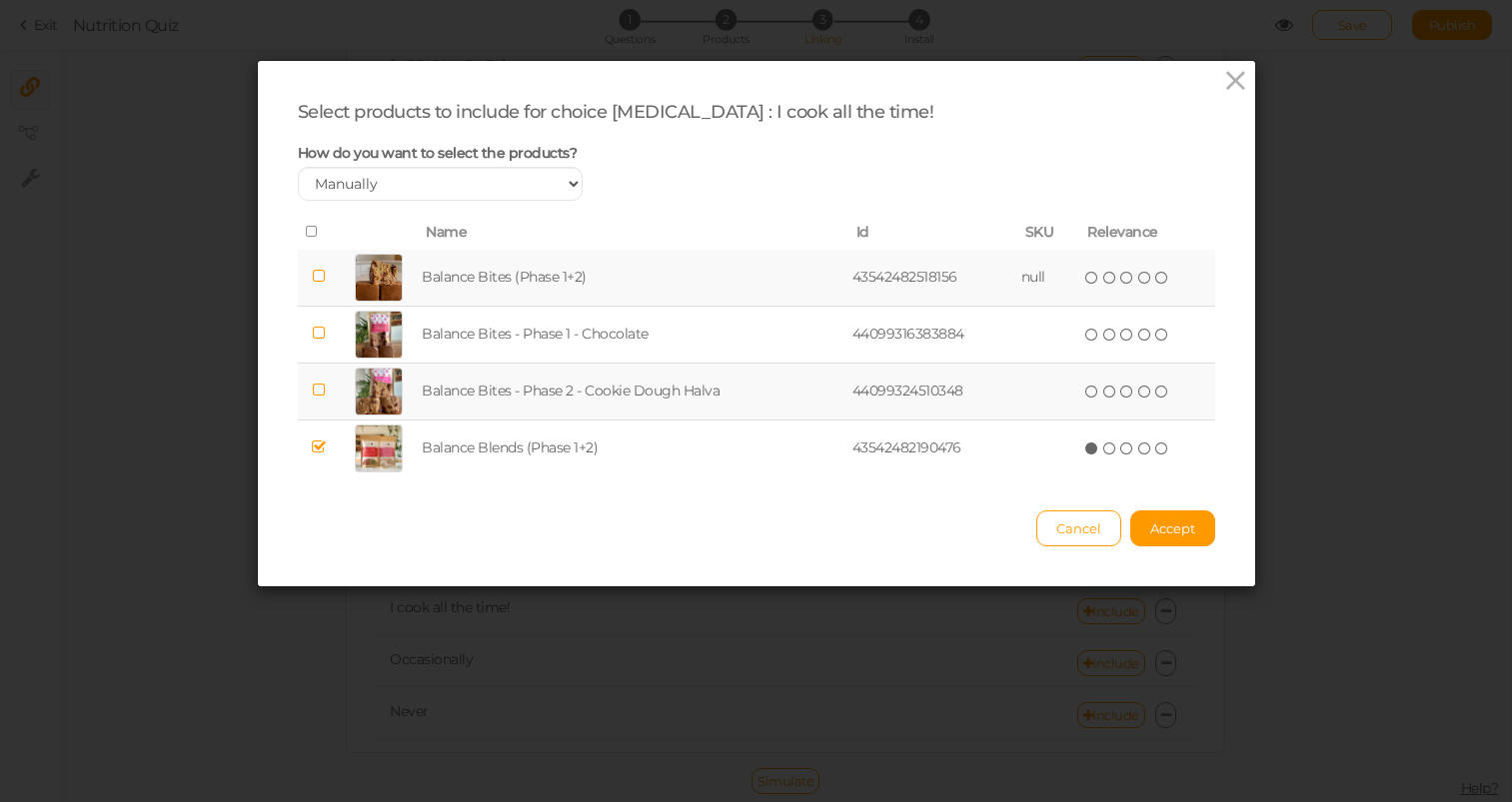 click on "Balance Bites (Phase 1+2)   43542482518156   null
( )
( )
( )
( )
( )" at bounding box center [756, 278] 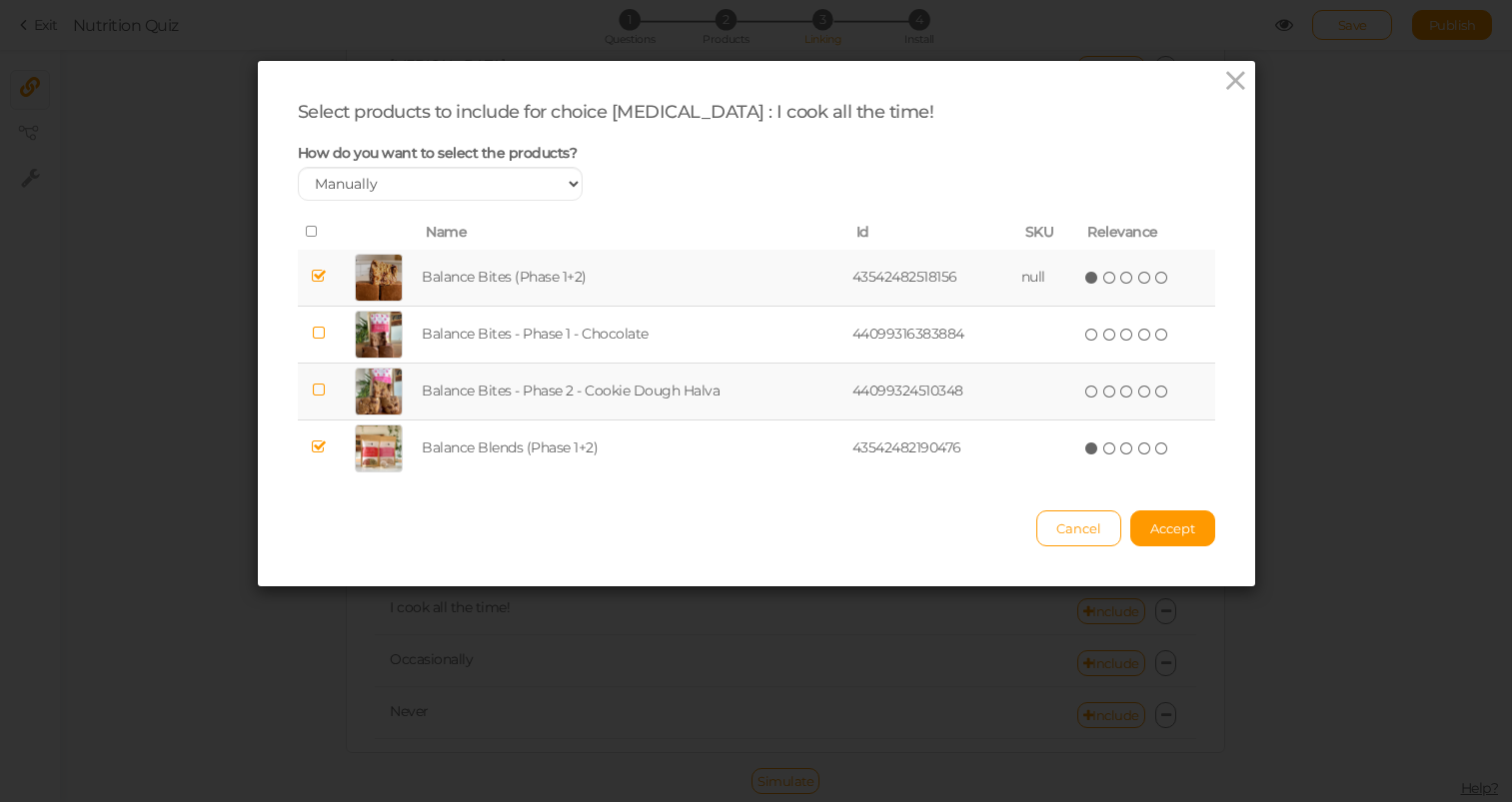 click on "Balance Bites (Phase 1+2)" at bounding box center [633, 278] 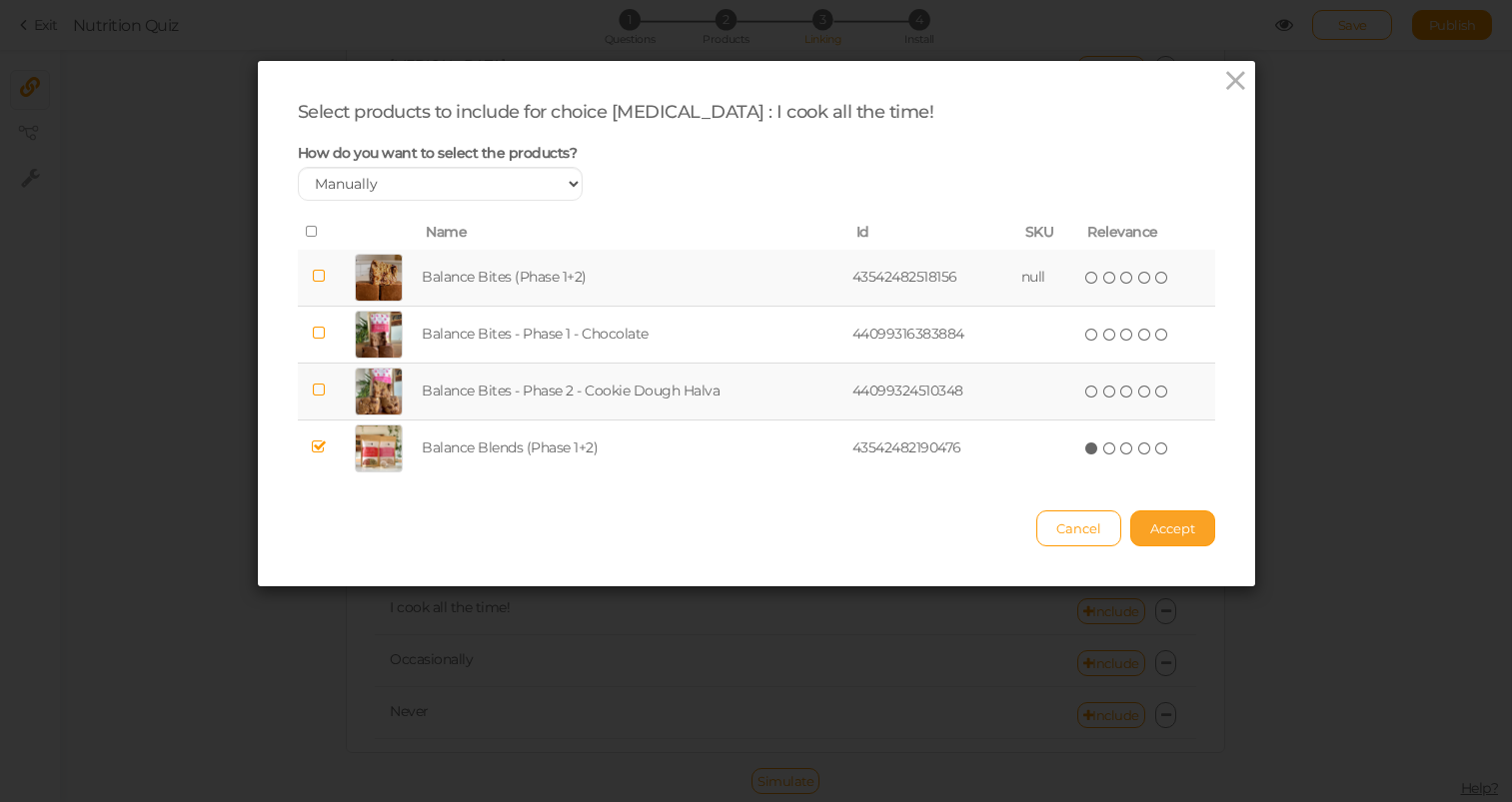 click on "Accept" at bounding box center [1172, 528] 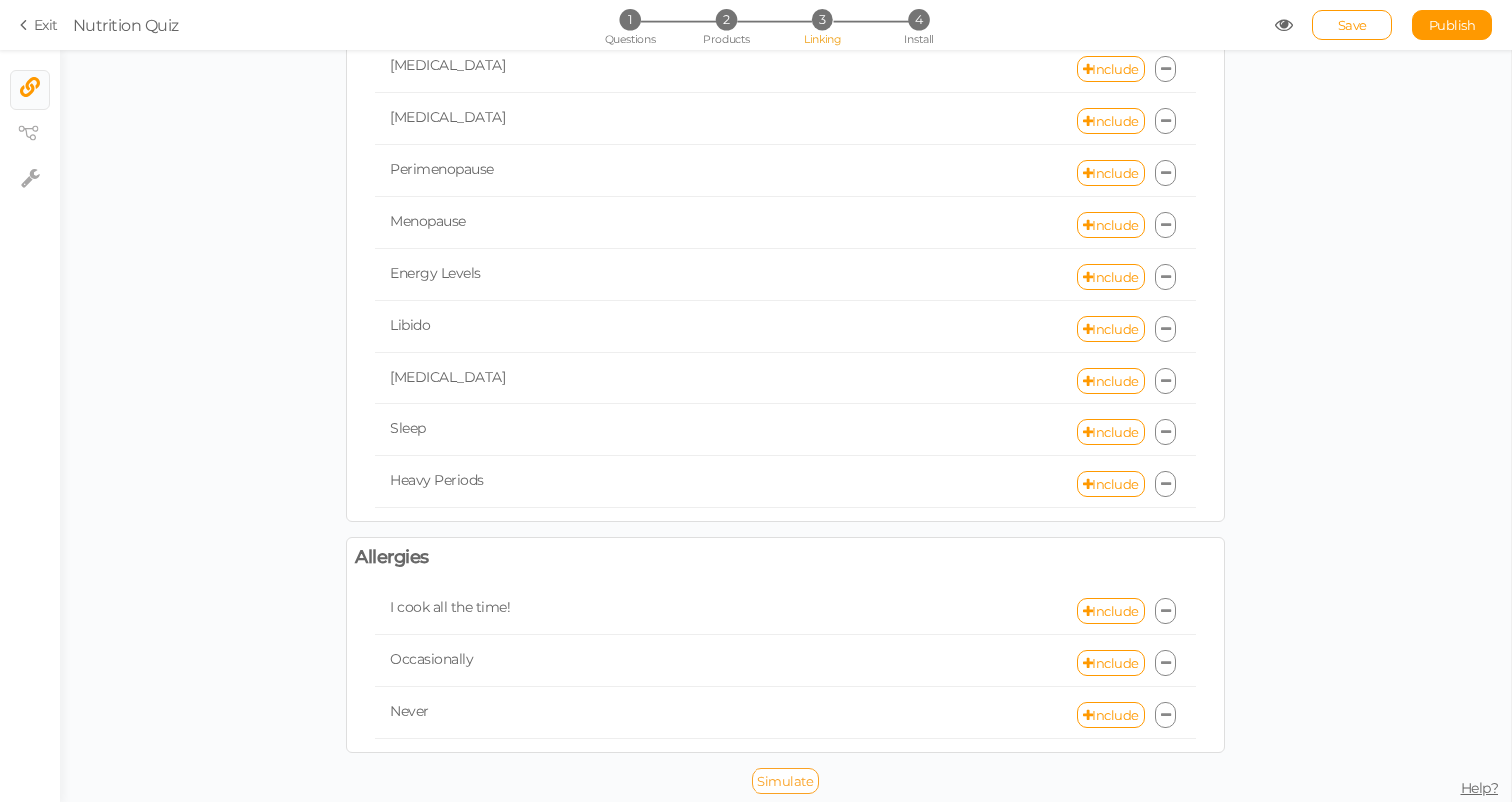 click on "Simulate" at bounding box center [785, 781] 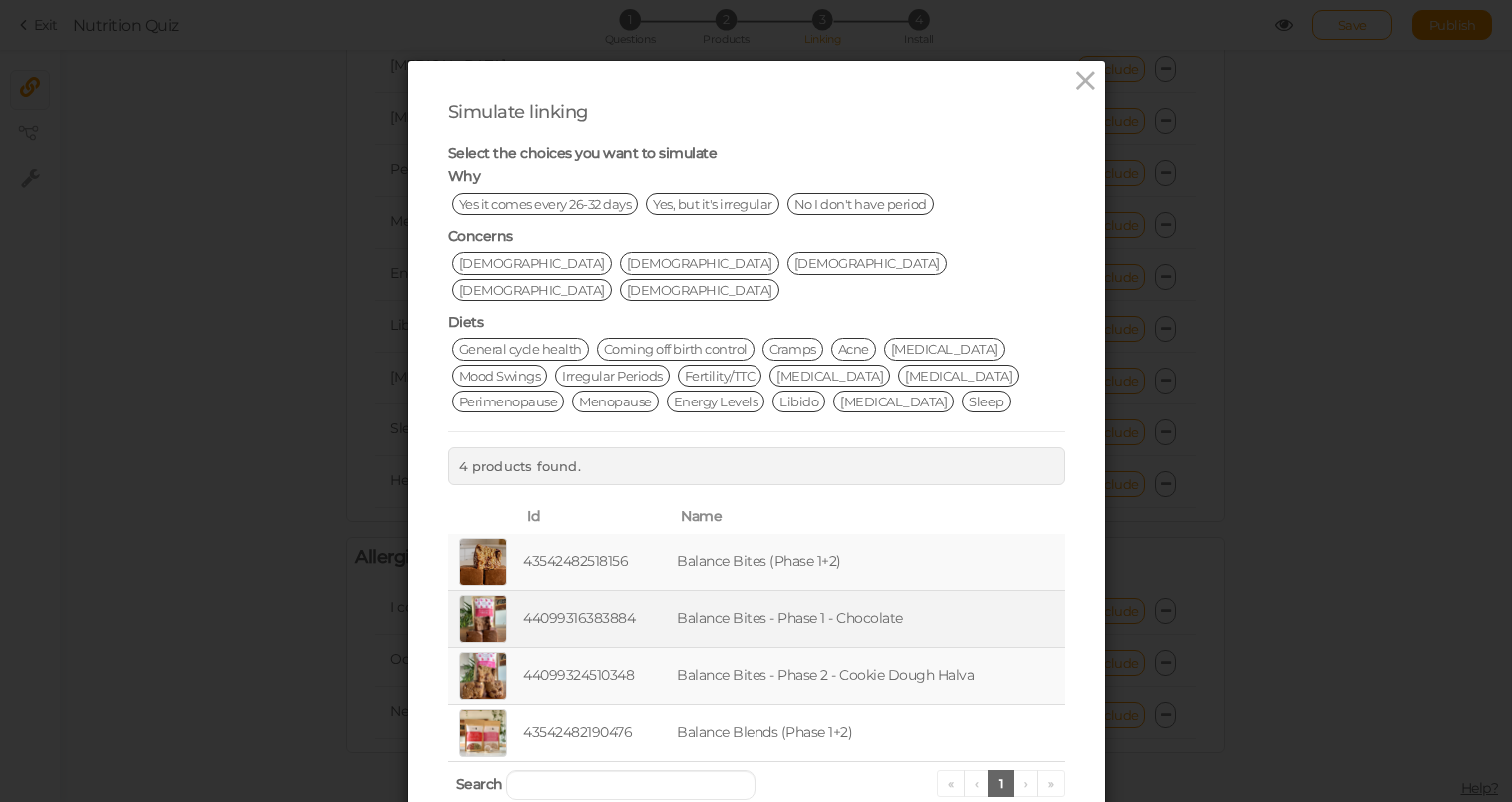 scroll, scrollTop: 0, scrollLeft: 0, axis: both 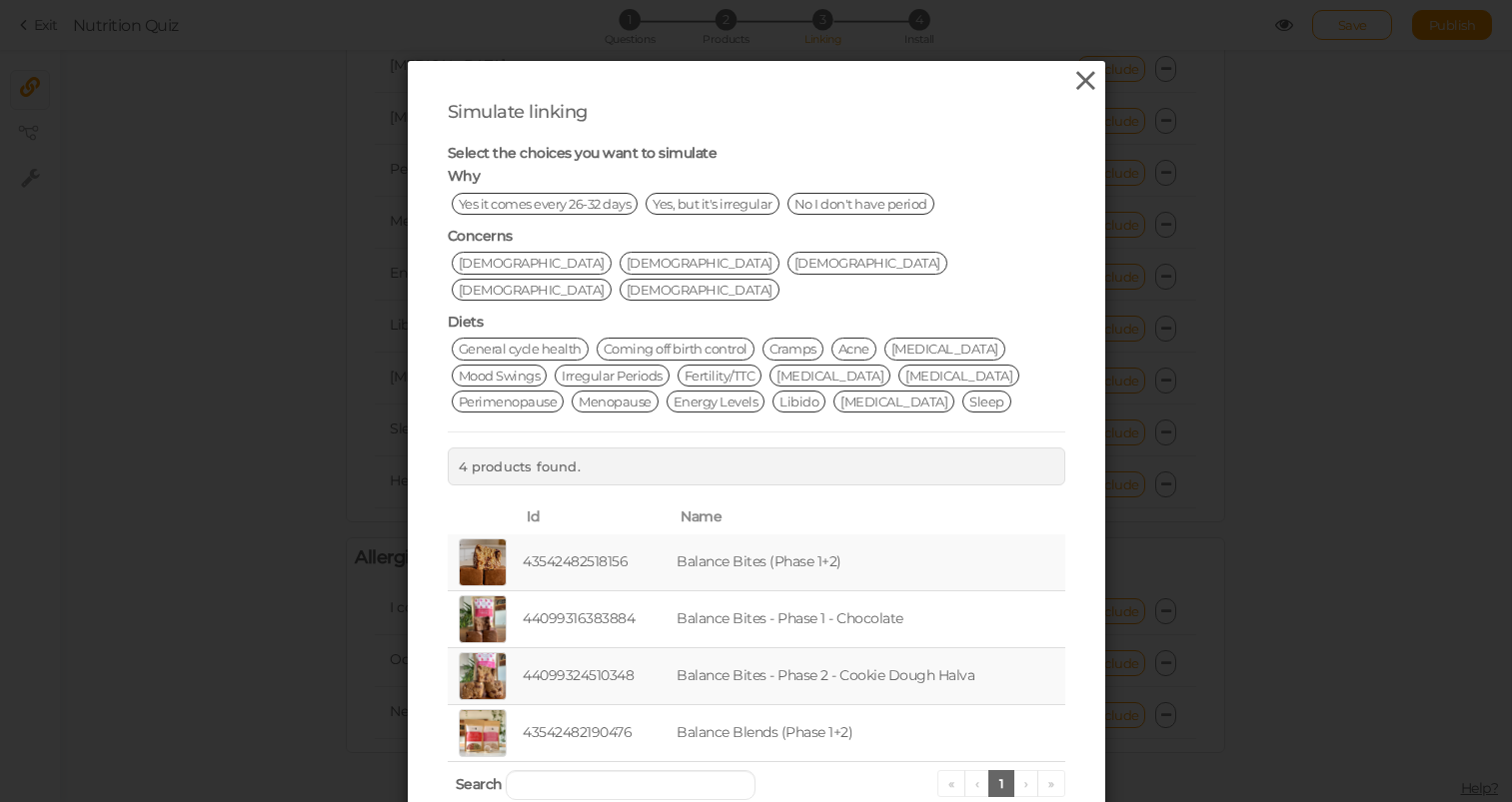 click at bounding box center (1085, 81) 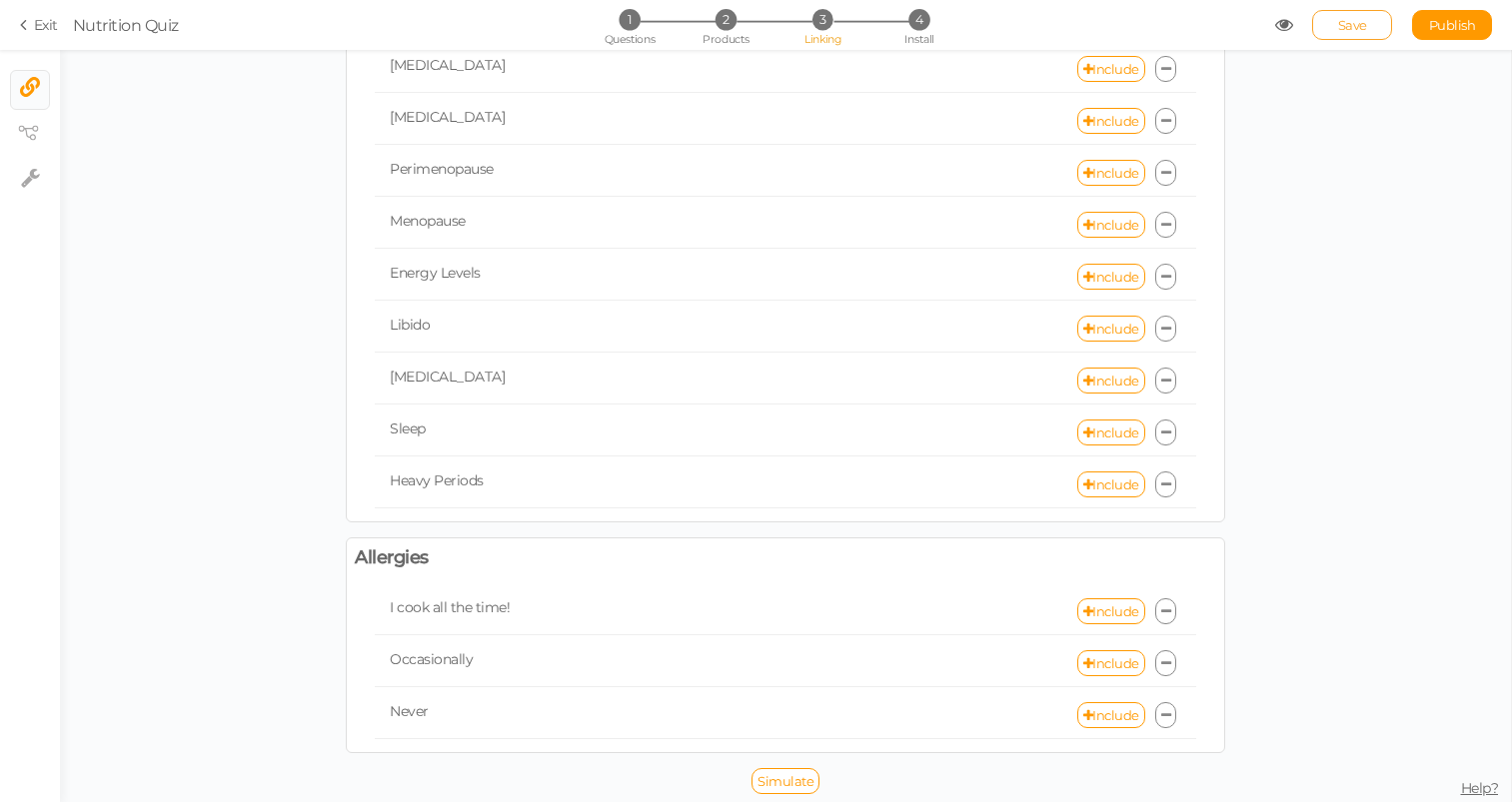 click on "Save" at bounding box center [1352, 25] 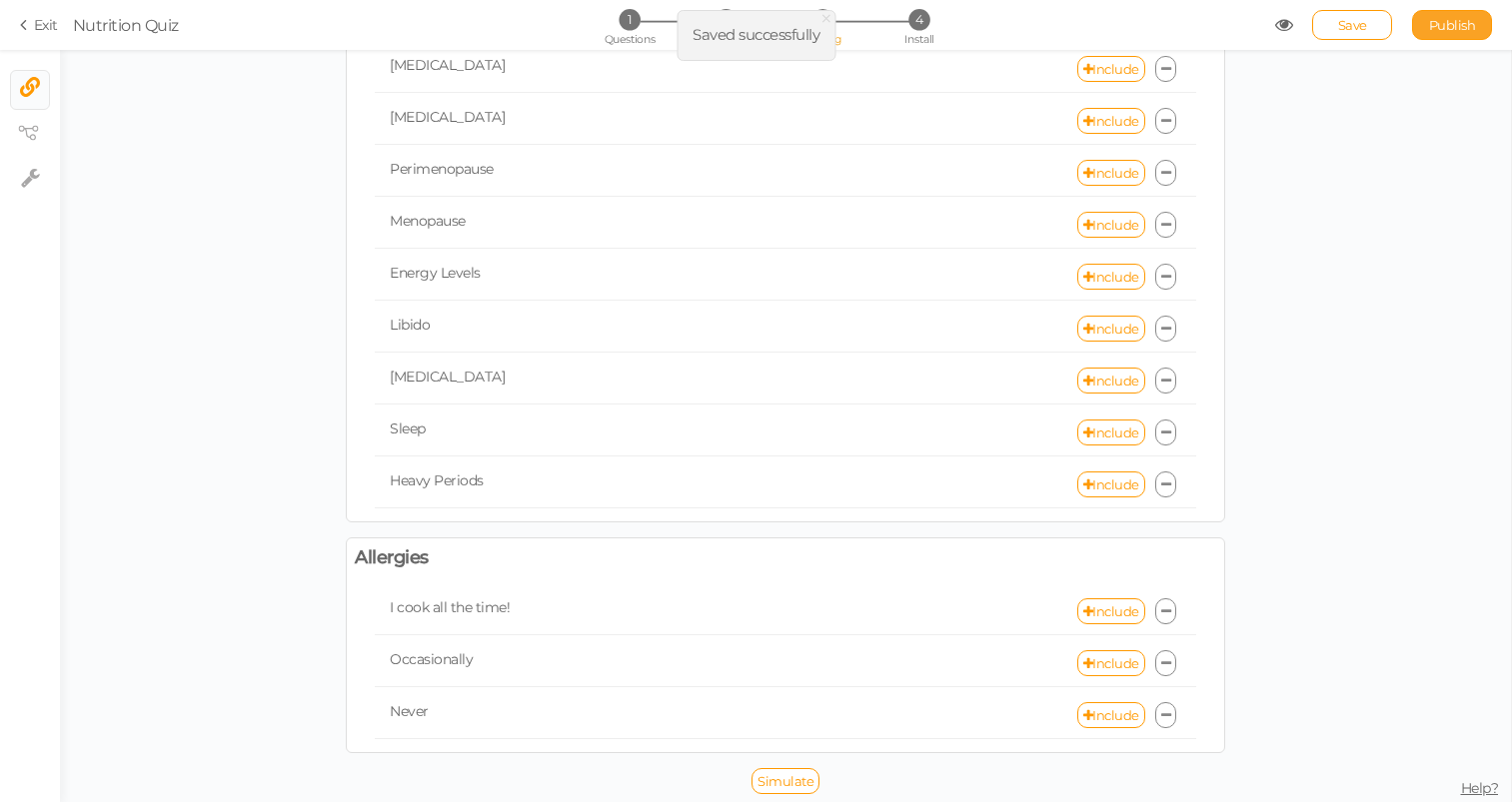 click on "Publish" at bounding box center (1452, 25) 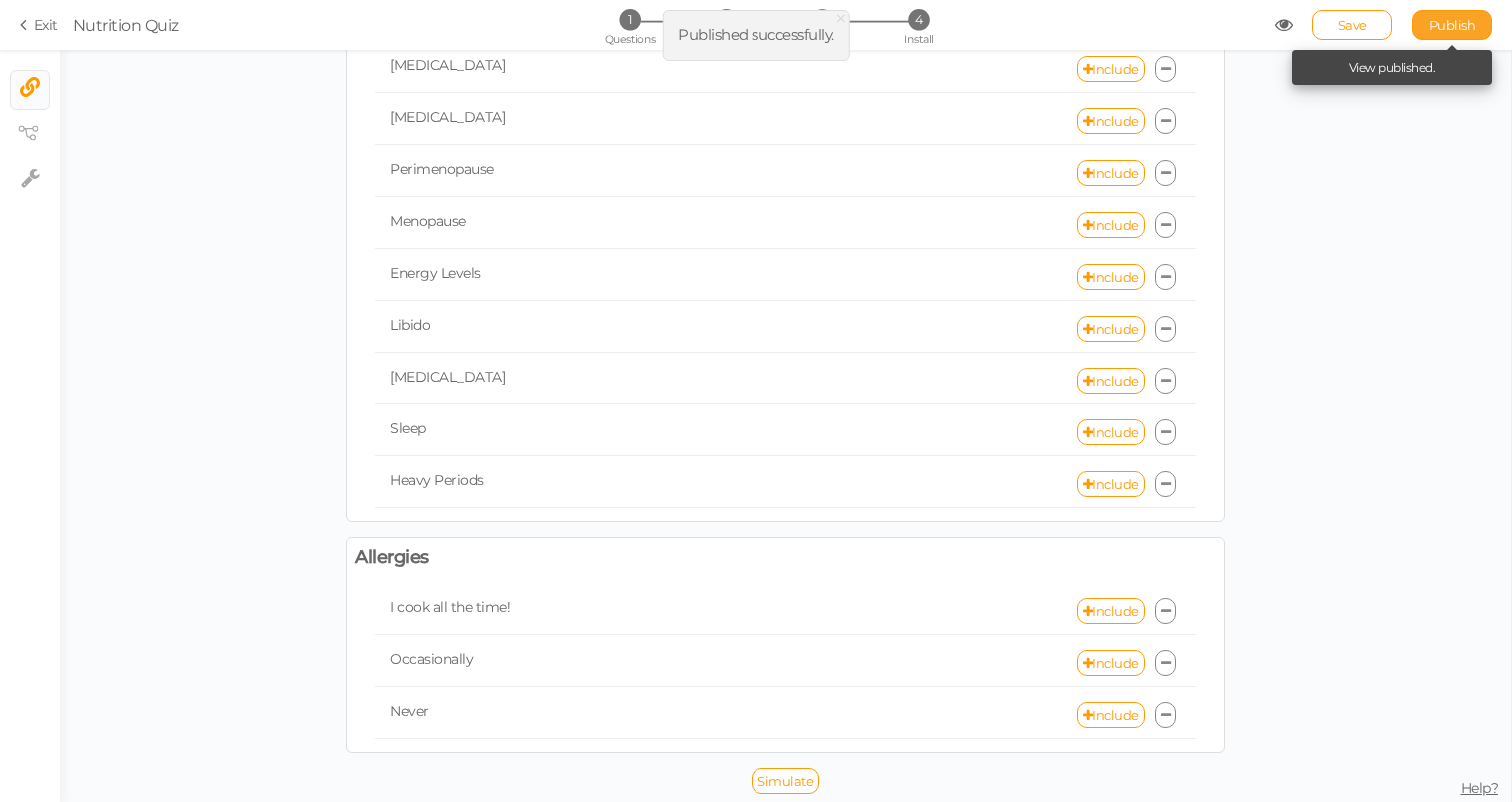 click on "Publish" at bounding box center (1452, 25) 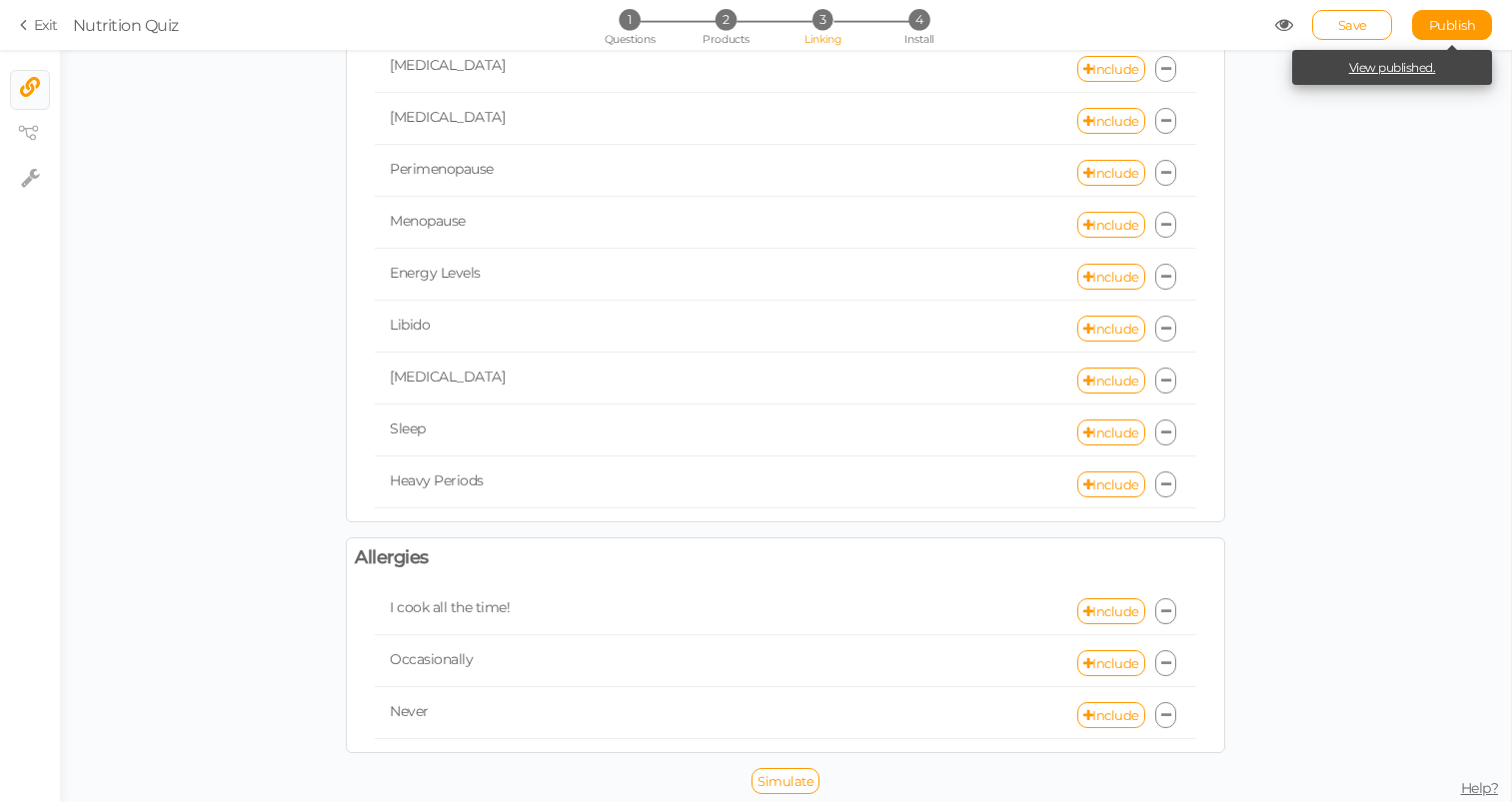 click on "View published." at bounding box center (1392, 67) 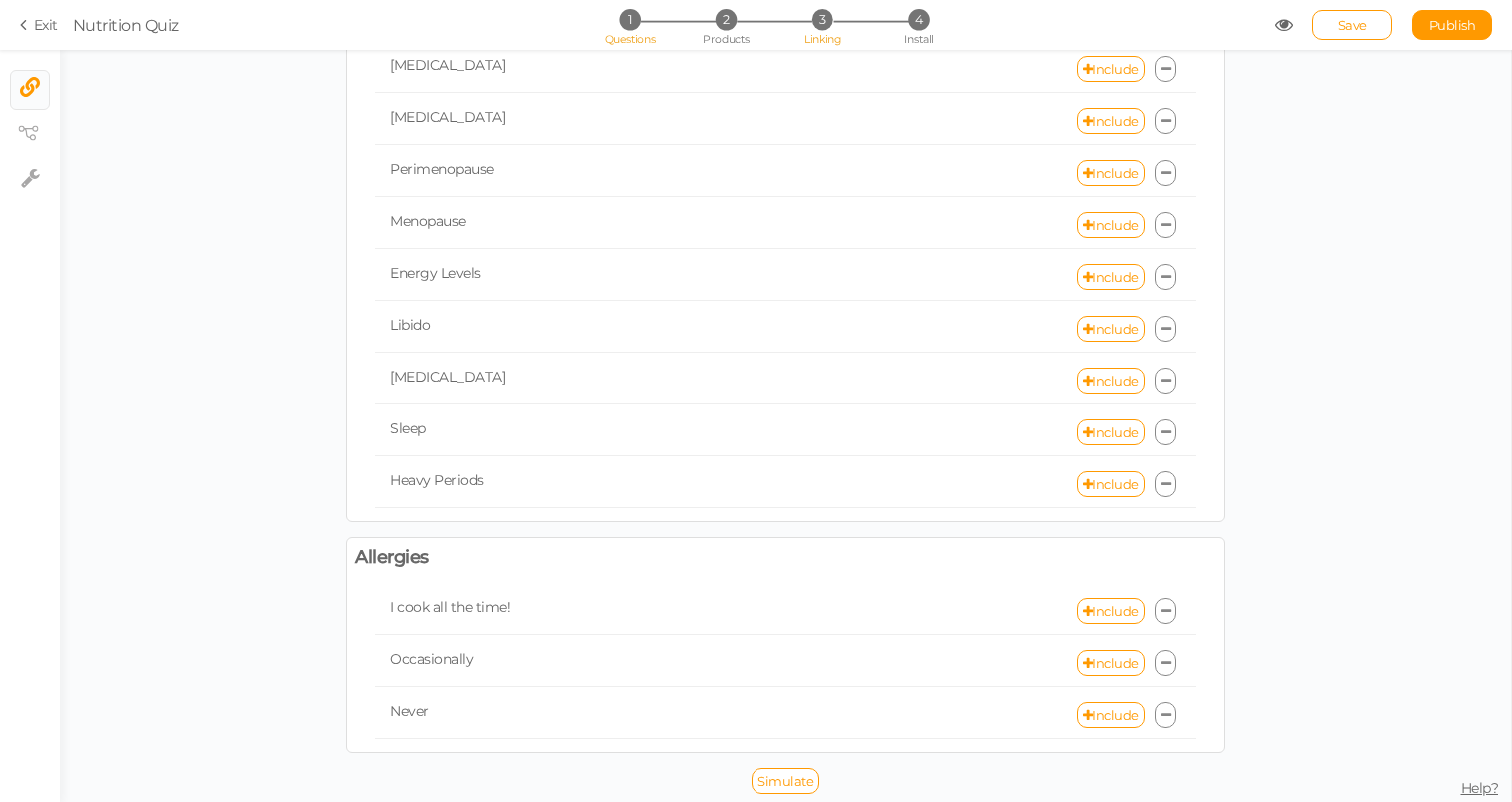 click on "1   Questions" at bounding box center (629, 19) 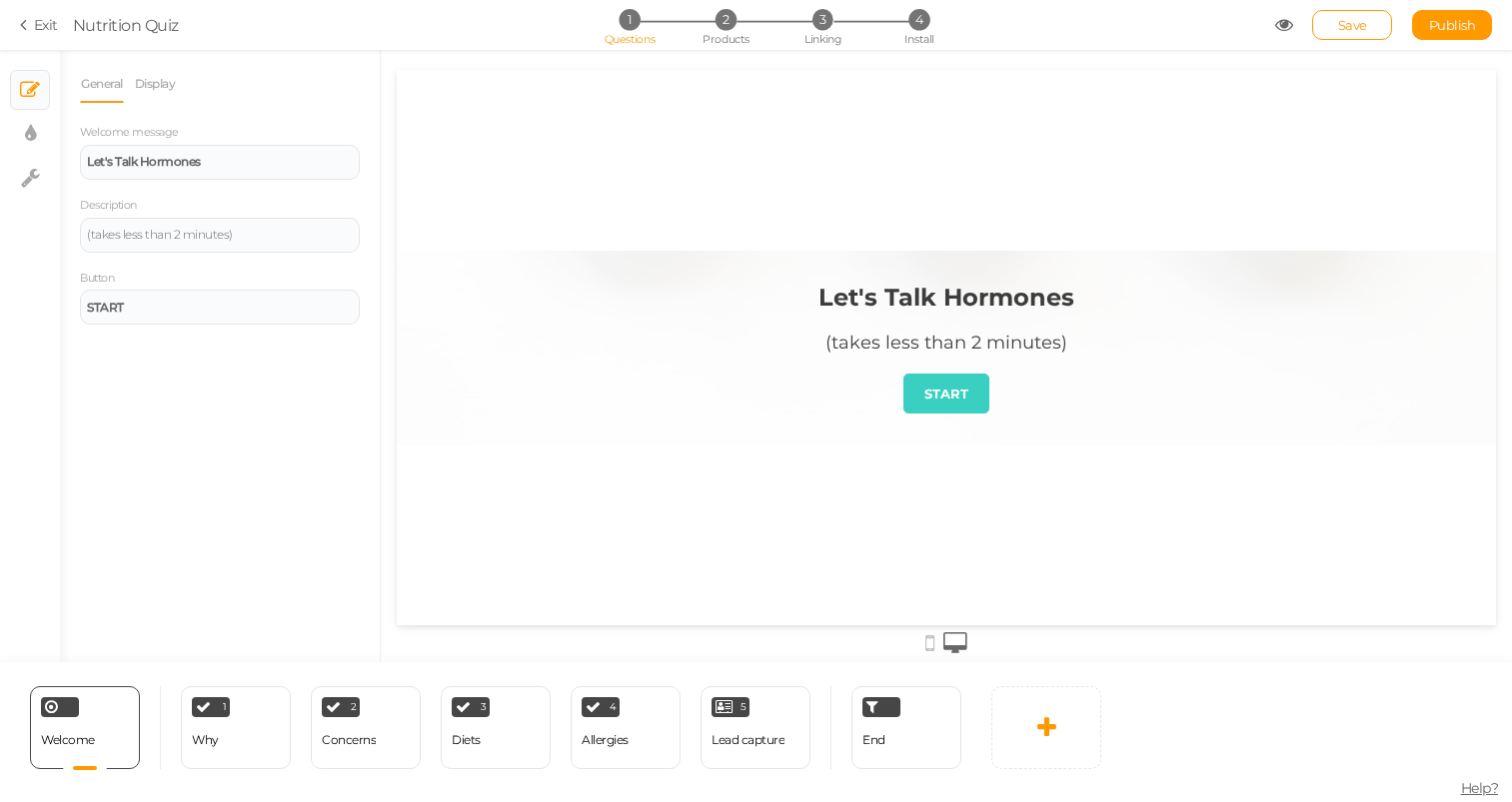 scroll, scrollTop: 0, scrollLeft: 0, axis: both 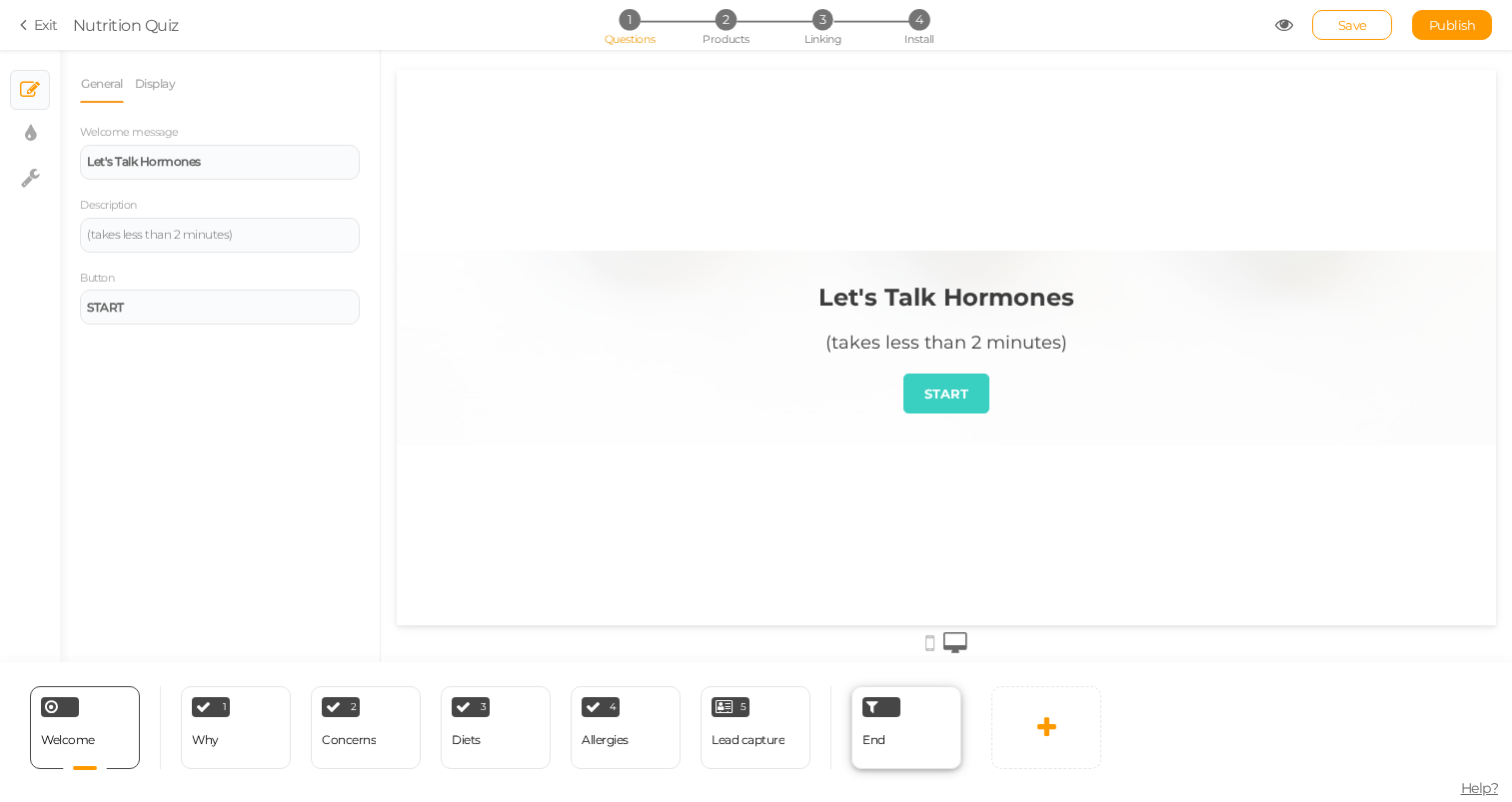 click on "End" at bounding box center (906, 727) 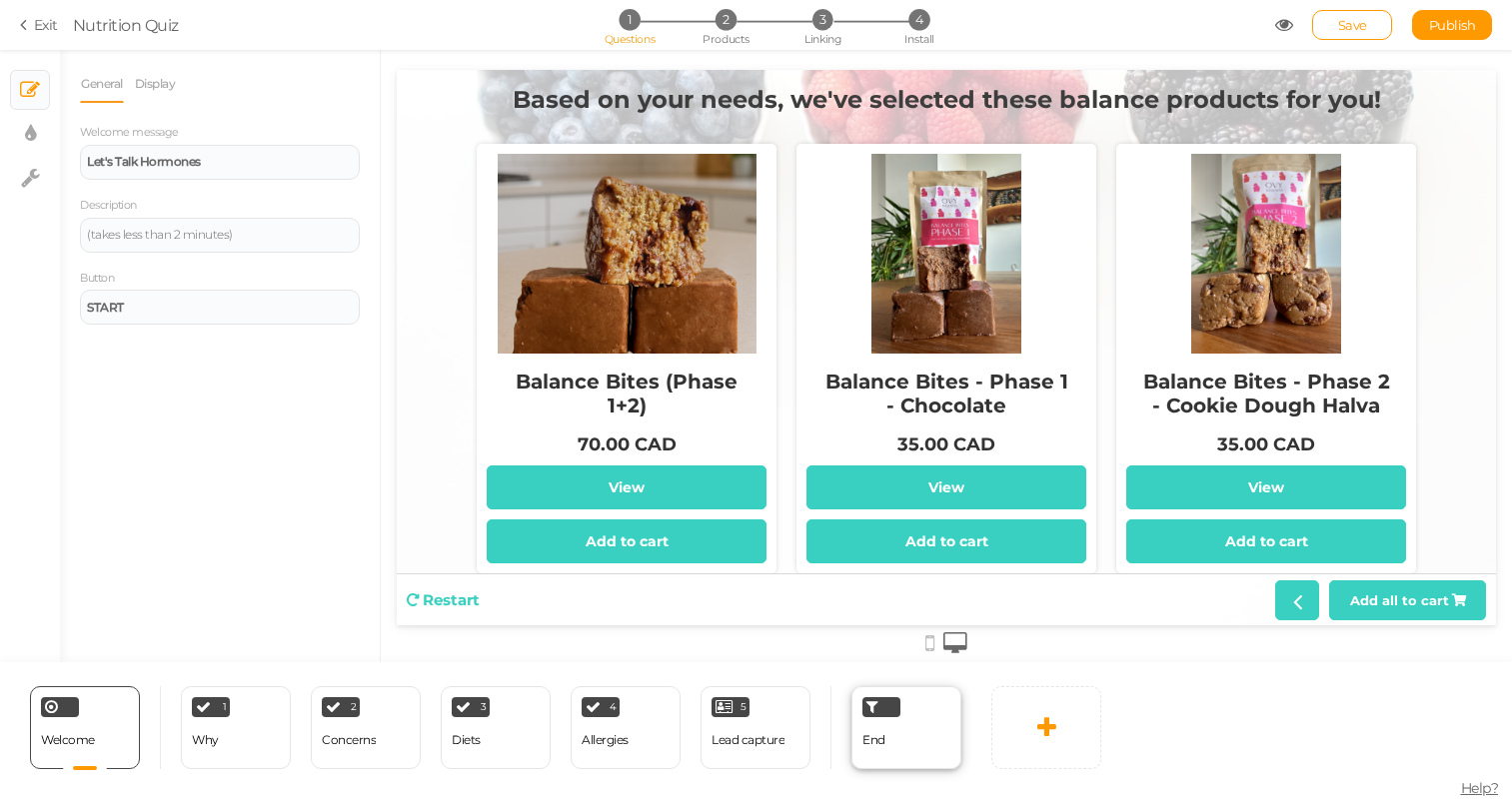 select on "CAD" 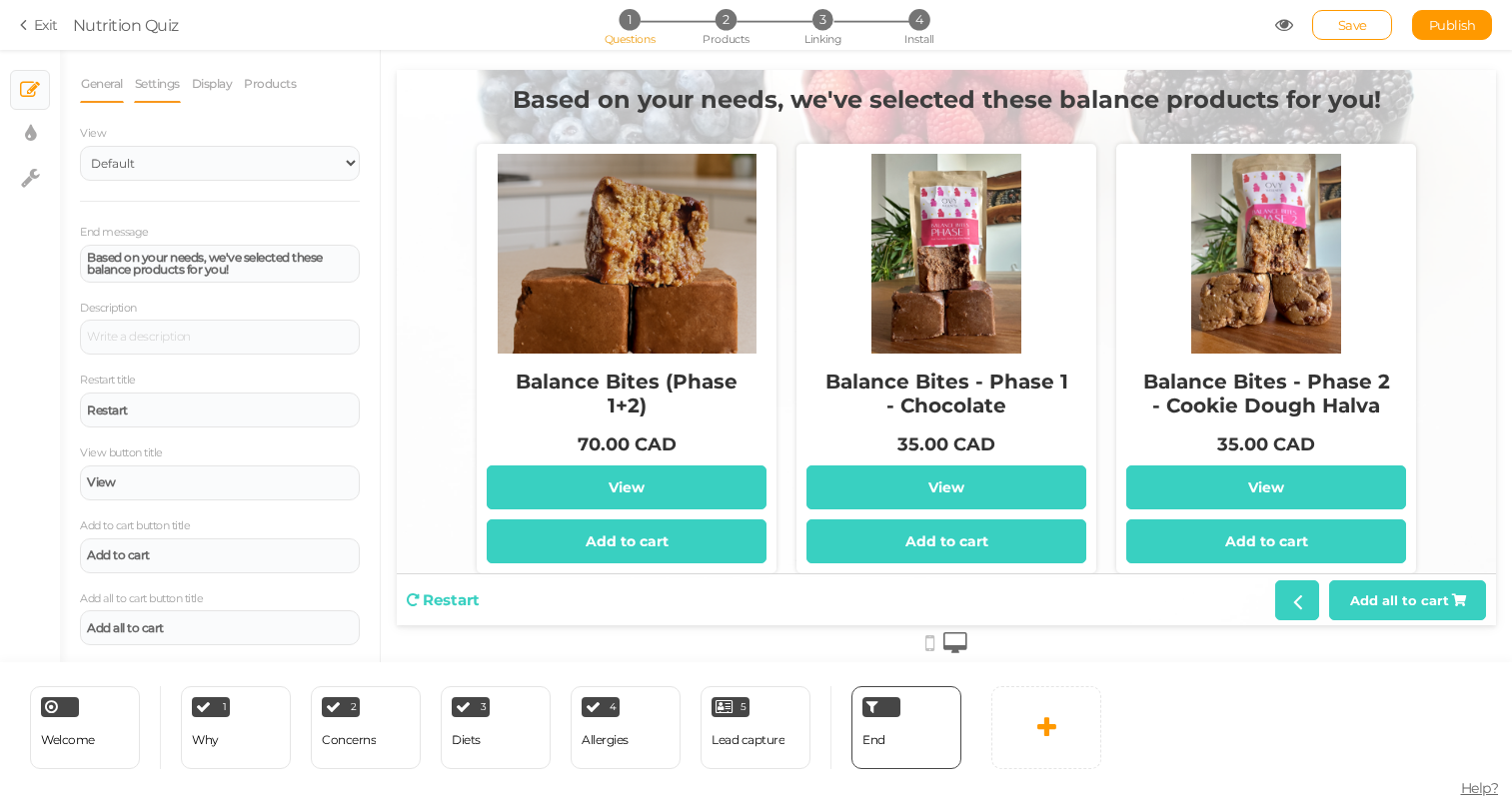 click on "Settings" at bounding box center [157, 84] 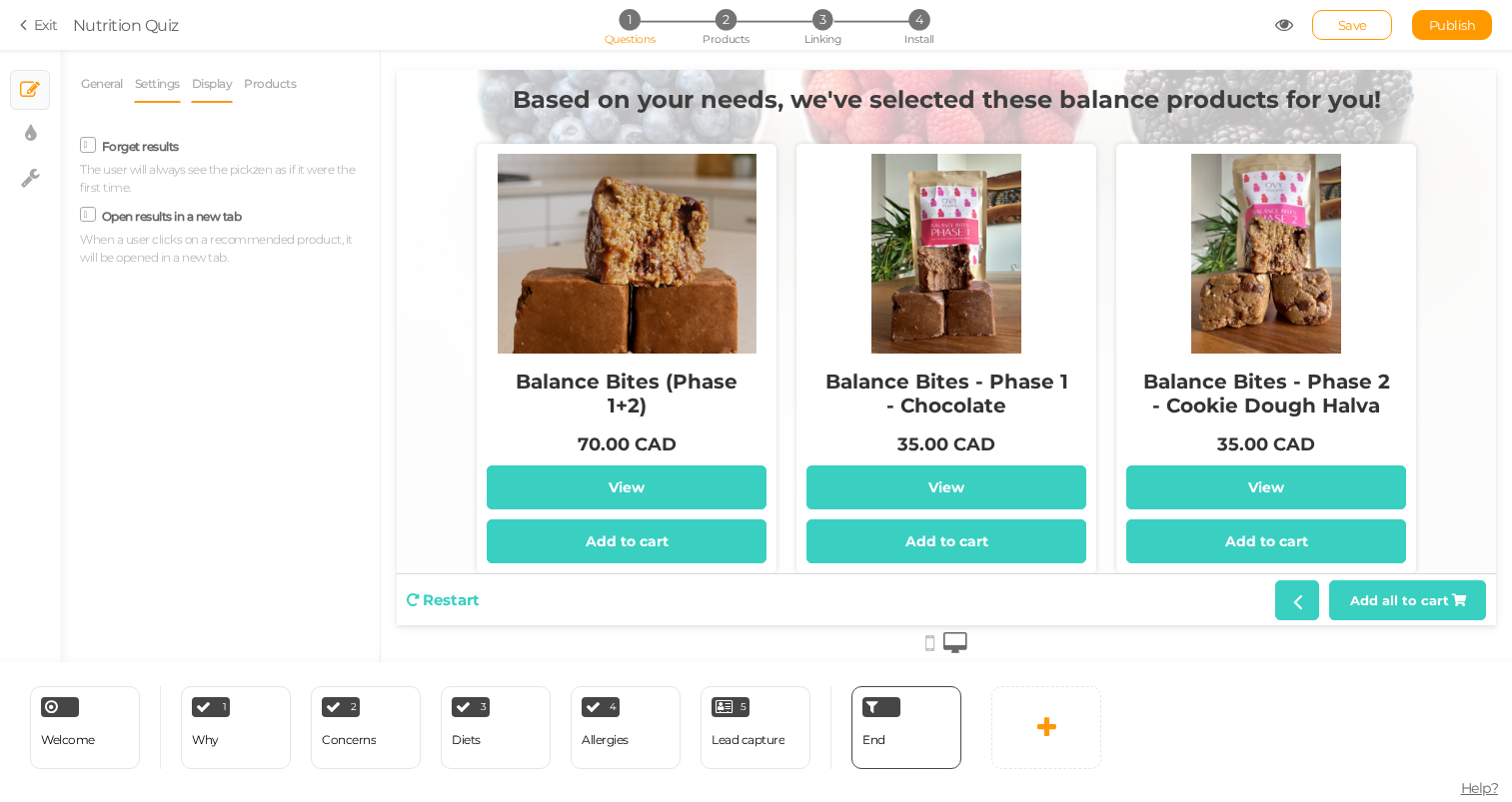 click on "Display" at bounding box center (212, 84) 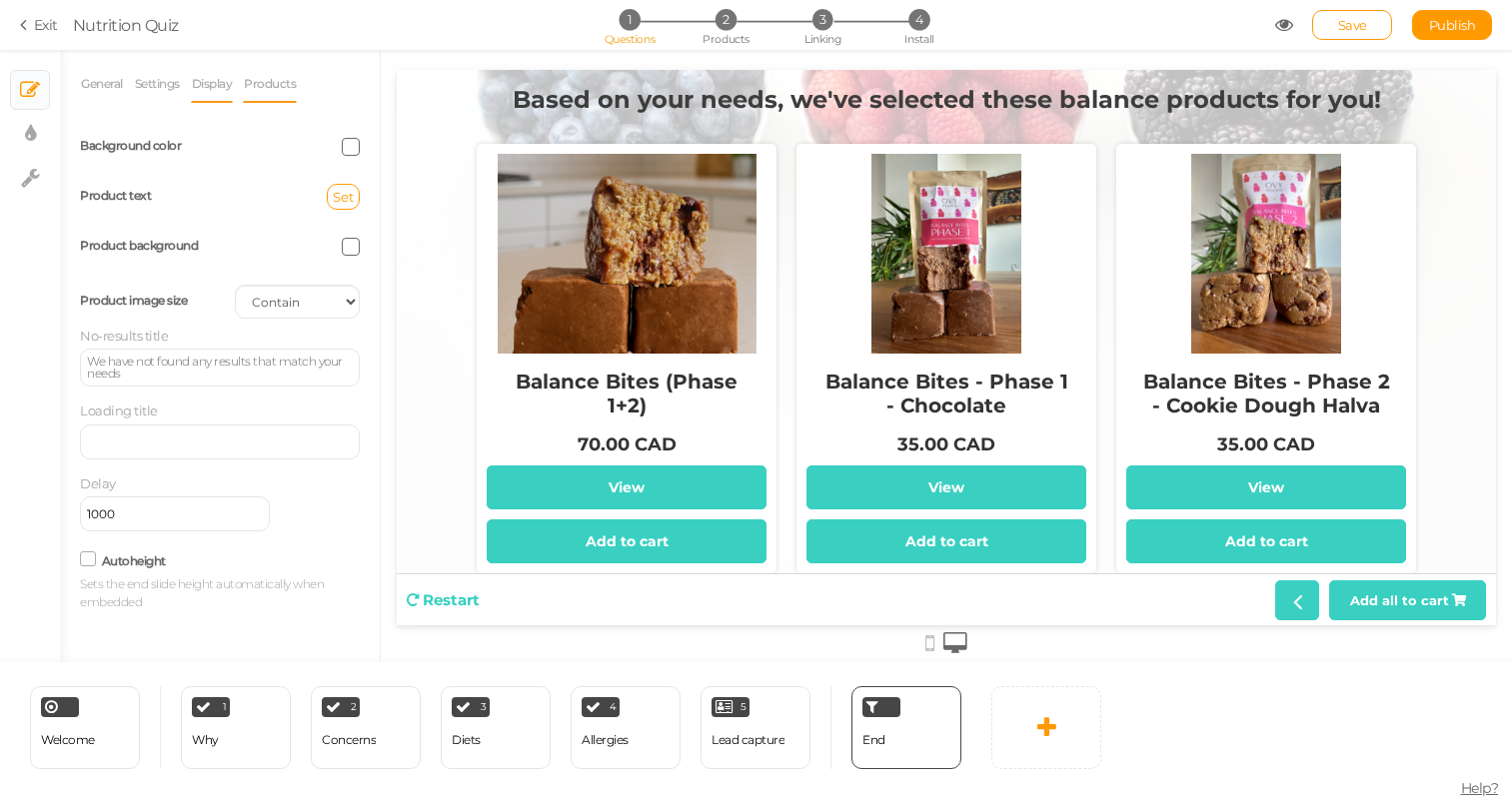 click on "Products" at bounding box center (270, 84) 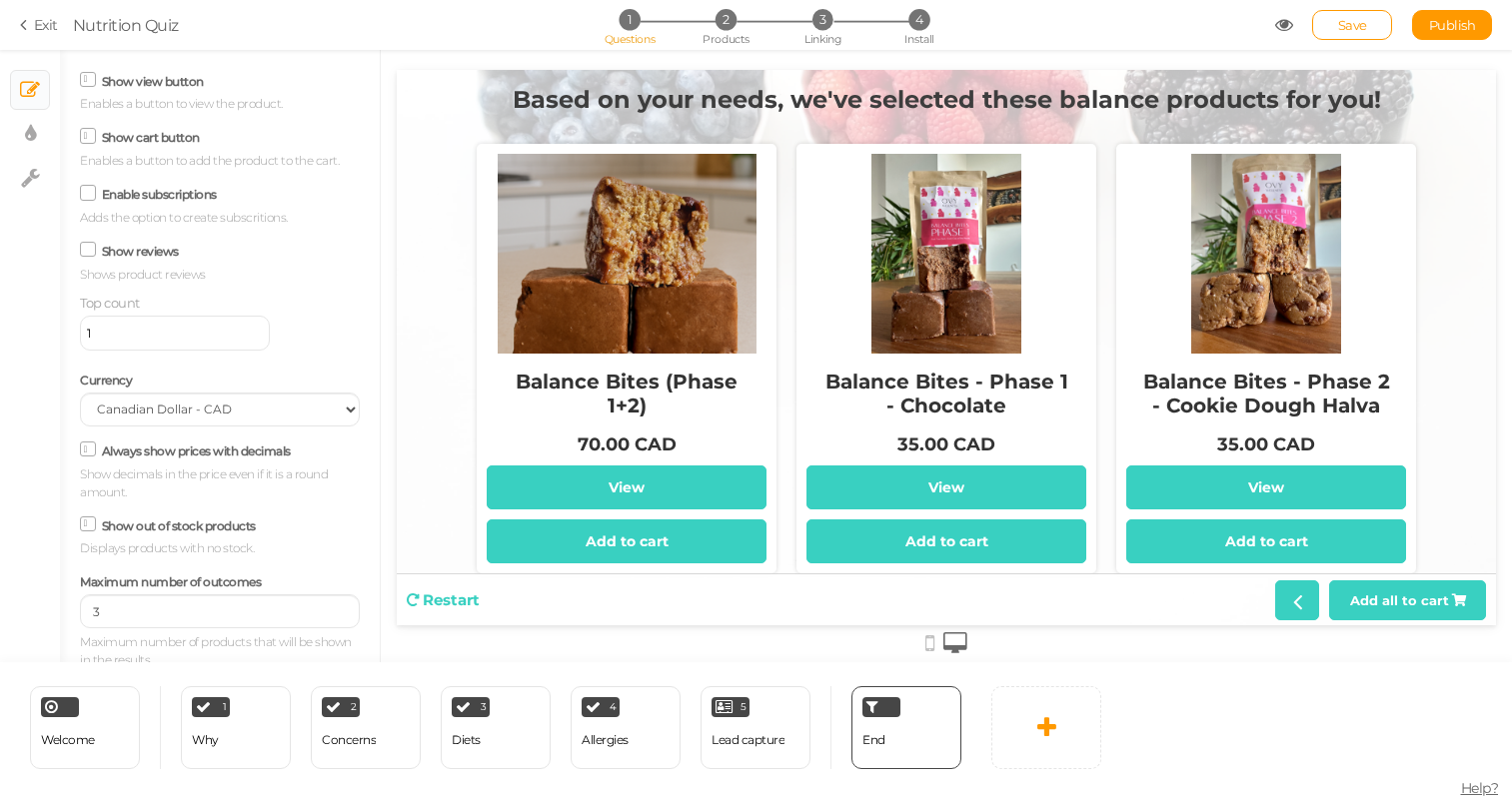scroll, scrollTop: 394, scrollLeft: 0, axis: vertical 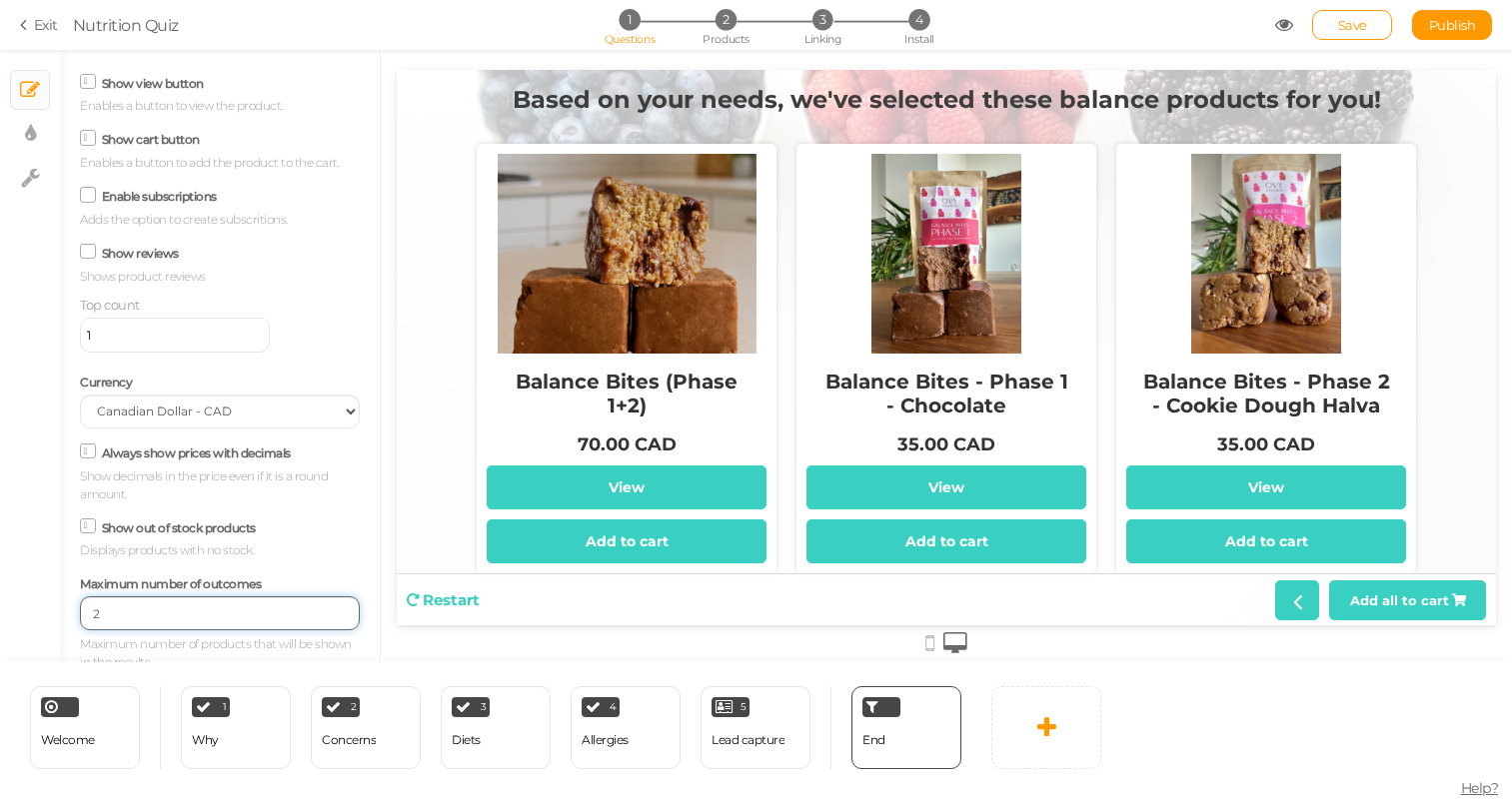 click on "2" at bounding box center (220, 613) 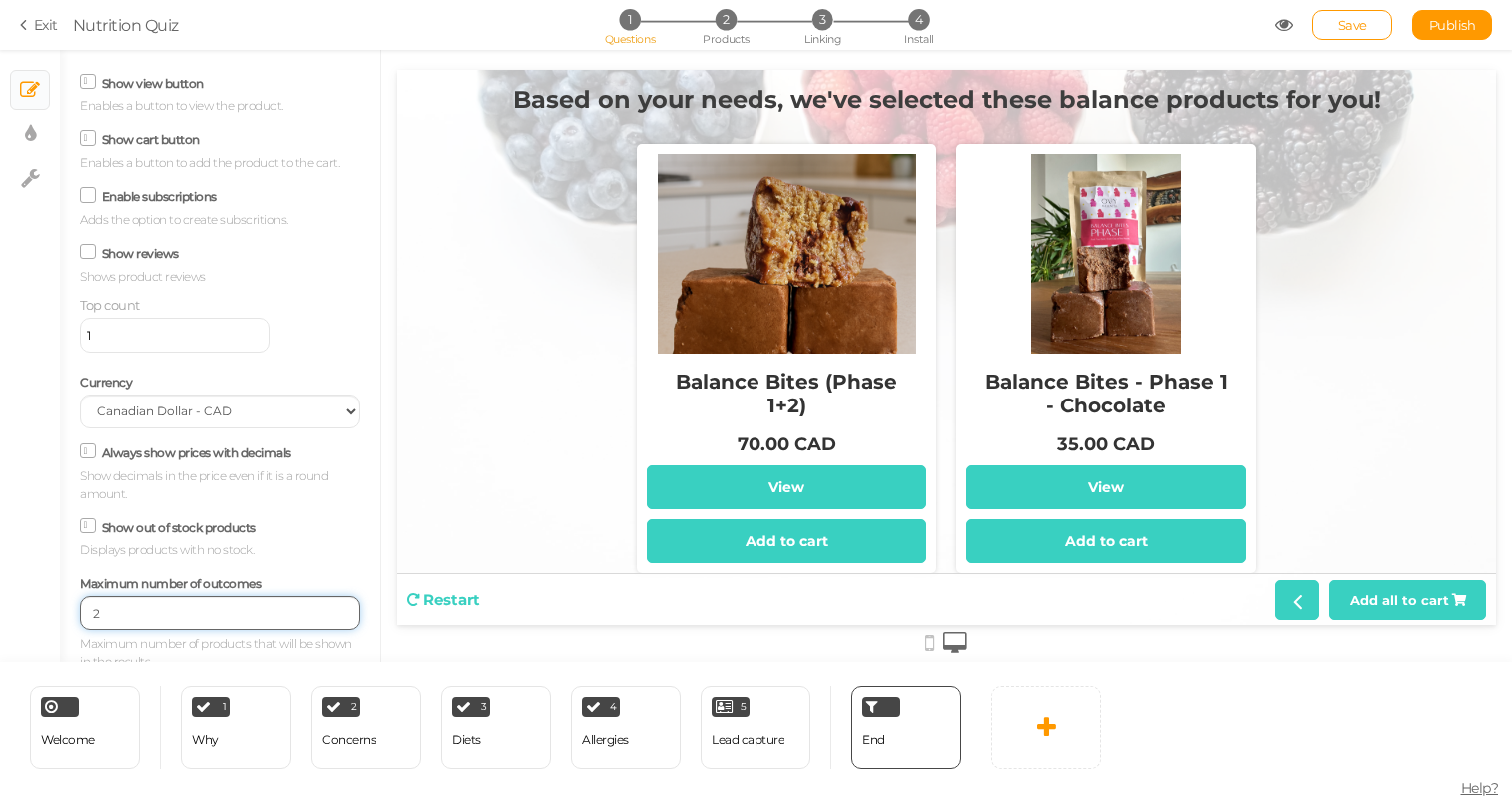 type on "1" 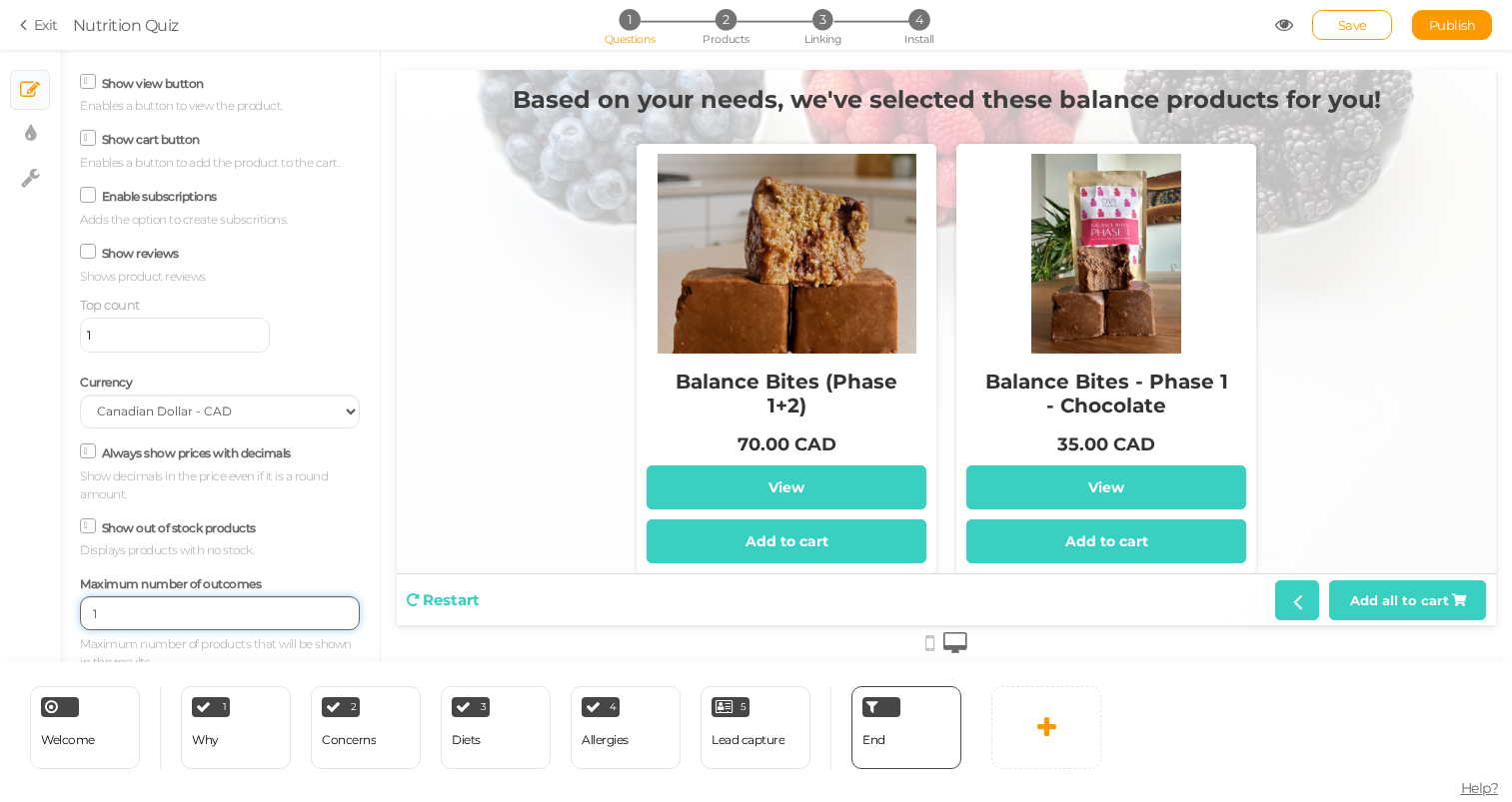 click on "1" at bounding box center [220, 613] 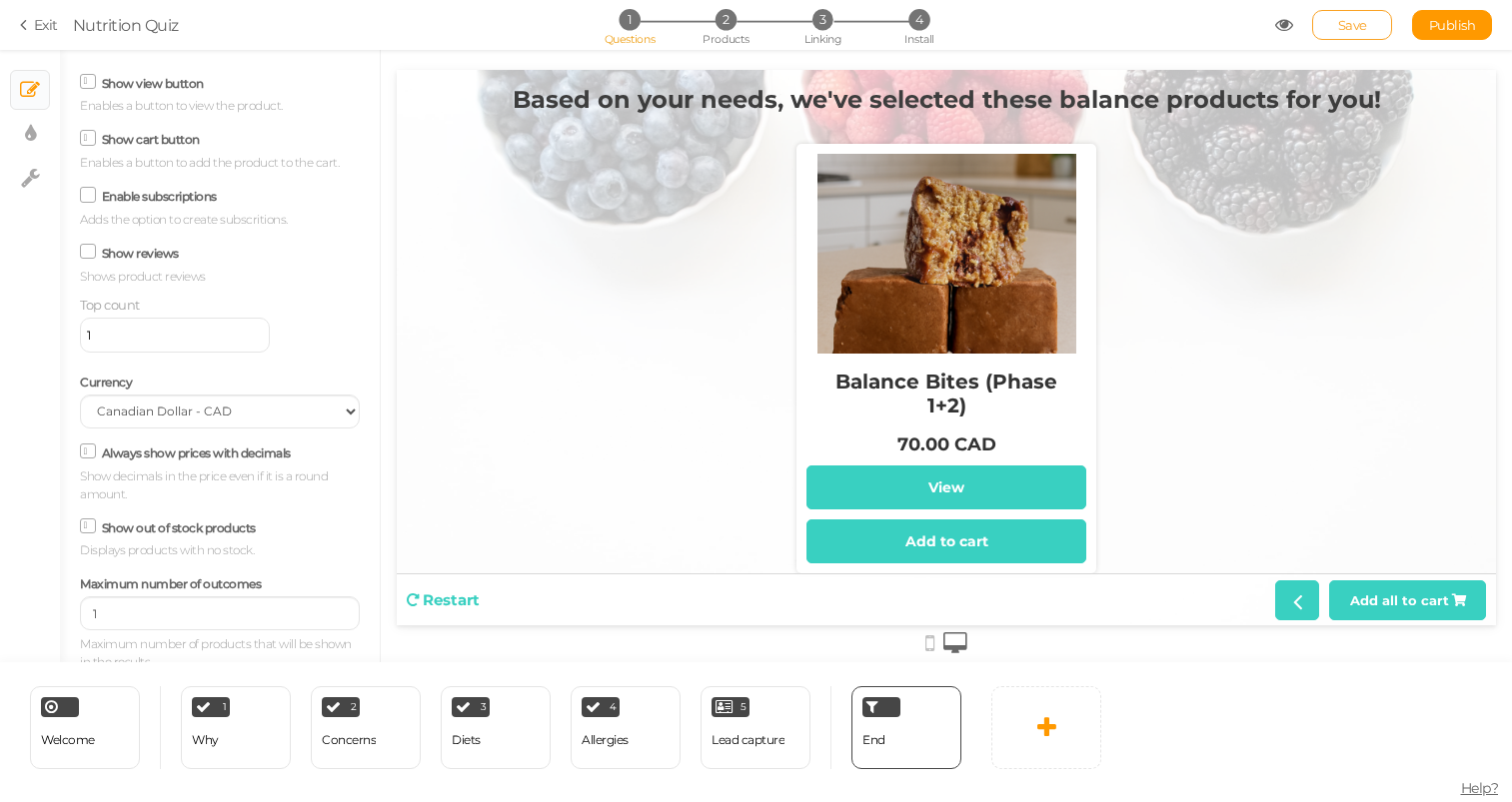 click on "Save" at bounding box center [1352, 25] 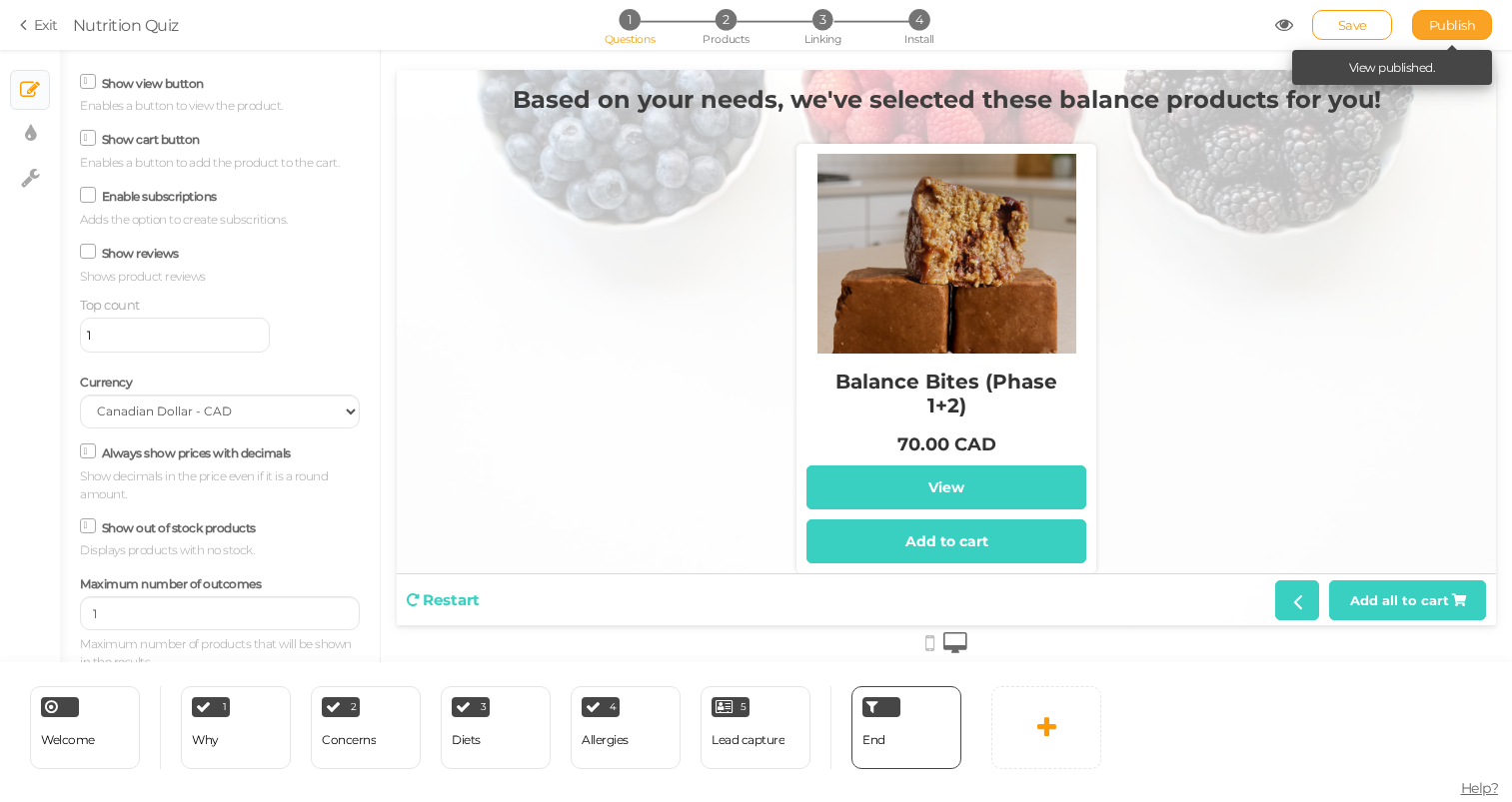 click on "Publish" at bounding box center (1452, 25) 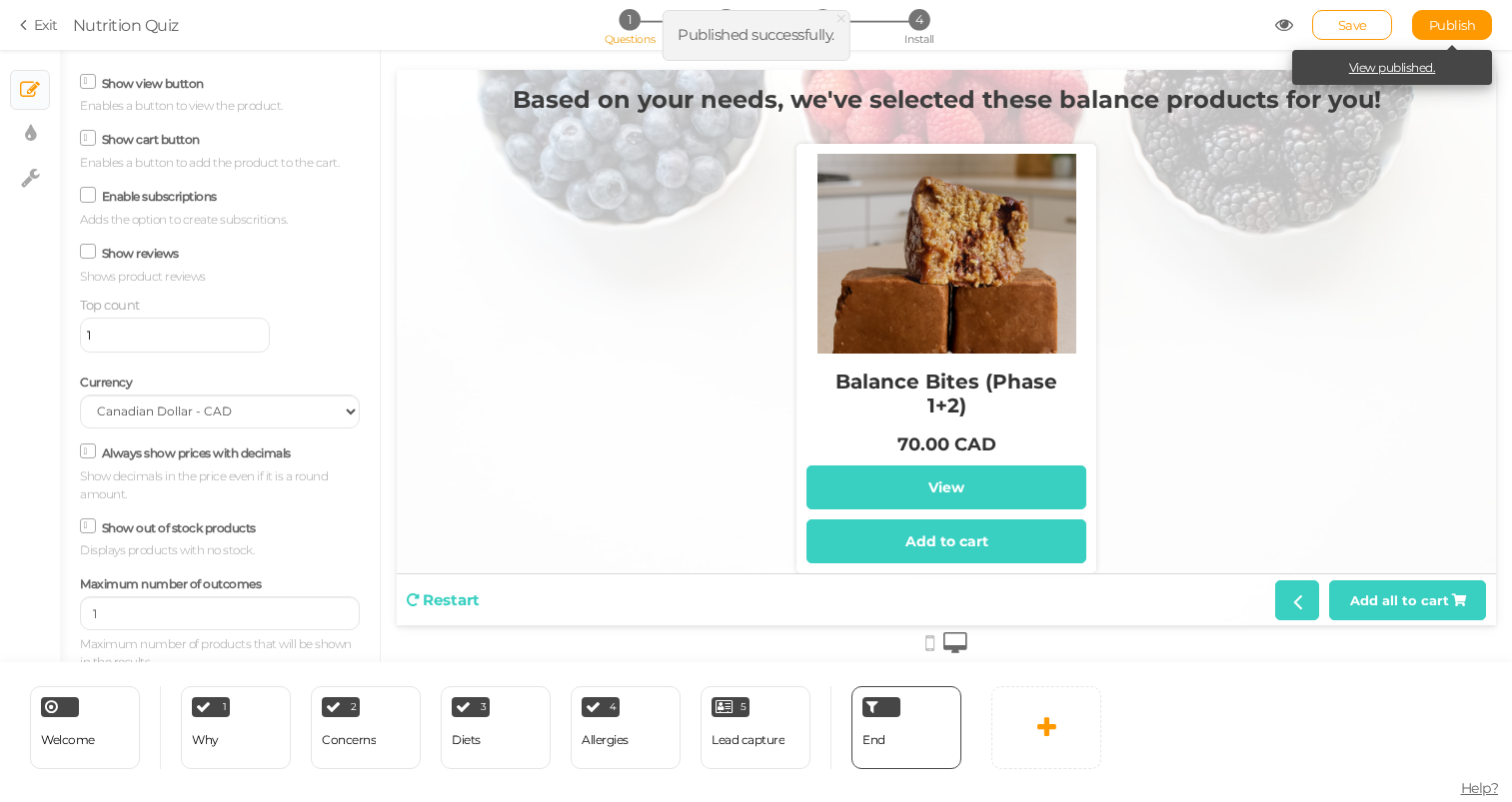 click on "View published." at bounding box center (1392, 67) 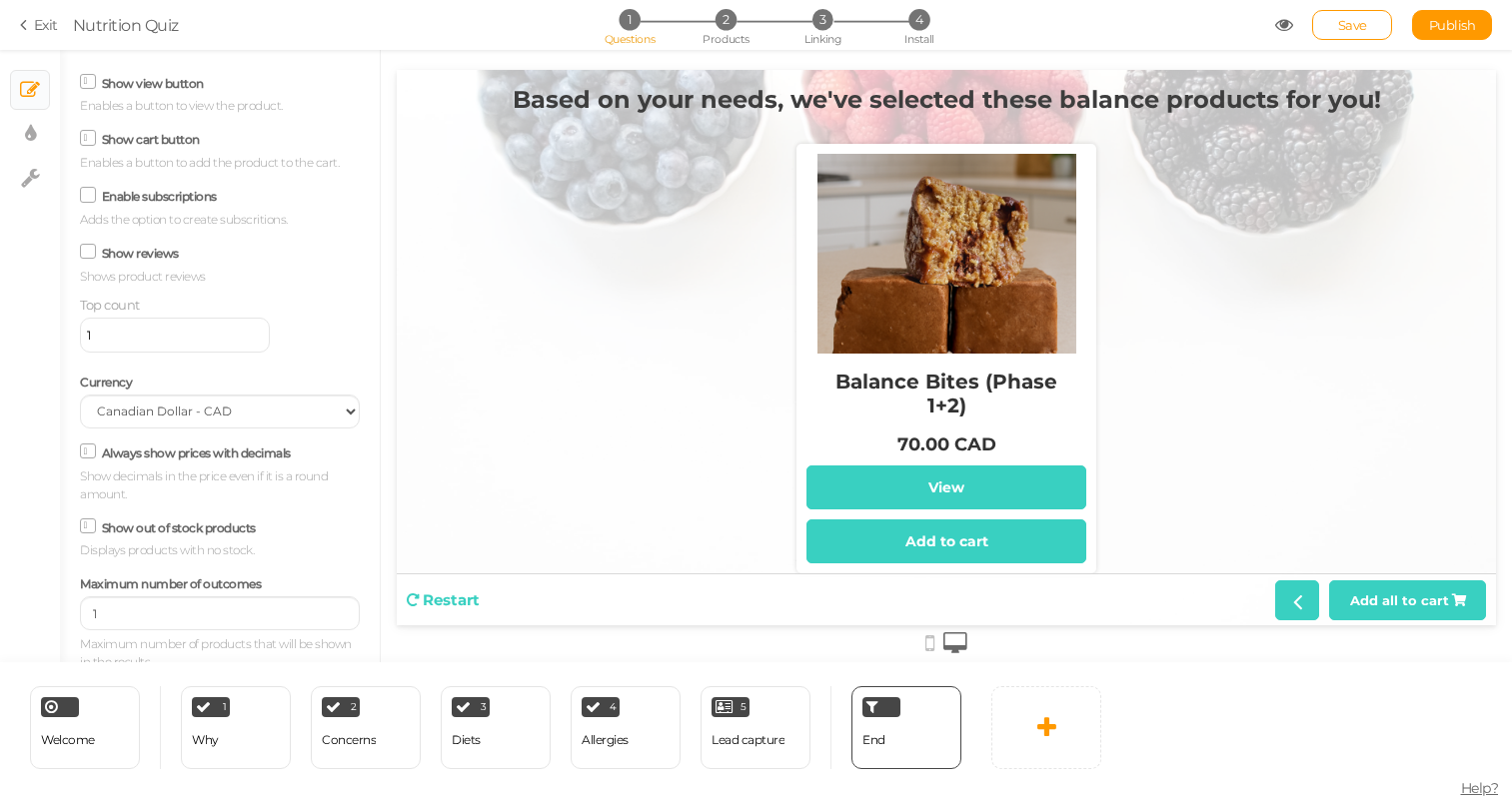 click on "1   Questions       2   Products       3   Linking             4   Install" at bounding box center (756, 27) 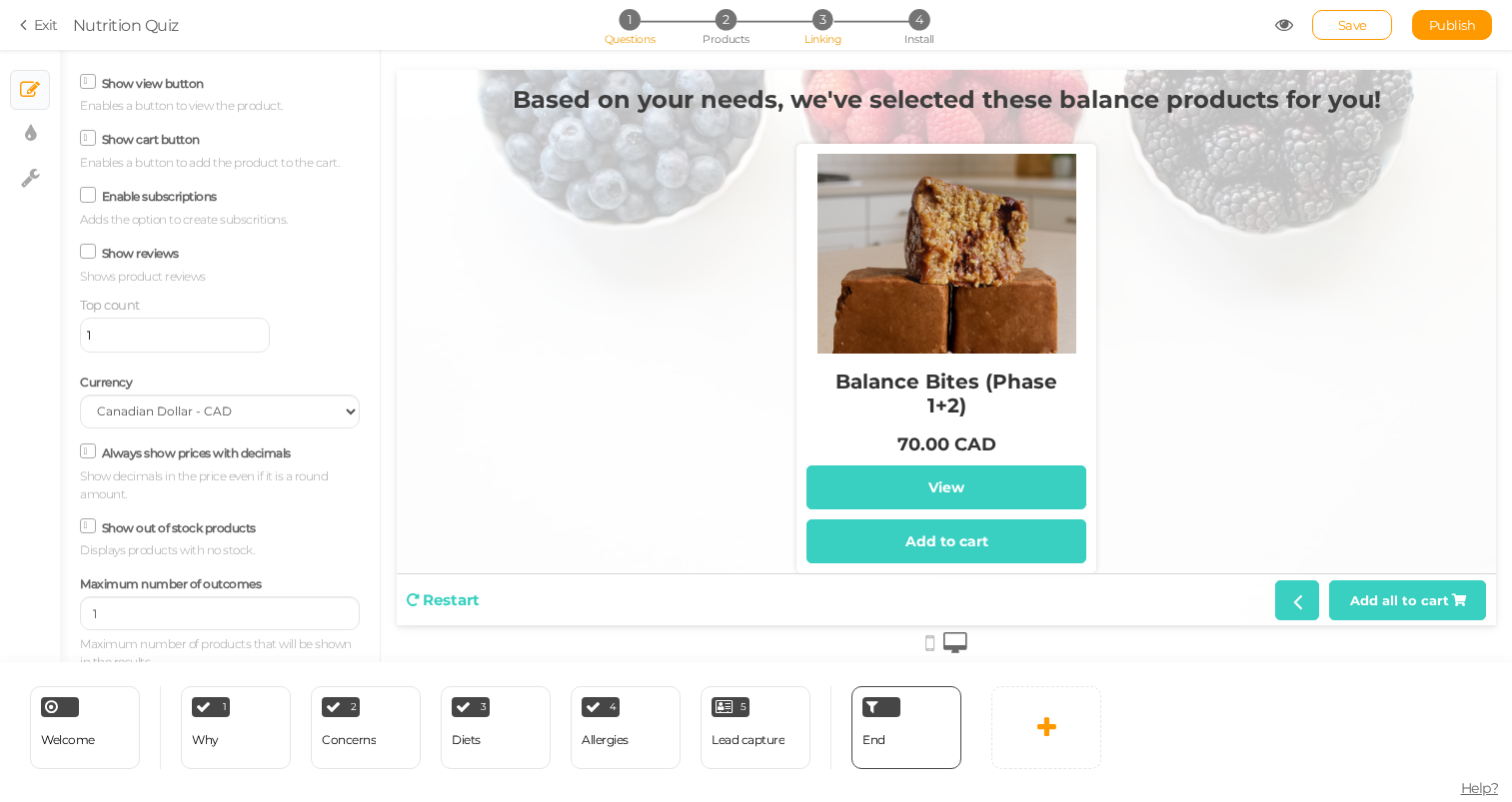 click on "3" at bounding box center (821, 19) 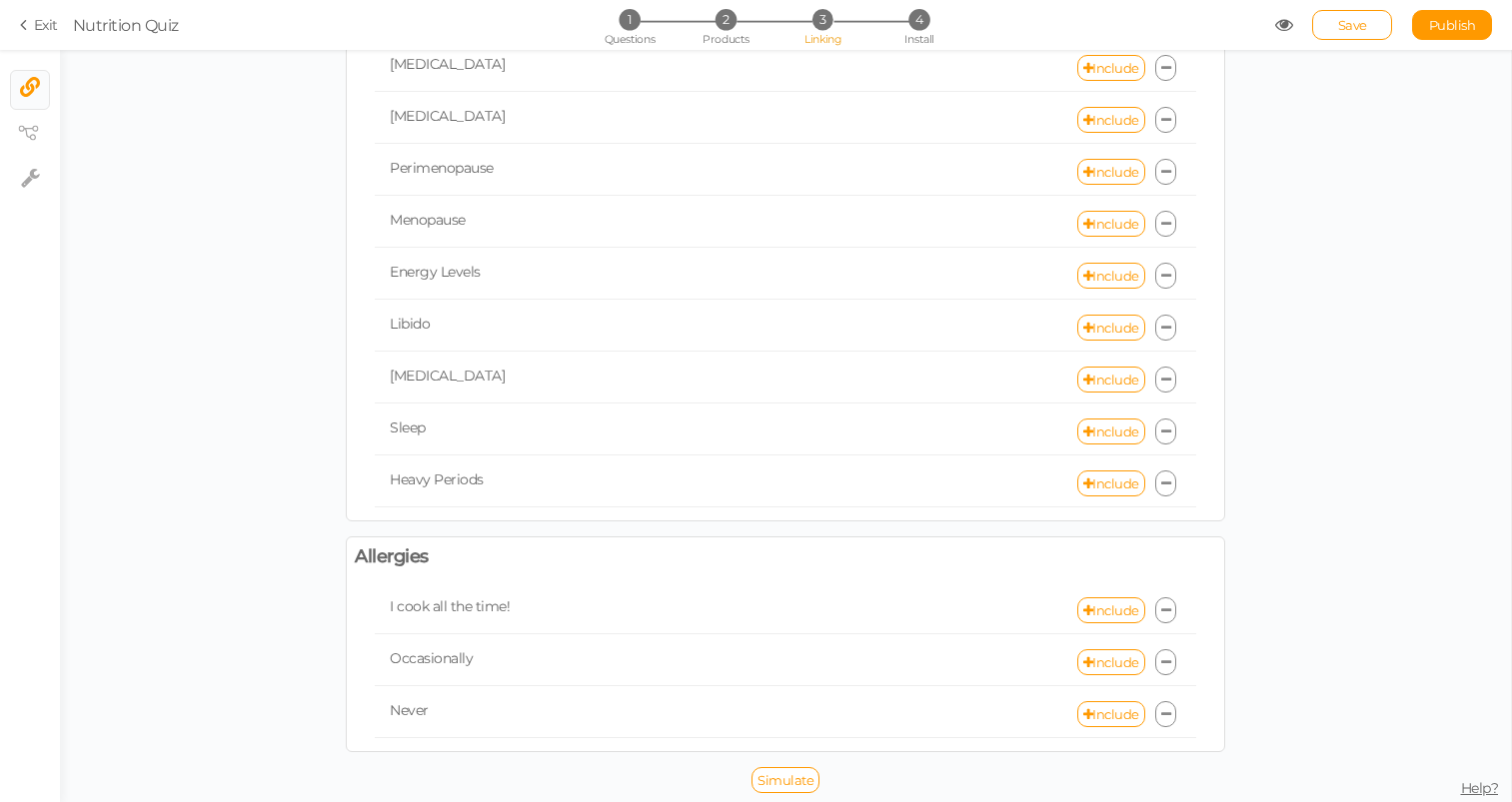 scroll, scrollTop: 1131, scrollLeft: 0, axis: vertical 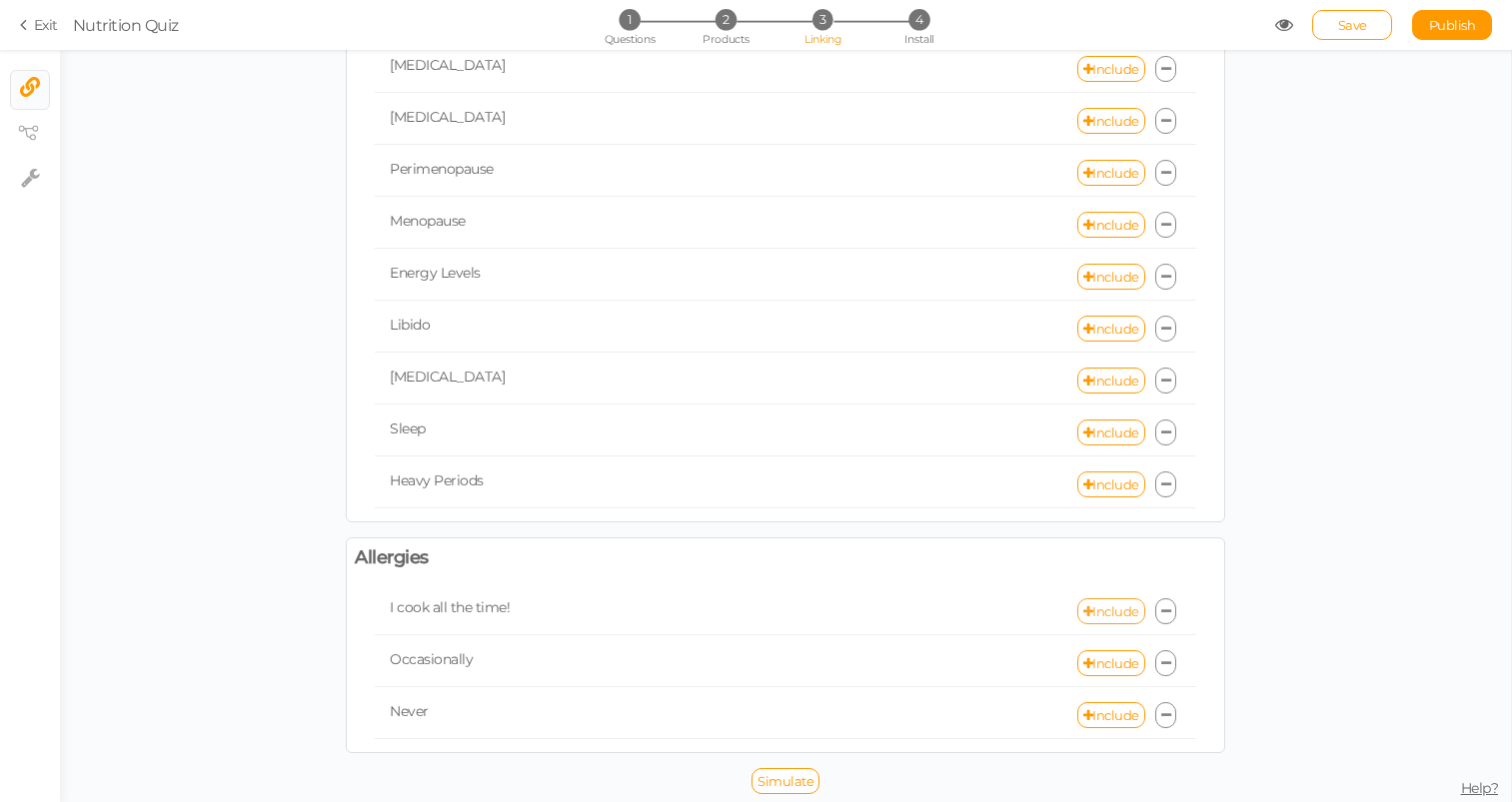 click on "Include" at bounding box center [1111, 611] 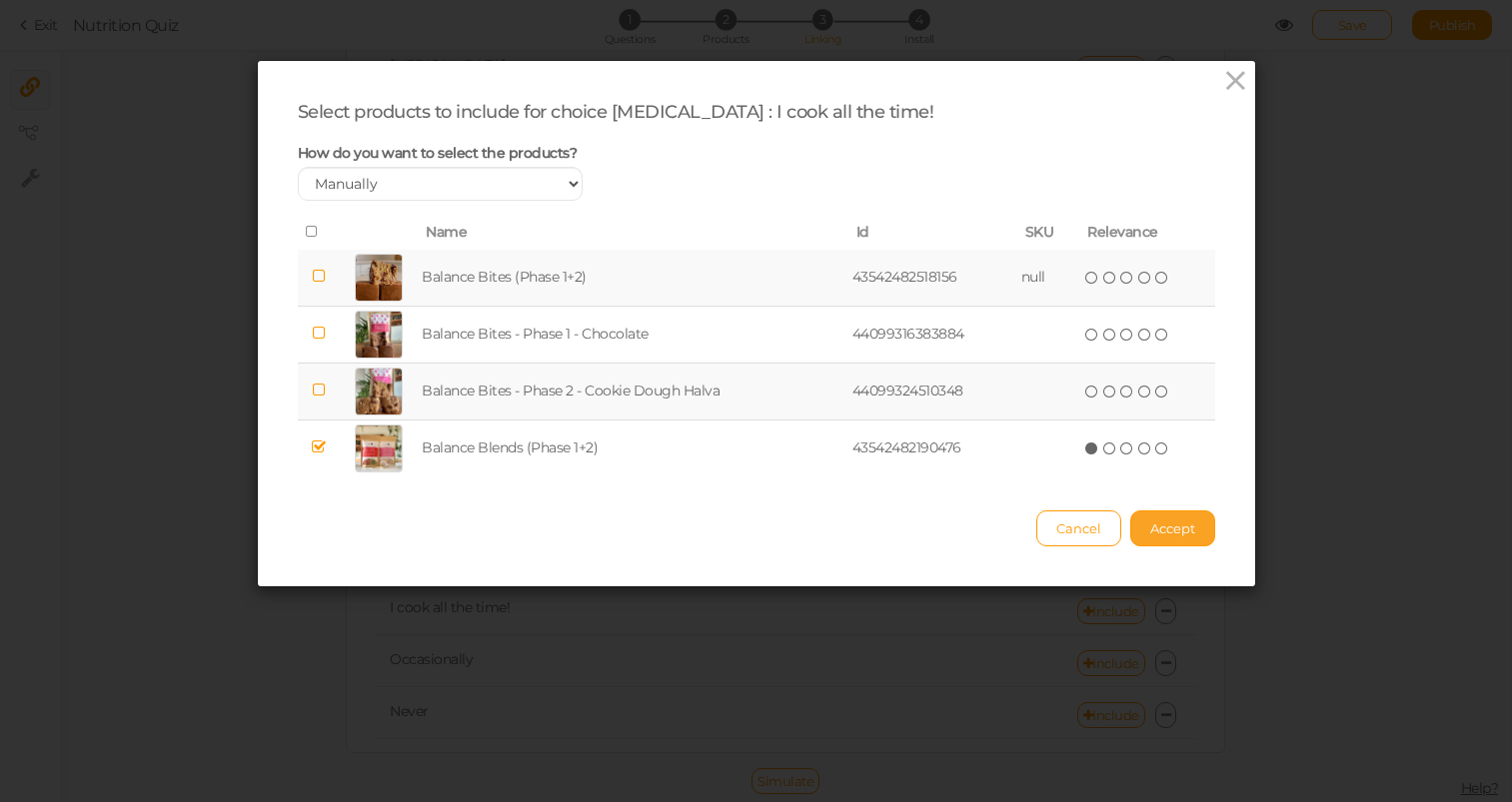 click on "Accept" at bounding box center (1172, 528) 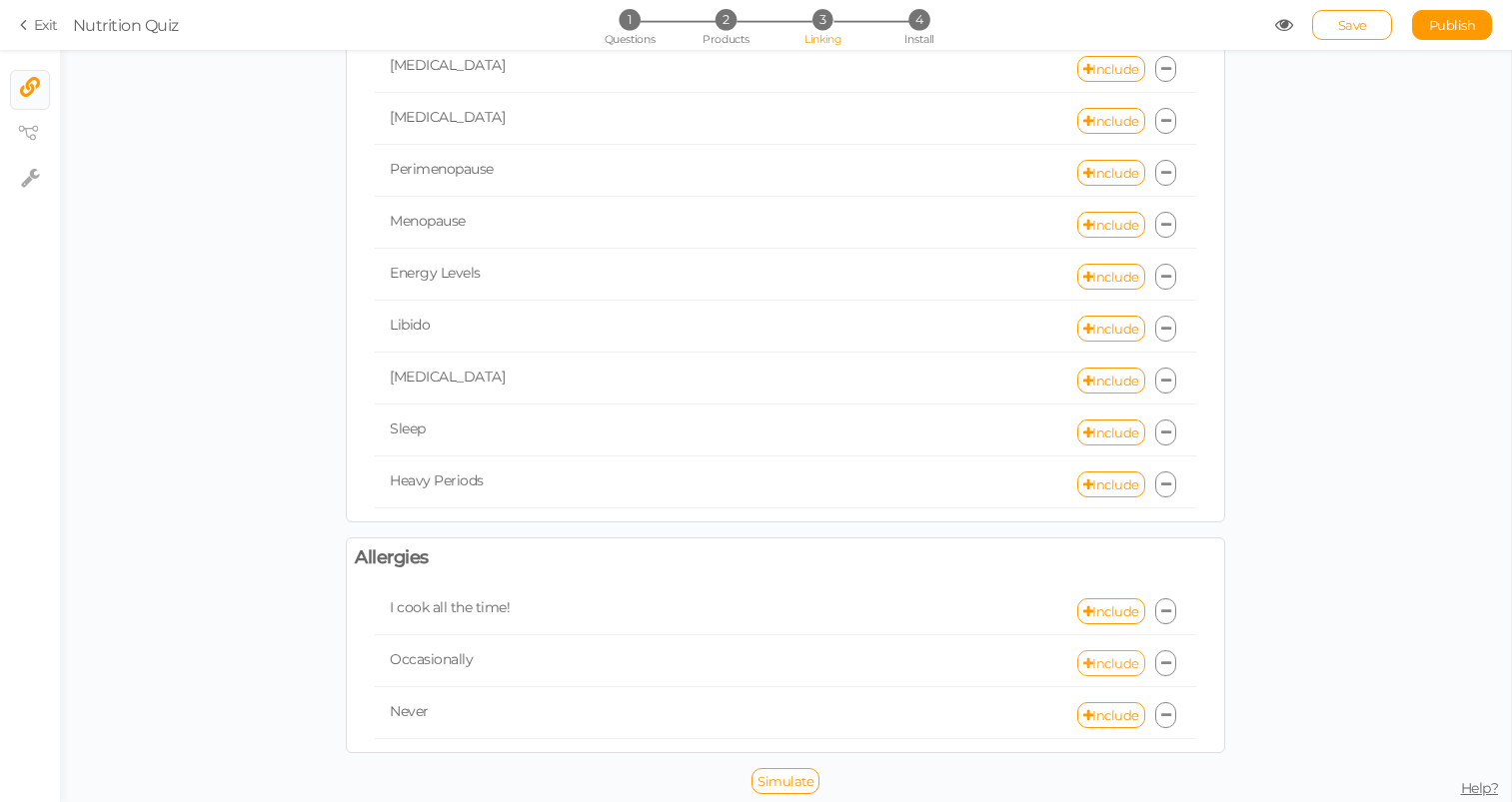 click on "Include" at bounding box center [1111, 663] 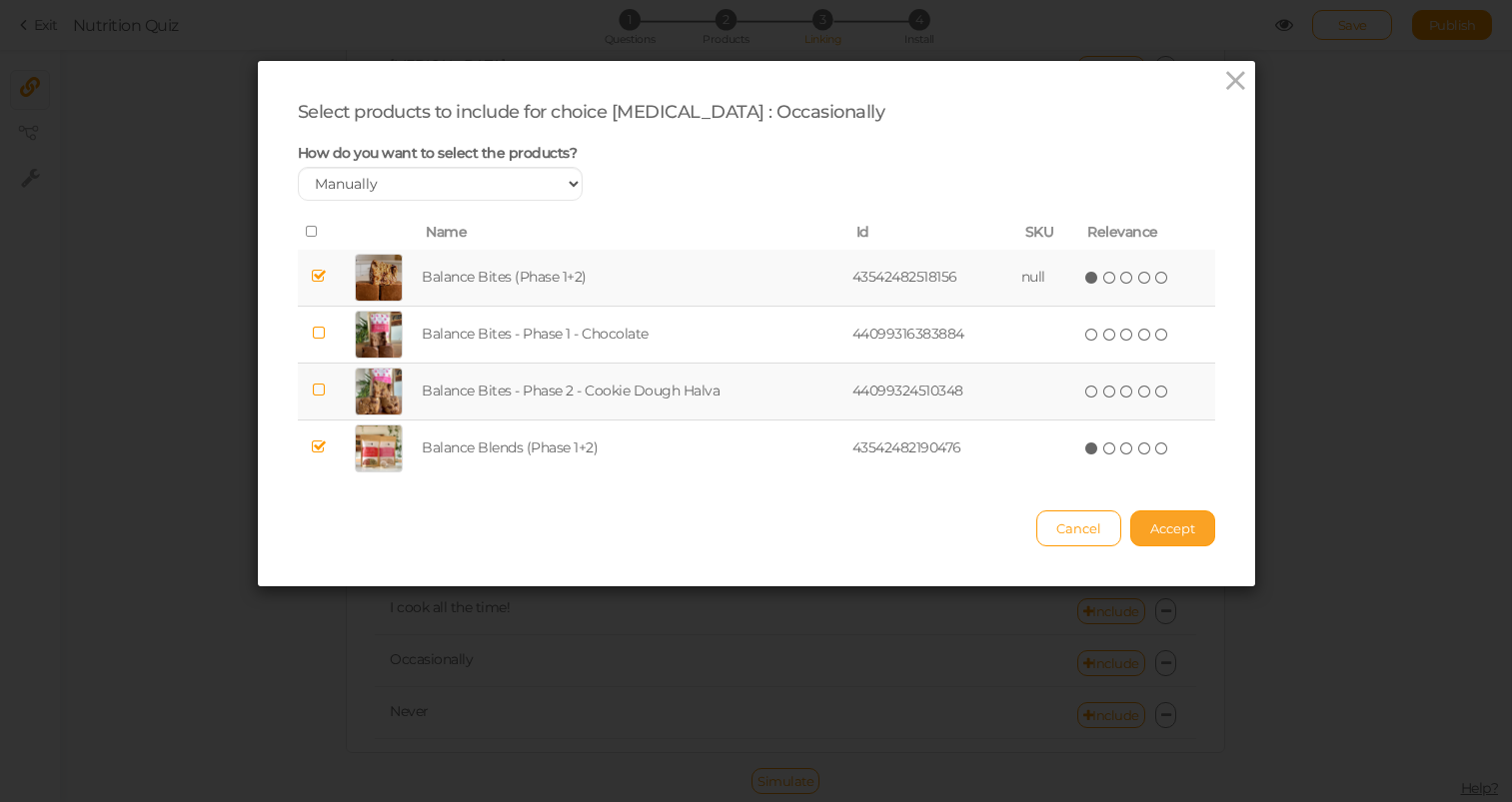 click on "Accept" at bounding box center (1172, 528) 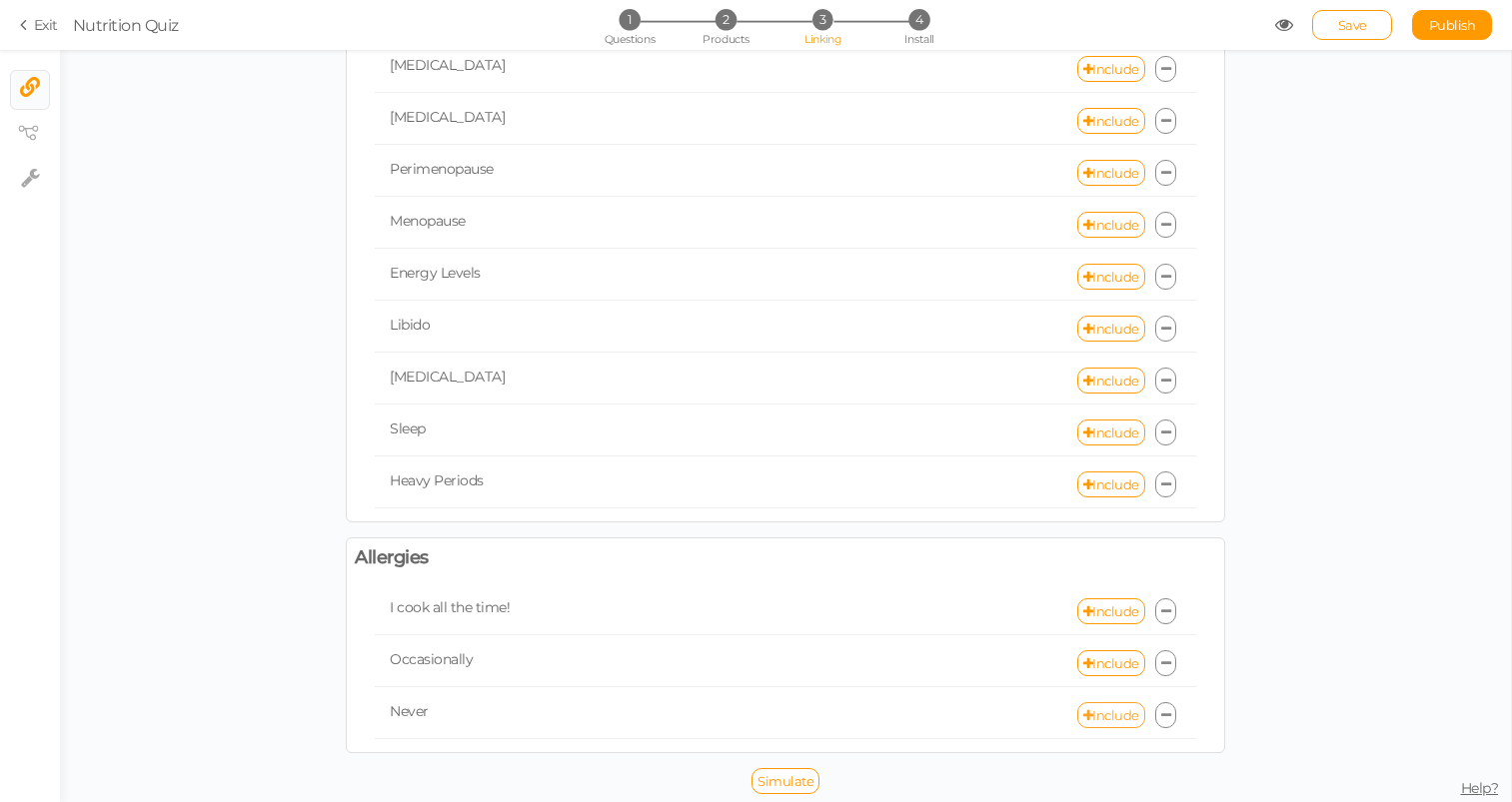 click on "Include" at bounding box center [1111, 715] 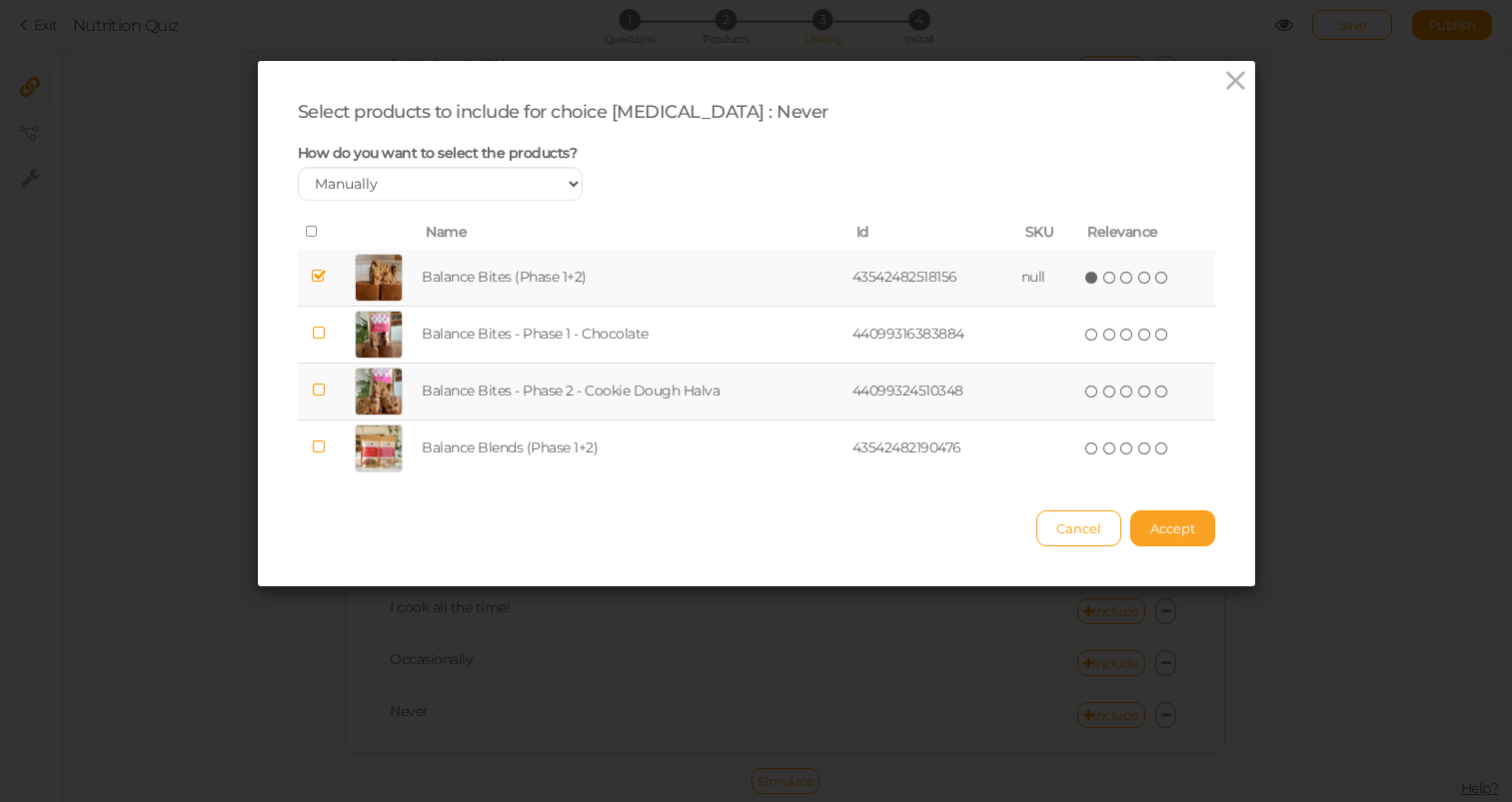 click on "Accept" at bounding box center [1172, 528] 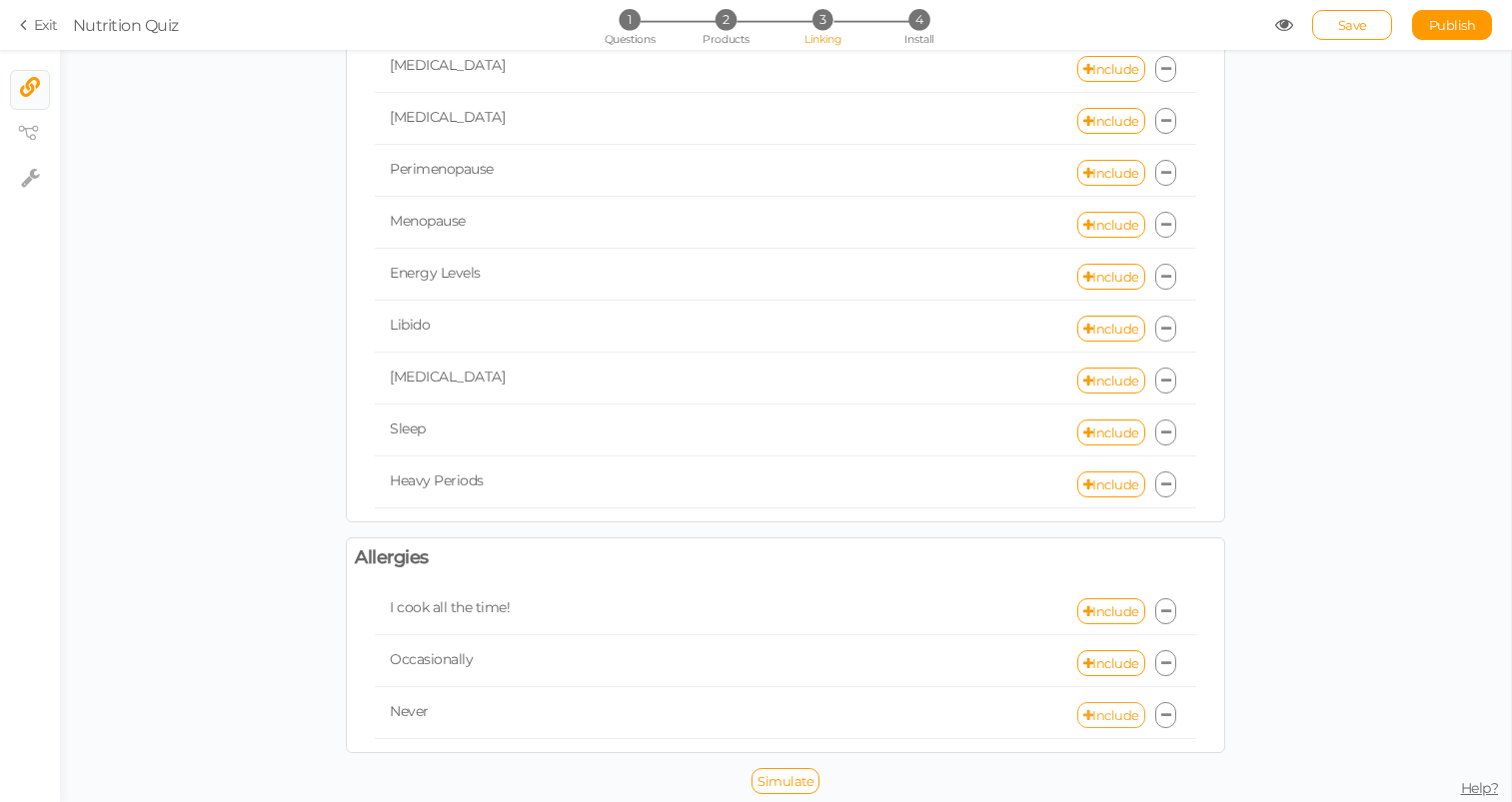 click on "Include" at bounding box center [1111, 715] 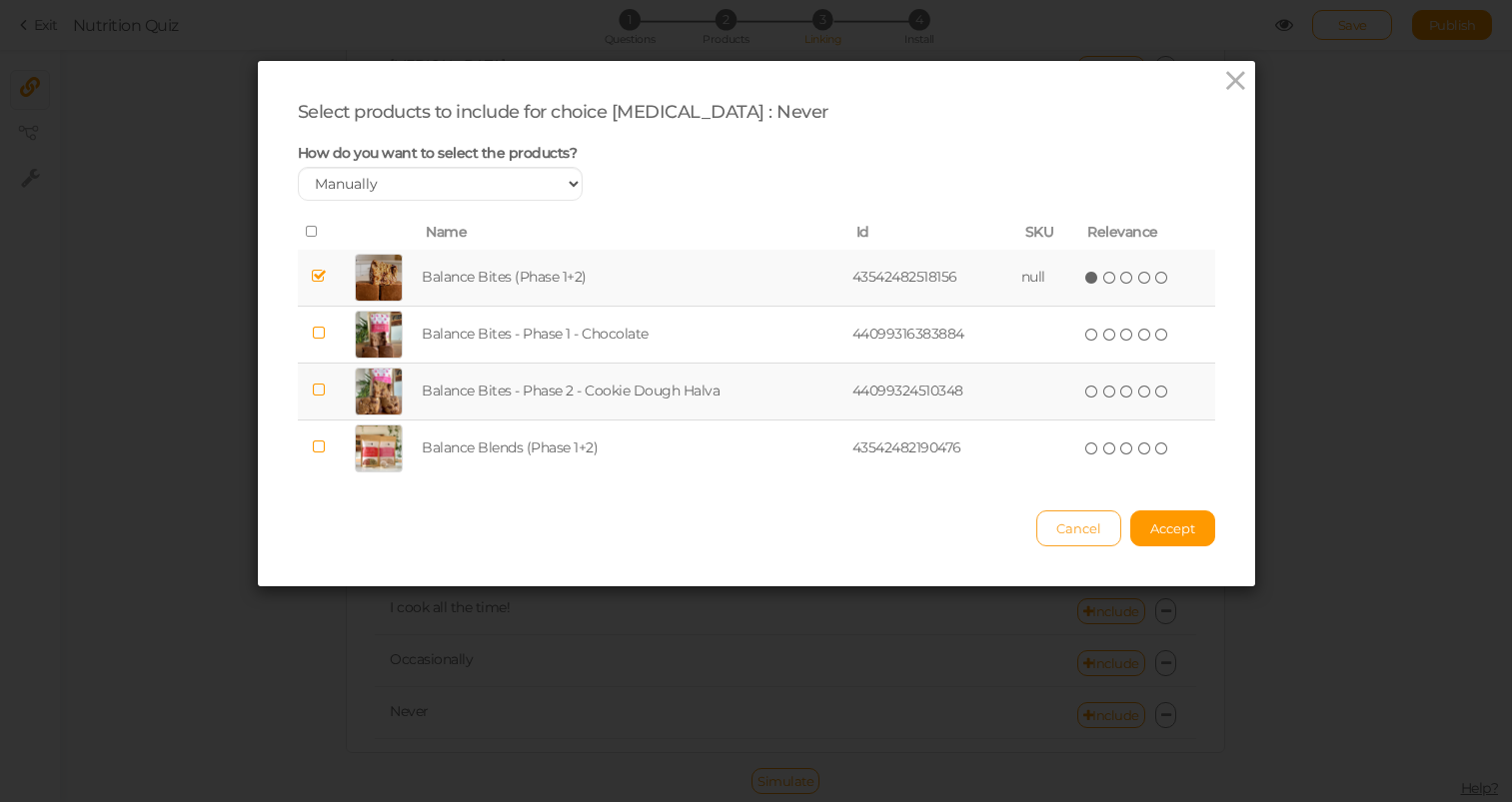 click on "Cancel" at bounding box center (1078, 528) 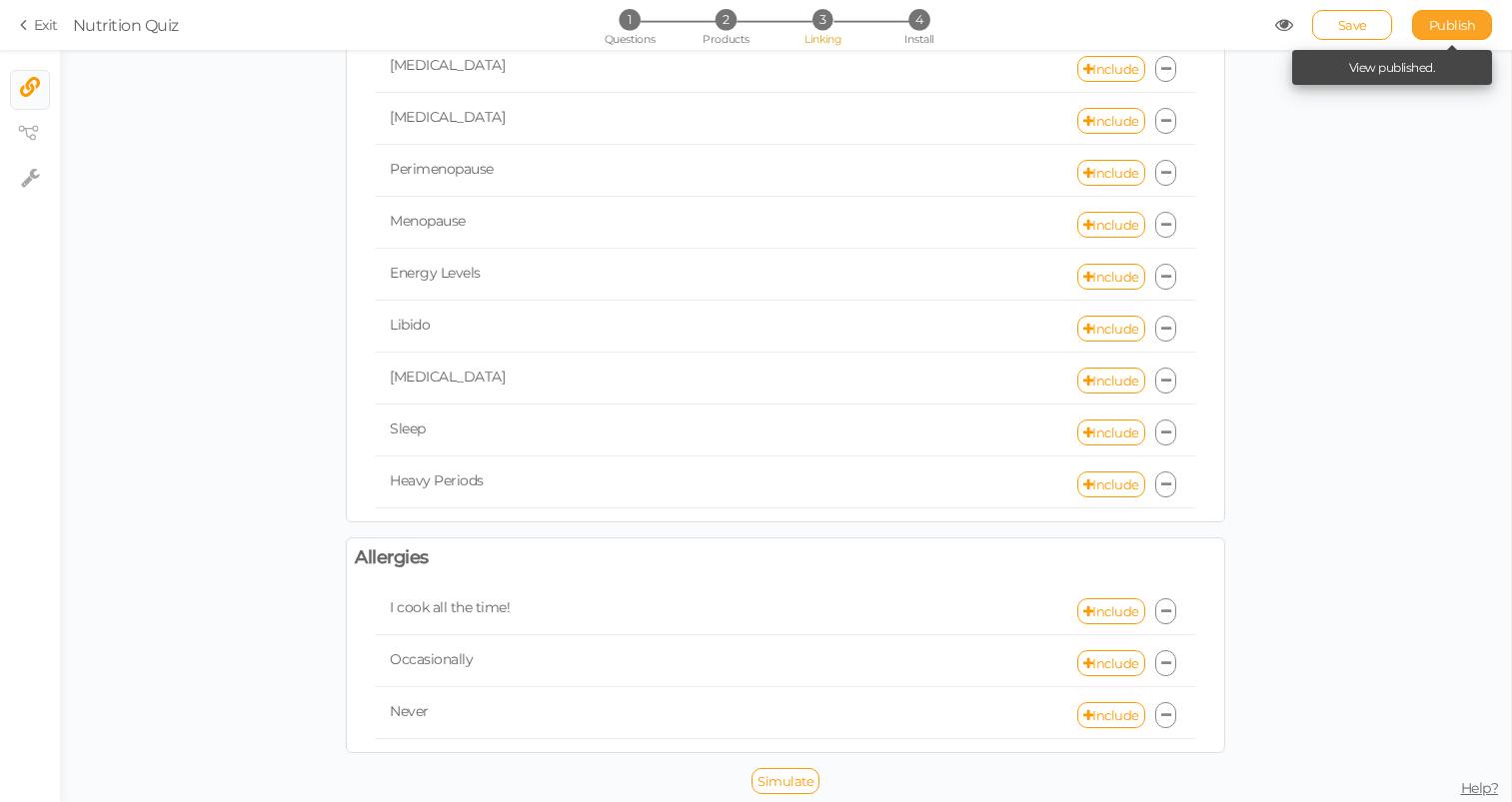 click on "Publish" at bounding box center (1452, 25) 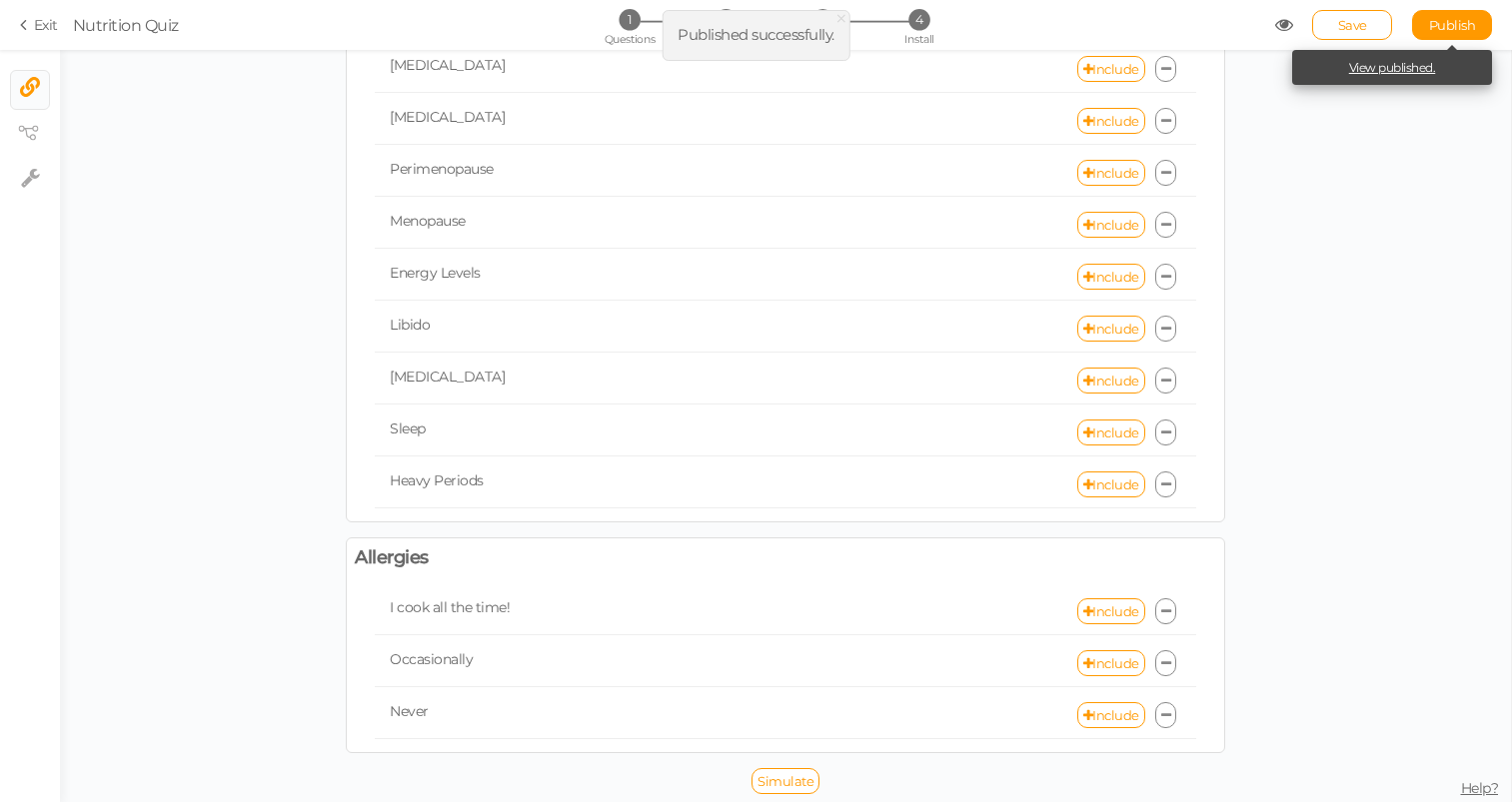 click on "View published." at bounding box center [1392, 67] 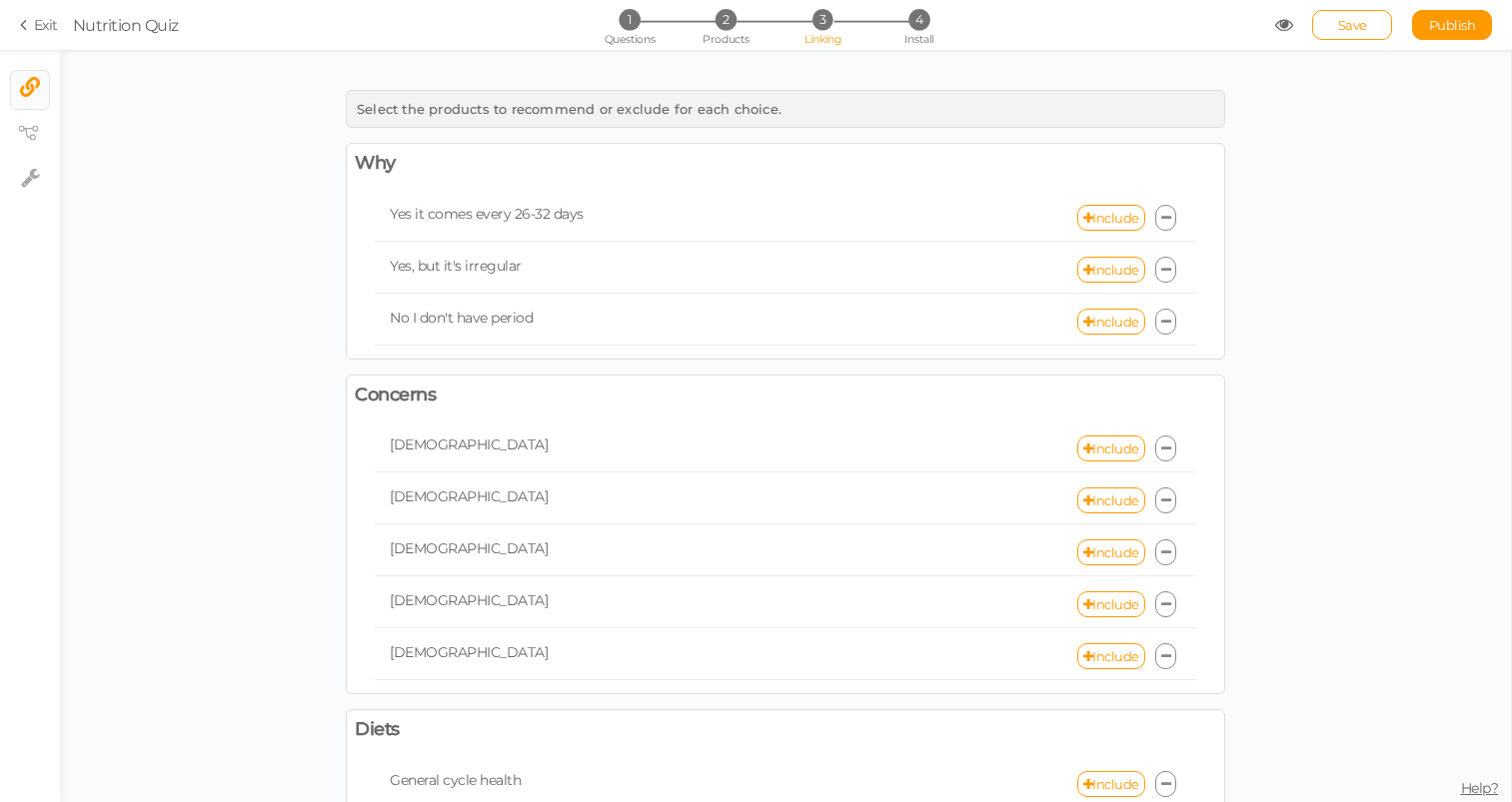 scroll, scrollTop: 0, scrollLeft: 0, axis: both 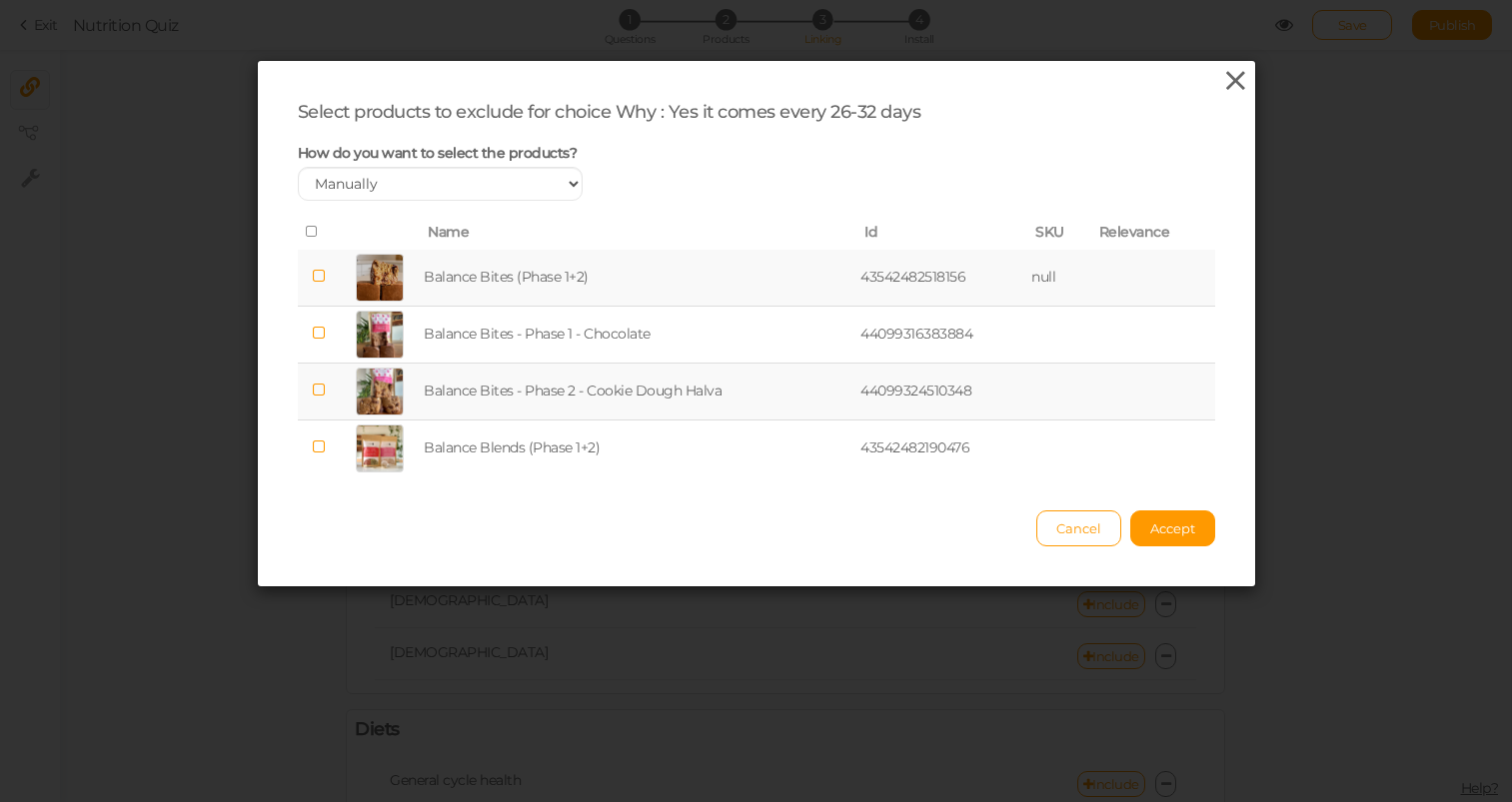 click at bounding box center [1235, 81] 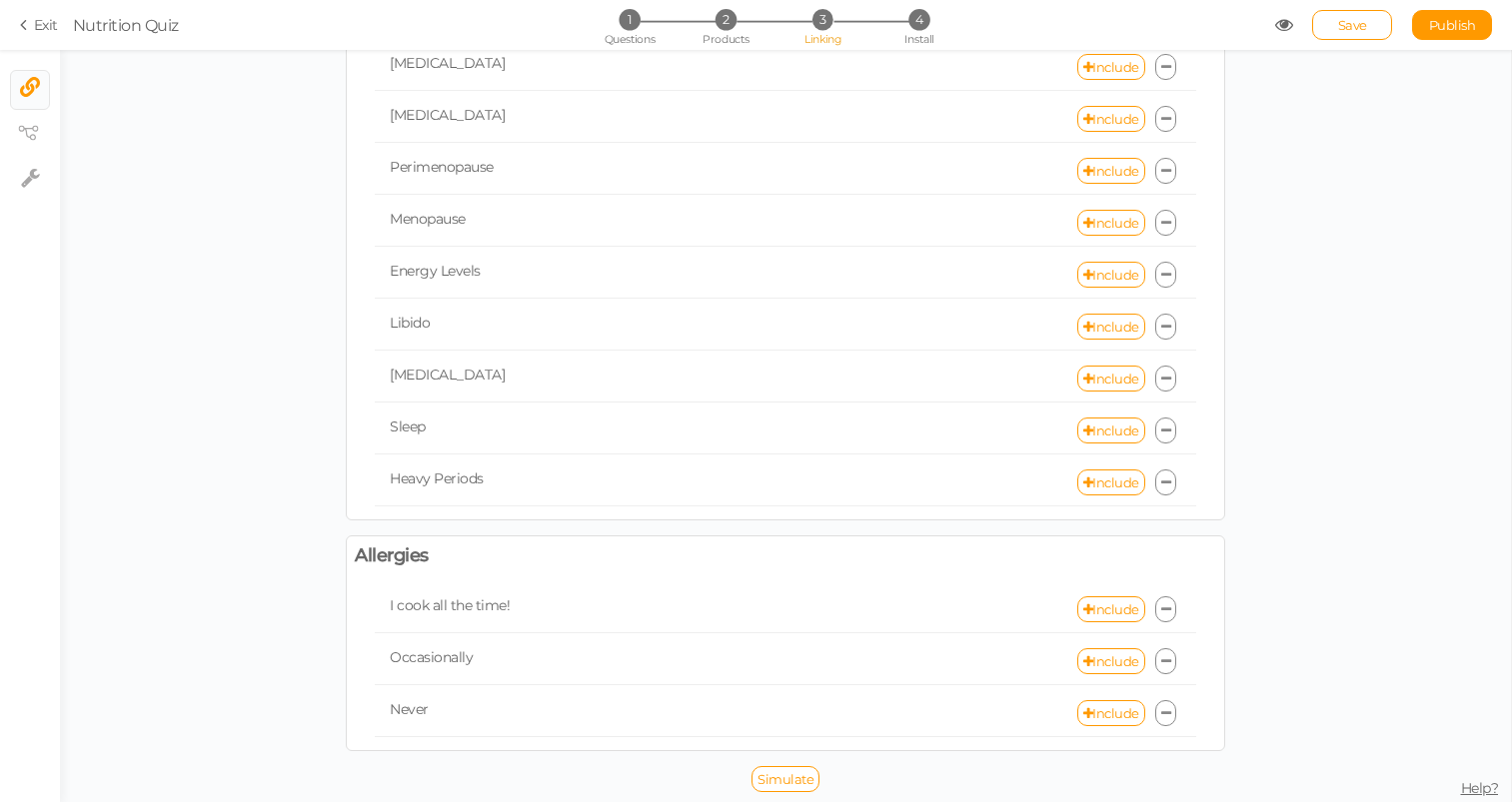 scroll, scrollTop: 1131, scrollLeft: 0, axis: vertical 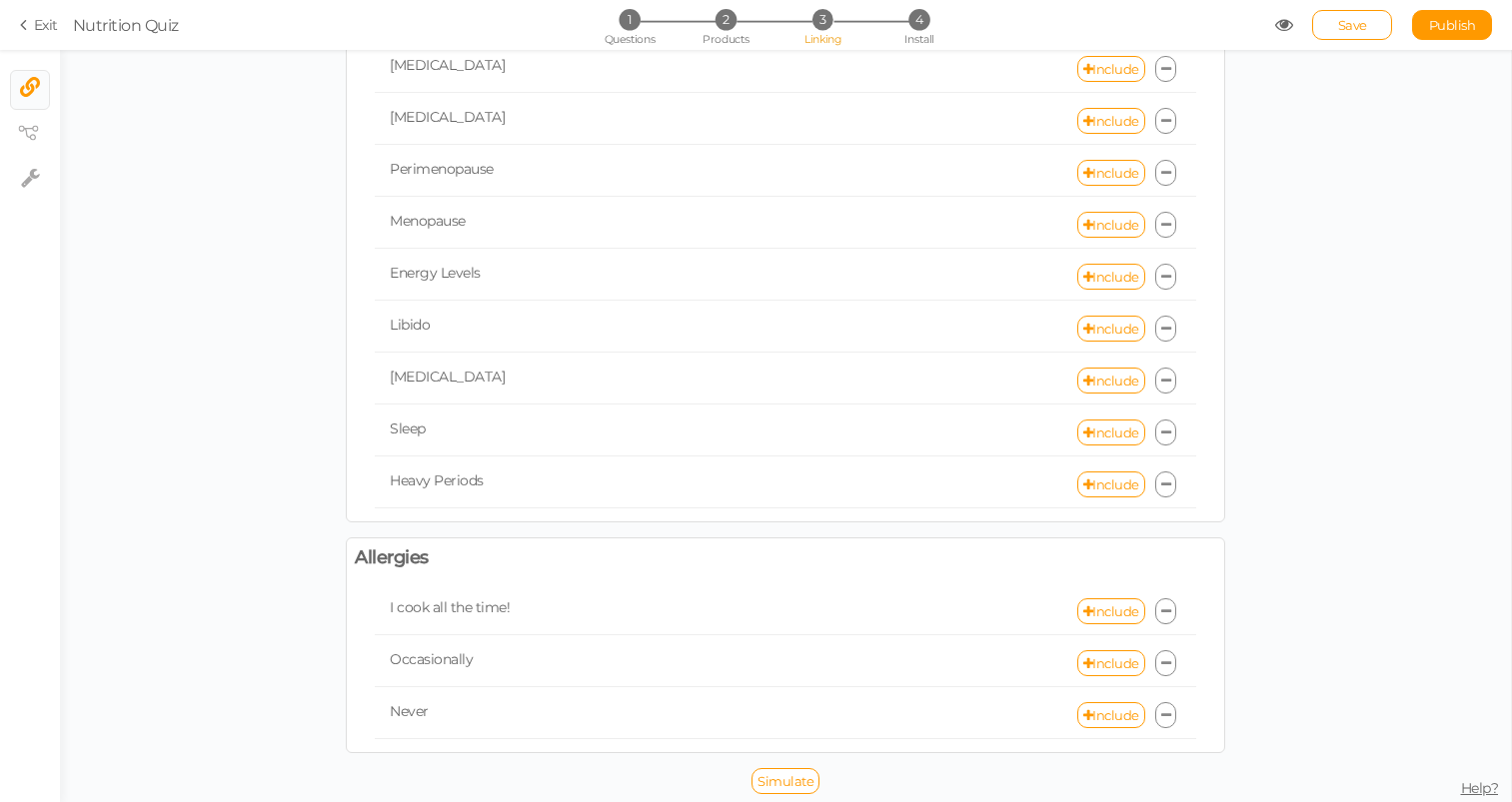 click at bounding box center [1166, 611] 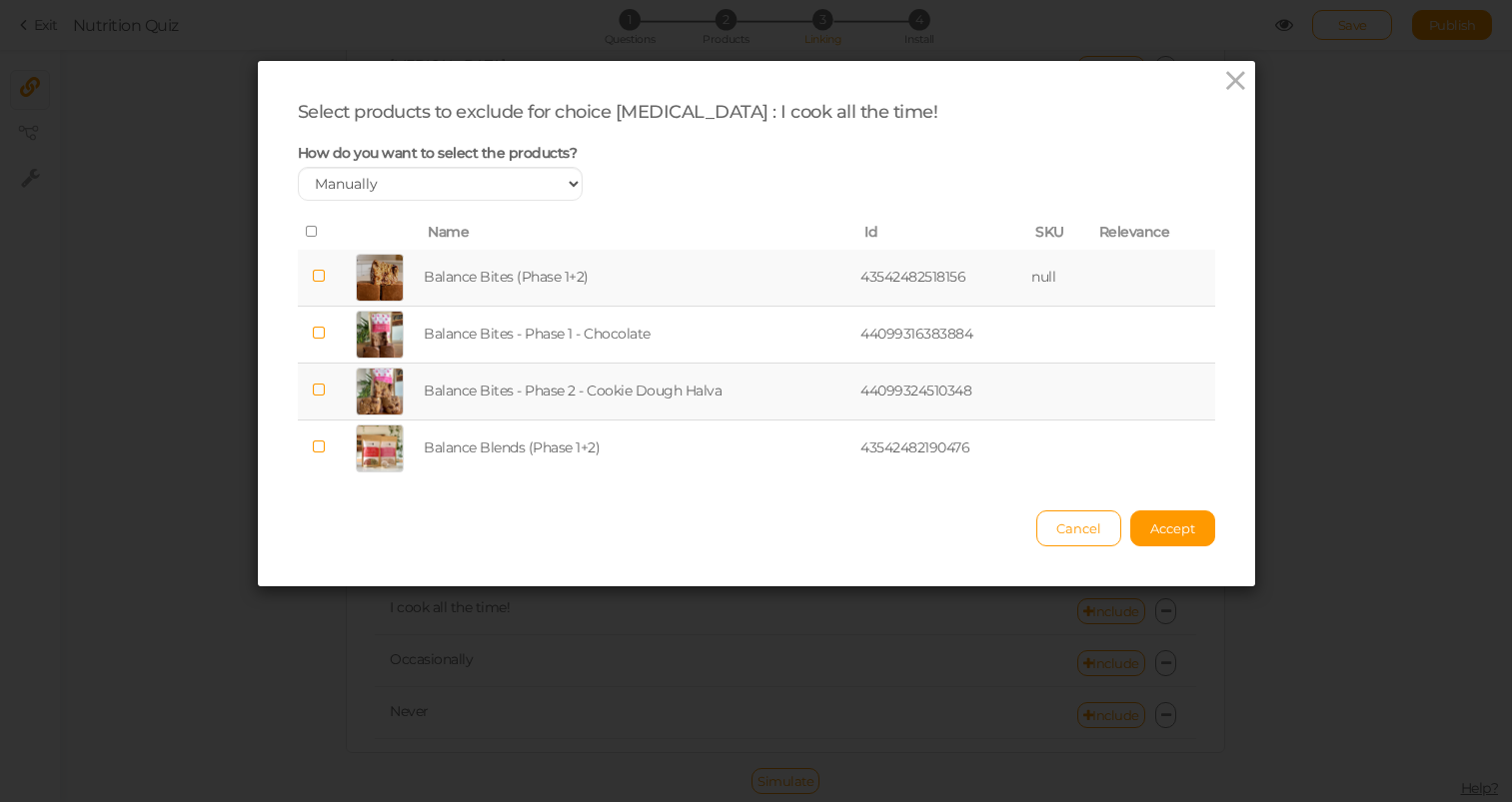click on "Balance Bites (Phase 1+2)" at bounding box center (638, 278) 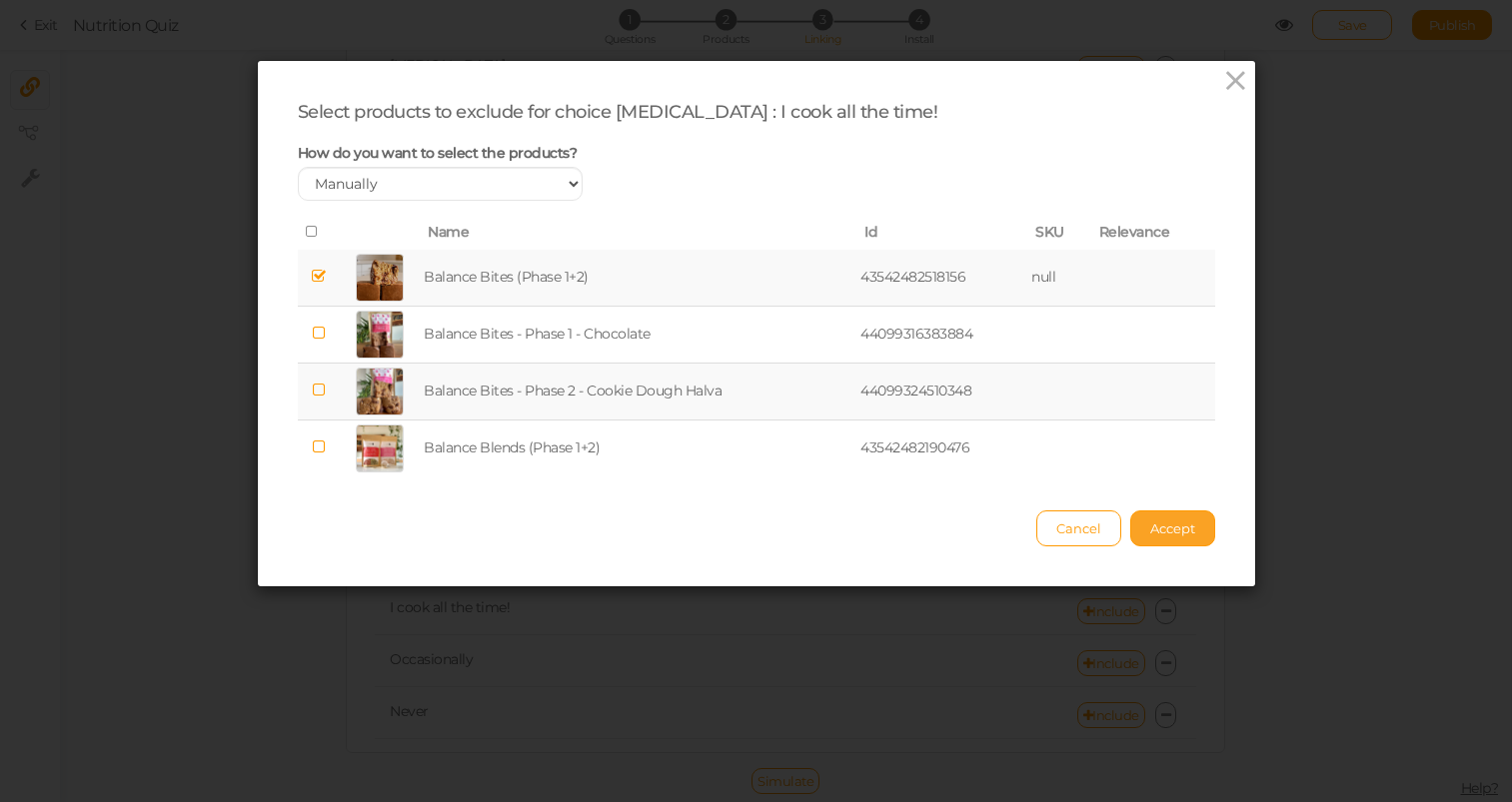 click on "Accept" at bounding box center [1172, 528] 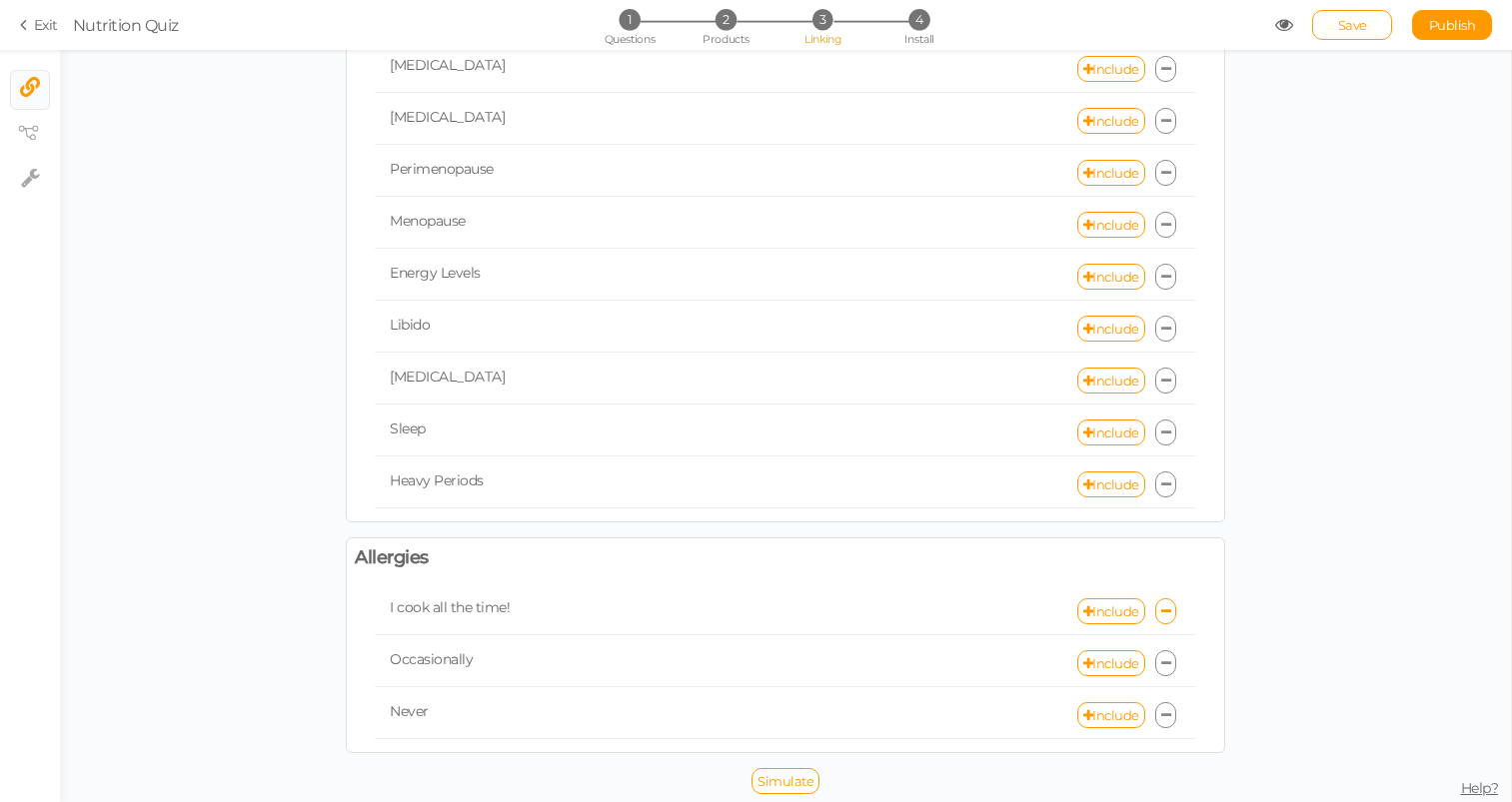 click at bounding box center [1166, 715] 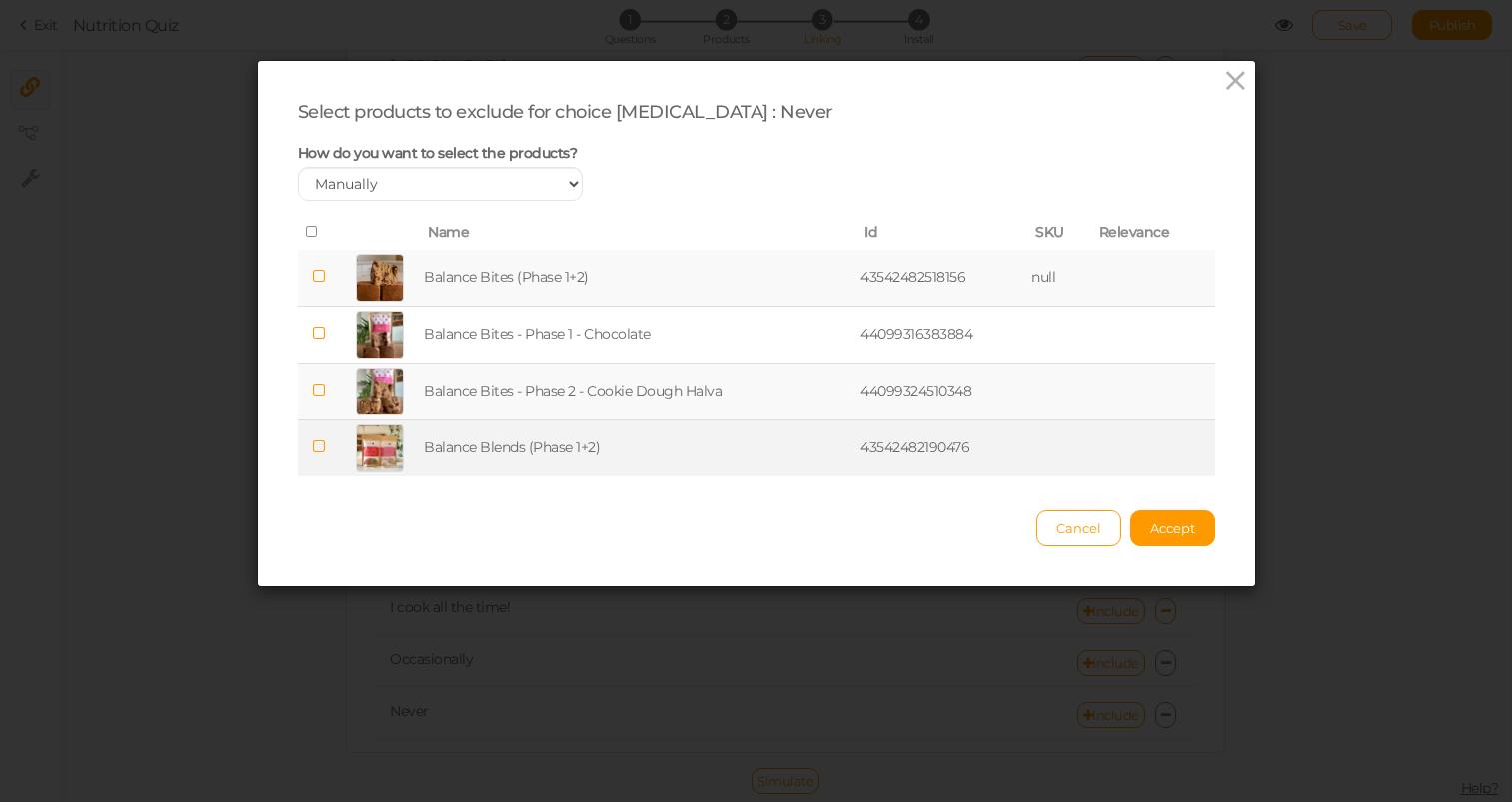 click on "Balance Blends (Phase 1+2)" at bounding box center (638, 447) 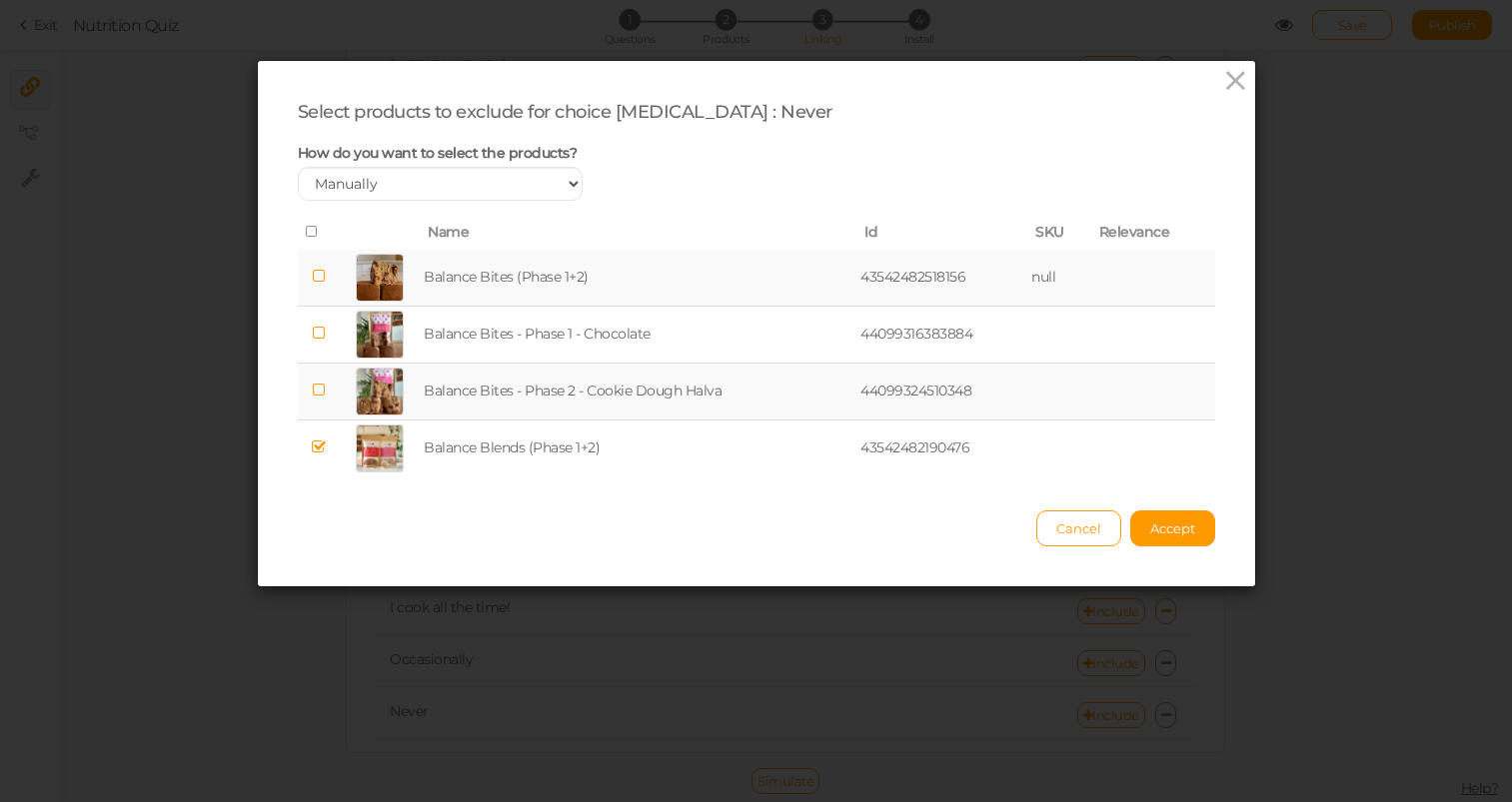 click on "Balance Bites (Phase 1+2)" at bounding box center [638, 278] 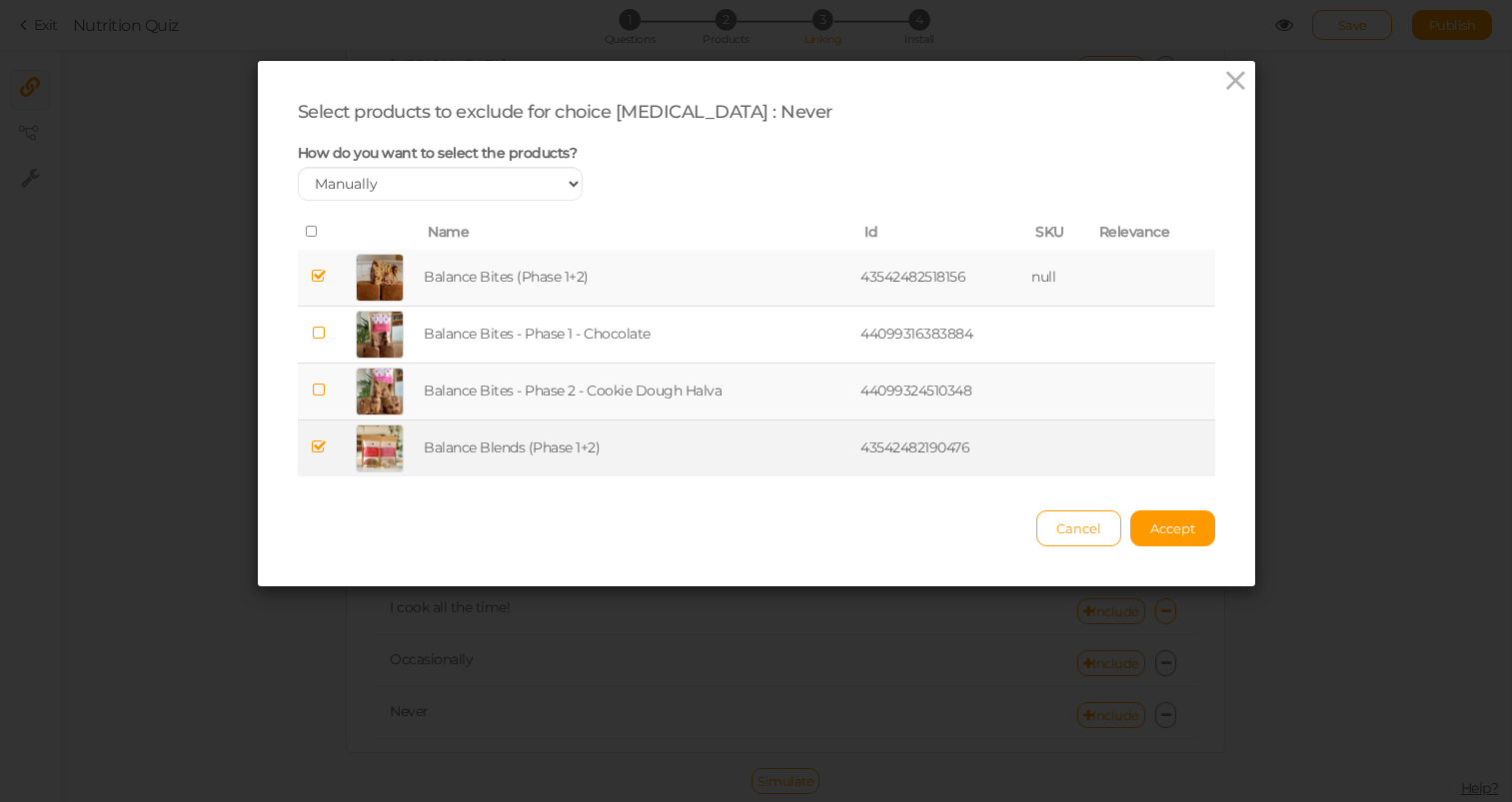 click on "Balance Blends (Phase 1+2)" at bounding box center (638, 447) 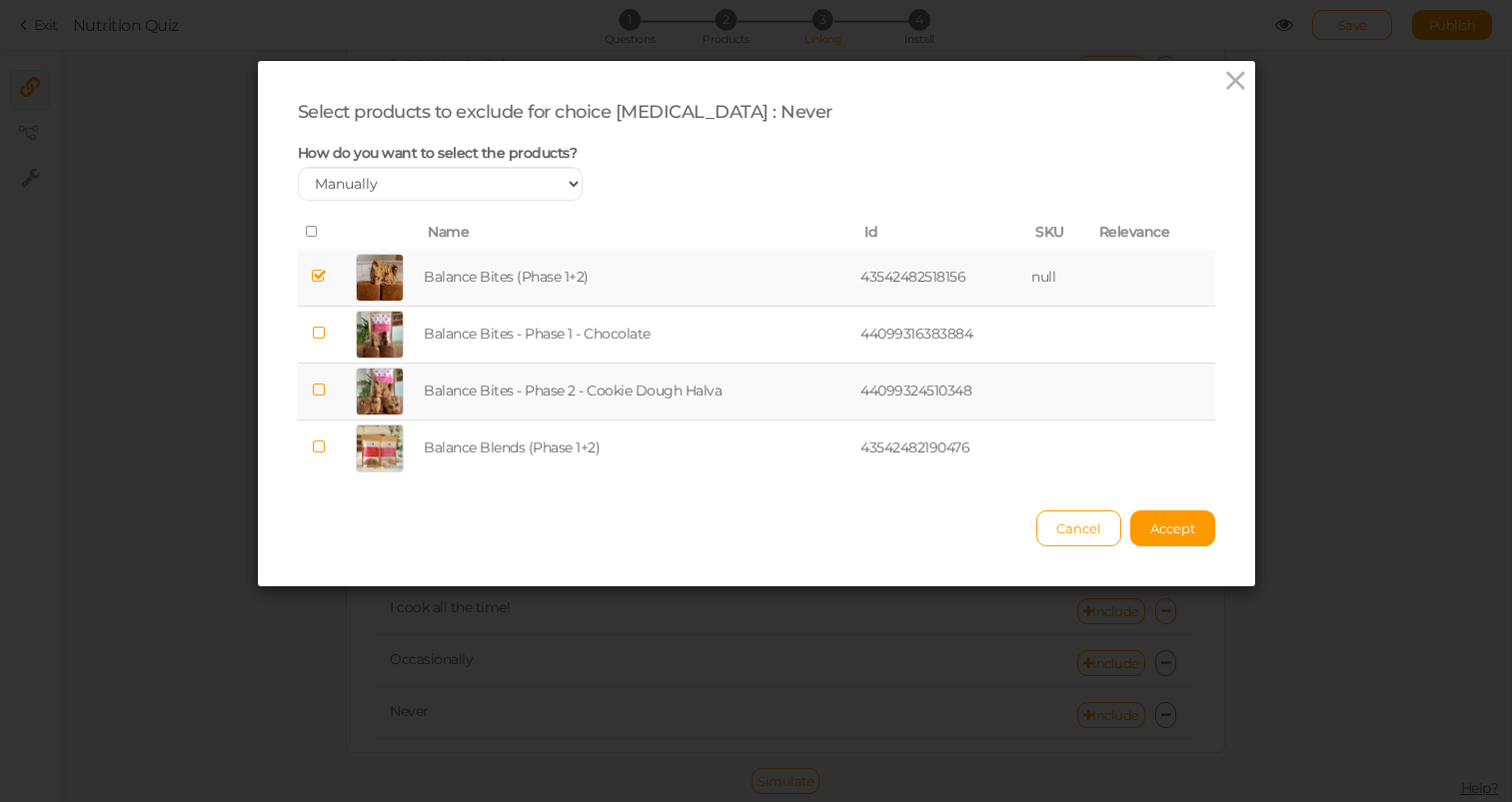click on "Balance Bites (Phase 1+2)" at bounding box center [638, 278] 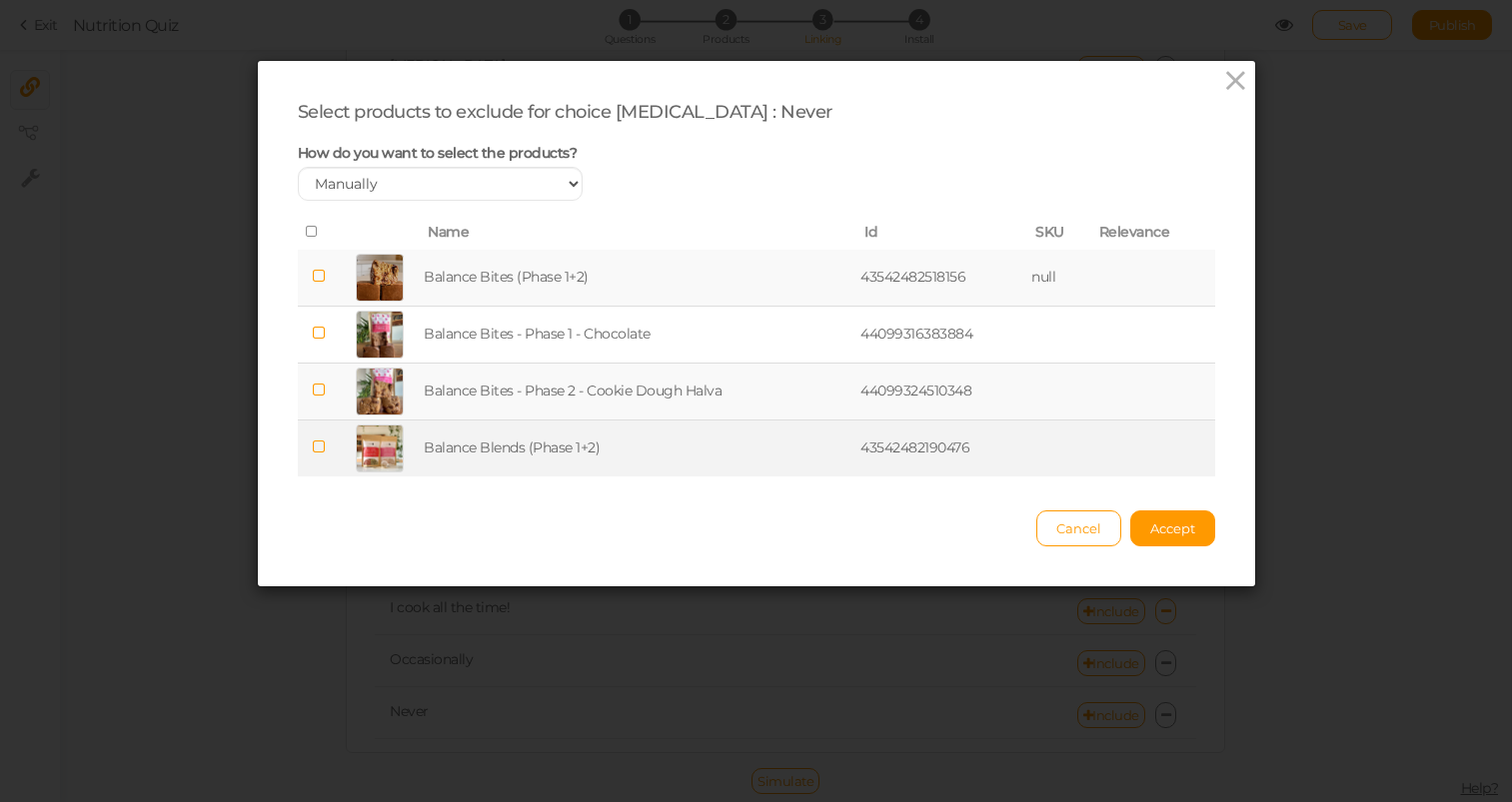 click on "Balance Blends (Phase 1+2)" at bounding box center [638, 447] 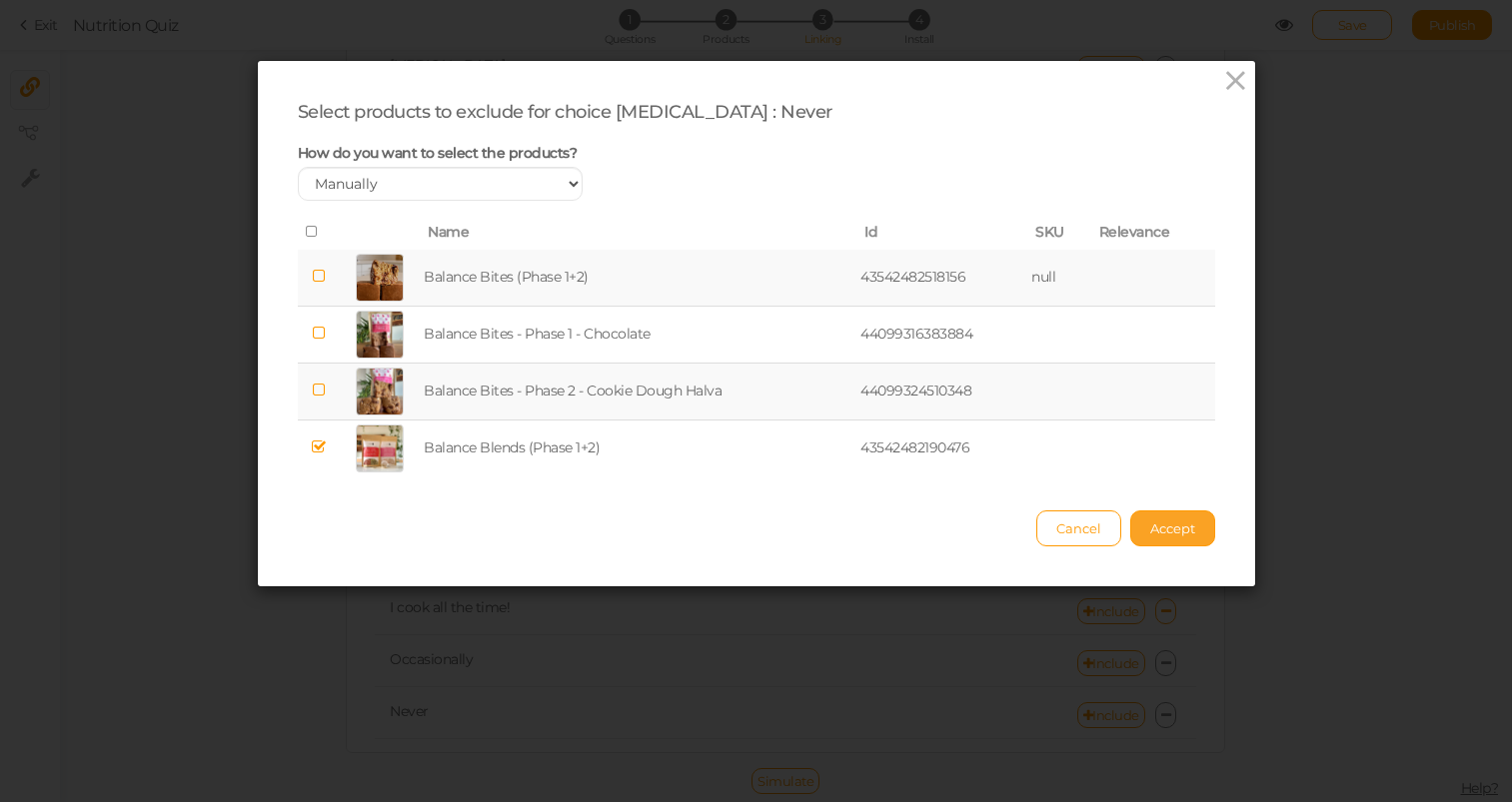 click on "Accept" at bounding box center (1172, 528) 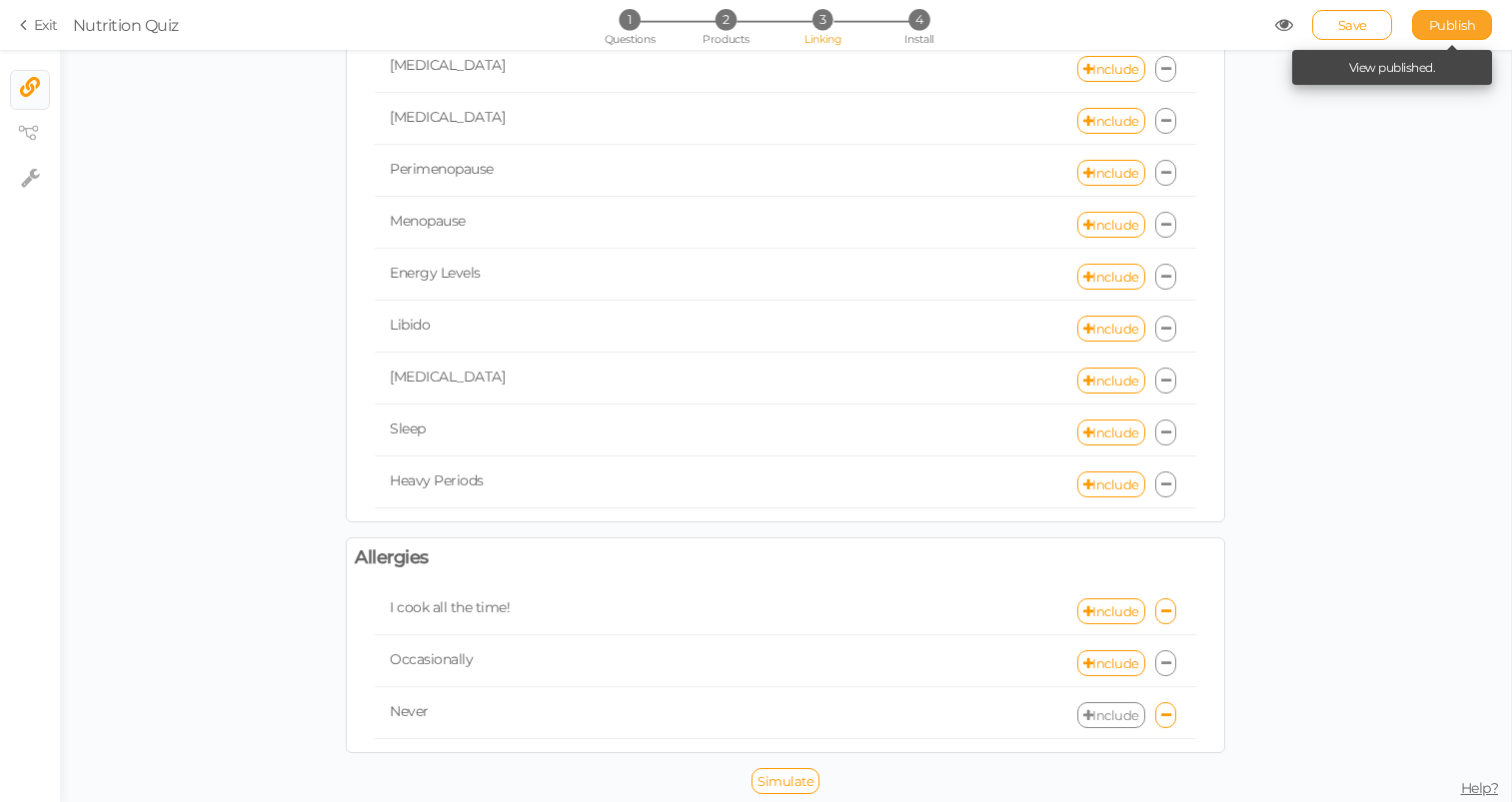 click on "Publish" at bounding box center [1452, 25] 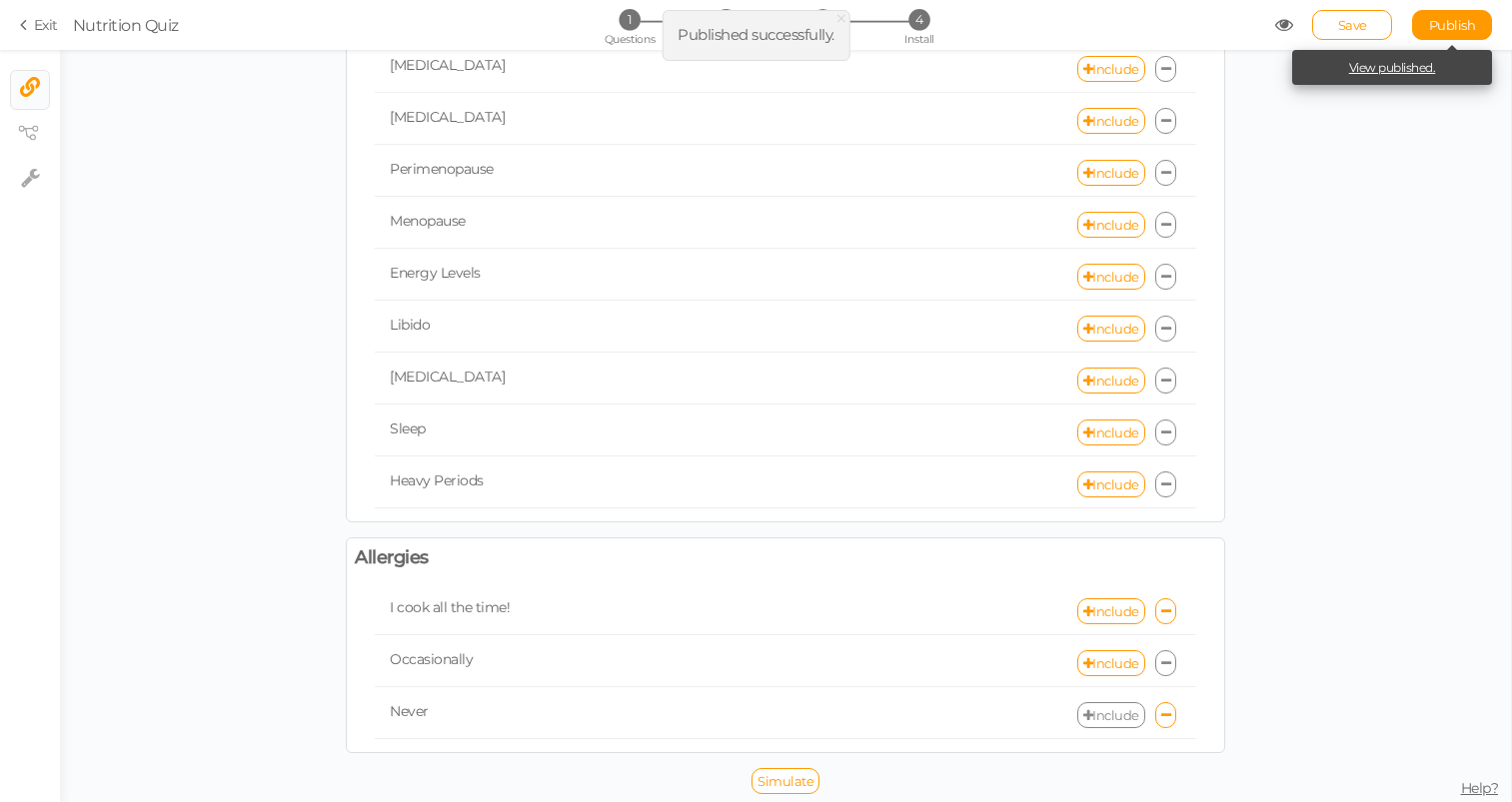 click on "View published." at bounding box center (1392, 67) 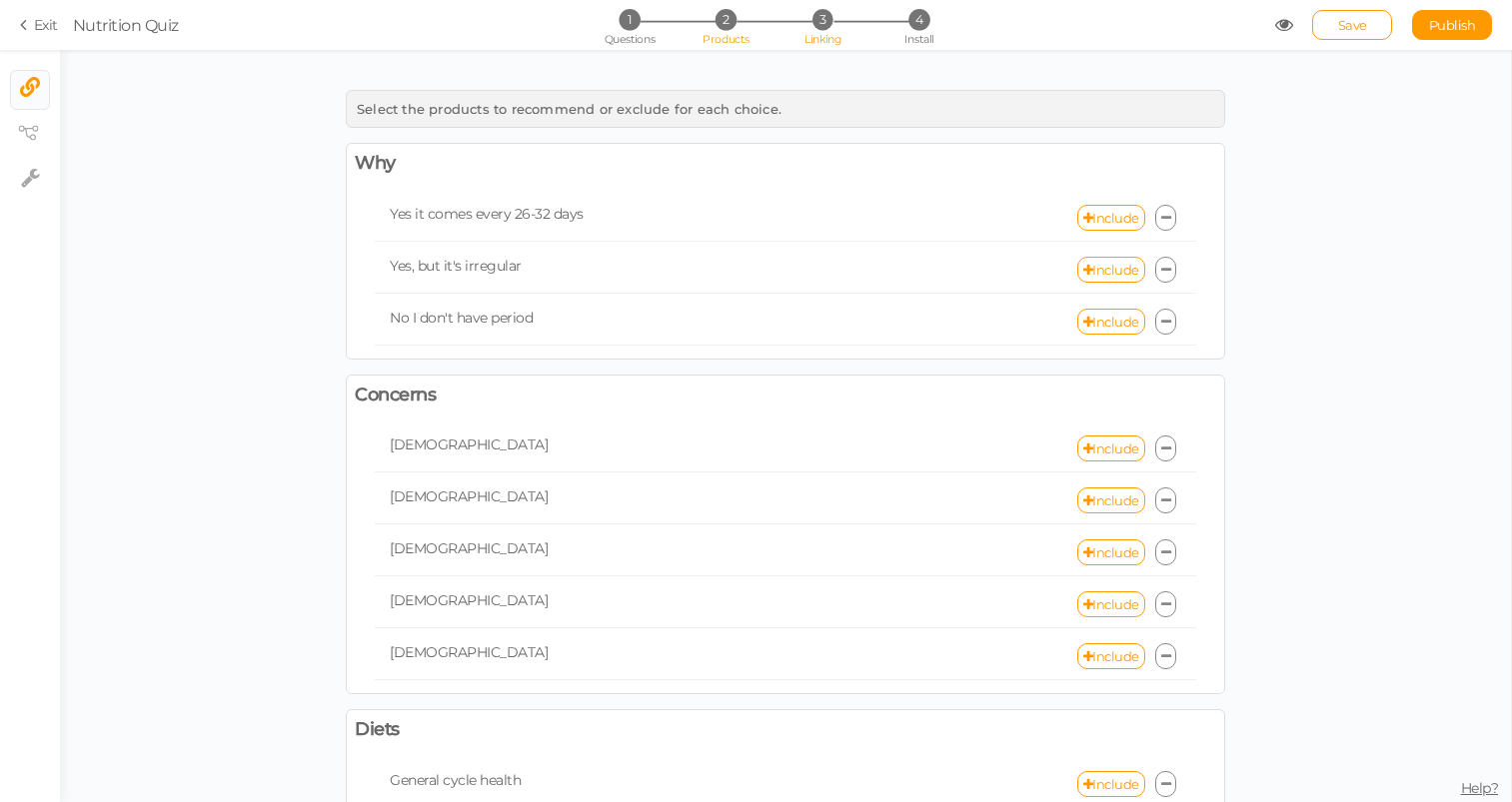 scroll, scrollTop: 0, scrollLeft: 0, axis: both 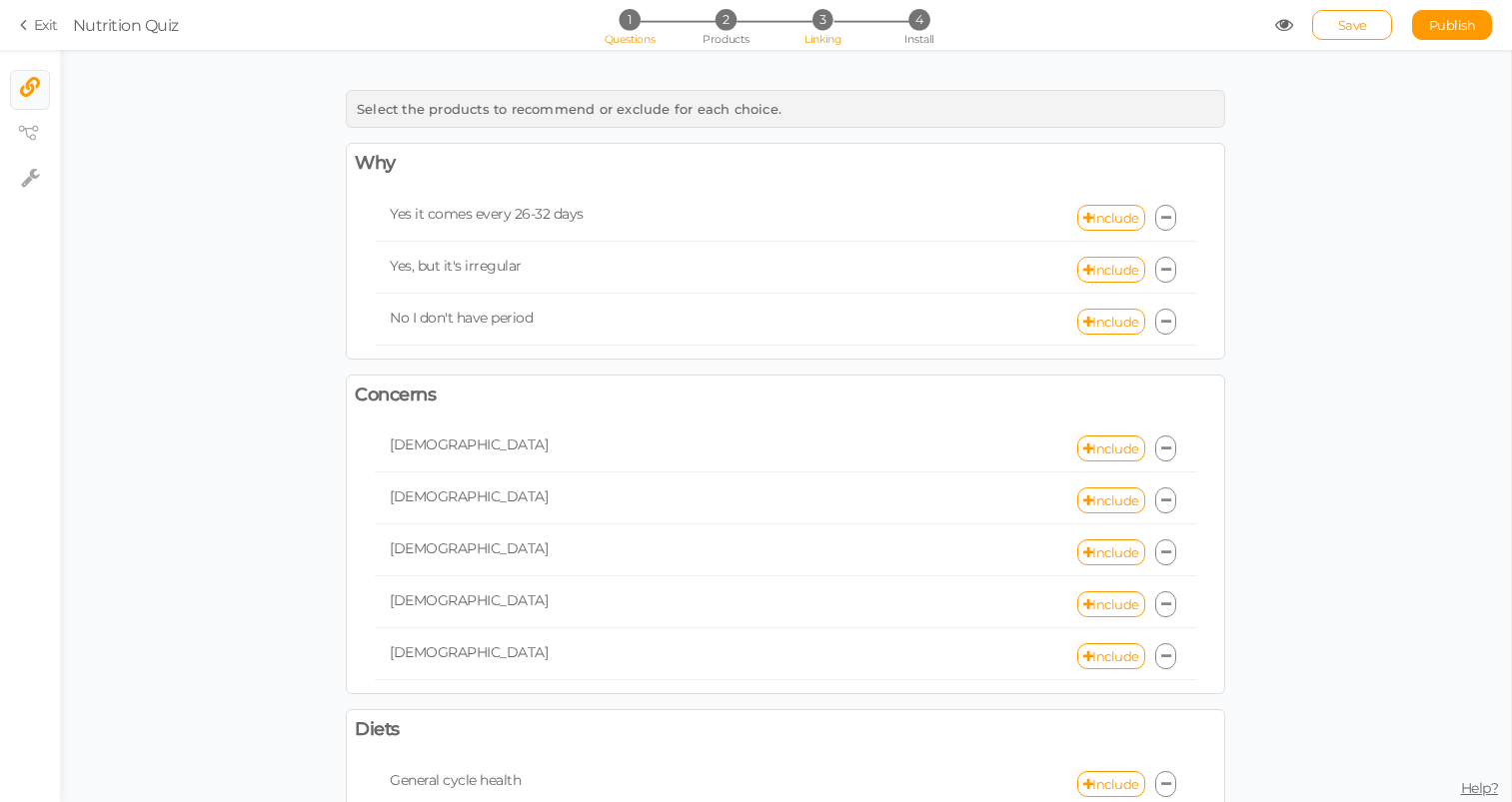 click on "Questions" at bounding box center [629, 39] 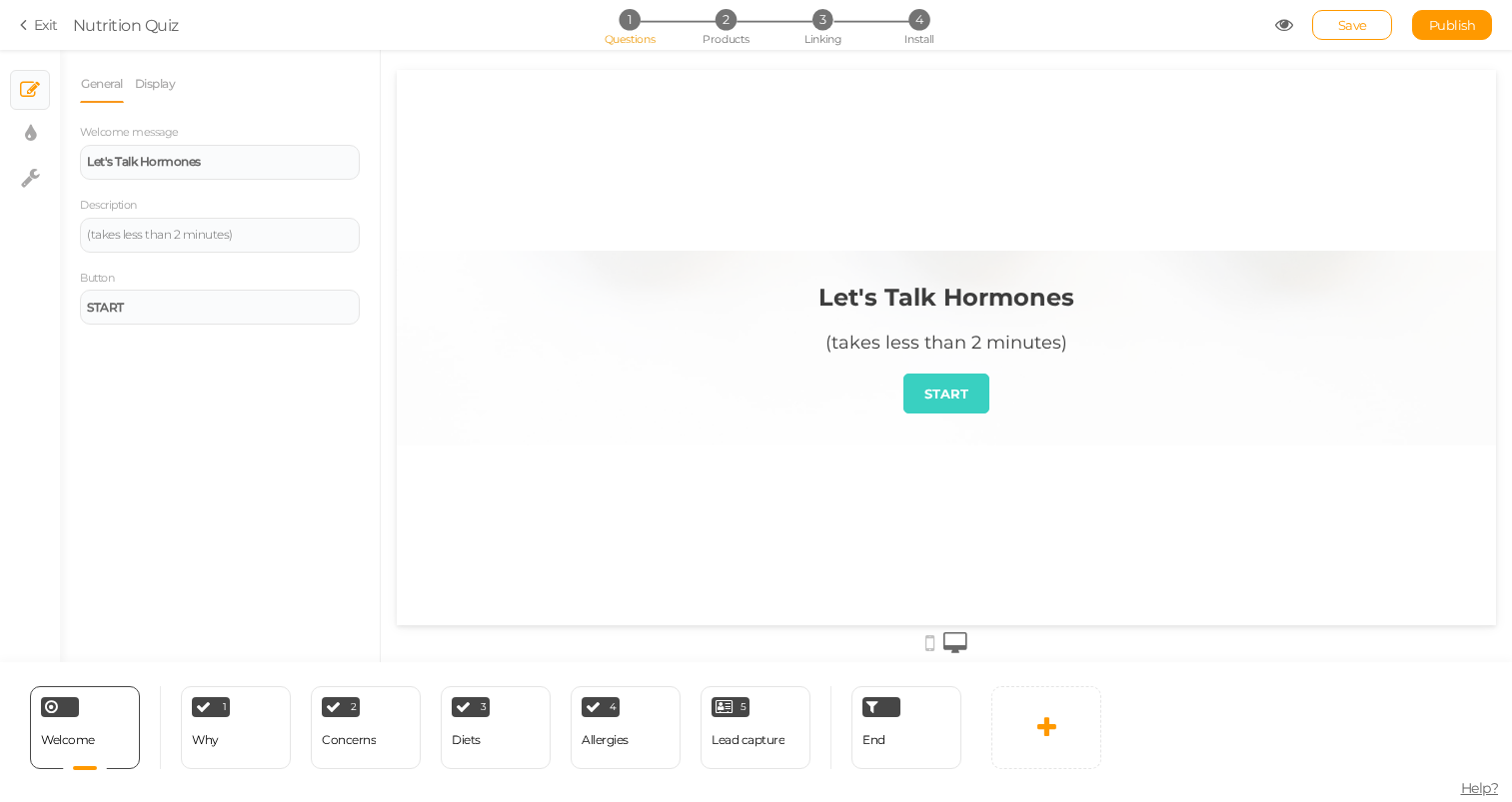 scroll, scrollTop: 0, scrollLeft: 0, axis: both 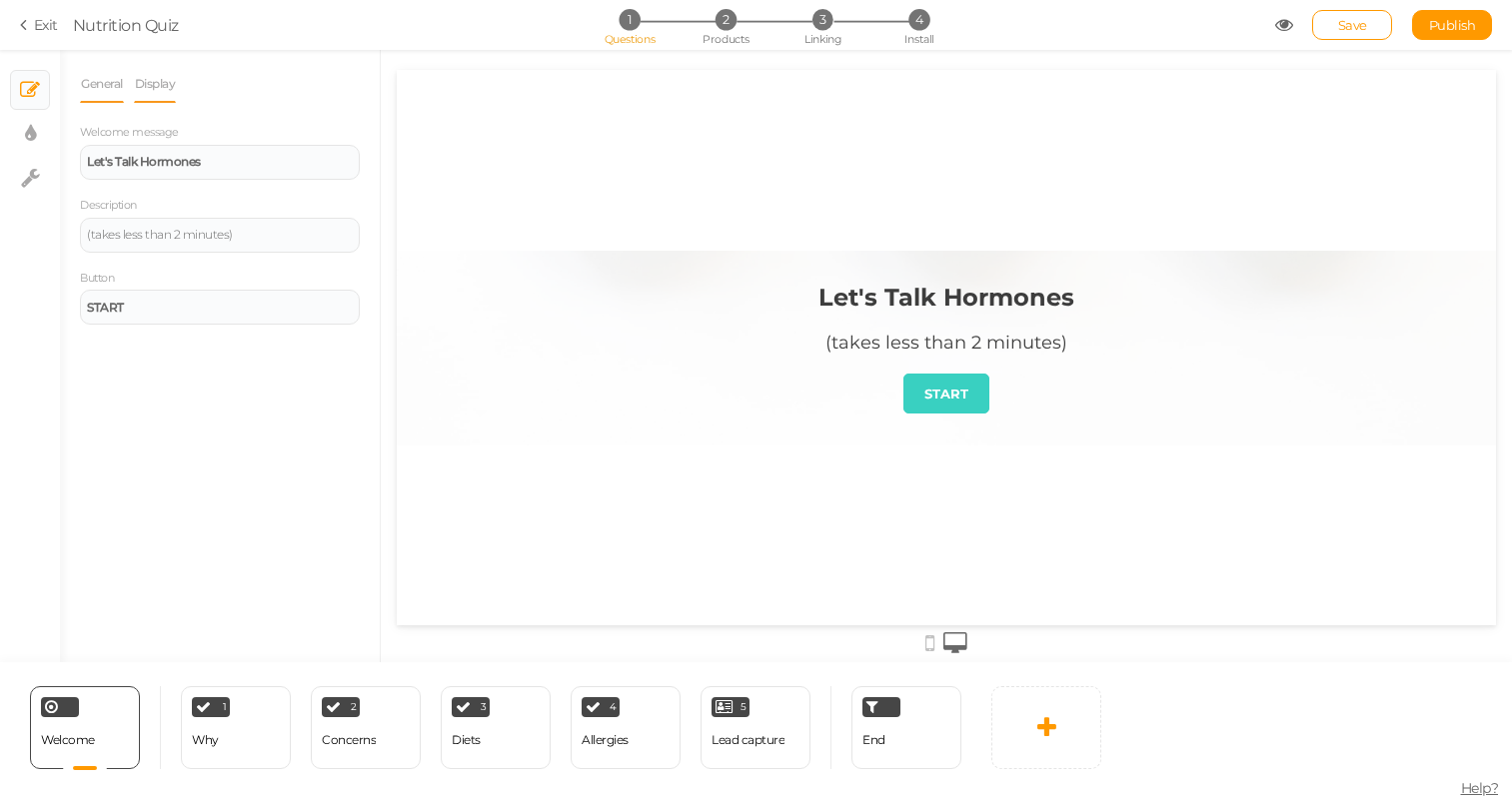 click on "Display" at bounding box center [155, 84] 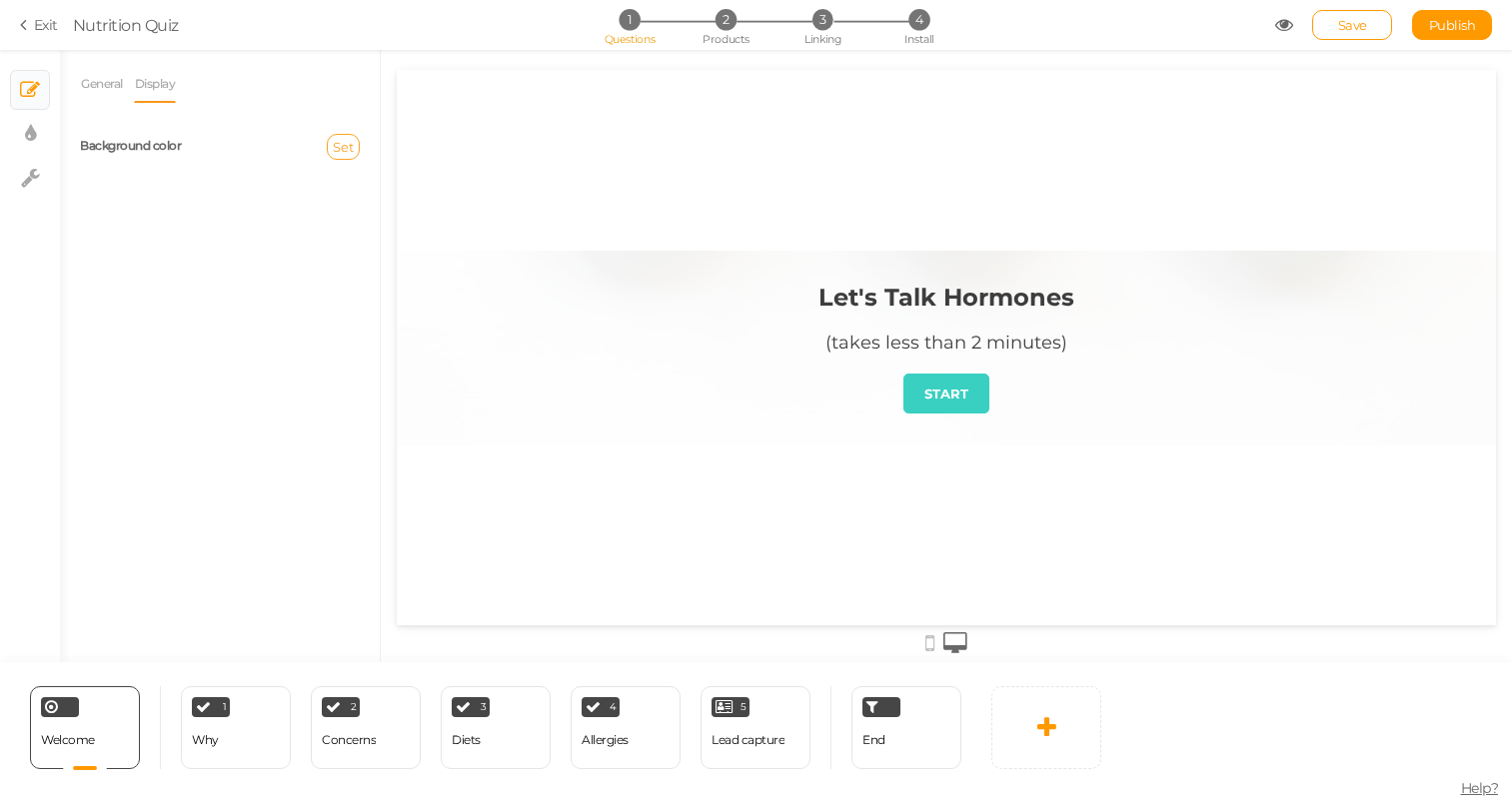 click on "Set" at bounding box center [343, 147] 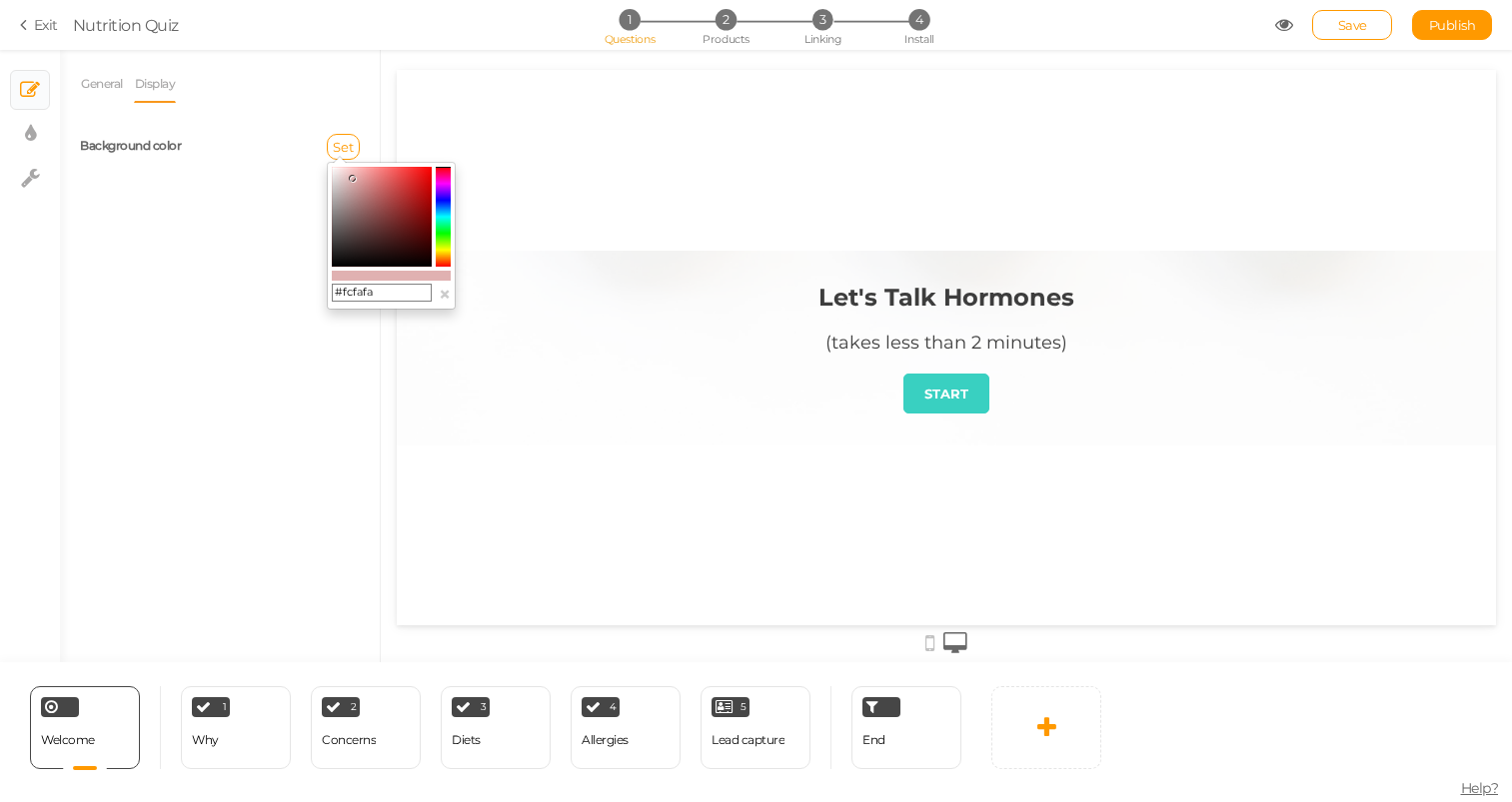 type on "#ffffff" 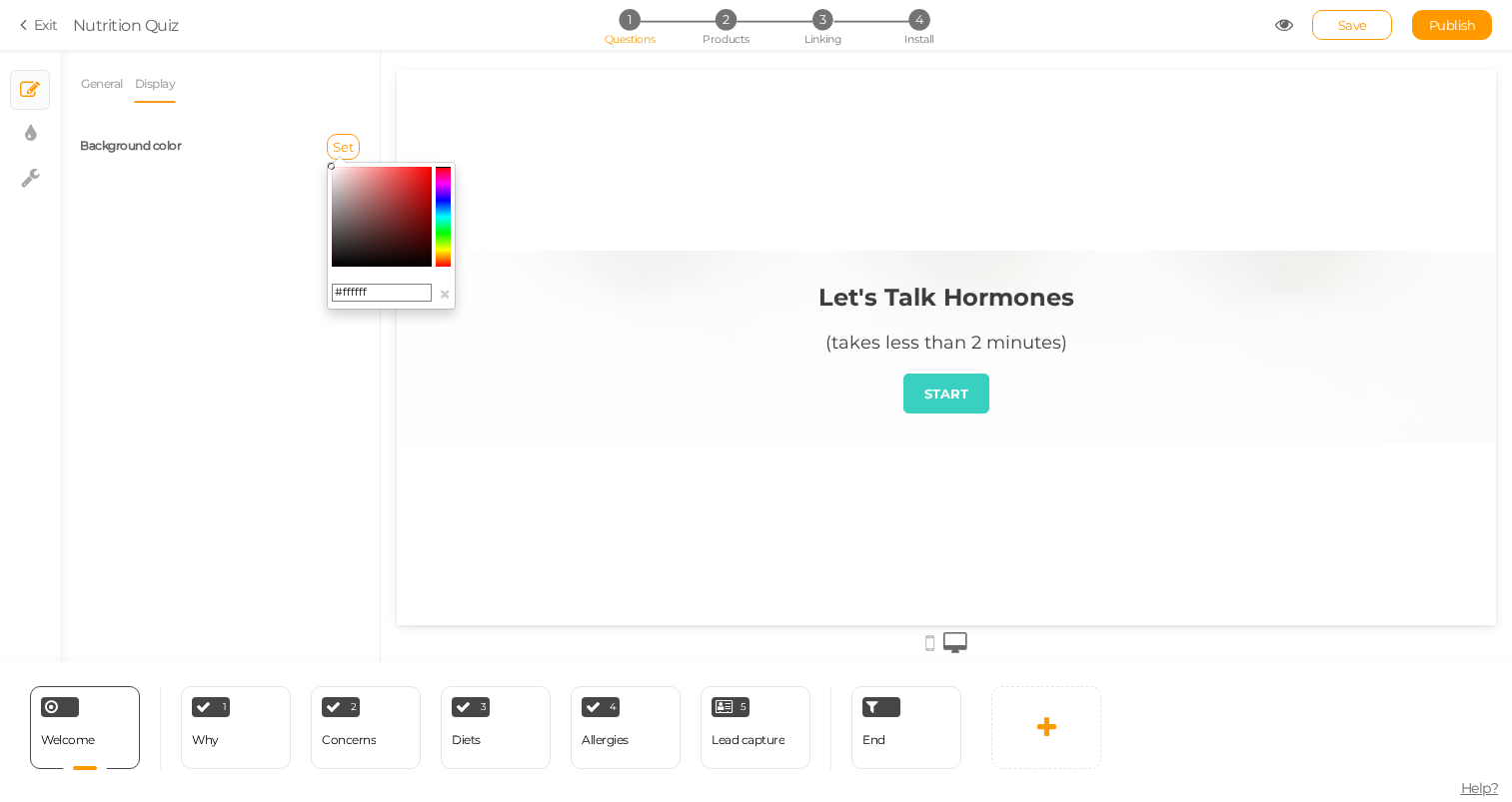 drag, startPoint x: 379, startPoint y: 184, endPoint x: 311, endPoint y: 154, distance: 74.323617 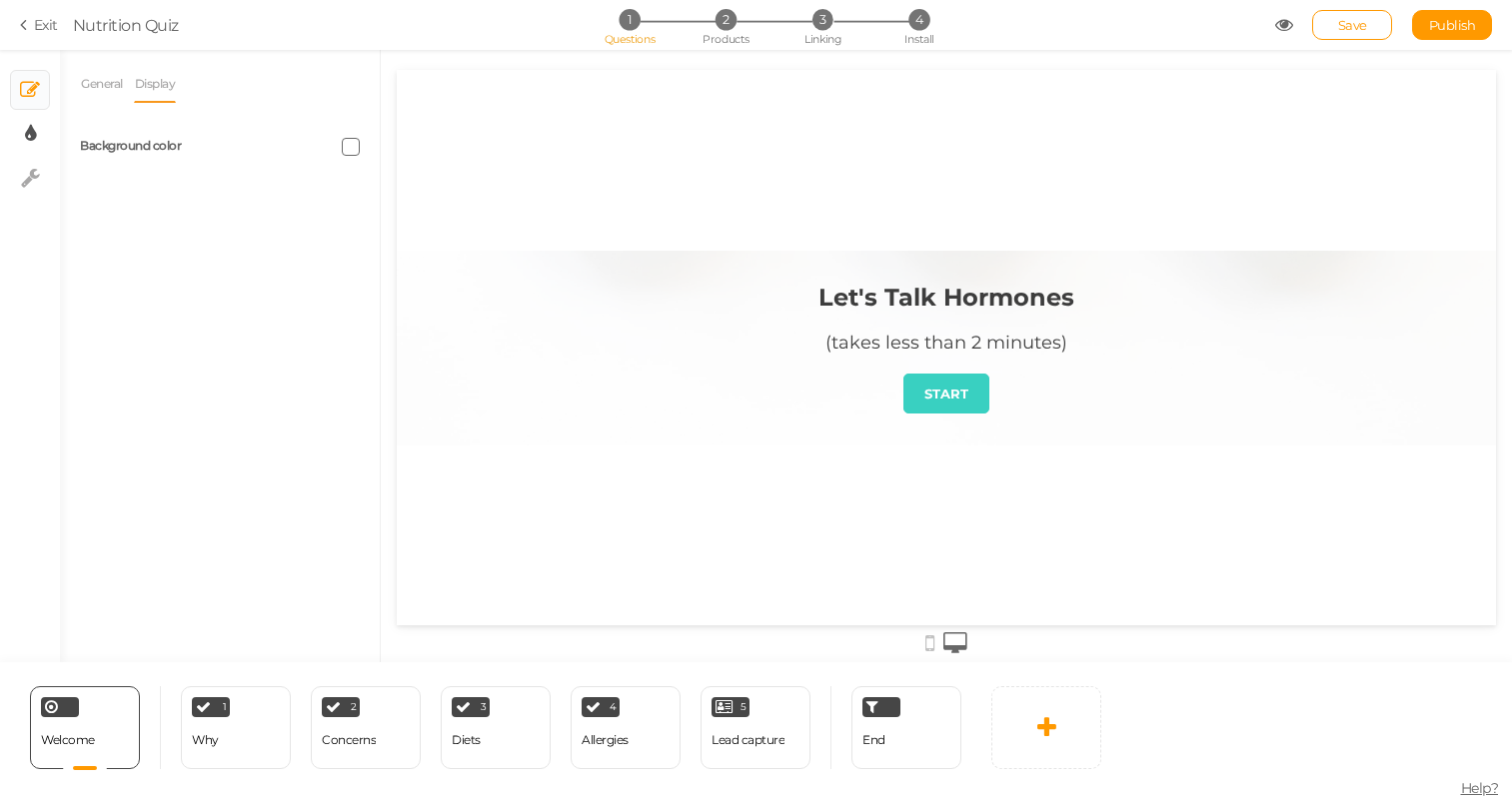 click on "× Display settings" at bounding box center (30, 134) 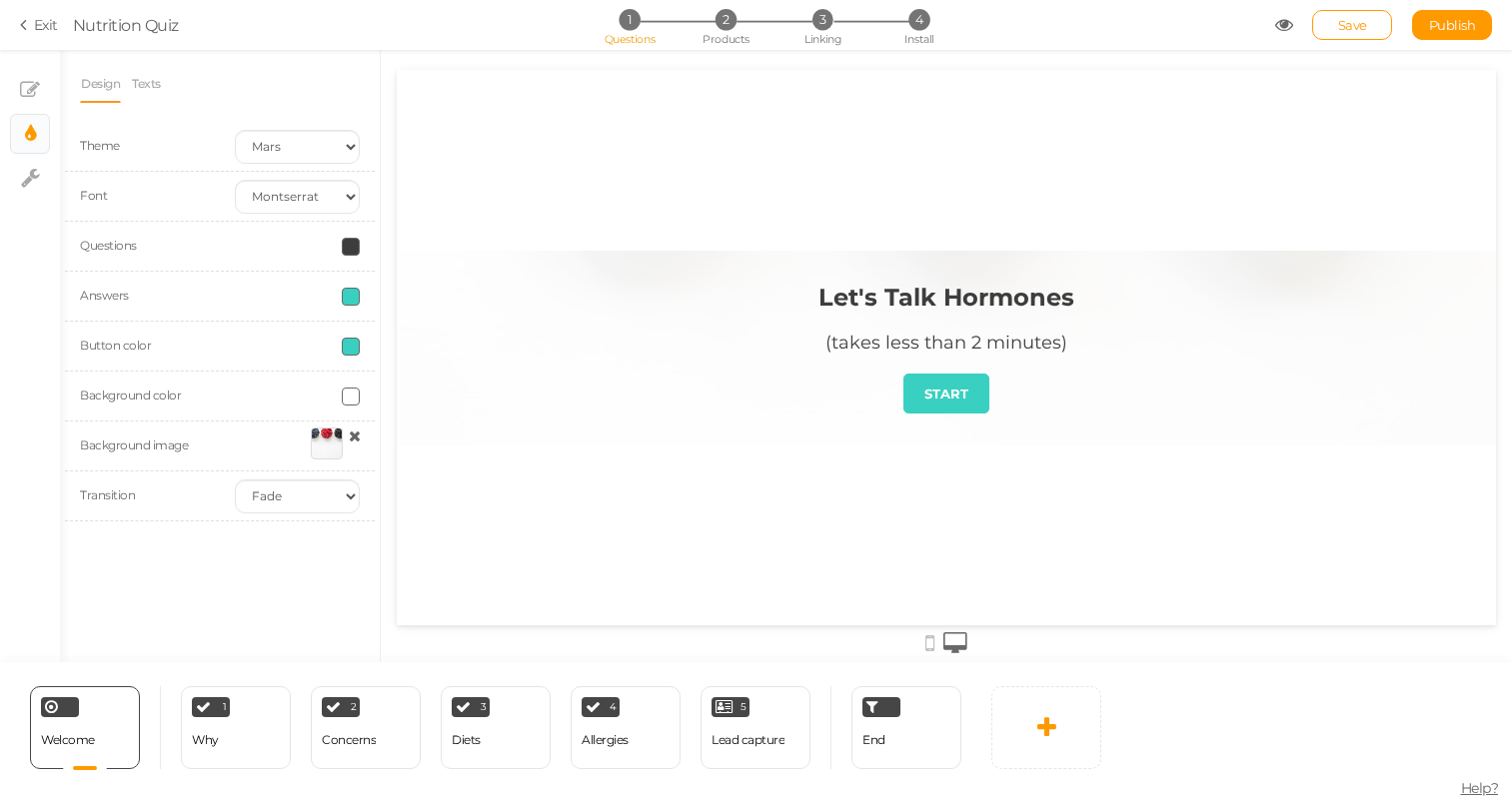 click at bounding box center [355, 435] 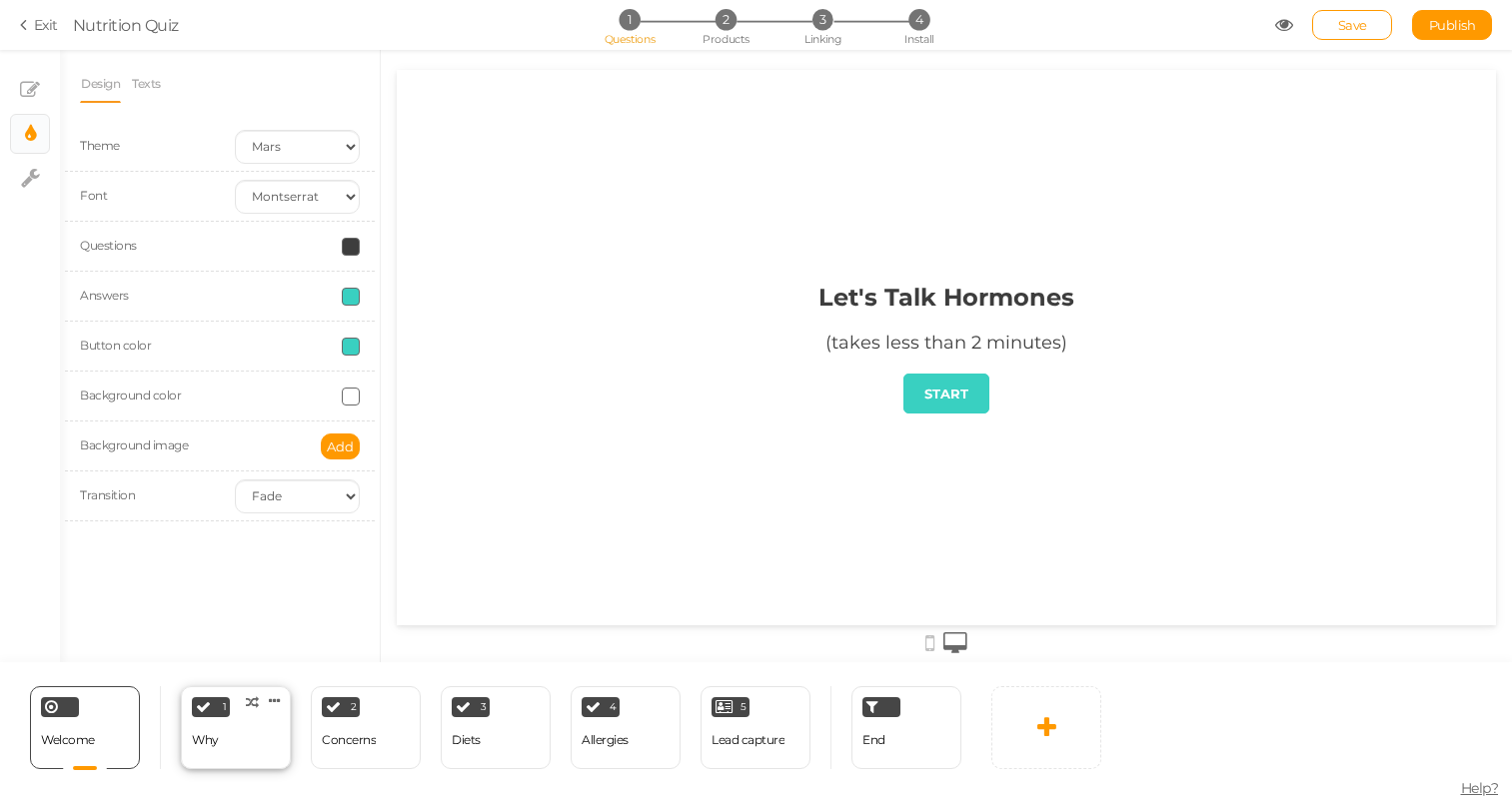 click on "1         Why         × Define the conditions to show this slide.                     Clone             Change type             Delete" at bounding box center [236, 727] 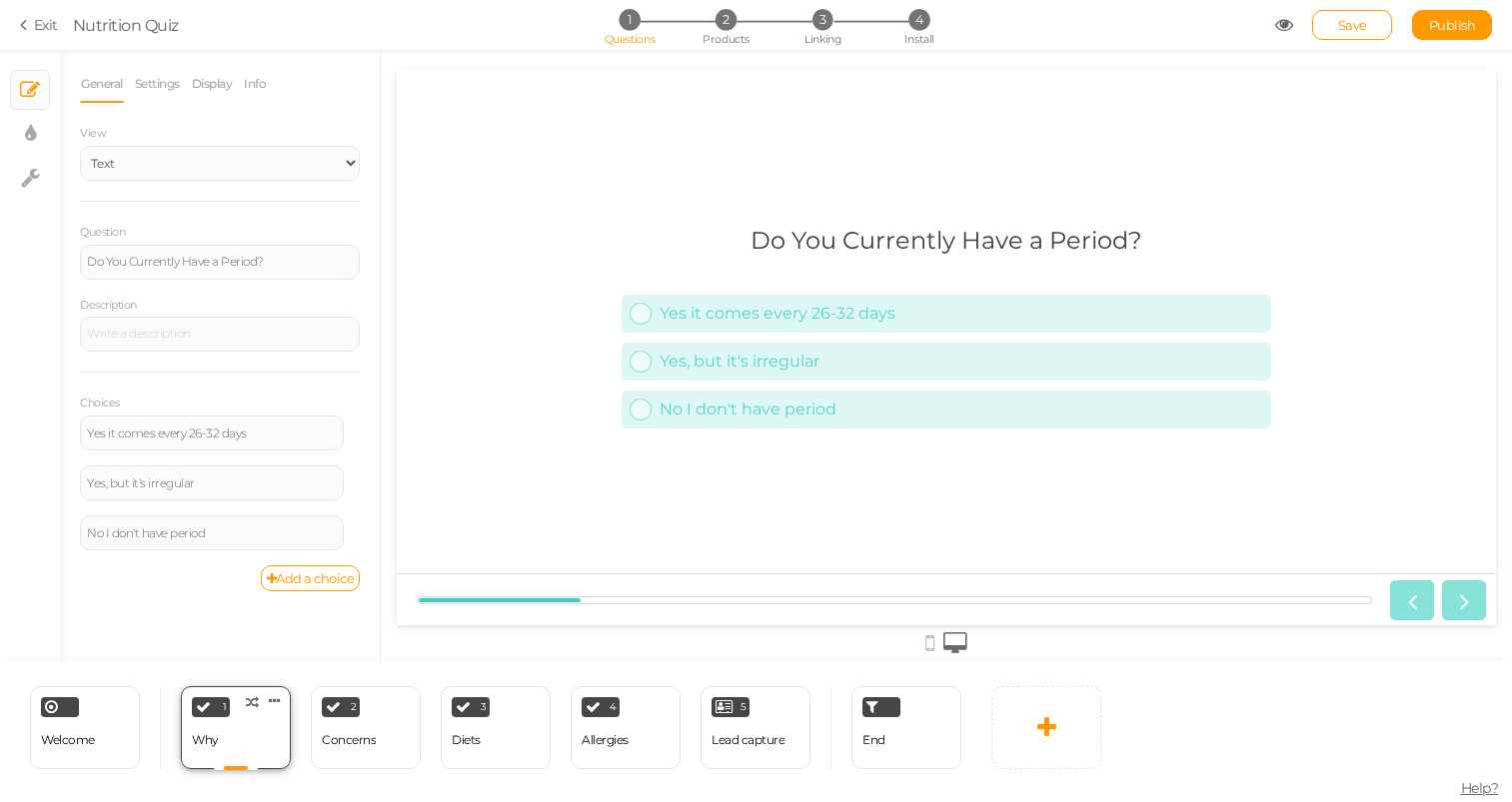scroll, scrollTop: 0, scrollLeft: 0, axis: both 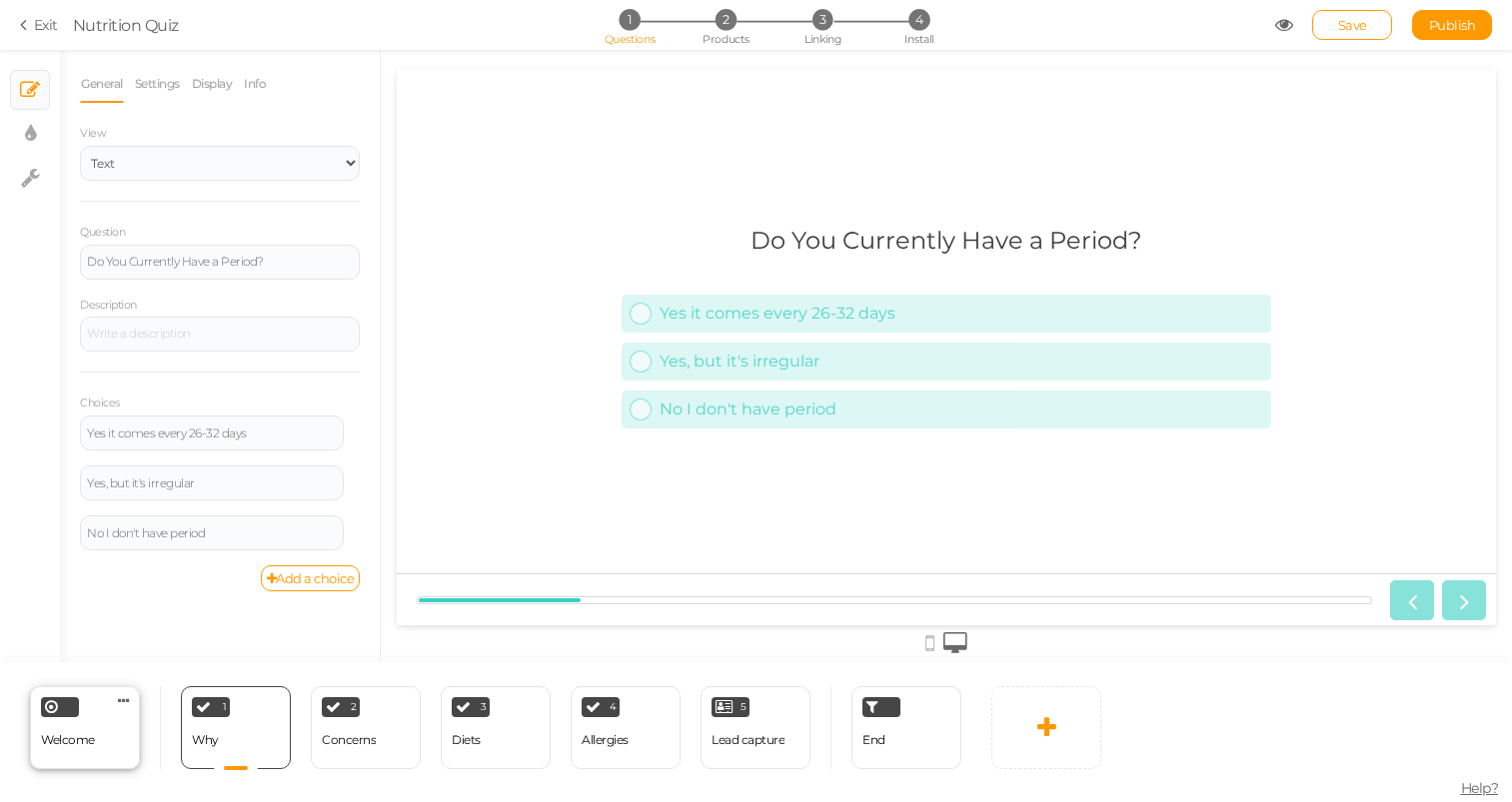click on "Welcome" at bounding box center (68, 739) 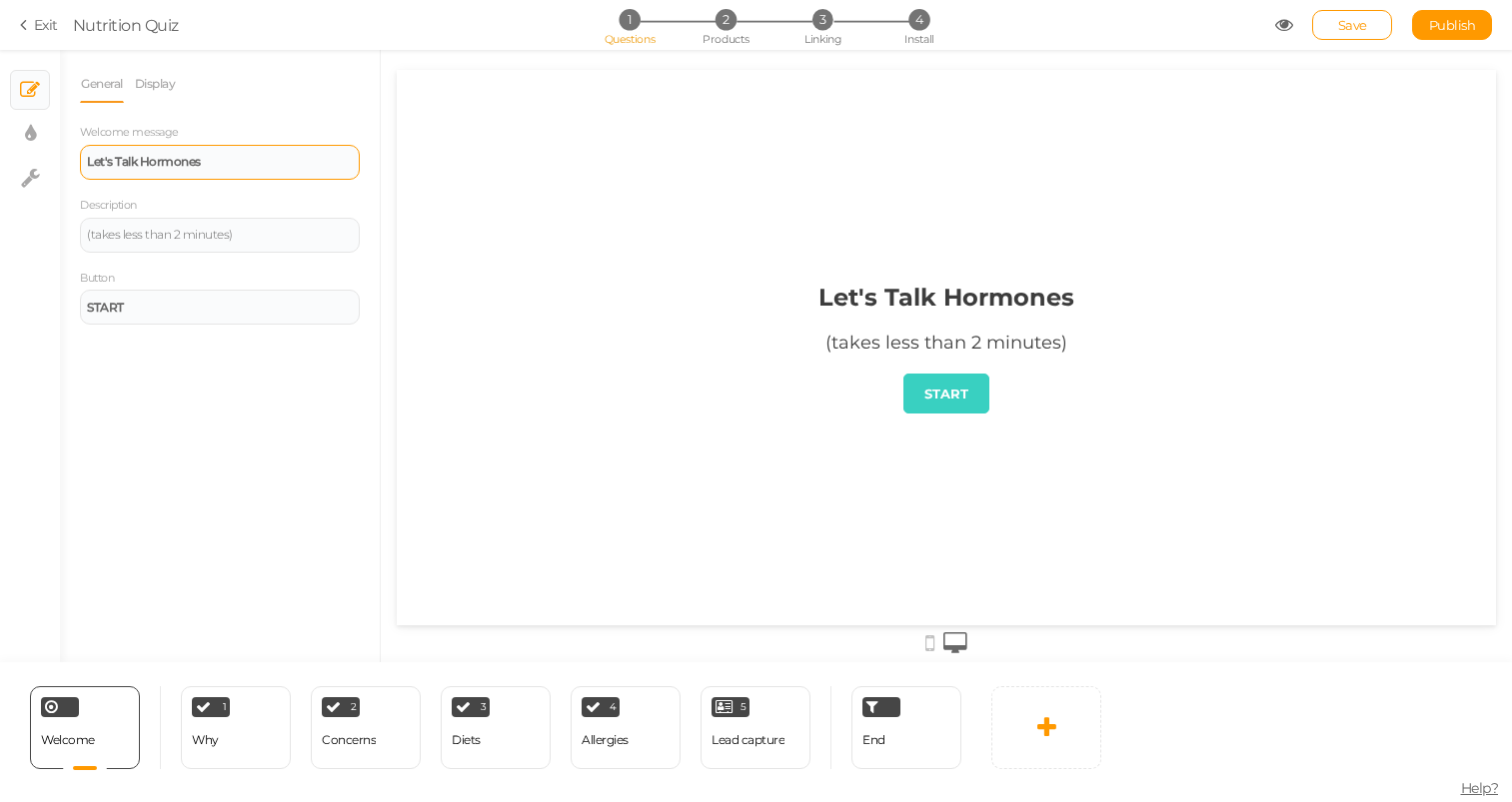 click on "Let's Talk Hormones" at bounding box center (220, 162) 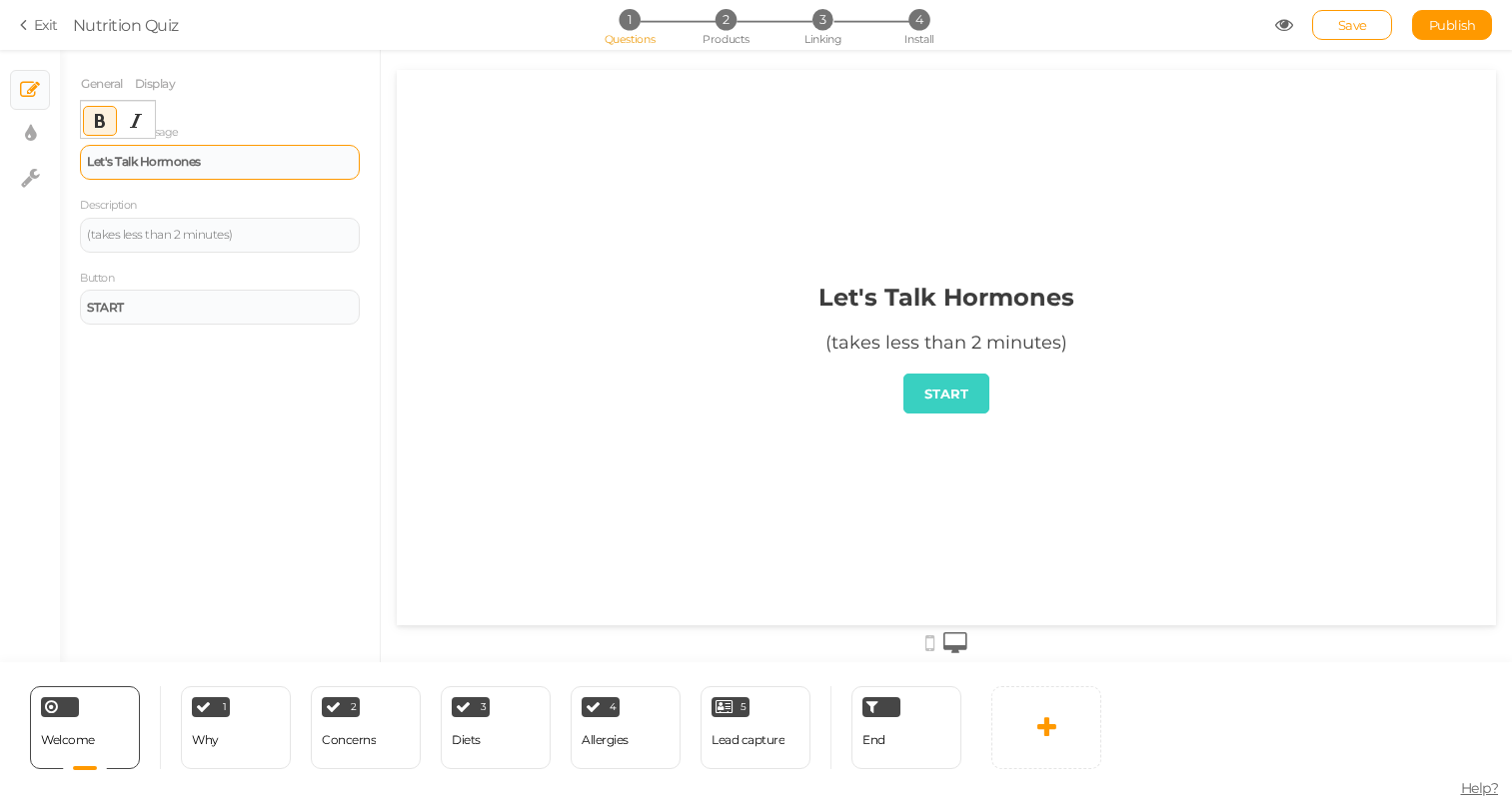 click on "Let's Talk Hormones" at bounding box center (220, 162) 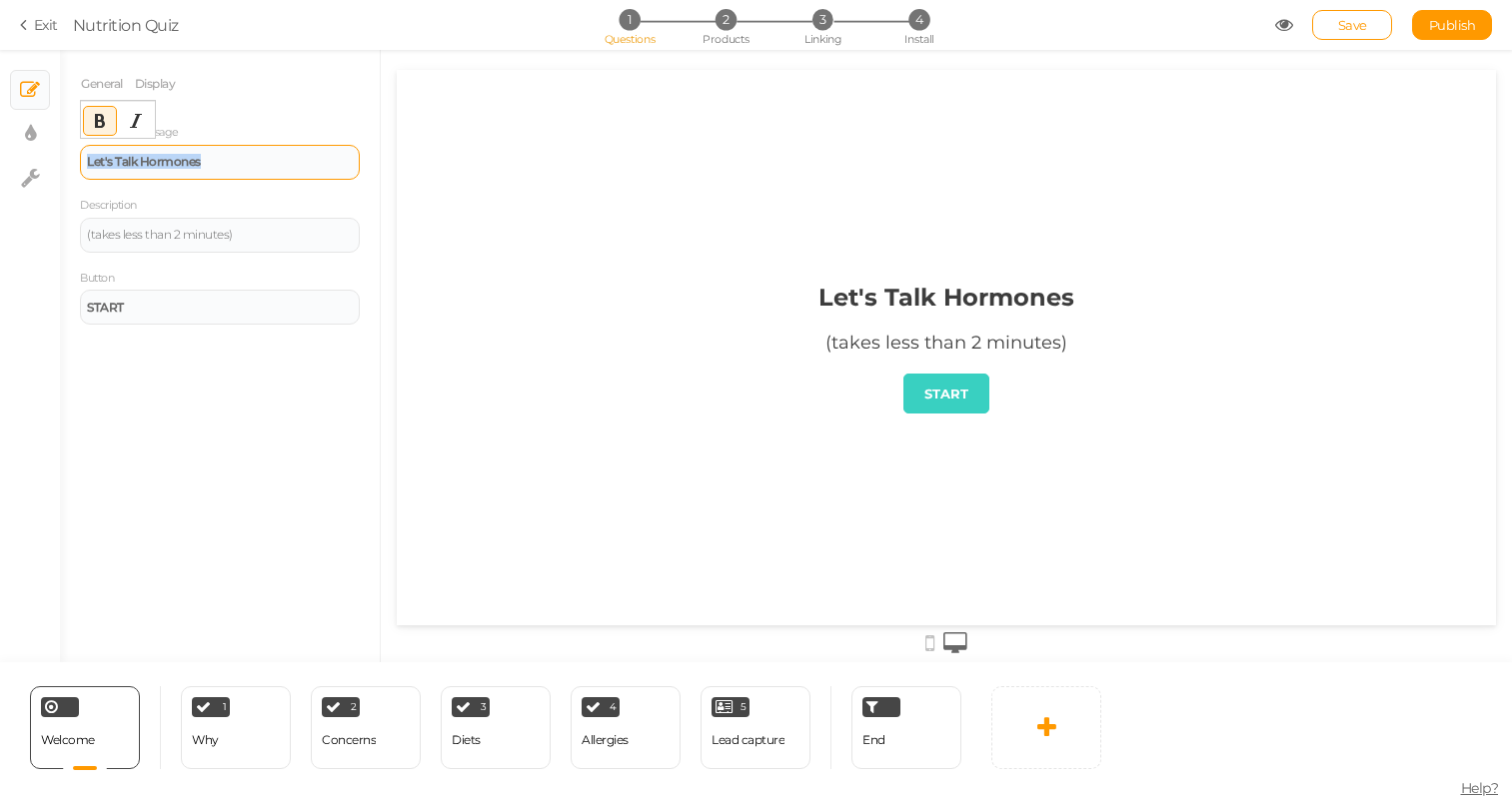 click on "Let's Talk Hormones" at bounding box center (220, 162) 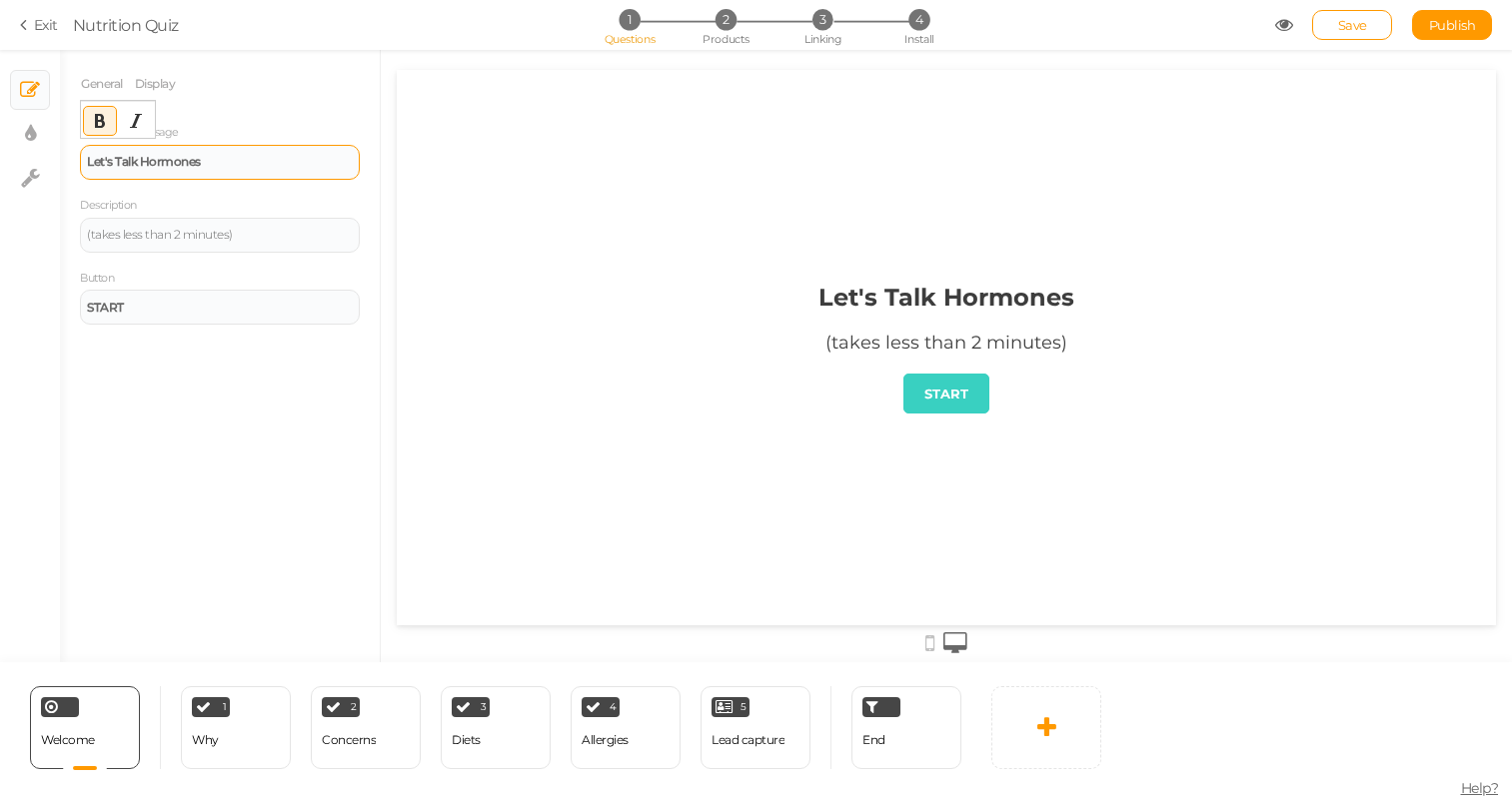 type 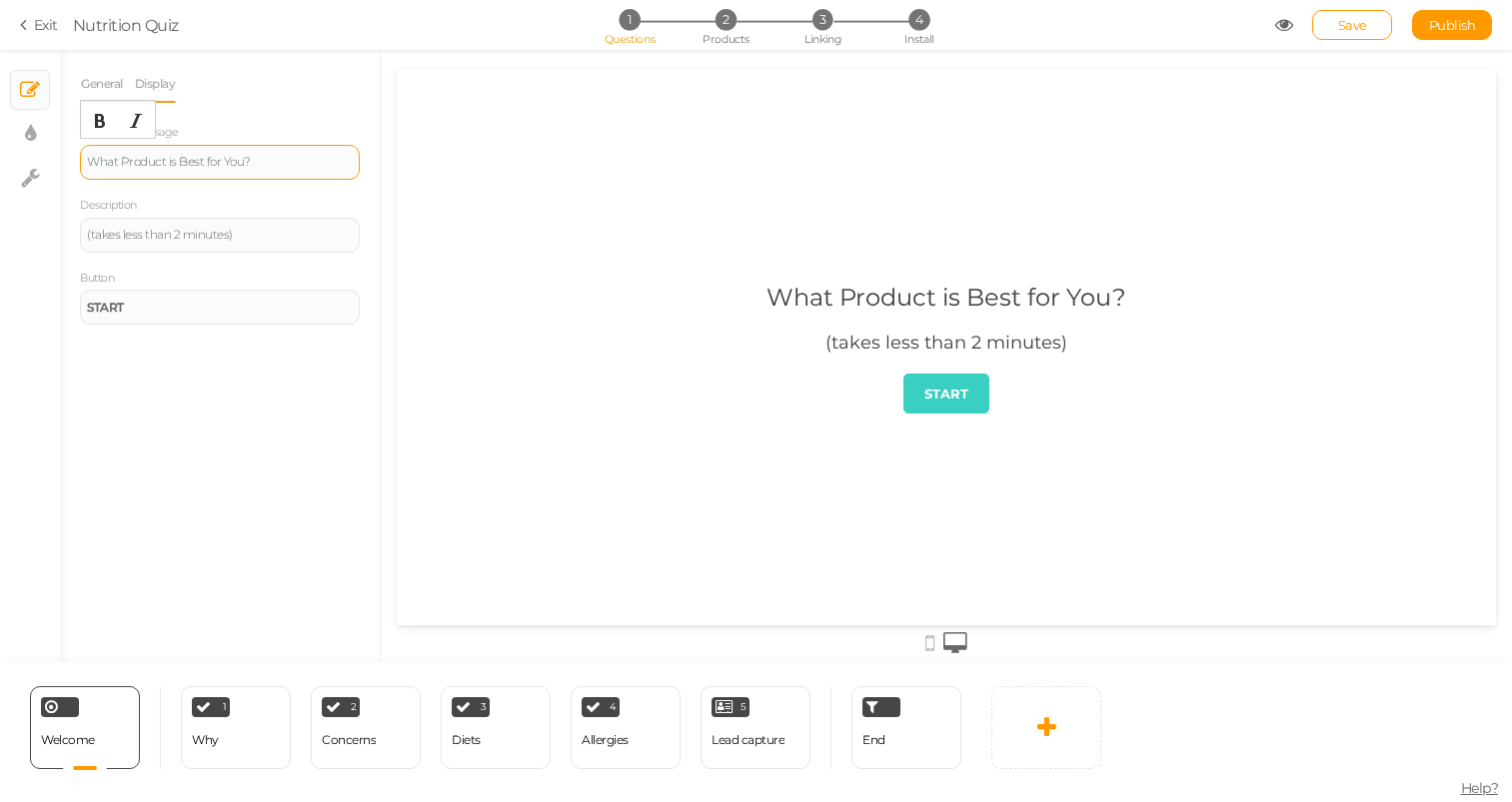 click on "Display" at bounding box center (155, 84) 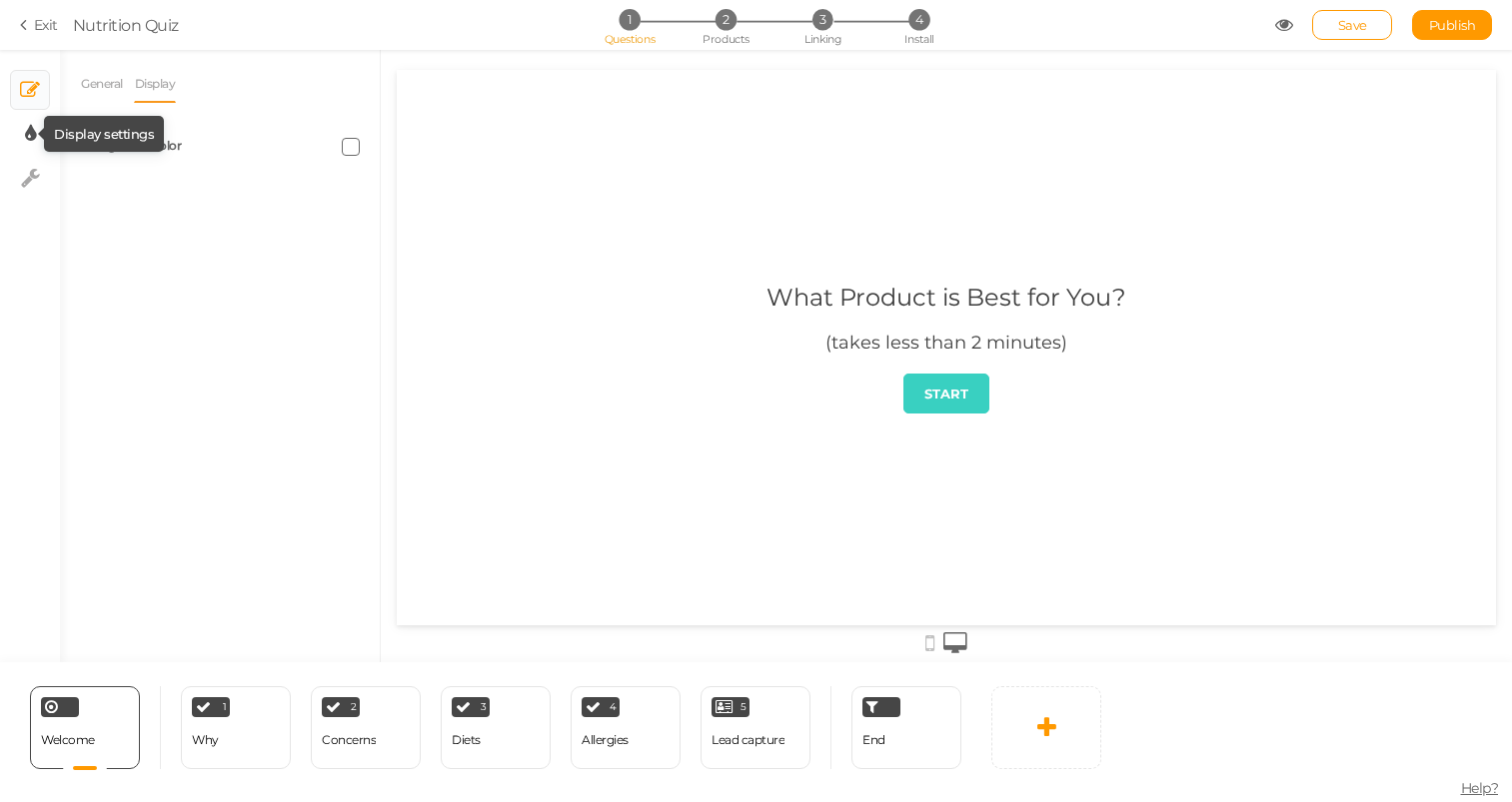 click at bounding box center (30, 134) 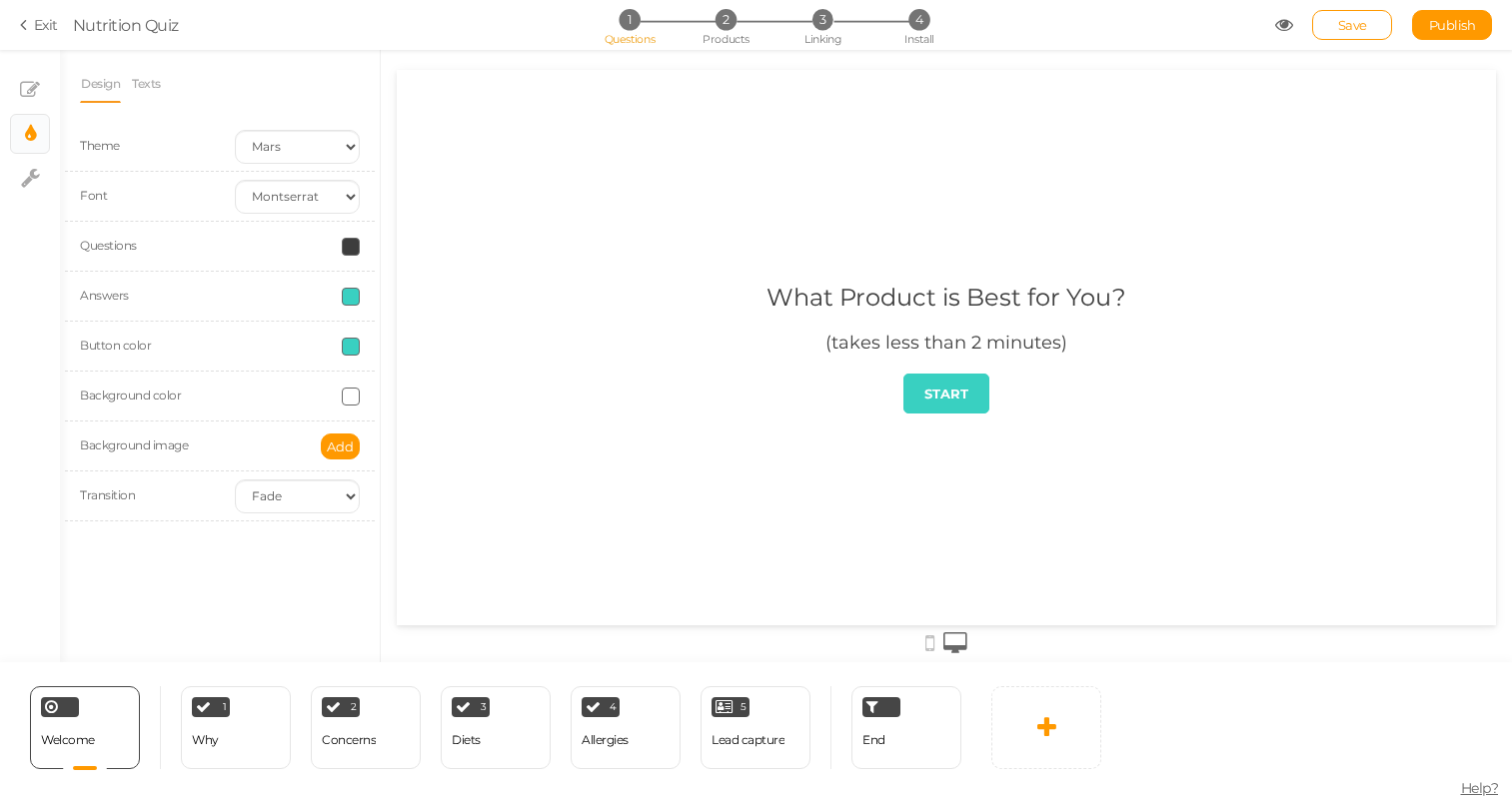 click at bounding box center [351, 347] 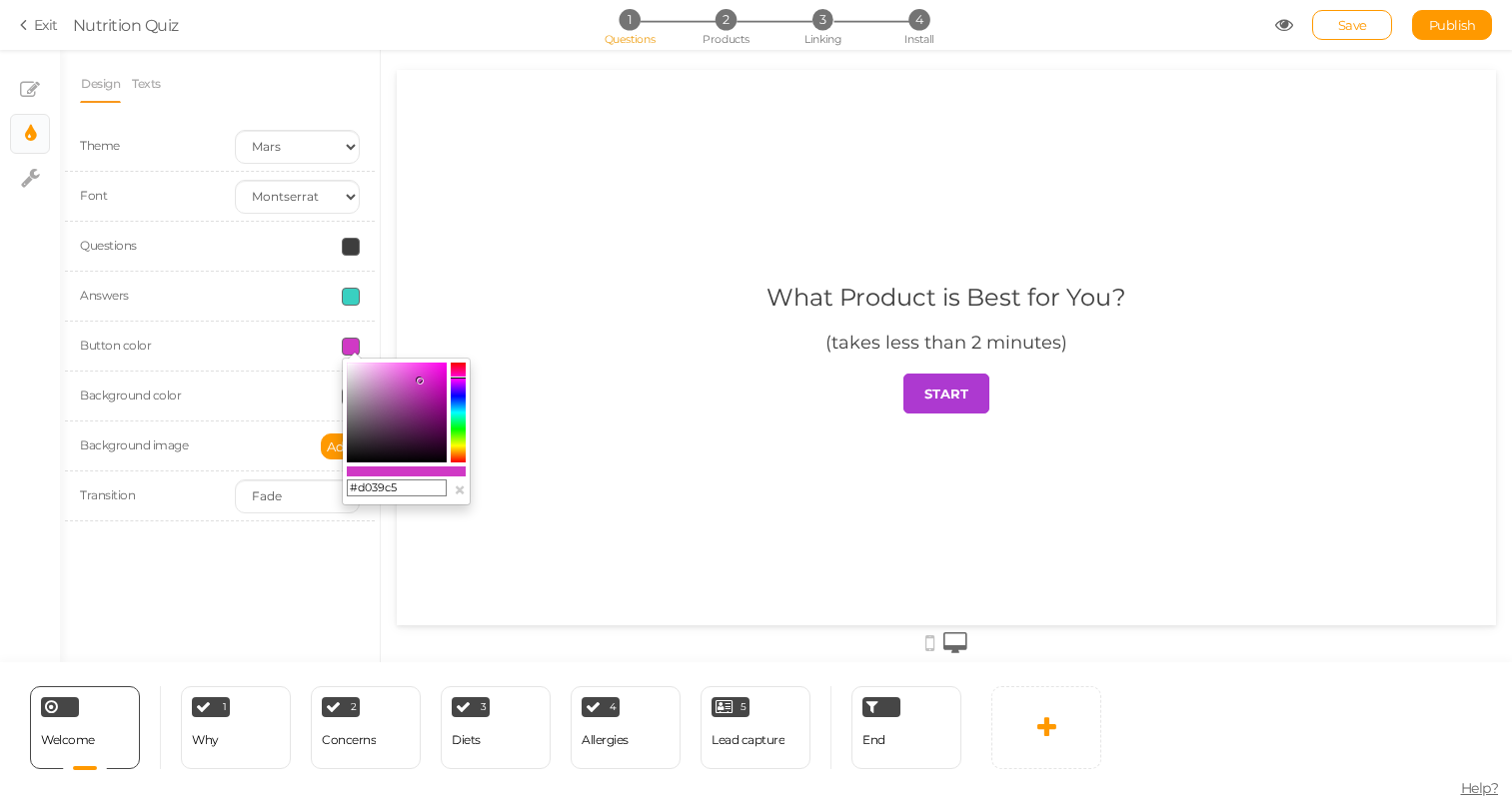click on "#d039c5 ×" at bounding box center [406, 431] 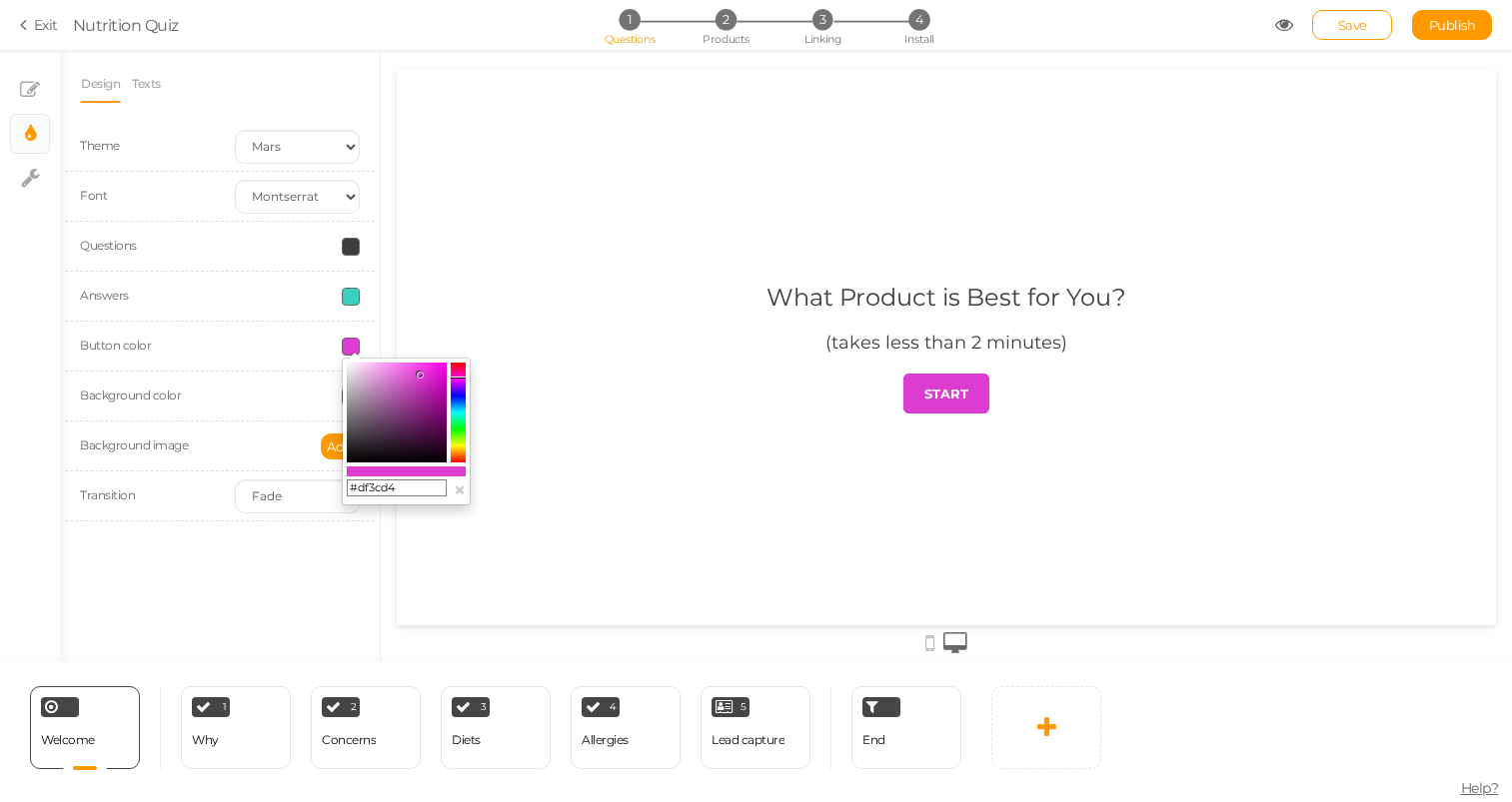 type on "#e23bd6" 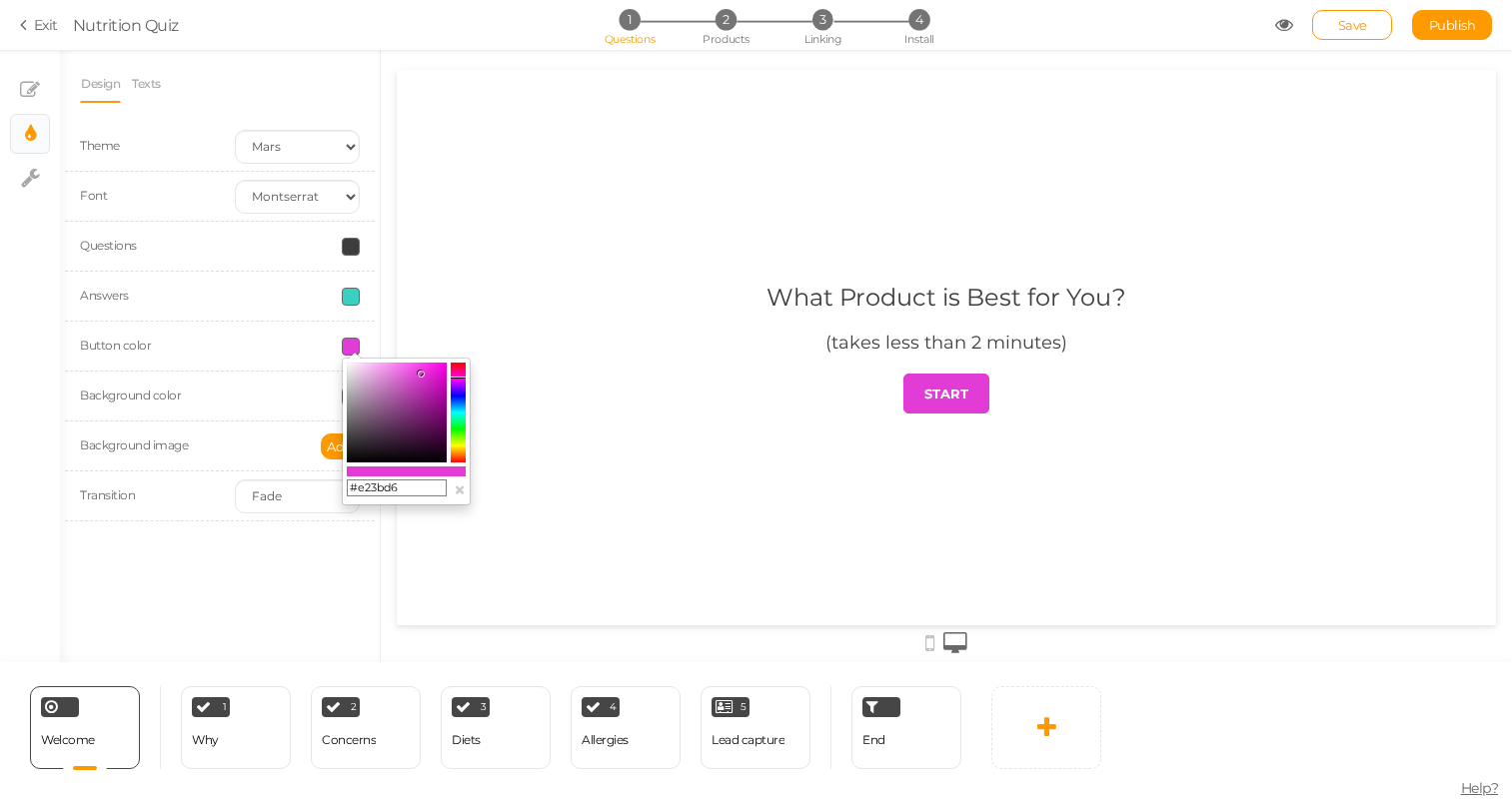 click at bounding box center [397, 412] 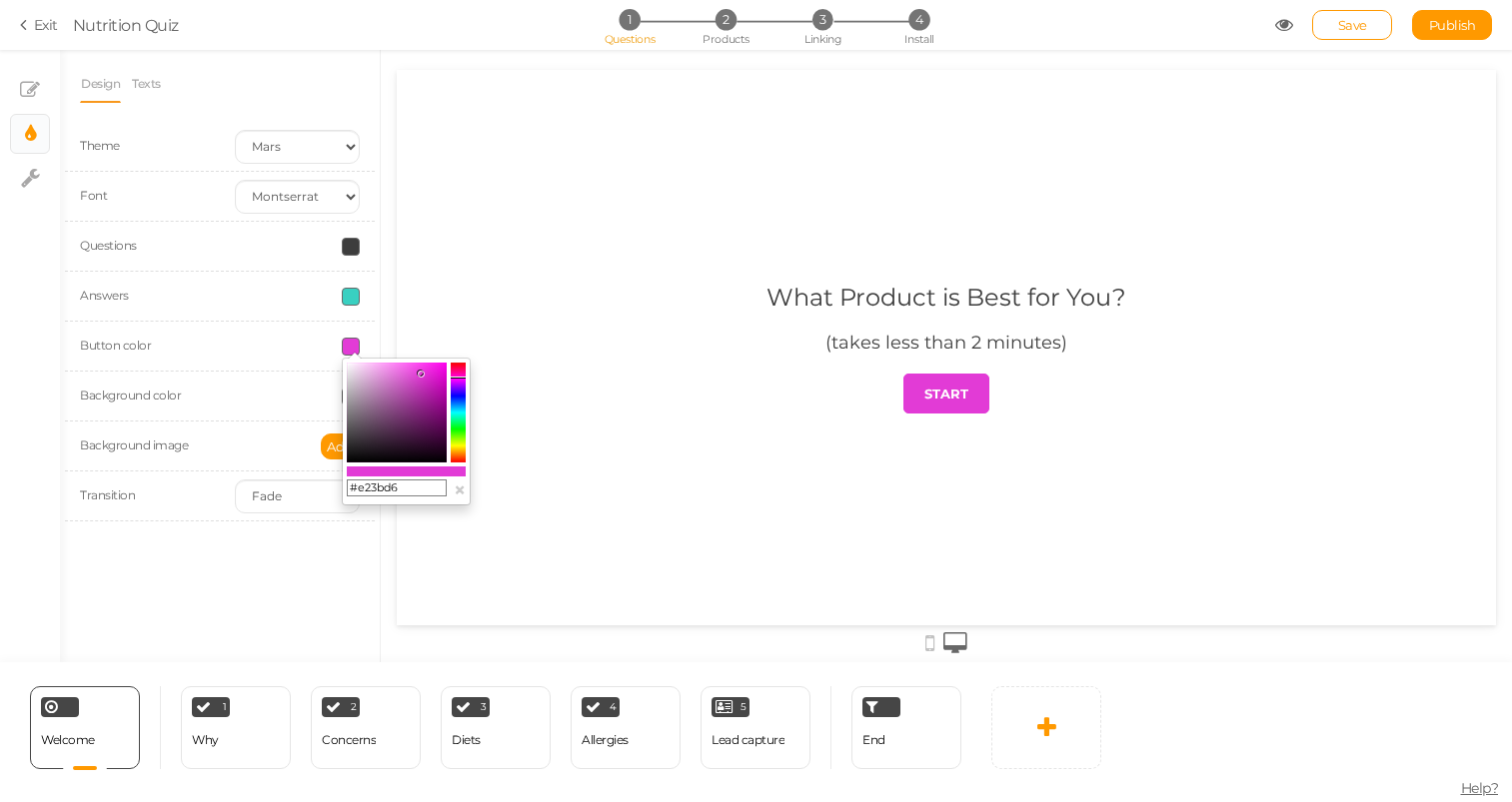 click on "What Product is Best for You? (takes less than 2 minutes) START" at bounding box center (946, 348) 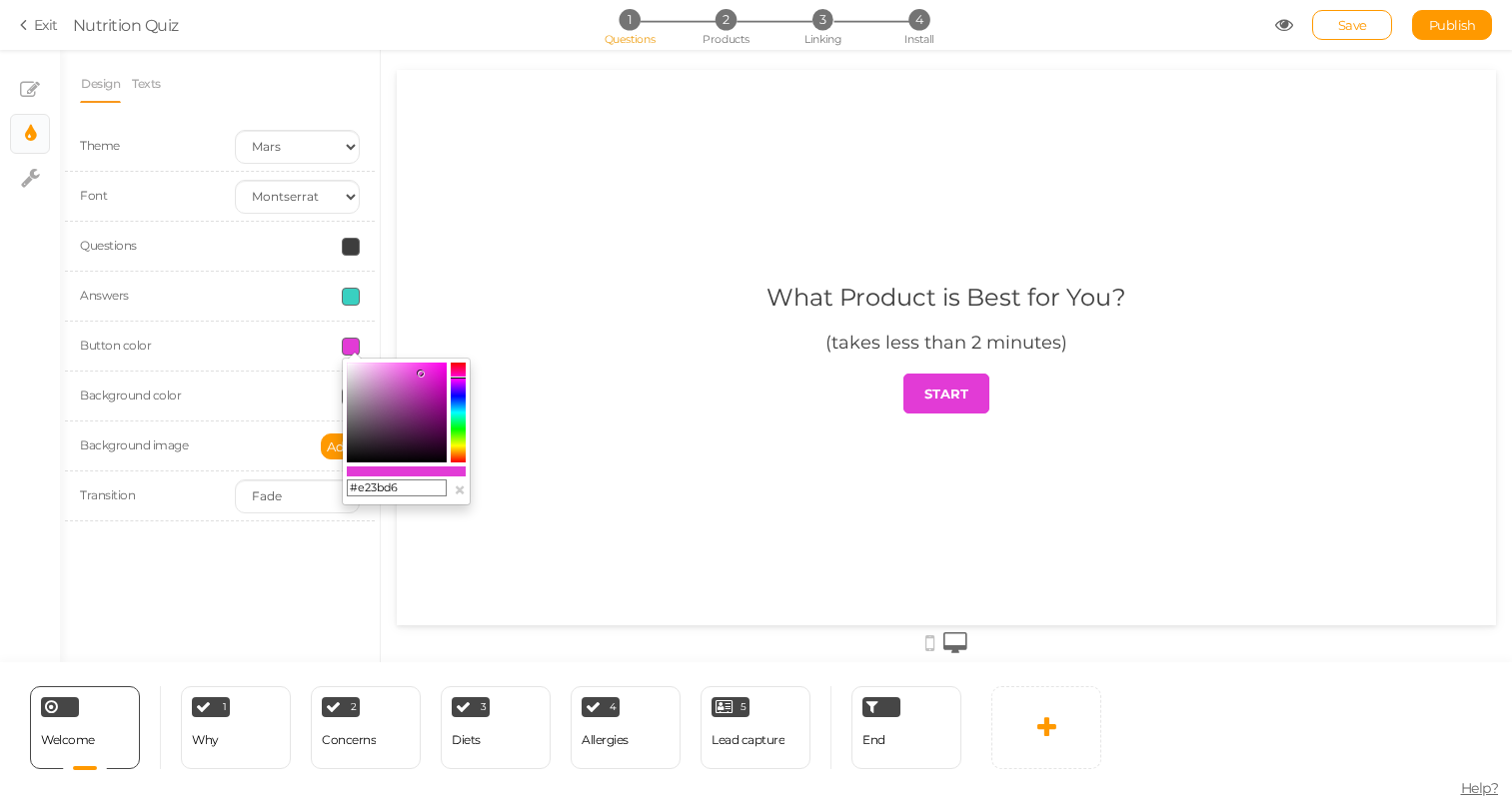 click at bounding box center [946, 348] 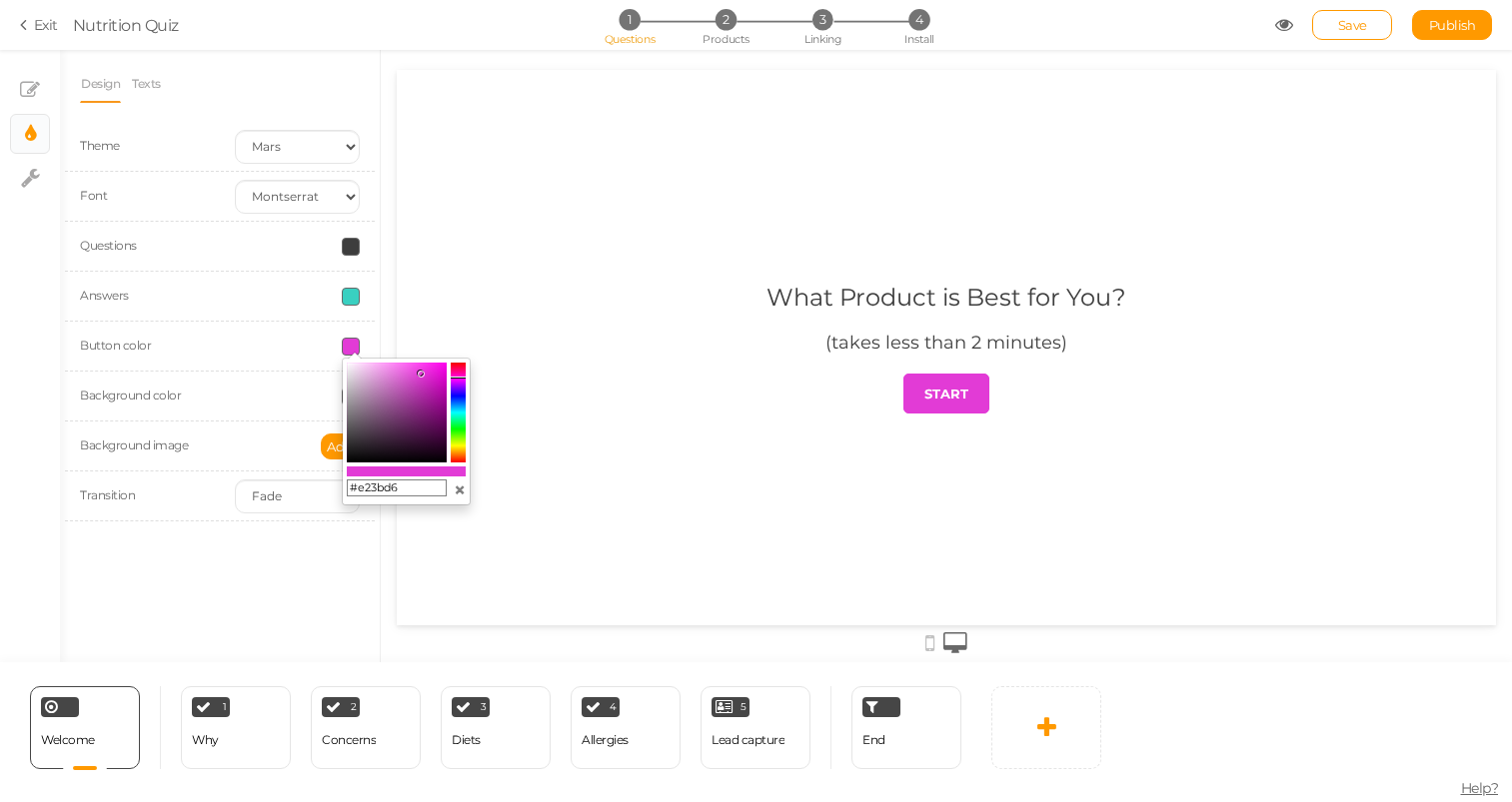 click on "×" at bounding box center (460, 489) 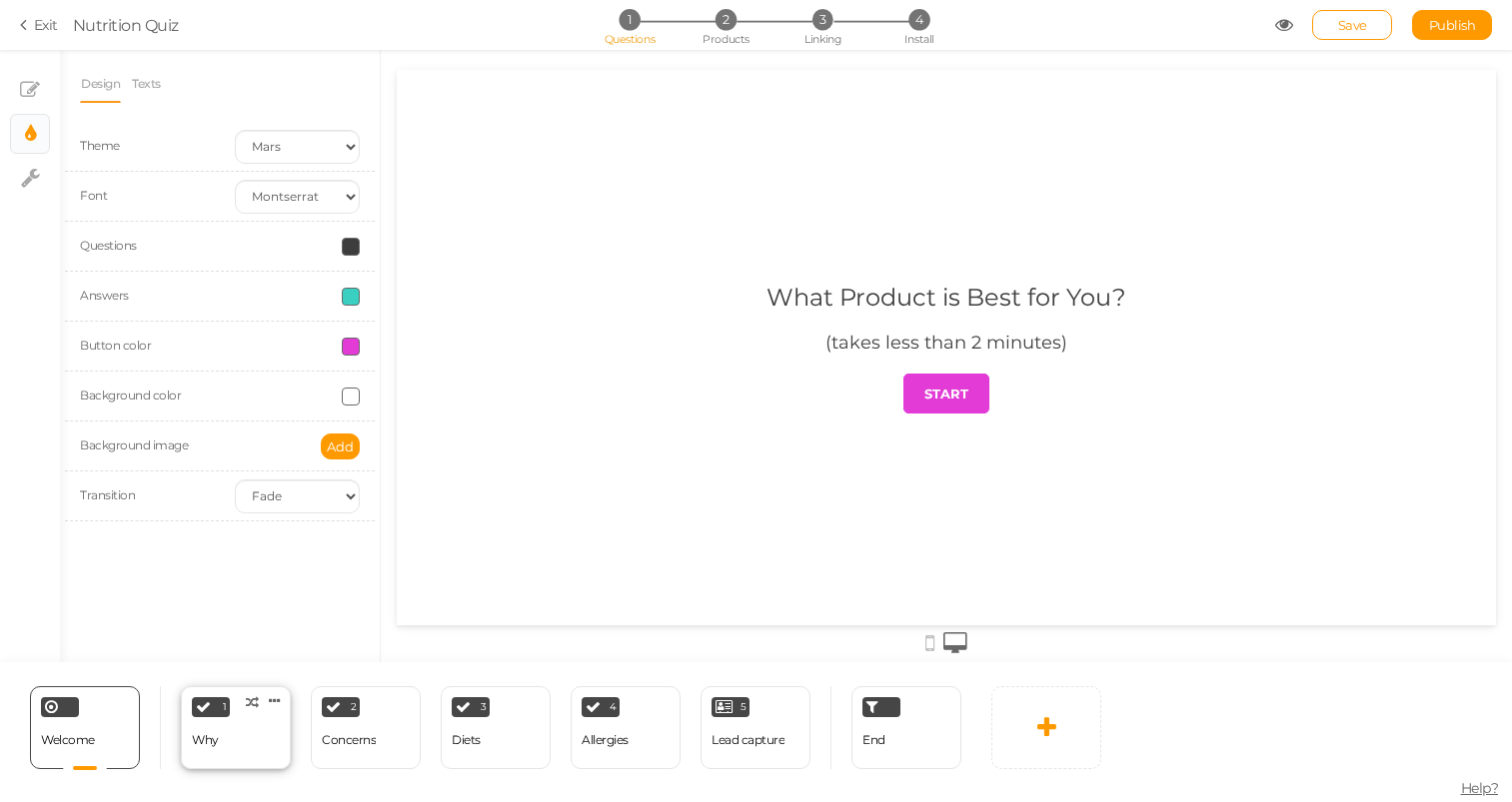 click on "1         Why         × Define the conditions to show this slide.                     Clone             Change type             Delete" at bounding box center (236, 727) 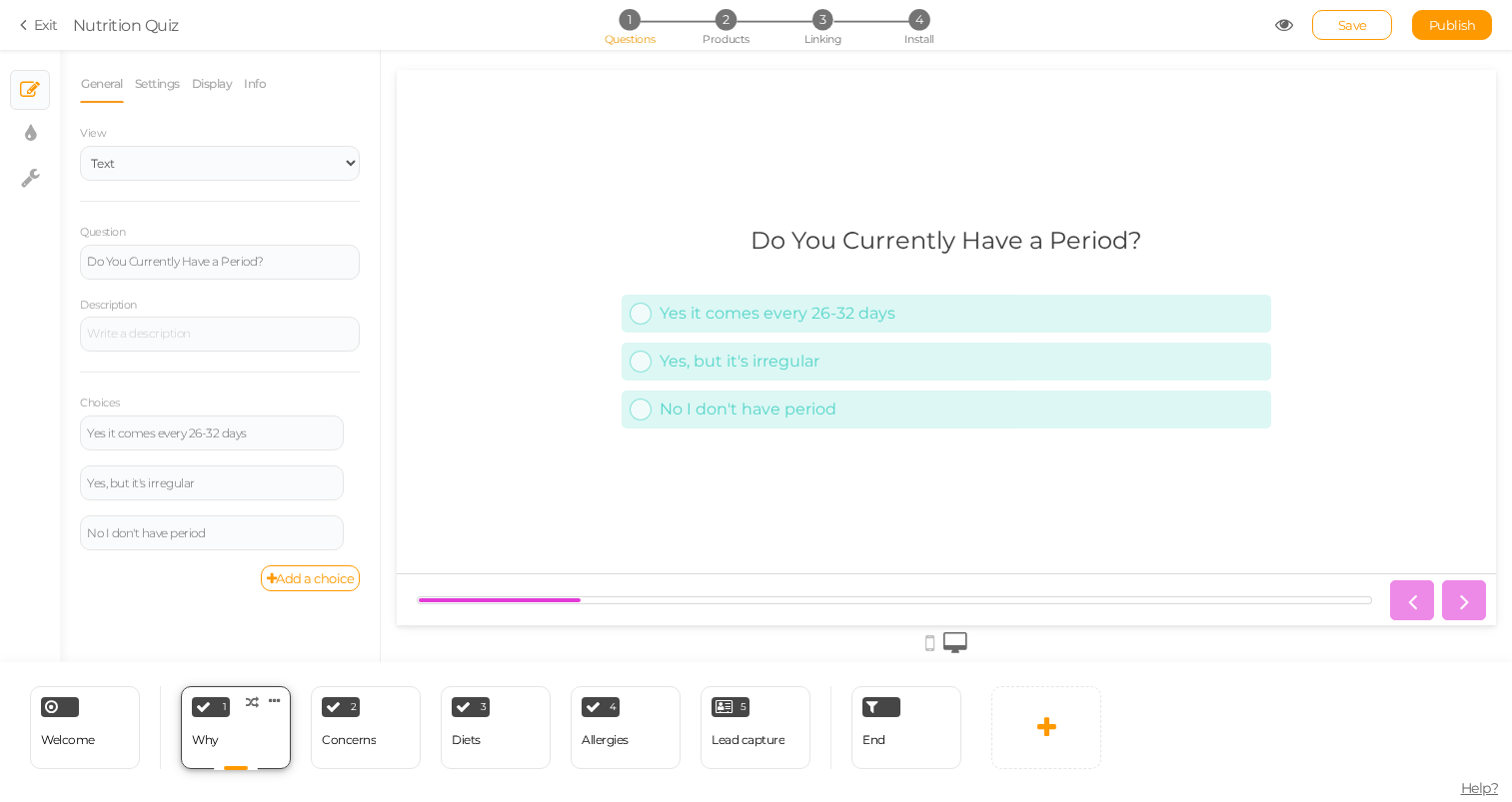 scroll, scrollTop: 0, scrollLeft: 0, axis: both 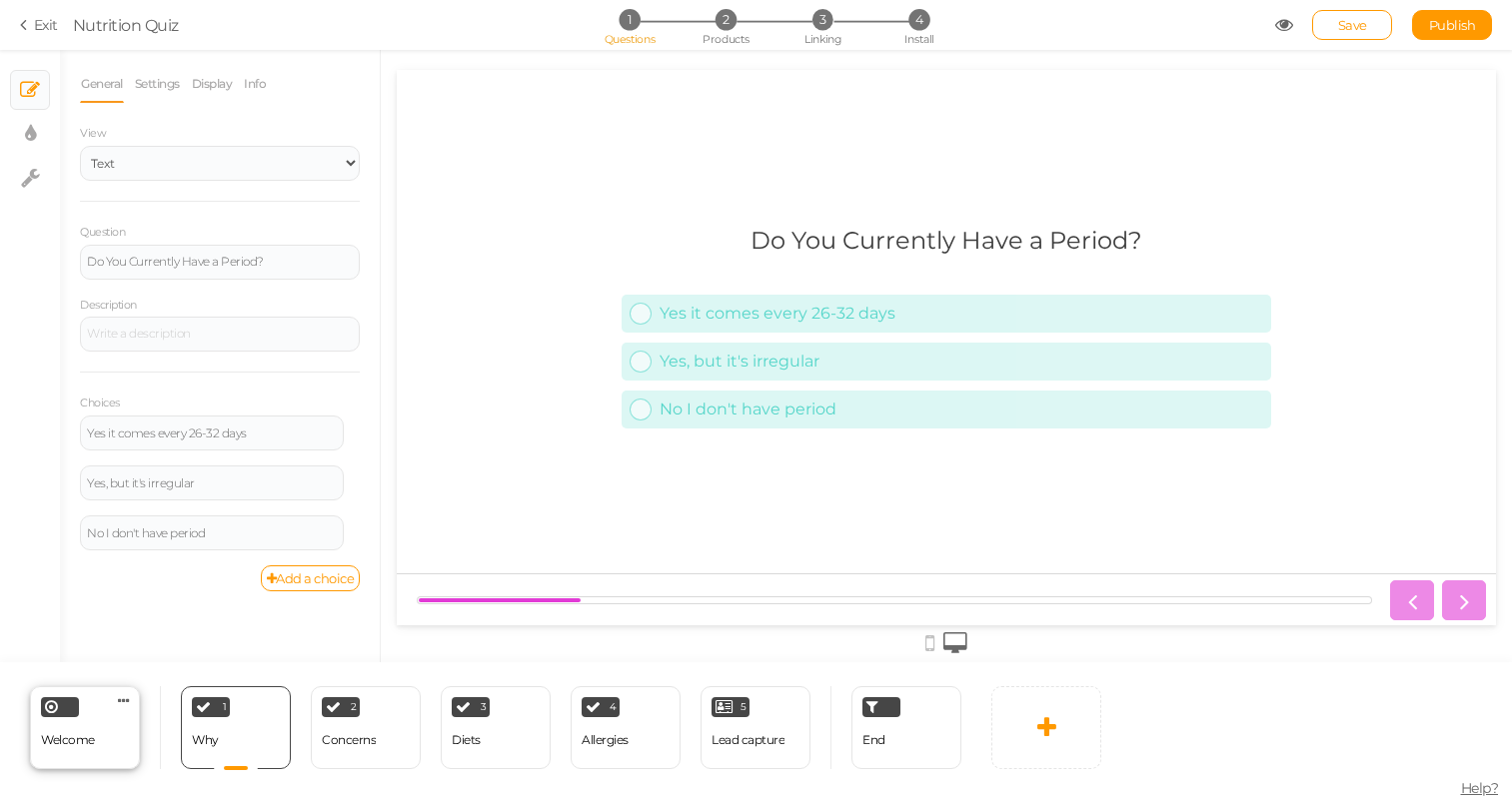 click on "Welcome                       Delete" at bounding box center [85, 727] 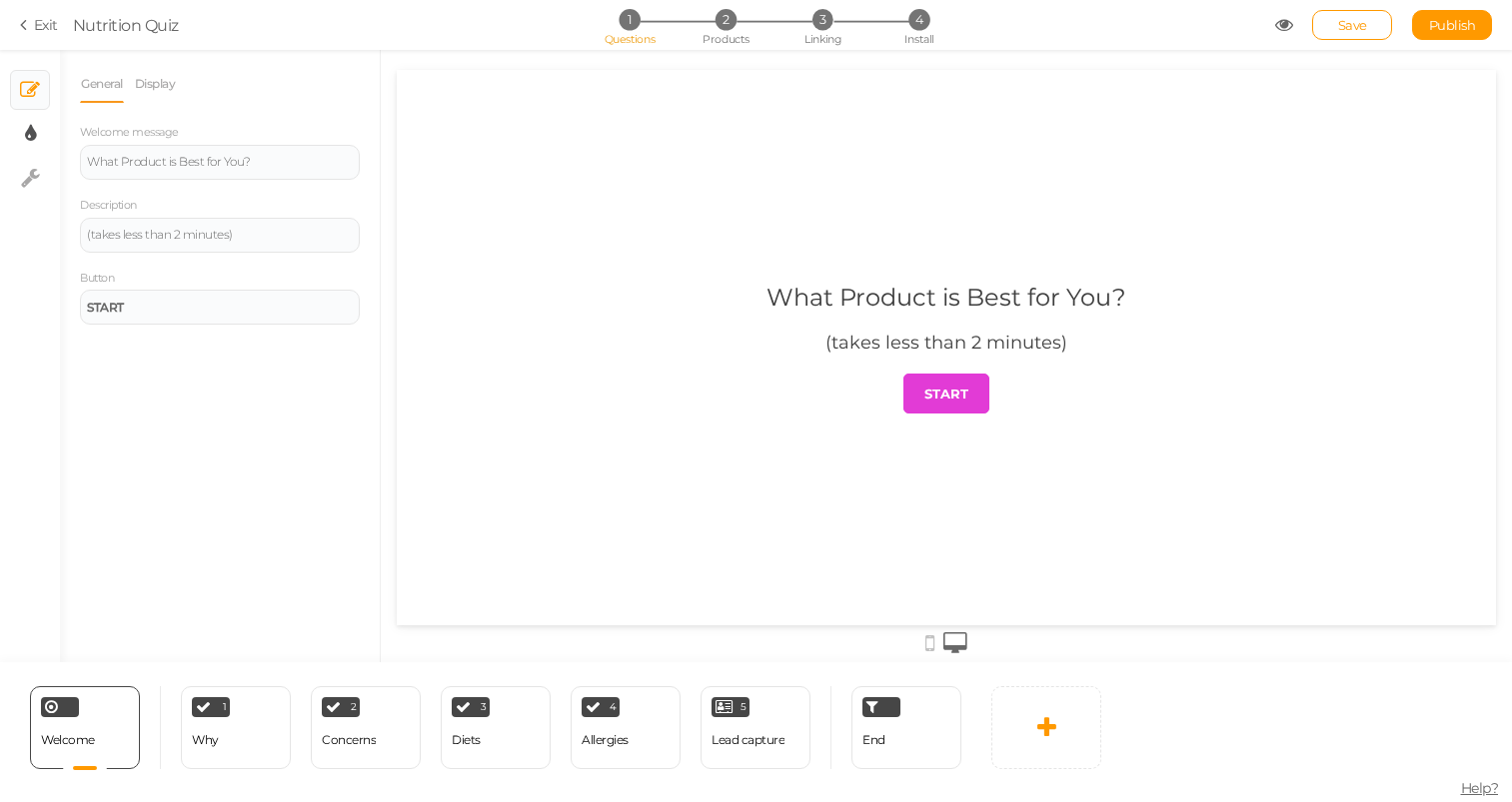 click on "× Display settings" at bounding box center (30, 134) 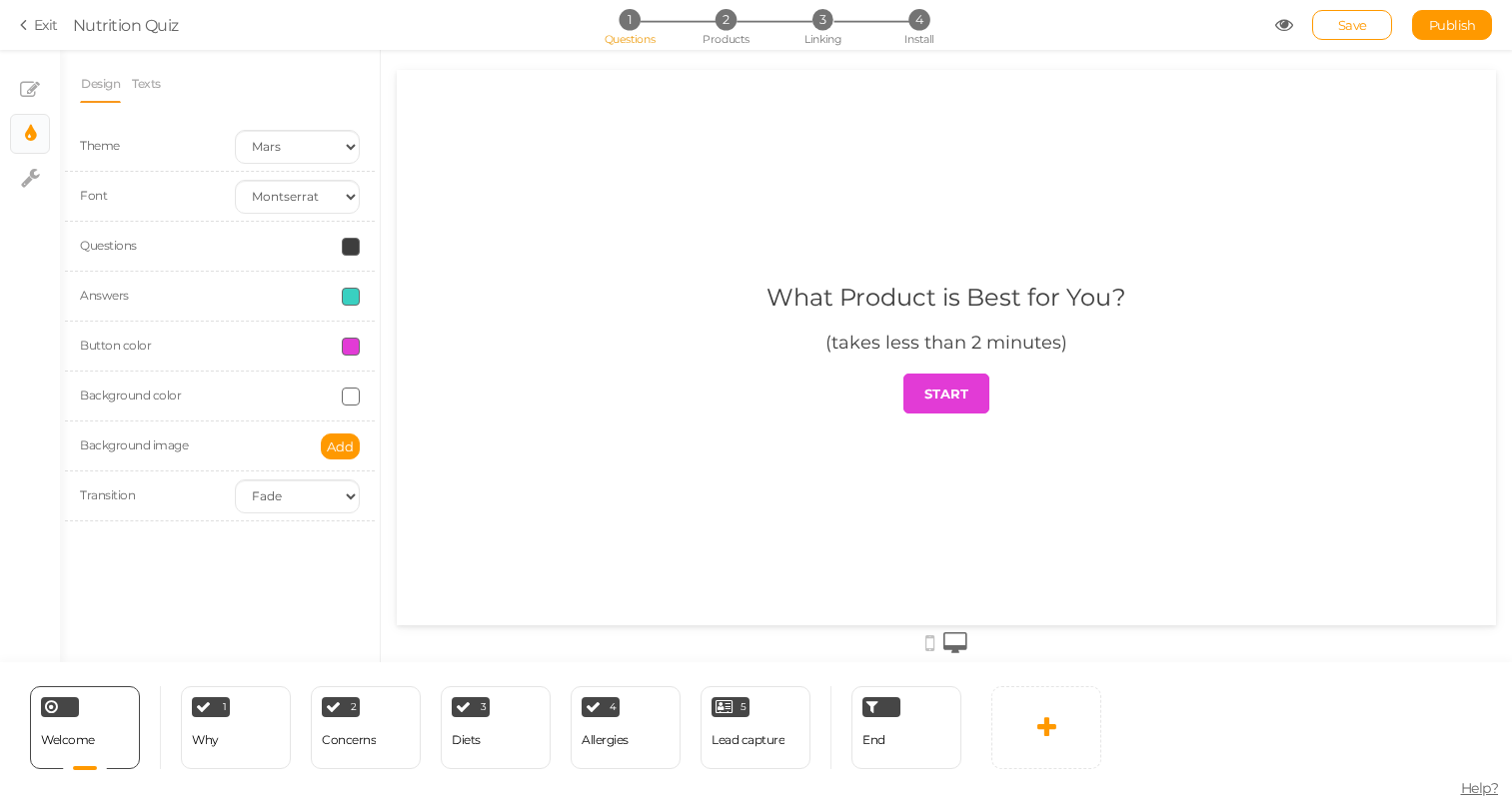 click at bounding box center (351, 297) 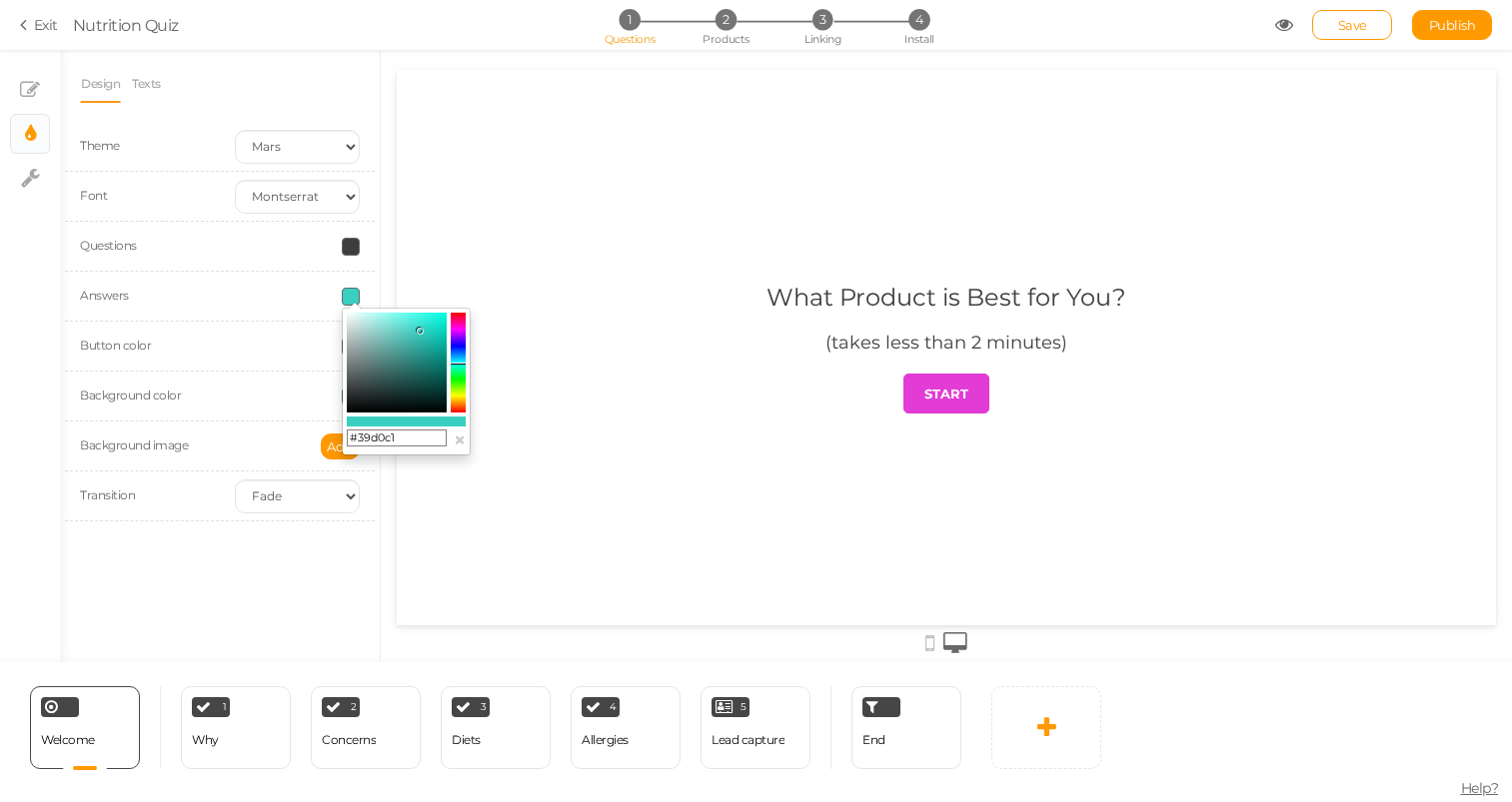 click at bounding box center [946, 348] 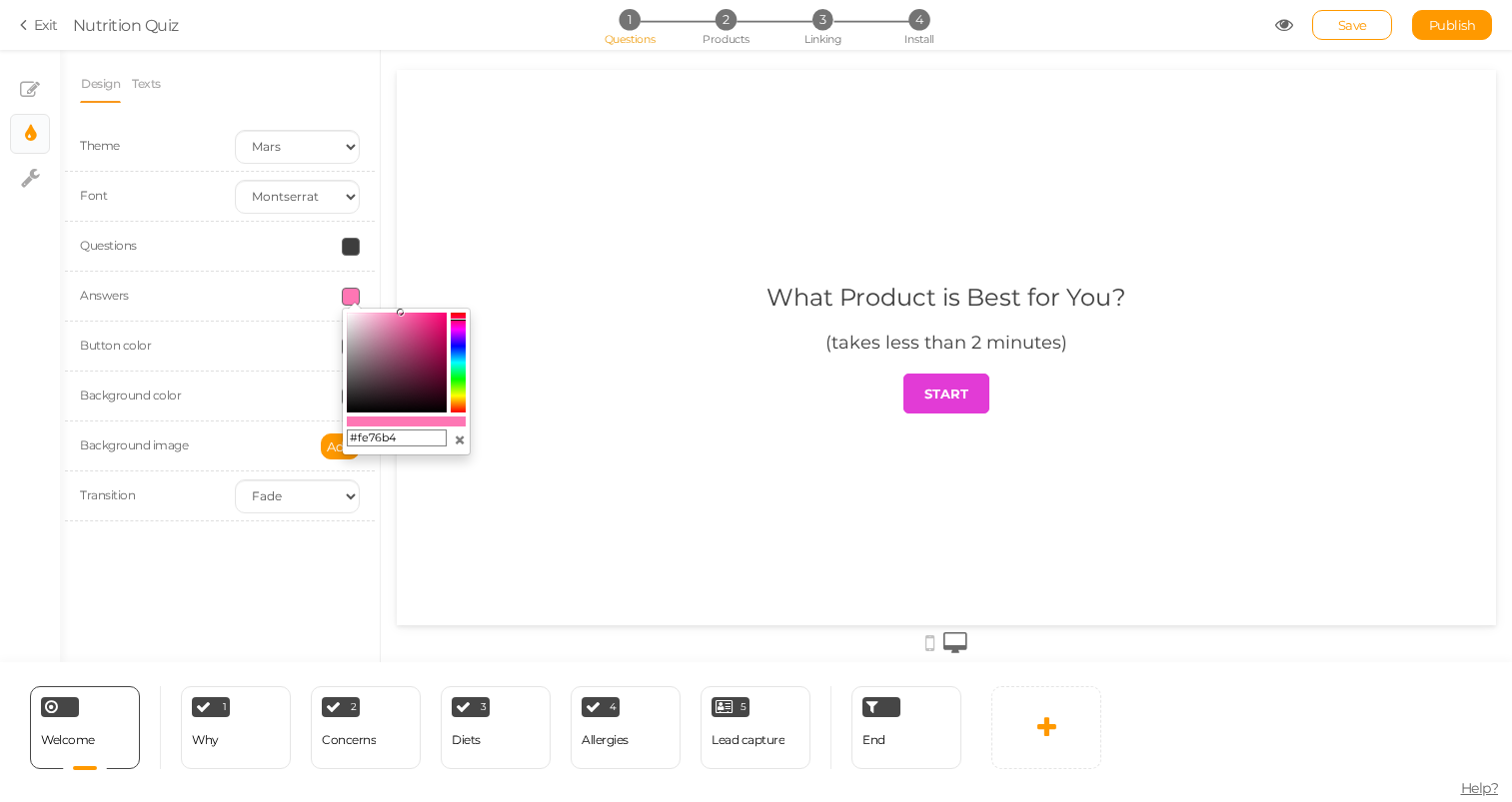 click on "×" at bounding box center [460, 439] 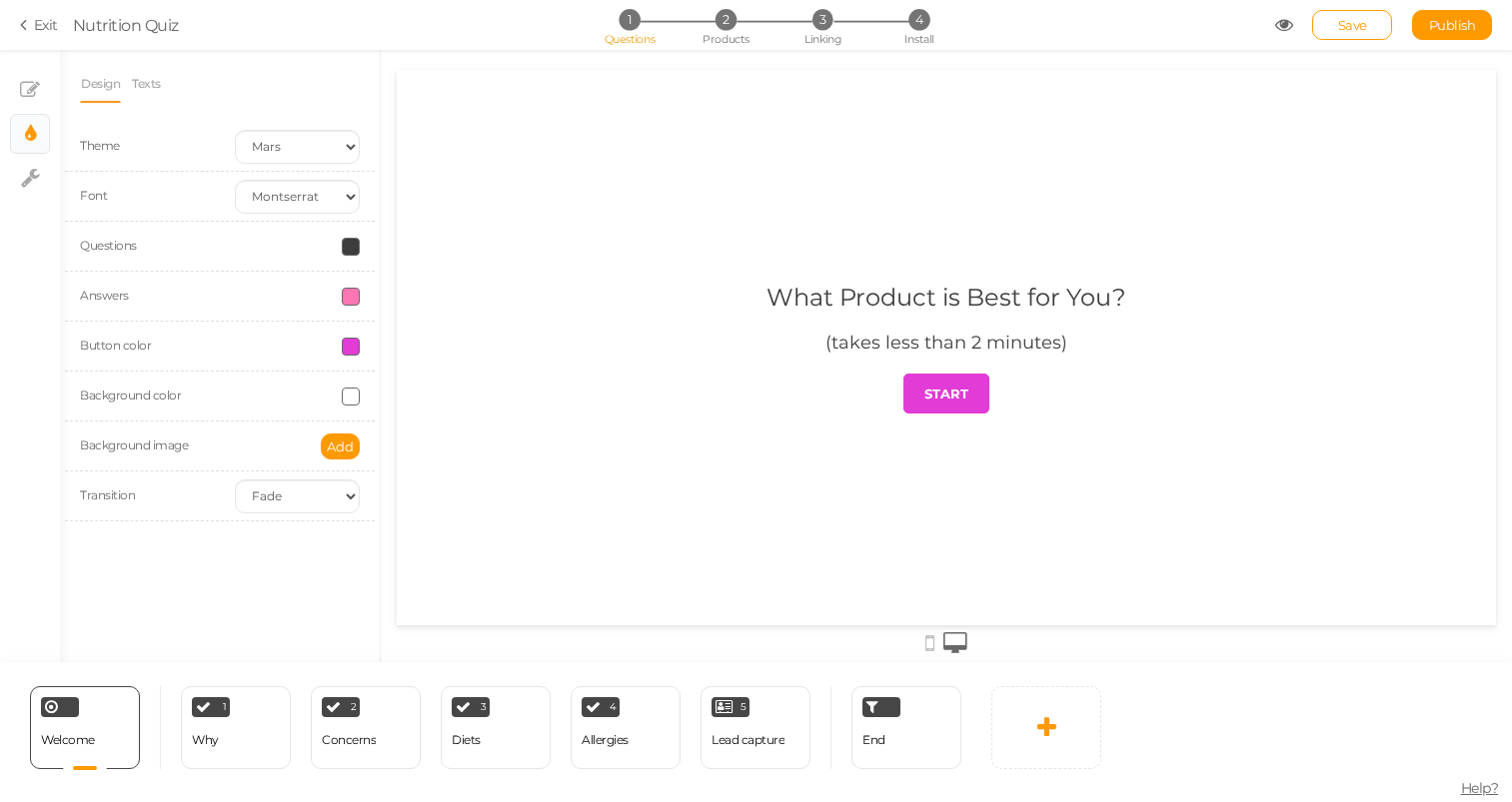 click at bounding box center [351, 347] 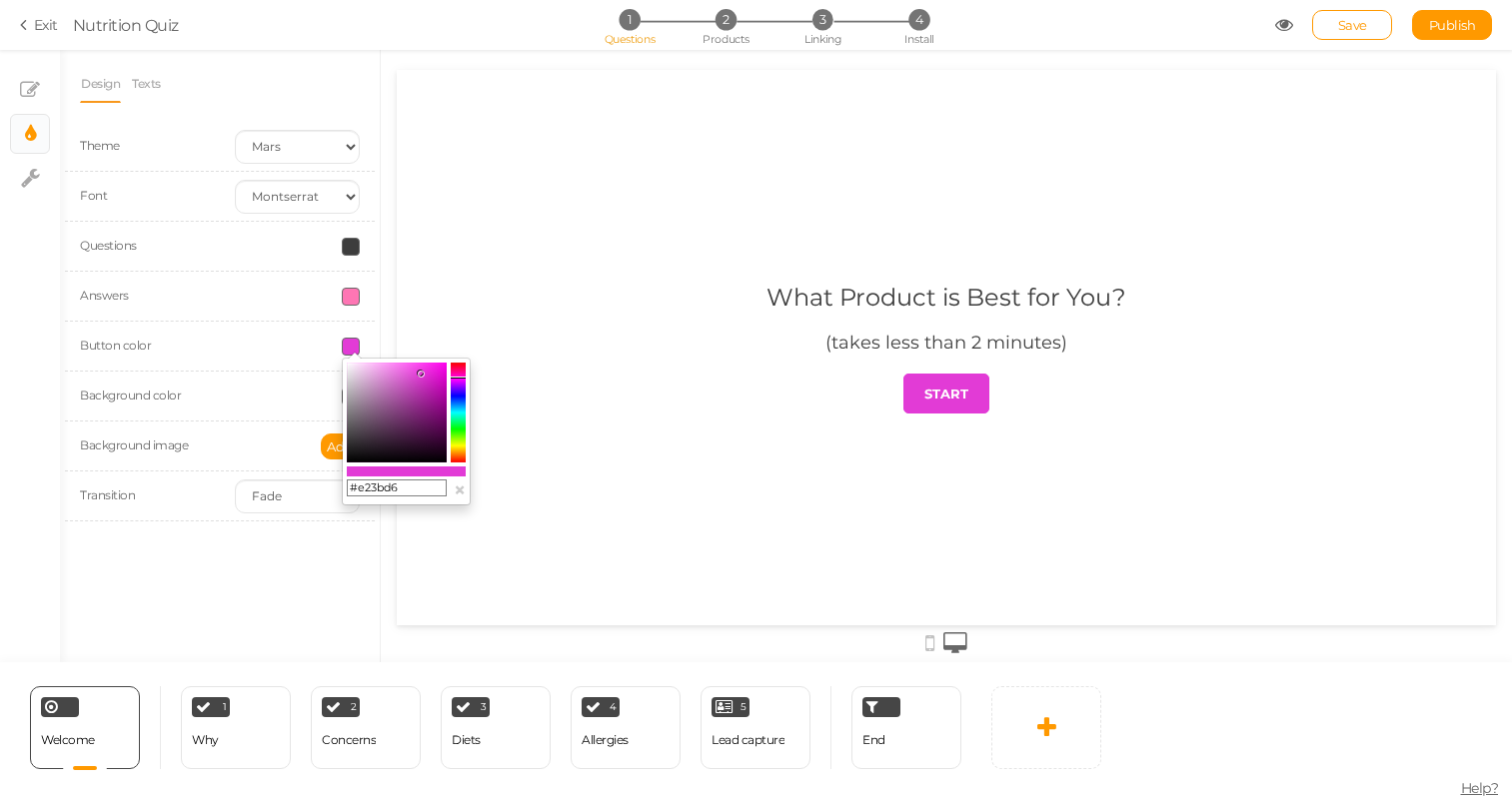 click on "#e23bd6" at bounding box center (397, 488) 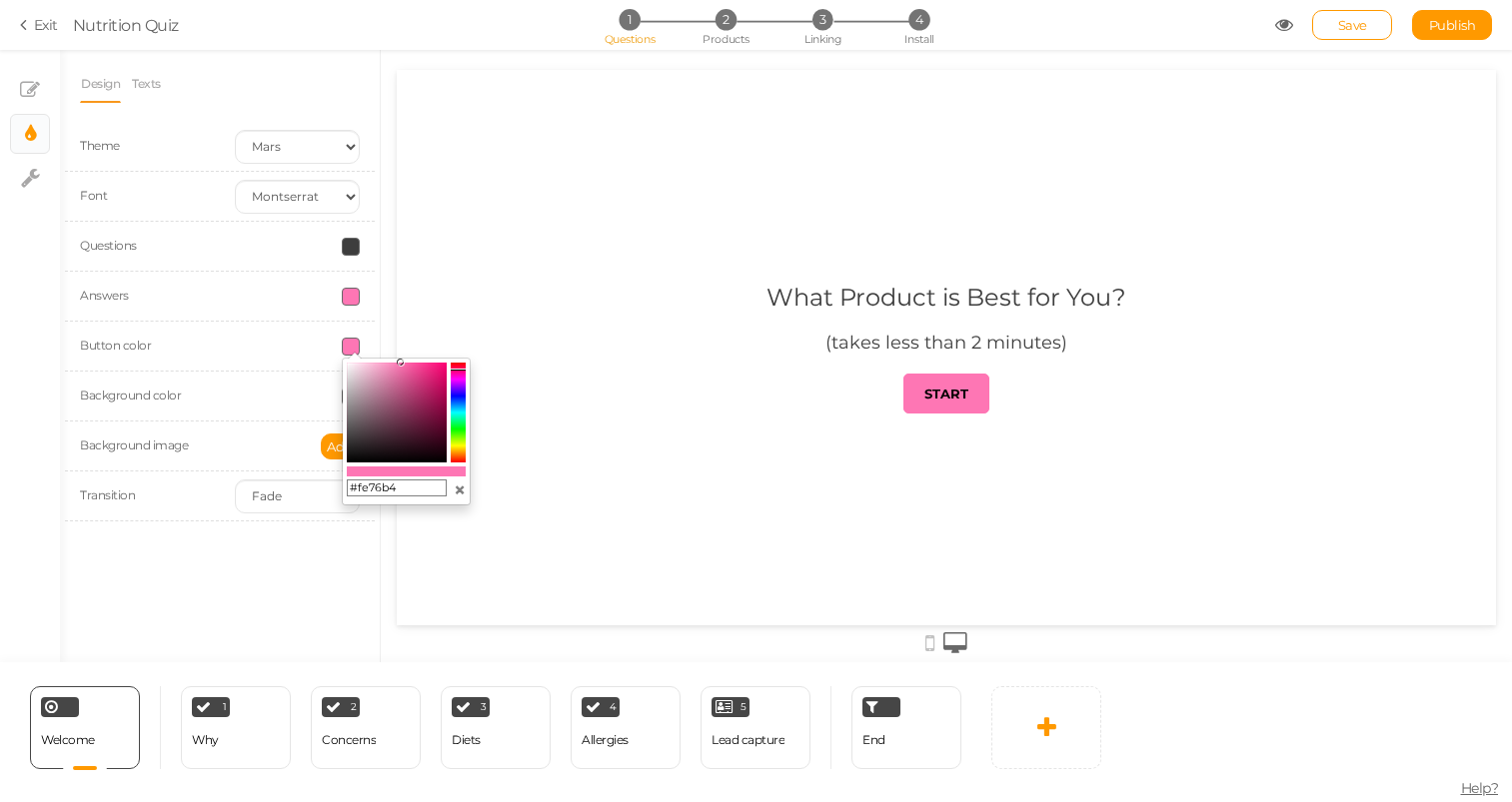 click on "×" at bounding box center (460, 489) 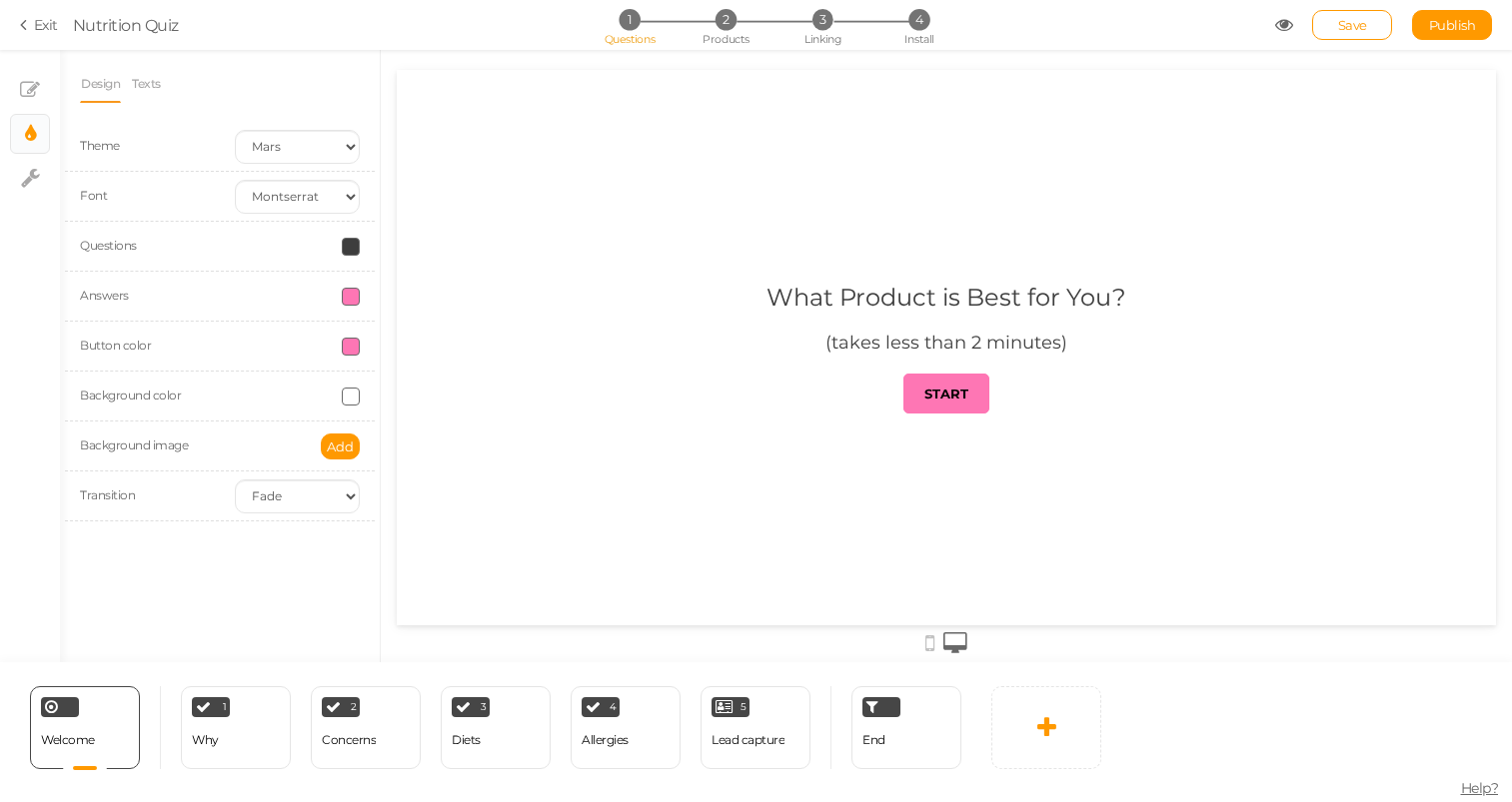 click at bounding box center (351, 397) 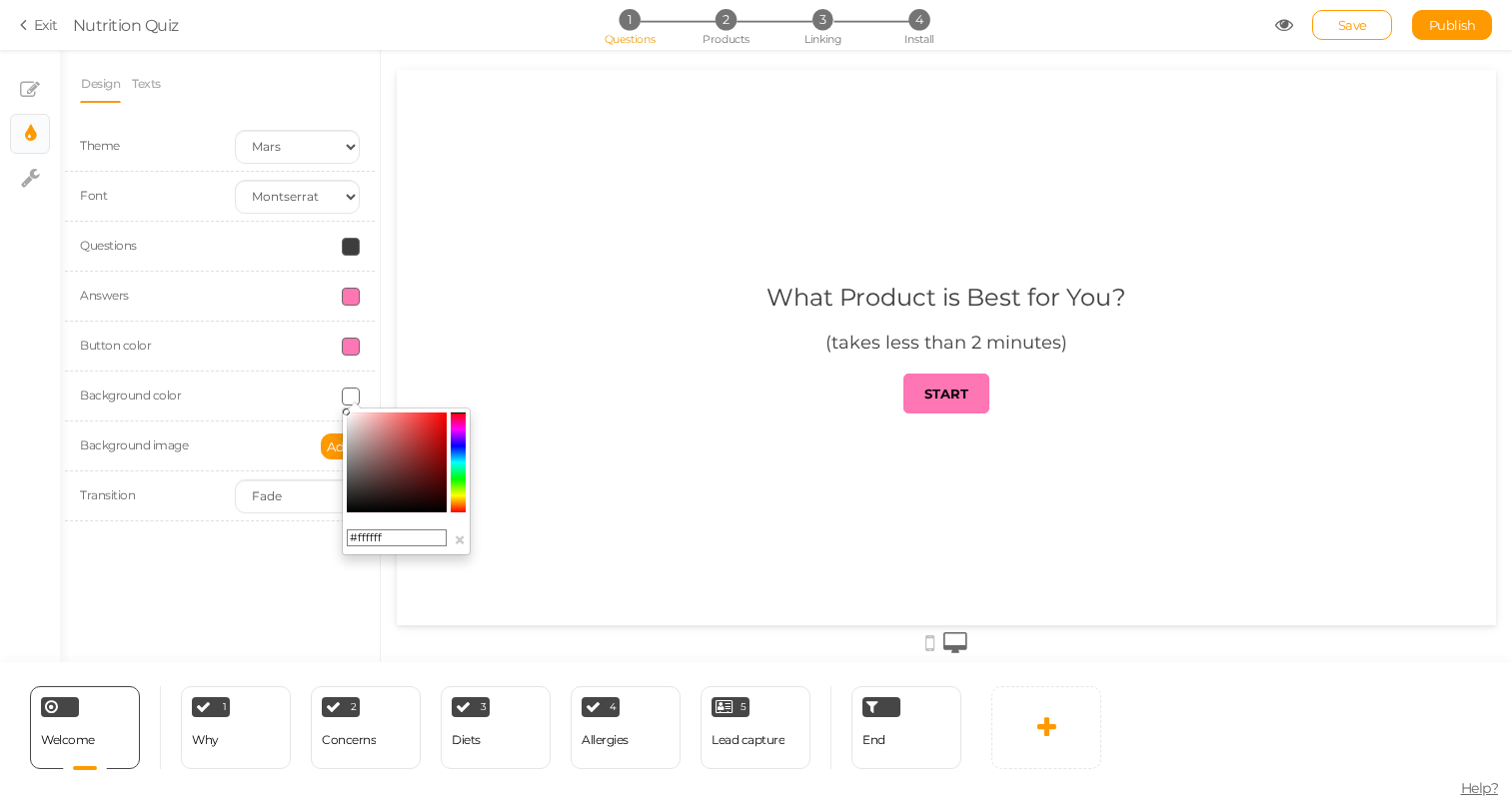 click on "#ffffff" at bounding box center [397, 538] 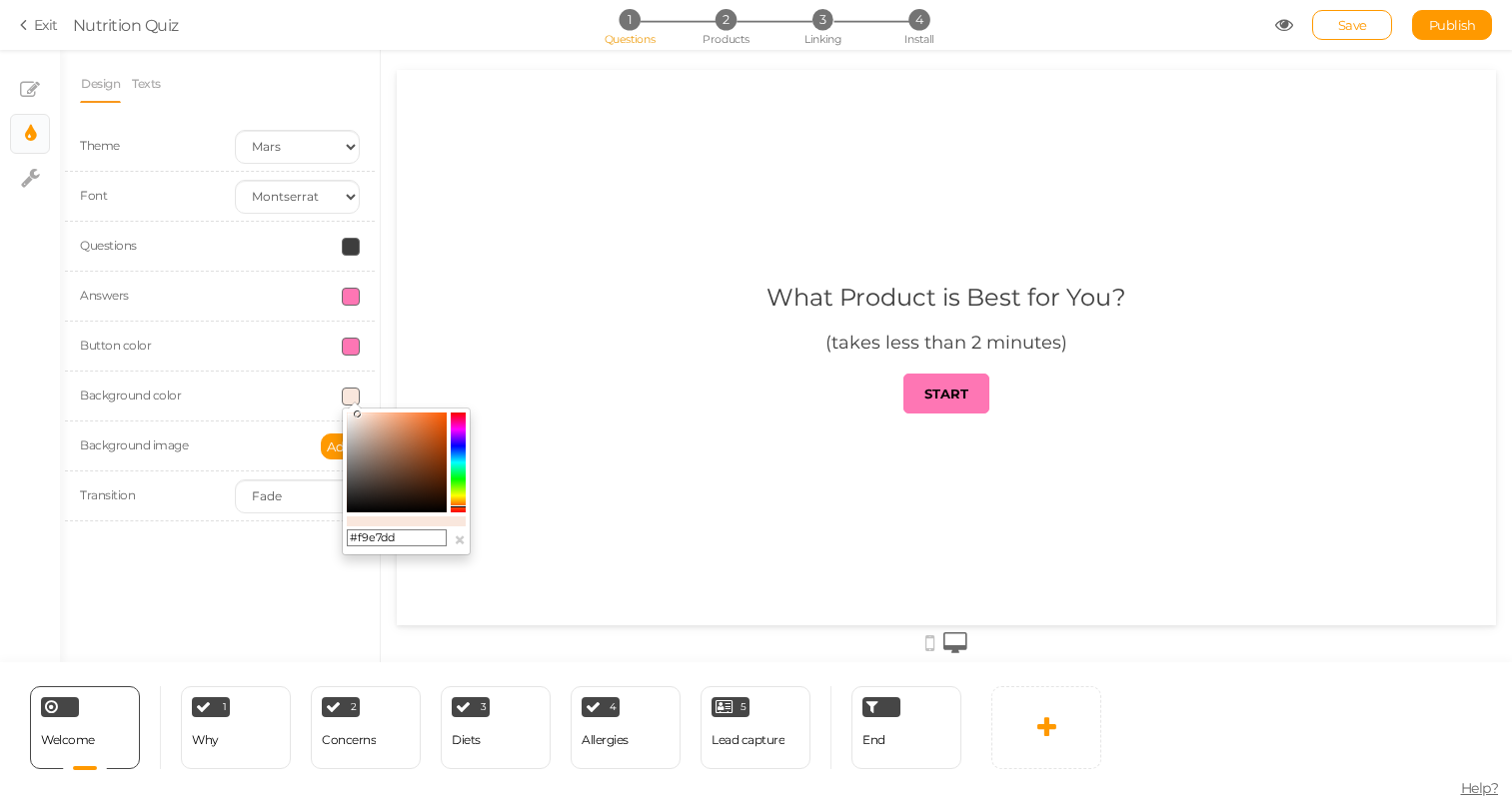 type on "#f9e7dd" 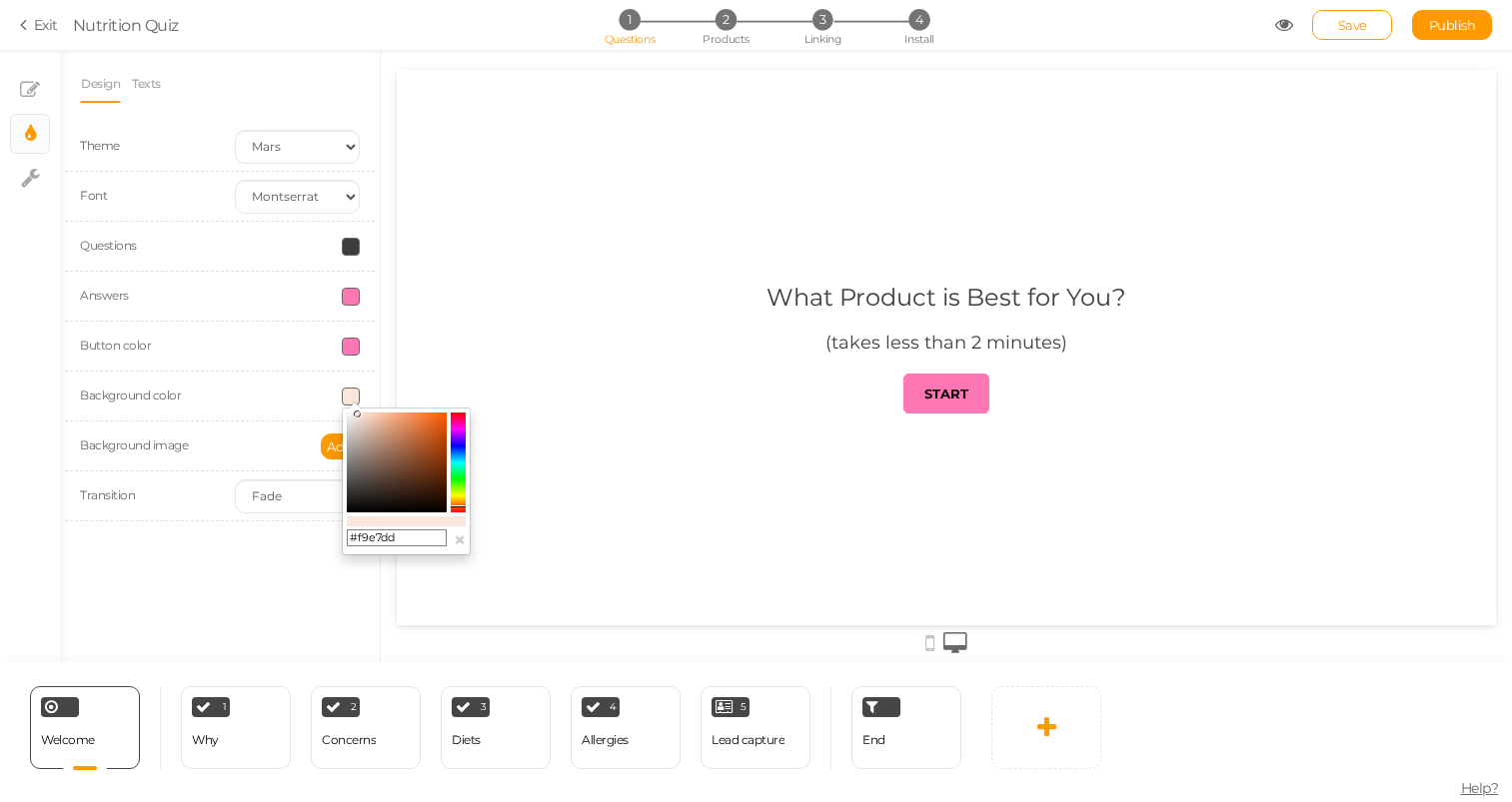 click at bounding box center (946, 348) 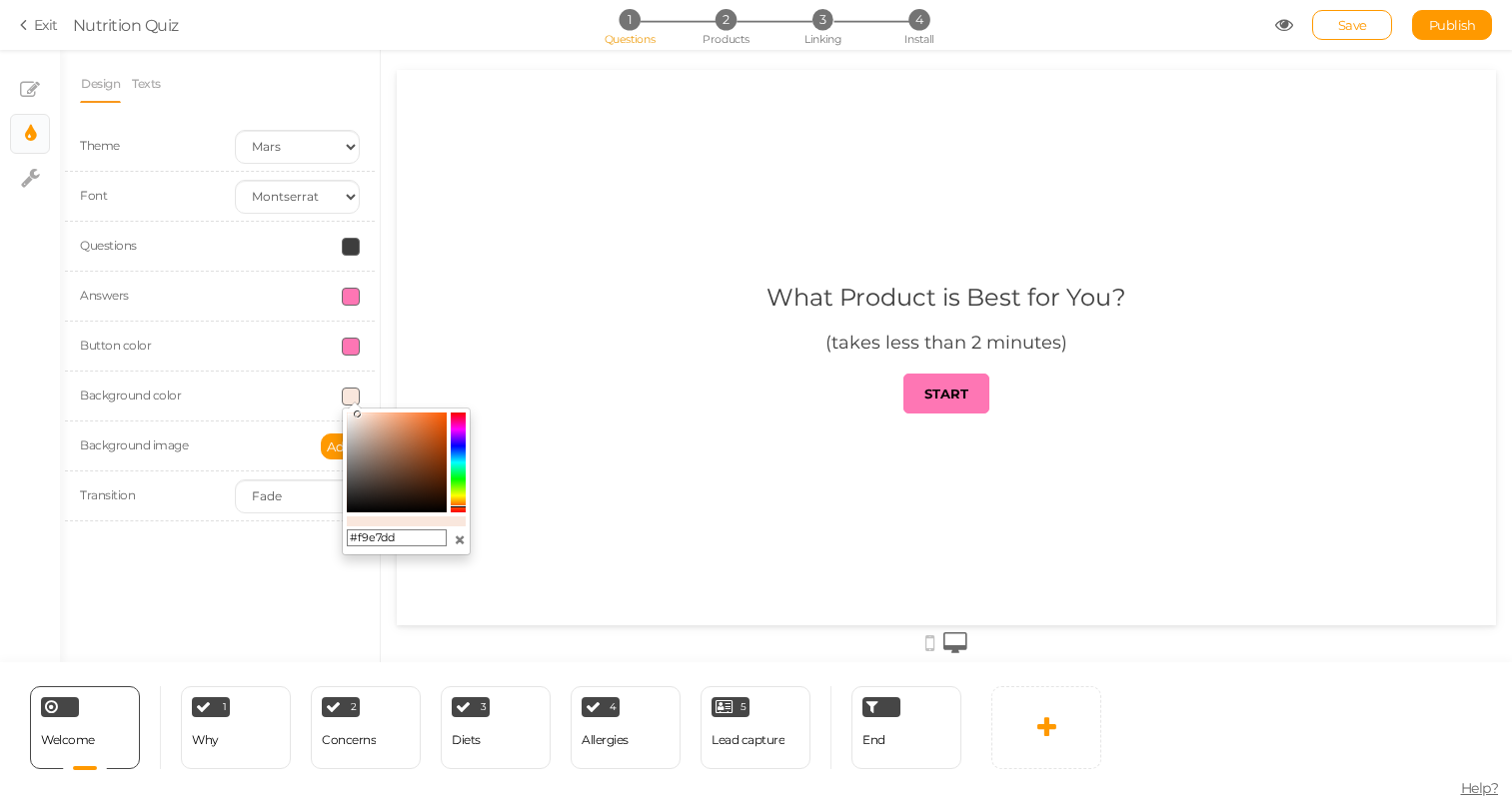 click on "×" at bounding box center [460, 539] 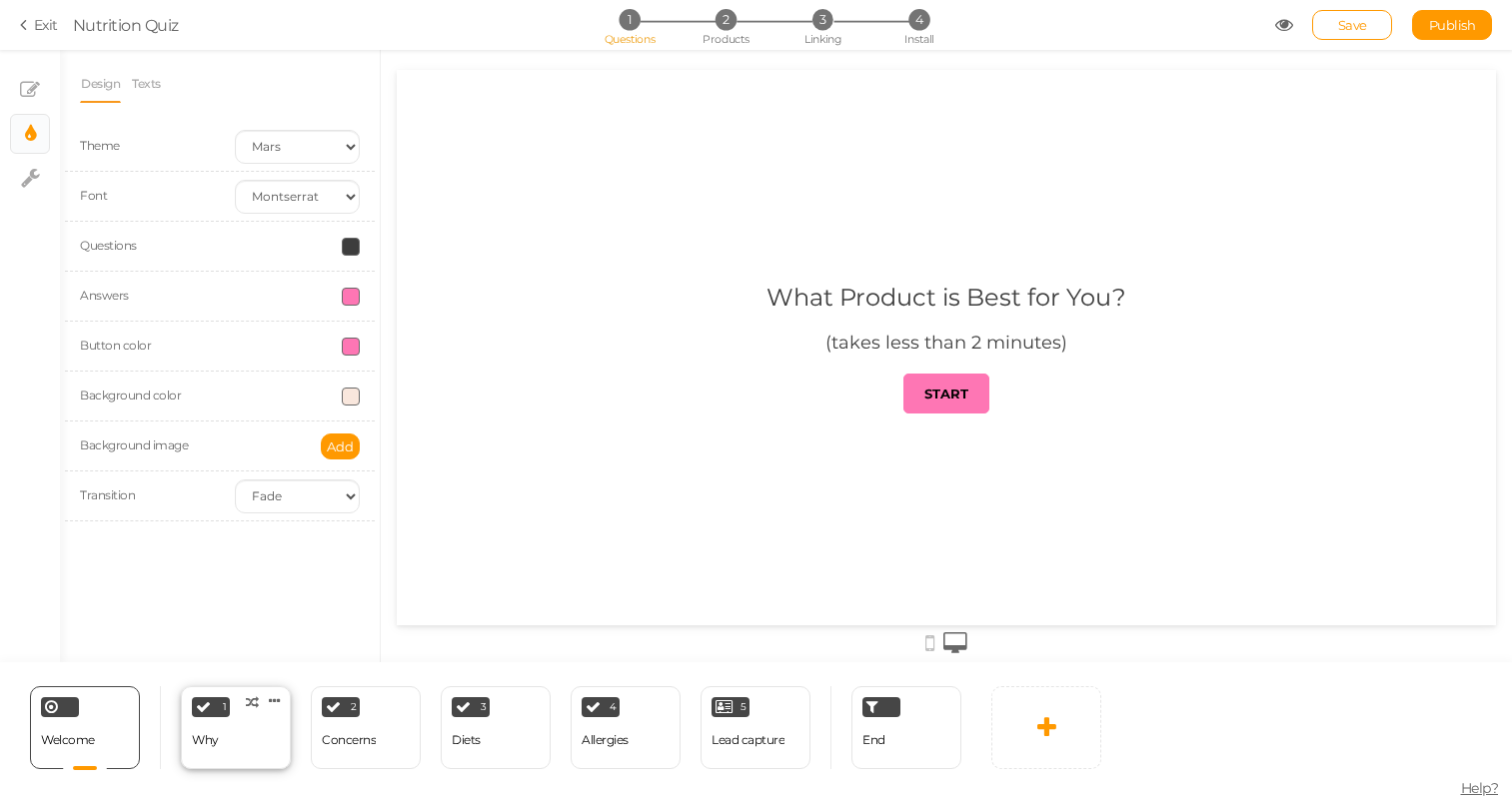 click on "1         Why         × Define the conditions to show this slide.                     Clone             Change type             Delete" at bounding box center (236, 727) 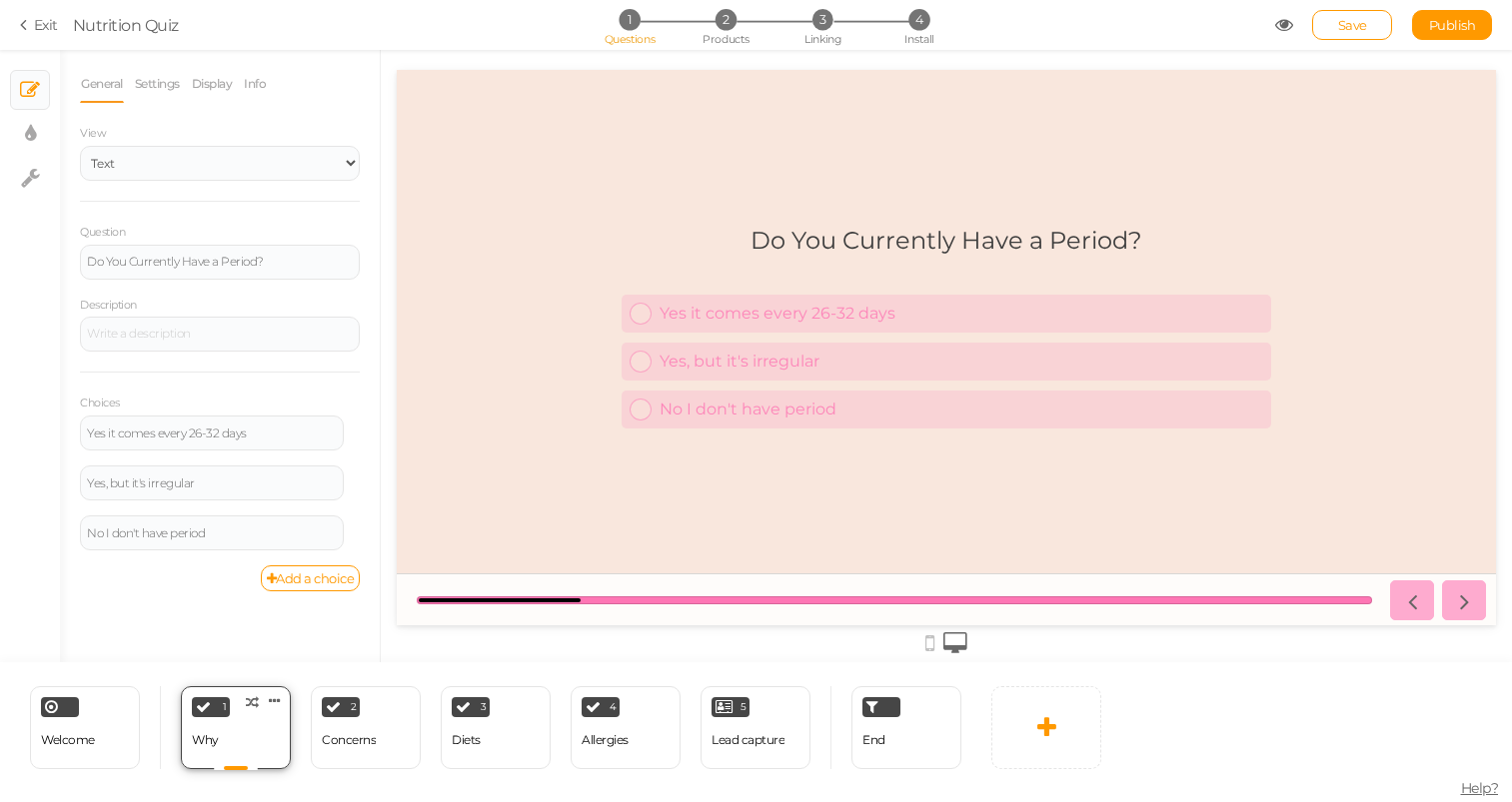 scroll, scrollTop: 0, scrollLeft: 0, axis: both 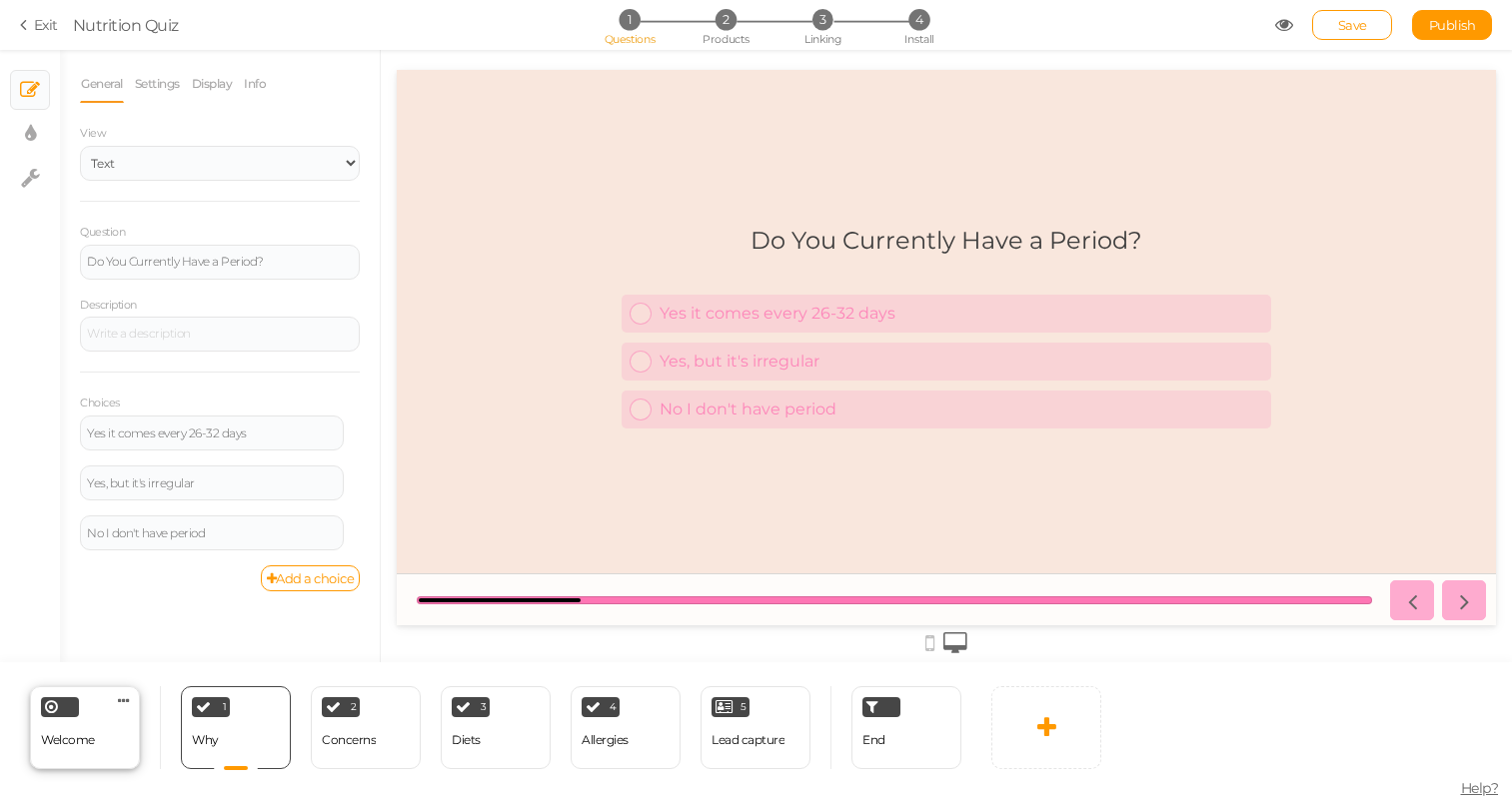 click on "Welcome                       Delete" at bounding box center (85, 727) 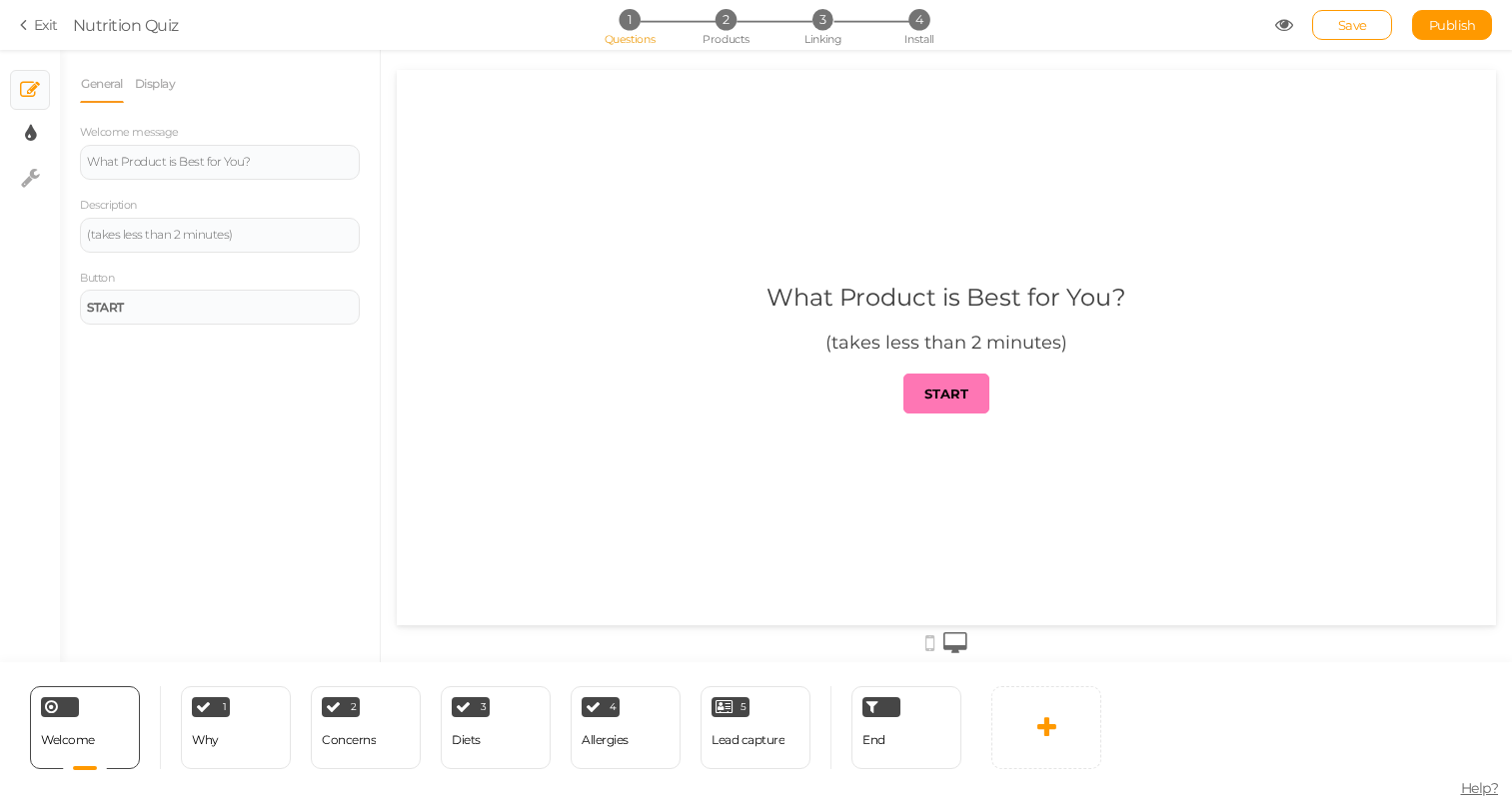 click on "× Display settings" at bounding box center [30, 134] 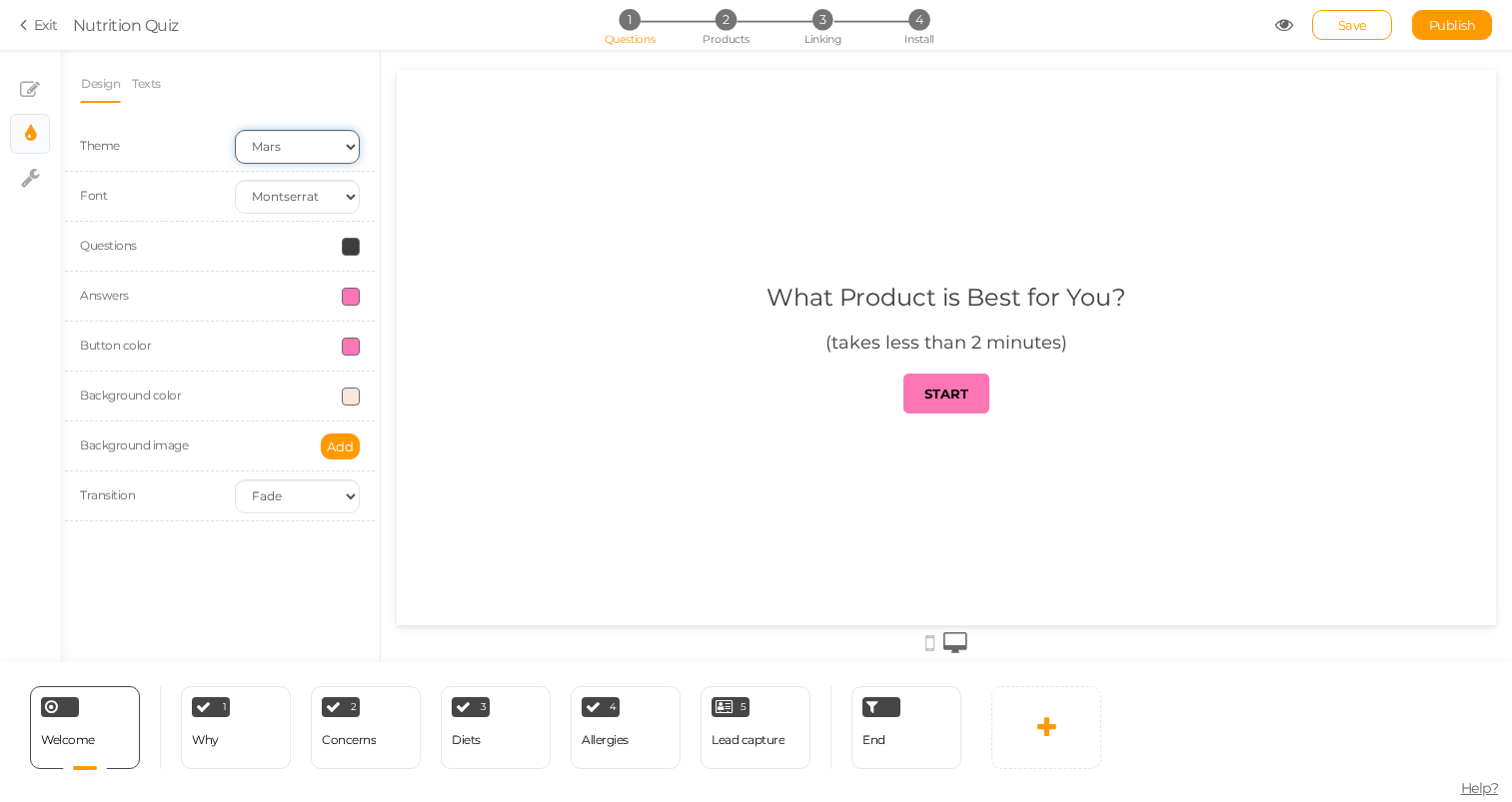 select on "1" 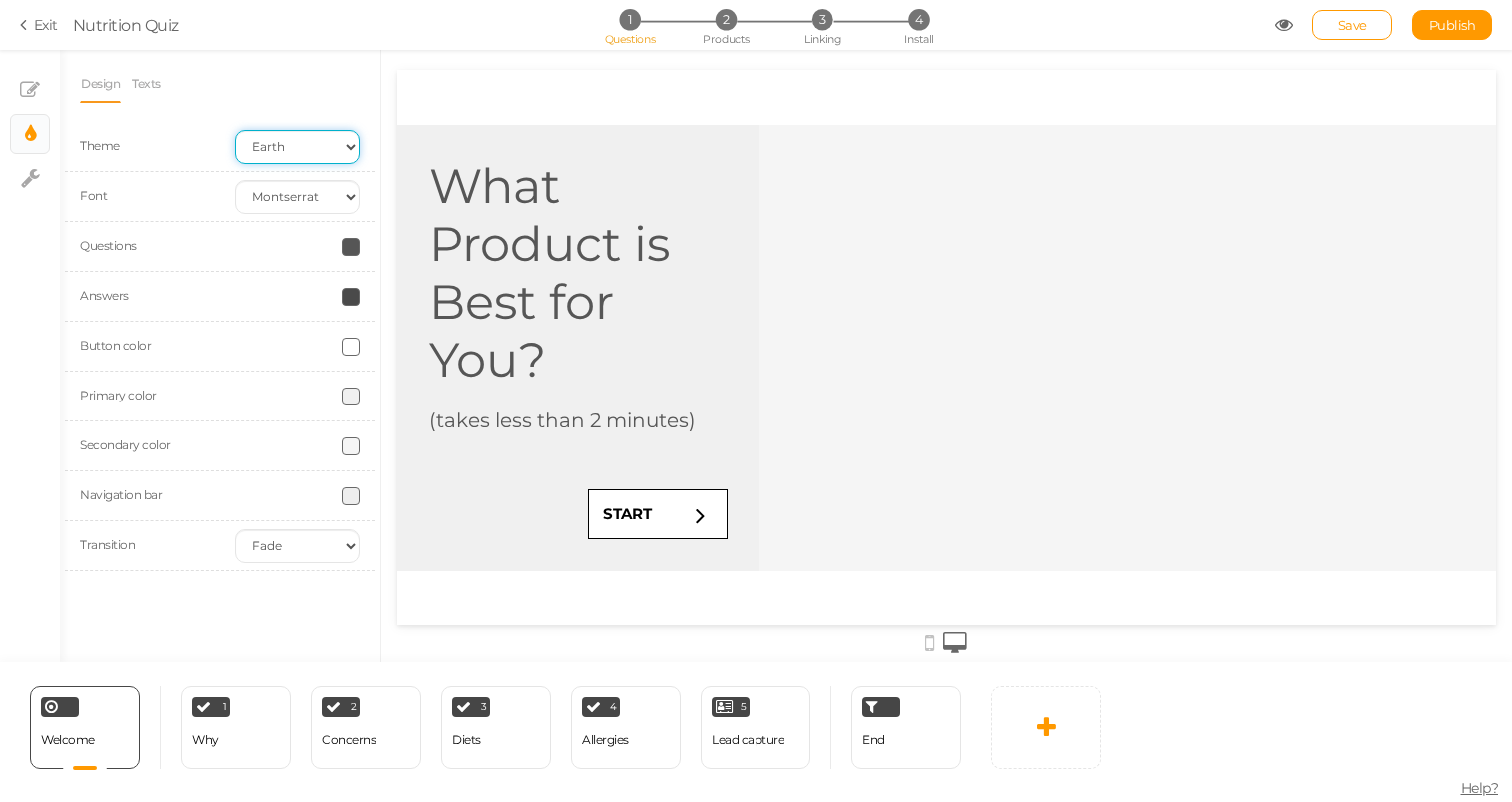 scroll, scrollTop: 0, scrollLeft: 0, axis: both 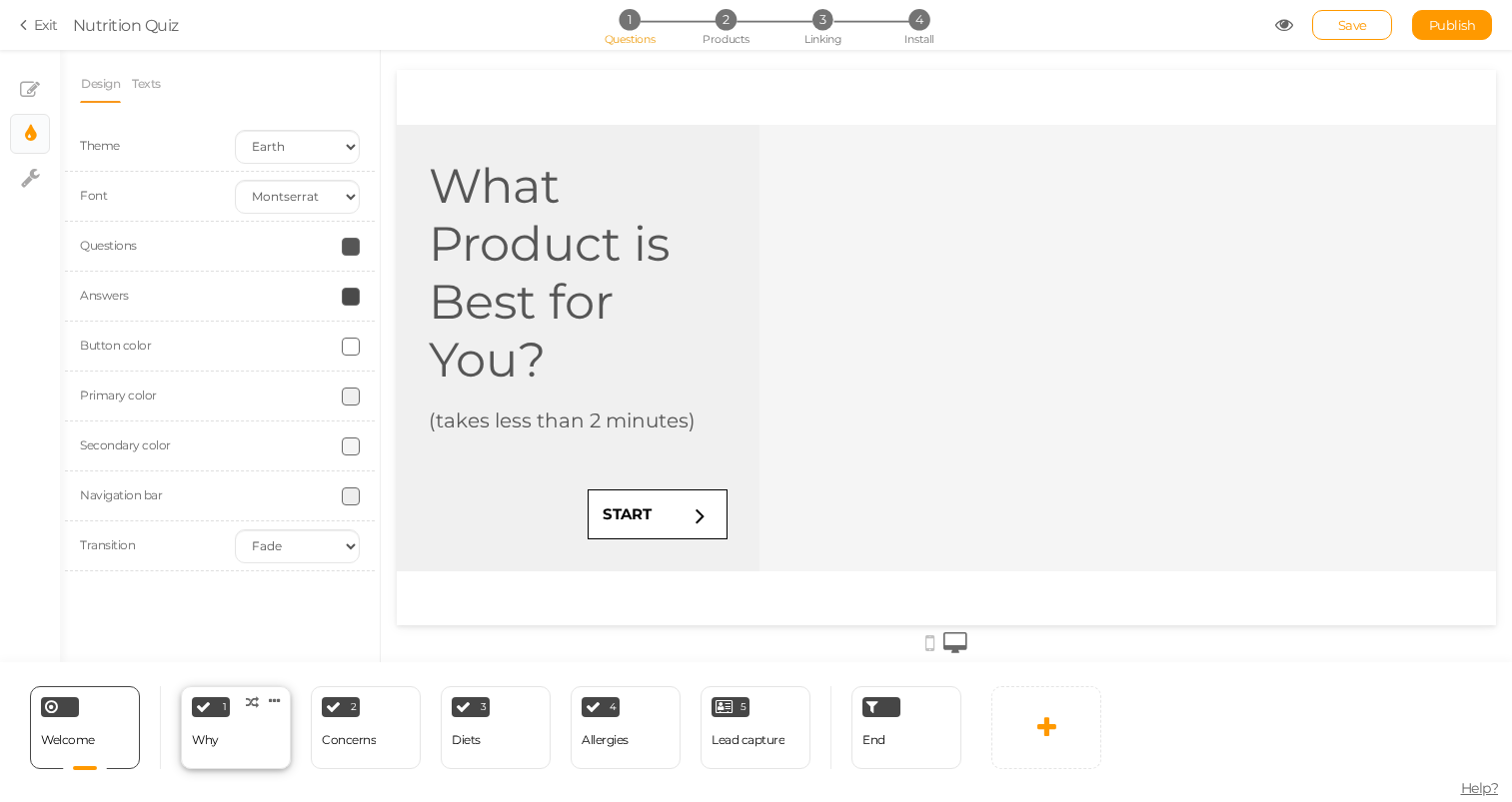 click on "1         Why         × Define the conditions to show this slide.                     Clone             Change type             Delete" at bounding box center (236, 727) 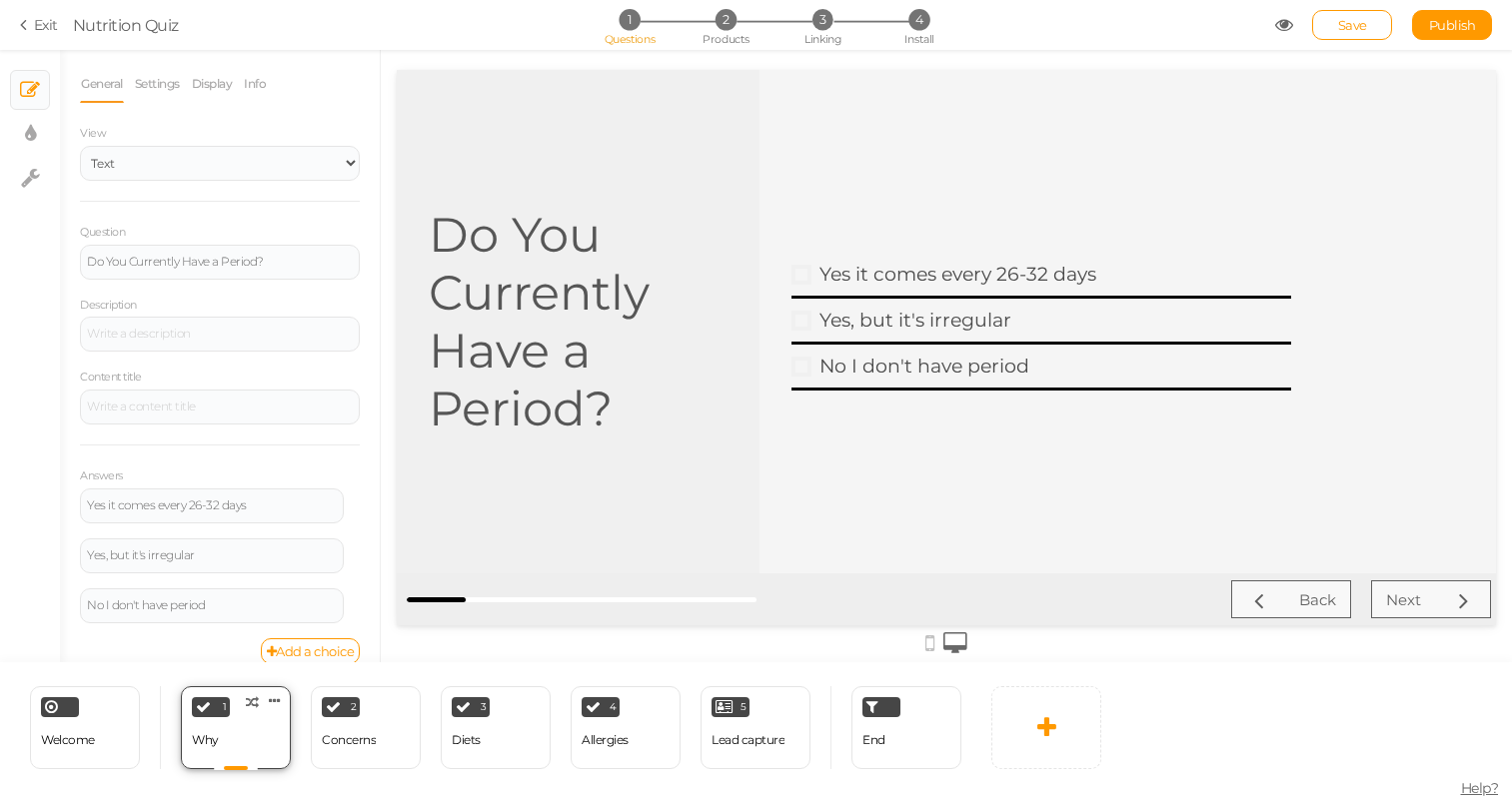 scroll, scrollTop: 0, scrollLeft: 0, axis: both 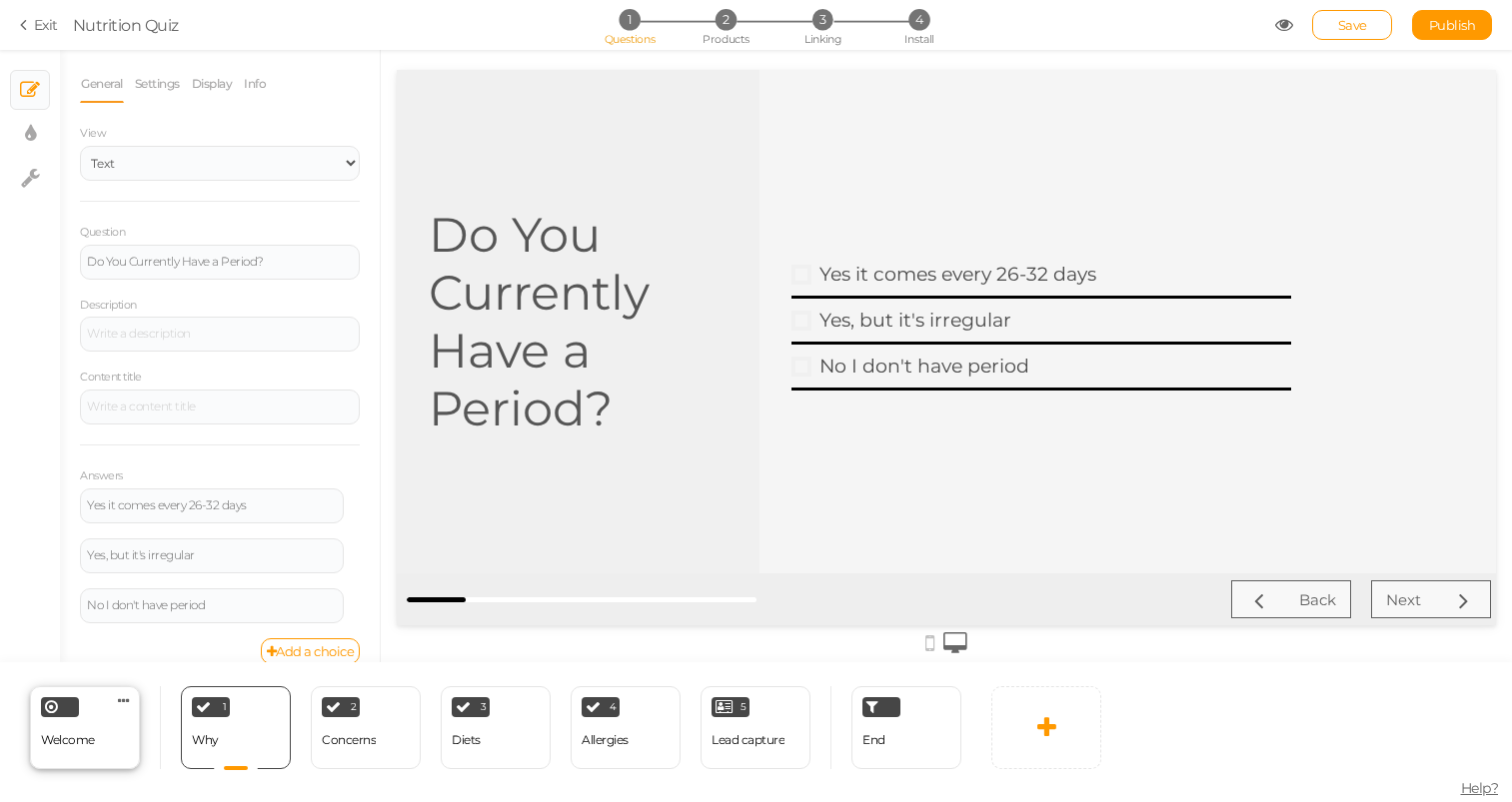 click on "Welcome                       Delete" at bounding box center [85, 727] 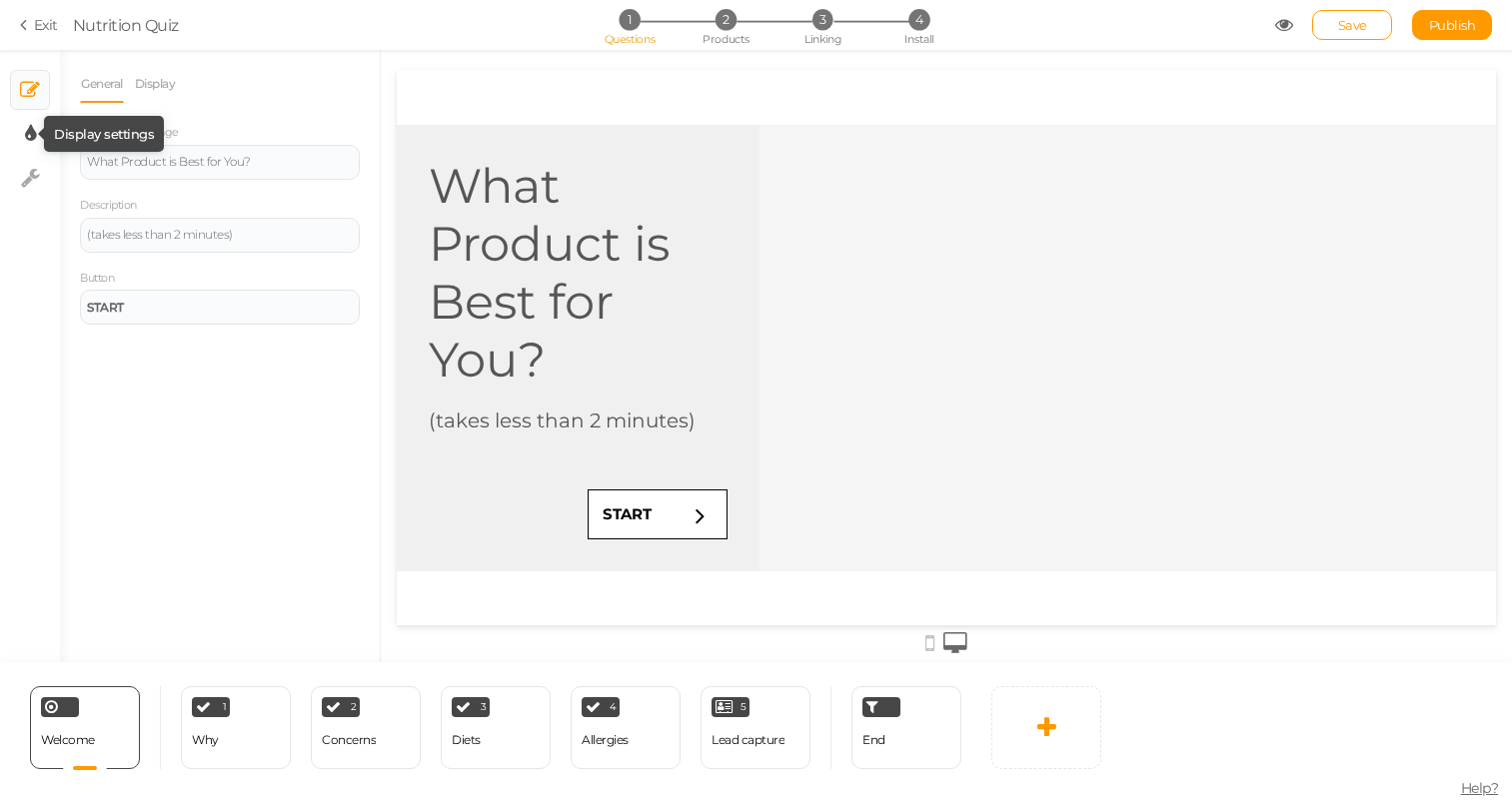 click at bounding box center [30, 134] 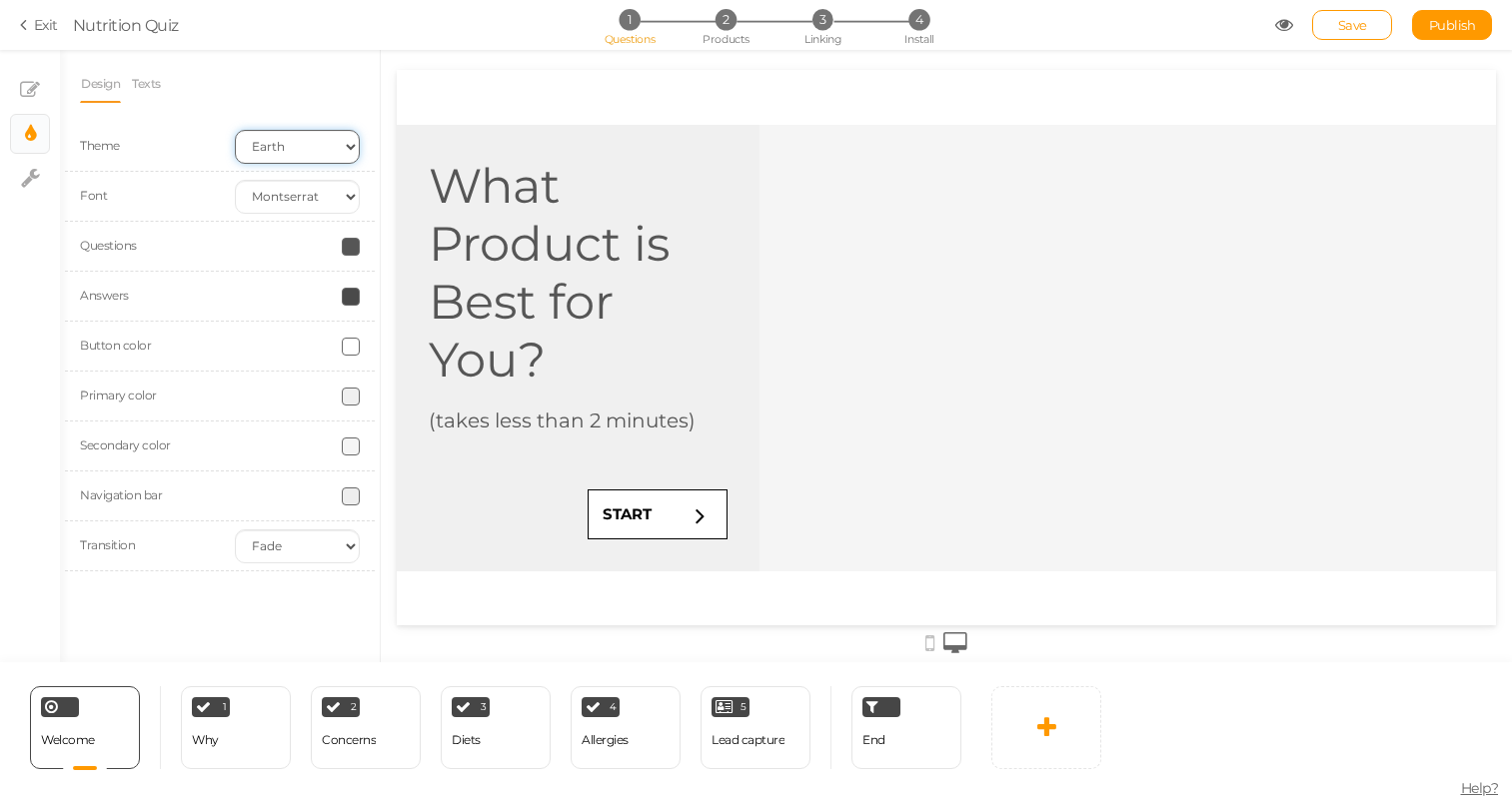 select on "2" 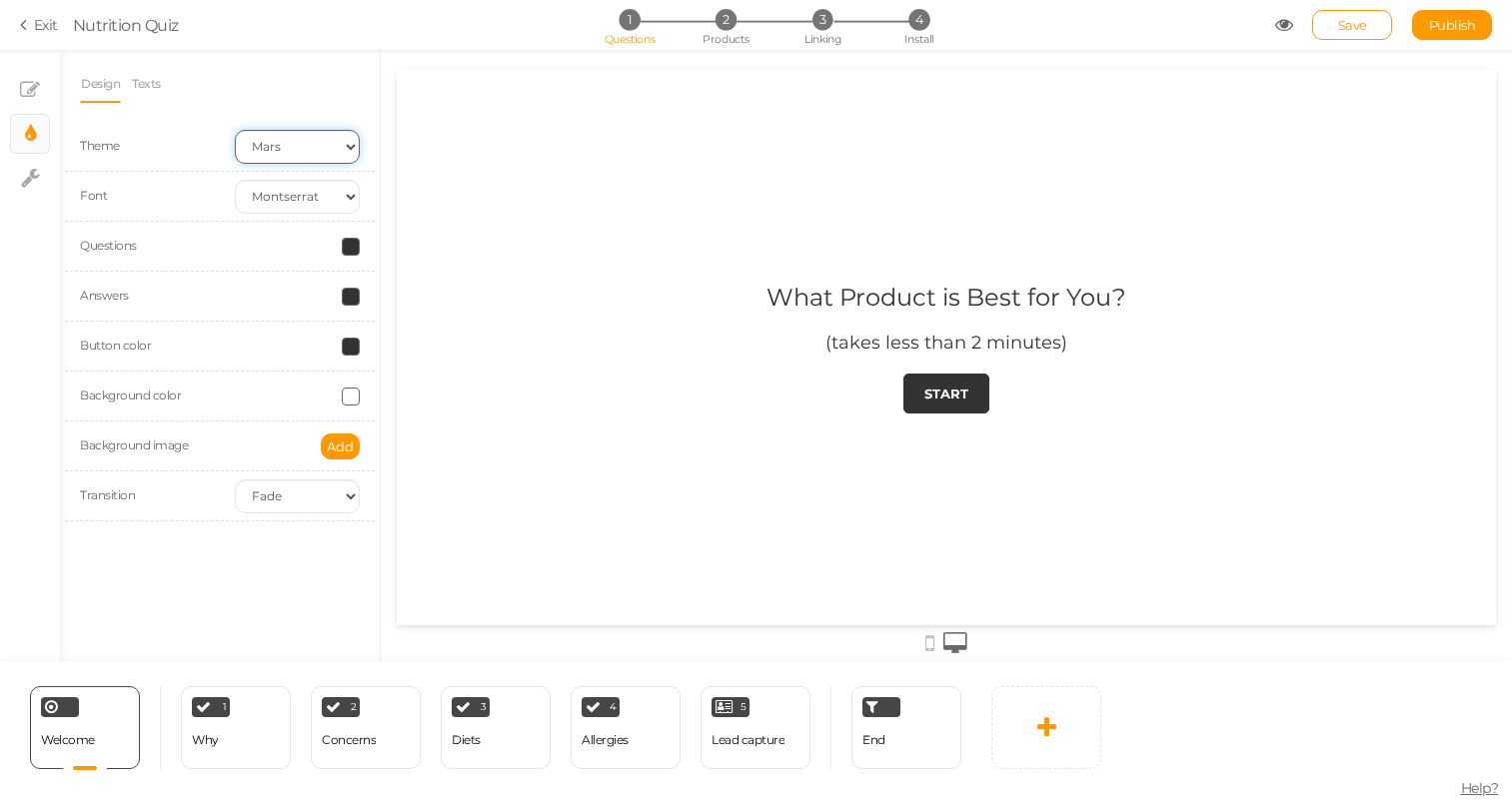 scroll, scrollTop: 0, scrollLeft: 0, axis: both 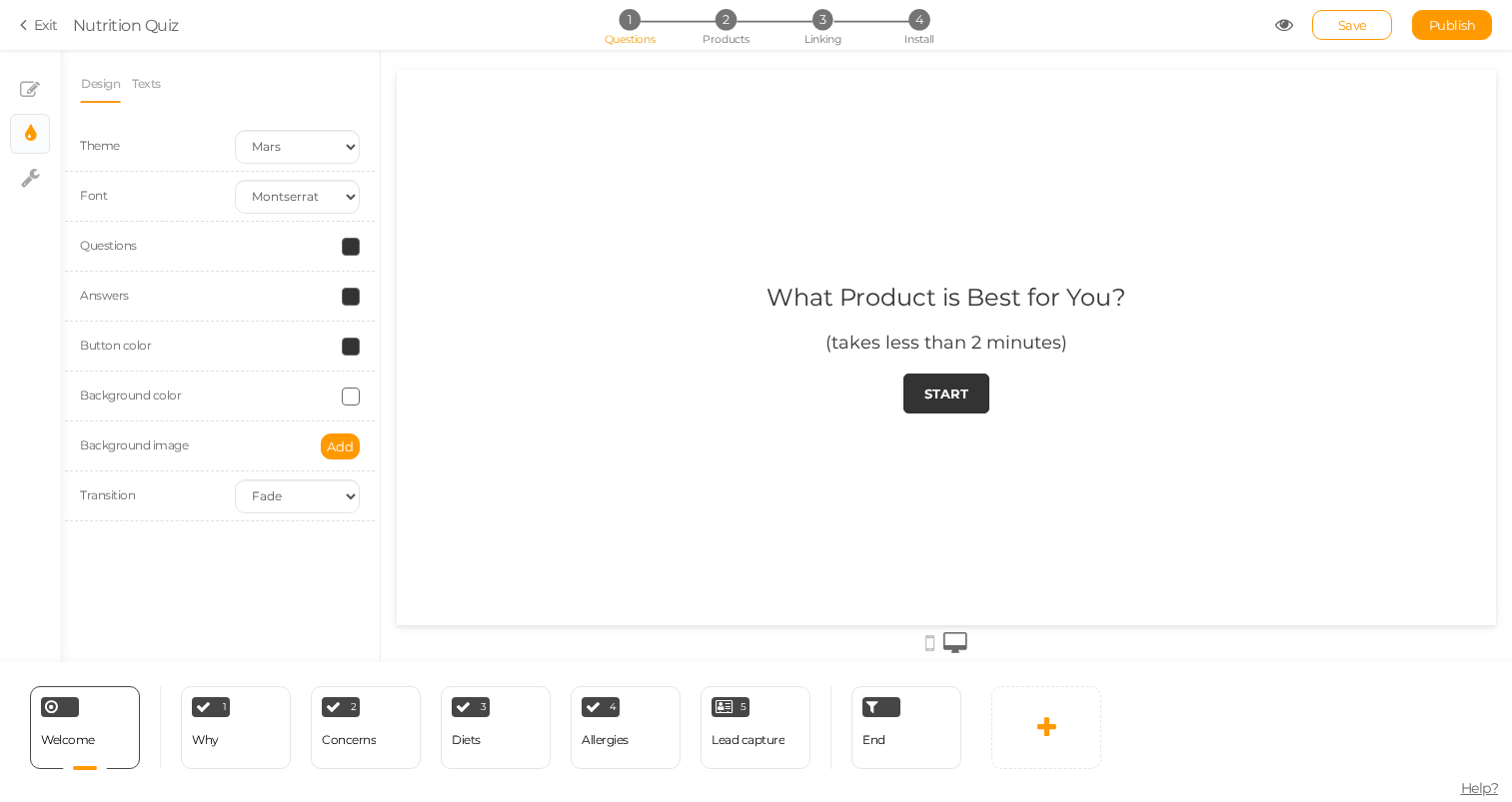 click at bounding box center (946, 348) 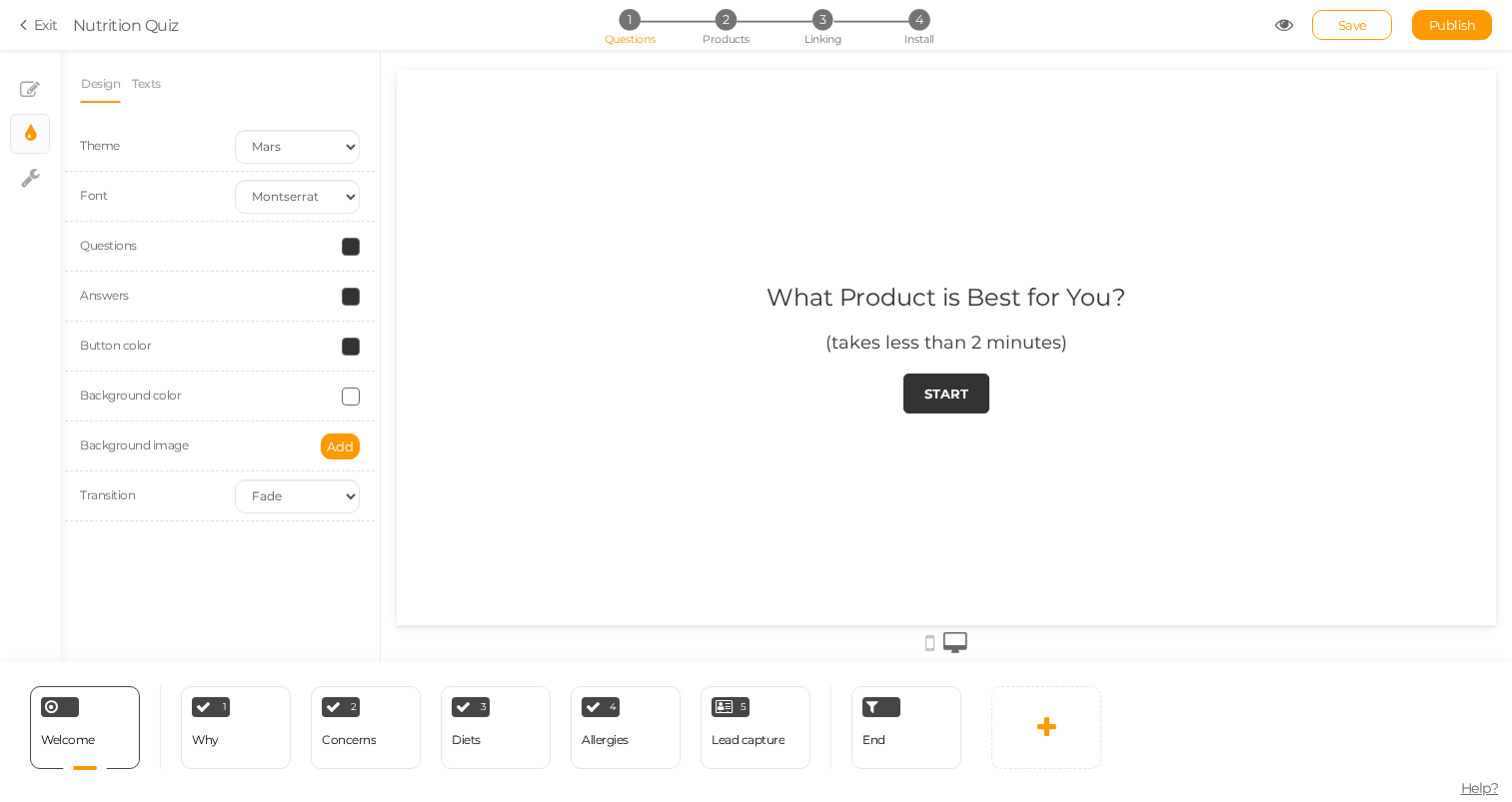 click at bounding box center [351, 397] 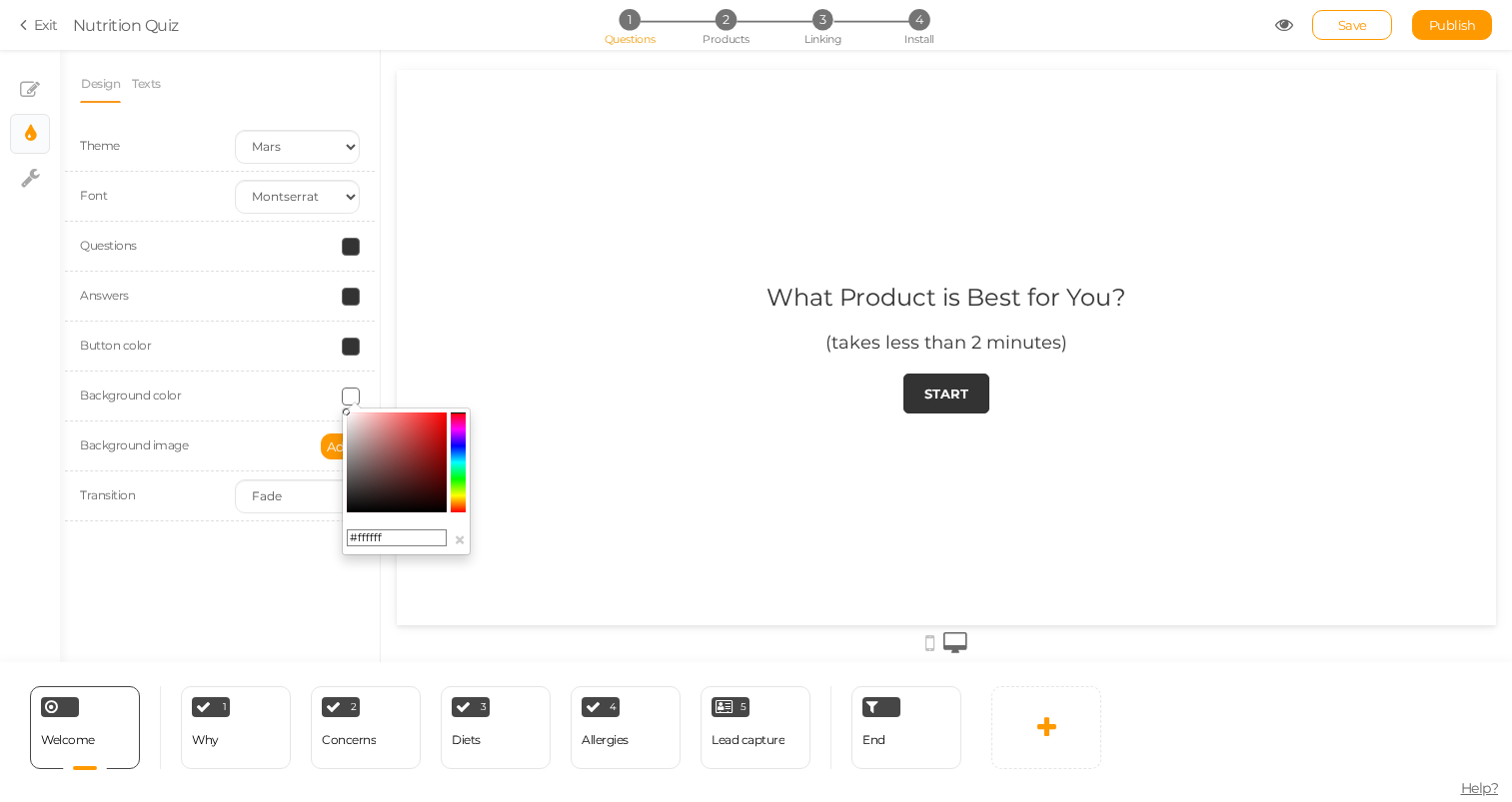 click on "#ffffff" at bounding box center [397, 538] 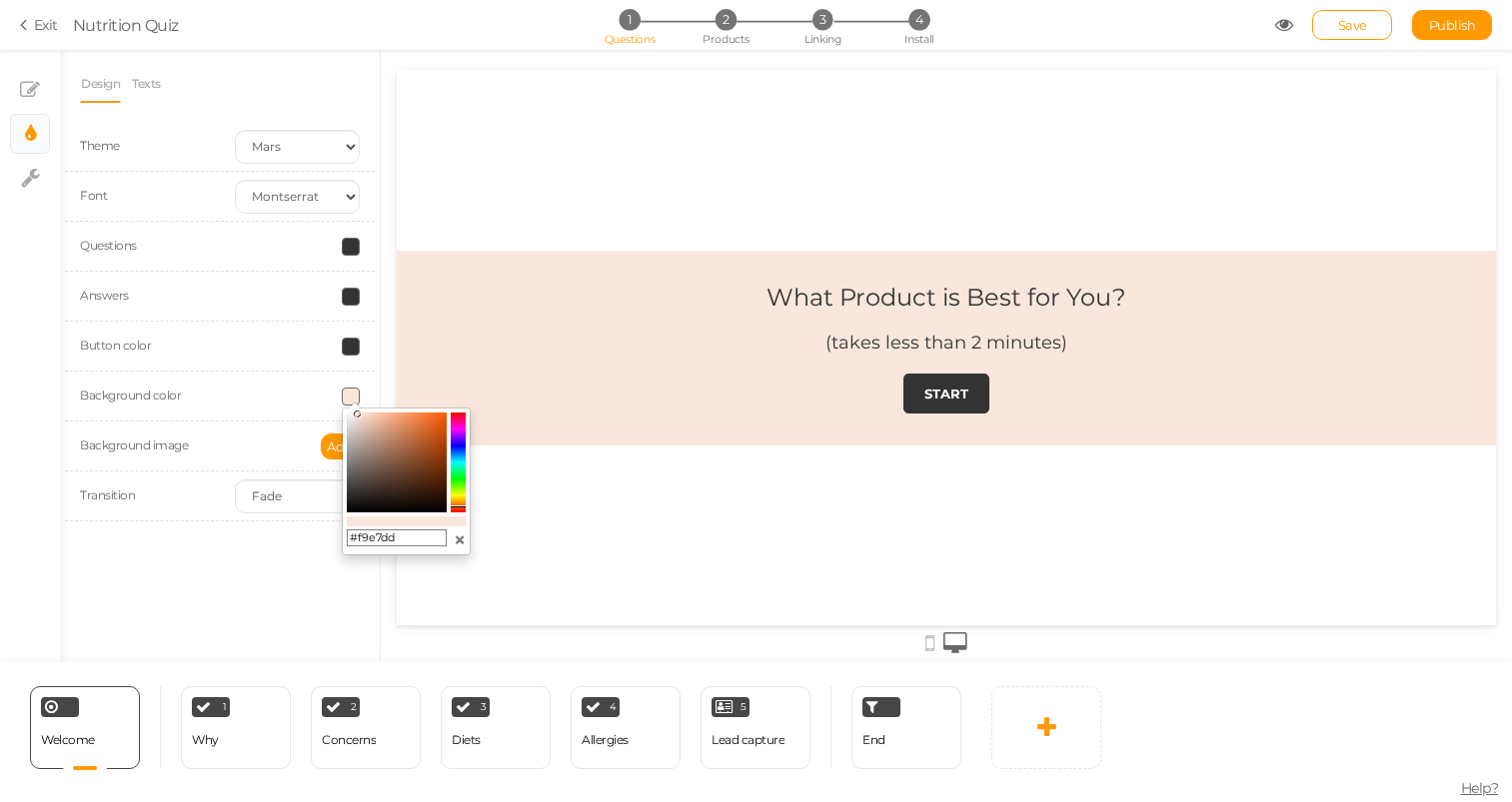 click on "×" at bounding box center [460, 539] 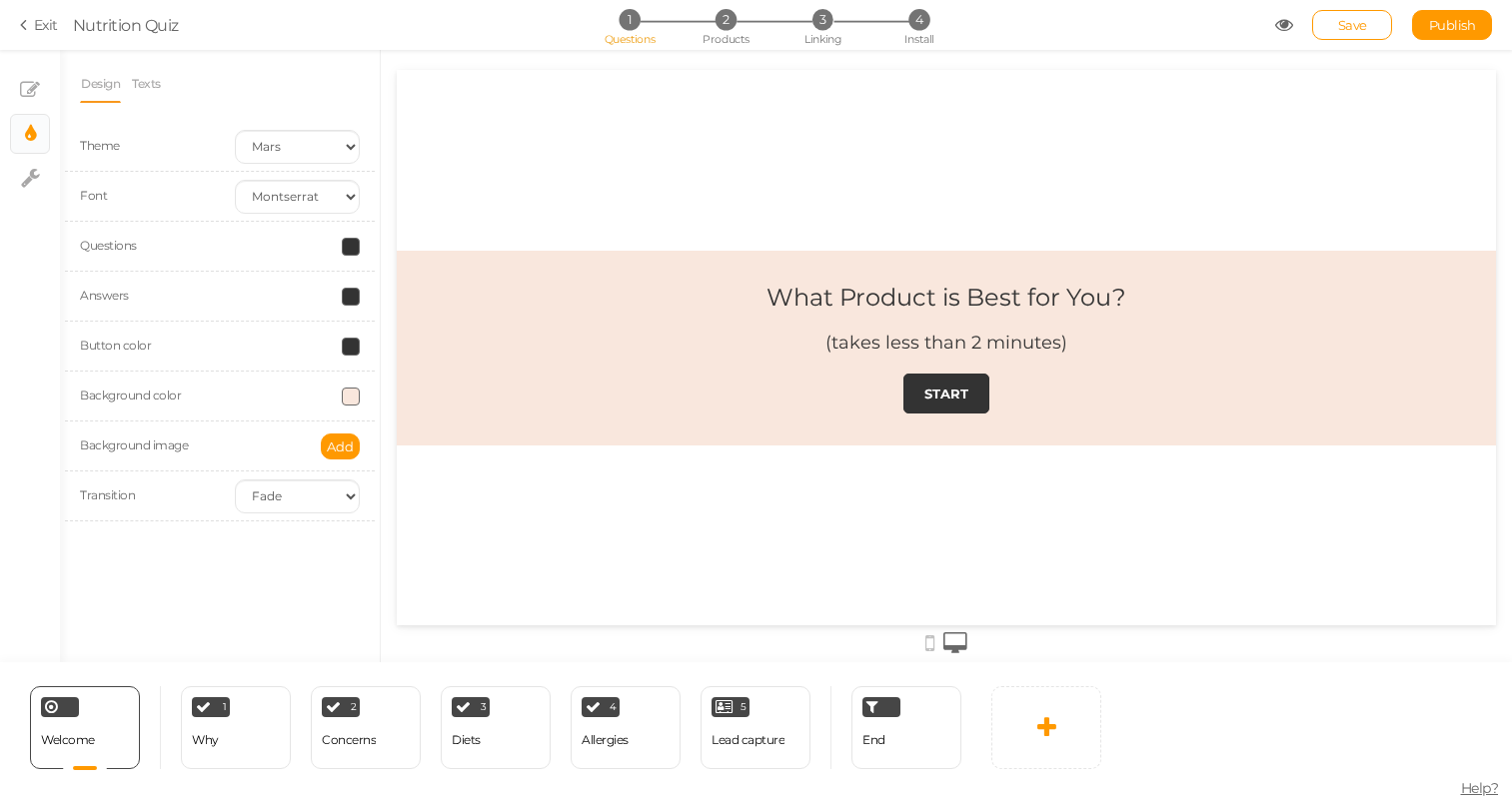 click at bounding box center (351, 347) 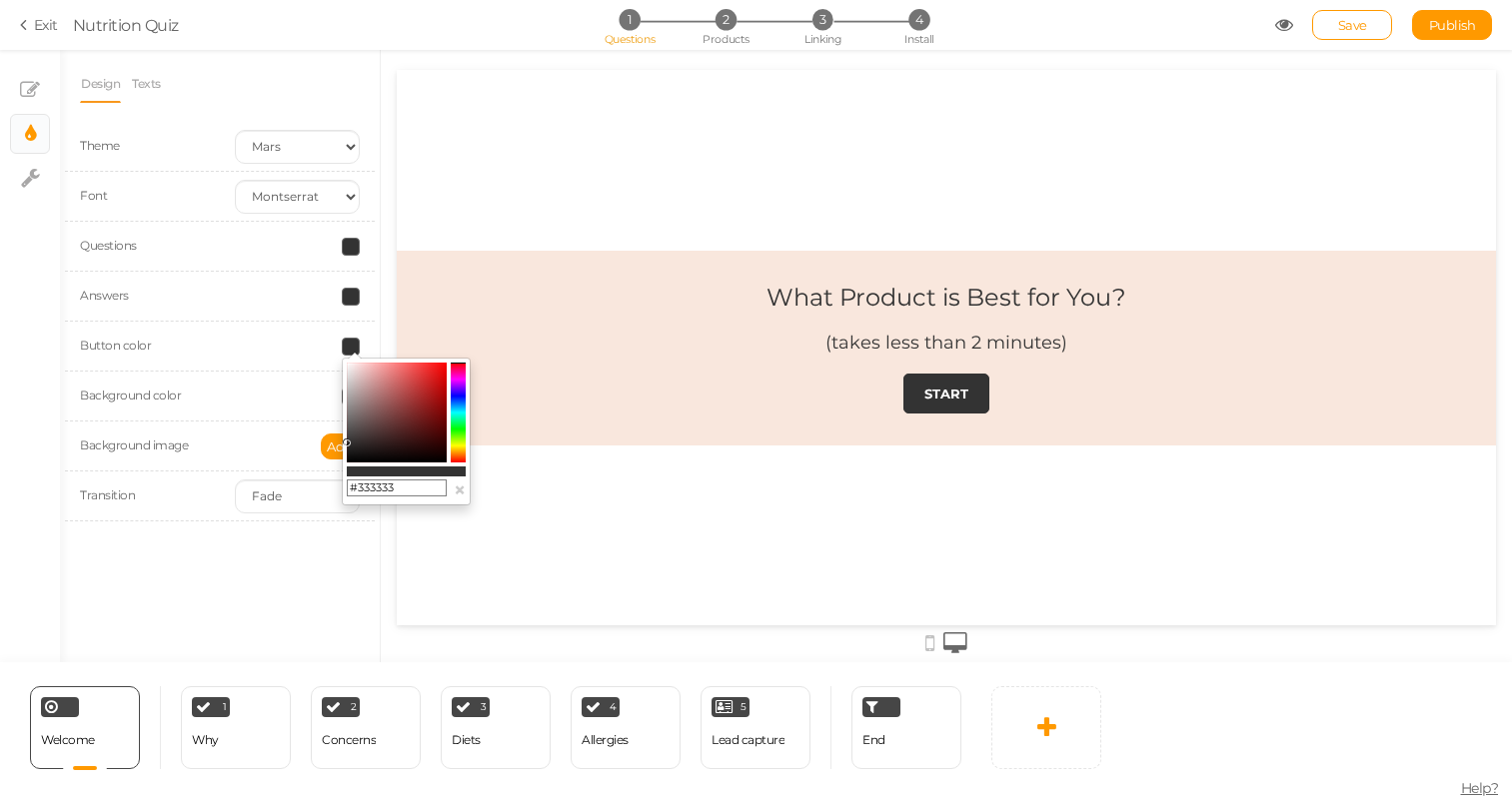 click on "#333333" at bounding box center (397, 488) 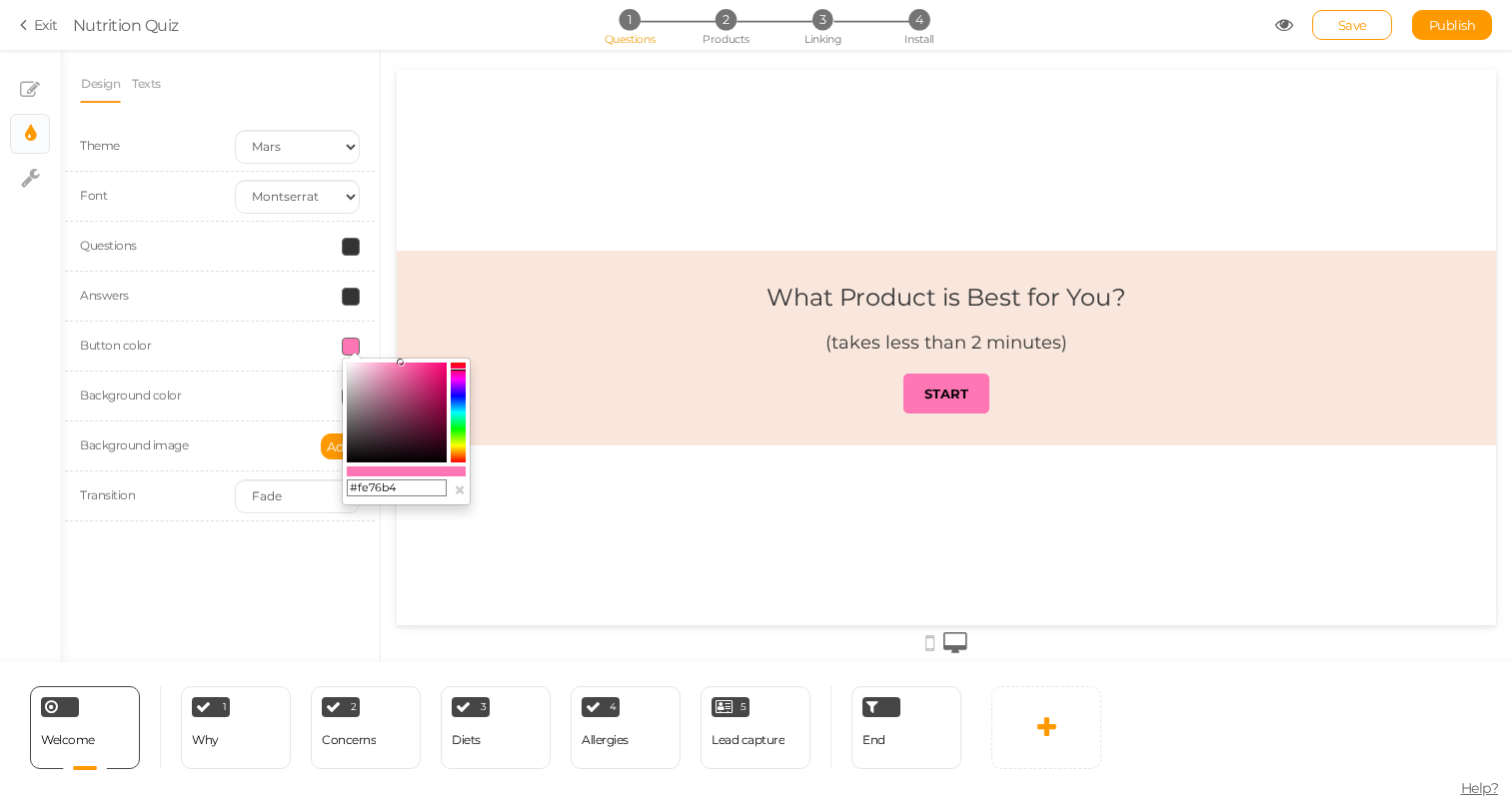 type on "#fe76b4" 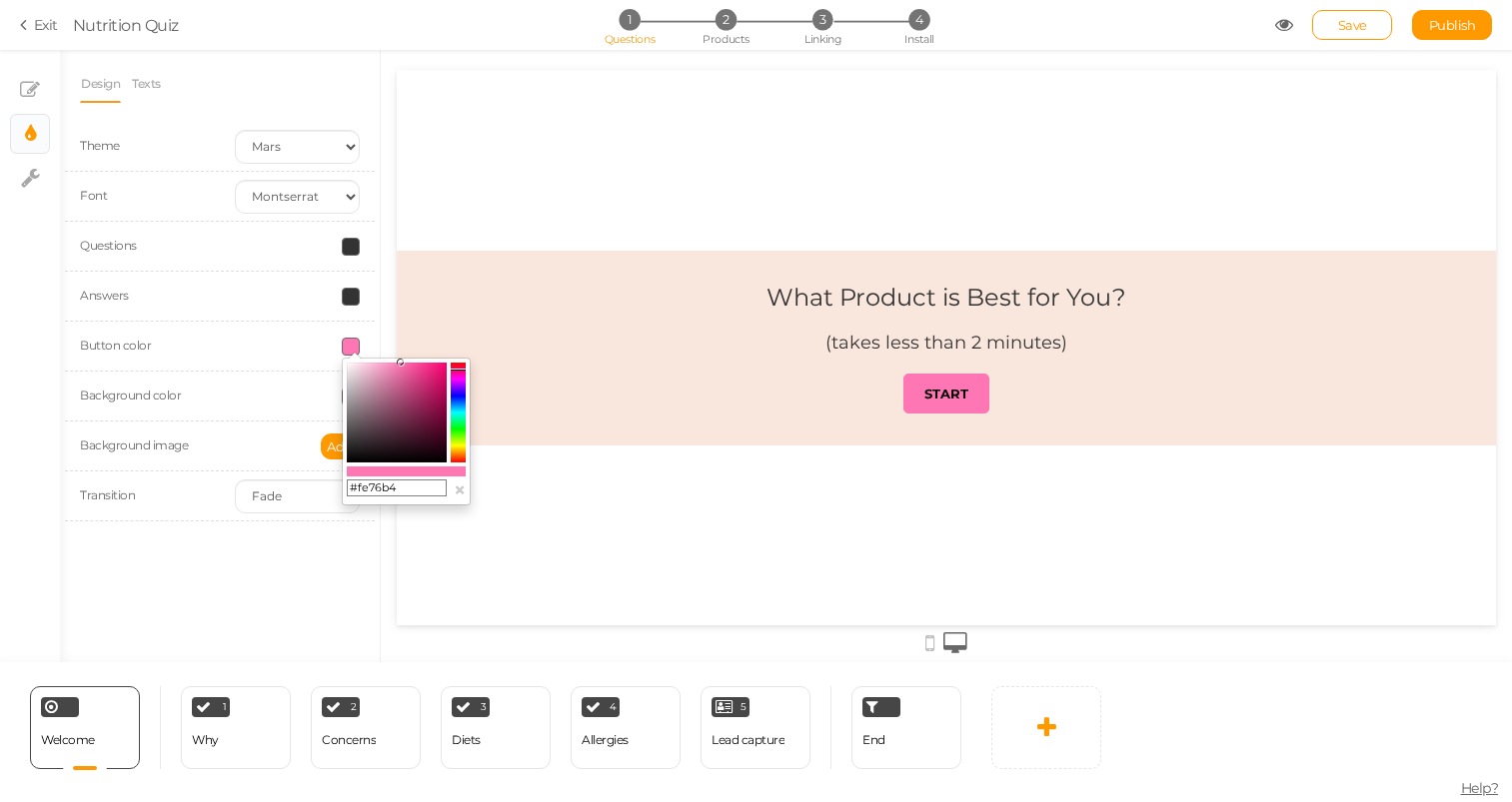 click at bounding box center [946, 348] 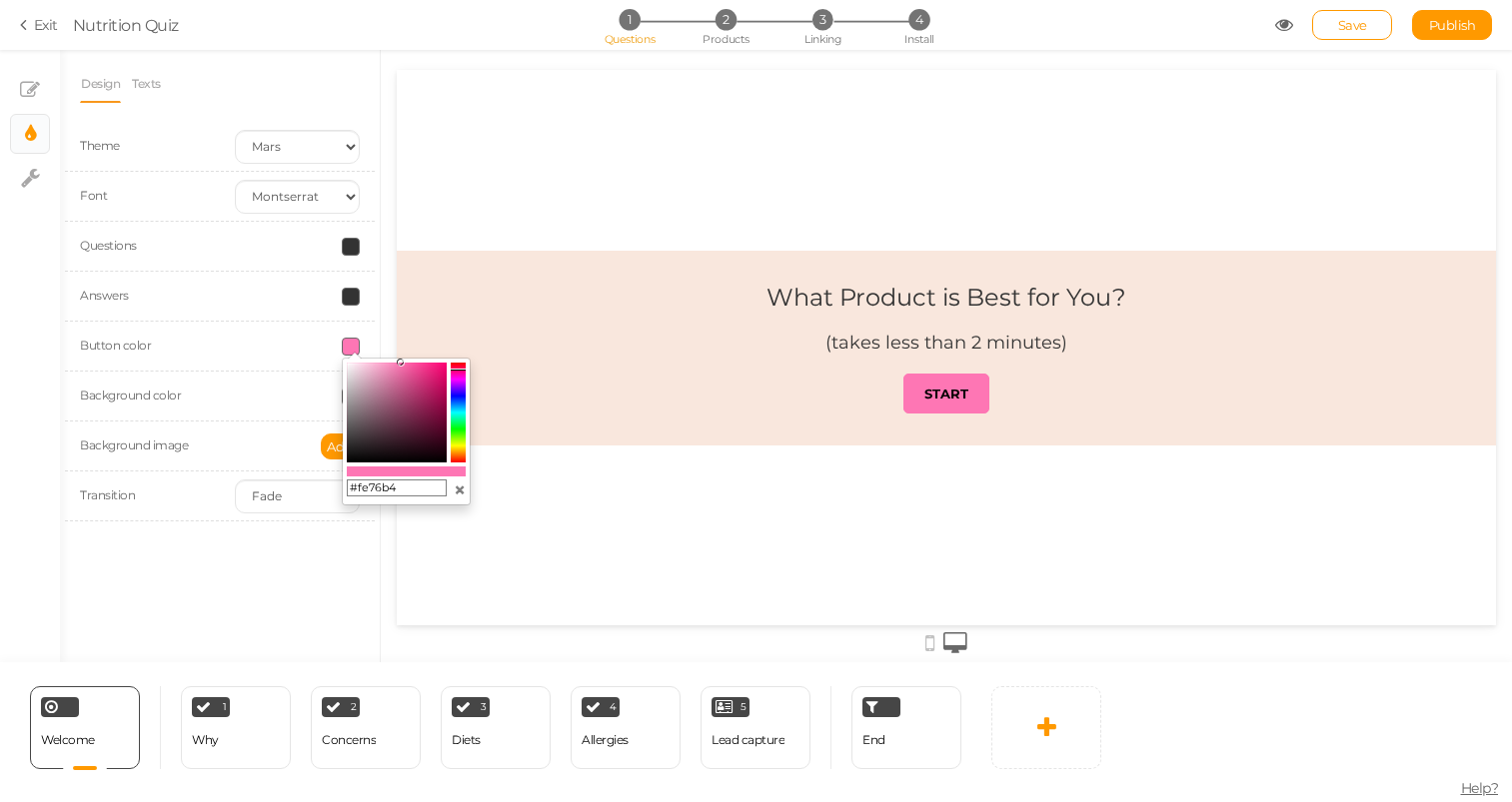 click on "×" at bounding box center [460, 489] 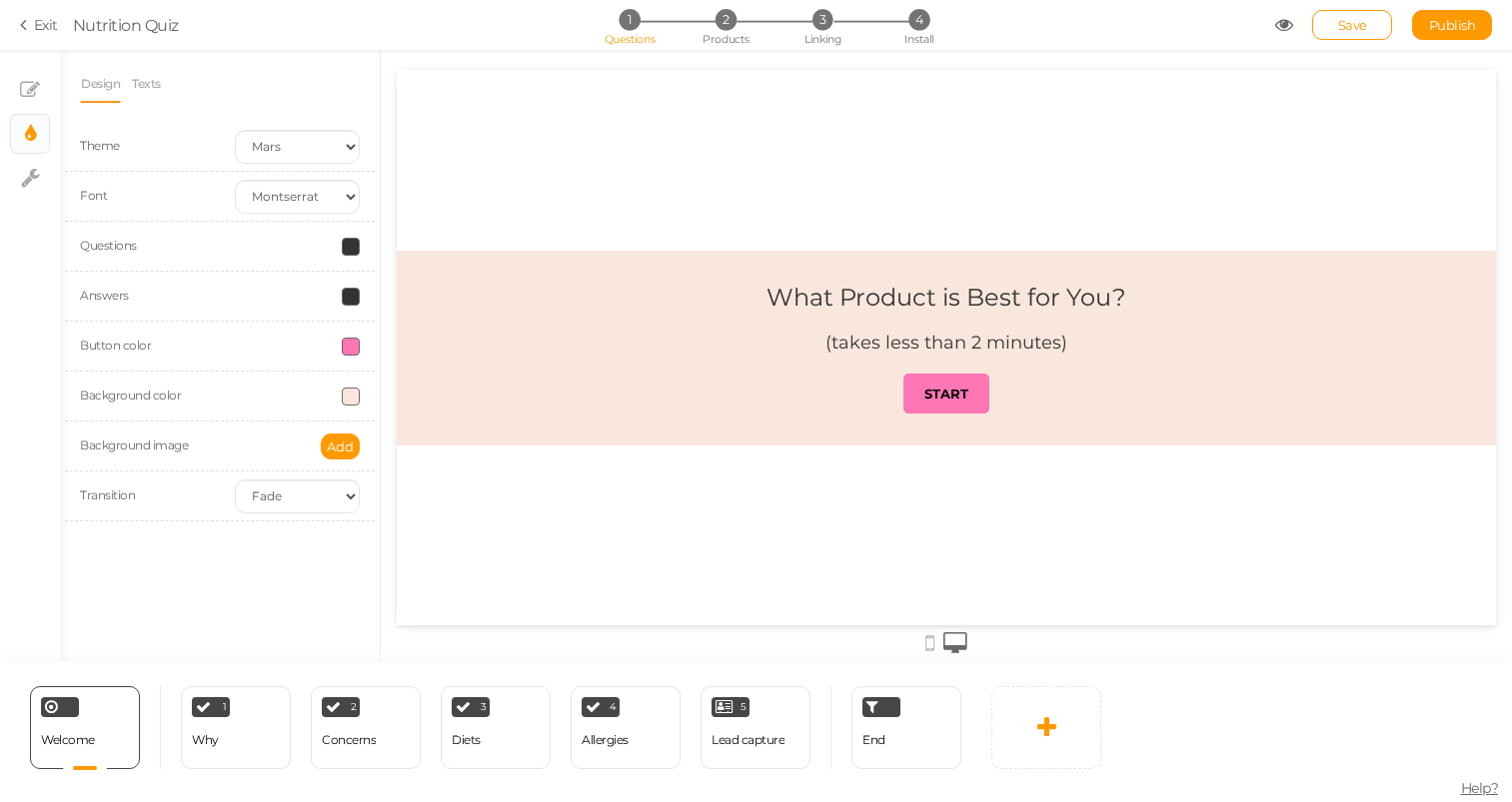 click at bounding box center (351, 297) 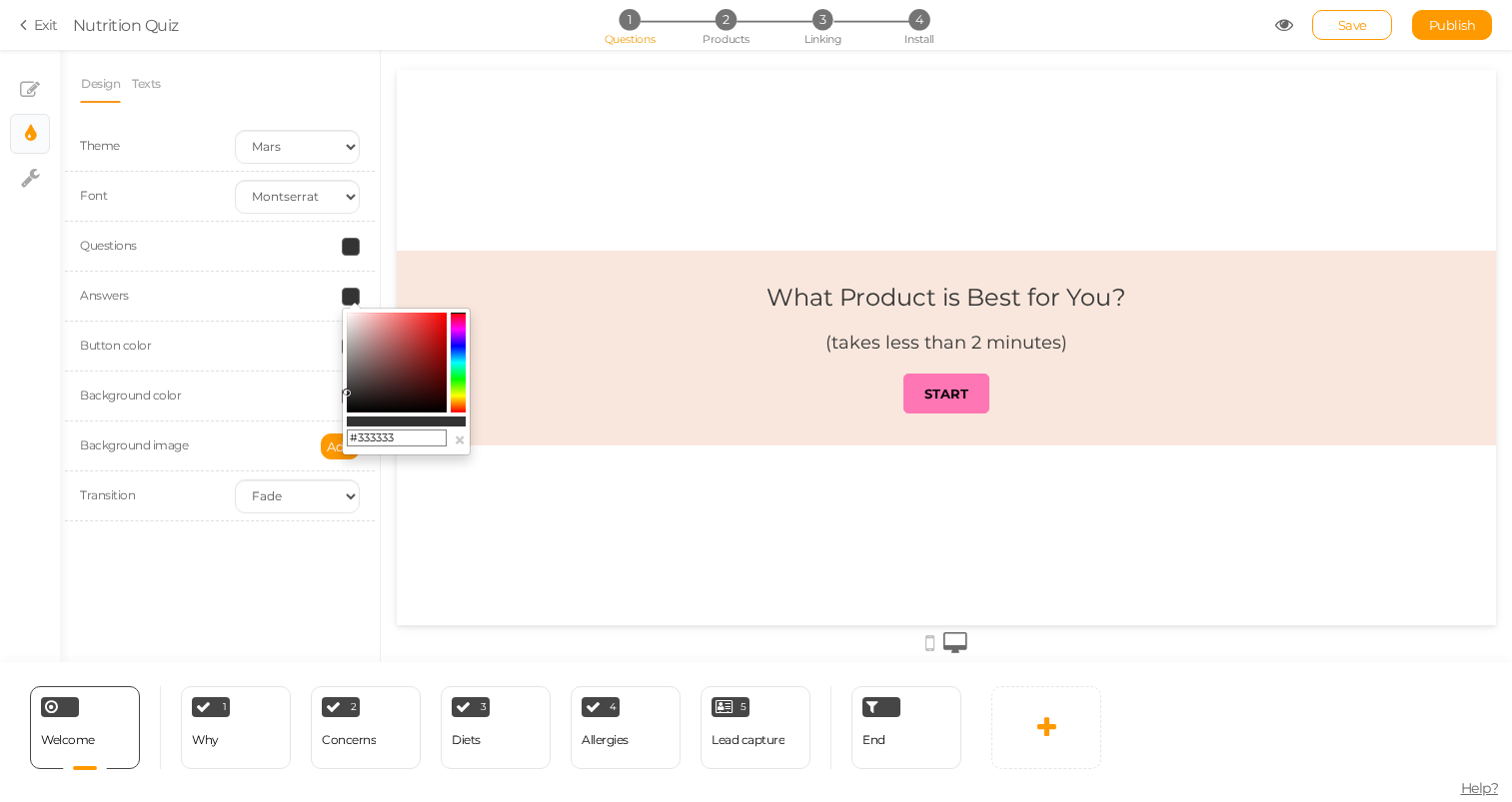 click on "#333333" at bounding box center (397, 438) 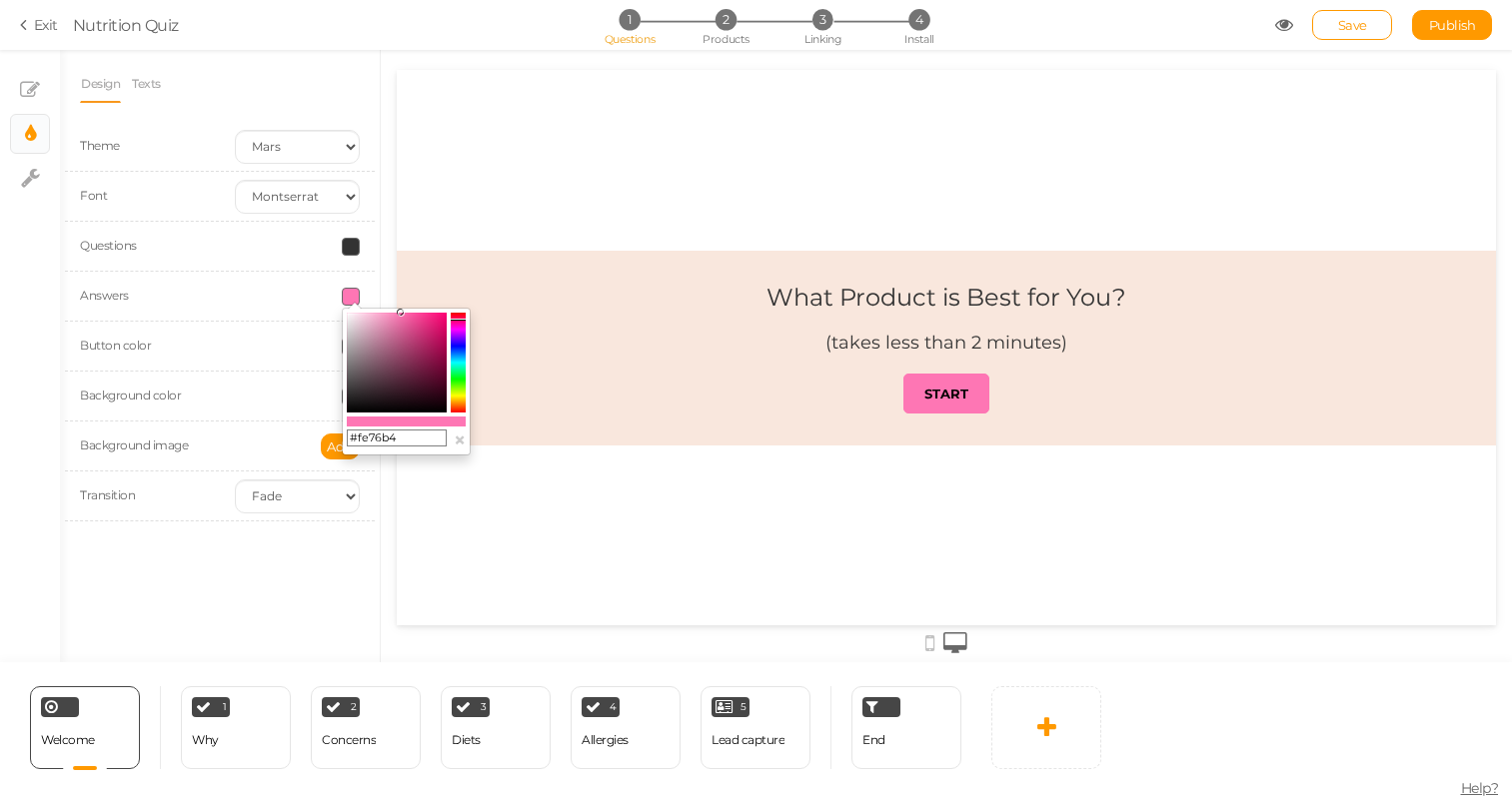 type on "#fe76b4" 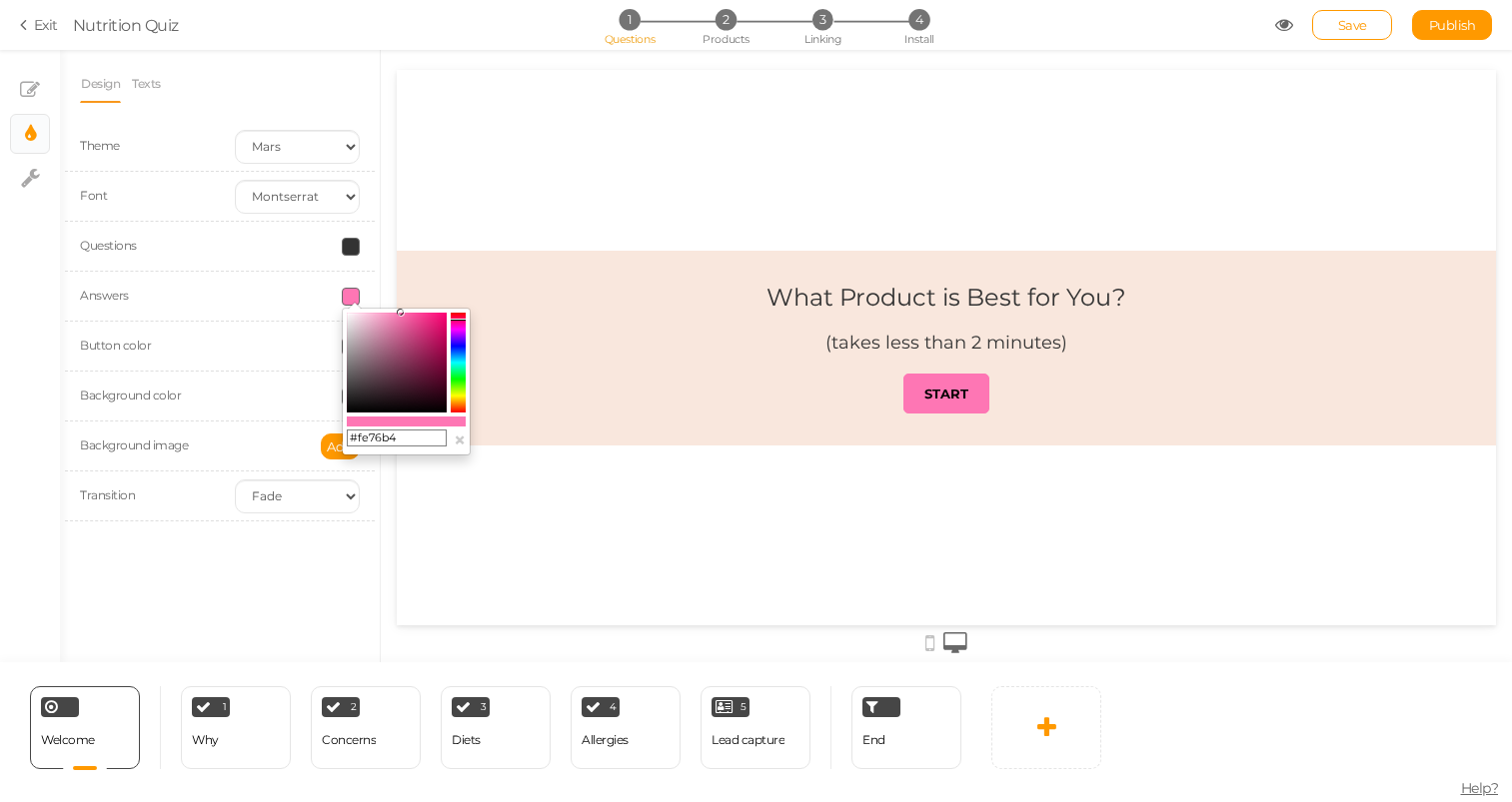 click at bounding box center (946, 348) 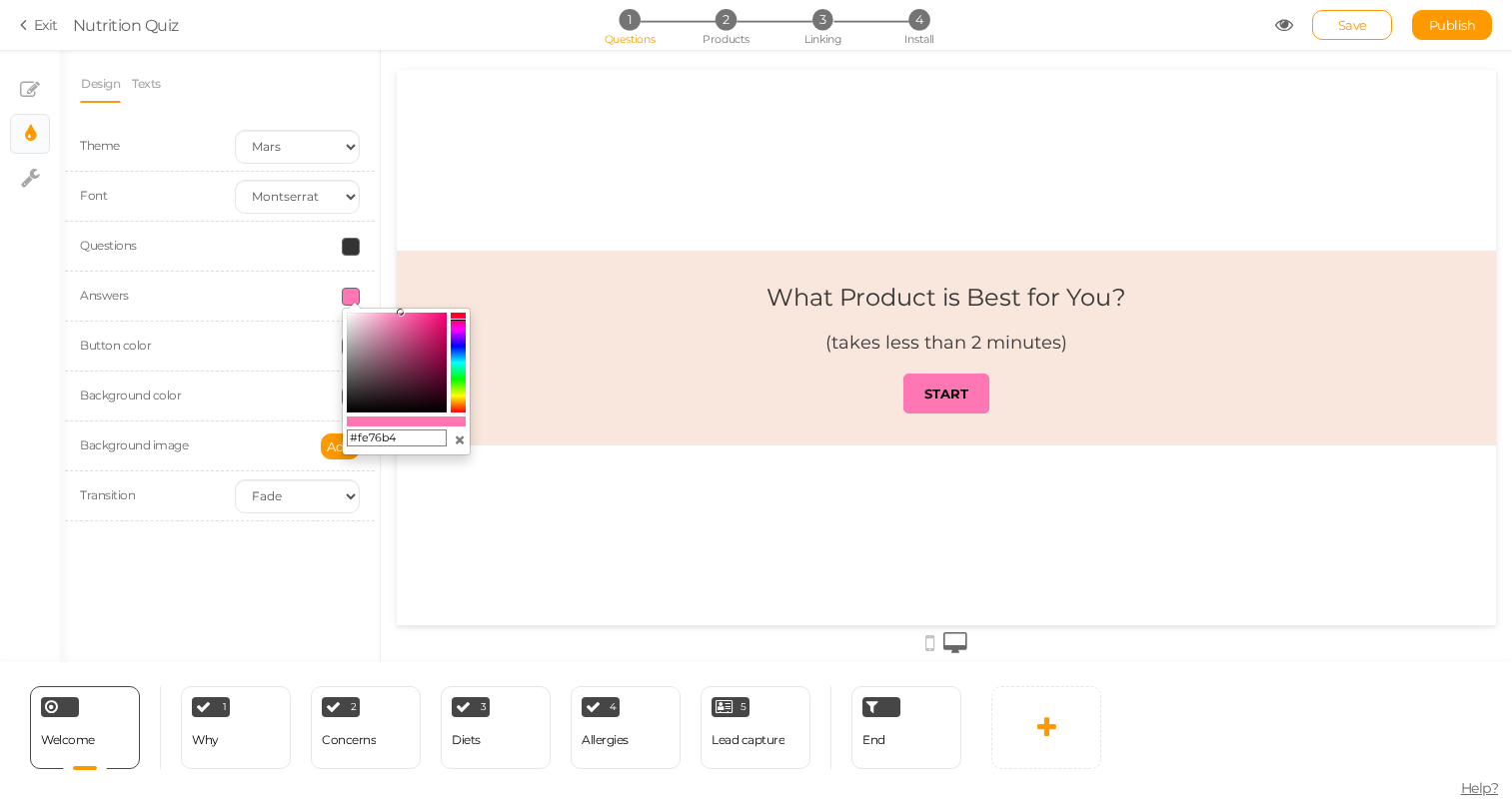 click on "×" at bounding box center [460, 439] 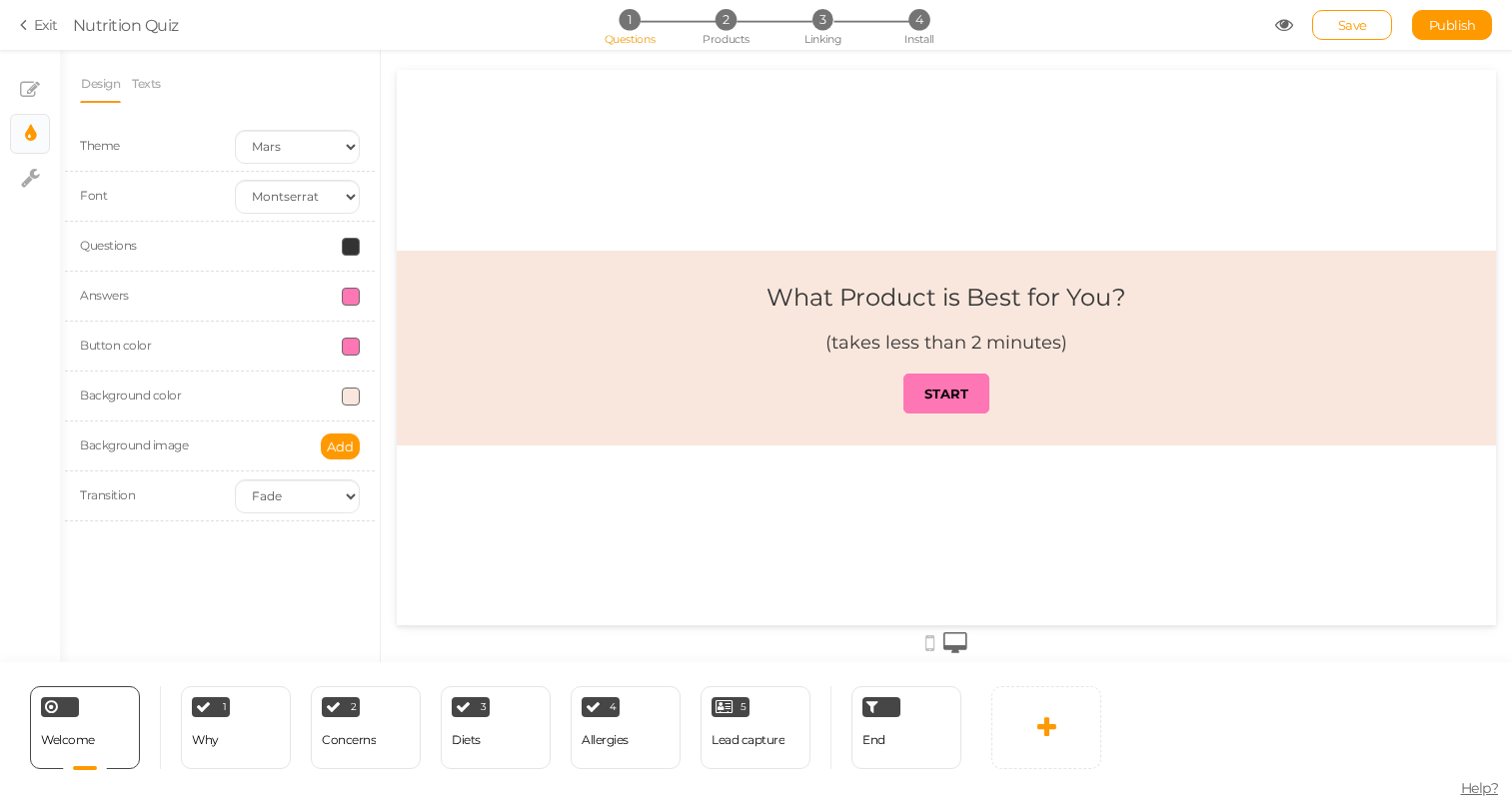 click at bounding box center [351, 247] 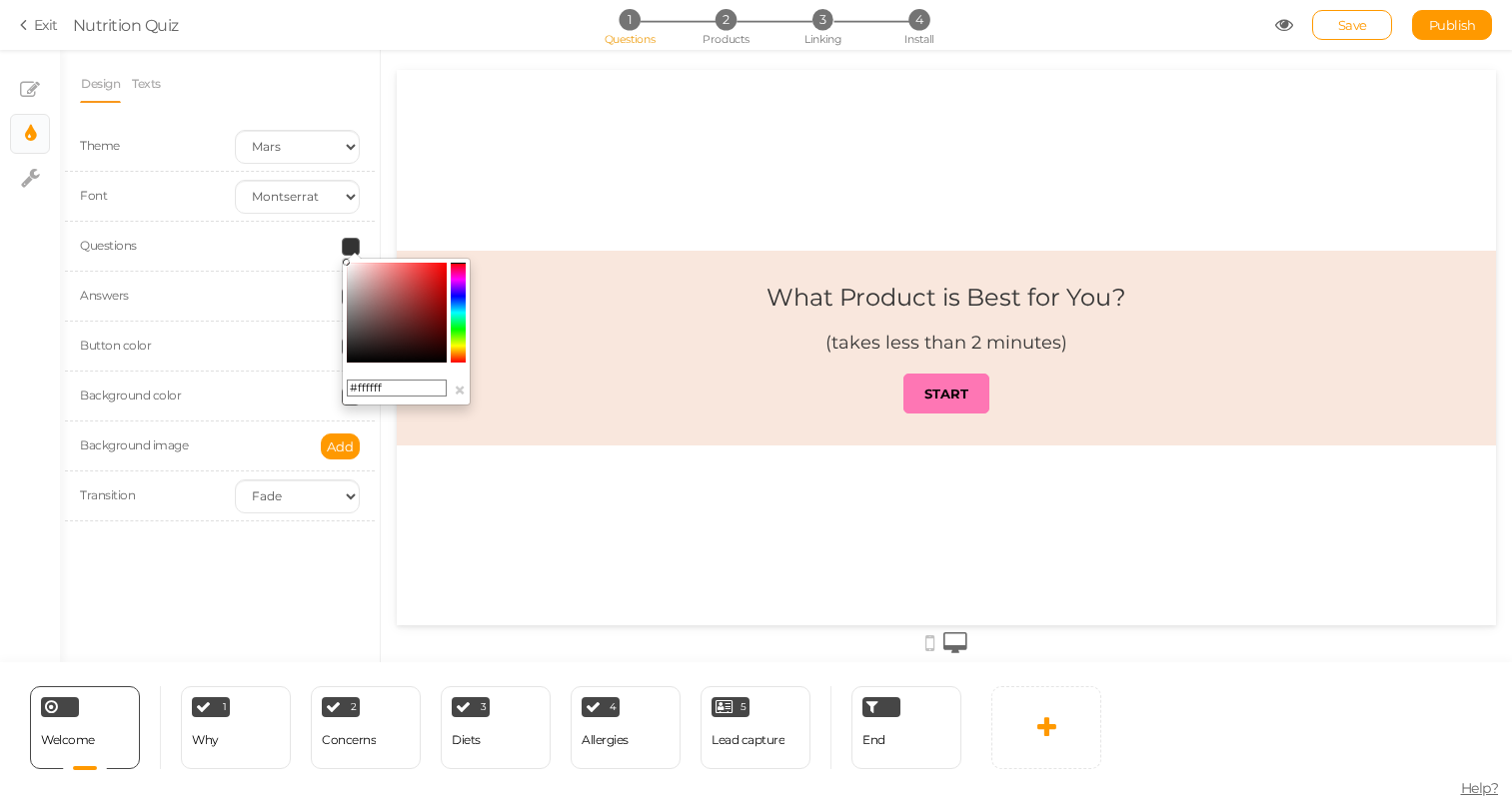 drag, startPoint x: 367, startPoint y: 328, endPoint x: 261, endPoint y: 125, distance: 229.00873 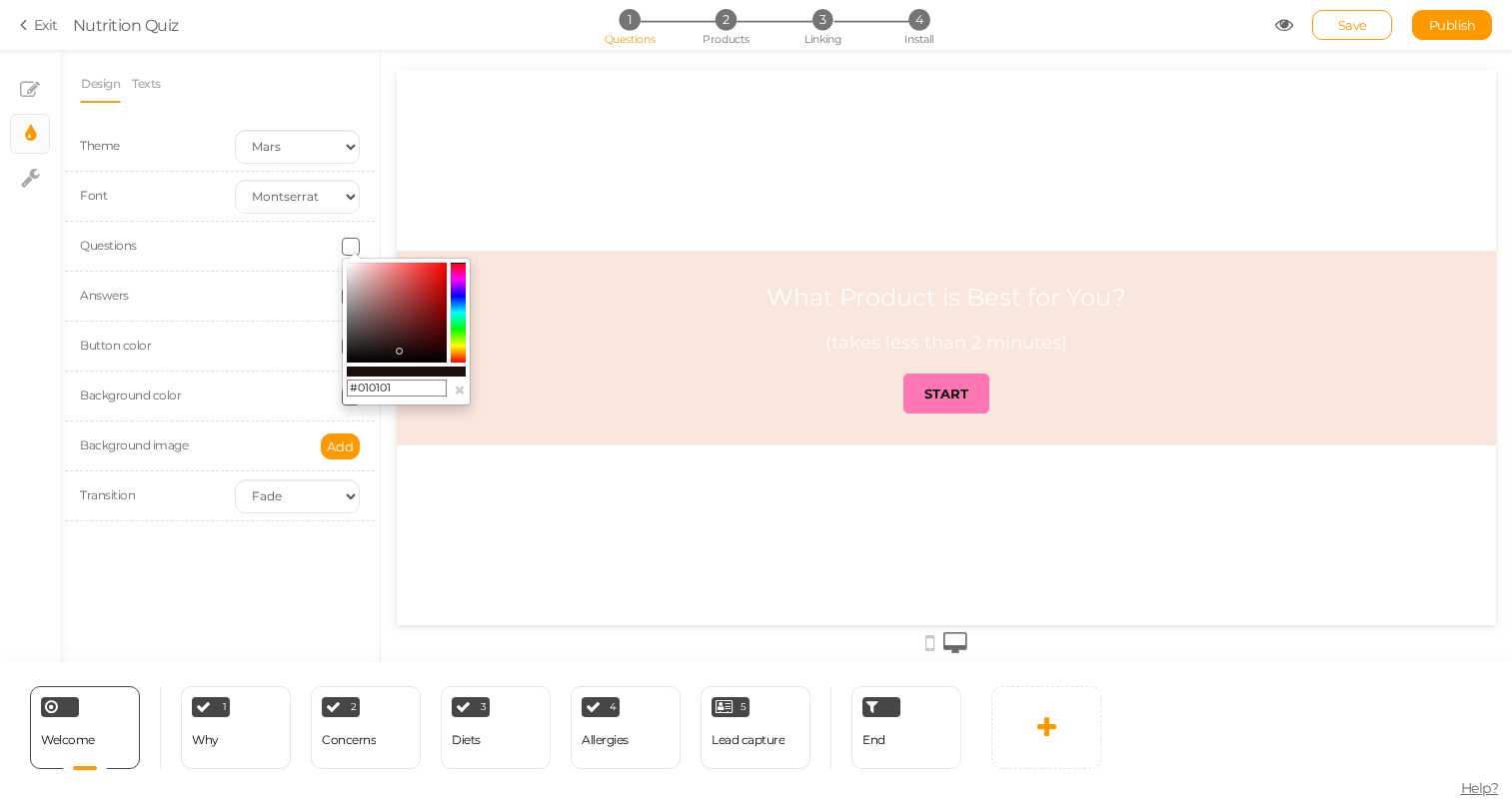 type on "#000000" 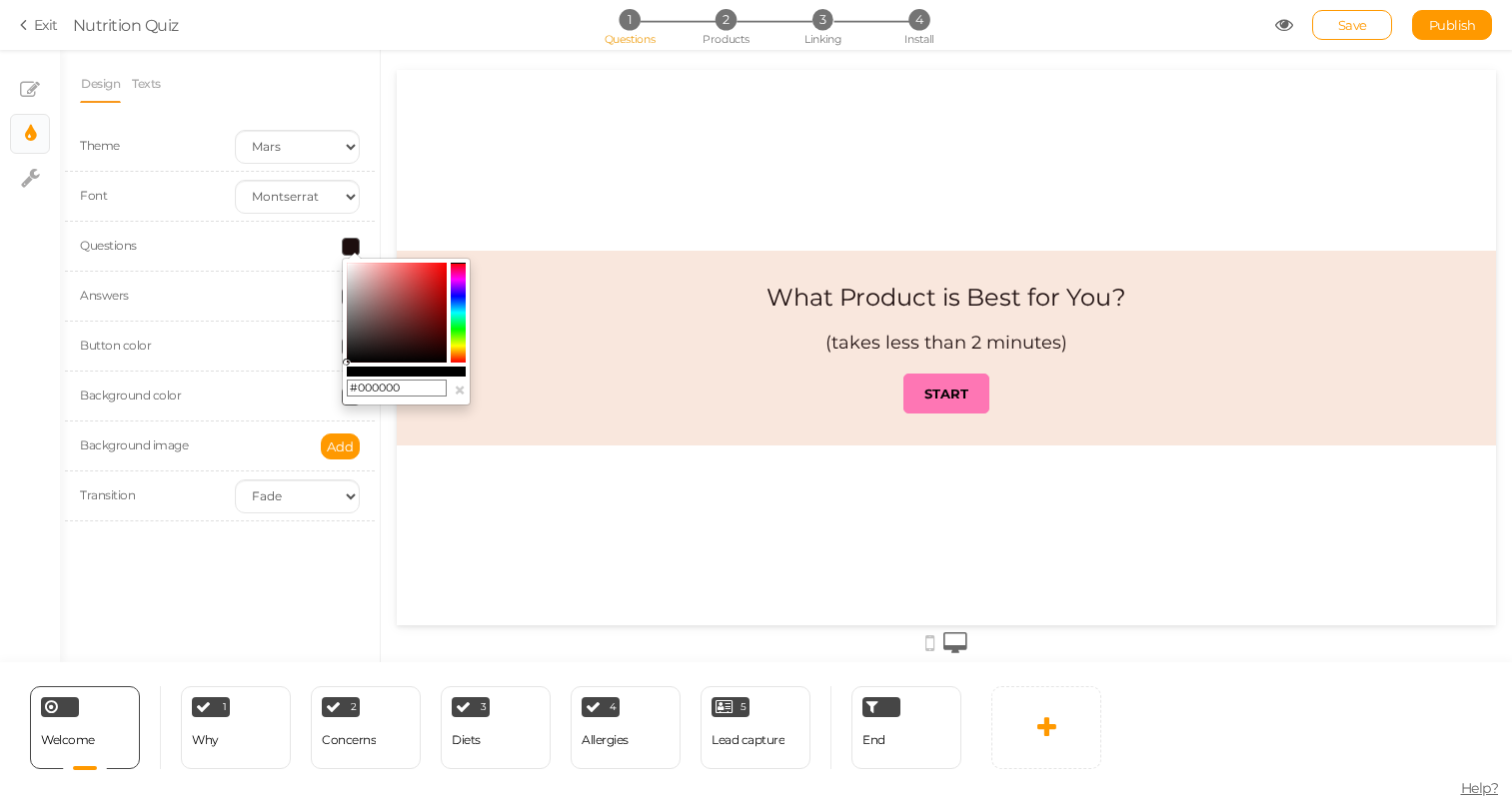 drag, startPoint x: 399, startPoint y: 351, endPoint x: 308, endPoint y: 453, distance: 136.6931 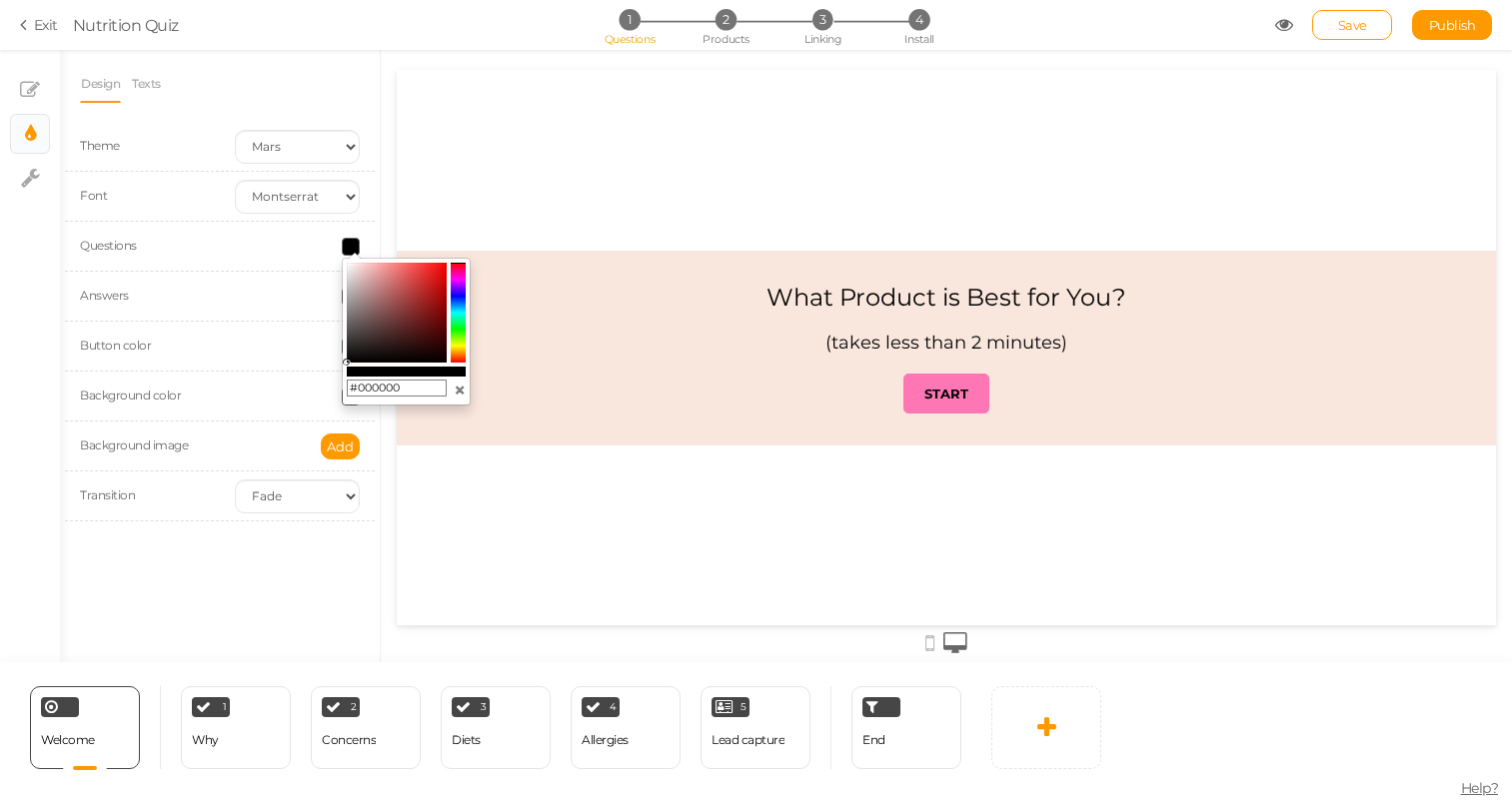 click on "×" at bounding box center [460, 390] 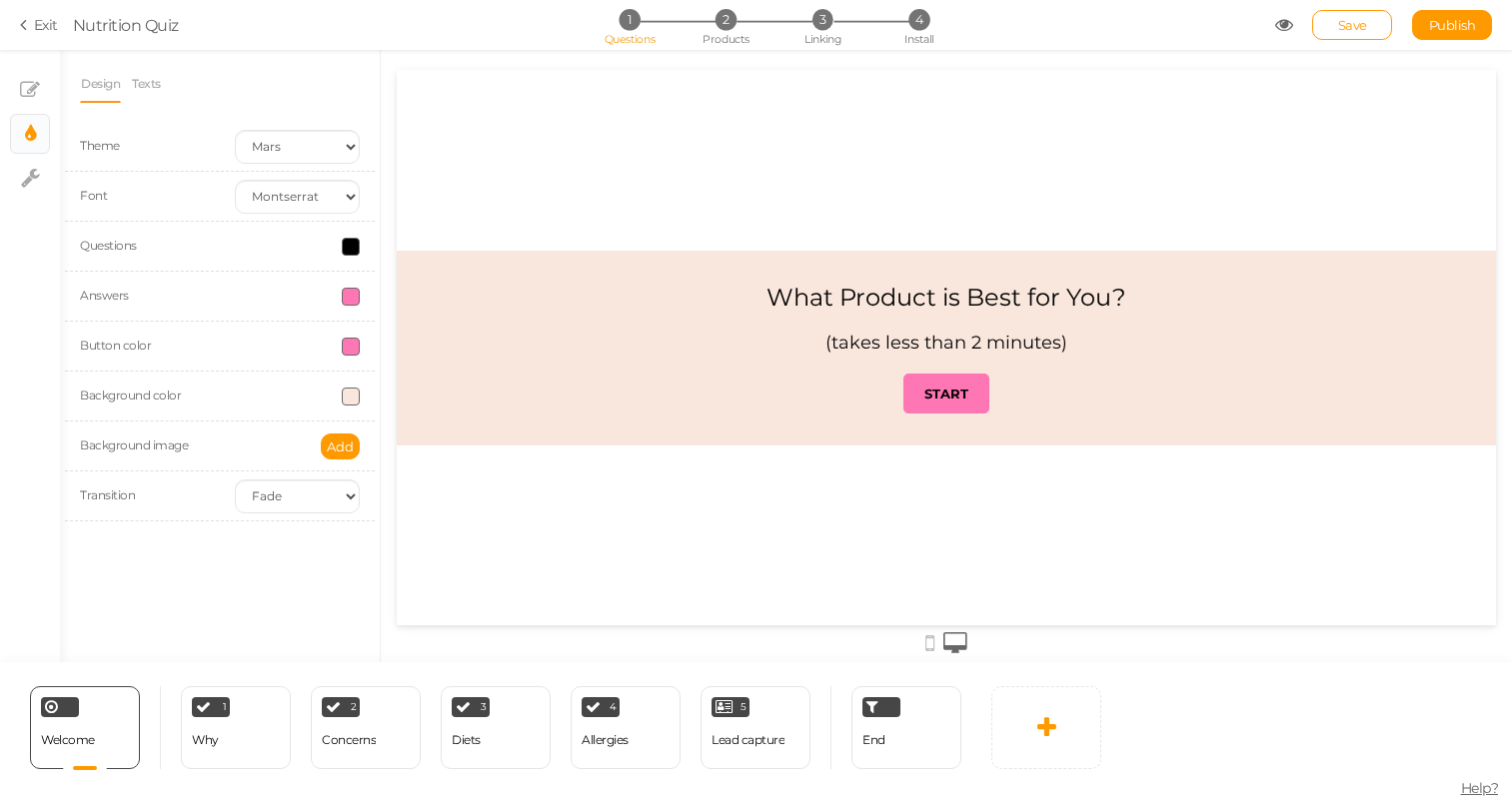 click on "Design
Texts
Theme         Earth Mars                 Font         Custom Default [PERSON_NAME] Montserrat Open Sans [PERSON_NAME] PT Sans Raleway Roboto Source Sans Pro                             Questions                                     Answers                                     Button color                                     Background color                                       Background image       Add                         Transition         None   Fade   Switch" at bounding box center (220, 356) 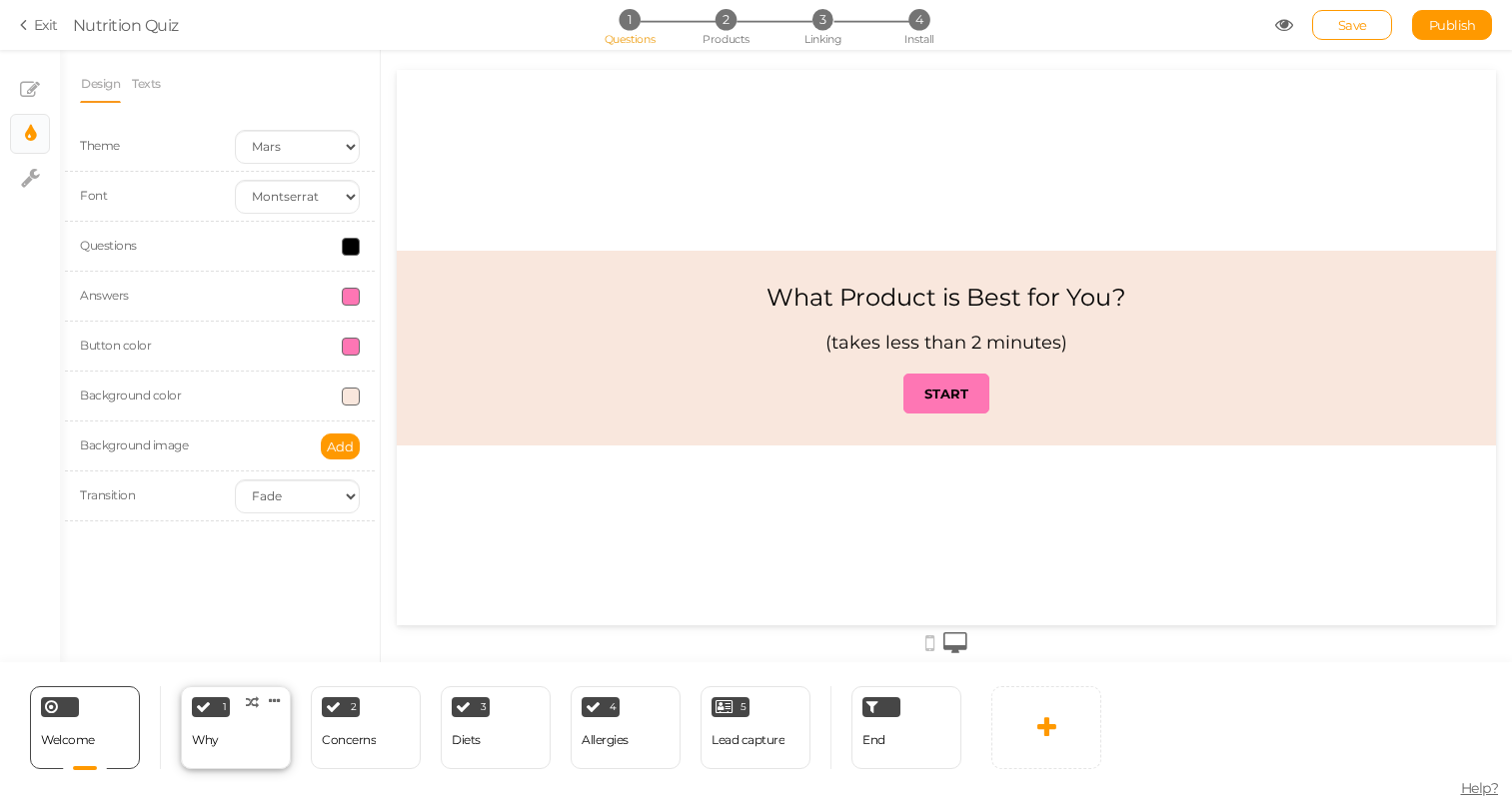 click on "1         Why         × Define the conditions to show this slide.                     Clone             Change type             Delete" at bounding box center [236, 727] 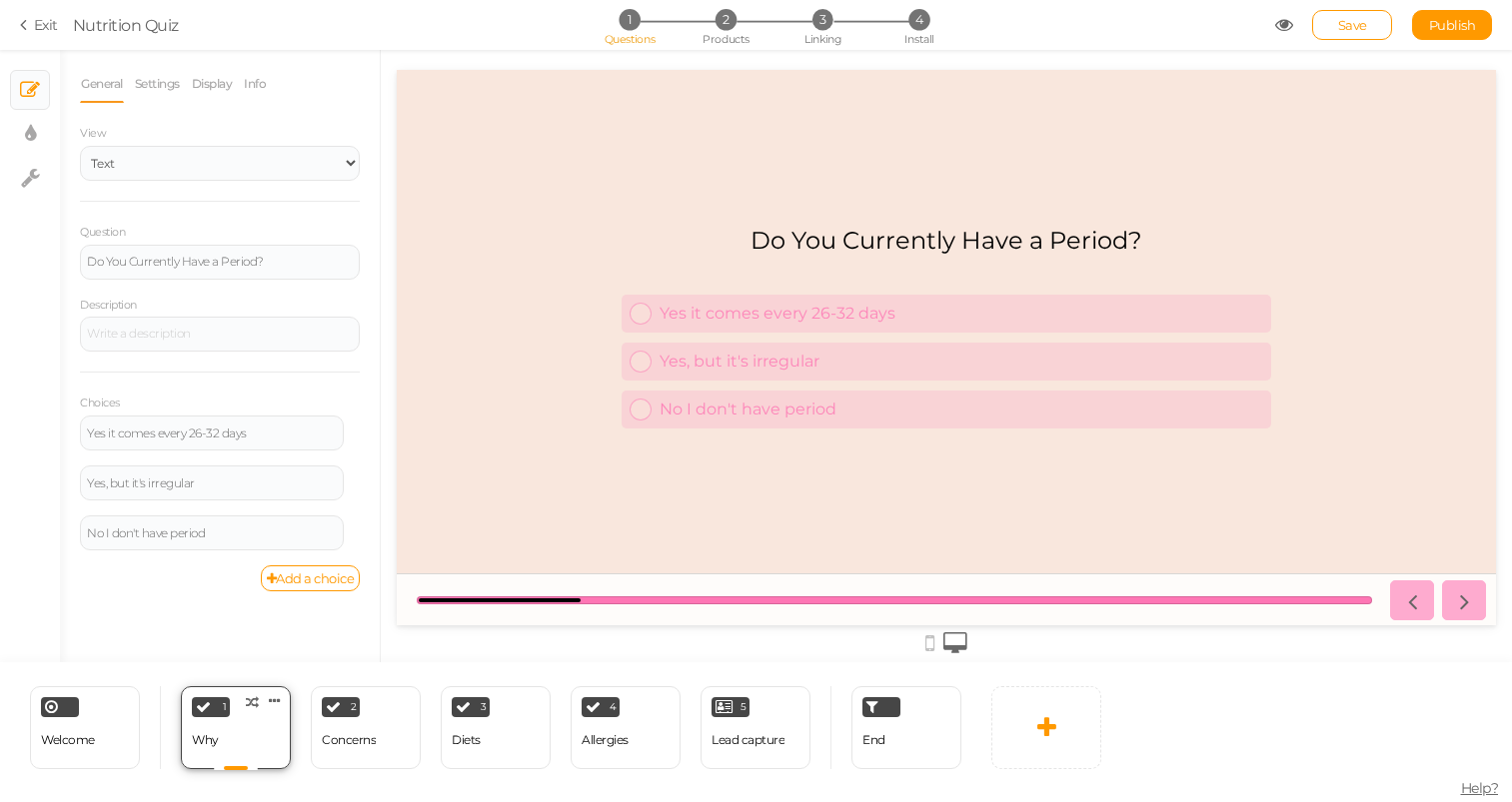 scroll, scrollTop: 0, scrollLeft: 0, axis: both 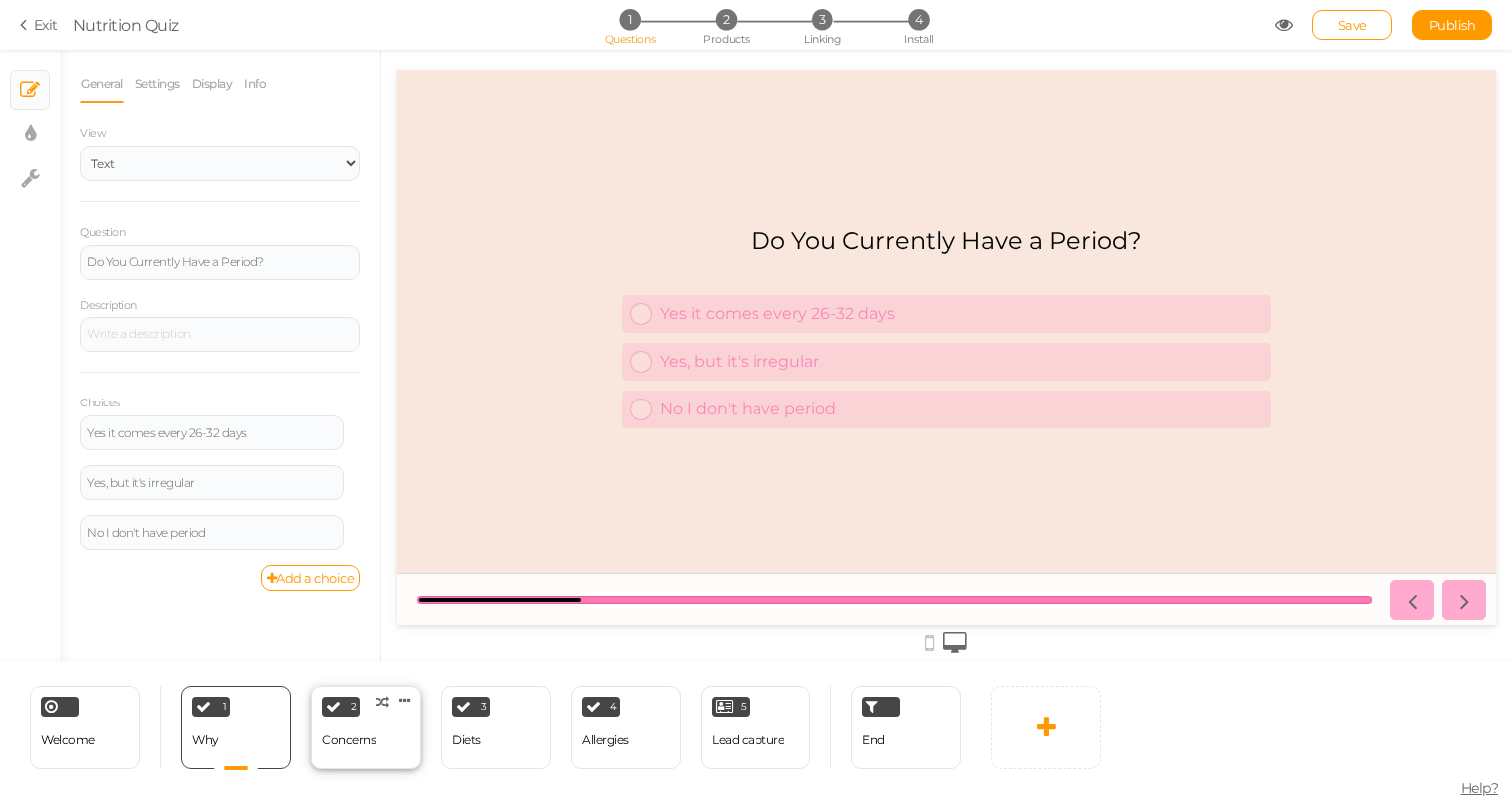 click on "Concerns" at bounding box center (349, 740) 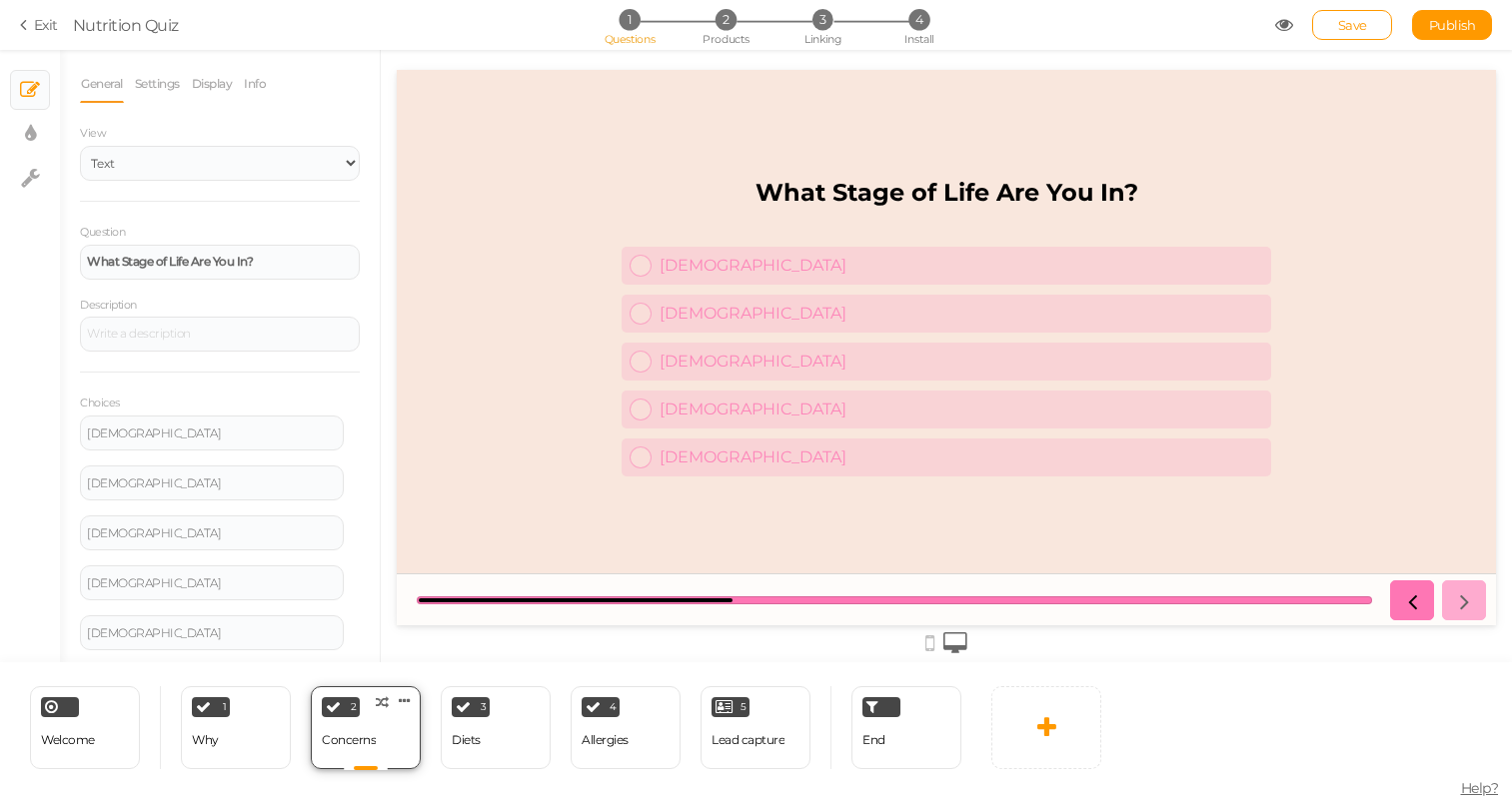scroll, scrollTop: 0, scrollLeft: 0, axis: both 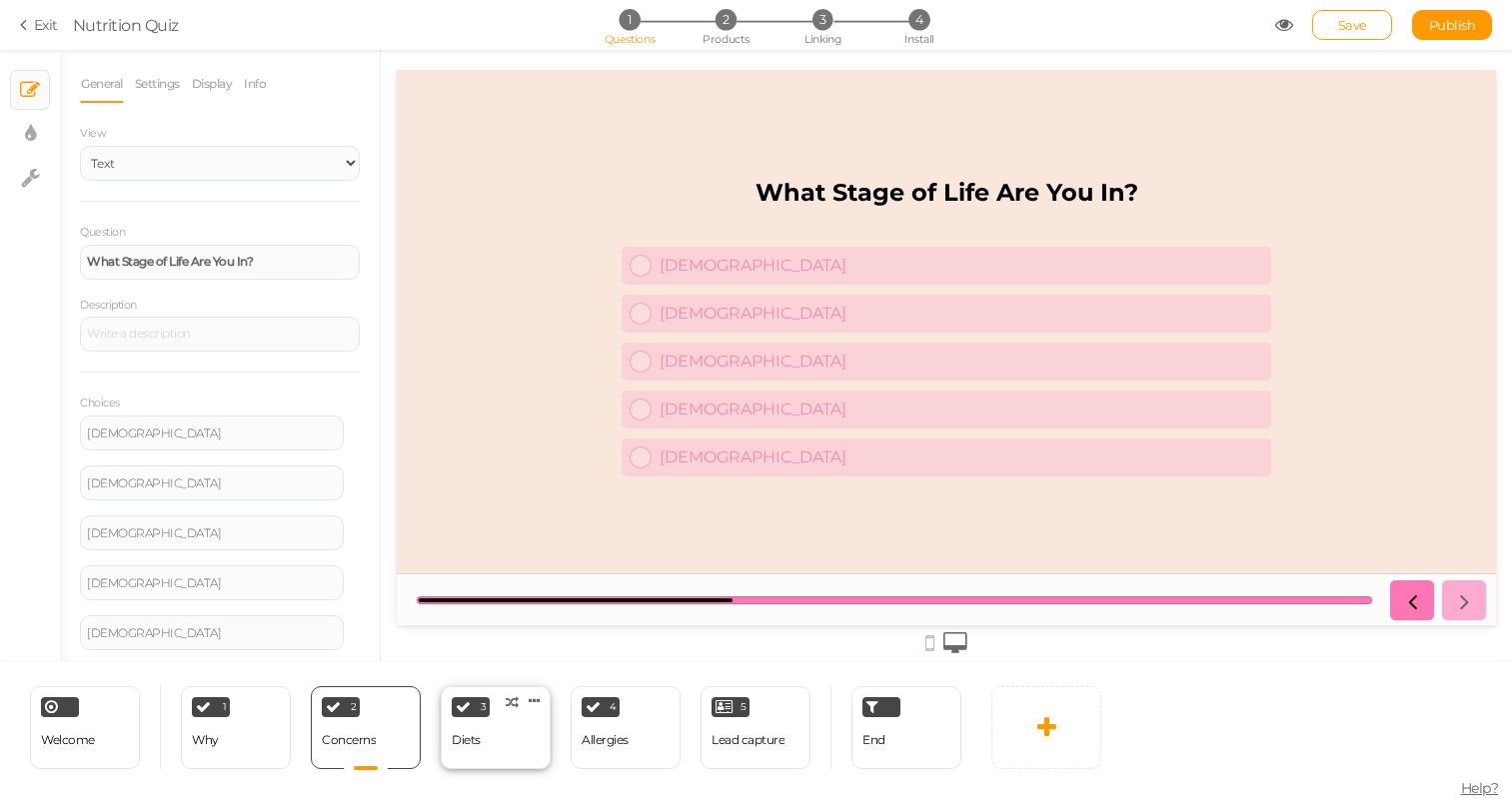 click on "3         Diets         × Define the conditions to show this slide.                     Clone             Change type             Delete" at bounding box center (496, 727) 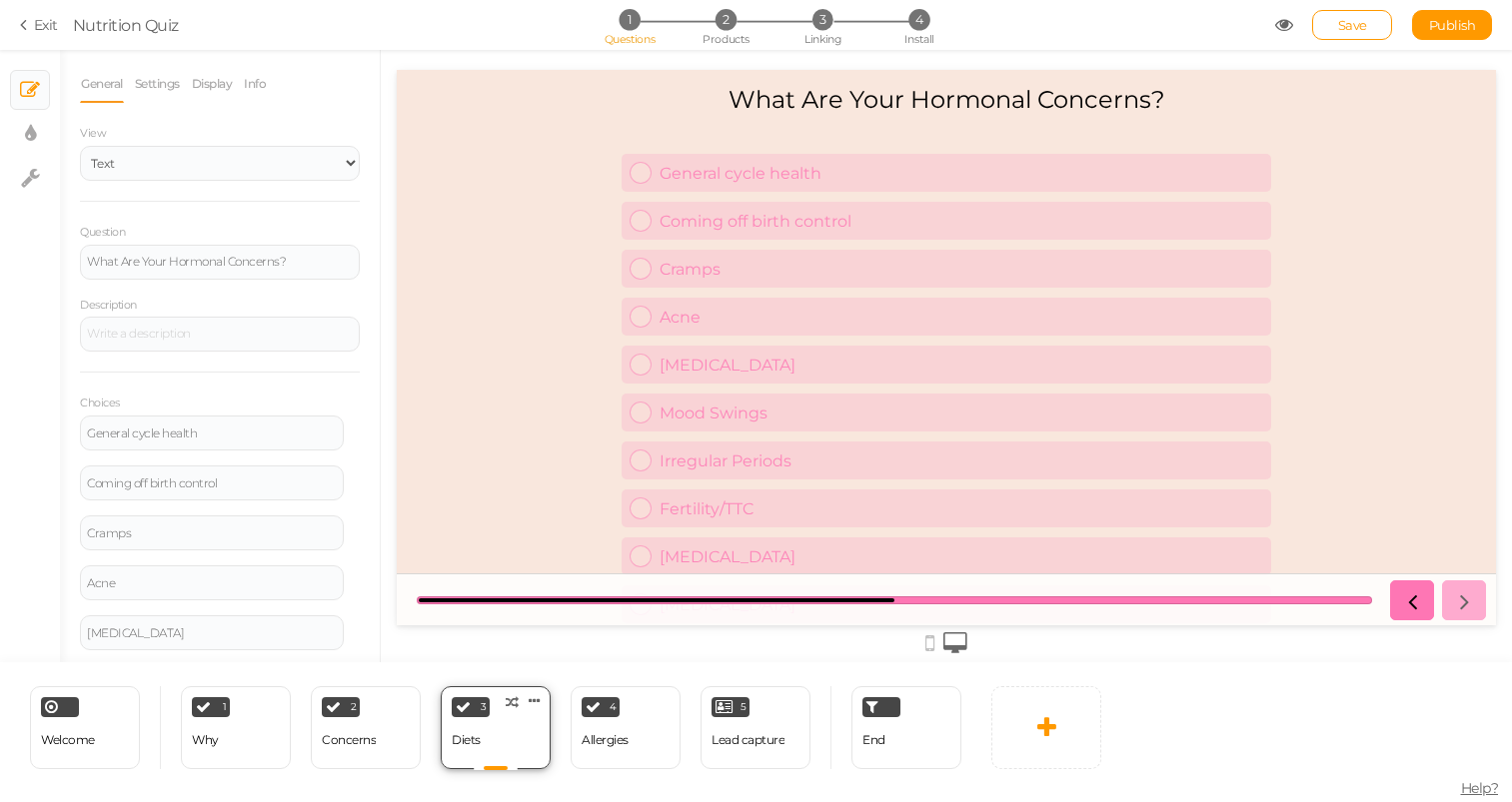 scroll, scrollTop: 0, scrollLeft: 0, axis: both 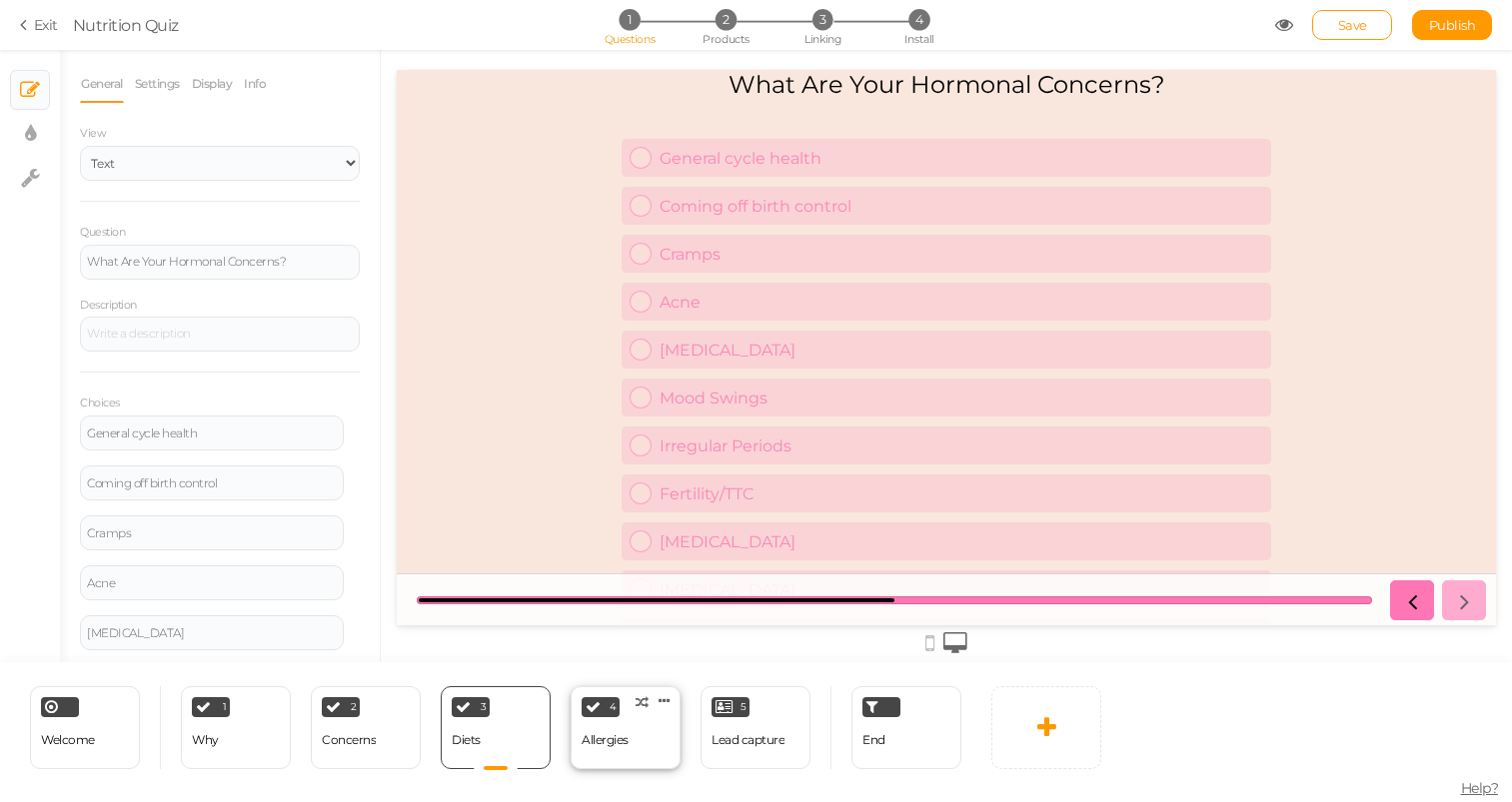 click on "4         [MEDICAL_DATA]         × Define the conditions to show this slide.                     Clone             Change type             Delete" at bounding box center [626, 727] 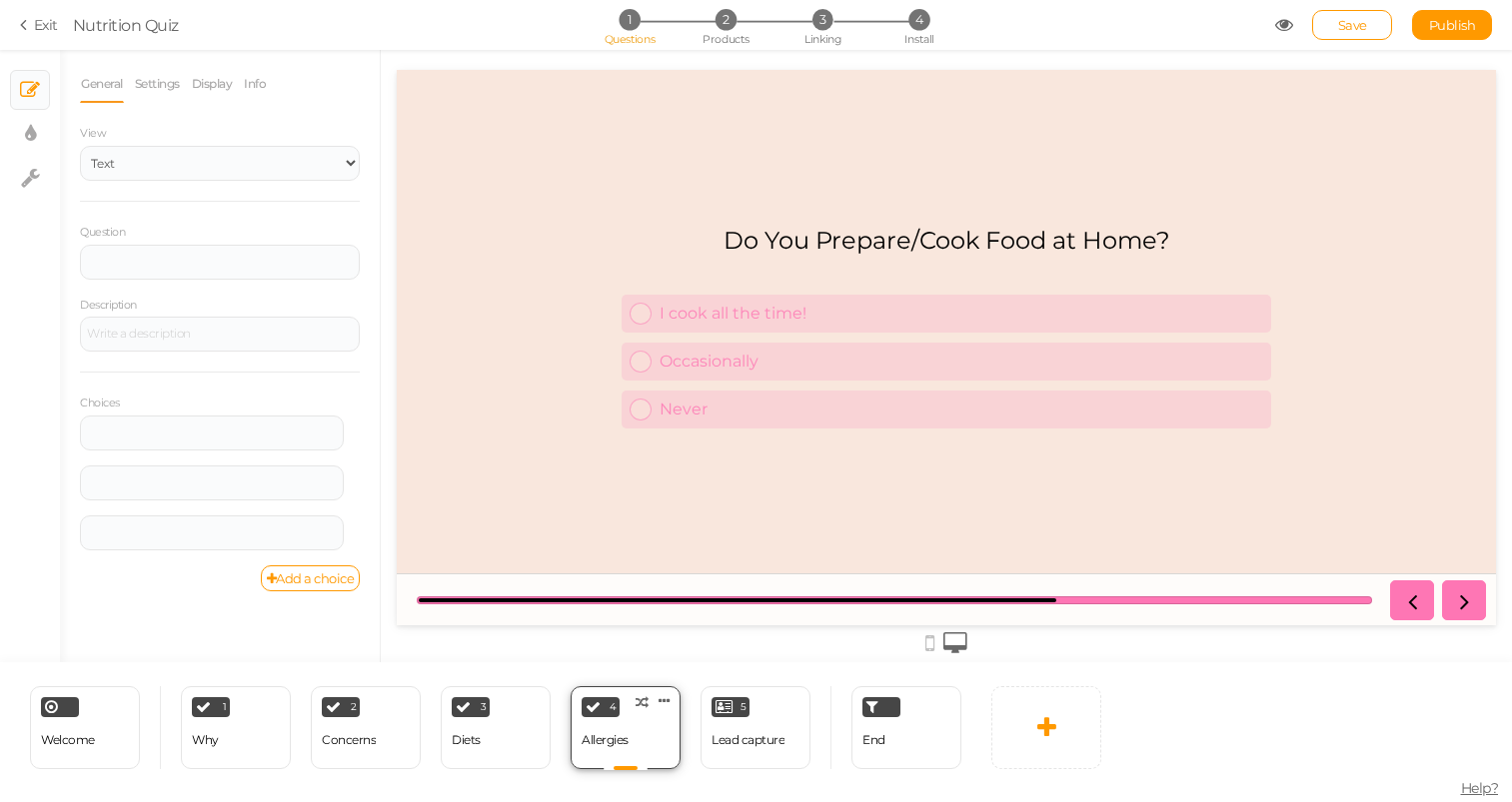 scroll, scrollTop: 0, scrollLeft: 0, axis: both 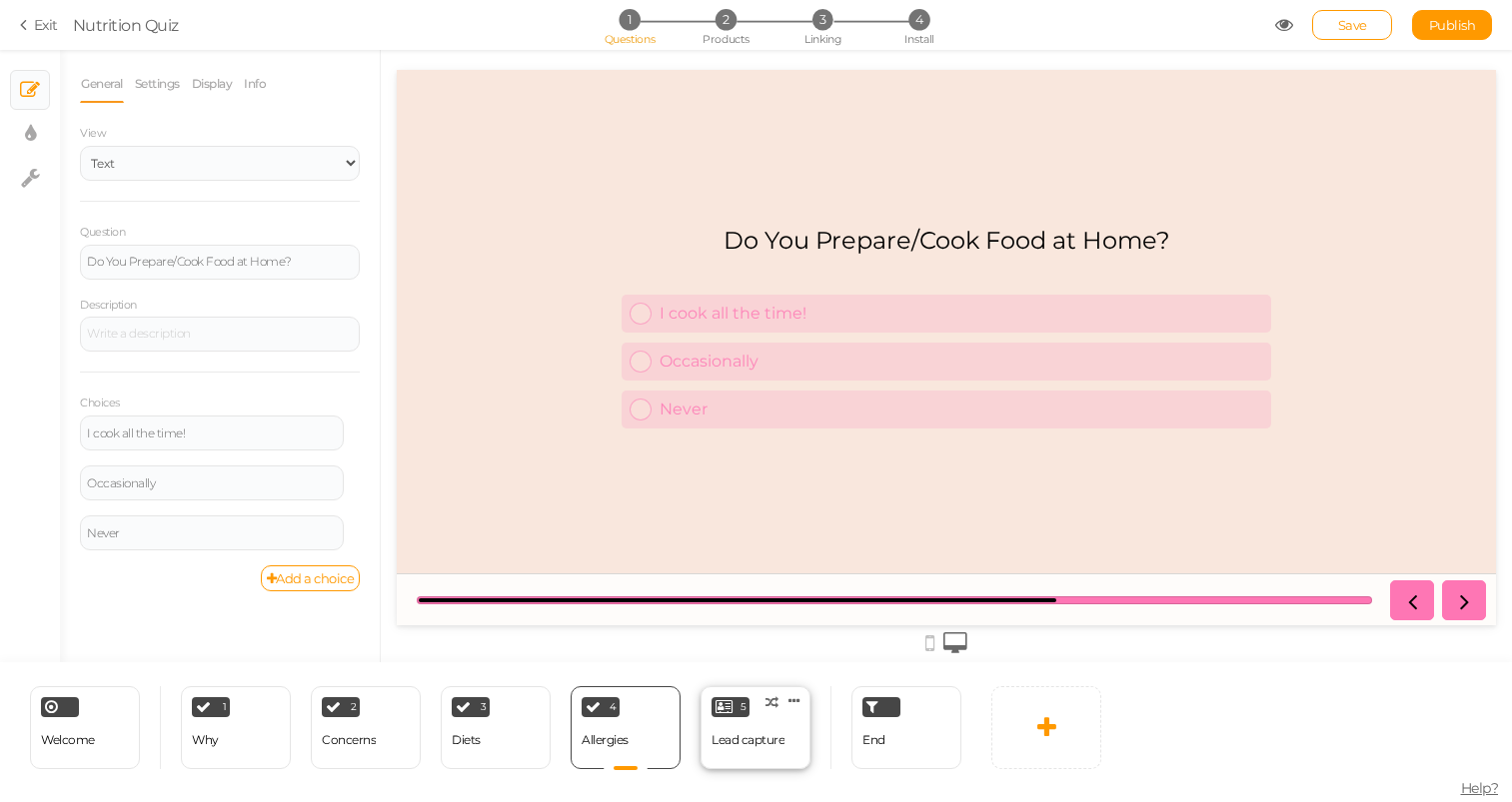 click on "Lead capture" at bounding box center (748, 740) 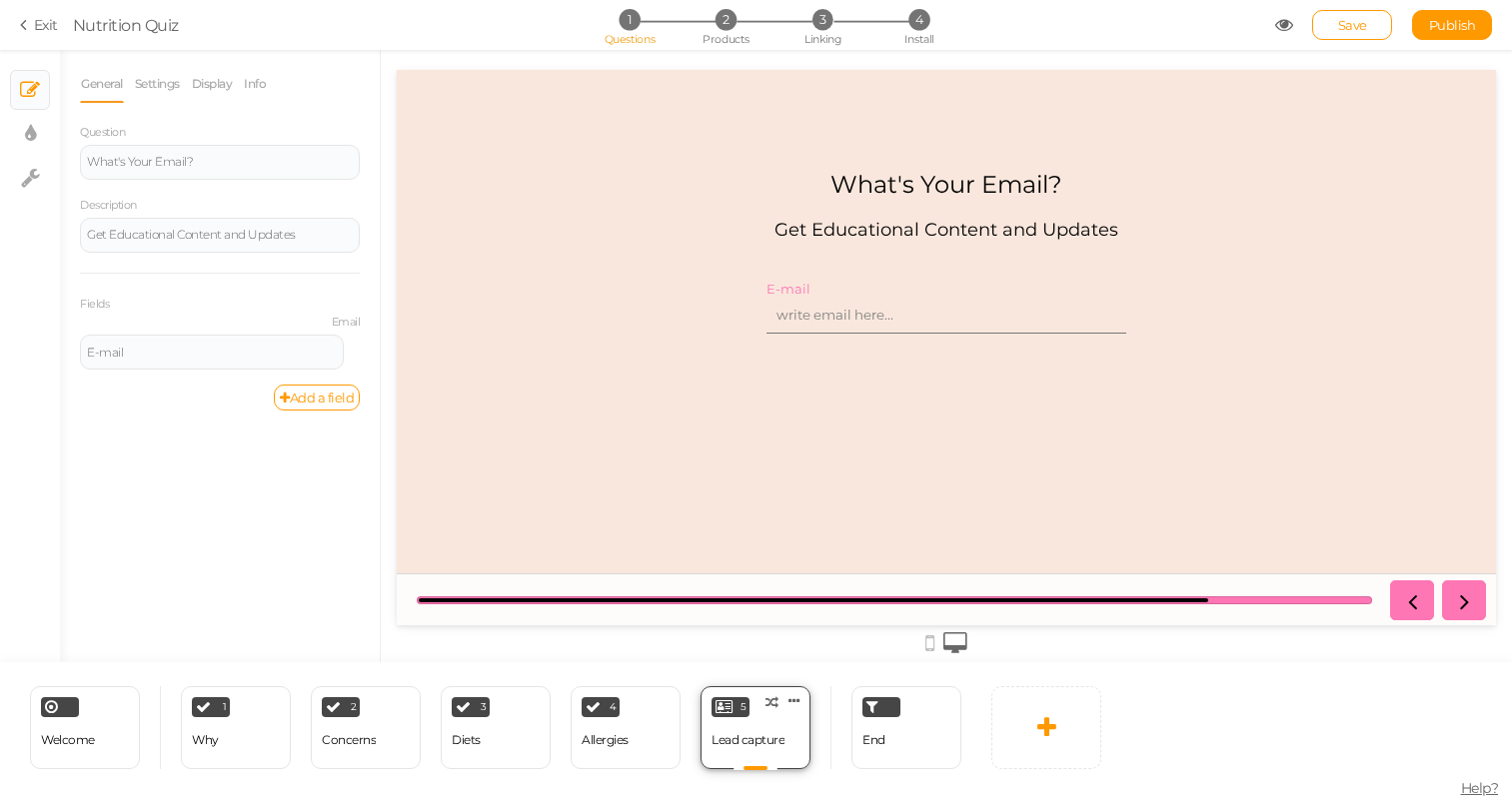 scroll, scrollTop: 0, scrollLeft: 0, axis: both 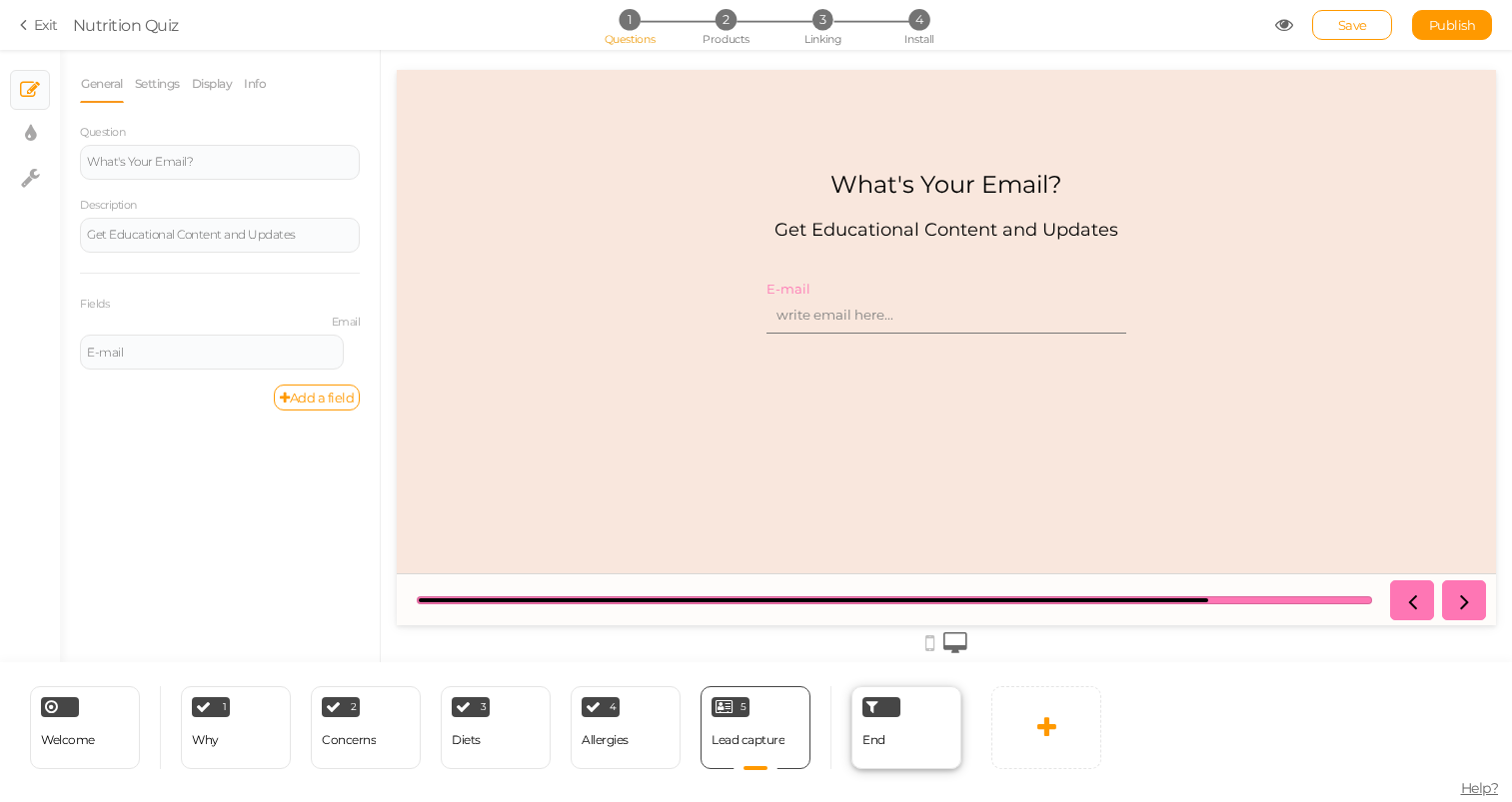 click on "End" at bounding box center [906, 727] 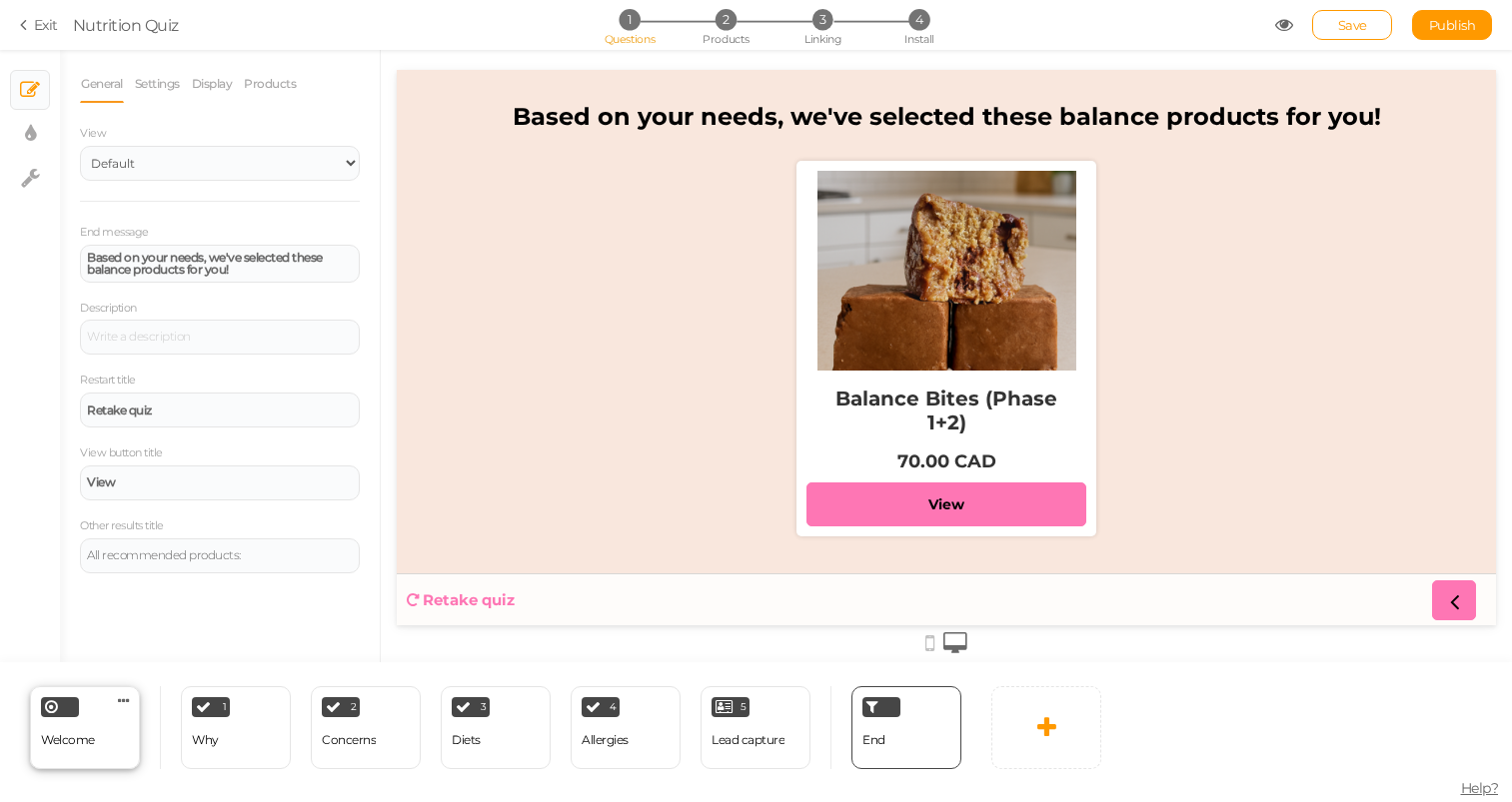 click on "Welcome" at bounding box center (68, 740) 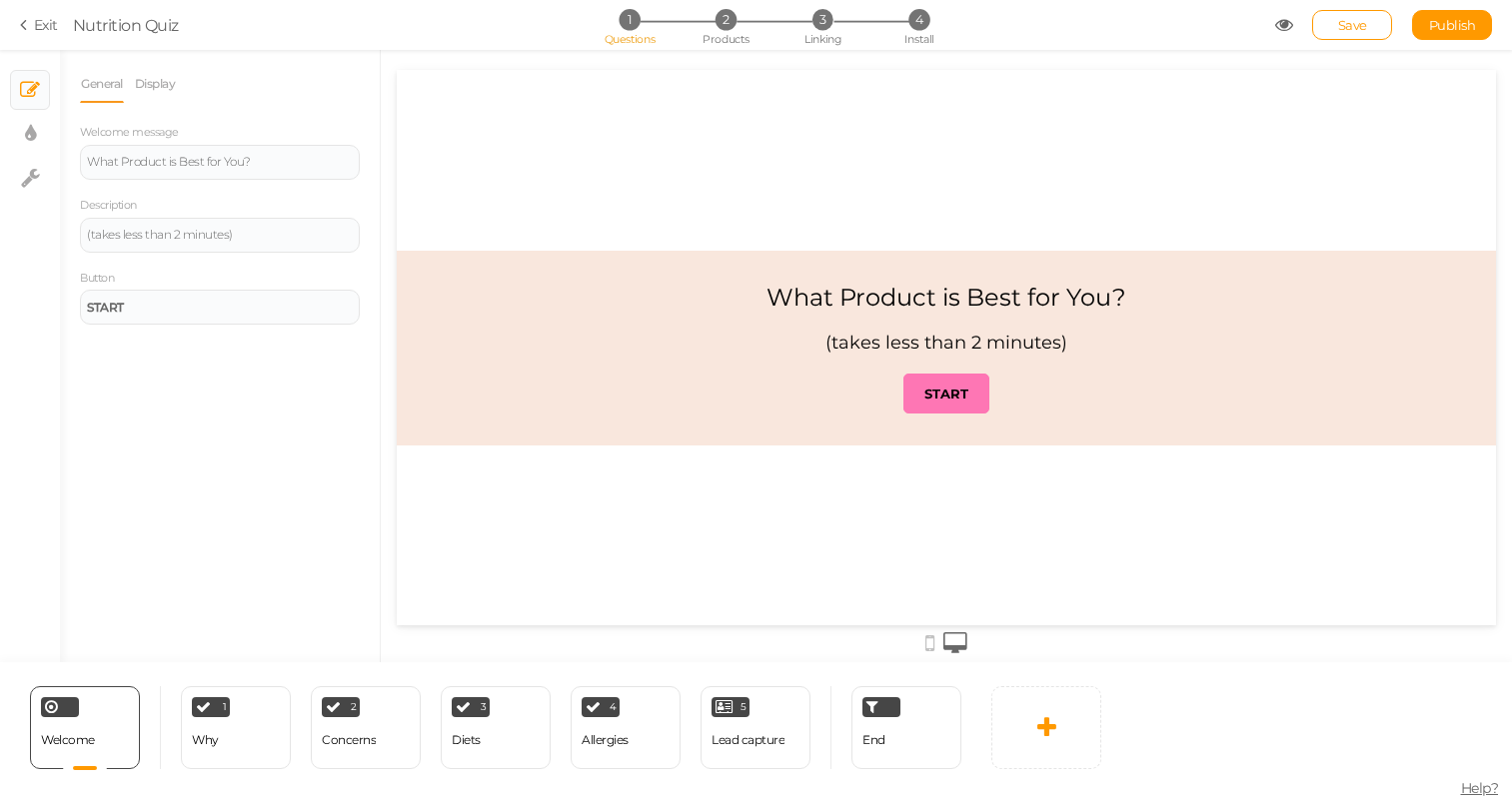 drag, startPoint x: 770, startPoint y: 300, endPoint x: 1071, endPoint y: 332, distance: 302.69622 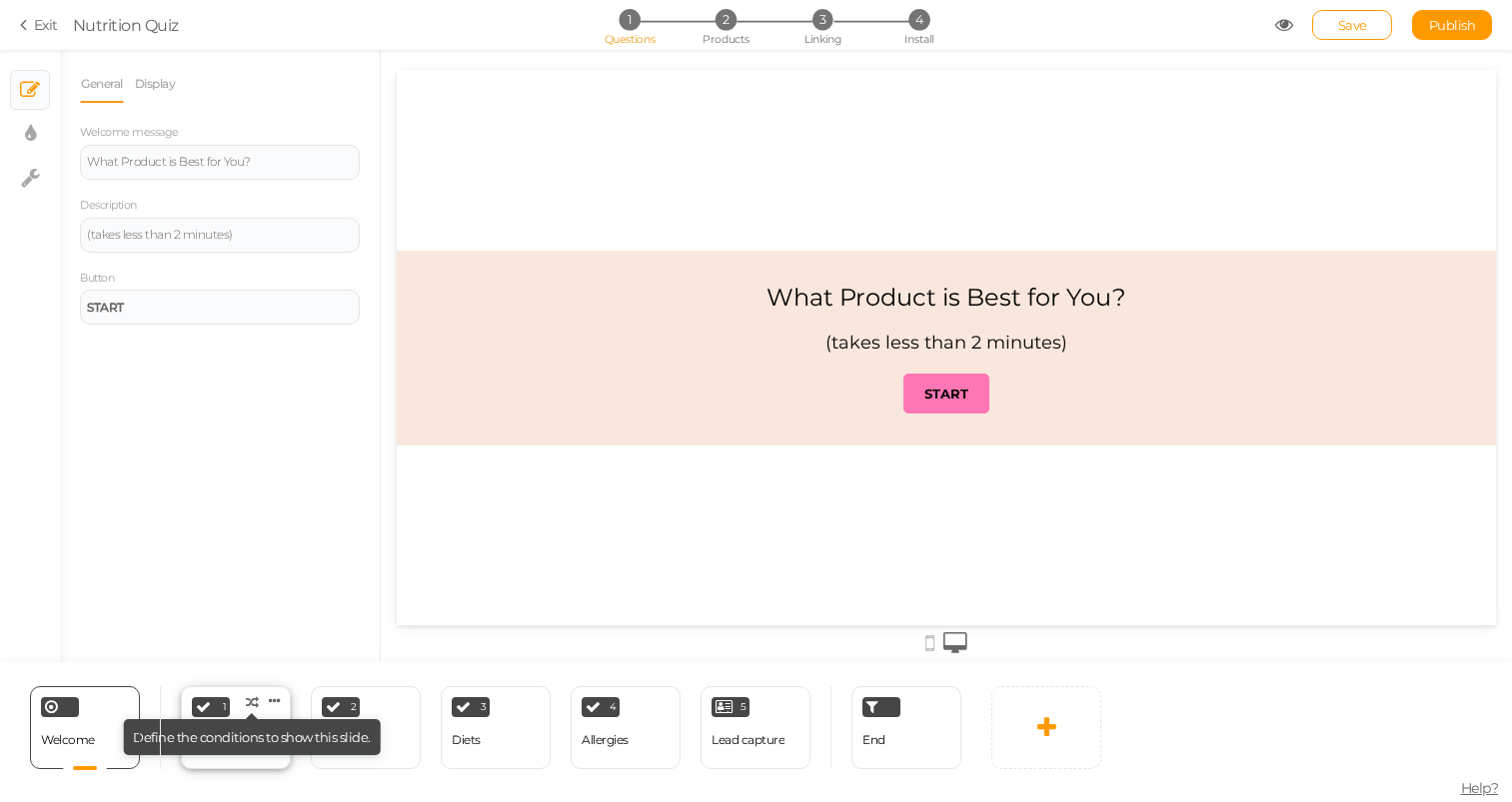 click on "1         Why         × Define the conditions to show this slide.                     Clone             Change type             Delete" at bounding box center [236, 727] 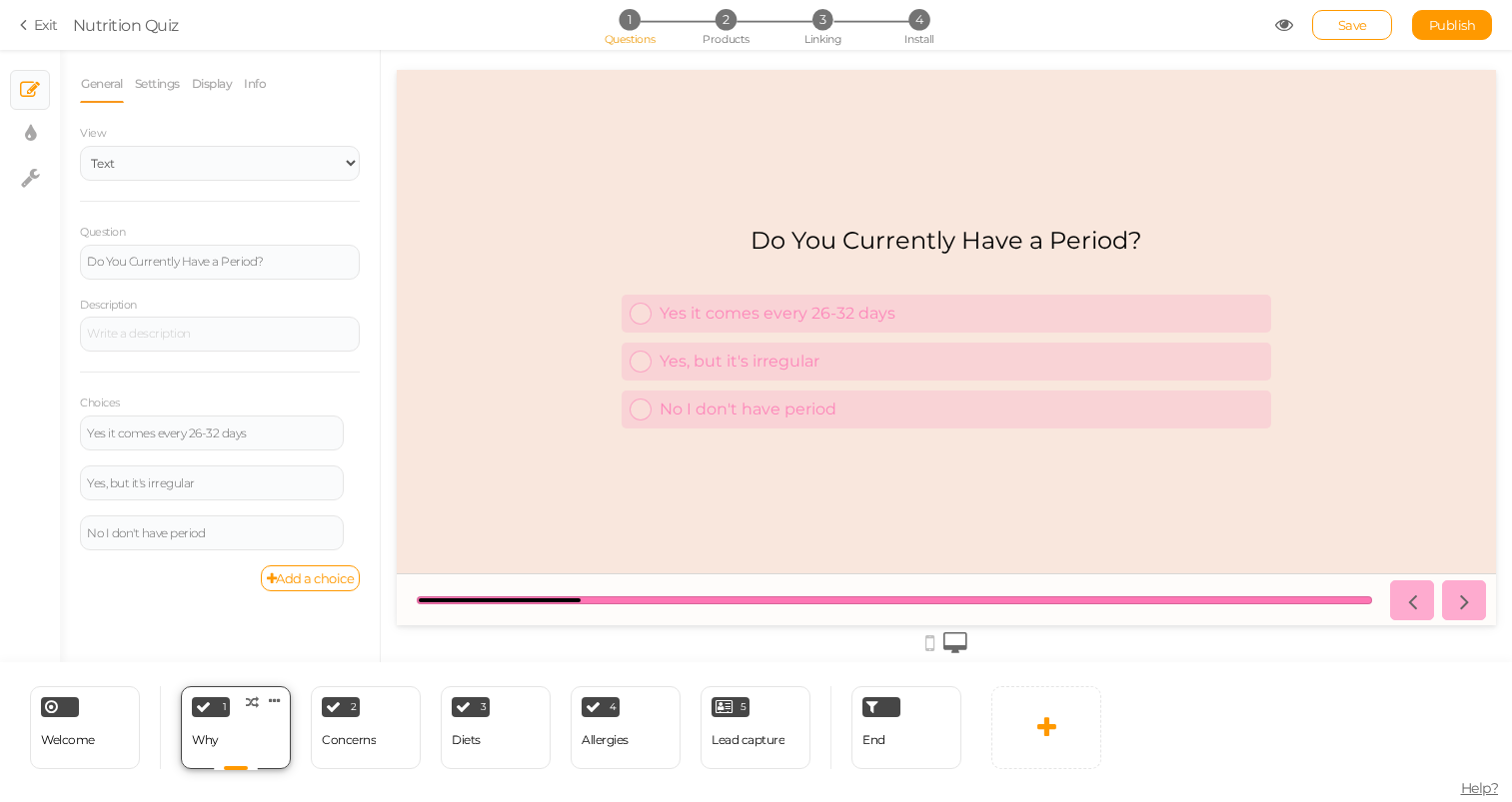 scroll, scrollTop: 0, scrollLeft: 0, axis: both 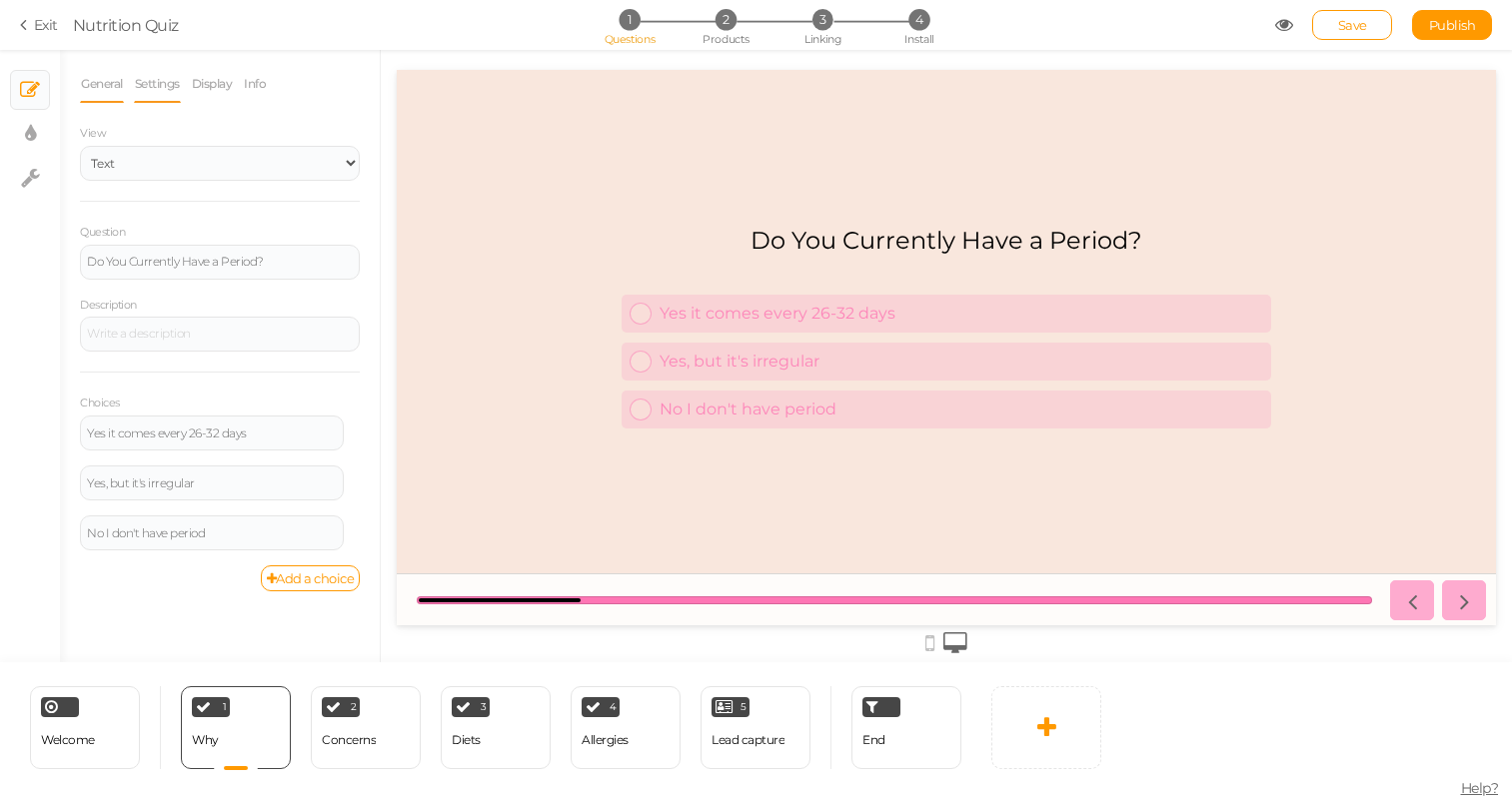 click on "Settings" at bounding box center (157, 84) 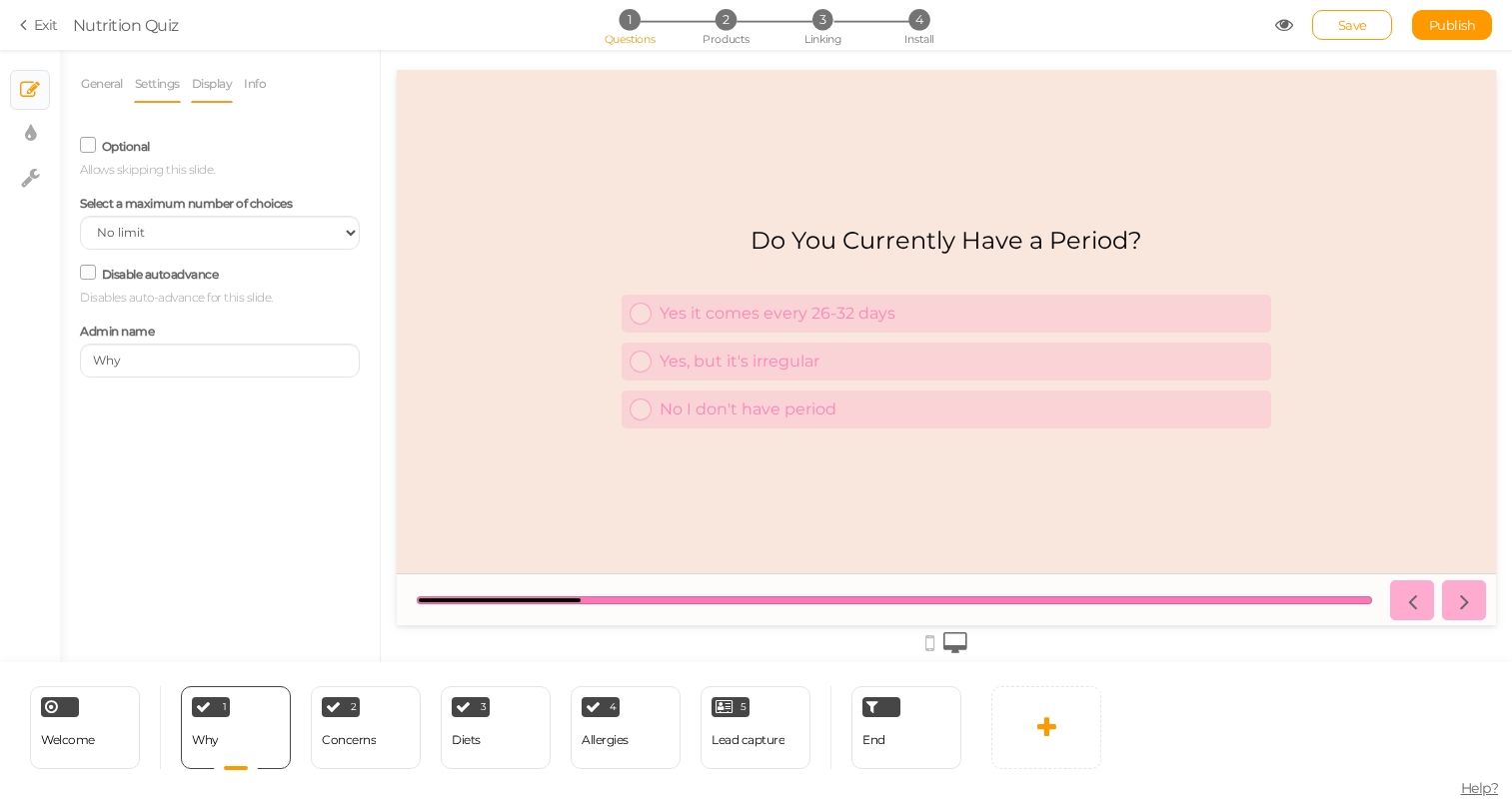click on "Display" at bounding box center [212, 84] 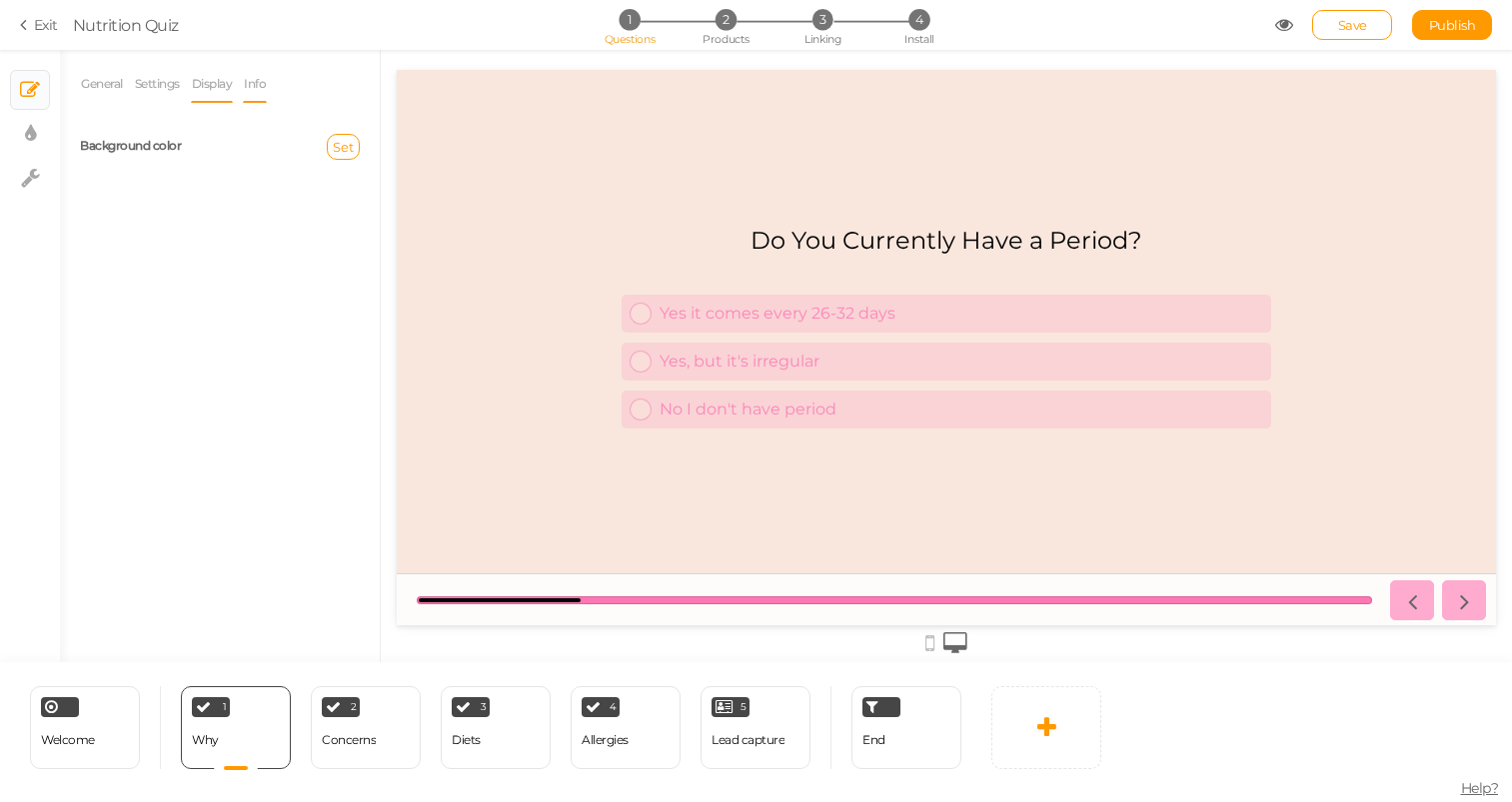 click on "Info" at bounding box center [255, 84] 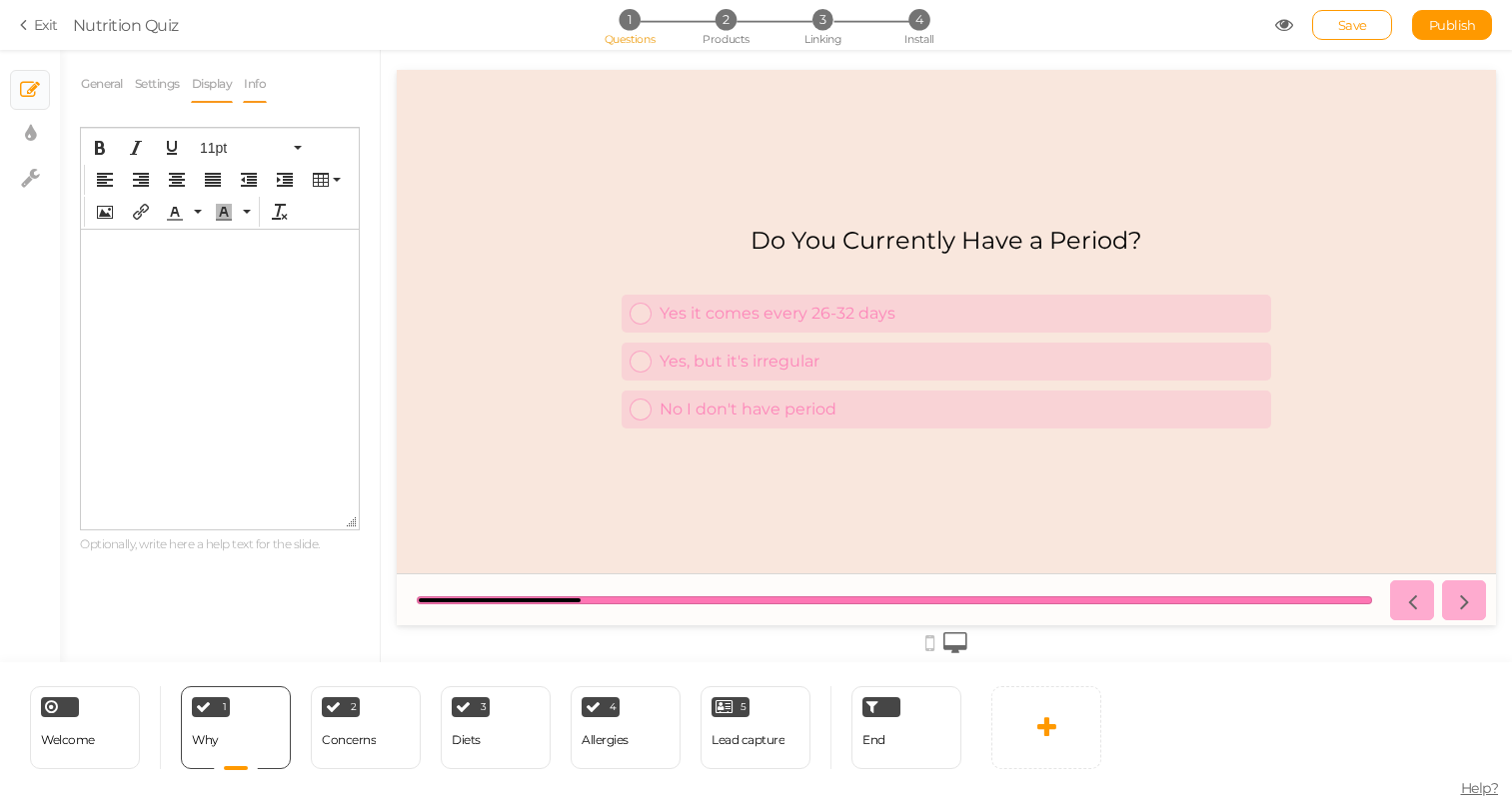 click on "Display" at bounding box center (212, 84) 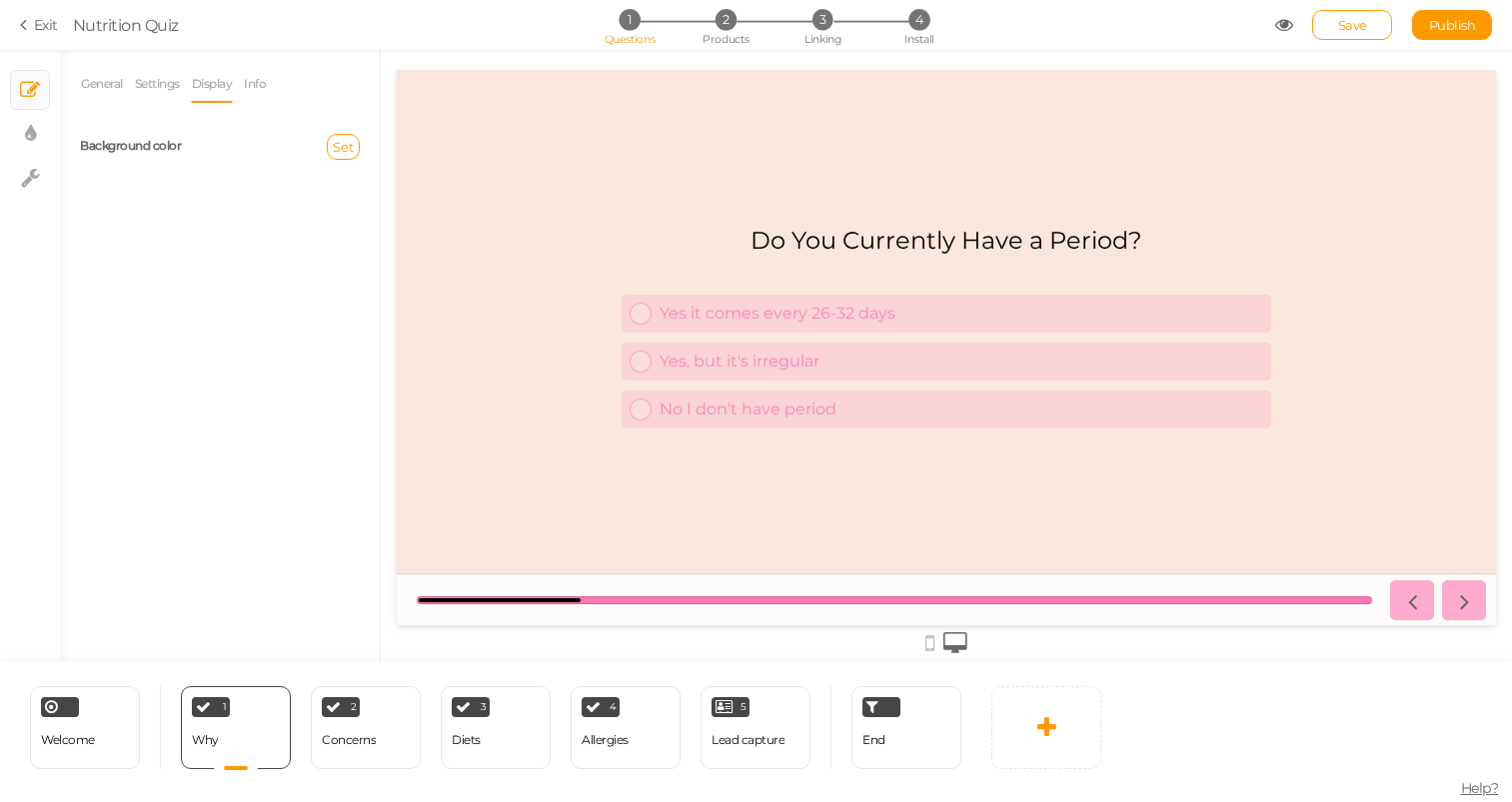 click on "Display" at bounding box center [217, 84] 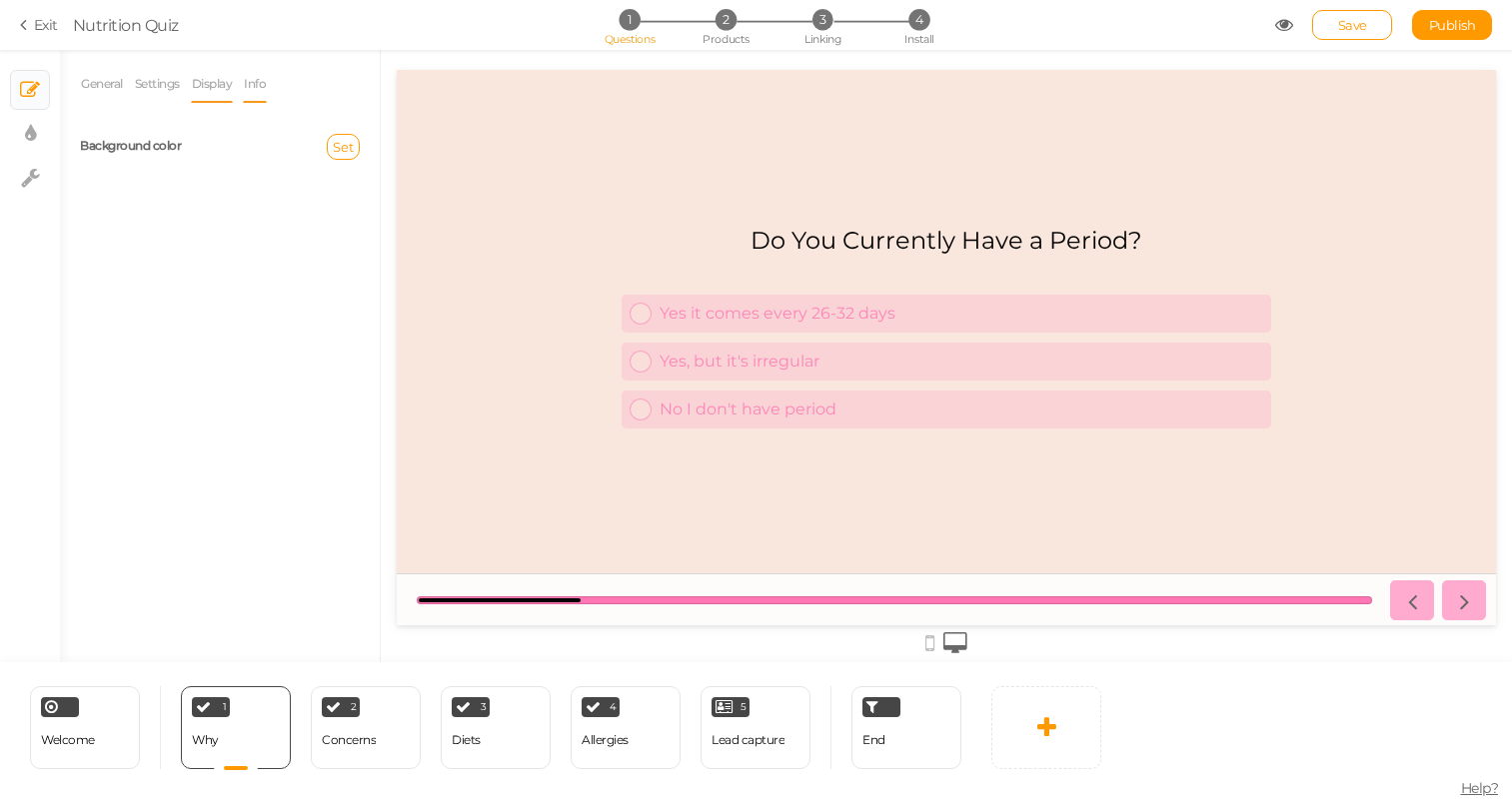 click on "Info" at bounding box center (255, 84) 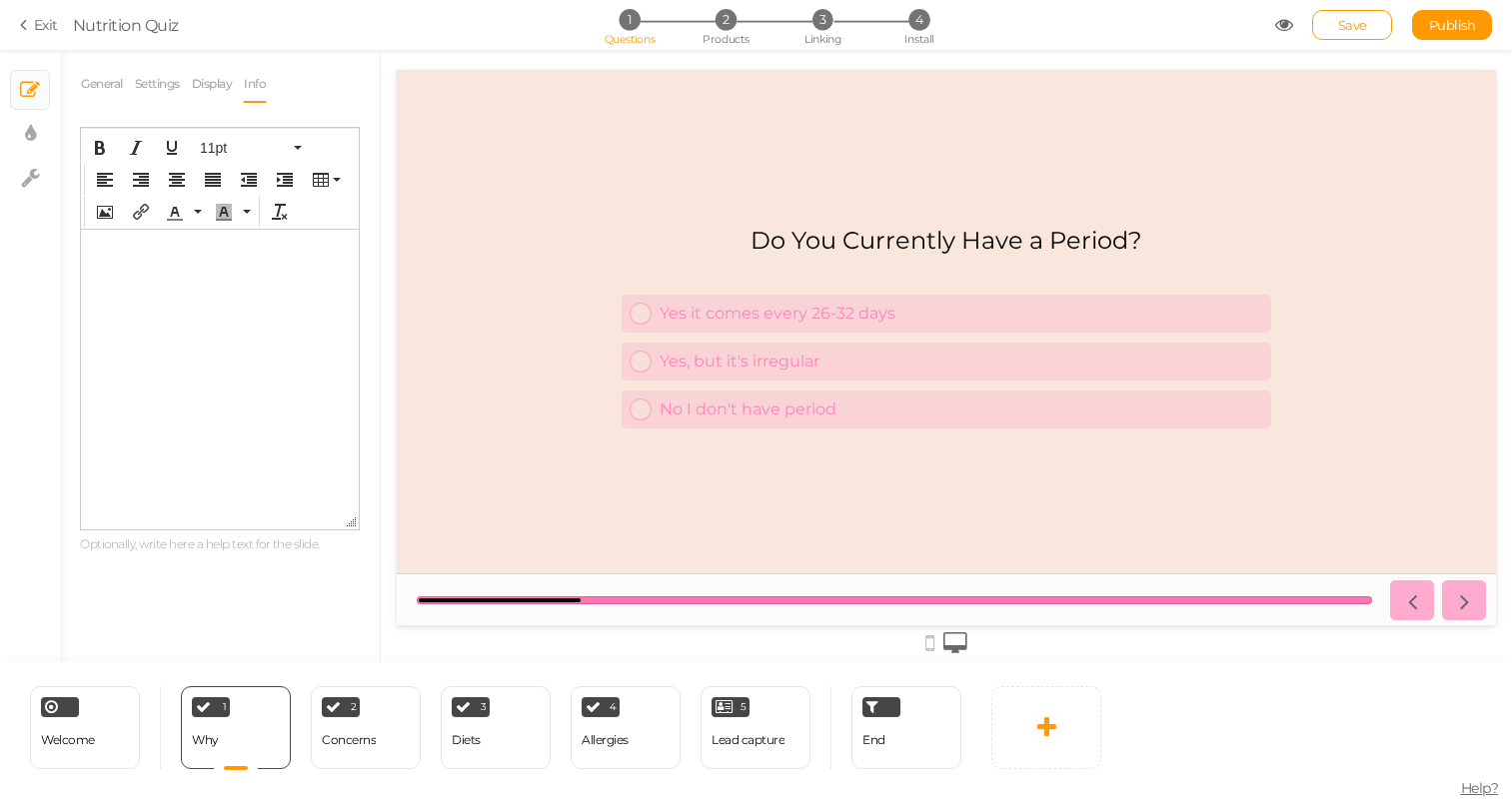 click on "Do You Currently Have a Period? Yes it comes every 26-32 days Yes, but it's irregular No I don't have period" at bounding box center (946, 348) 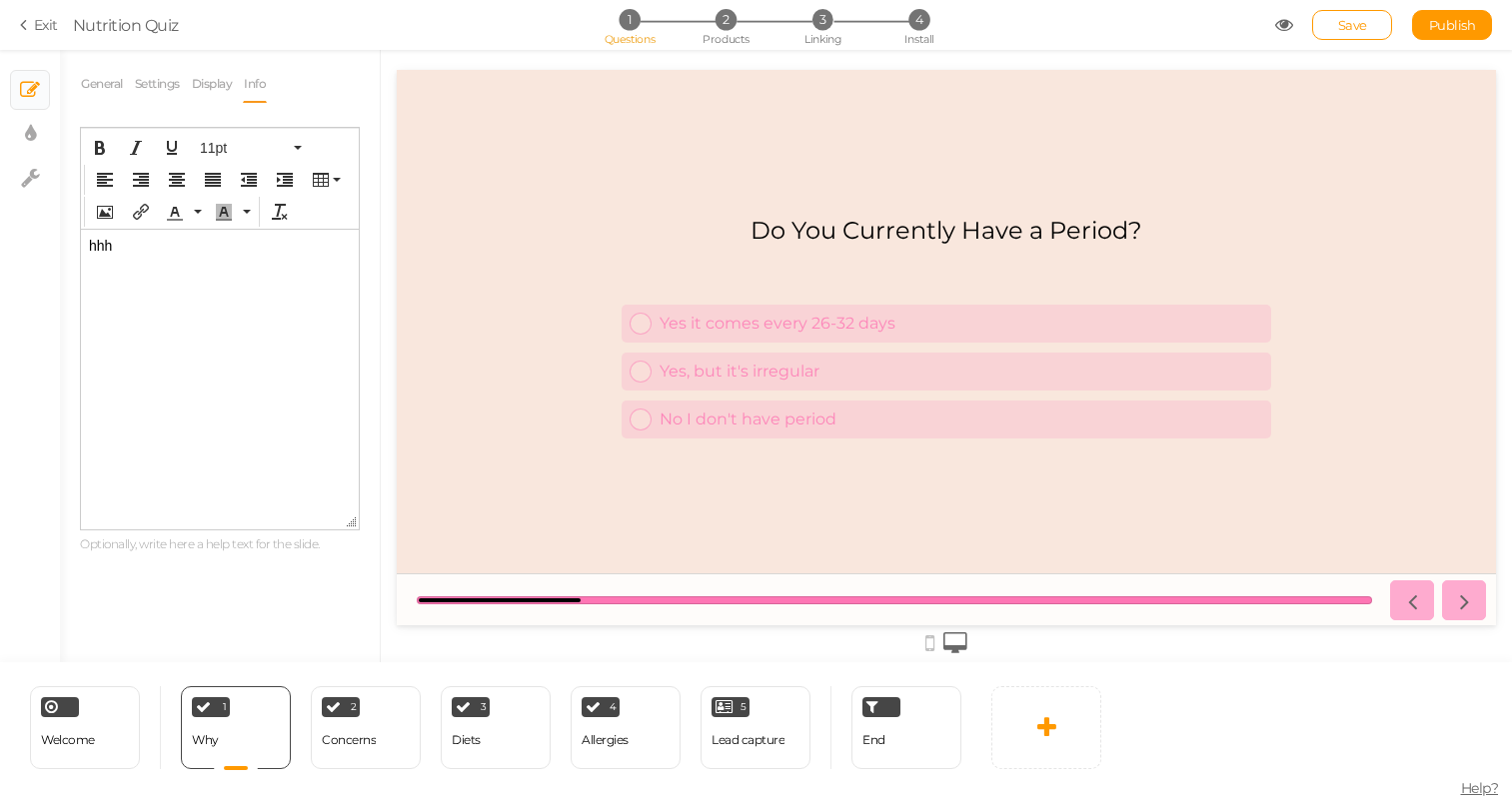 click on "General
Settings
Display
Info
View     Text Images Slider Dropdown                                 Question   Do You Currently Have a Period?                         Description                           Help title                                     Choices                 Yes it comes every 26-32 days                         Settings             Delete                             Yes, but it's irregular                         Settings             Delete                             No I don't have period                         Settings             Delete                                        Add a choice
Optional    Allows skipping this slide.           Select a maximum number of choices     No limit   1   2   3   4   5   6   7   8   9   10                  Disable autoadvance    Disables auto-advance for this slide.           Admin name   Why
Background color         Set" at bounding box center (220, 364) 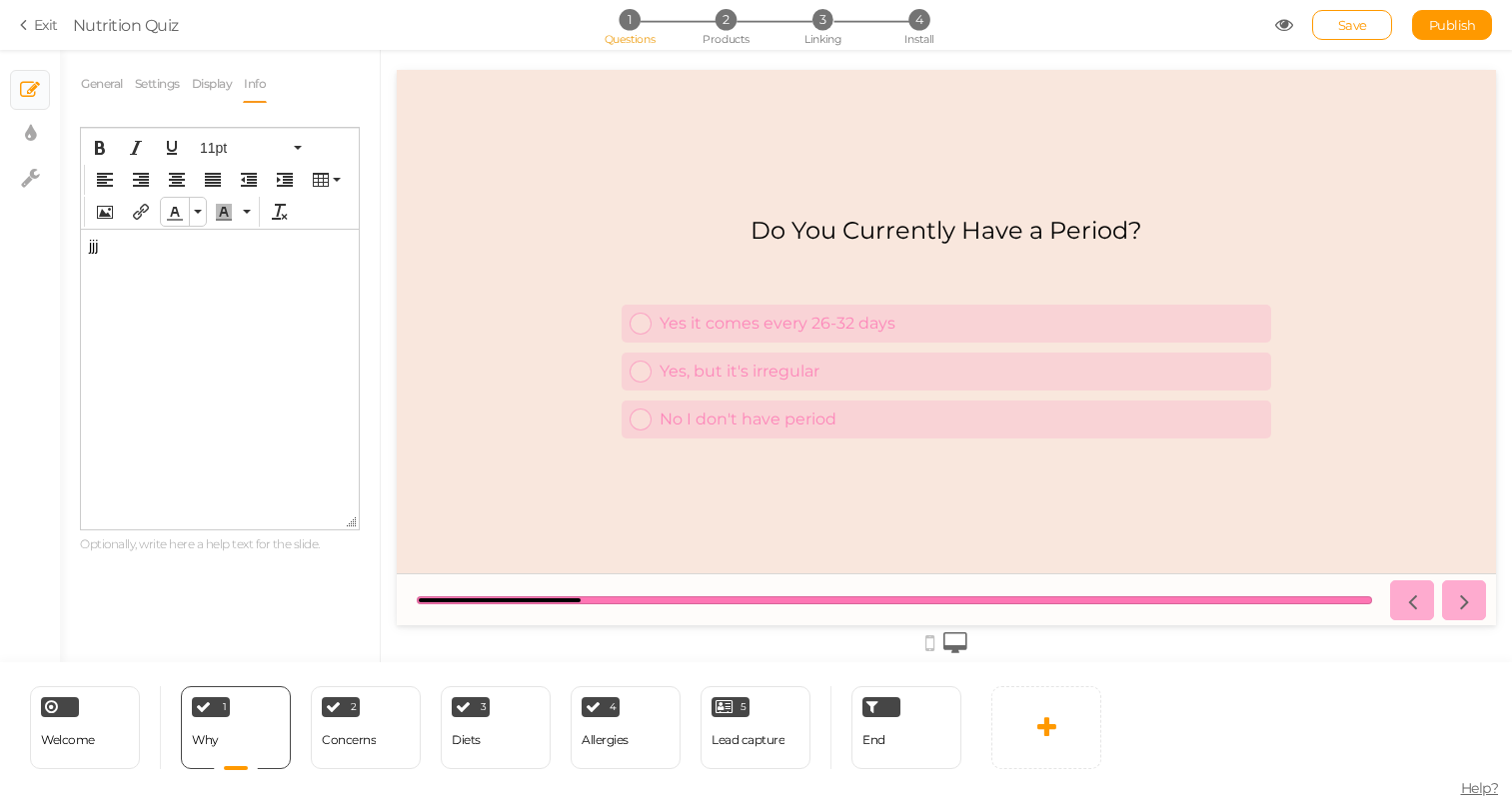 click at bounding box center [175, 212] 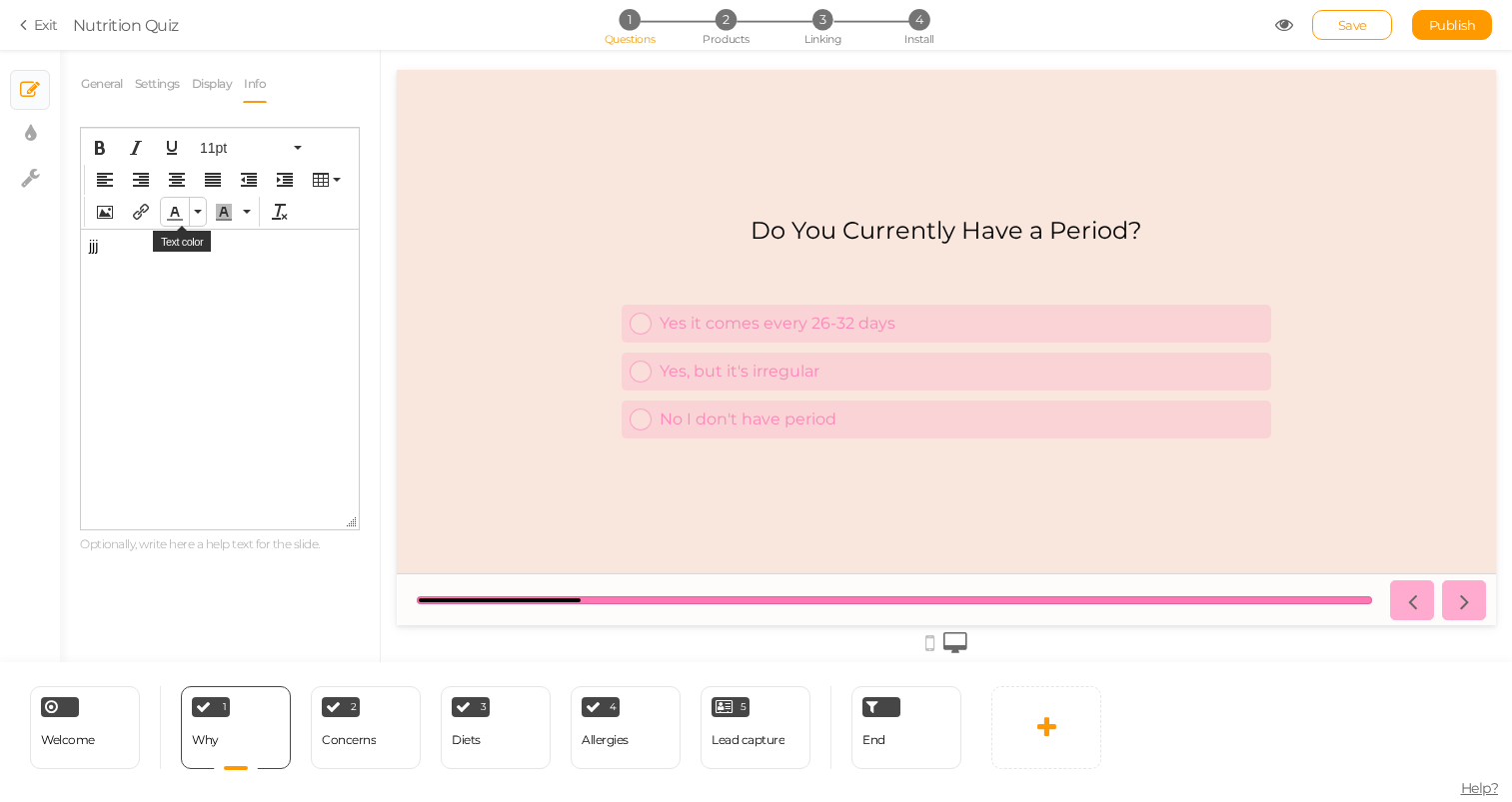 click at bounding box center (197, 212) 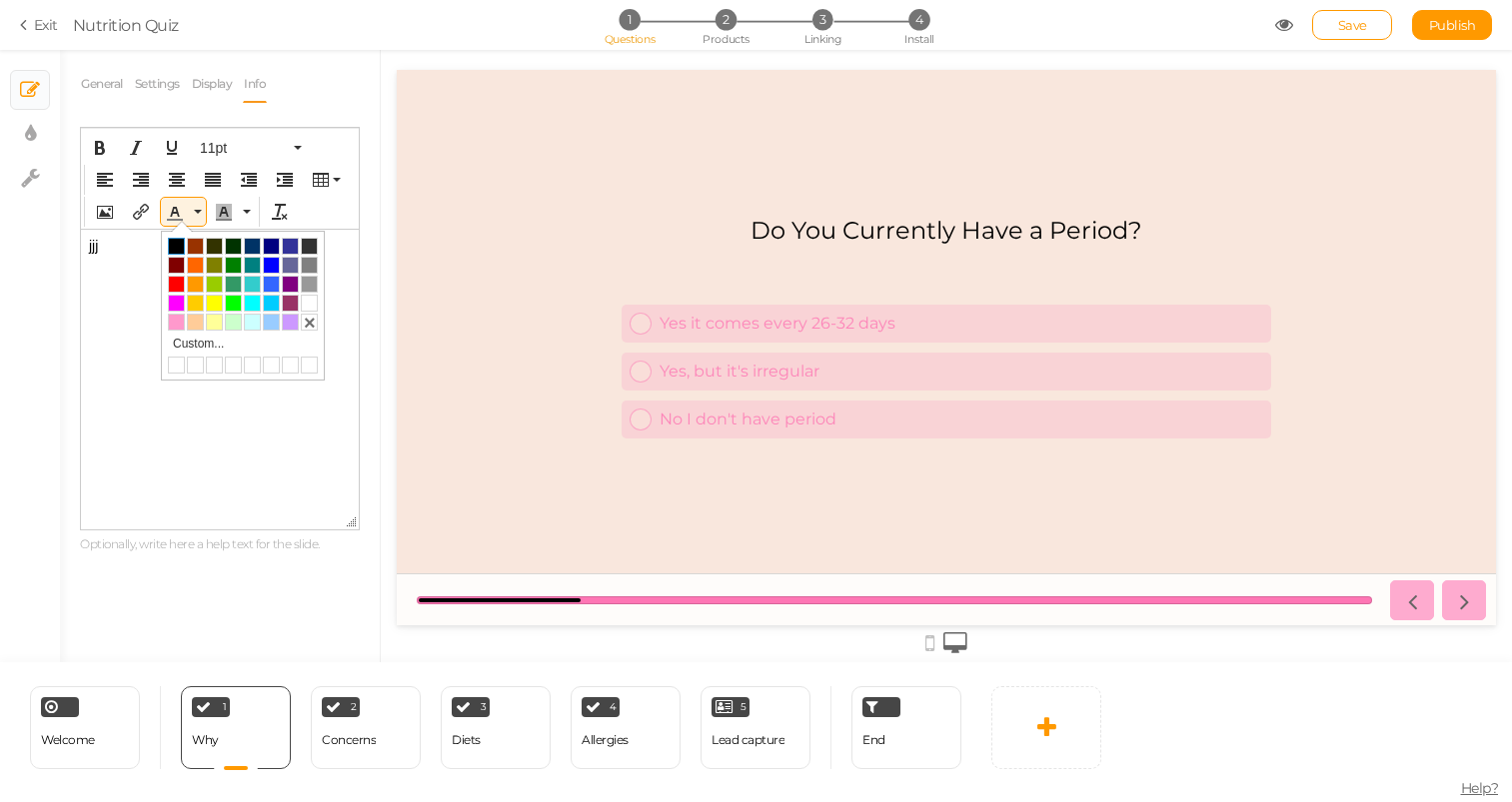click at bounding box center [176, 246] 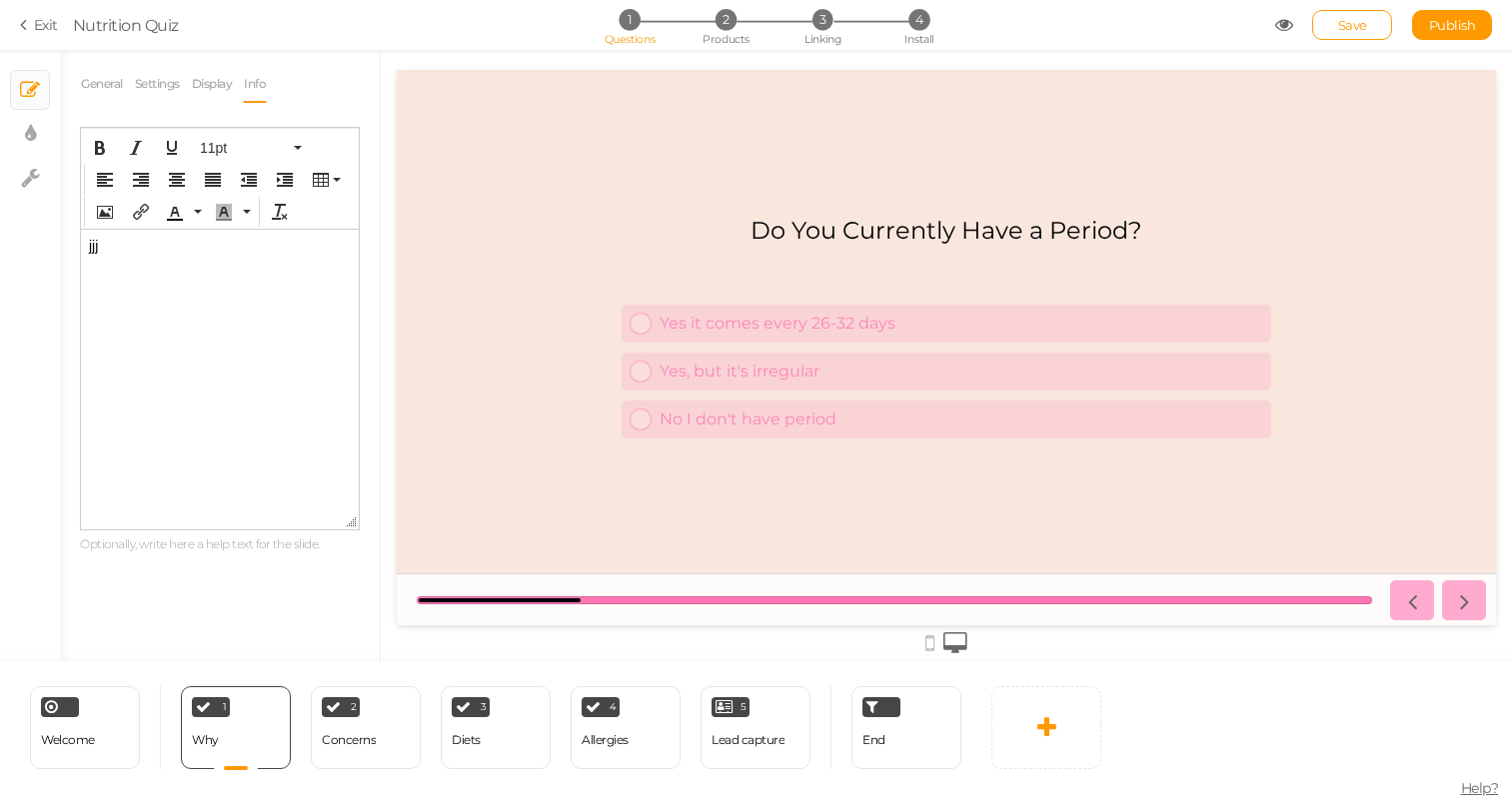 click on "jjj ﻿" at bounding box center [220, 246] 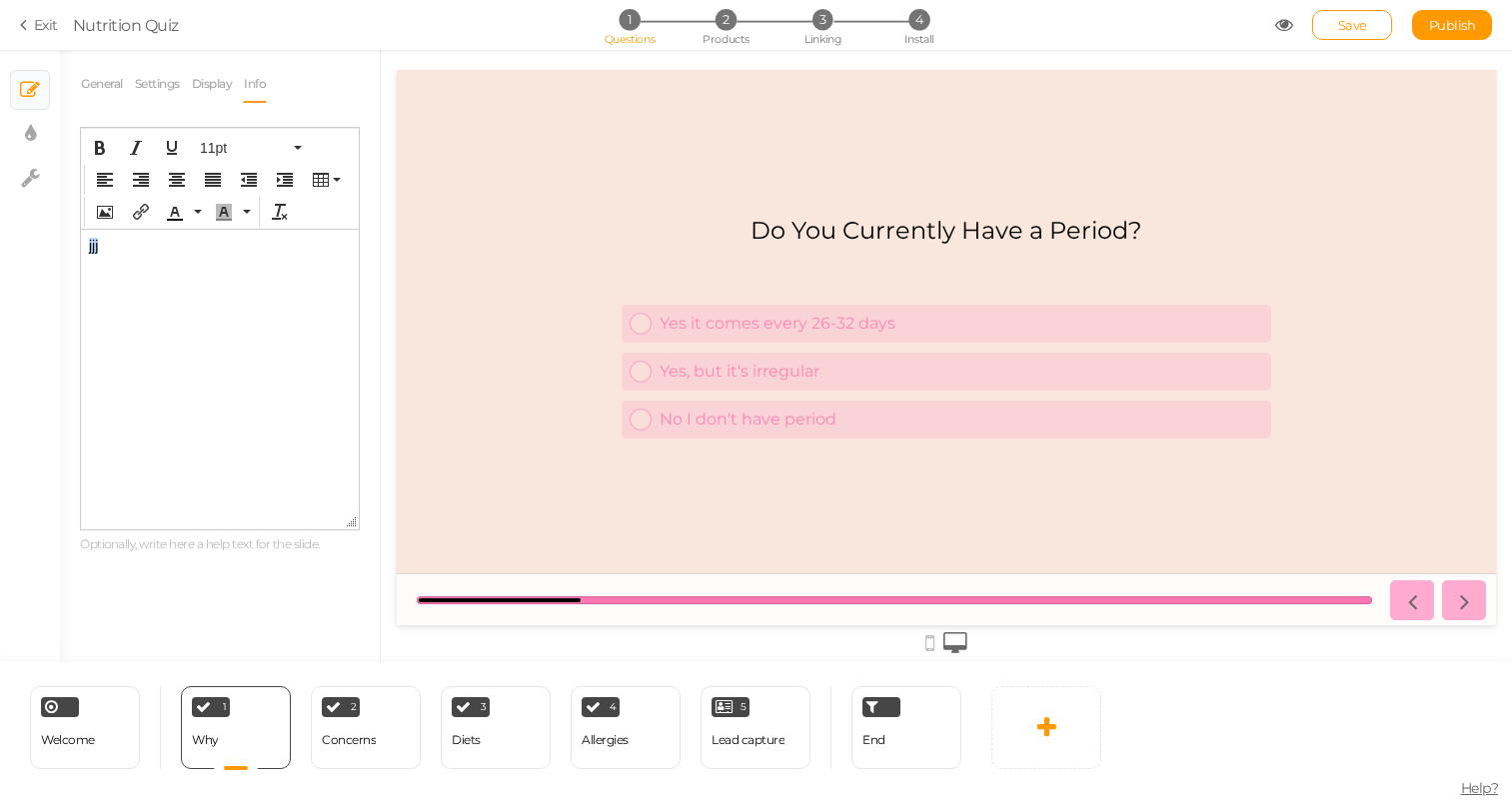 click on "jjj ﻿" at bounding box center (220, 246) 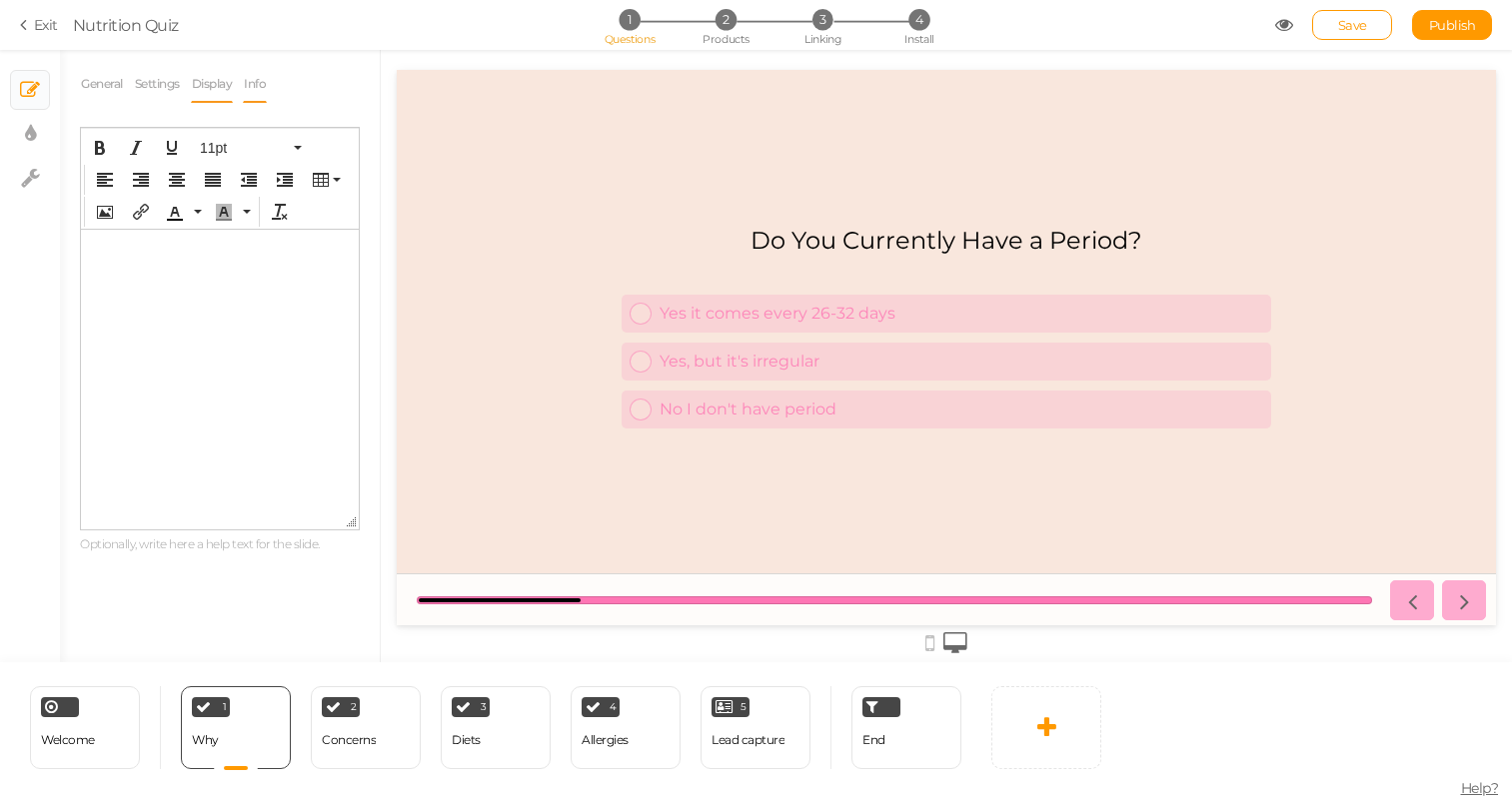 click on "Display" at bounding box center [212, 84] 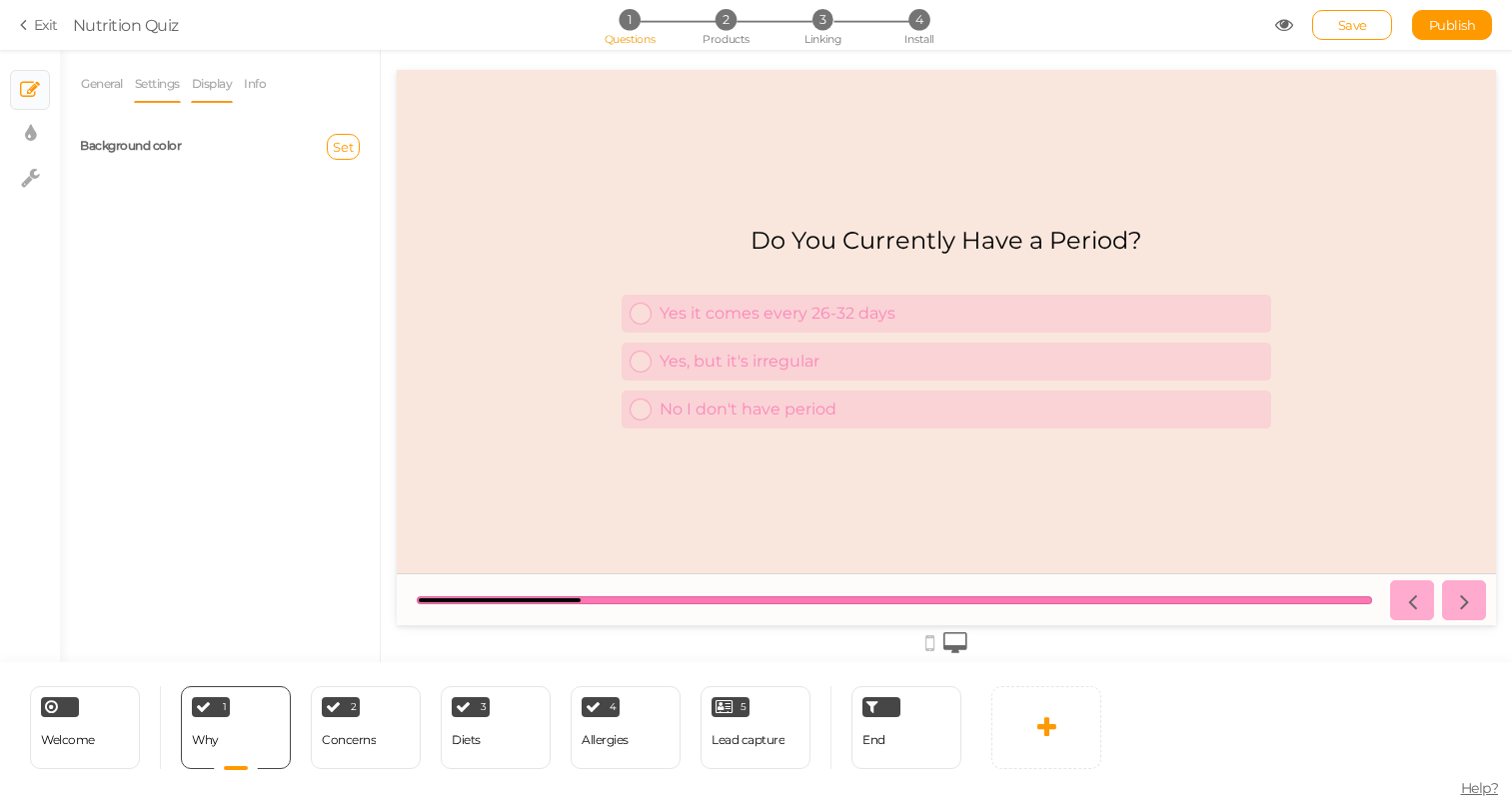 click on "Settings" at bounding box center (157, 84) 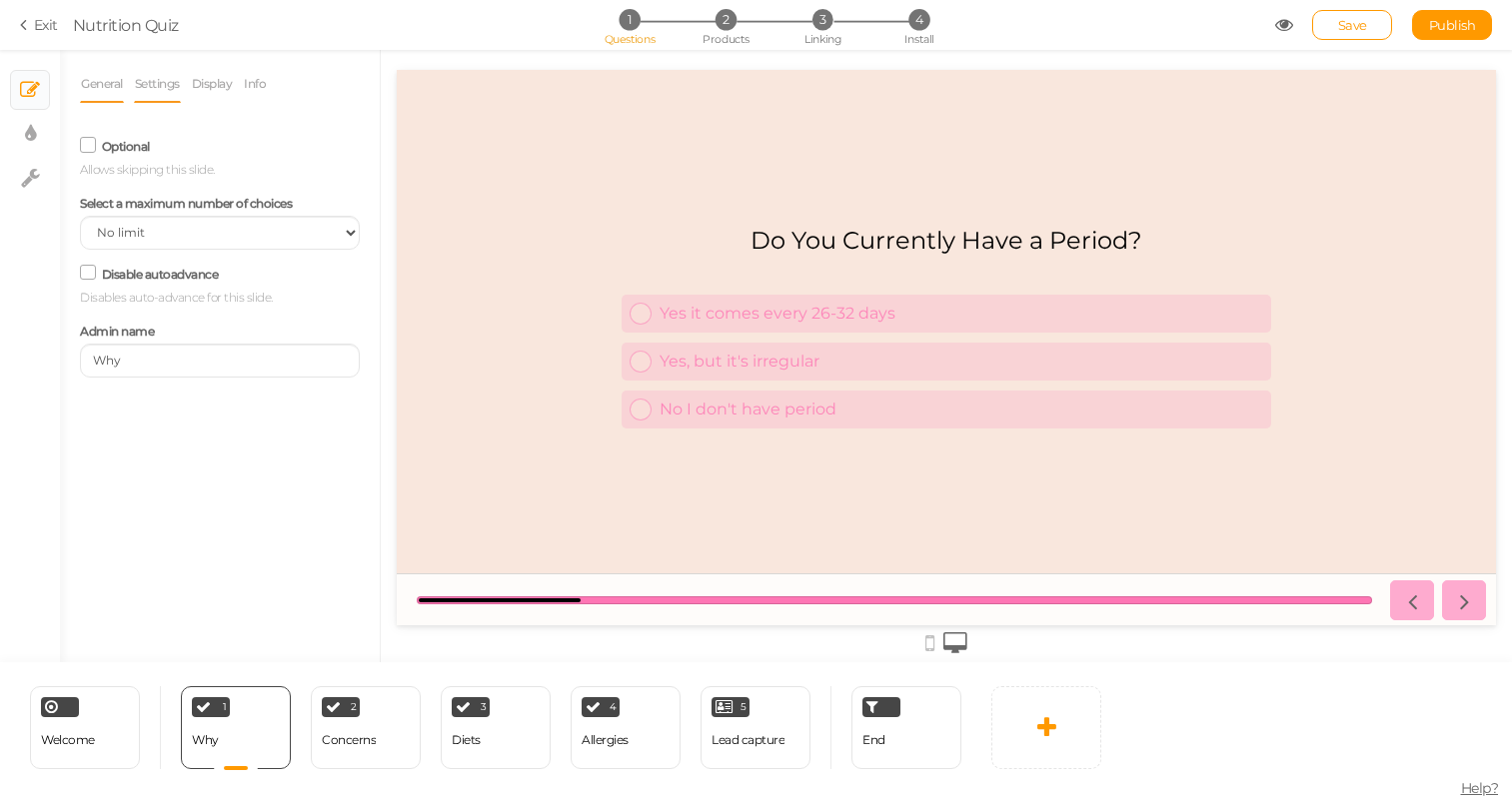 click on "General" at bounding box center (102, 84) 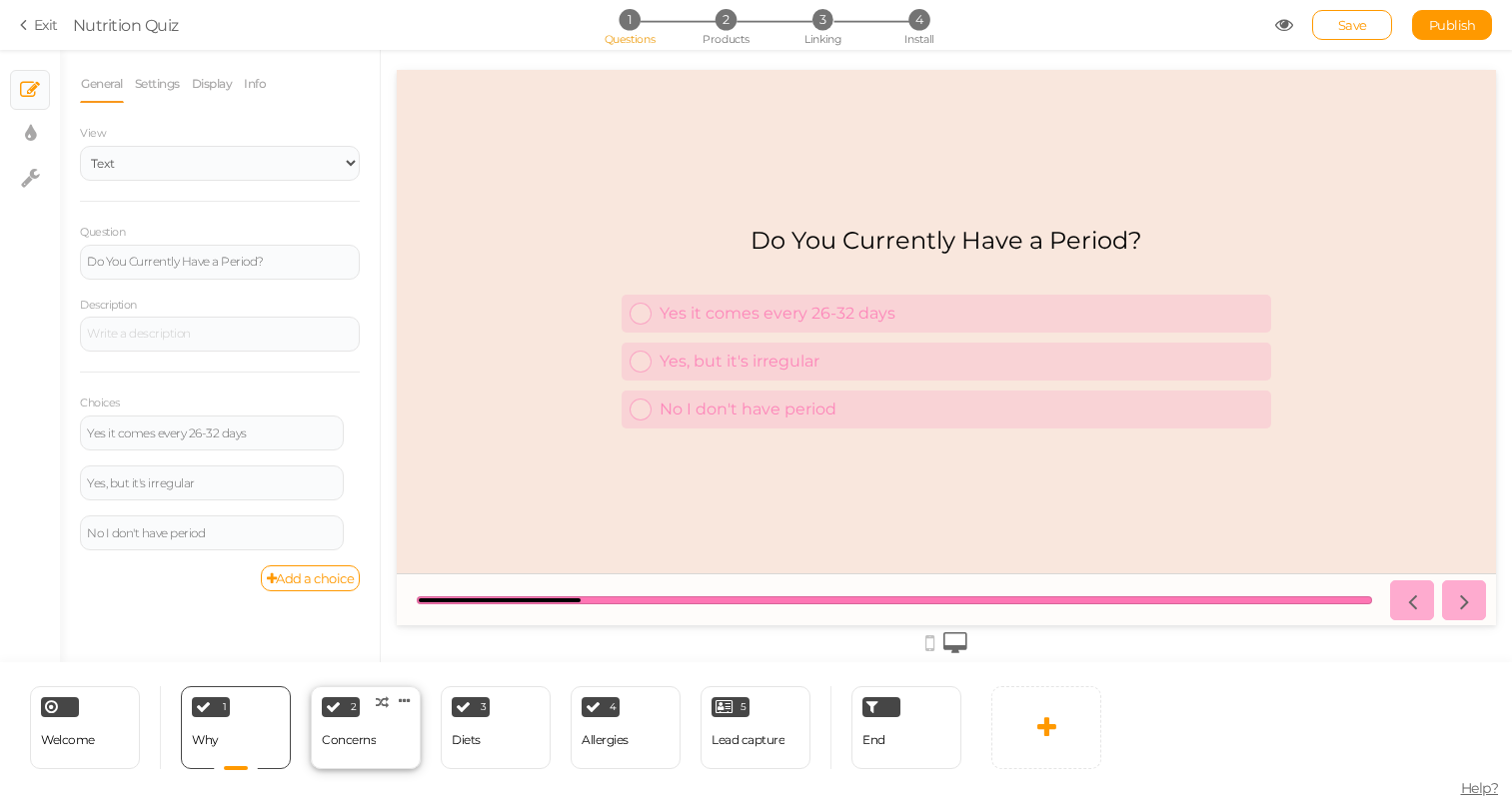 click on "Concerns" at bounding box center (349, 740) 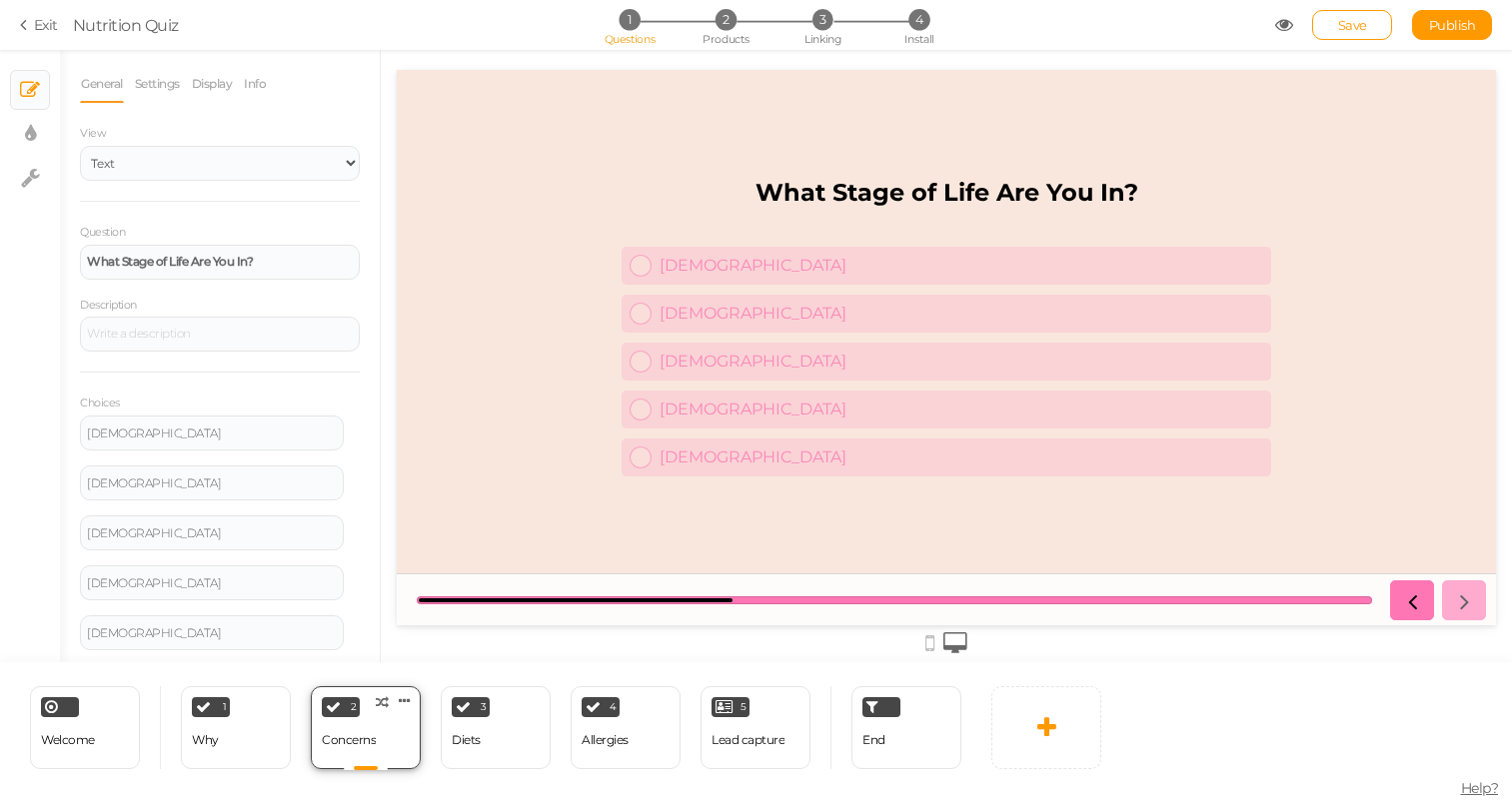 scroll, scrollTop: 0, scrollLeft: 0, axis: both 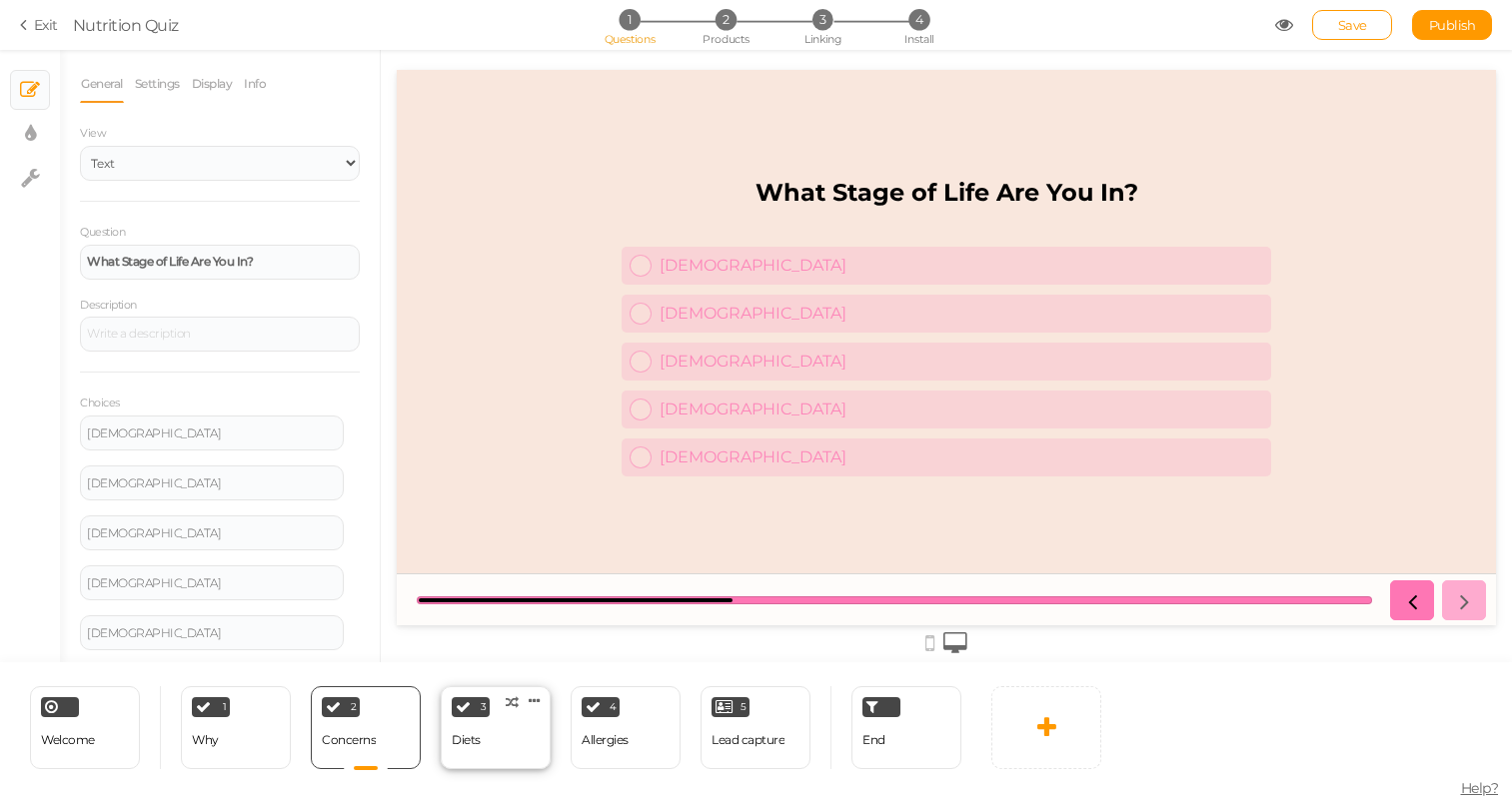 click on "3         Diets         × Define the conditions to show this slide.                     Clone             Change type             Delete" at bounding box center (496, 727) 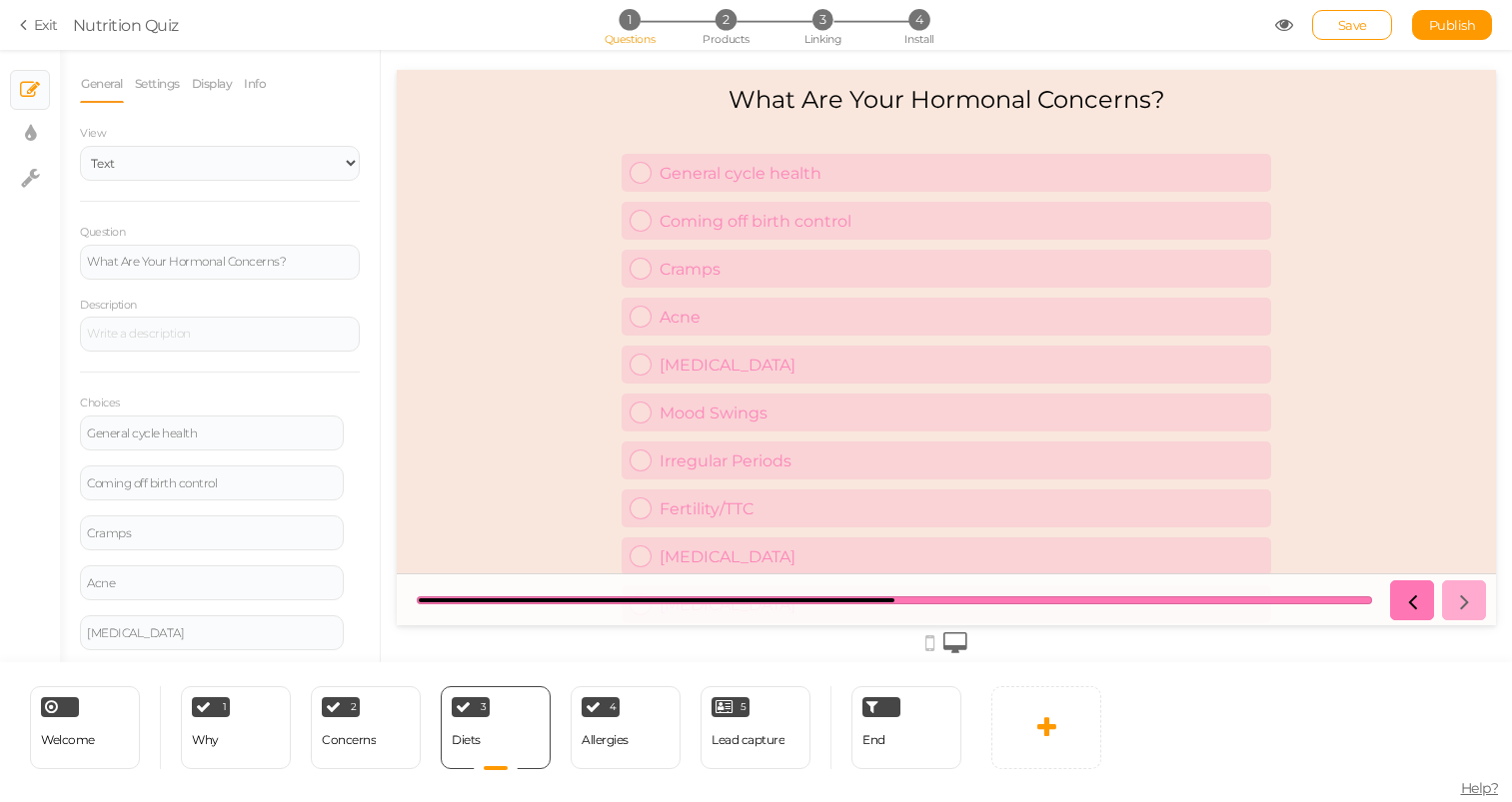 scroll, scrollTop: 0, scrollLeft: 0, axis: both 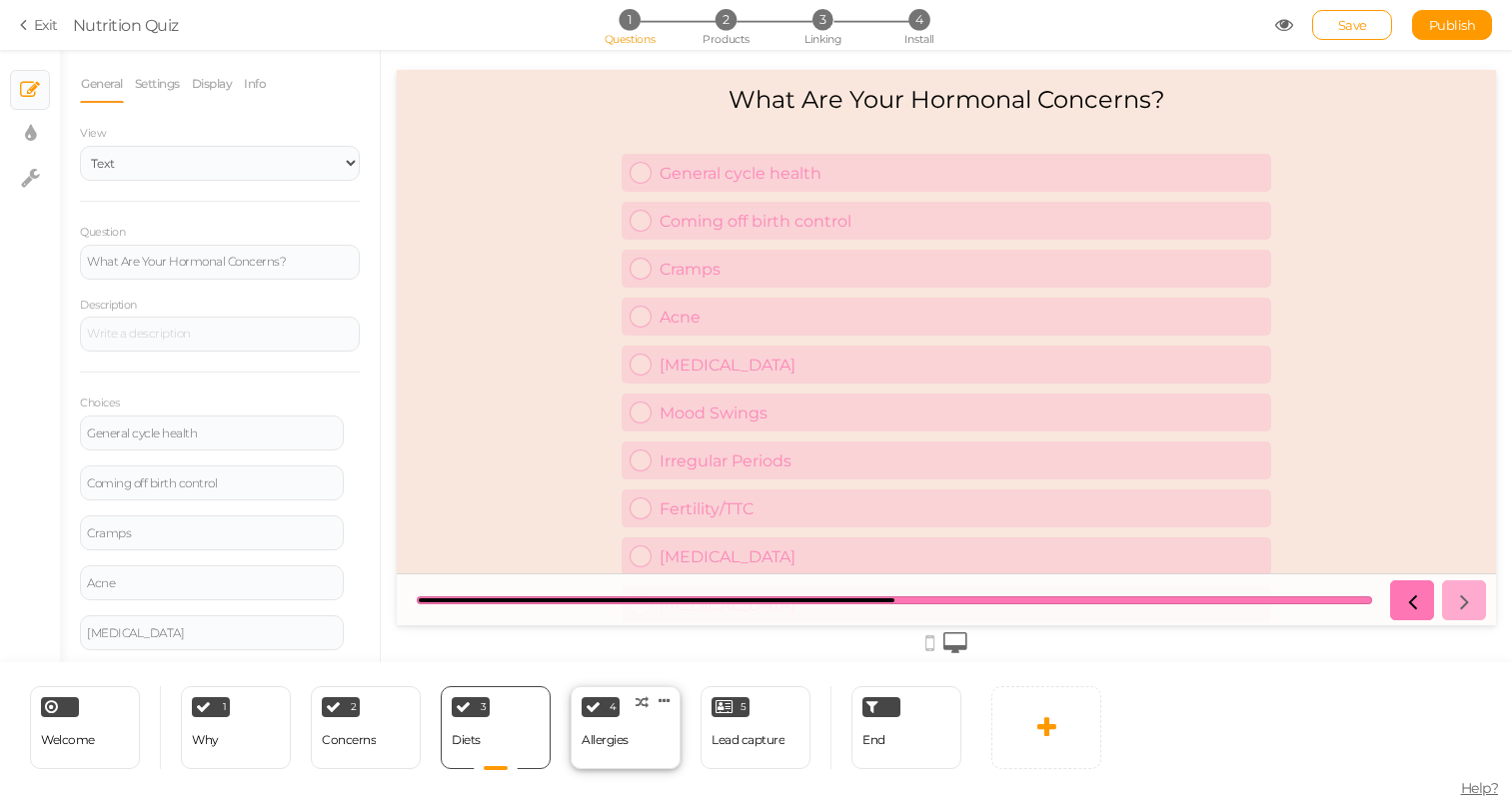 click on "Allergies" at bounding box center [605, 740] 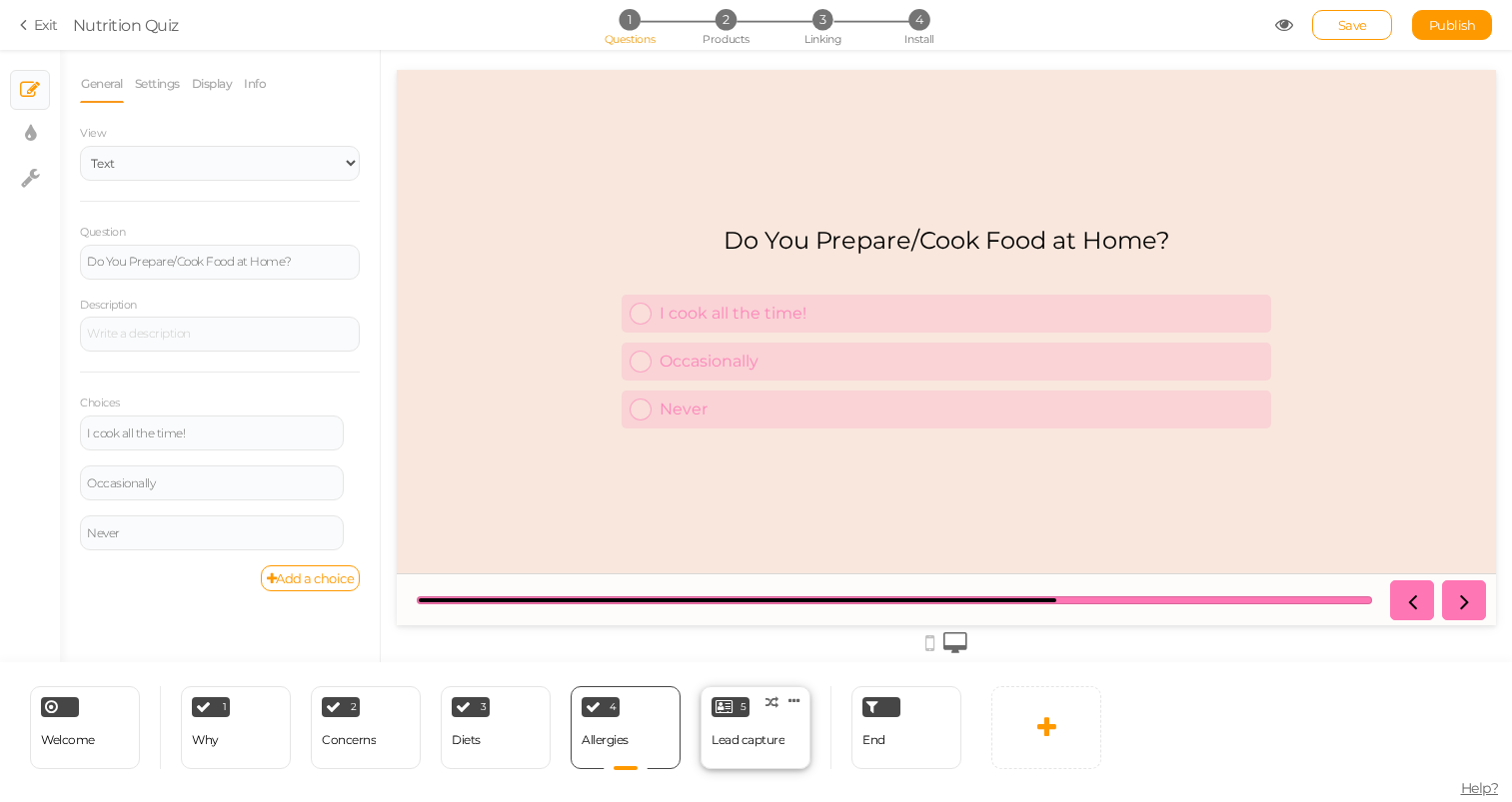 scroll, scrollTop: 0, scrollLeft: 0, axis: both 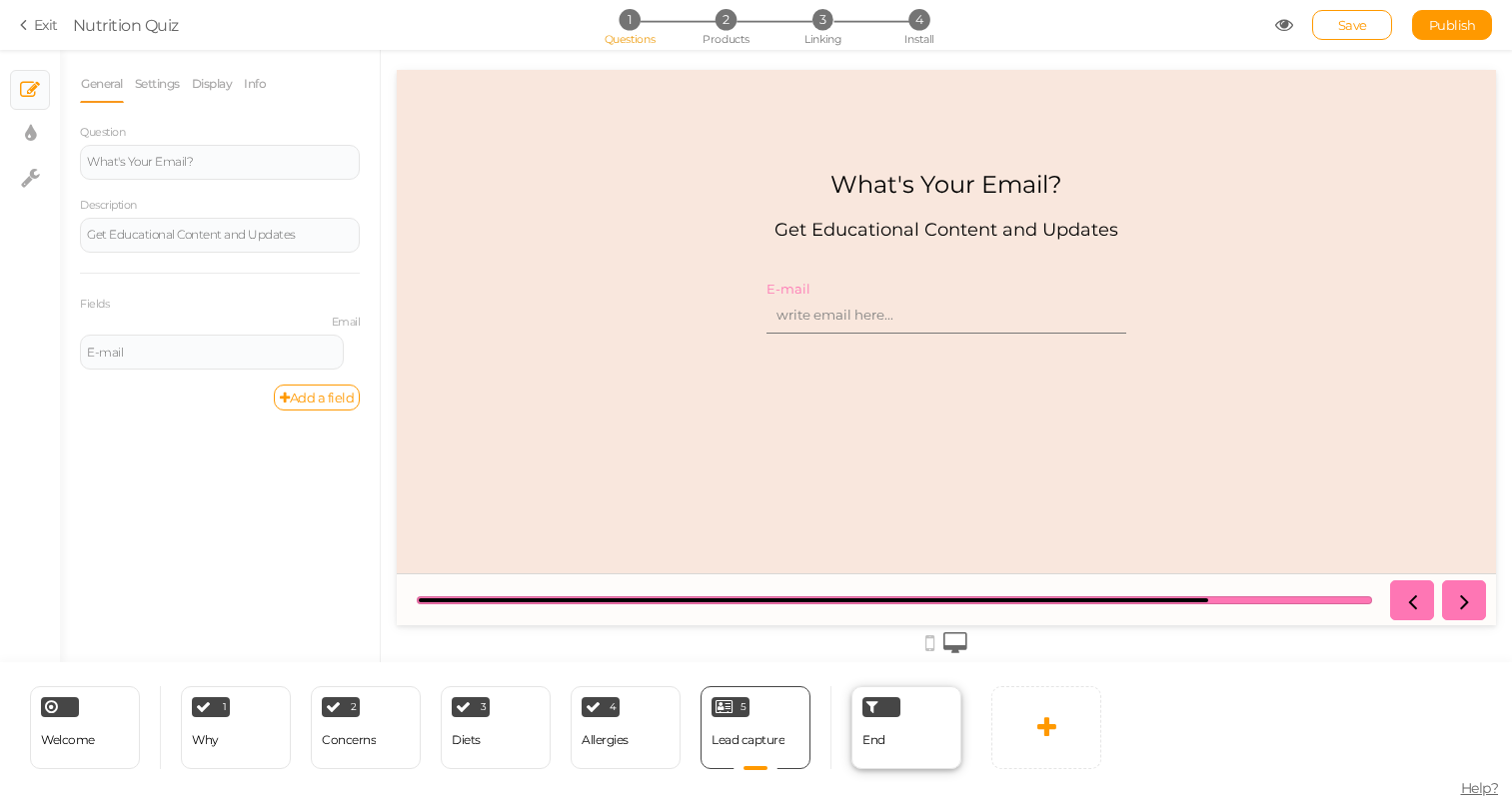 click on "End" at bounding box center (906, 727) 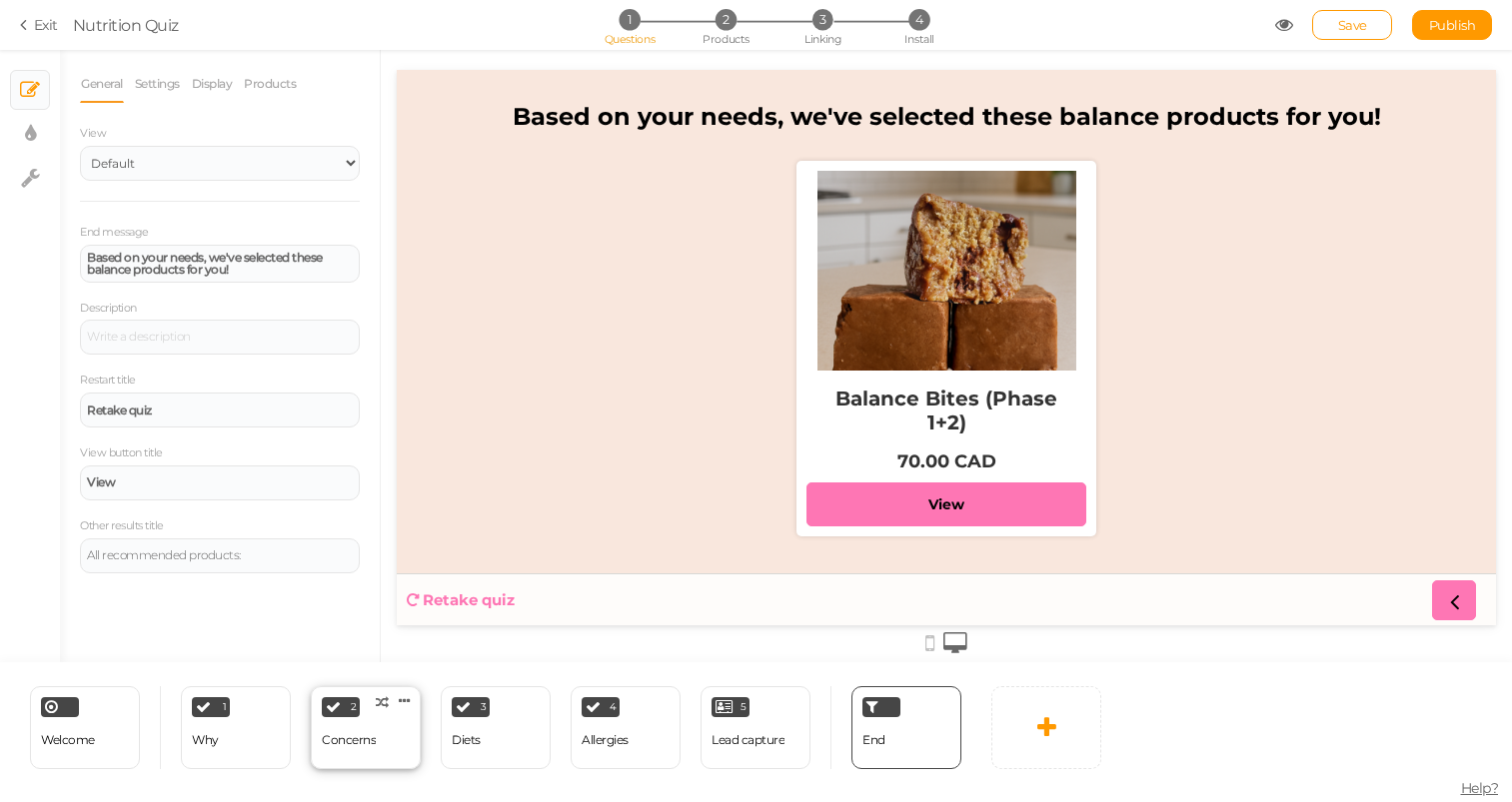 click on "Concerns" at bounding box center (349, 740) 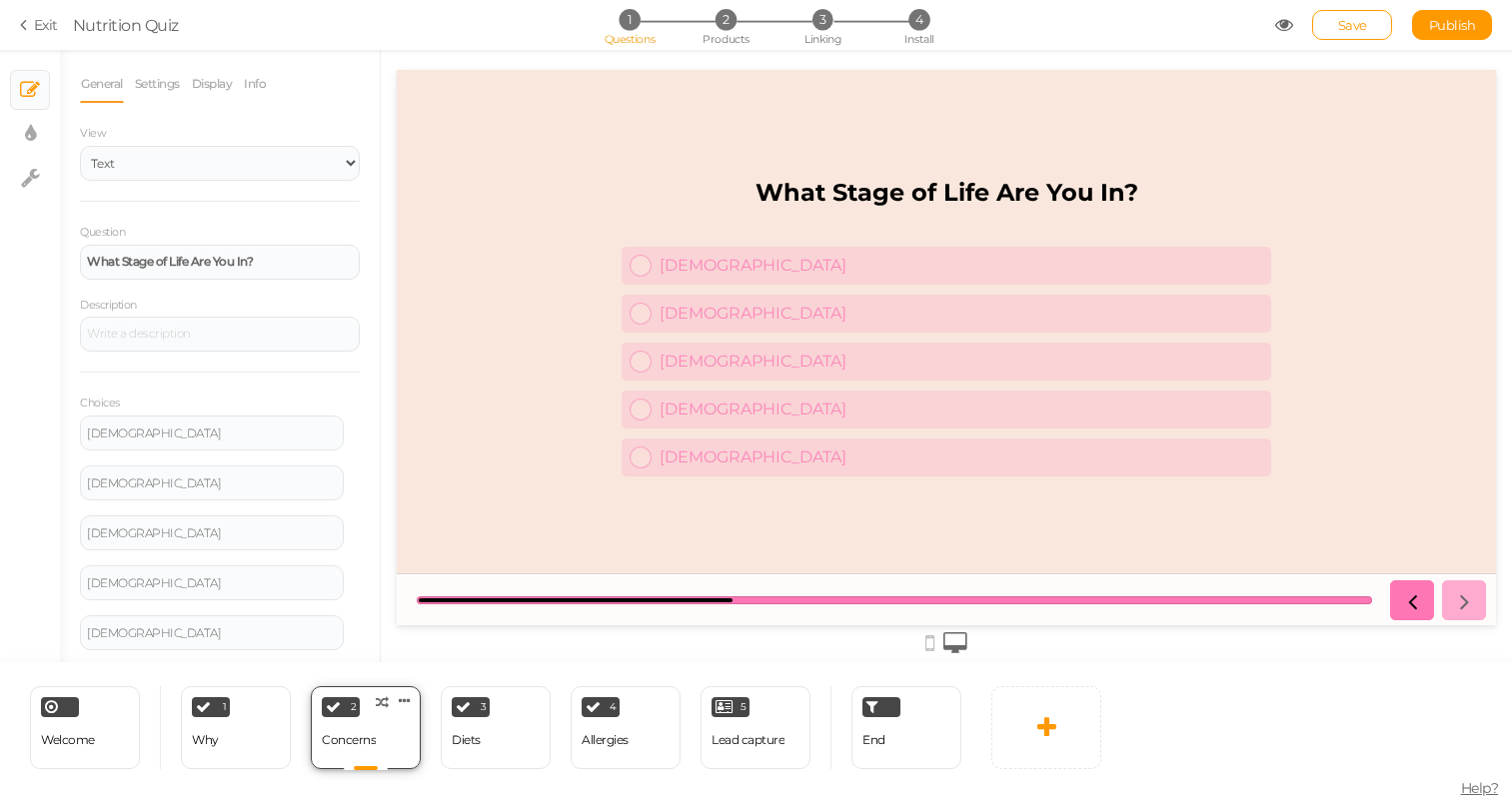 scroll, scrollTop: 0, scrollLeft: 0, axis: both 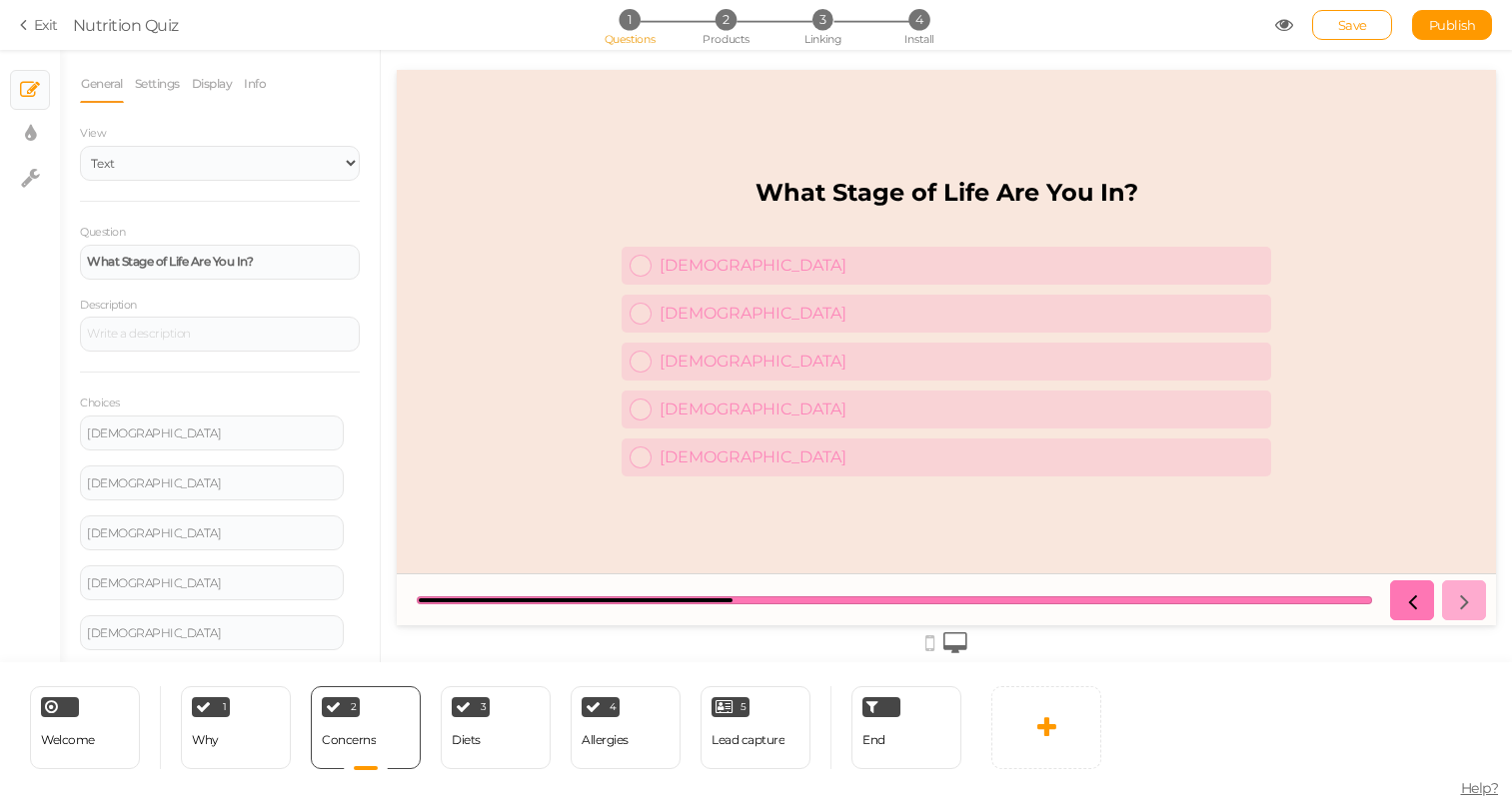 click at bounding box center [929, 643] 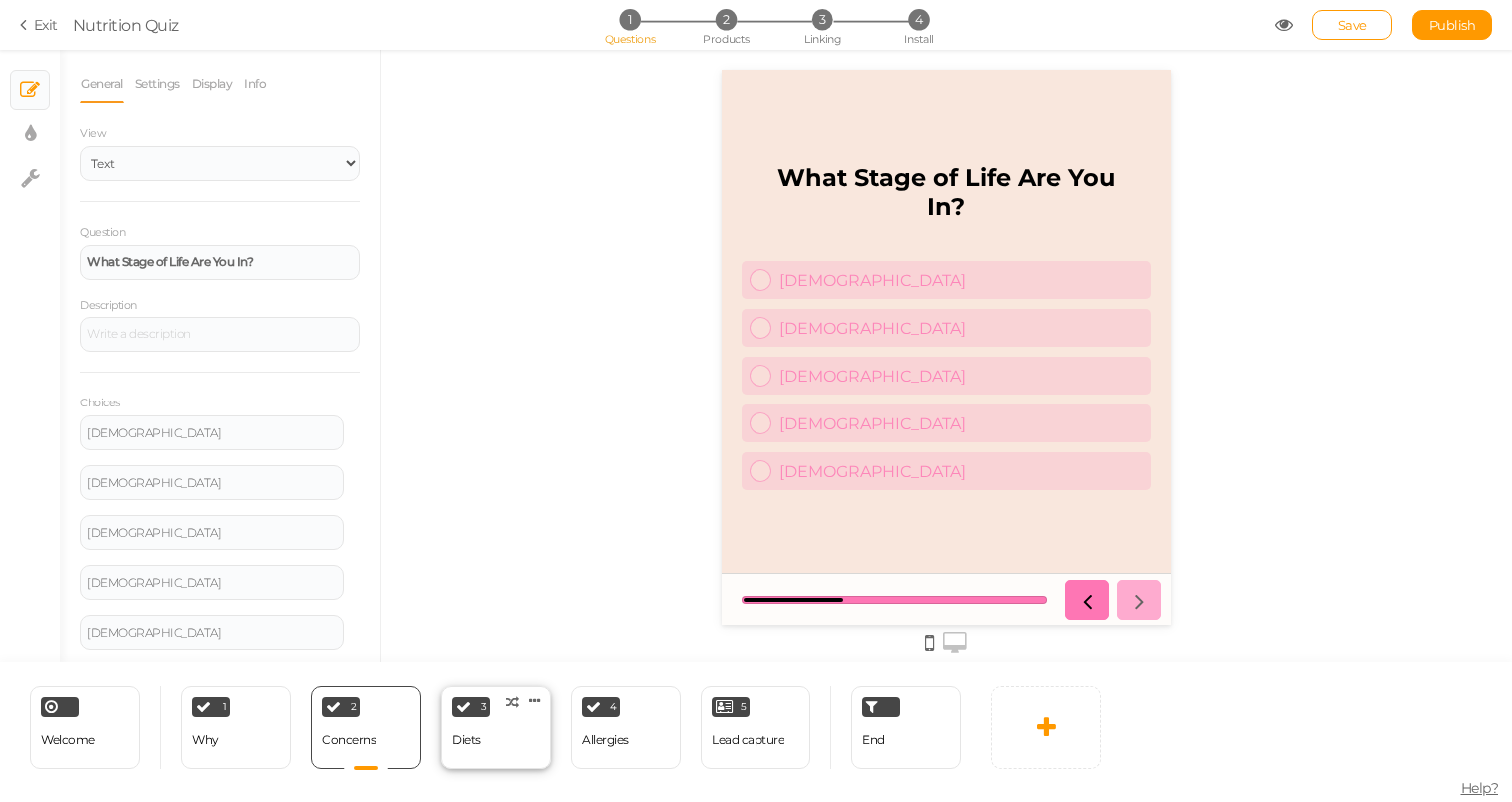 click on "3         Diets         × Define the conditions to show this slide.                     Clone             Change type             Delete" at bounding box center (496, 727) 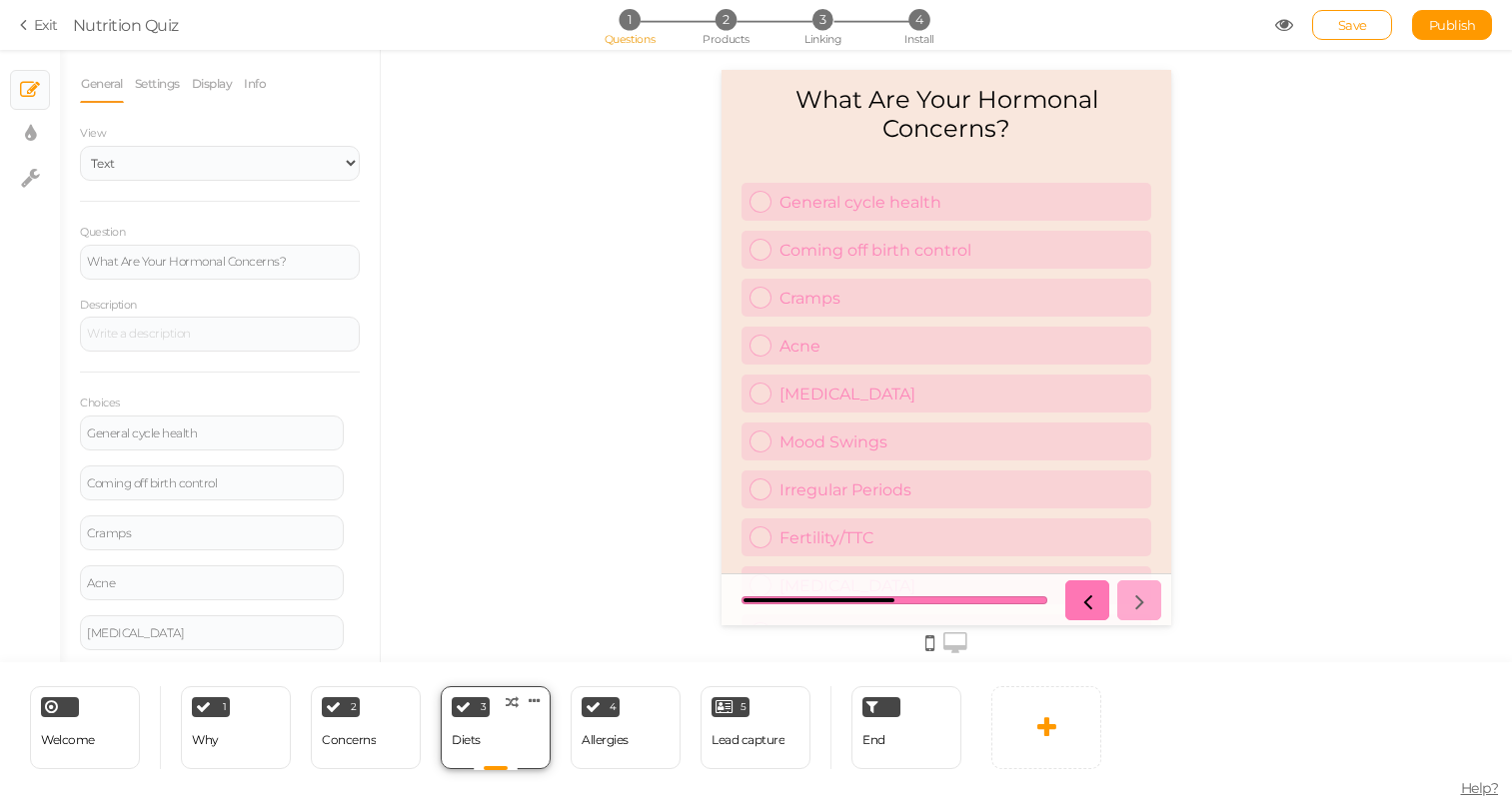 scroll, scrollTop: 0, scrollLeft: 0, axis: both 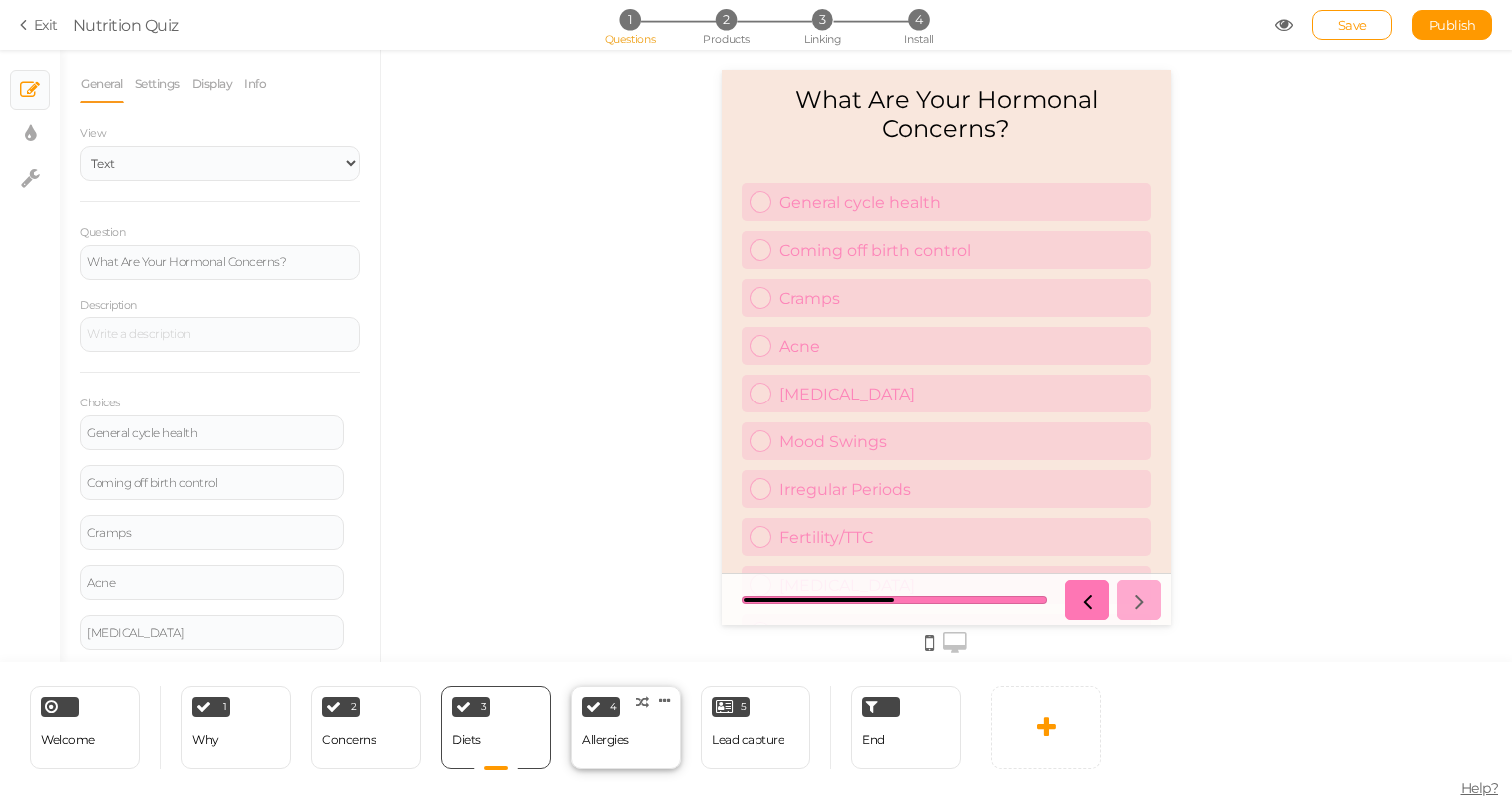 click on "4         [MEDICAL_DATA]         × Define the conditions to show this slide.                     Clone             Change type             Delete" at bounding box center (626, 727) 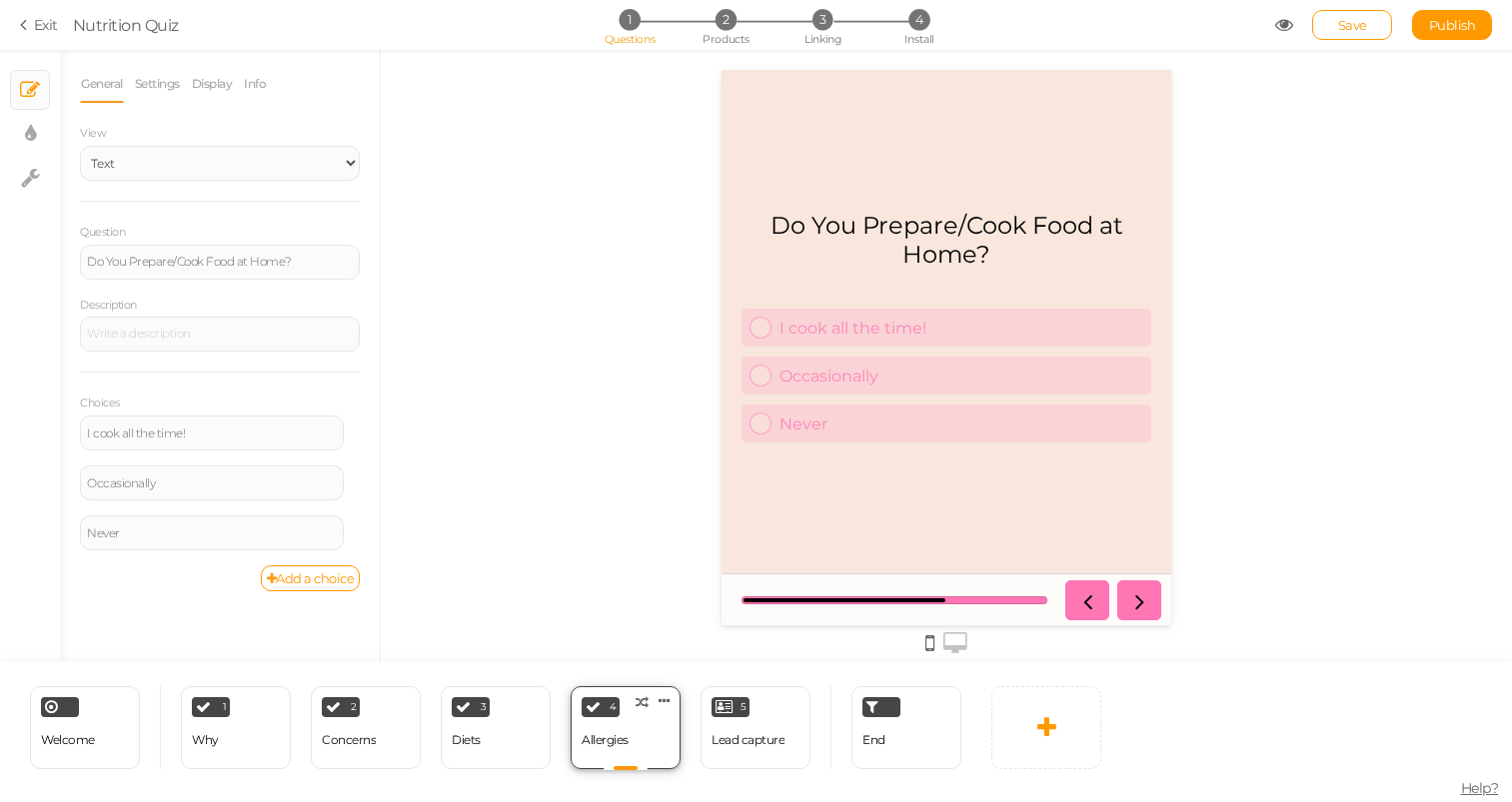 scroll, scrollTop: 0, scrollLeft: 0, axis: both 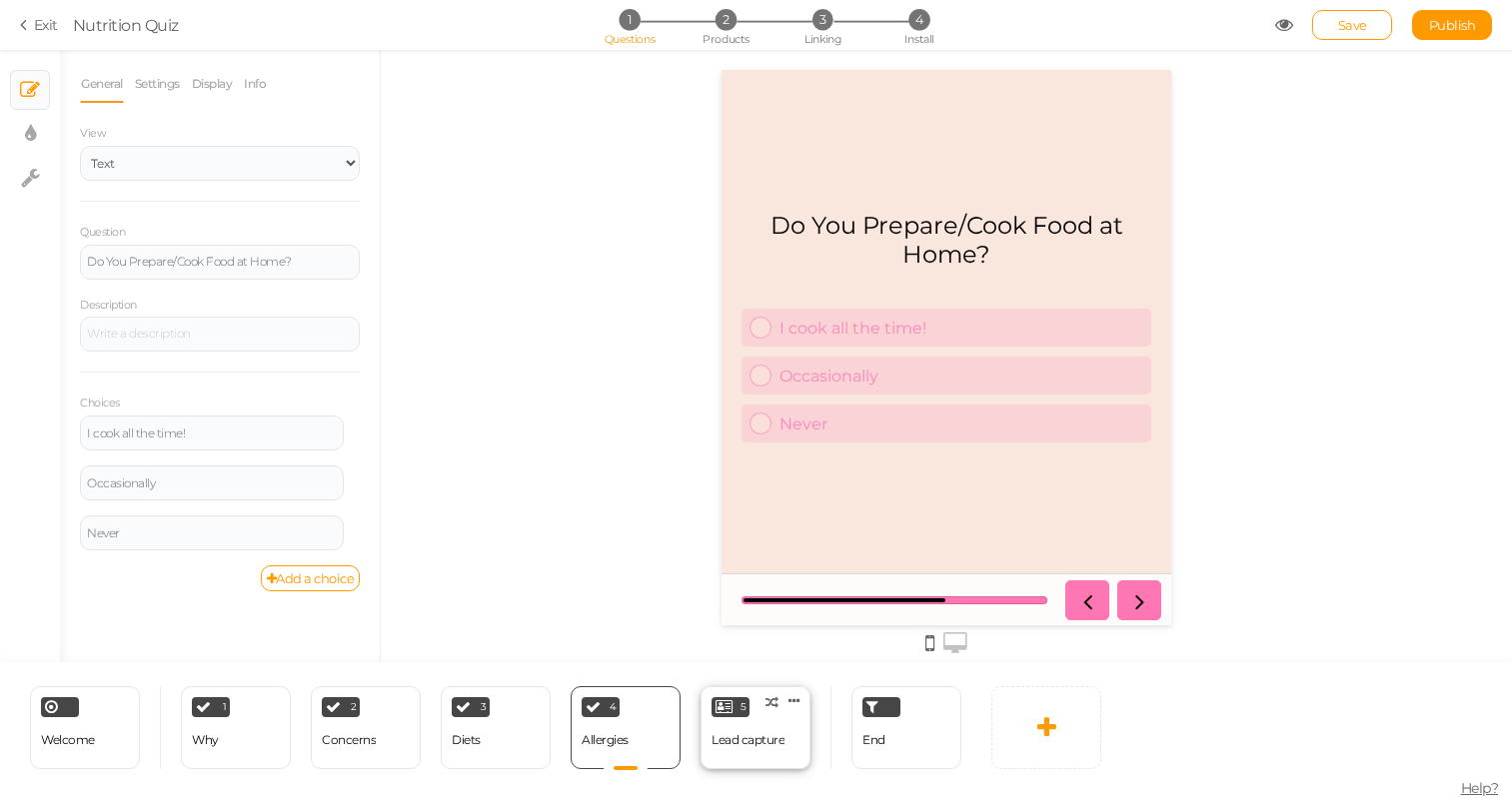 click on "Lead capture" at bounding box center (748, 740) 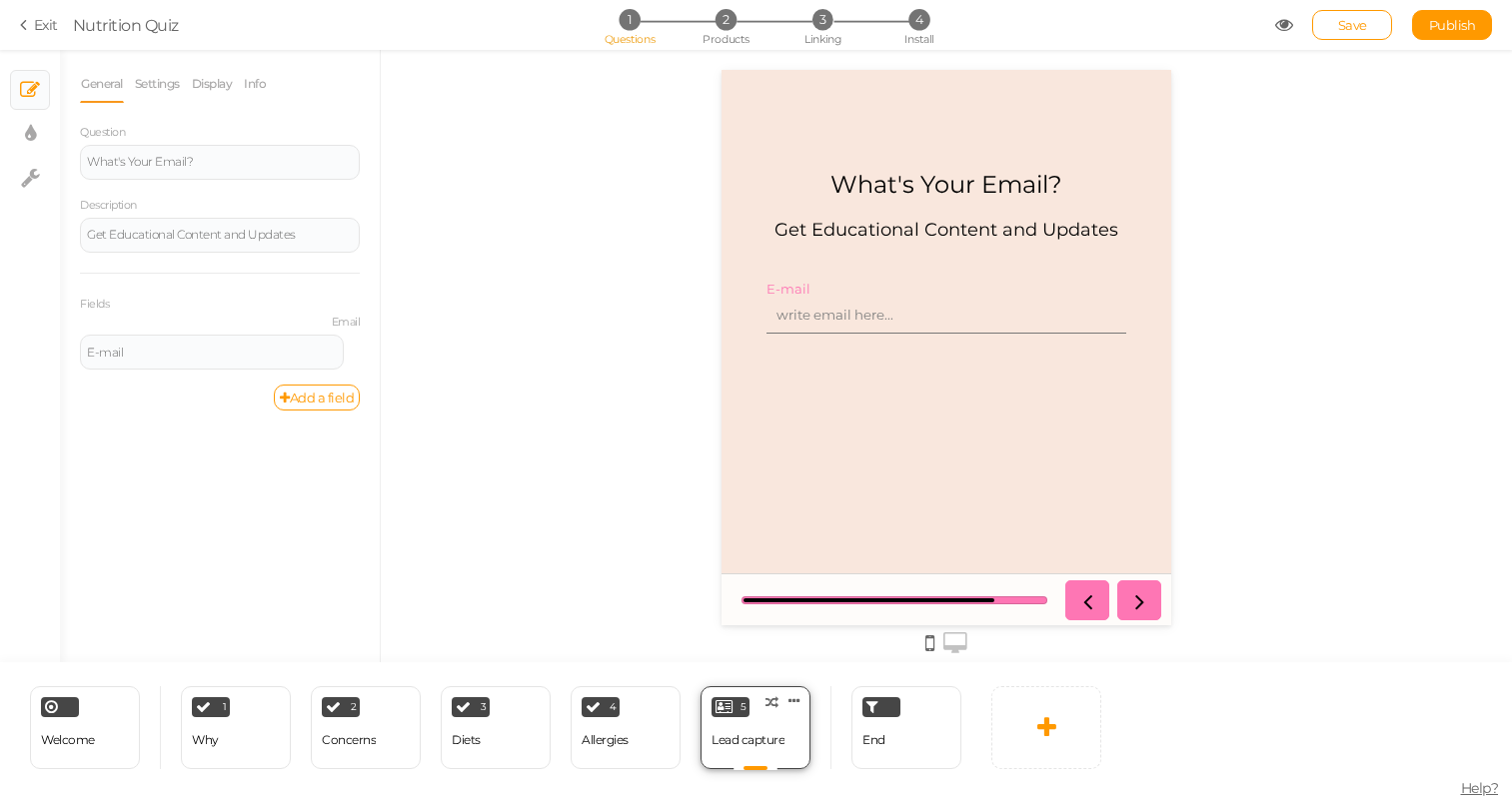 scroll, scrollTop: 0, scrollLeft: 0, axis: both 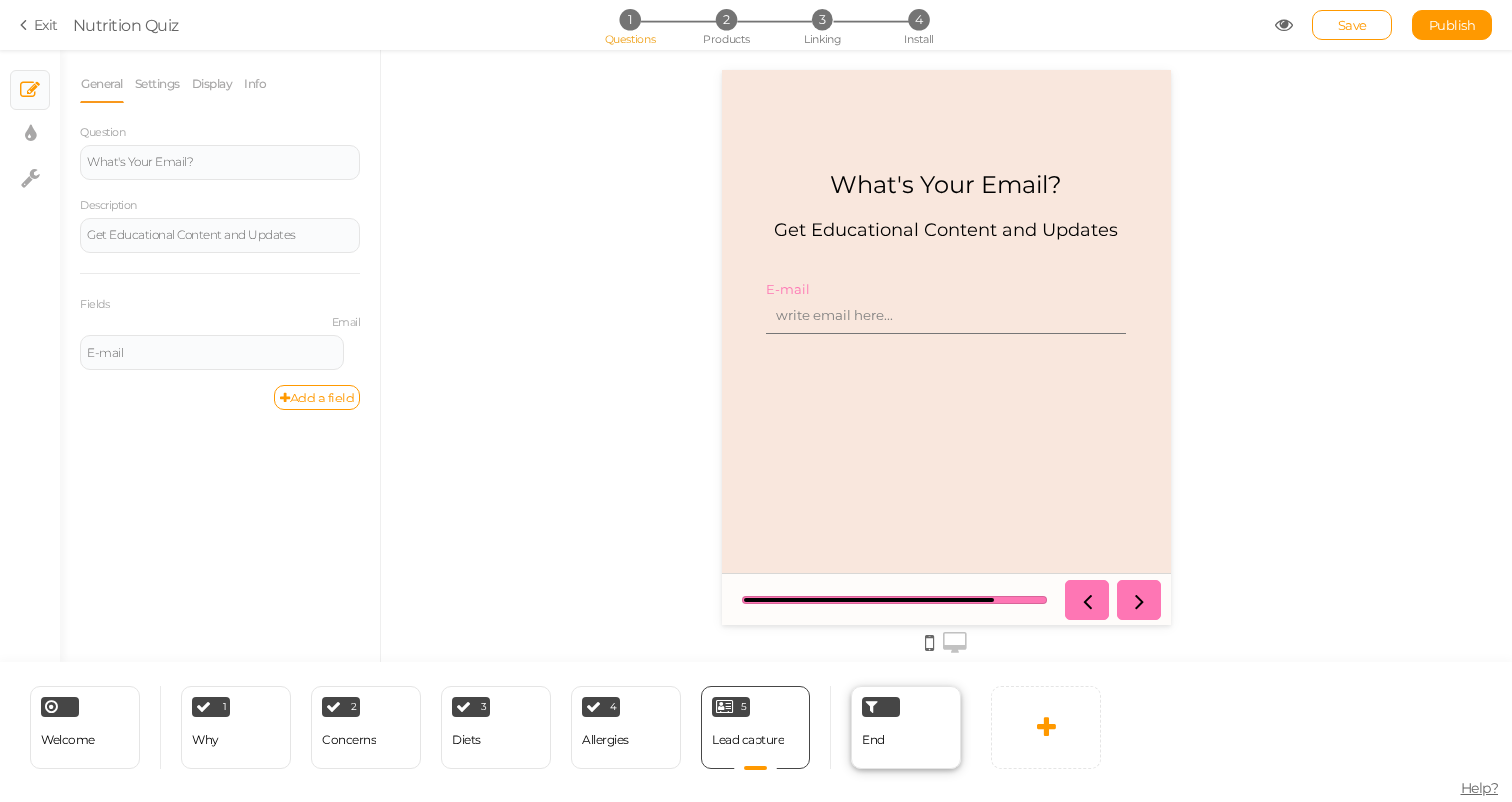click on "End" at bounding box center [906, 727] 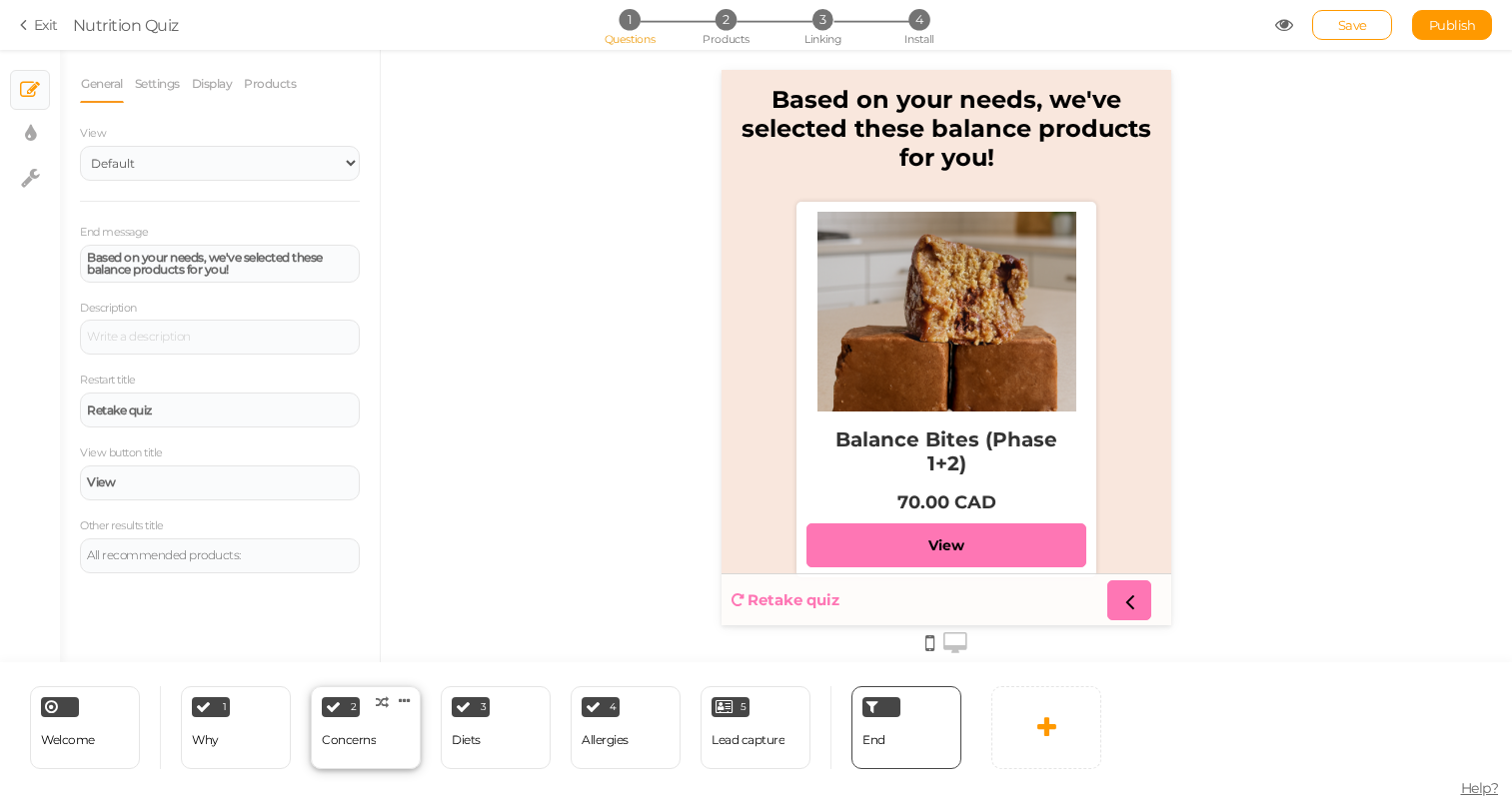 click on "Concerns" at bounding box center [349, 740] 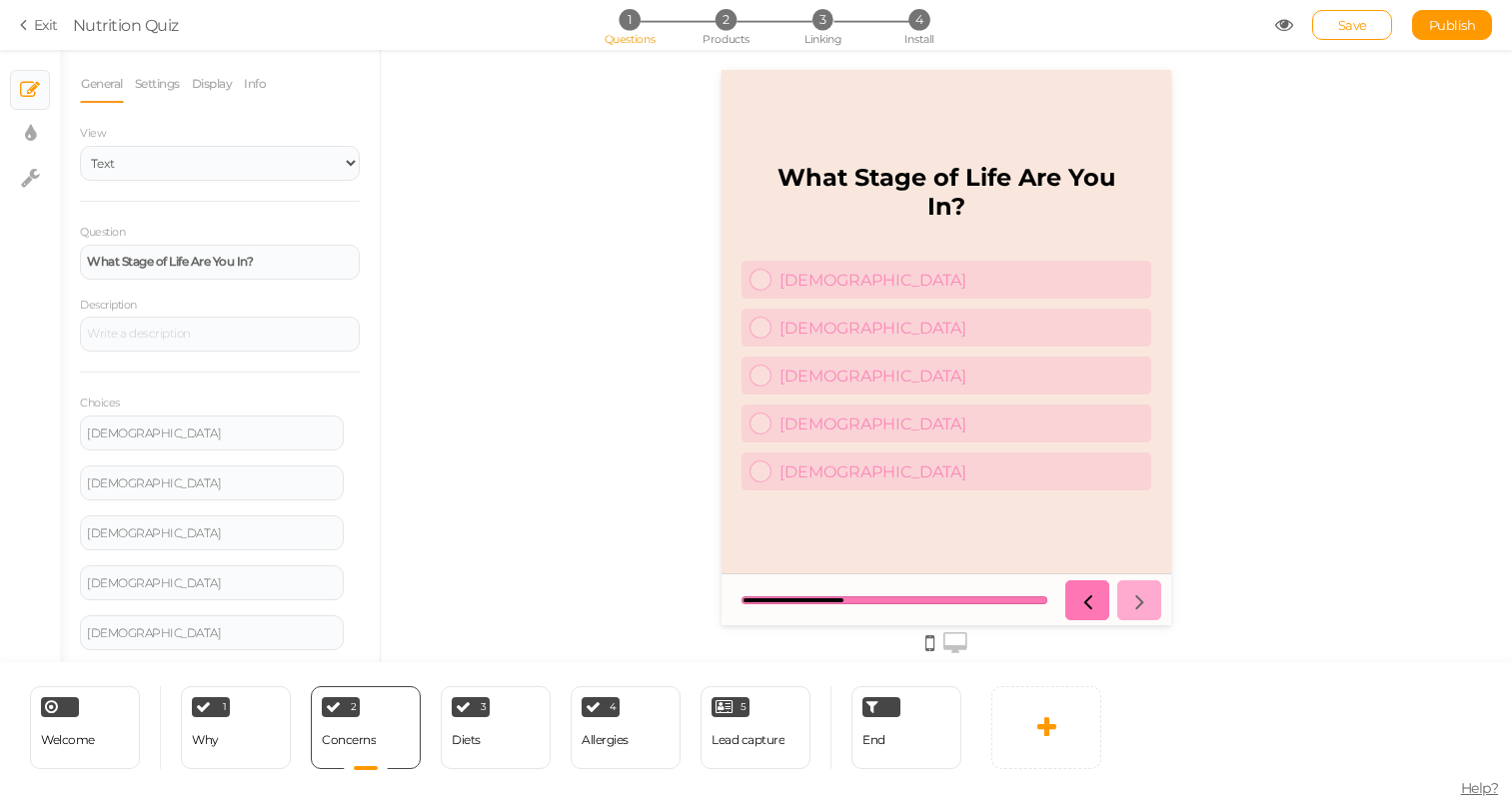 scroll, scrollTop: 0, scrollLeft: 0, axis: both 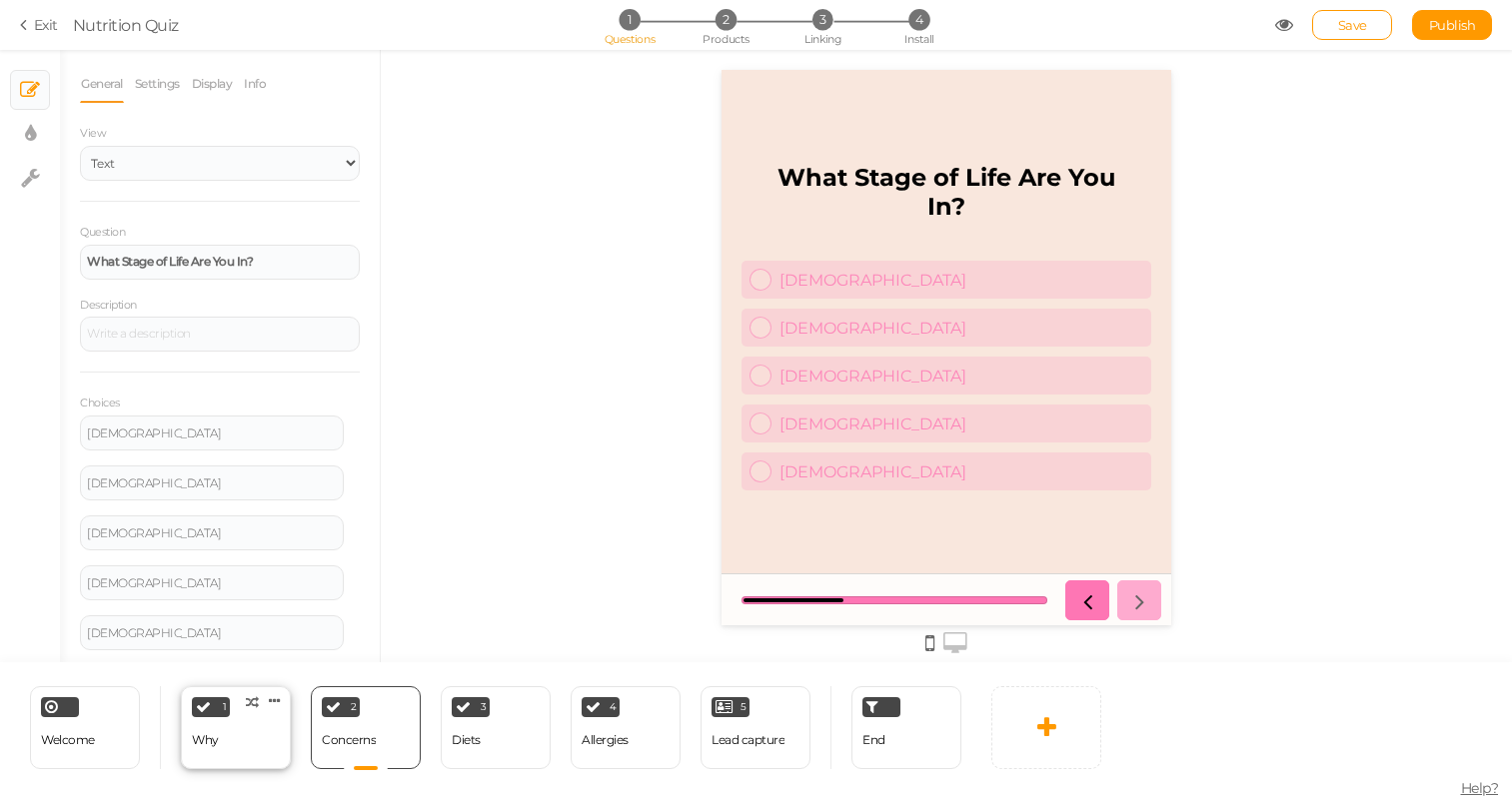 click on "1         Why         × Define the conditions to show this slide.                     Clone             Change type             Delete" at bounding box center [236, 727] 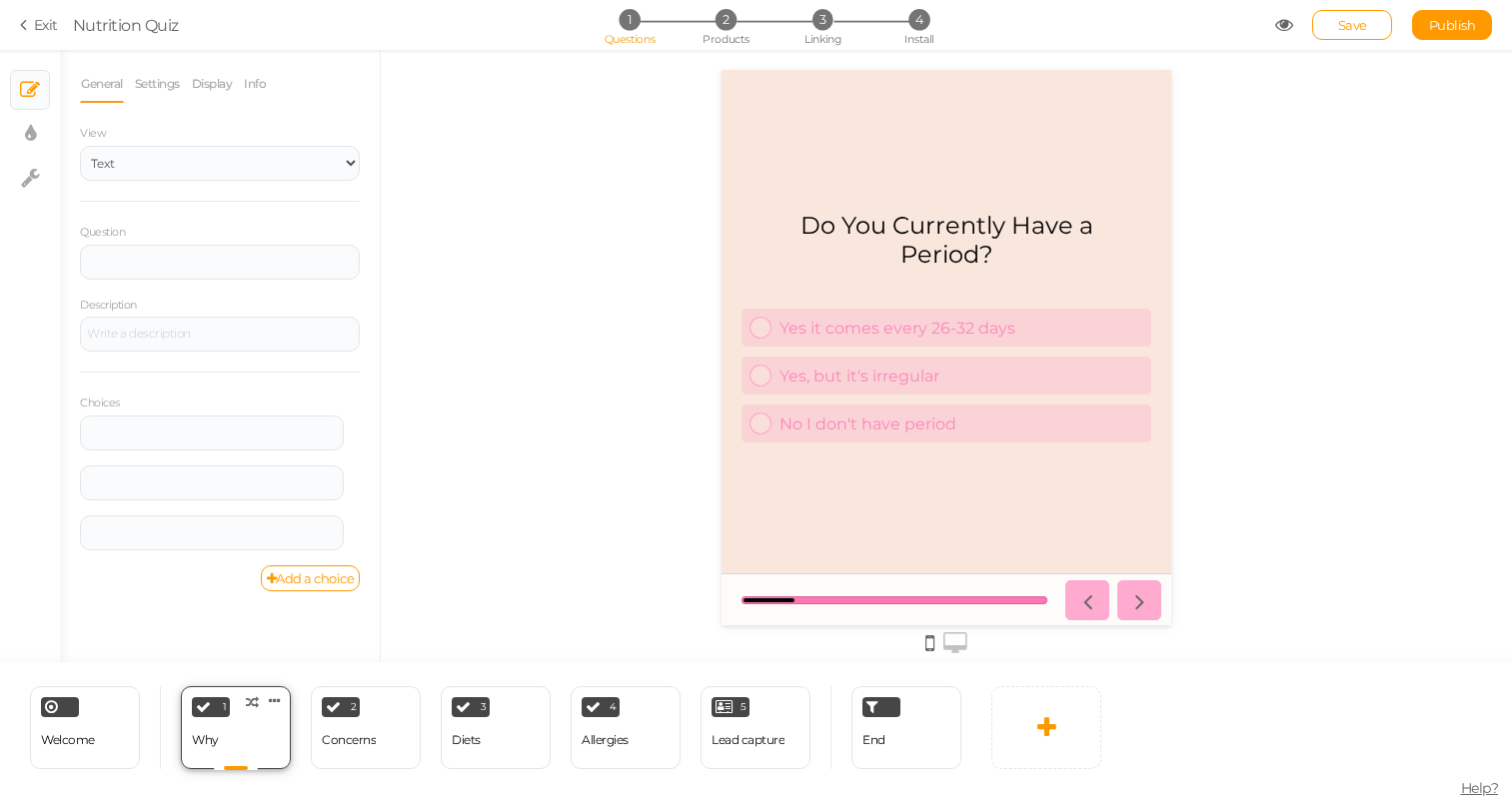 scroll, scrollTop: 0, scrollLeft: 0, axis: both 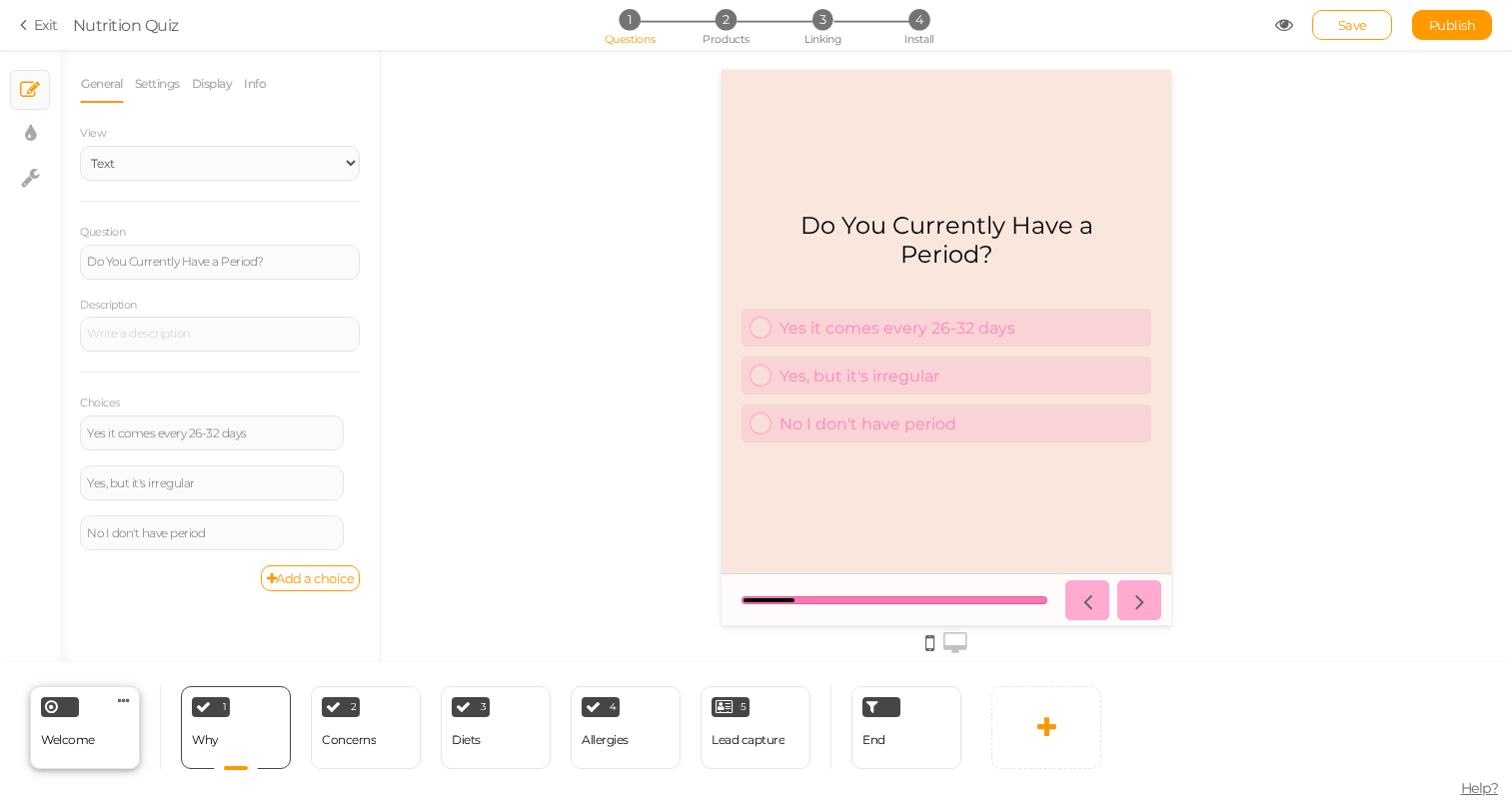 click on "Welcome                       Delete" at bounding box center [85, 727] 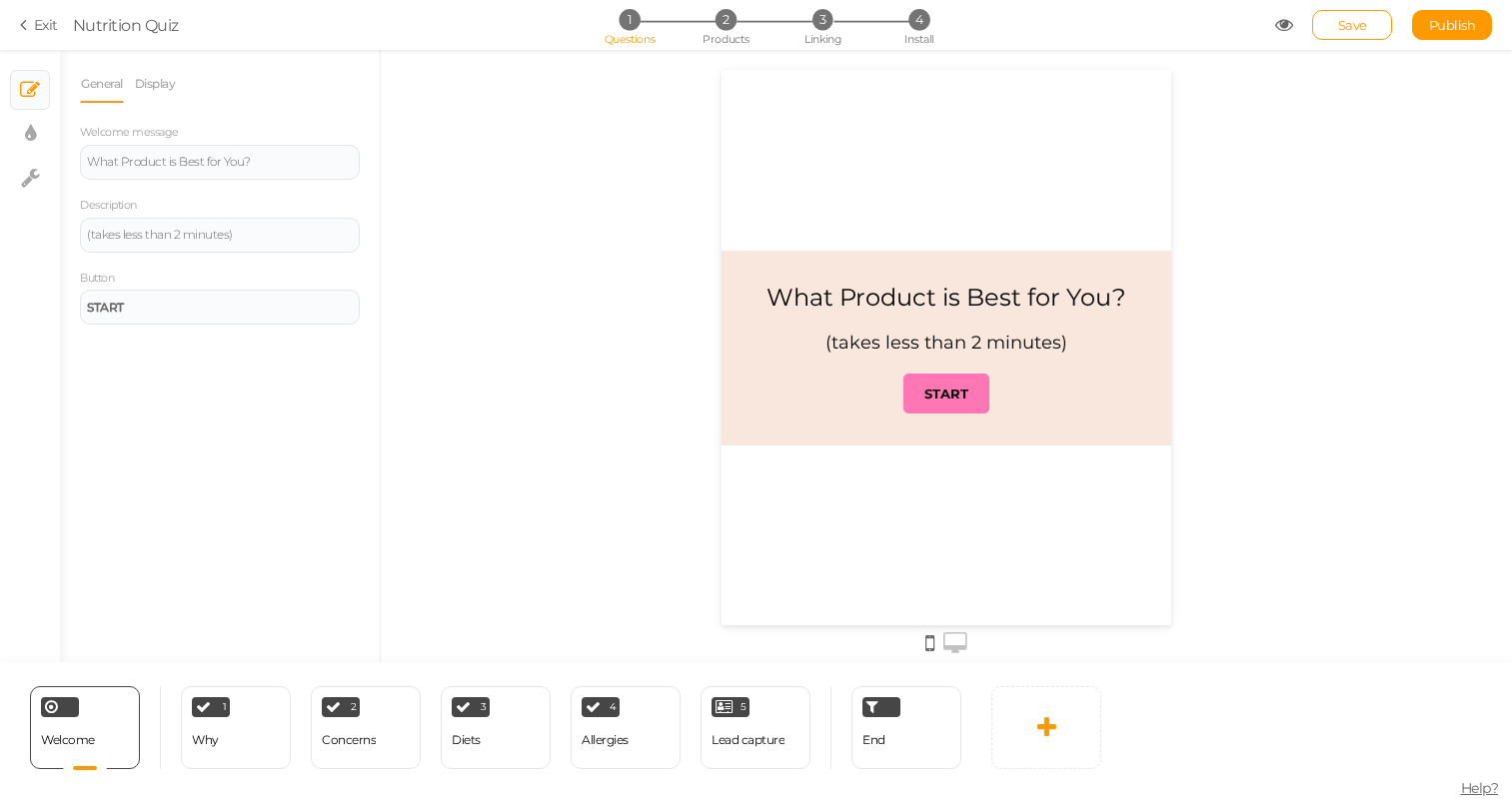 click at bounding box center (955, 643) 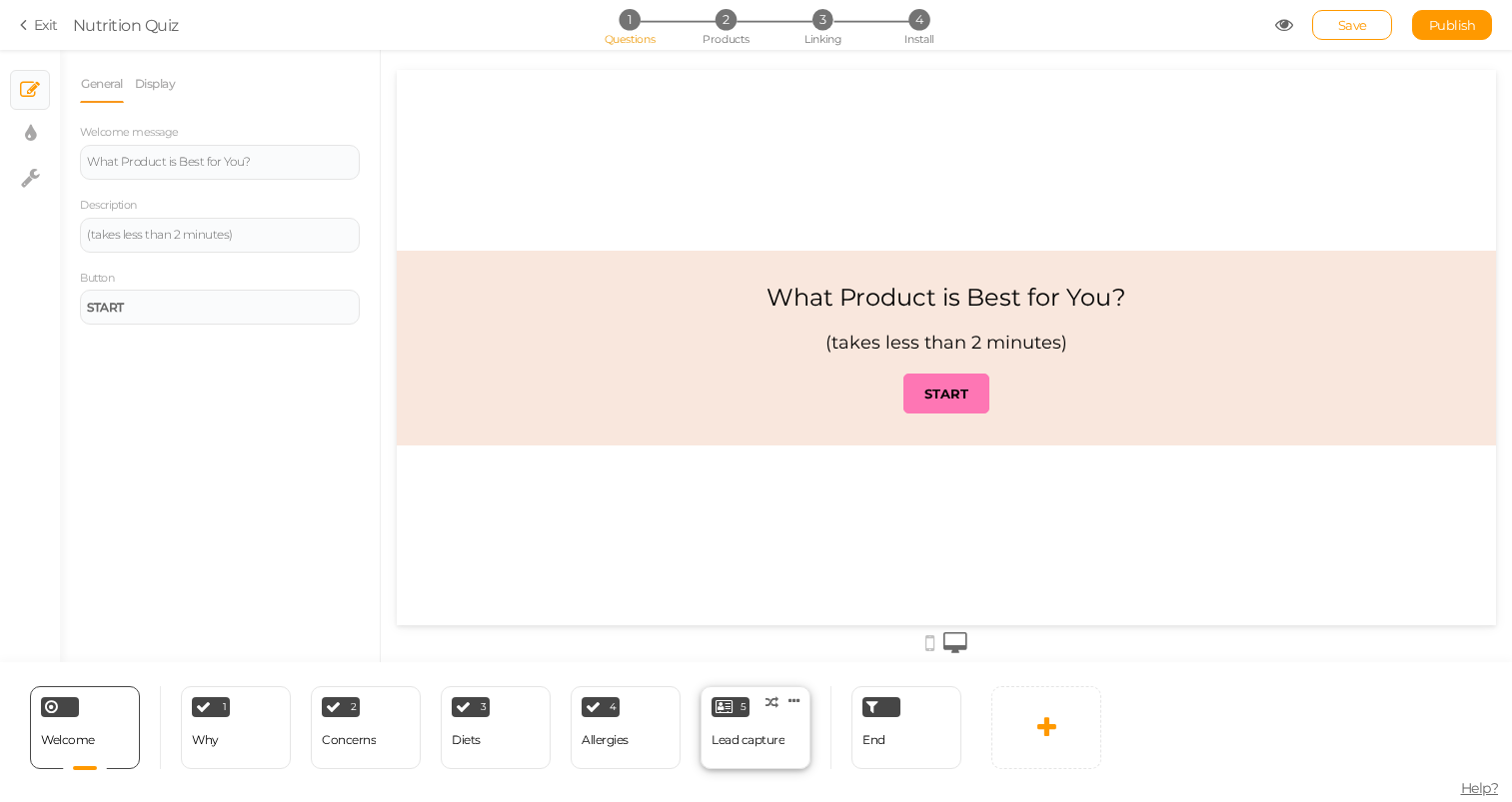 click on "5         Lead capture         × Define the conditions to show this slide.                     Clone             Change type             Delete" at bounding box center (756, 727) 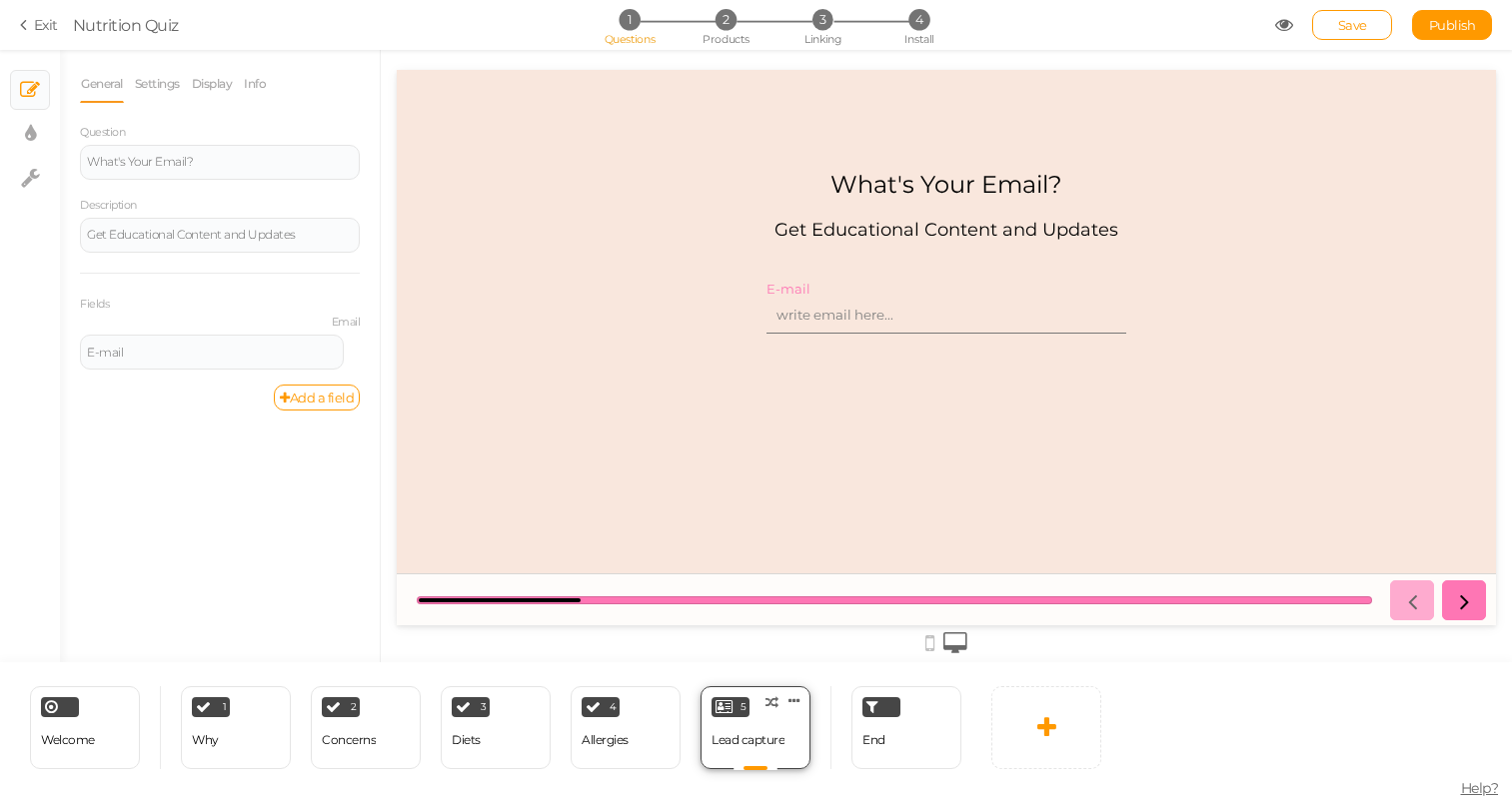 scroll, scrollTop: 0, scrollLeft: 0, axis: both 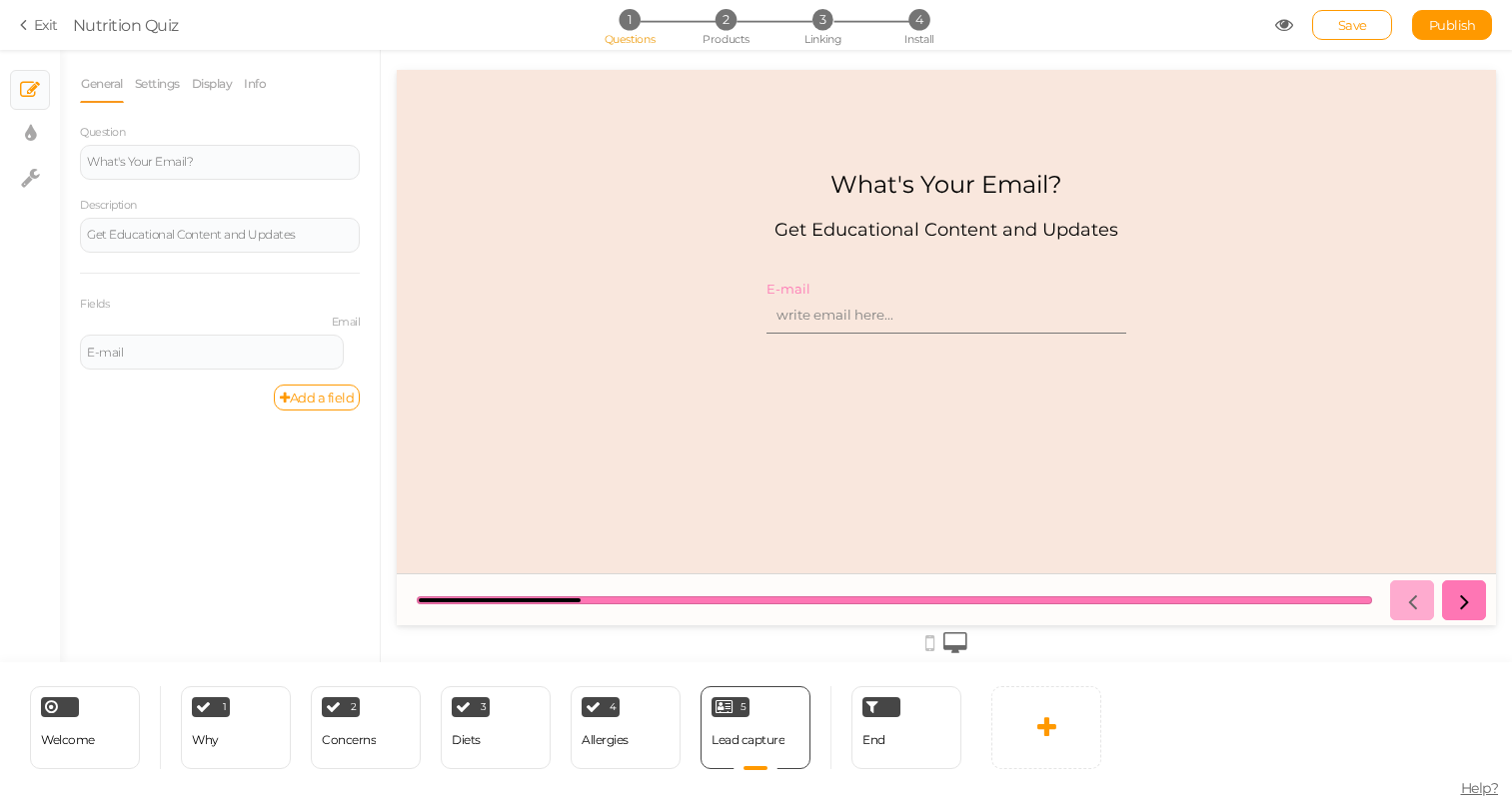 click on "What's Your Email?" at bounding box center (946, 184) 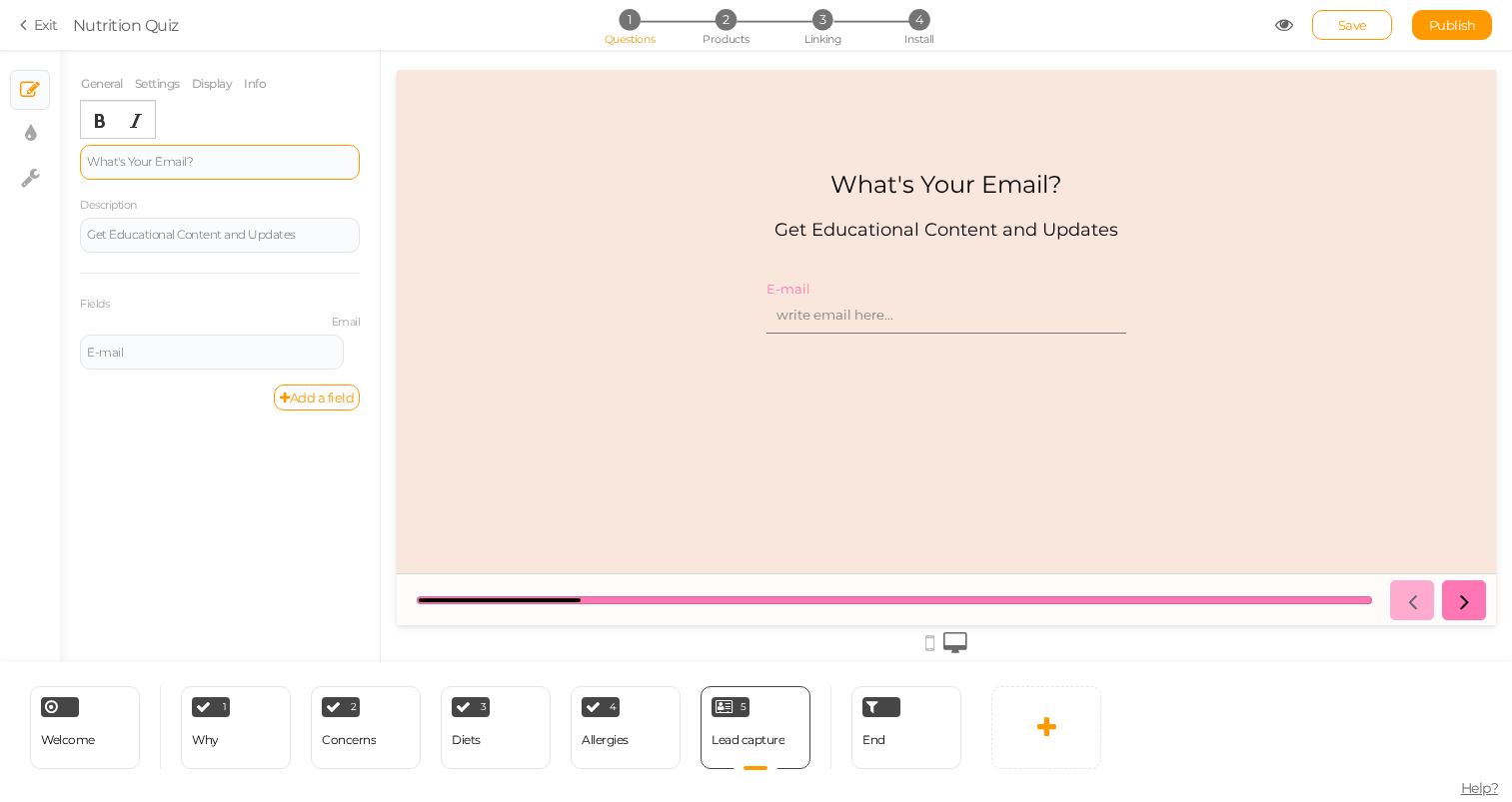 click on "What's Your Email?" at bounding box center [220, 162] 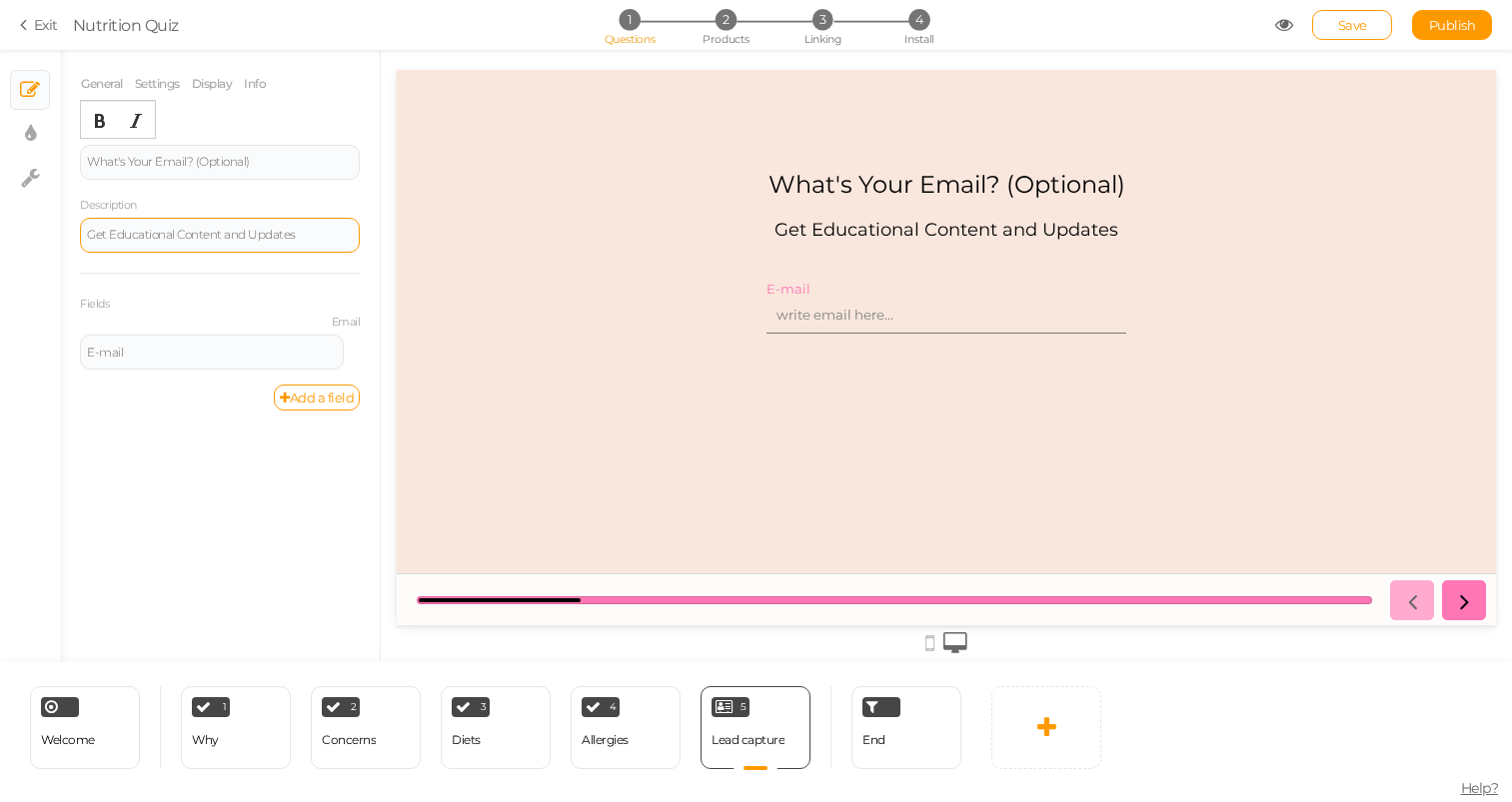 click on "Get Educational Content and Updates" at bounding box center [220, 235] 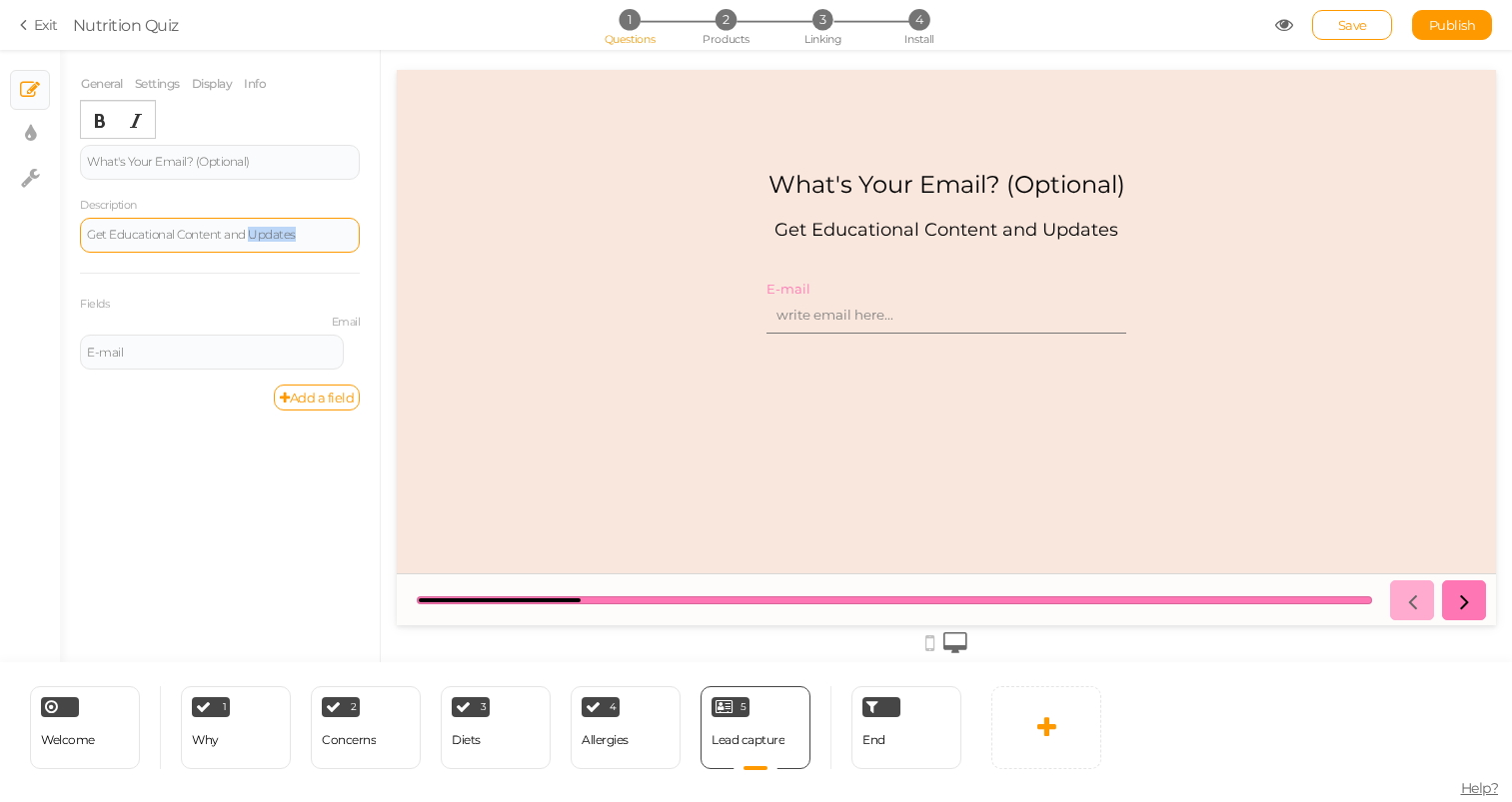 click on "Get Educational Content and Updates" at bounding box center [220, 235] 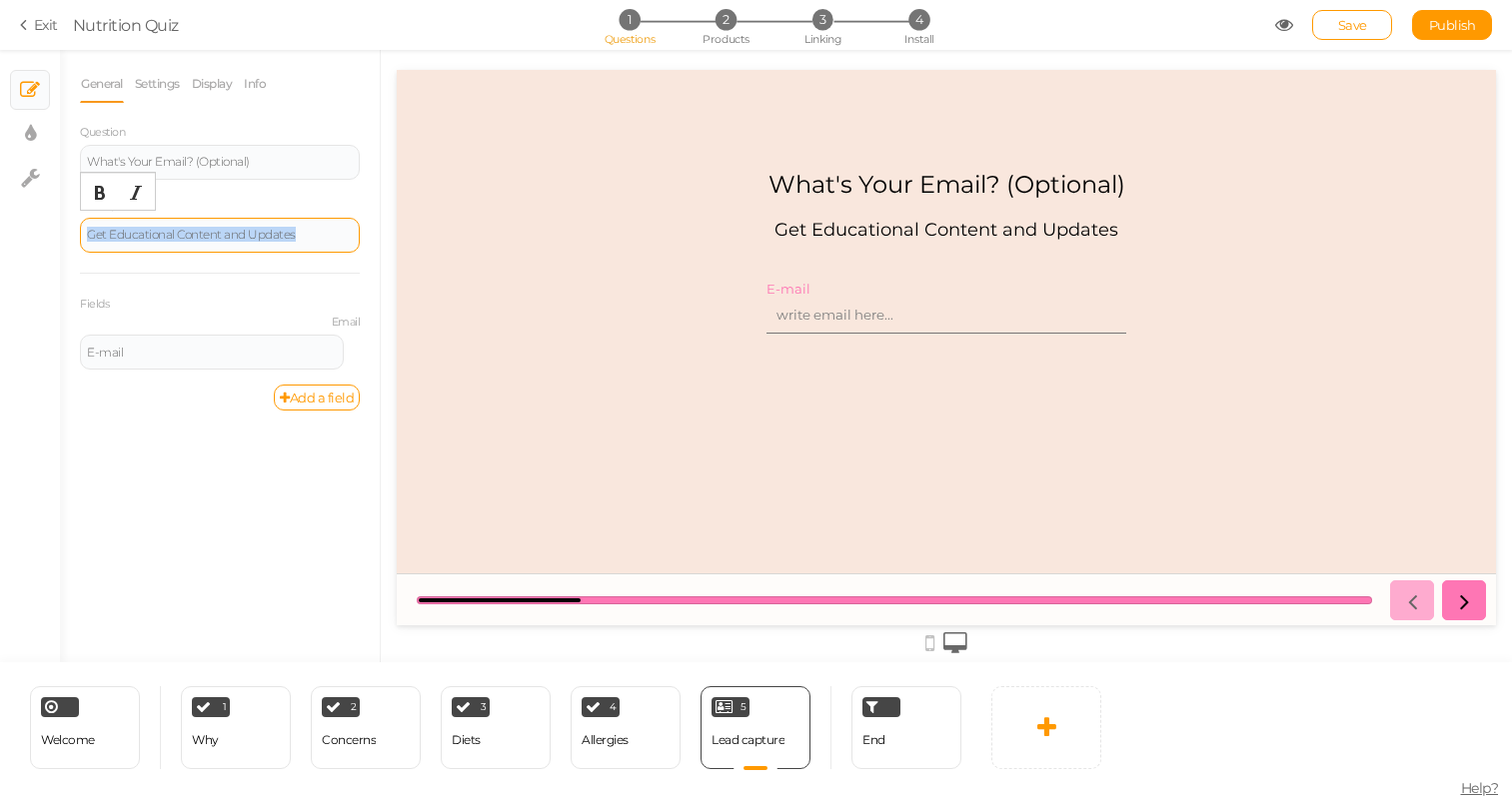 click on "Get Educational Content and Updates" at bounding box center (220, 235) 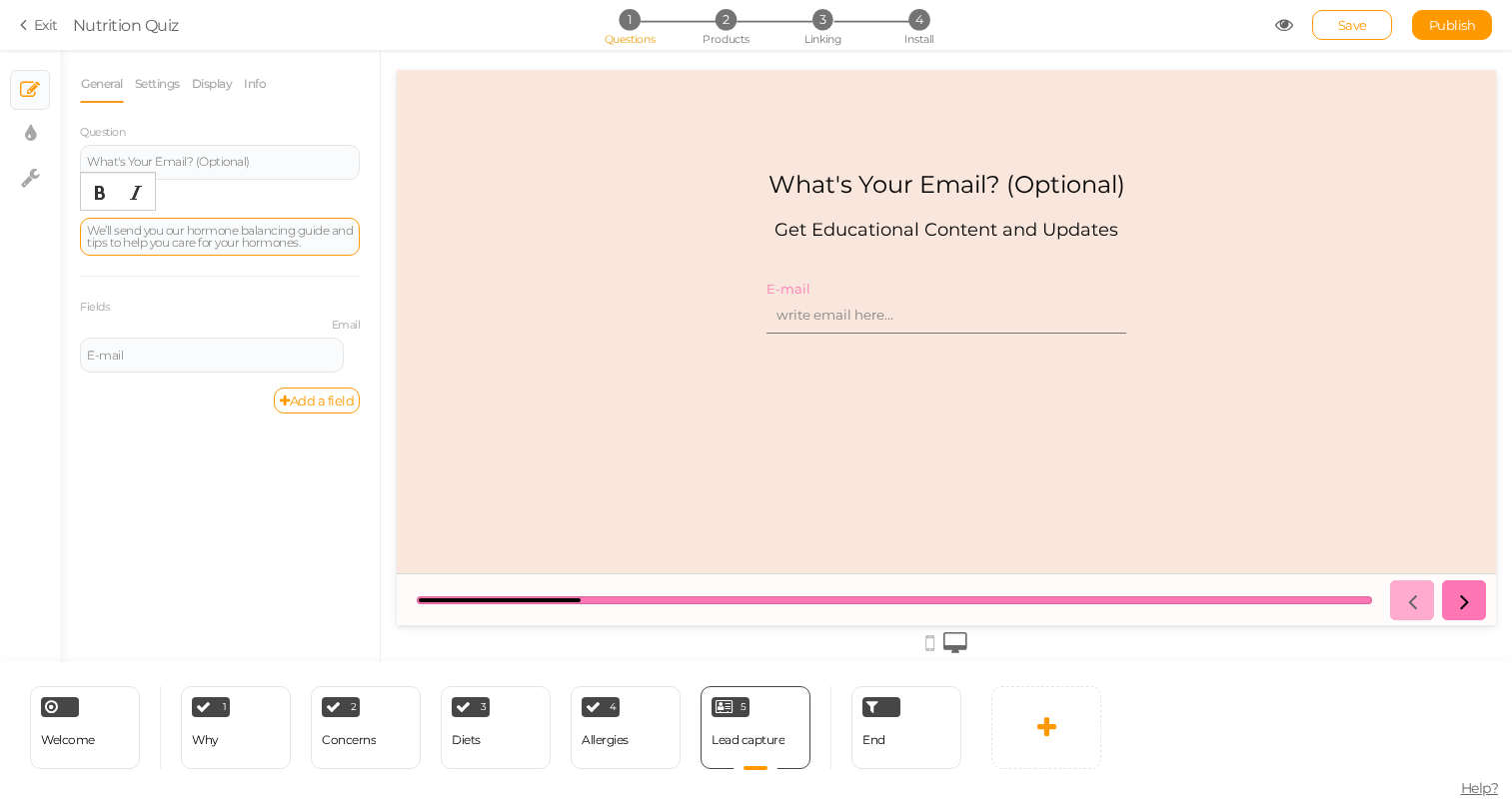 type 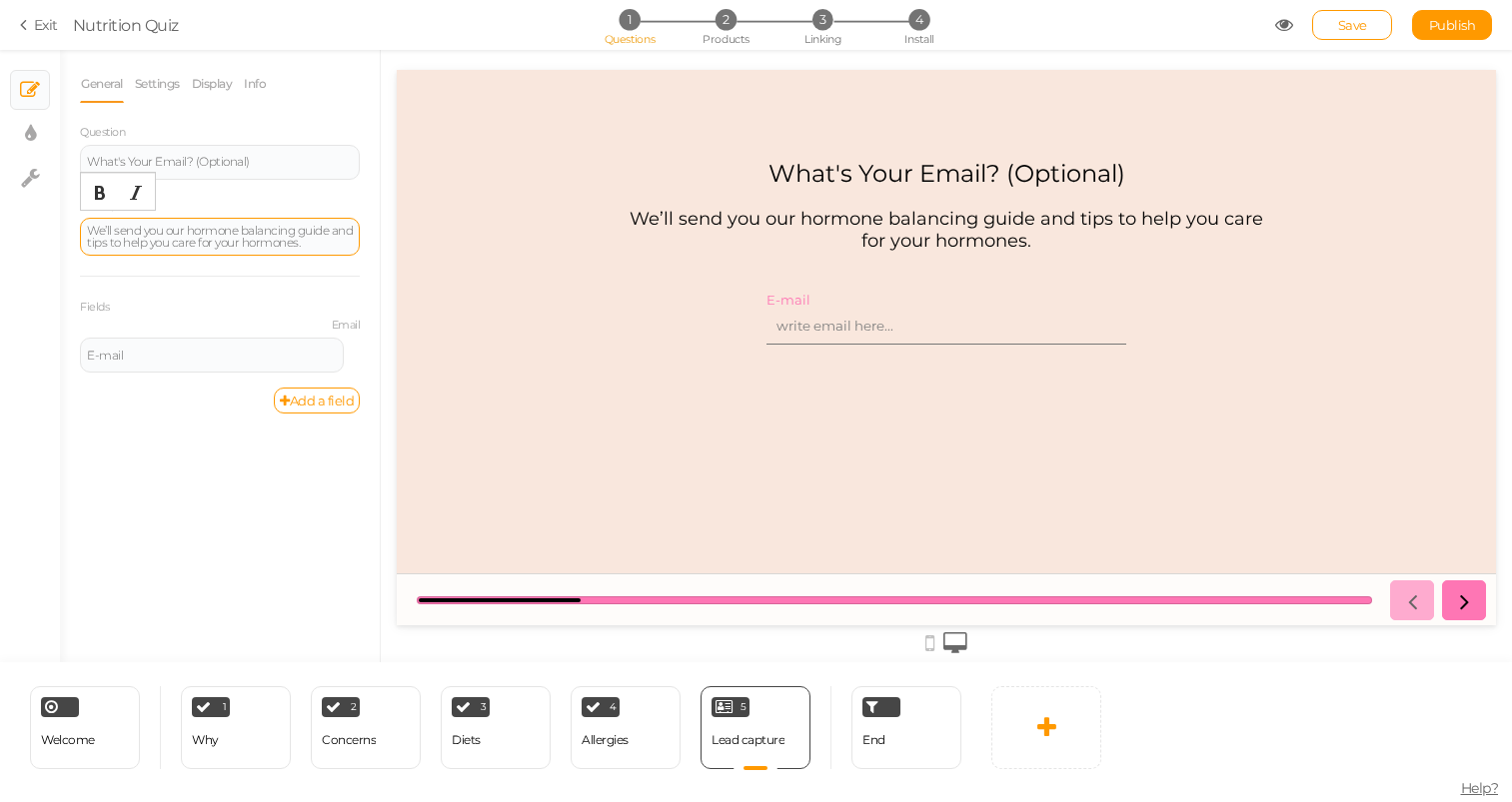 click on "General
Settings
Display
Info
Question   What's Your Email? (Optional)                         Description   We’ll send you our hormone balancing guide and tips to help you care for your hormones.                                                    Fields       Email         E-mail                           Settings             Duplicate                                              Add a field
Admin name   Lead capture
Background color         Set
11pt         p   Optionally, write here a help text for the slide." at bounding box center (220, 364) 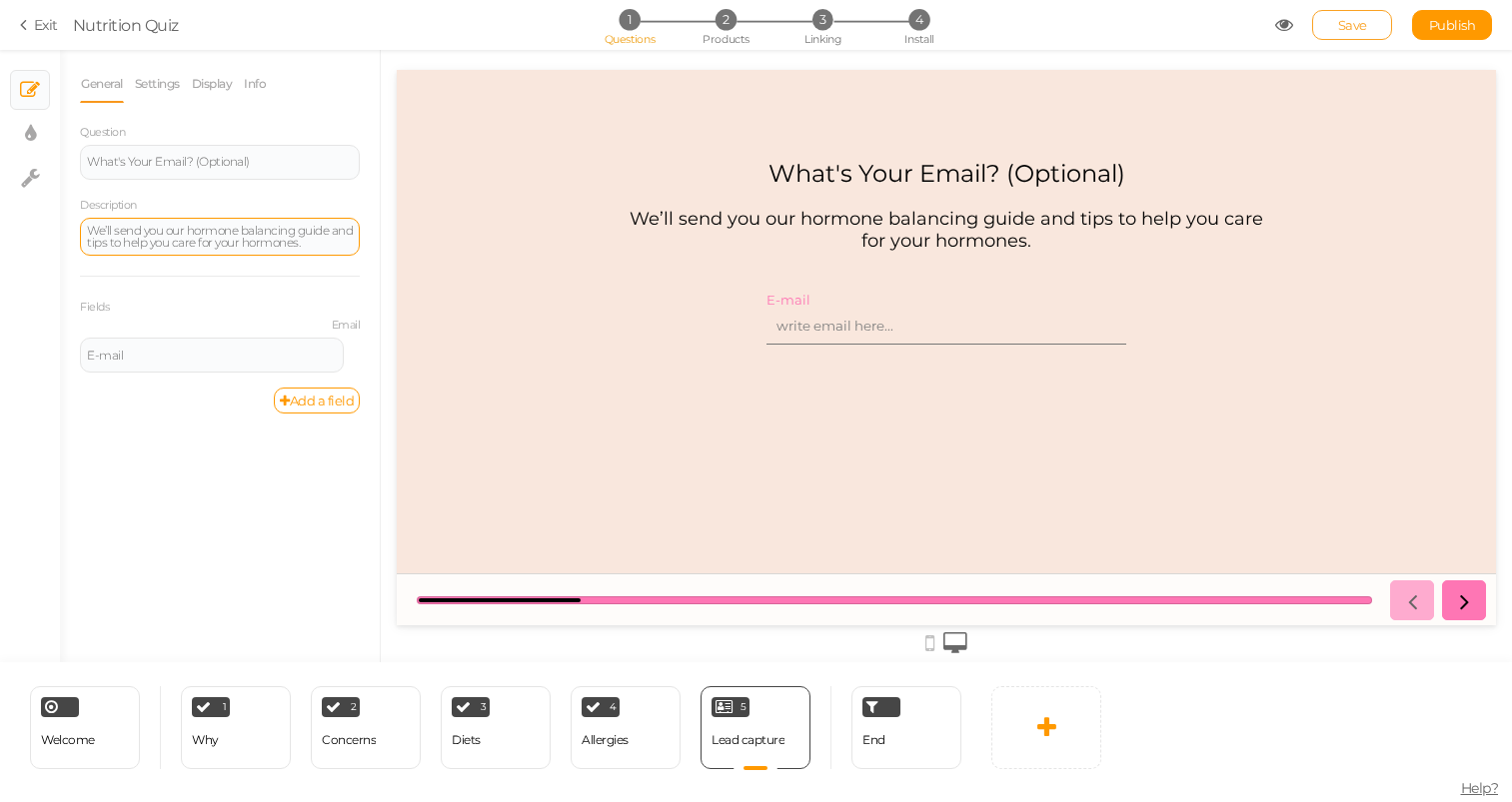 click on "Save" at bounding box center [1352, 25] 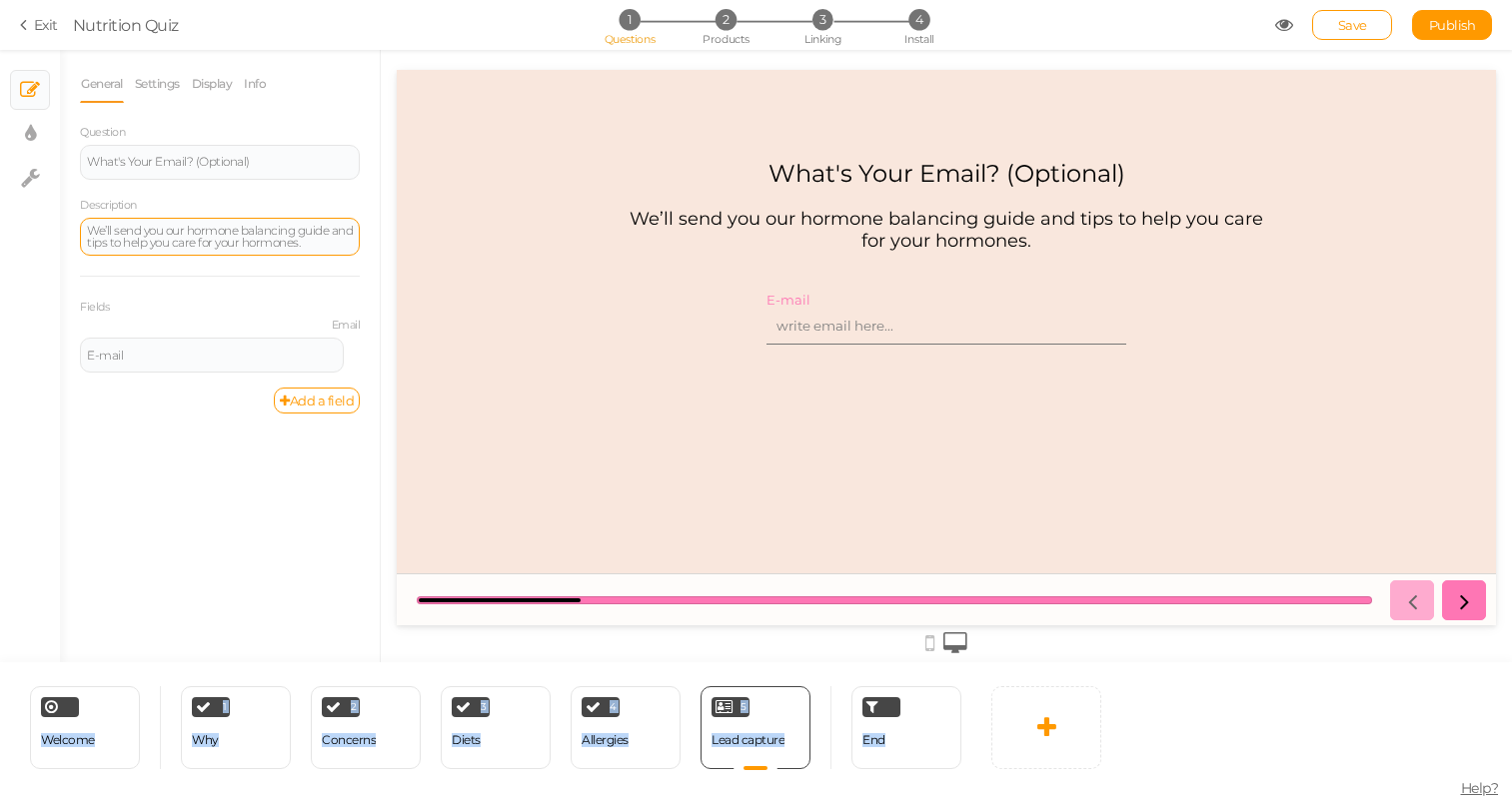 drag, startPoint x: 1310, startPoint y: 675, endPoint x: 1323, endPoint y: 648, distance: 29.966648 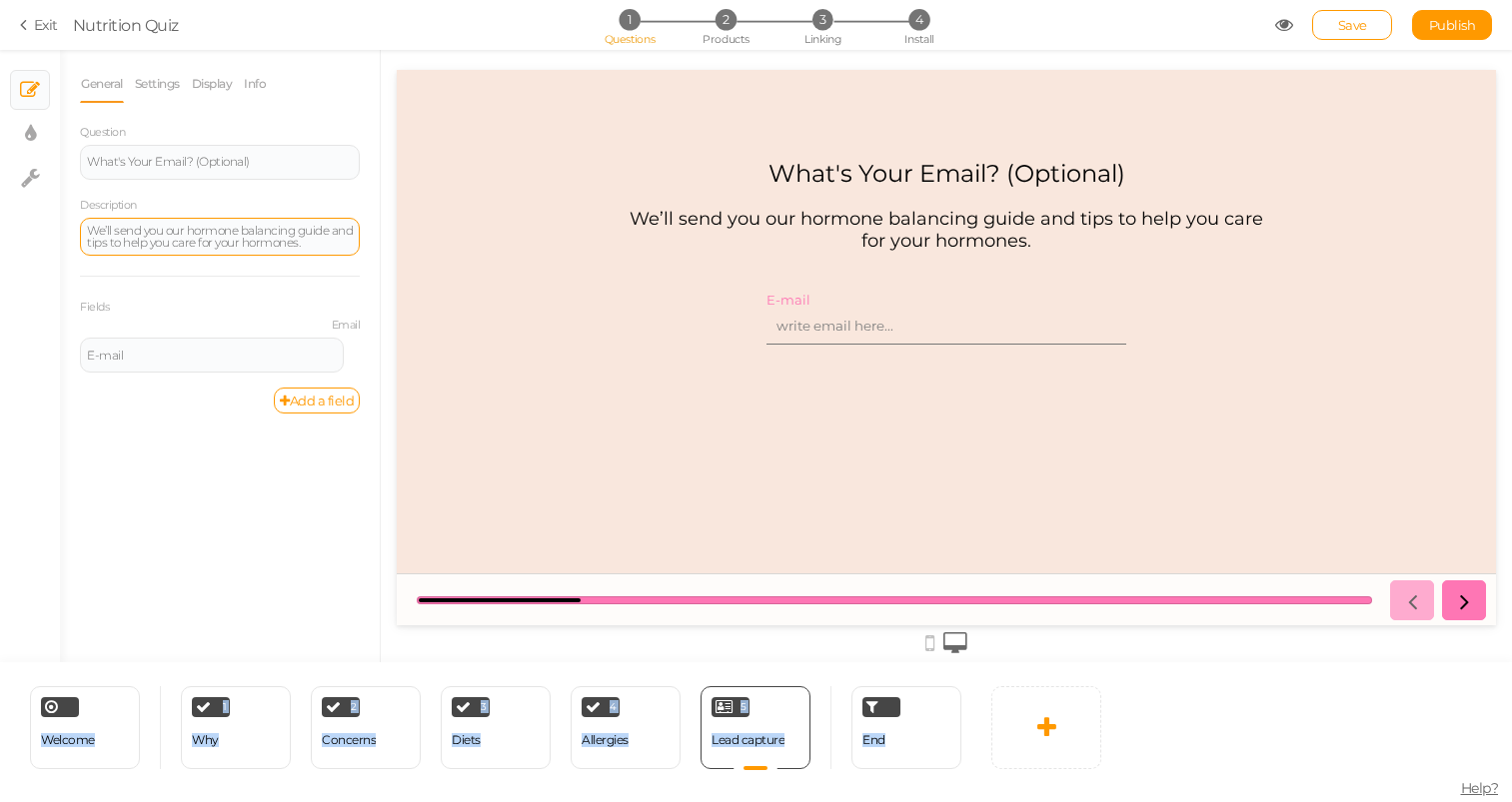 click on "× Slides
× Display settings
× Settings
General
Settings
Display
Info
Question   What's Your Email? (Optional)                         Description   We’ll send you our hormone balancing guide and tips to help you care for your hormones.                                                    Fields       Email         E-mail                           Settings             Duplicate                                              Add a field
Admin name   Lead capture
Background color         Set
11pt         p   Optionally, write here a help text for the slide.
Welcome                       Delete                               1         Why" at bounding box center [756, 425] 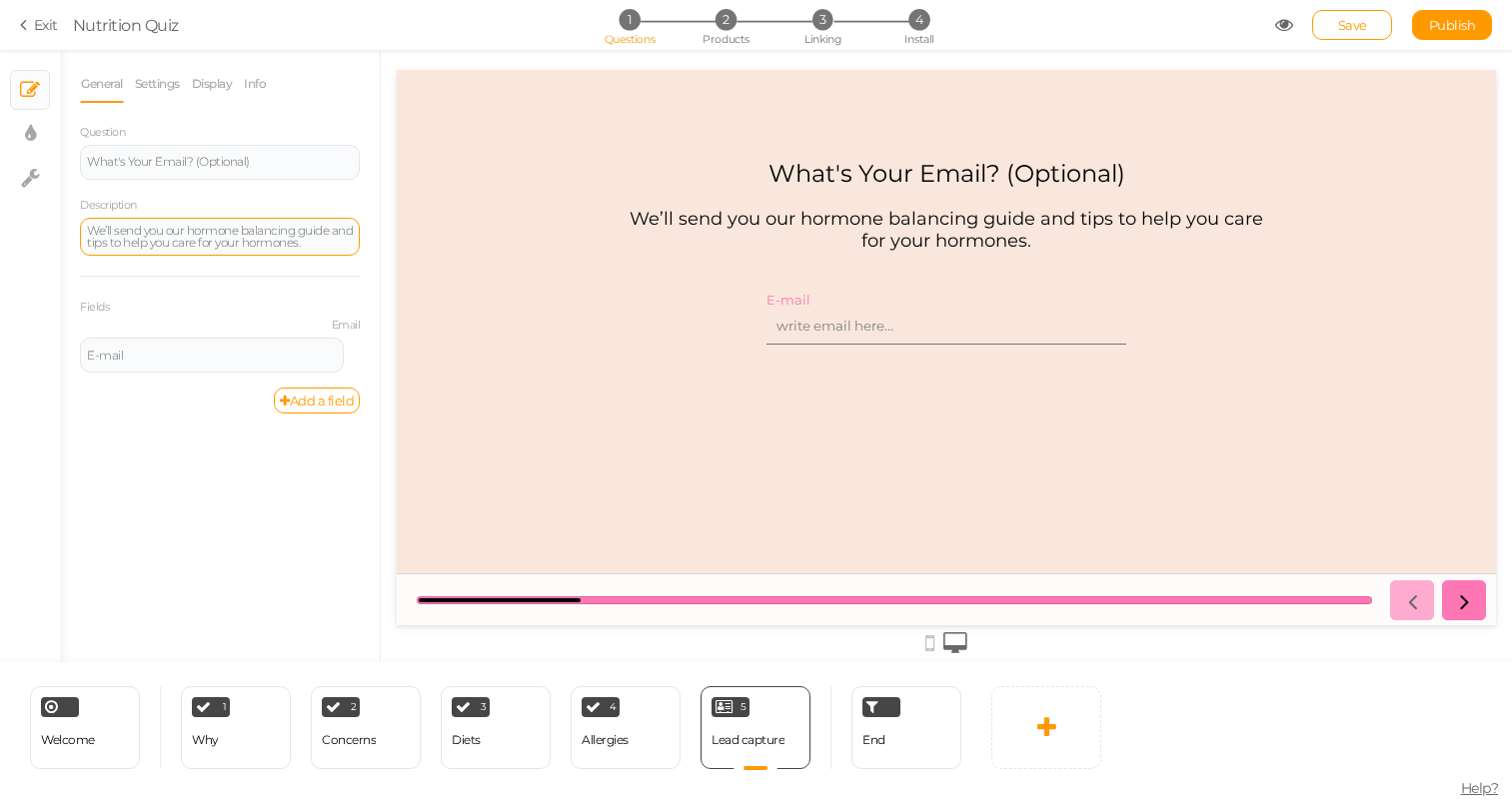drag, startPoint x: 1323, startPoint y: 648, endPoint x: 1312, endPoint y: 648, distance: 11 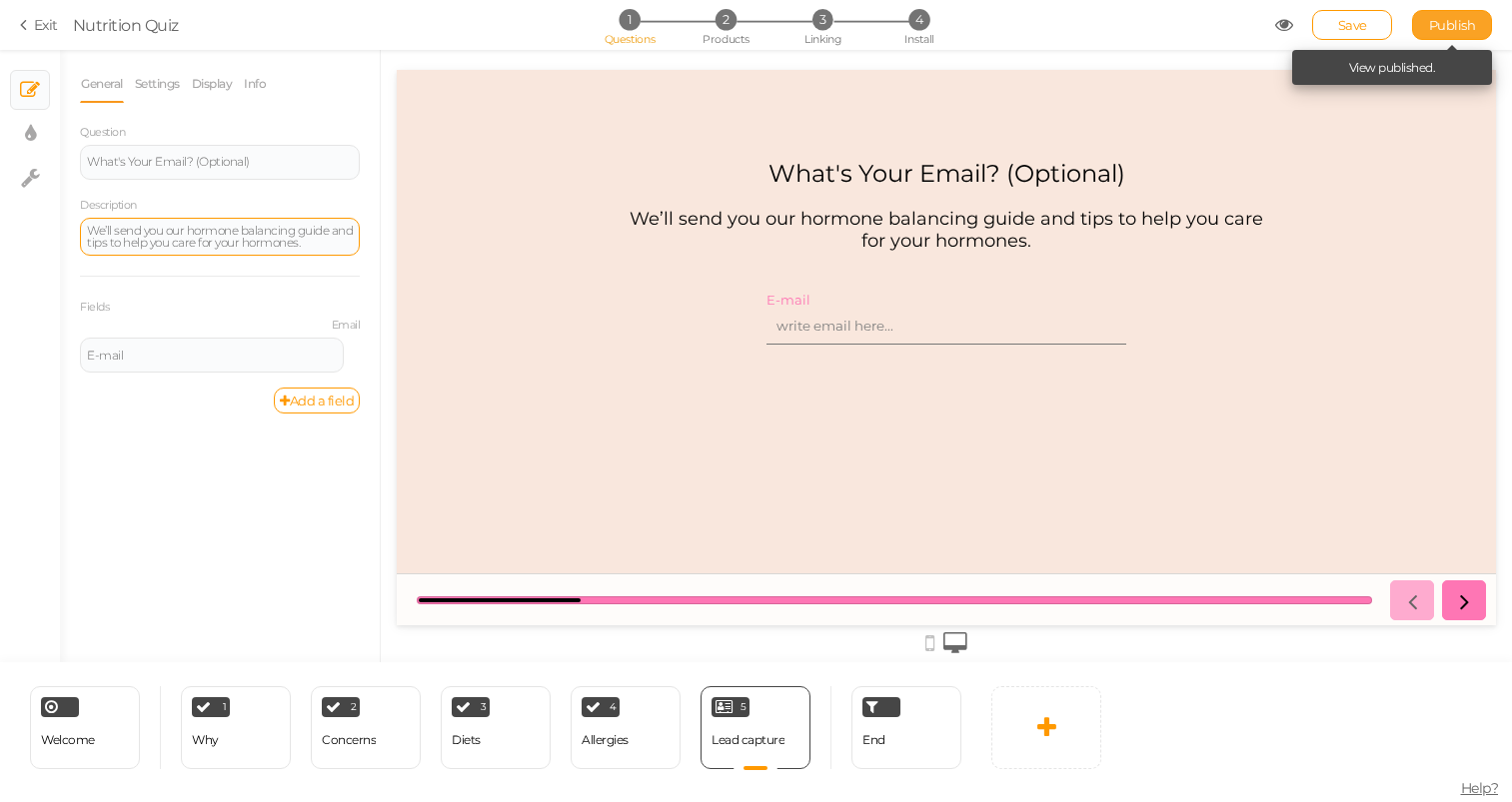 click on "Publish" at bounding box center (1452, 25) 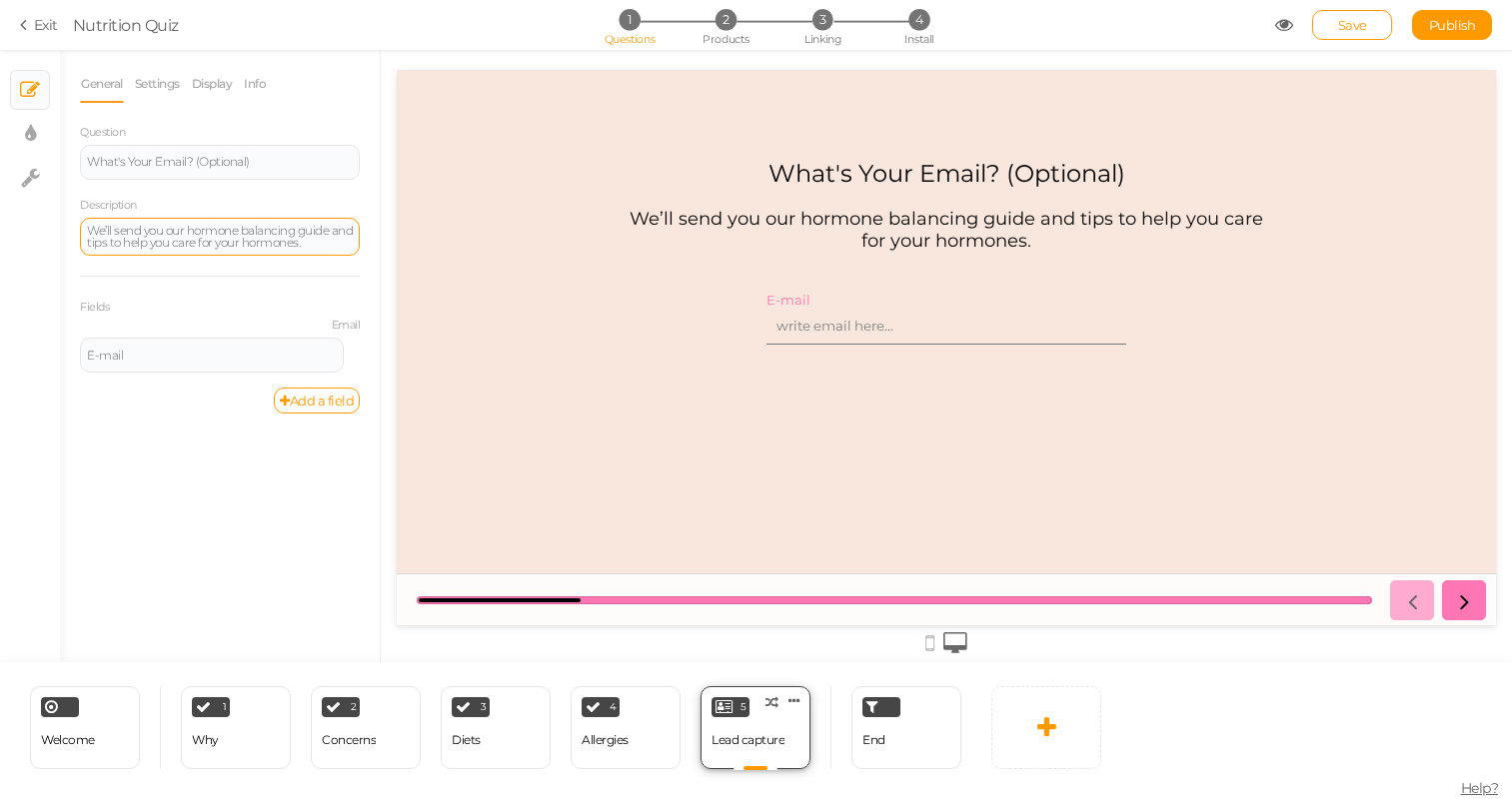 click on "Lead capture" at bounding box center (748, 740) 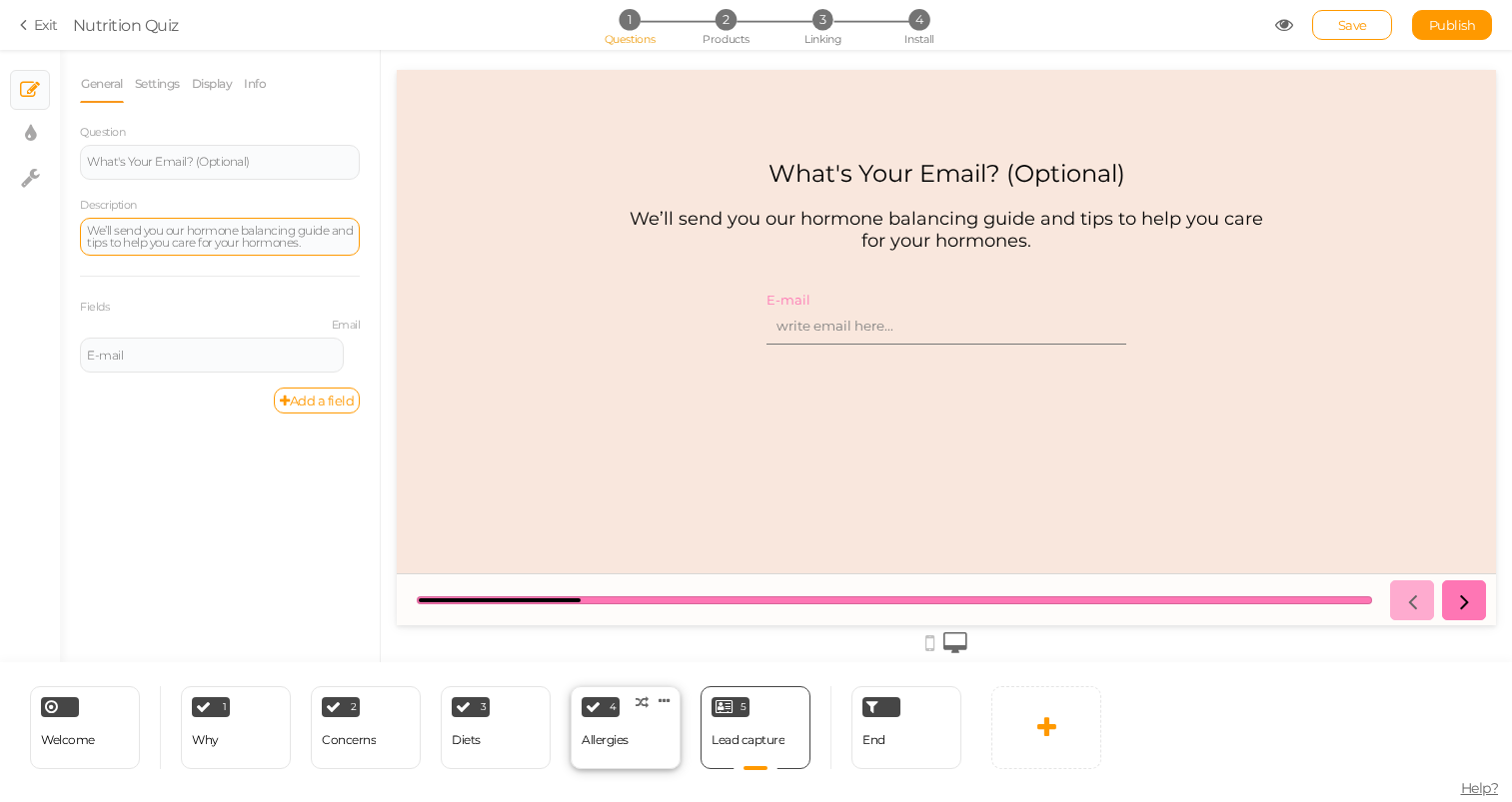 click on "Allergies" at bounding box center [605, 740] 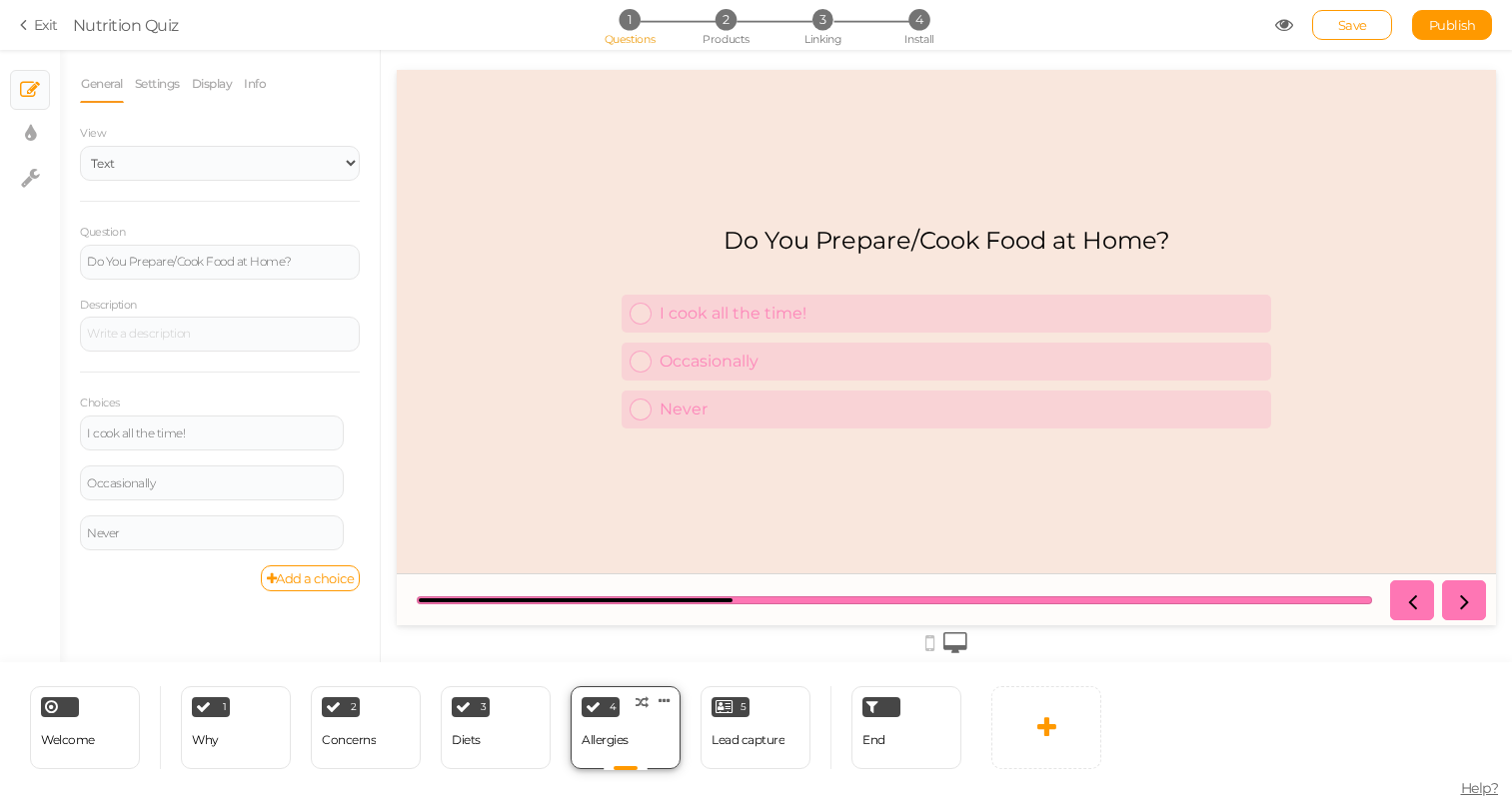 scroll, scrollTop: 0, scrollLeft: 0, axis: both 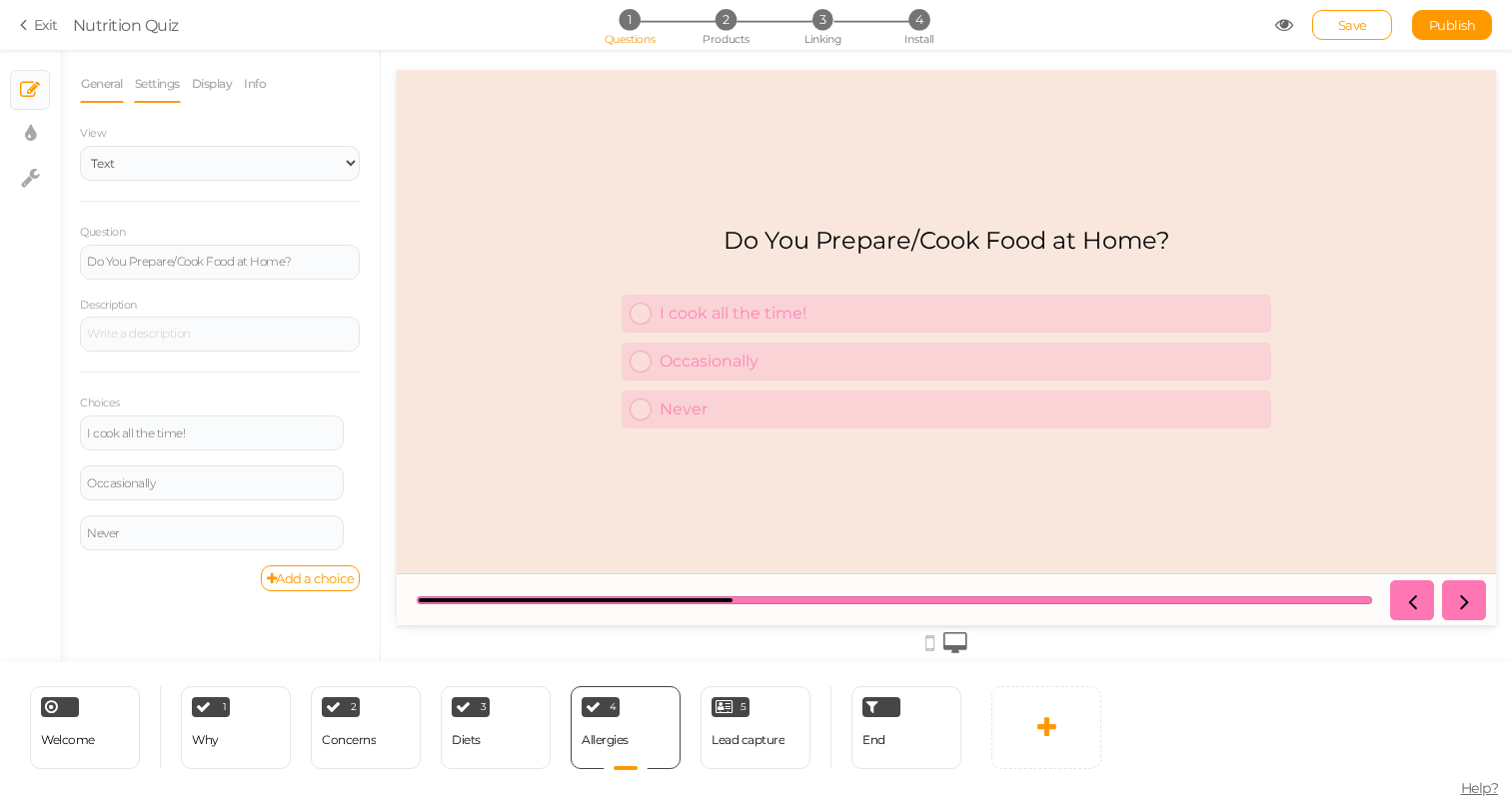 click on "Settings" at bounding box center [157, 84] 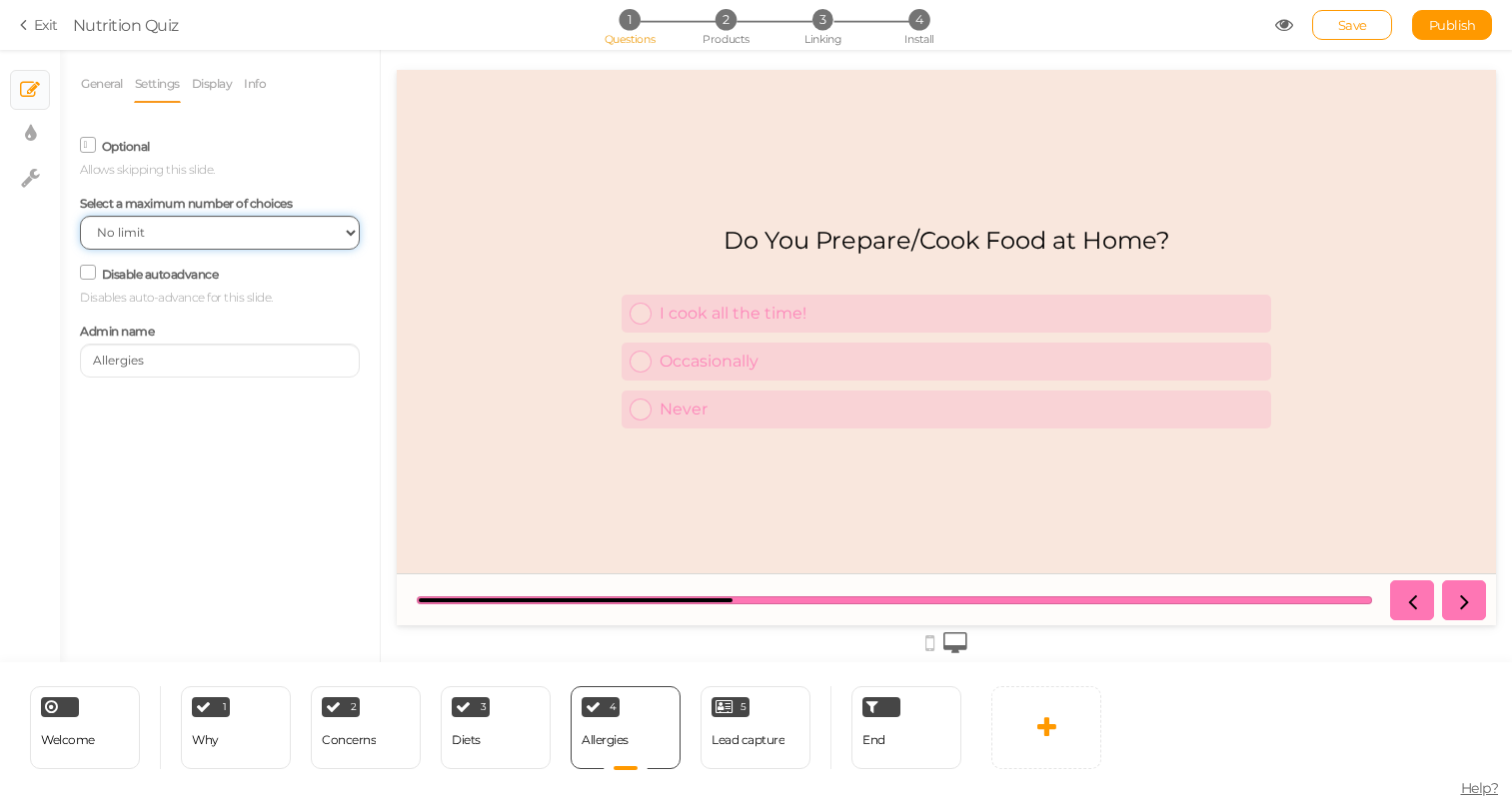 select on "1" 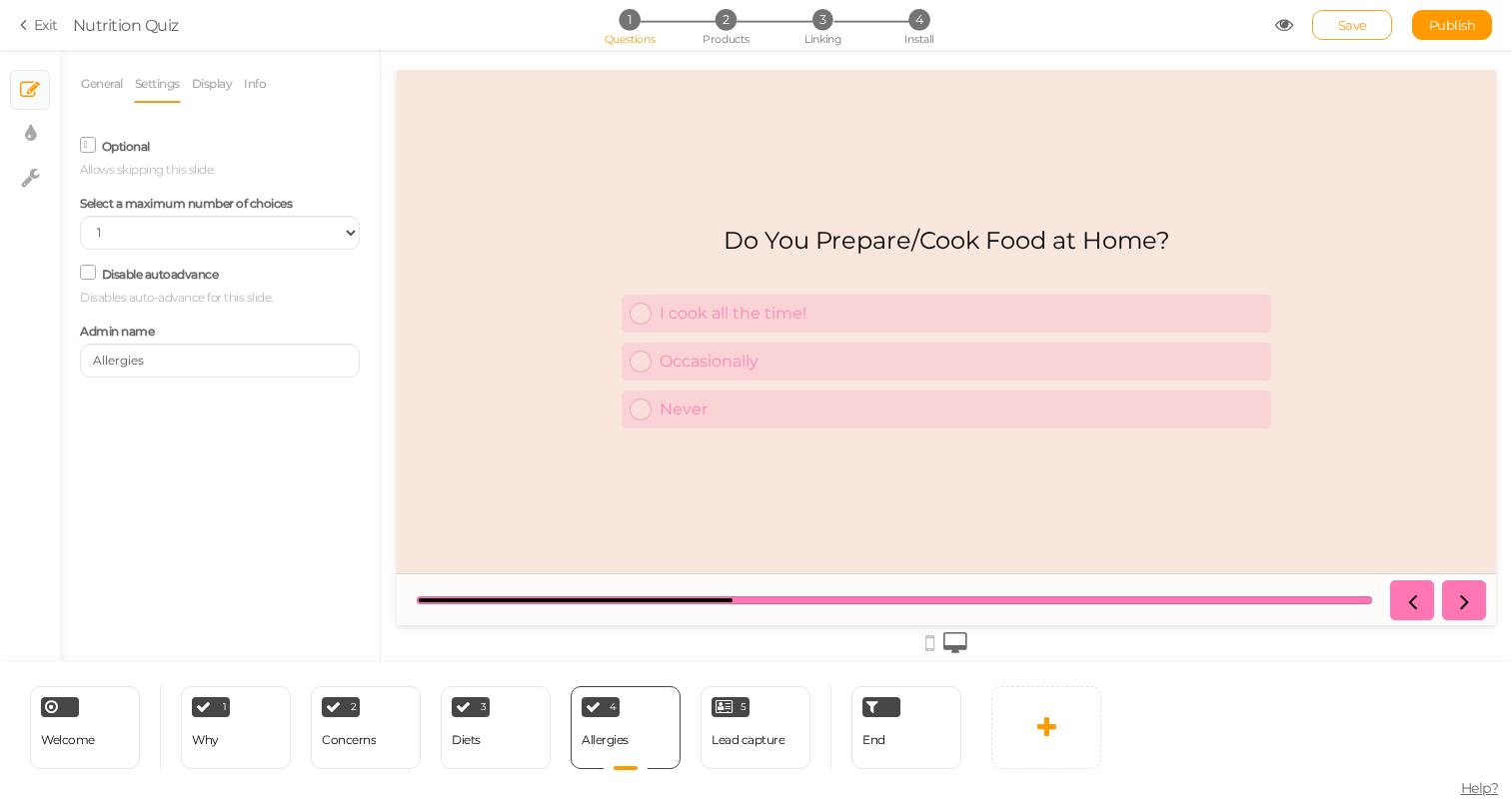 click on "Save" at bounding box center [1352, 25] 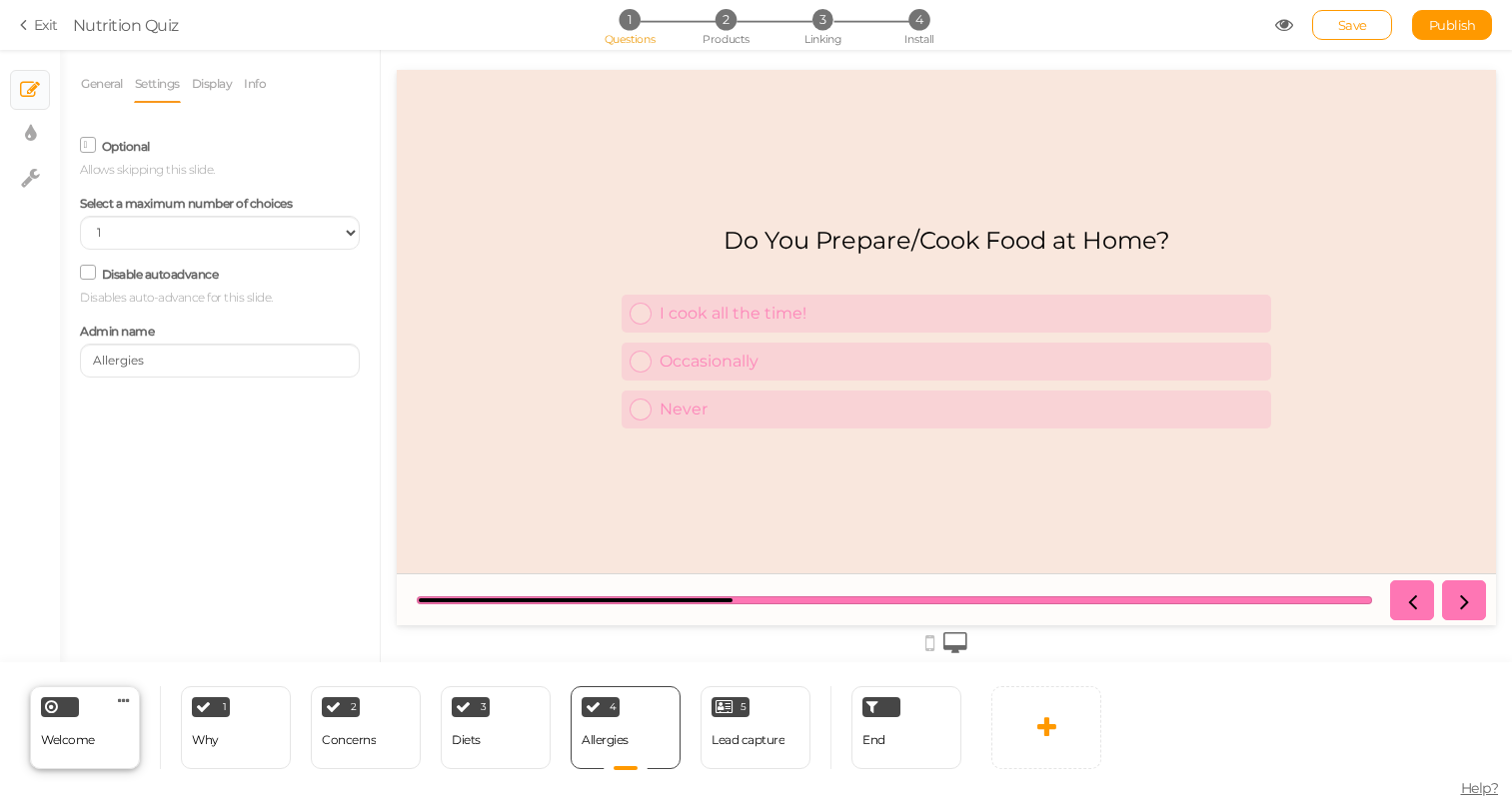 click on "Welcome                       Delete" at bounding box center [85, 727] 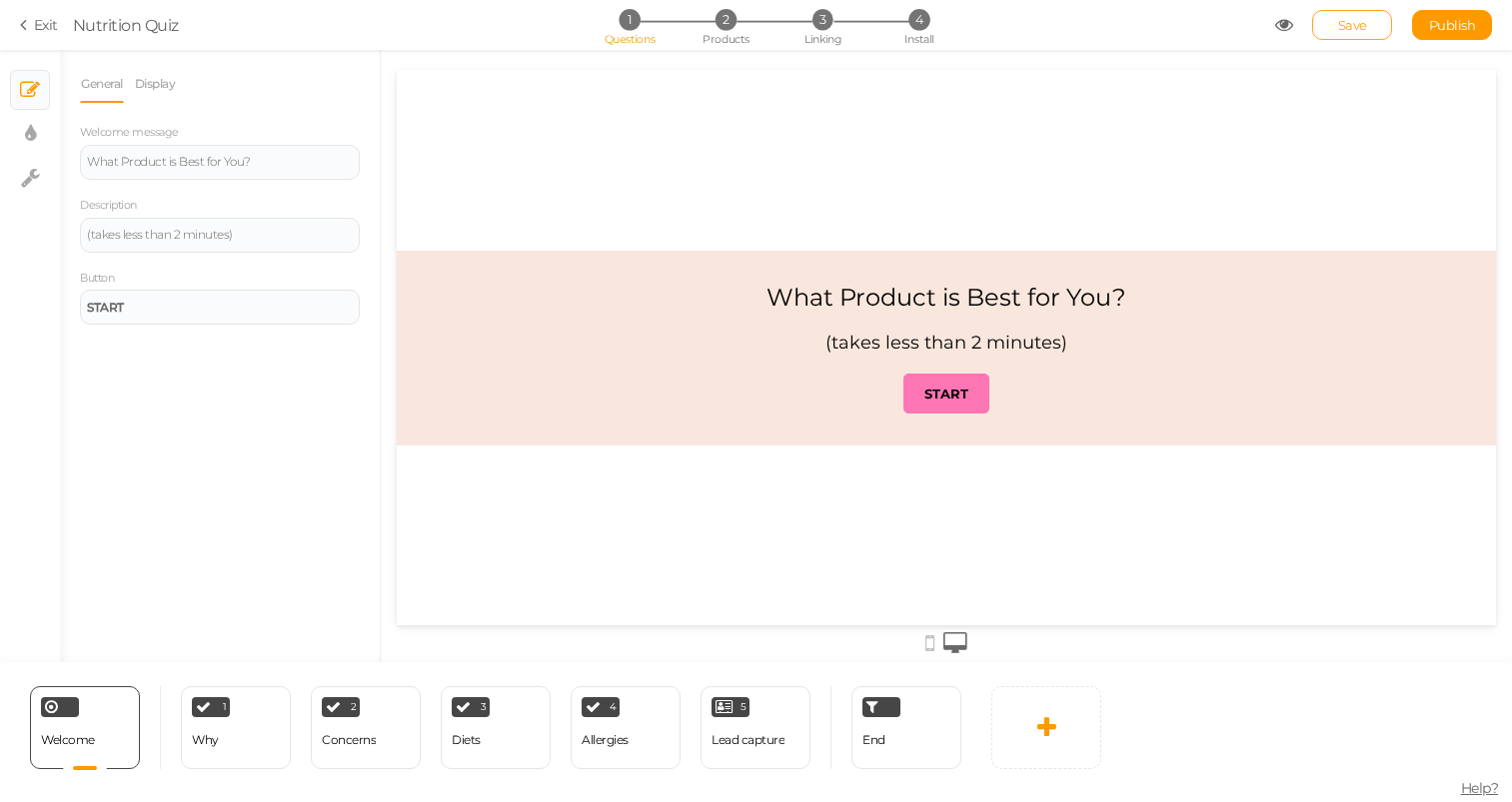 click on "Save" at bounding box center [1352, 25] 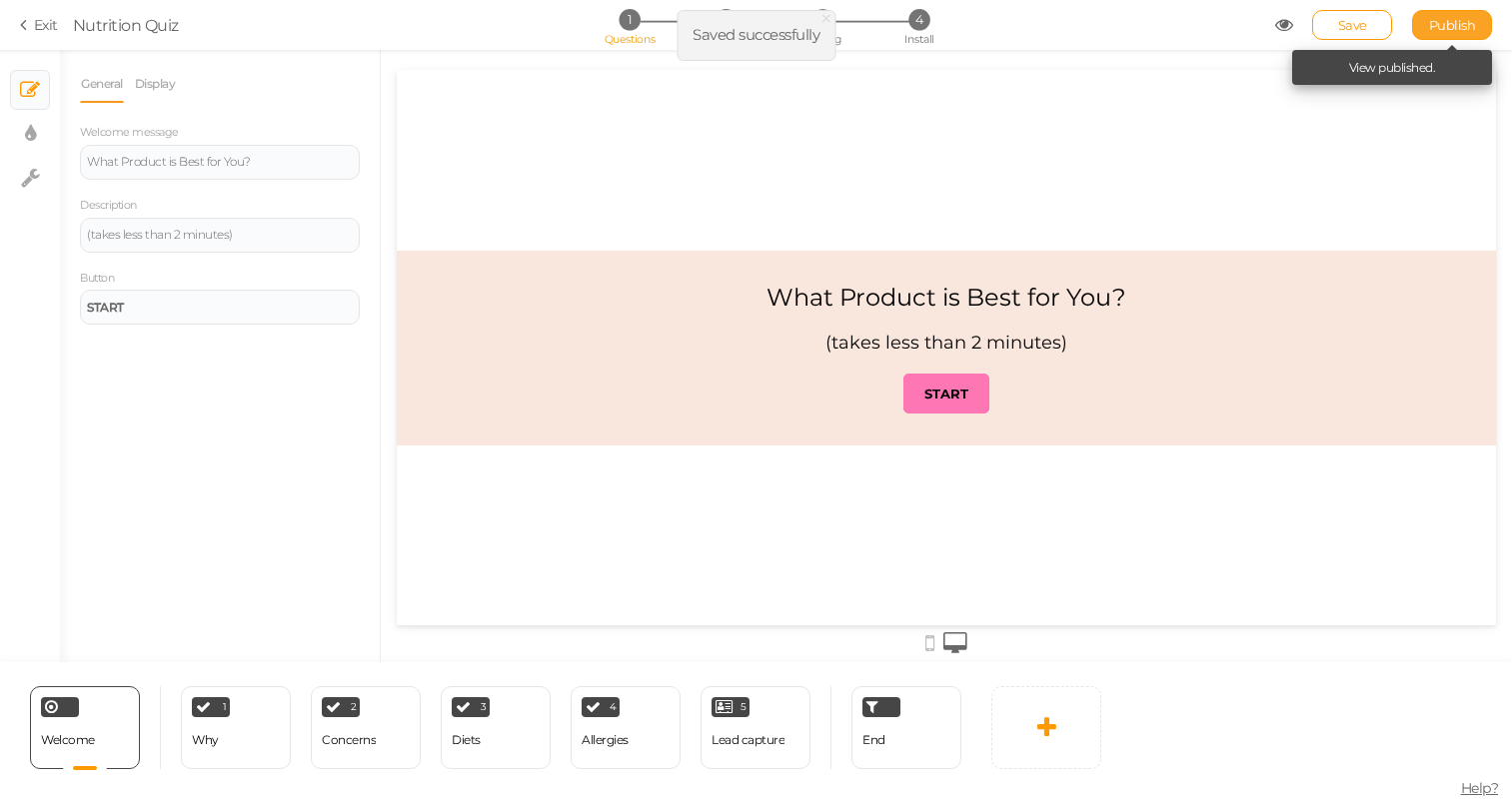 click on "Publish" at bounding box center [1452, 25] 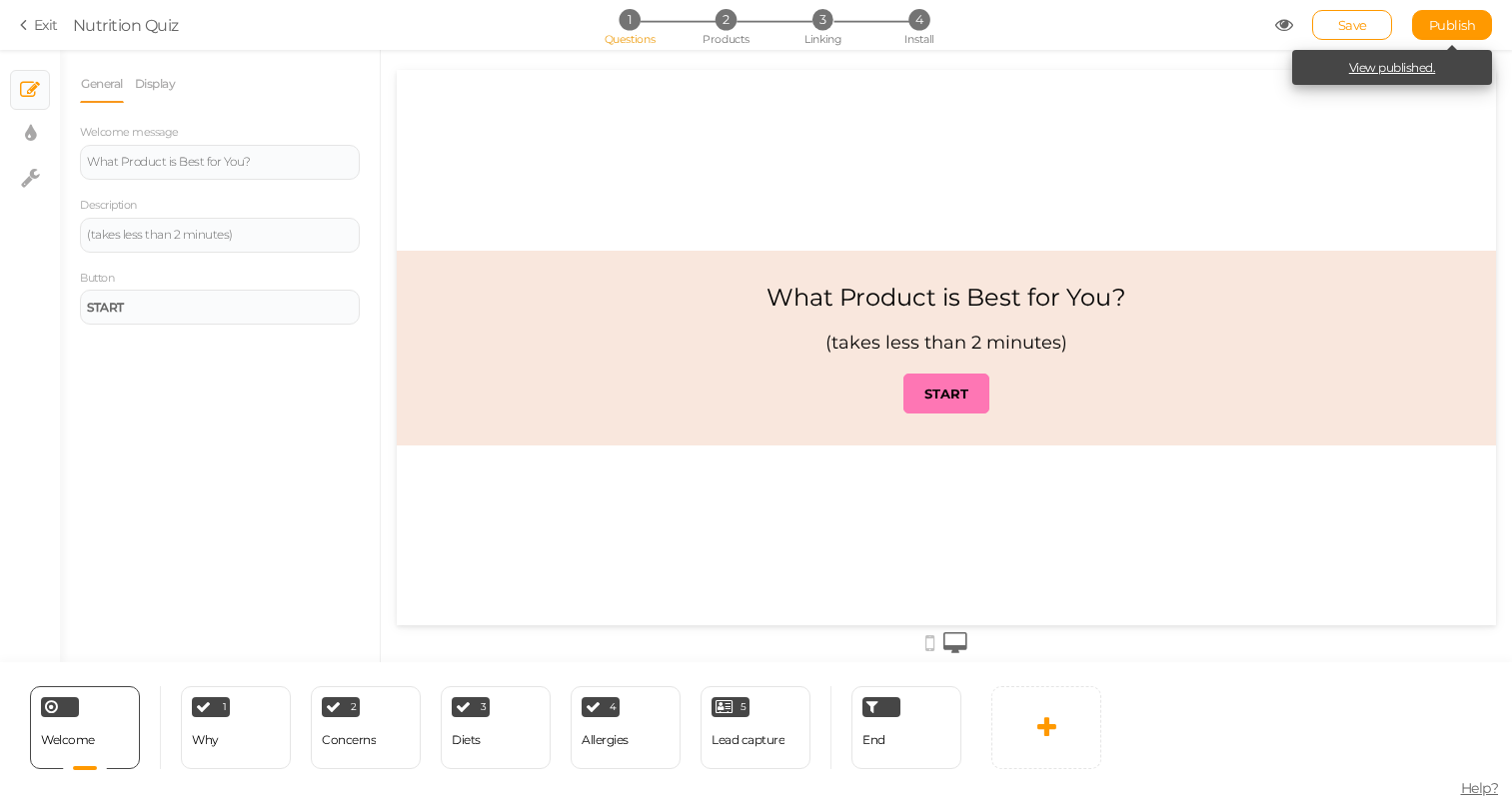 click on "View published." at bounding box center (1392, 67) 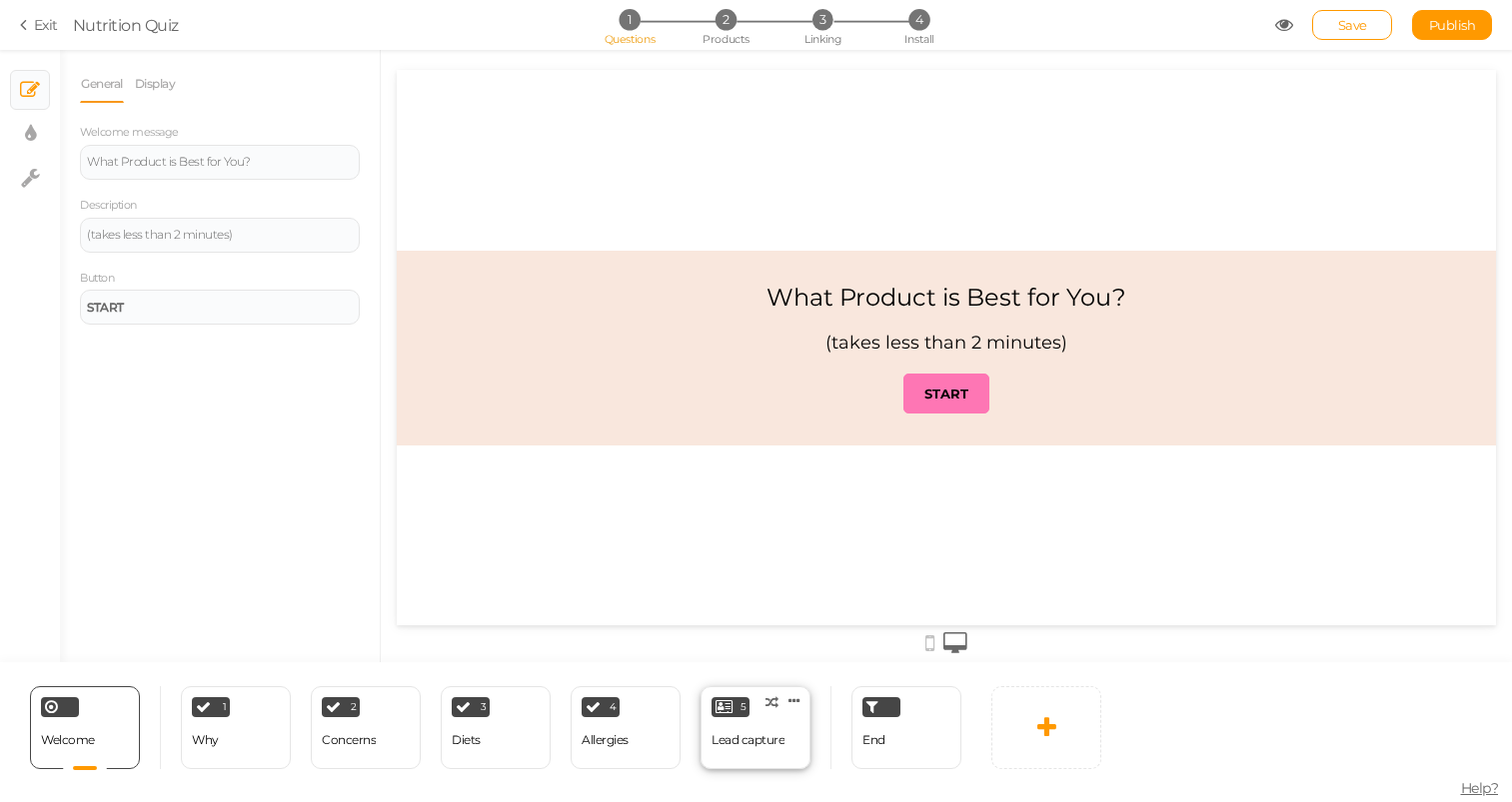click on "Lead capture" at bounding box center (748, 740) 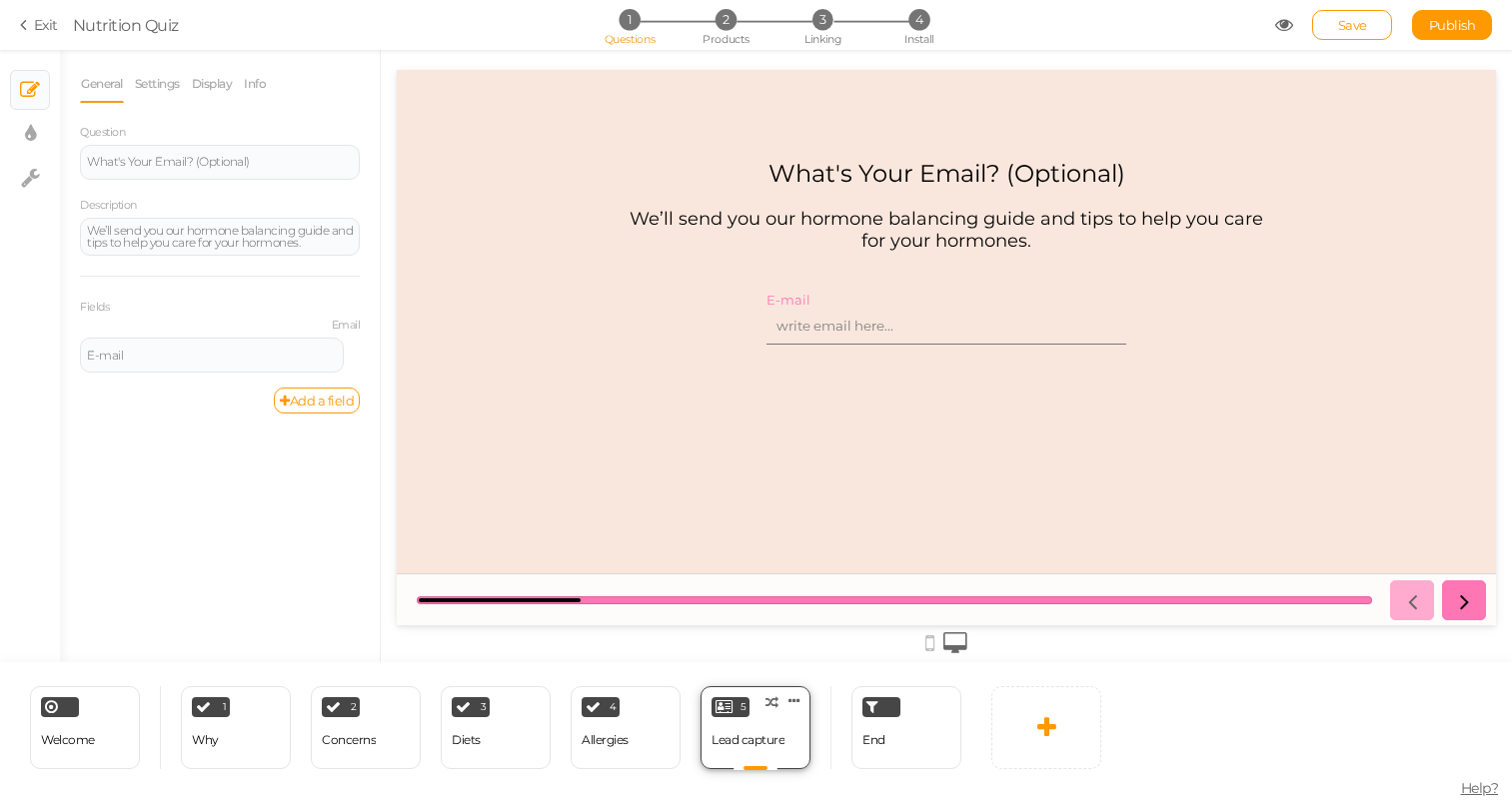 scroll, scrollTop: 0, scrollLeft: 0, axis: both 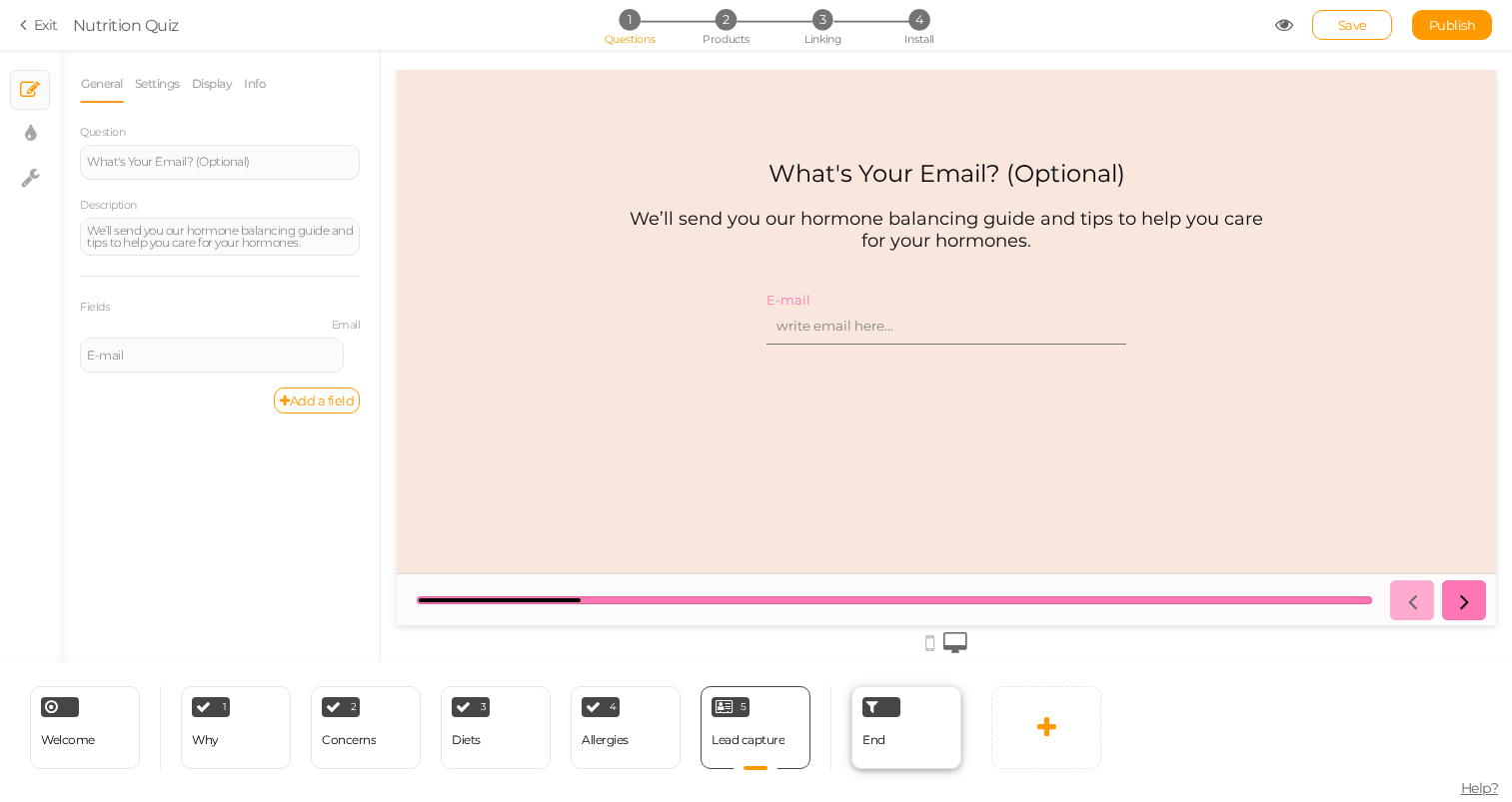 click on "End" at bounding box center [873, 740] 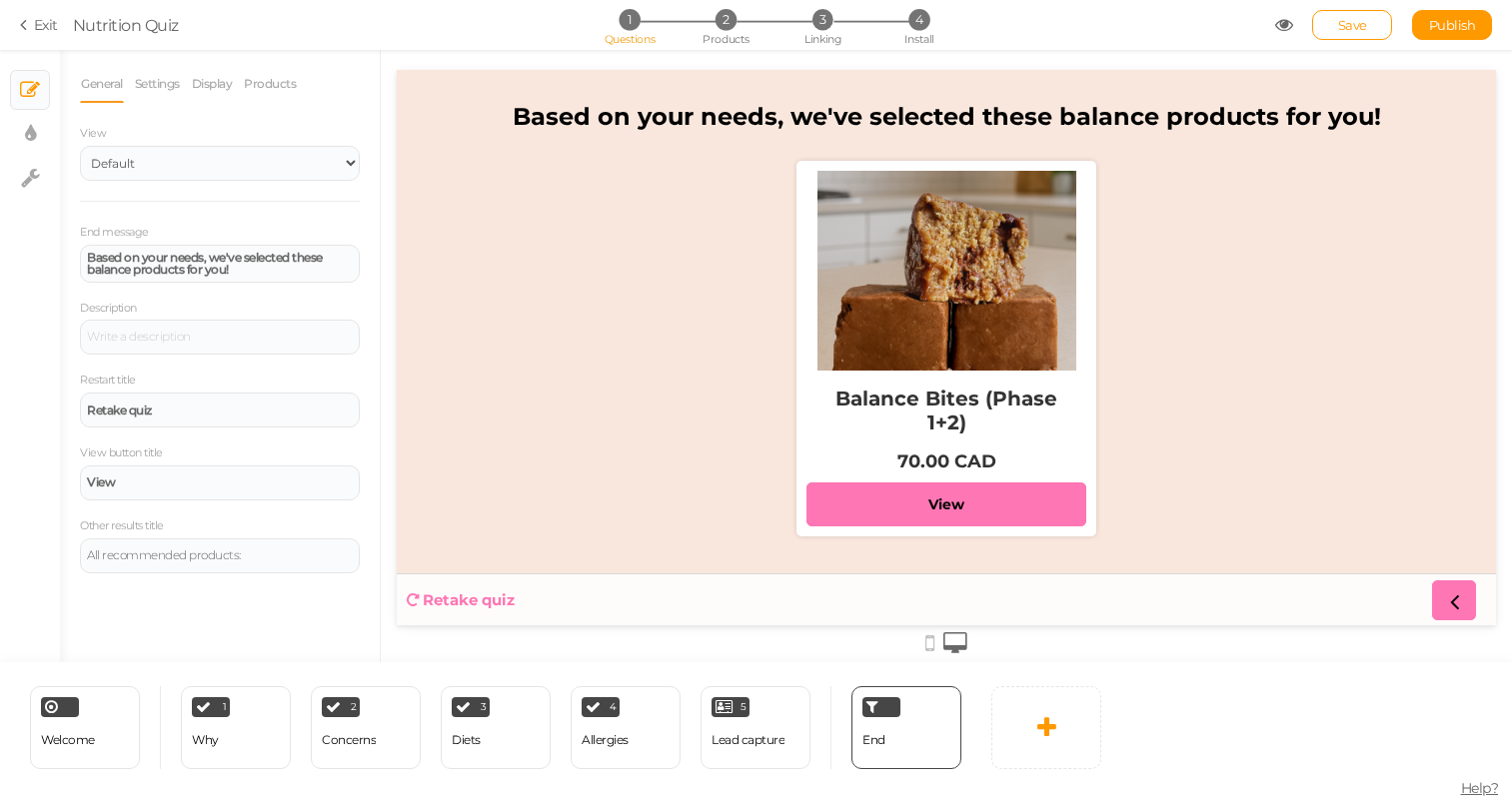 drag, startPoint x: 1165, startPoint y: 121, endPoint x: 1356, endPoint y: 109, distance: 191.37659 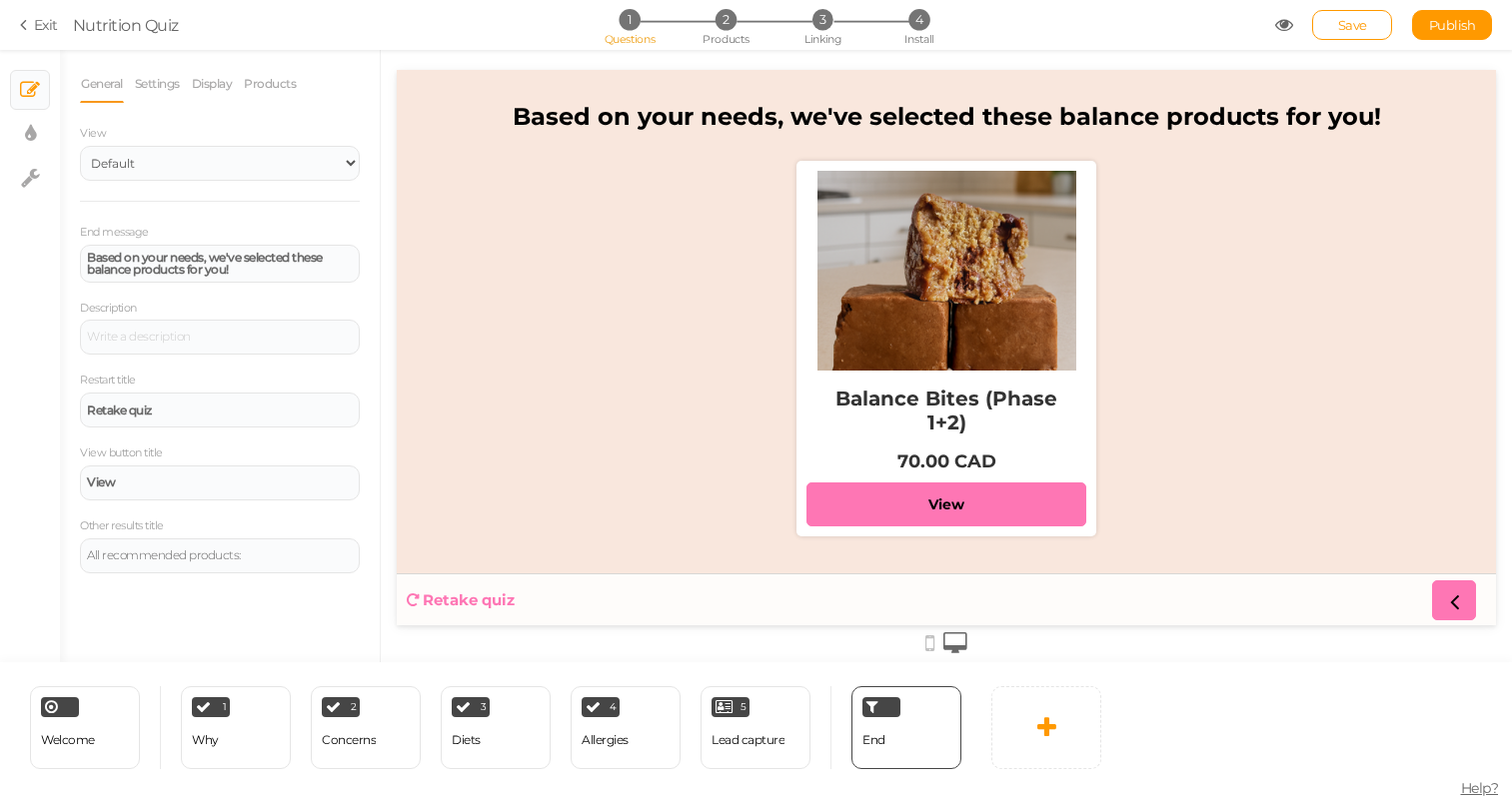drag, startPoint x: 1059, startPoint y: 115, endPoint x: 1361, endPoint y: 102, distance: 302.27967 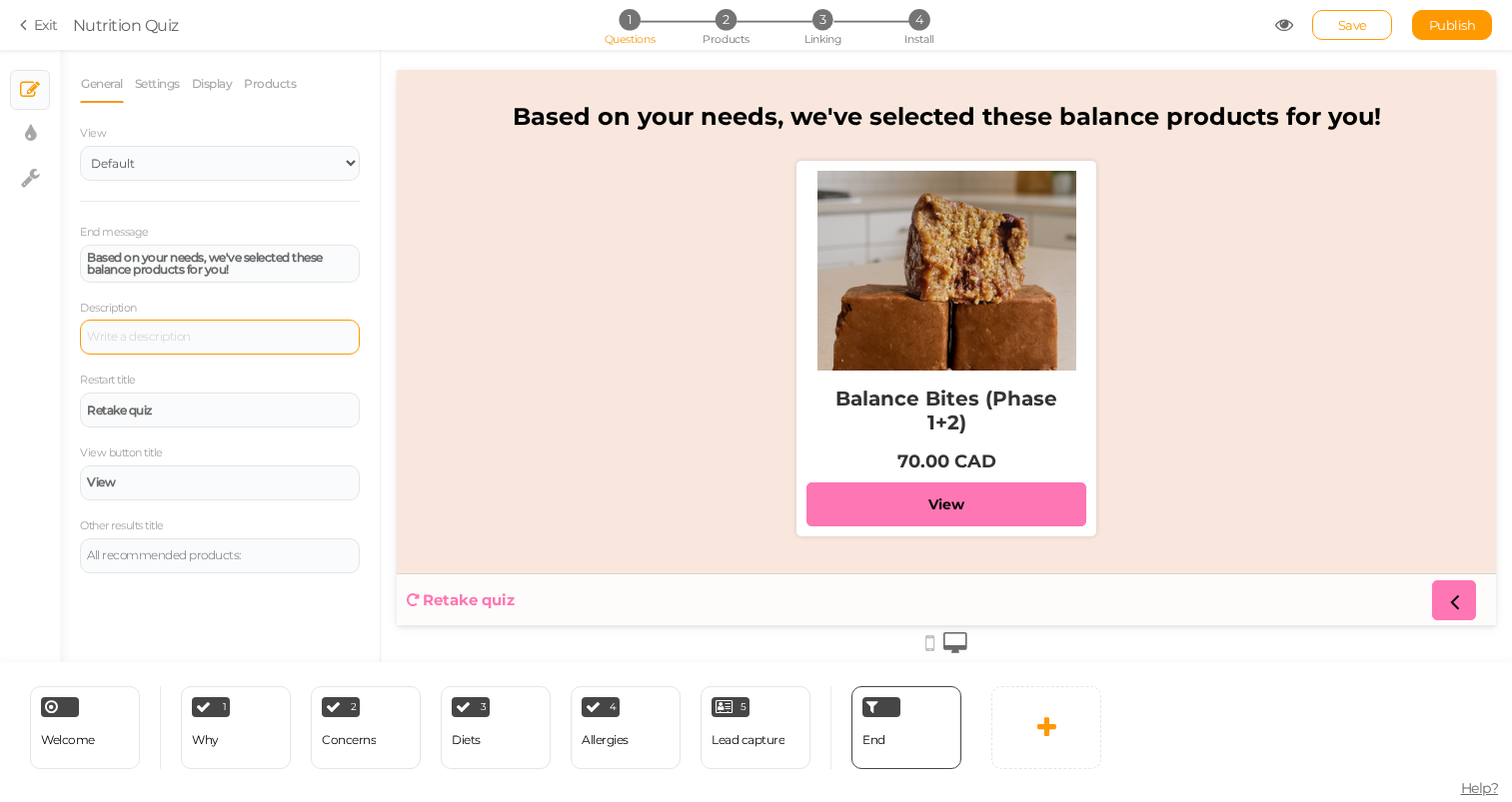click at bounding box center (220, 338) 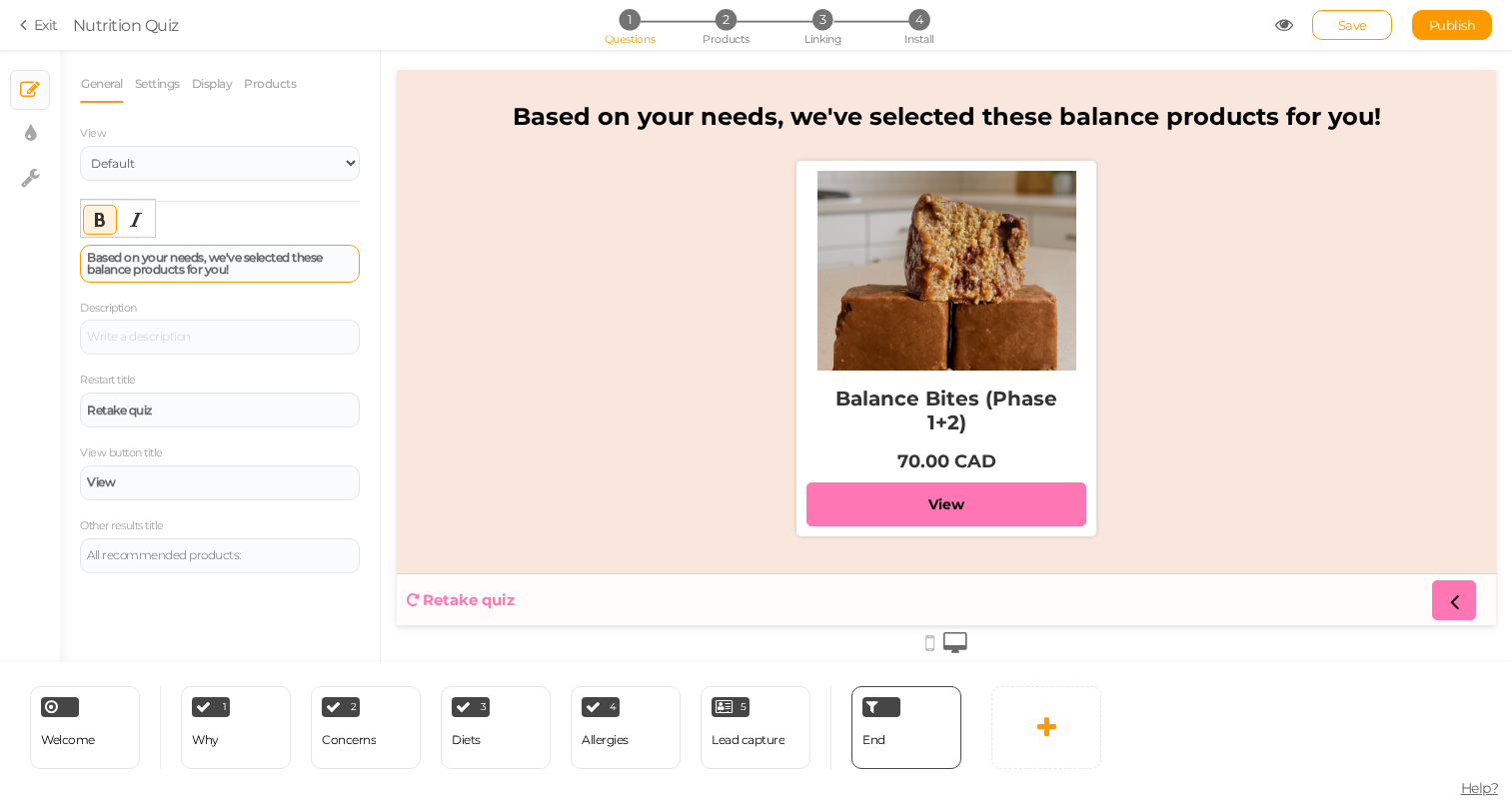 click on "Based on your needs, we've selected these balance products for you!" at bounding box center (220, 264) 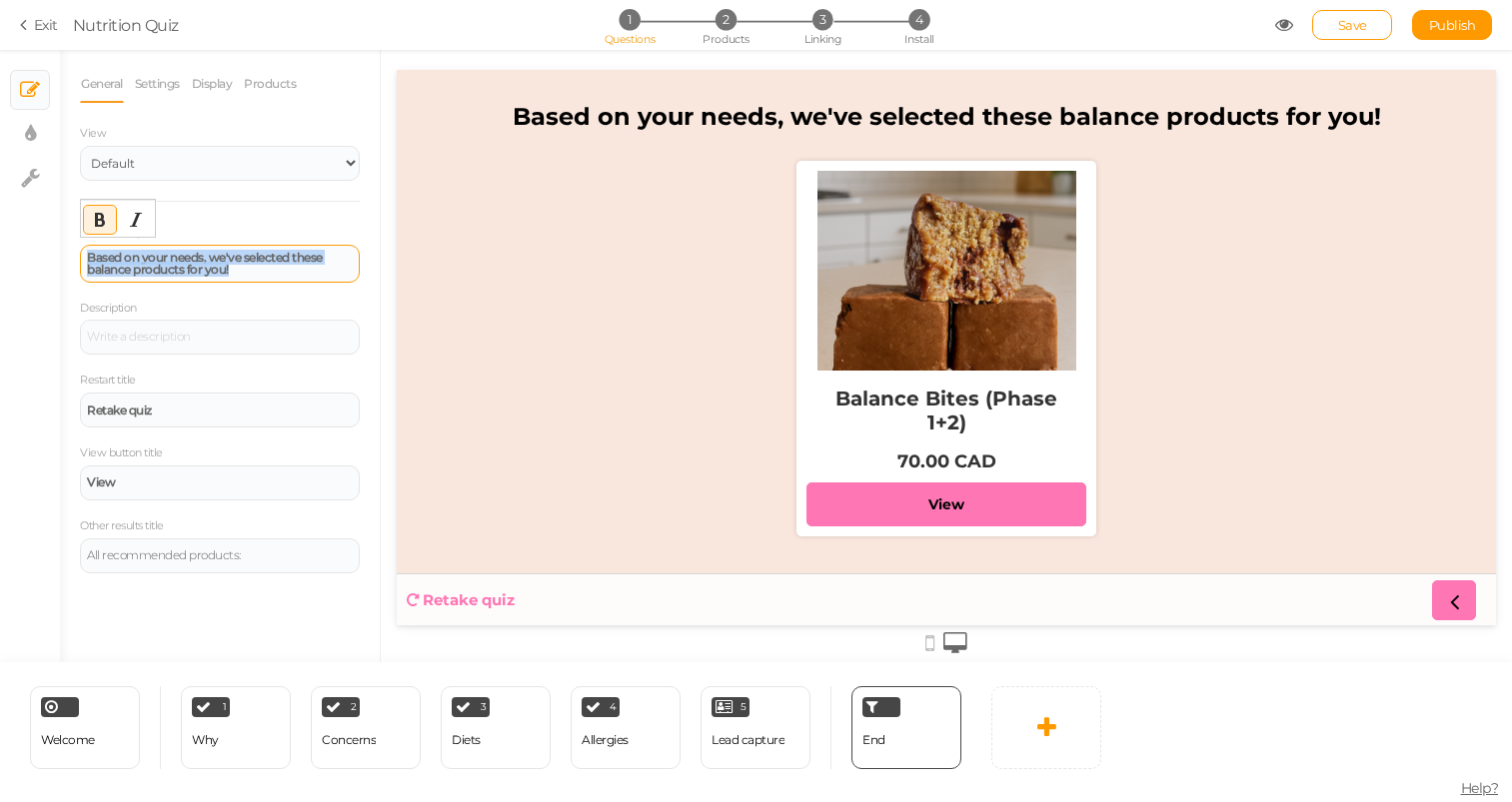 click on "Based on your needs, we've selected these balance products for you!" at bounding box center (220, 264) 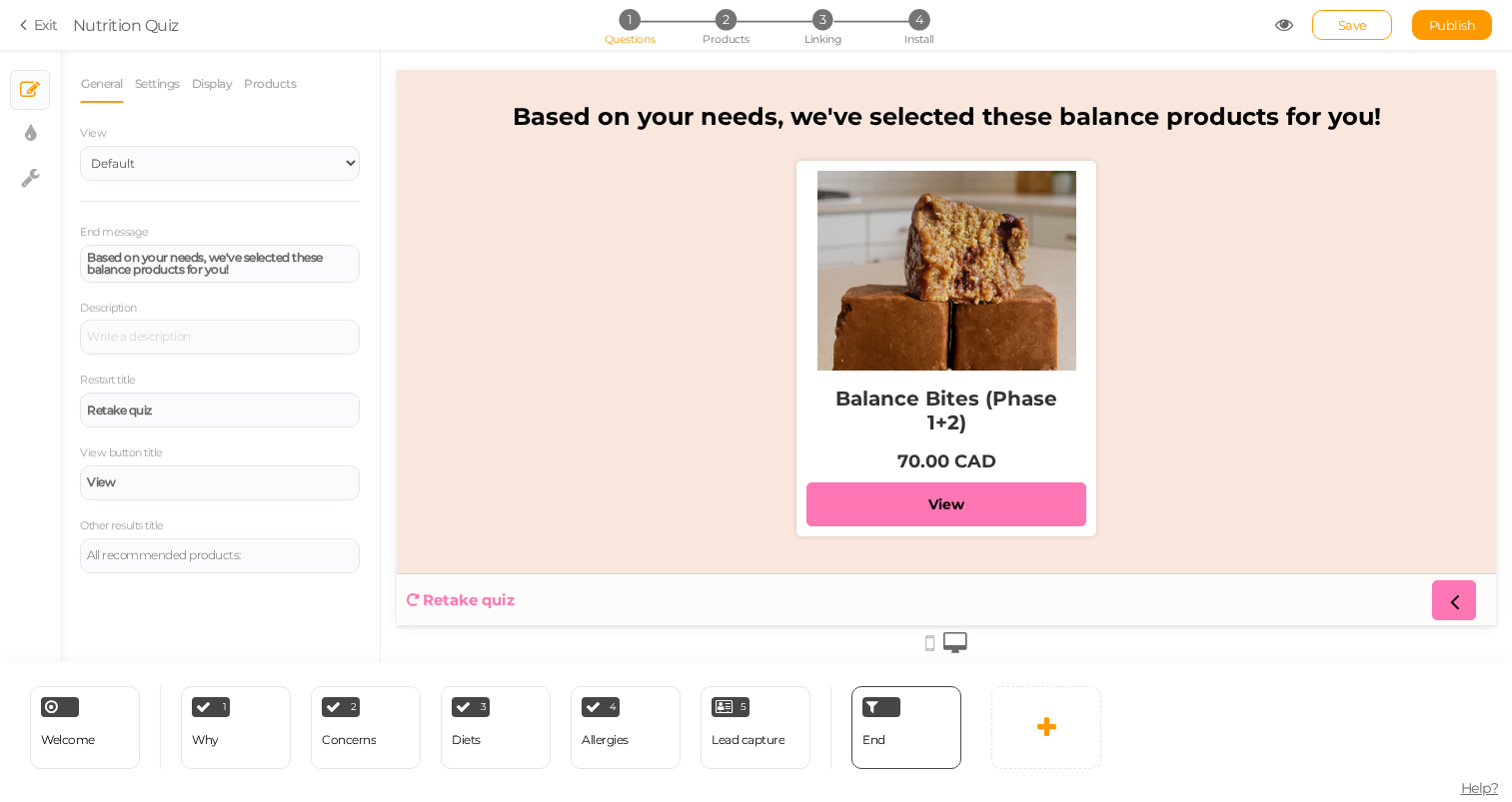 click on "End message   Based on your needs, we've selected these balance products for you!                         Description                           Restart title   Retake quiz                         View button title   View                                                                                     Other results title   All recommended products:" at bounding box center [220, 398] 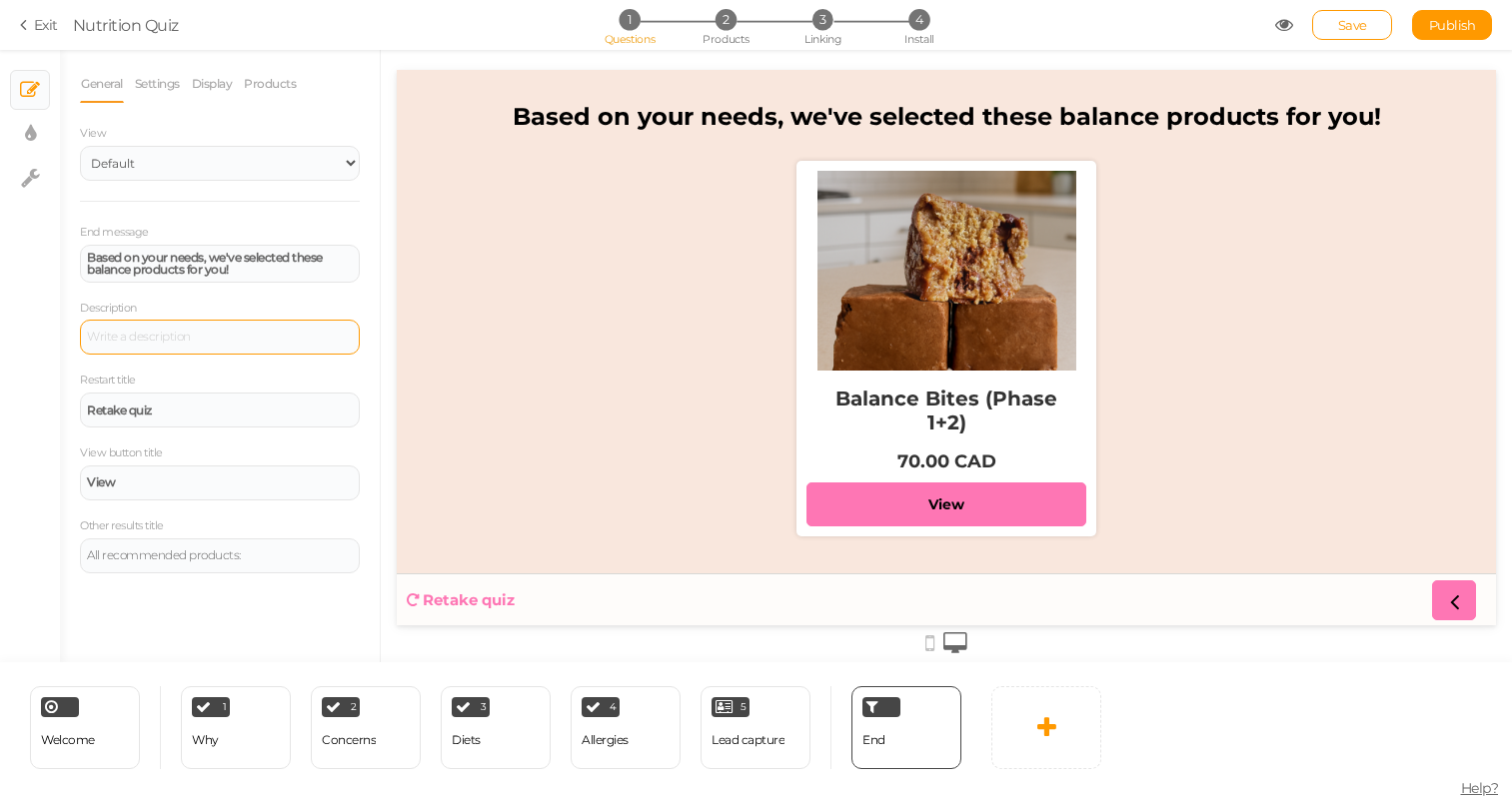 click at bounding box center (220, 338) 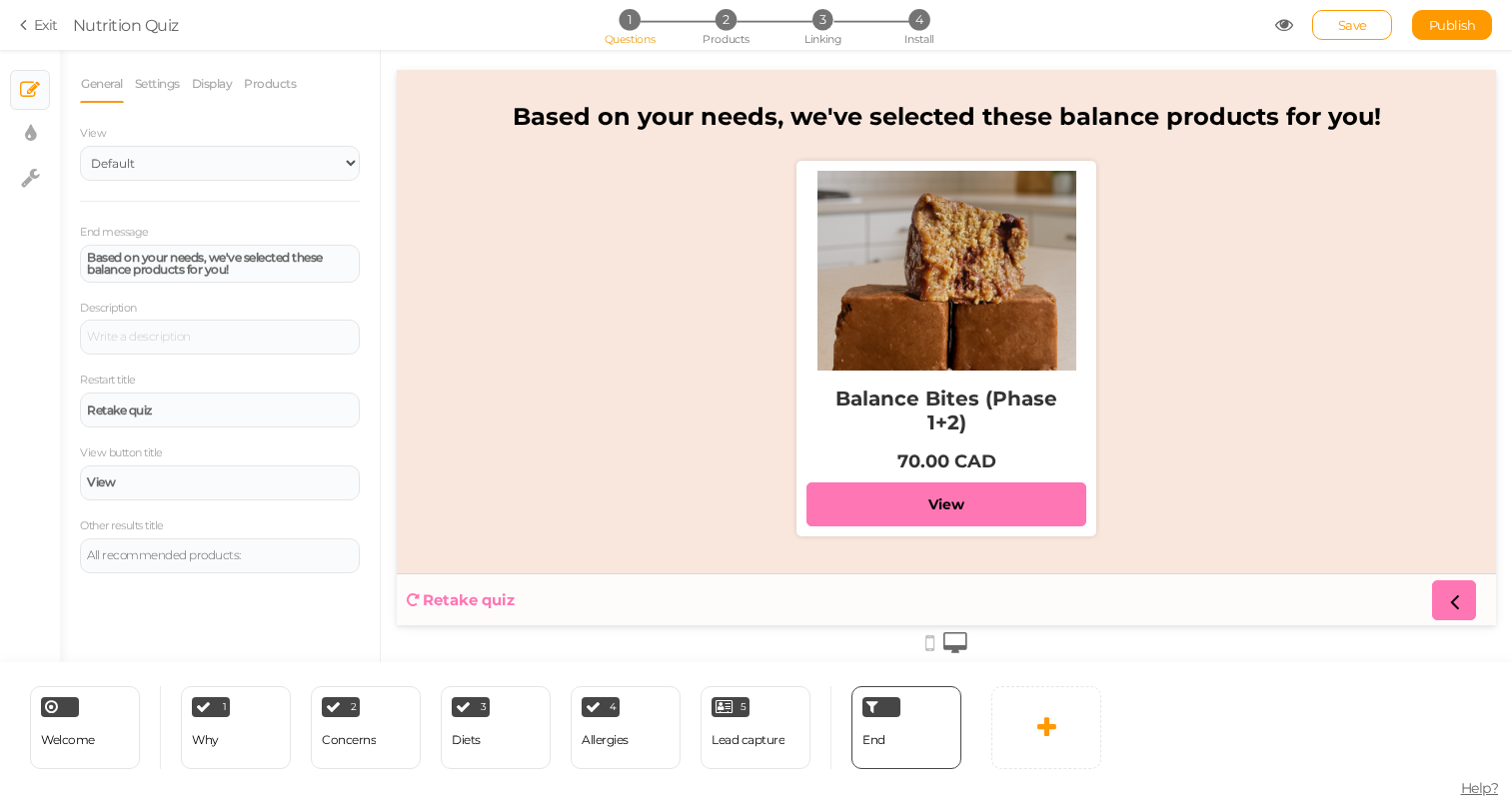 drag, startPoint x: 793, startPoint y: 115, endPoint x: 1364, endPoint y: 127, distance: 571.1261 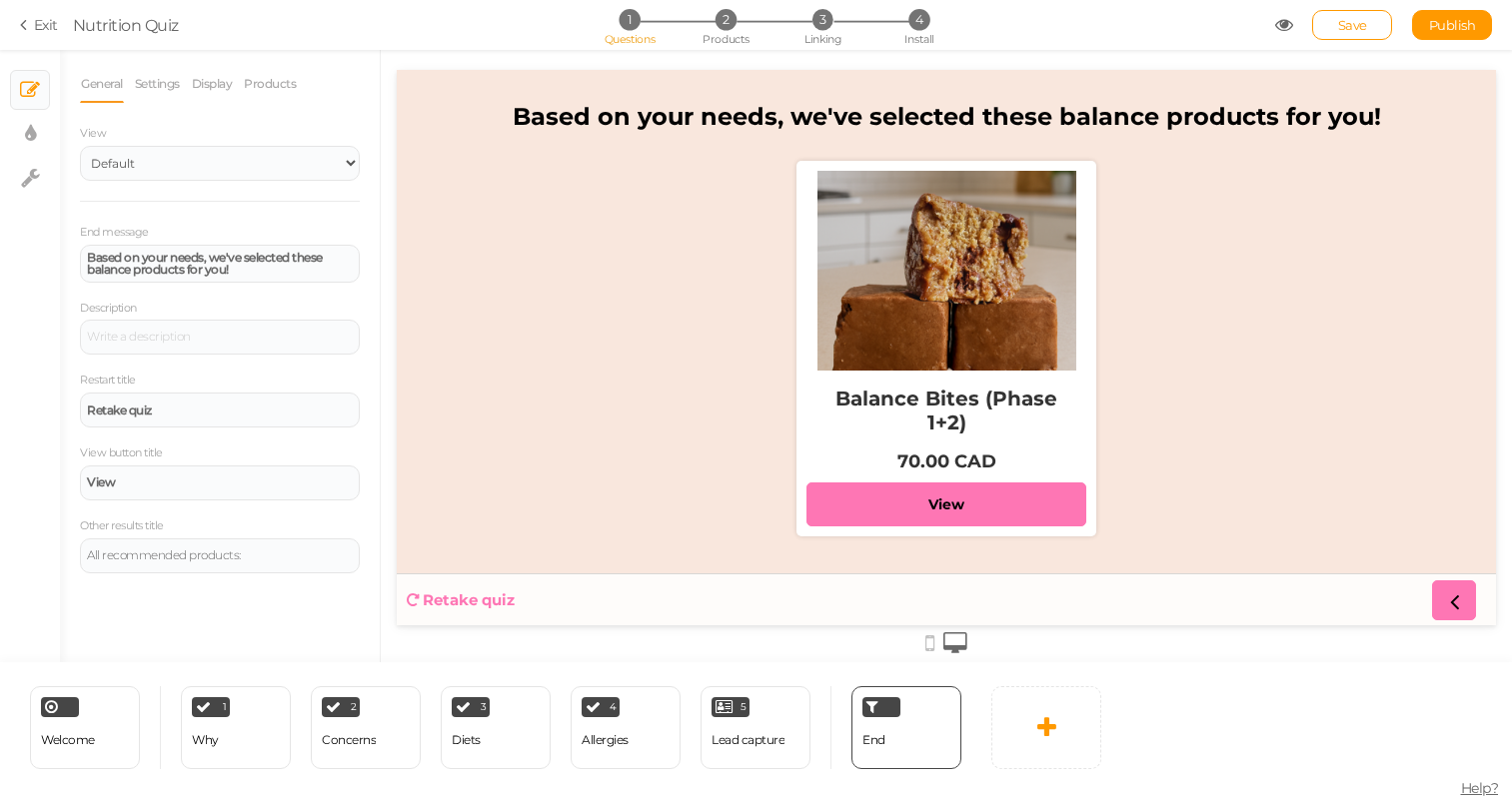 click on "Based on your needs, we've selected these balance products for you!" at bounding box center [946, 116] 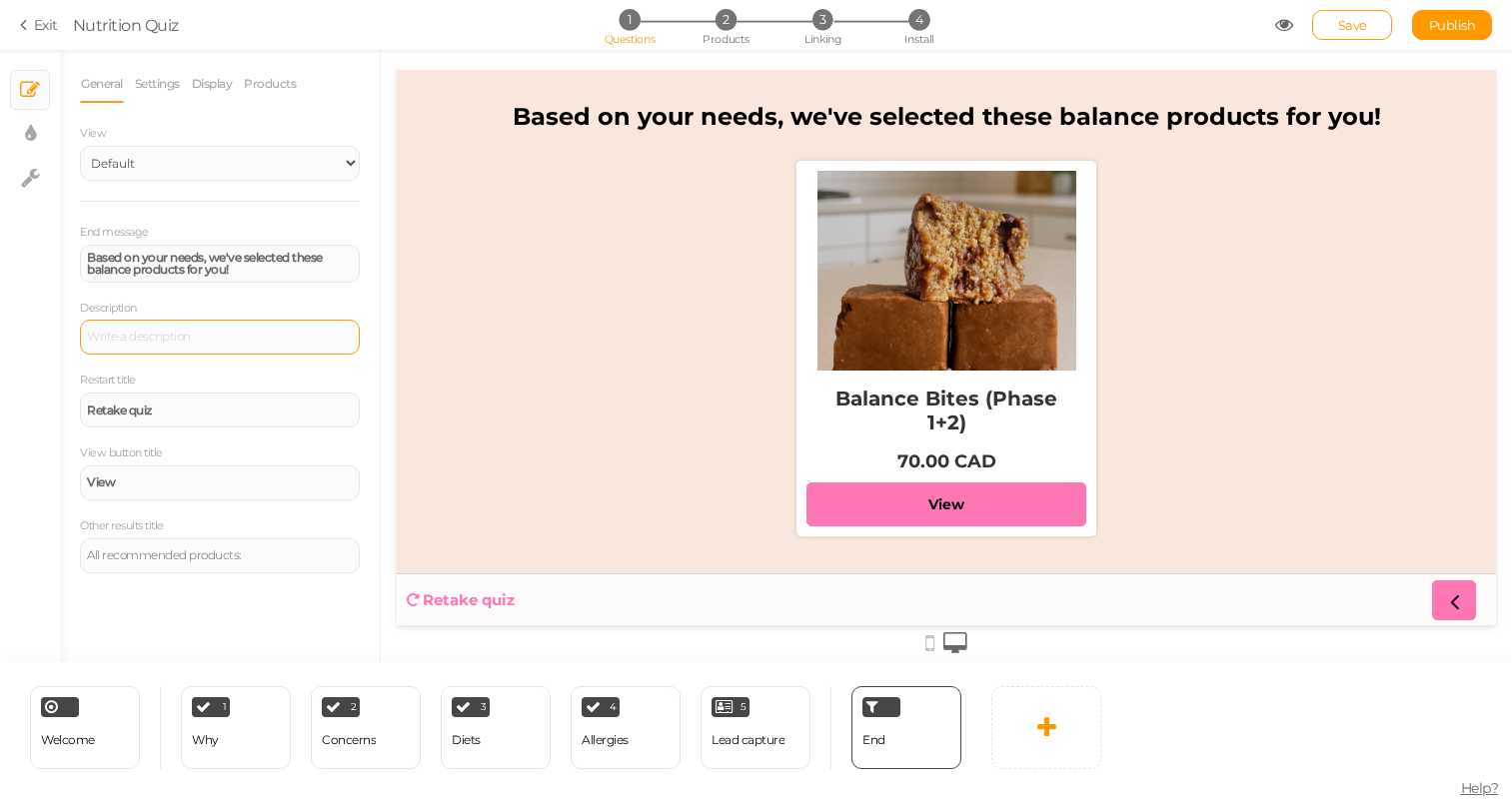 click at bounding box center (220, 338) 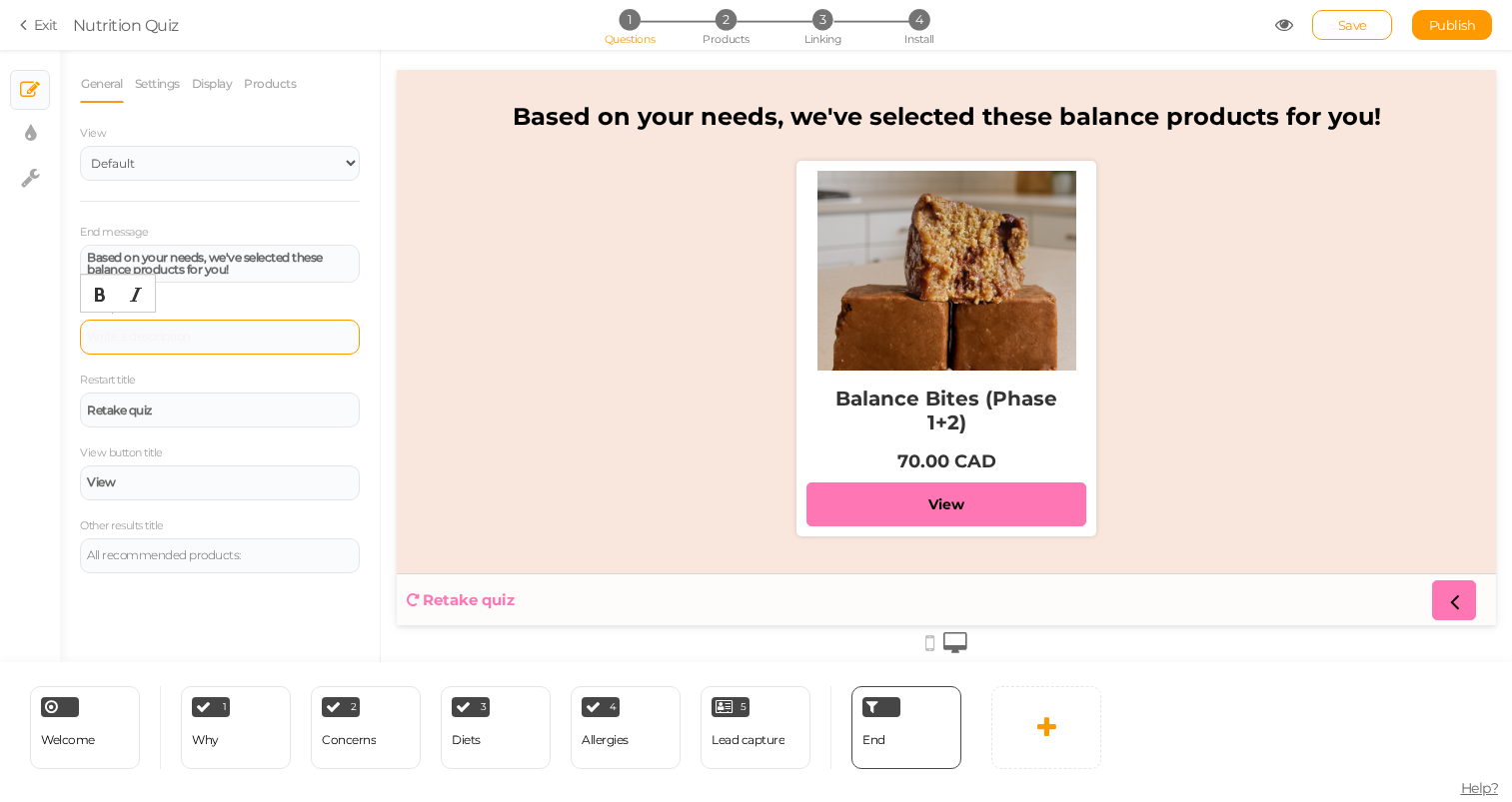 type 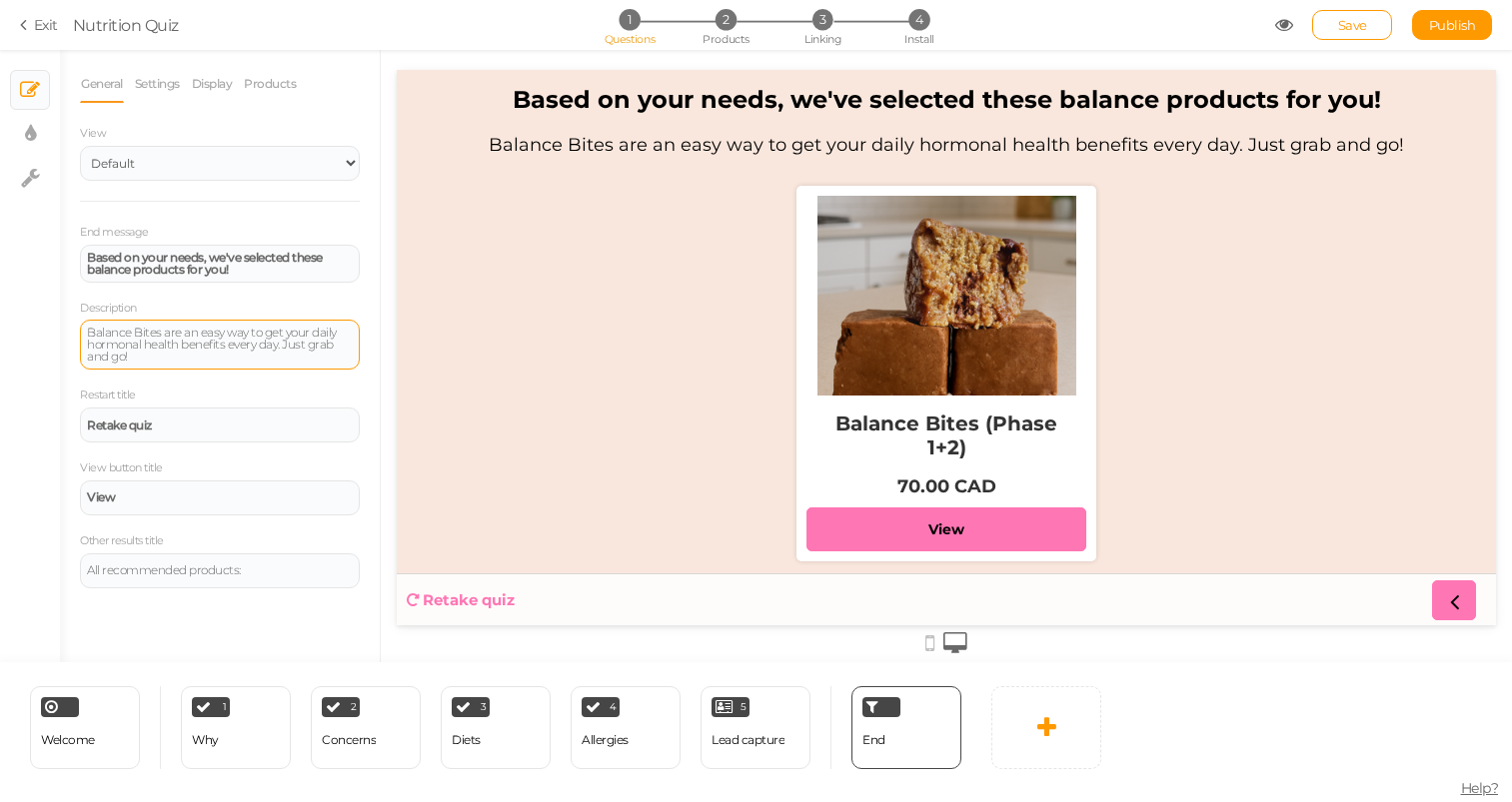 drag, startPoint x: 940, startPoint y: 268, endPoint x: 1143, endPoint y: 253, distance: 203.55343 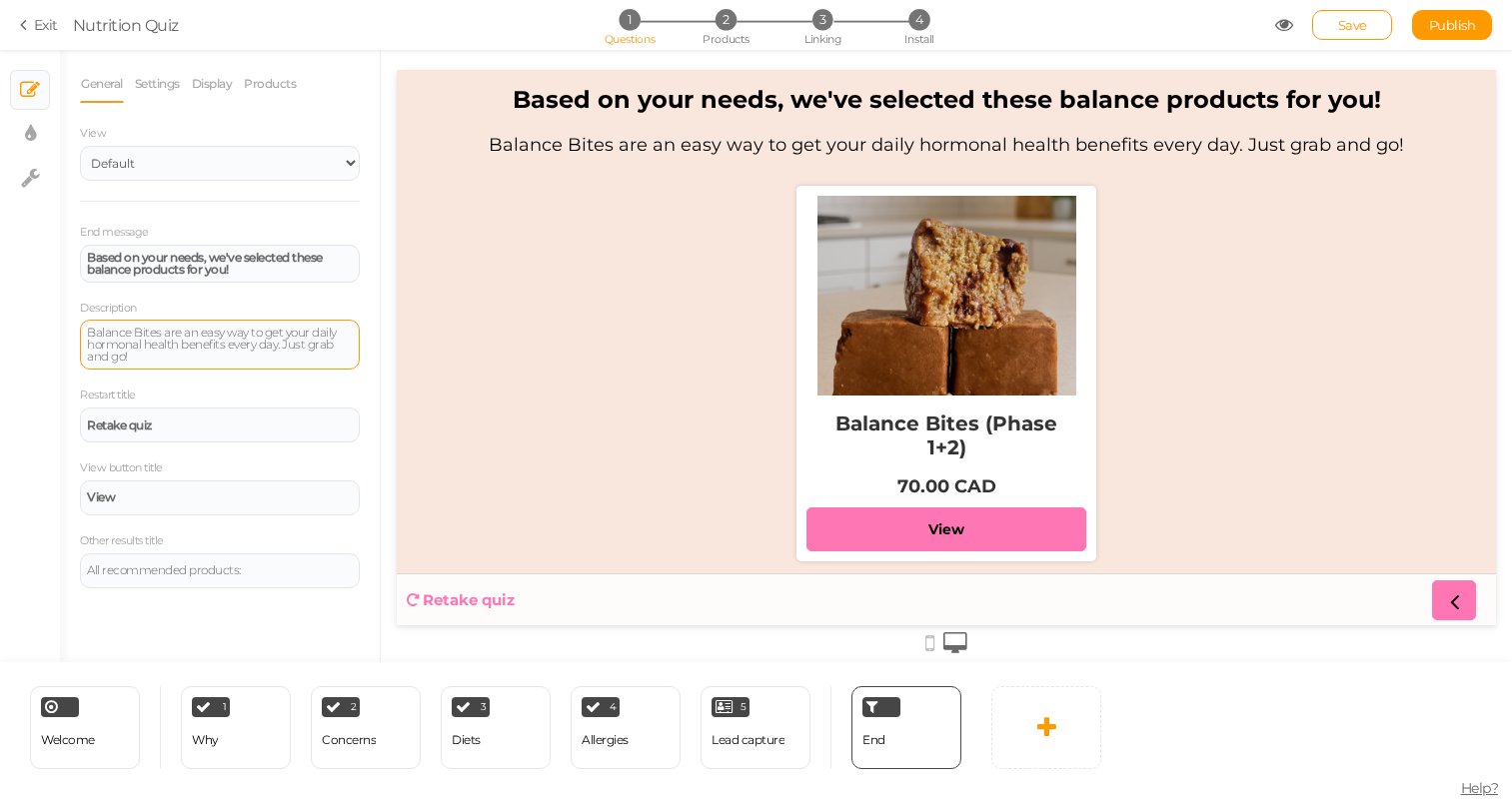 click on "Balance Bites (Phase 1+2) 70.00 CAD View" at bounding box center [946, 379] 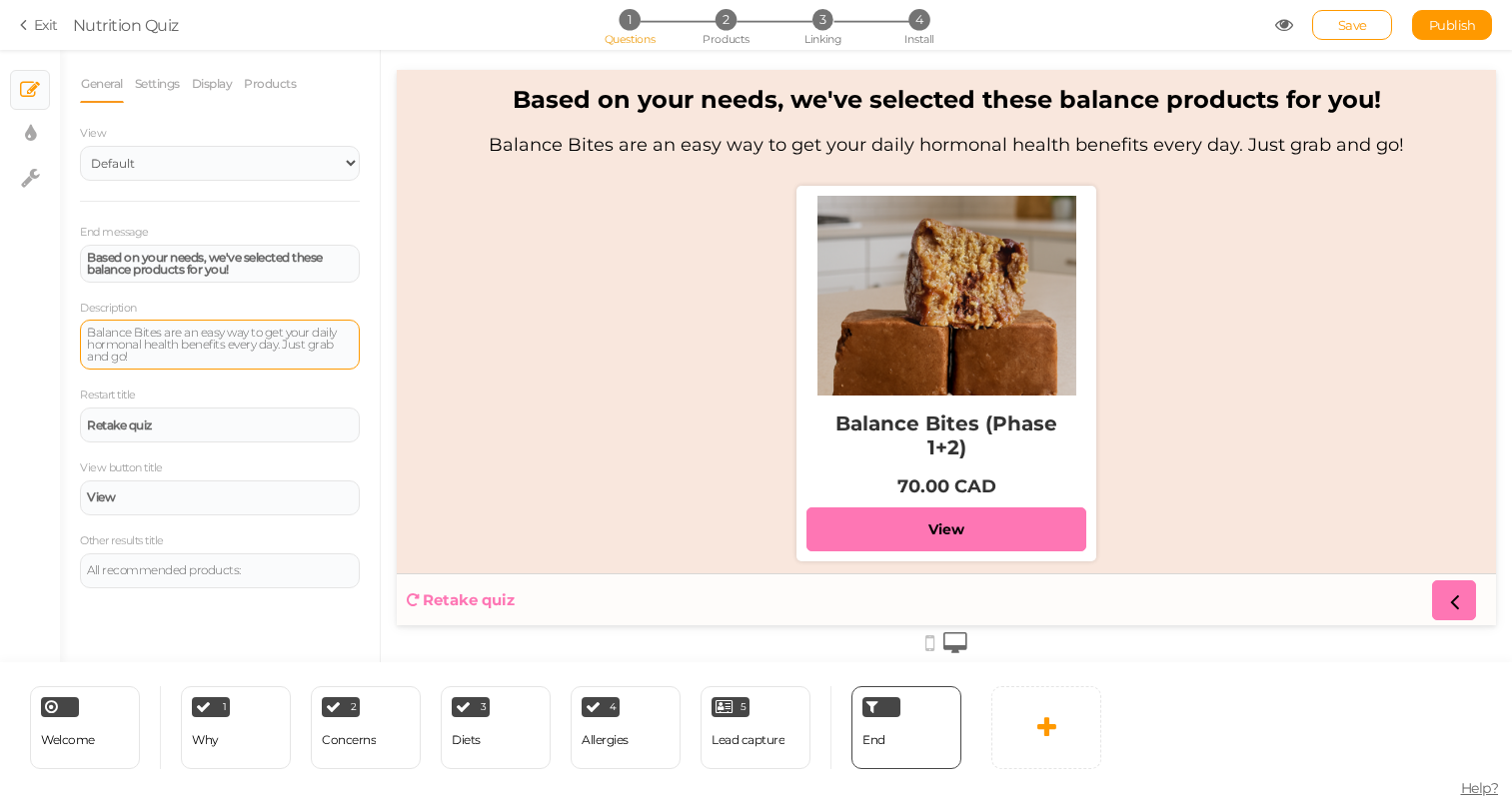 click on "Balance Bites are an easy way to get your daily hormonal health benefits every day. Just grab and go!" at bounding box center (220, 345) 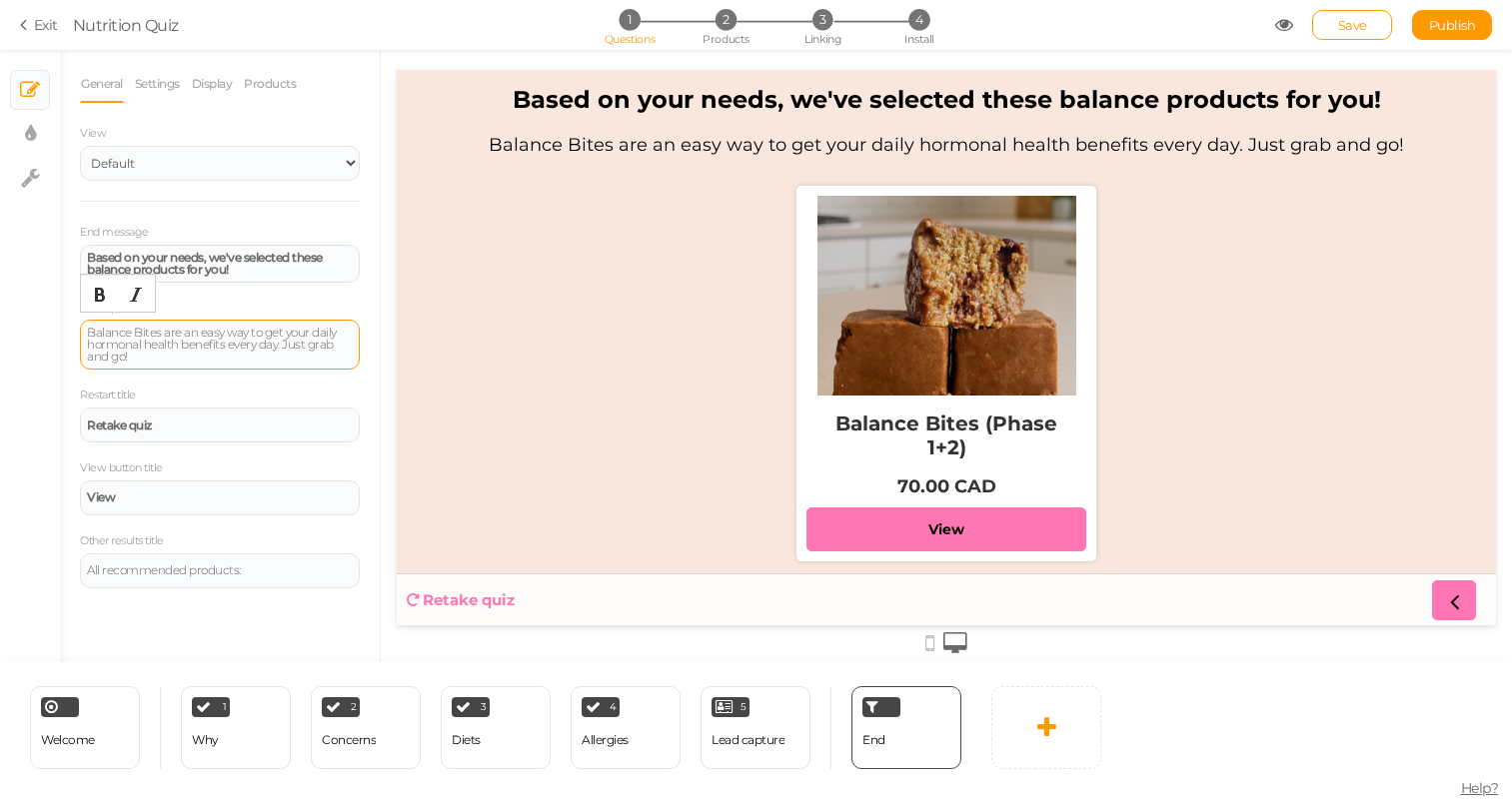 click on "Balance Bites are an easy way to get your daily hormonal health benefits every day. Just grab and go!" at bounding box center (220, 345) 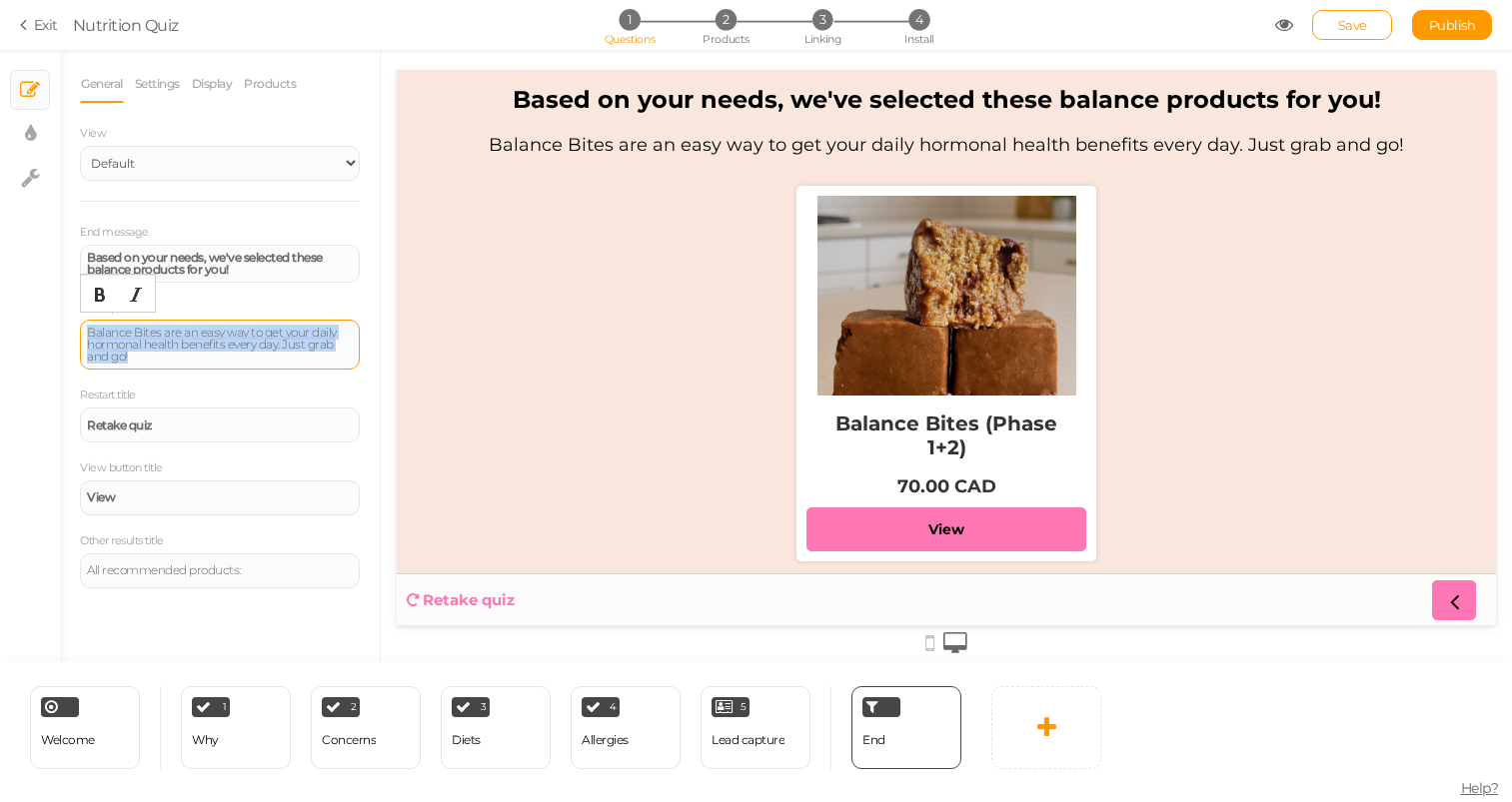 click on "Balance Bites are an easy way to get your daily hormonal health benefits every day. Just grab and go!" at bounding box center (220, 345) 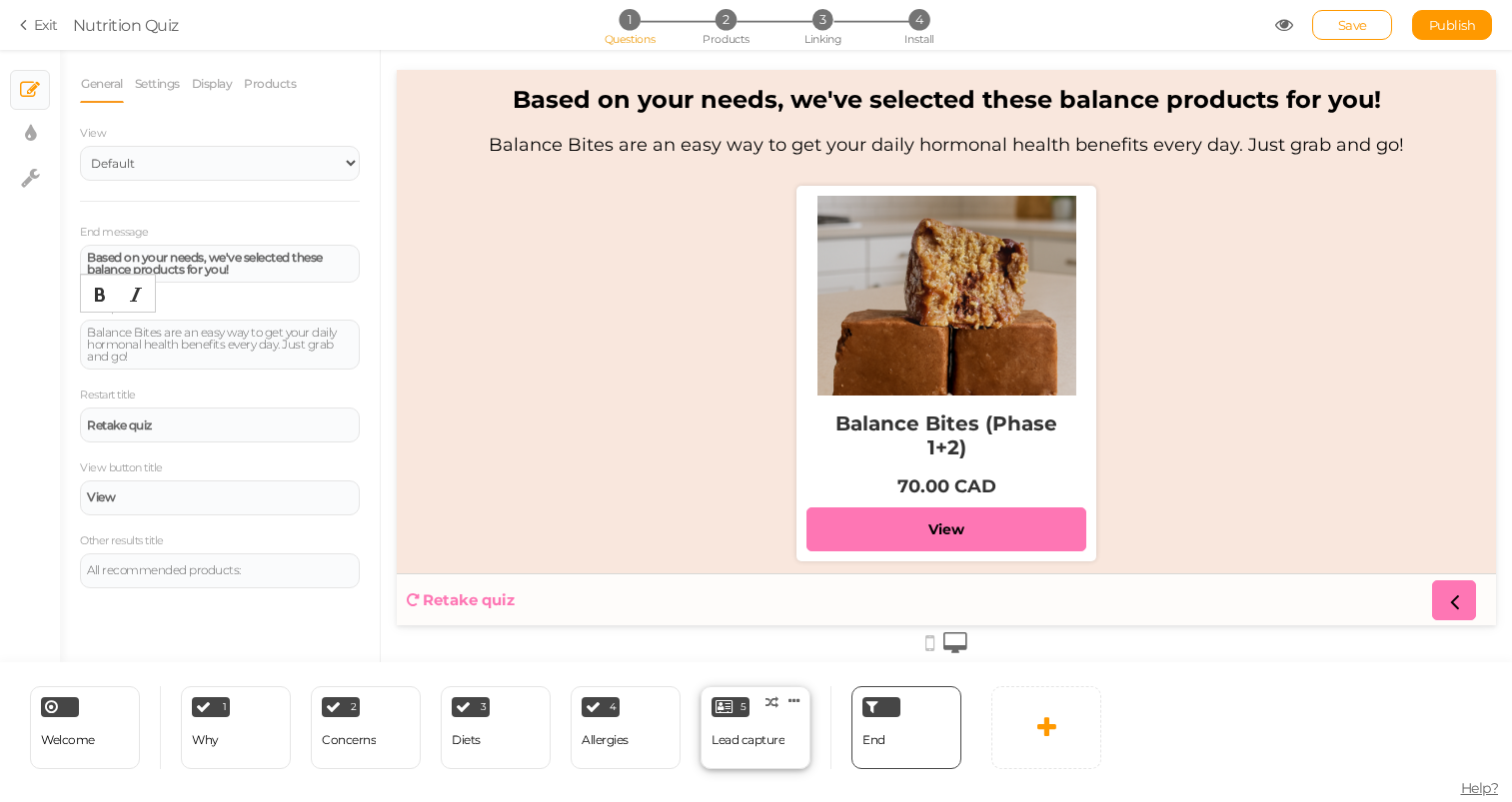 click on "5         Lead capture         × Define the conditions to show this slide.                     Clone             Change type             Delete" at bounding box center [756, 727] 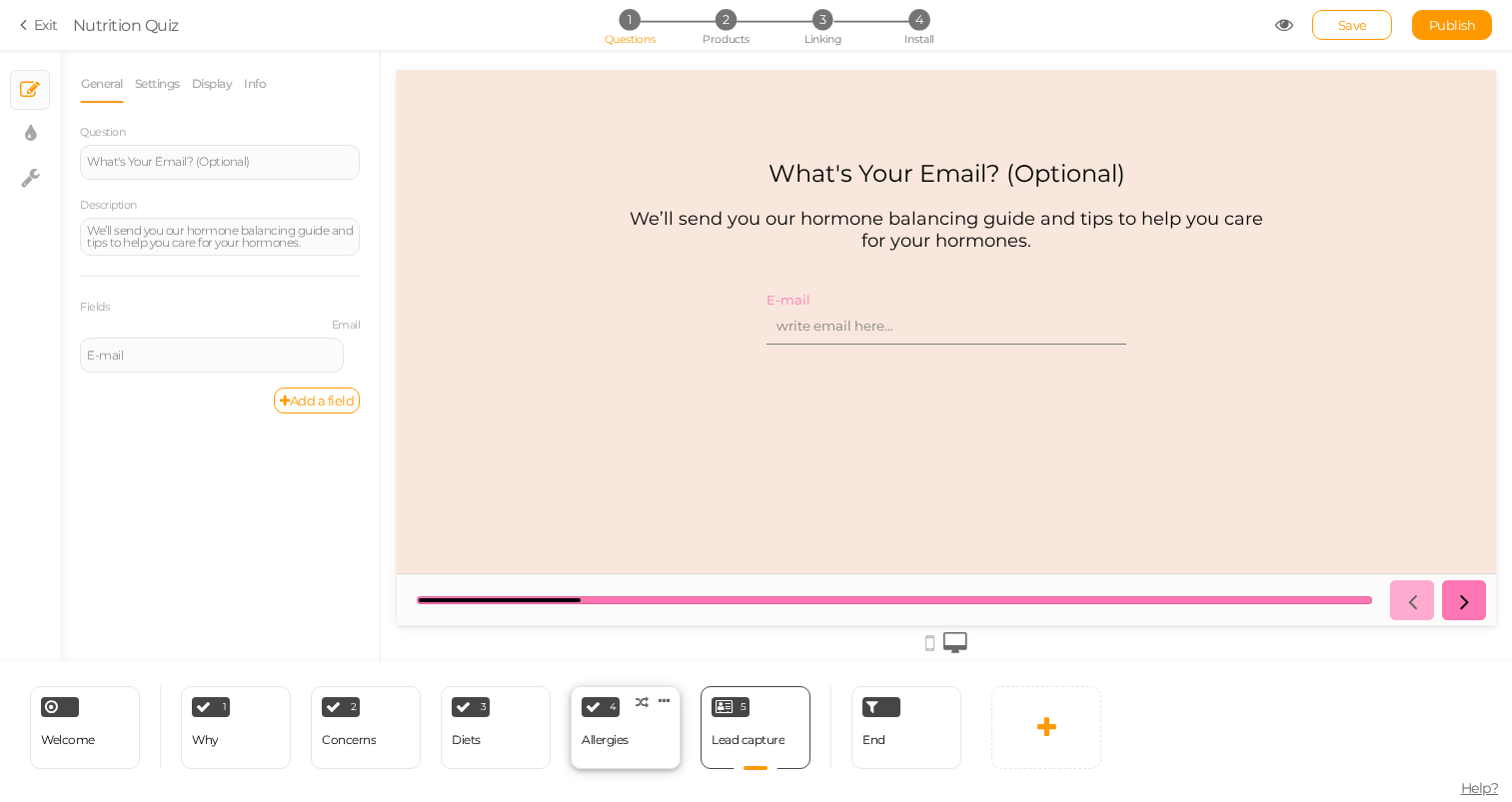 scroll, scrollTop: 0, scrollLeft: 0, axis: both 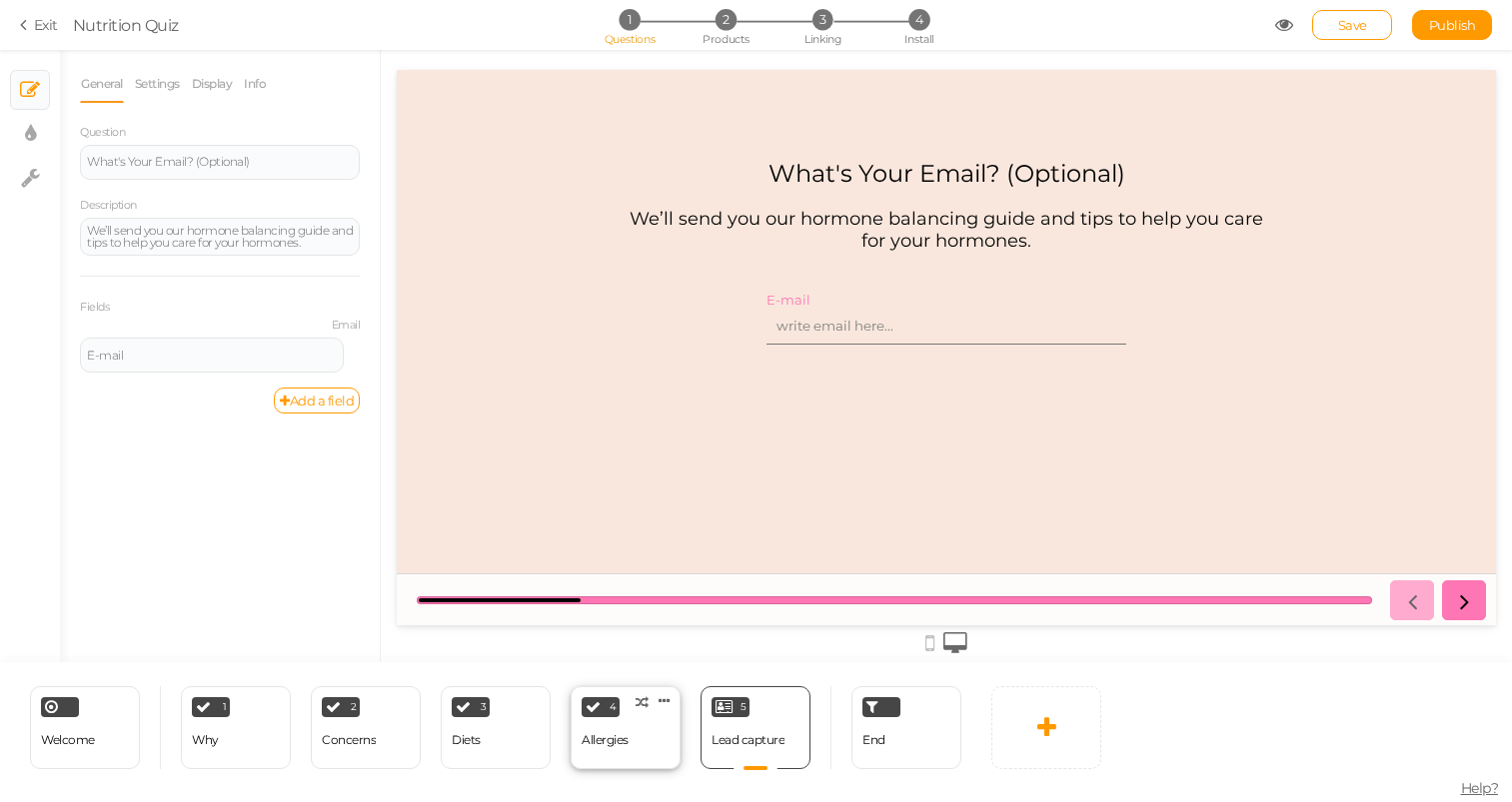 click on "4         [MEDICAL_DATA]         × Define the conditions to show this slide.                     Clone             Change type             Delete" at bounding box center (626, 727) 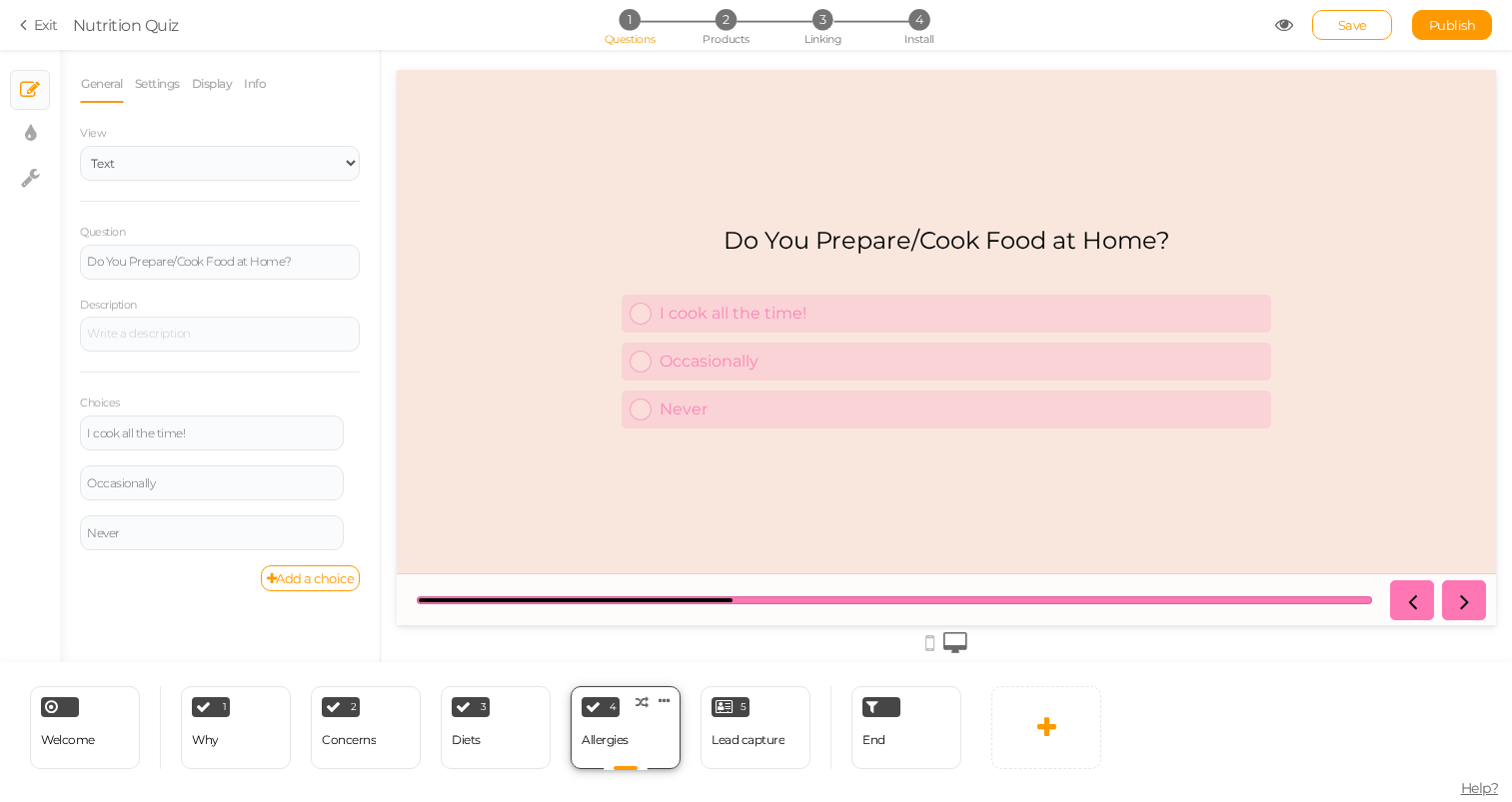 scroll, scrollTop: 0, scrollLeft: 0, axis: both 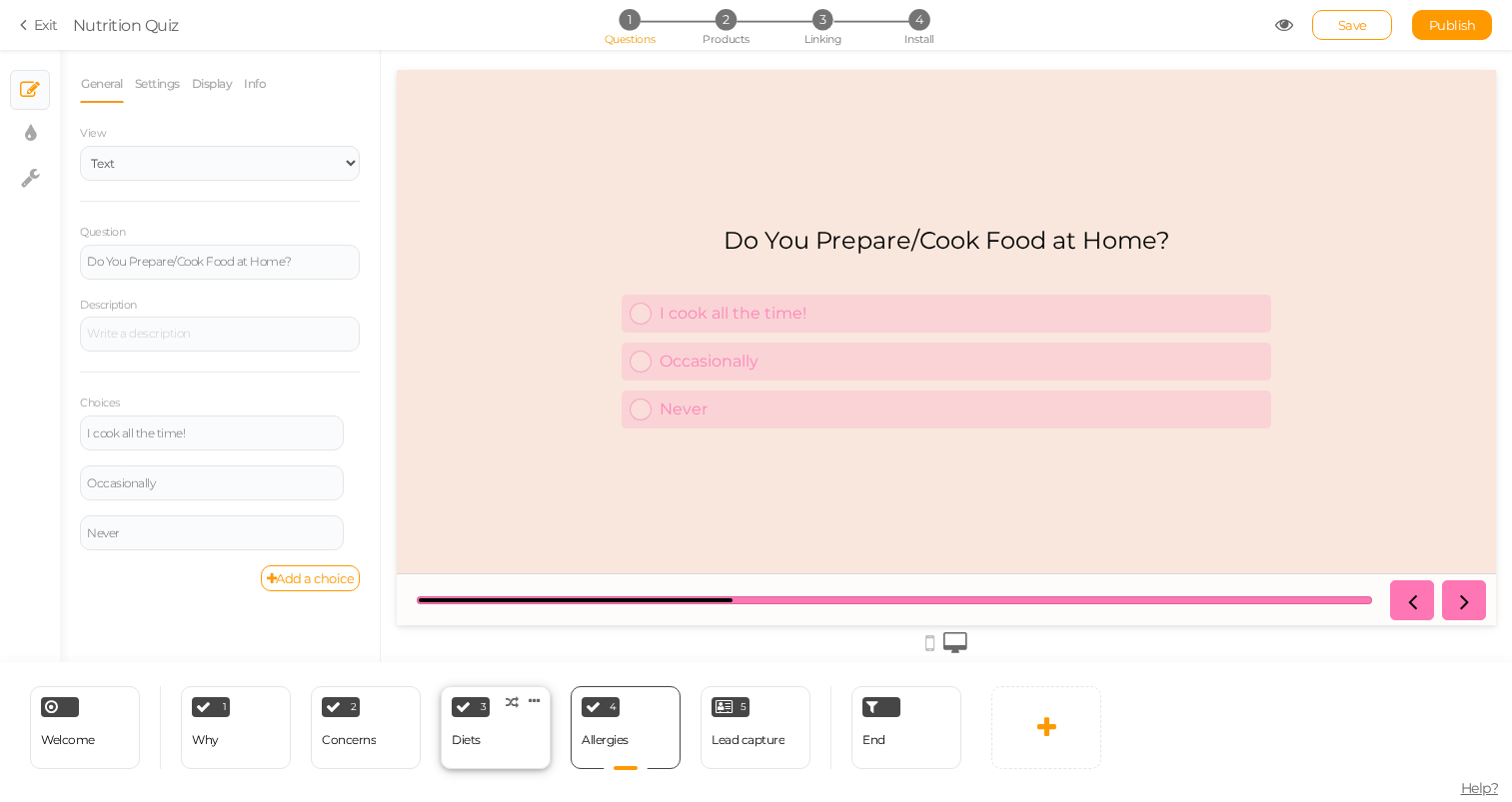 click on "3         Diets         × Define the conditions to show this slide.                     Clone             Change type             Delete" at bounding box center (496, 727) 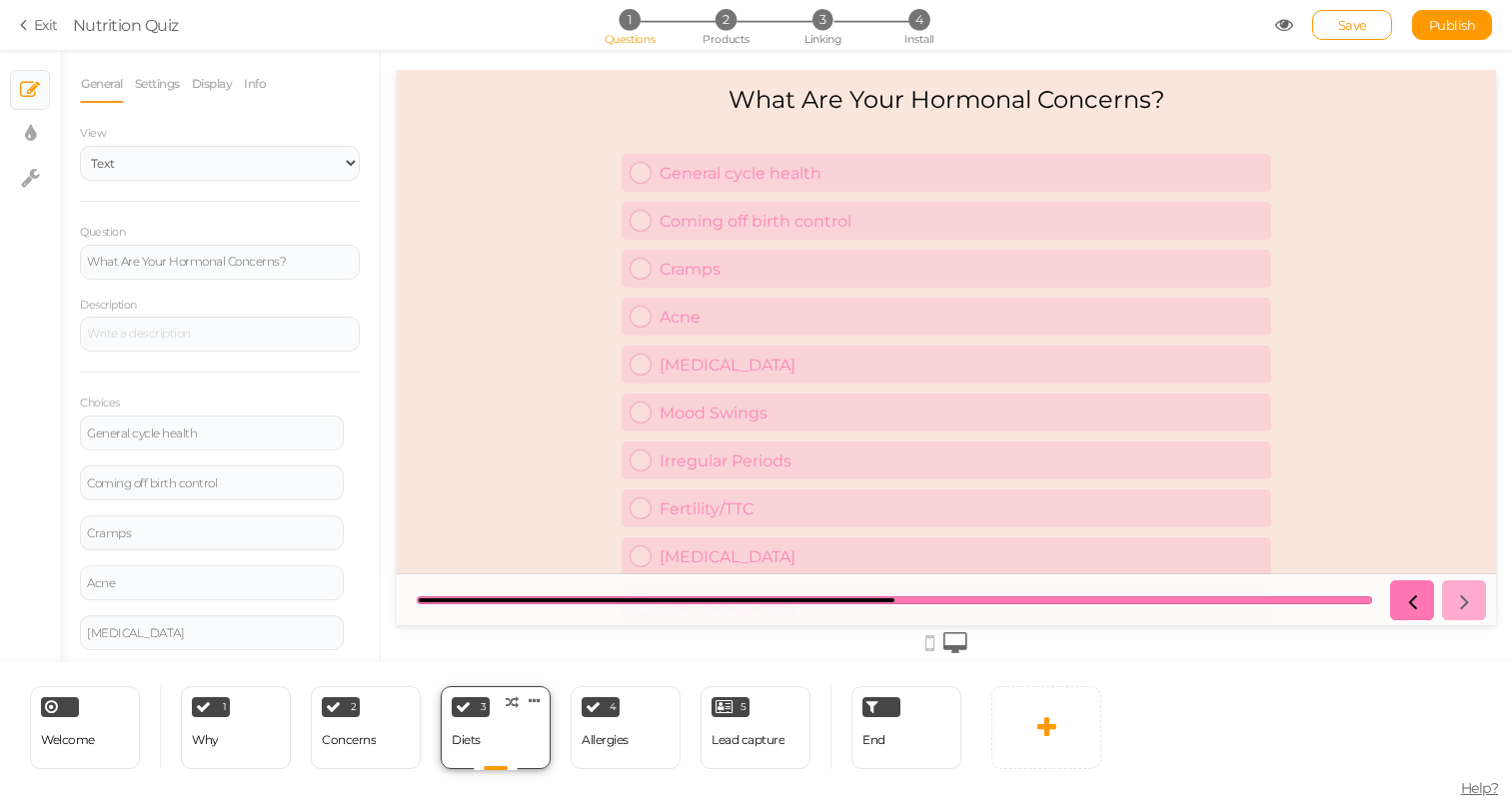 scroll, scrollTop: 0, scrollLeft: 0, axis: both 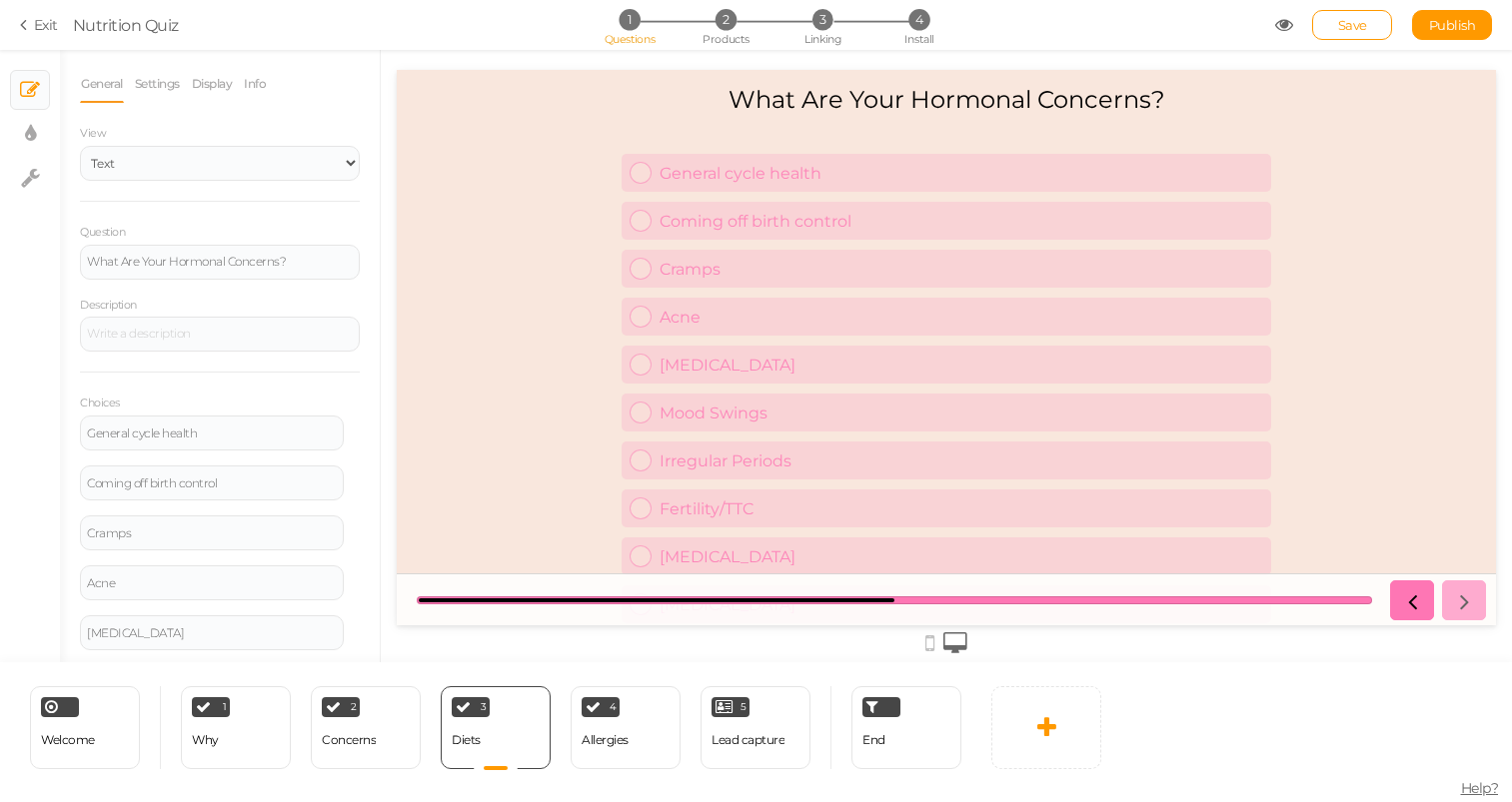 drag, startPoint x: 730, startPoint y: 95, endPoint x: 1153, endPoint y: 60, distance: 424.4455 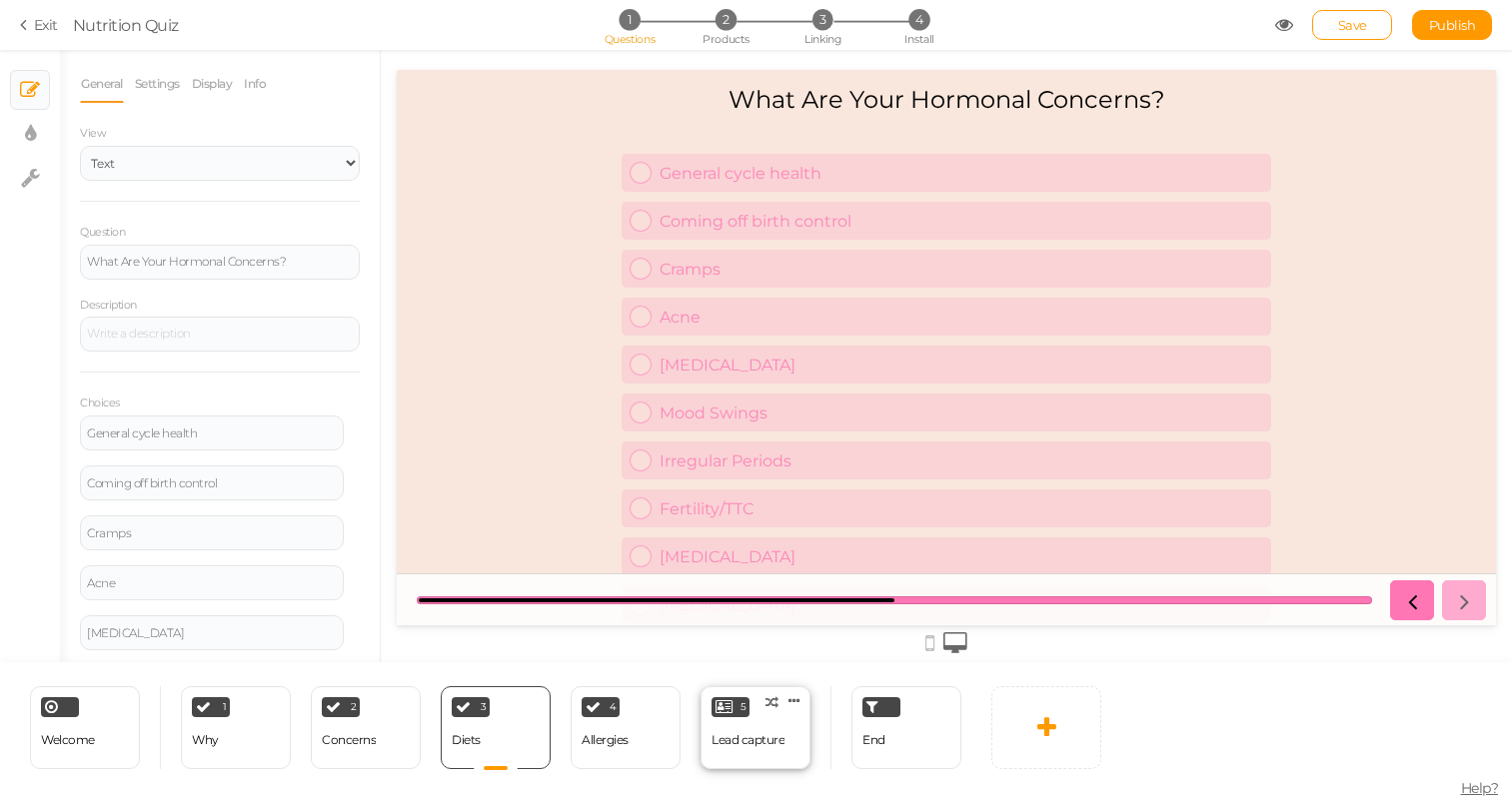 click on "5         Lead capture         × Define the conditions to show this slide.                     Clone             Change type             Delete" at bounding box center [756, 727] 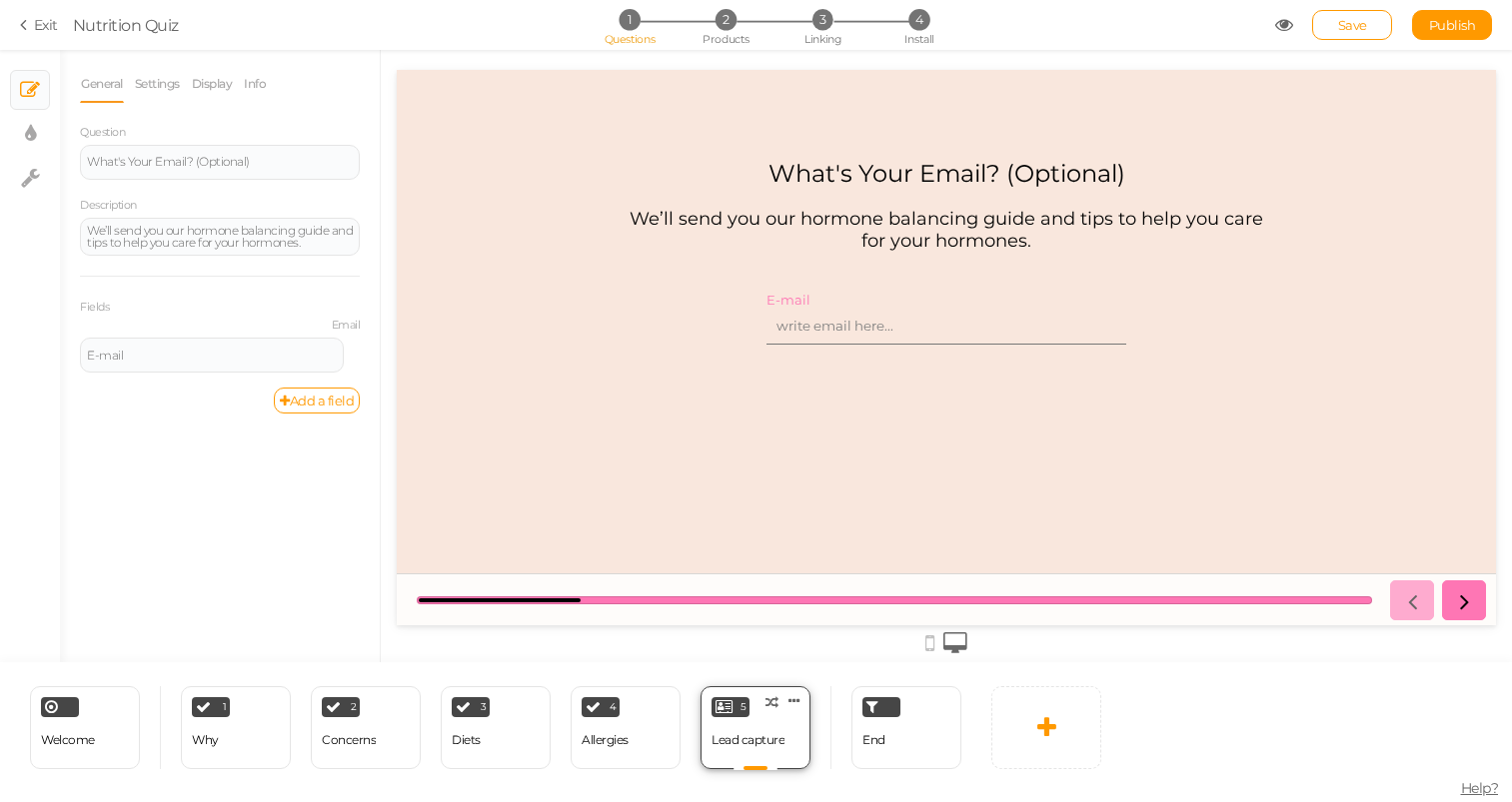 scroll, scrollTop: 0, scrollLeft: 0, axis: both 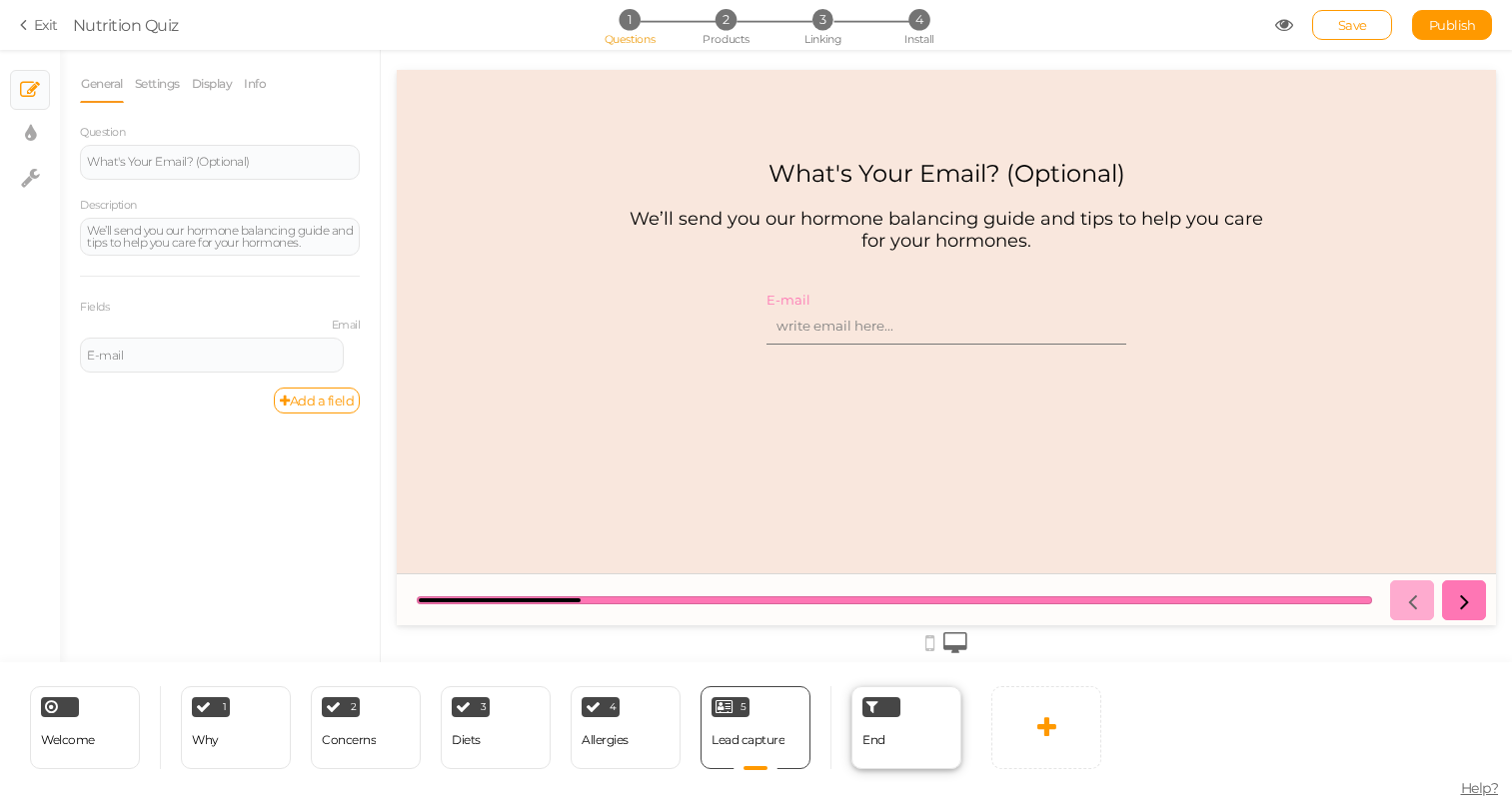 click on "End" at bounding box center [906, 727] 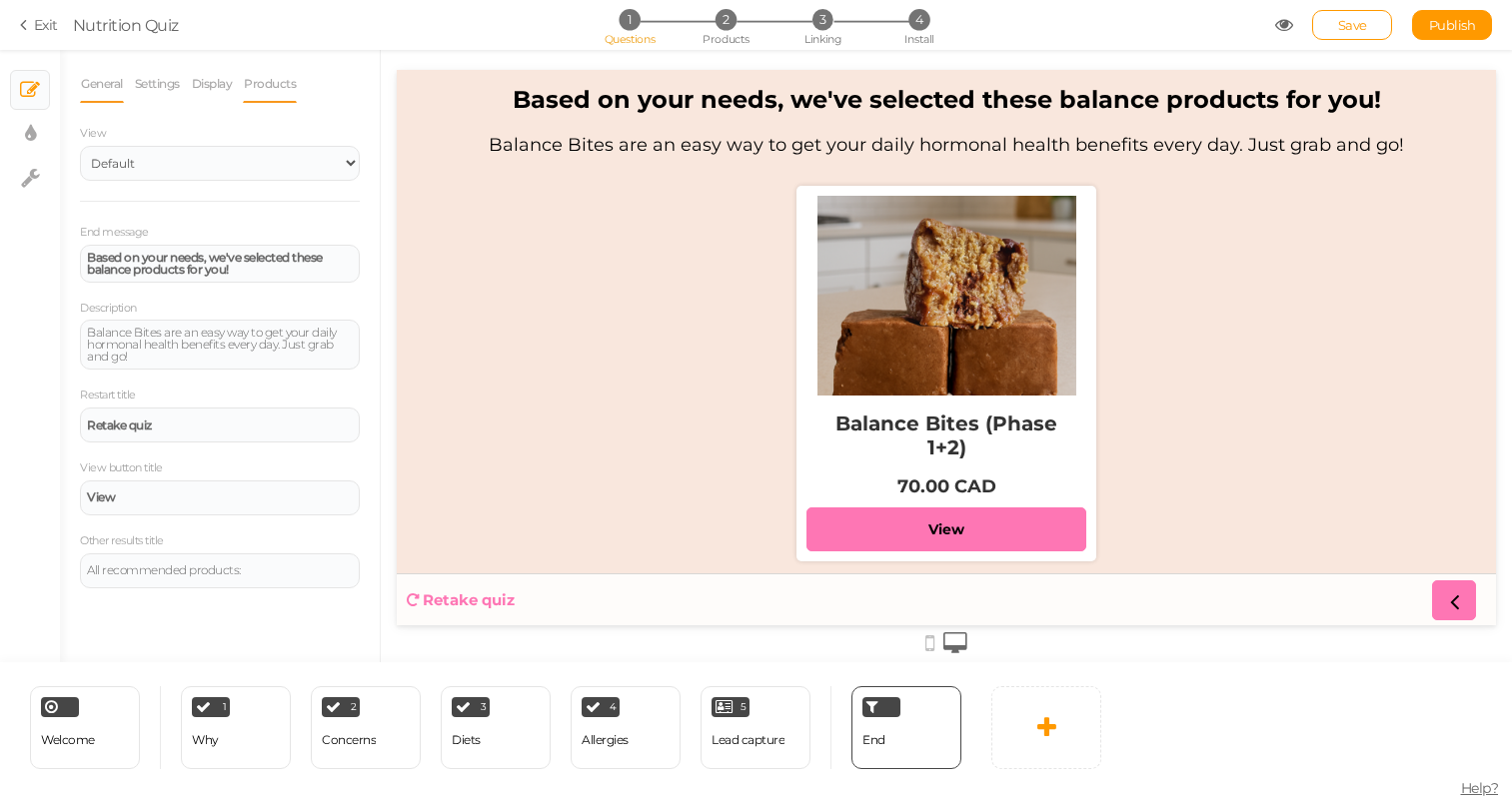 click on "Products" at bounding box center [270, 84] 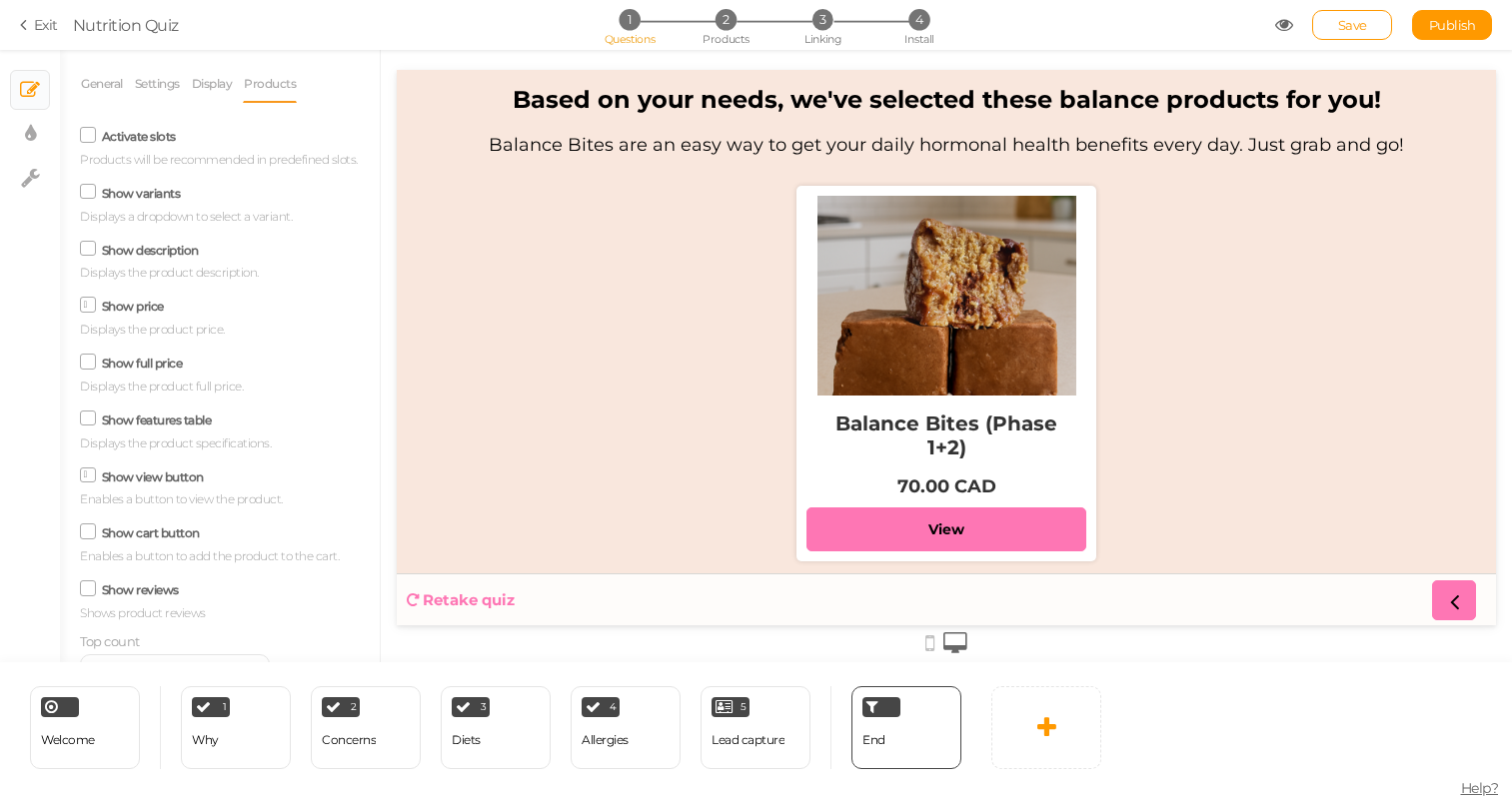 click on "Show description" at bounding box center [150, 250] 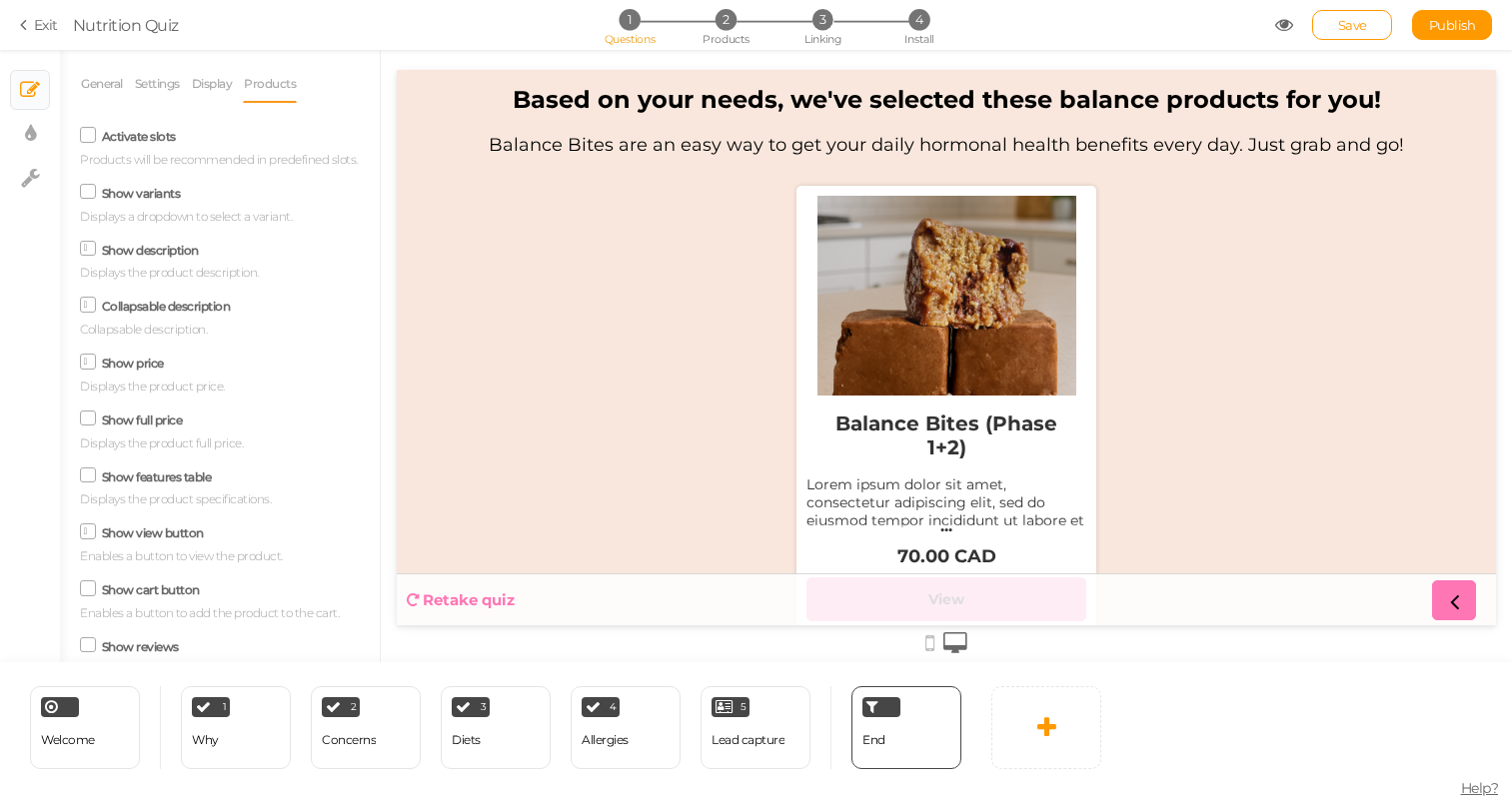 click on "General" at bounding box center [107, 84] 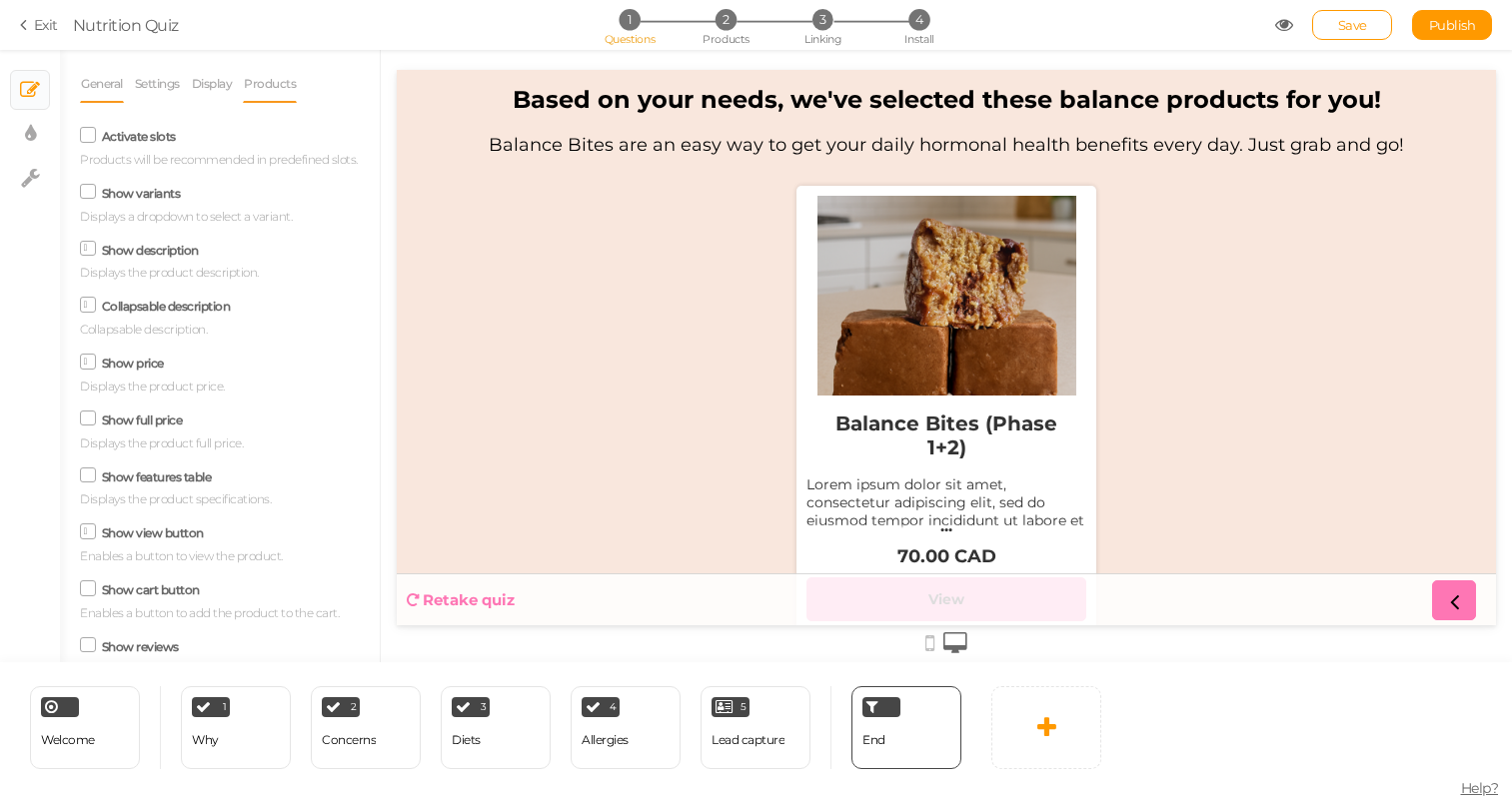 click on "General" at bounding box center [102, 84] 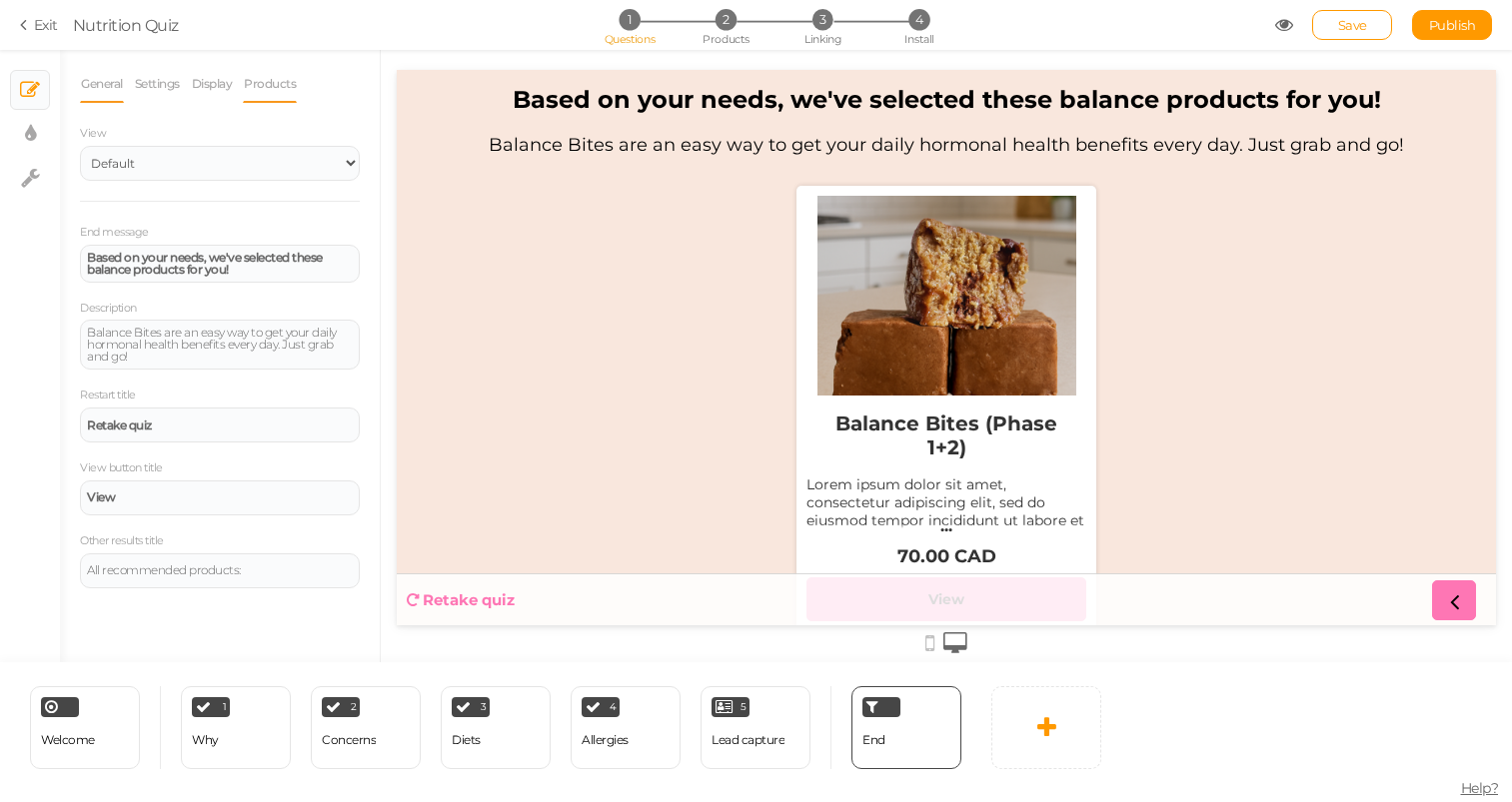 click on "Products" at bounding box center (270, 84) 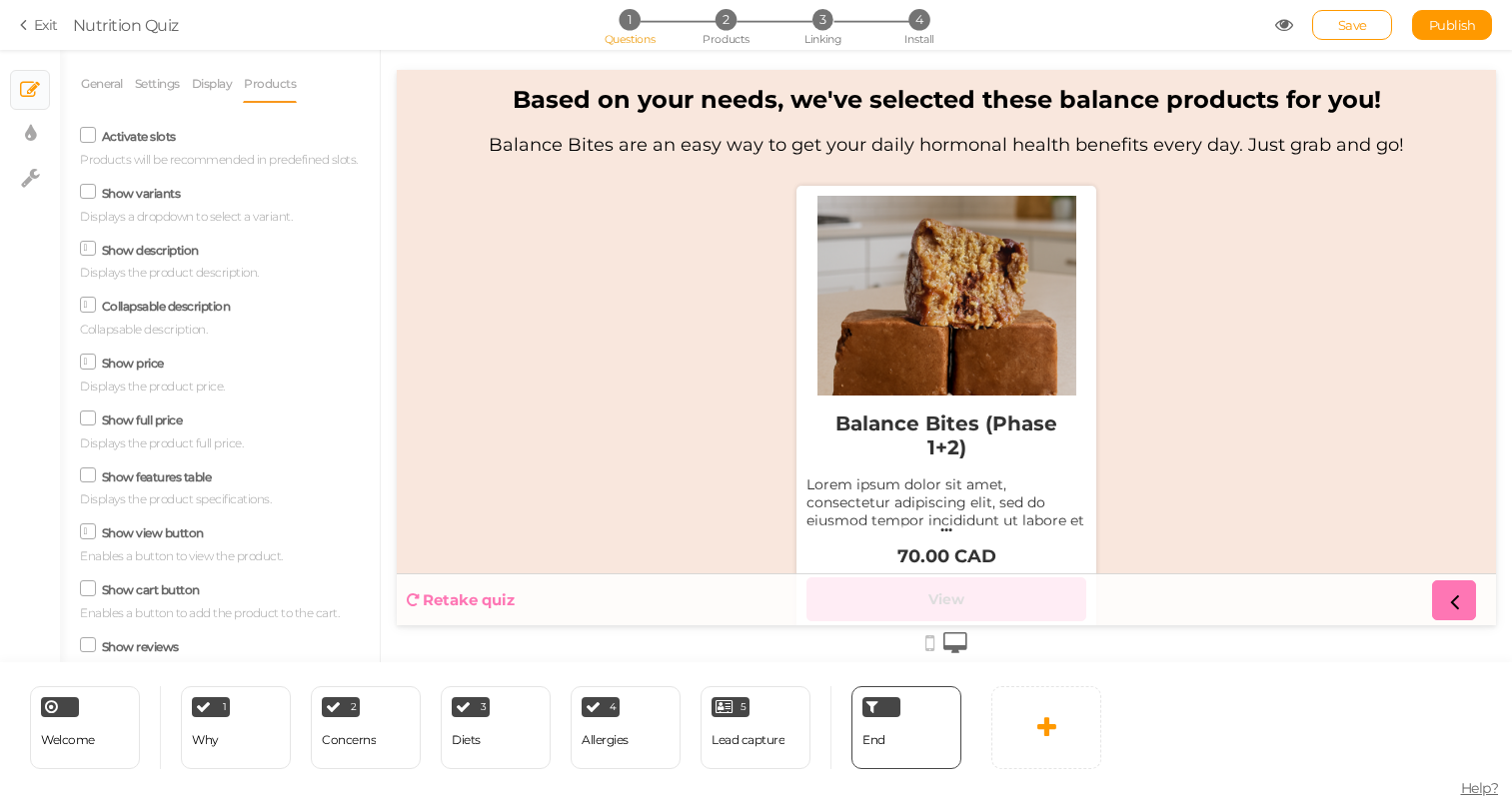 scroll, scrollTop: 0, scrollLeft: 0, axis: both 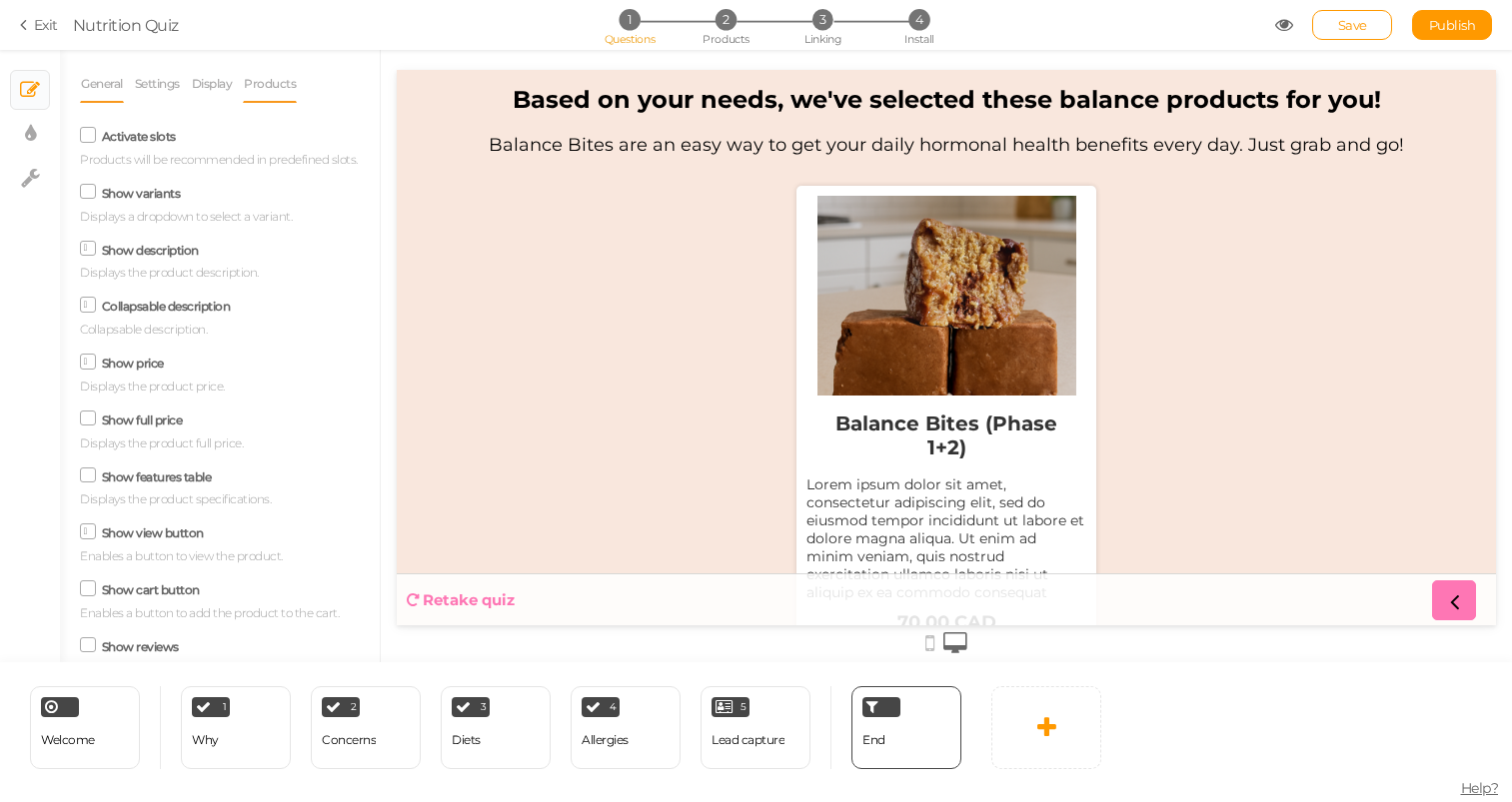 click on "General" at bounding box center [102, 84] 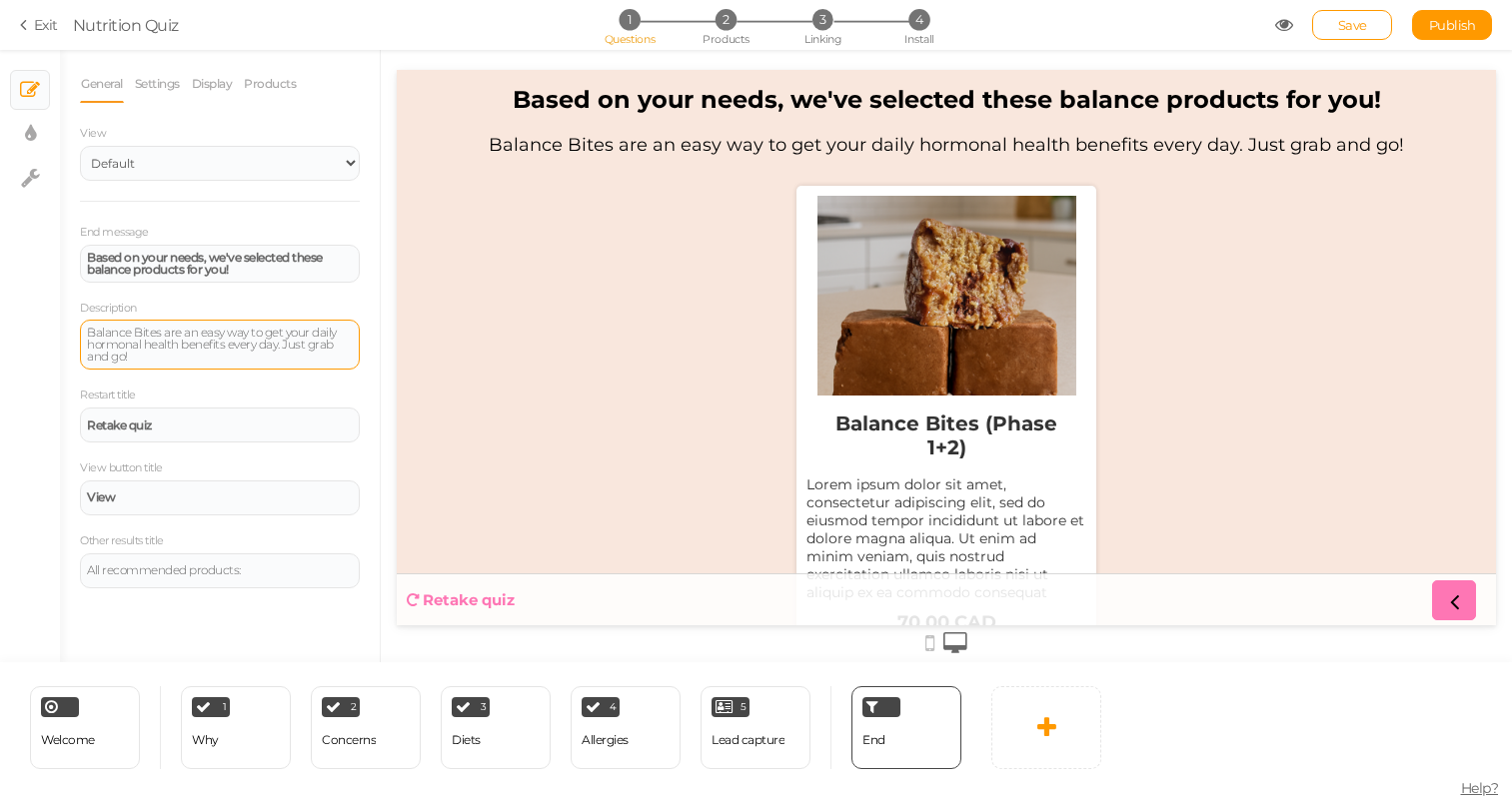 click on "Balance Bites are an easy way to get your daily hormonal health benefits every day. Just grab and go!" at bounding box center [220, 345] 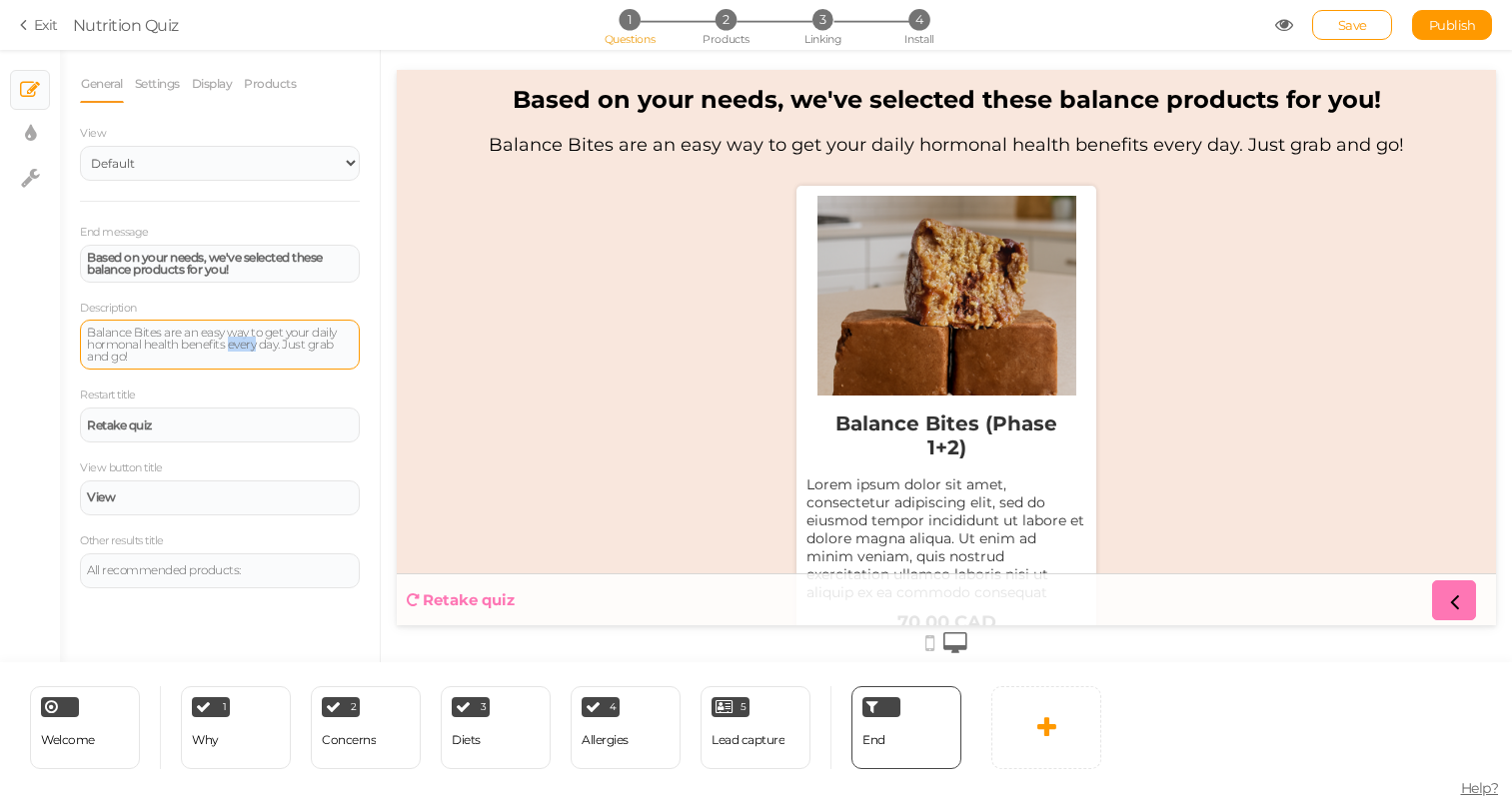 click on "Balance Bites are an easy way to get your daily hormonal health benefits every day. Just grab and go!" at bounding box center (220, 345) 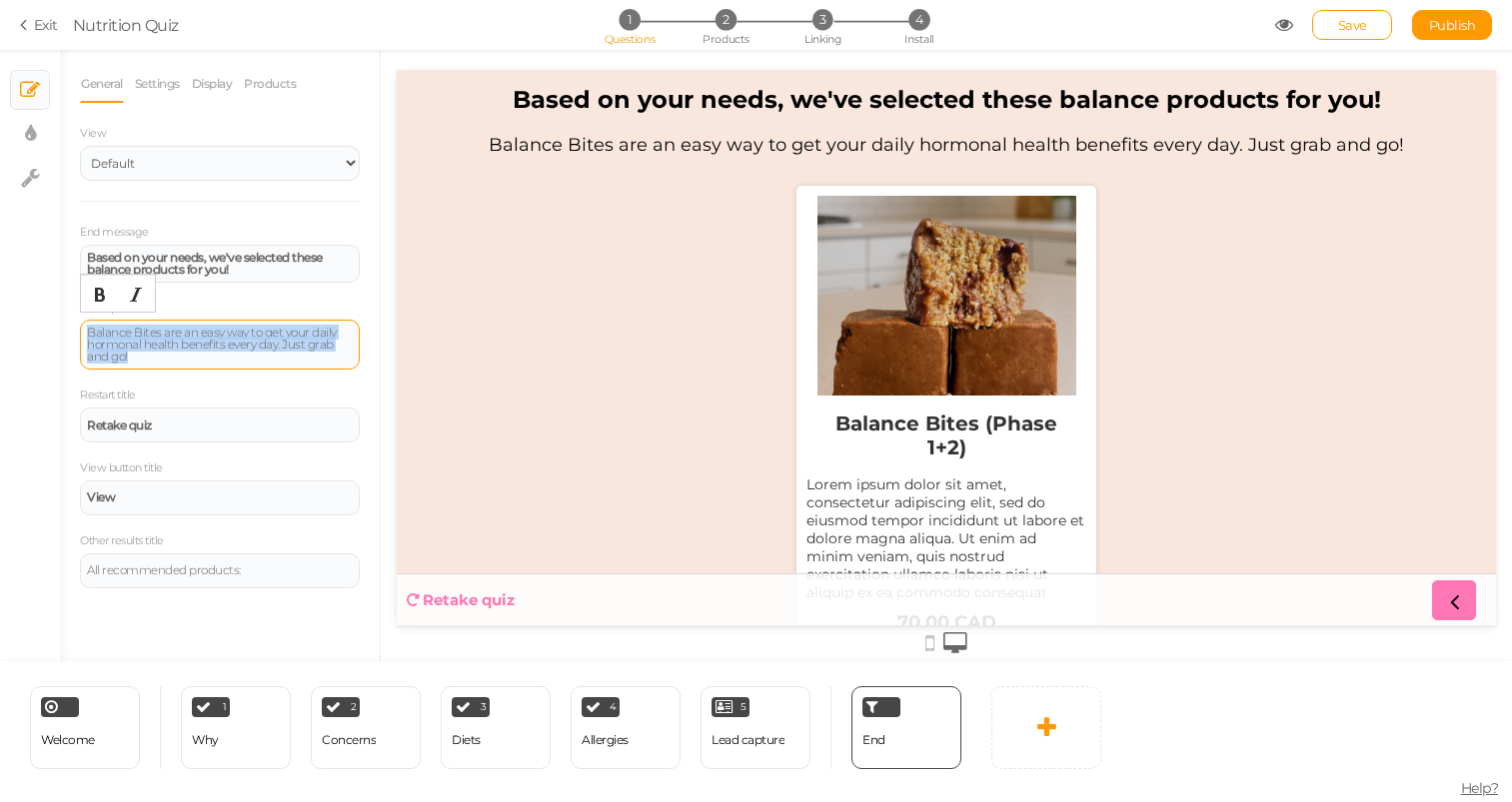 click on "Balance Bites are an easy way to get your daily hormonal health benefits every day. Just grab and go!" at bounding box center [220, 345] 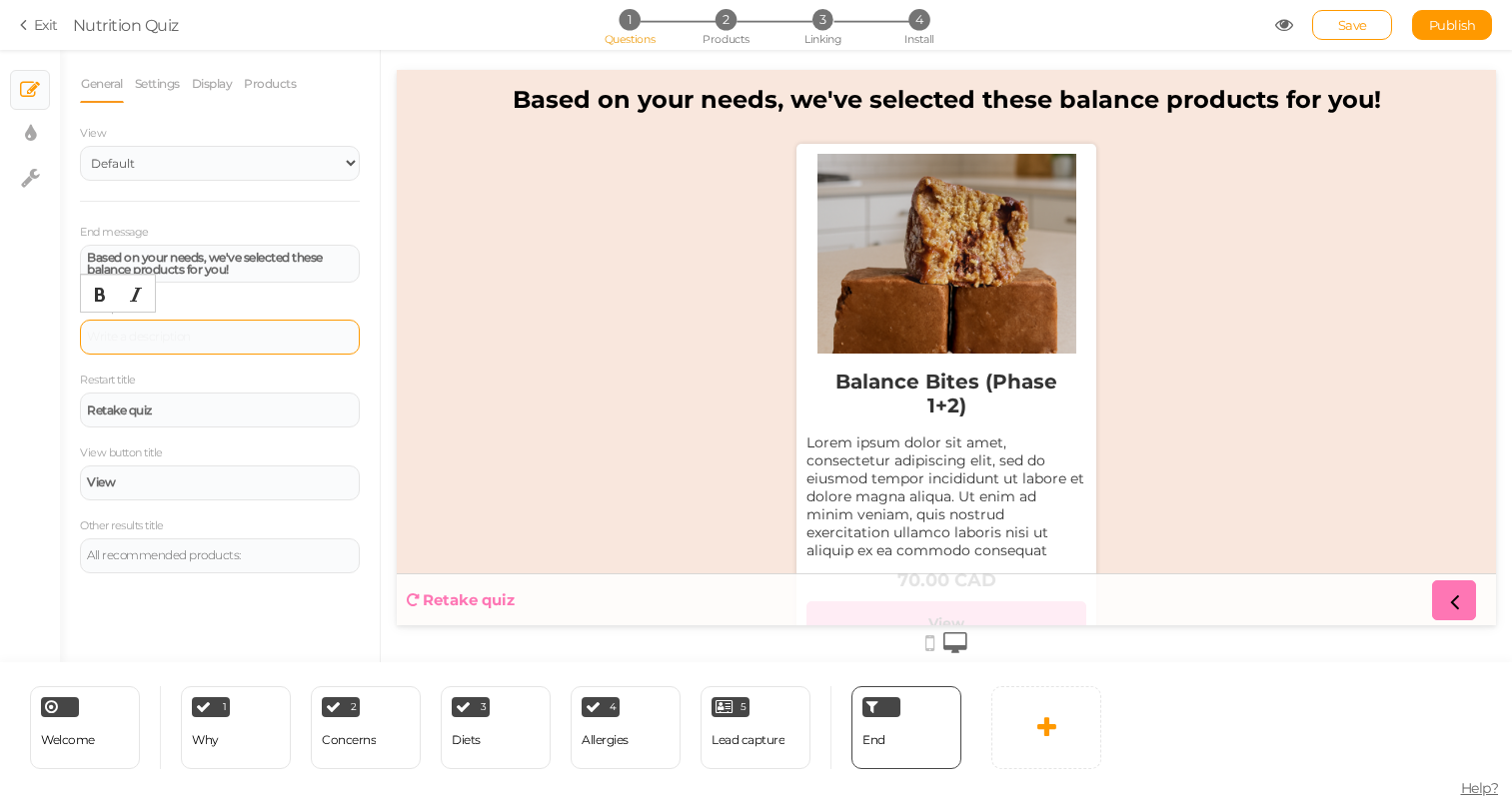 click on "Description" at bounding box center (220, 327) 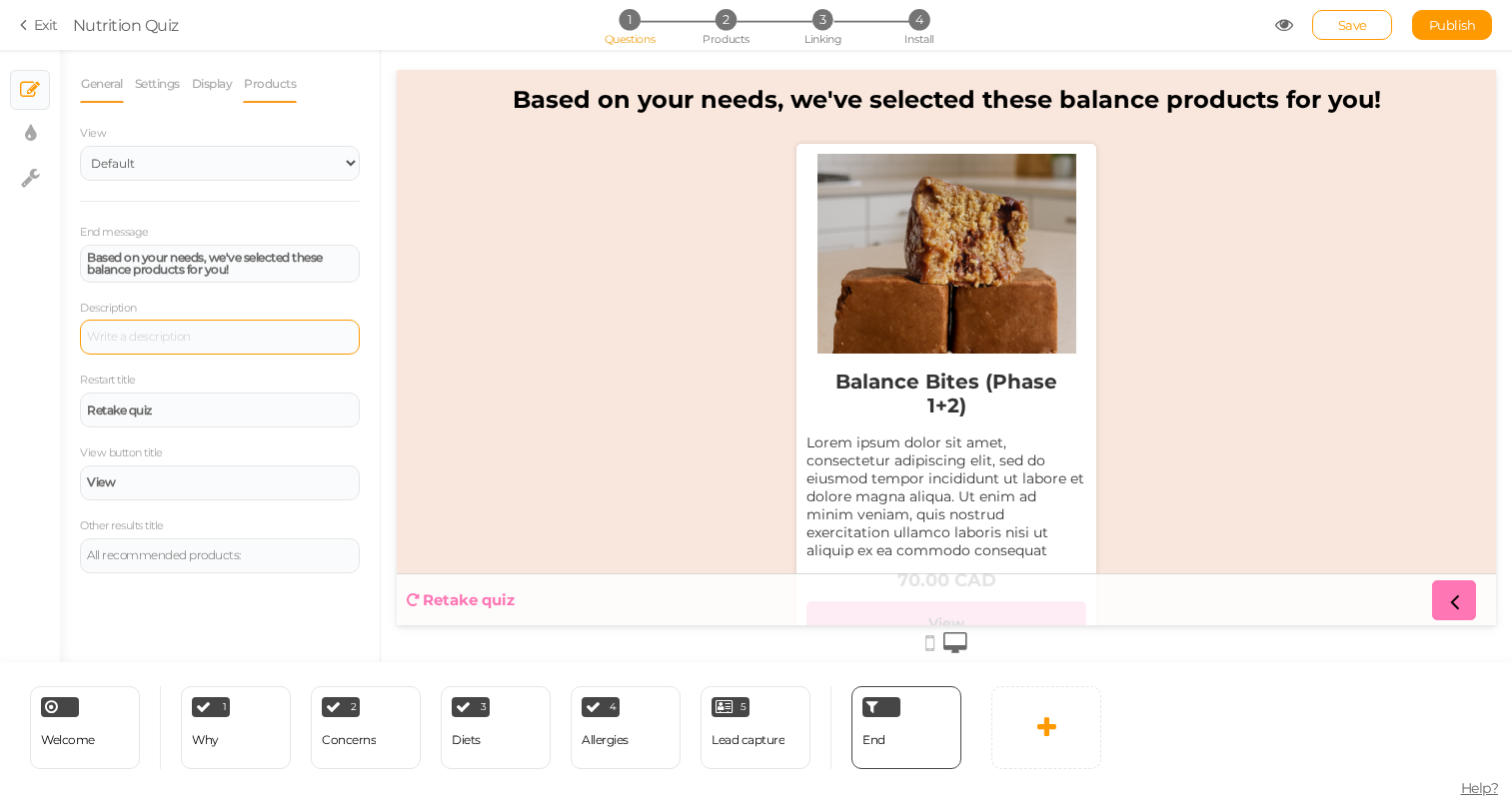 click on "Products" at bounding box center [270, 84] 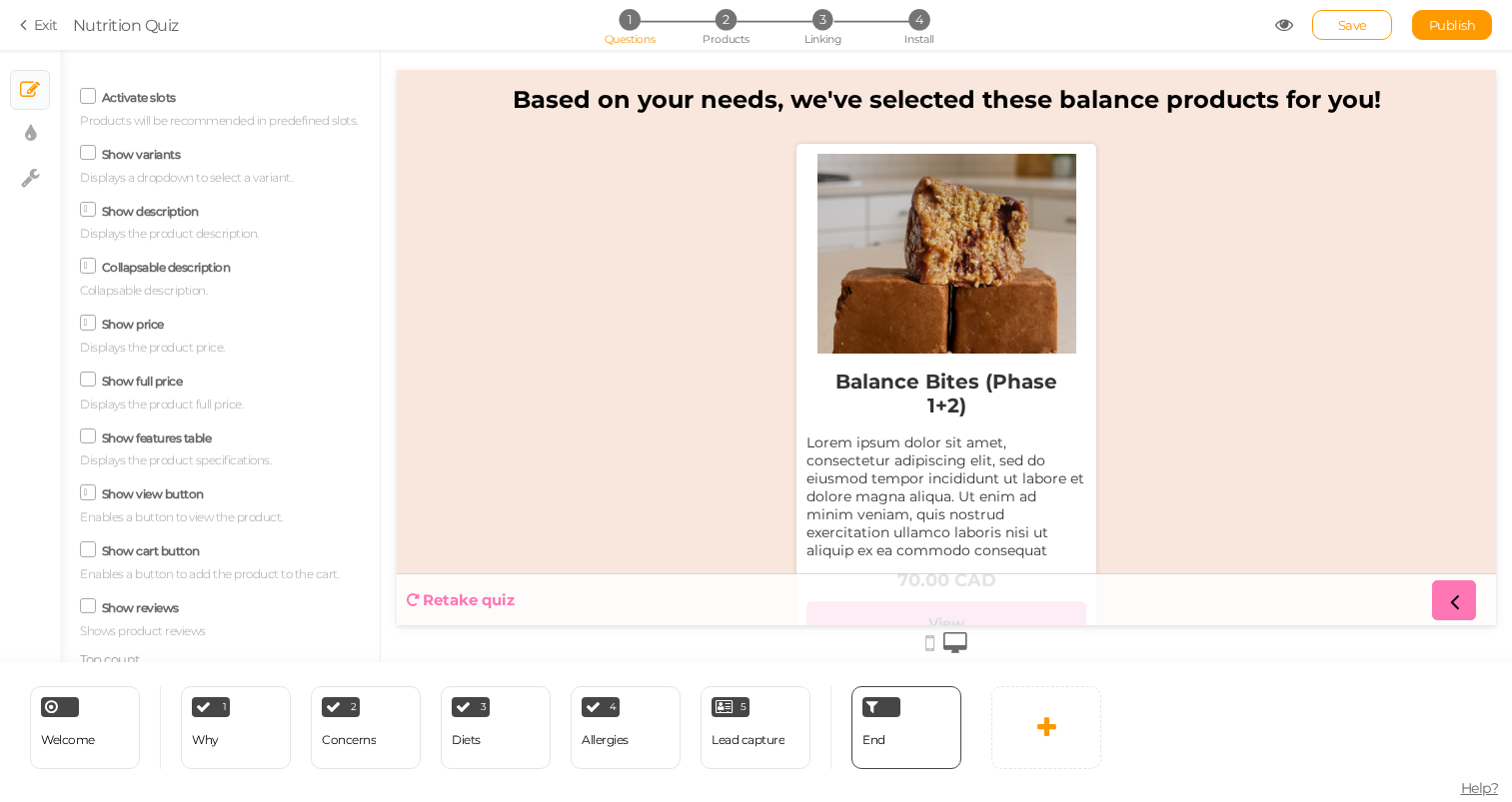 scroll, scrollTop: 5, scrollLeft: 0, axis: vertical 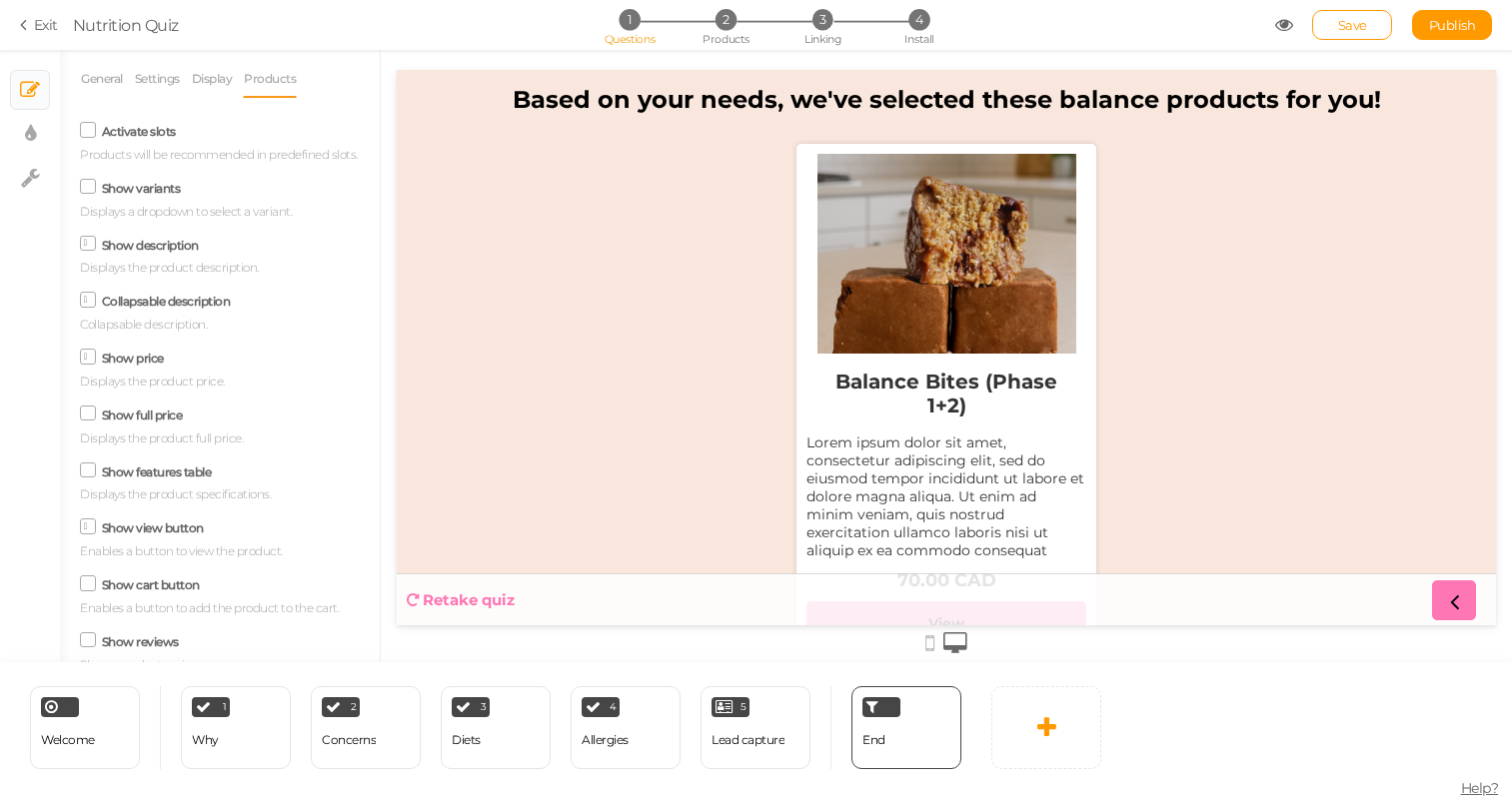 click on "Show description" at bounding box center [150, 245] 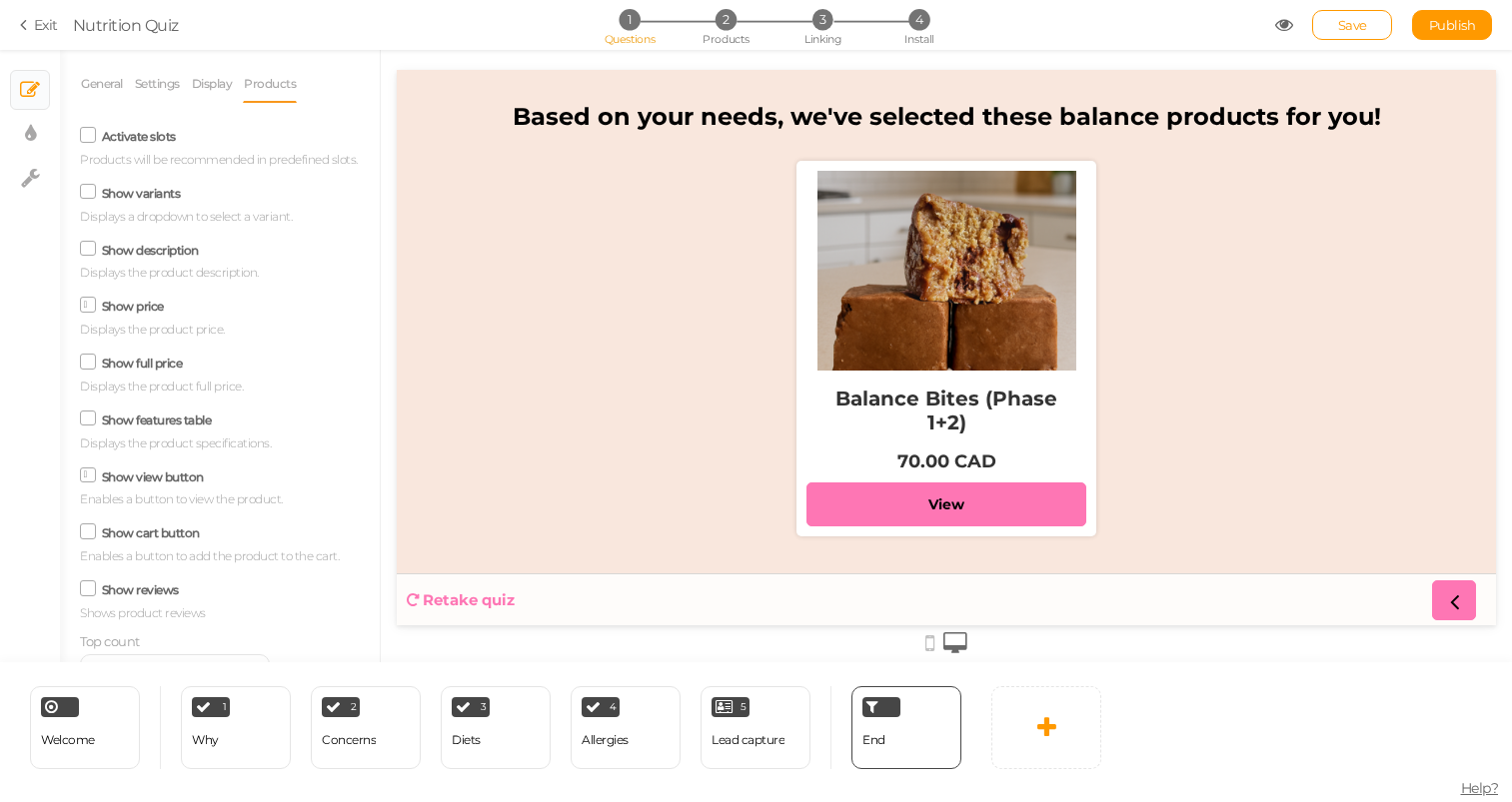 scroll, scrollTop: 0, scrollLeft: 0, axis: both 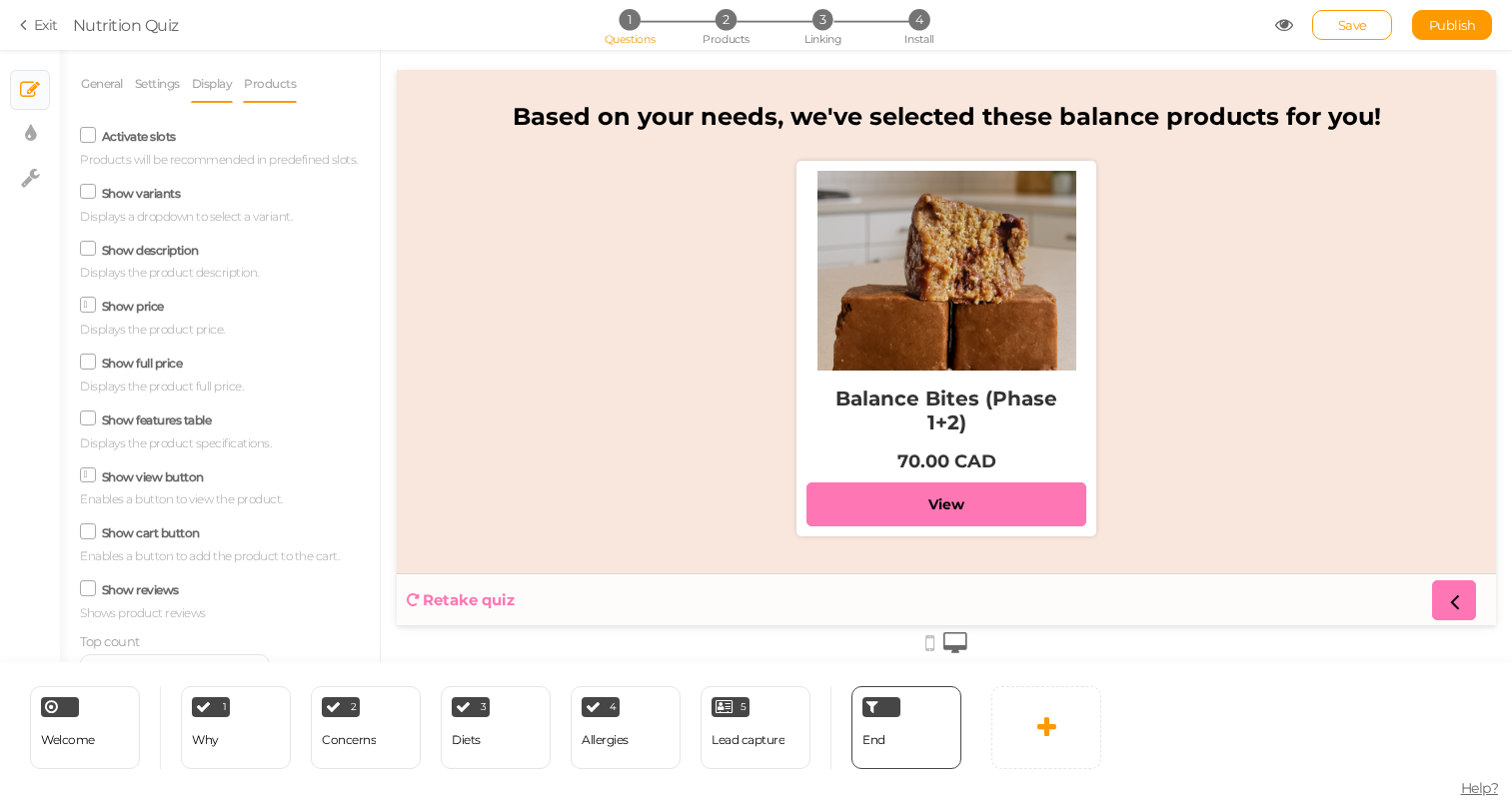 click on "Display" at bounding box center (212, 84) 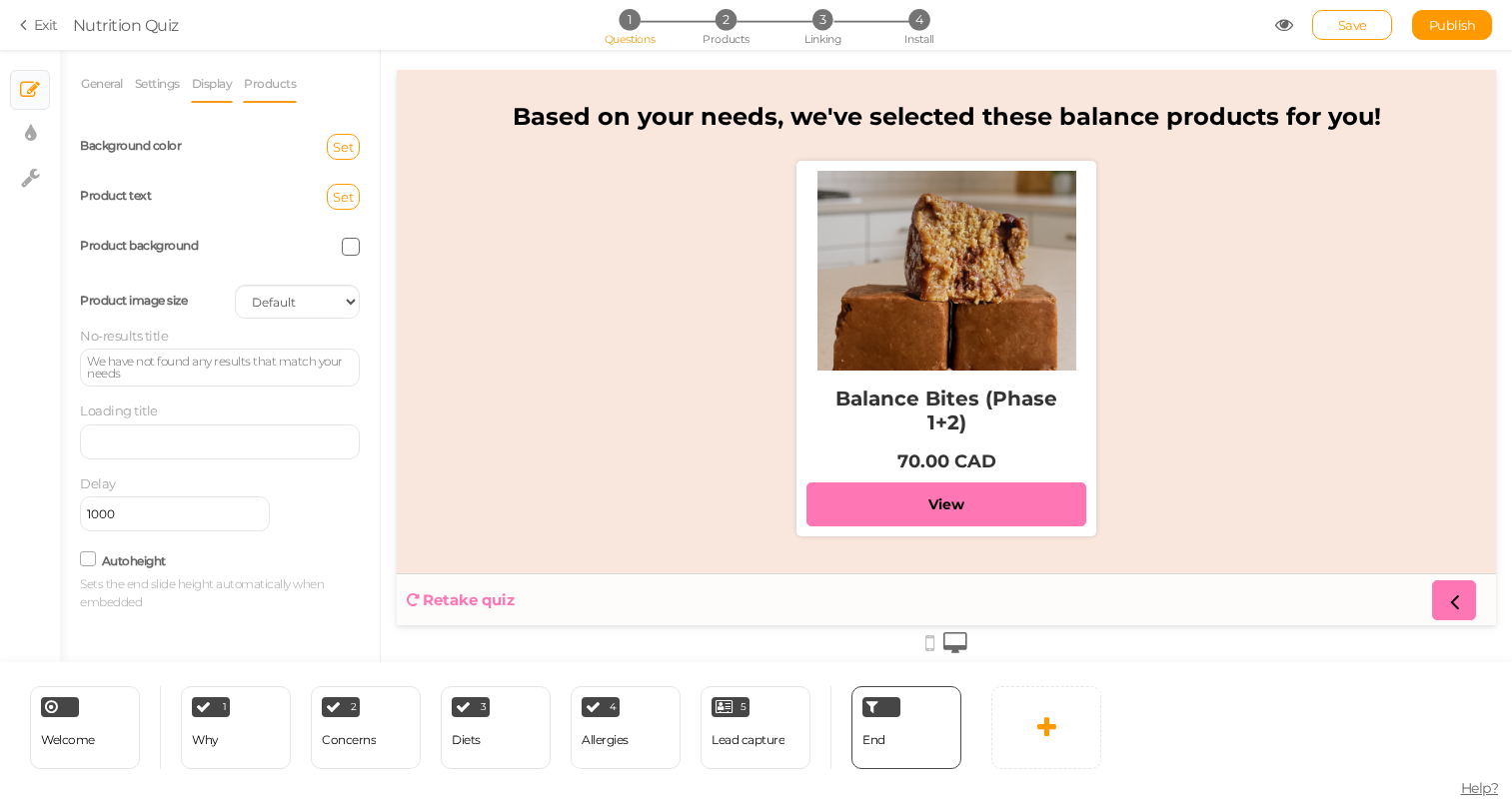 click on "Products" at bounding box center (270, 84) 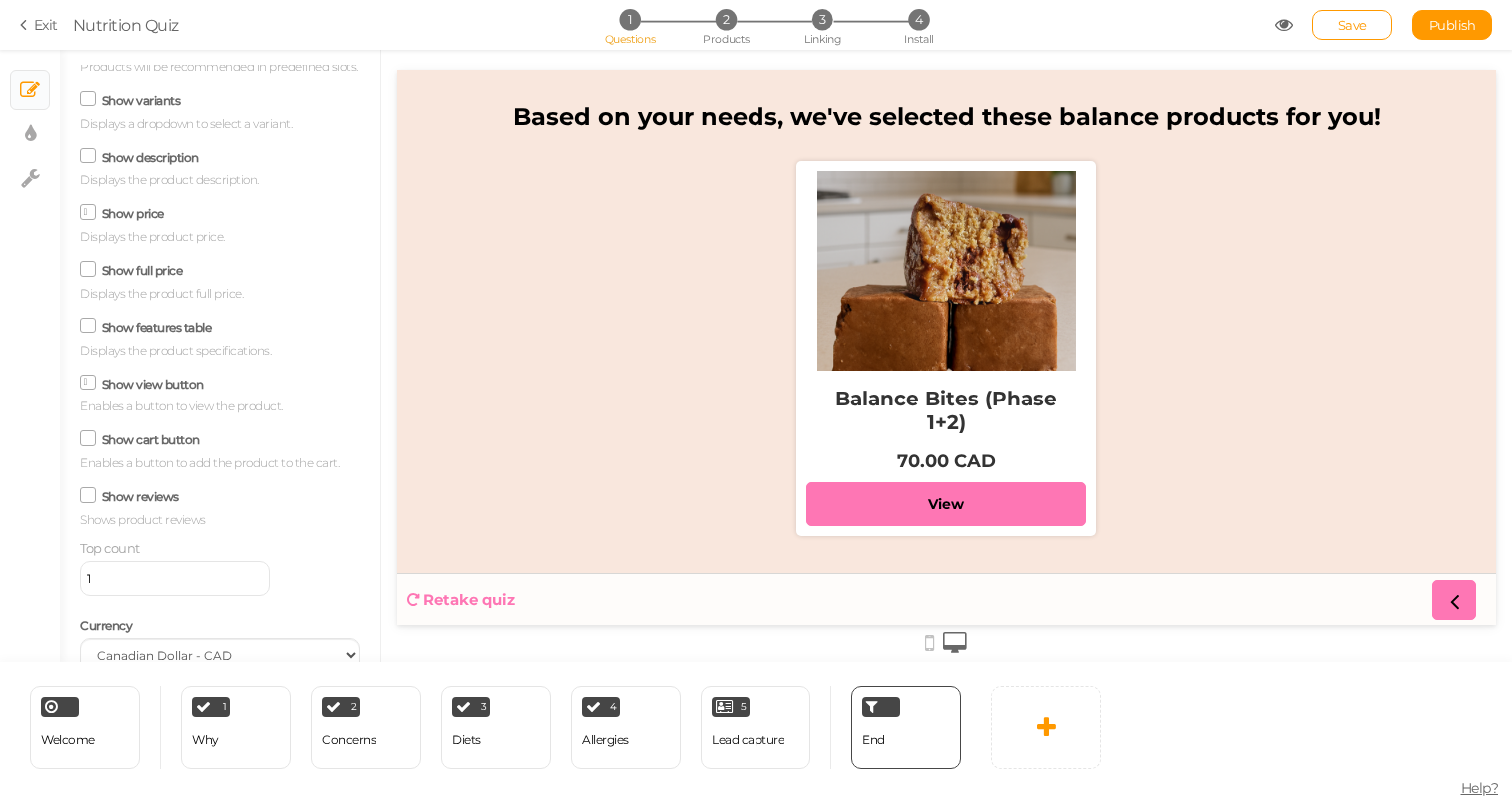 scroll, scrollTop: 118, scrollLeft: 0, axis: vertical 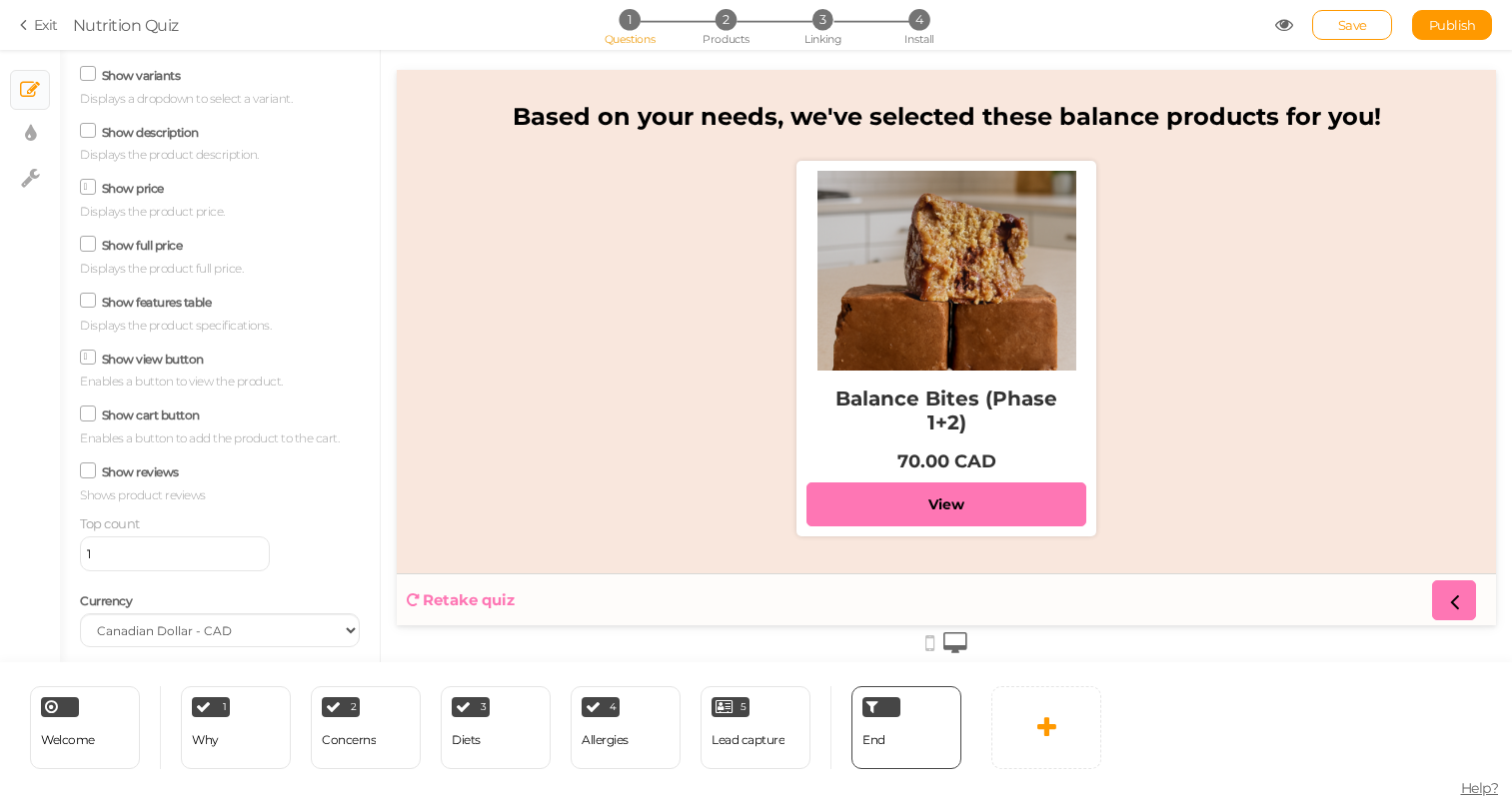 click on "Show cart button    Enables a button to add the product to the cart." at bounding box center [220, 423] 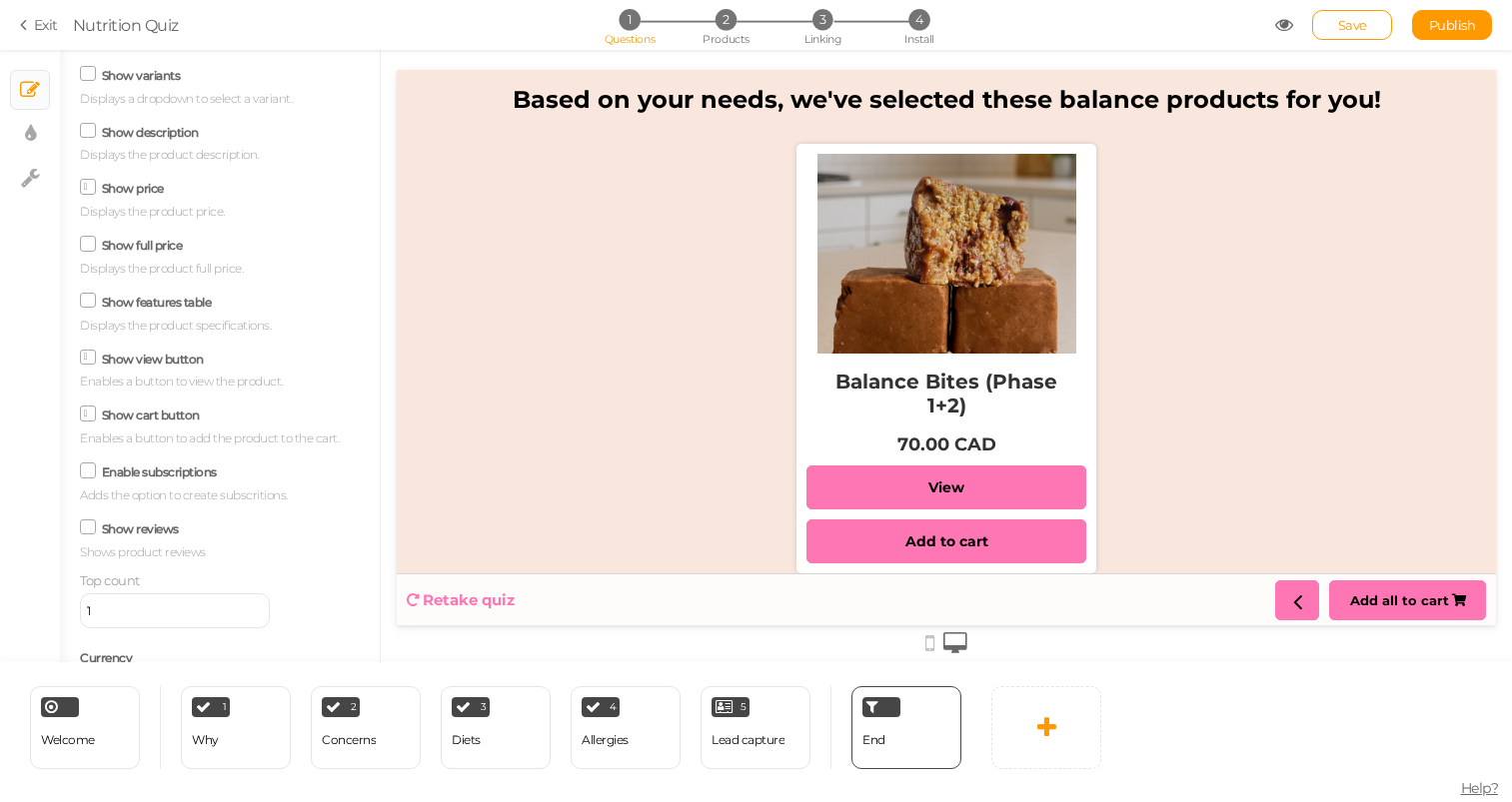 click on "Enable subscriptions    Adds the option to create subscritions." at bounding box center (220, 480) 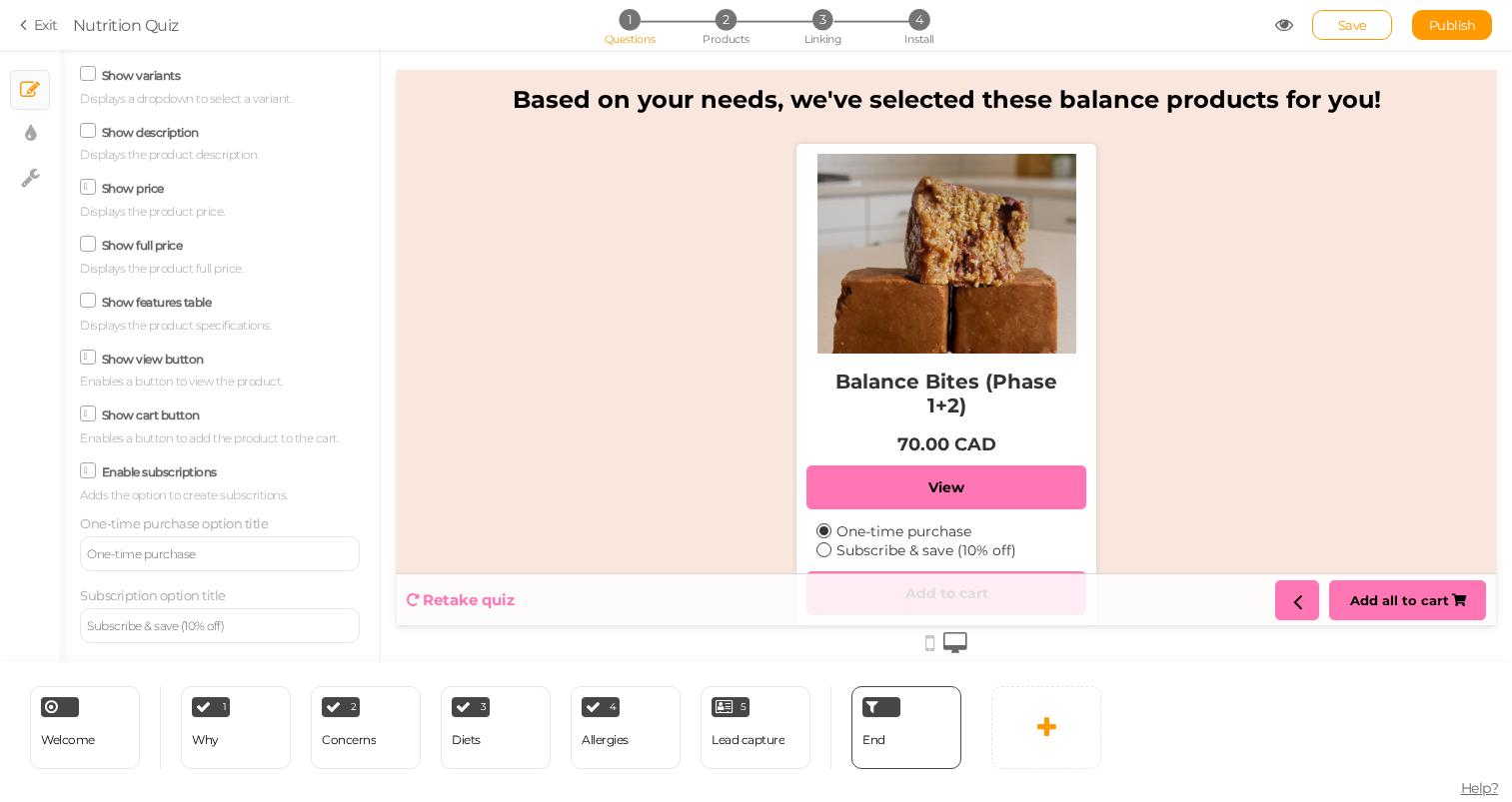 scroll, scrollTop: 144, scrollLeft: 0, axis: vertical 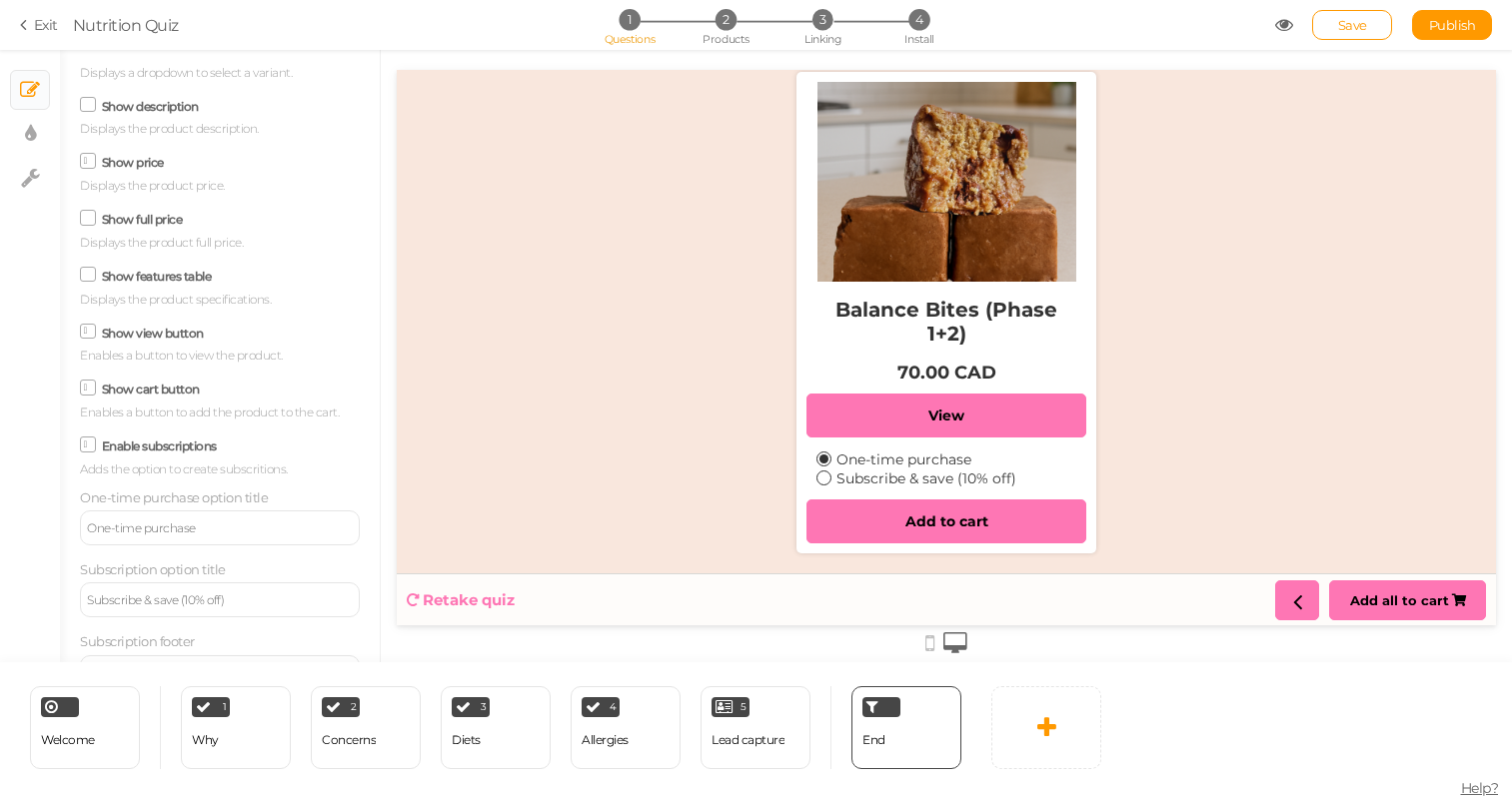 click on "Subscribe & save (10% off)" at bounding box center [926, 478] 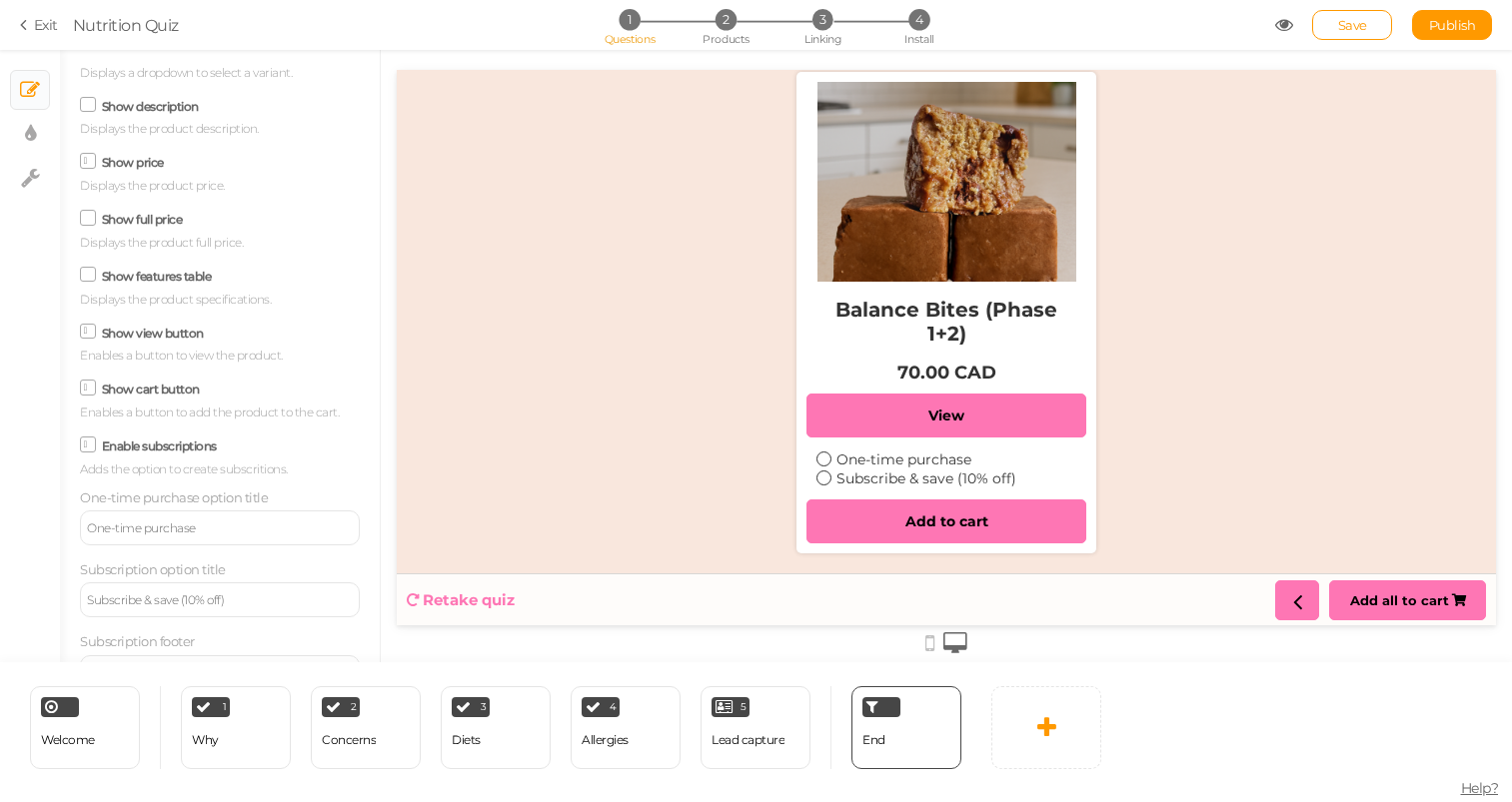 click on "Subscribe & save (10% off)" at bounding box center (916, 477) 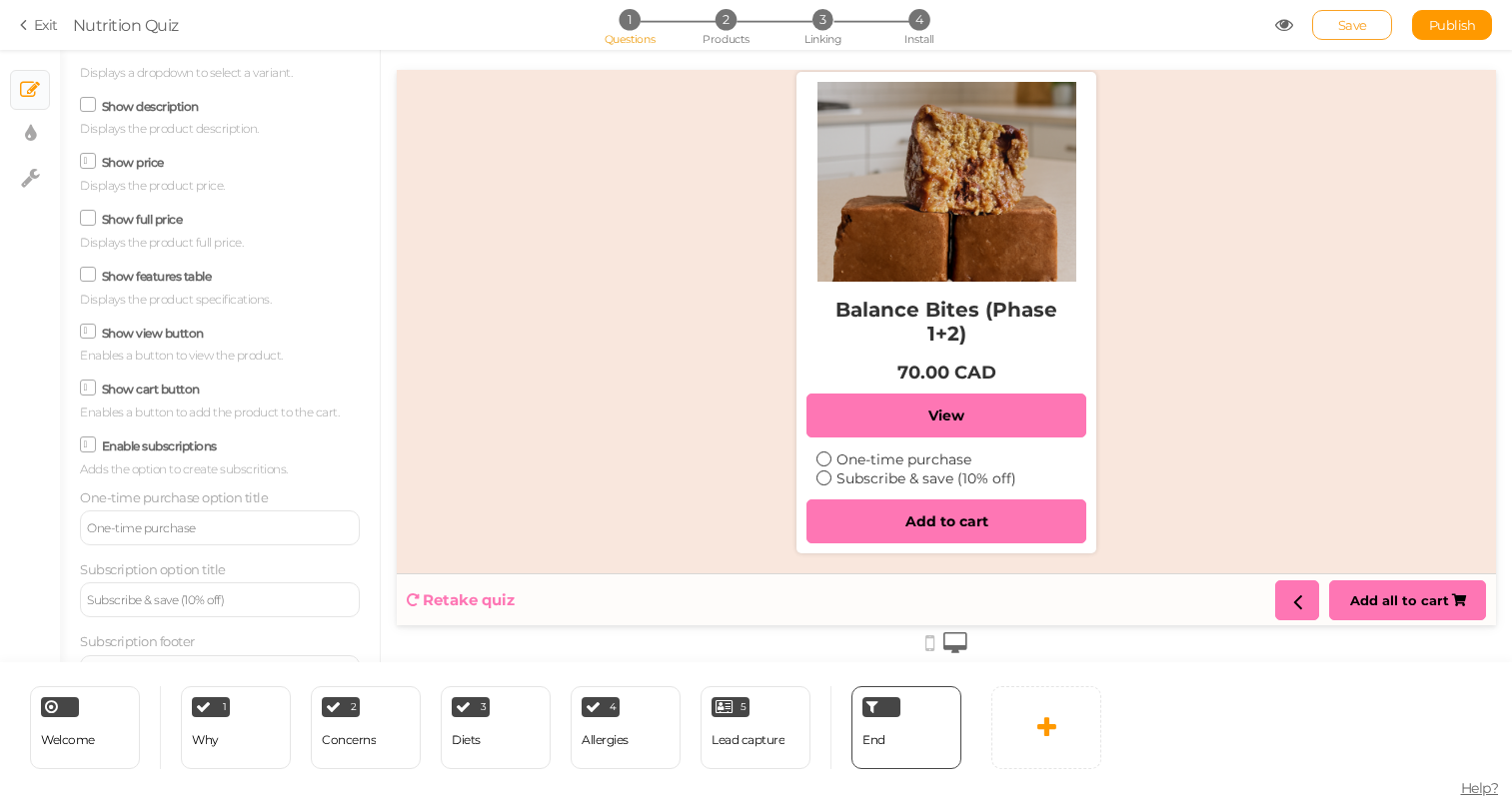 click on "Save" at bounding box center (1352, 25) 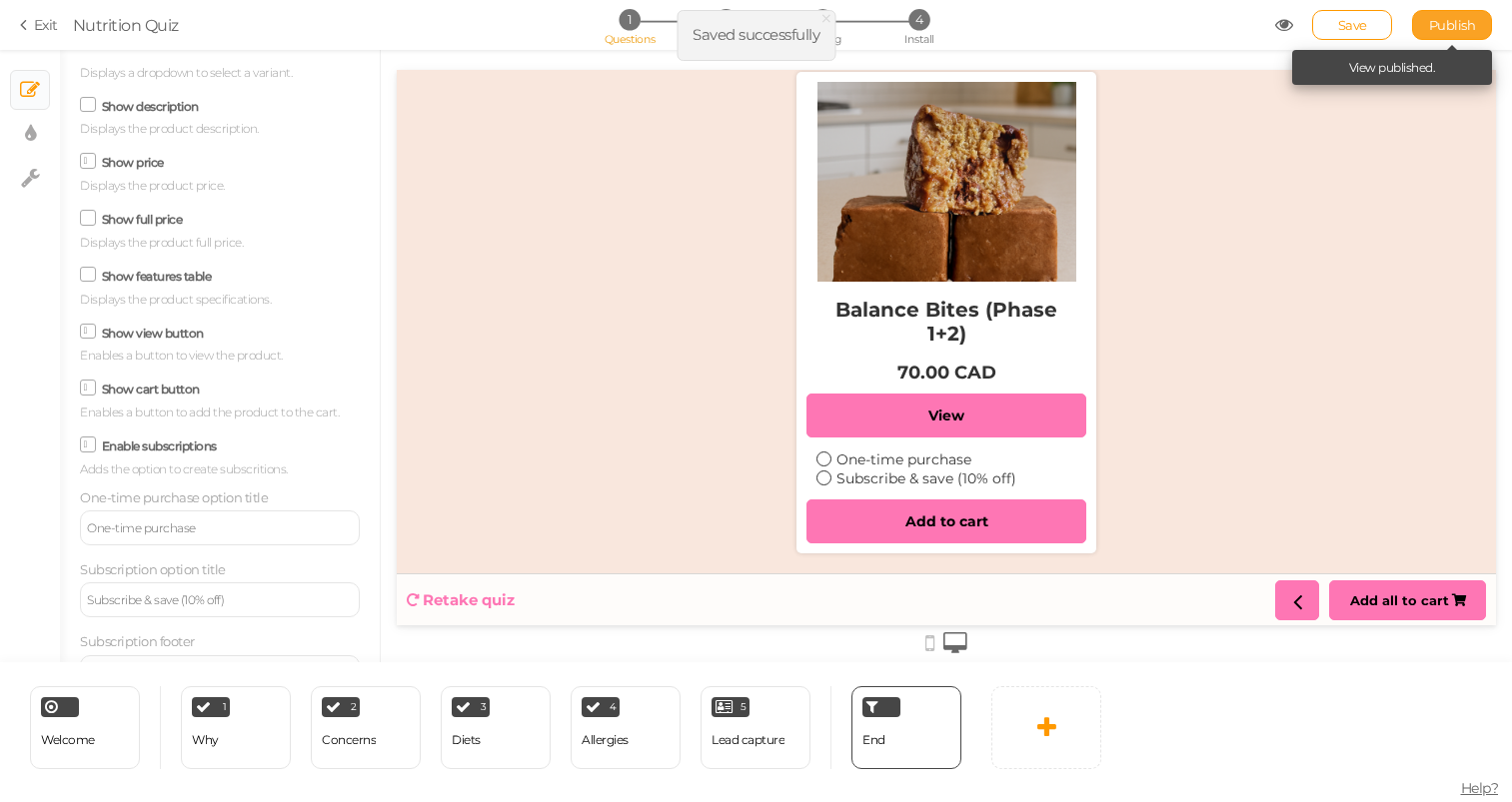 click on "Publish" at bounding box center (1452, 25) 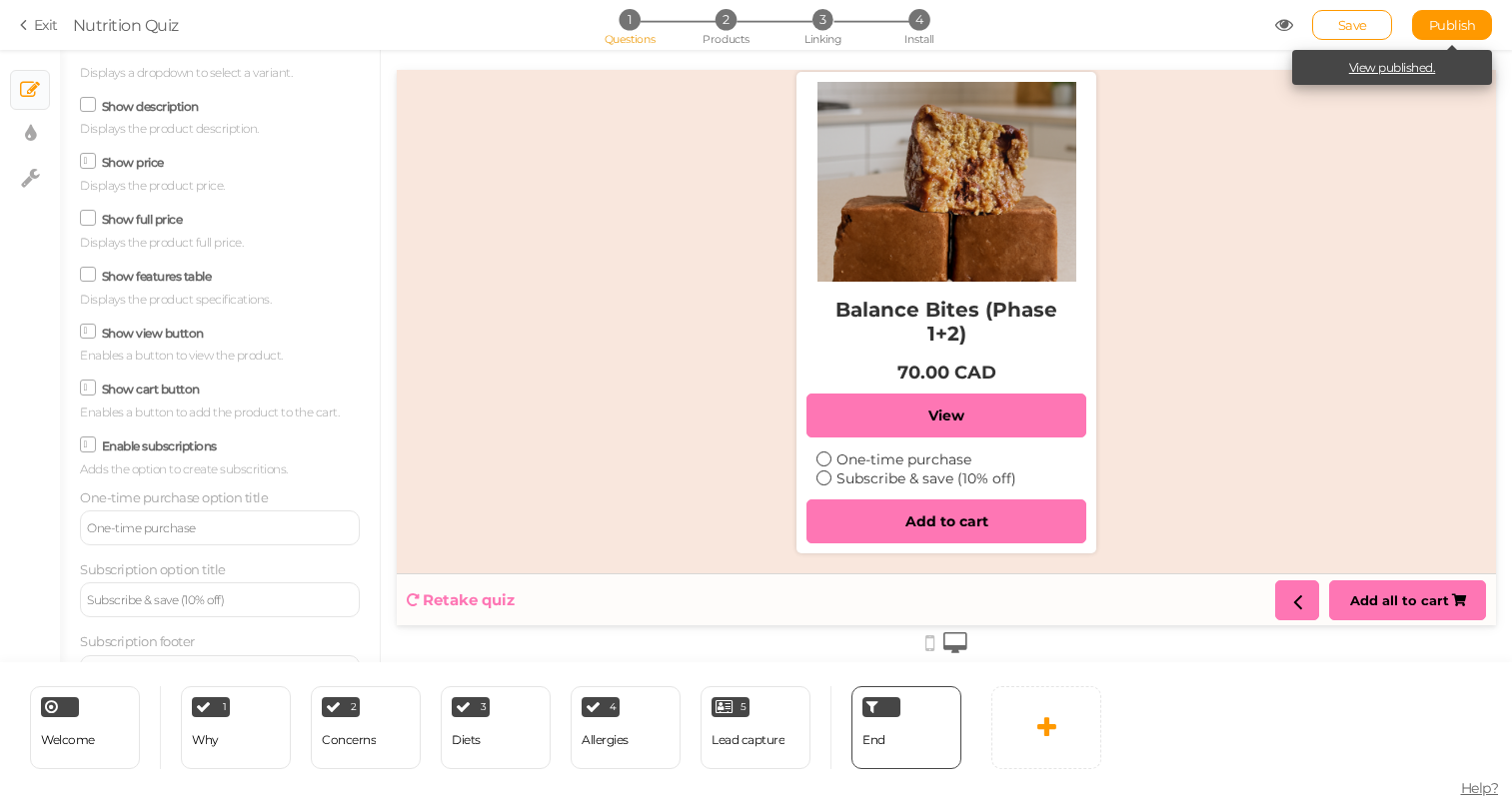 click on "View published." at bounding box center (1392, 67) 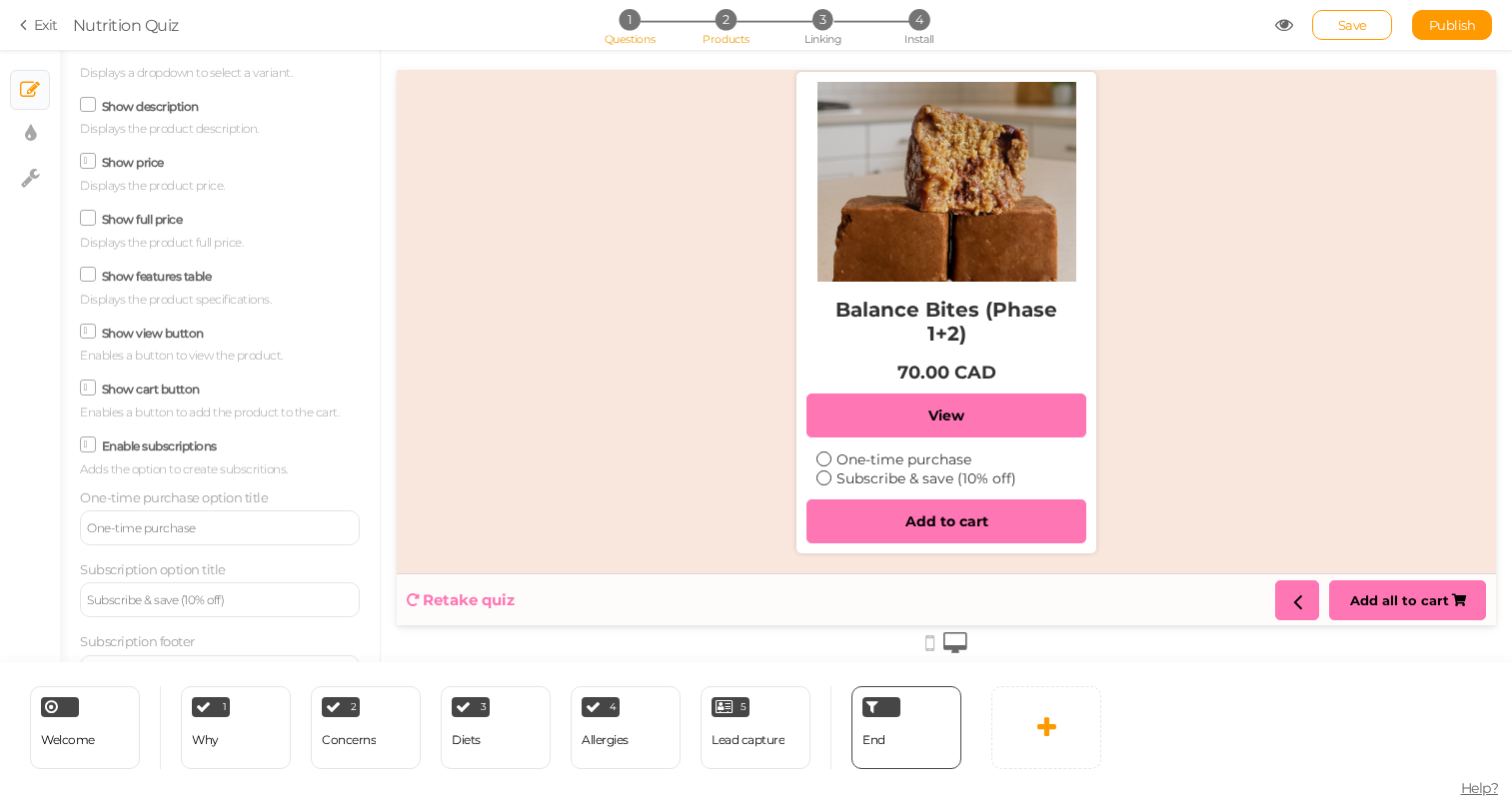 click on "2" at bounding box center [726, 19] 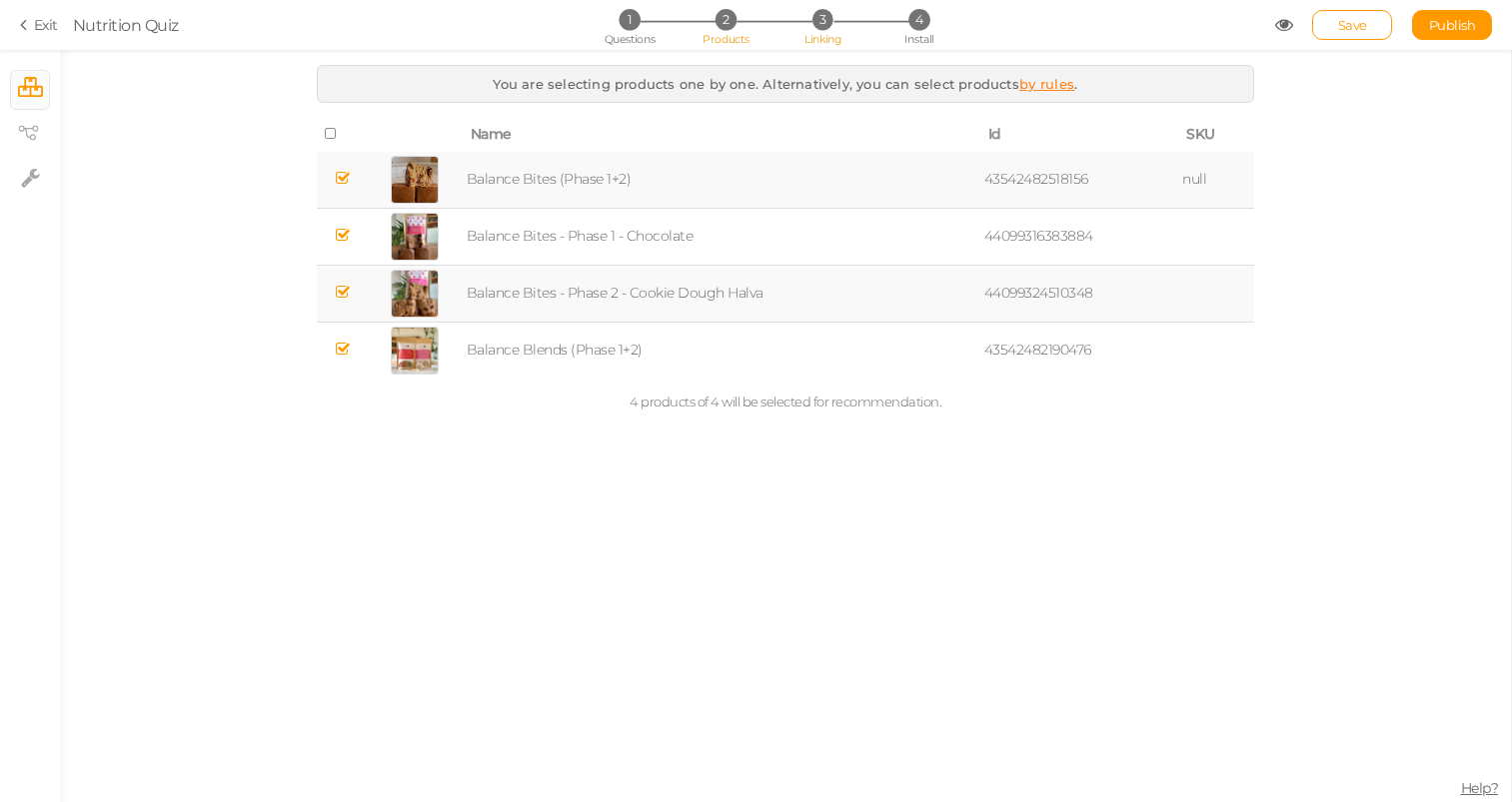 click on "3   Linking" at bounding box center [821, 19] 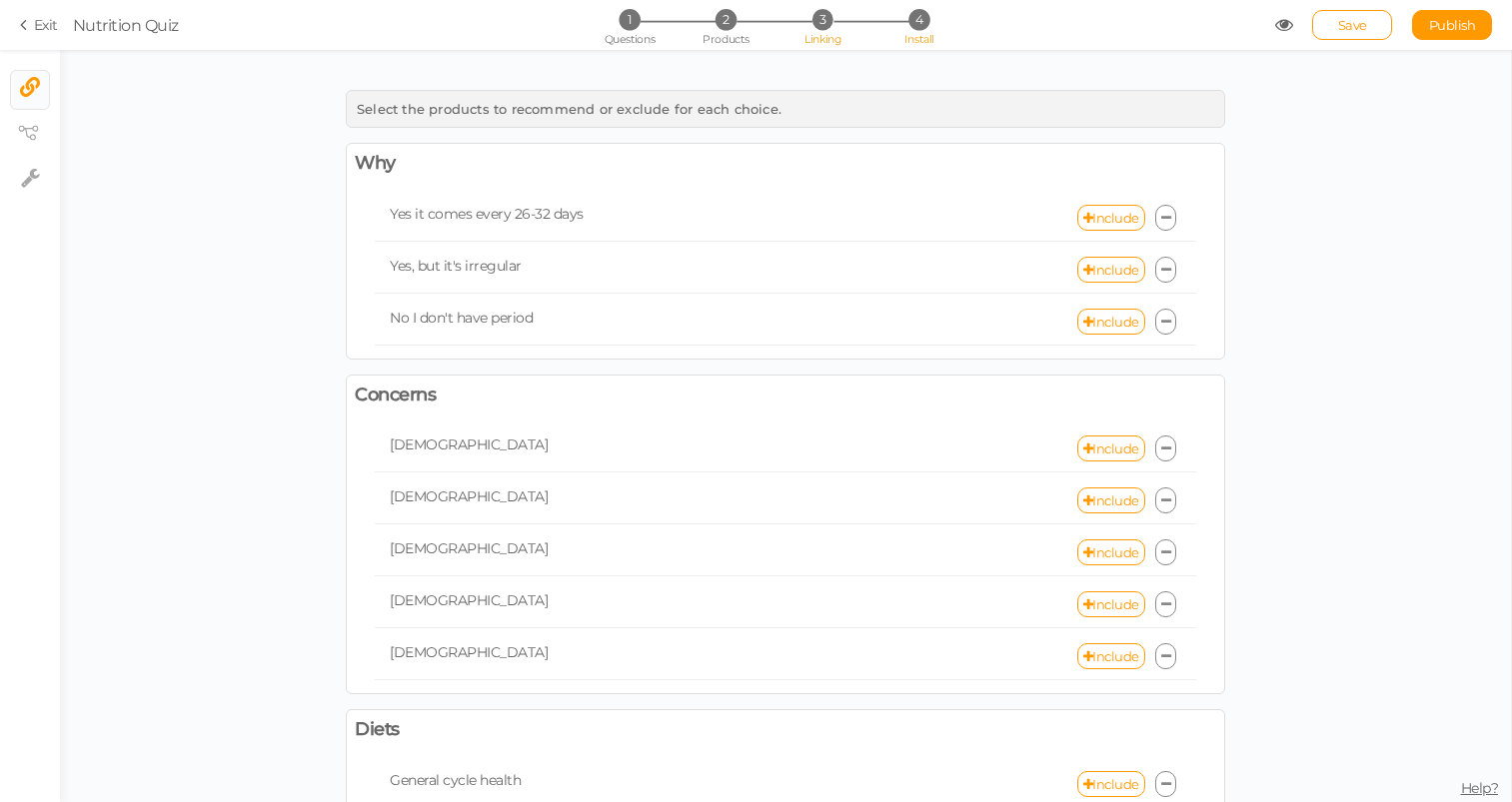 click on "4" at bounding box center [918, 19] 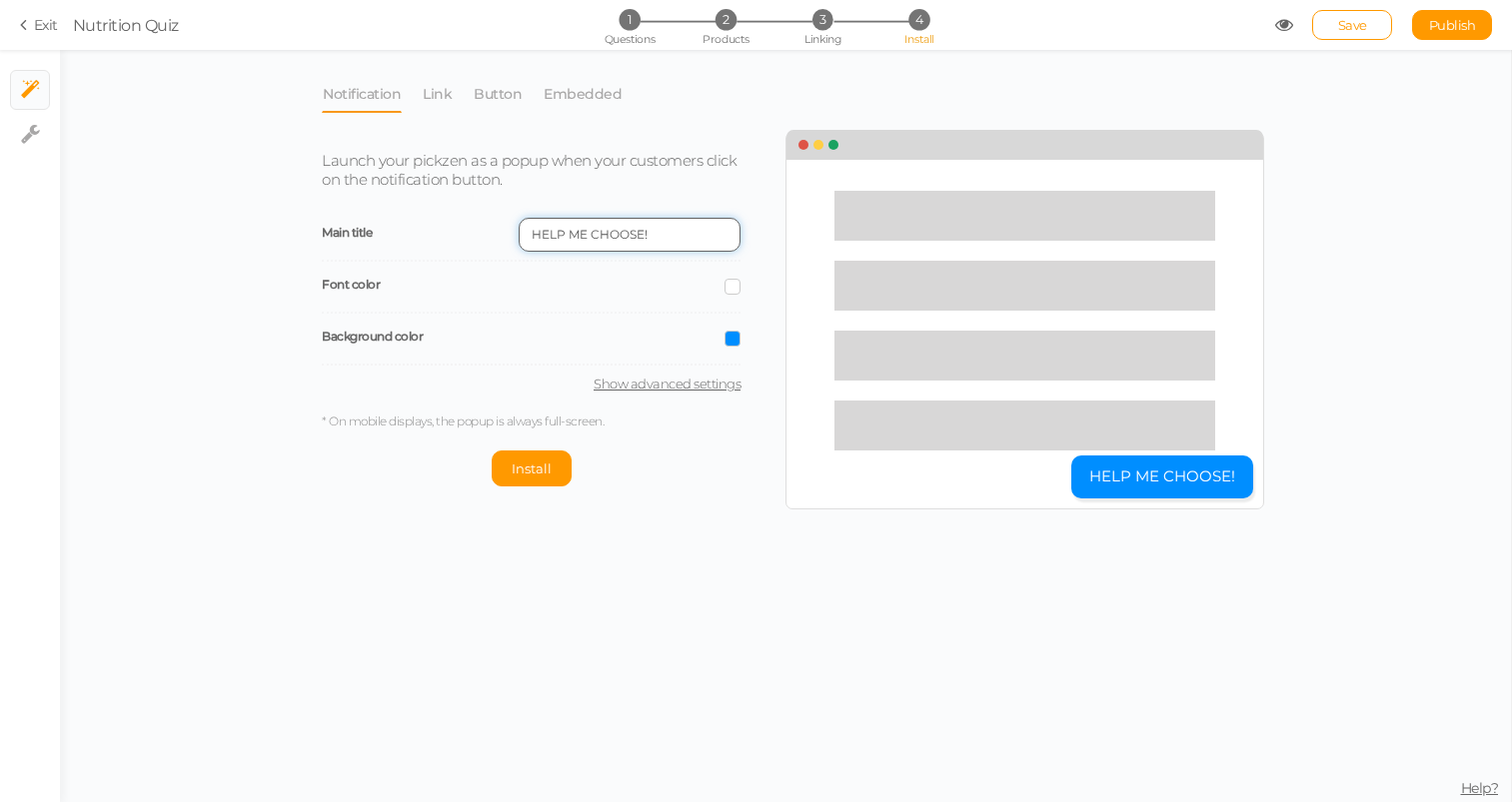 click on "HELP ME CHOOSE!" at bounding box center (630, 235) 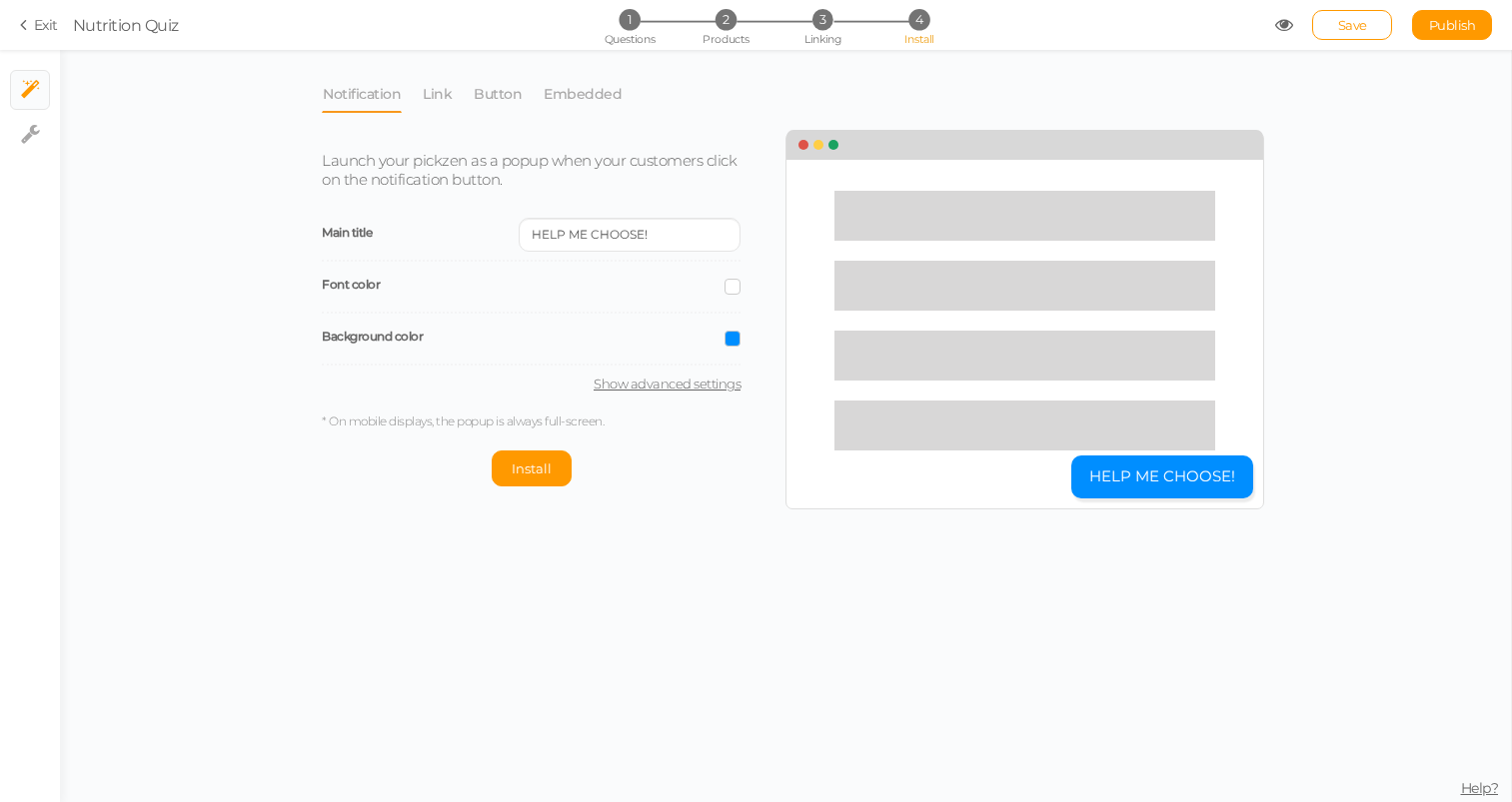click on "Launch your pickzen as a popup when your customers click on the notification button." at bounding box center [529, 170] 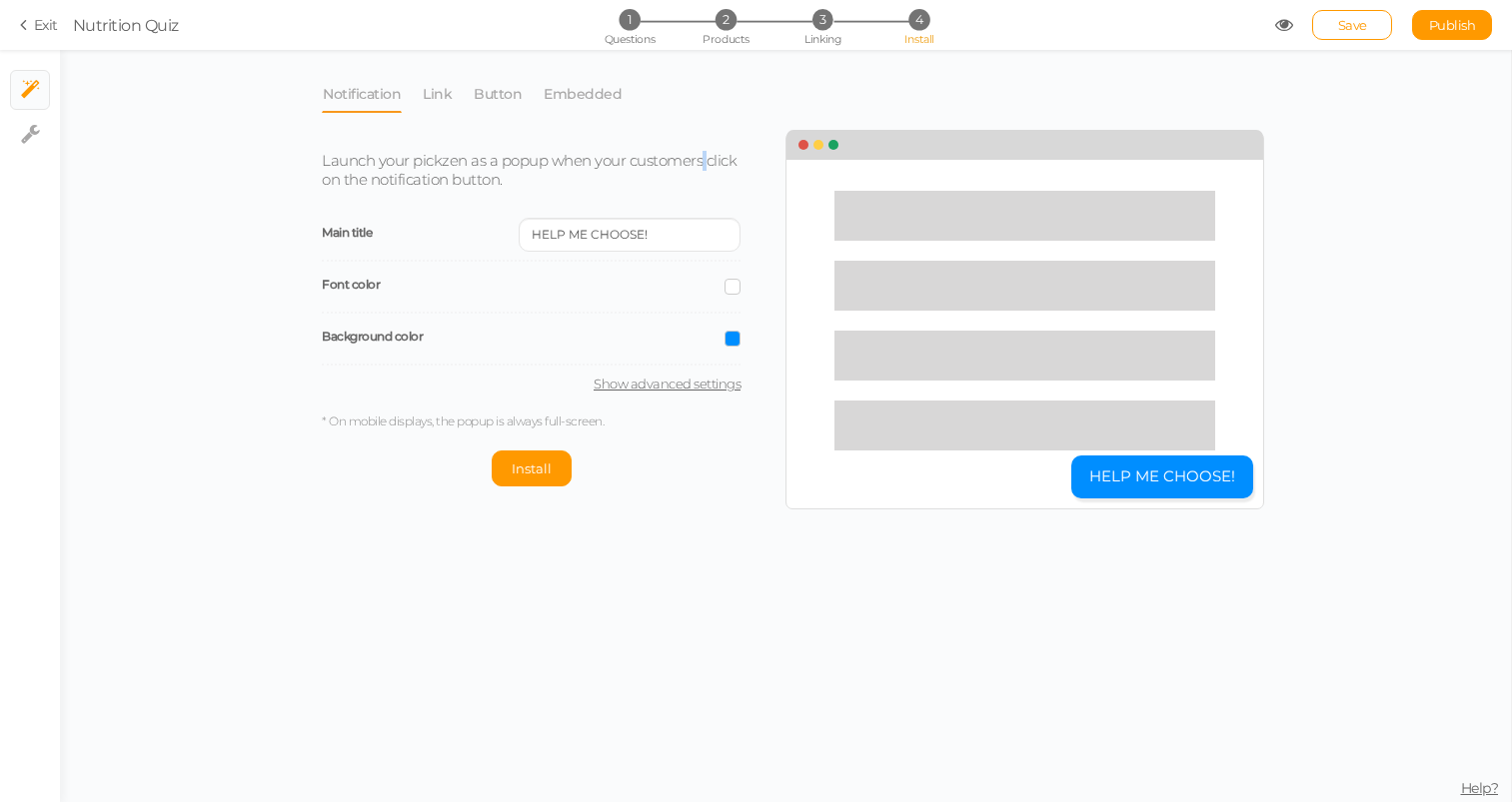 click on "Launch your pickzen as a popup when your customers click on the notification button." at bounding box center (529, 170) 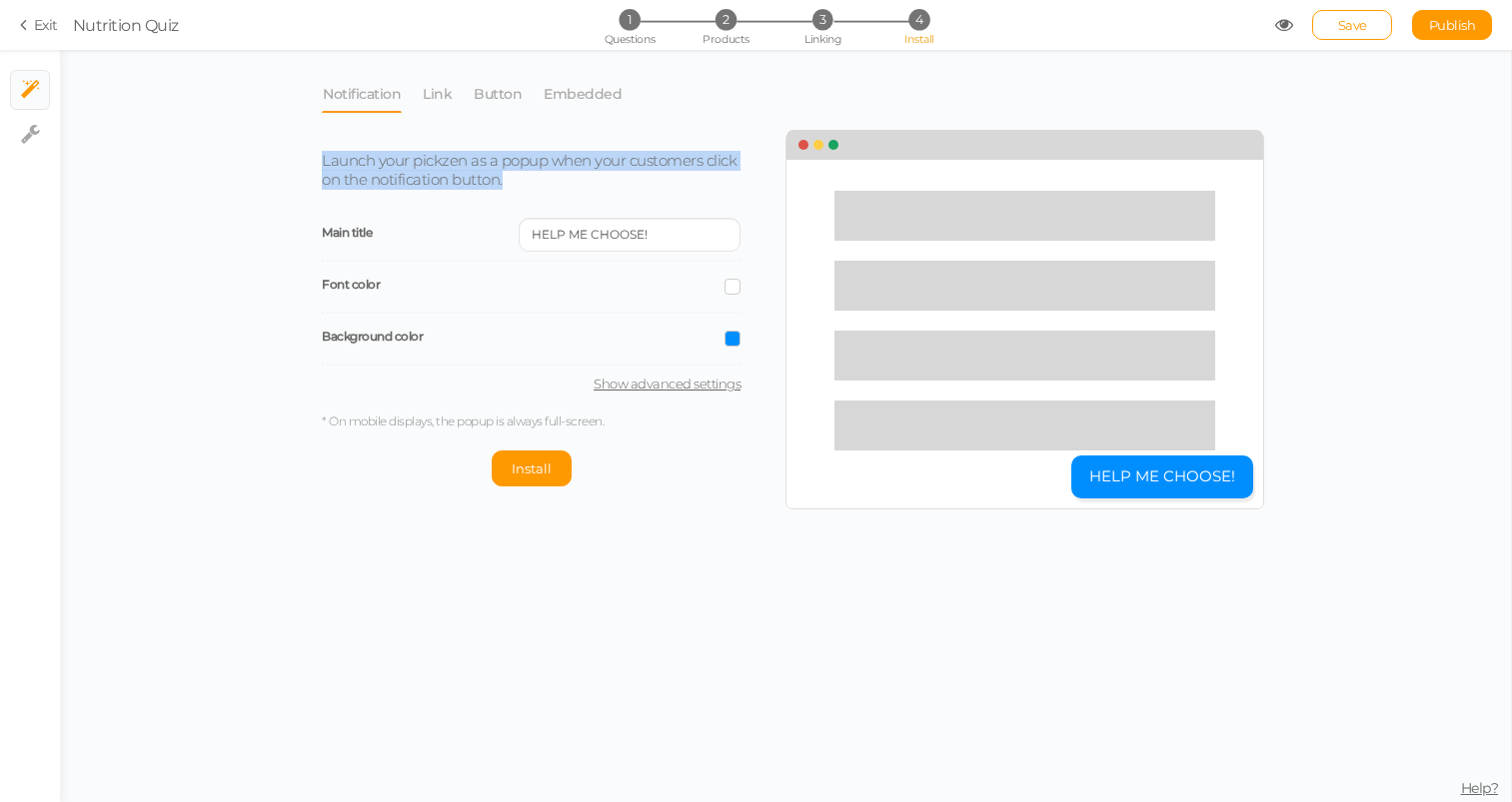 drag, startPoint x: 701, startPoint y: 154, endPoint x: 554, endPoint y: 152, distance: 147.0136 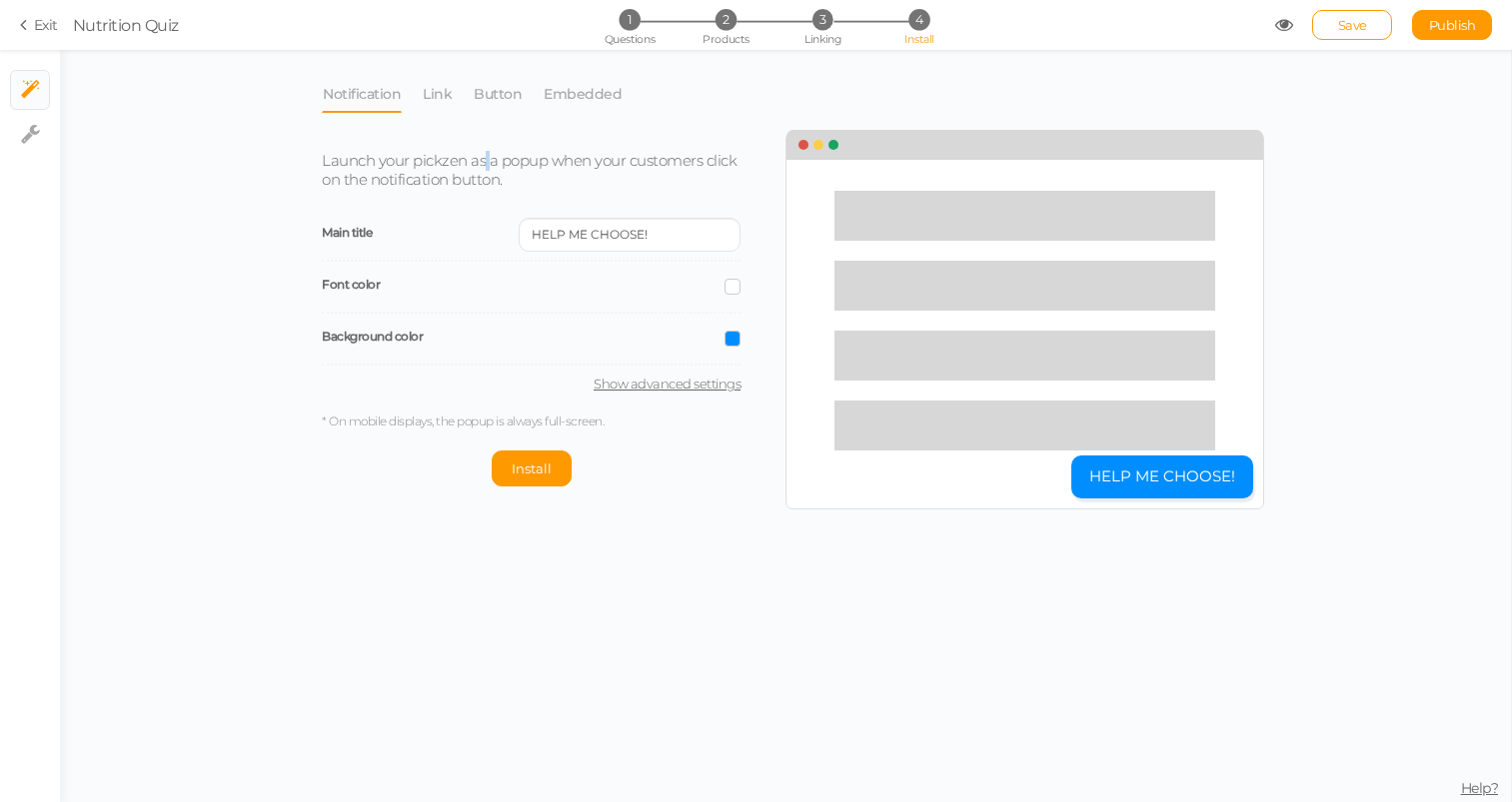 click on "Launch your pickzen as a popup when your customers click on the notification button." at bounding box center [529, 170] 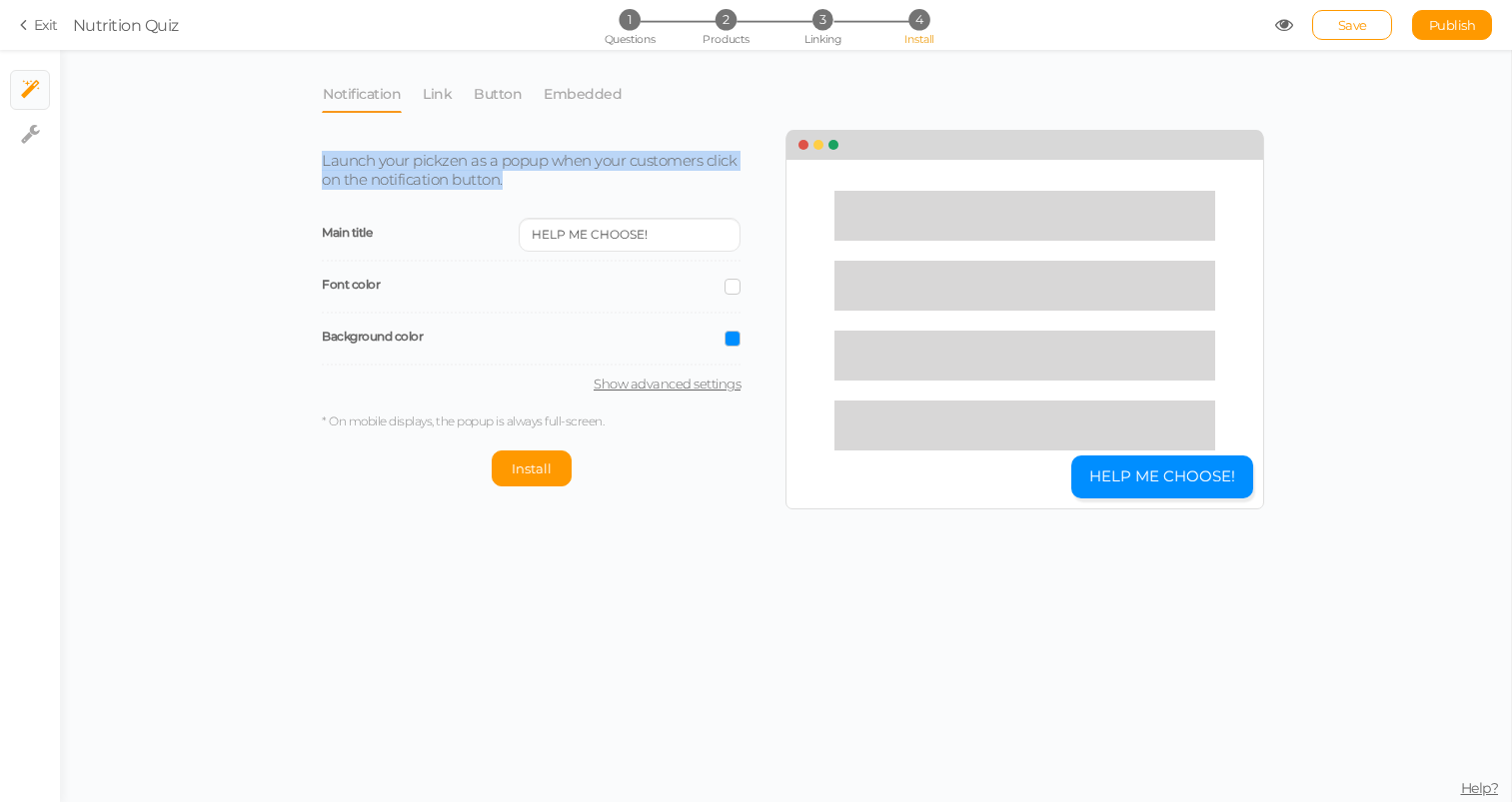click on "Launch your pickzen as a popup when your customers click on the notification button." at bounding box center (529, 170) 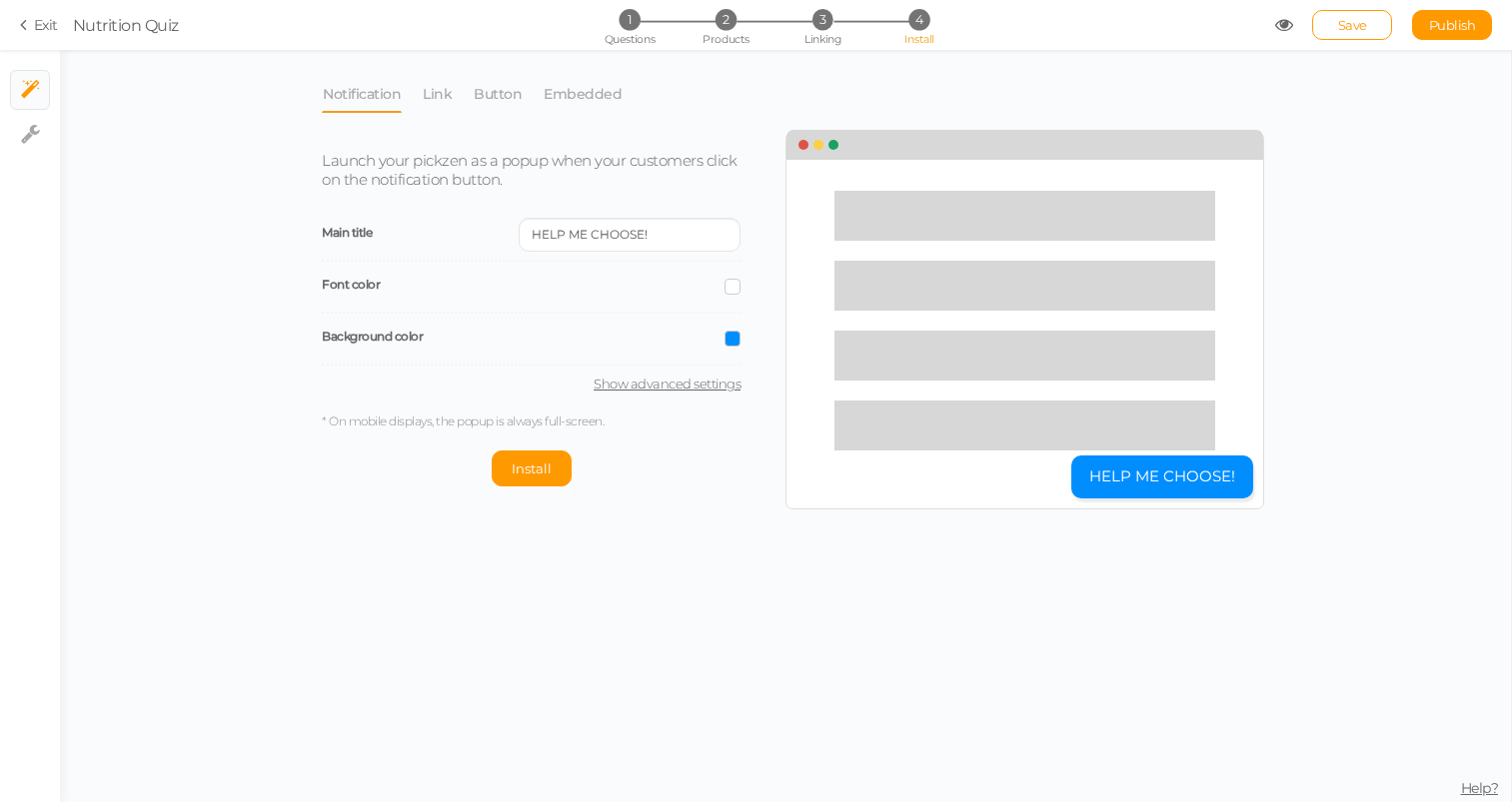click on "Launch your pickzen as a popup when your customers click on the notification button." at bounding box center [531, 171] 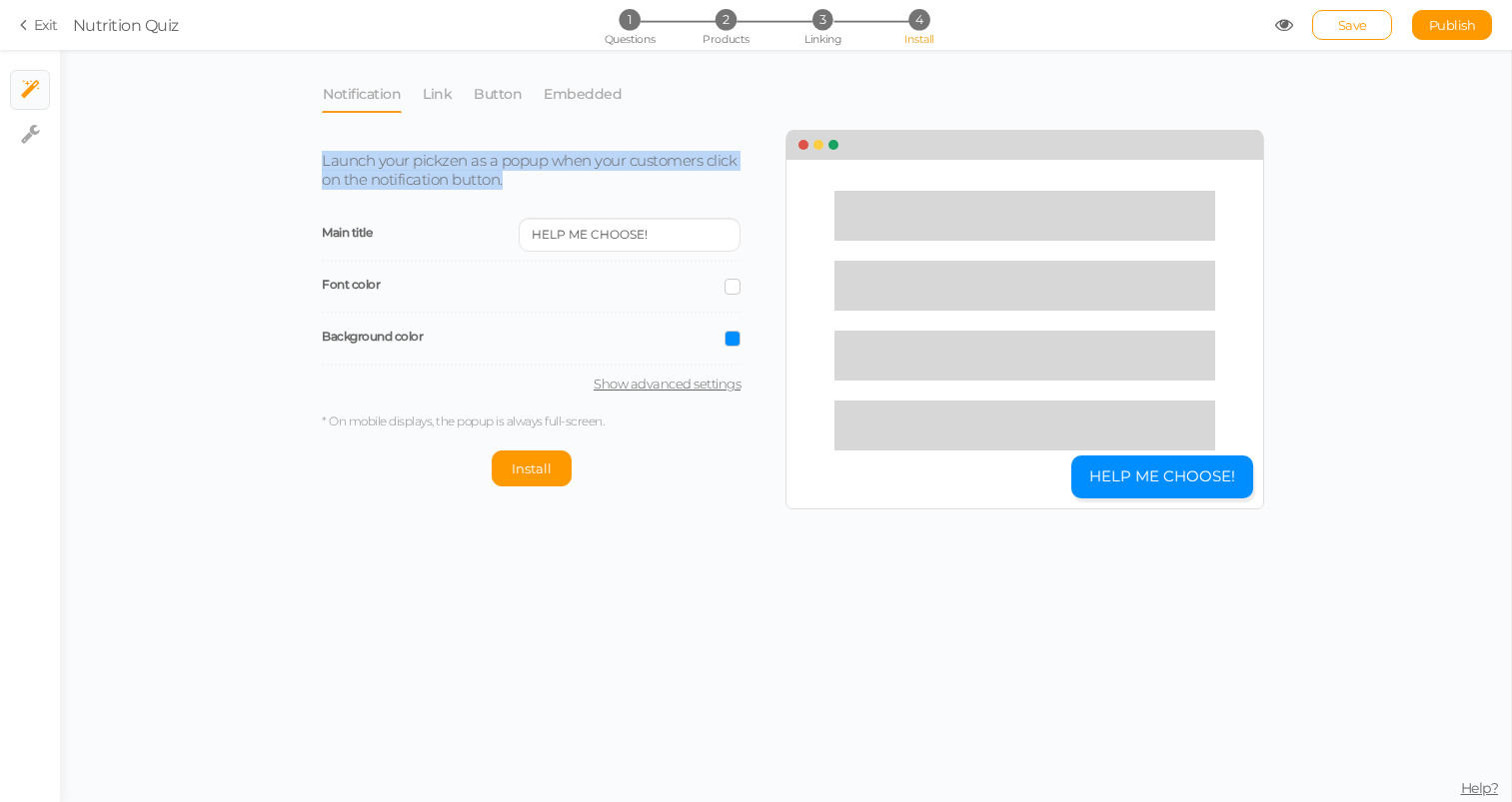 click on "Launch your pickzen as a popup when your customers click on the notification button." at bounding box center (531, 171) 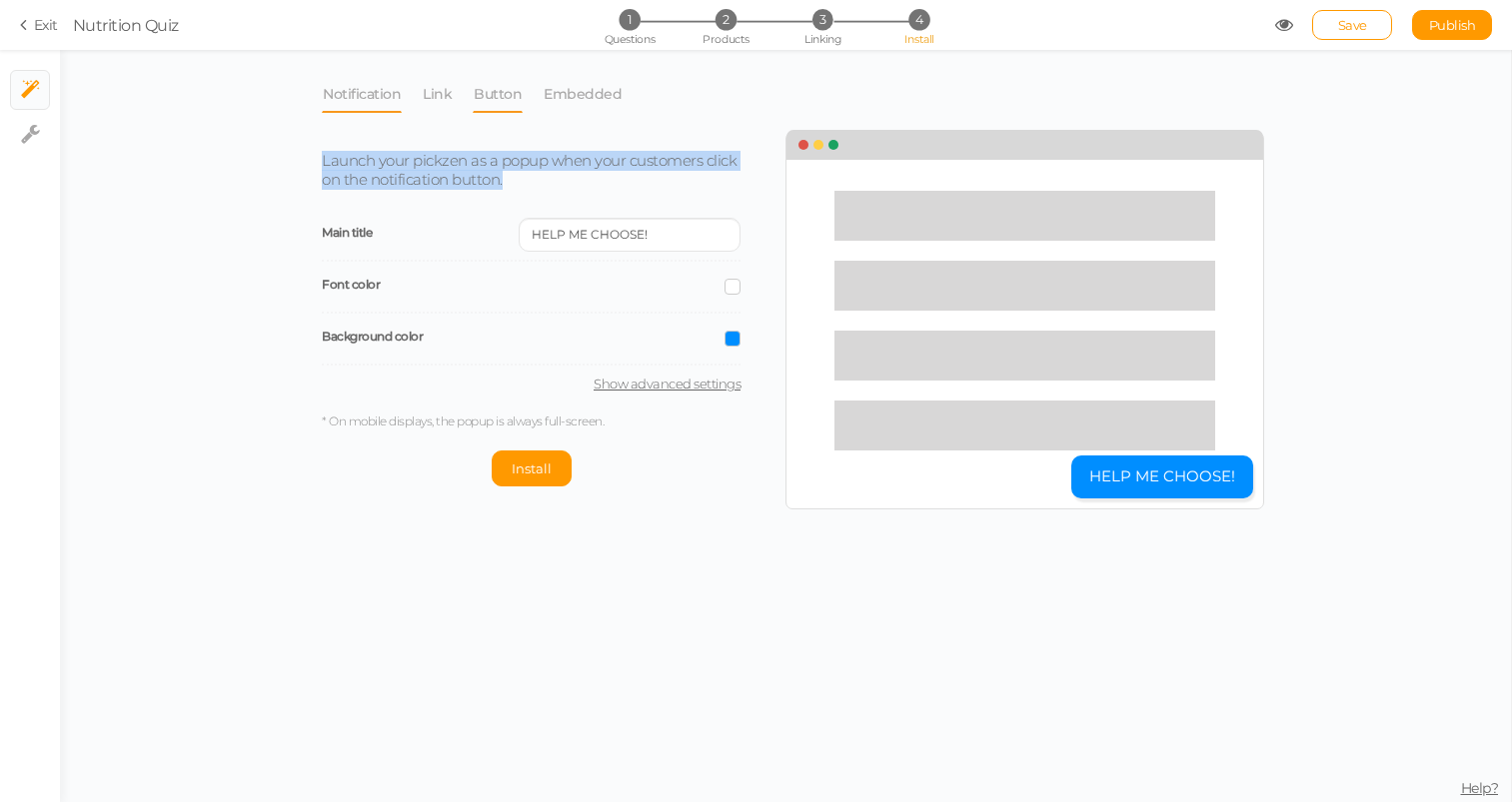 click on "Button" at bounding box center [498, 94] 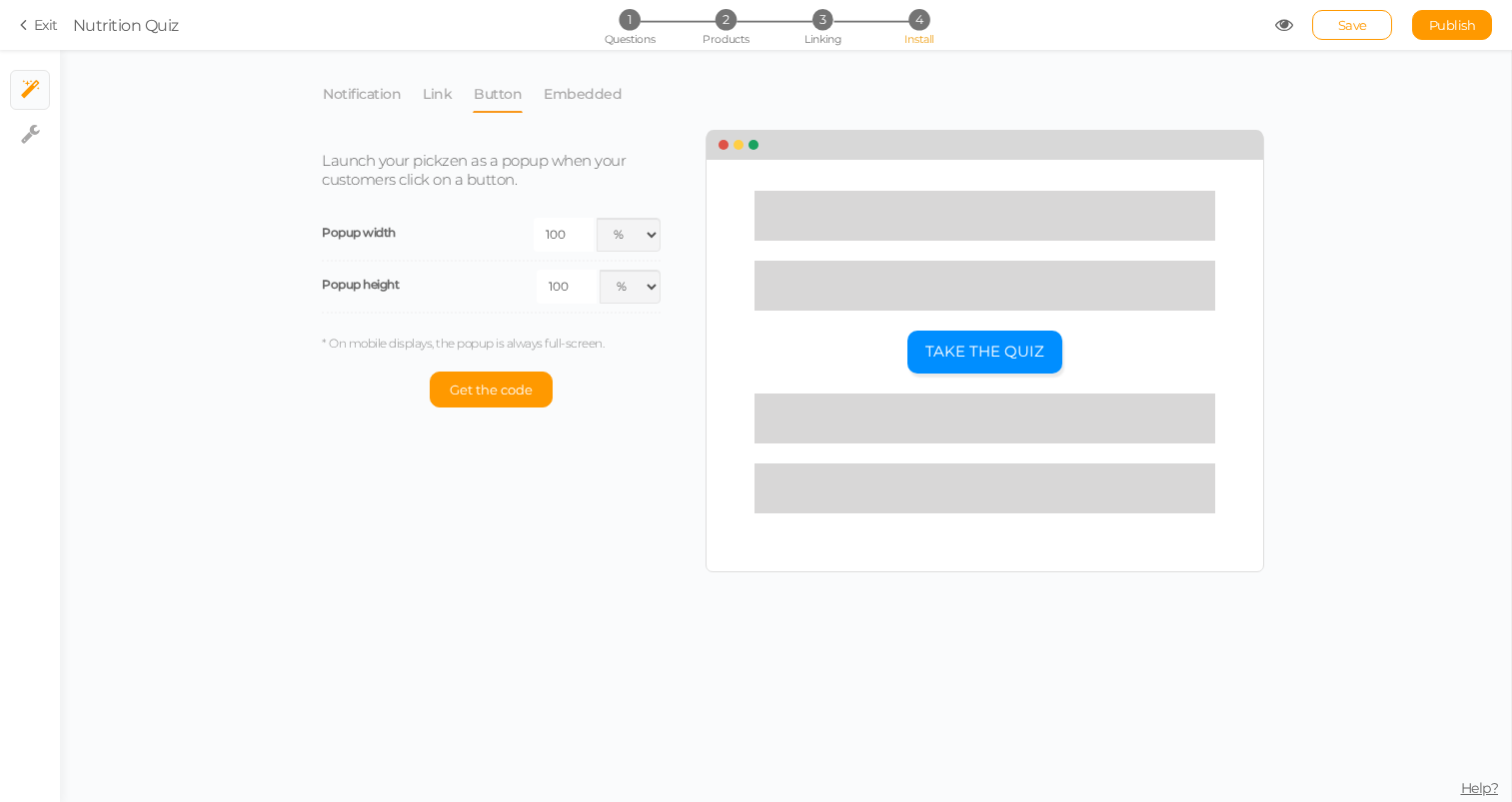 click on "Button" at bounding box center (498, 94) 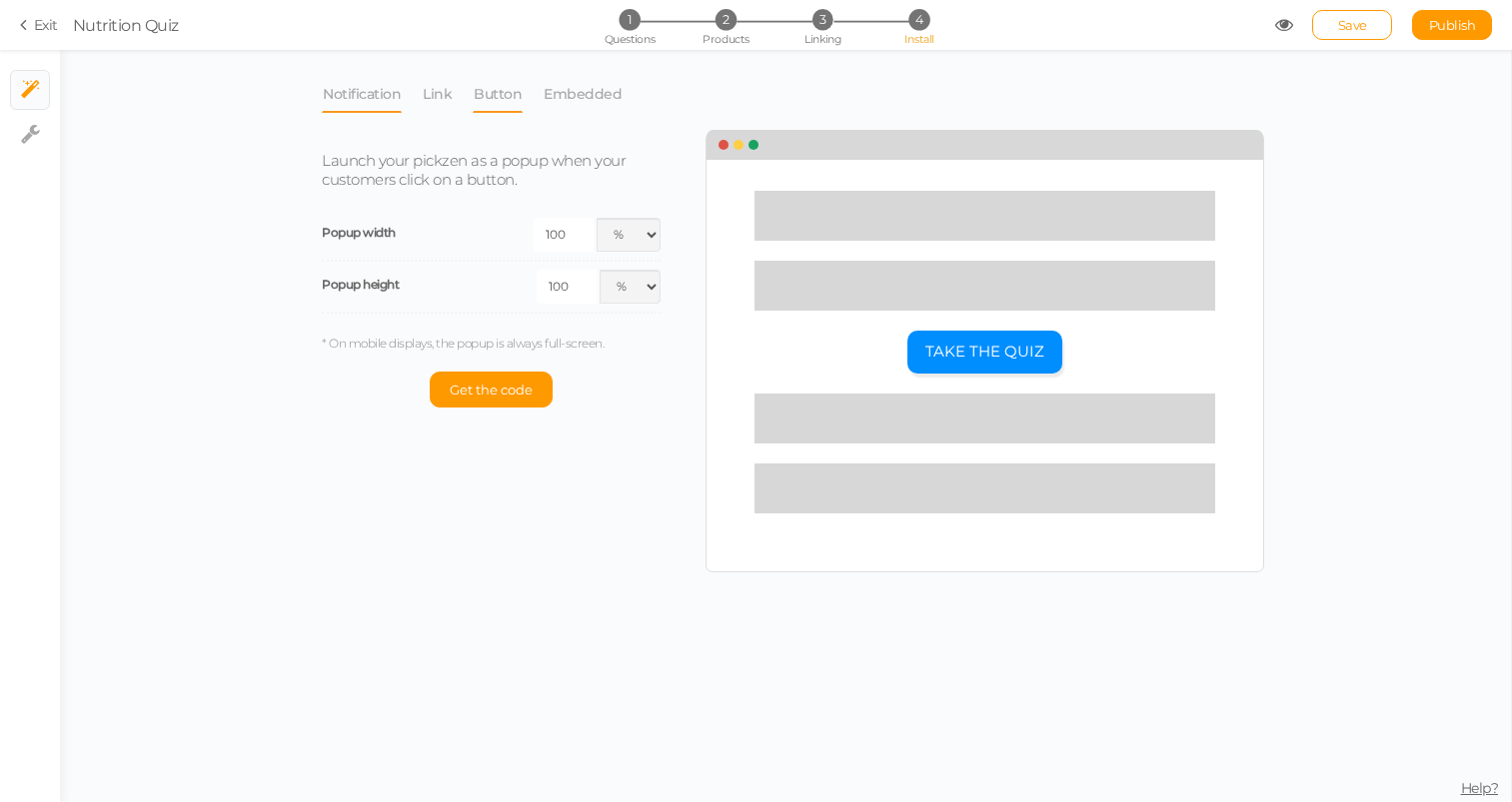 click on "Notification" at bounding box center [362, 94] 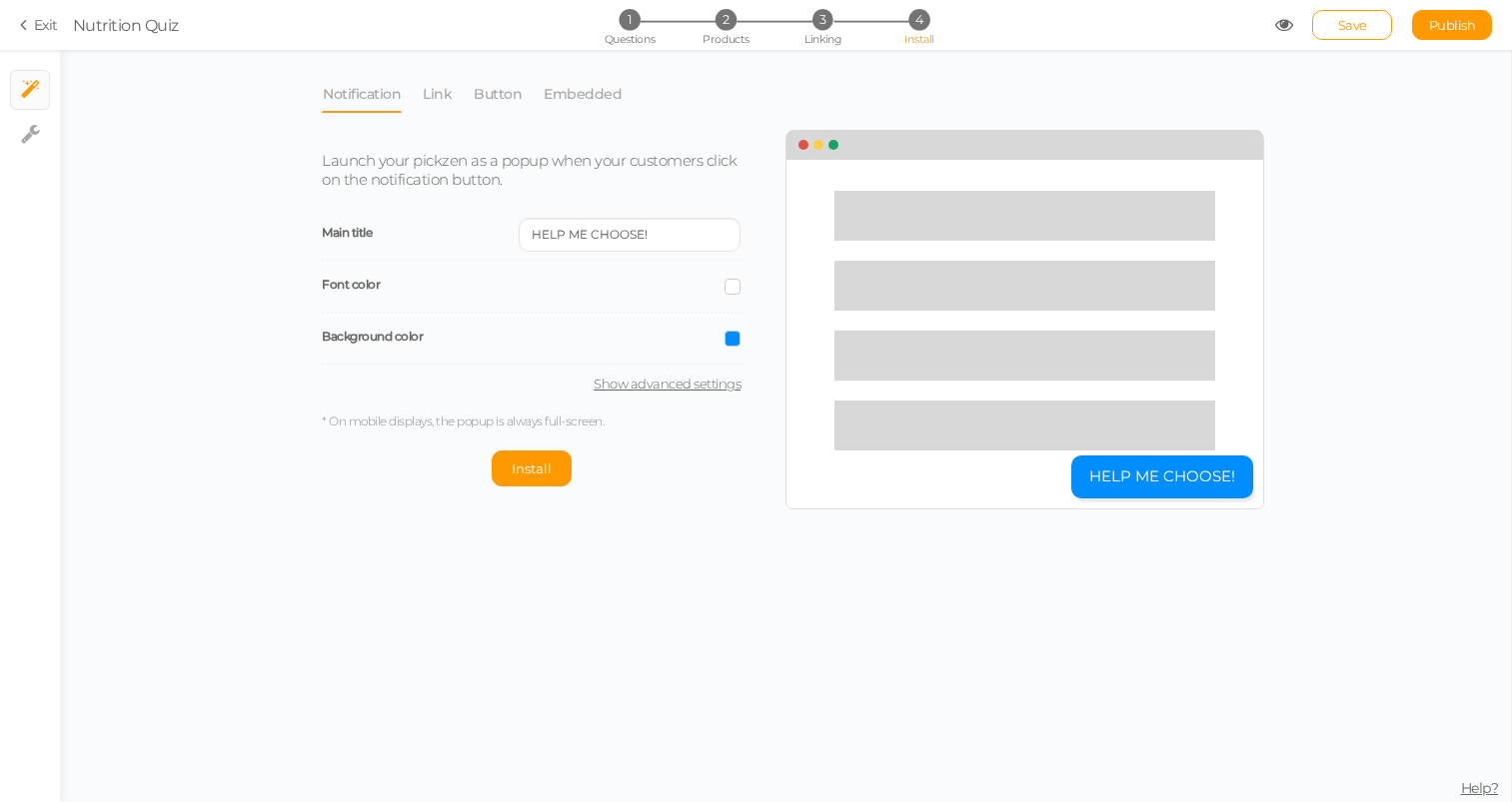 click on "Launch your pickzen as a popup when your customers click on the notification button." at bounding box center (529, 170) 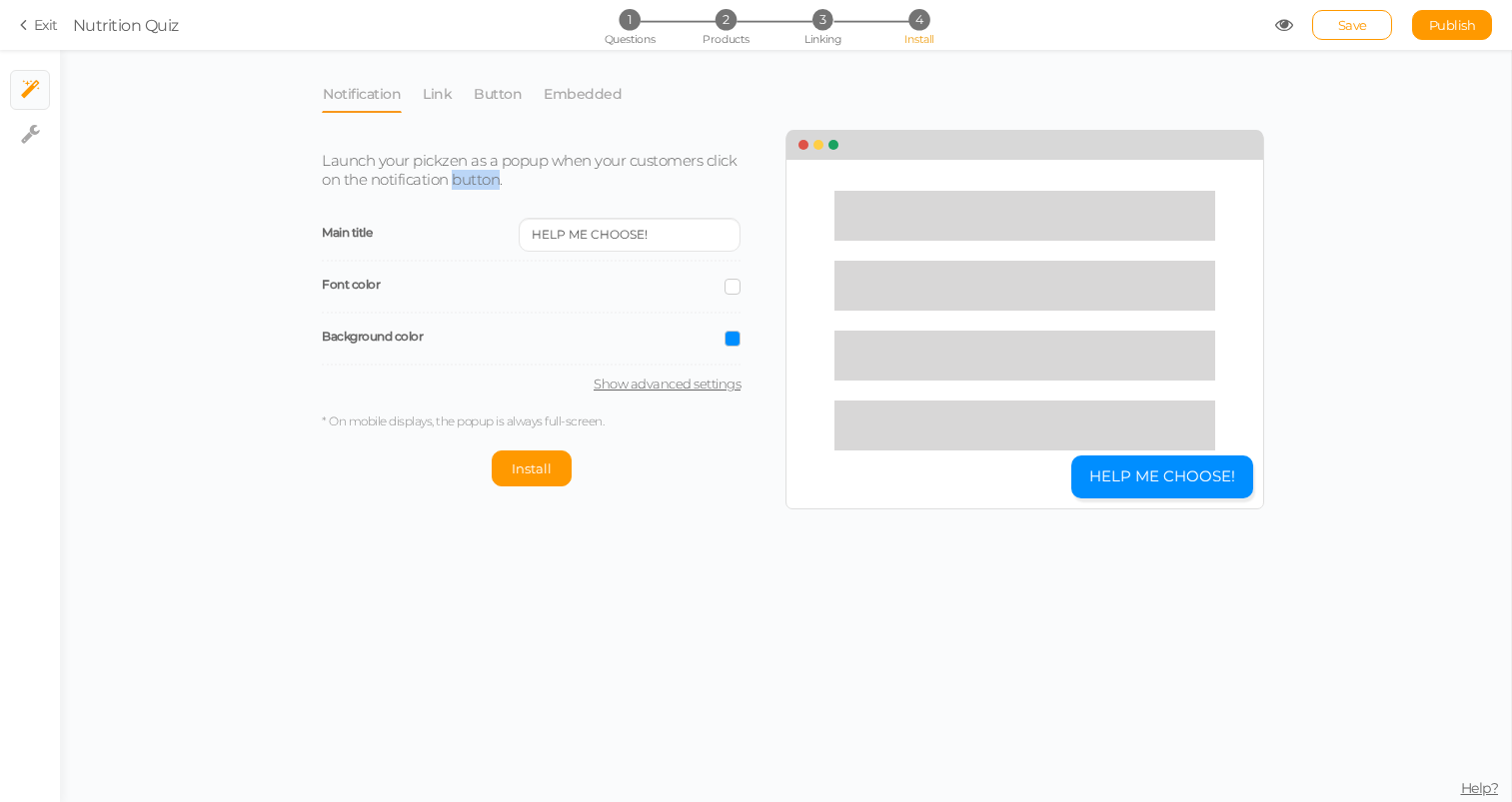 click on "Launch your pickzen as a popup when your customers click on the notification button." at bounding box center [529, 170] 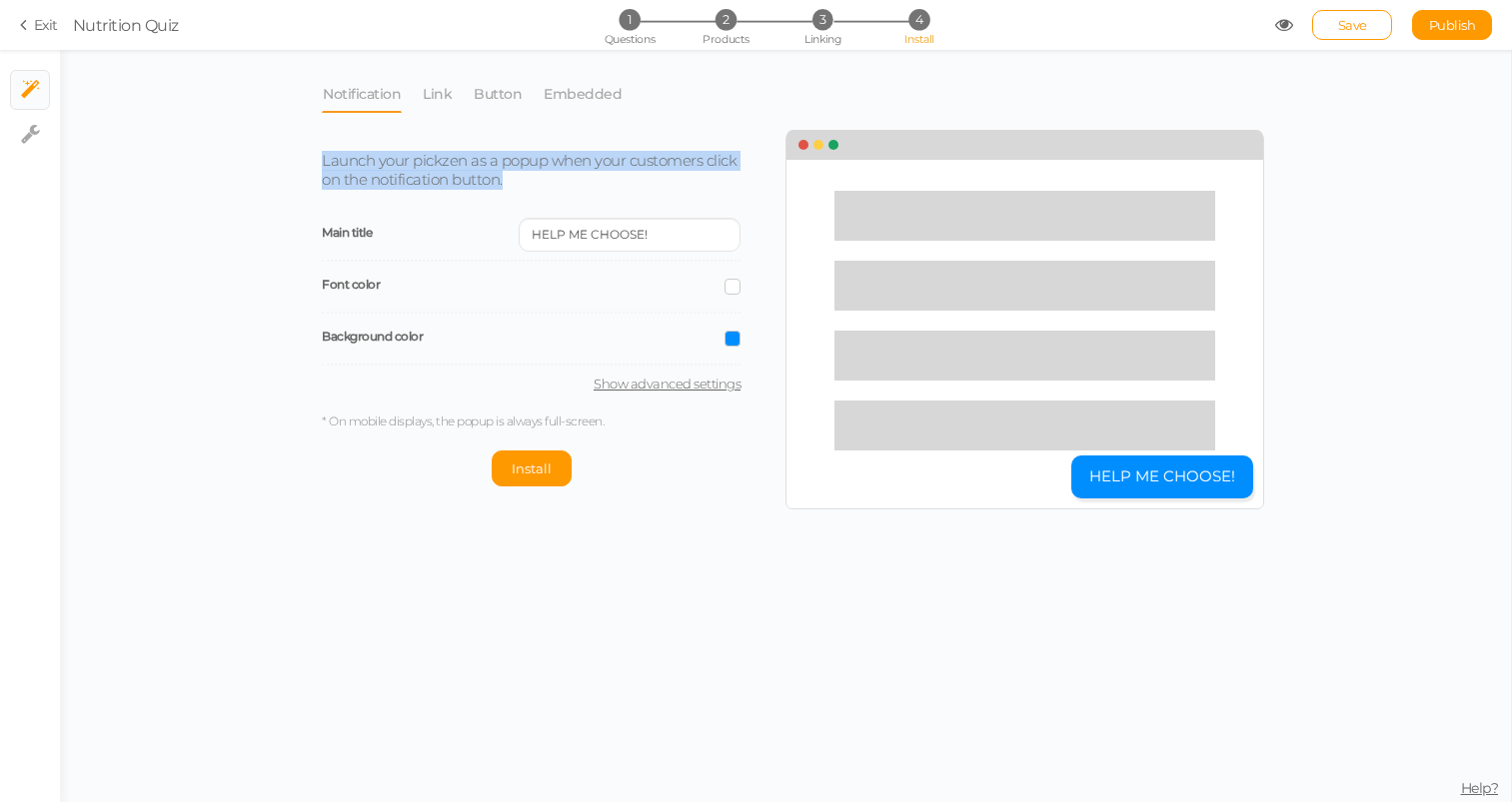 click on "Launch your pickzen as a popup when your customers click on the notification button." at bounding box center (529, 170) 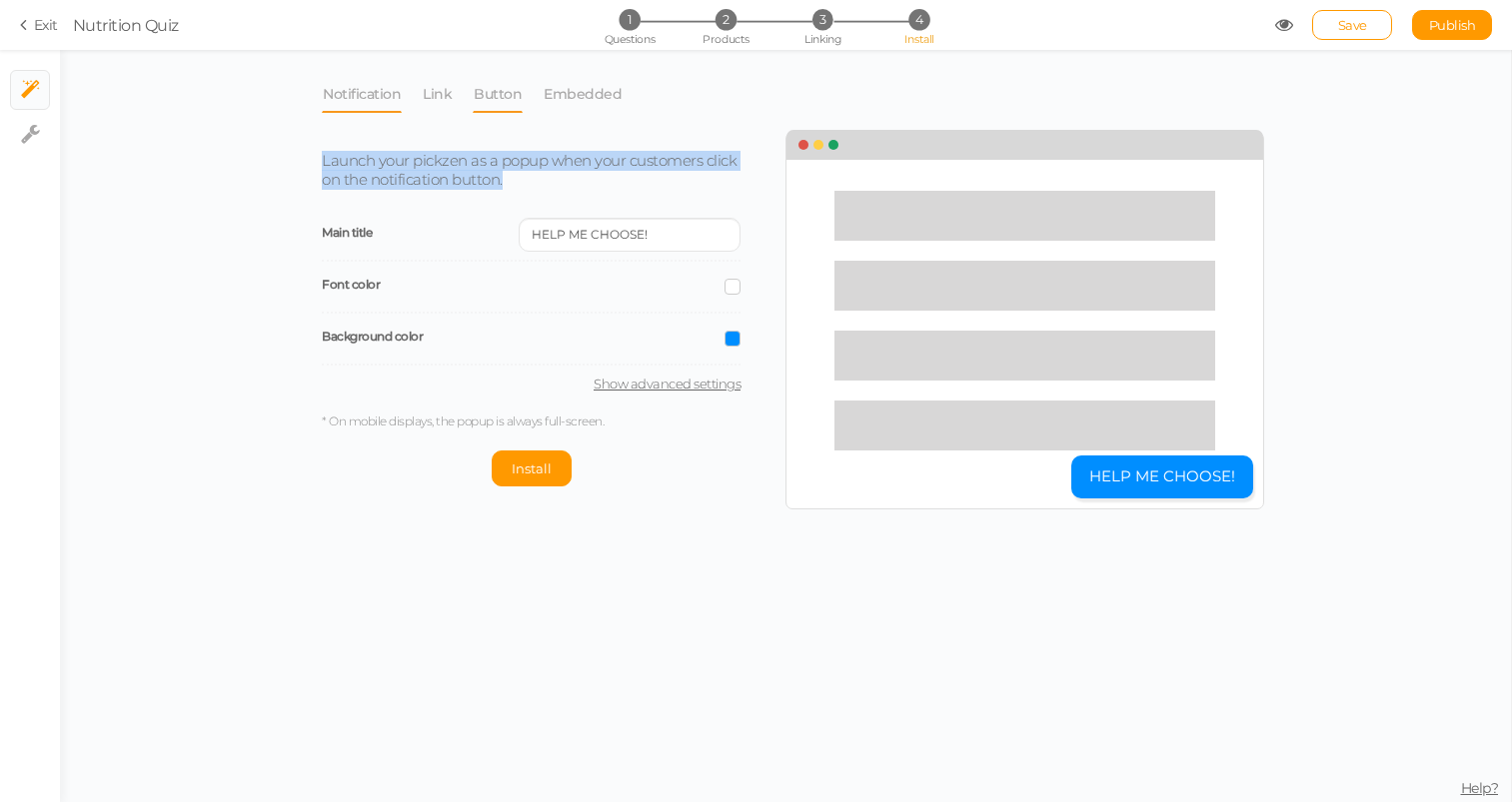 click on "Button" at bounding box center [498, 94] 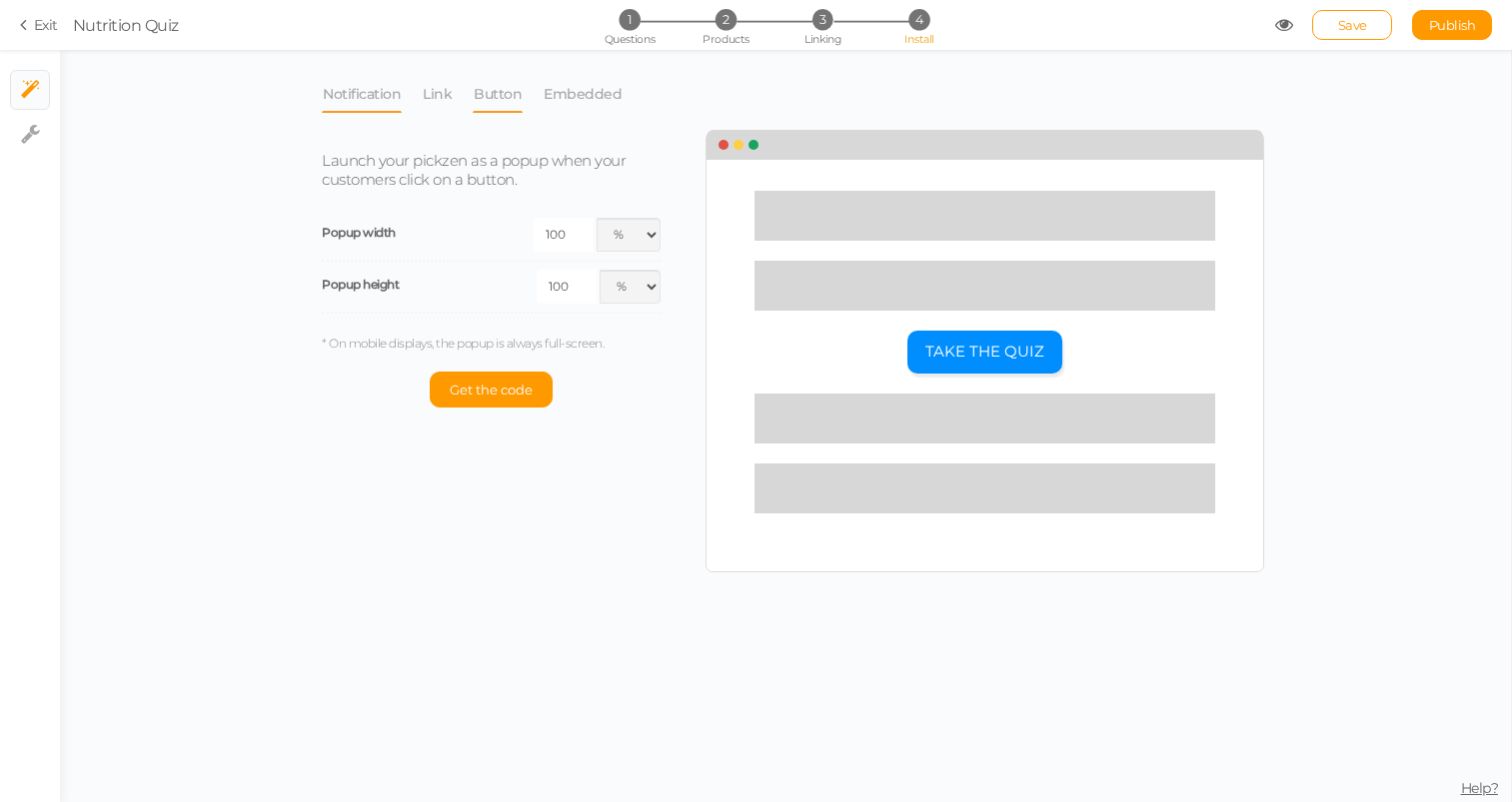 click on "Notification" at bounding box center (362, 94) 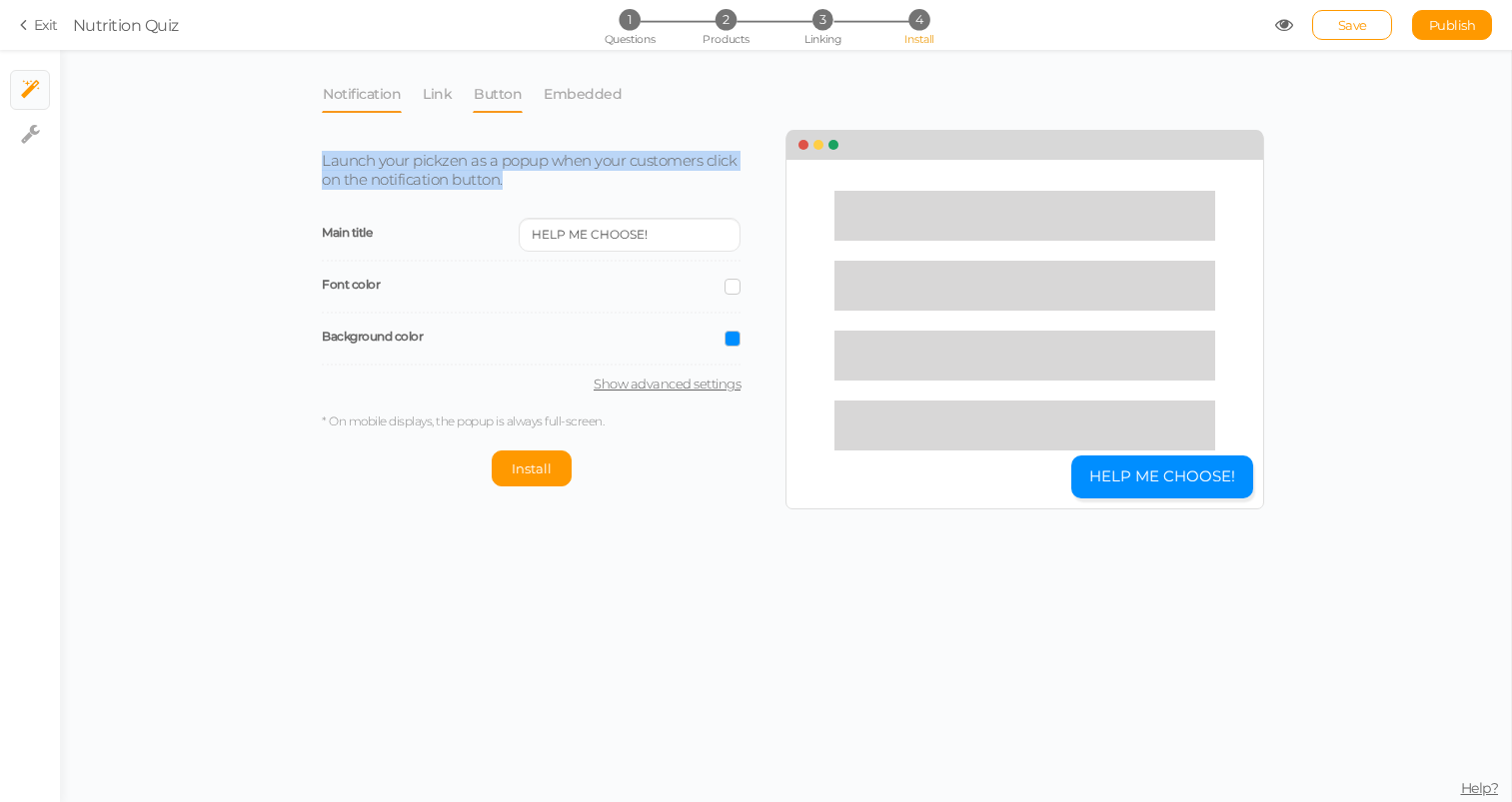 click on "Button" at bounding box center (498, 94) 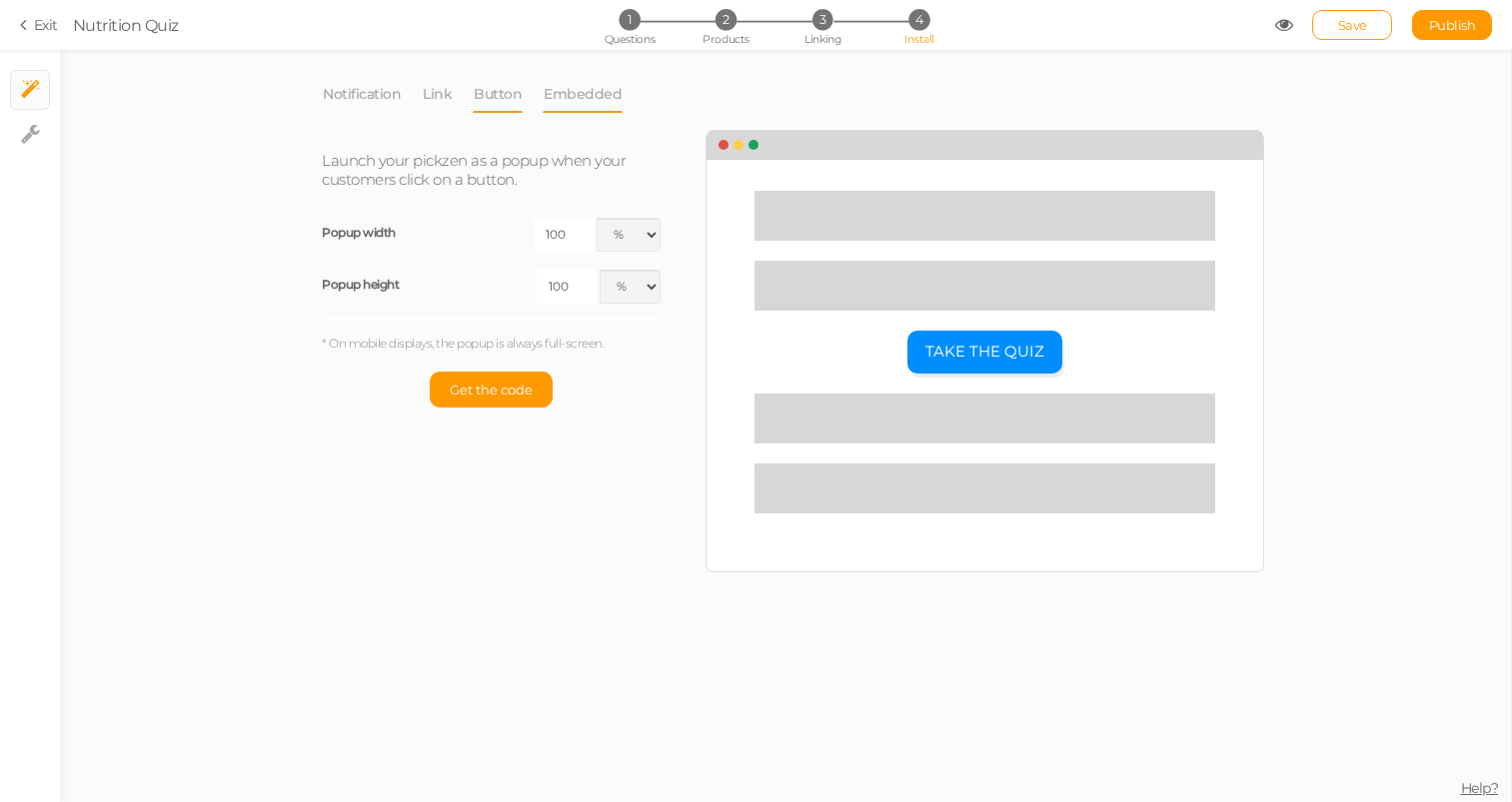 click on "Embedded" at bounding box center (583, 94) 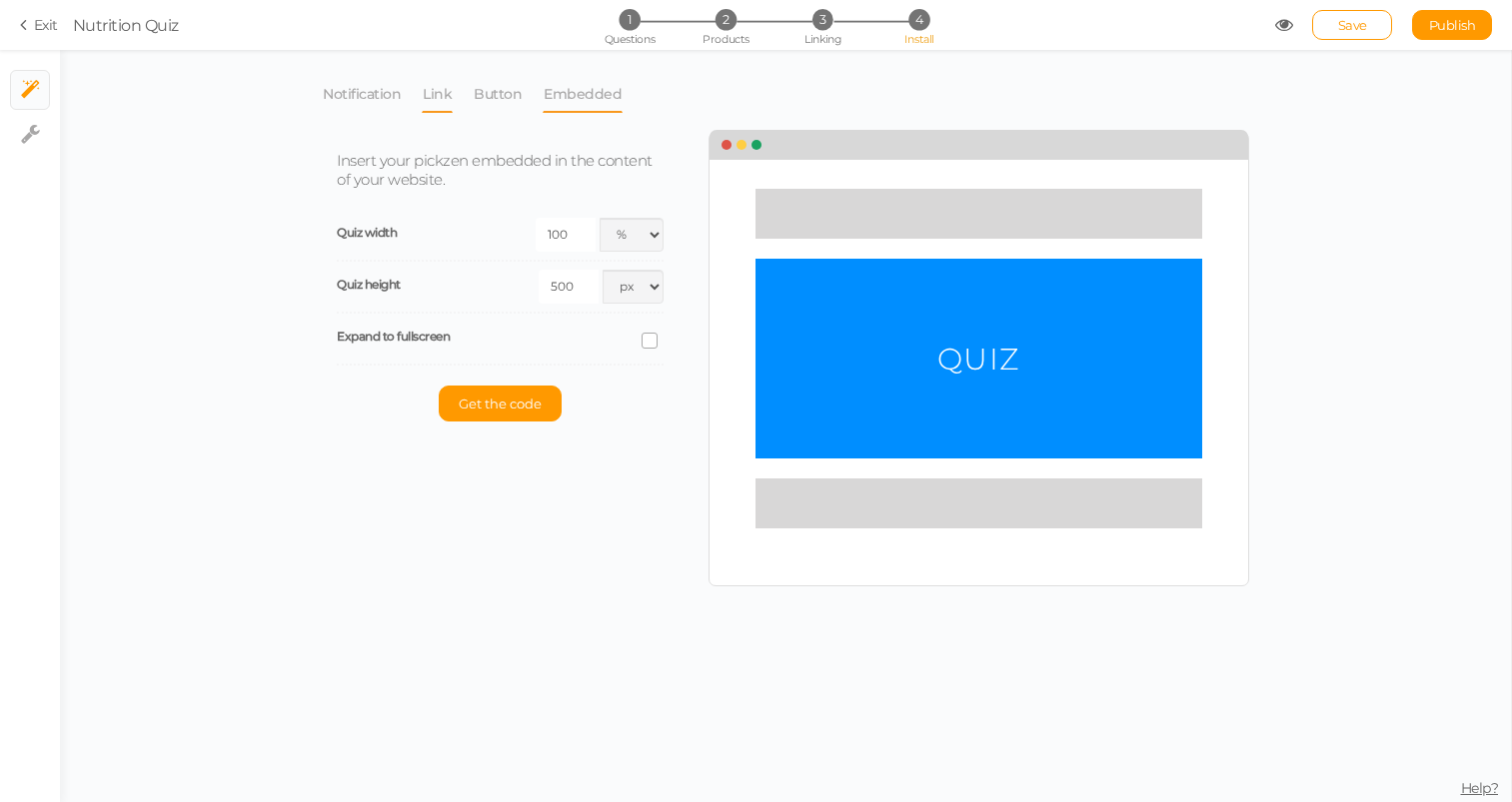 click on "Link" at bounding box center (437, 94) 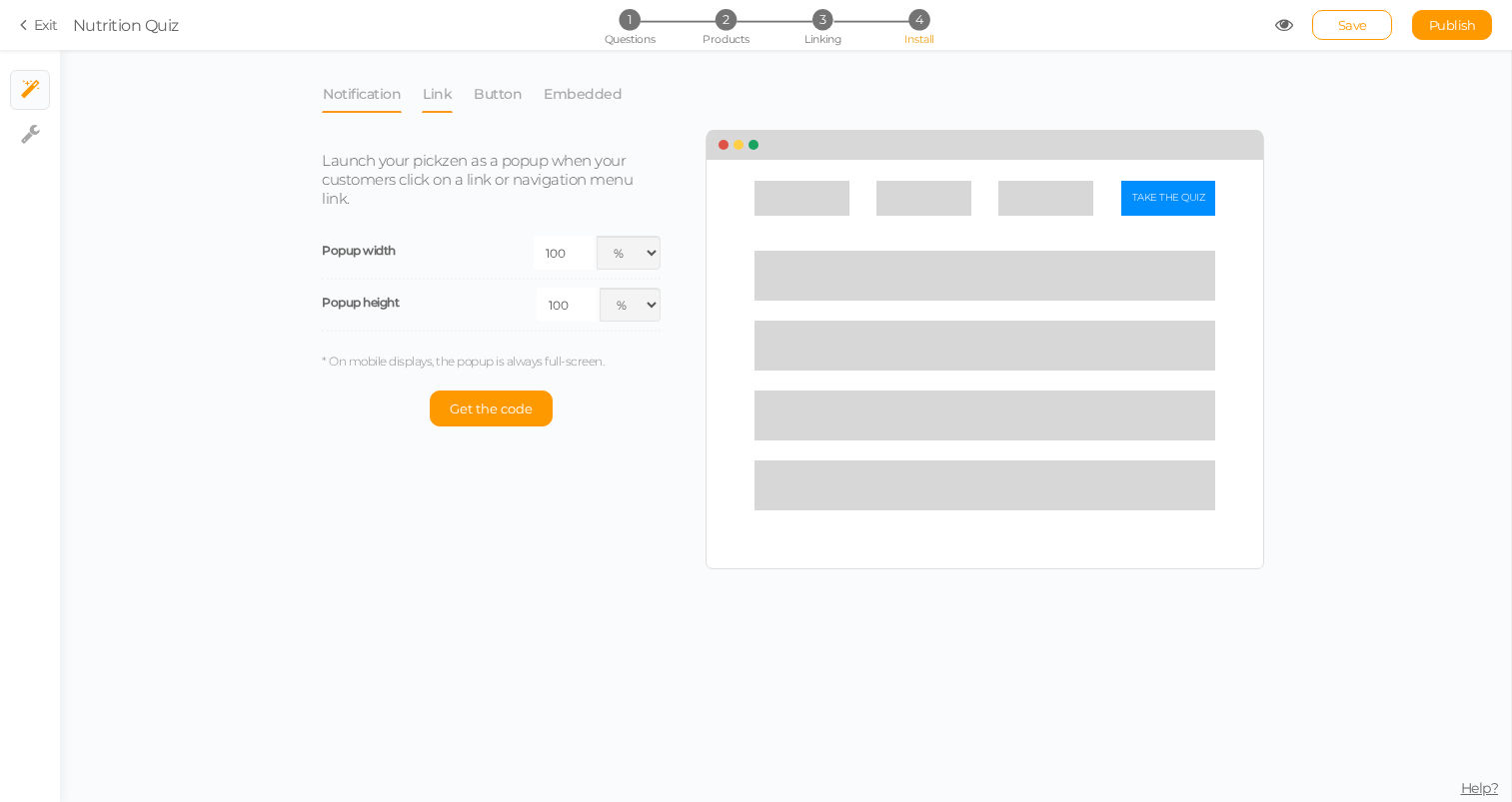click on "Notification" at bounding box center [362, 94] 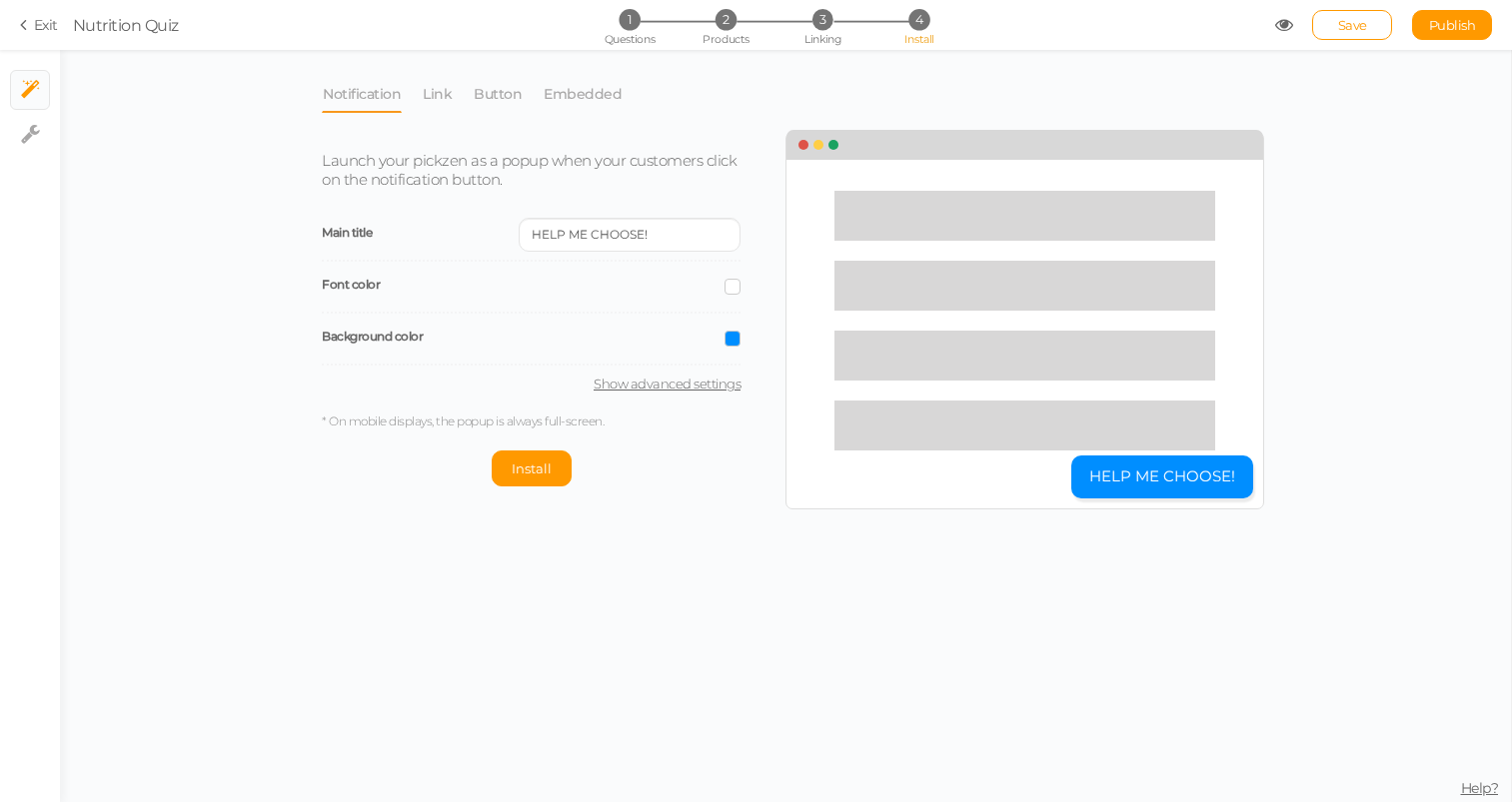 click on "Launch your pickzen as a popup when your customers click on the notification button.       Main title   HELP ME CHOOSE!       Font color         Background color       Show advanced settings                         * On mobile displays, the popup is always full-screen.       Install" at bounding box center (546, 309) 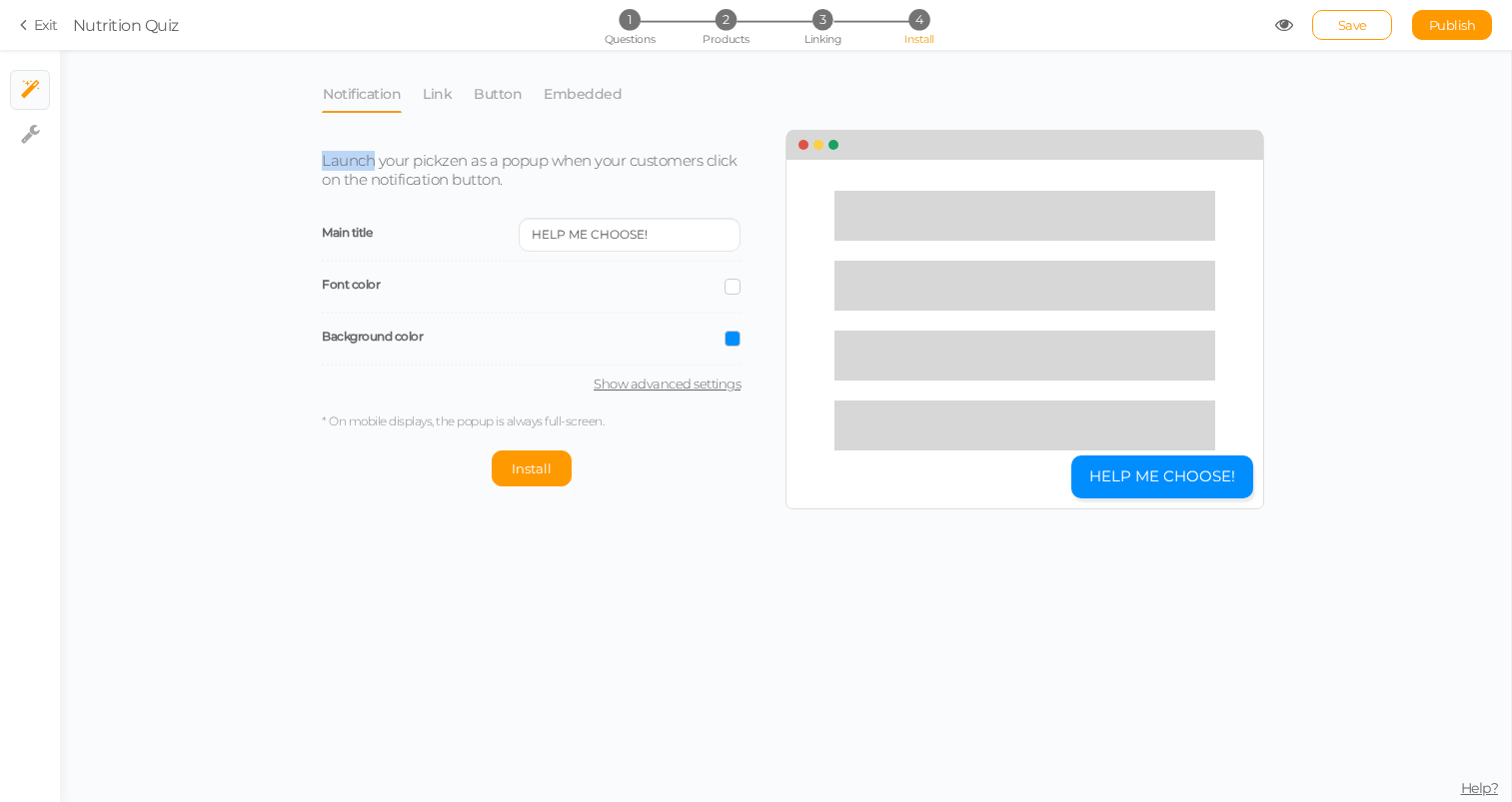 click on "Launch your pickzen as a popup when your customers click on the notification button.       Main title   HELP ME CHOOSE!       Font color         Background color       Show advanced settings                         * On mobile displays, the popup is always full-screen.       Install" at bounding box center [546, 309] 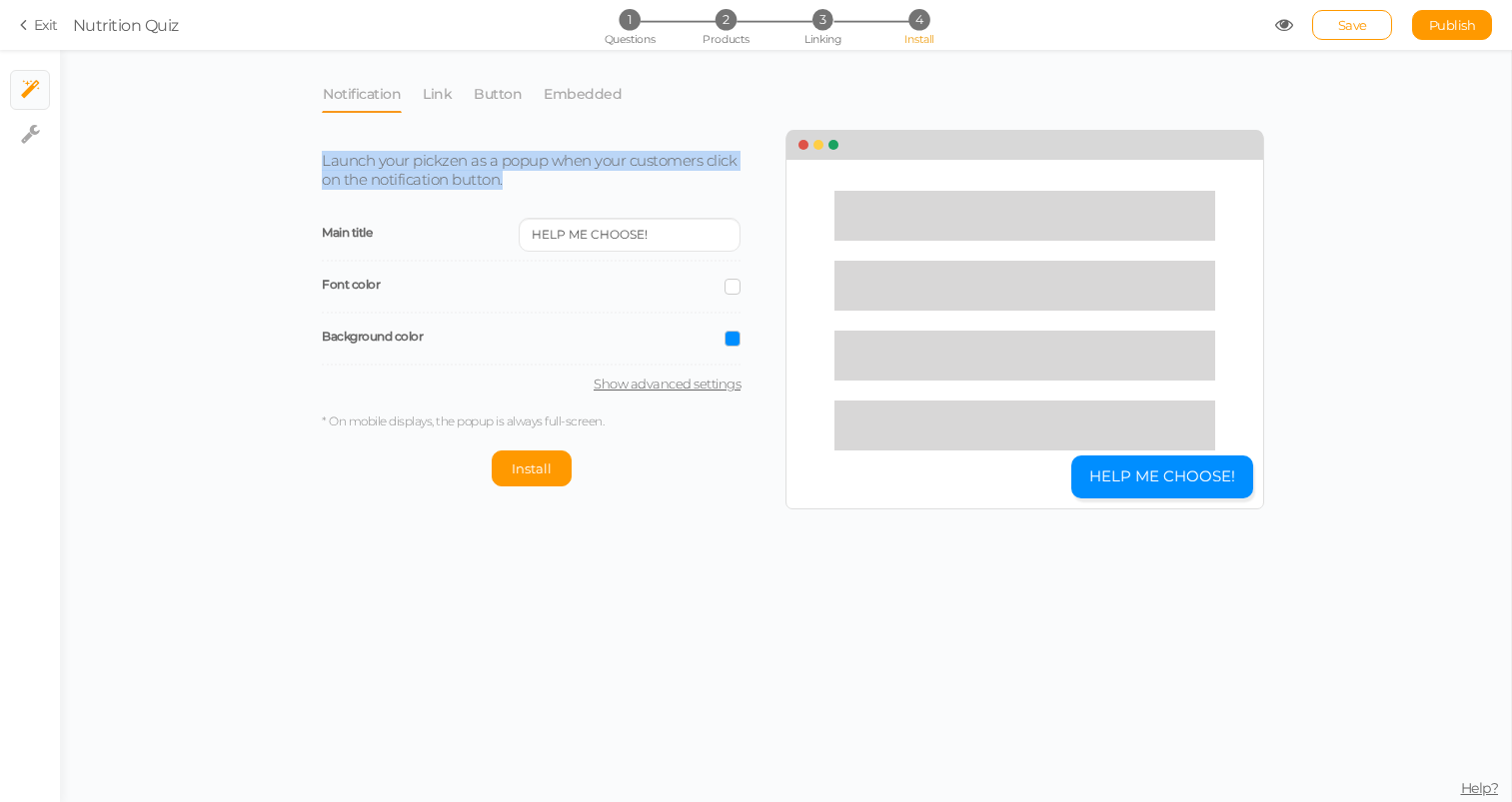 click on "Launch your pickzen as a popup when your customers click on the notification button.       Main title   HELP ME CHOOSE!       Font color         Background color       Show advanced settings                         * On mobile displays, the popup is always full-screen.       Install" at bounding box center [546, 309] 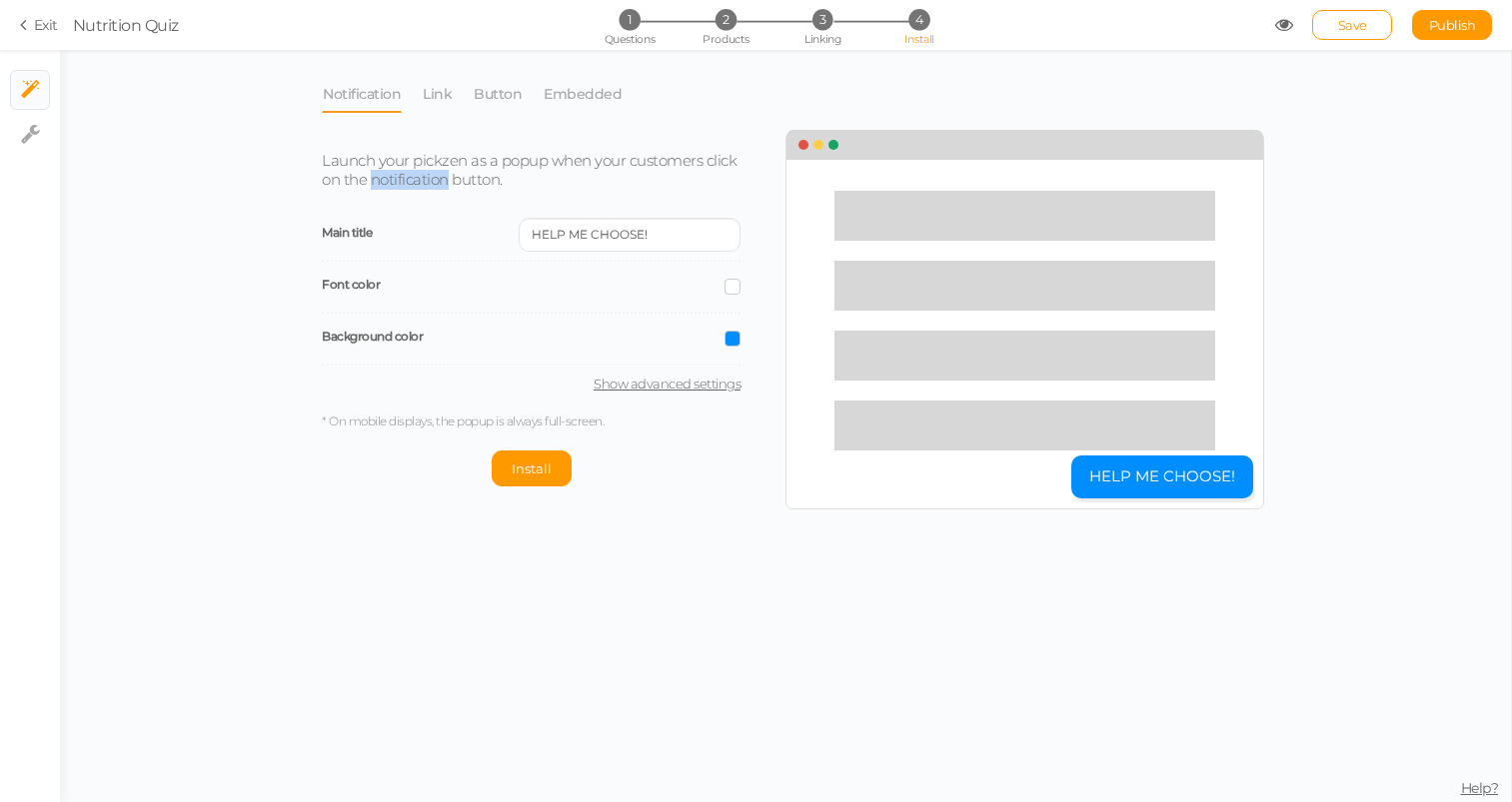 click on "Launch your pickzen as a popup when your customers click on the notification button." at bounding box center (529, 170) 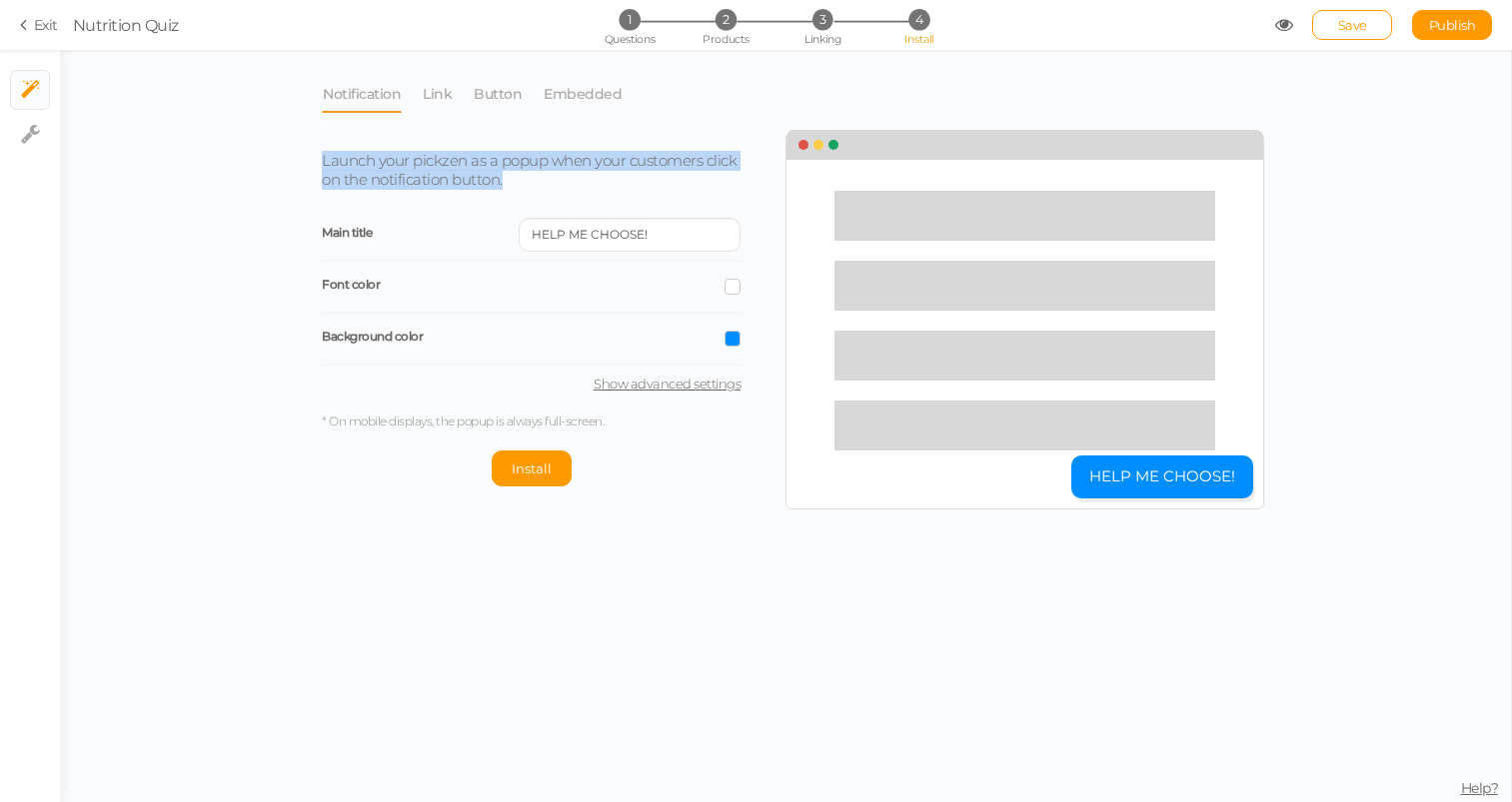 click on "Launch your pickzen as a popup when your customers click on the notification button." at bounding box center [529, 170] 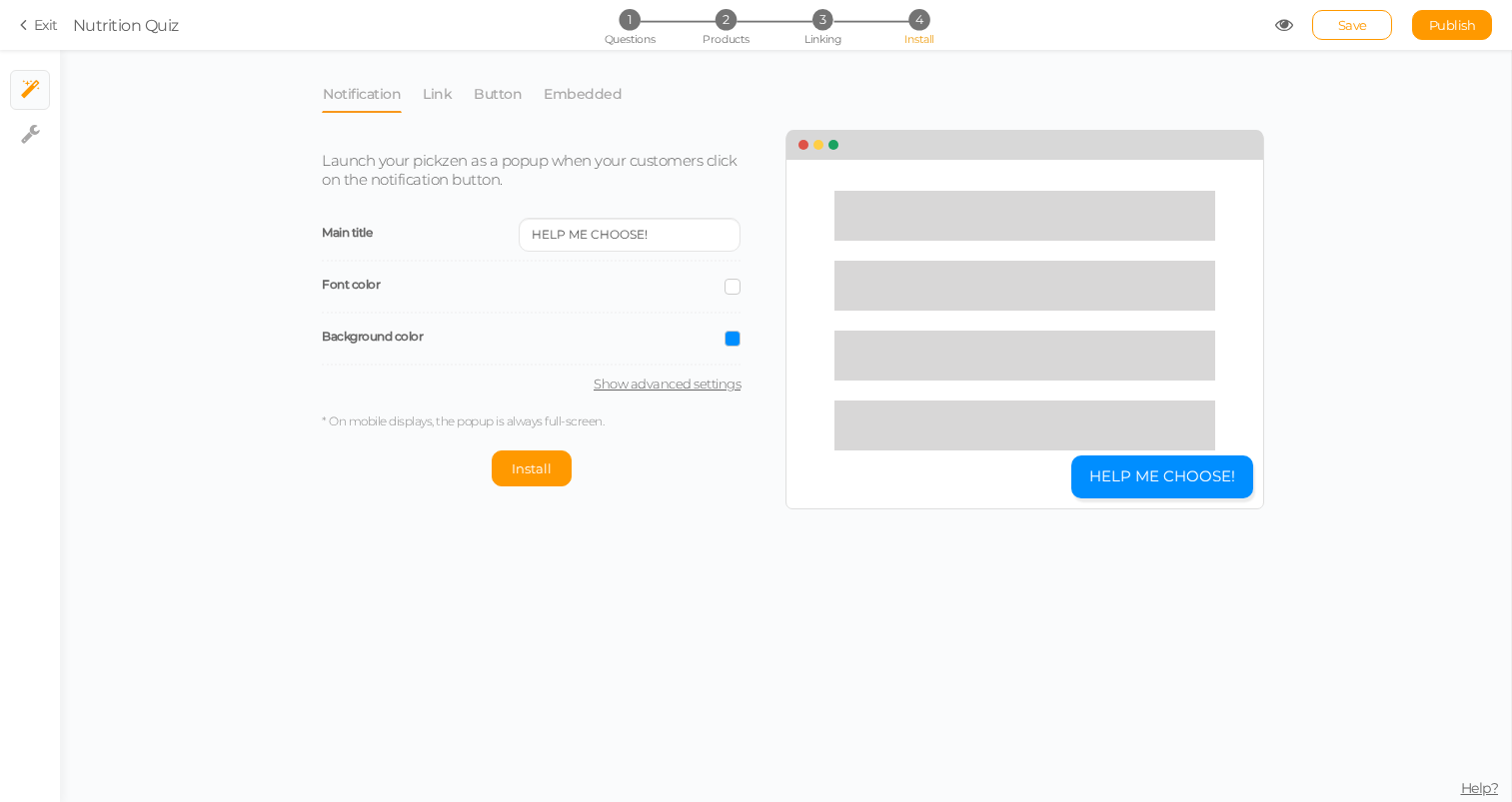 click on "Launch your pickzen as a popup when your customers click on the notification button.       Main title   HELP ME CHOOSE!       Font color         Background color       Show advanced settings                         * On mobile displays, the popup is always full-screen.       Install" at bounding box center [546, 309] 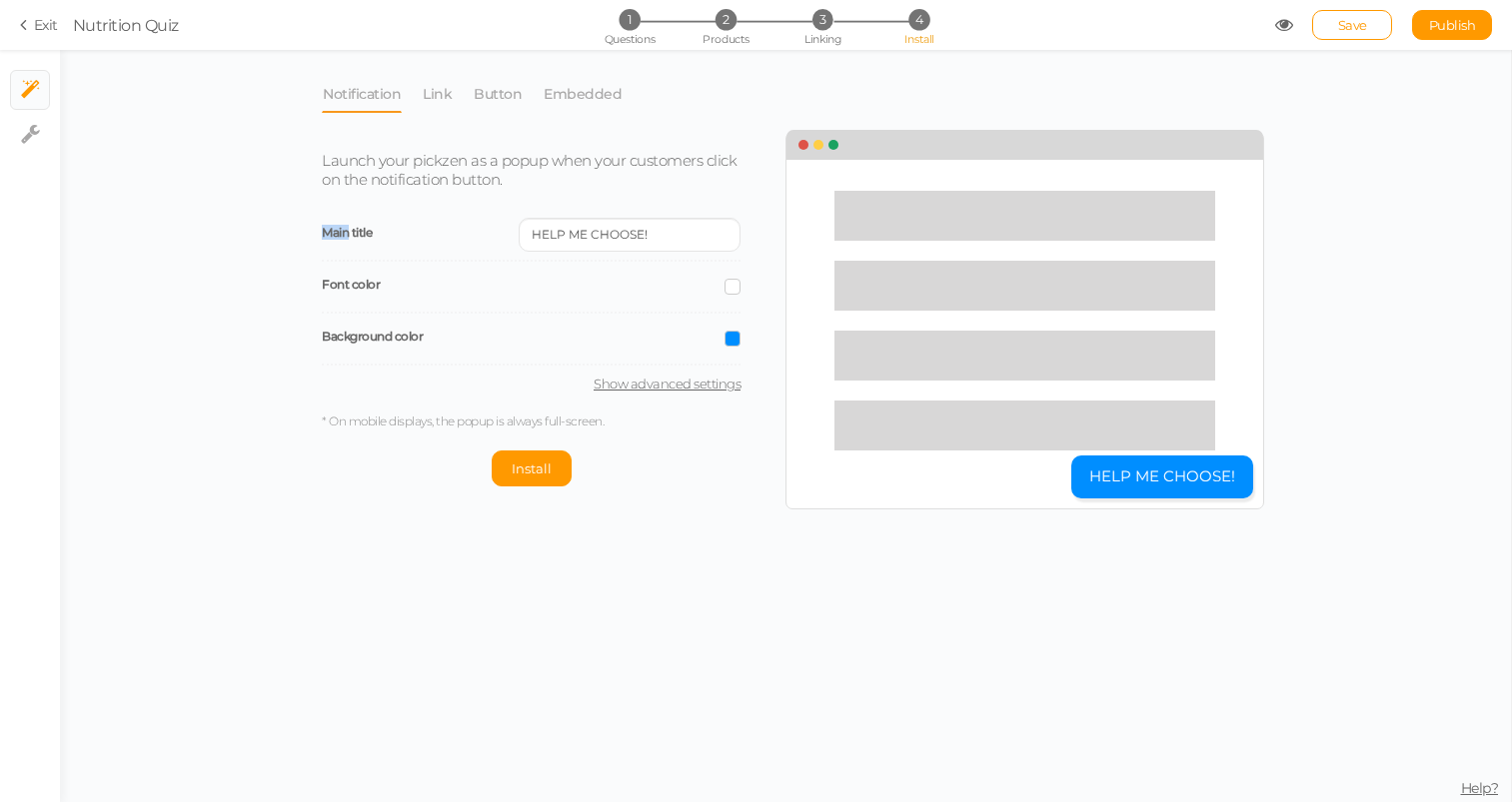click on "Launch your pickzen as a popup when your customers click on the notification button.       Main title   HELP ME CHOOSE!       Font color         Background color       Show advanced settings                         * On mobile displays, the popup is always full-screen.       Install" at bounding box center (546, 309) 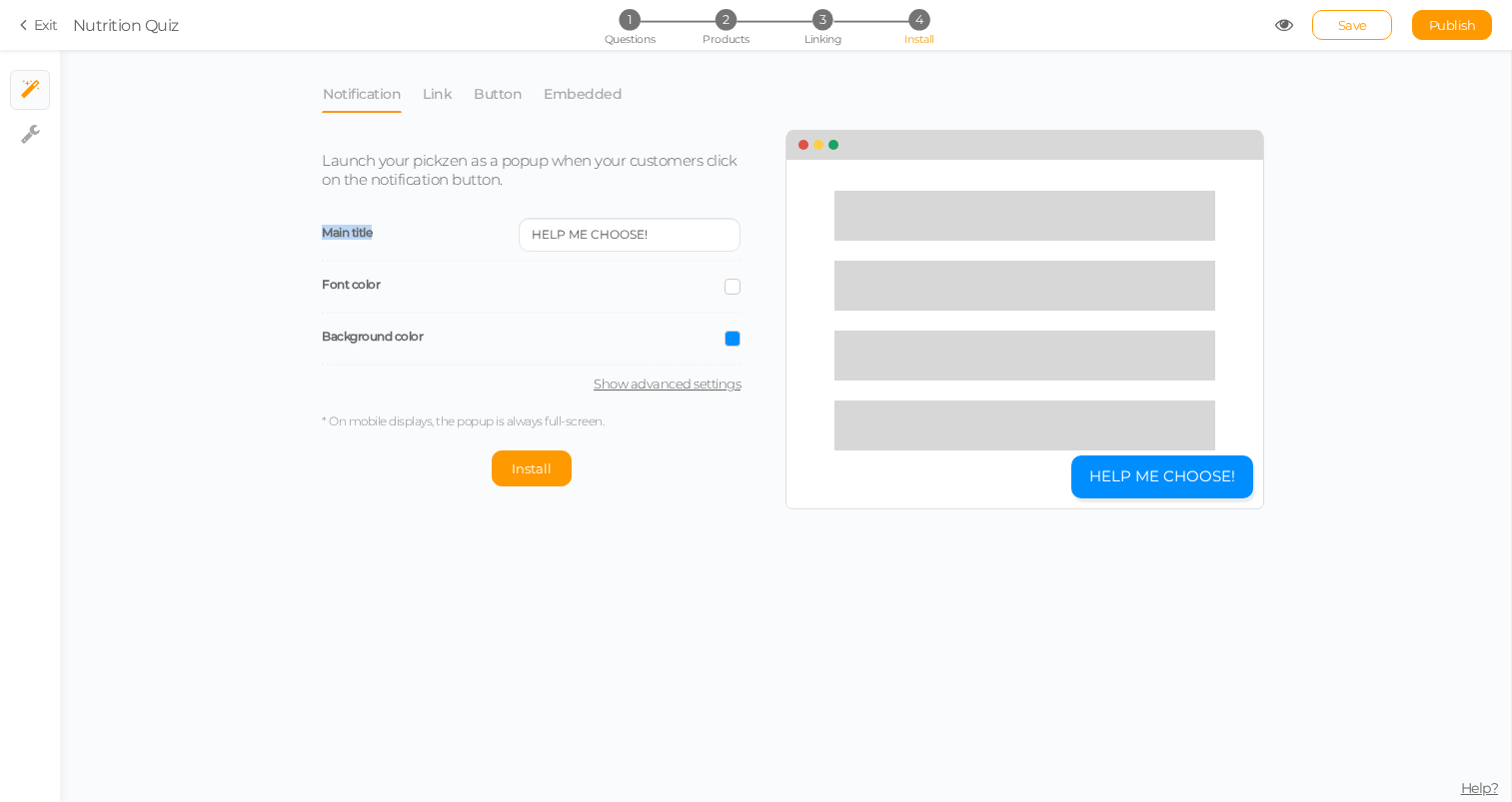 click on "Launch your pickzen as a popup when your customers click on the notification button.       Main title   HELP ME CHOOSE!       Font color         Background color       Show advanced settings                         * On mobile displays, the popup is always full-screen.       Install" at bounding box center [546, 309] 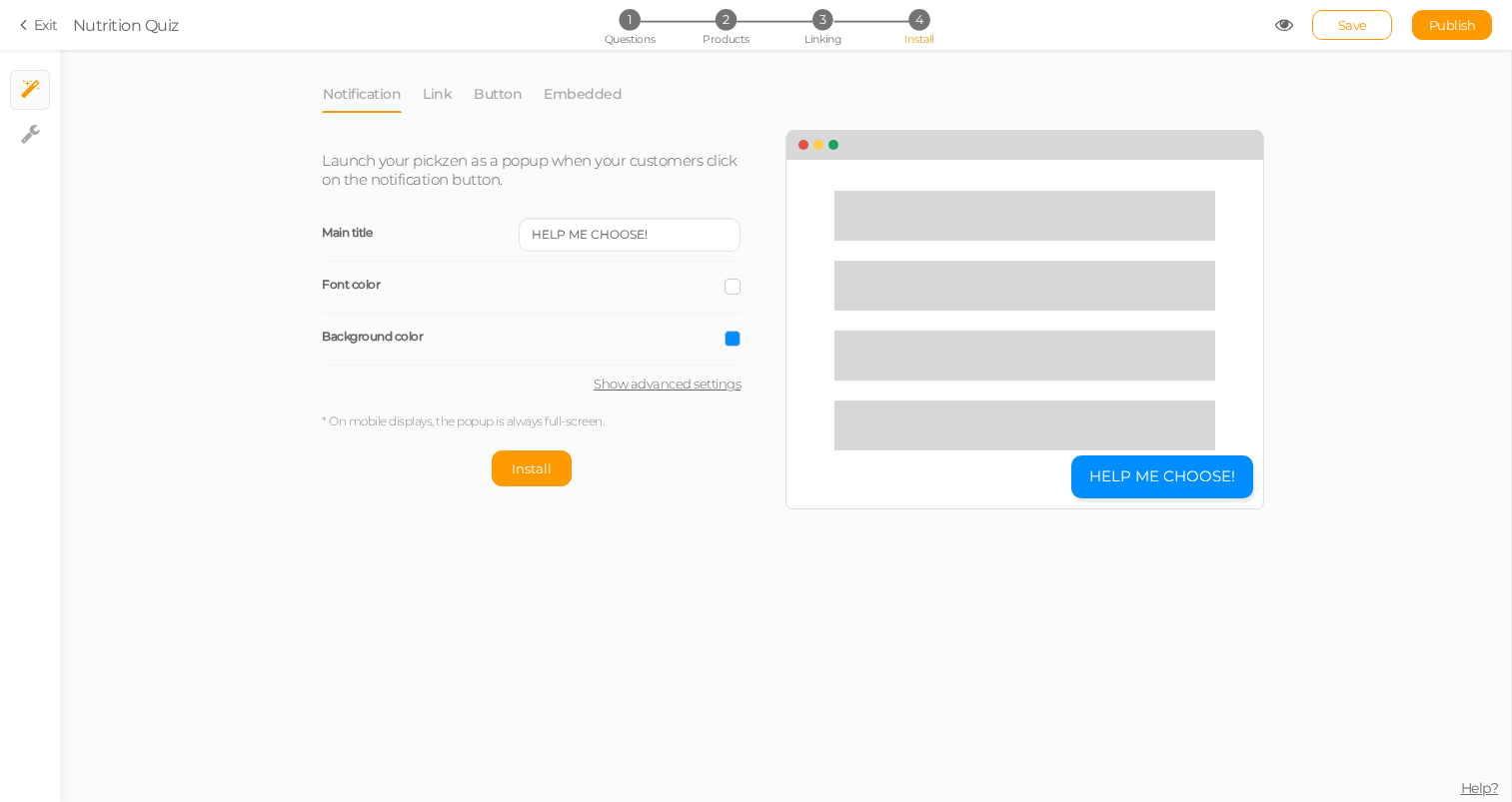 click on "Launch your pickzen as a popup when your customers click on the notification button." at bounding box center (529, 170) 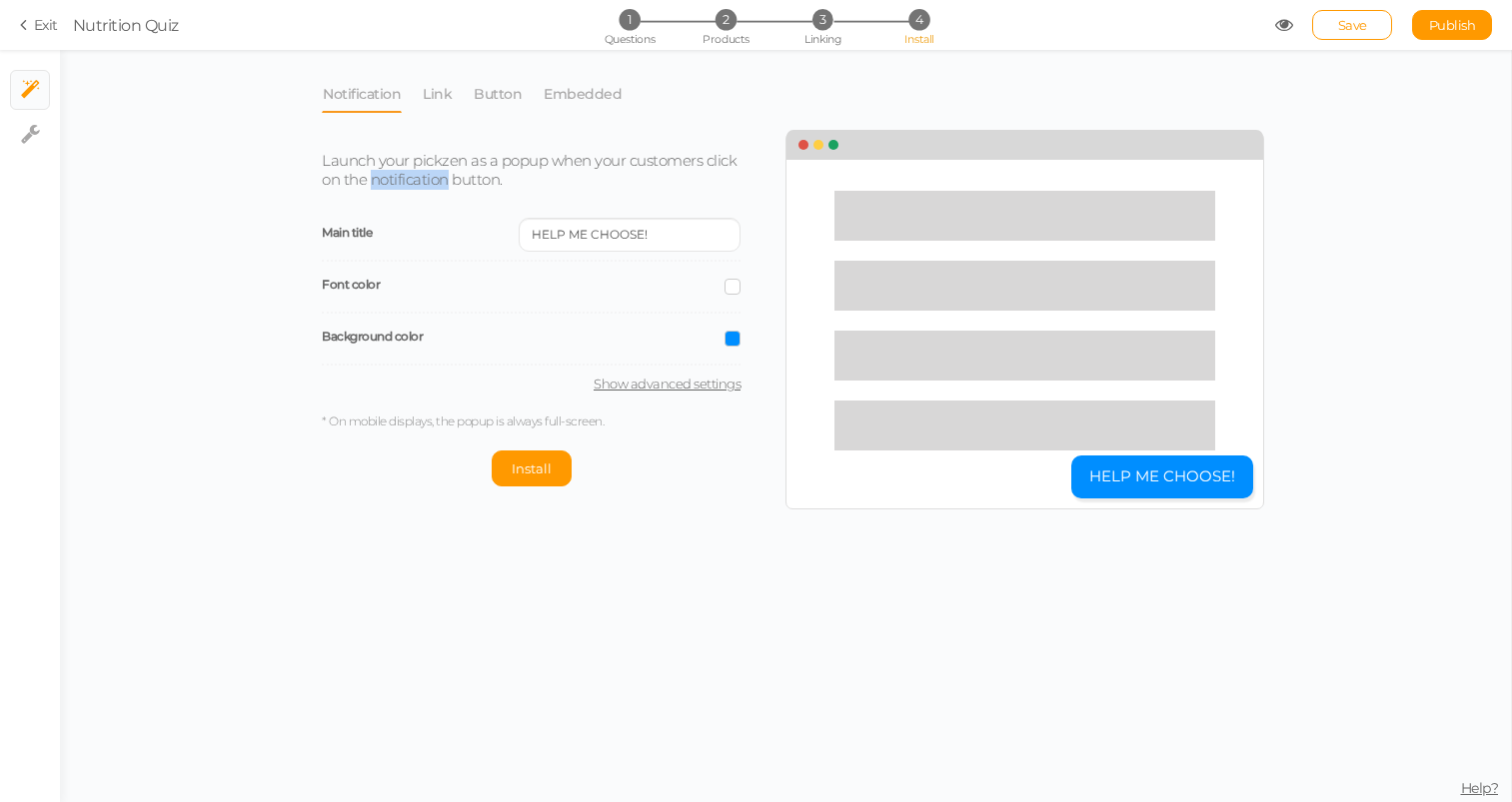 click on "Launch your pickzen as a popup when your customers click on the notification button." at bounding box center (529, 170) 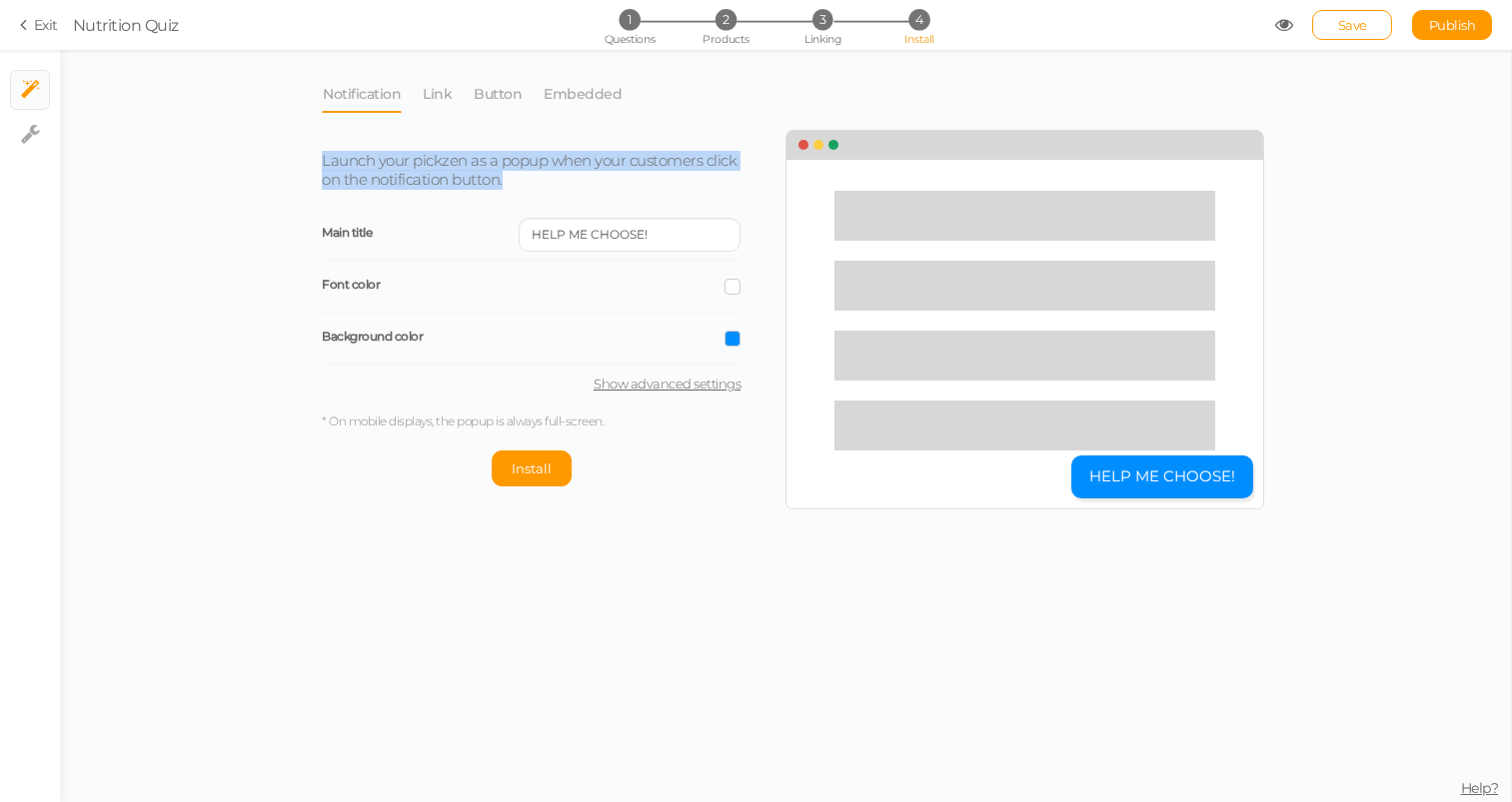 click on "Launch your pickzen as a popup when your customers click on the notification button." at bounding box center [529, 170] 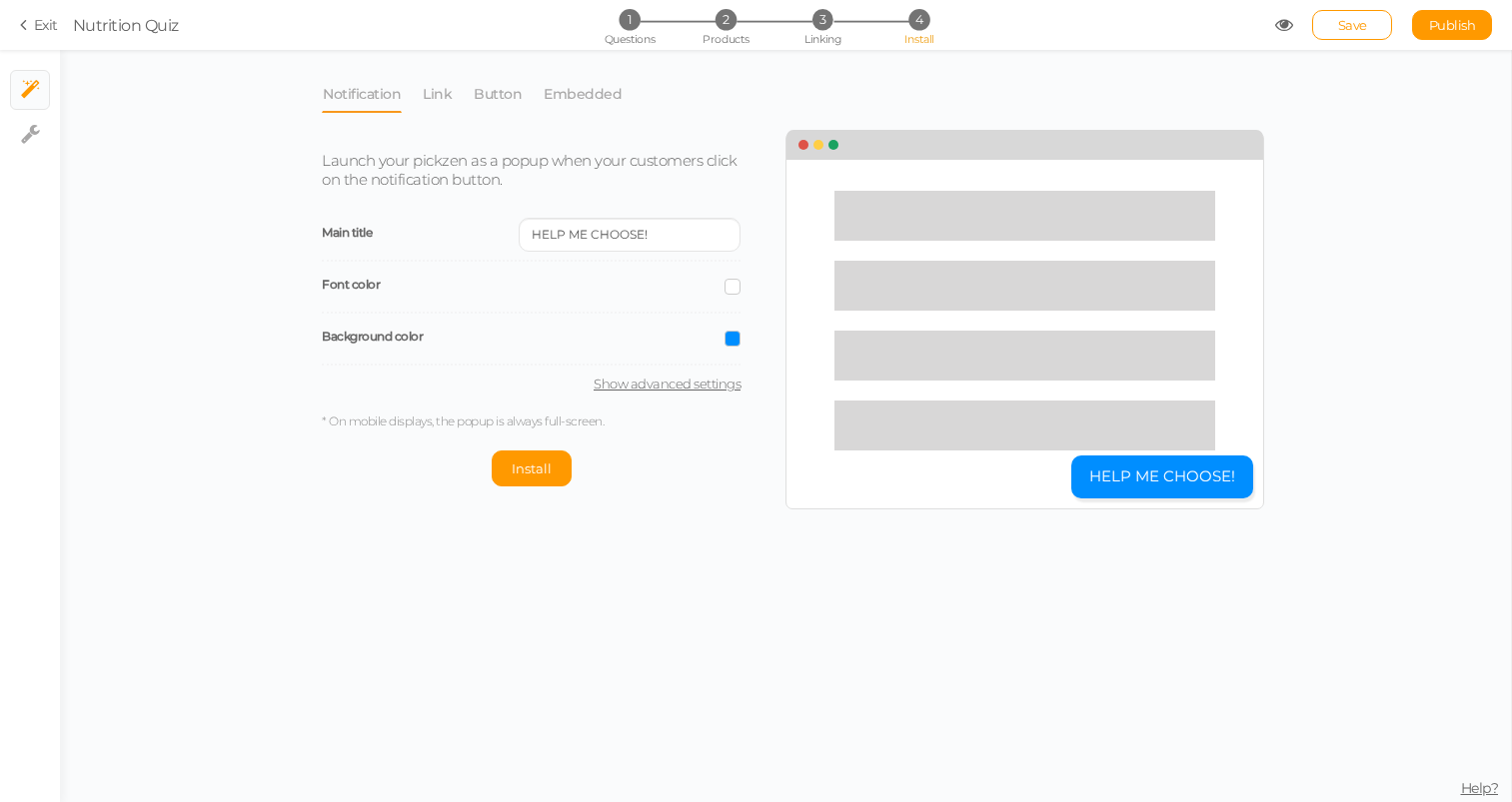 click on "Main title   HELP ME CHOOSE!" at bounding box center (531, 236) 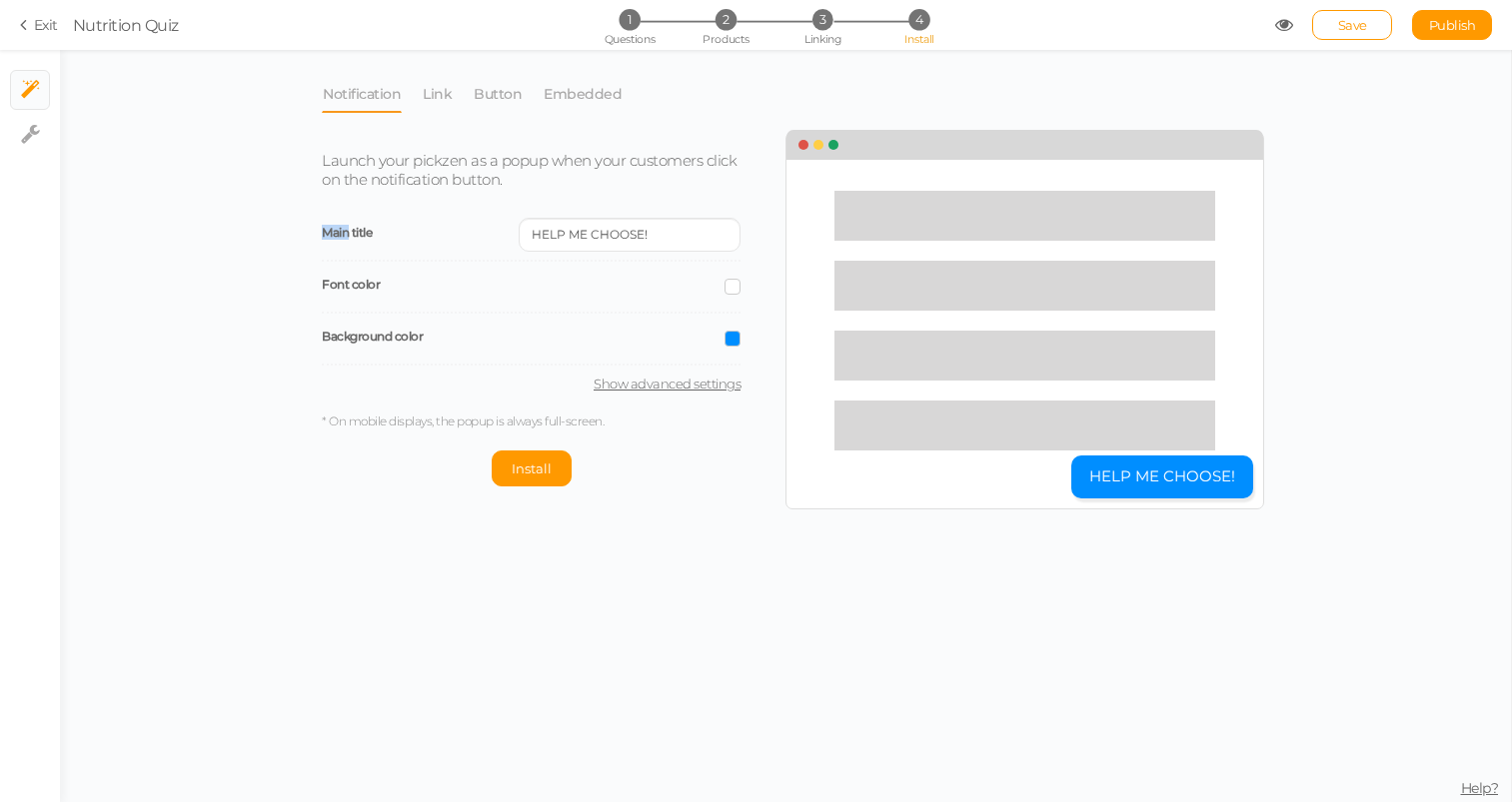 click on "Main title   HELP ME CHOOSE!" at bounding box center [531, 236] 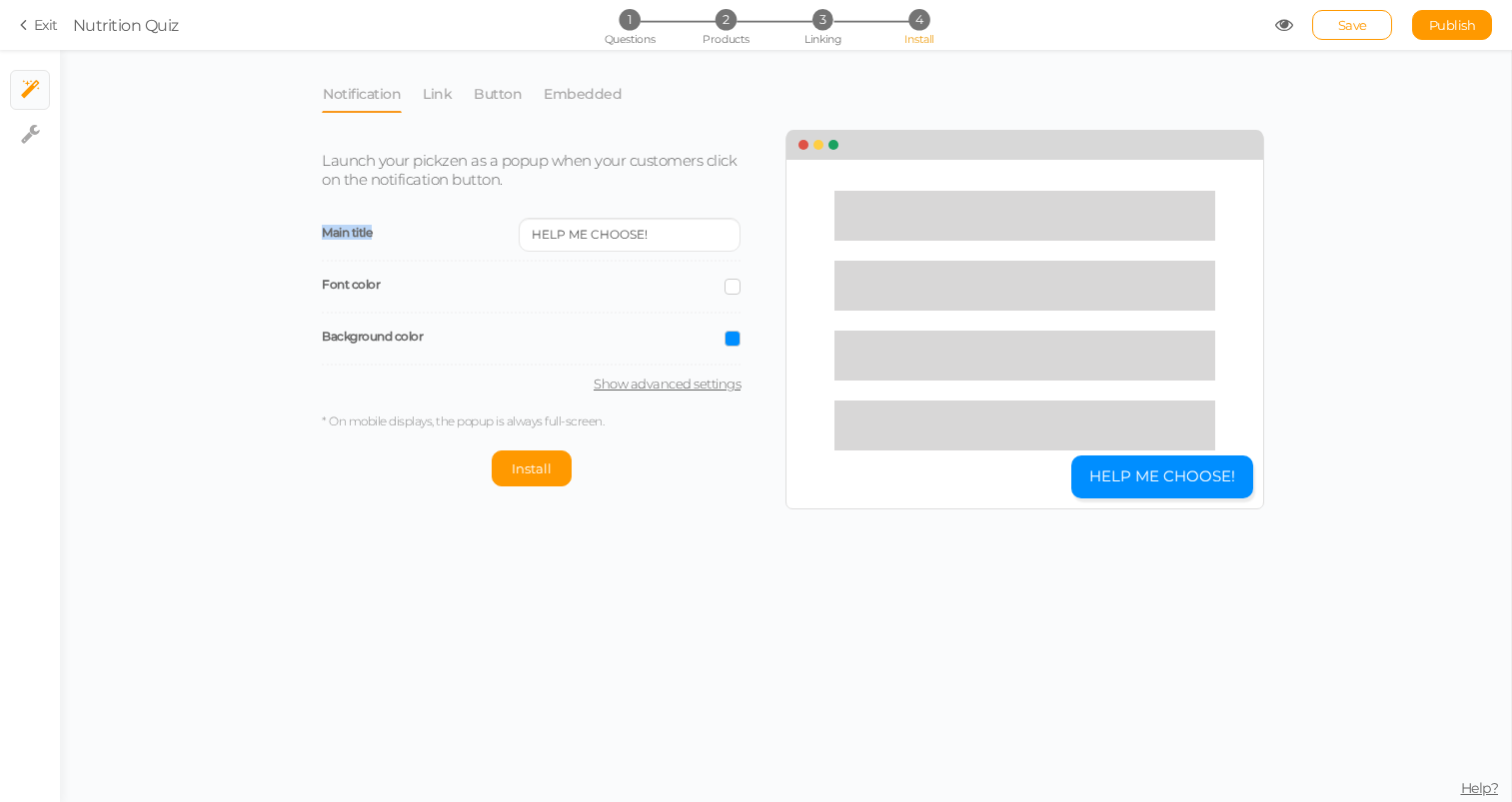 click on "Main title   HELP ME CHOOSE!" at bounding box center (531, 236) 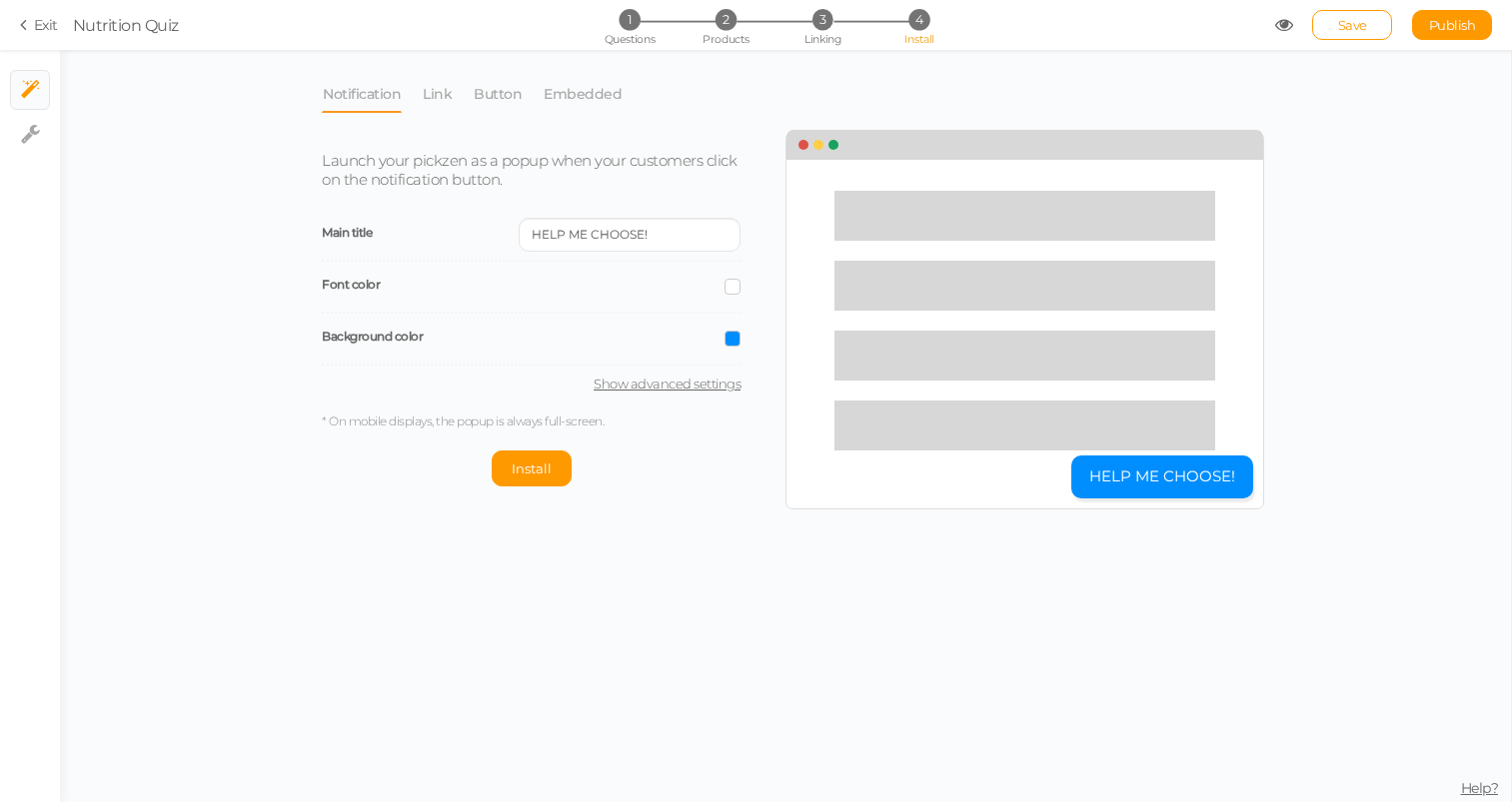 click on "Launch your pickzen as a popup when your customers click on the notification button." at bounding box center [529, 170] 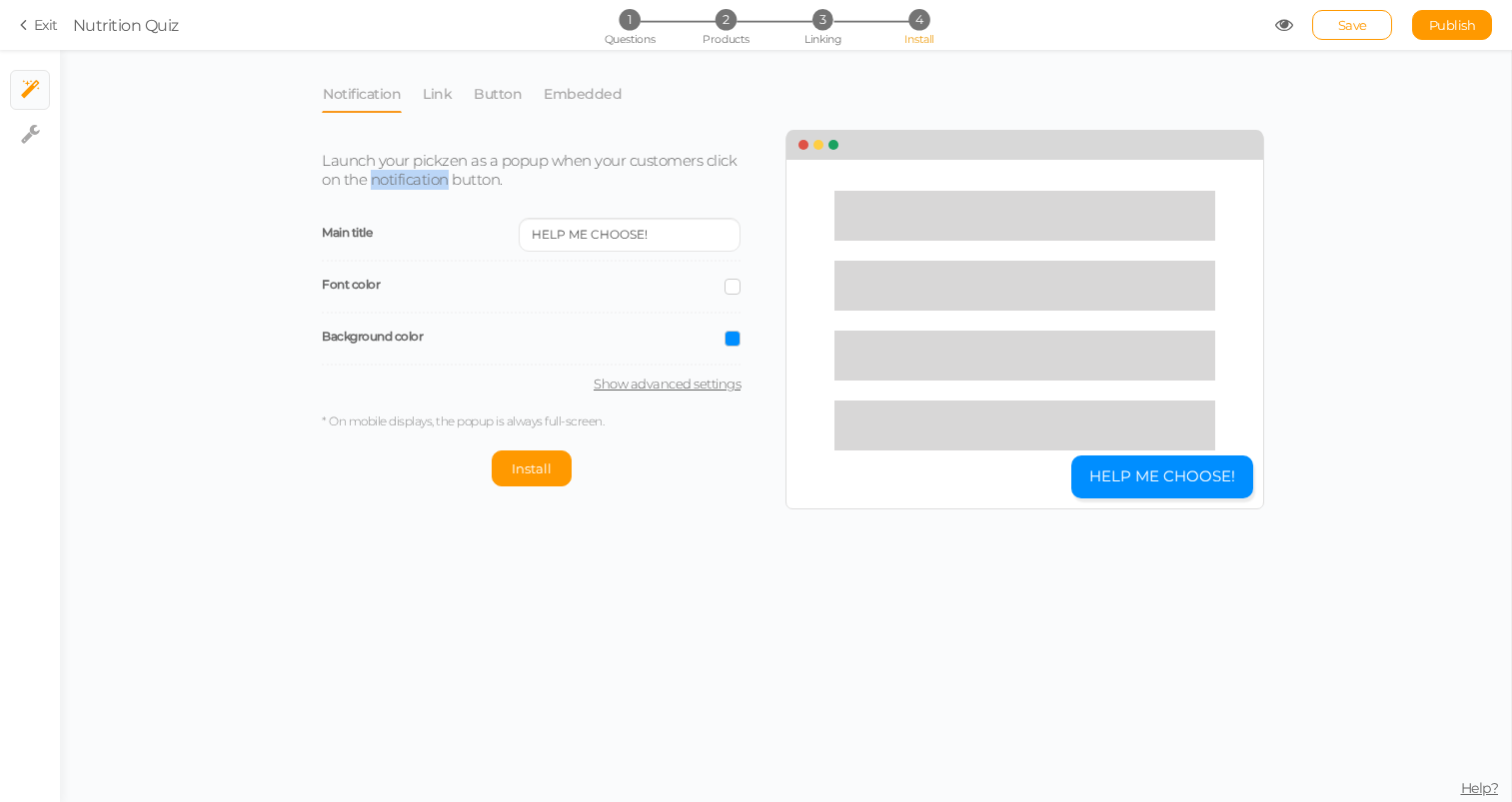 click on "Launch your pickzen as a popup when your customers click on the notification button." at bounding box center [529, 170] 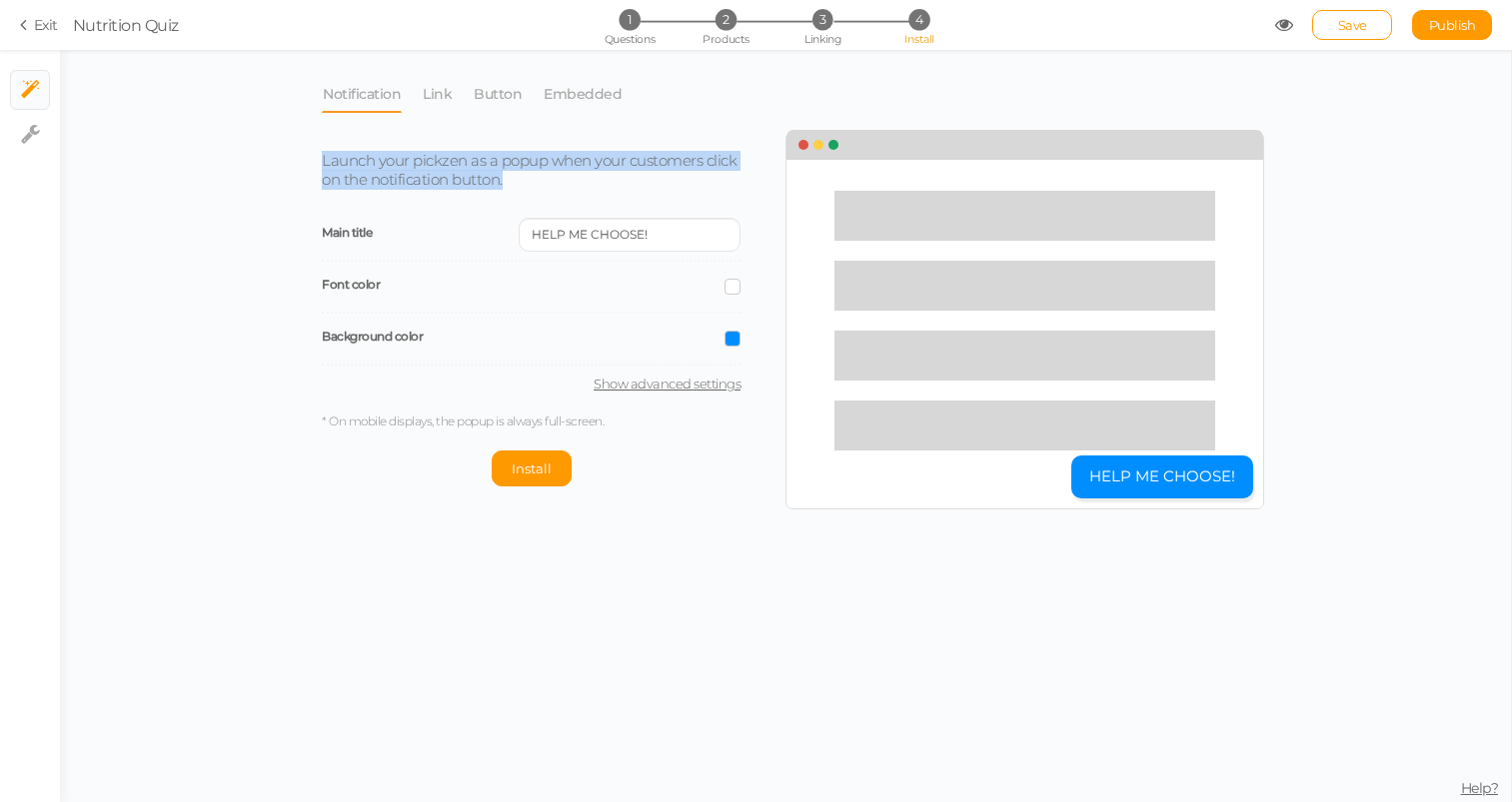 click on "Launch your pickzen as a popup when your customers click on the notification button." at bounding box center [529, 170] 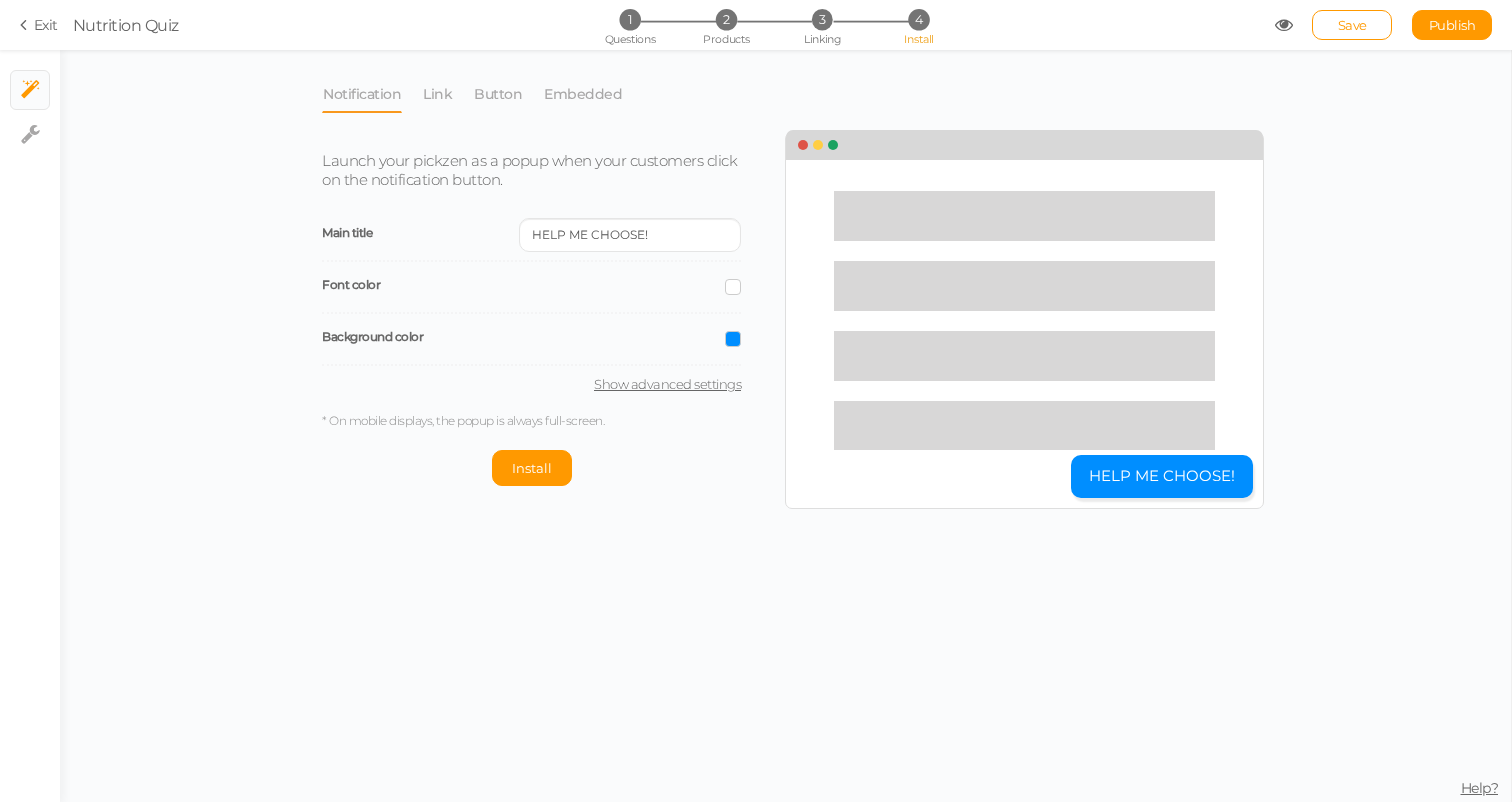 click on "Main title   HELP ME CHOOSE!" at bounding box center (531, 236) 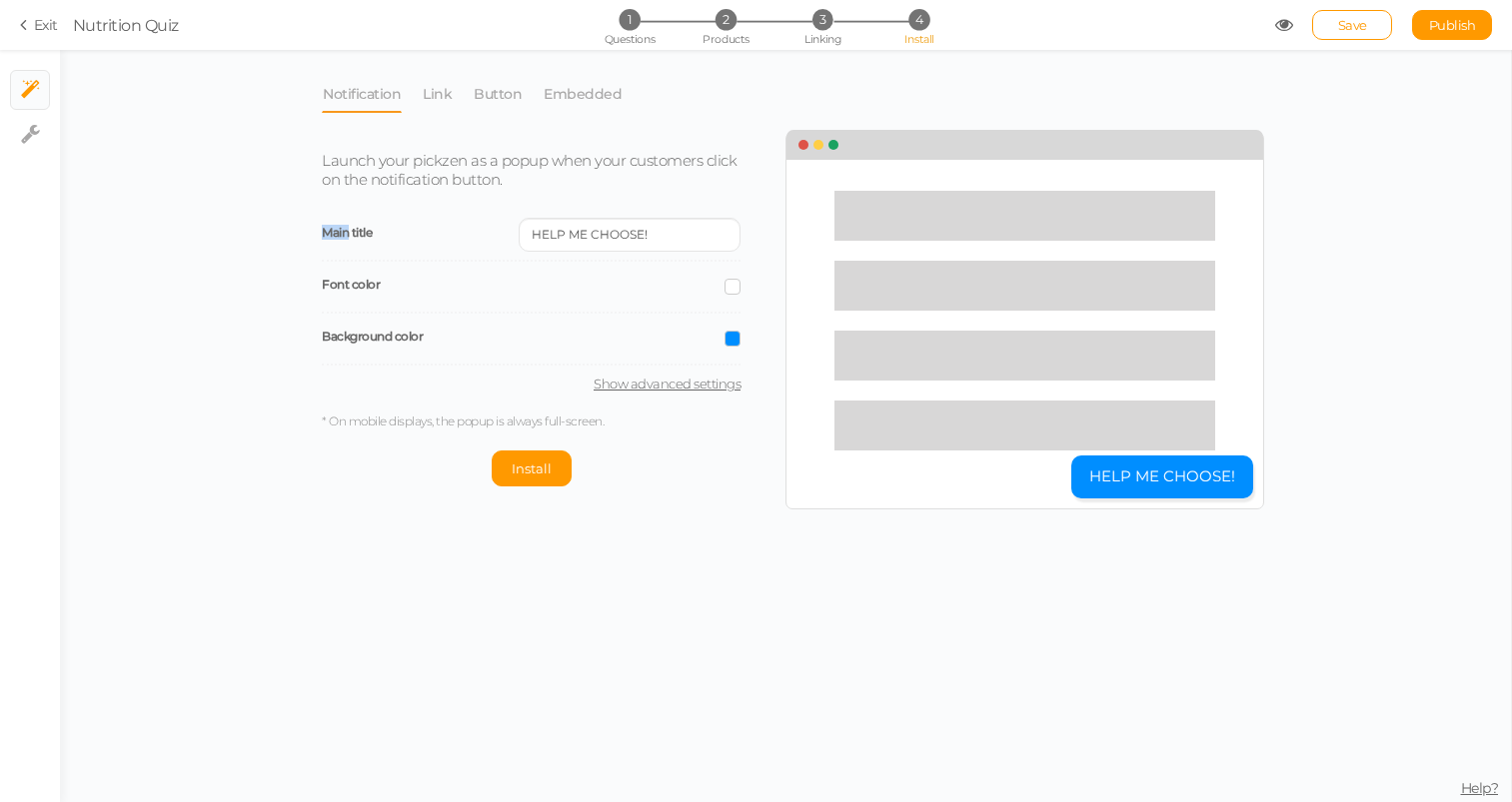 click on "Main title   HELP ME CHOOSE!" at bounding box center (531, 236) 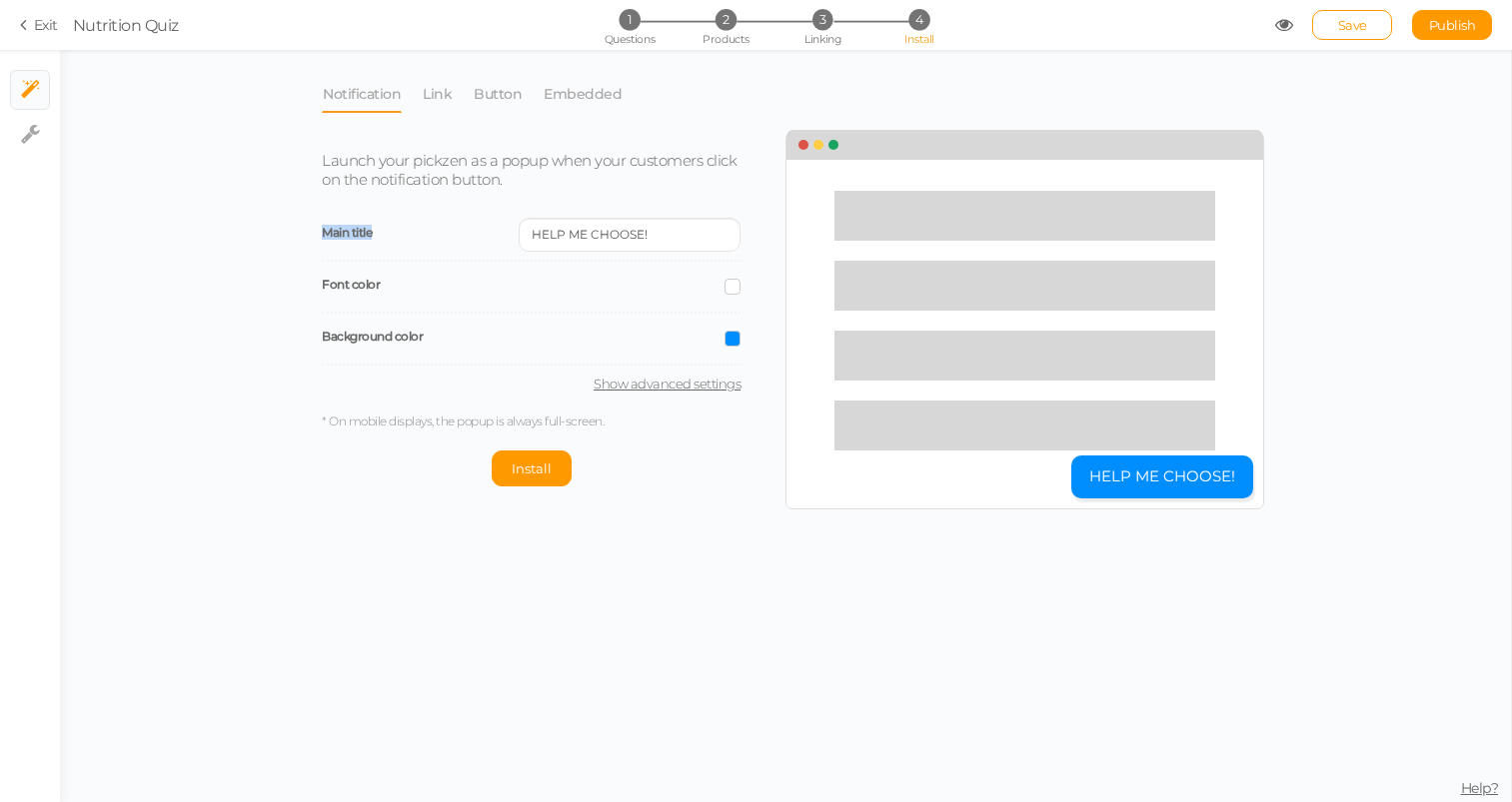 click on "Main title   HELP ME CHOOSE!" at bounding box center (531, 236) 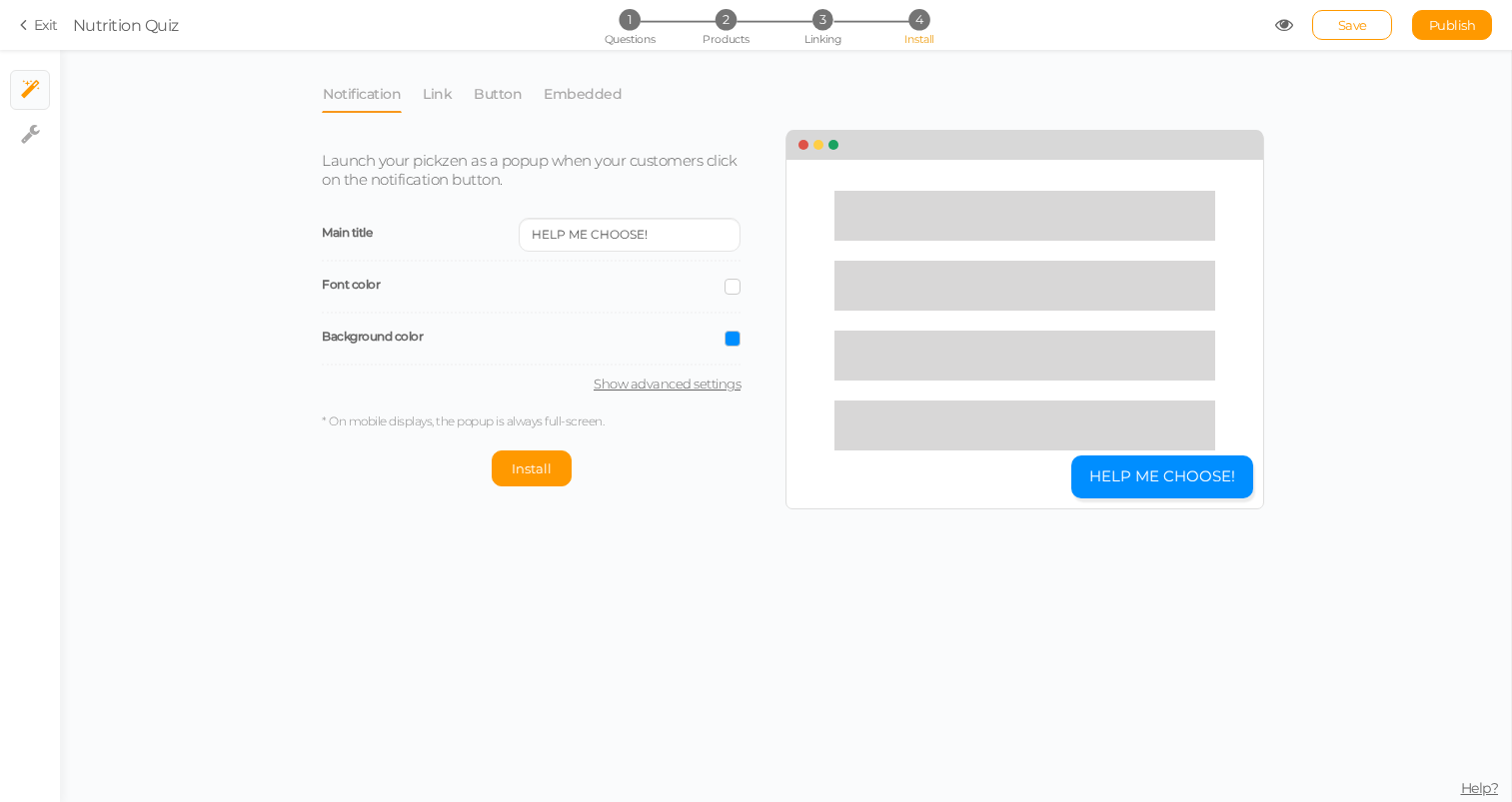 click on "Launch your pickzen as a popup when your customers click on the notification button." at bounding box center [529, 170] 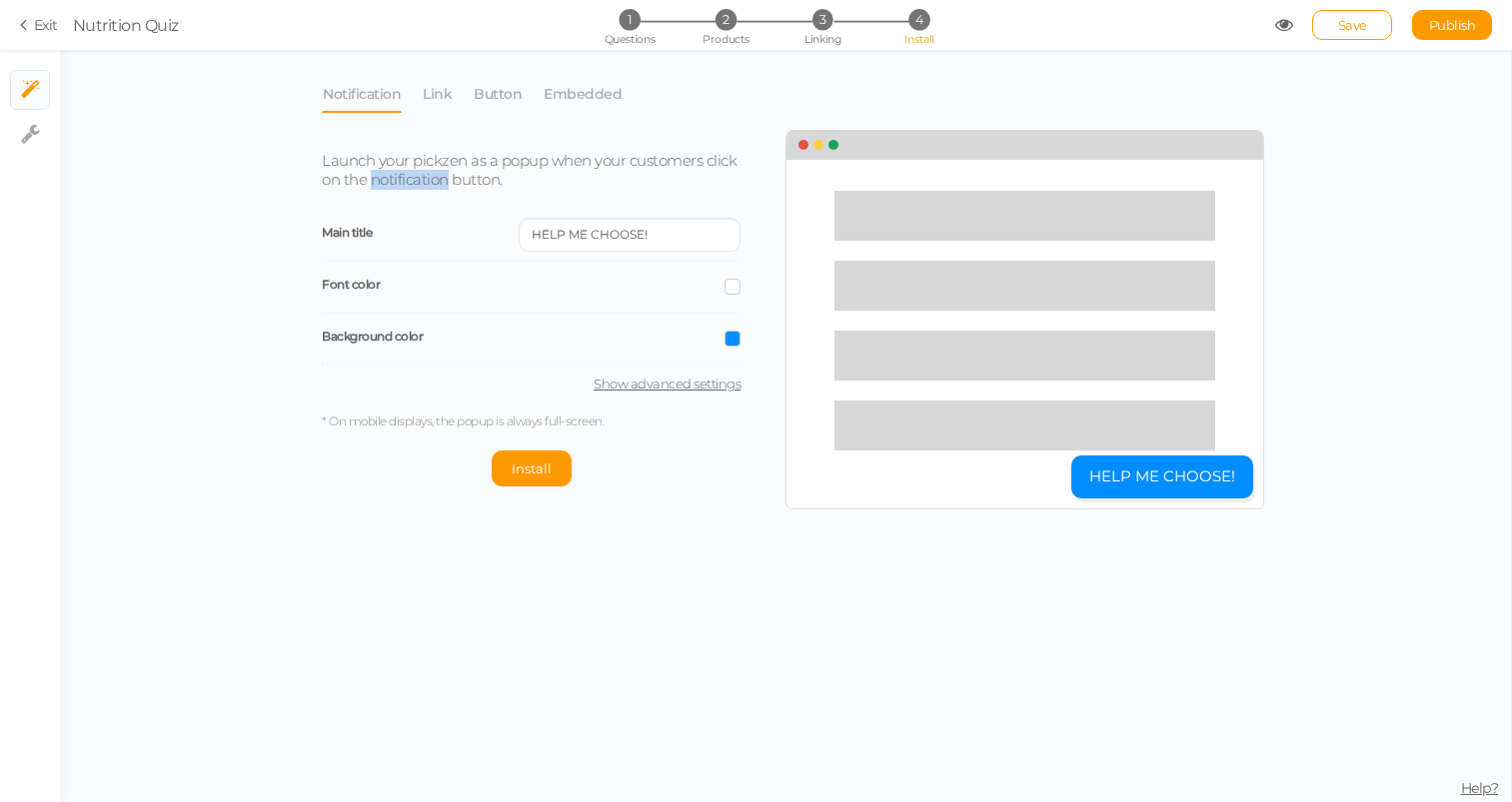 click on "Launch your pickzen as a popup when your customers click on the notification button." at bounding box center (529, 170) 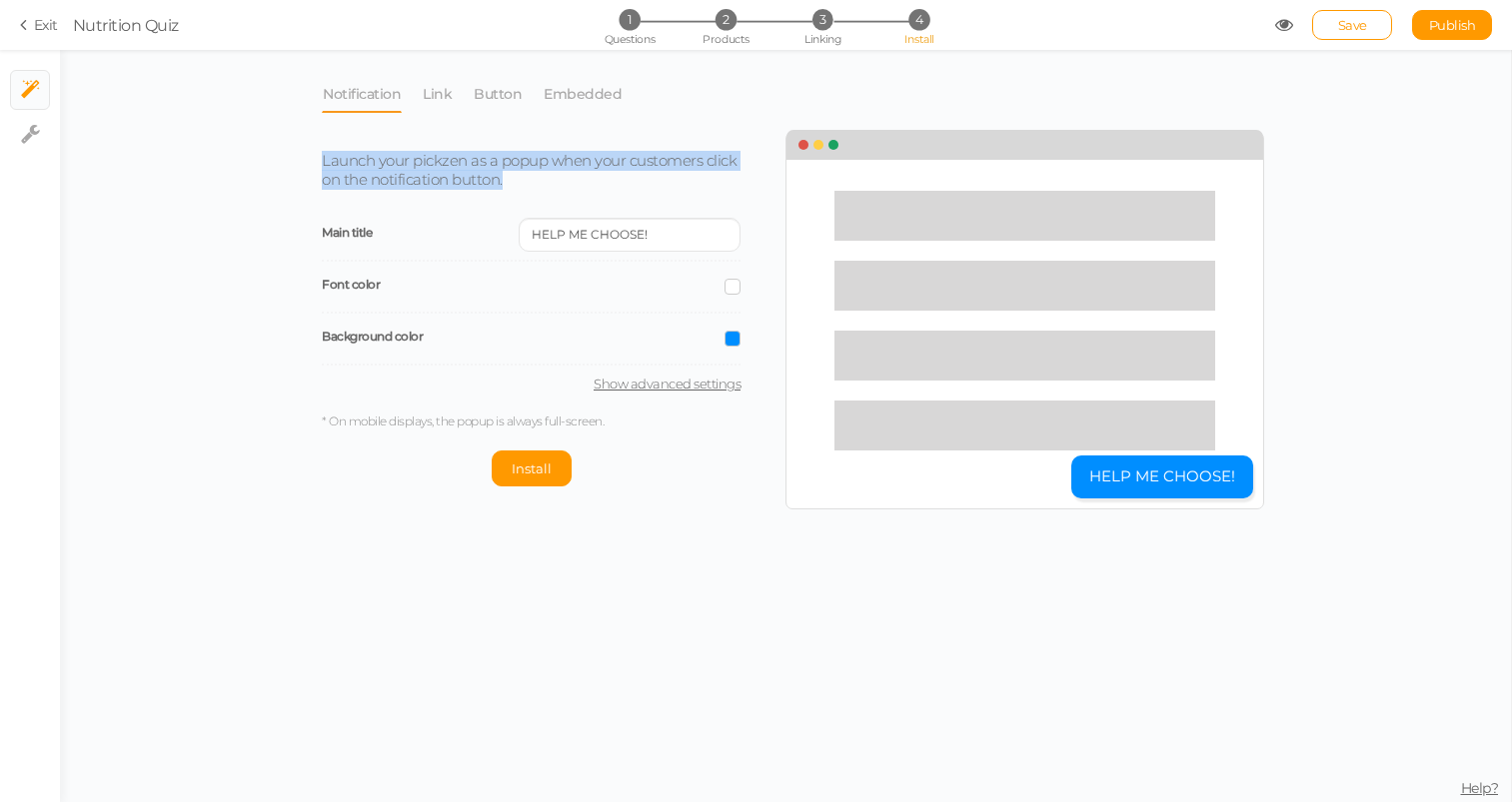 click on "Launch your pickzen as a popup when your customers click on the notification button." at bounding box center [529, 170] 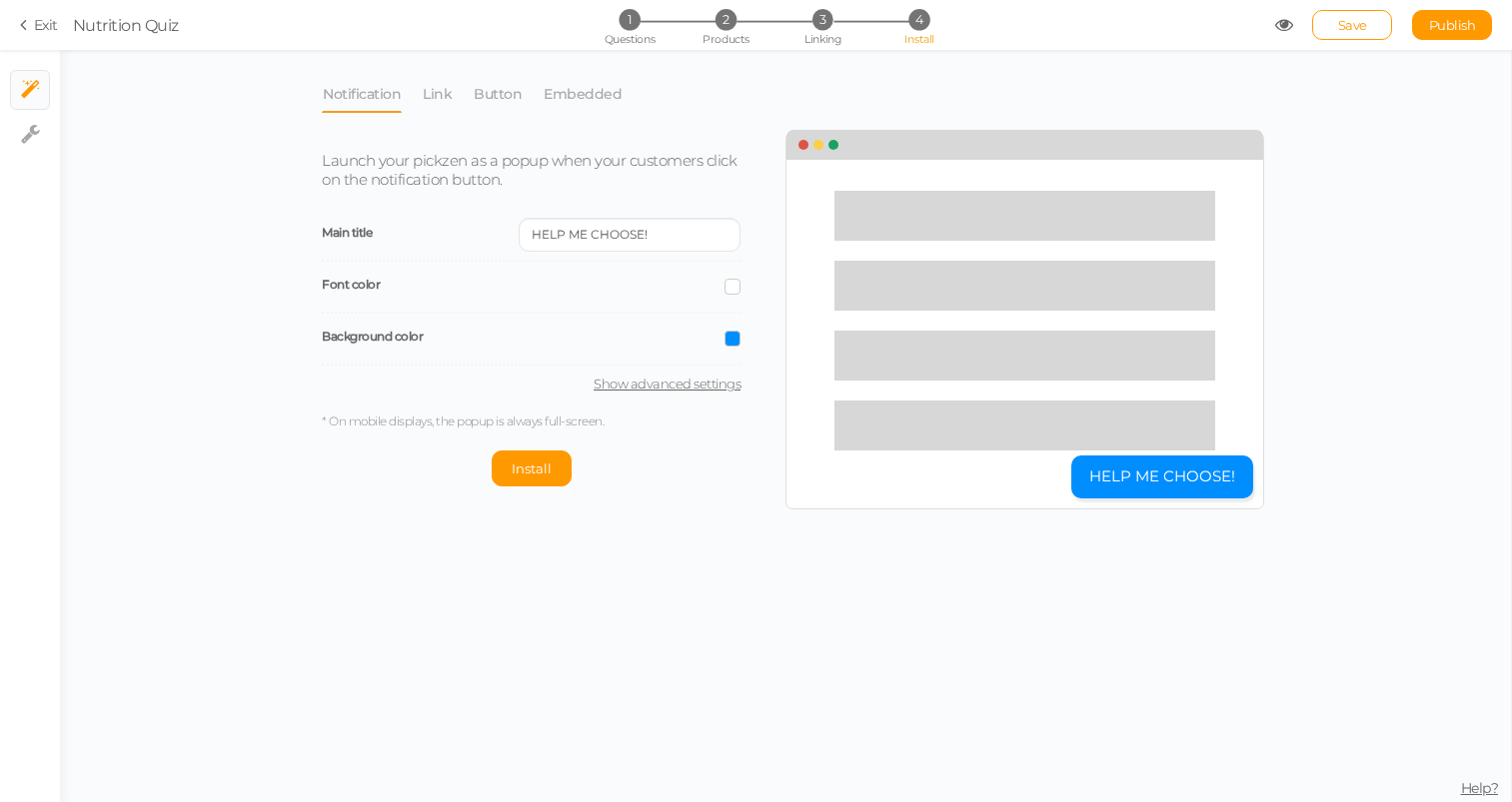 click on "Font color" at bounding box center (521, 284) 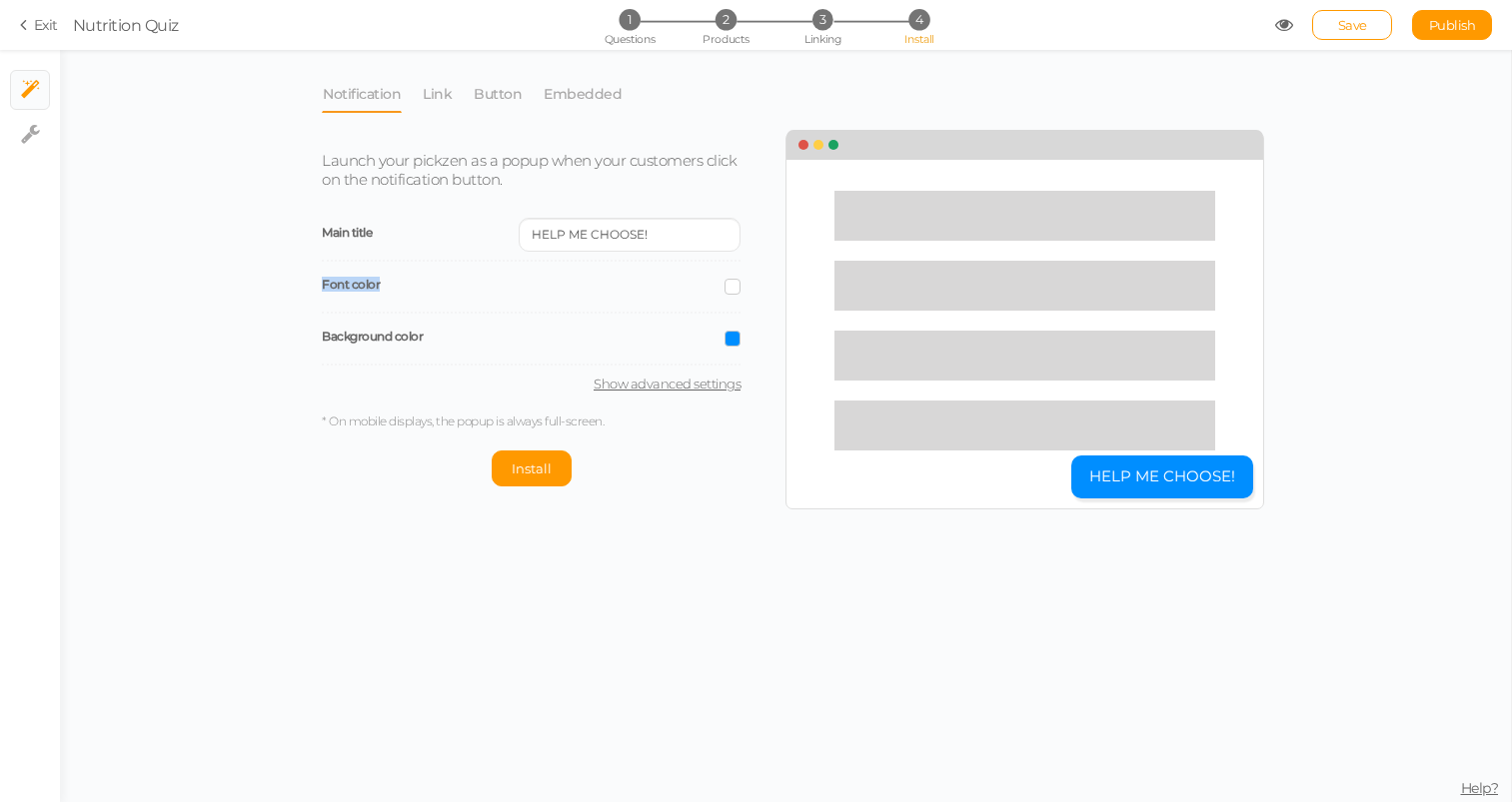 click on "Font color" at bounding box center (521, 284) 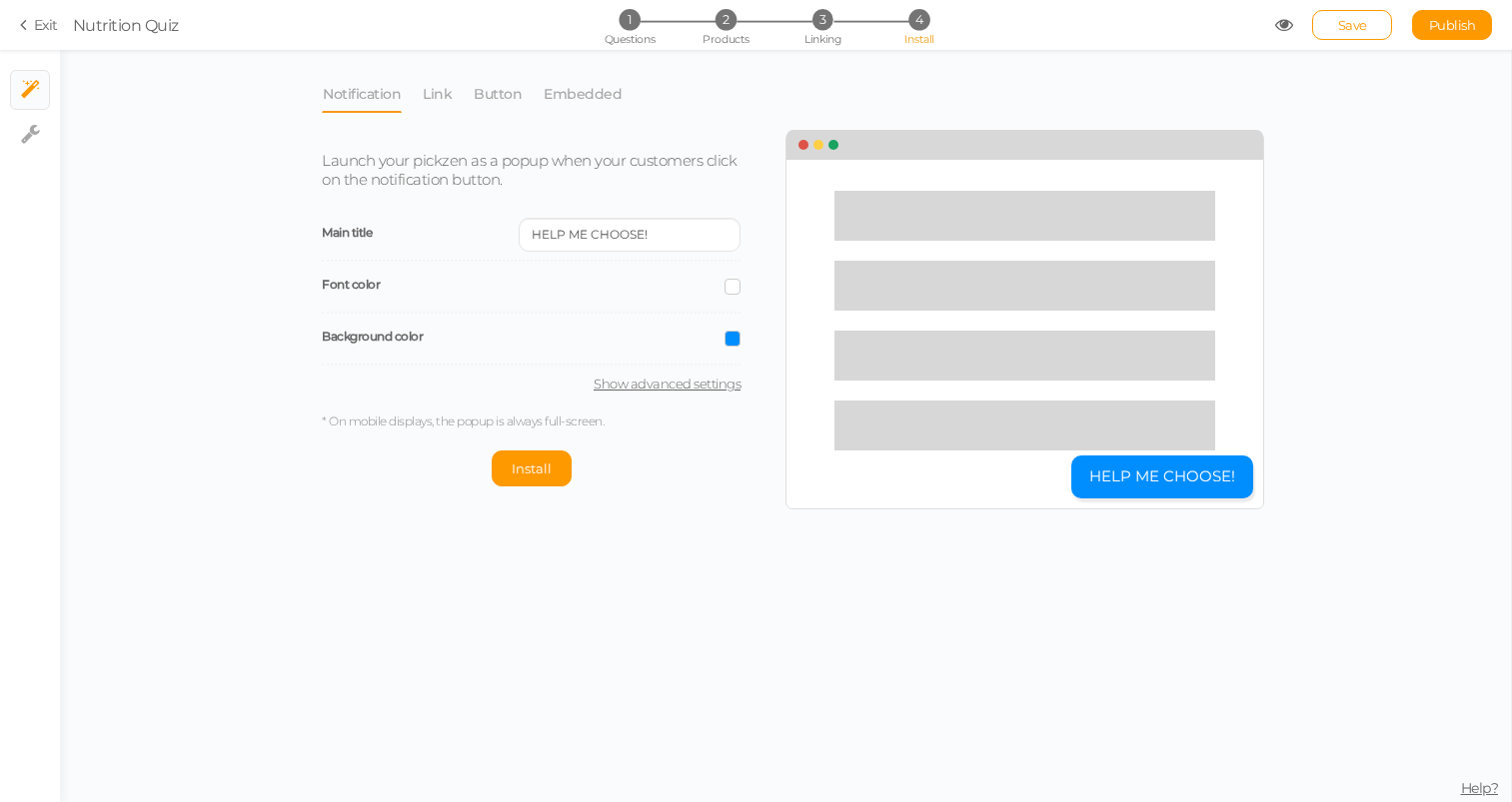 click on "Background color" at bounding box center [372, 336] 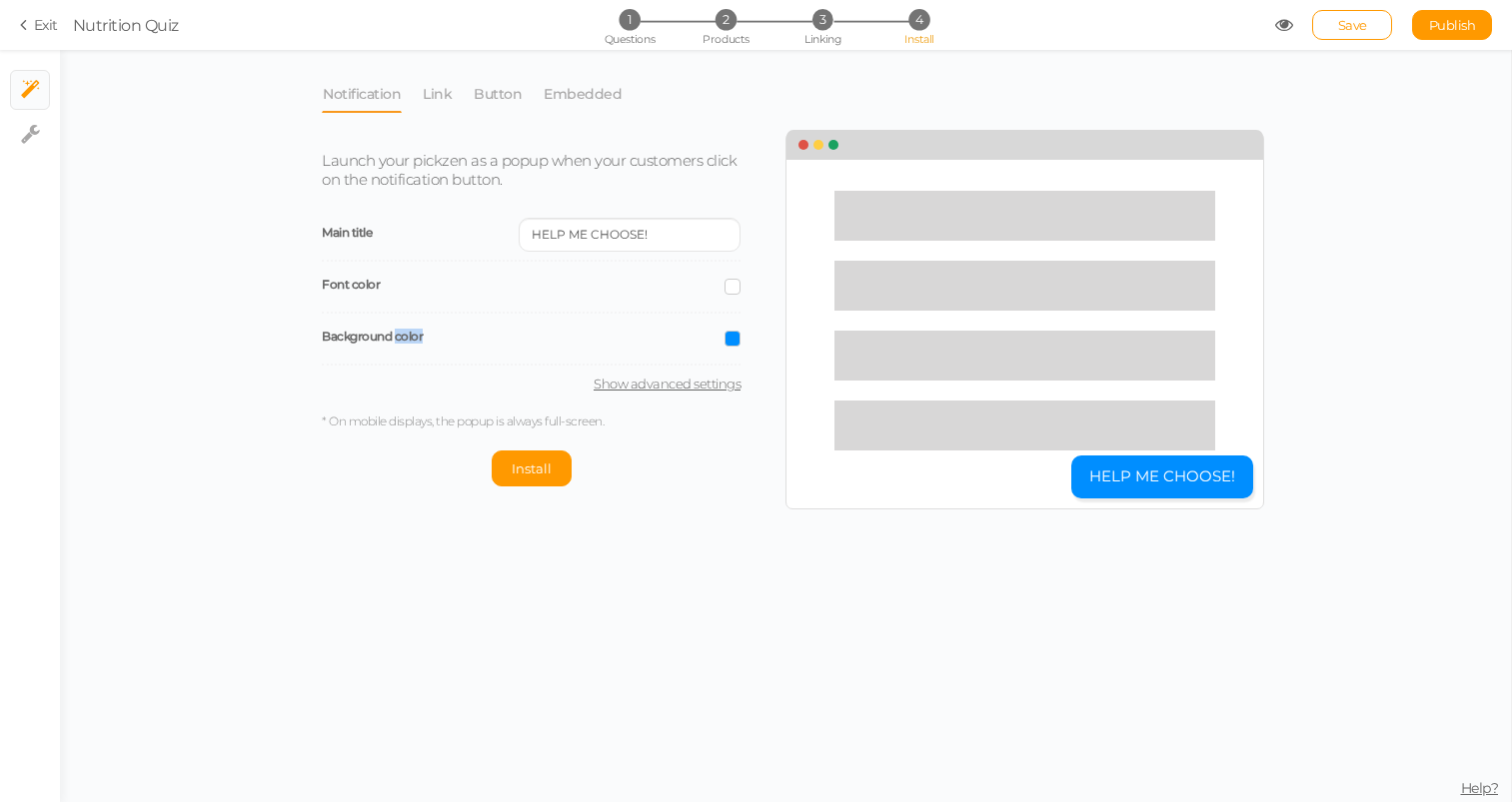 click on "Background color" at bounding box center (372, 336) 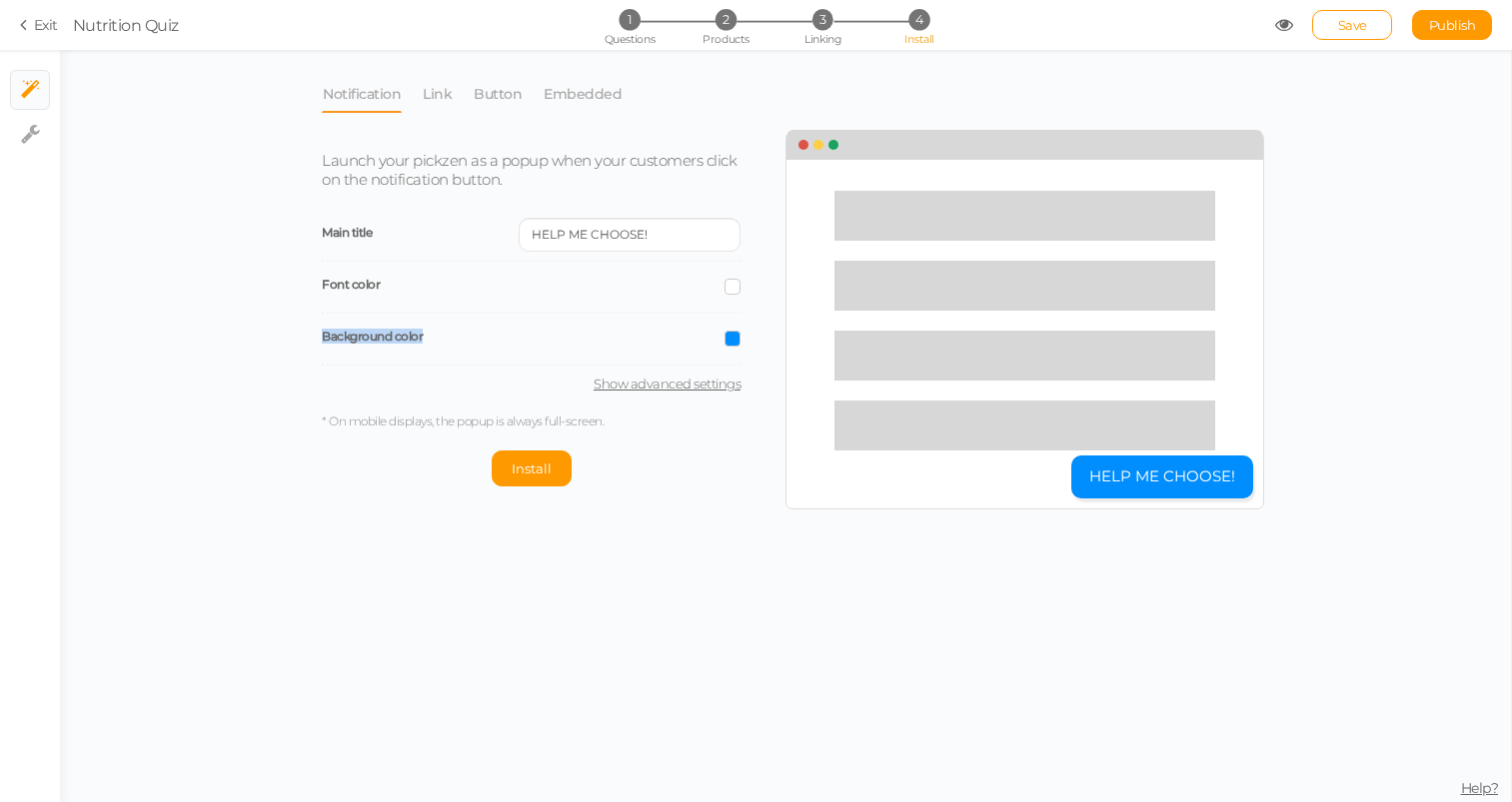 click on "Background color" at bounding box center [372, 336] 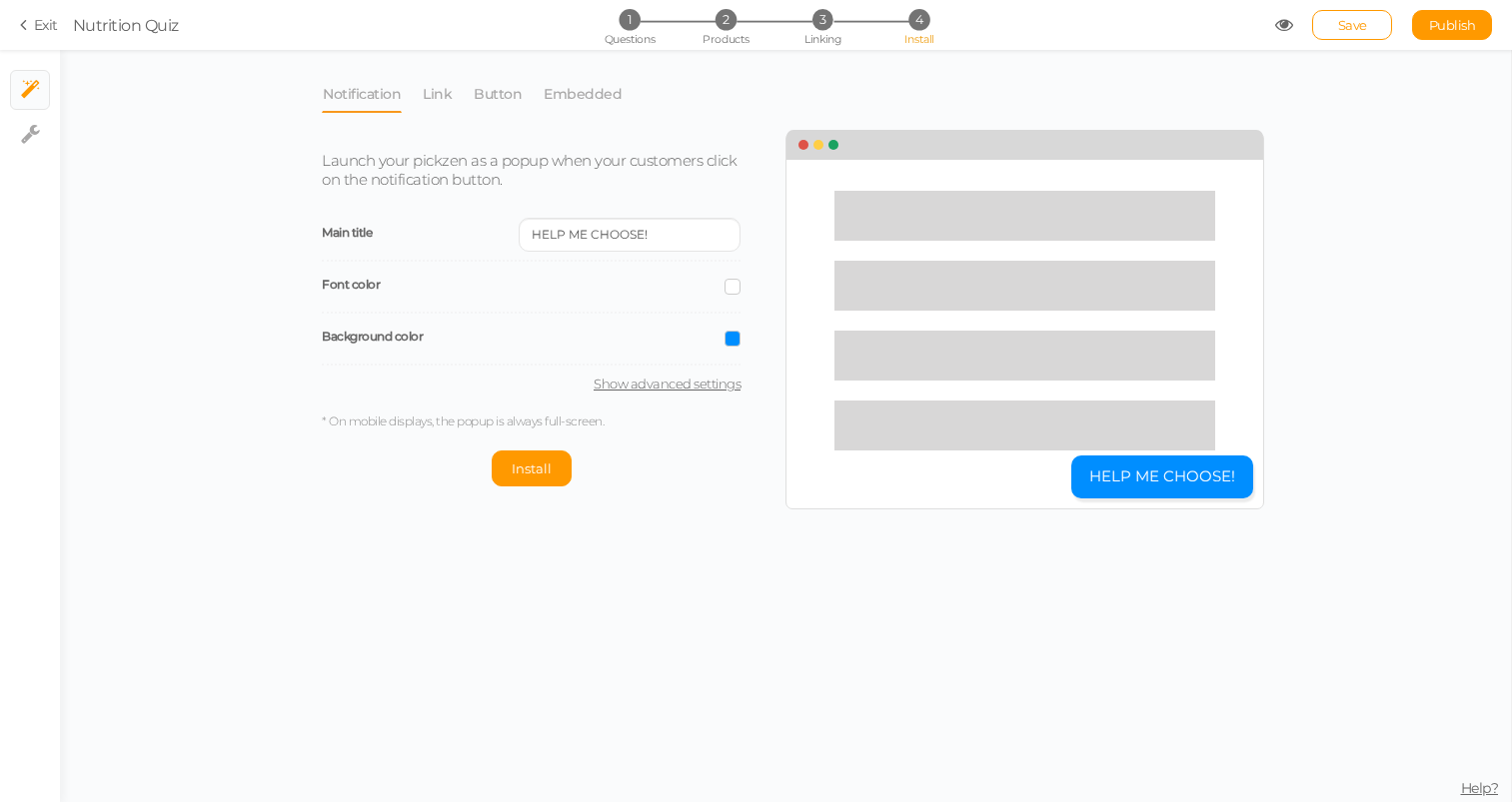 click on "Font color" at bounding box center (521, 284) 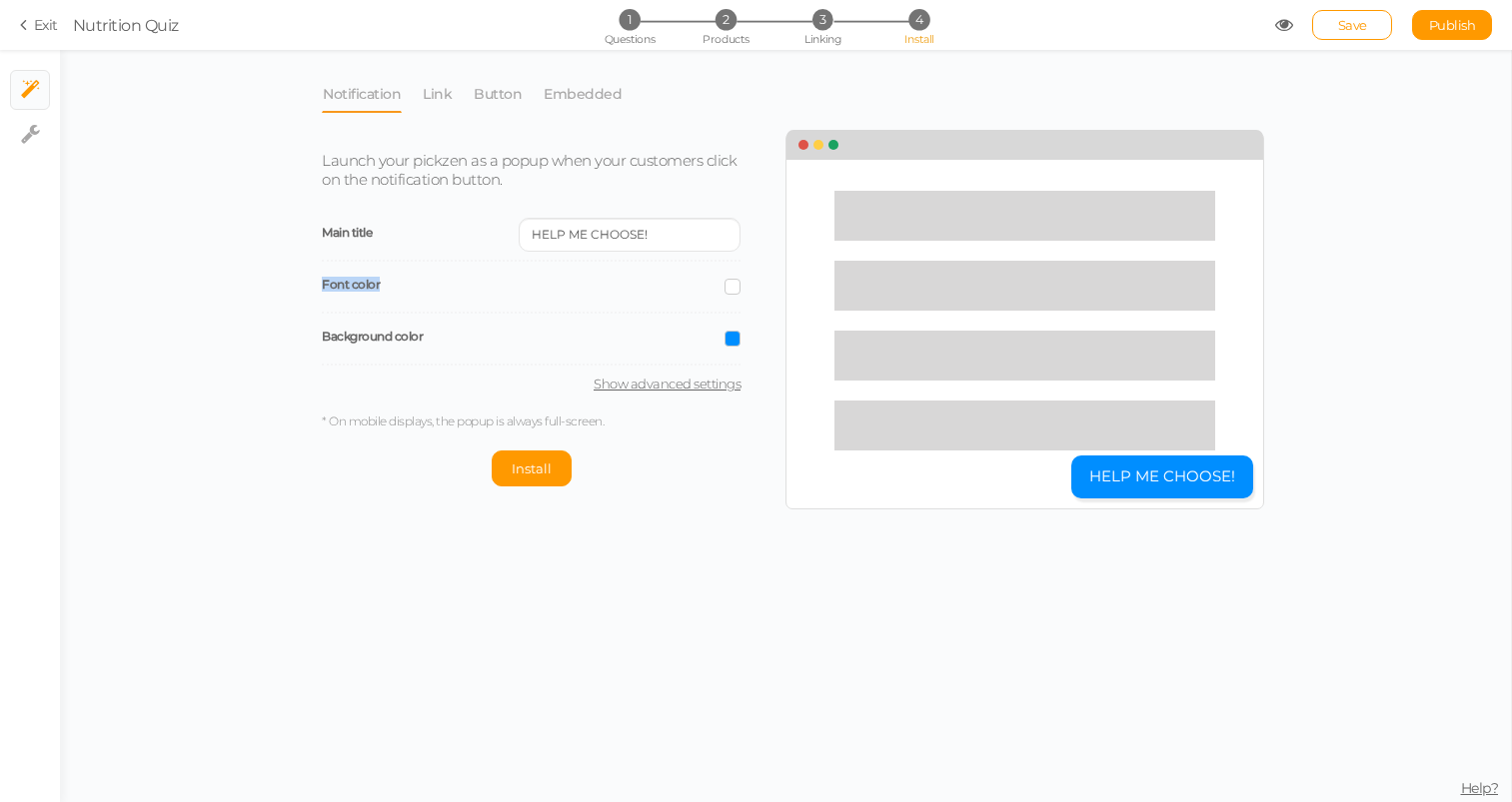 click on "Font color" at bounding box center [521, 284] 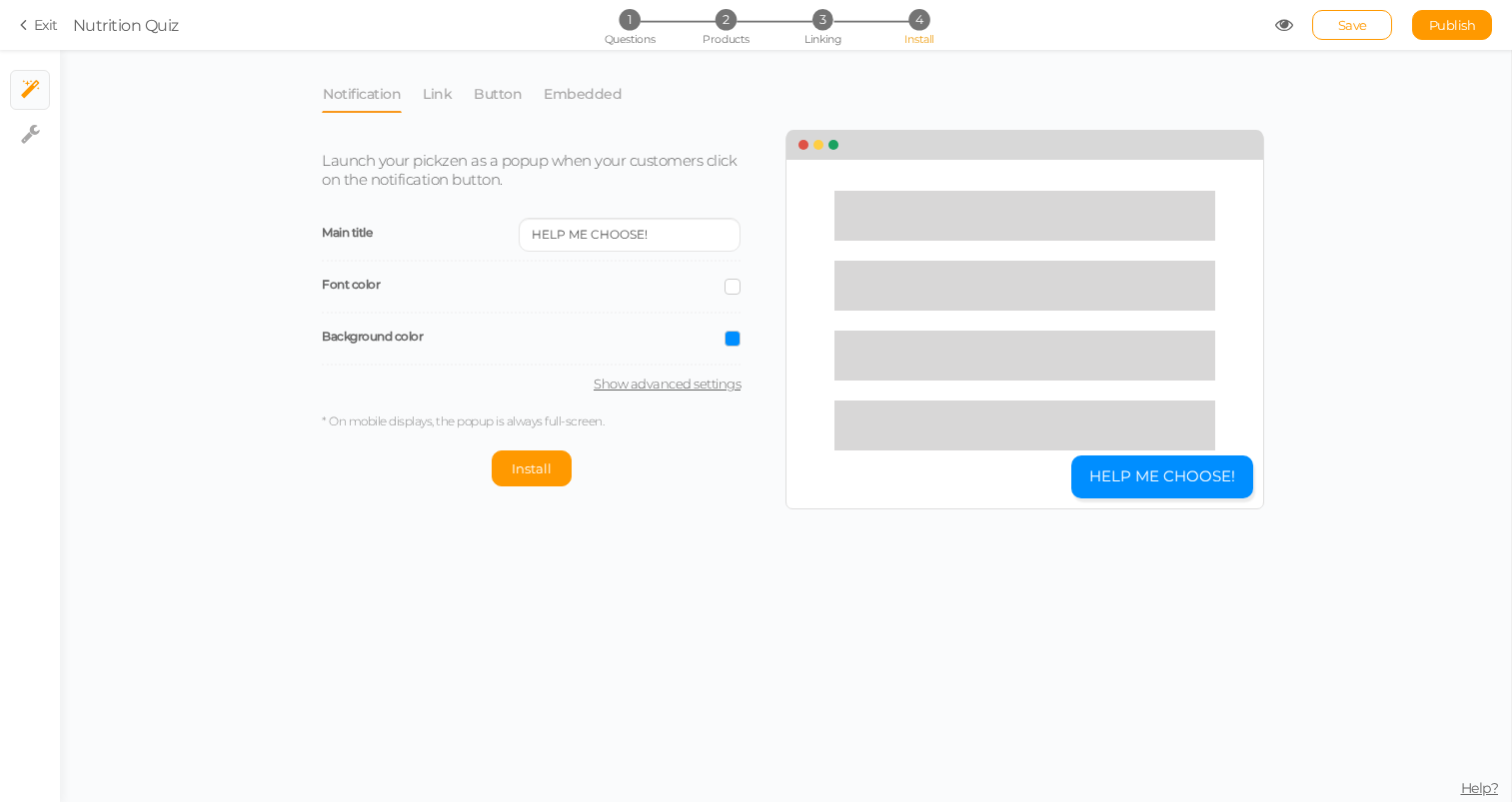 click on "Main title   HELP ME CHOOSE!" at bounding box center [531, 236] 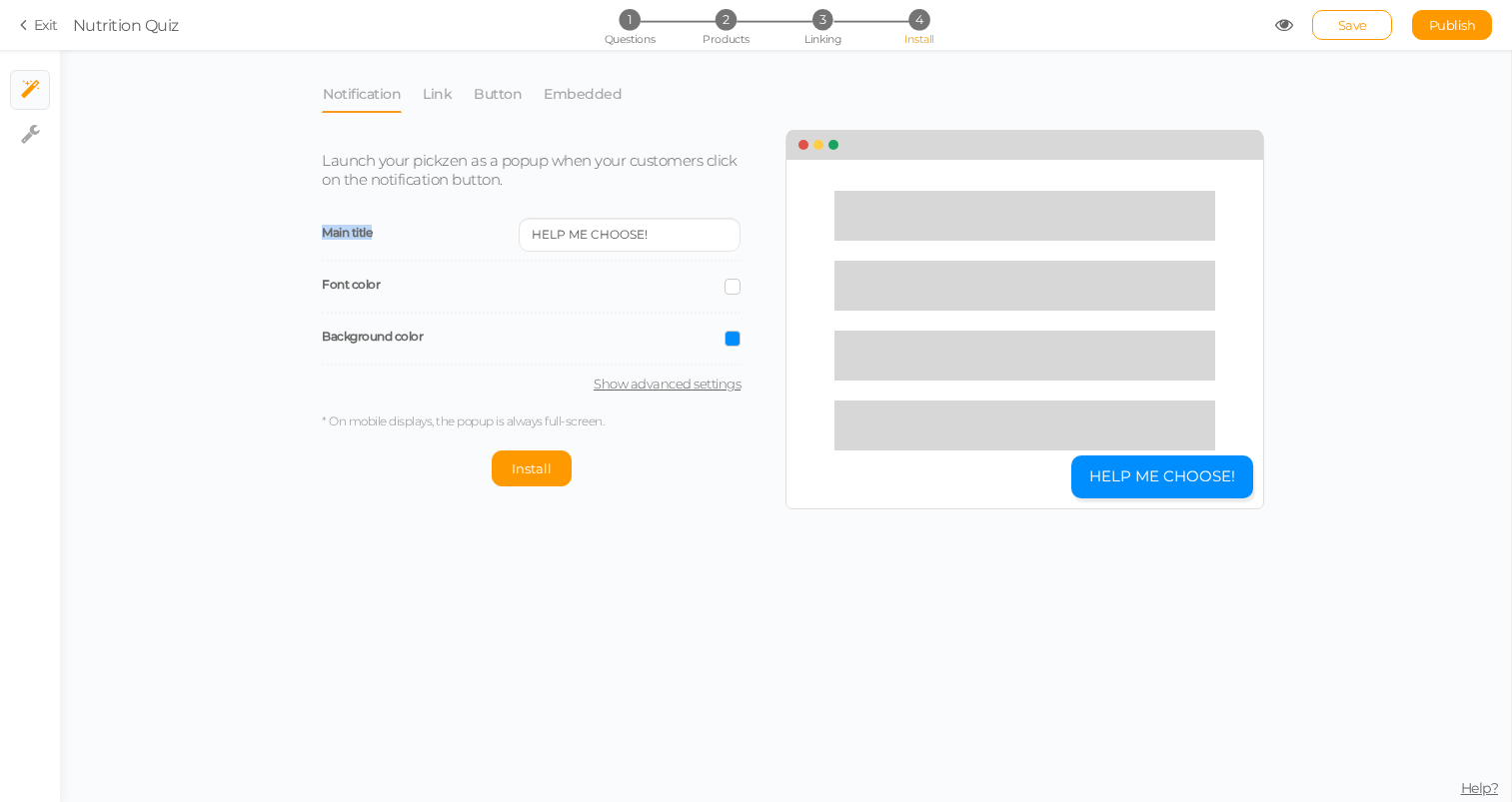 click on "Main title   HELP ME CHOOSE!" at bounding box center [531, 236] 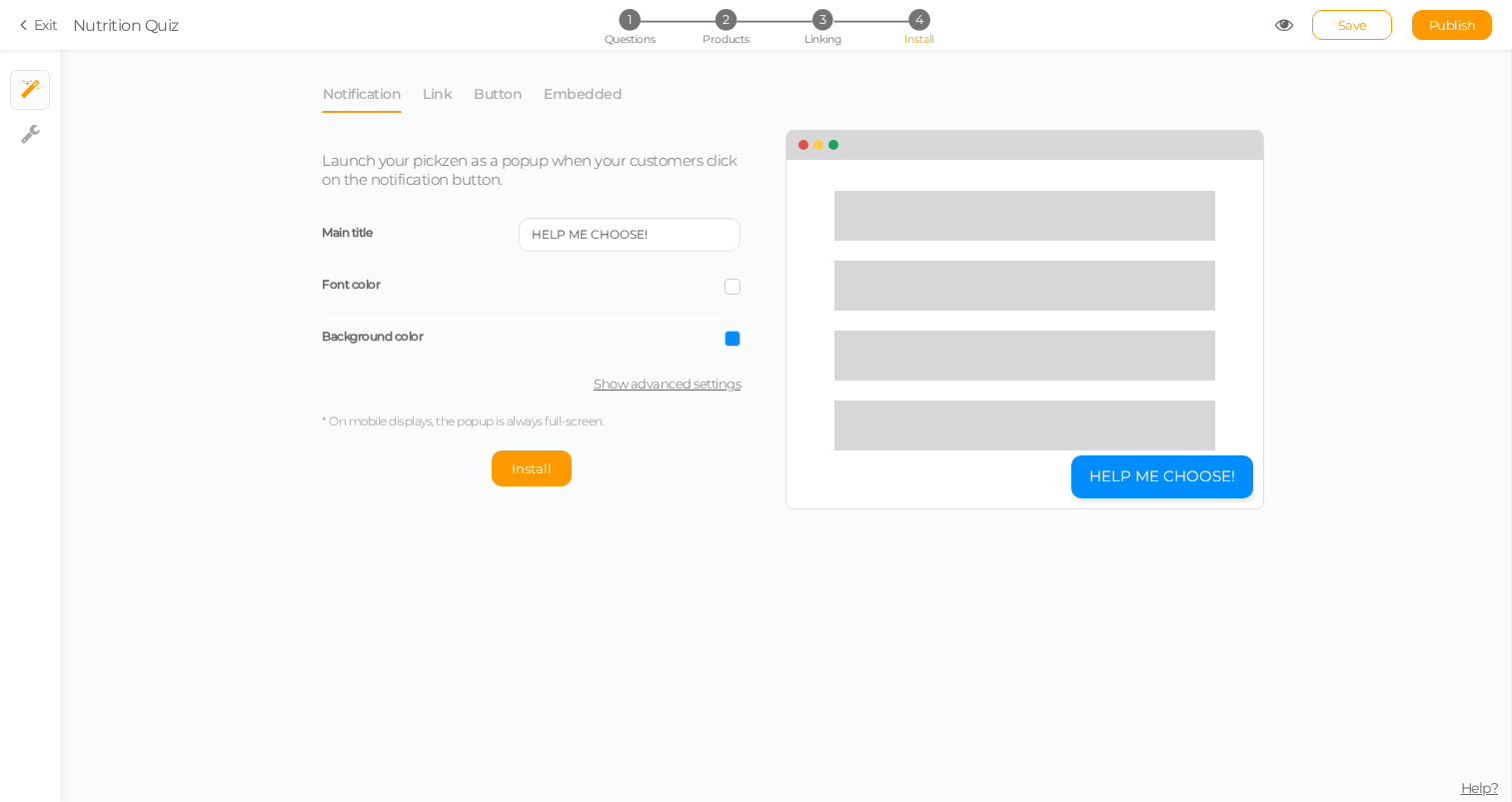 click on "Launch your pickzen as a popup when your customers click on the notification button." at bounding box center [529, 170] 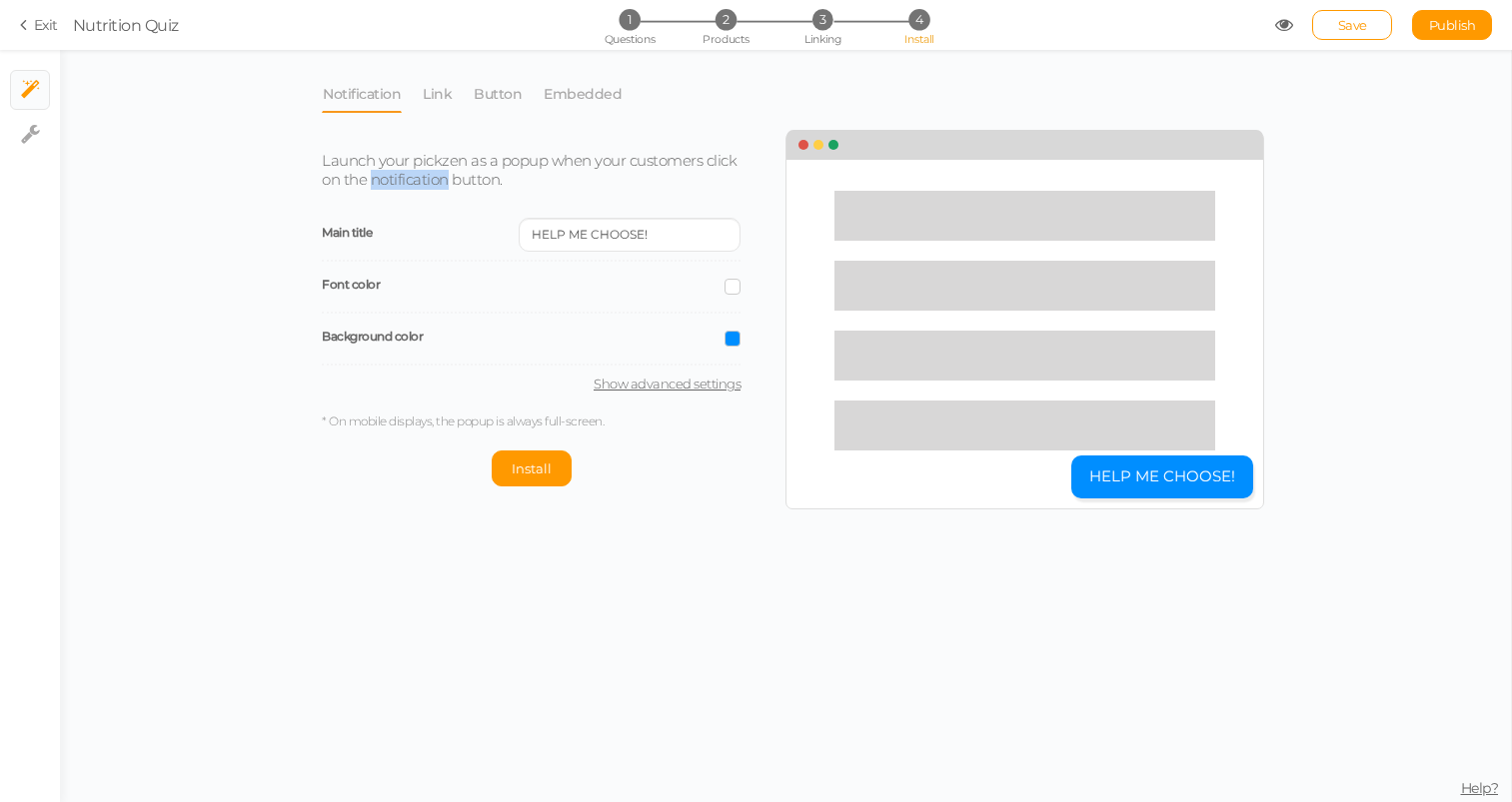 click on "Launch your pickzen as a popup when your customers click on the notification button." at bounding box center (529, 170) 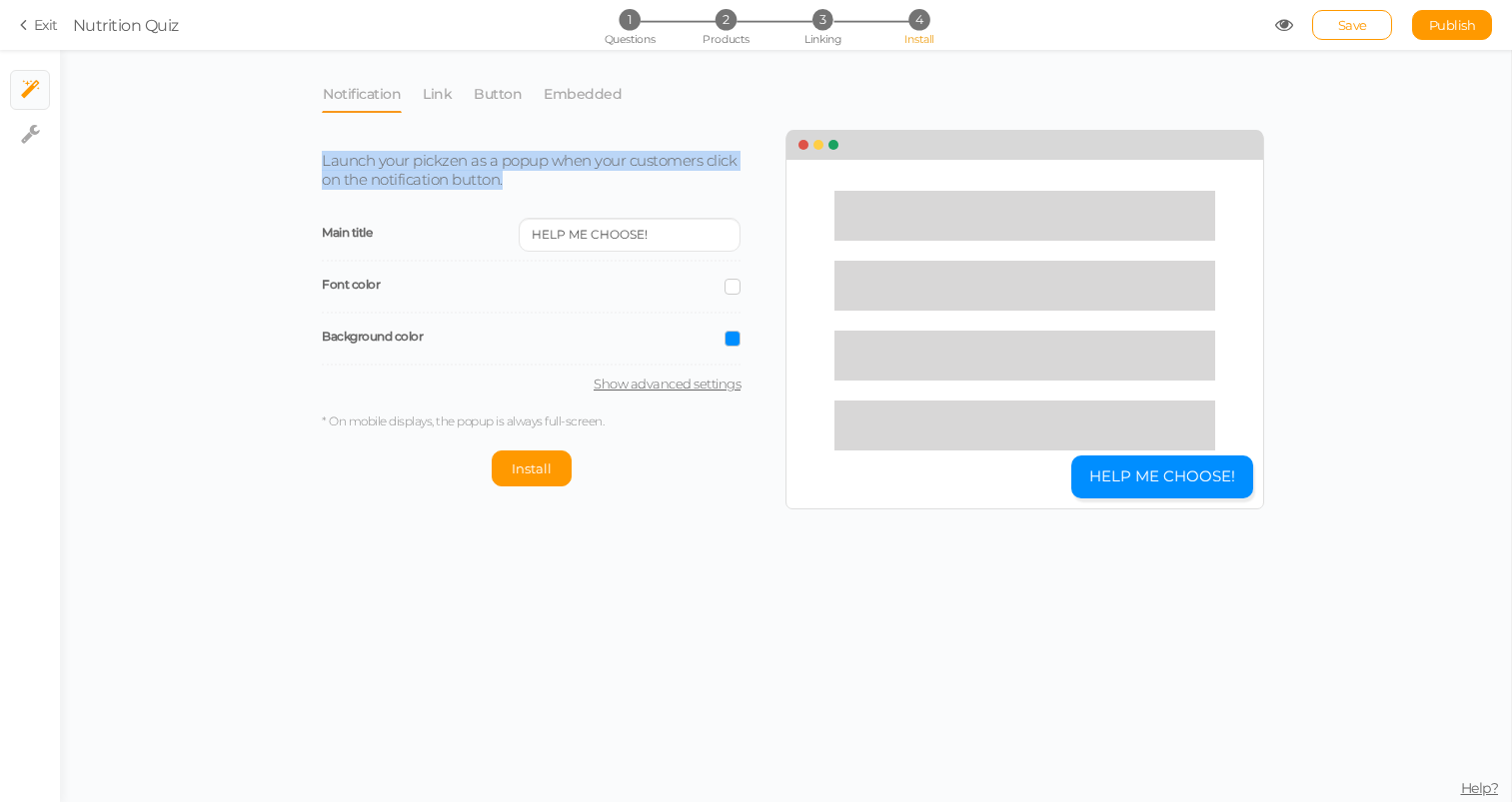 click on "Launch your pickzen as a popup when your customers click on the notification button." at bounding box center (529, 170) 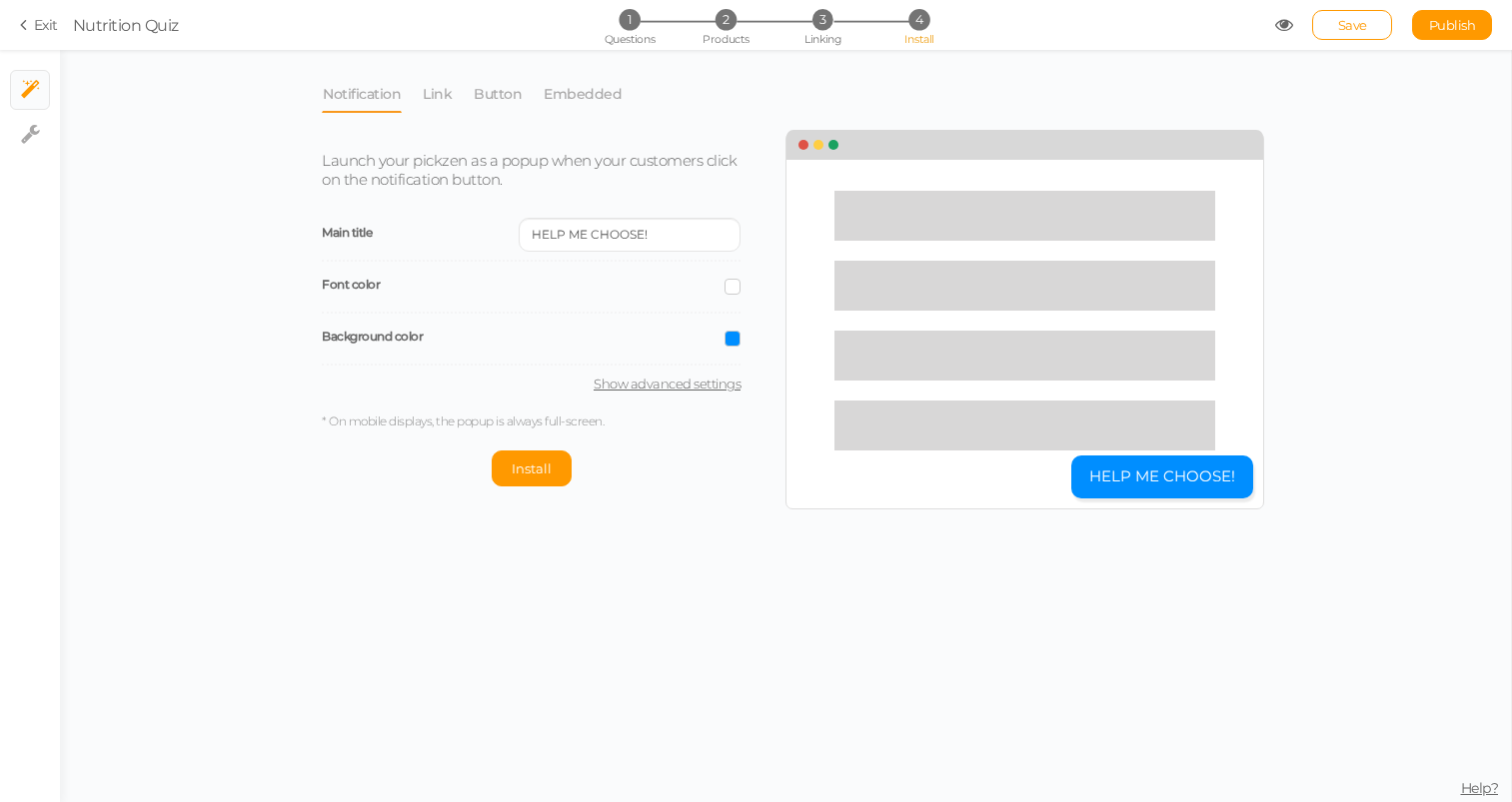click on "Main title   HELP ME CHOOSE!" at bounding box center (531, 236) 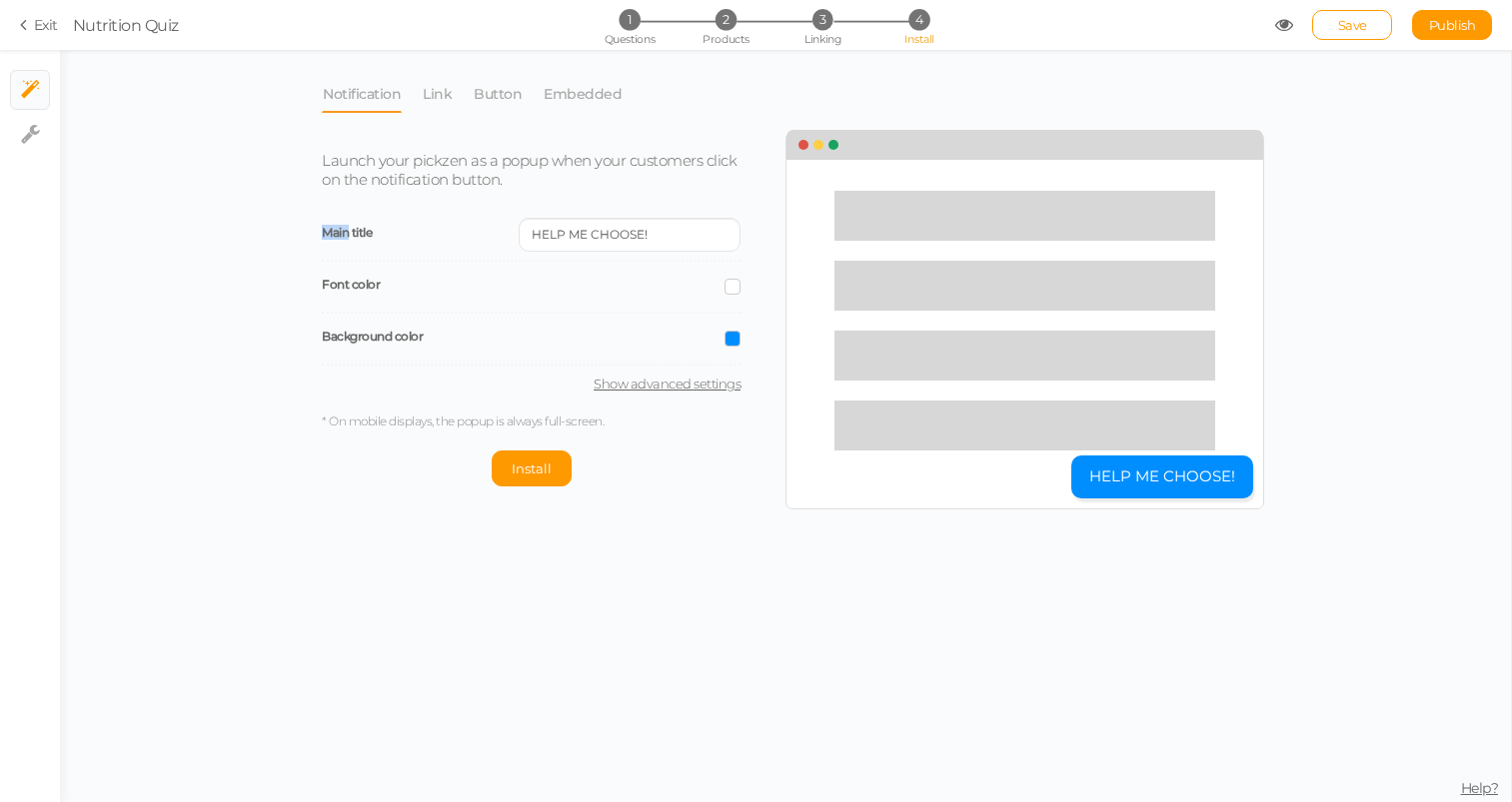 click on "Main title   HELP ME CHOOSE!" at bounding box center [531, 236] 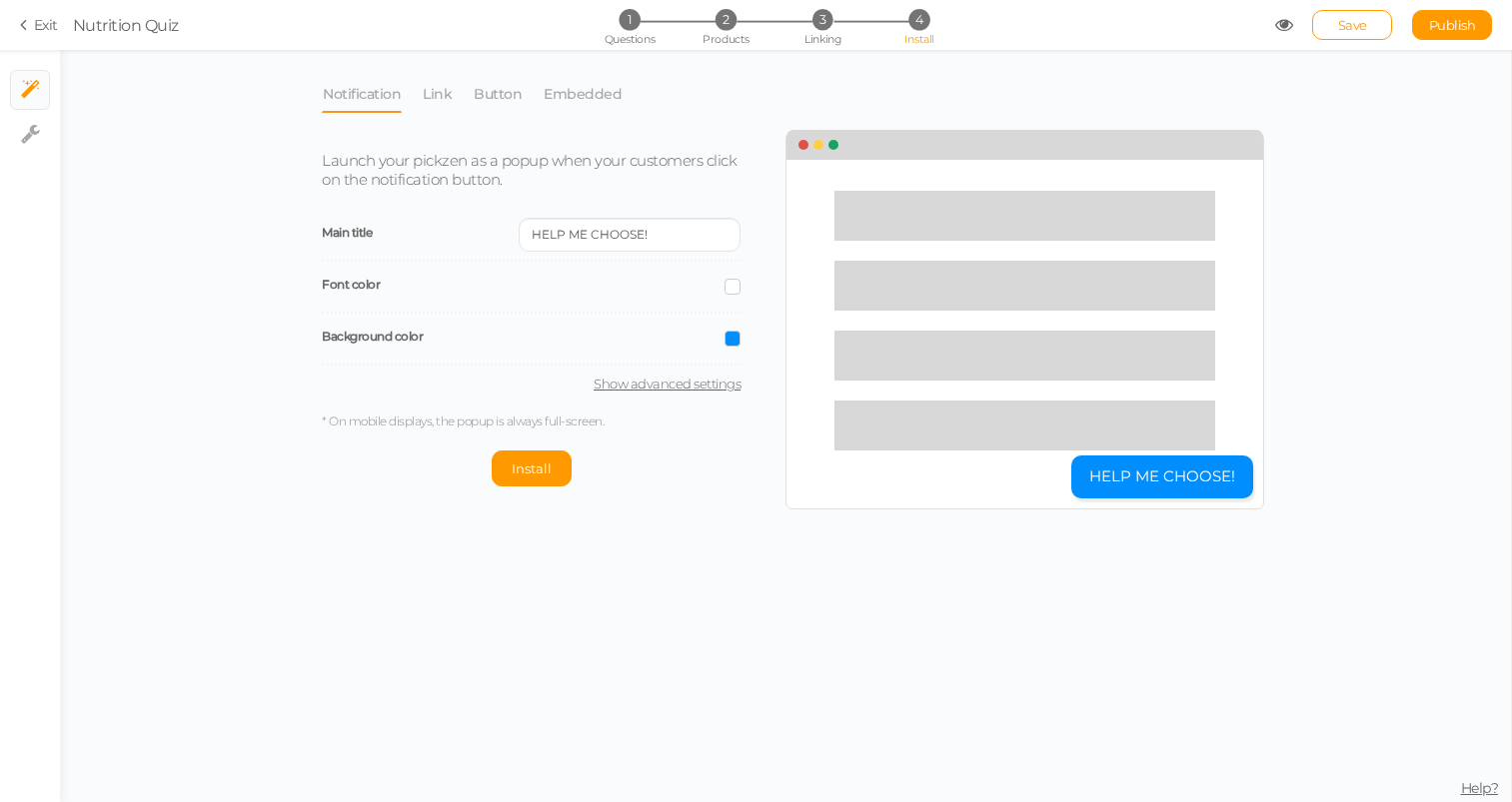 click on "Font color" at bounding box center [521, 284] 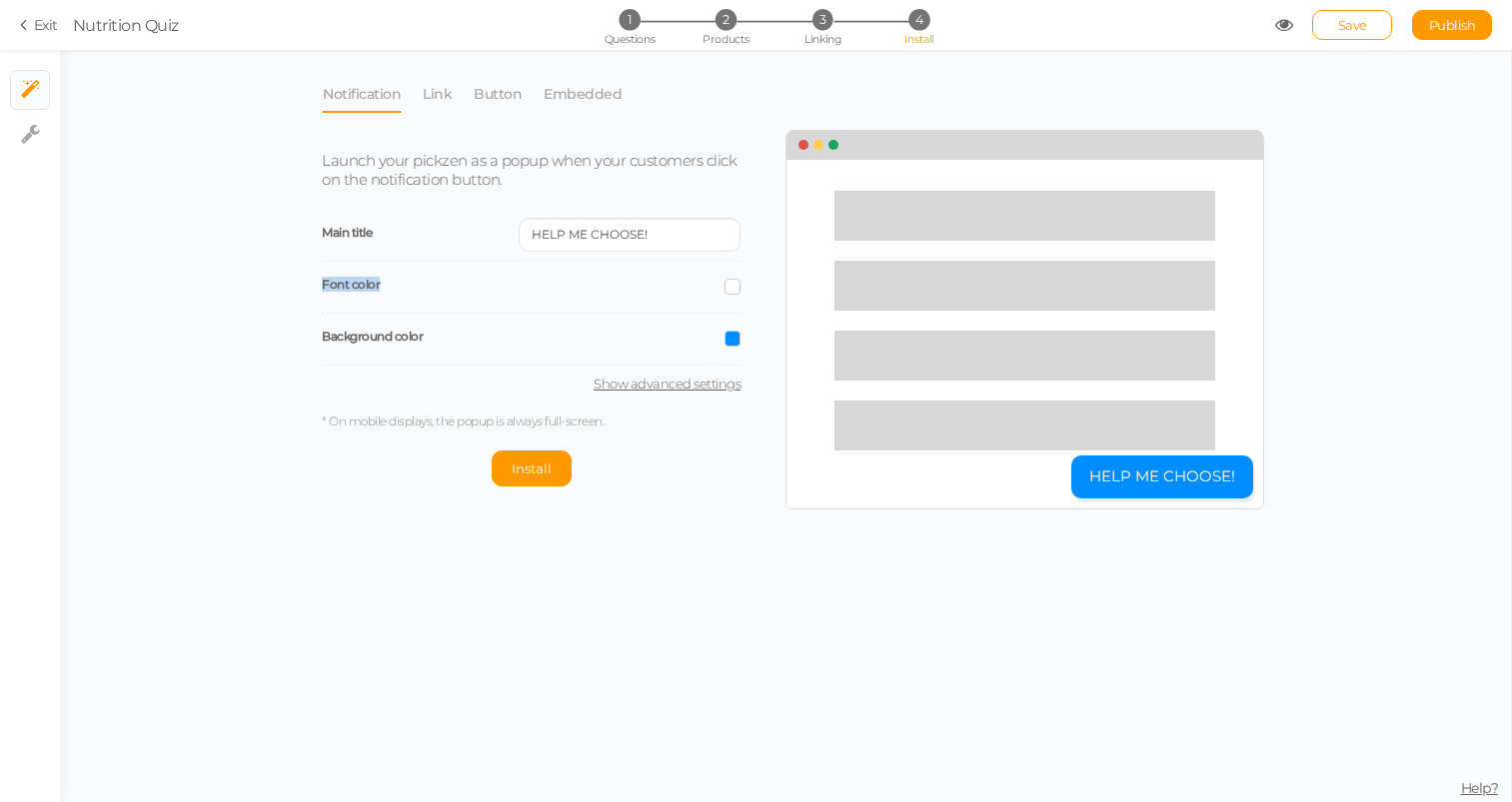 click on "Font color" at bounding box center [521, 284] 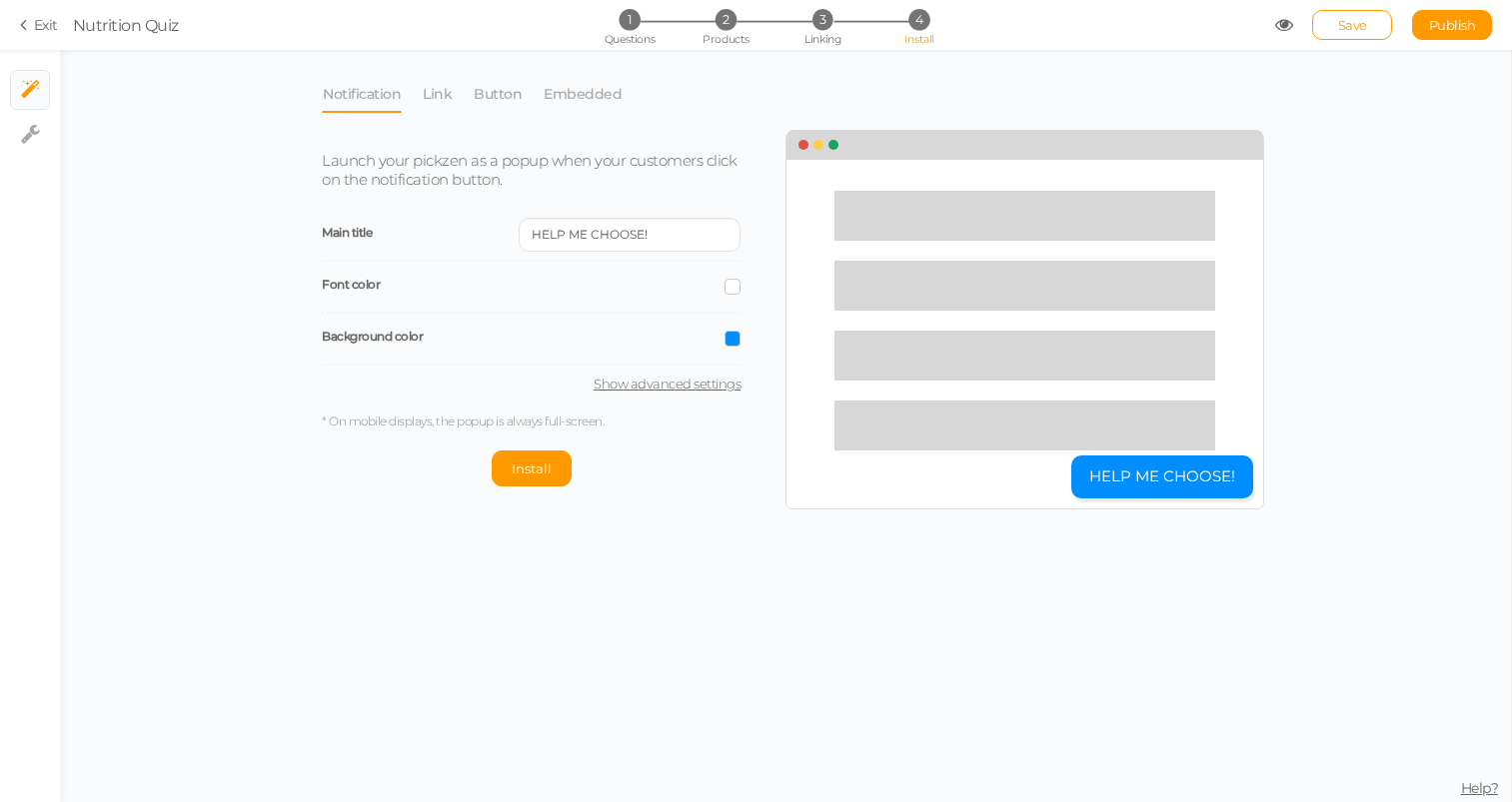 click on "Main title   HELP ME CHOOSE!" at bounding box center (531, 236) 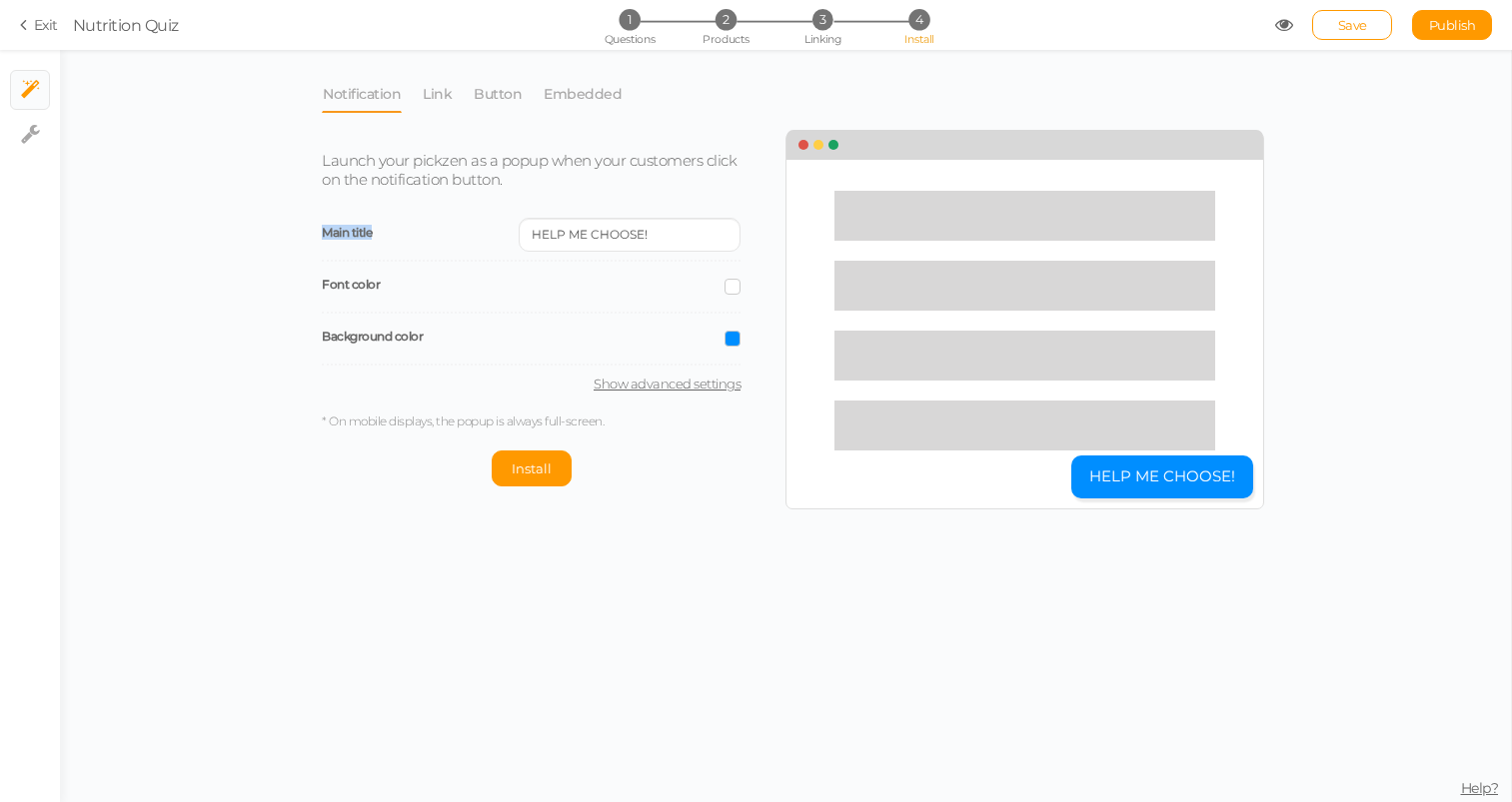 click on "Main title   HELP ME CHOOSE!" at bounding box center [531, 236] 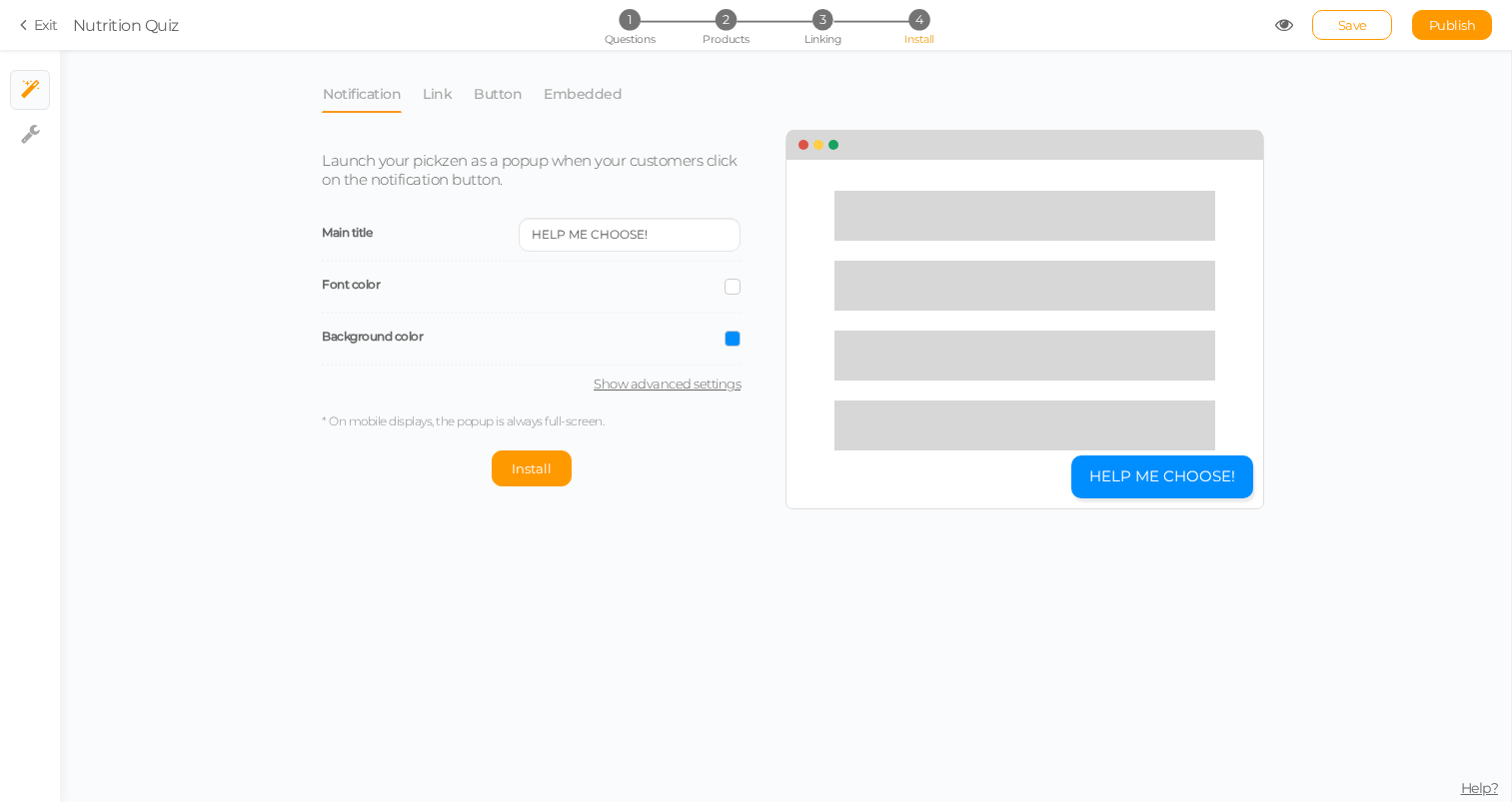 click on "Background color" at bounding box center [531, 340] 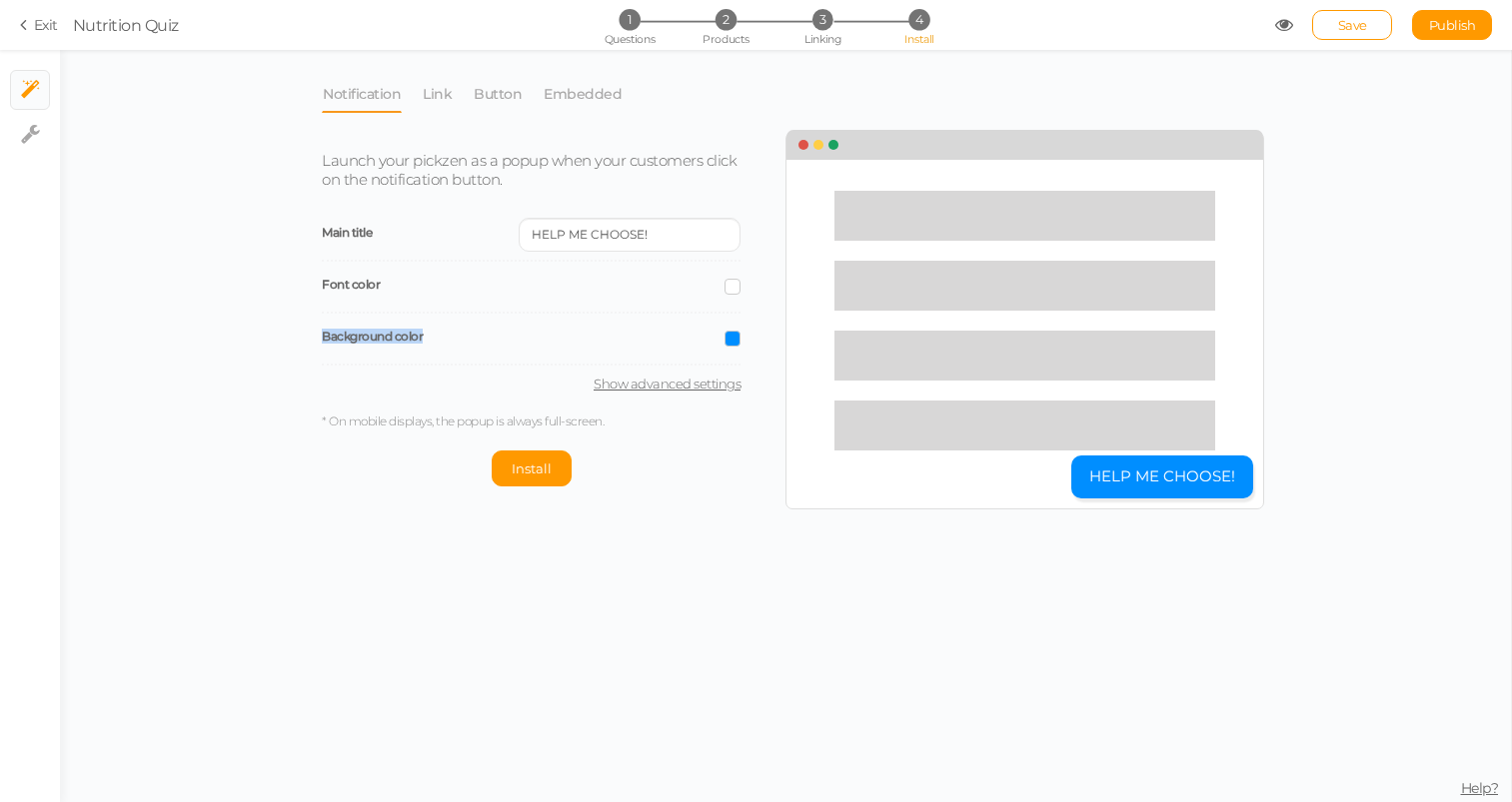 click on "Background color" at bounding box center [531, 340] 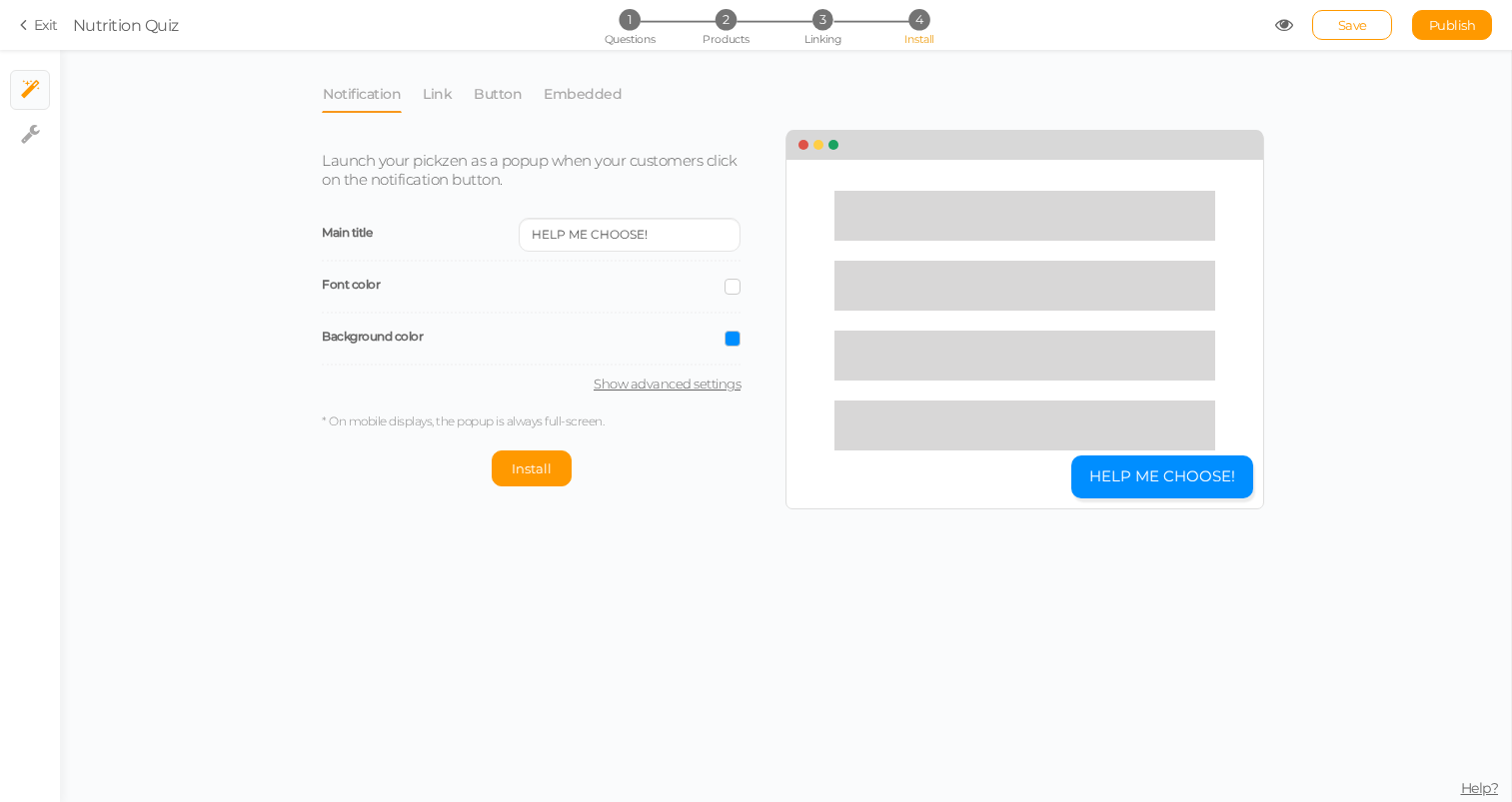 click on "Font color" at bounding box center (521, 284) 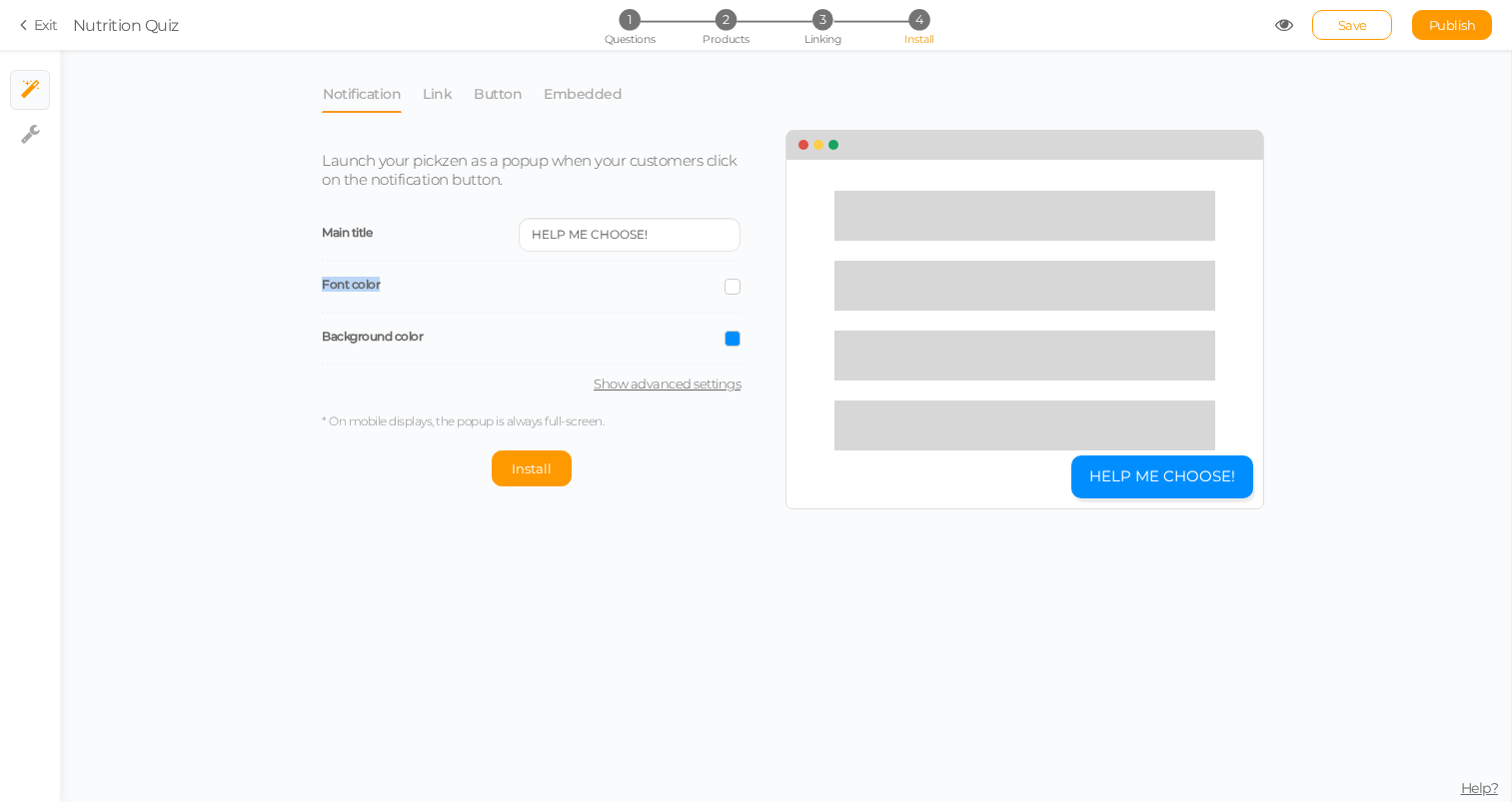 click on "Font color" at bounding box center [521, 284] 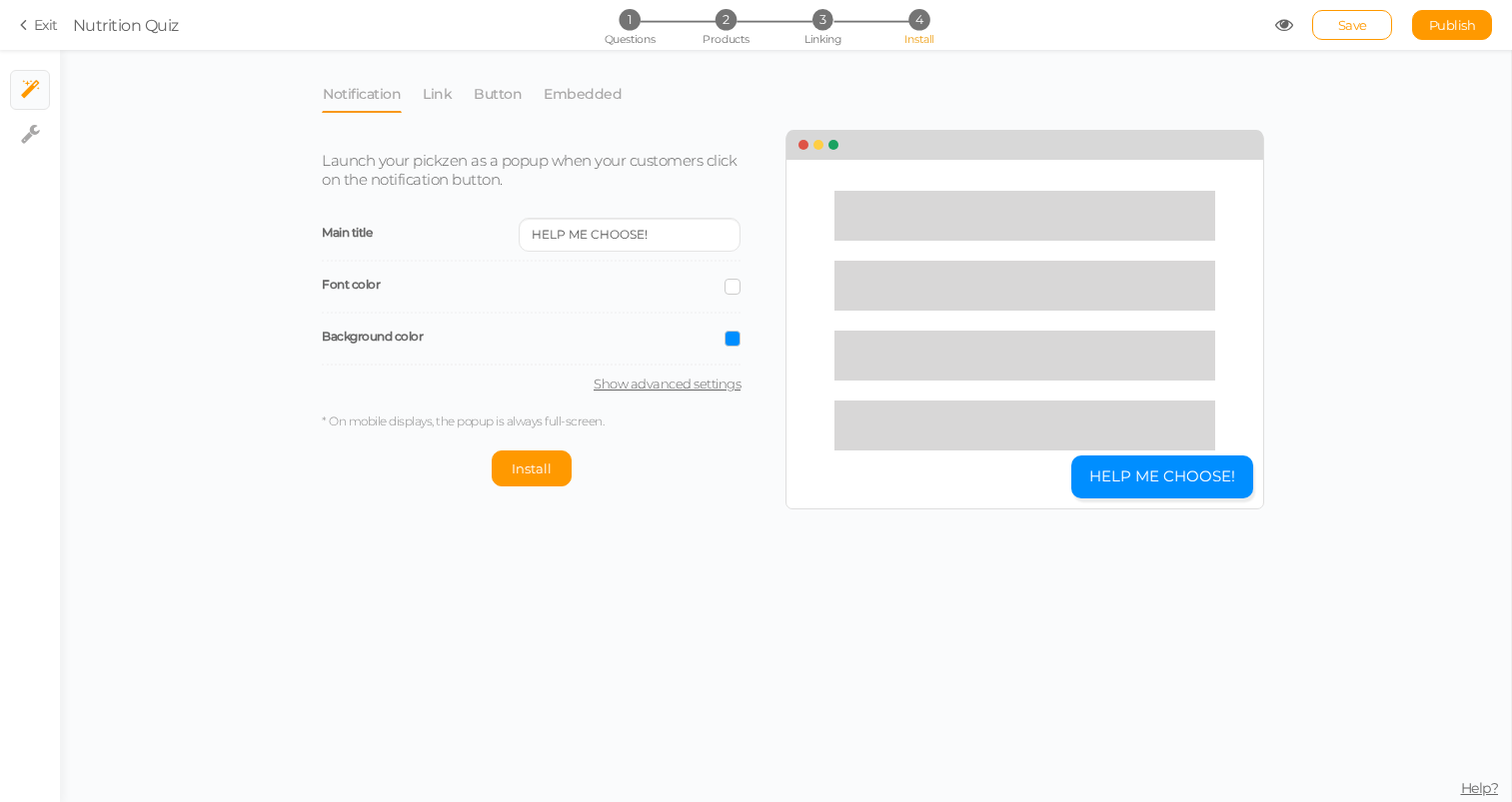 click on "Launch your pickzen as a popup when your customers click on the notification button.       Main title   HELP ME CHOOSE!       Font color         Background color       Show advanced settings                         * On mobile displays, the popup is always full-screen.       Install" at bounding box center [546, 309] 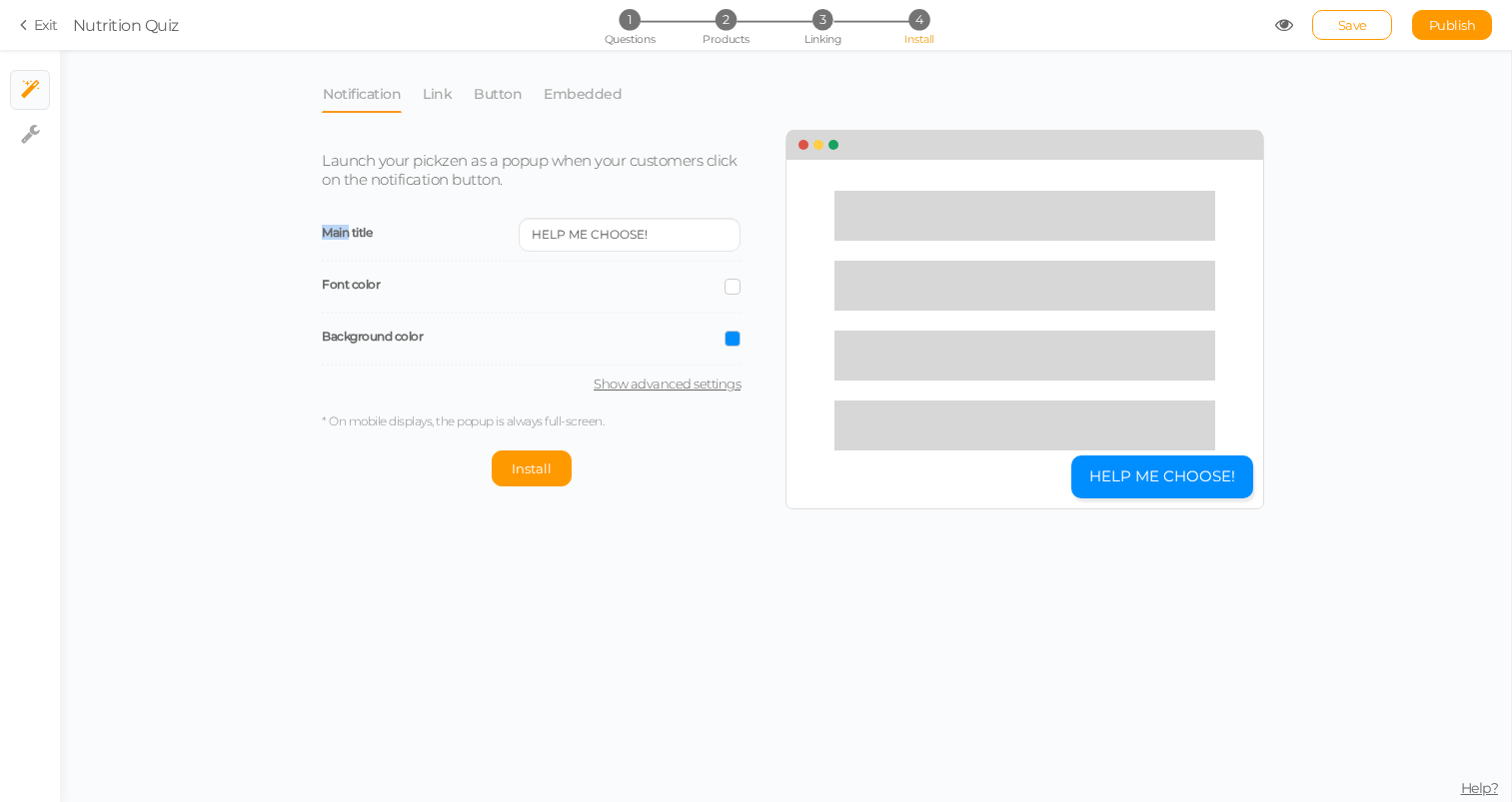 click on "Launch your pickzen as a popup when your customers click on the notification button.       Main title   HELP ME CHOOSE!       Font color         Background color       Show advanced settings                         * On mobile displays, the popup is always full-screen.       Install" at bounding box center [546, 309] 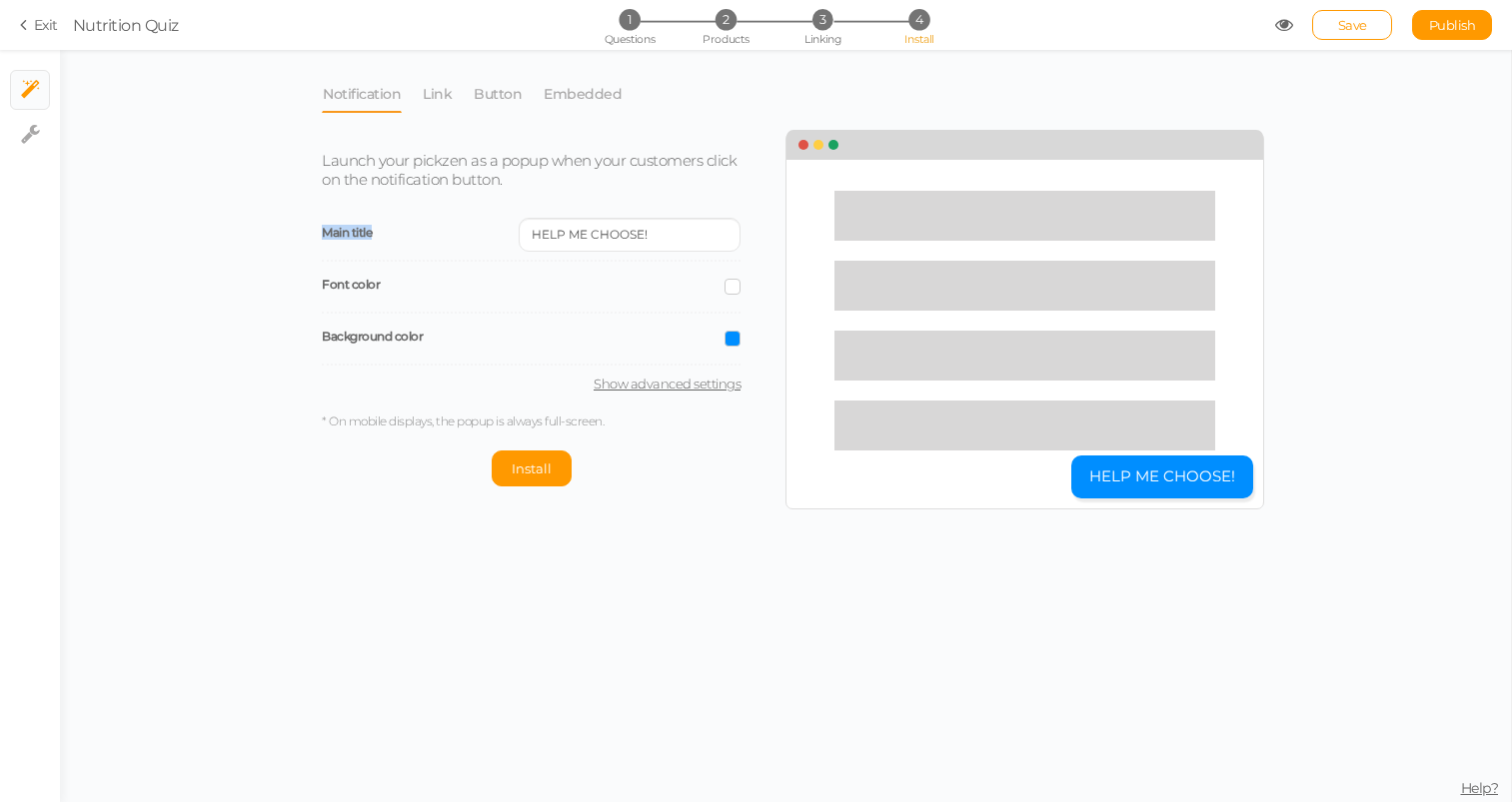 click on "Launch your pickzen as a popup when your customers click on the notification button.       Main title   HELP ME CHOOSE!       Font color         Background color       Show advanced settings                         * On mobile displays, the popup is always full-screen.       Install" at bounding box center (546, 309) 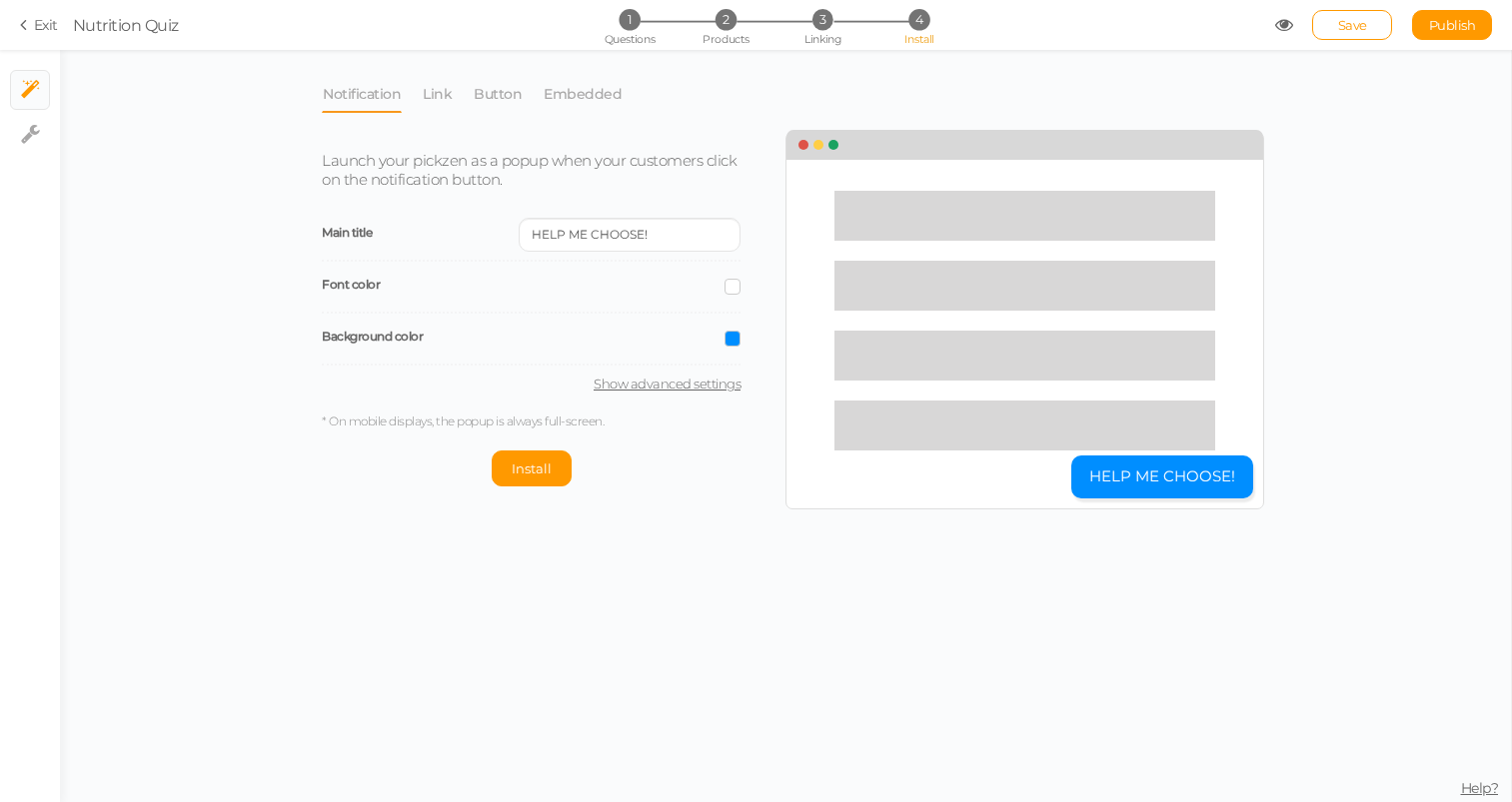 click on "Launch your pickzen as a popup when your customers click on the notification button." at bounding box center (529, 170) 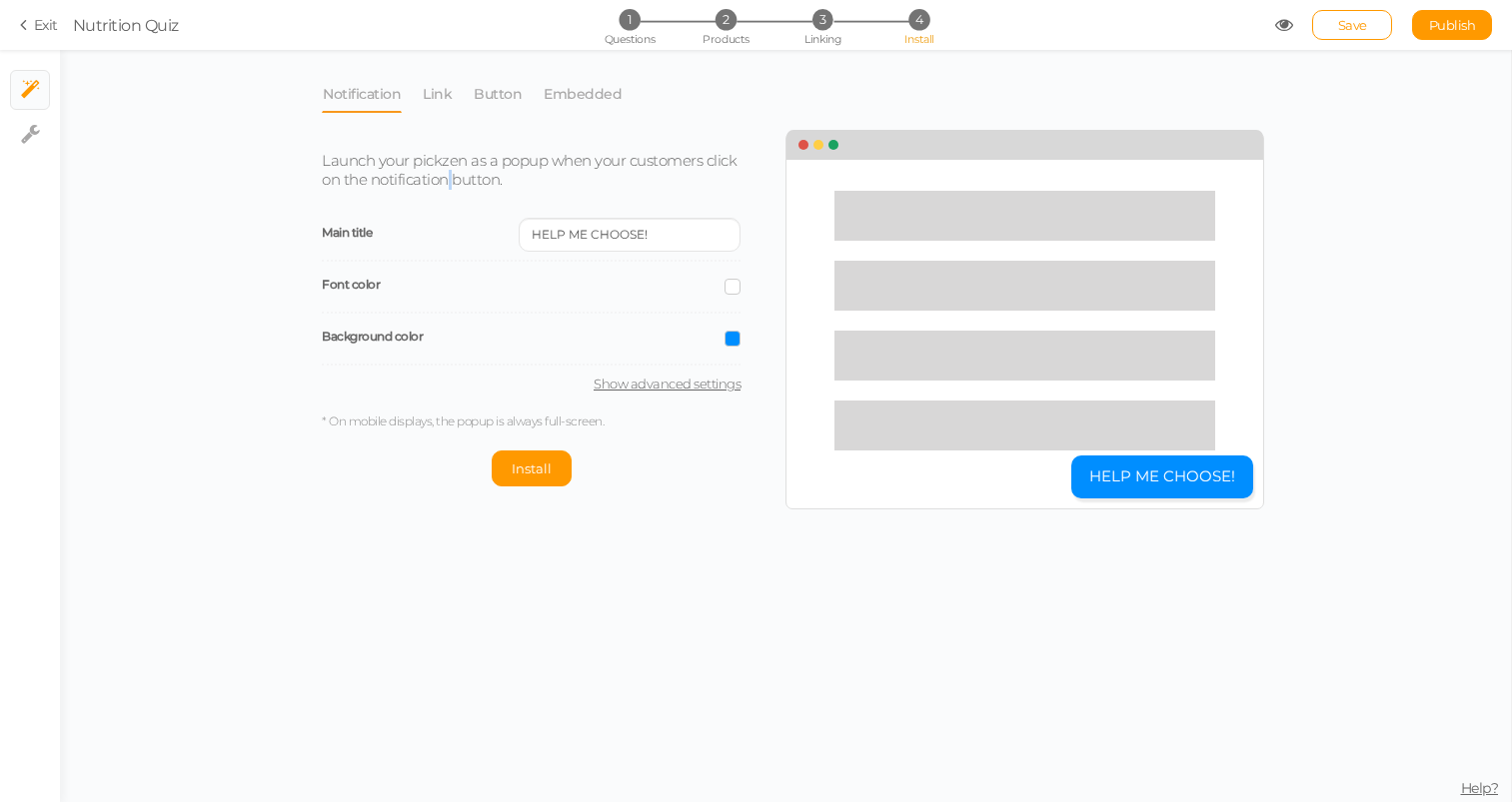 click on "Launch your pickzen as a popup when your customers click on the notification button." at bounding box center [529, 170] 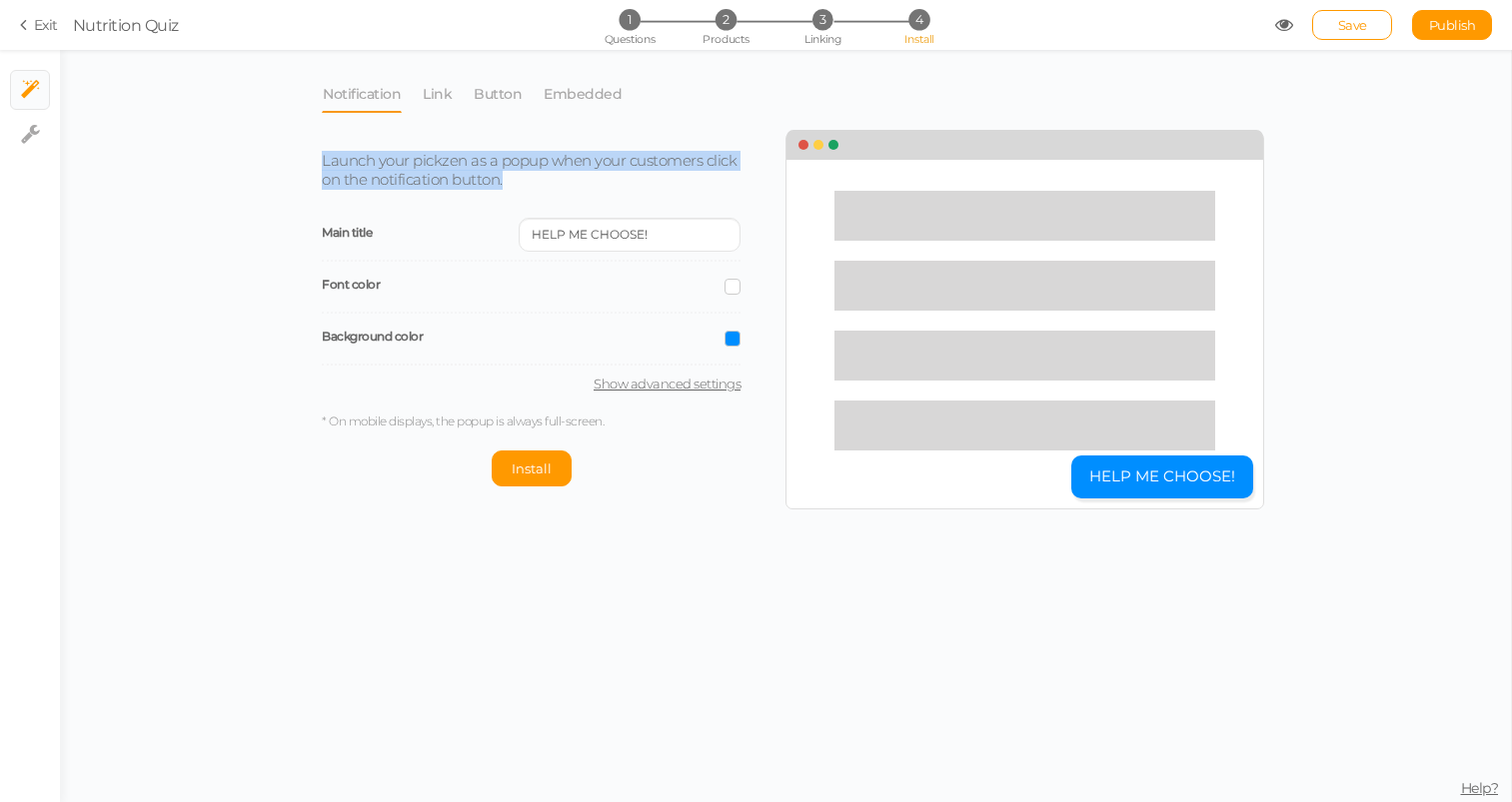 click on "Launch your pickzen as a popup when your customers click on the notification button." at bounding box center (529, 170) 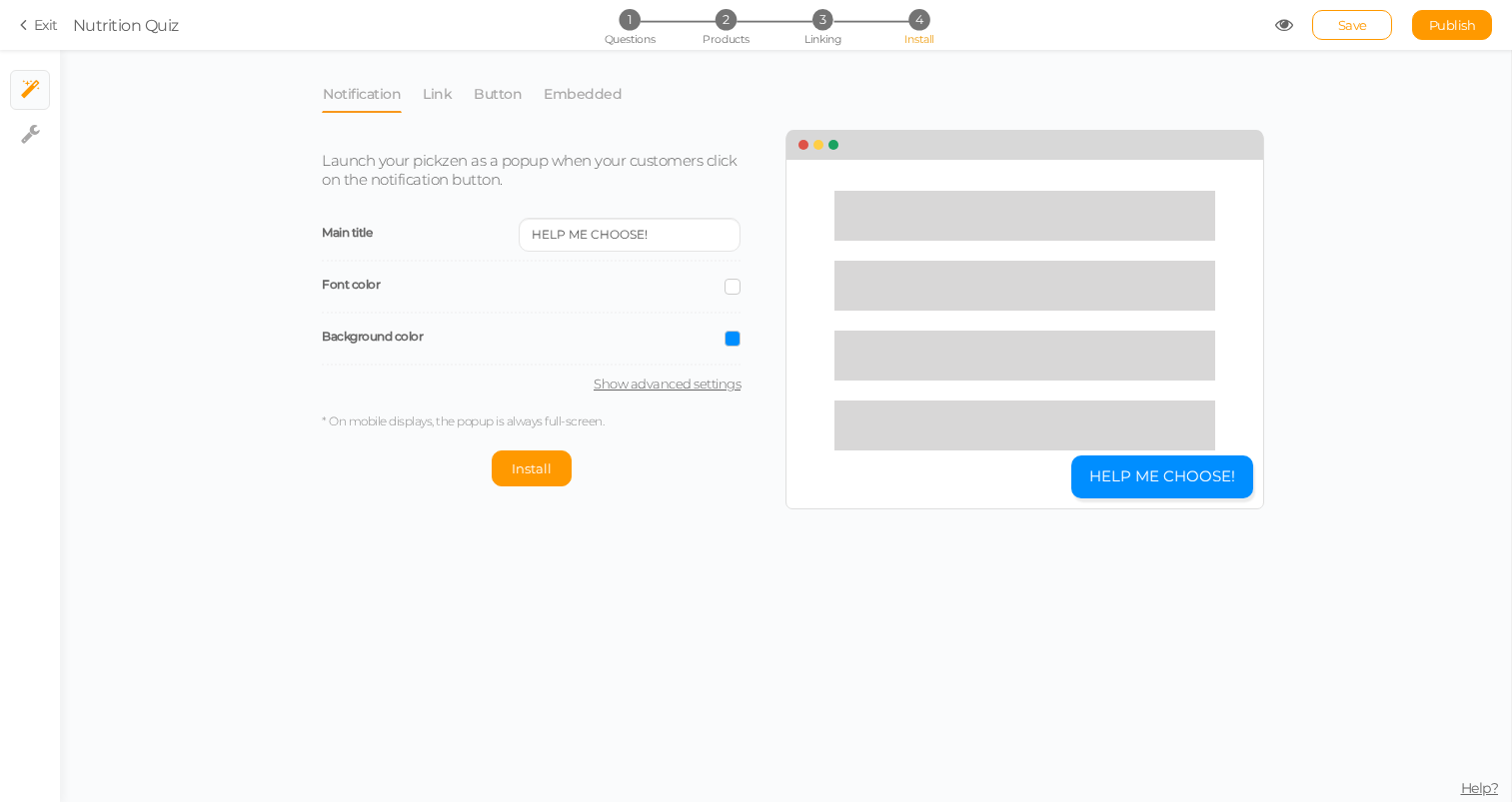 click on "Font color" at bounding box center [531, 288] 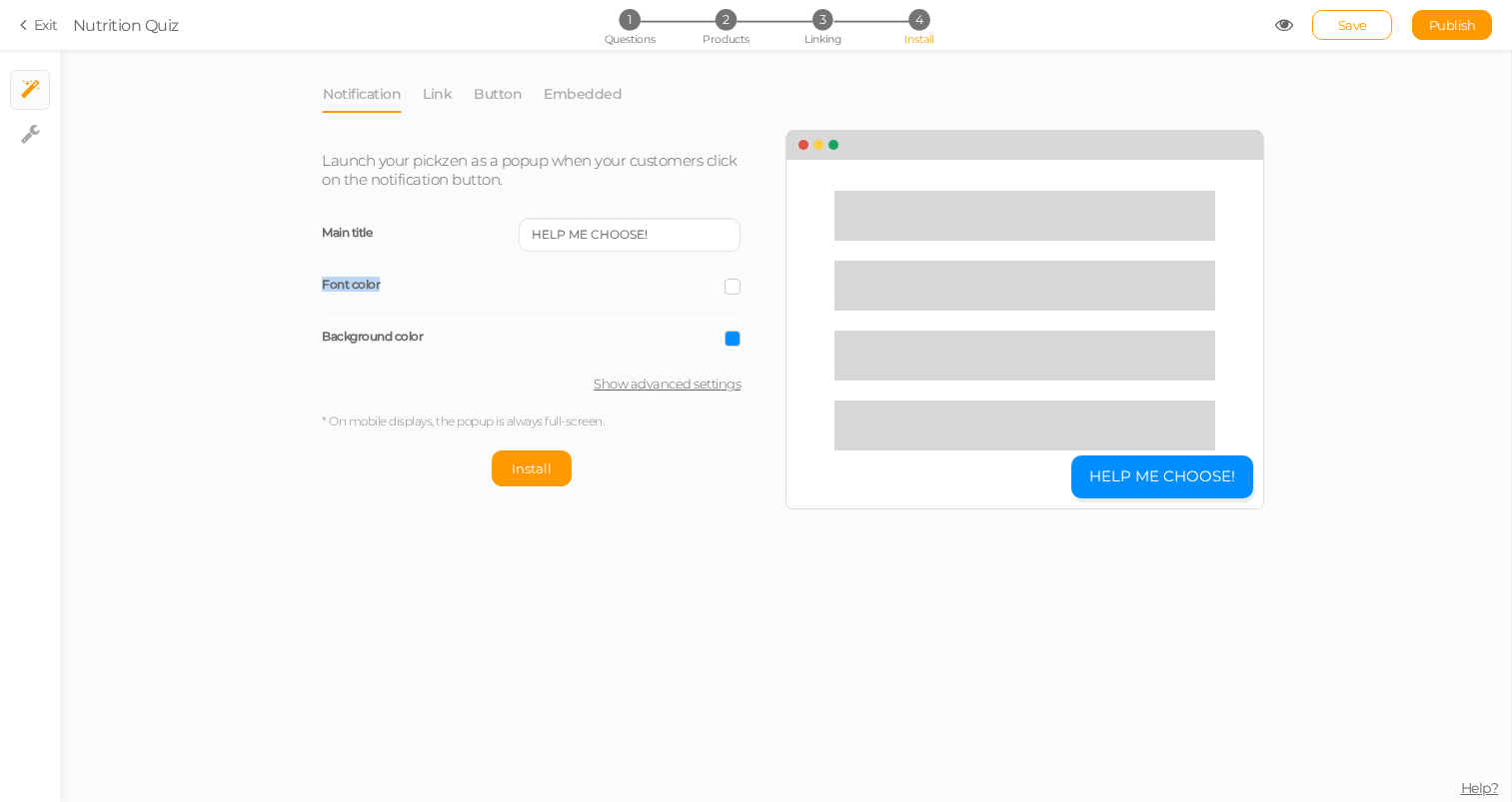 click on "Font color" at bounding box center (531, 288) 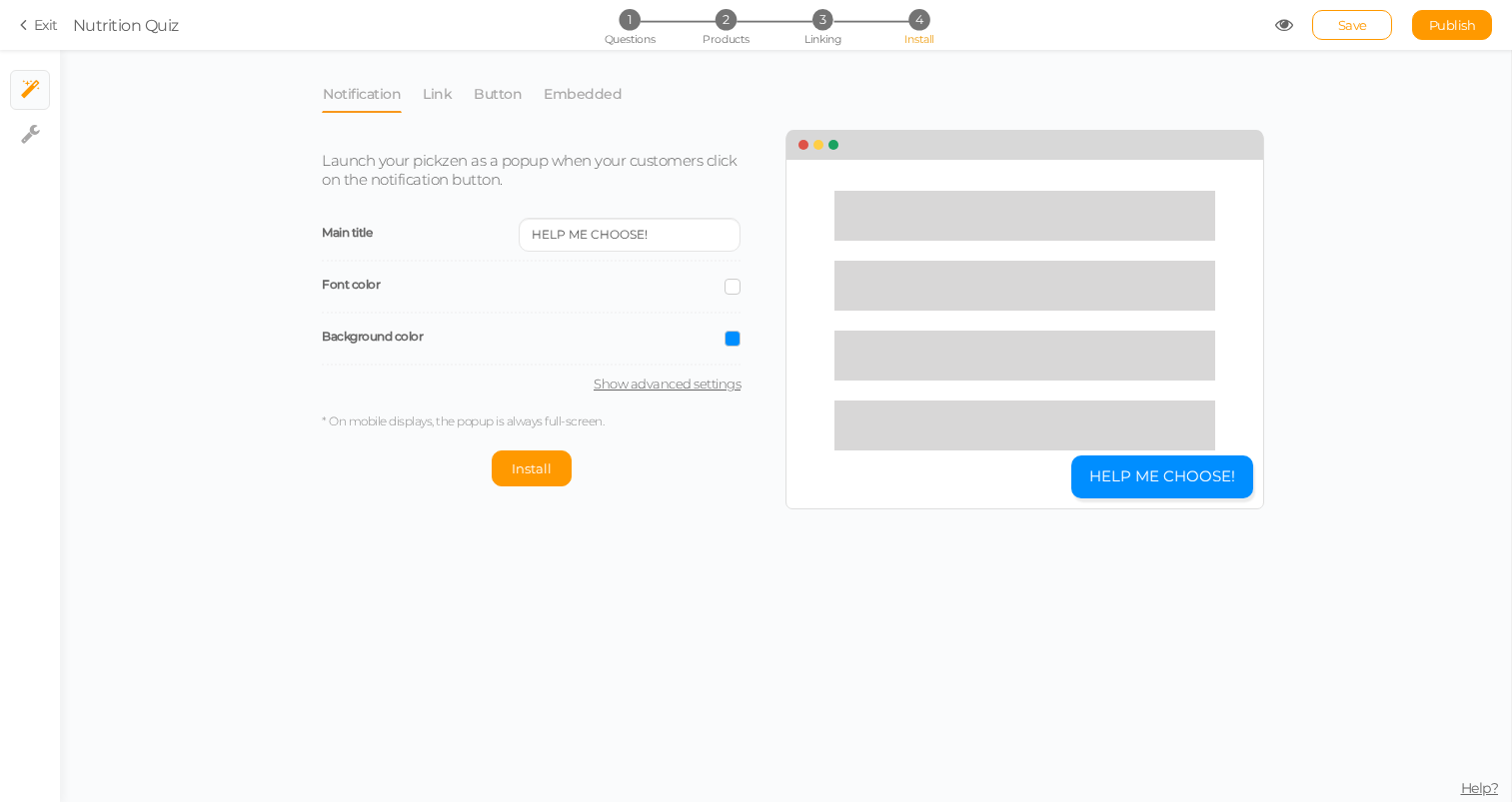 click on "Background color" at bounding box center [531, 340] 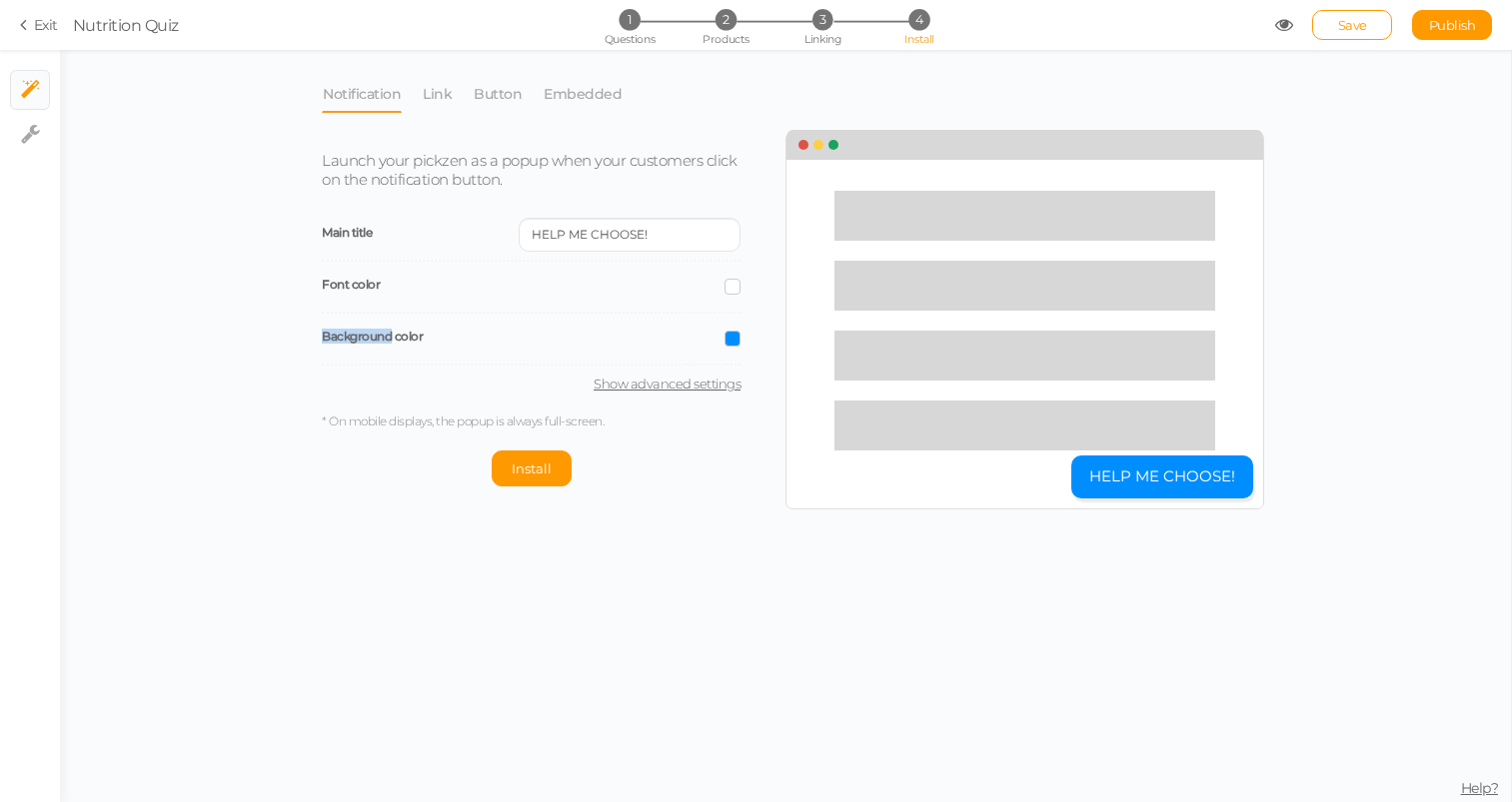 click on "Background color" at bounding box center [531, 340] 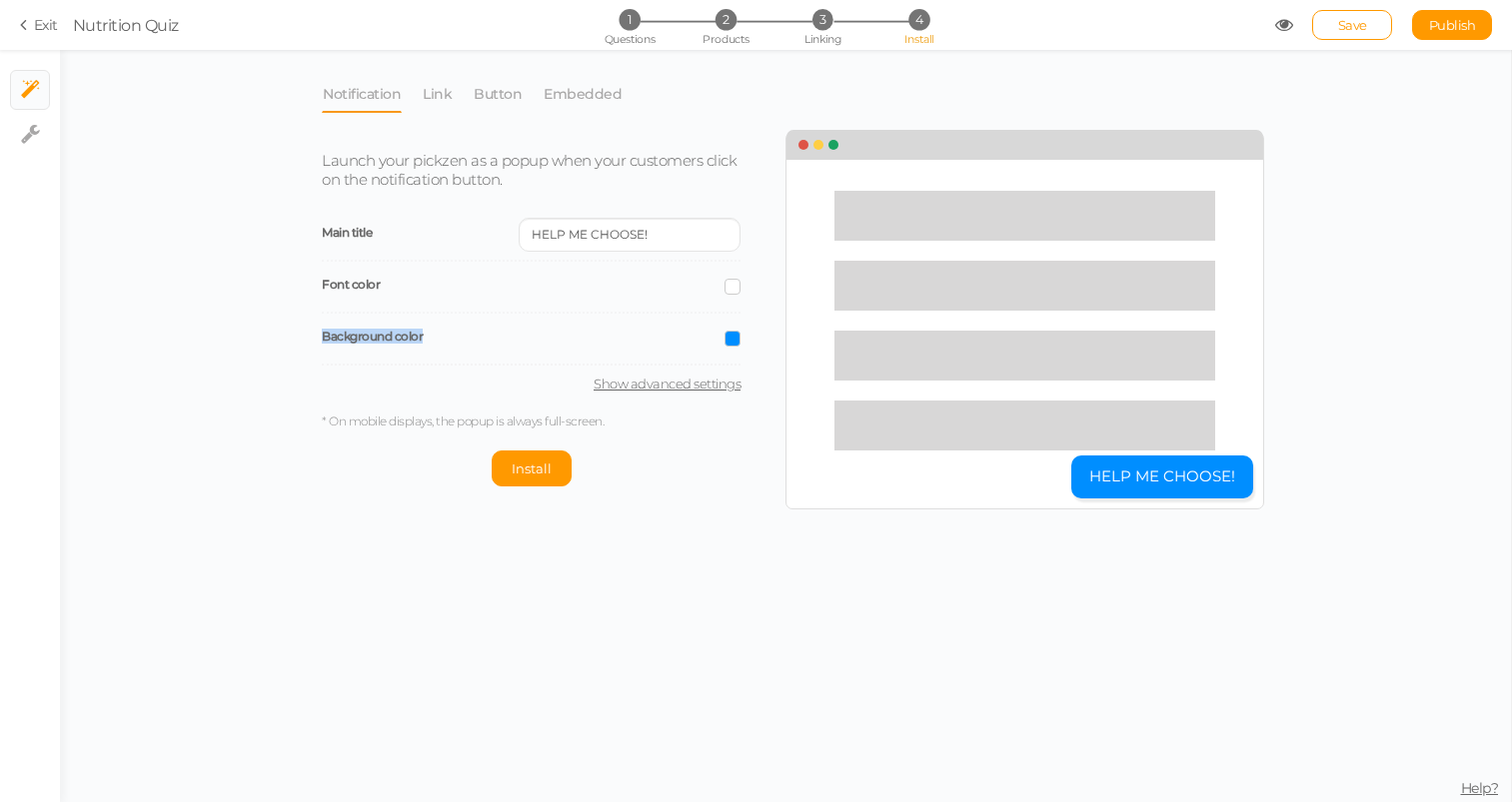 click on "Background color" at bounding box center [531, 340] 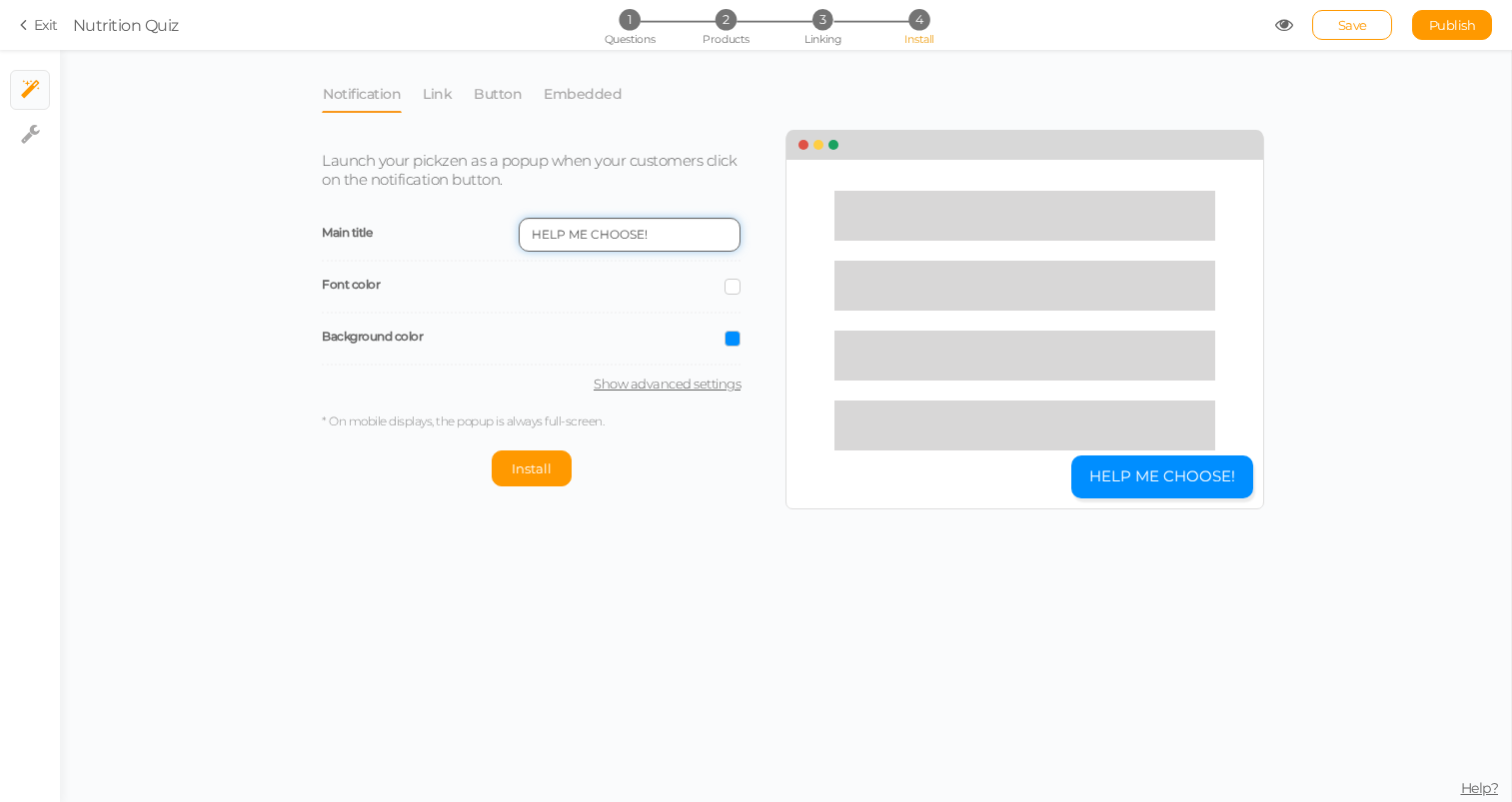 click on "HELP ME CHOOSE!" at bounding box center (630, 235) 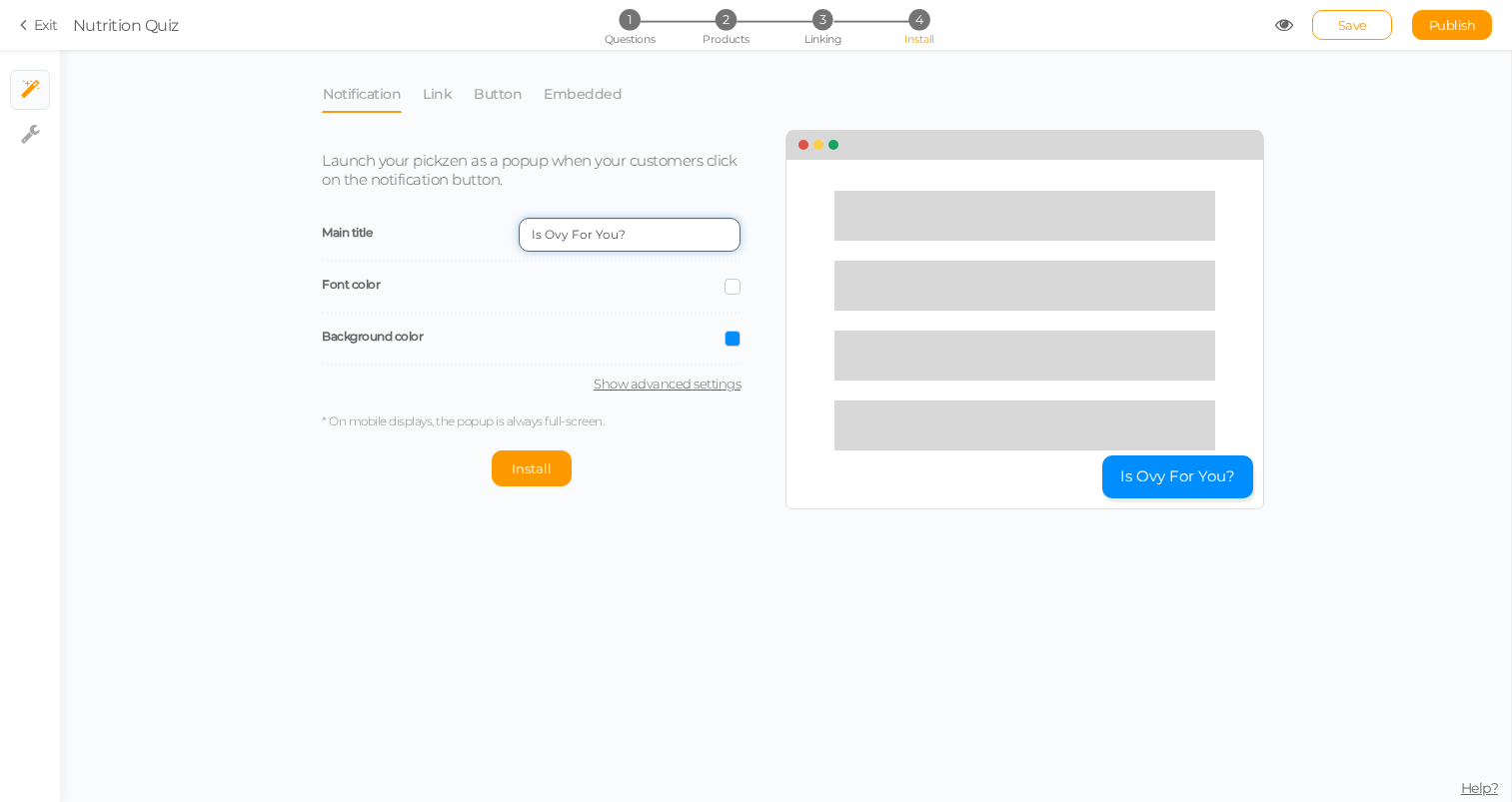 click on "Is Ovy For You?" at bounding box center [630, 235] 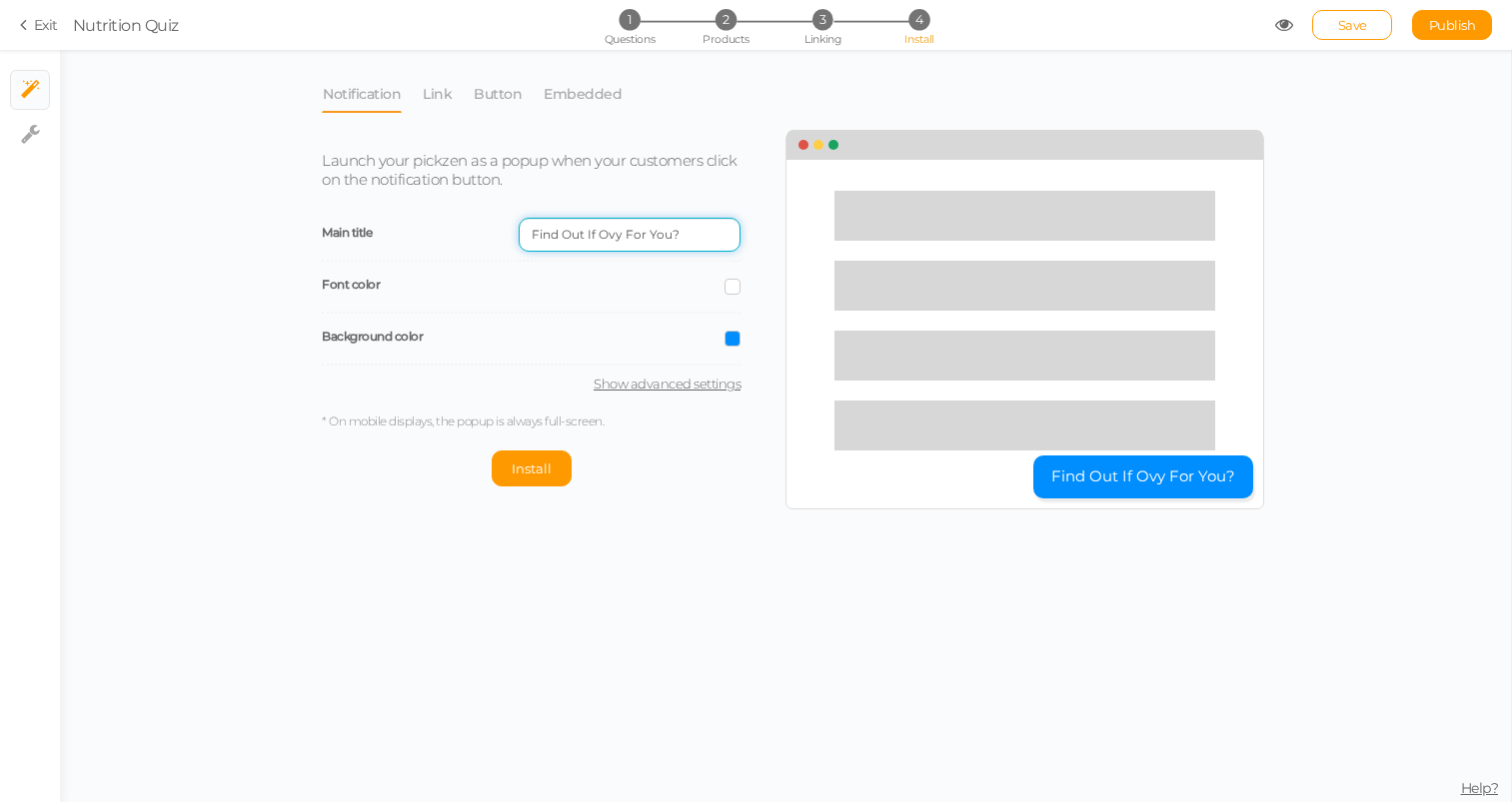 type on "Find Out If Ovy For You?" 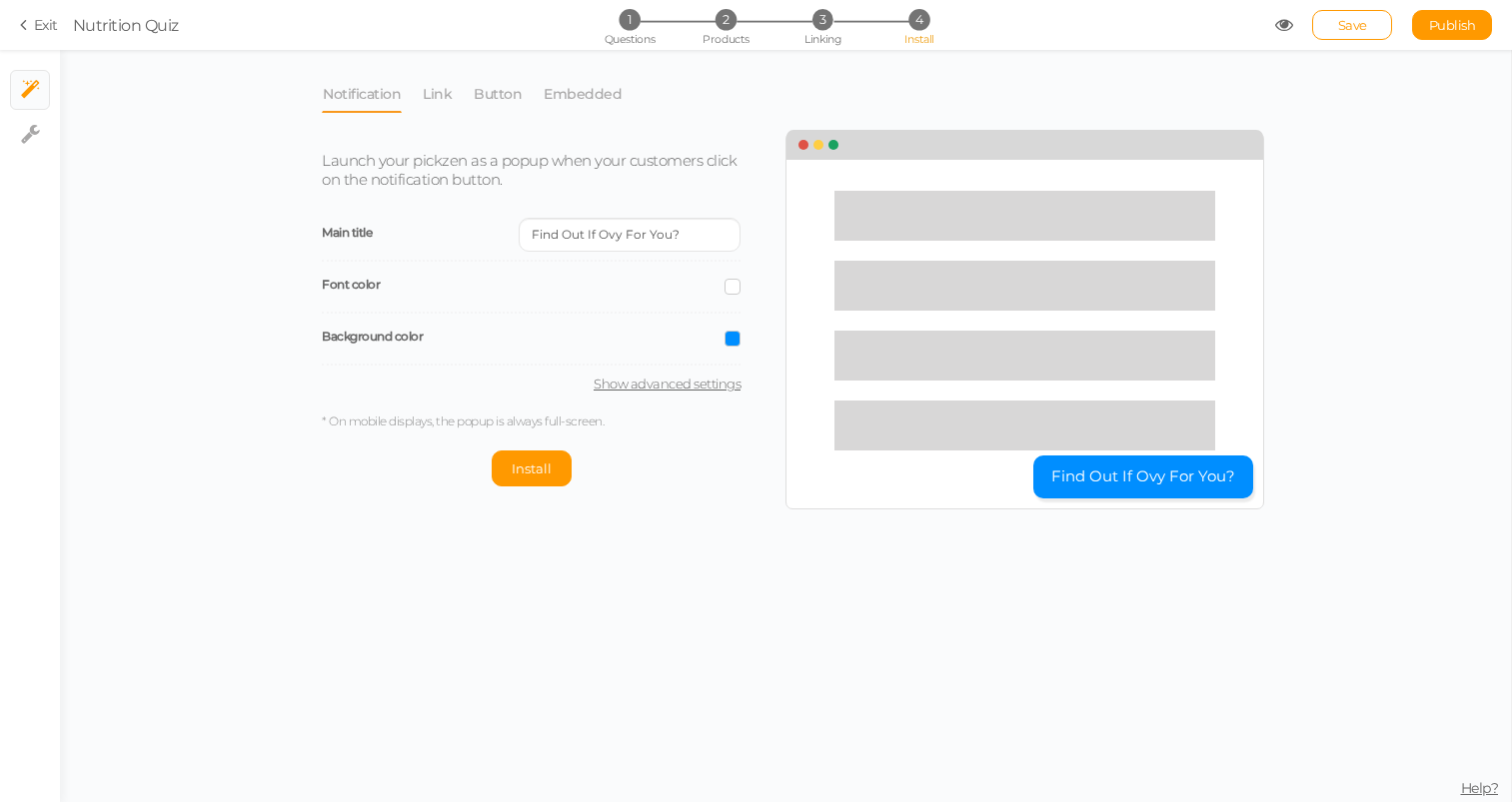 click at bounding box center [733, 339] 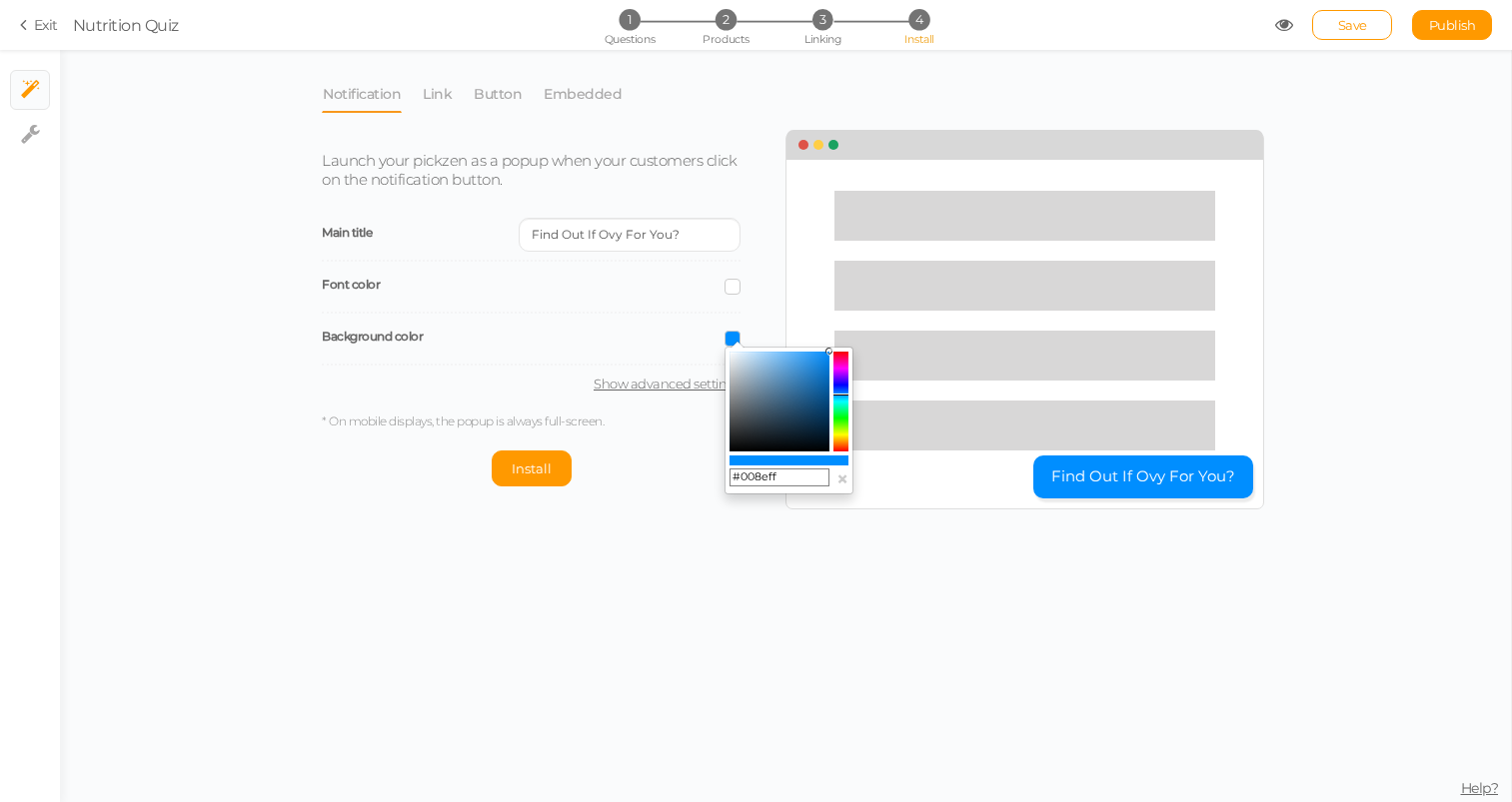 click on "#008eff" at bounding box center (779, 477) 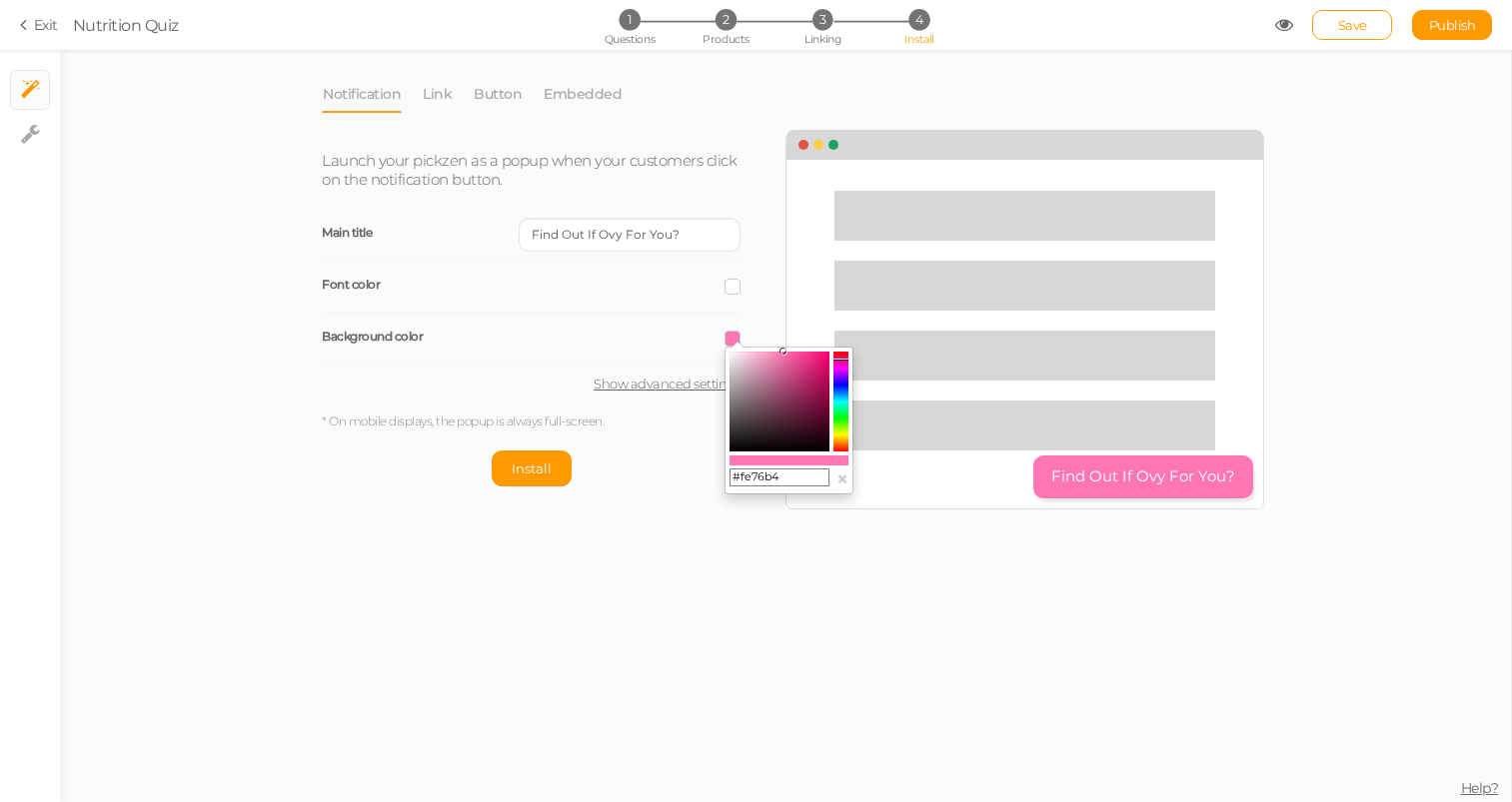 click on "Notification
Link
Button
Embedded
Launch your pickzen as a popup when your customers click on the notification button.       Main title   Find Out If Ovy For You?       Font color         Background color       Show advanced settings                         * On mobile displays, the popup is always full-screen.       Install                                 Find Out If Ovy For You?
Launch your pickzen as a popup when your customers click on a link or navigation menu link.       Popup width       100         px   %   vw             Popup height       100         px   %   vh               * On mobile displays, the popup is always full-screen.       Get the code                             TAKE THE QUIZ
Launch your pickzen as a popup when your customers click on a button.       Popup width       100         px   %   vw             Popup height       100         px   %   vh" at bounding box center (785, 425) 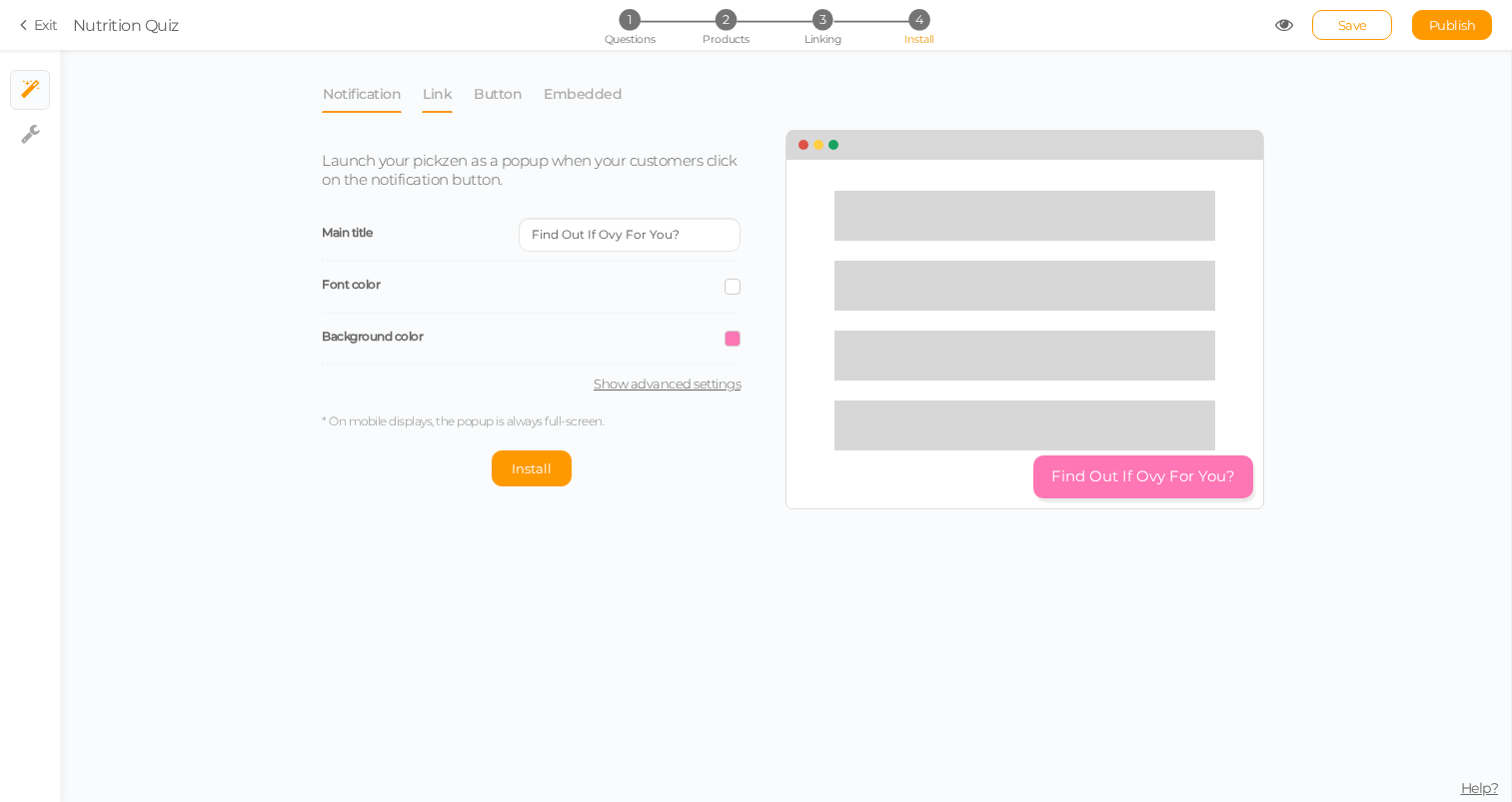 click on "Link" at bounding box center (437, 94) 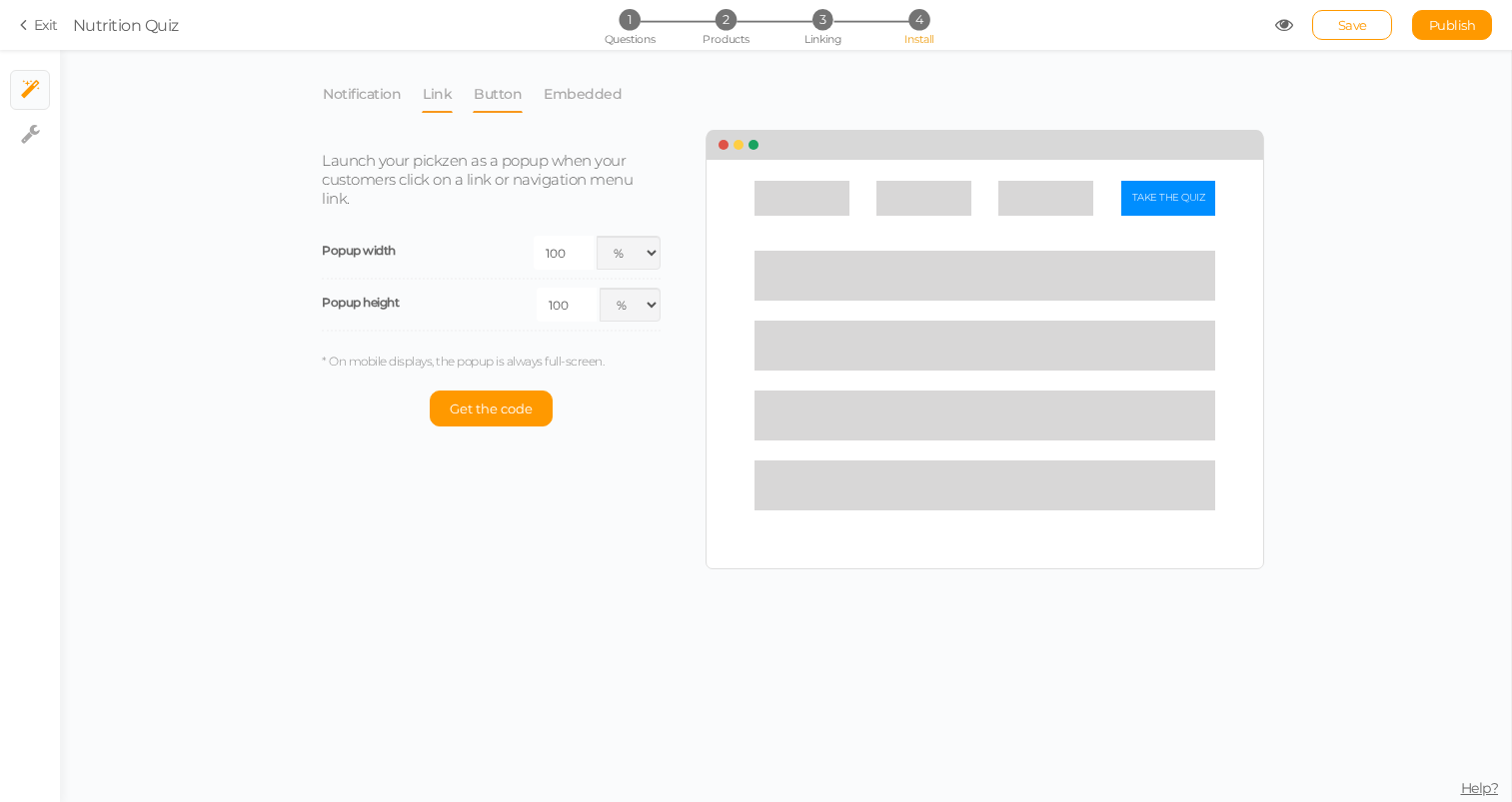 click on "Button" at bounding box center [498, 94] 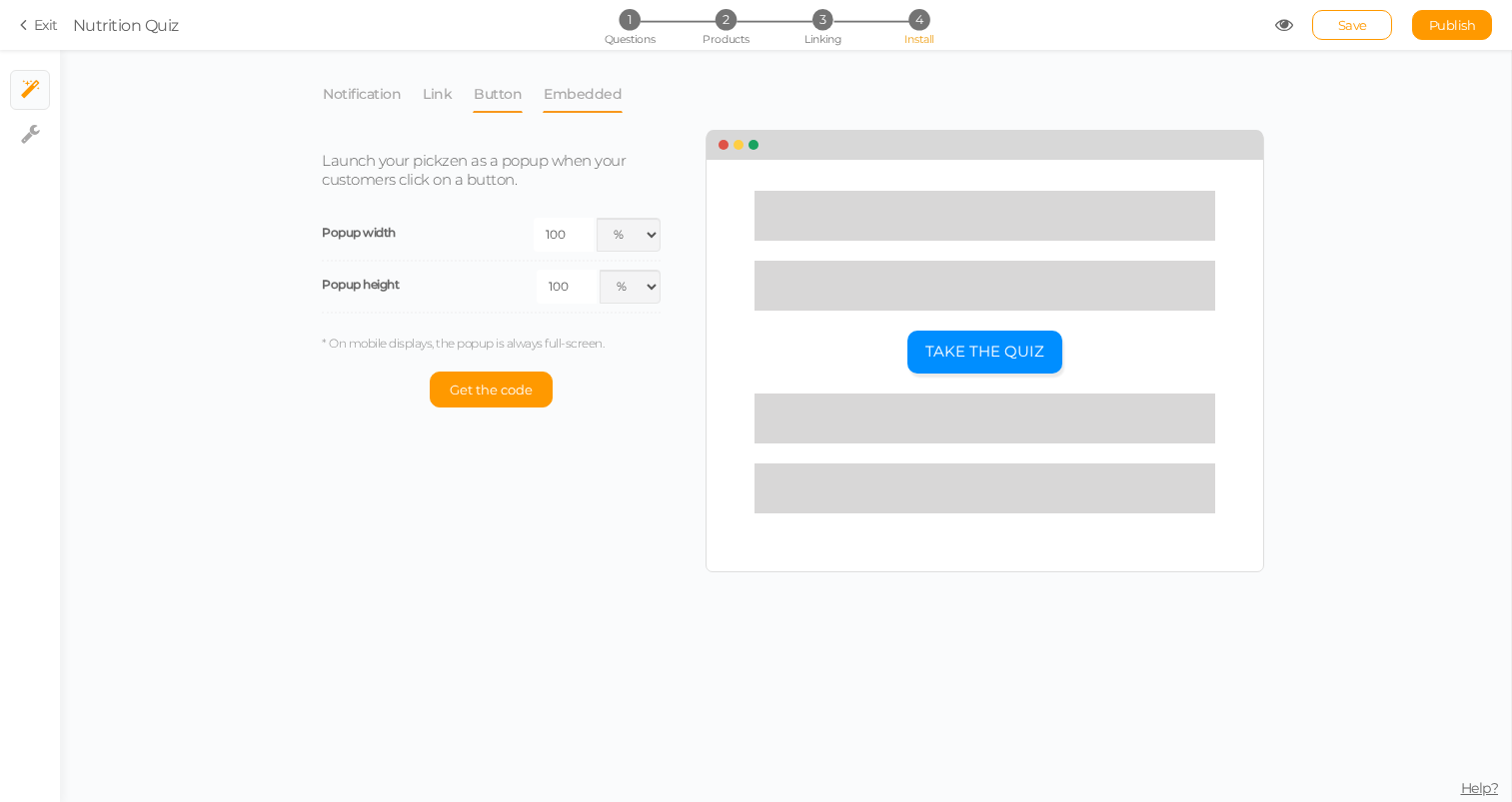 click on "Embedded" at bounding box center [583, 94] 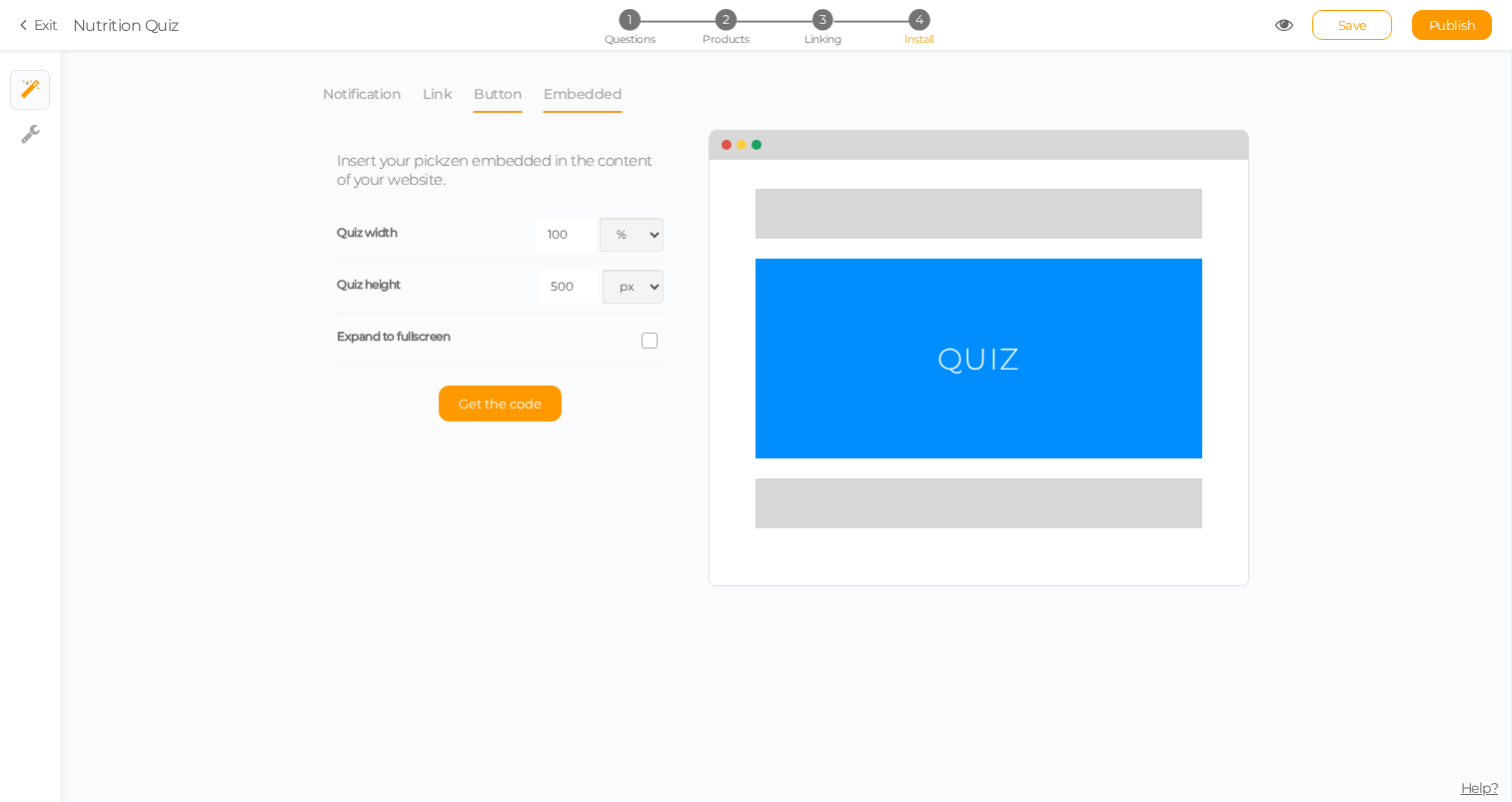 click on "Button" at bounding box center [498, 94] 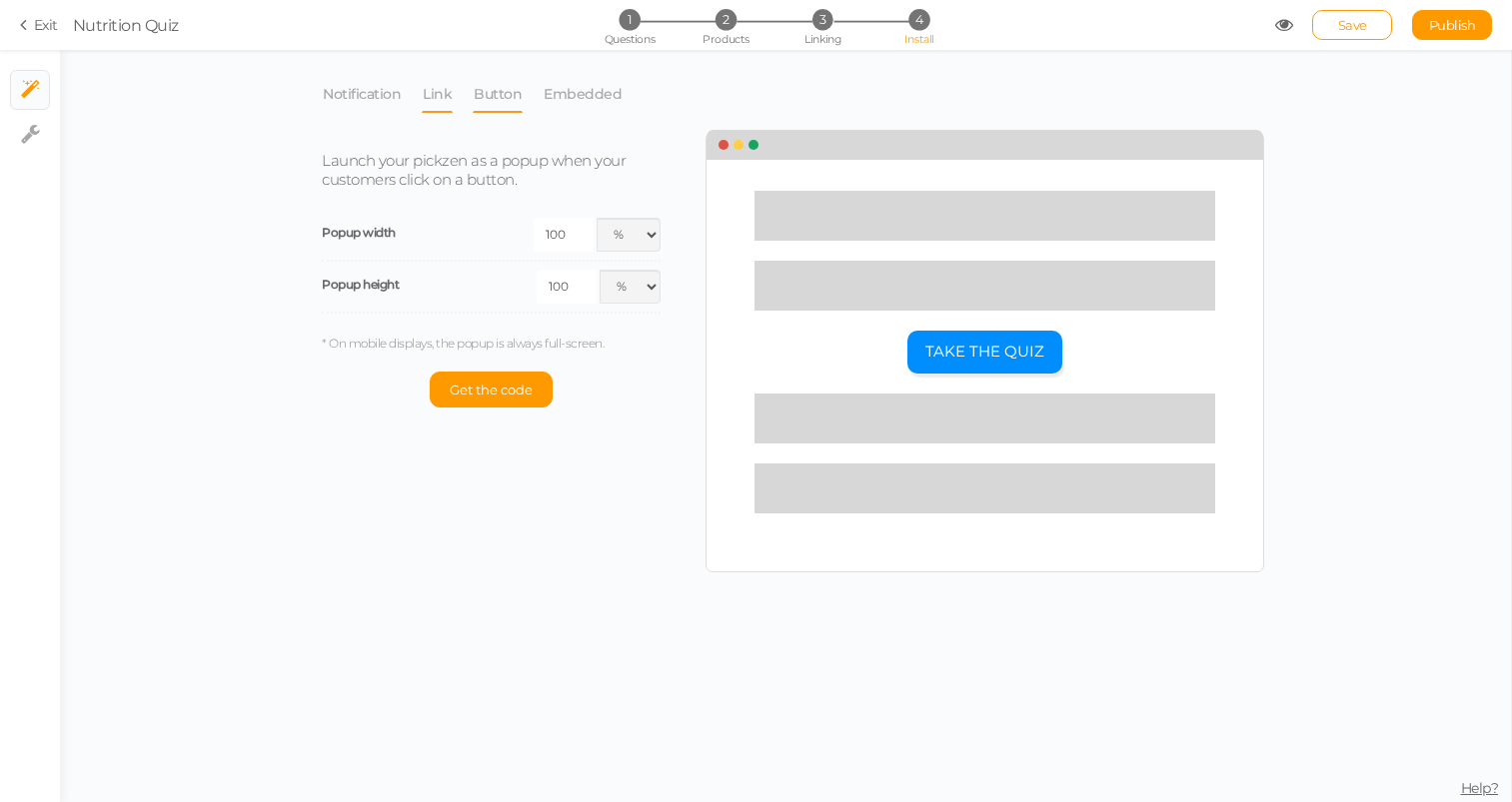 click on "Link" at bounding box center (437, 94) 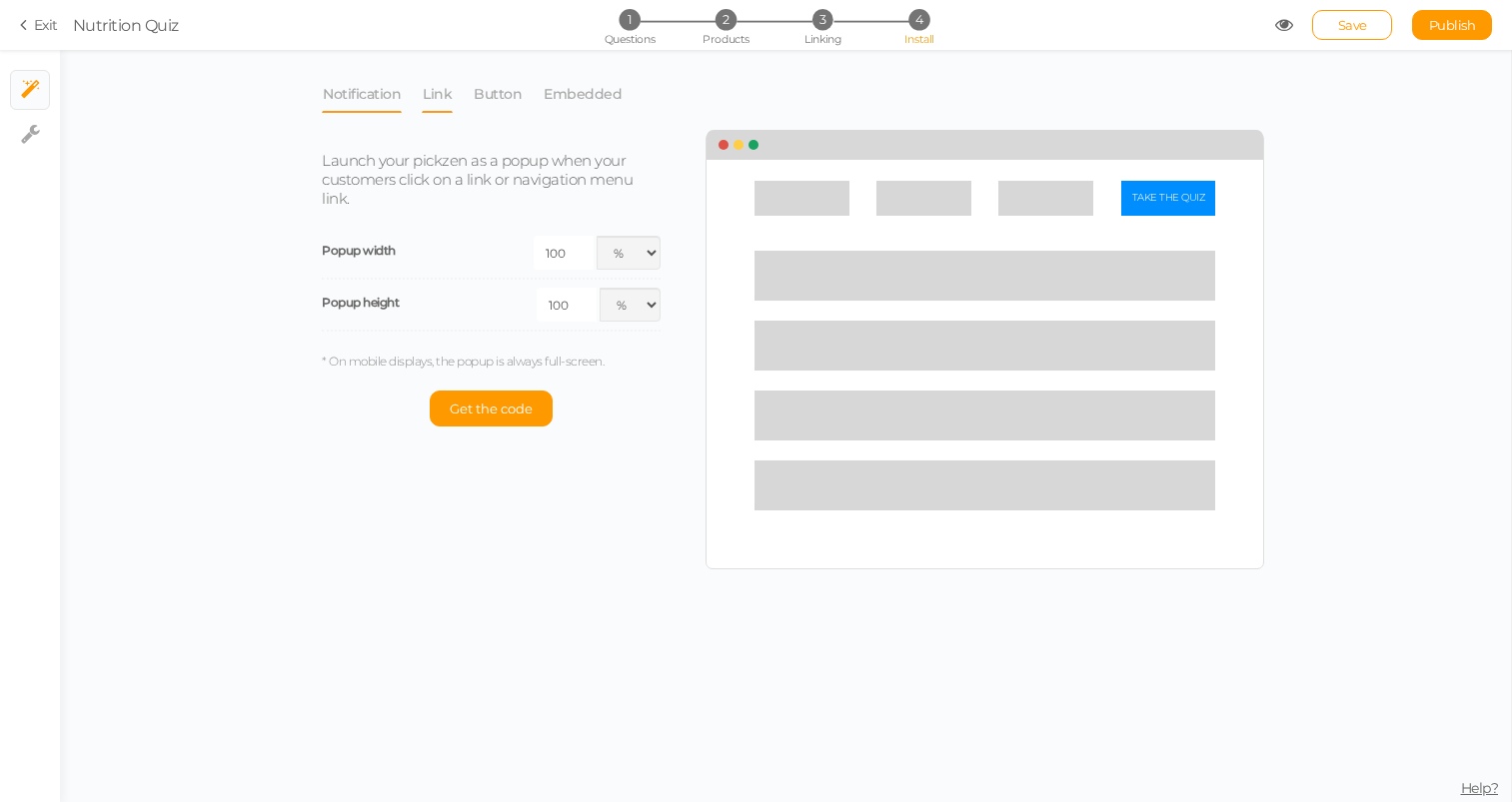 click on "Notification" at bounding box center [362, 94] 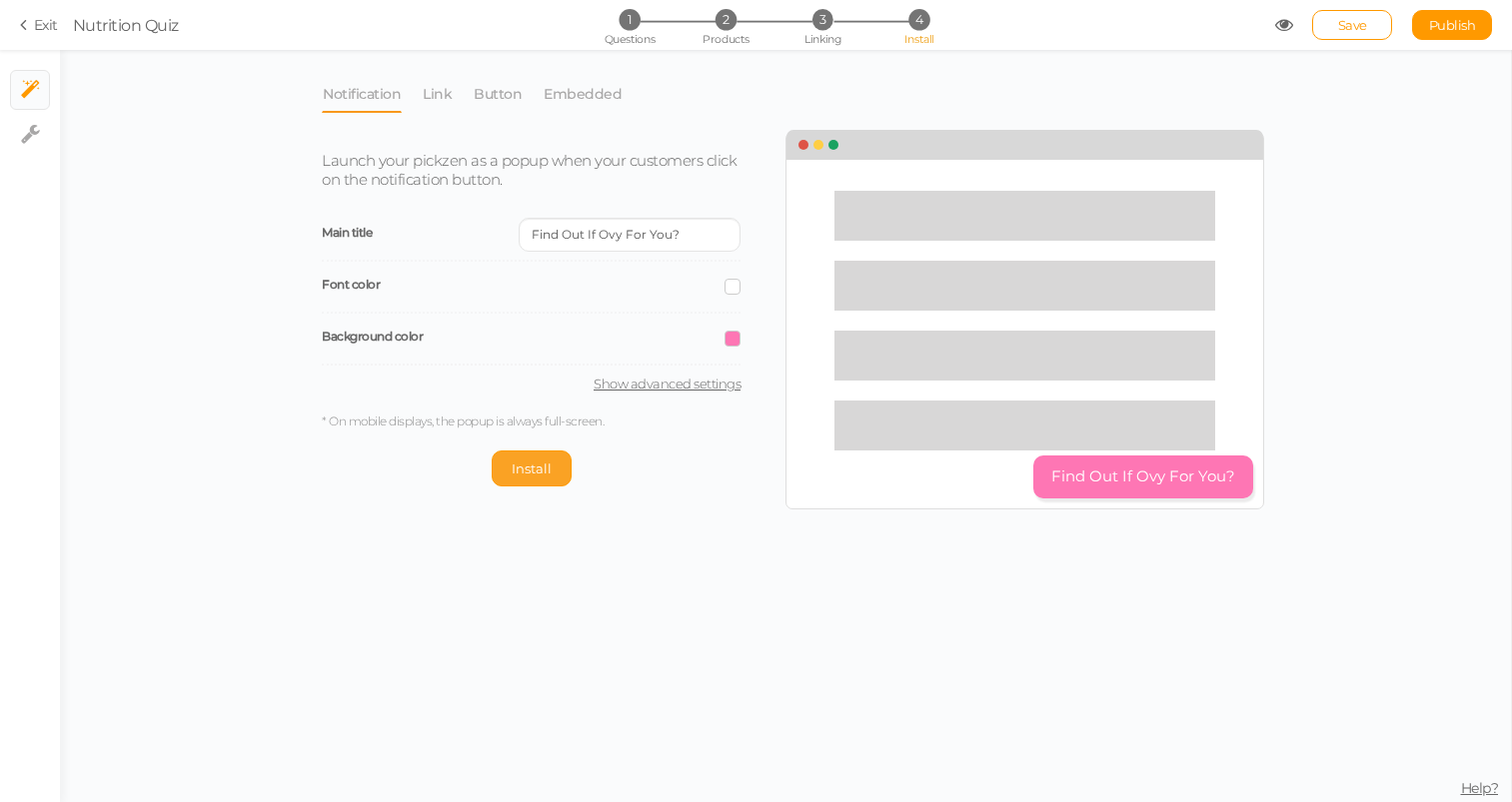 click on "Install" at bounding box center [532, 468] 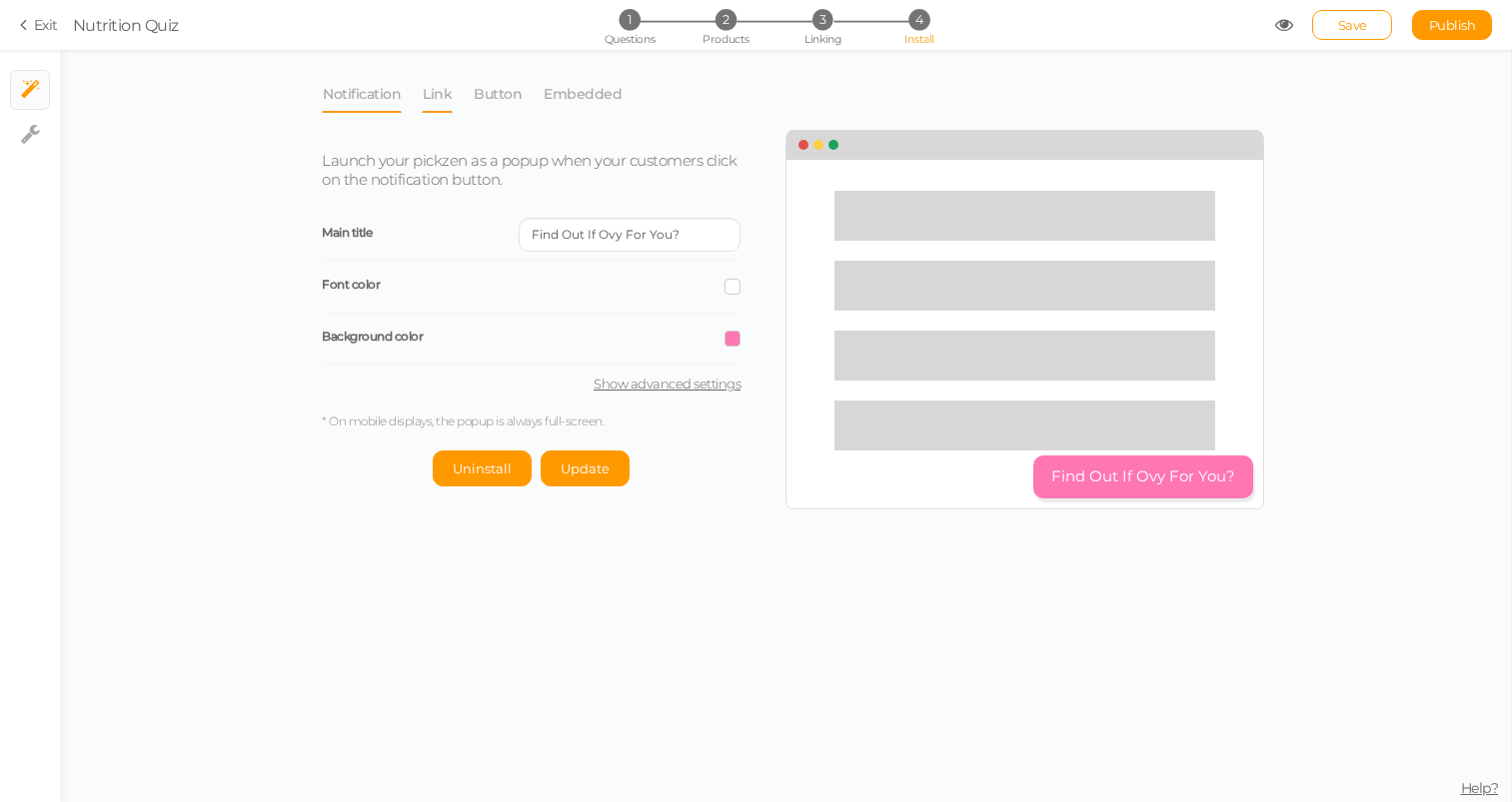 click on "Link" at bounding box center [437, 94] 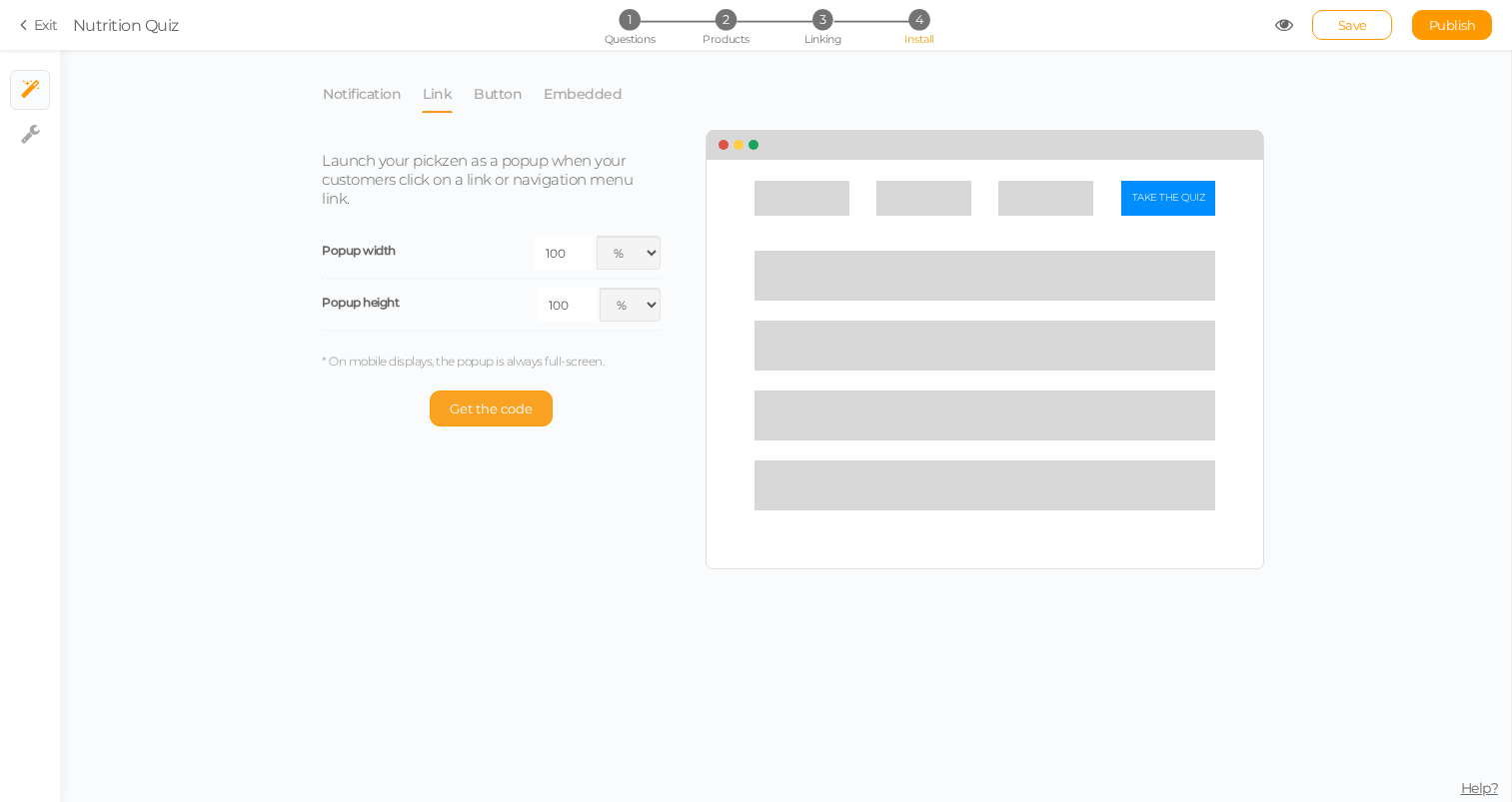 click on "Get the code" at bounding box center [491, 408] 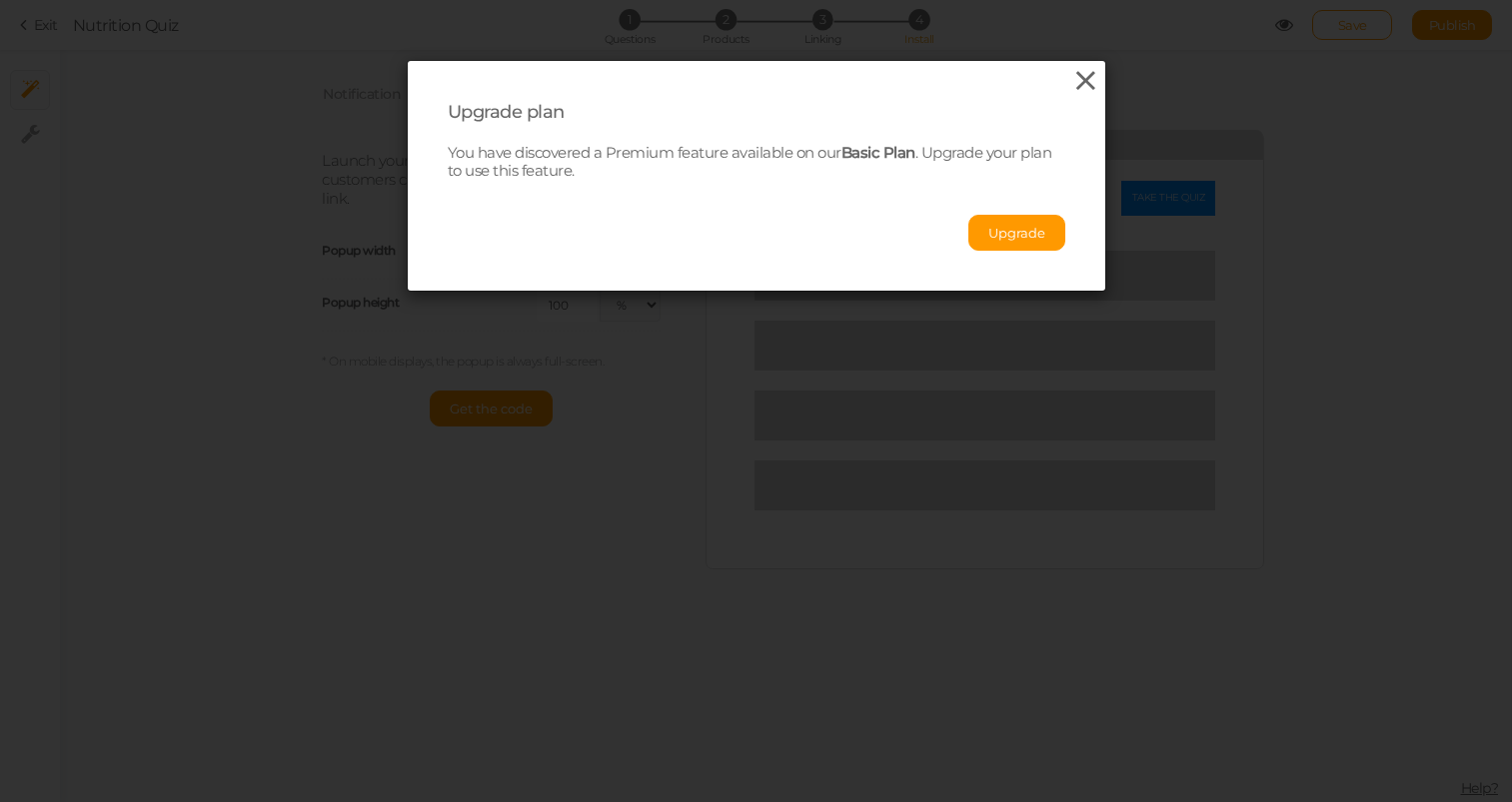 click at bounding box center (1085, 81) 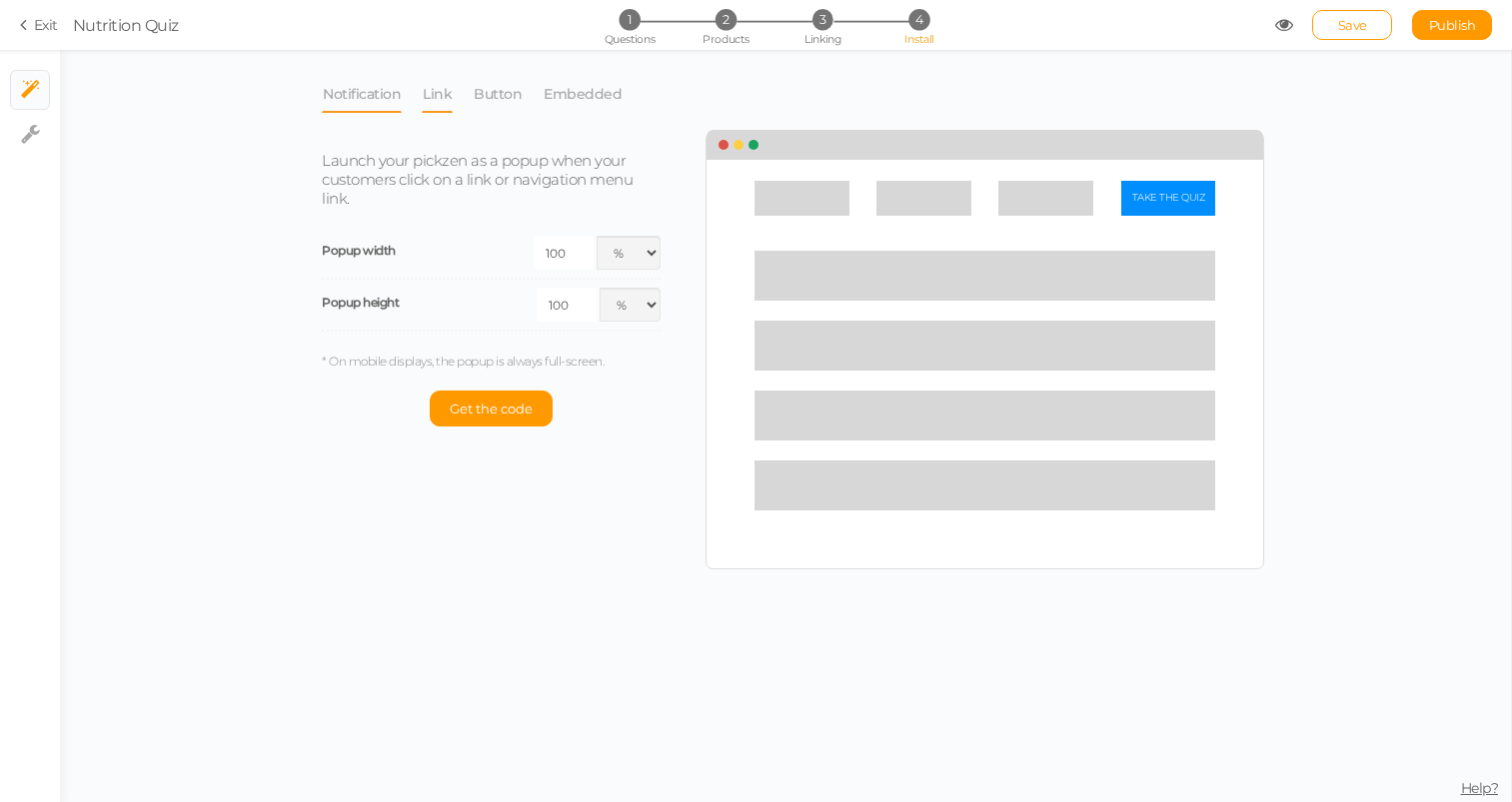 click on "Notification" at bounding box center (362, 94) 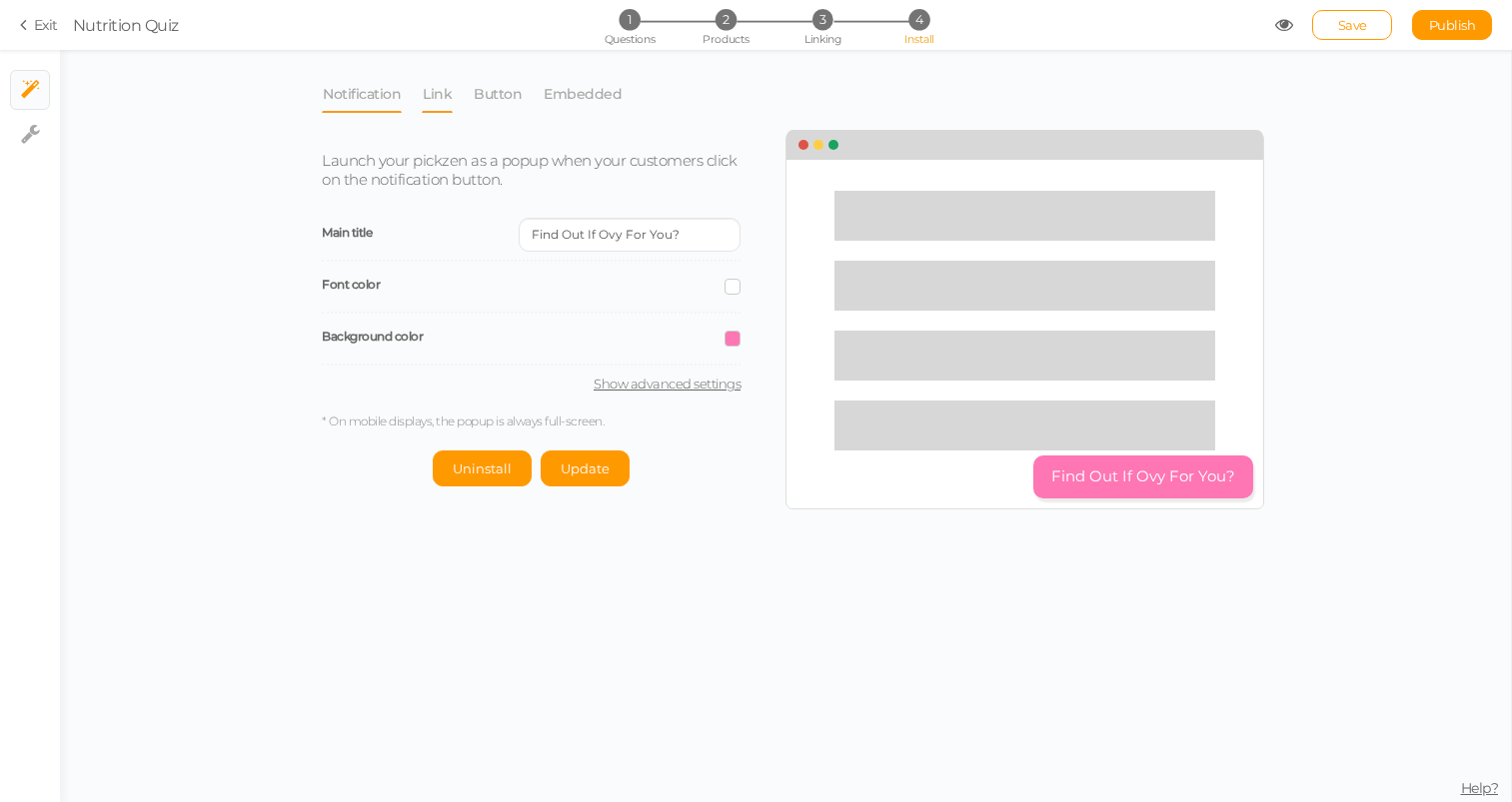 click on "Link" at bounding box center [437, 94] 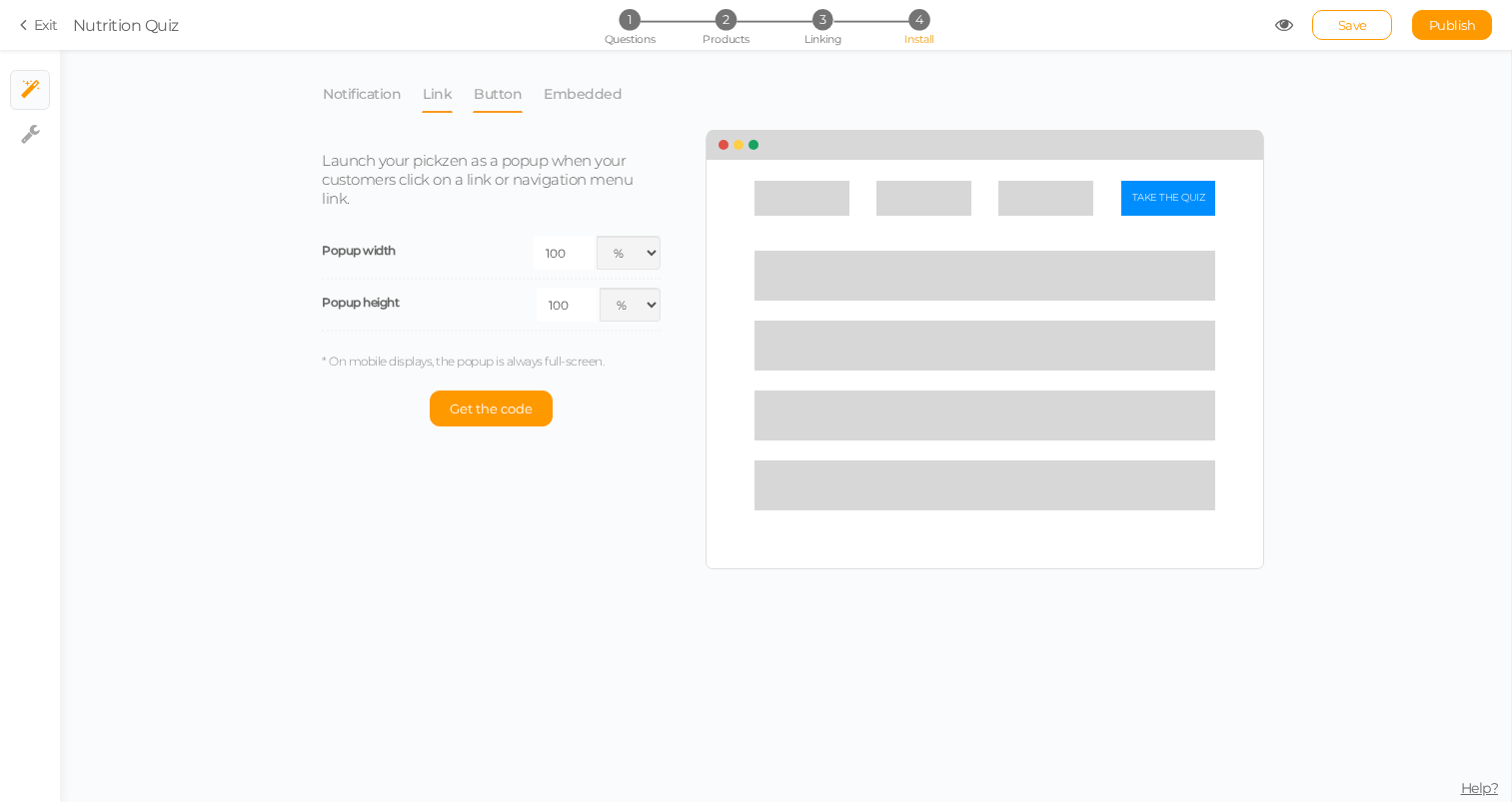 click on "Button" at bounding box center (498, 94) 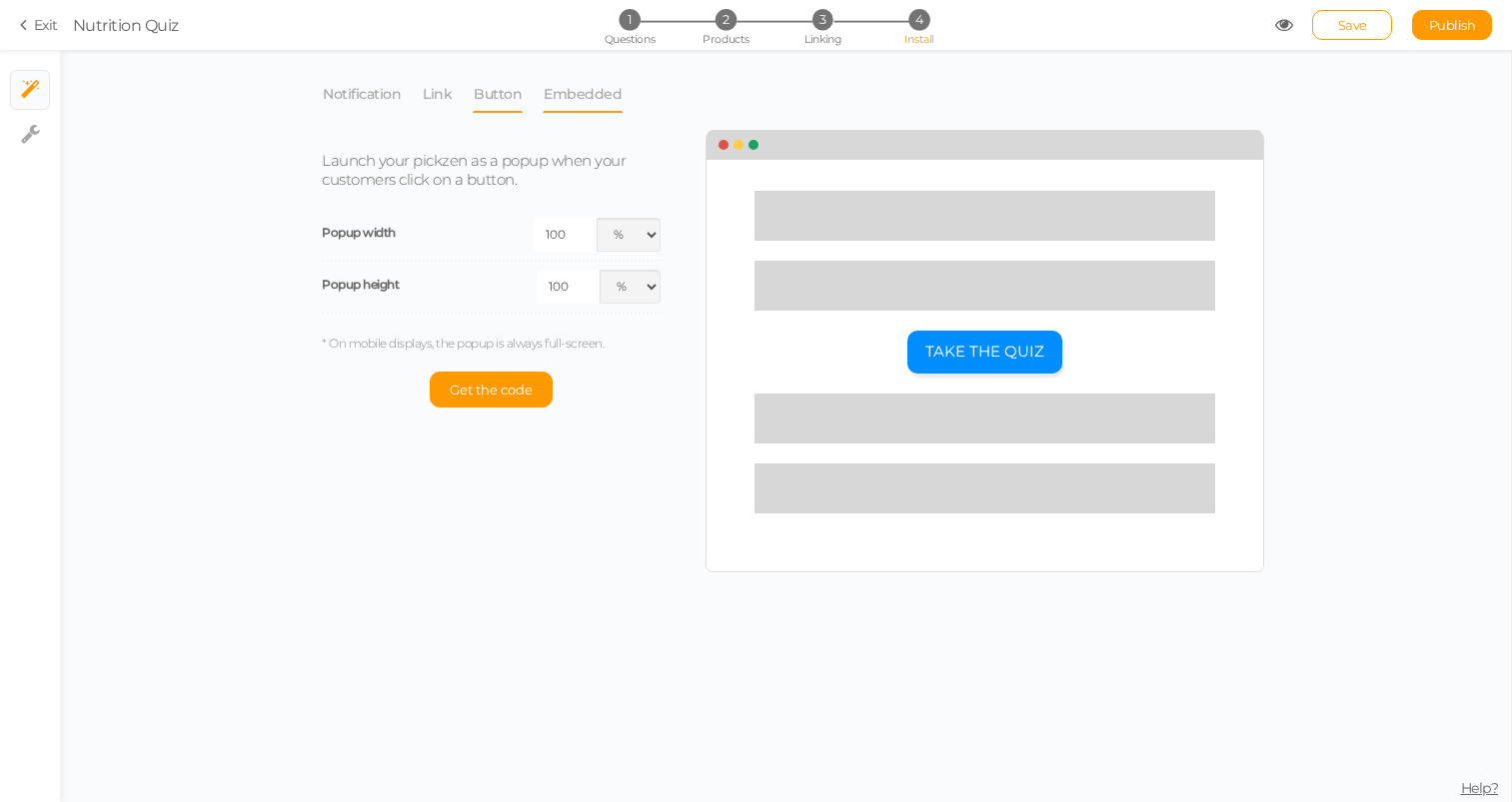click on "Embedded" at bounding box center [583, 94] 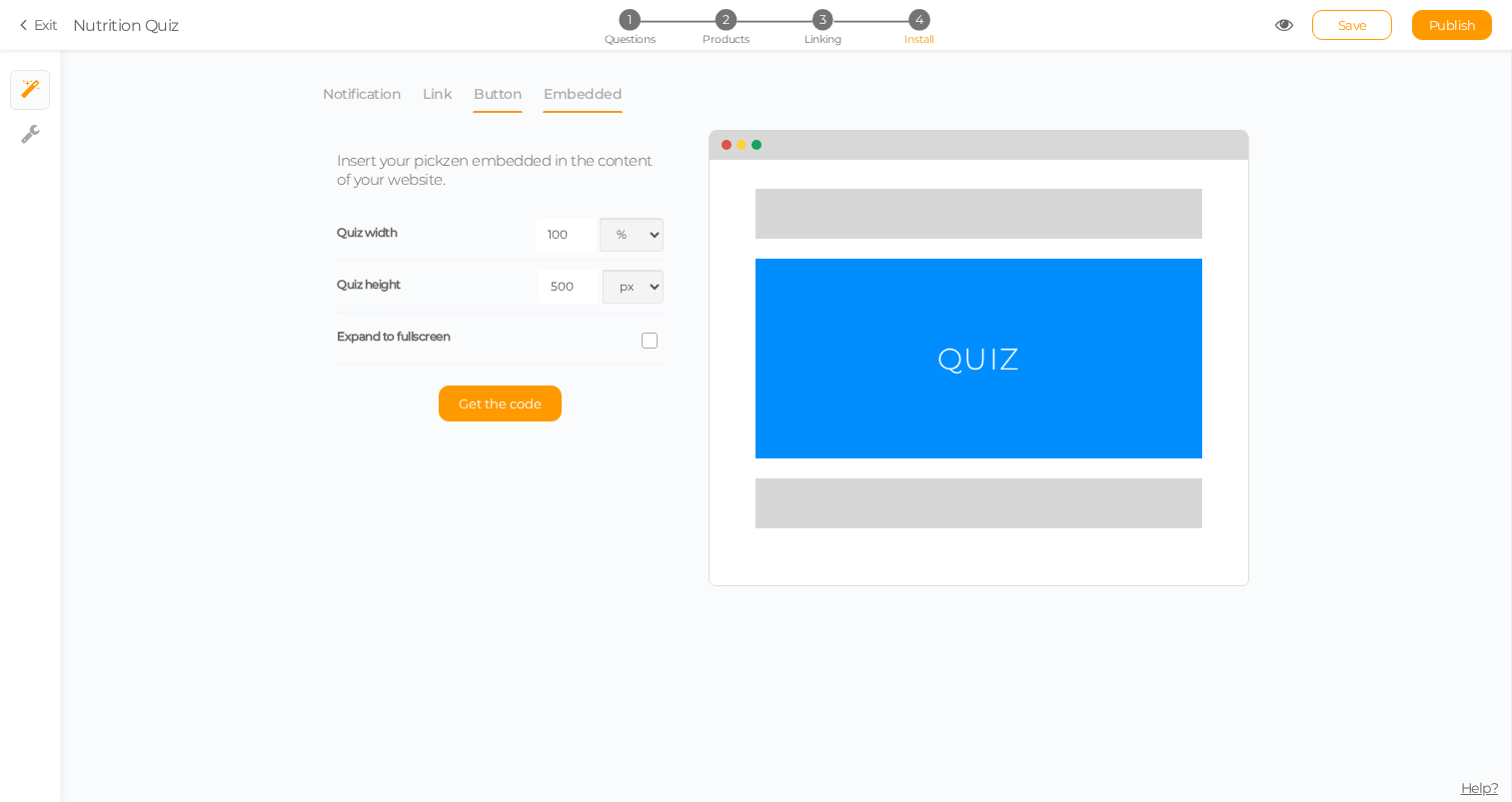 click on "Button" at bounding box center [498, 94] 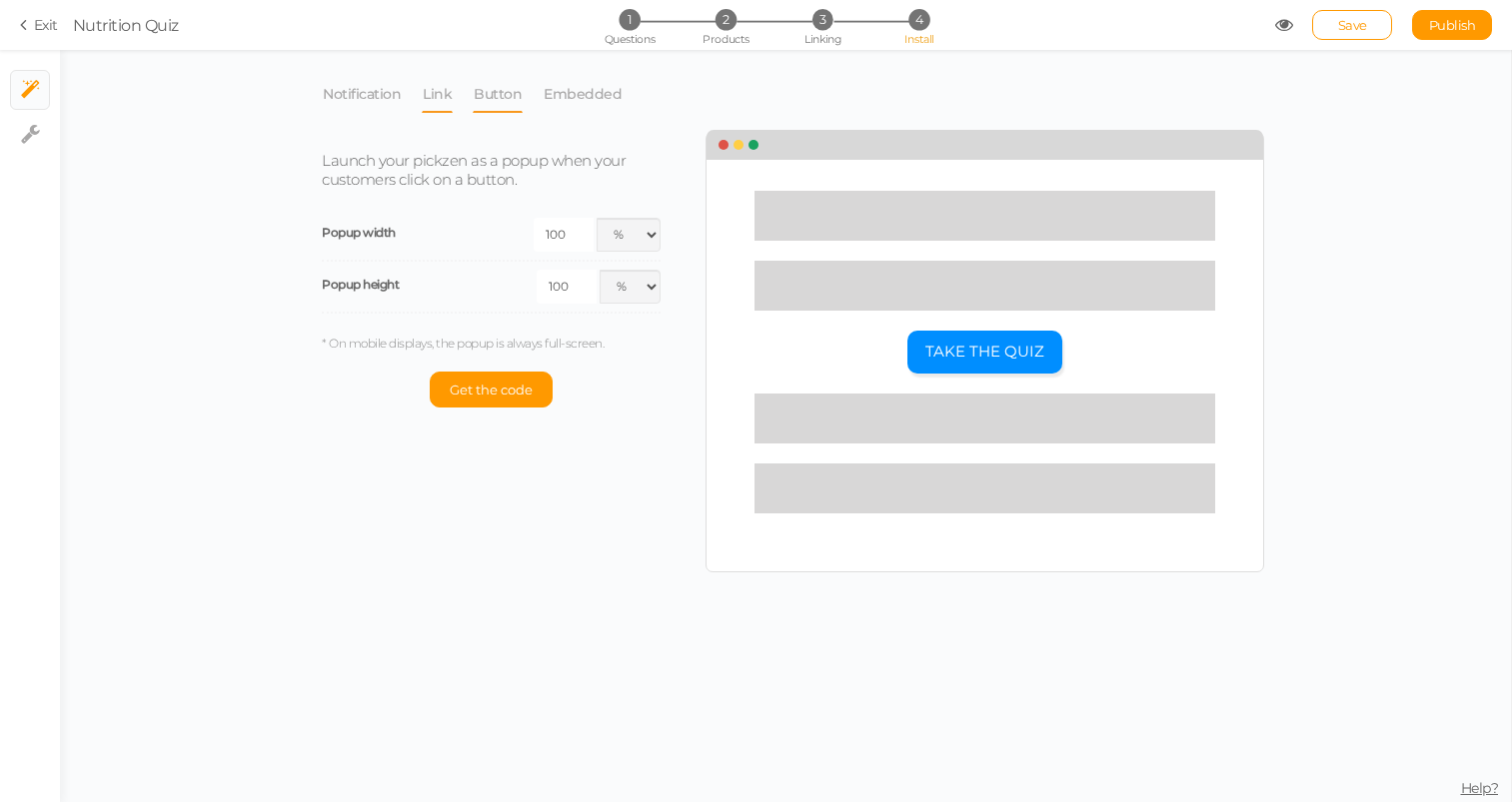 click on "Link" at bounding box center (437, 94) 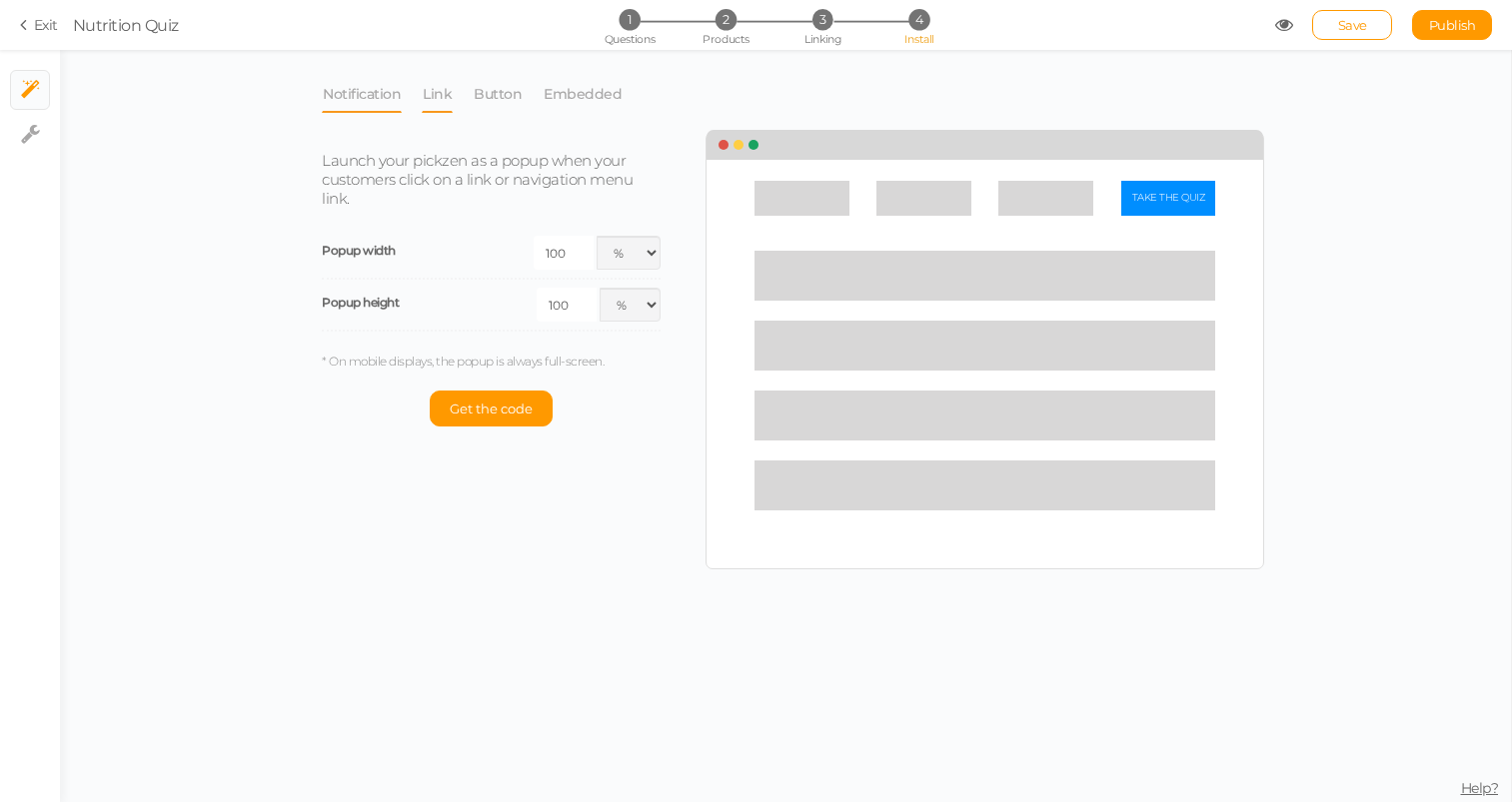 click on "Notification" at bounding box center (362, 94) 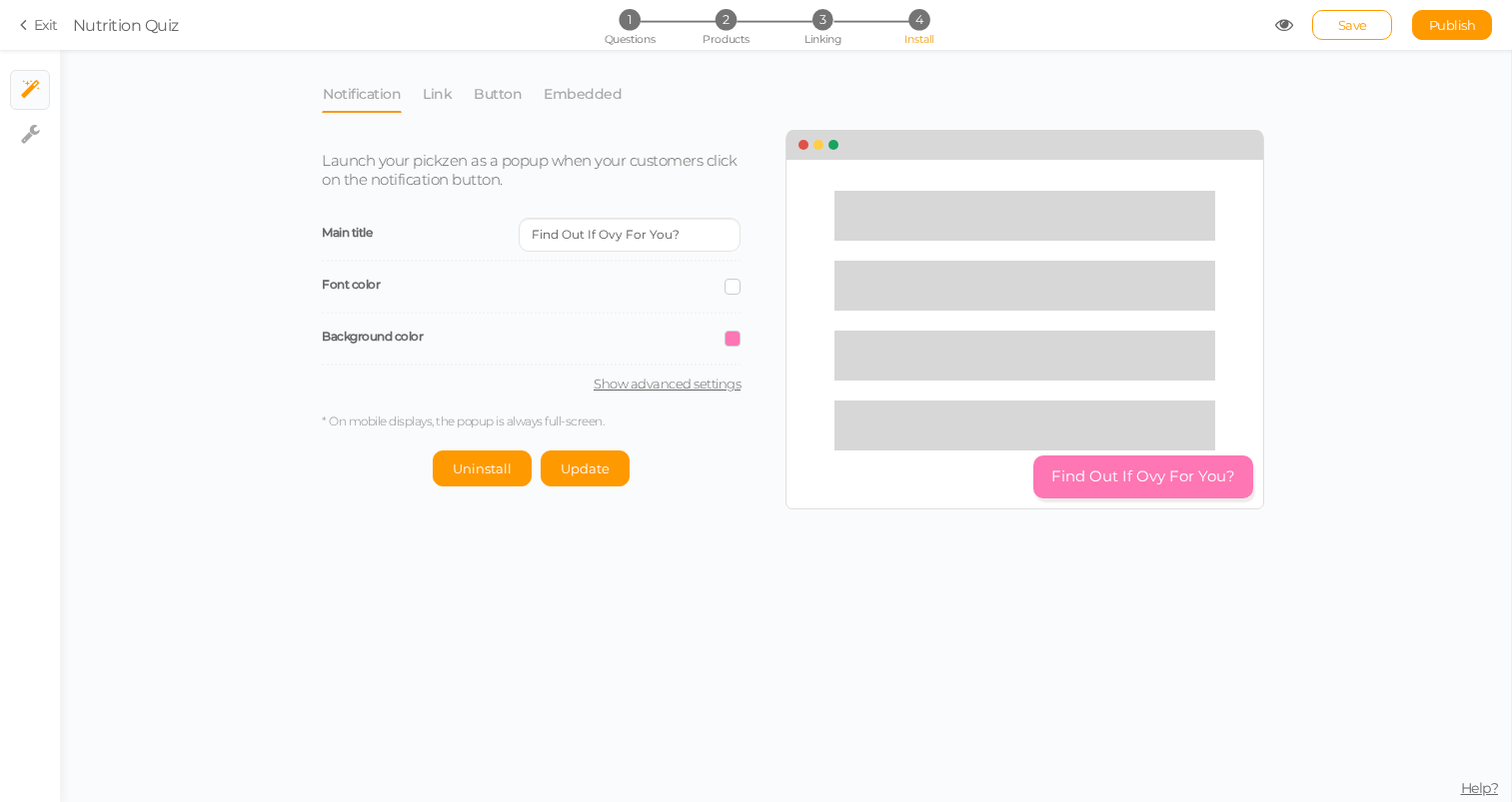 click on "Show advanced settings" at bounding box center (531, 384) 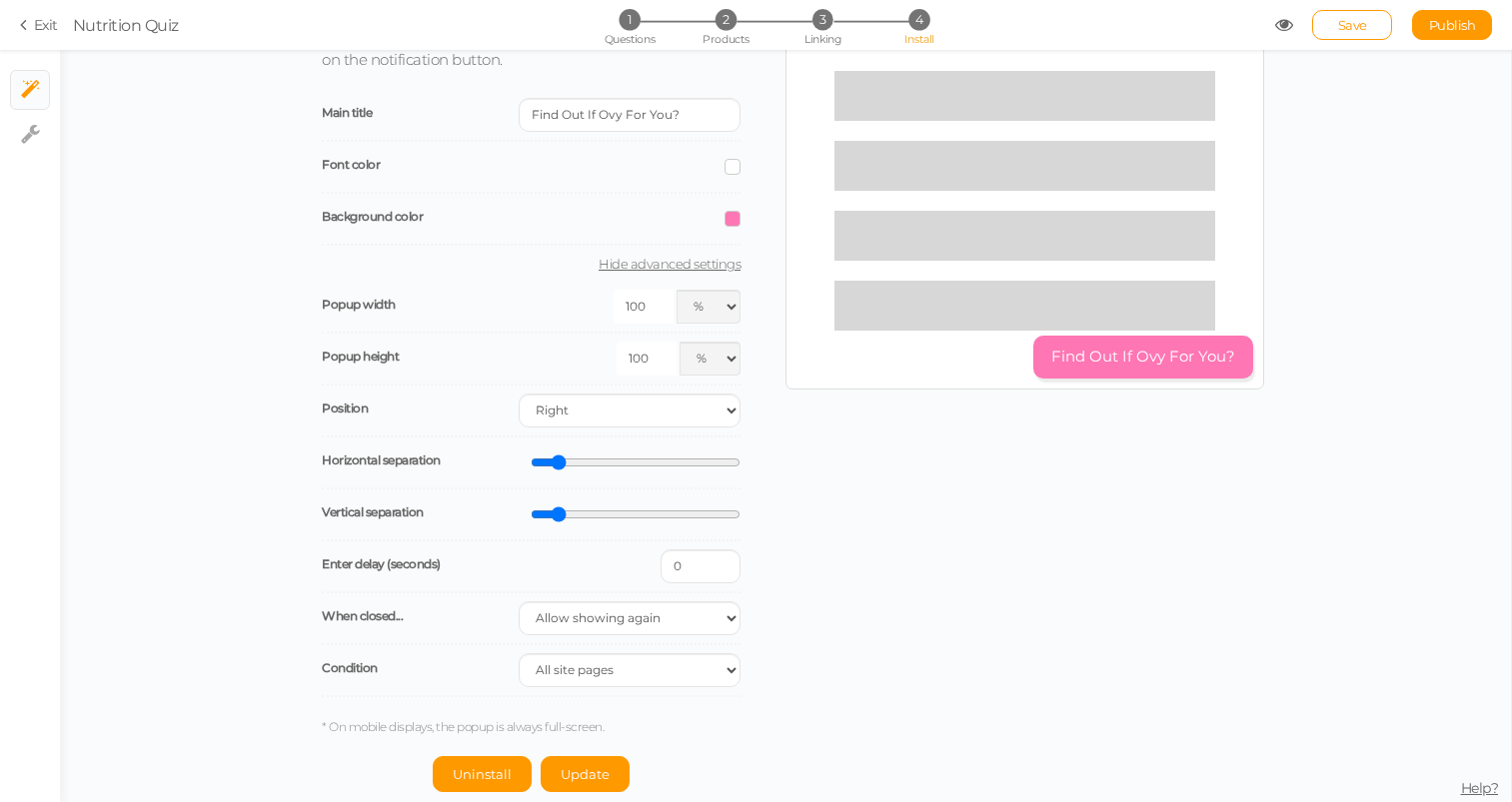scroll, scrollTop: 135, scrollLeft: 0, axis: vertical 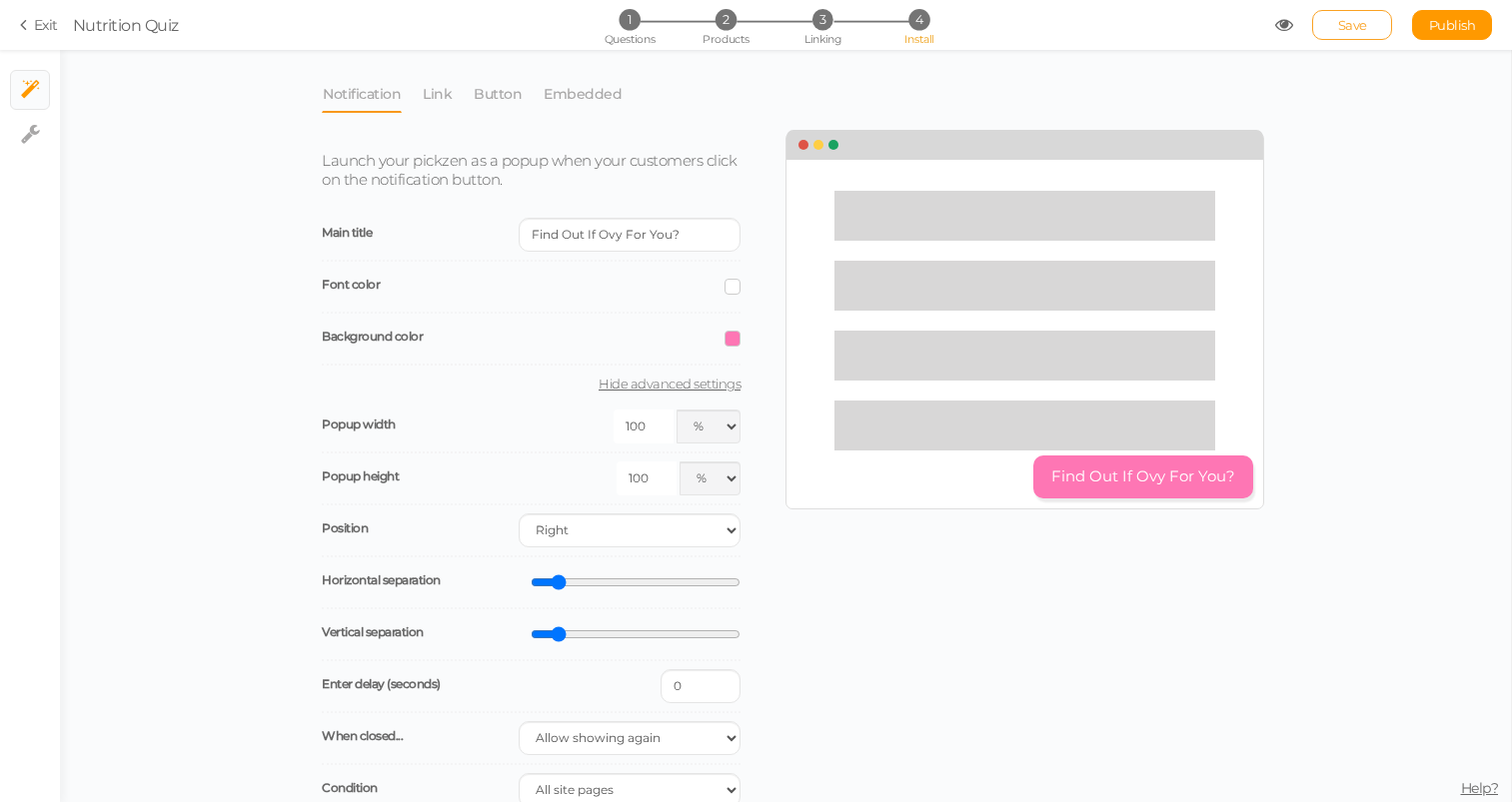 click on "Save" at bounding box center (1352, 25) 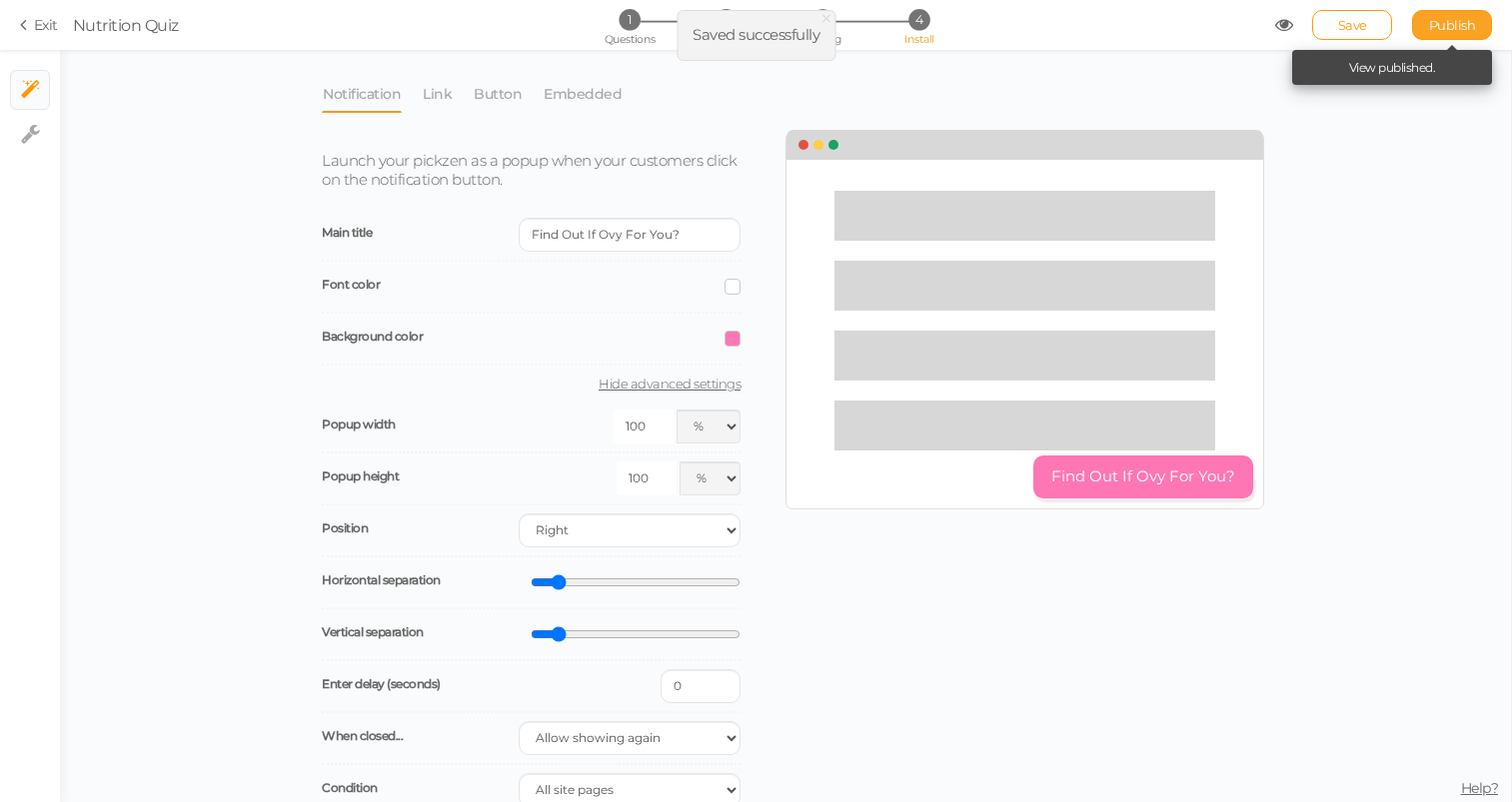 click on "Publish" at bounding box center (1452, 25) 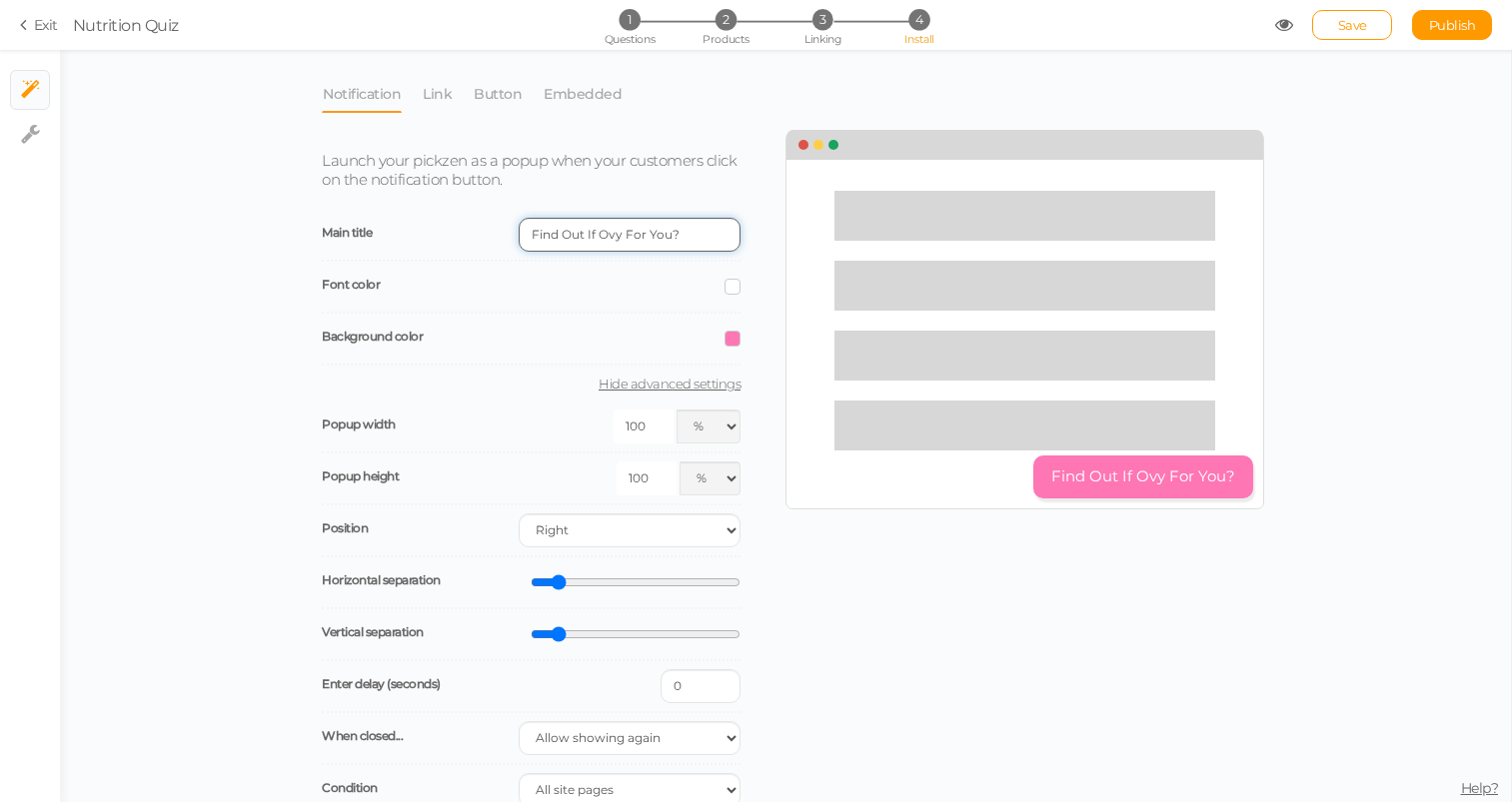 click on "Find Out If Ovy For You?" at bounding box center [630, 235] 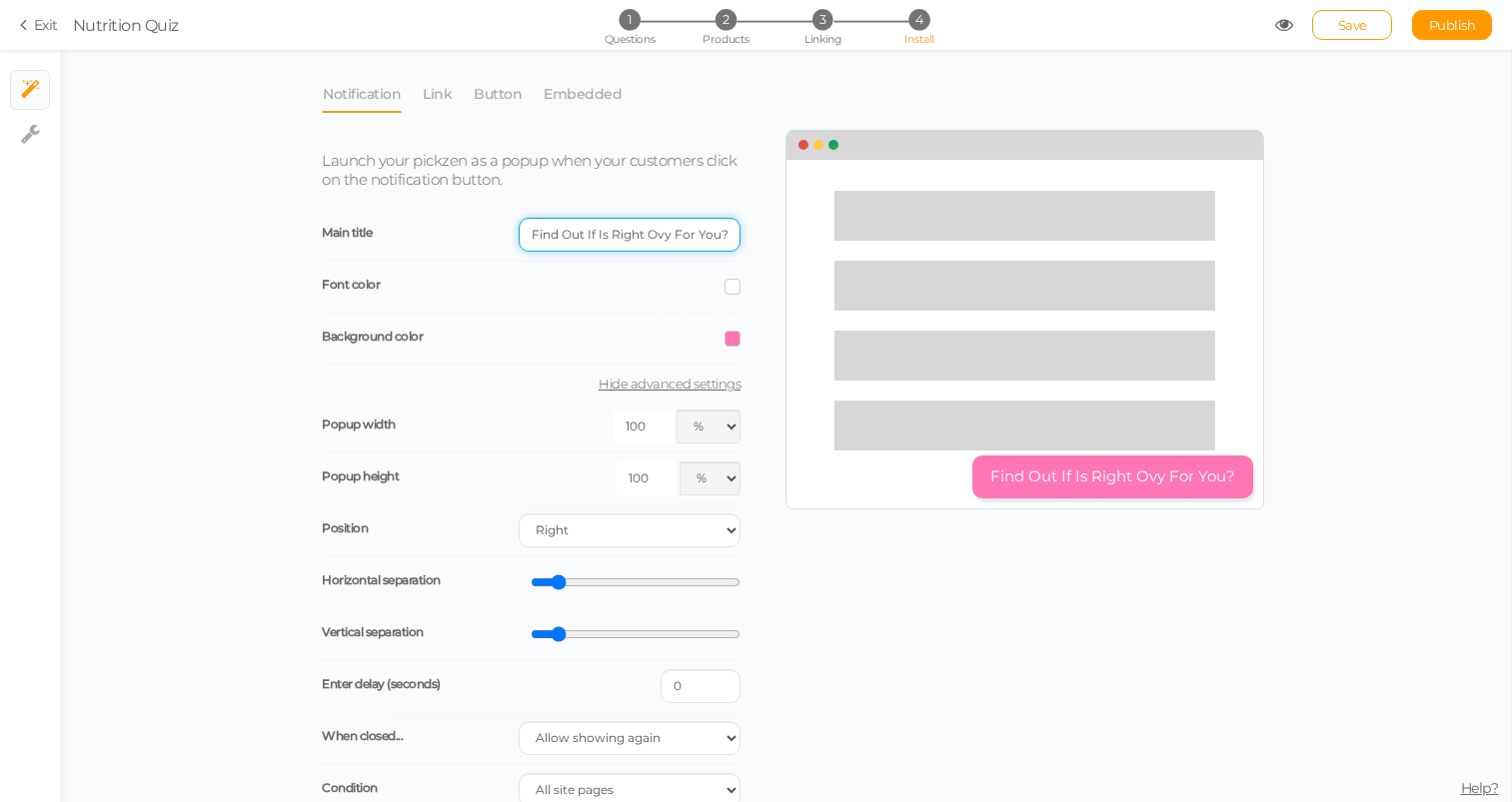 drag, startPoint x: 737, startPoint y: 229, endPoint x: 397, endPoint y: 221, distance: 340.0941 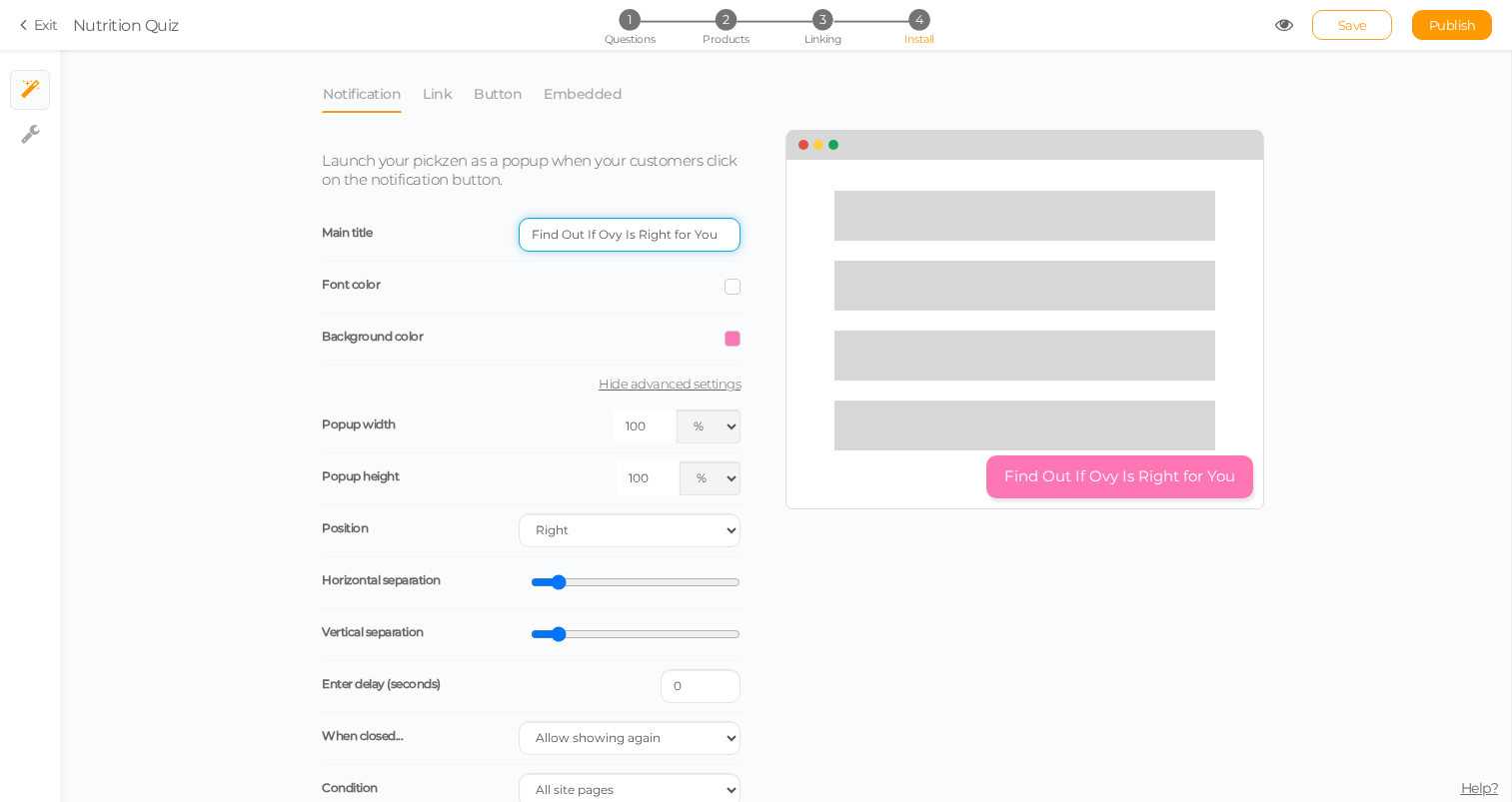 type on "Find Out If Ovy Is Right for You" 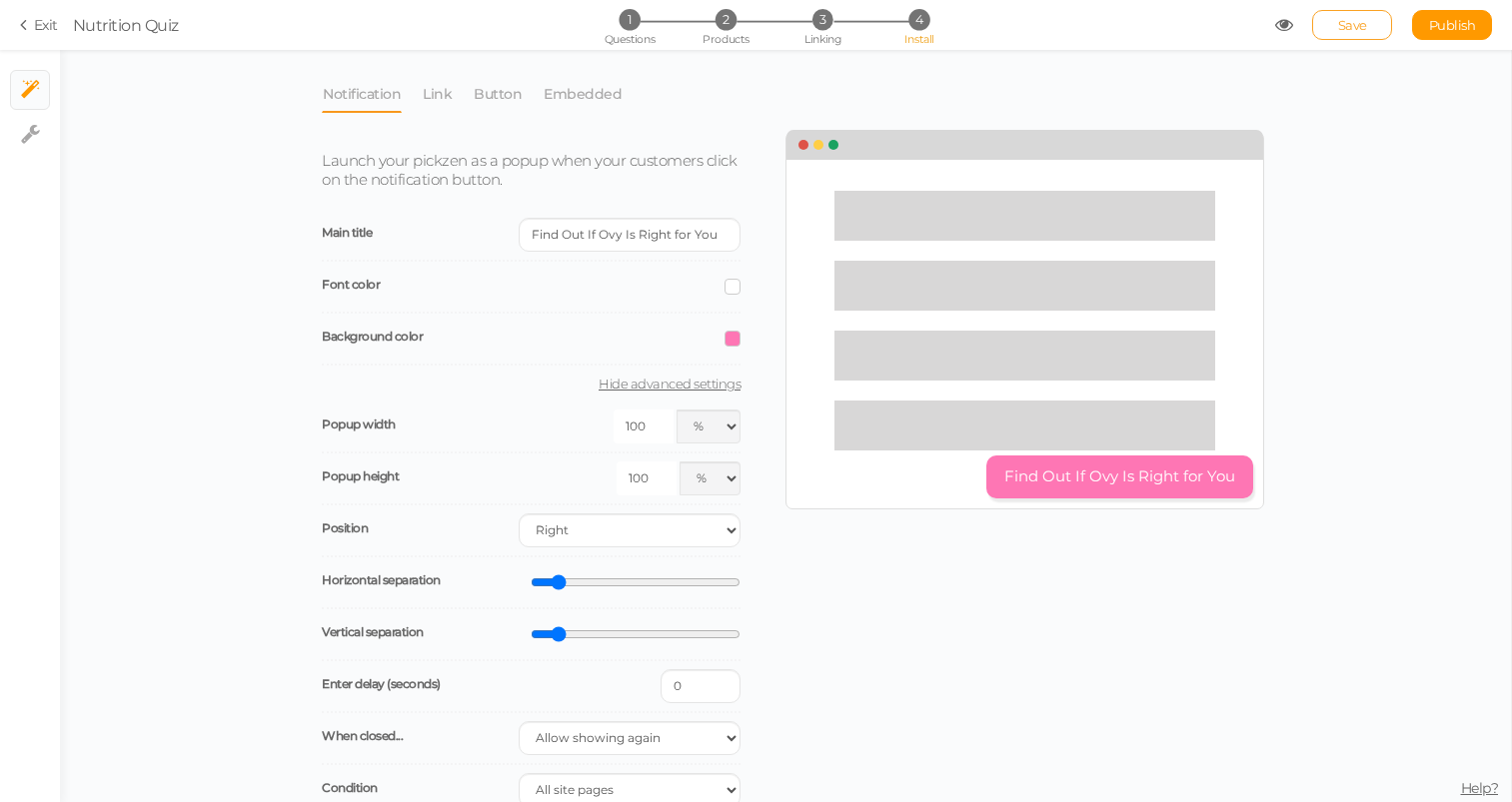 click on "Save" at bounding box center [1352, 25] 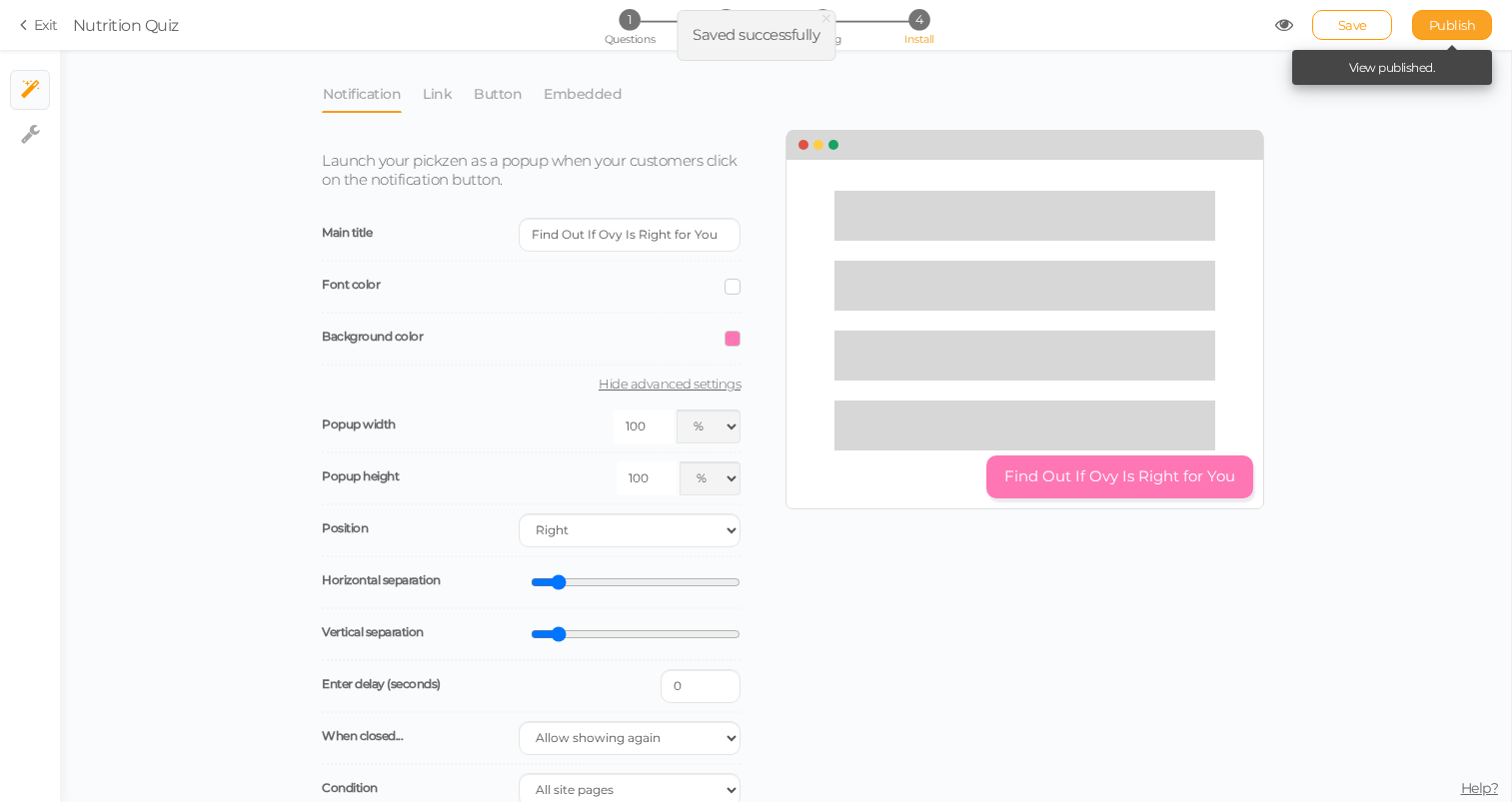 click on "Publish" at bounding box center [1452, 25] 